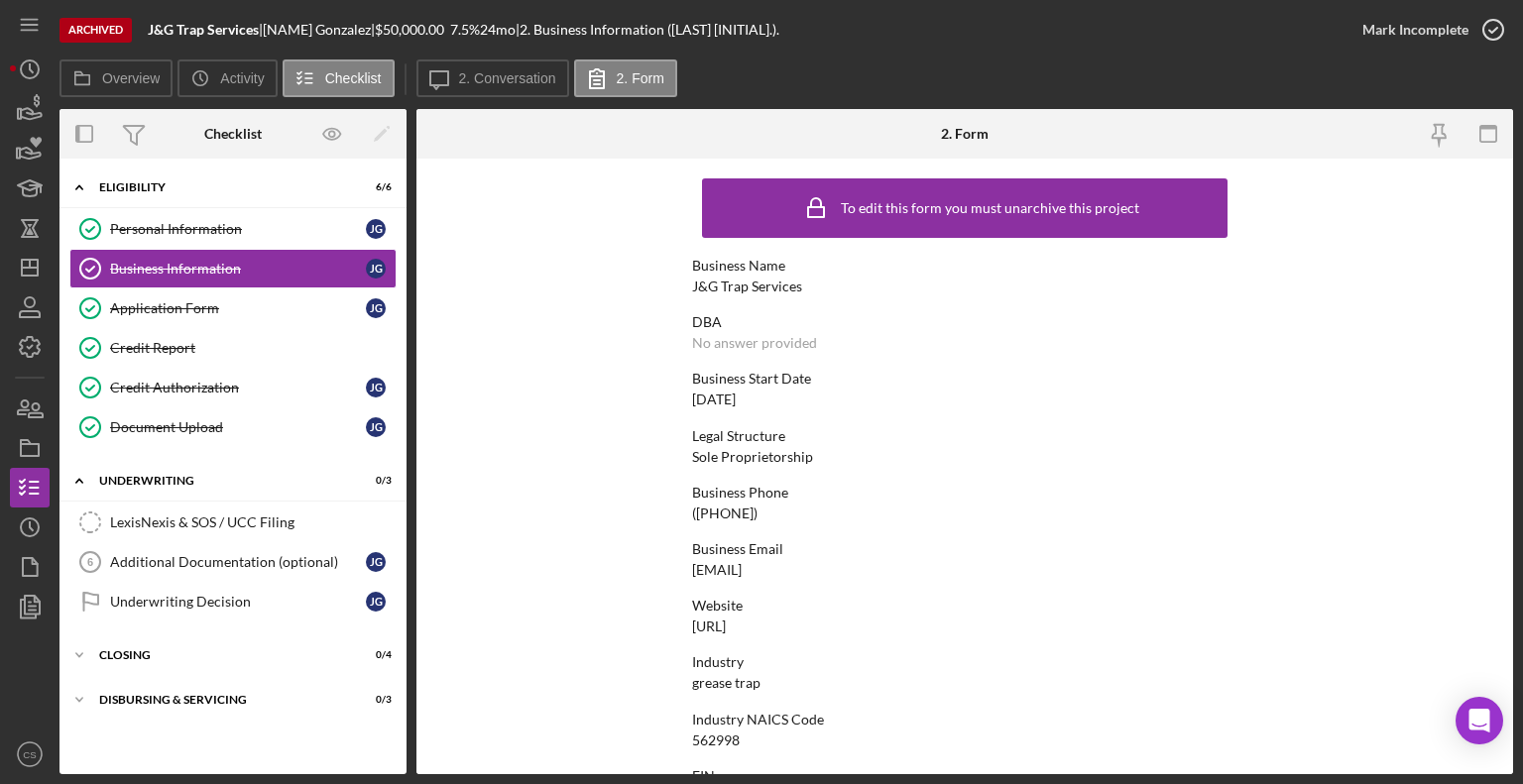scroll, scrollTop: 0, scrollLeft: 0, axis: both 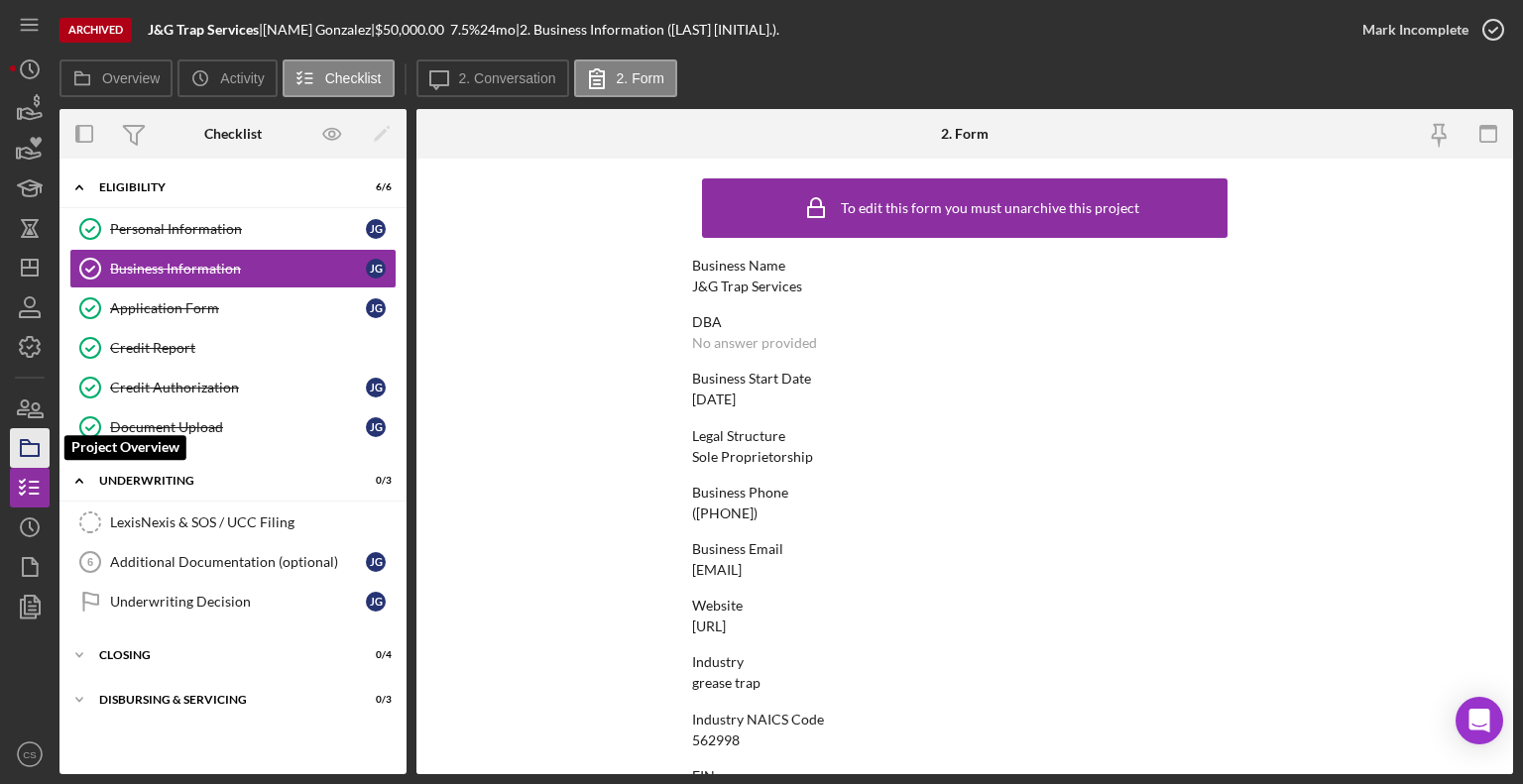click 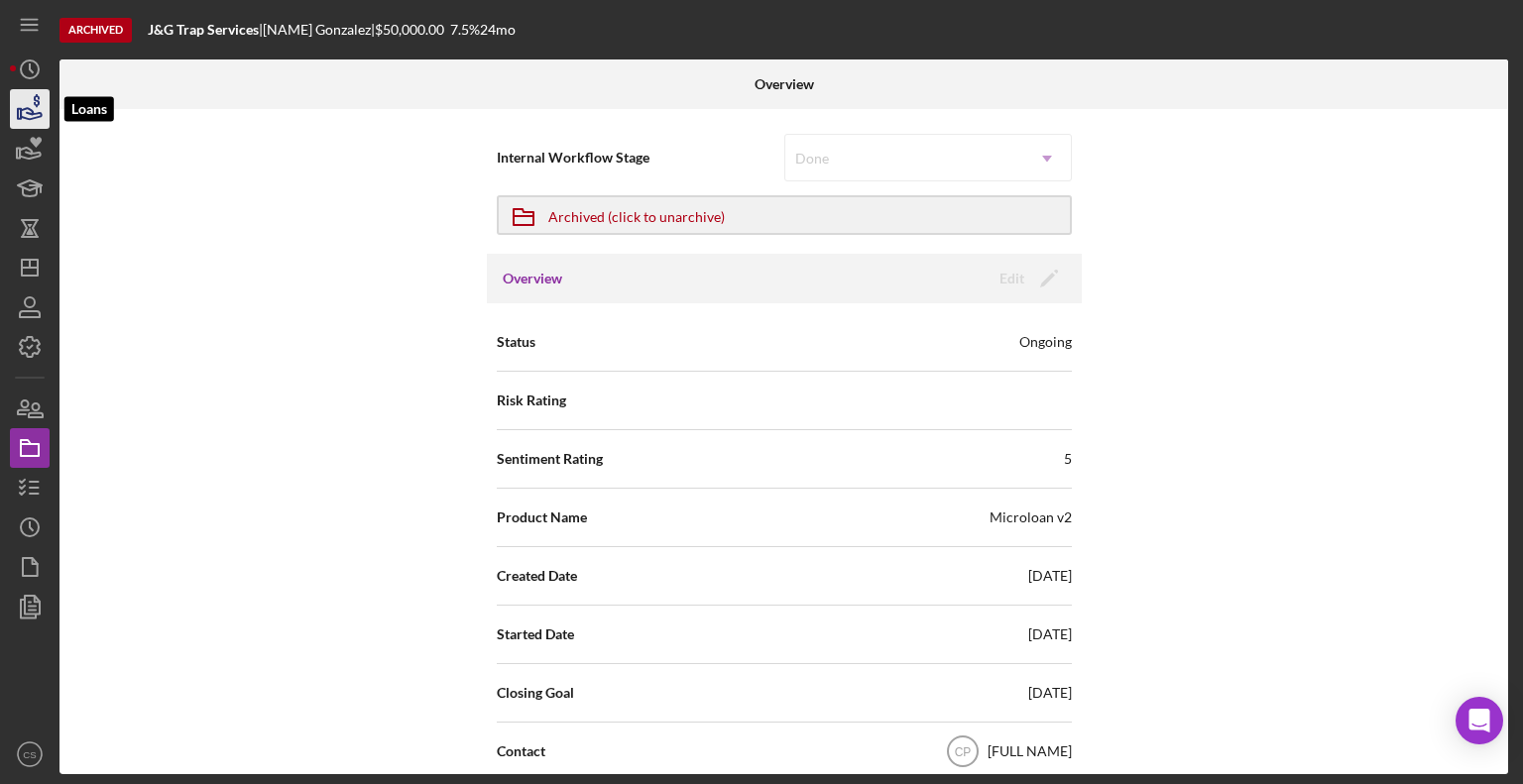 click 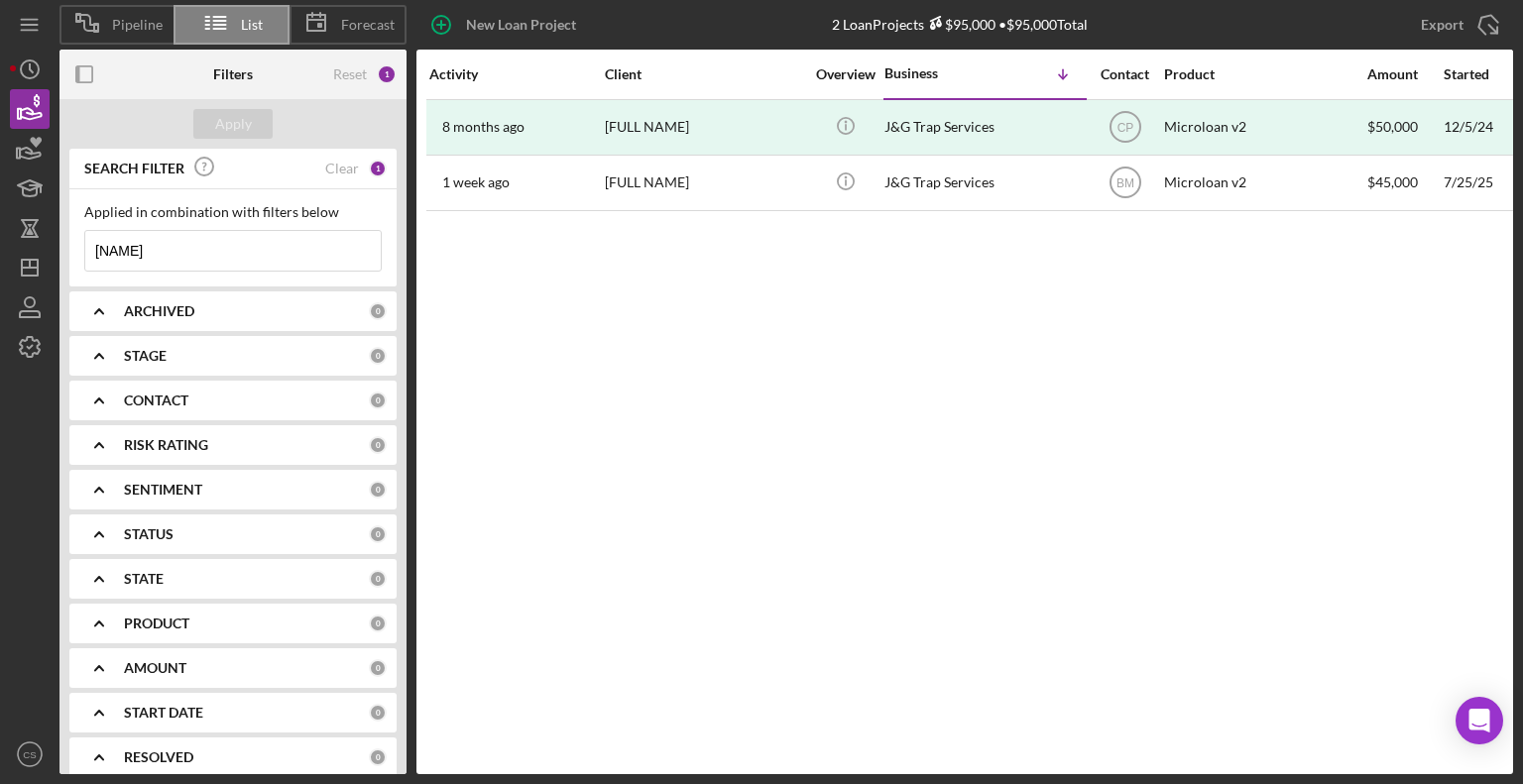 drag, startPoint x: 225, startPoint y: 231, endPoint x: -28, endPoint y: 248, distance: 253.5705 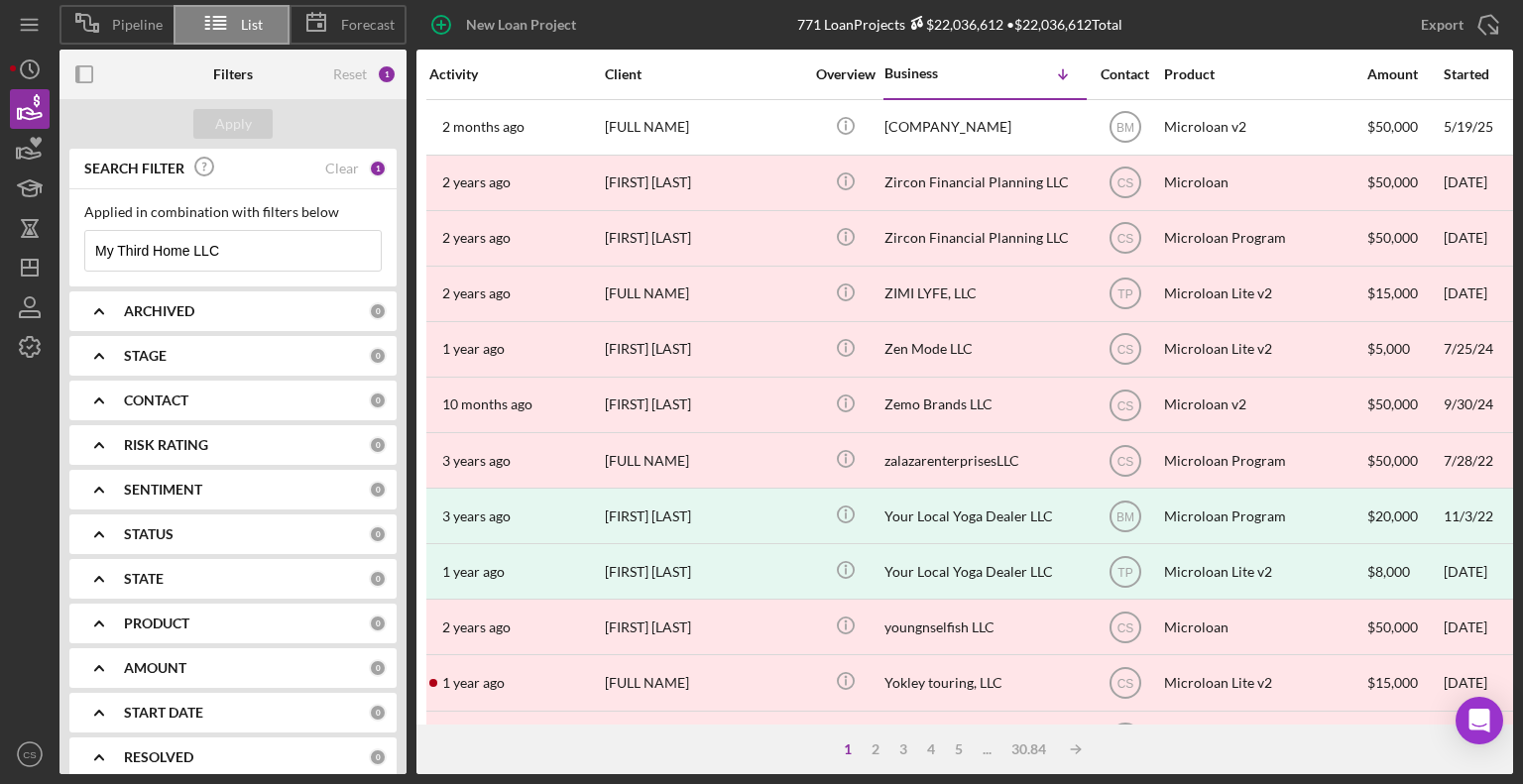 click on "My Third Home LLC" at bounding box center [233, 251] 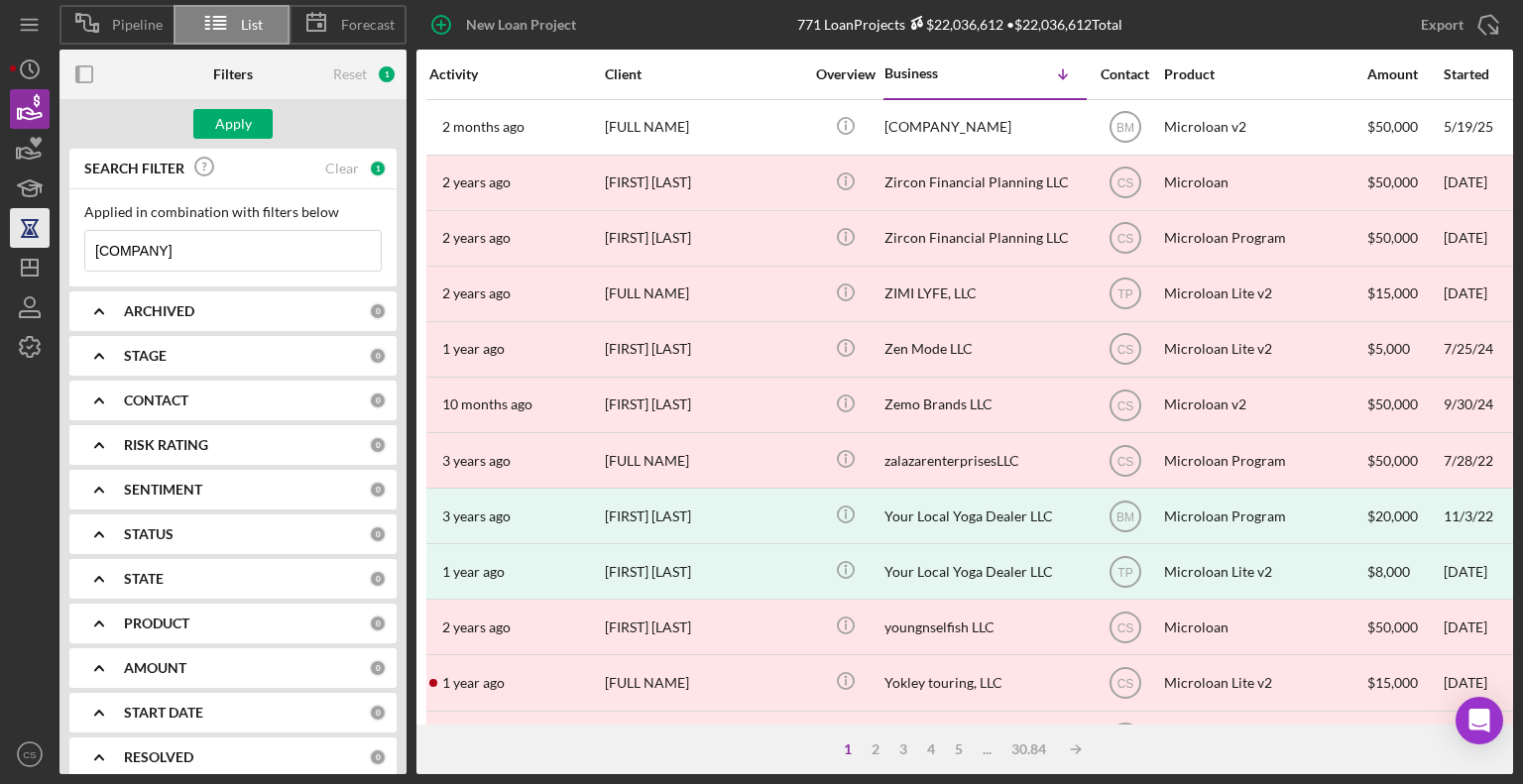 drag, startPoint x: 119, startPoint y: 246, endPoint x: 49, endPoint y: 242, distance: 70.11419 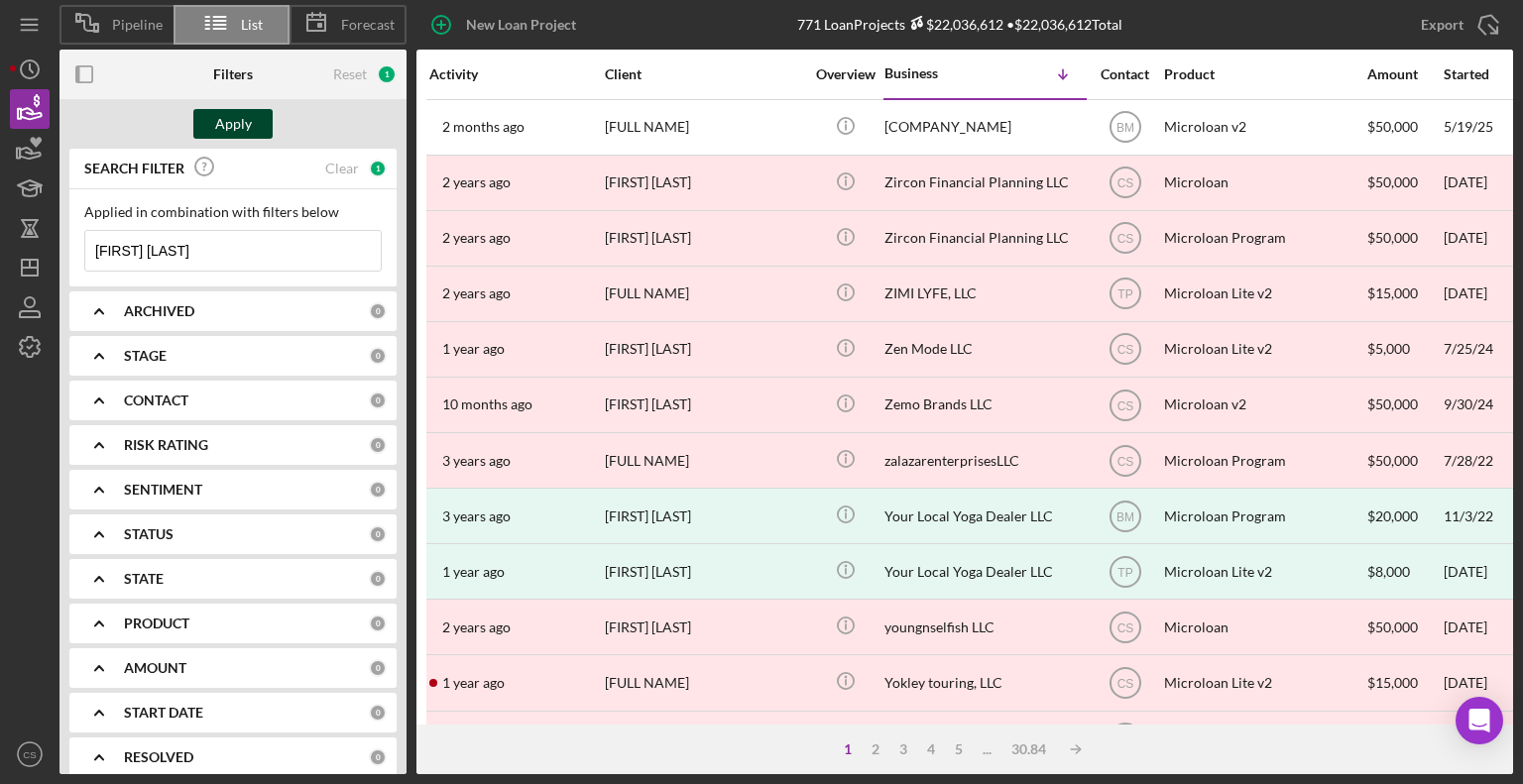 type on "[FIRST] [LAST]" 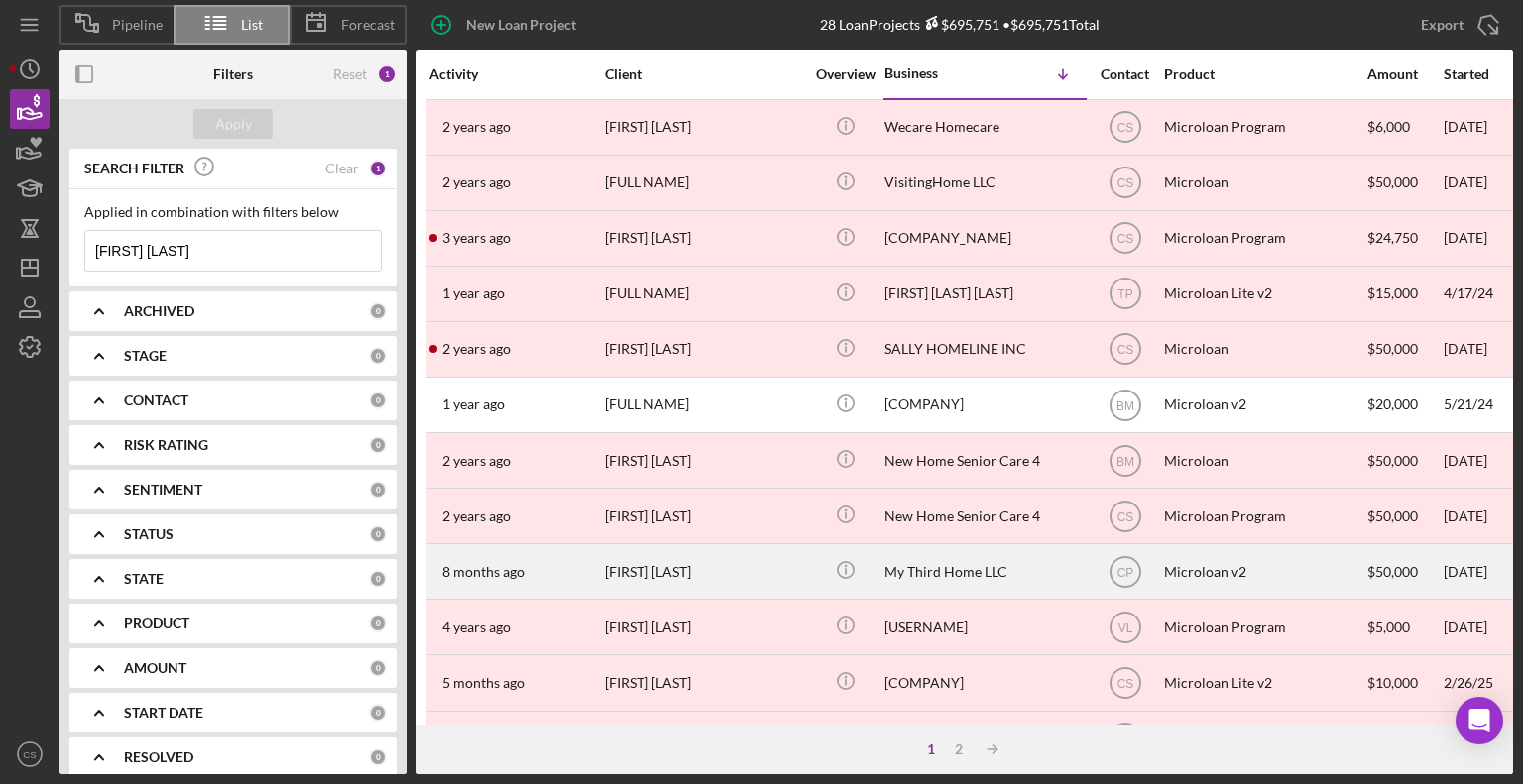 click on "My Third Home LLC" at bounding box center [984, 571] 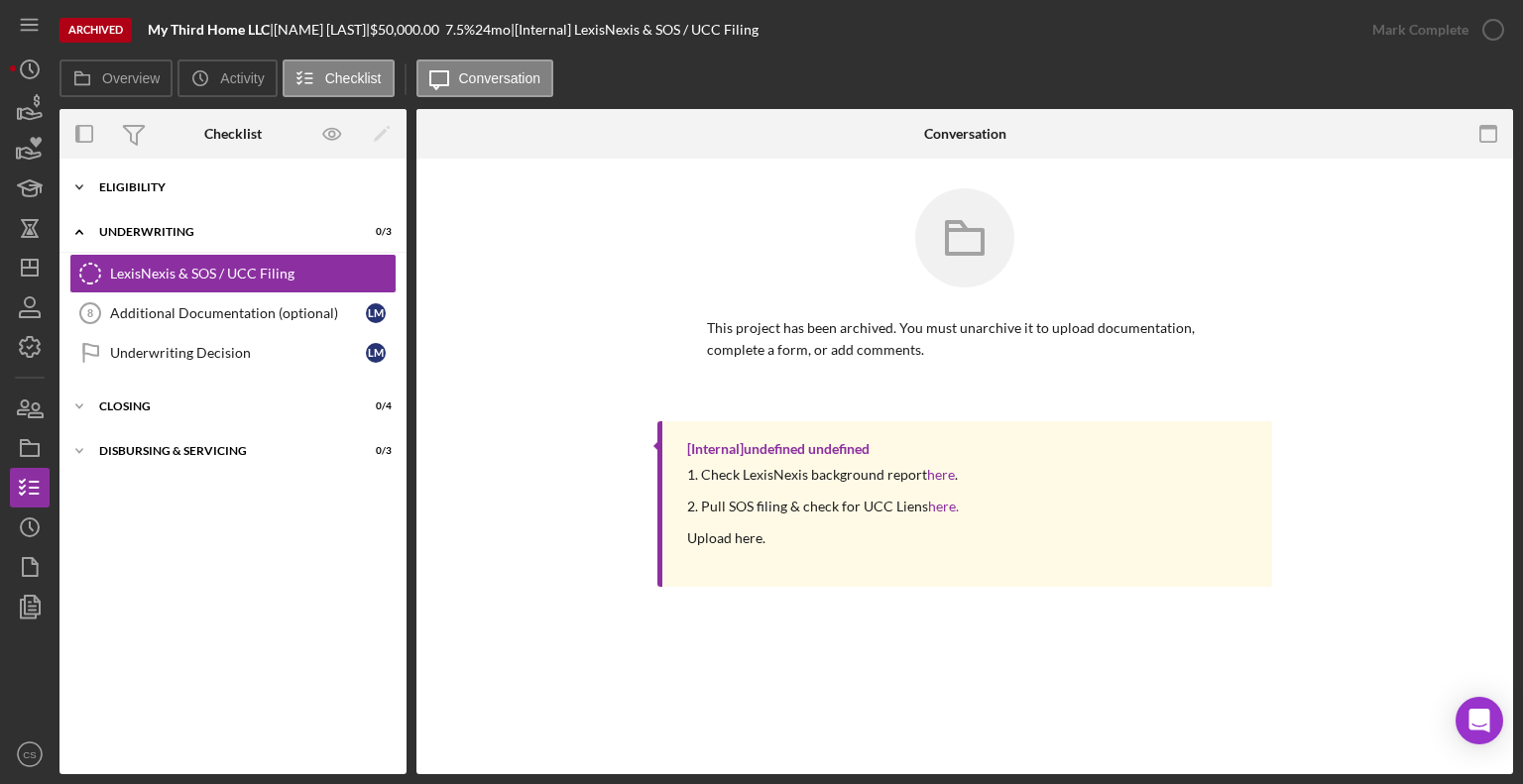 click on "Eligibility" at bounding box center [240, 187] 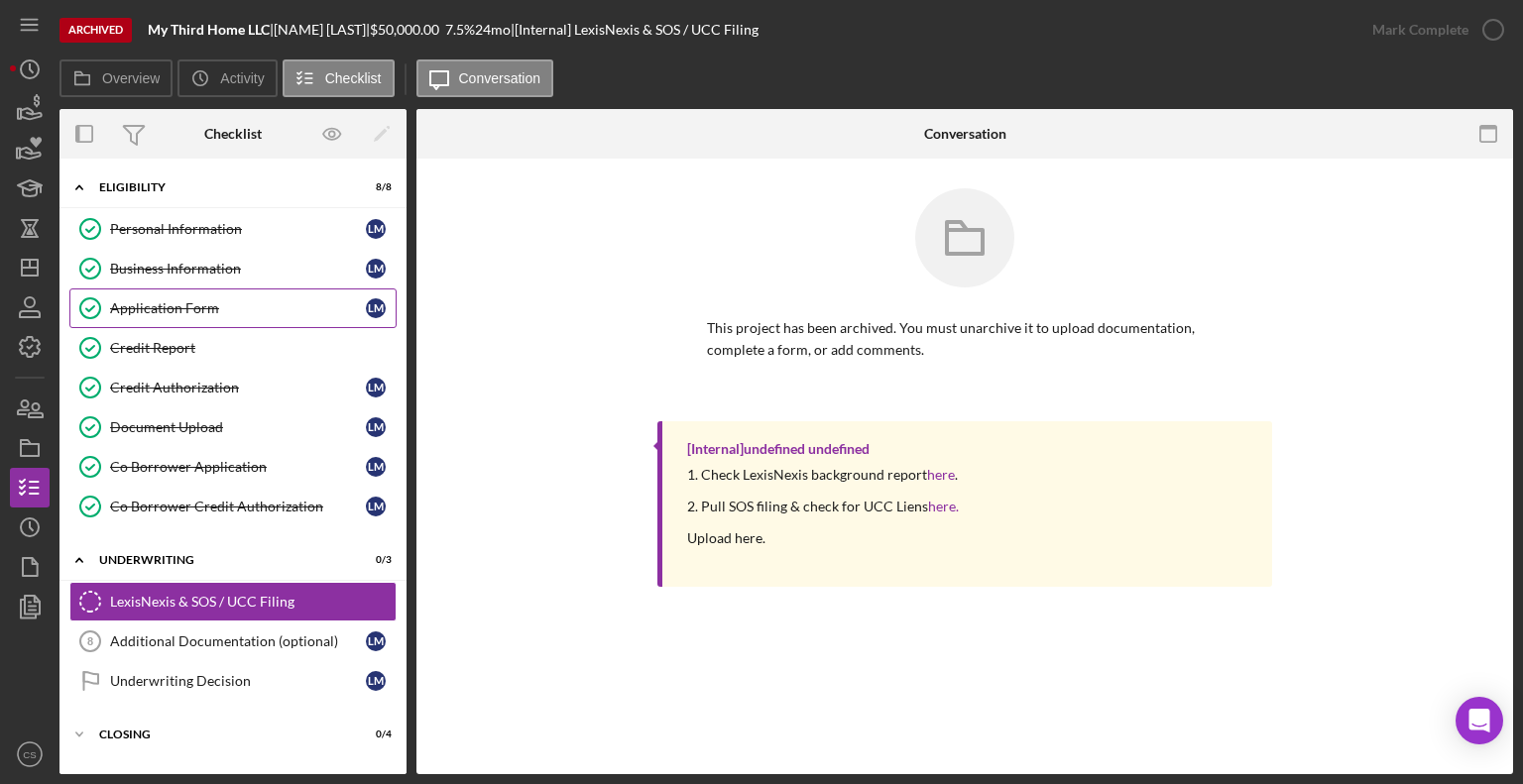 click on "Application Form" at bounding box center [238, 308] 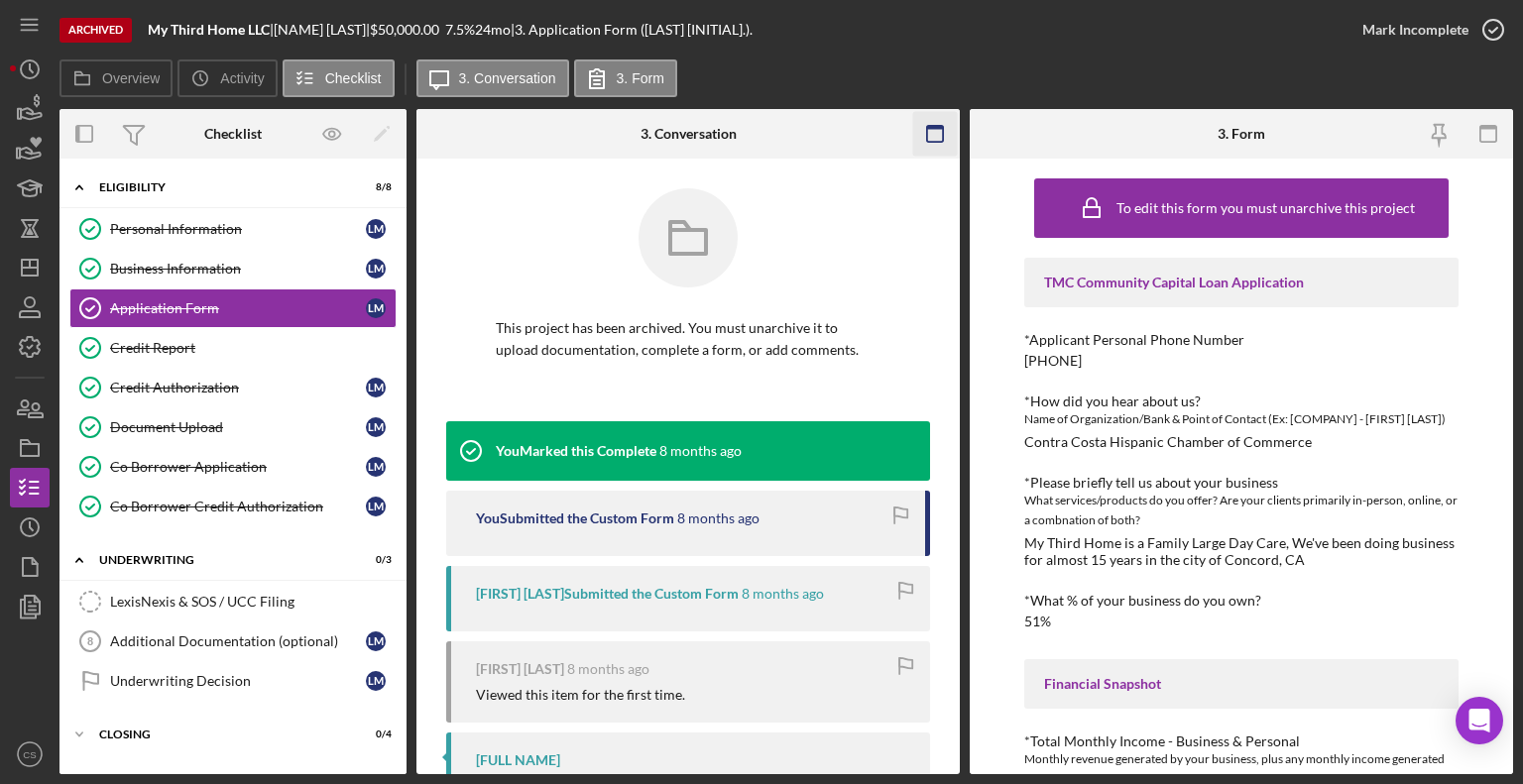 click 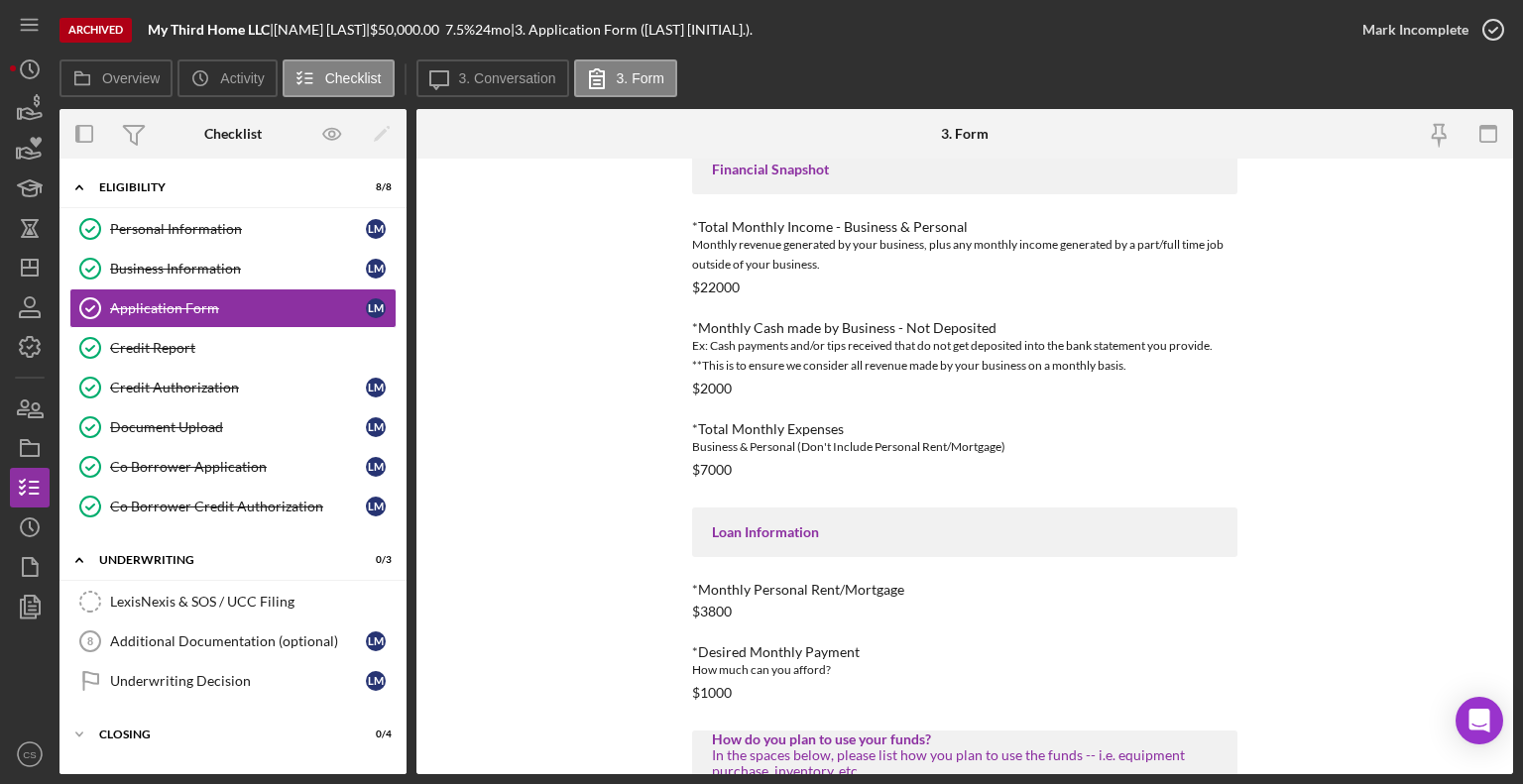 scroll, scrollTop: 793, scrollLeft: 0, axis: vertical 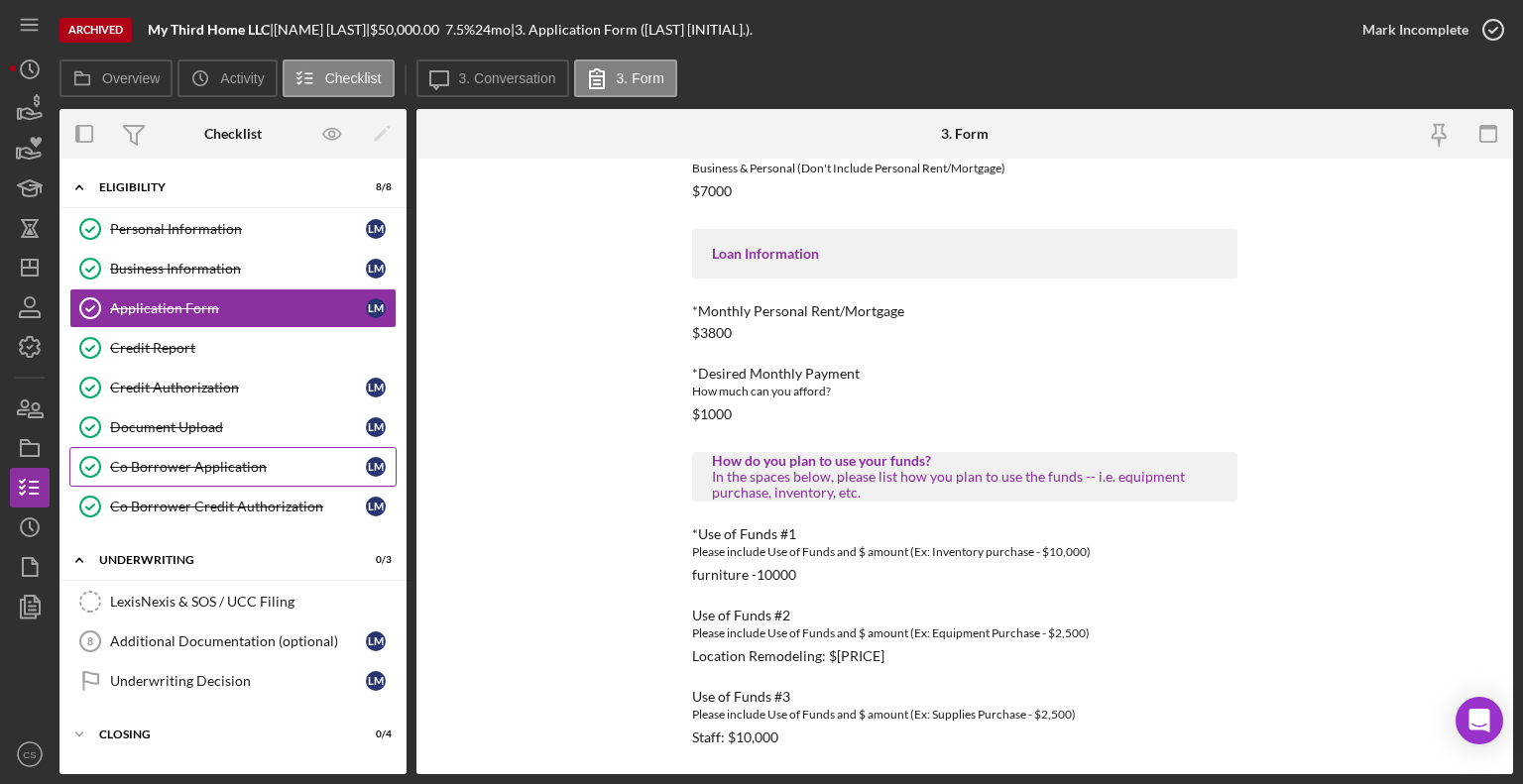click on "Co Borrower Application" at bounding box center [238, 467] 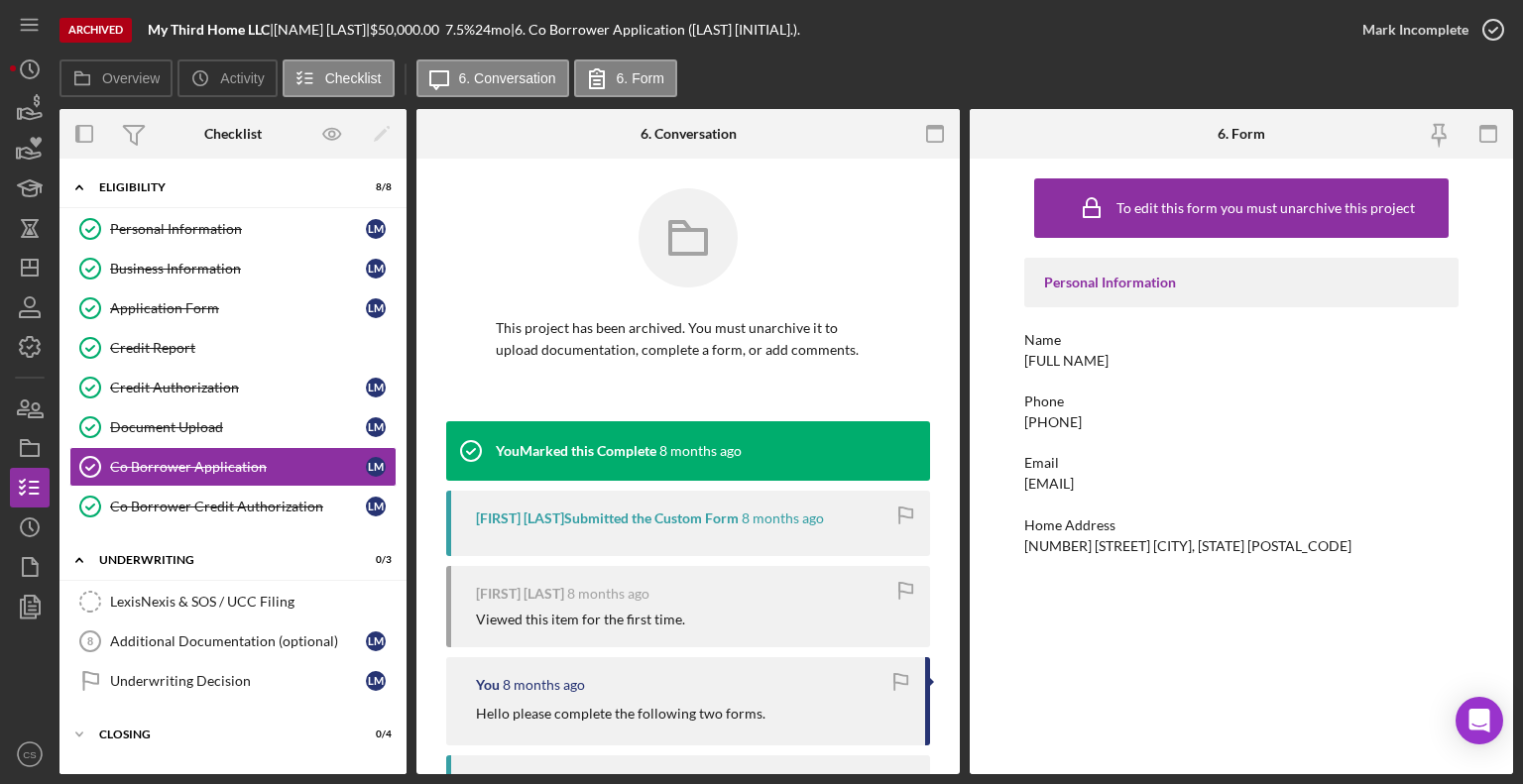 click 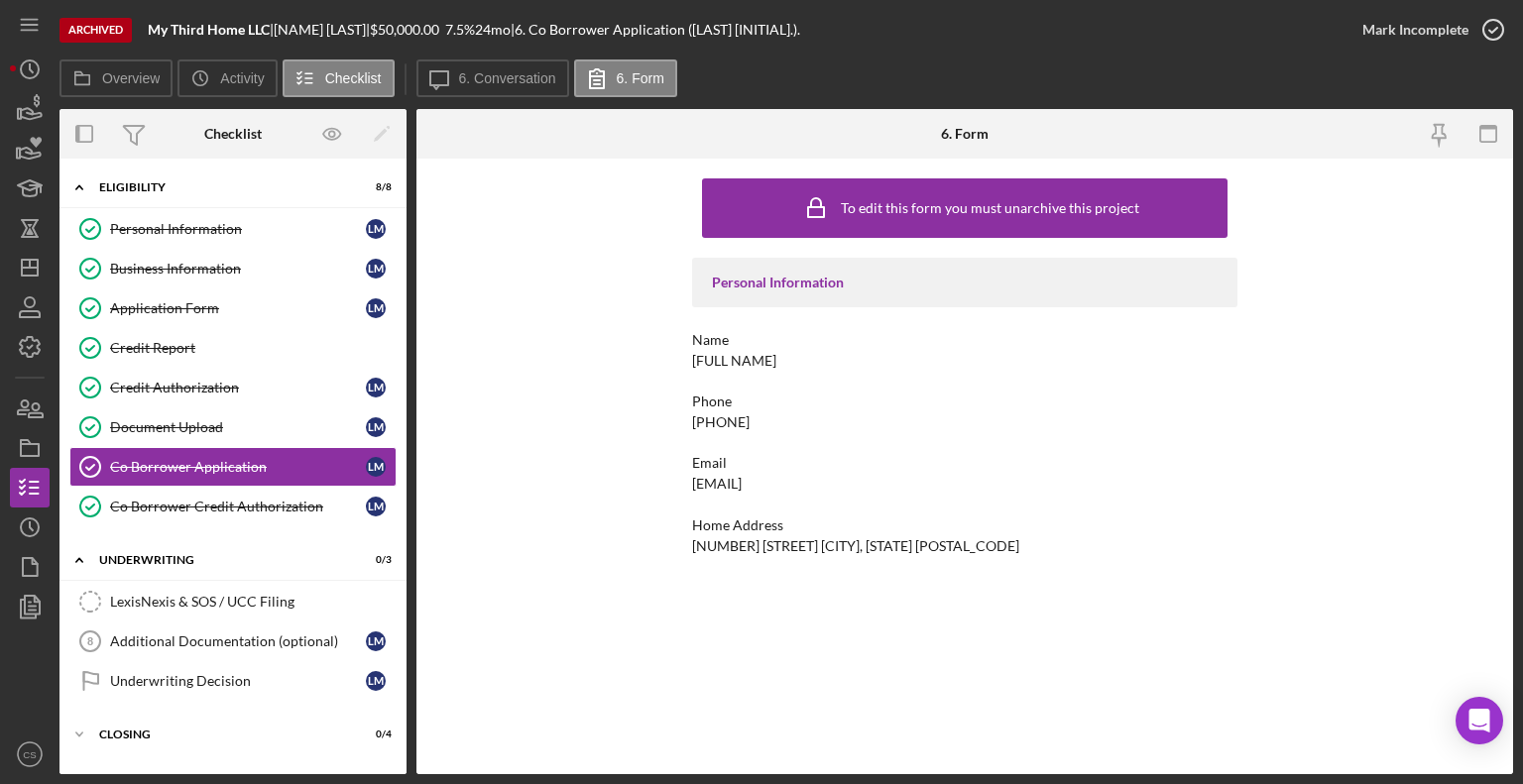 scroll, scrollTop: 30, scrollLeft: 0, axis: vertical 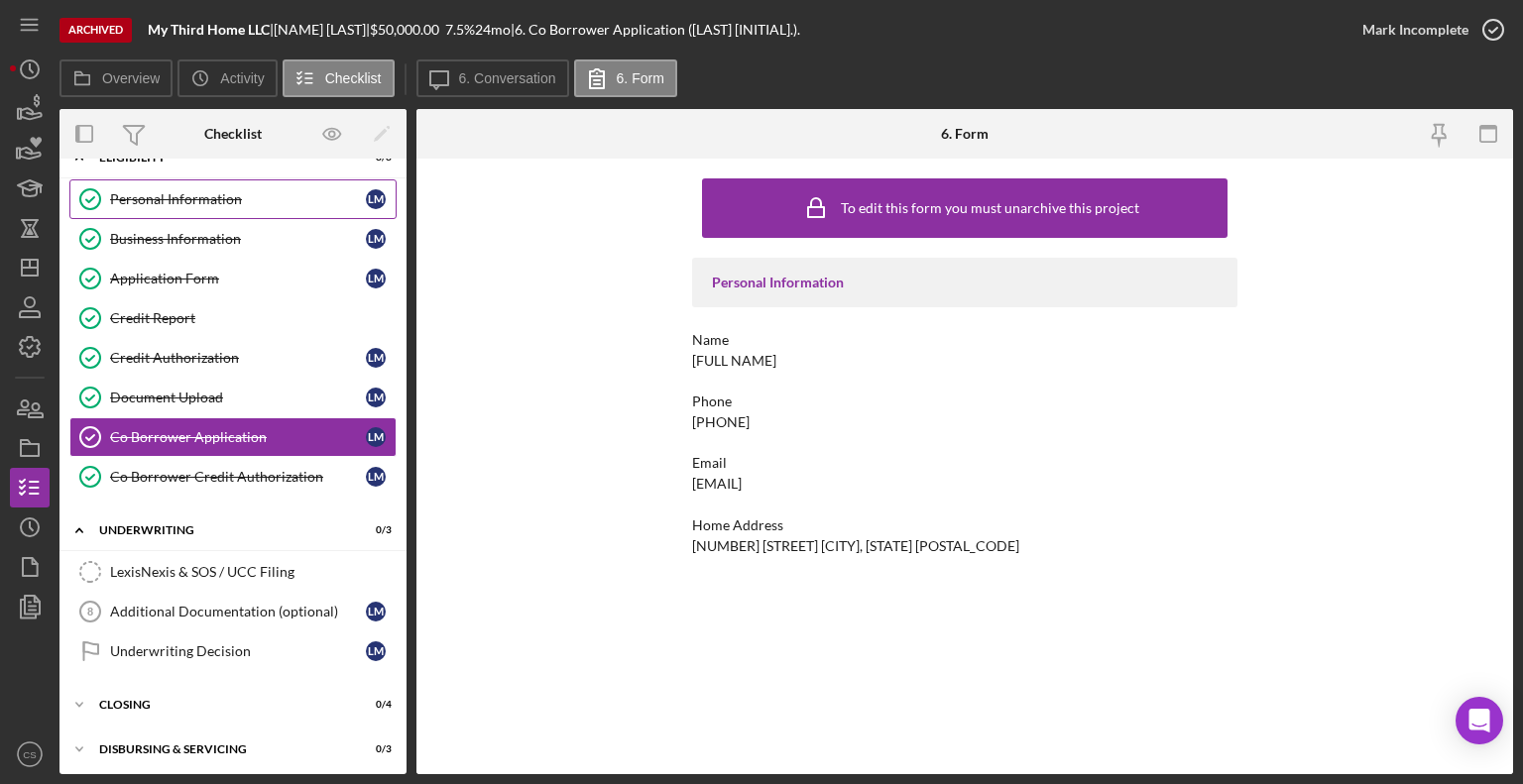 click on "Personal Information Personal Information L M" at bounding box center (233, 199) 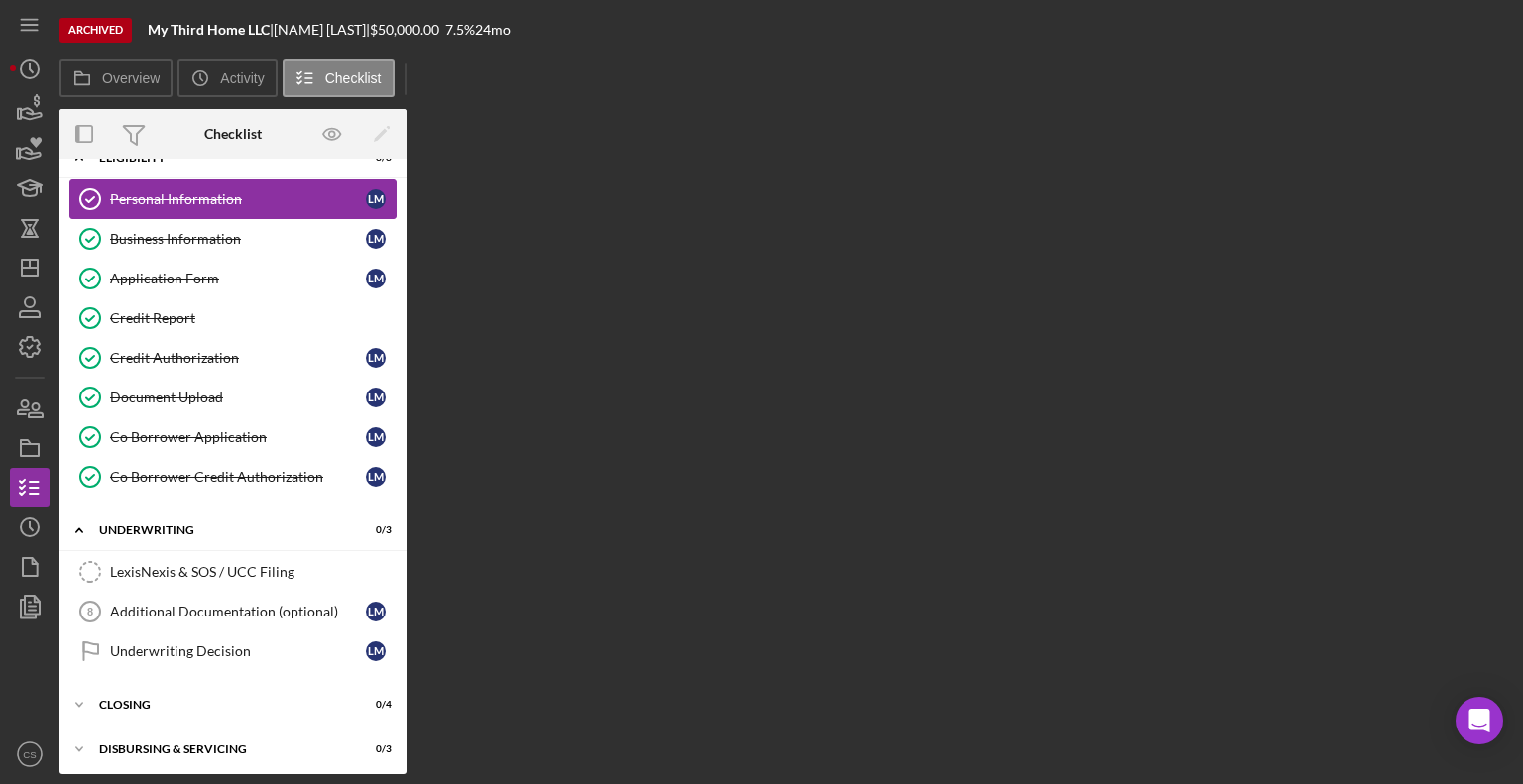 scroll, scrollTop: 28, scrollLeft: 0, axis: vertical 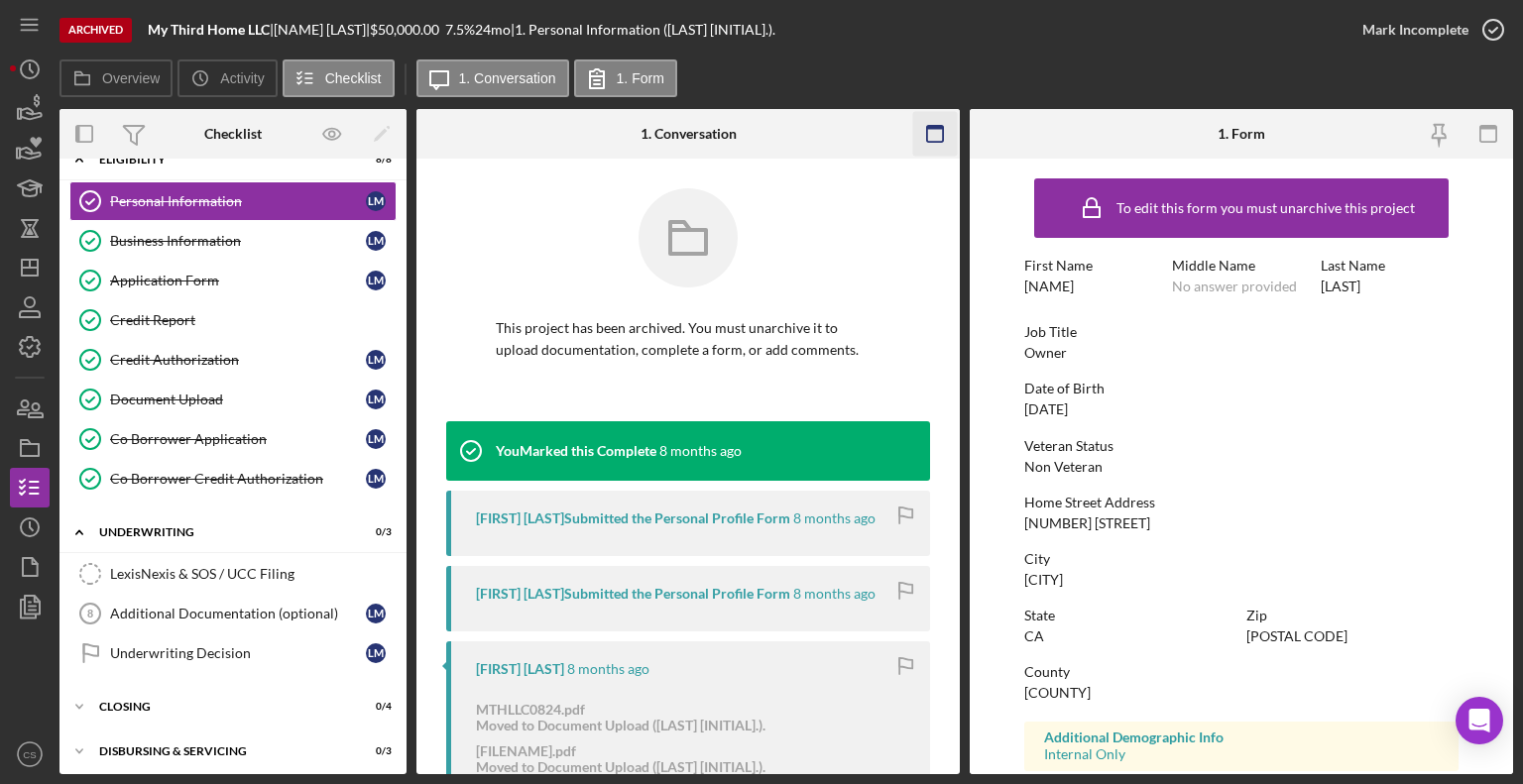 click 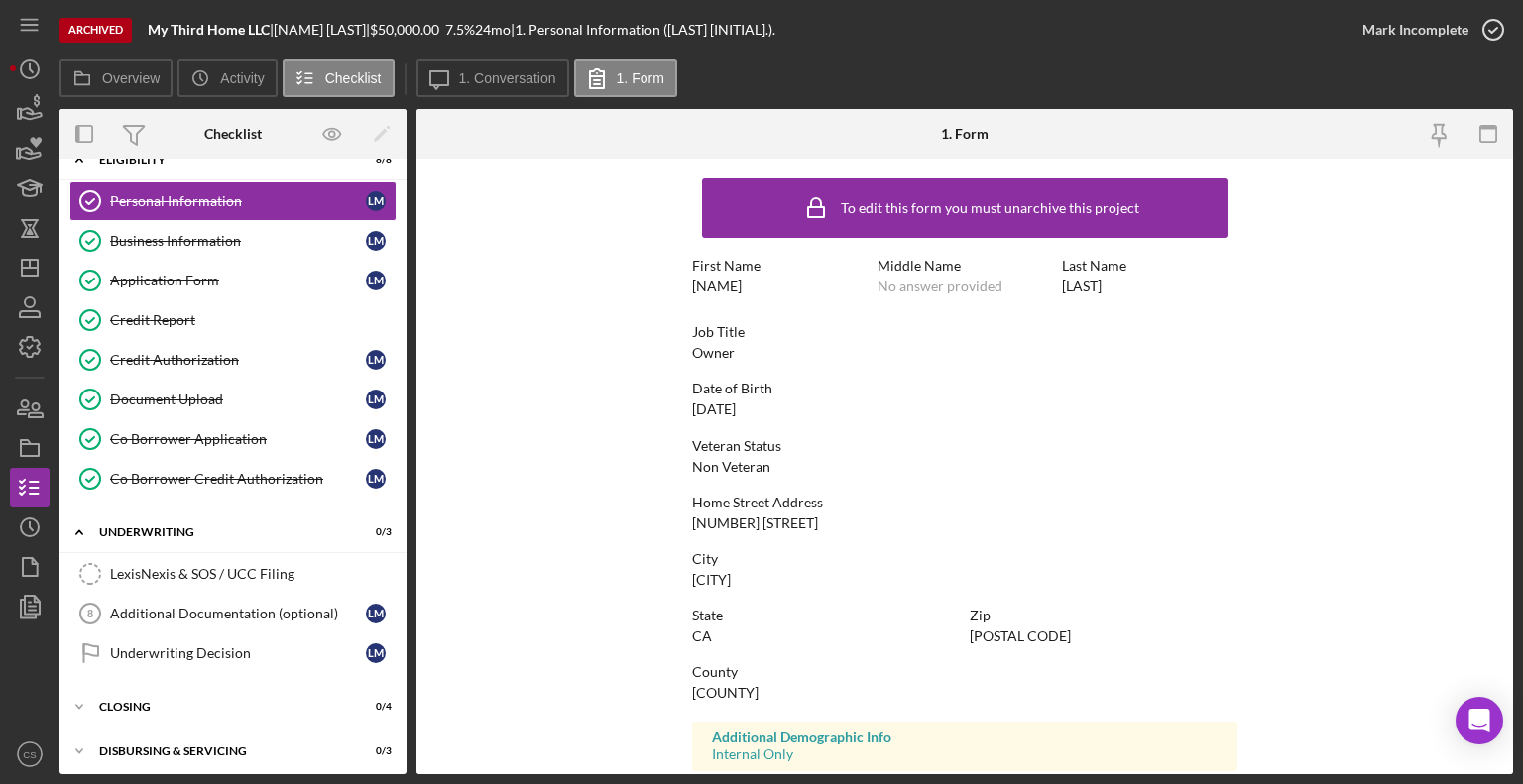 scroll, scrollTop: 309, scrollLeft: 0, axis: vertical 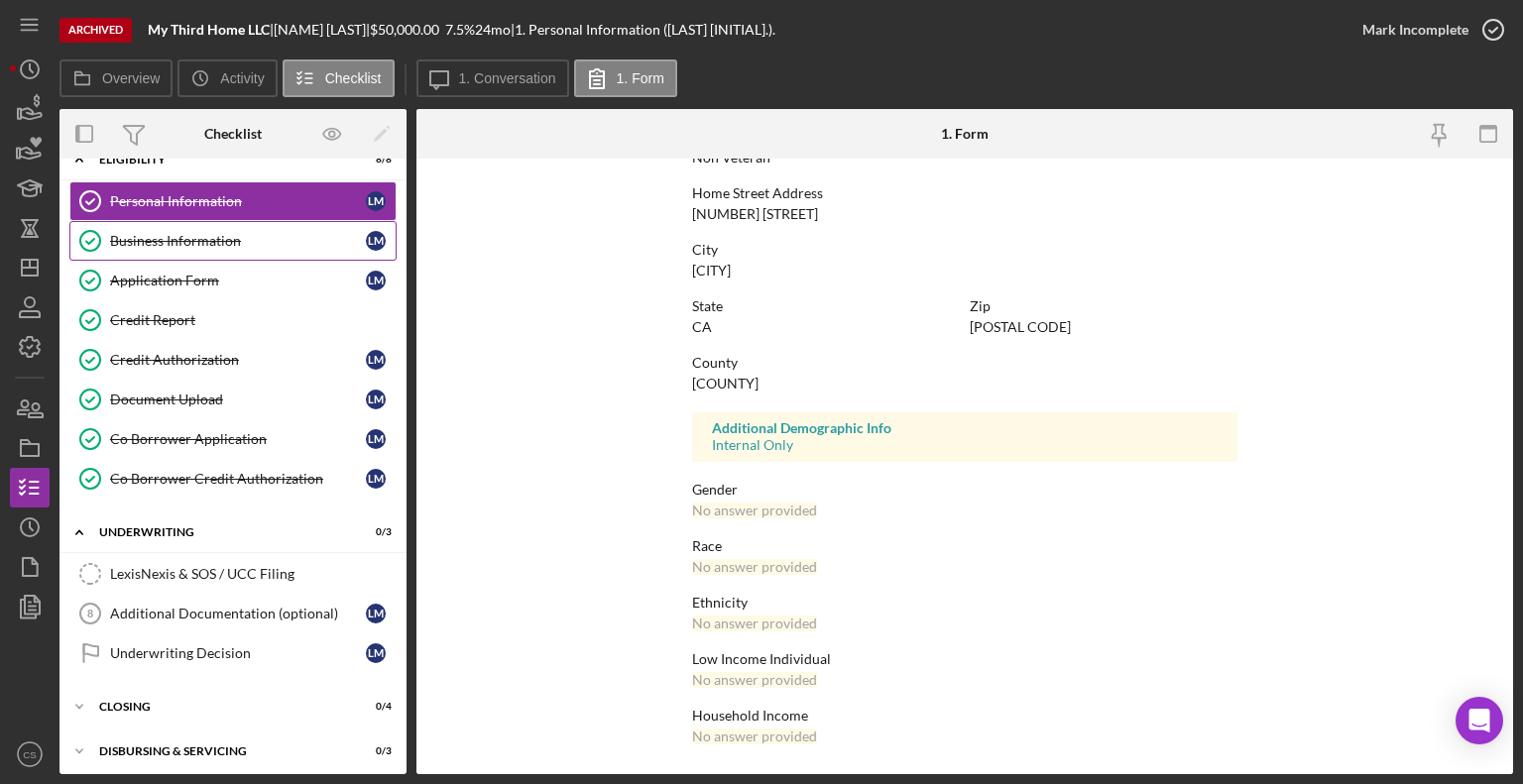 click on "Business Information" at bounding box center (238, 241) 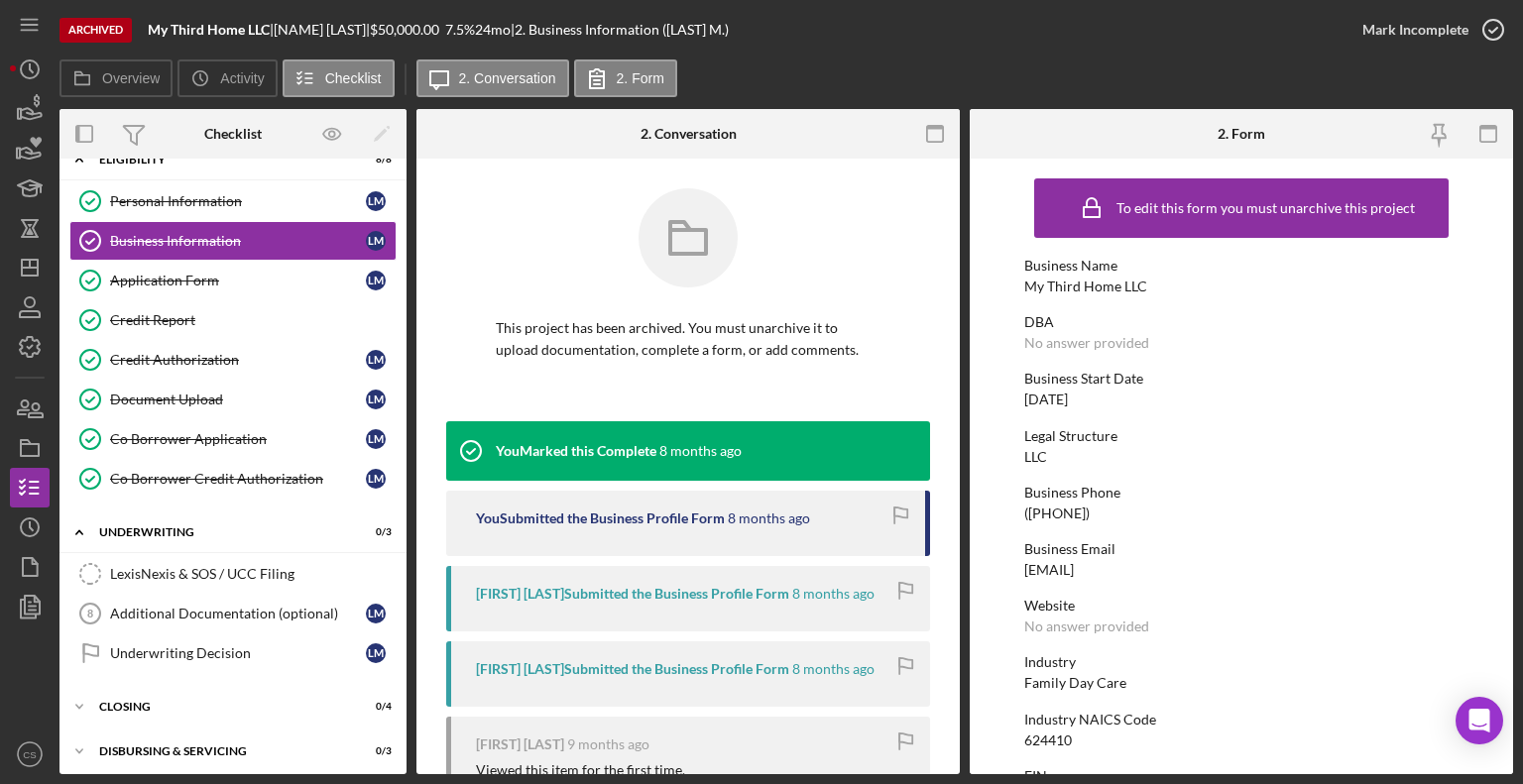 click 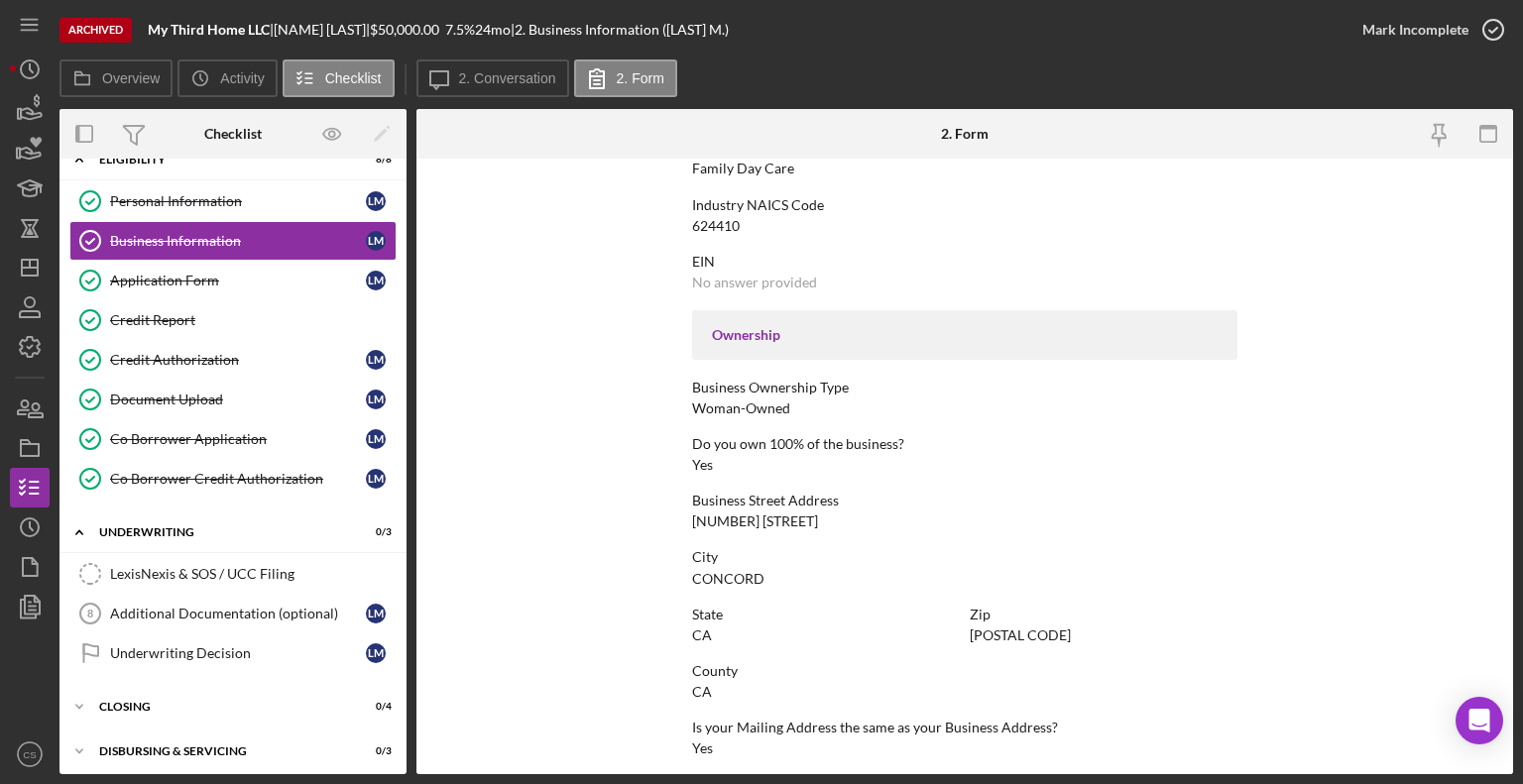 scroll, scrollTop: 879, scrollLeft: 0, axis: vertical 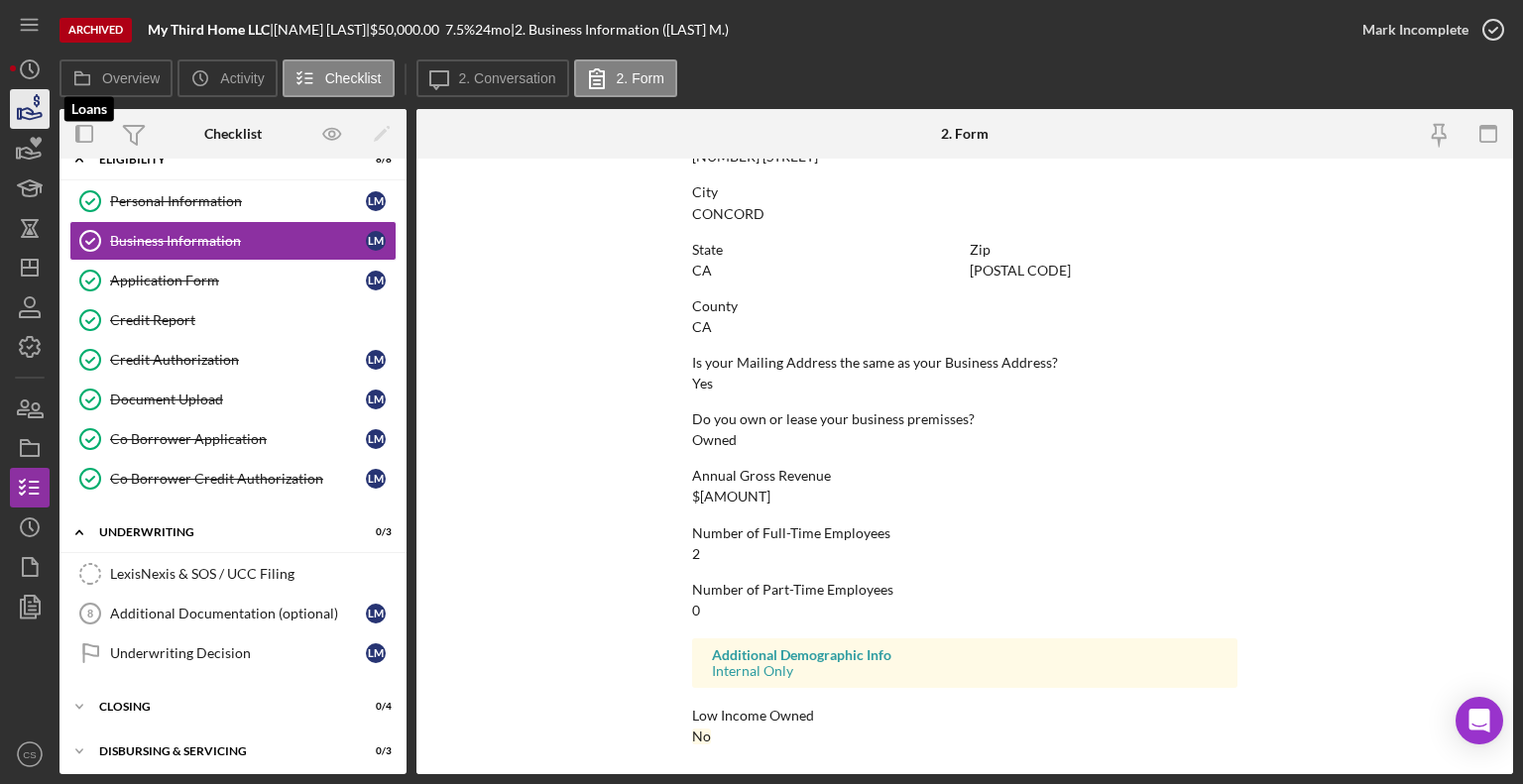 click 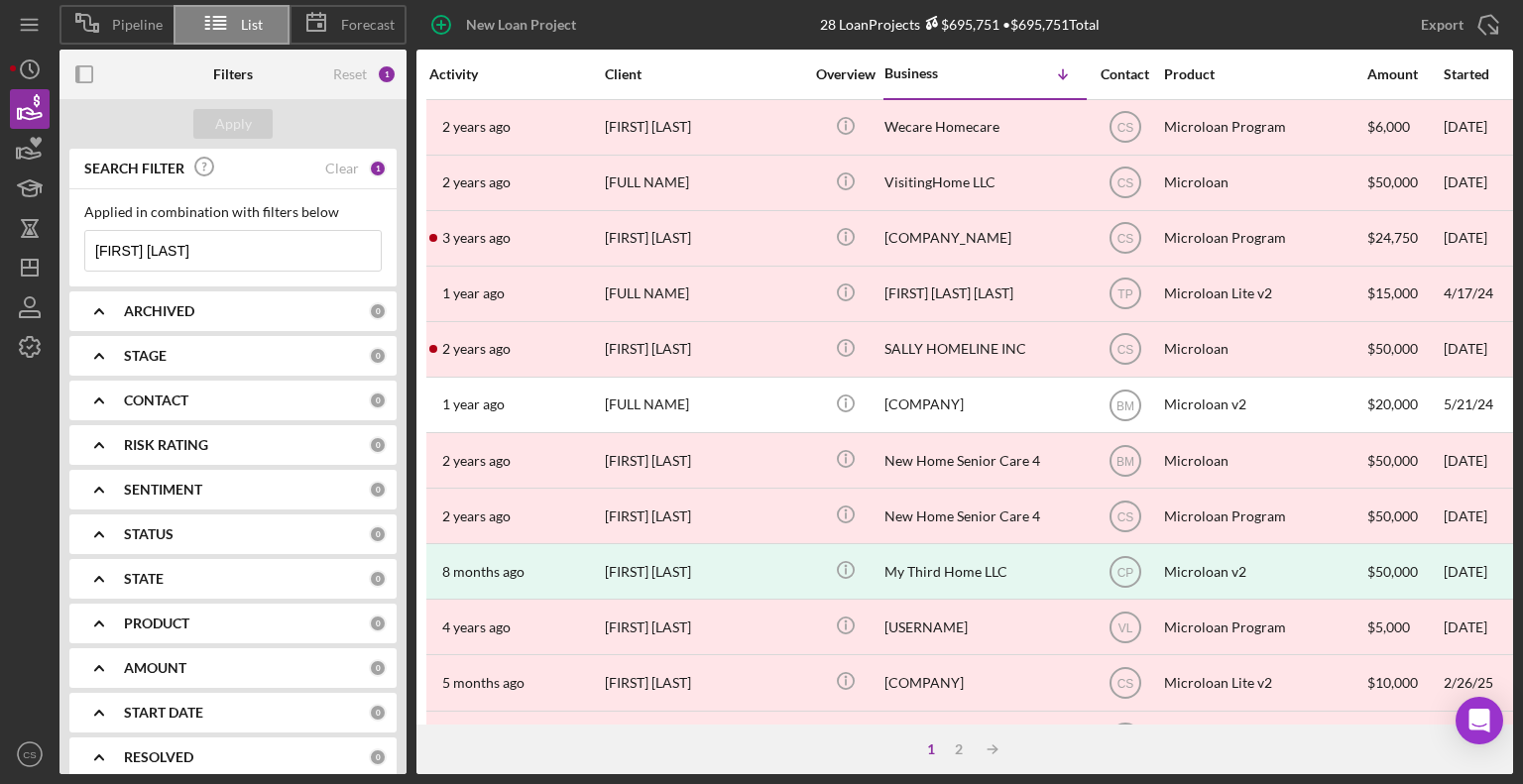 drag, startPoint x: 208, startPoint y: 261, endPoint x: 78, endPoint y: 248, distance: 130.64838 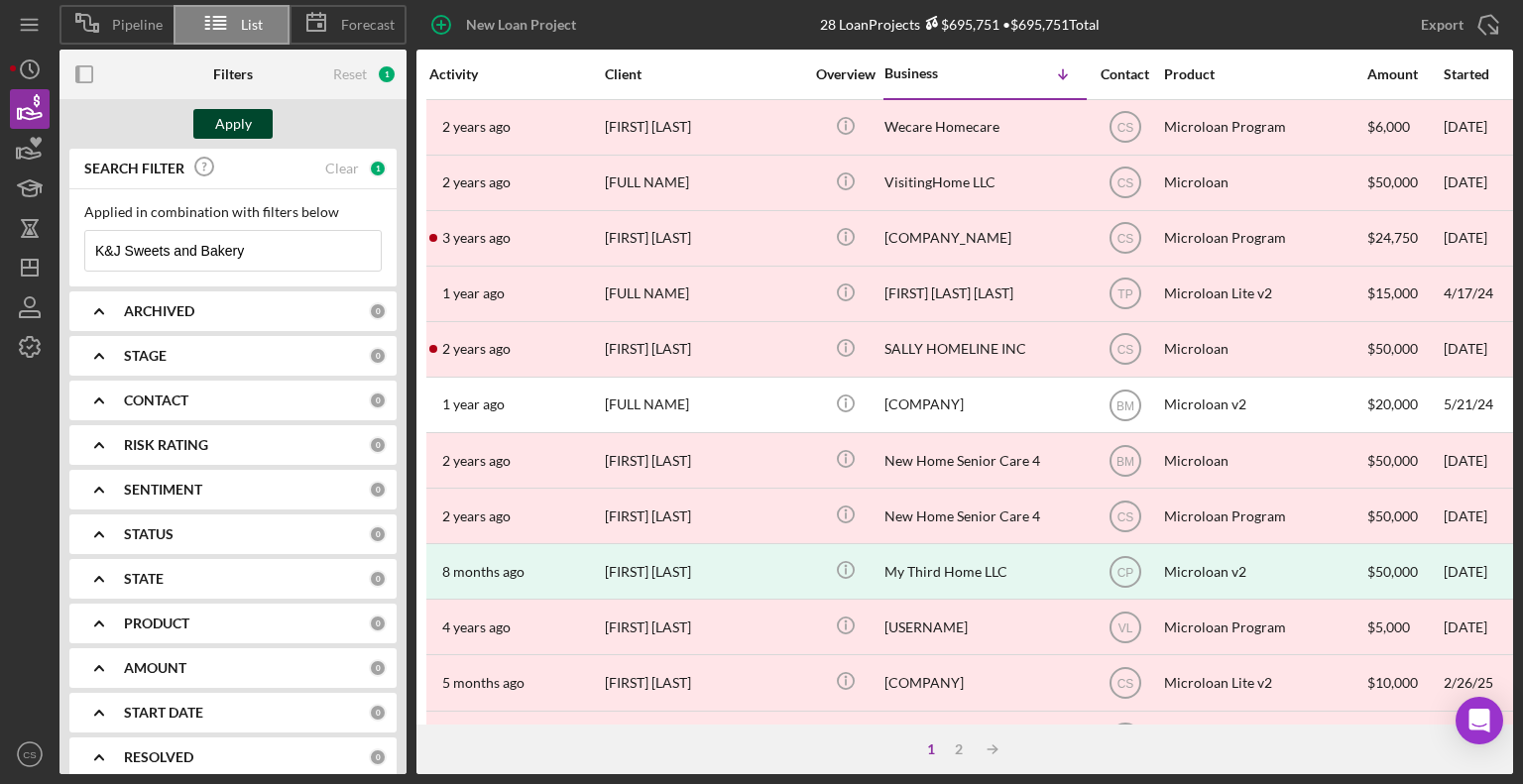 click on "Apply" at bounding box center (233, 124) 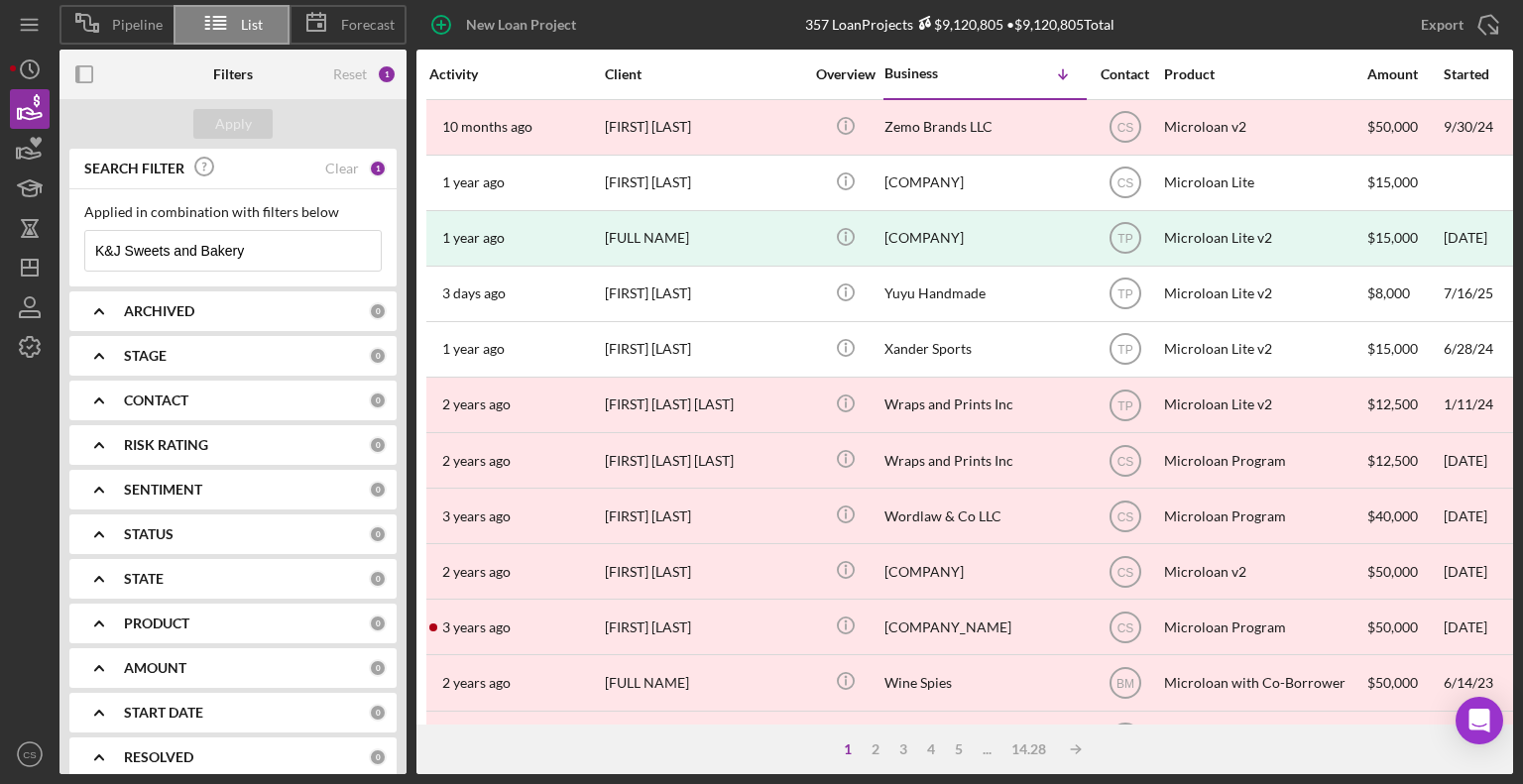 click on "K&J Sweets and Bakery" at bounding box center [233, 251] 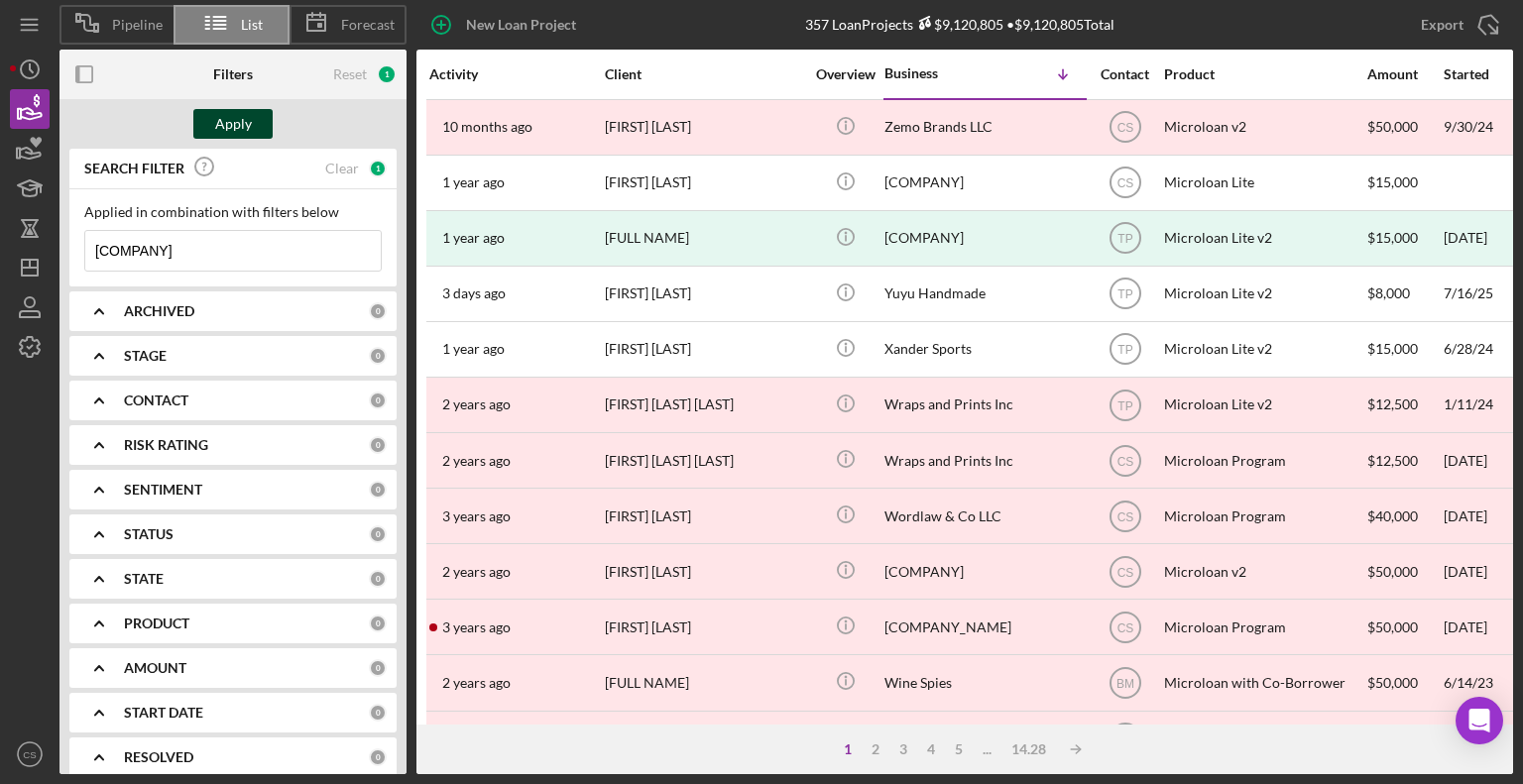 type on "K&J Sweets" 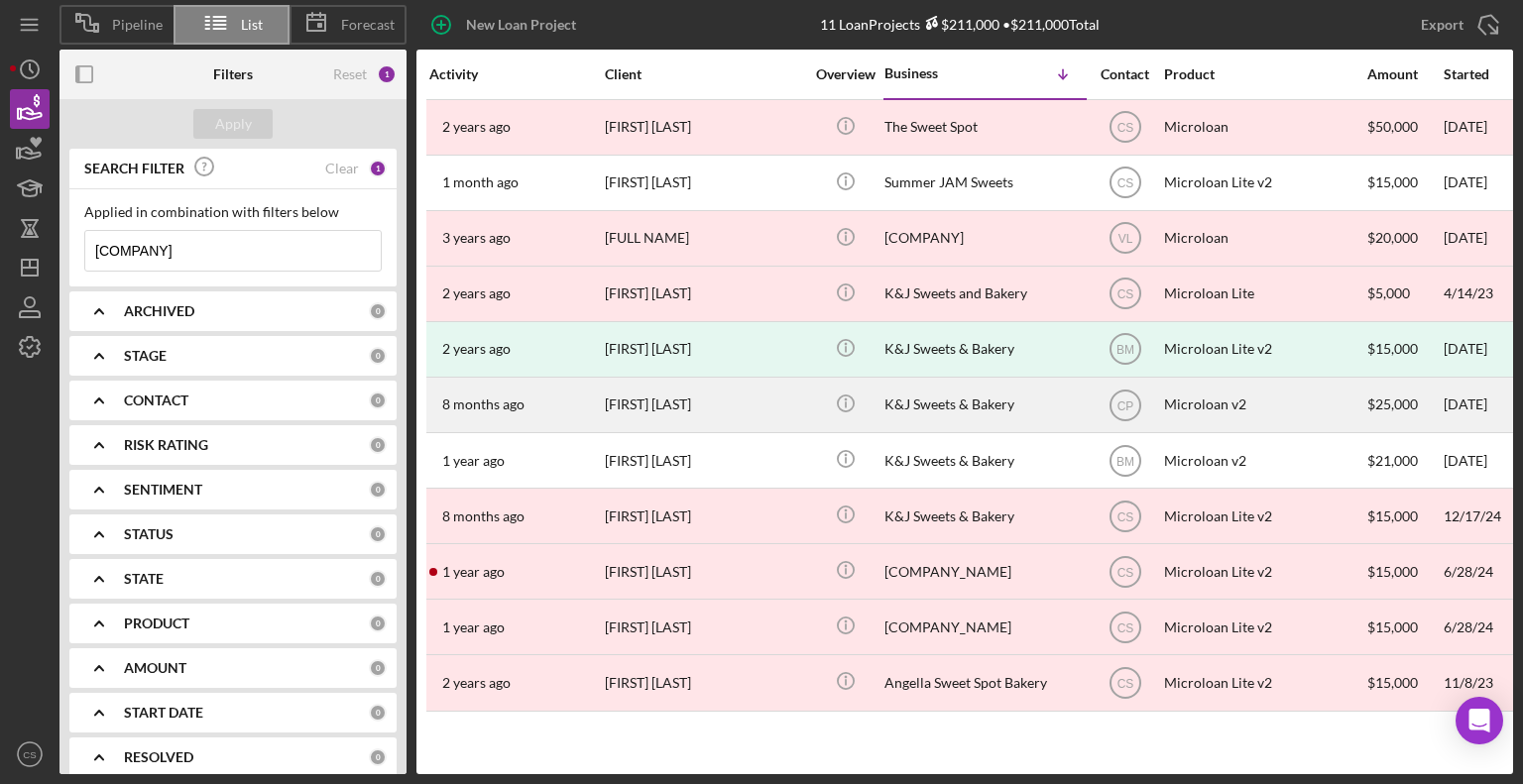 click on "K&J Sweets & Bakery" at bounding box center [984, 404] 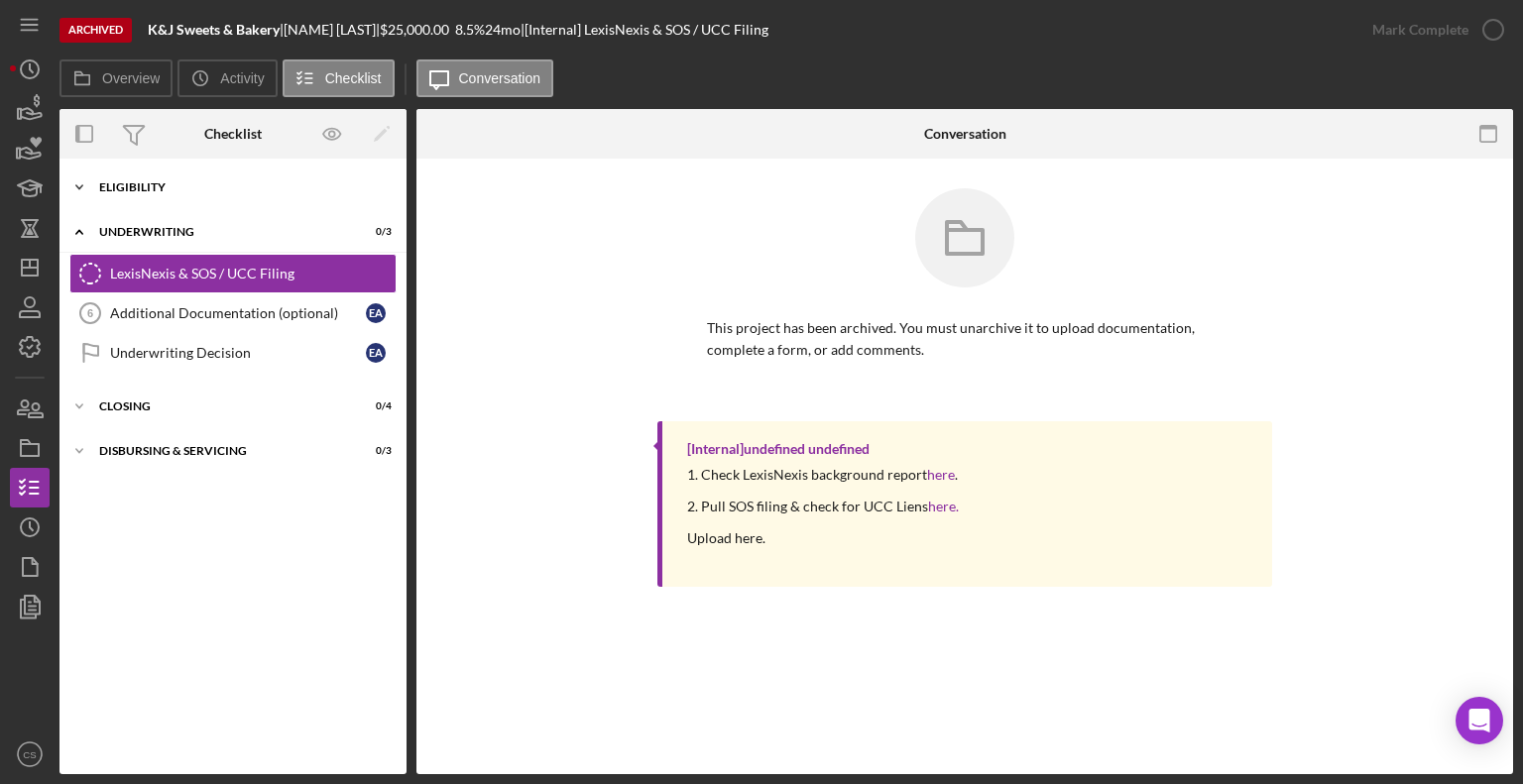 click on "Eligibility" at bounding box center (240, 187) 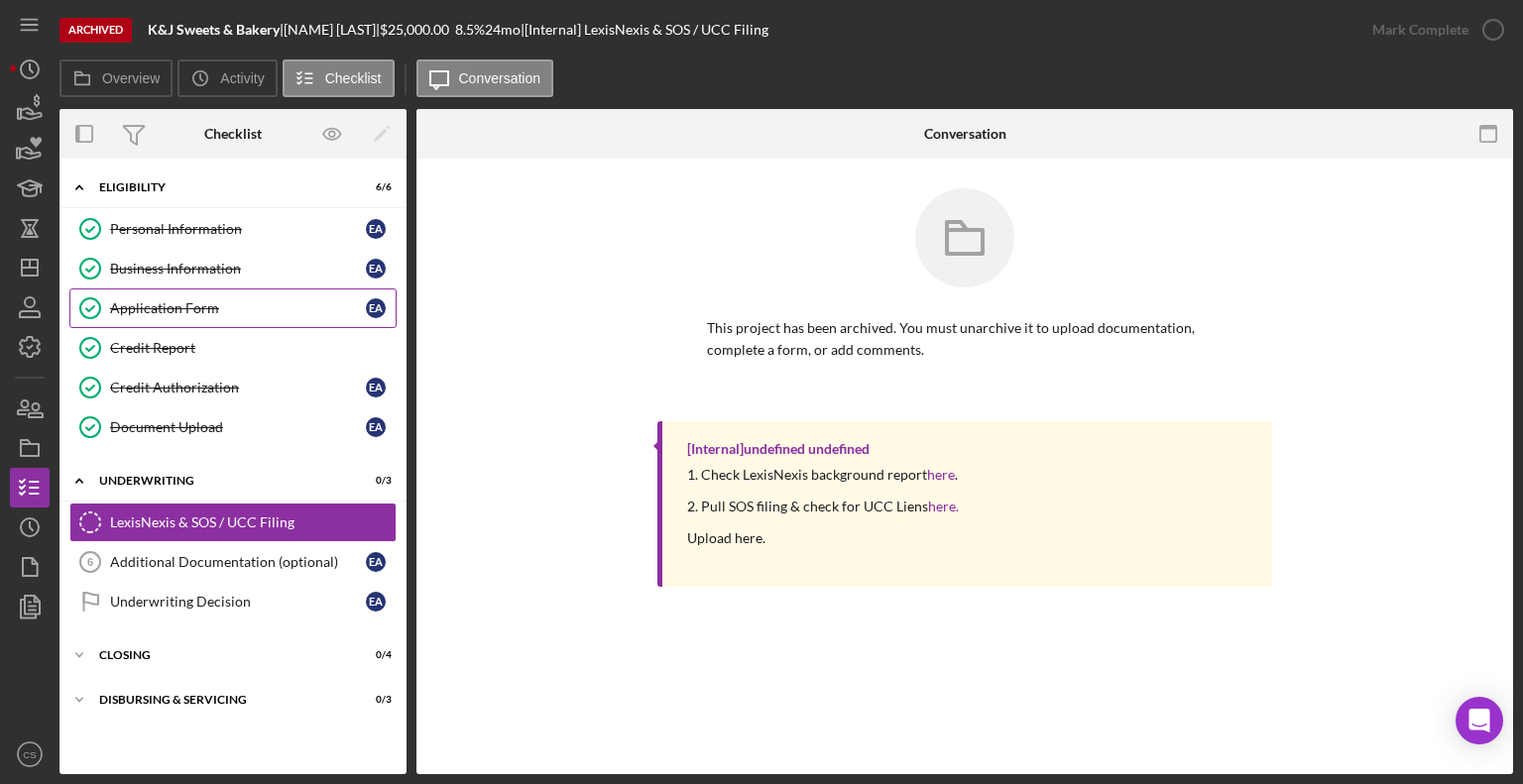 click on "Application Form" at bounding box center [238, 308] 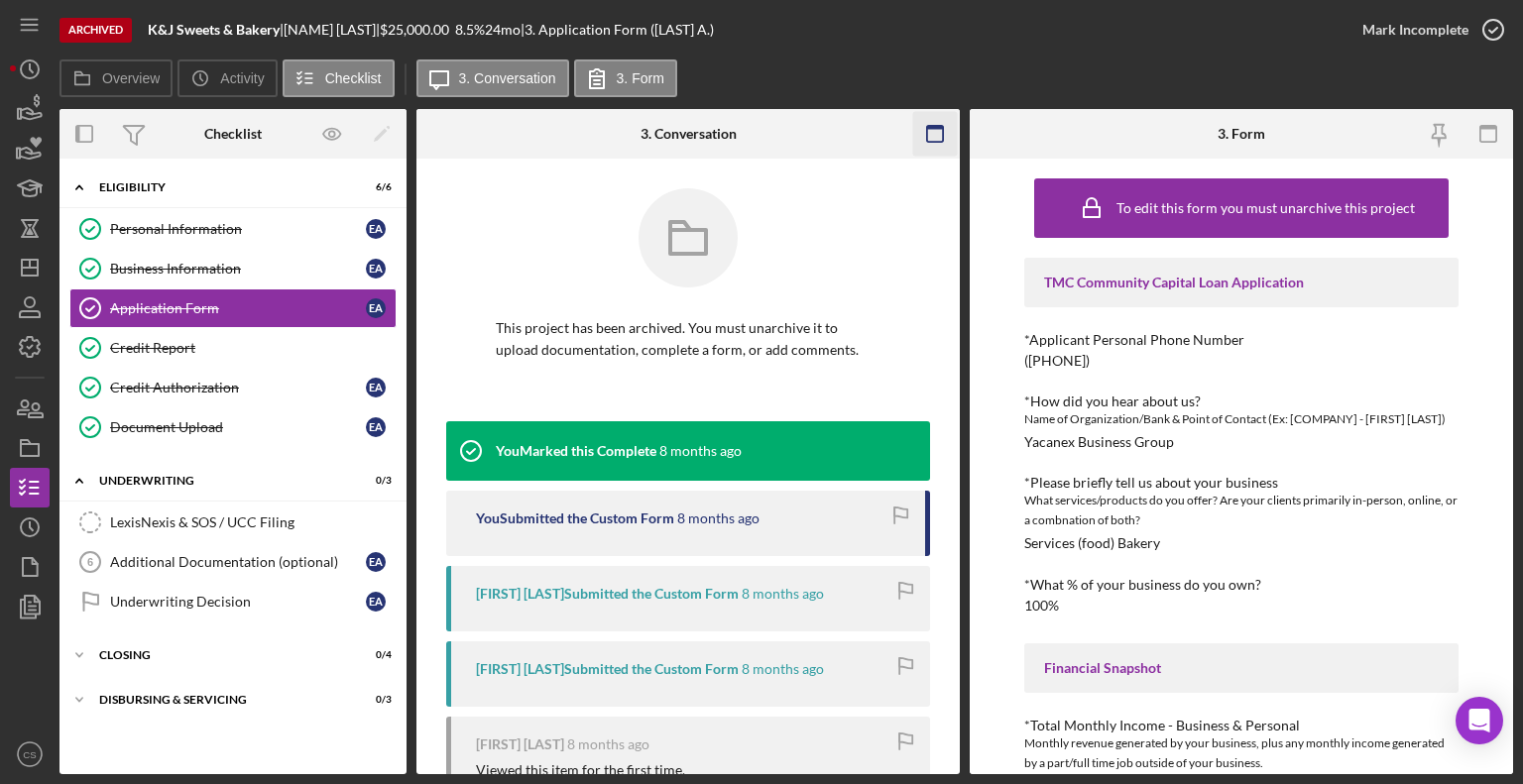 click 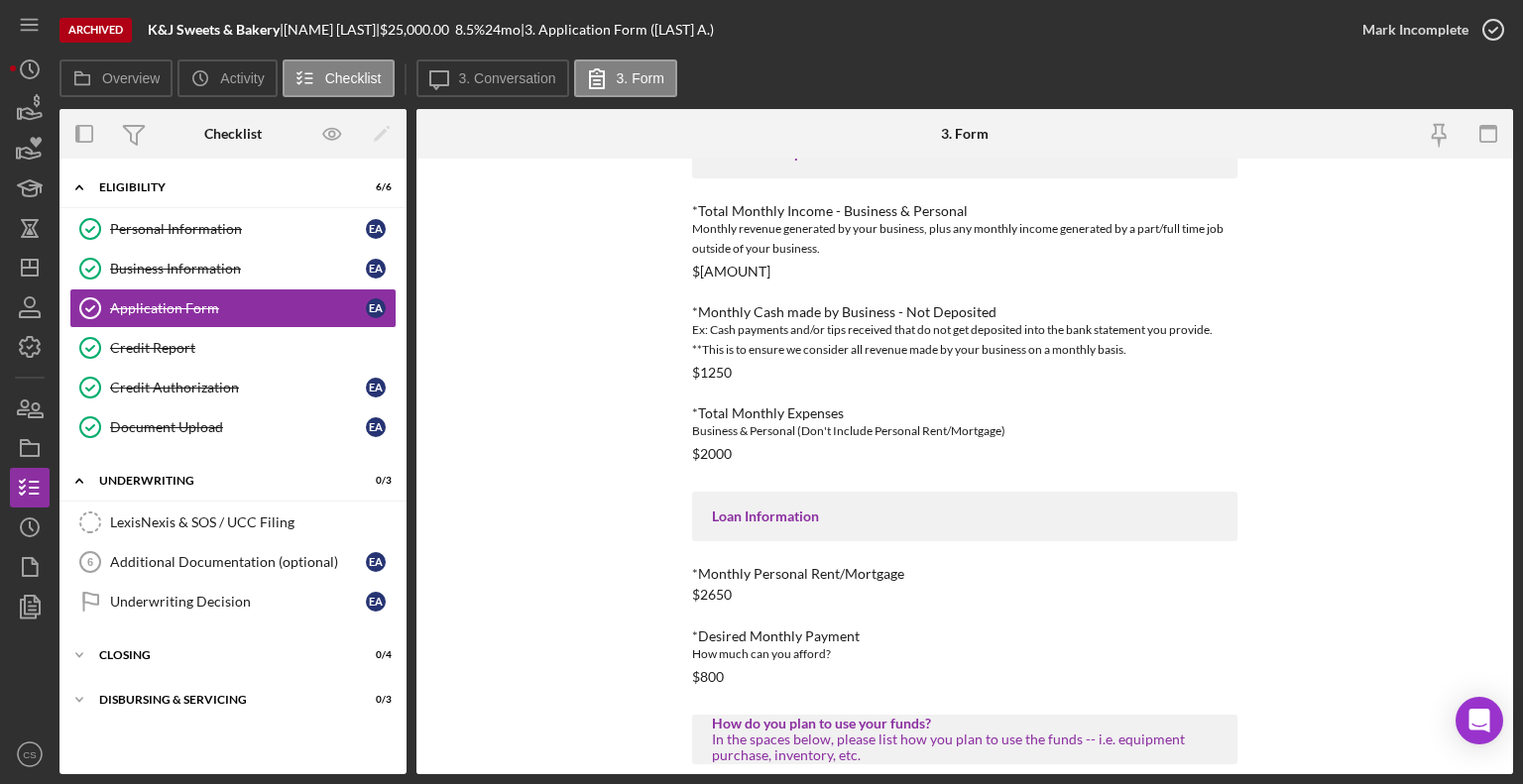 scroll, scrollTop: 777, scrollLeft: 0, axis: vertical 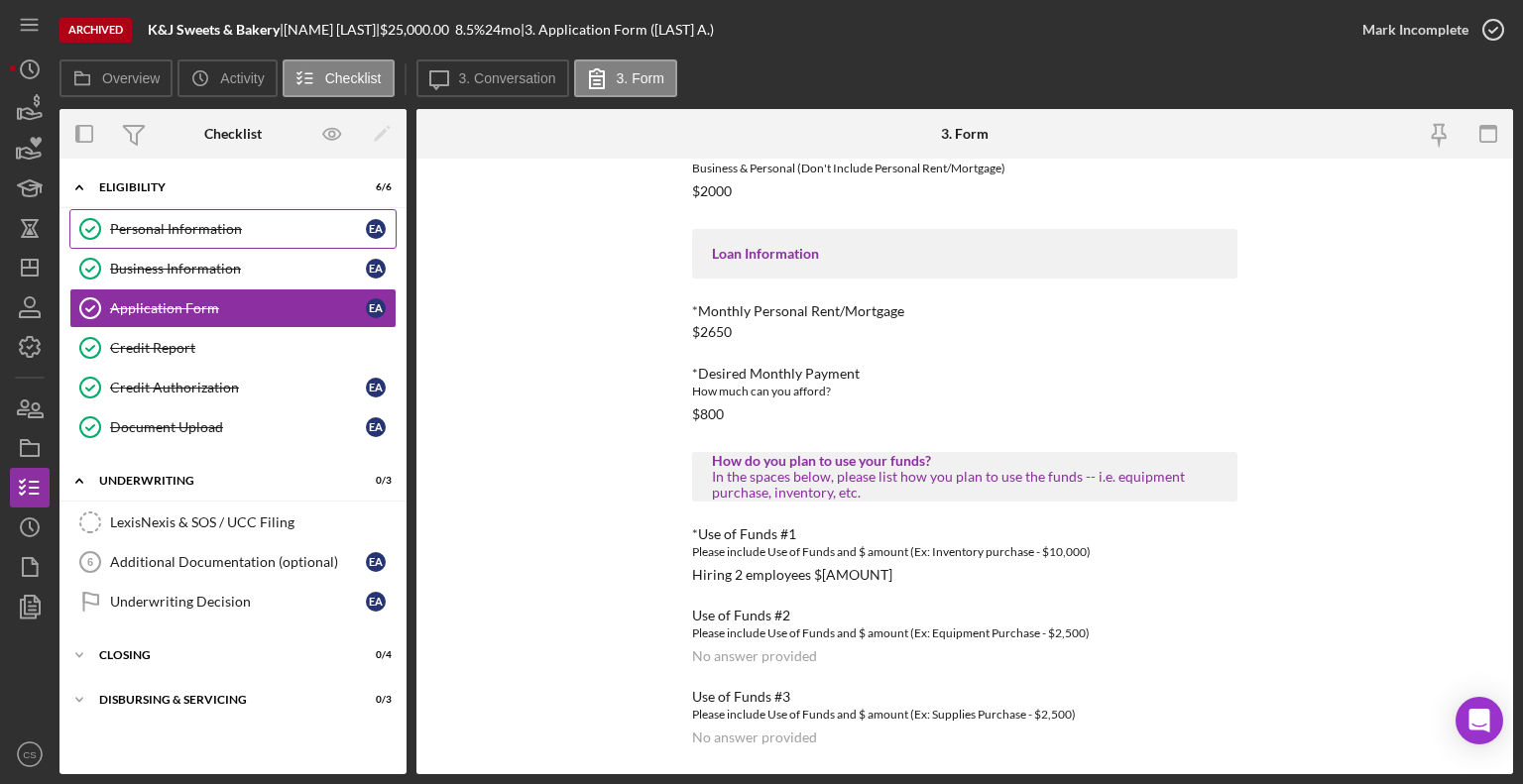 click on "Personal Information" at bounding box center (238, 229) 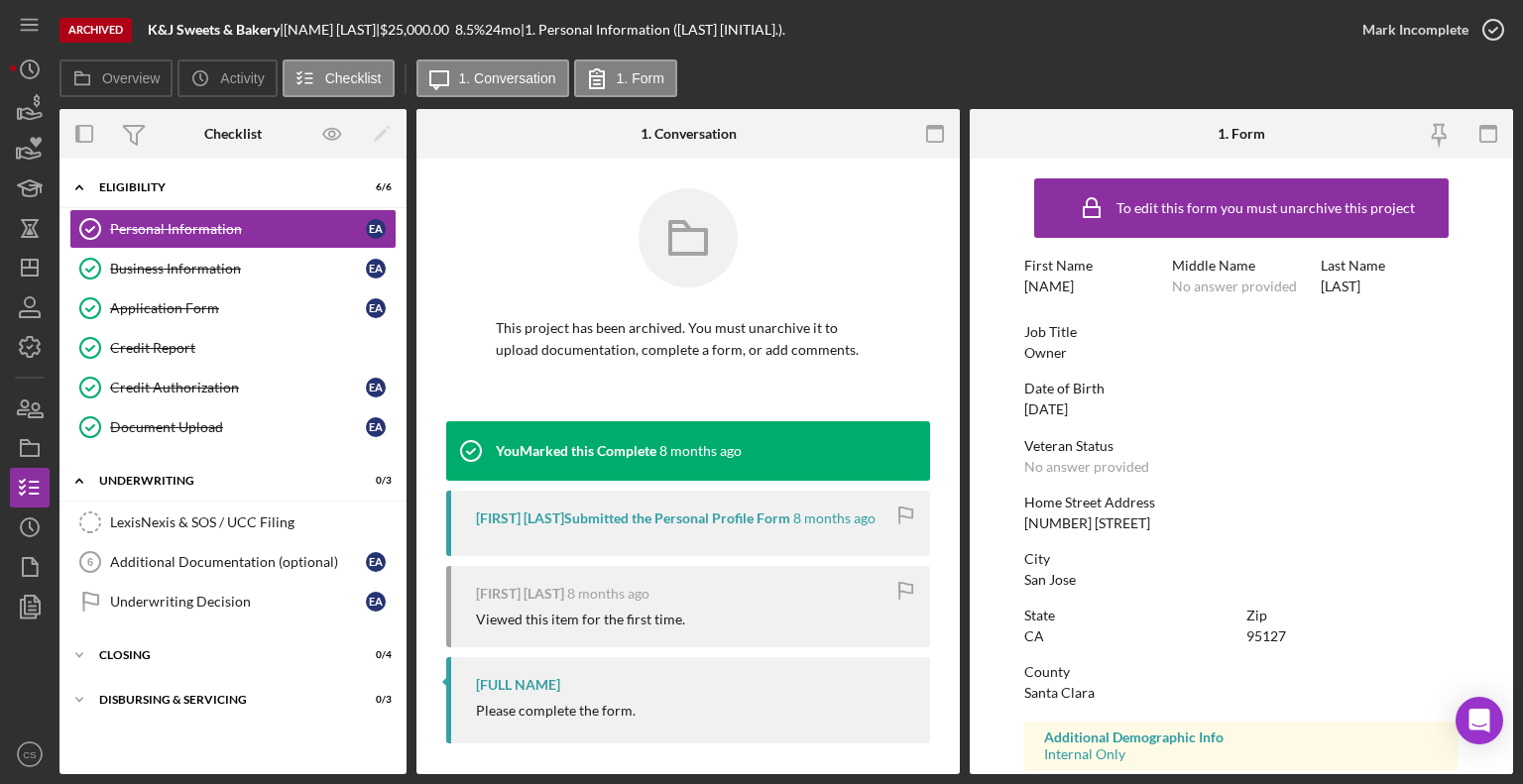 click 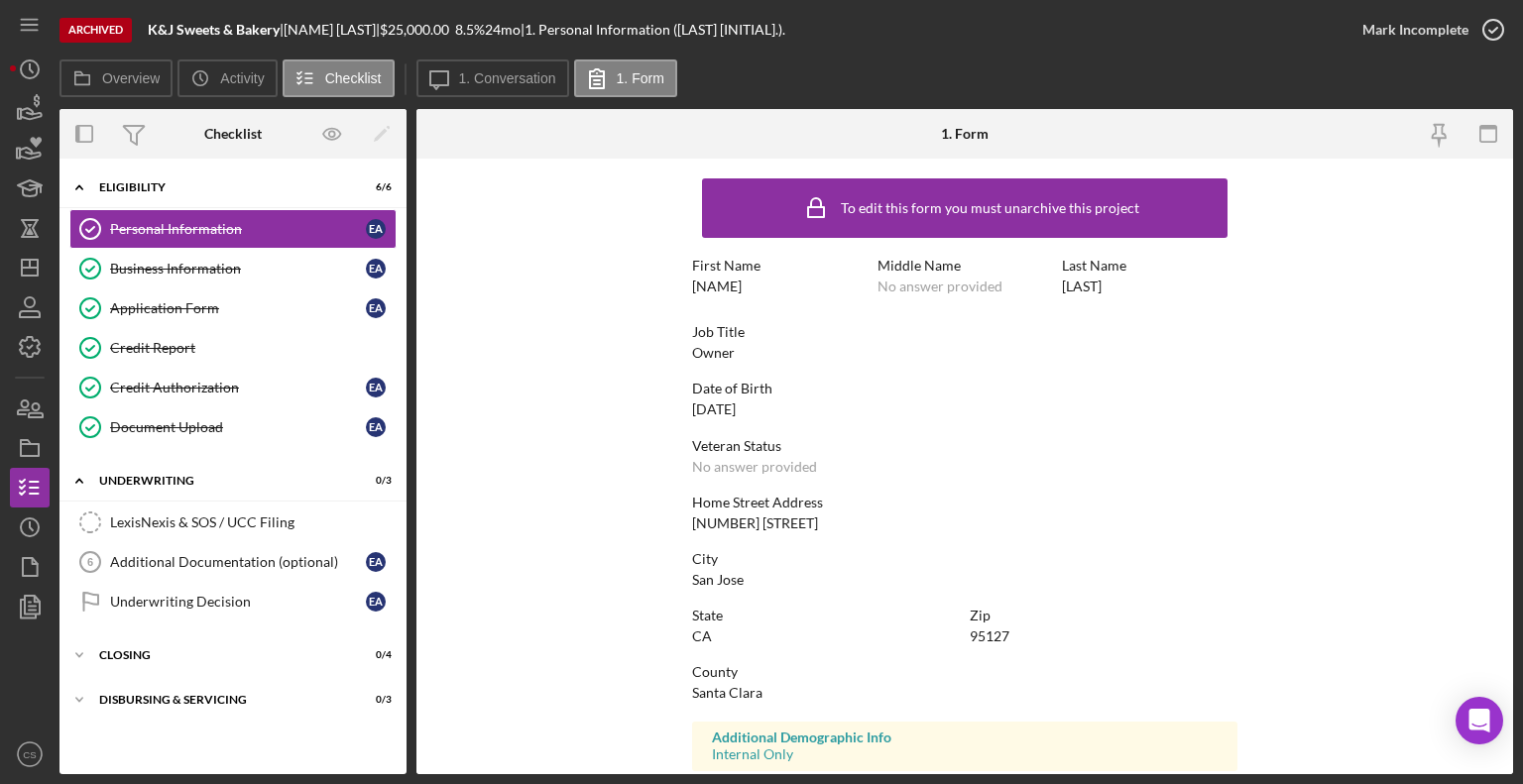scroll, scrollTop: 309, scrollLeft: 0, axis: vertical 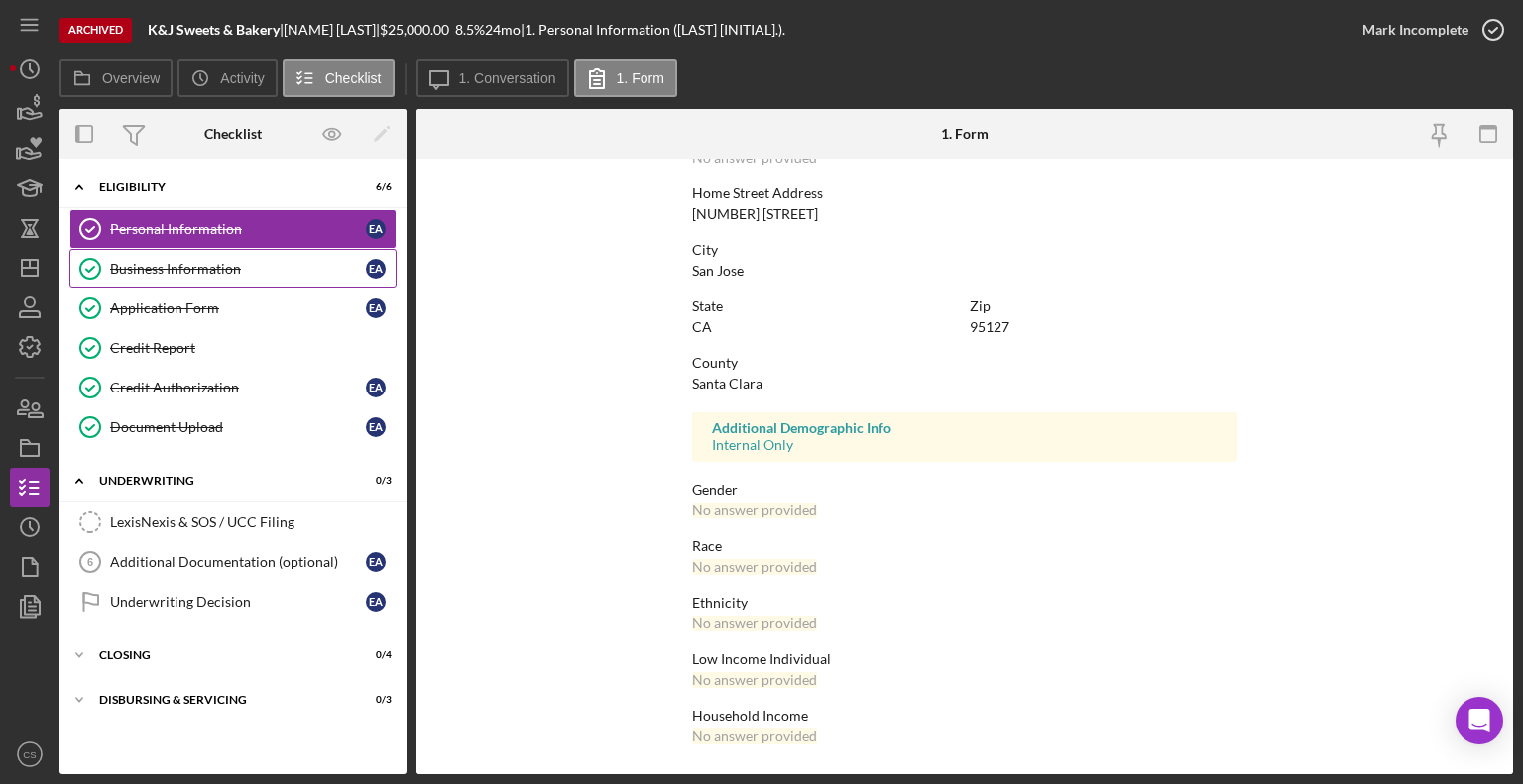 click on "Business Information" at bounding box center (238, 269) 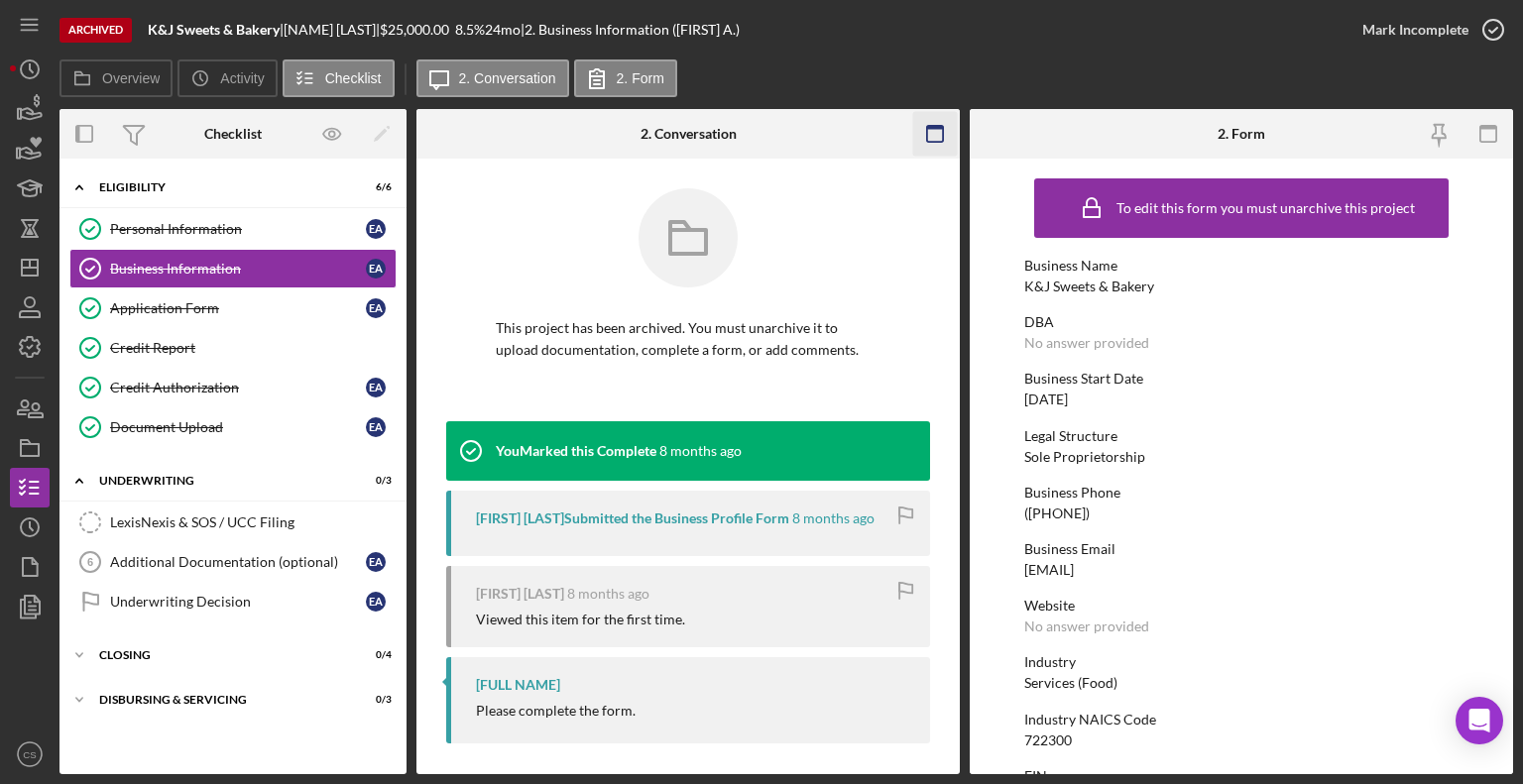 click 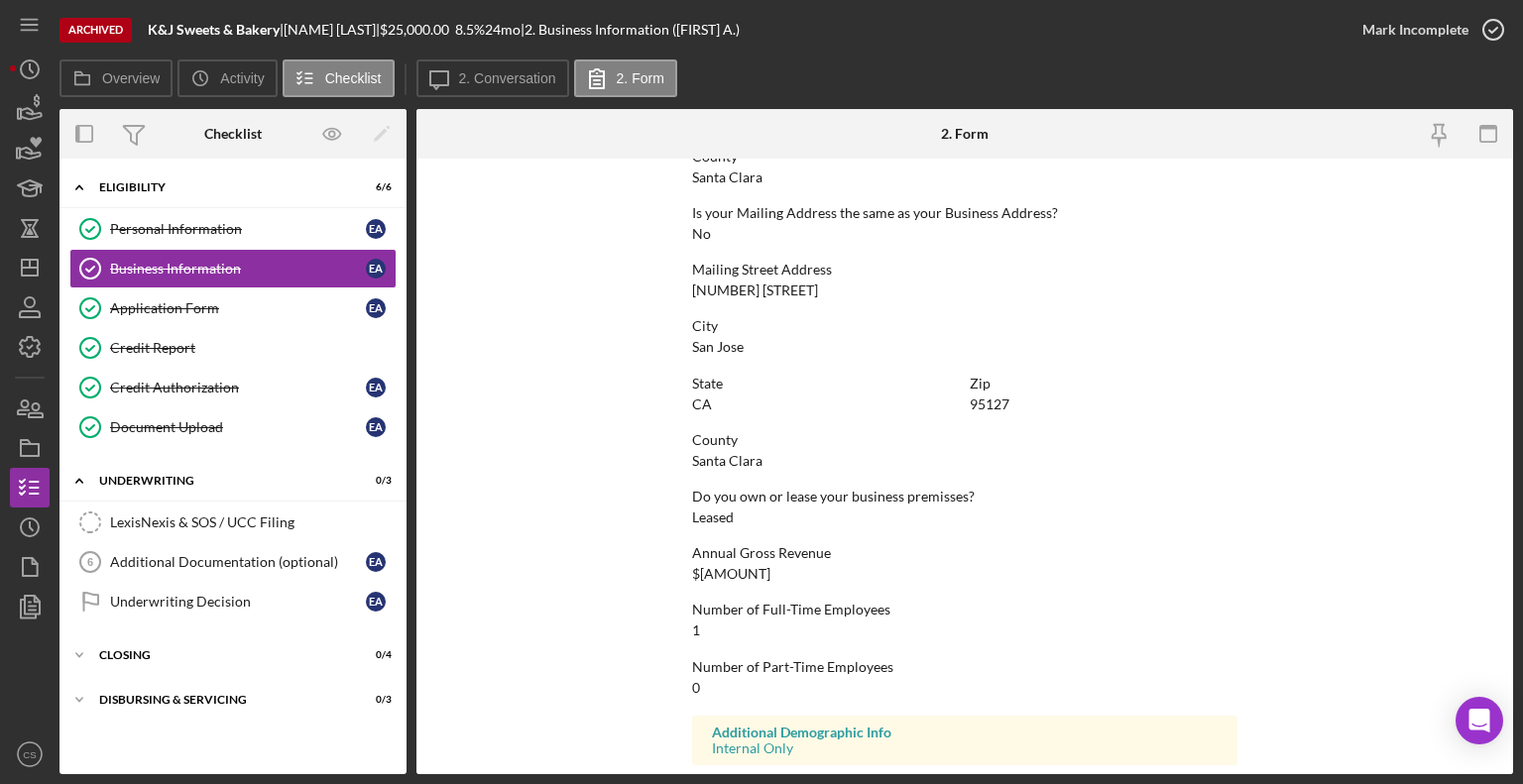 scroll, scrollTop: 1106, scrollLeft: 0, axis: vertical 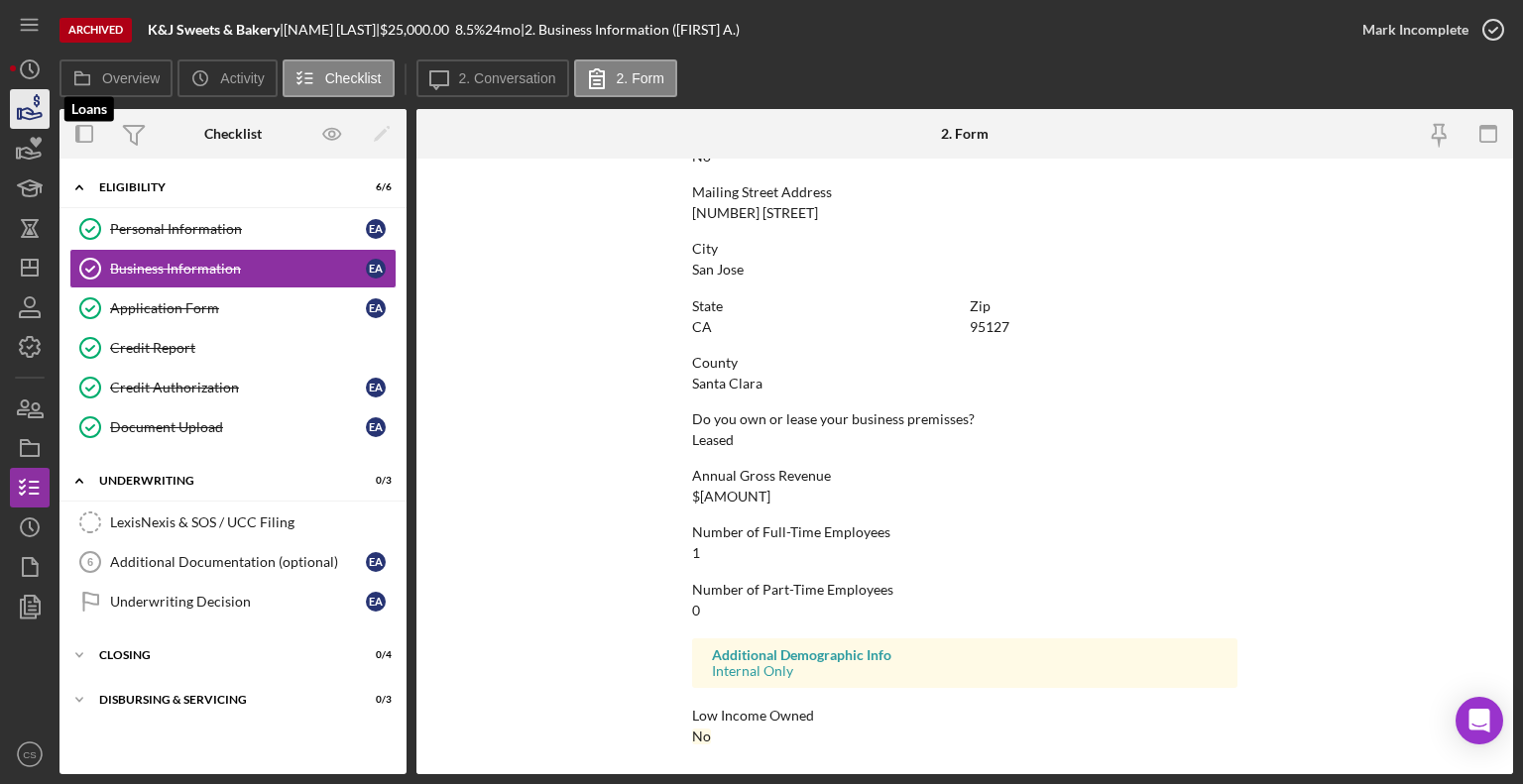 click 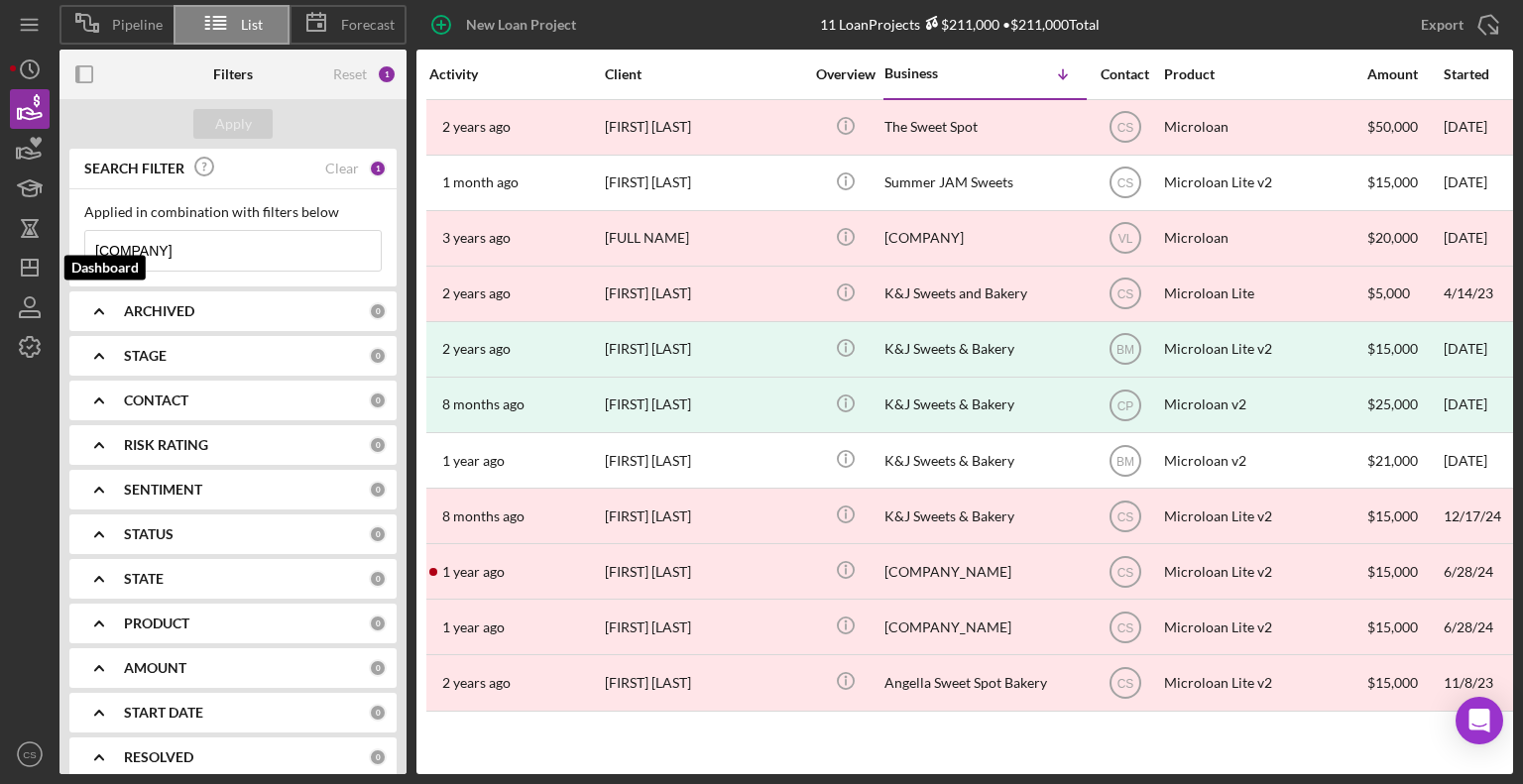 drag, startPoint x: 168, startPoint y: 251, endPoint x: 4, endPoint y: 245, distance: 164.10972 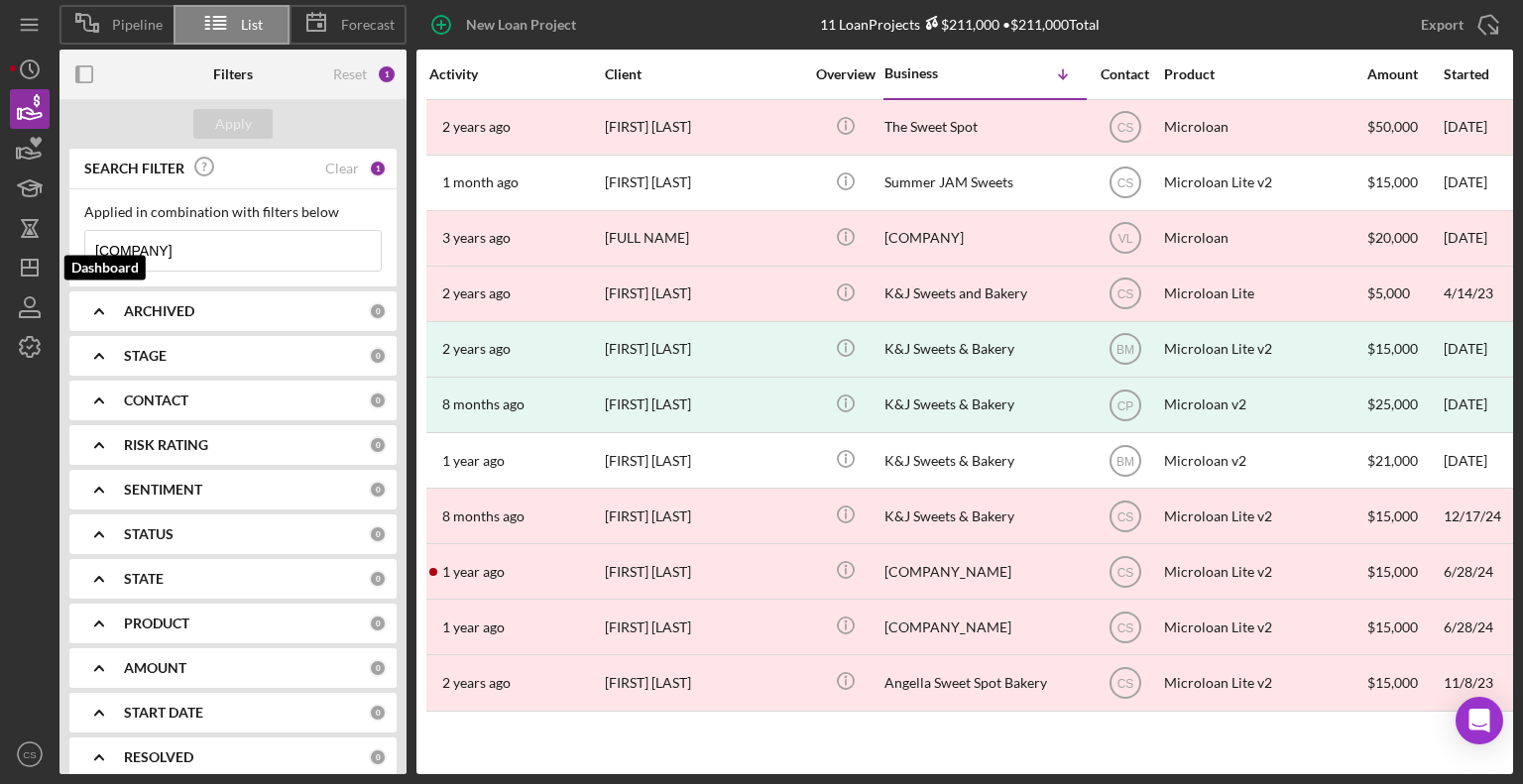 click on "Pipeline List Forecast New Loan Project 11   Loan  Projects $211,000   •  $211,000  Total K&J Sweets Export Icon/Export Filters Reset 1 Apply SEARCH FILTER   Clear 1 Applied in combination with filters below K&J Sweets Icon/Menu Close Icon/Expander ARCHIVED   0 Icon/Expander STAGE   0 Icon/Expander CONTACT   0 Icon/Expander RISK RATING   0 Icon/Expander SENTIMENT   0 Icon/Expander STATUS   0 Icon/Expander STATE   0 Icon/Expander PRODUCT   0 Icon/Expander AMOUNT   0 Icon/Expander START DATE   0 Icon/Expander RESOLVED   0 Icon/Expander RESOLUTION   0 Icon/Expander CLOSING DATE   0 Icon/Expander FUNDED   0 Icon/Expander LATEST ACTIVITY   0 Activity Client Overview Business Icon/Table Sort Arrow Contact Product Amount Started Closing Checklist Stage Status Sentiment Risk Rating Funded Resolution Resolved State View Archived 2 years ago Laura Lapointe Laura Lapointe Icon/Info The Sweet Spot CS Microloan $50,000 6/1/23 2 years ago Done Ongoing 5 No Withdrawn 6/6/23 Icon/Navigate 06/06/2023 1 month ago Icon/Info 5" at bounding box center (762, 392) 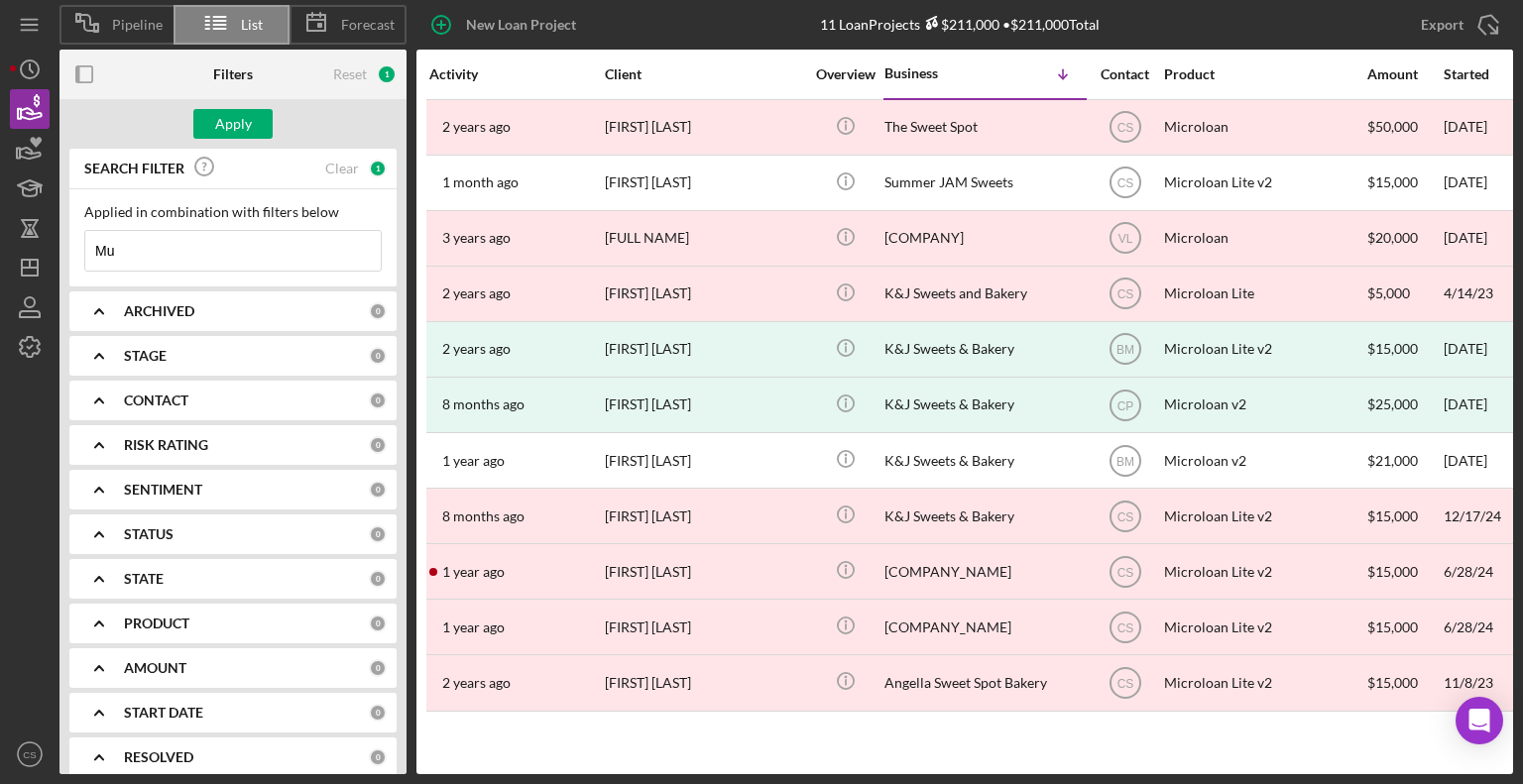type on "M" 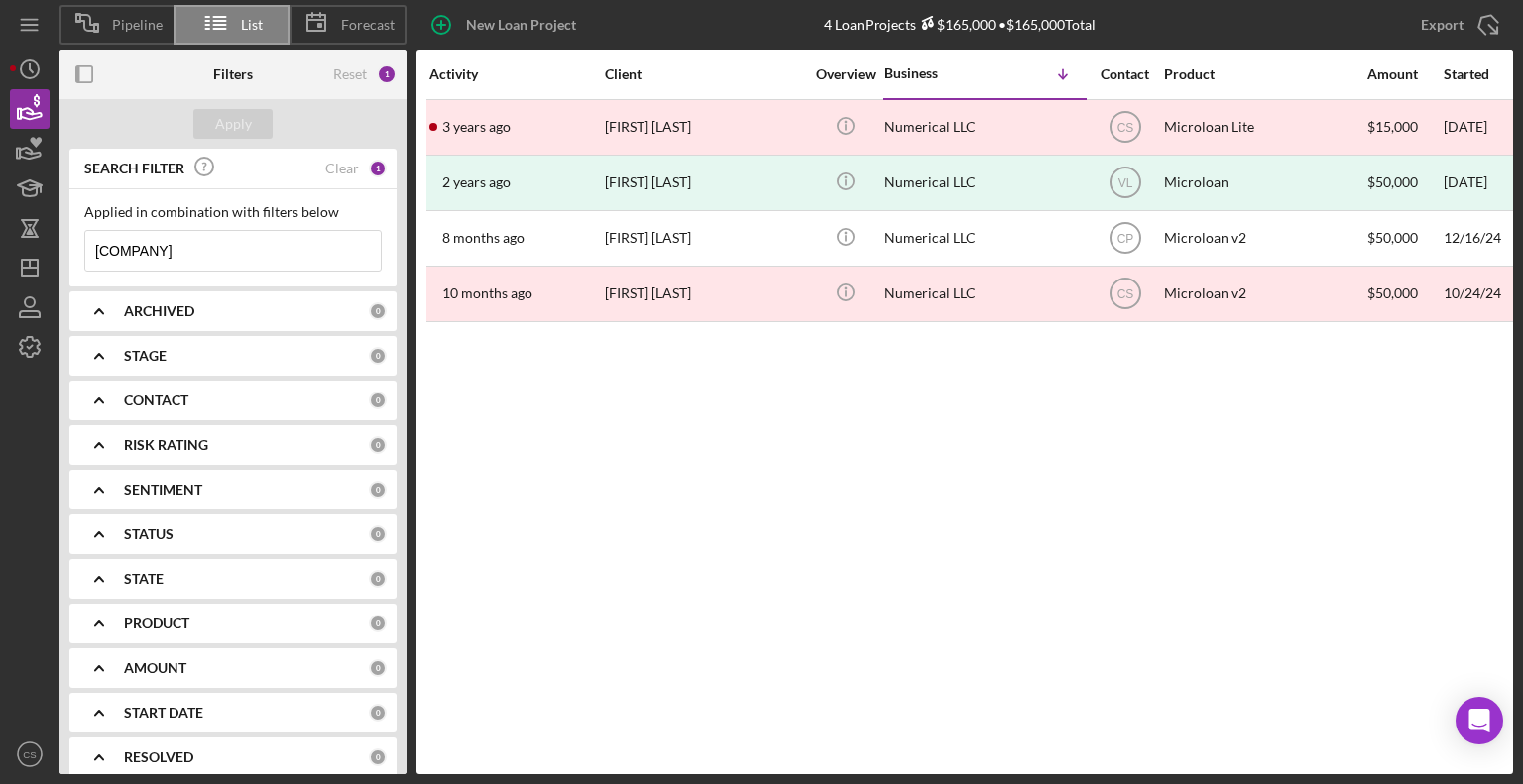 type on "Numerical" 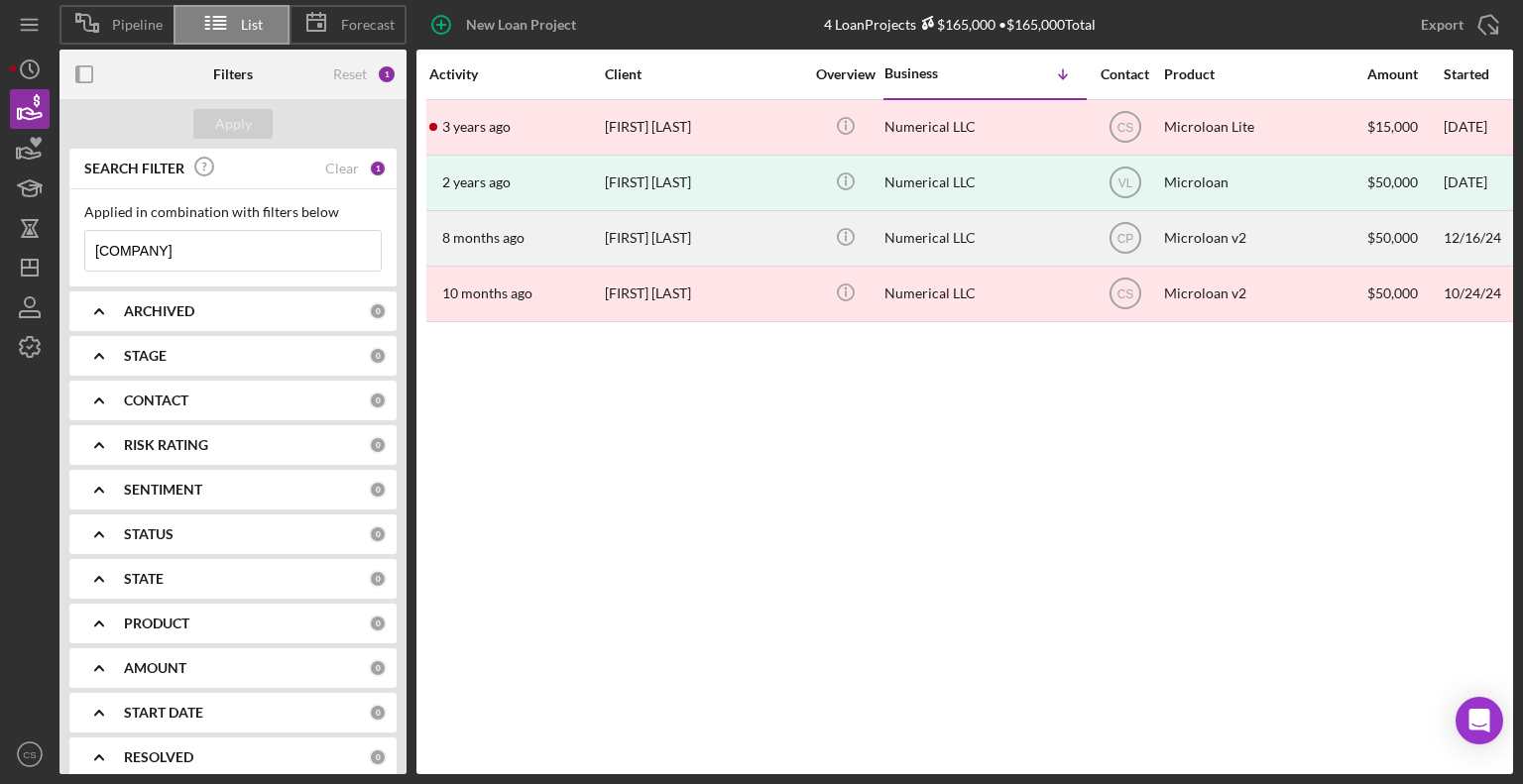 click on "Darlene Sandoval" at bounding box center (704, 238) 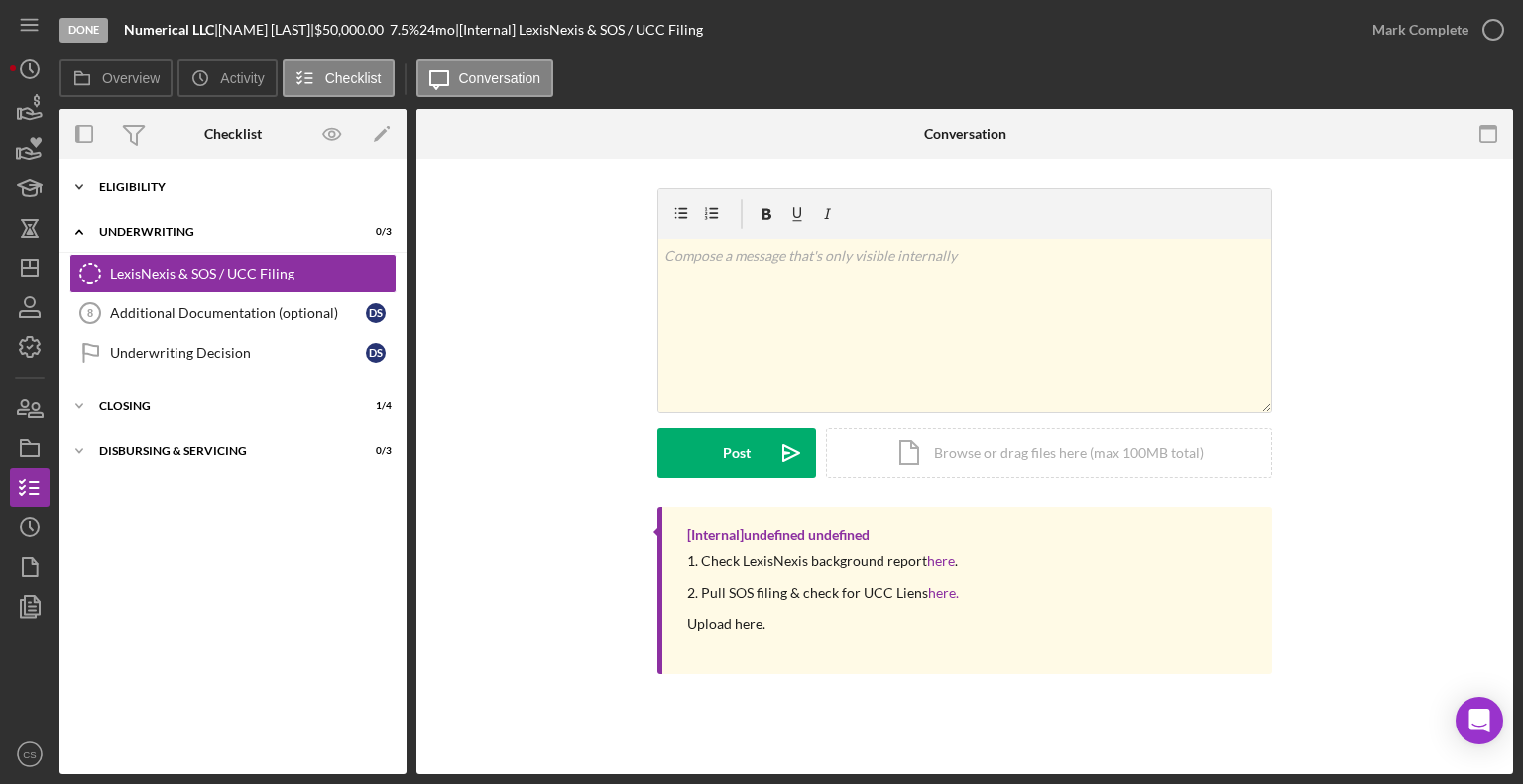 click on "Icon/Expander Eligibility 8 / 8" at bounding box center (233, 187) 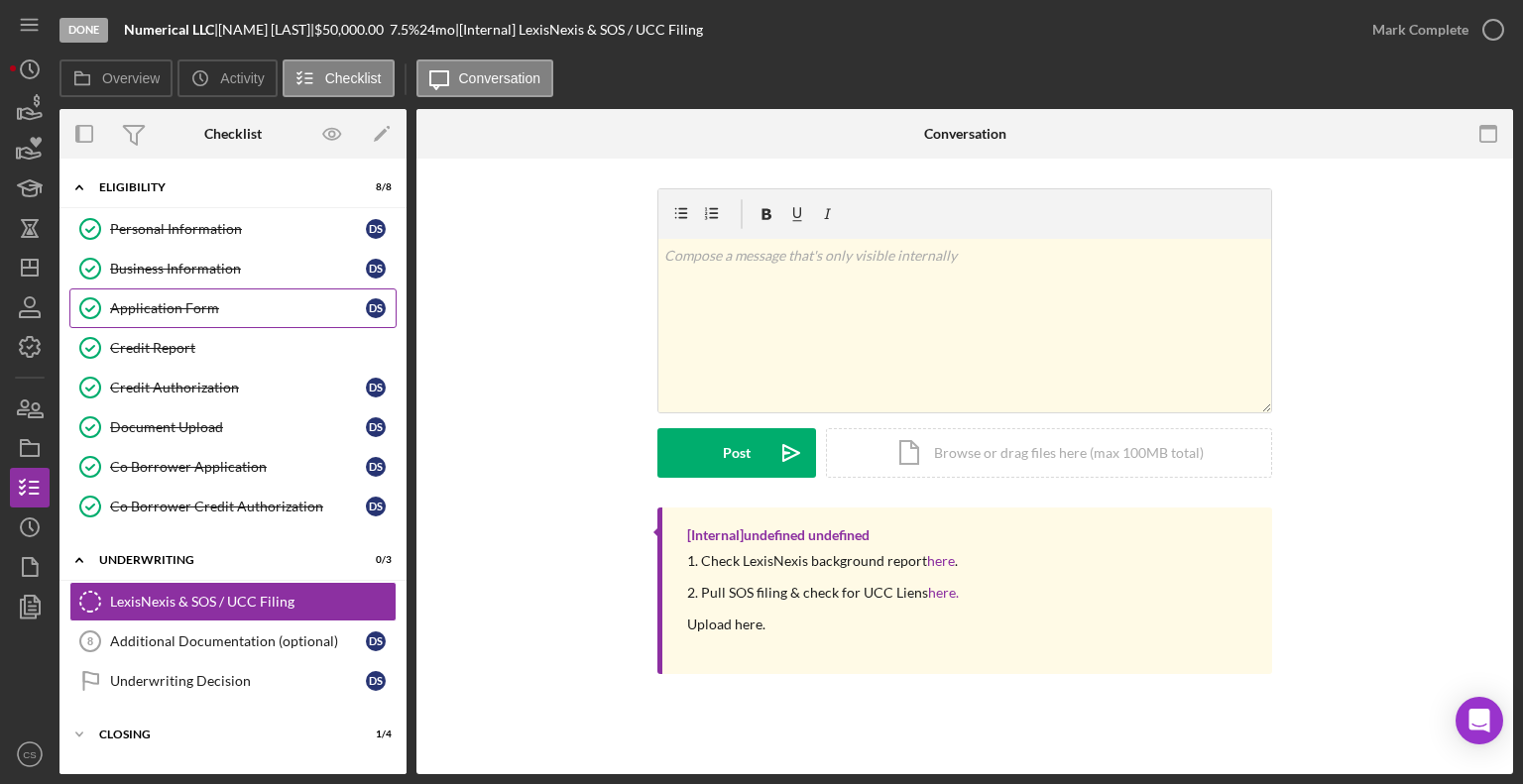 click on "Application Form" at bounding box center (238, 308) 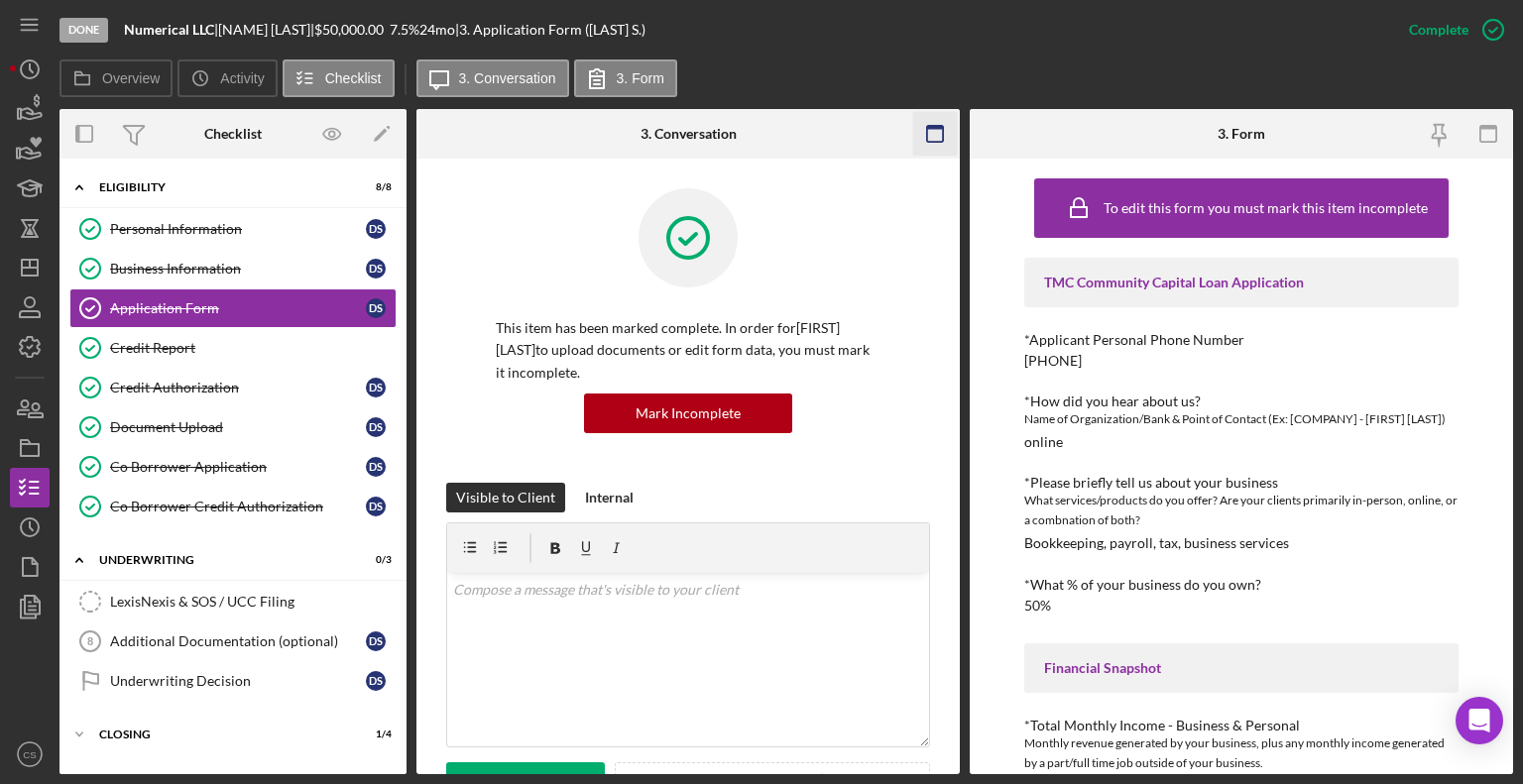 click 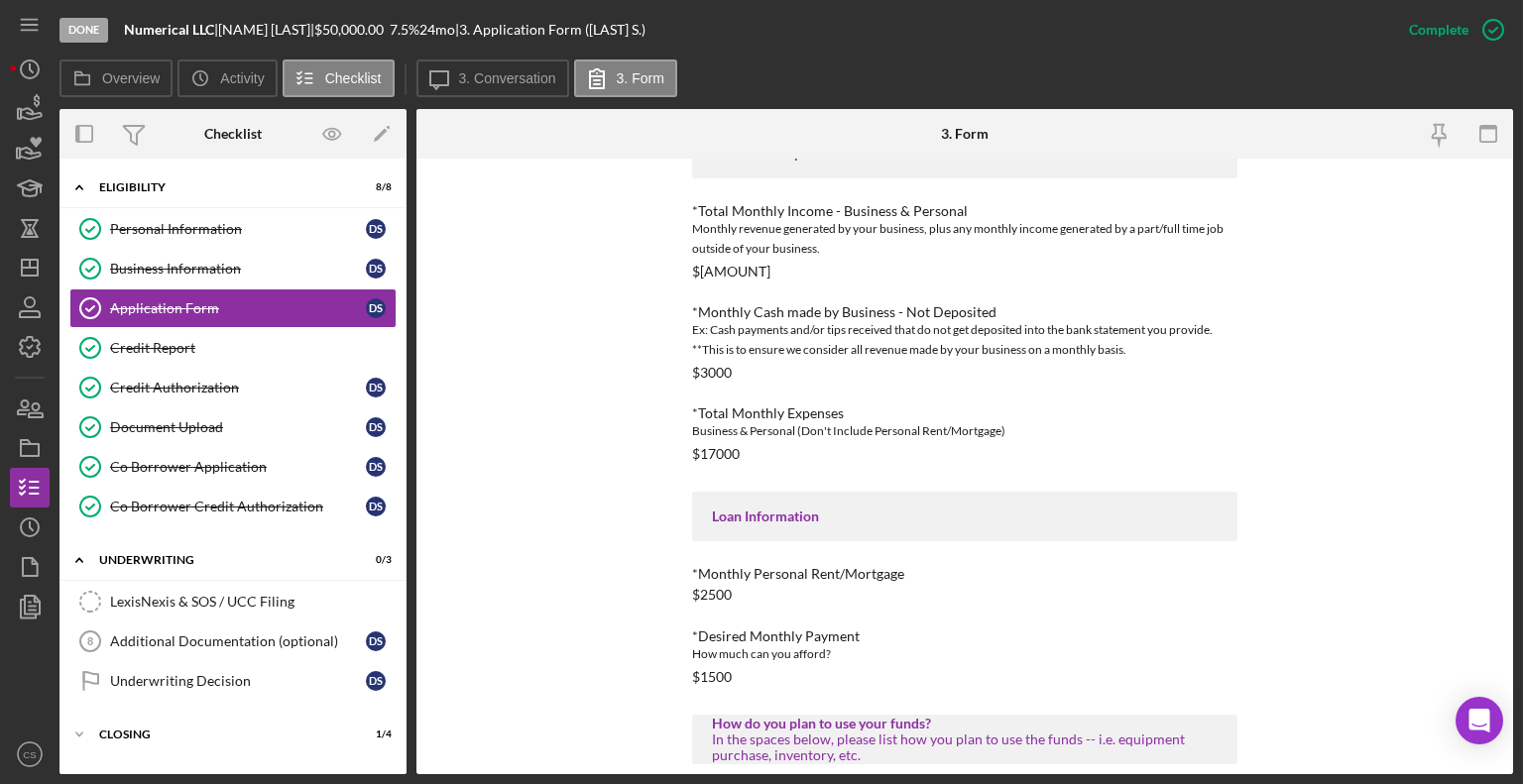 scroll, scrollTop: 777, scrollLeft: 0, axis: vertical 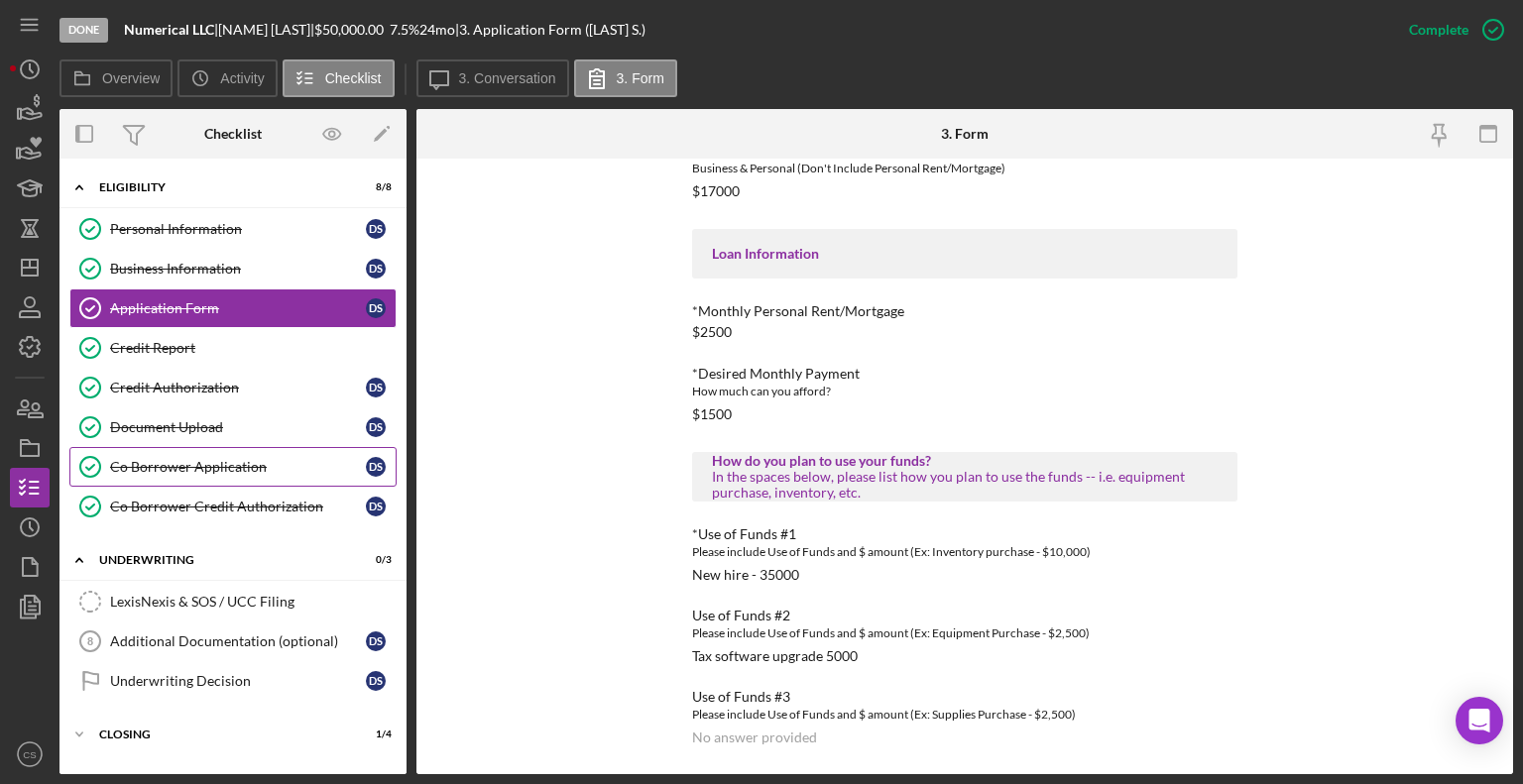 click on "Co Borrower Application" at bounding box center [238, 467] 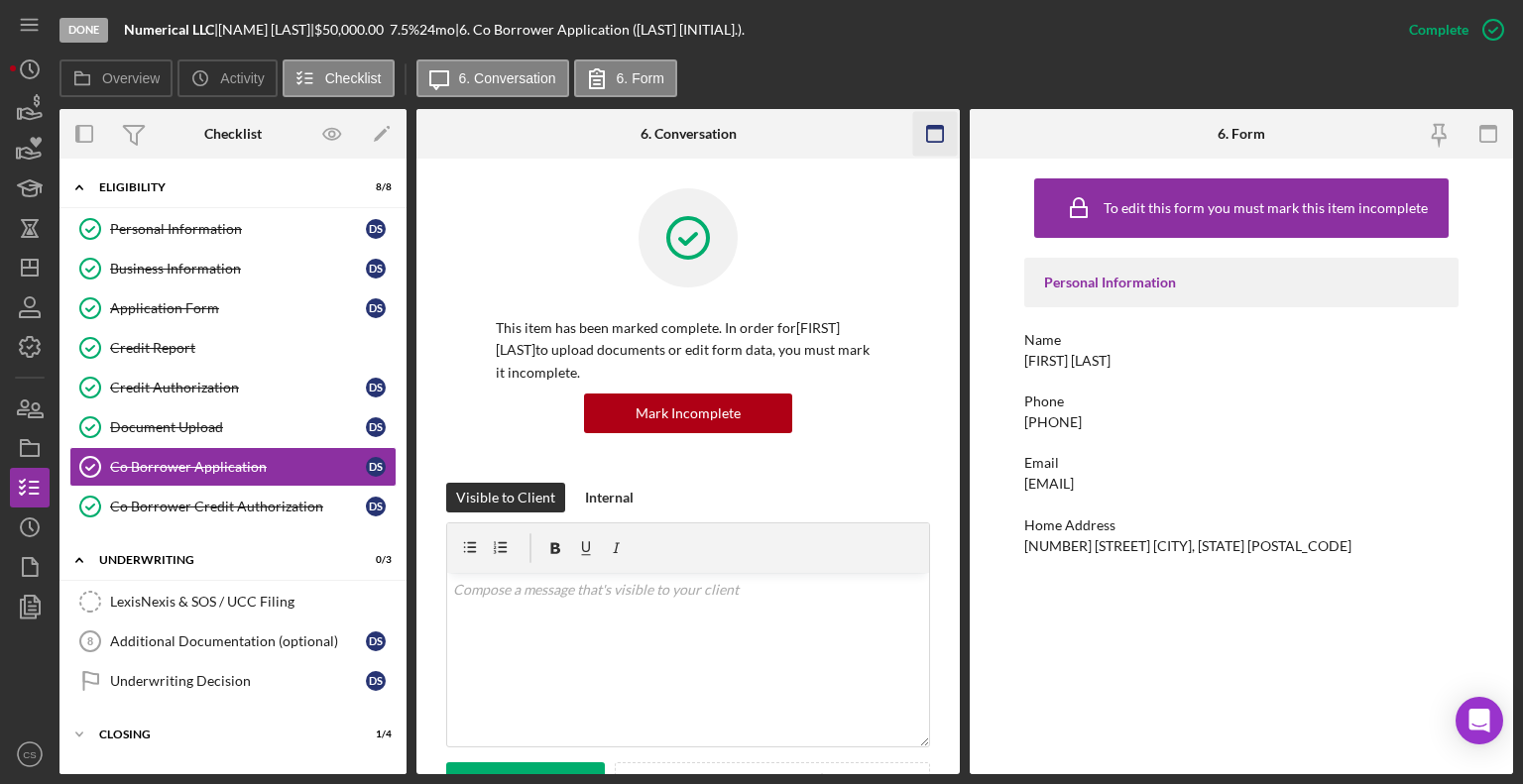 click 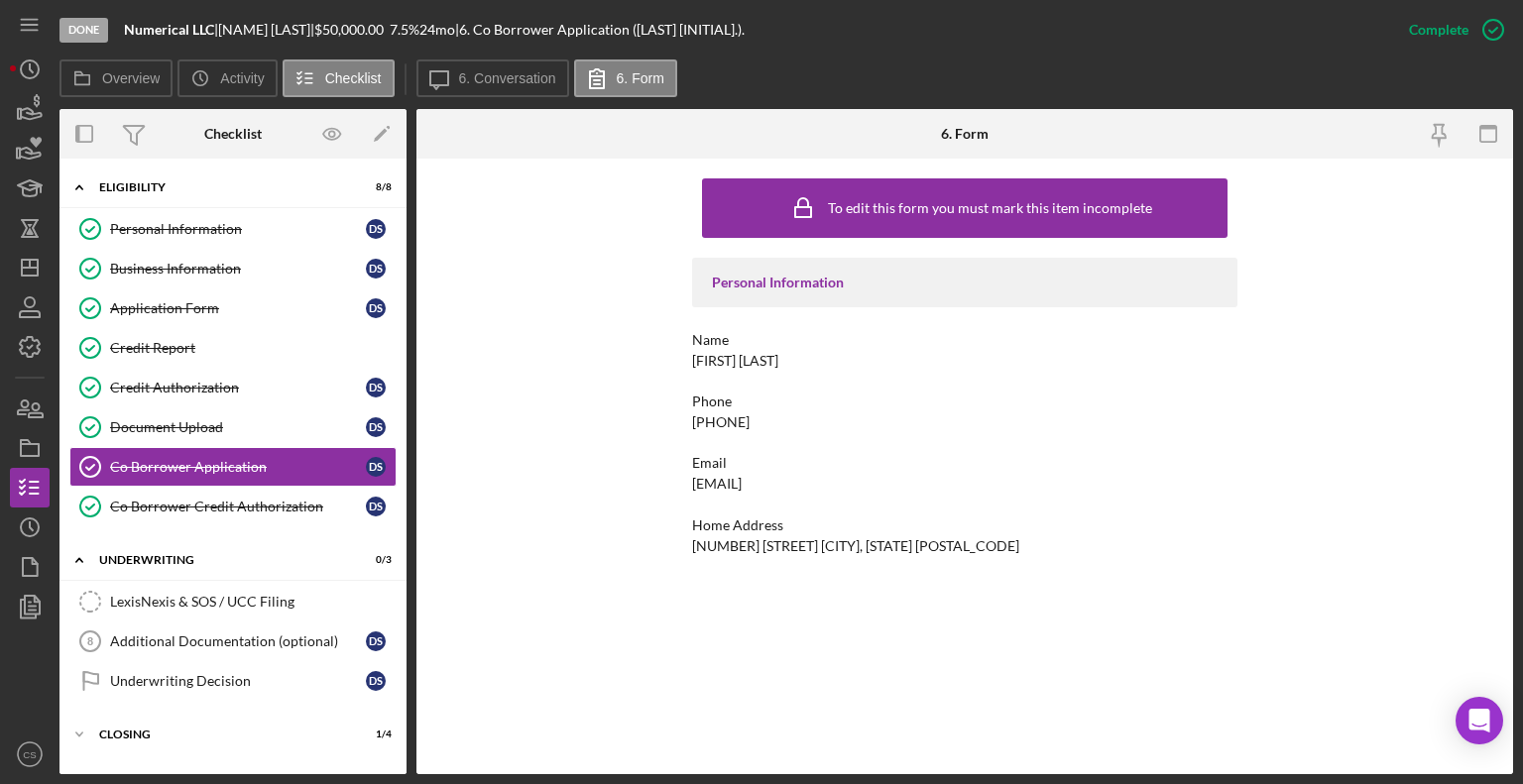 scroll, scrollTop: 30, scrollLeft: 0, axis: vertical 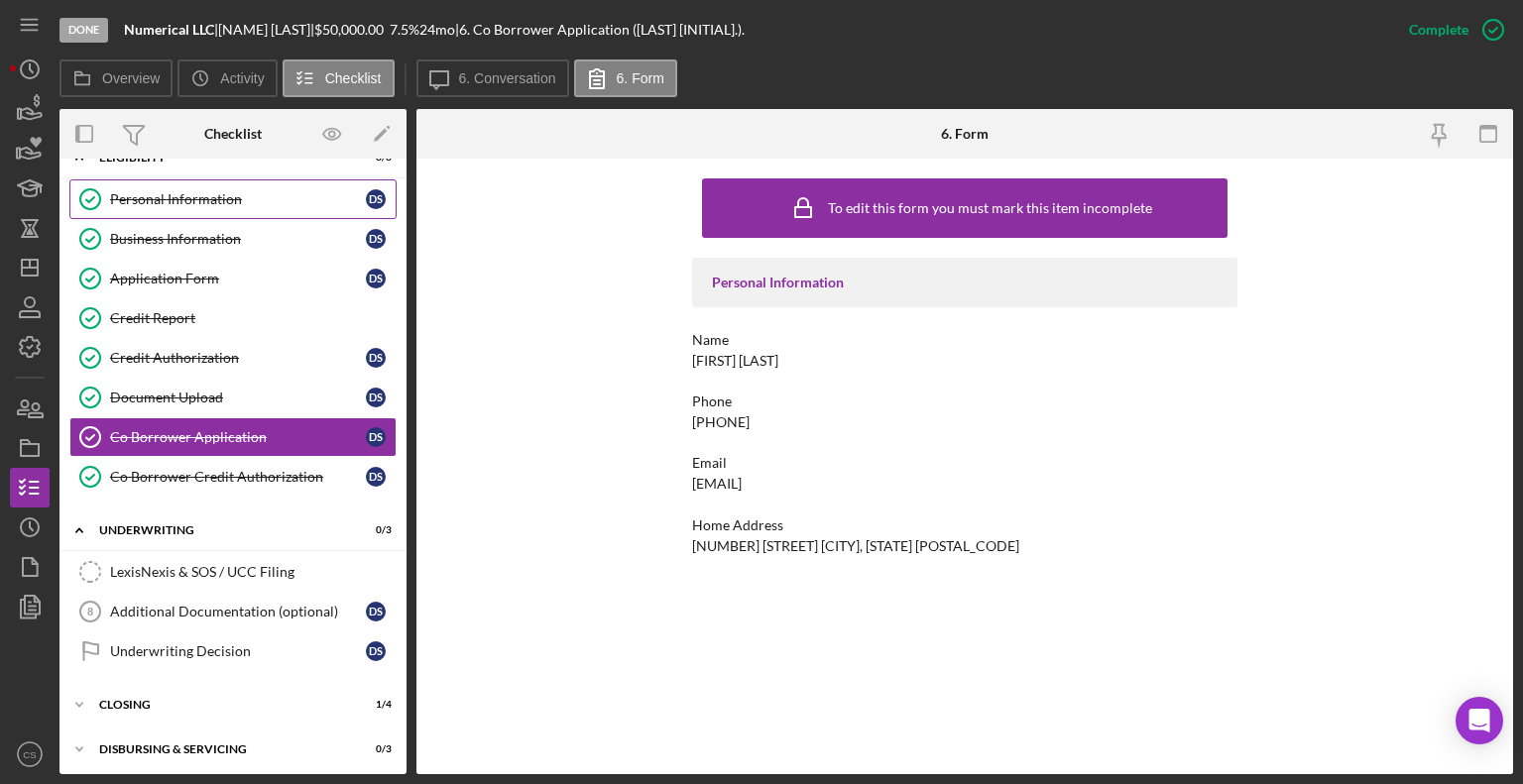 click on "Personal Information" at bounding box center [238, 199] 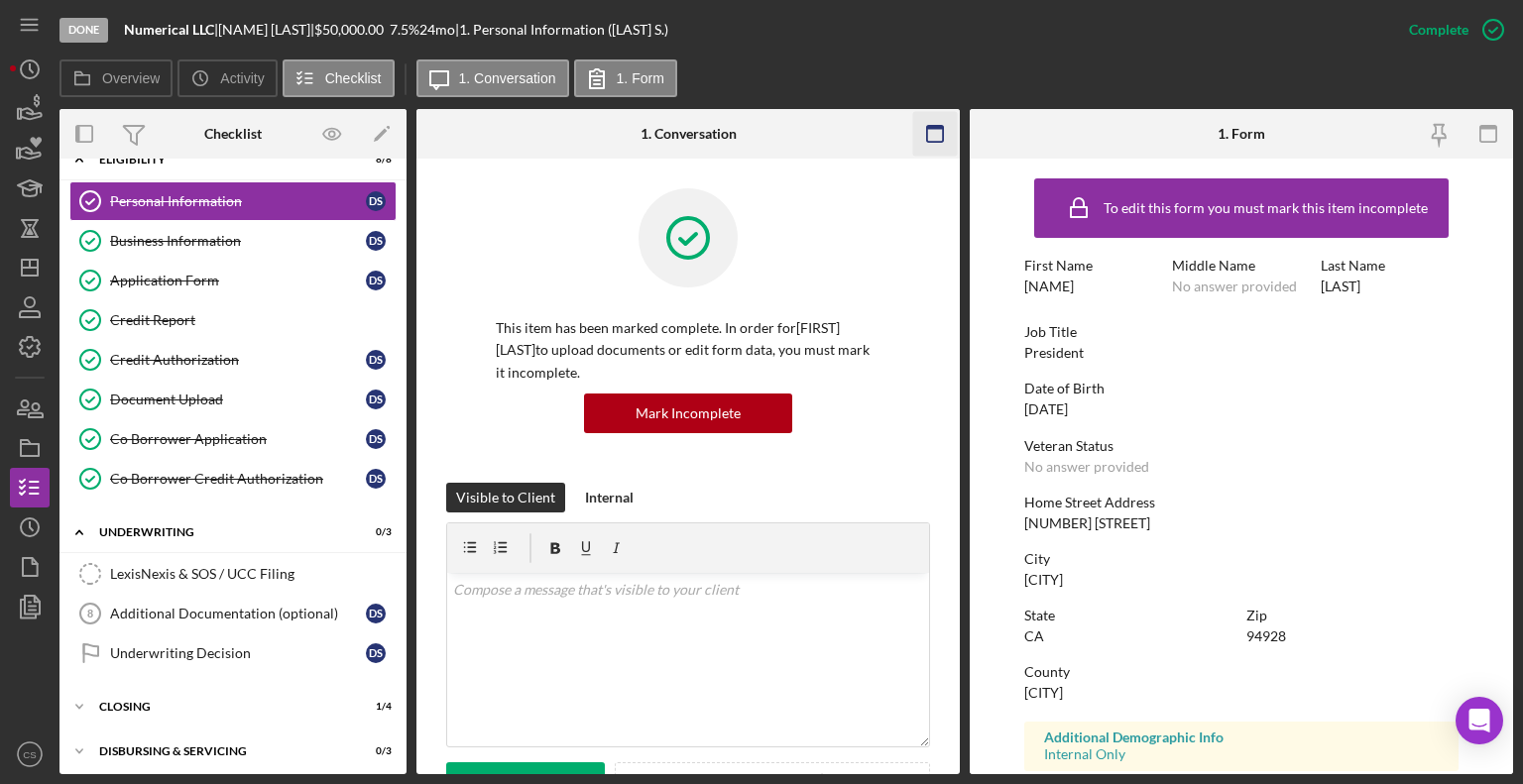 click 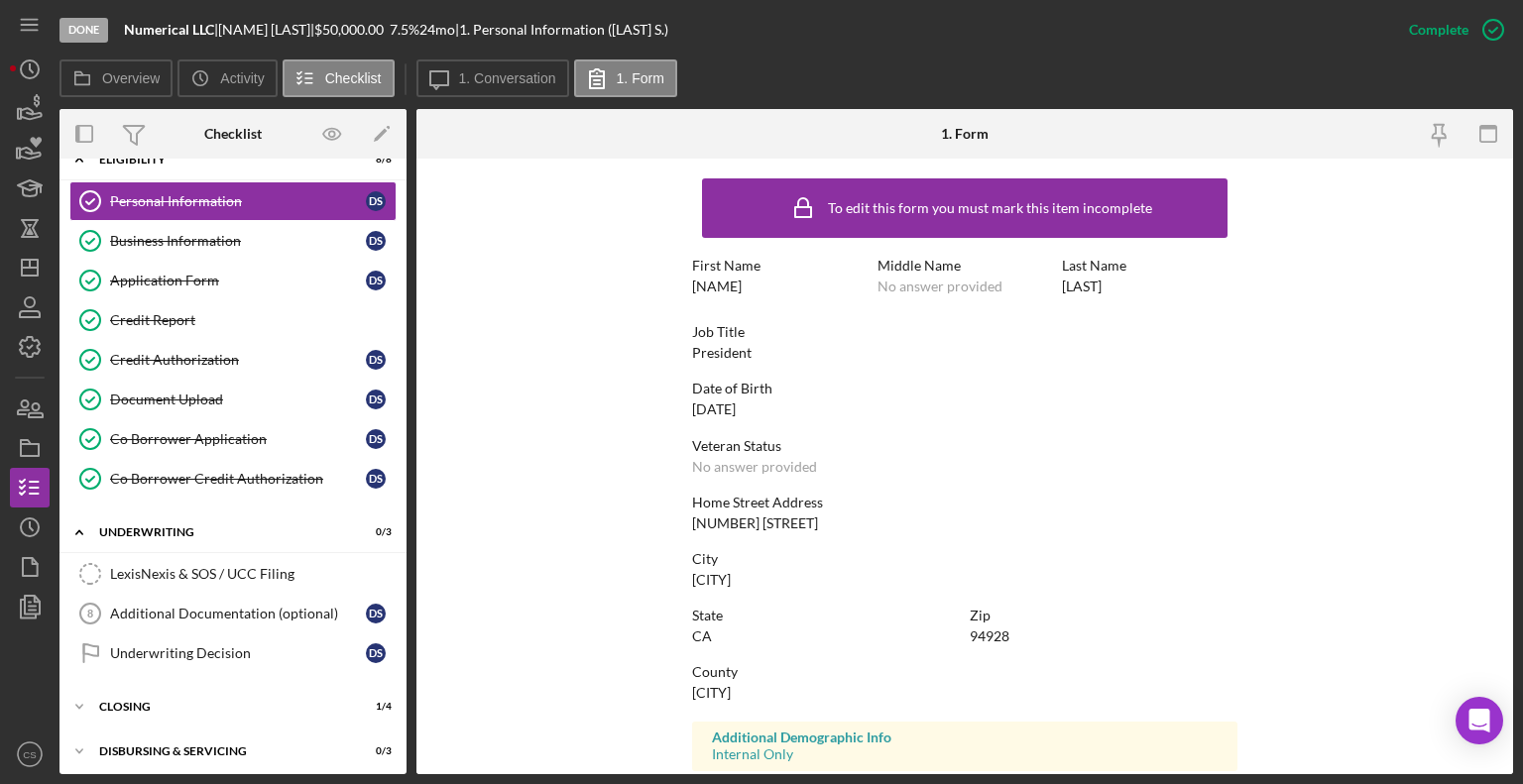 scroll, scrollTop: 309, scrollLeft: 0, axis: vertical 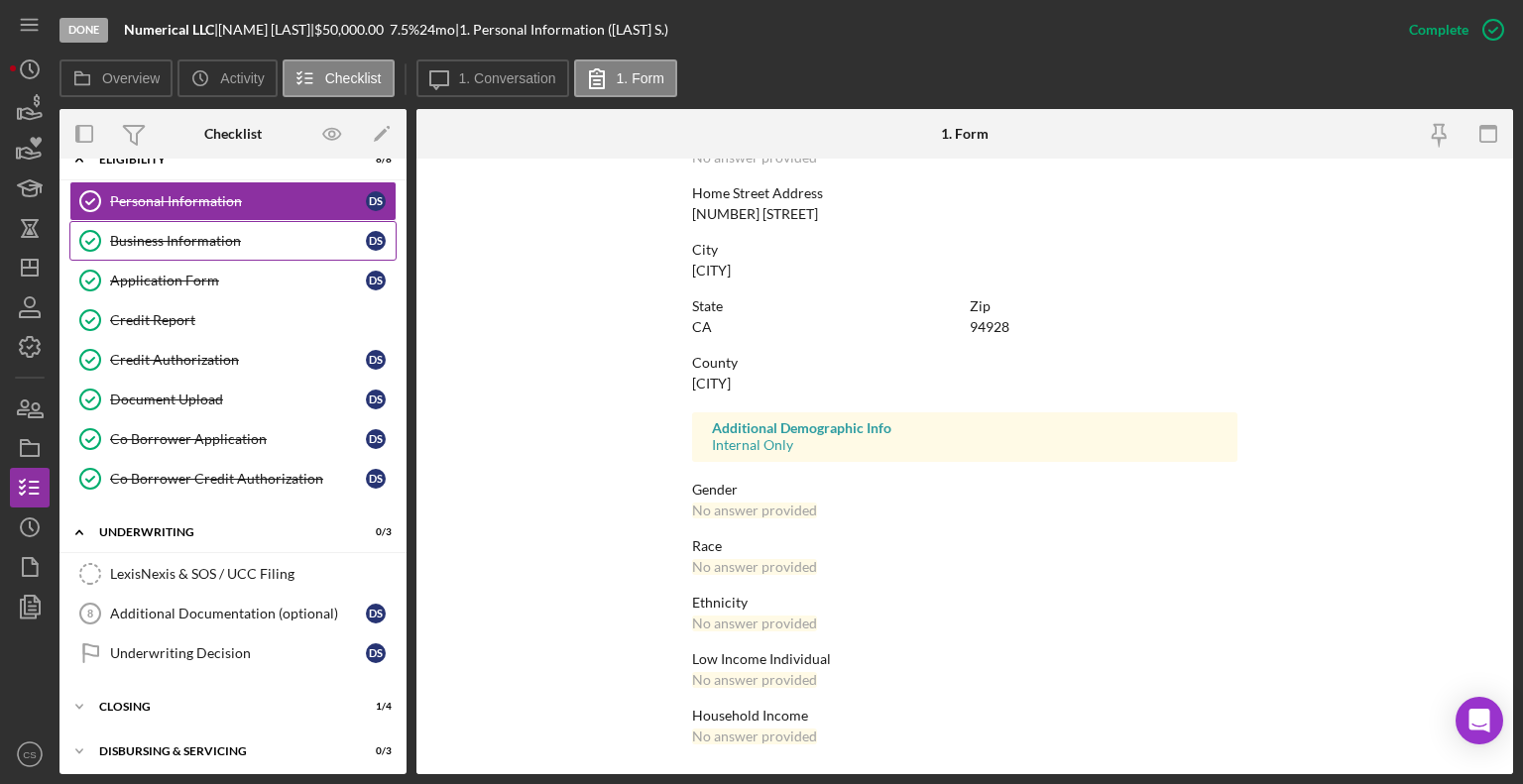click on "Business Information" at bounding box center (238, 241) 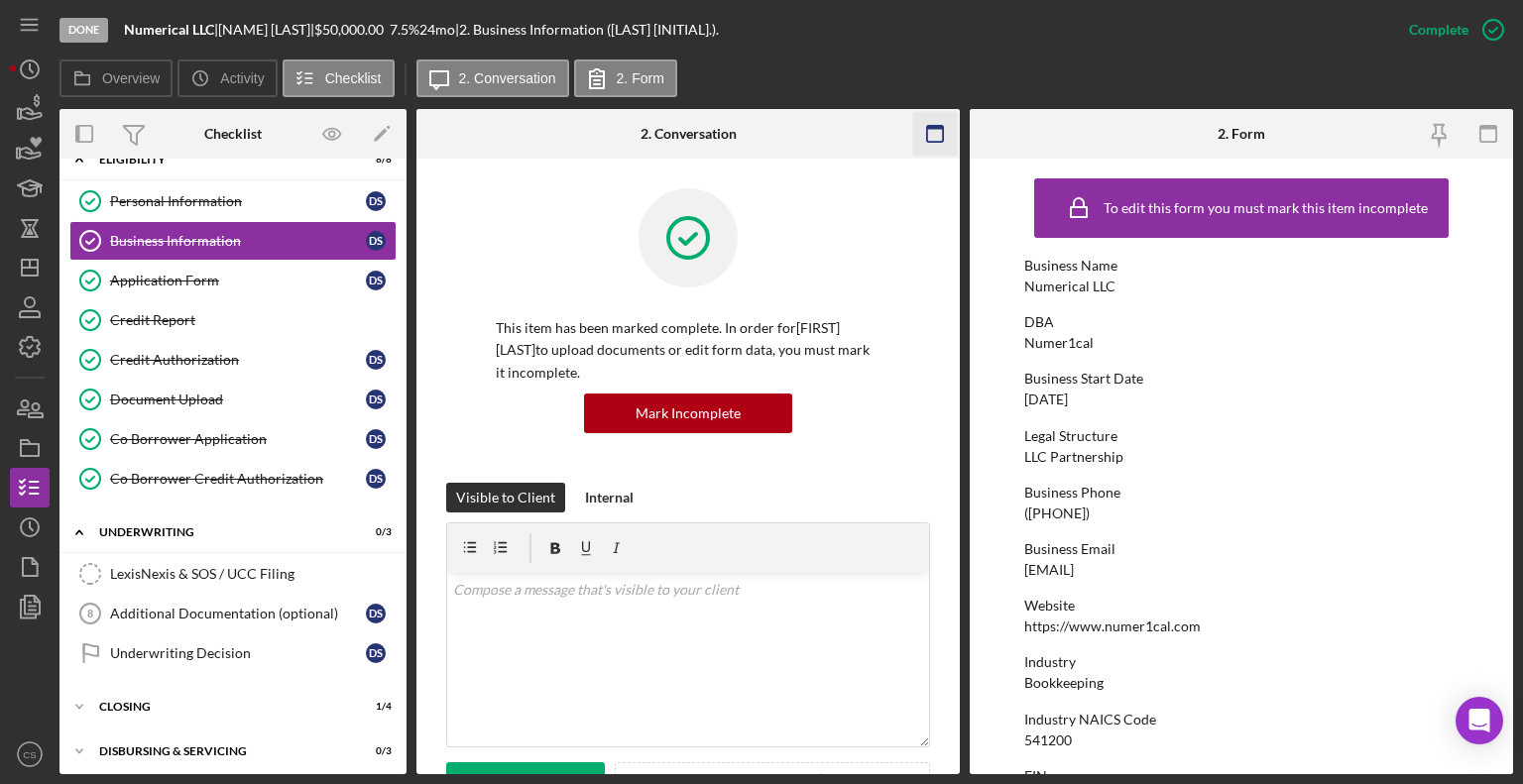 click 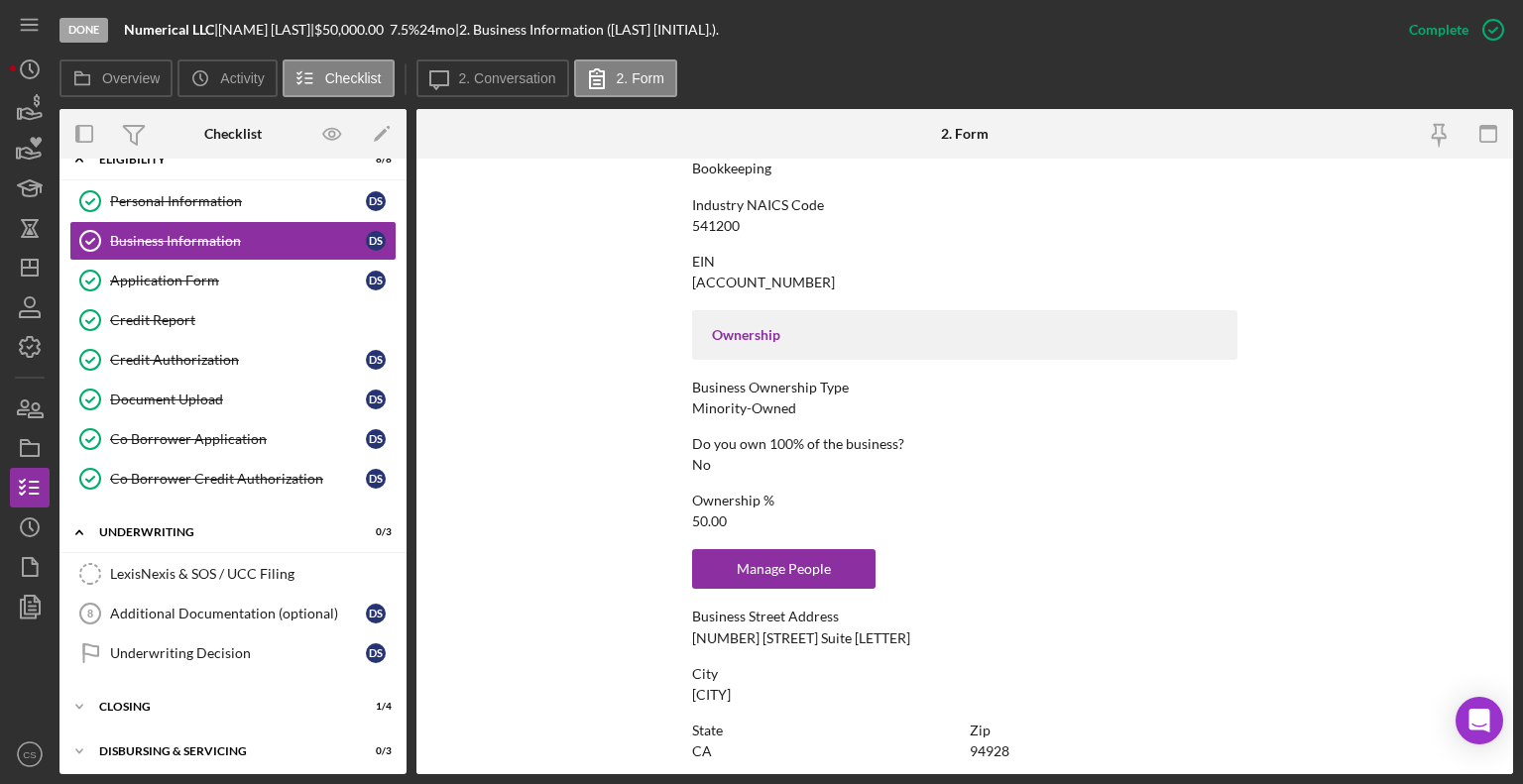 scroll, scrollTop: 995, scrollLeft: 0, axis: vertical 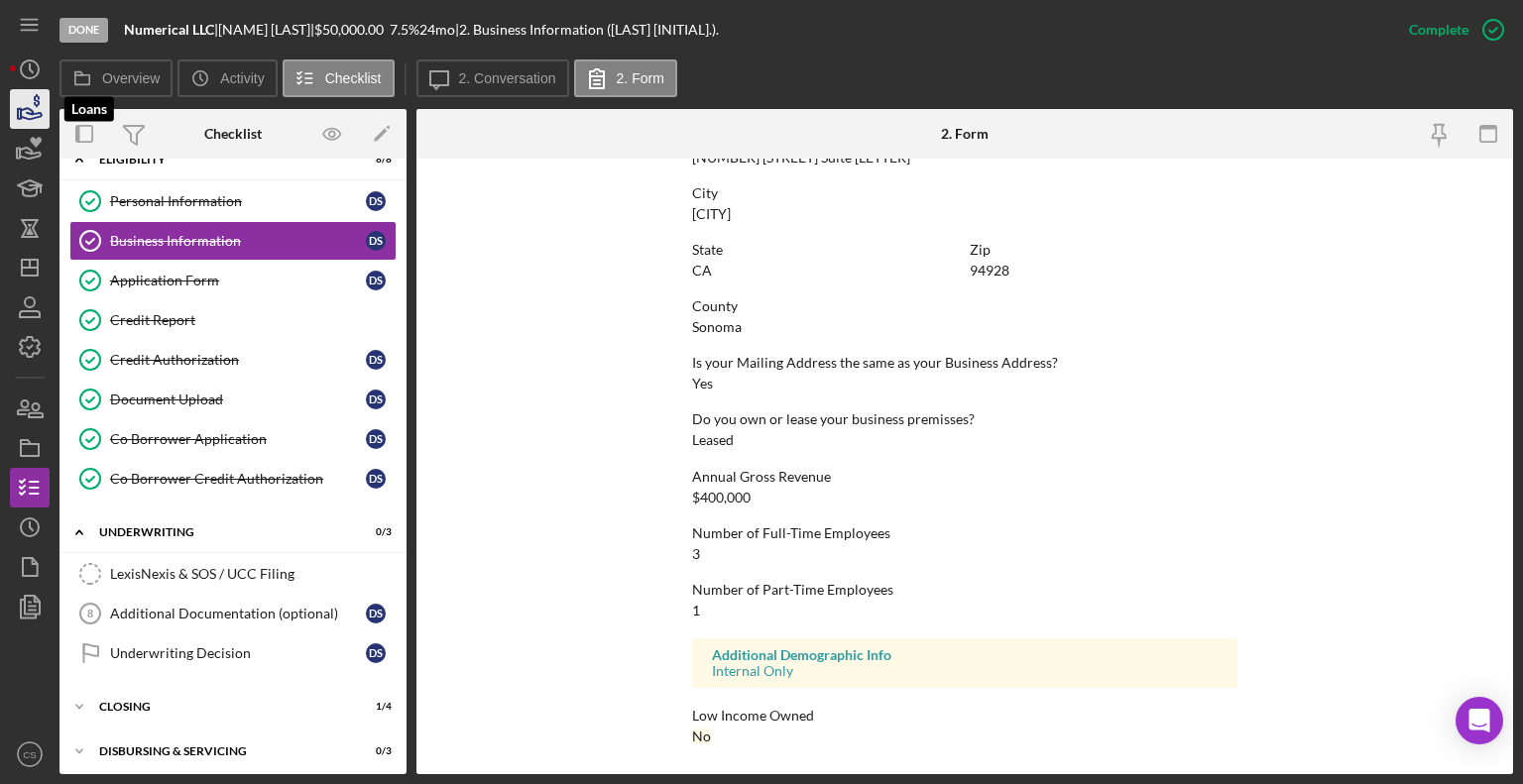 click 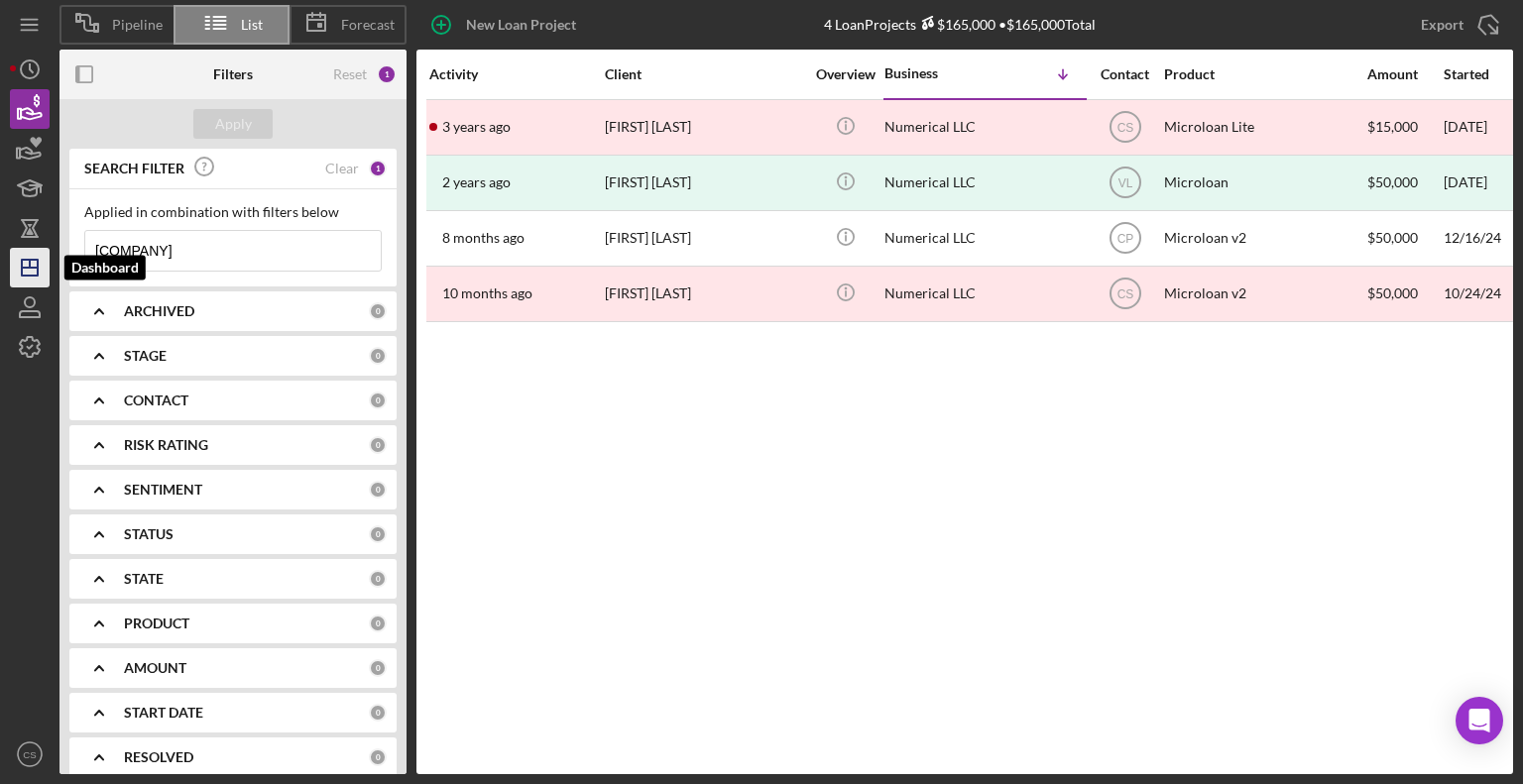 drag, startPoint x: 183, startPoint y: 255, endPoint x: 24, endPoint y: 260, distance: 159.0786 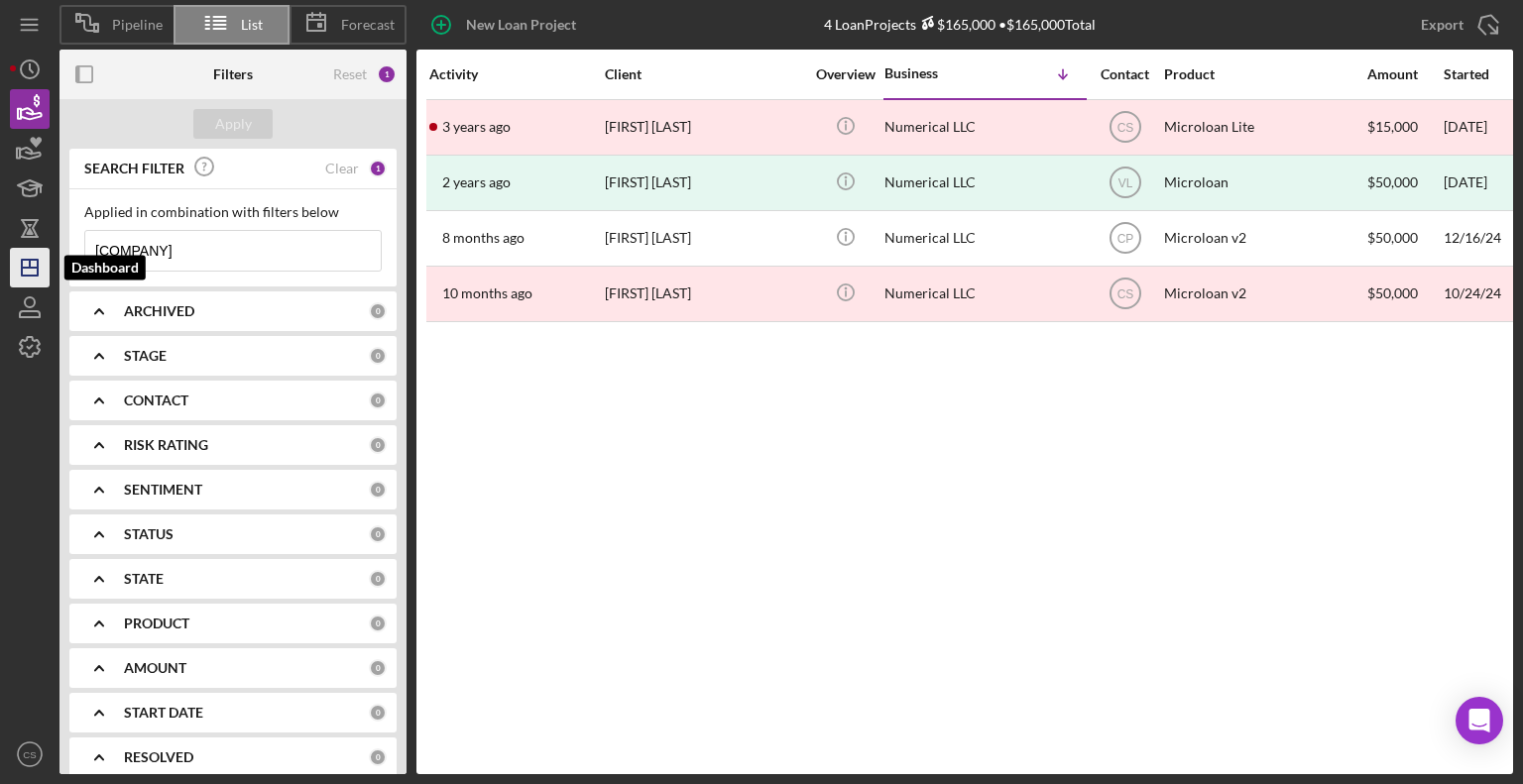 click on "Pipeline List Forecast New Loan Project 4   Loan  Projects $165,000   •  $165,000  Total Numerical Export Icon/Export Filters Reset 1 Apply SEARCH FILTER   Clear 1 Applied in combination with filters below Numerical Icon/Menu Close Icon/Expander ARCHIVED   0 Icon/Expander STAGE   0 Icon/Expander CONTACT   0 Icon/Expander RISK RATING   0 Icon/Expander SENTIMENT   0 Icon/Expander STATUS   0 Icon/Expander STATE   0 Icon/Expander PRODUCT   0 Icon/Expander AMOUNT   0 Icon/Expander START DATE   0 Icon/Expander RESOLVED   0 Icon/Expander RESOLUTION   0 Icon/Expander CLOSING DATE   0 Icon/Expander FUNDED   0 Icon/Expander LATEST ACTIVITY   0 Activity Client Overview Business Icon/Table Sort Arrow Contact Product Amount Started Closing Checklist Stage Status Sentiment Risk Rating Funded Resolution Resolved State View Archived 3 years ago Darlene Sandoval Darlene Sandoval Icon/Info Numerical LLC CS Microloan Lite $15,000 1/26/23 2 years ago Done Ongoing 5 No Withdrawn 1/31/23 Icon/Navigate 01/31/2023 2 years ago VL 5" at bounding box center (762, 387) 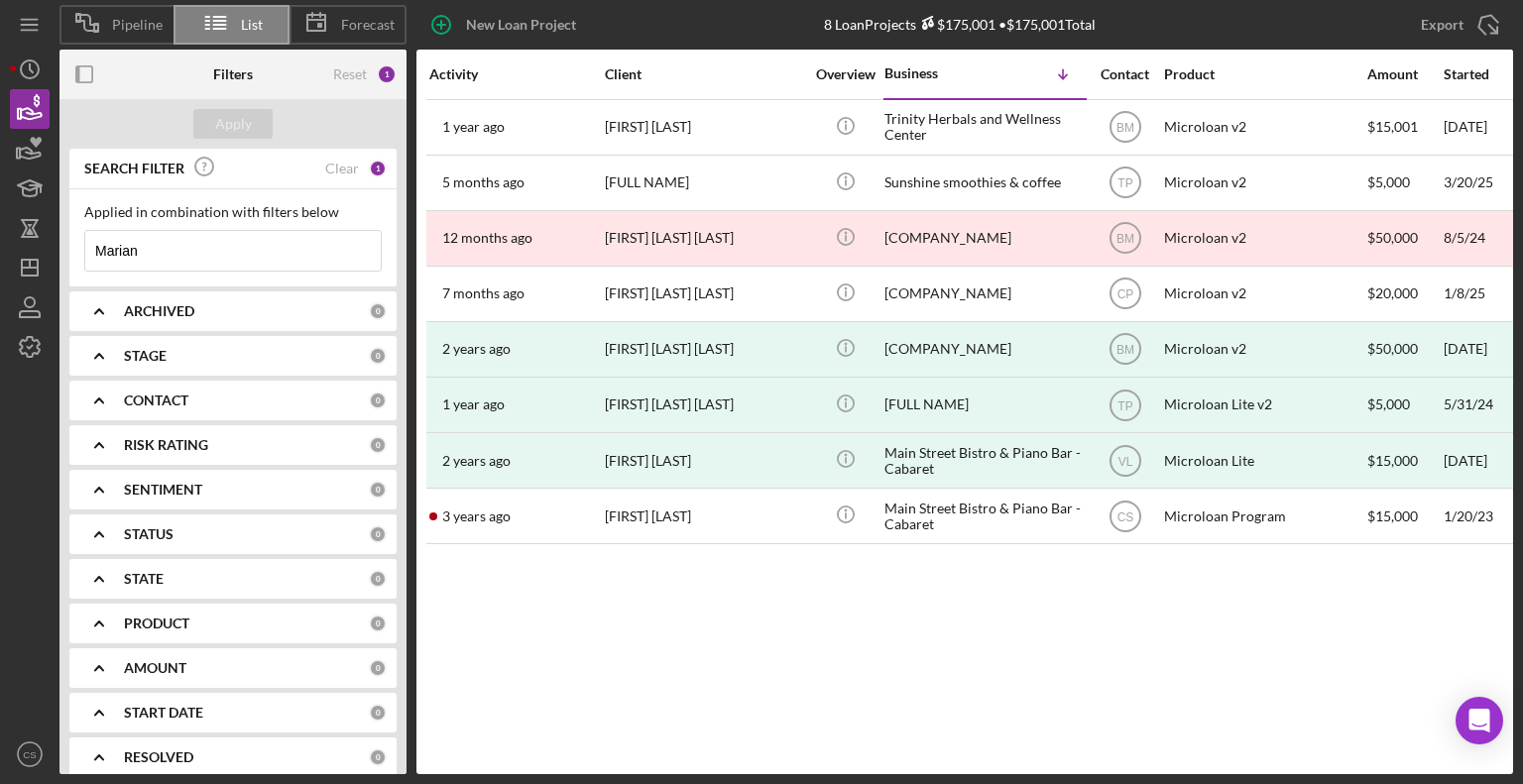 type on "Marian" 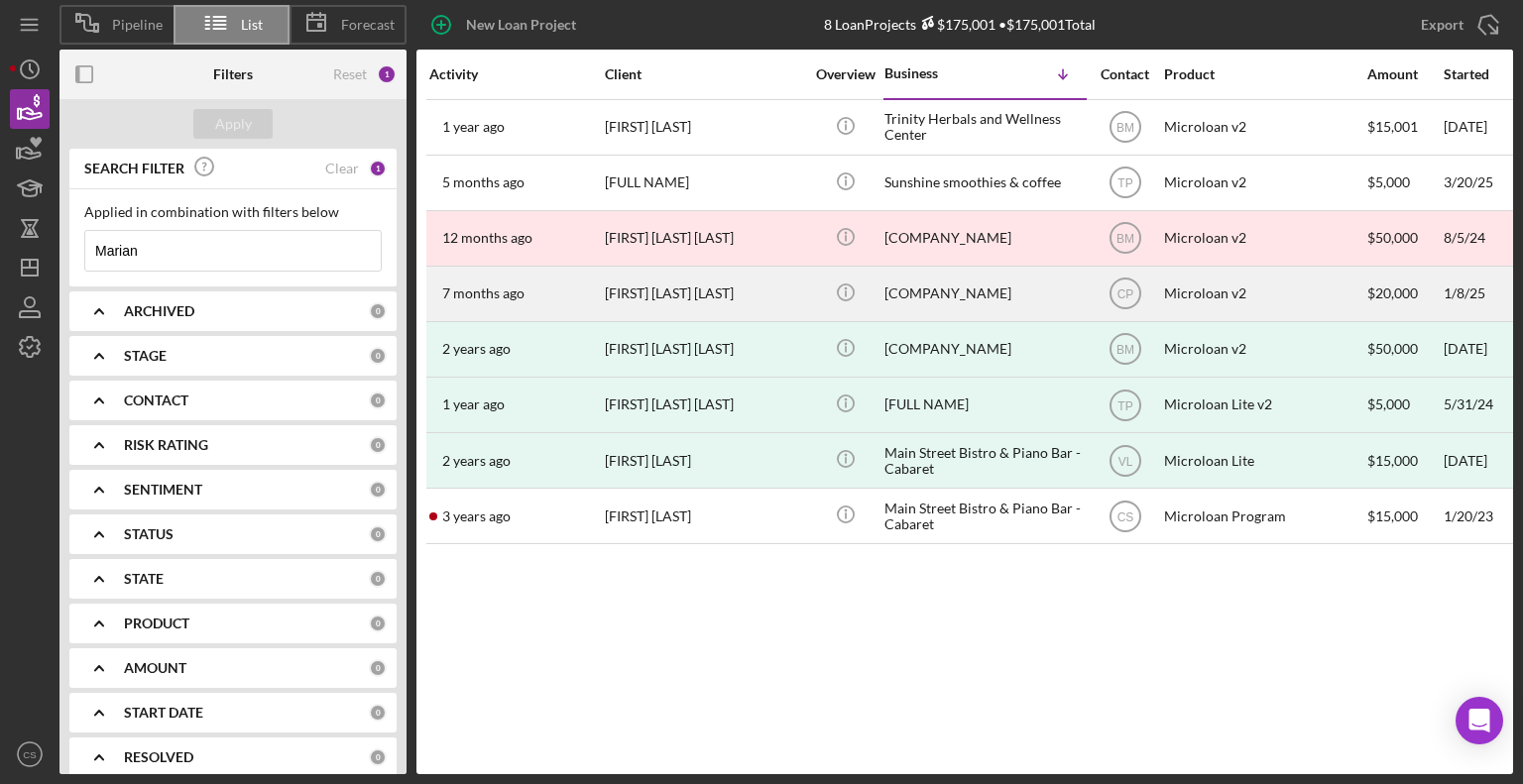 click on "Marian Fashion Online LLC" at bounding box center (984, 293) 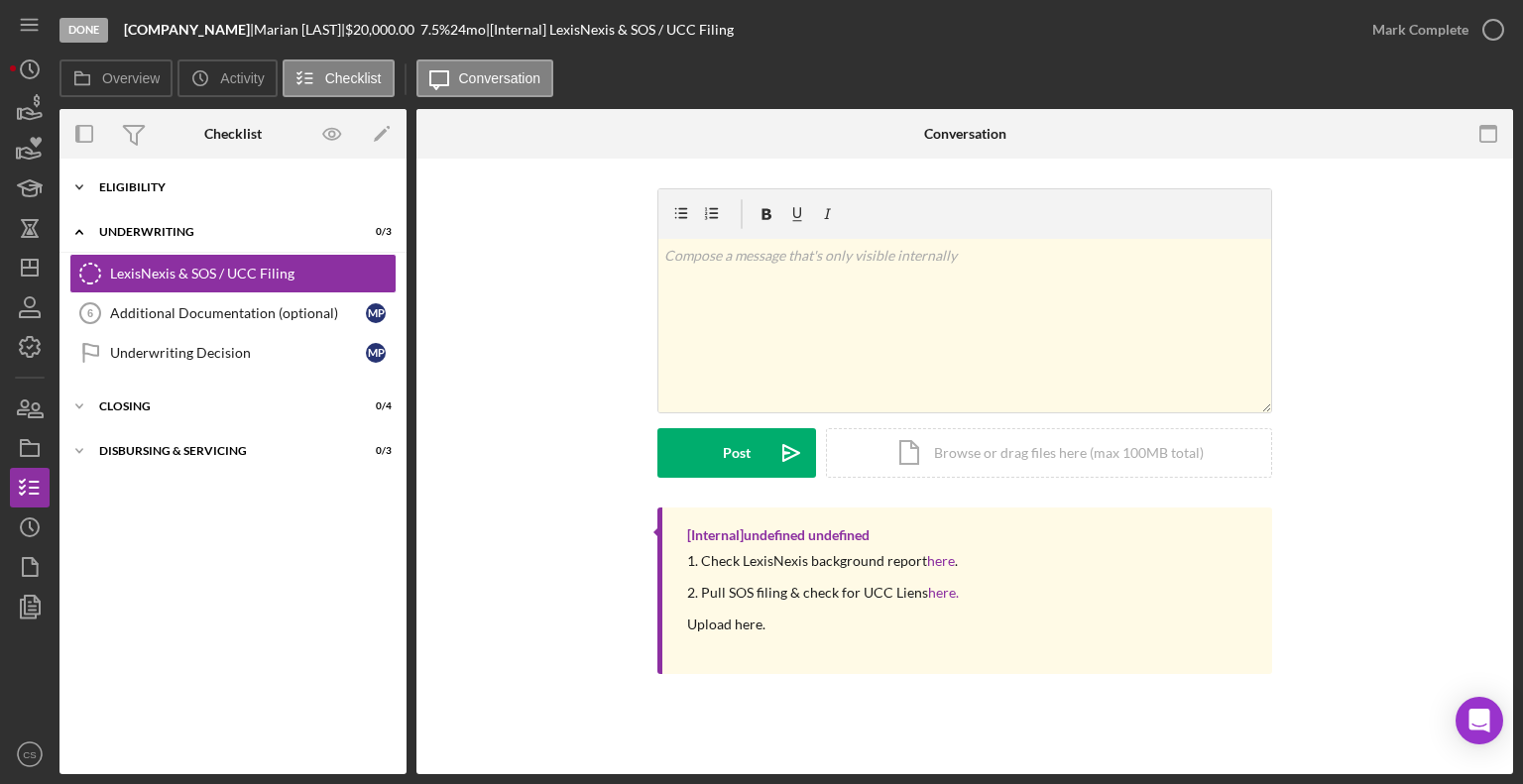 click on "Icon/Expander Eligibility 6 / 6" at bounding box center [233, 187] 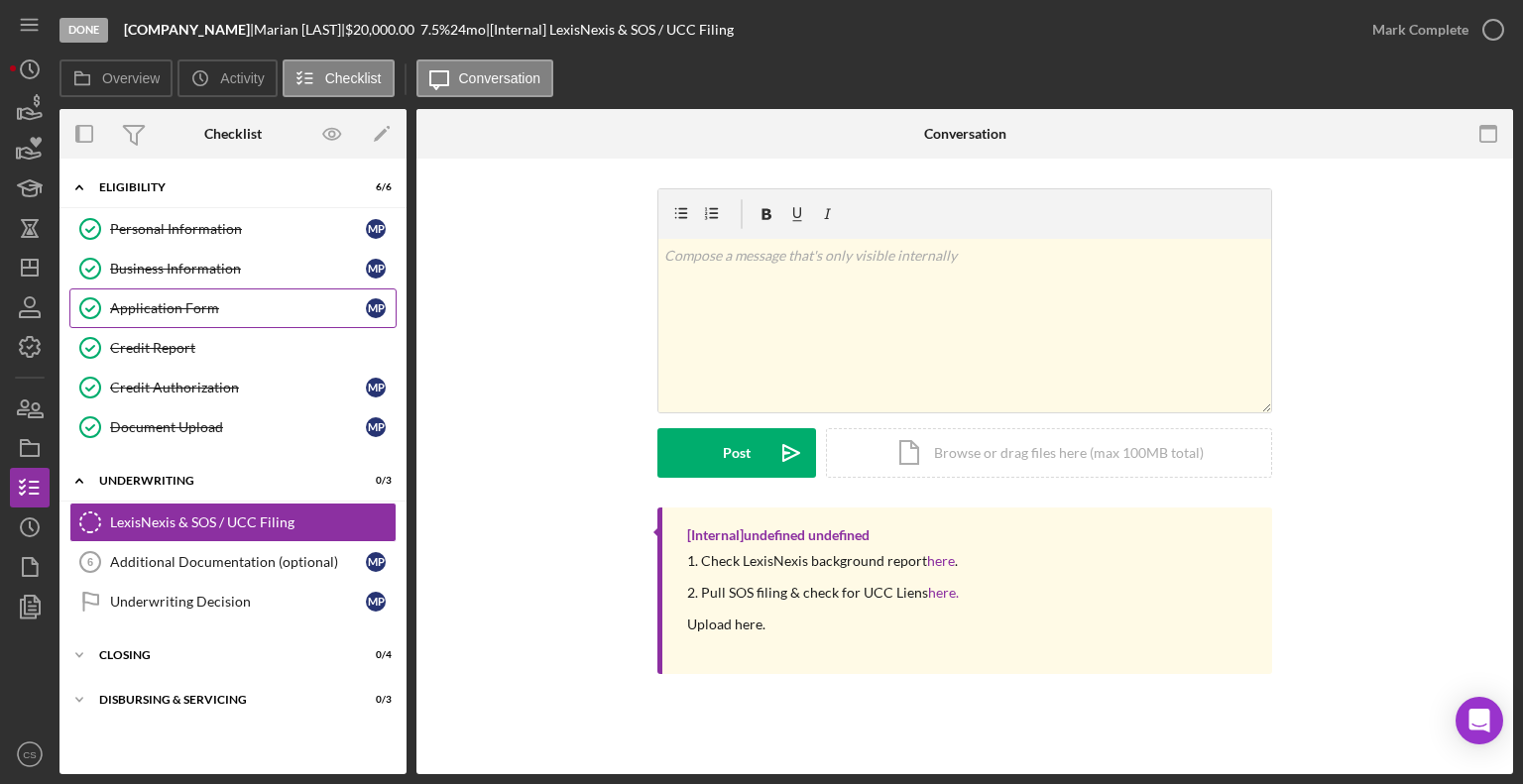 click on "Application Form" at bounding box center [238, 308] 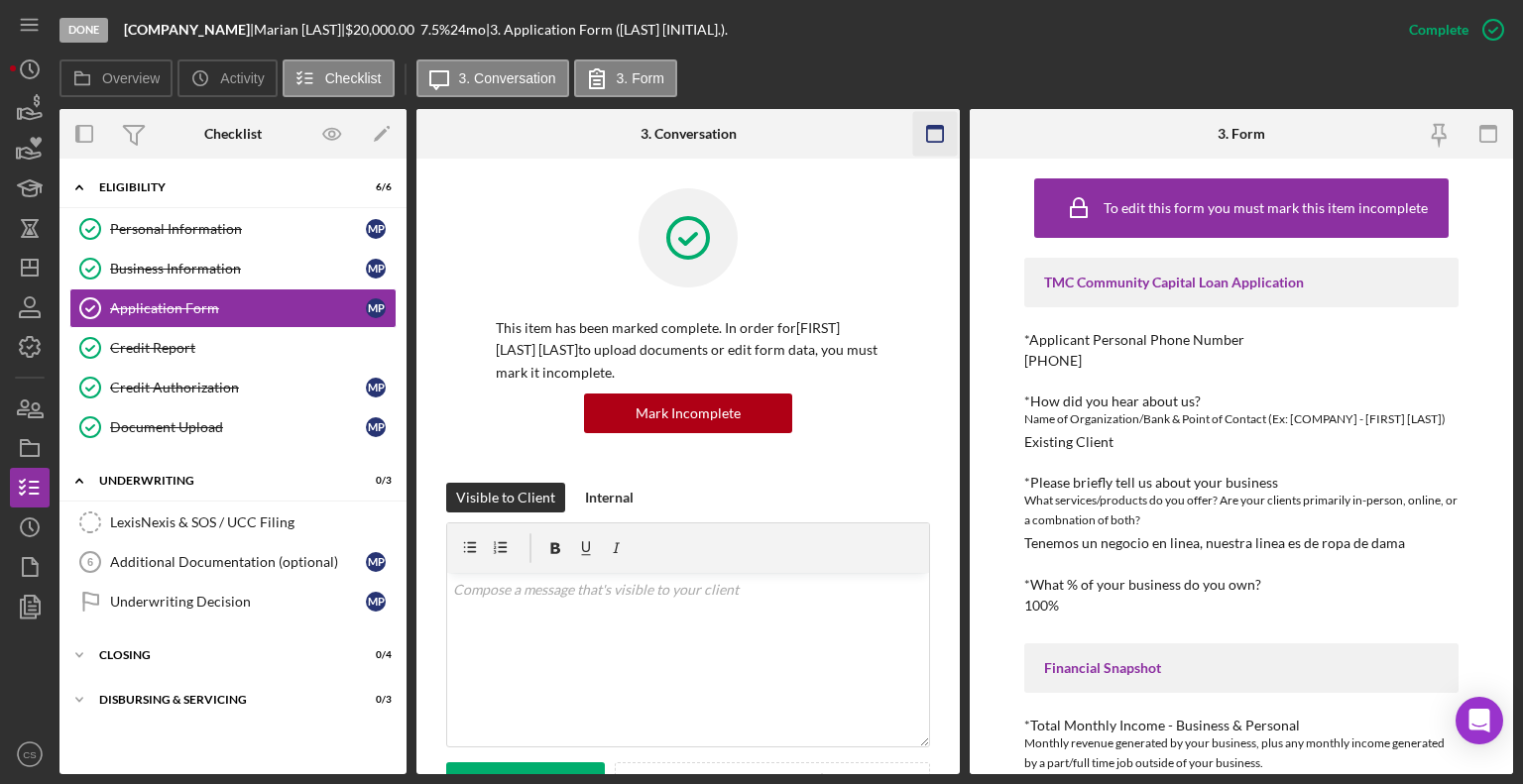 click 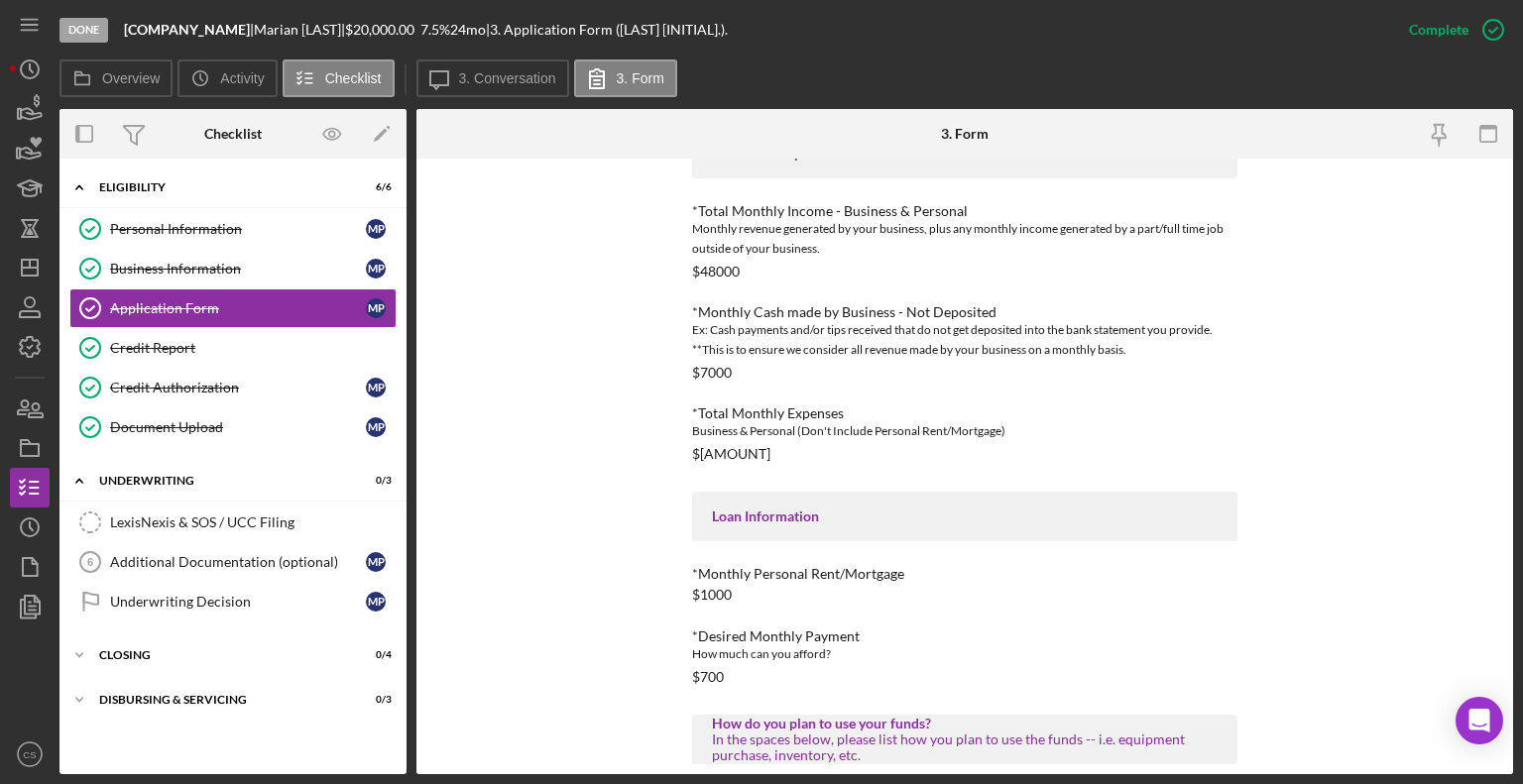 scroll, scrollTop: 777, scrollLeft: 0, axis: vertical 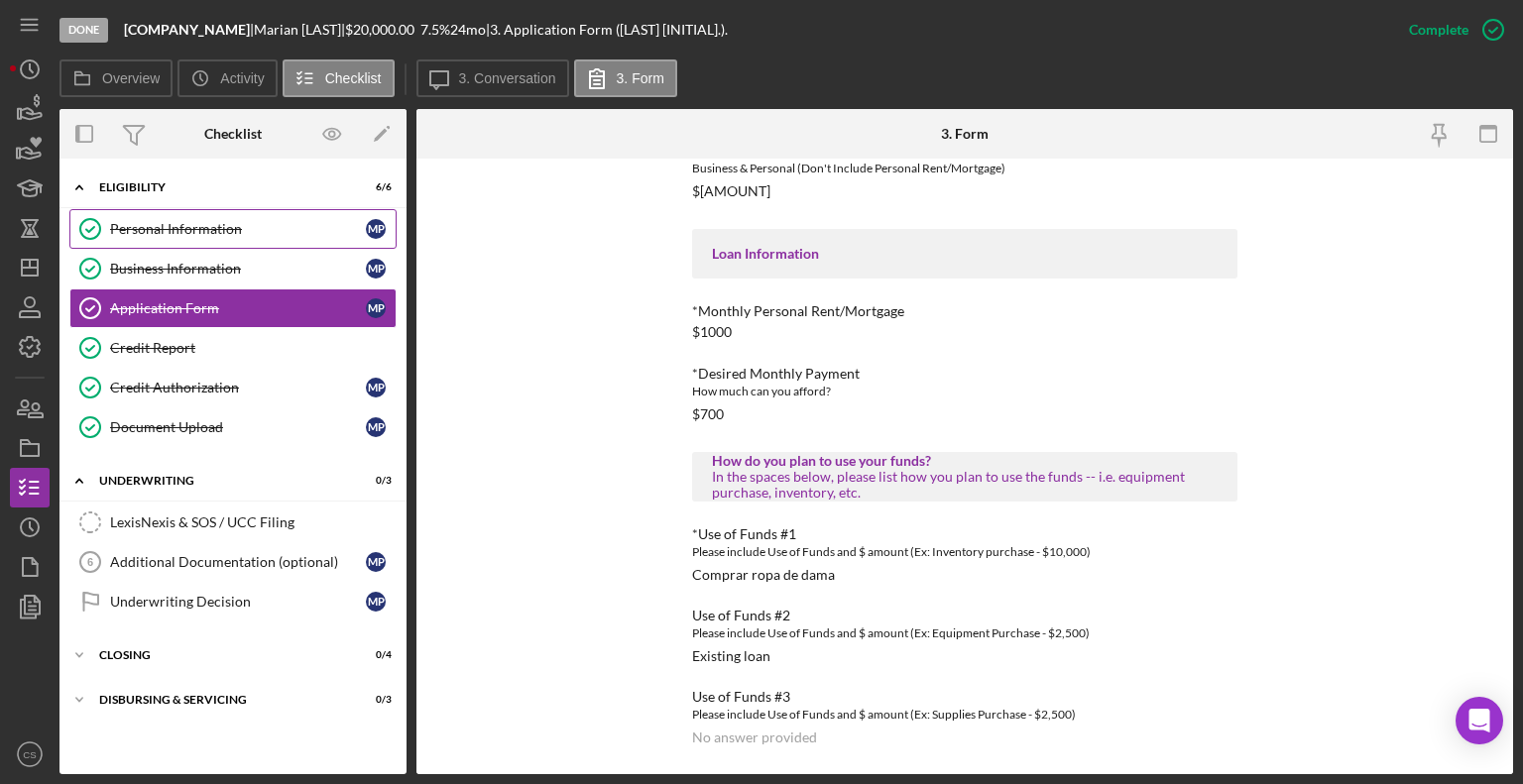 click on "Personal Information Personal Information M P" at bounding box center [233, 229] 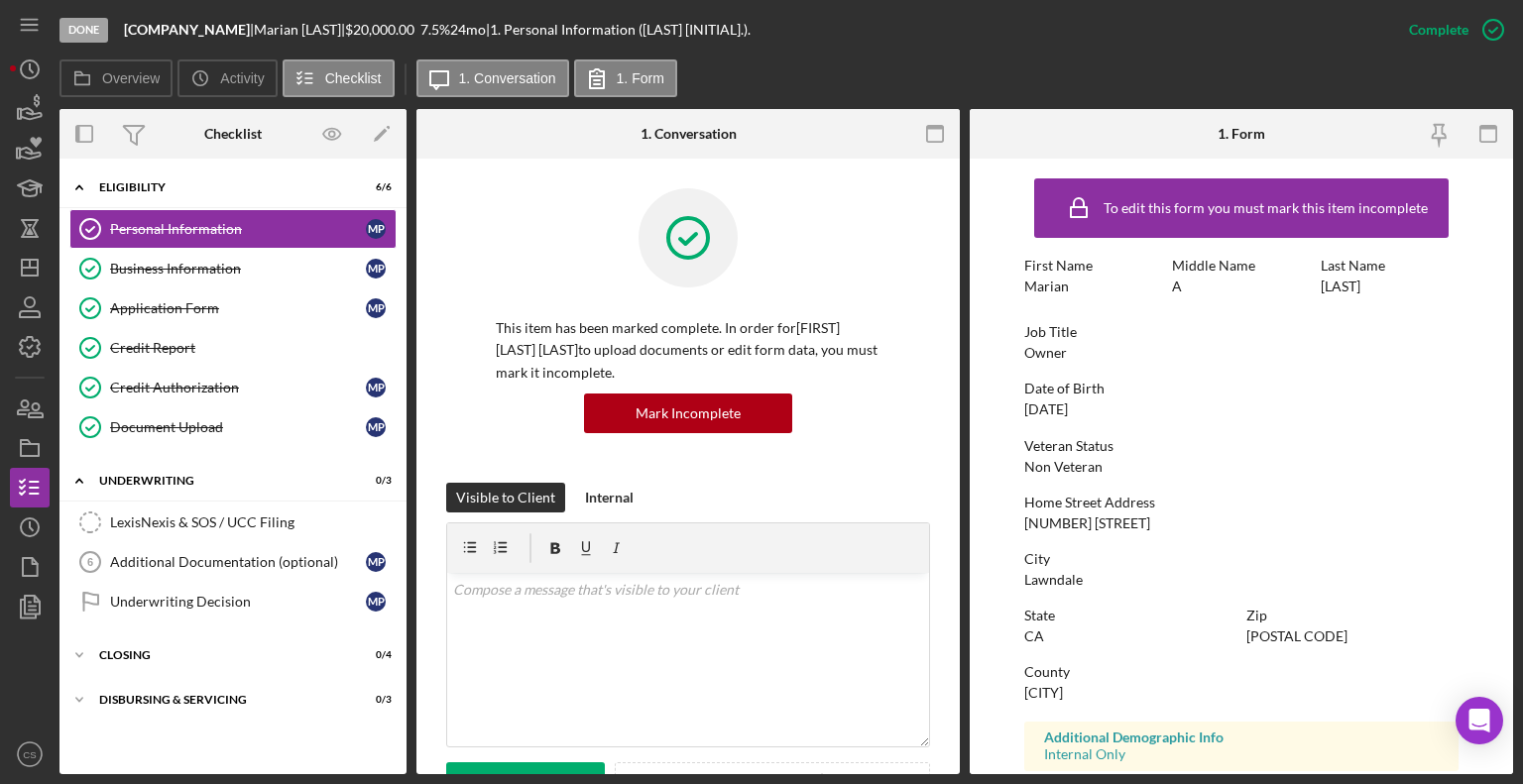 click 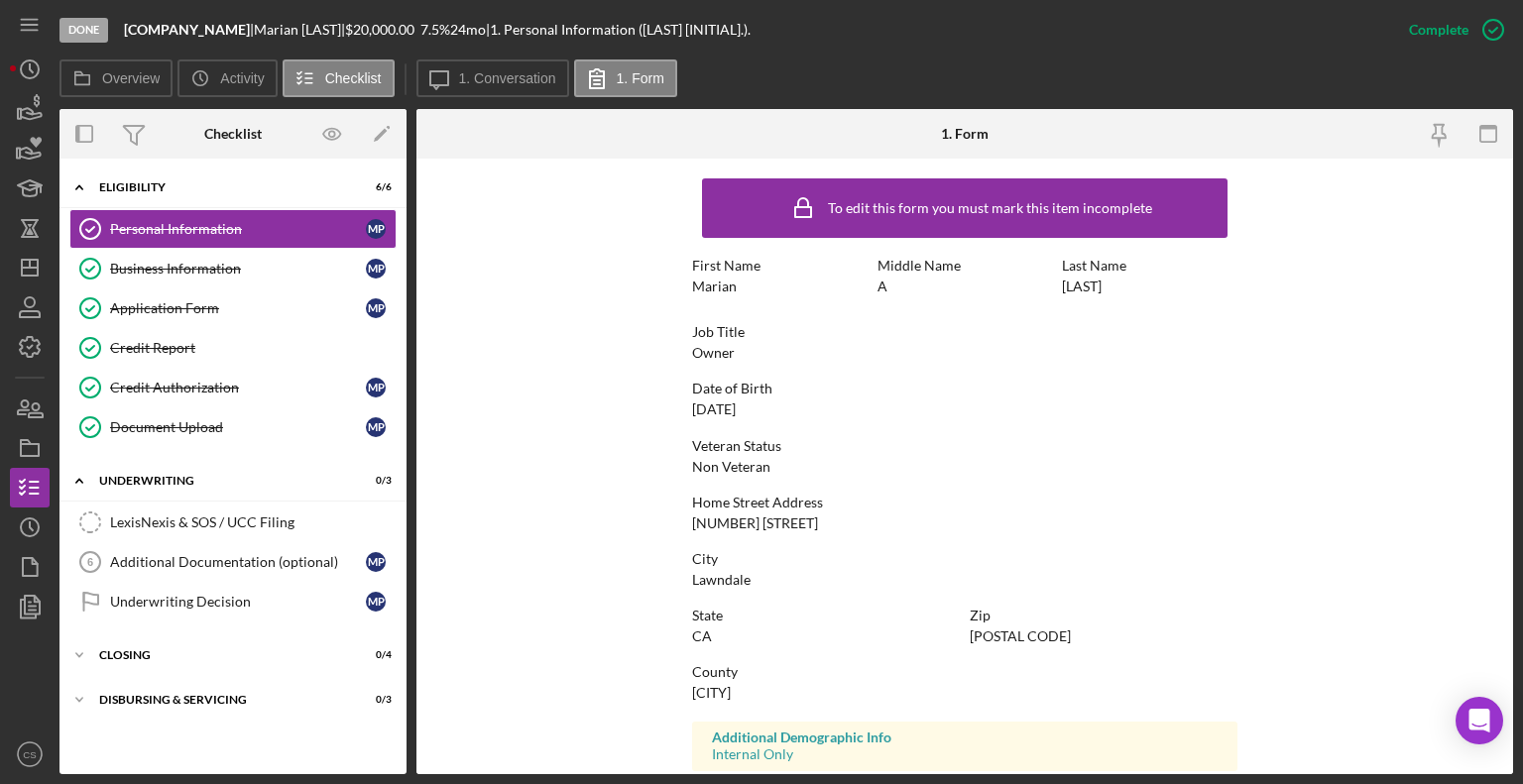 scroll, scrollTop: 309, scrollLeft: 0, axis: vertical 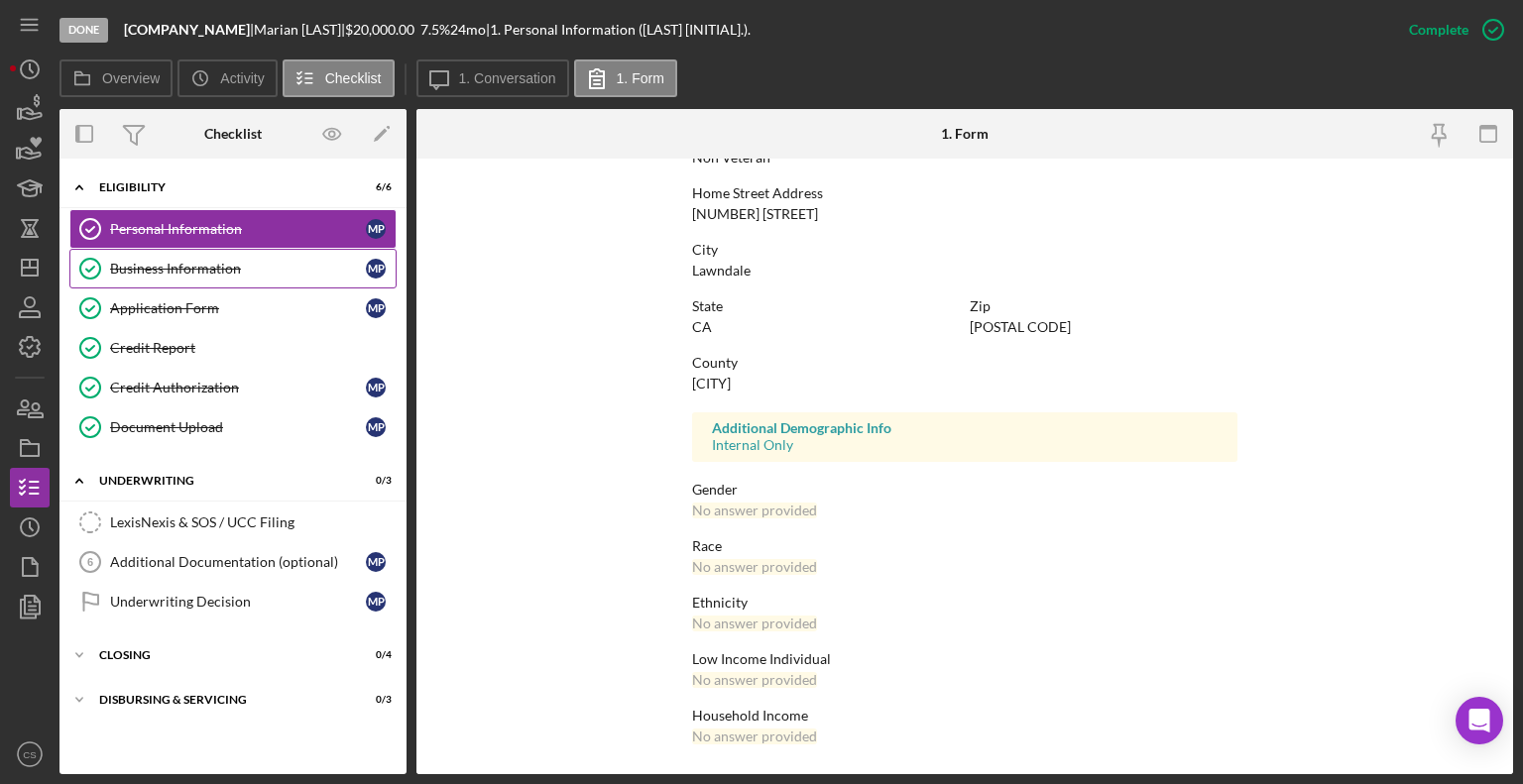 click on "Business Information" at bounding box center (238, 269) 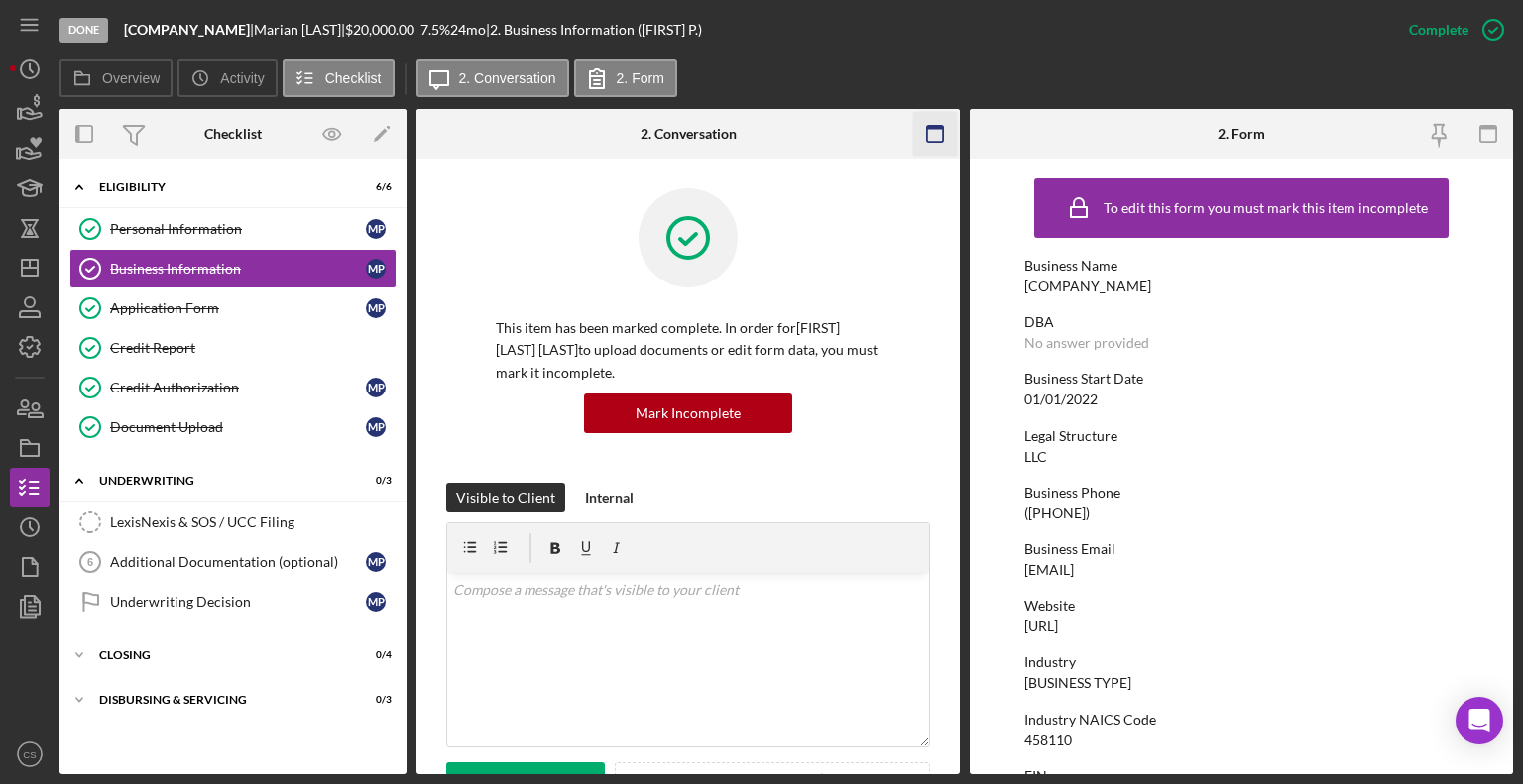 click 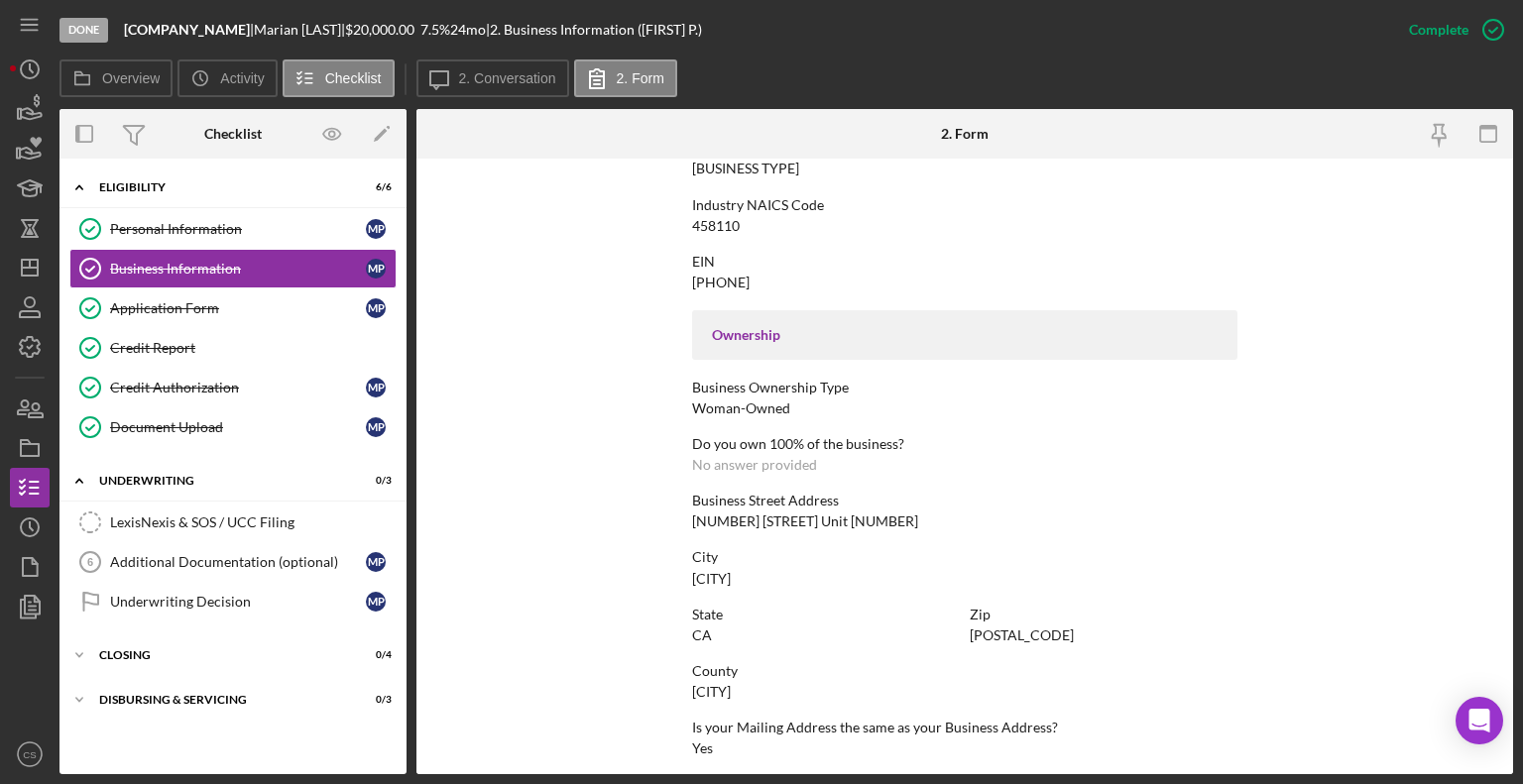 scroll, scrollTop: 879, scrollLeft: 0, axis: vertical 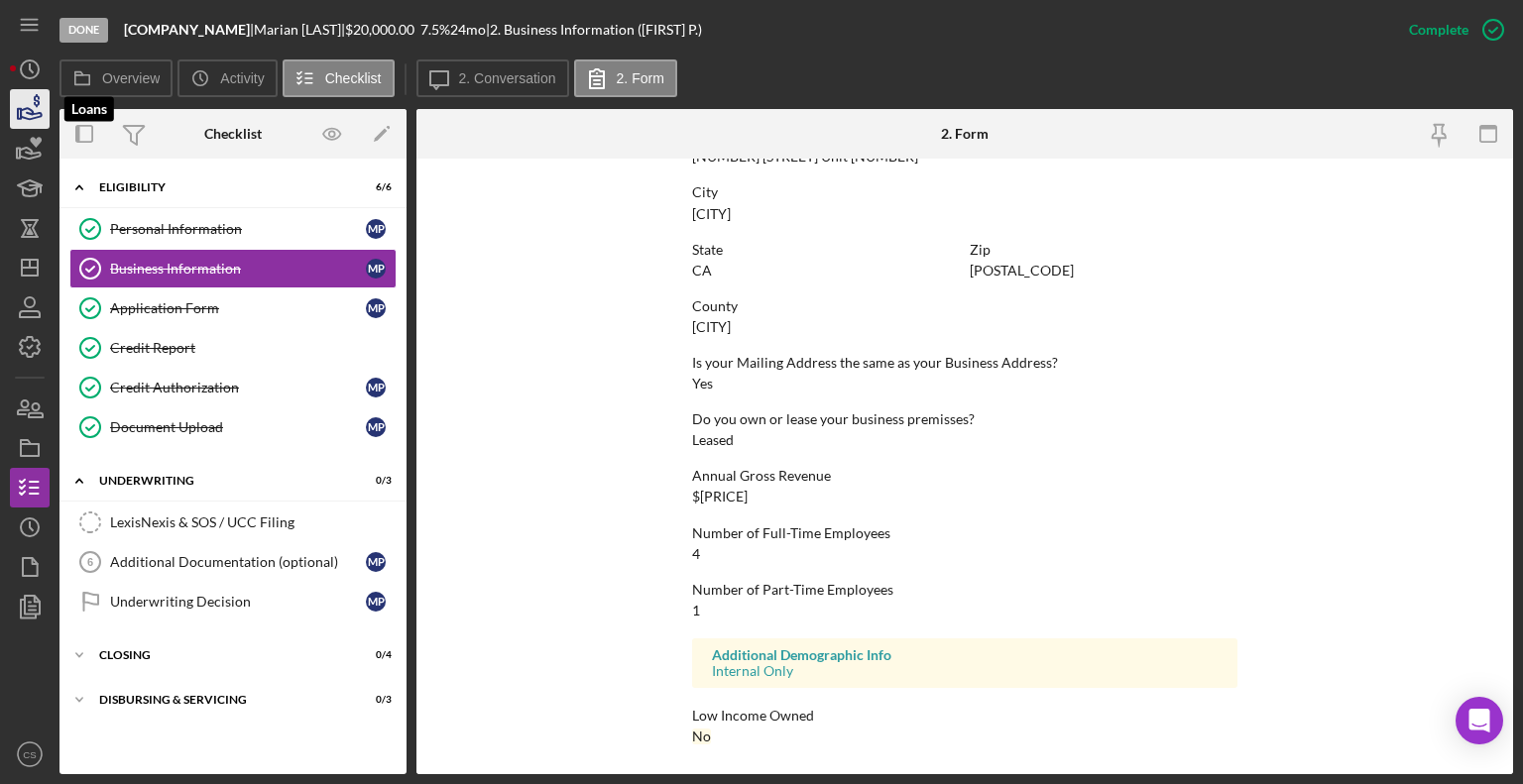 click 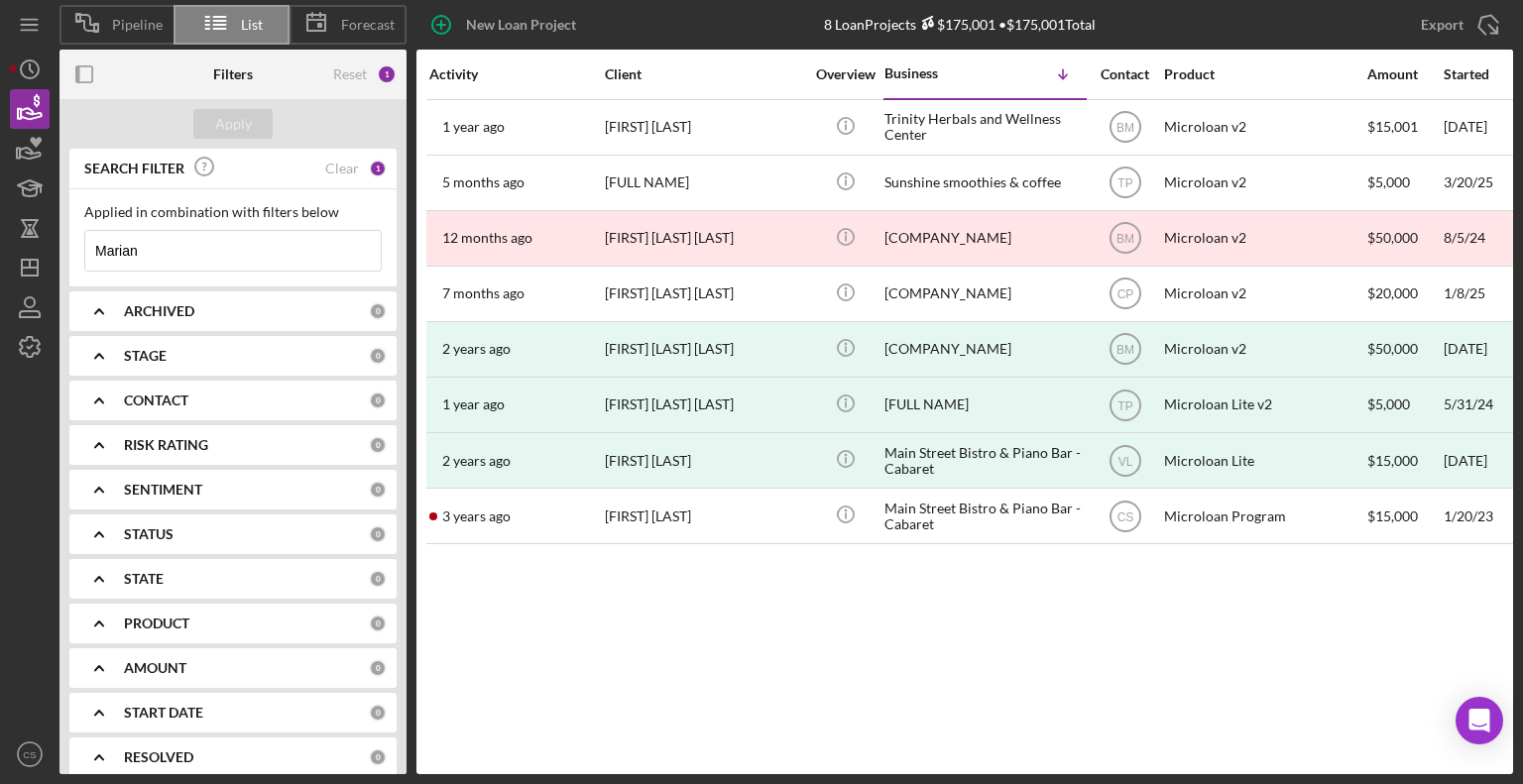 drag, startPoint x: 169, startPoint y: 252, endPoint x: 87, endPoint y: 244, distance: 82.38932 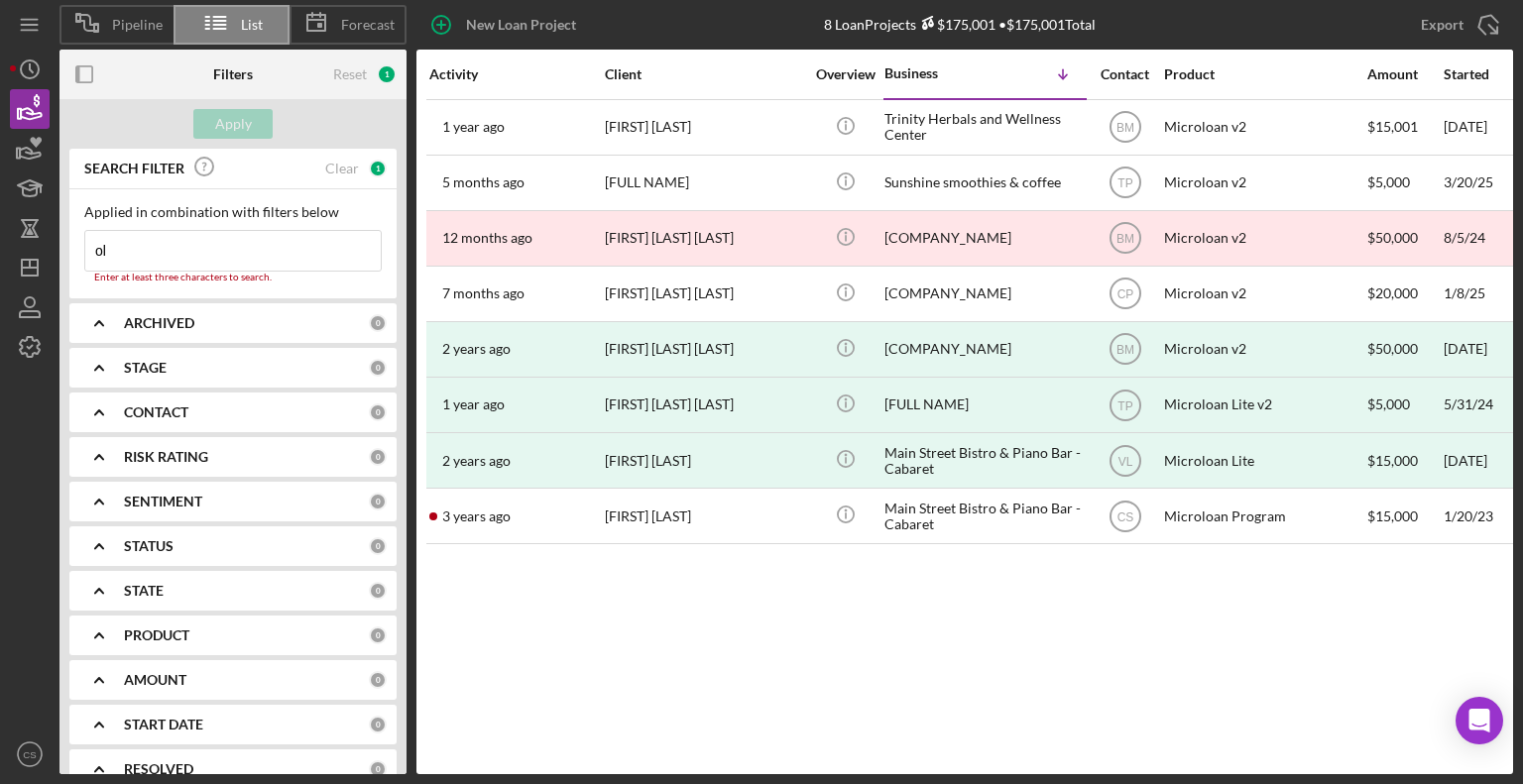 type on "o" 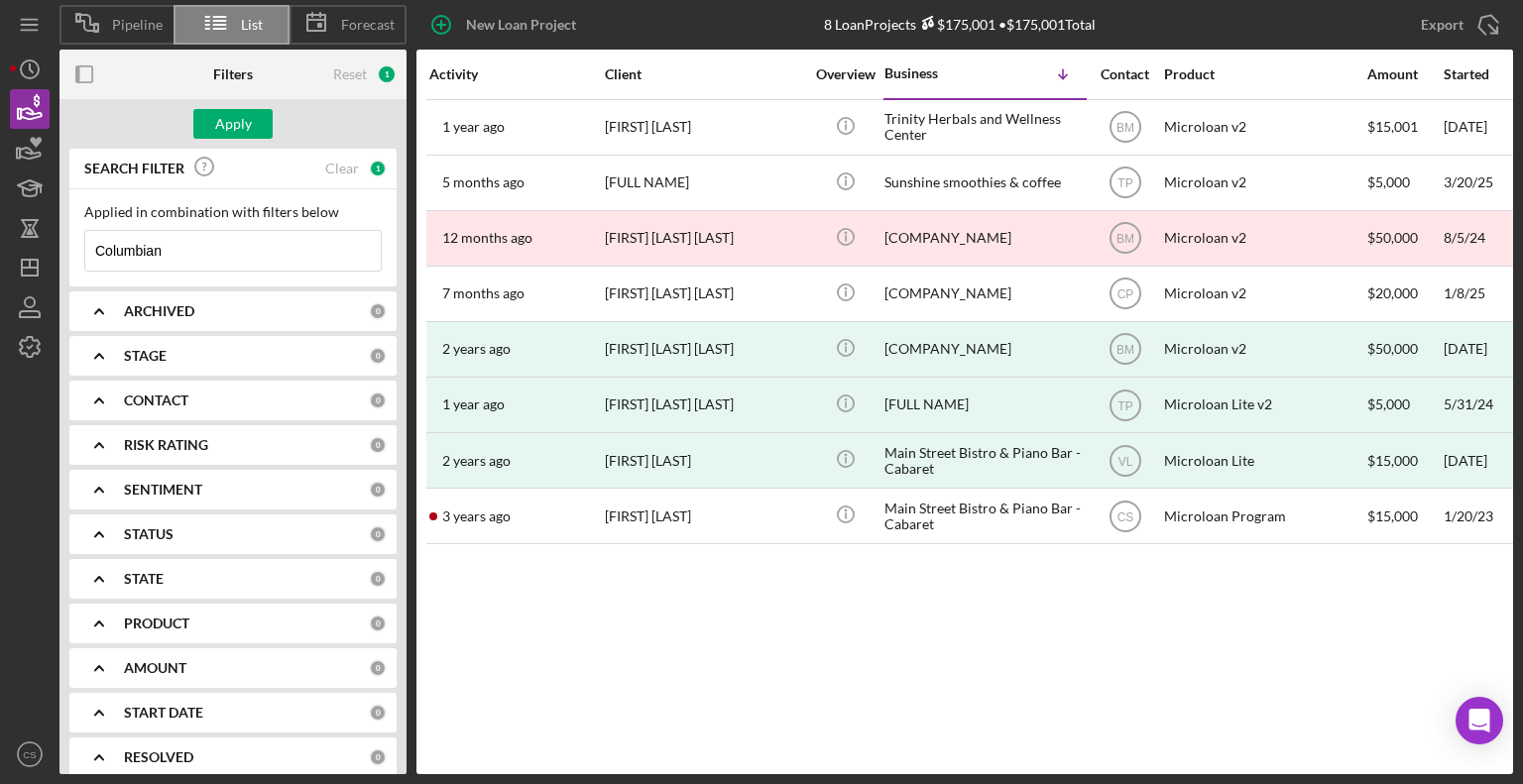type on "Columbians" 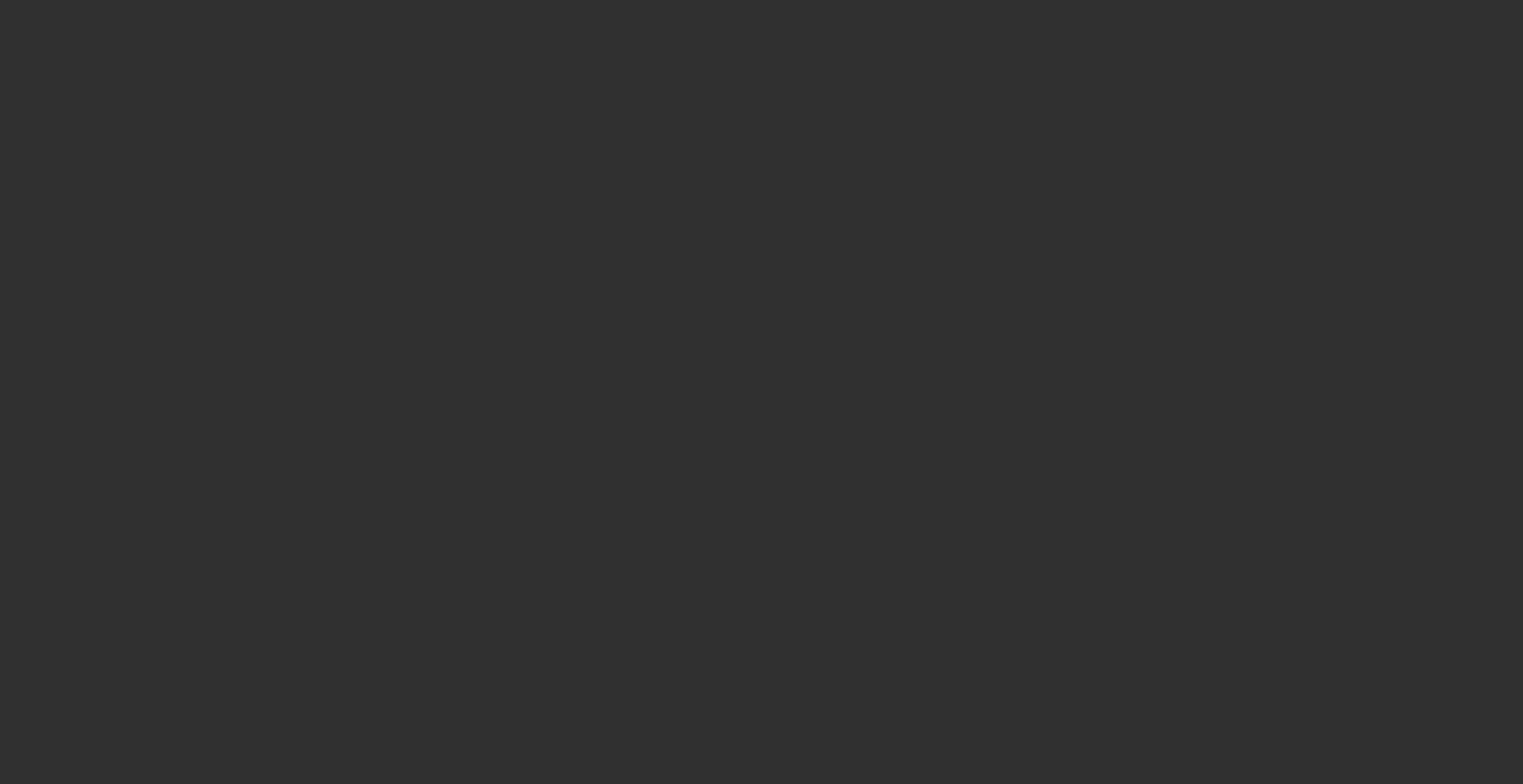 scroll, scrollTop: 0, scrollLeft: 0, axis: both 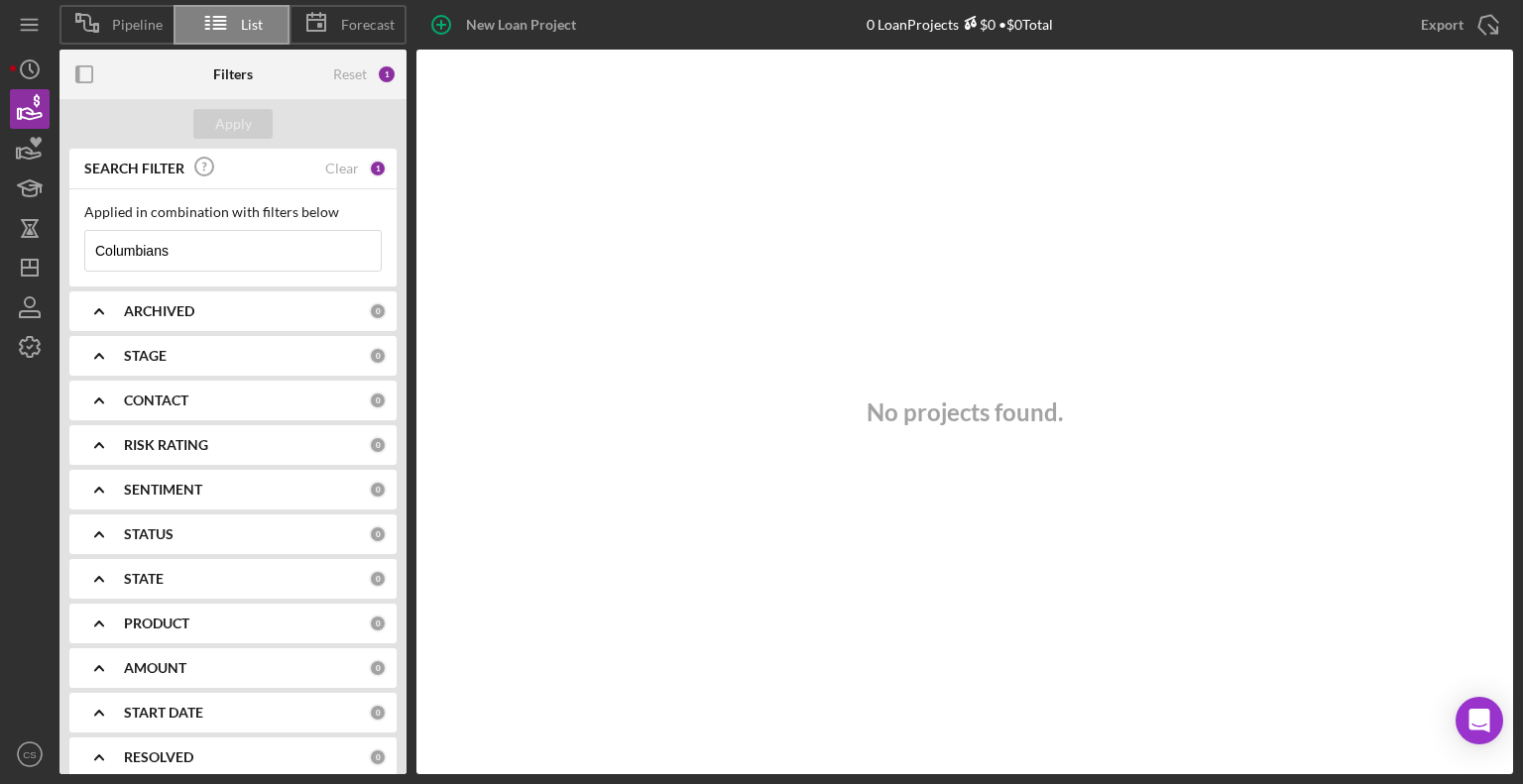 drag, startPoint x: 216, startPoint y: 250, endPoint x: 61, endPoint y: 249, distance: 155.0032 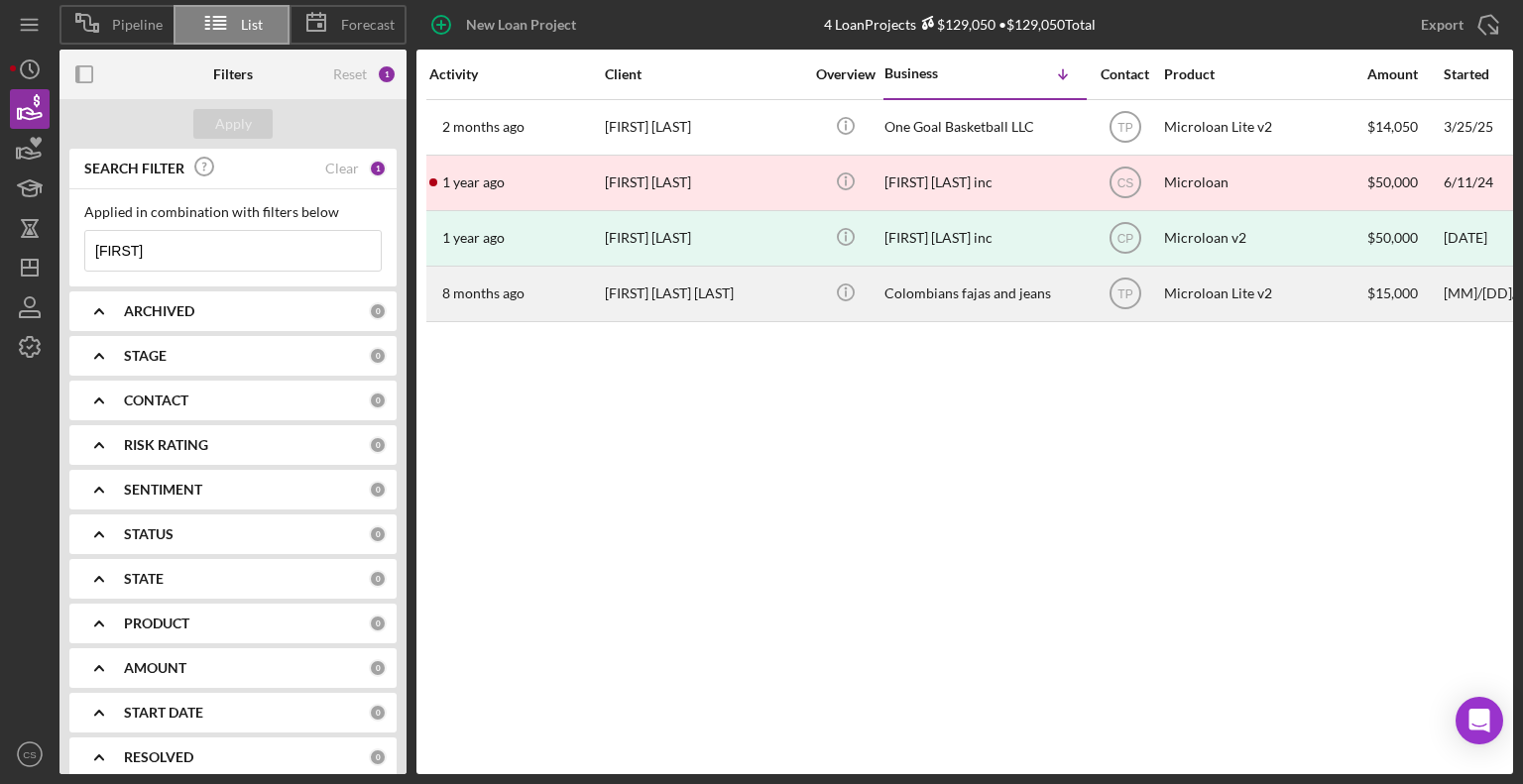 type on "[FIRST]" 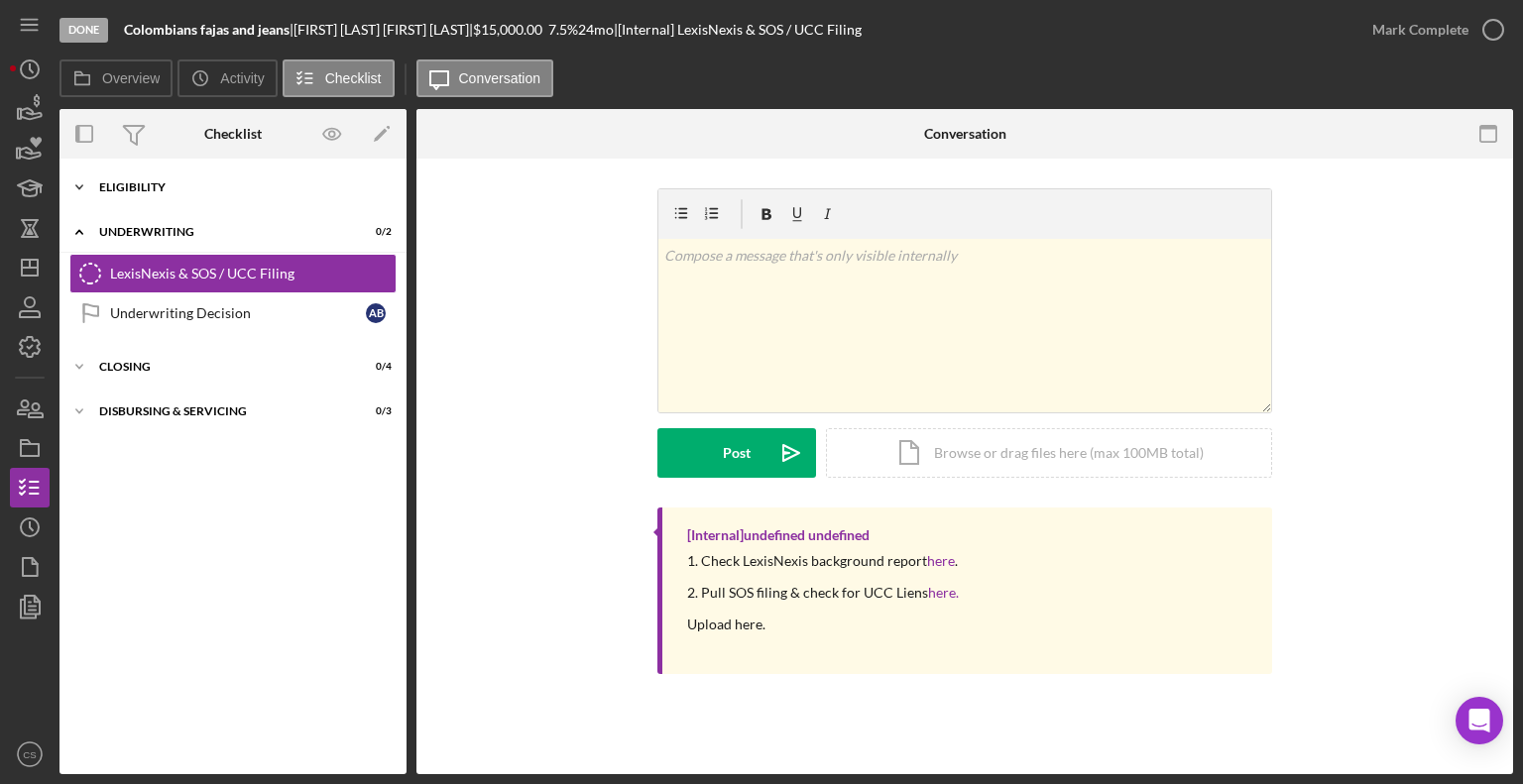 click on "Eligibility" at bounding box center (240, 187) 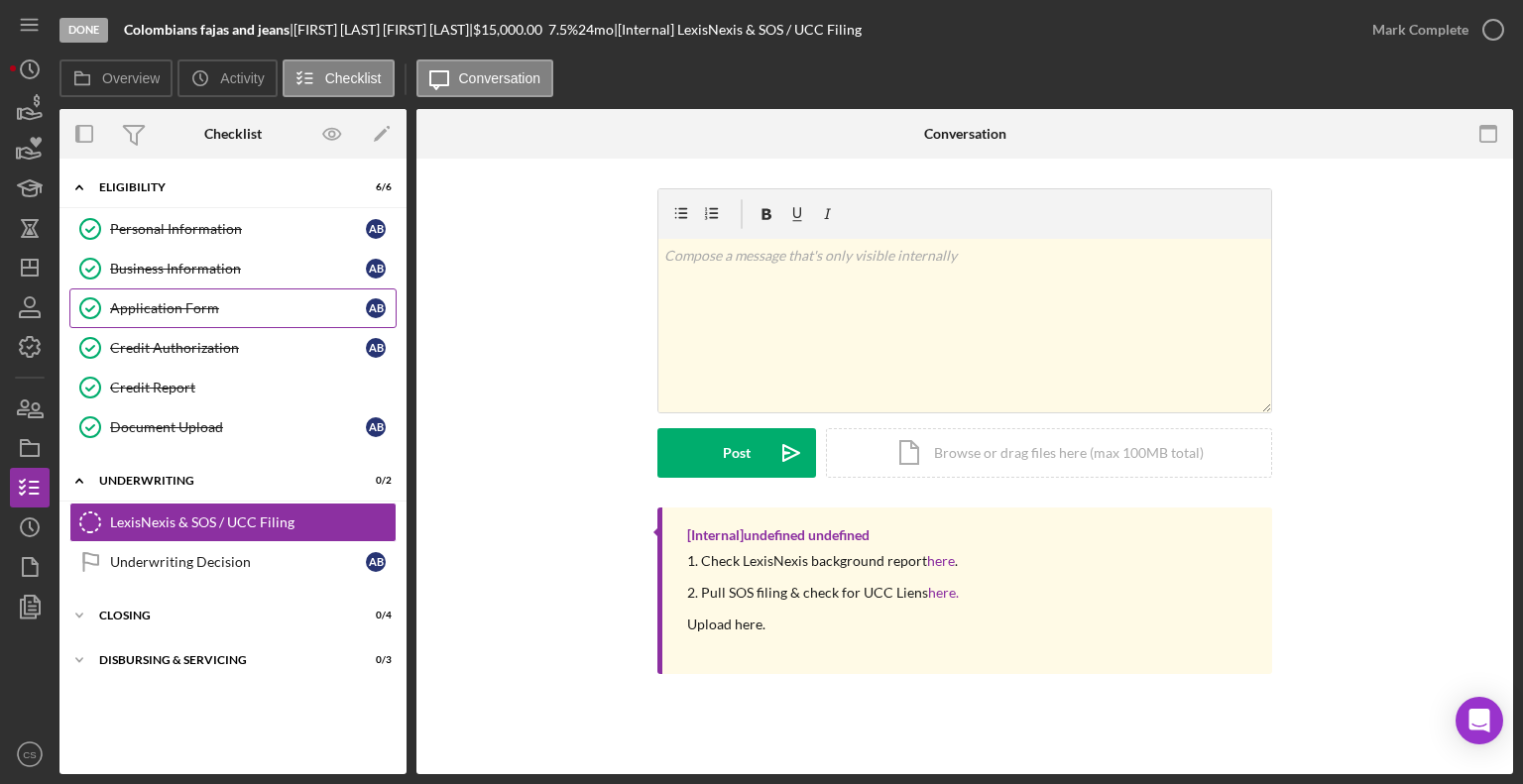 click on "Application Form" at bounding box center (238, 308) 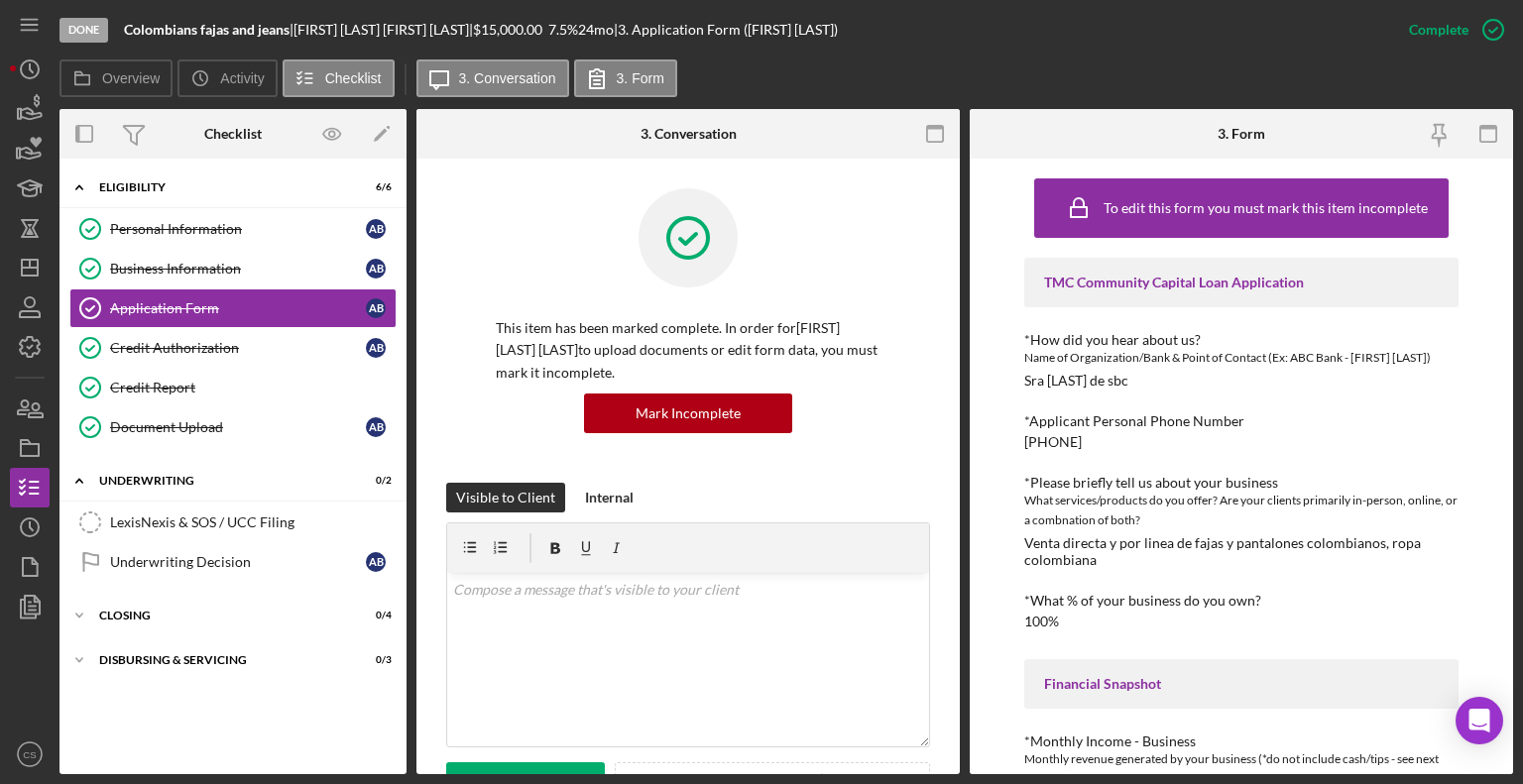 click 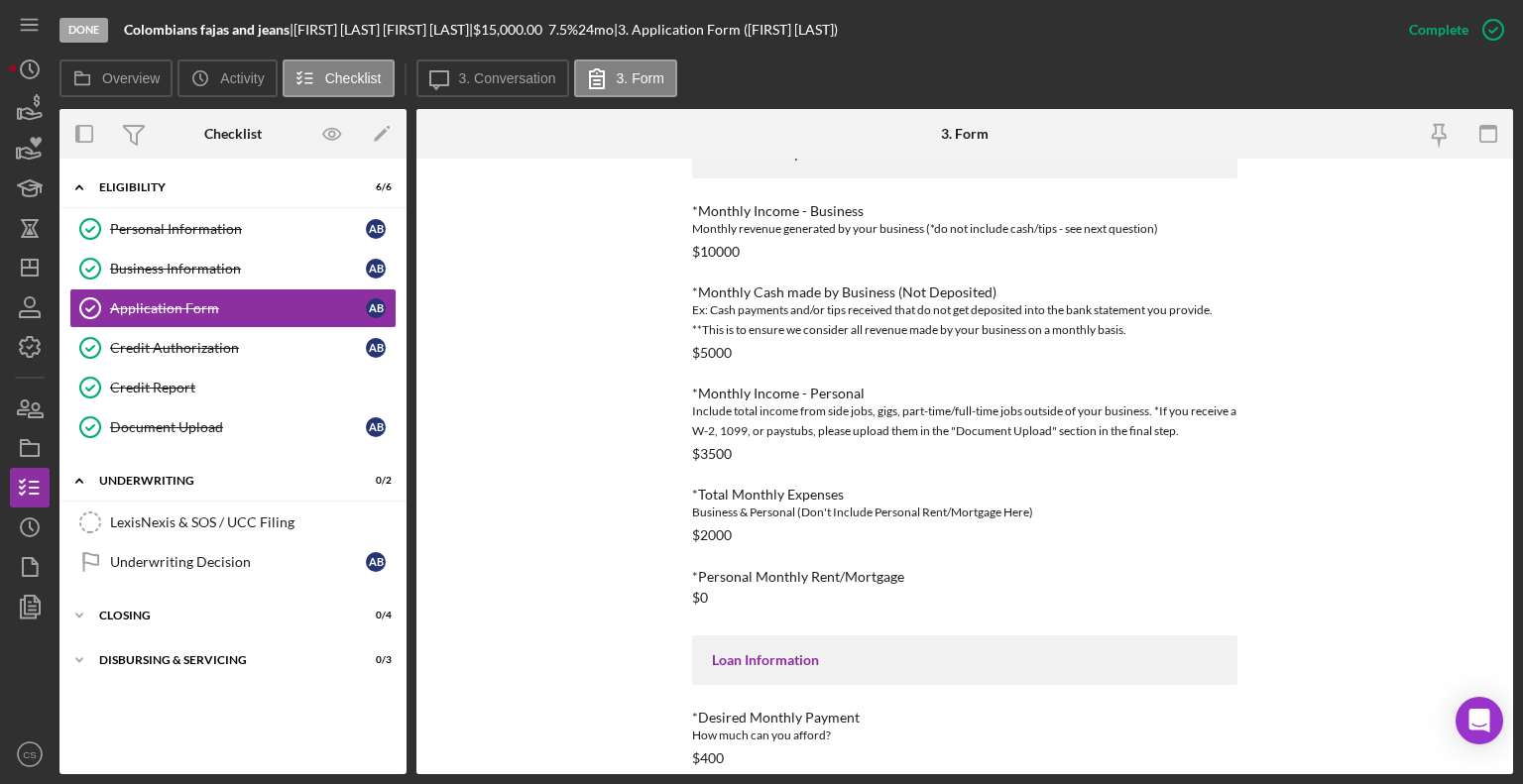 scroll, scrollTop: 616, scrollLeft: 0, axis: vertical 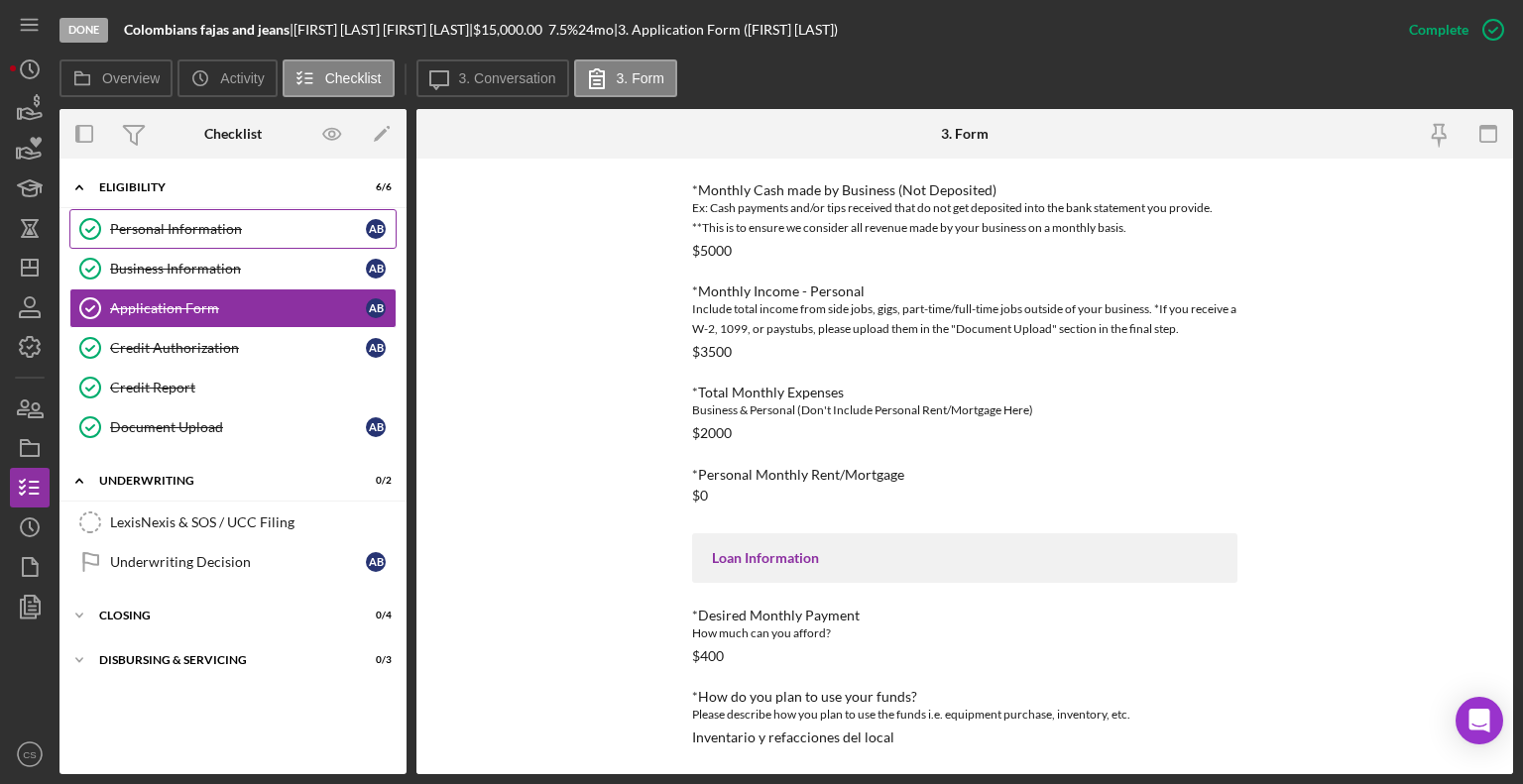 click on "Personal Information" at bounding box center (238, 229) 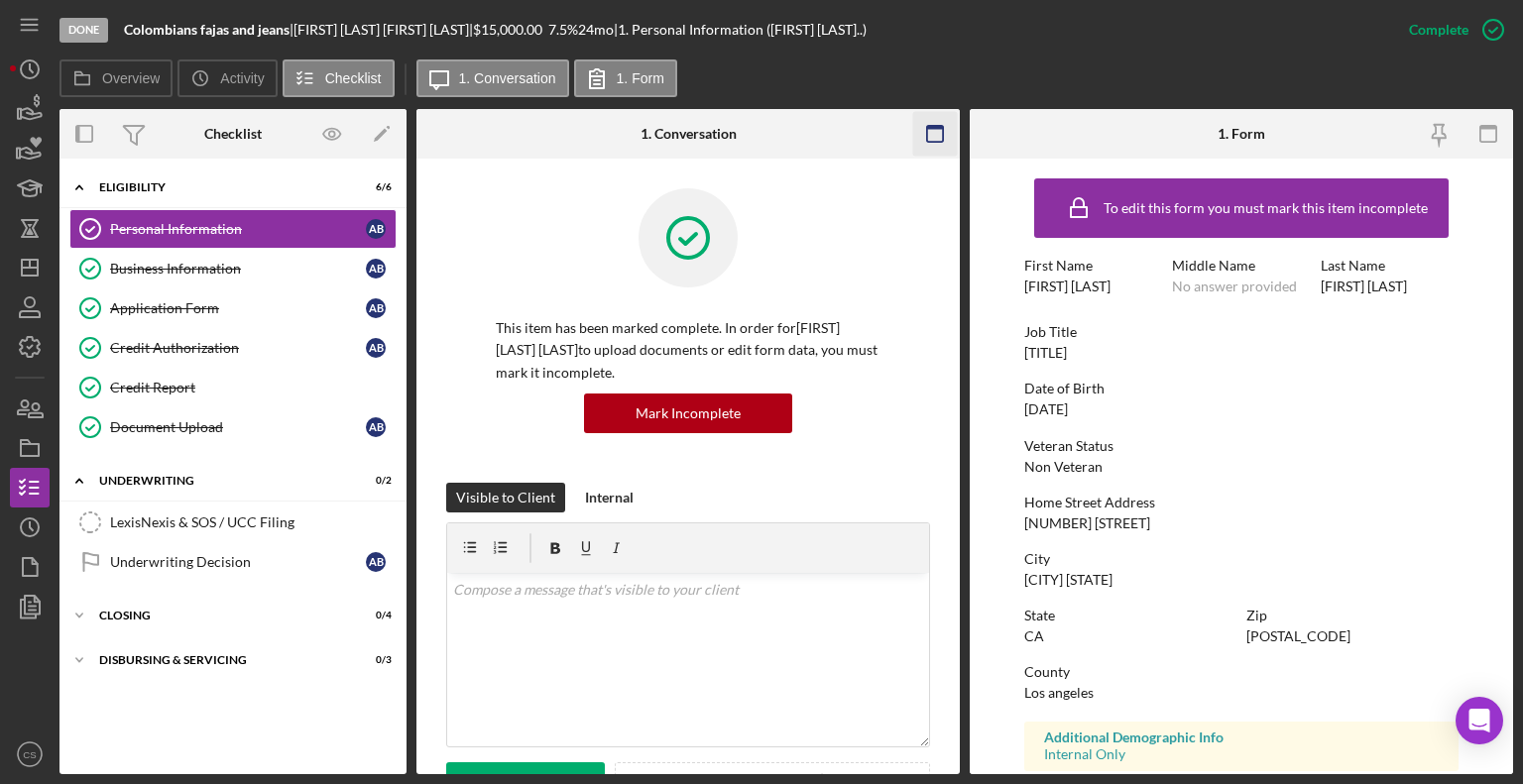 click 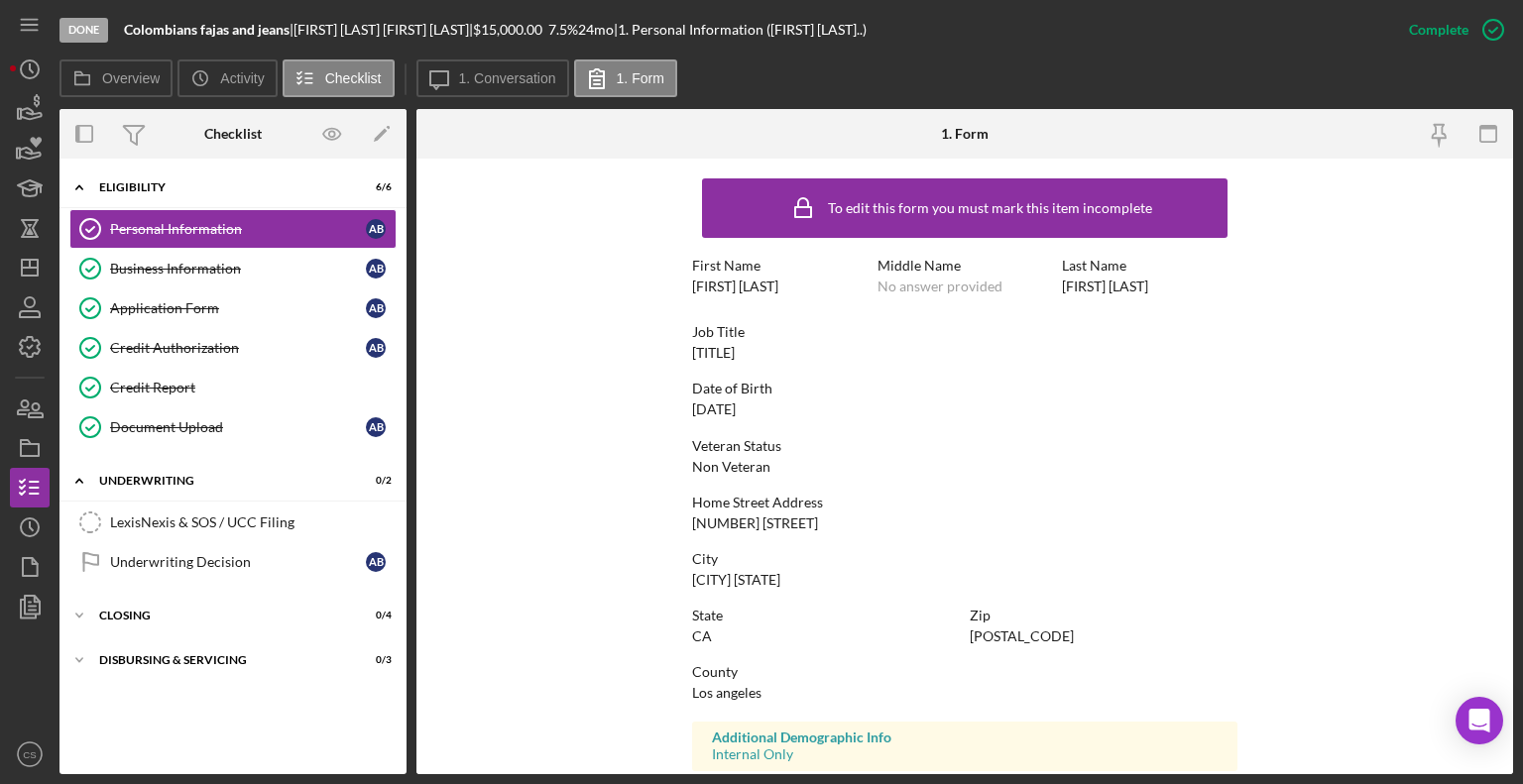 scroll, scrollTop: 309, scrollLeft: 0, axis: vertical 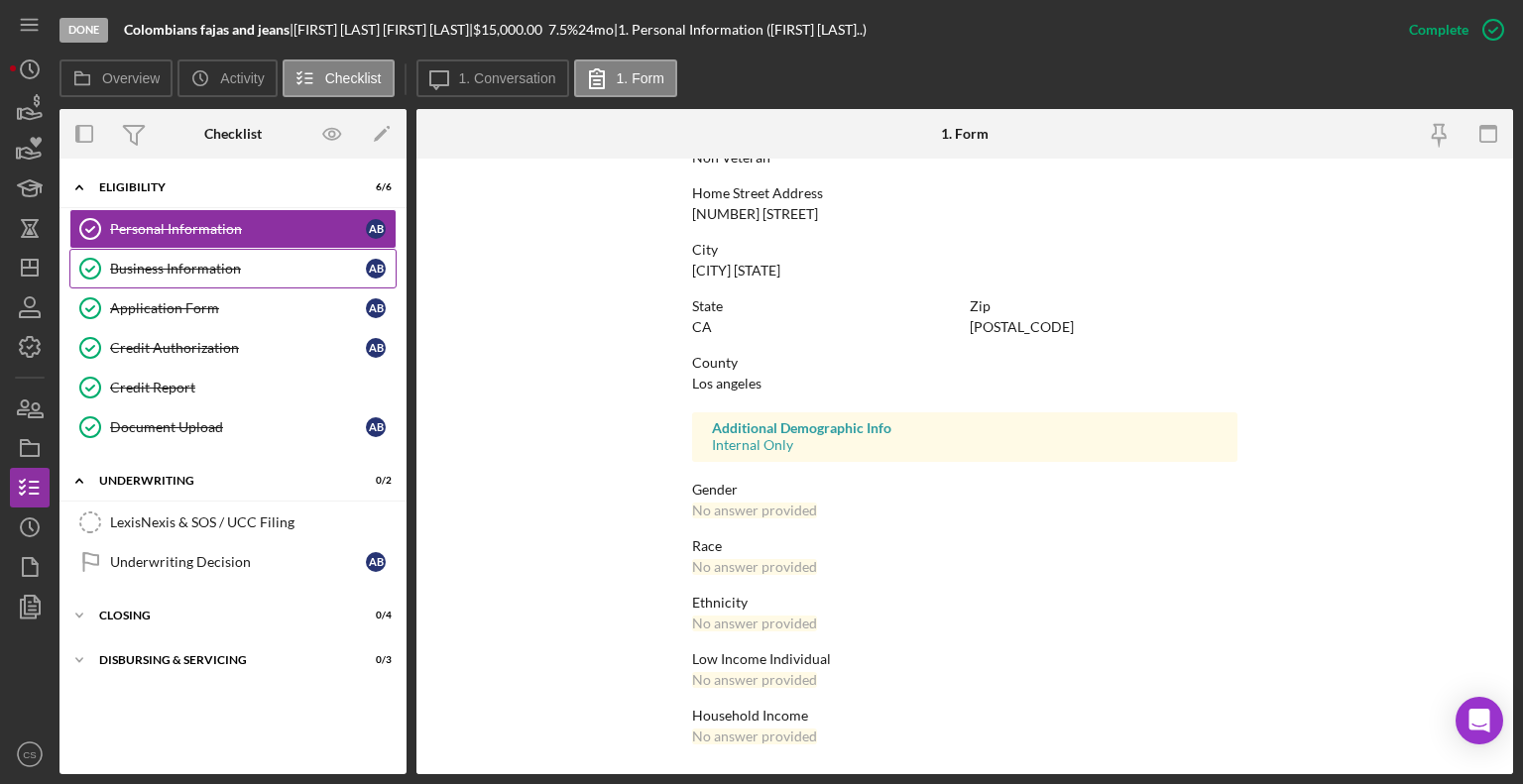 click on "Business Information" at bounding box center (238, 269) 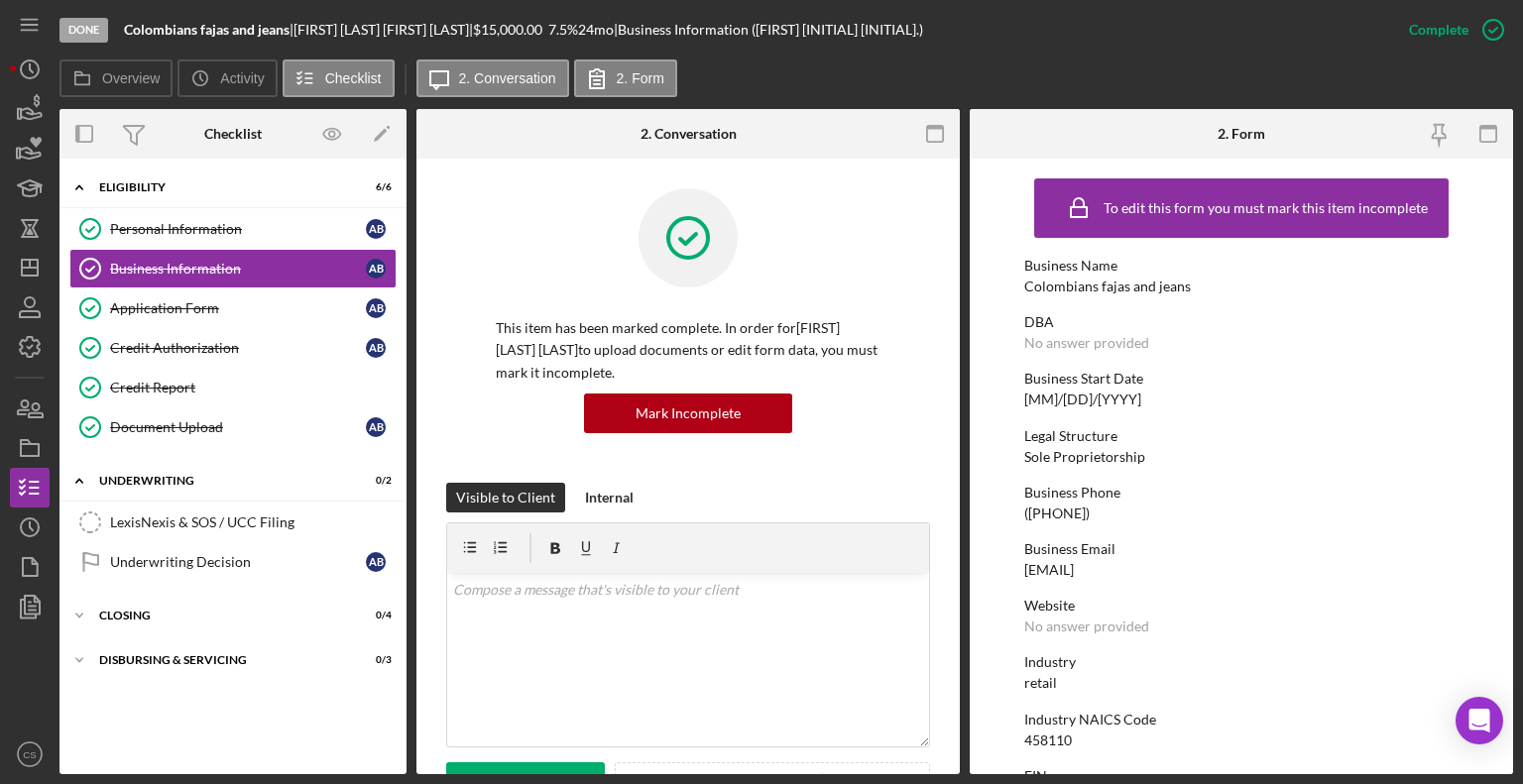 drag, startPoint x: 944, startPoint y: 130, endPoint x: 964, endPoint y: 98, distance: 37.735925 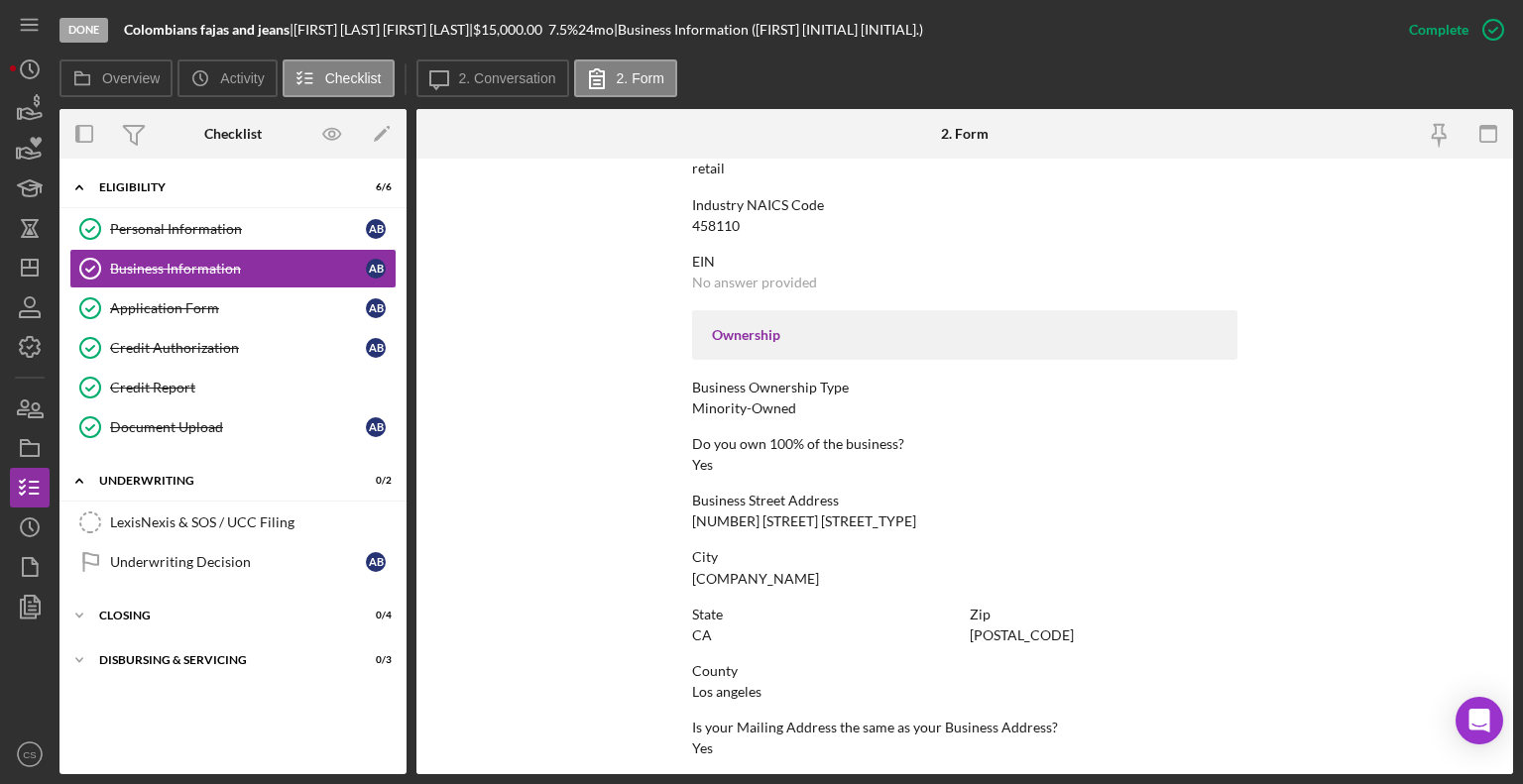 scroll, scrollTop: 879, scrollLeft: 0, axis: vertical 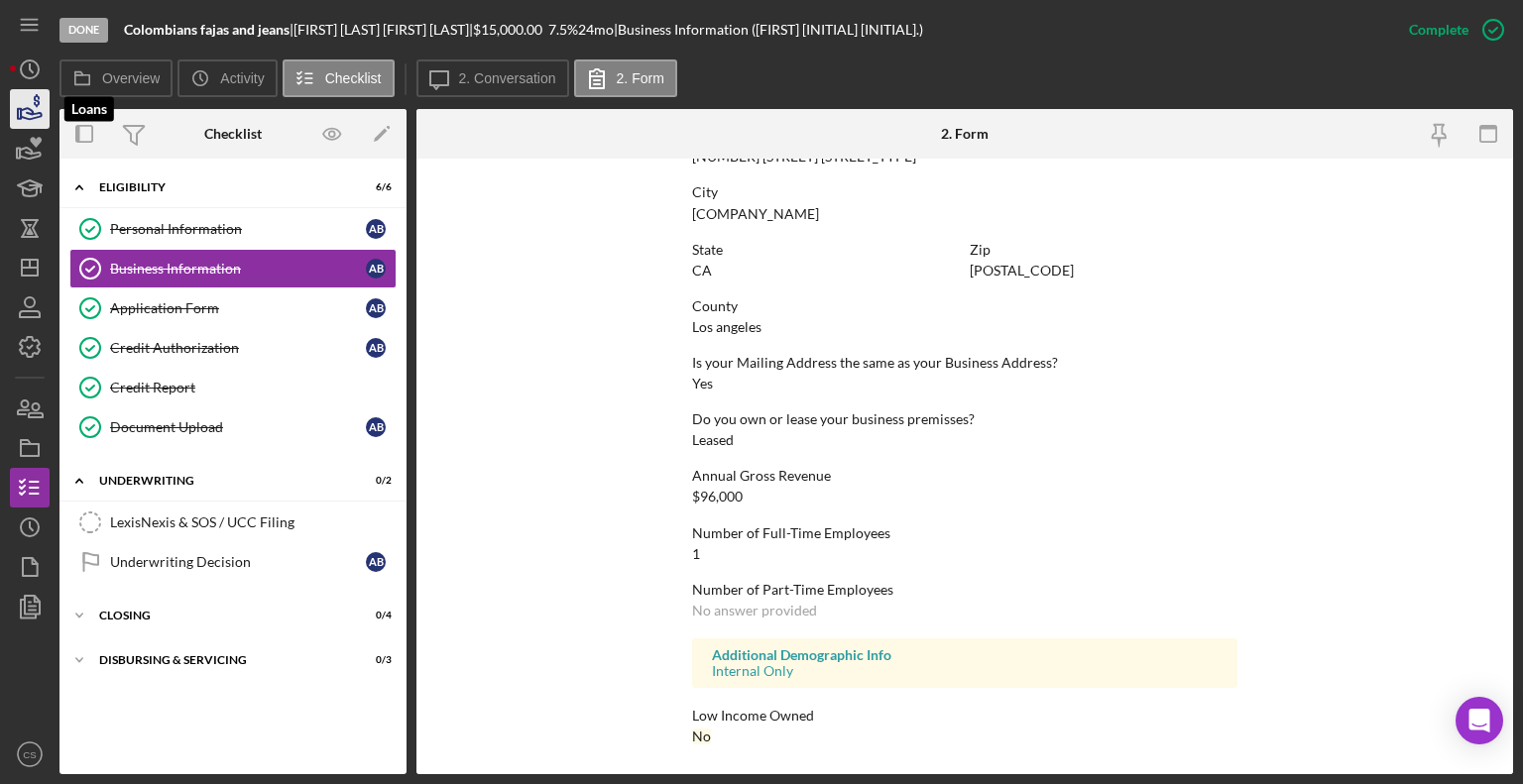 click 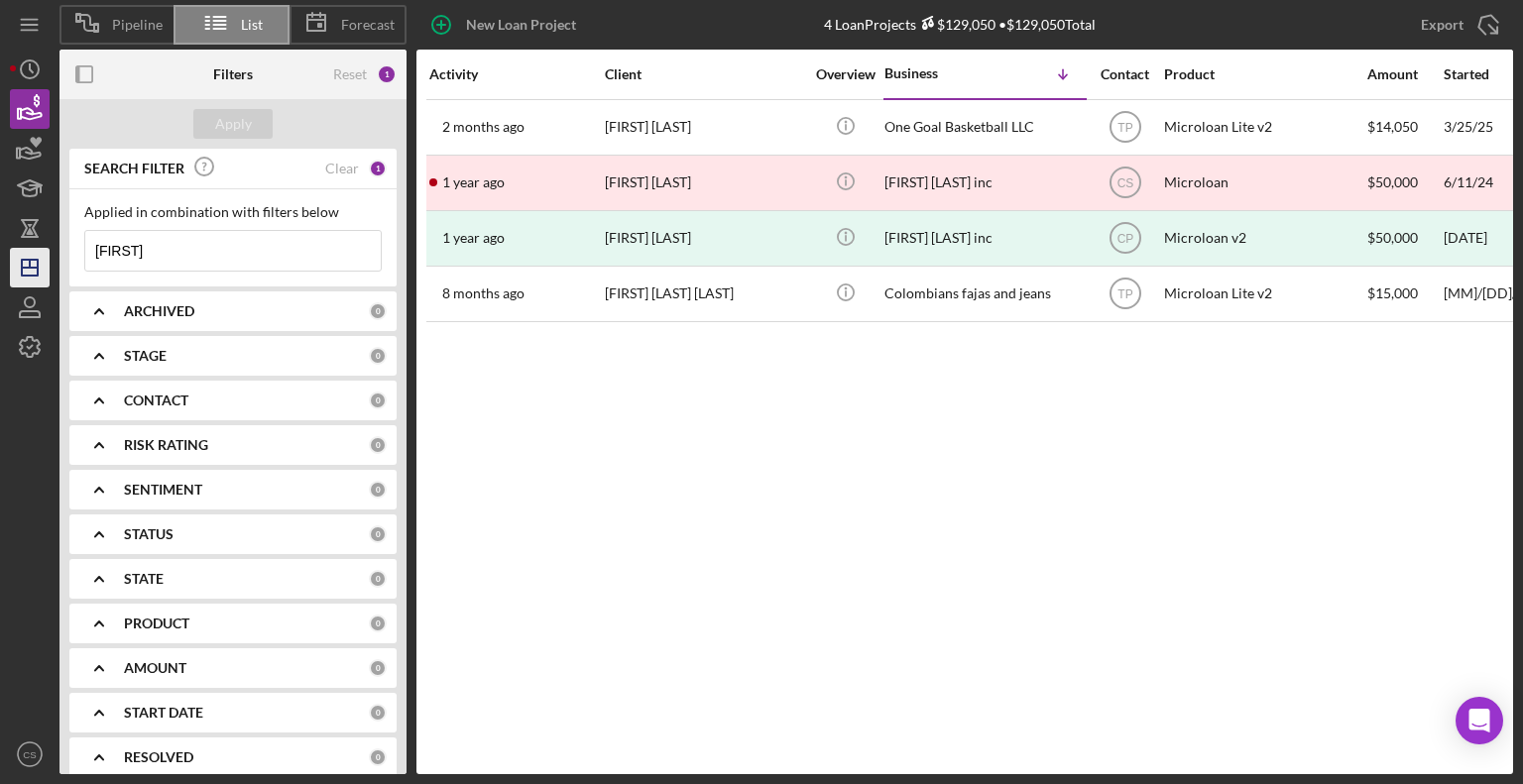 drag, startPoint x: 120, startPoint y: 249, endPoint x: 22, endPoint y: 255, distance: 98.1835 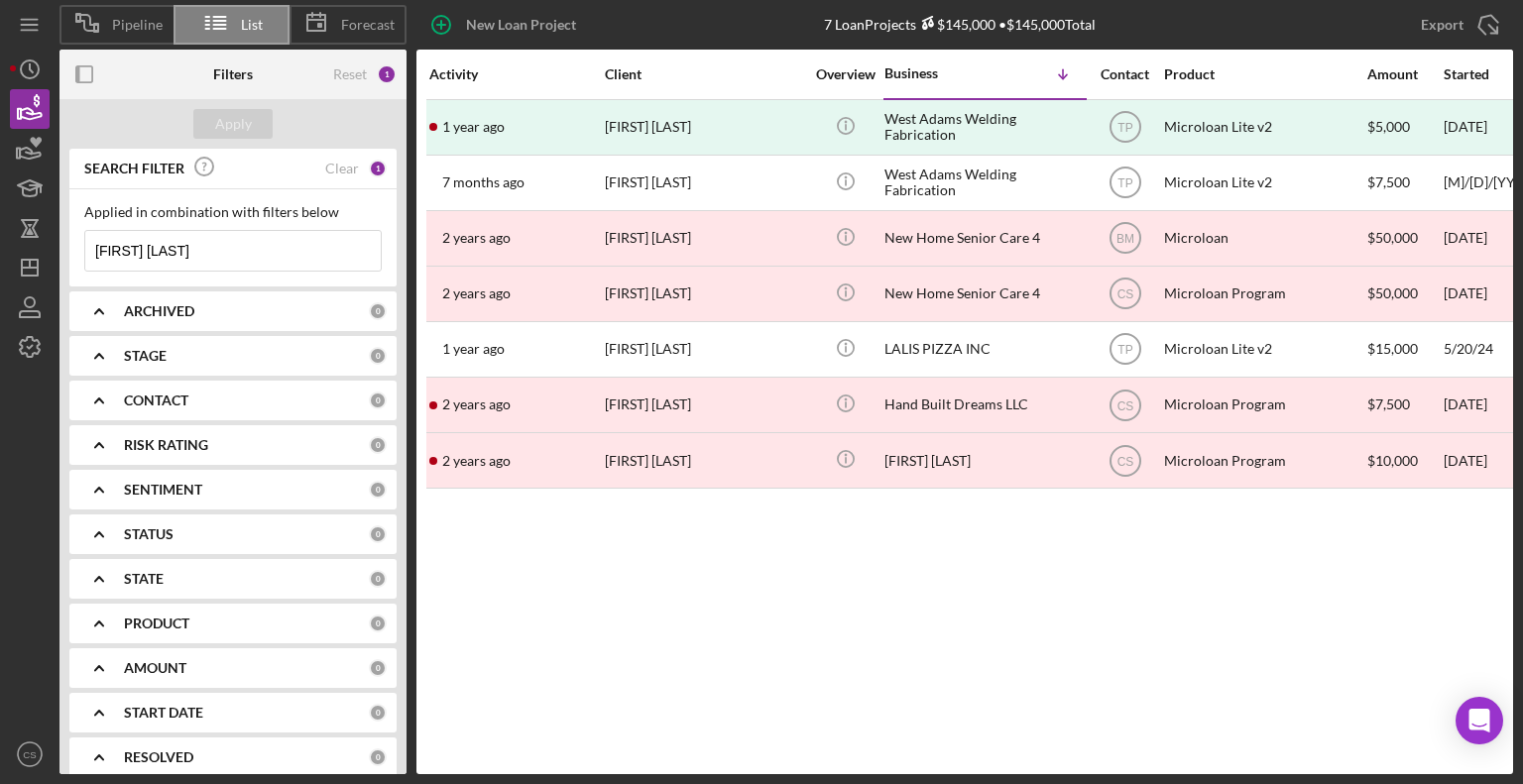 type on "[FIRST] [LAST]" 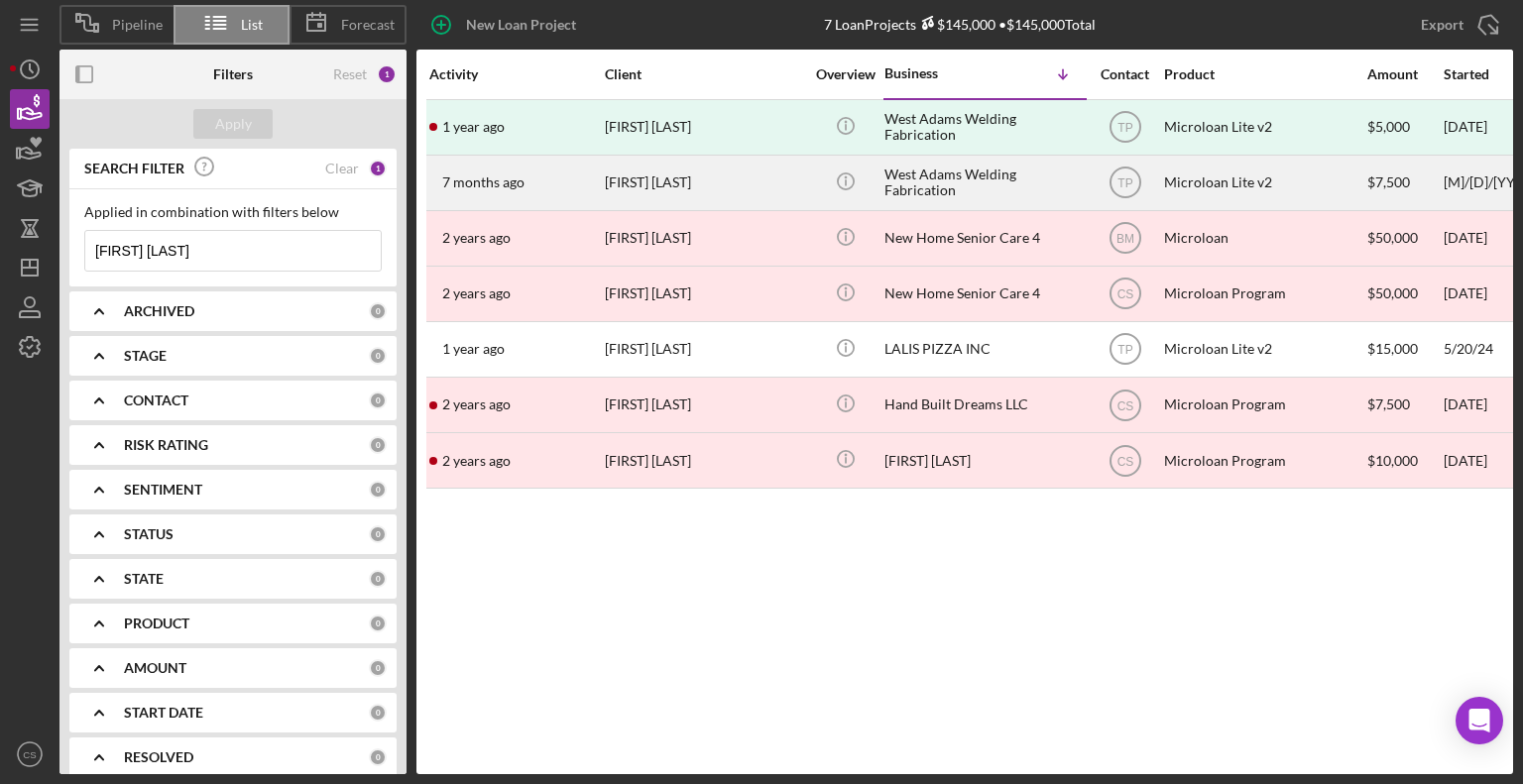 click on "West Adams Welding Fabrication" at bounding box center (984, 182) 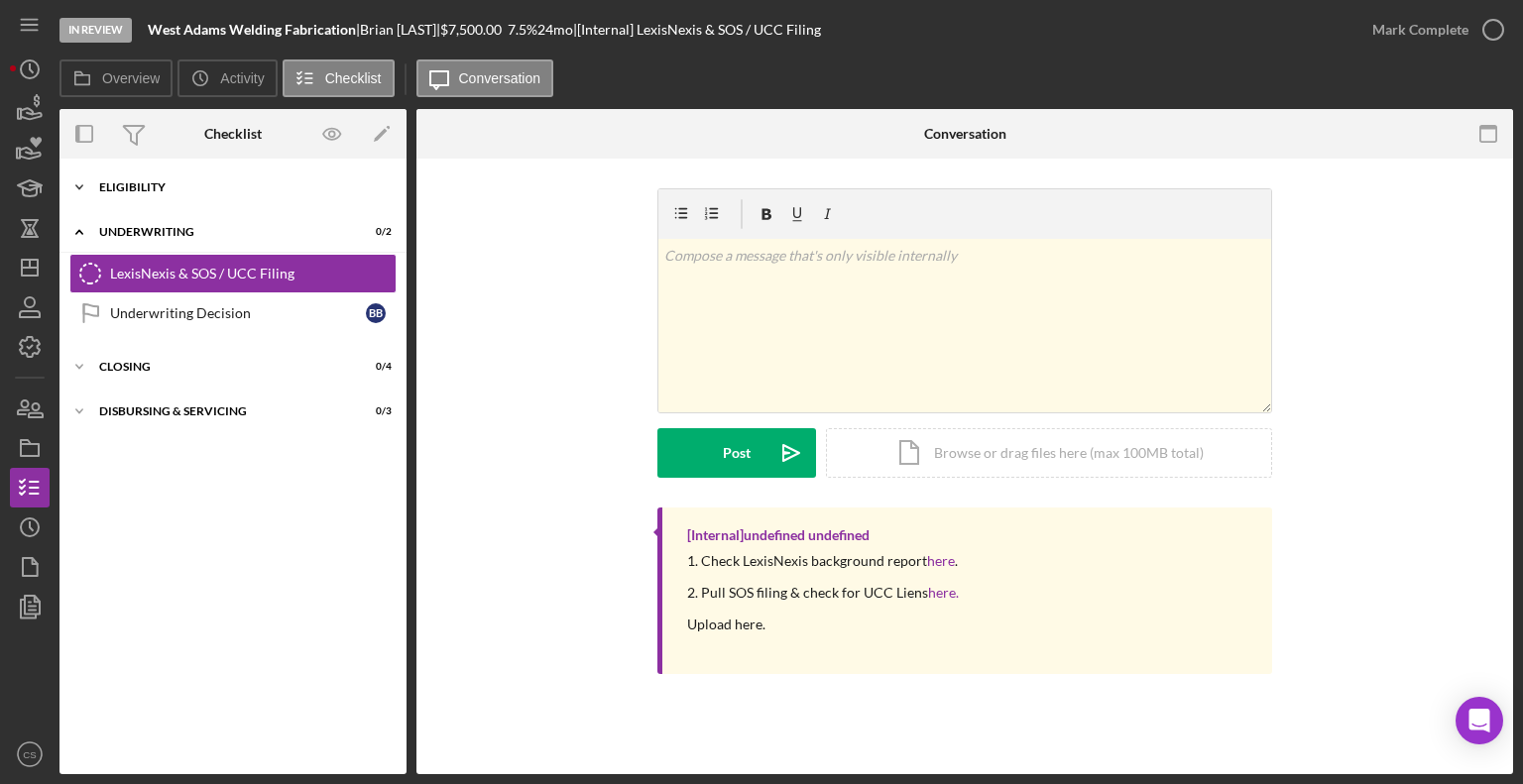 click on "Eligibility" at bounding box center (240, 187) 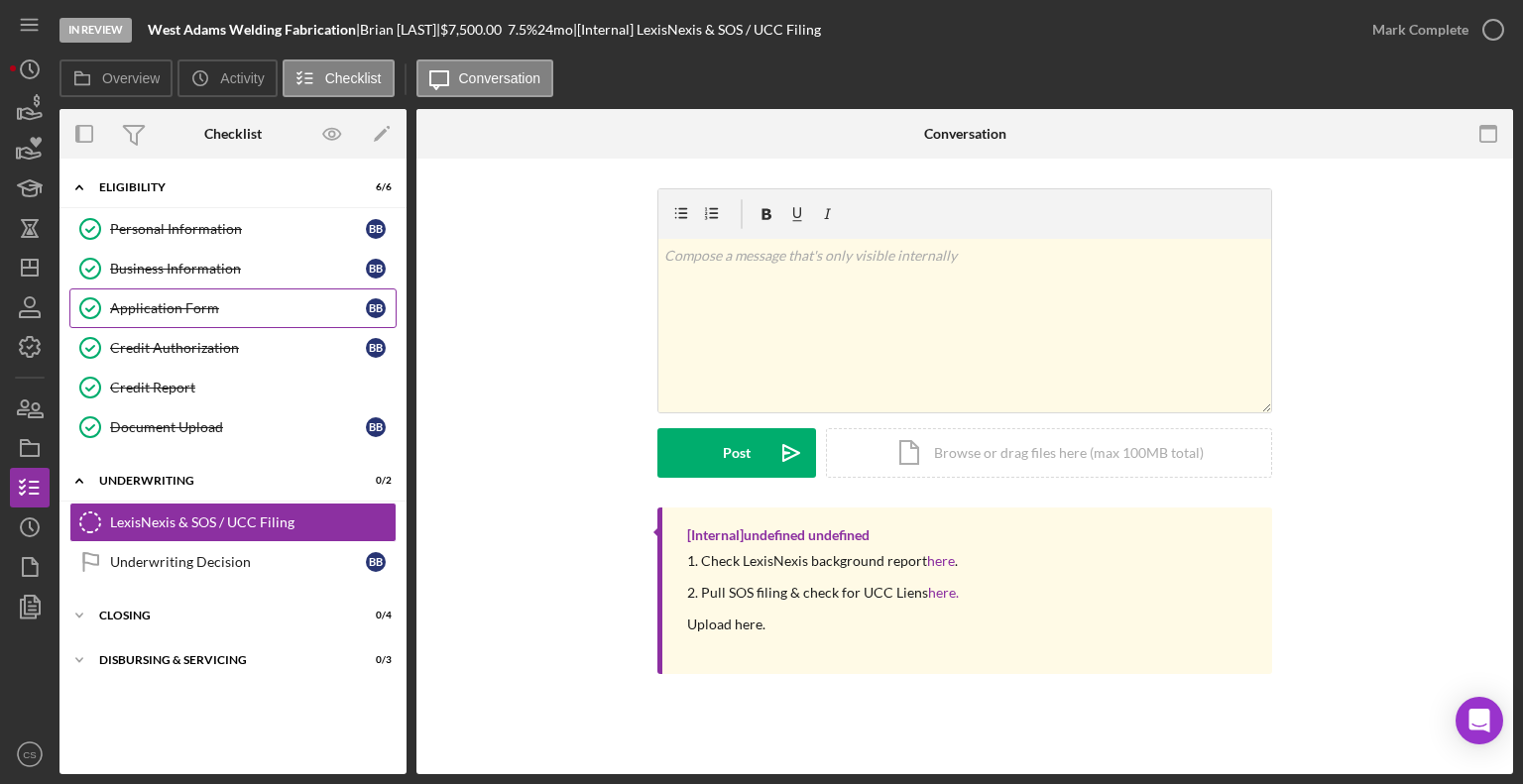 click on "Application Form" at bounding box center (238, 308) 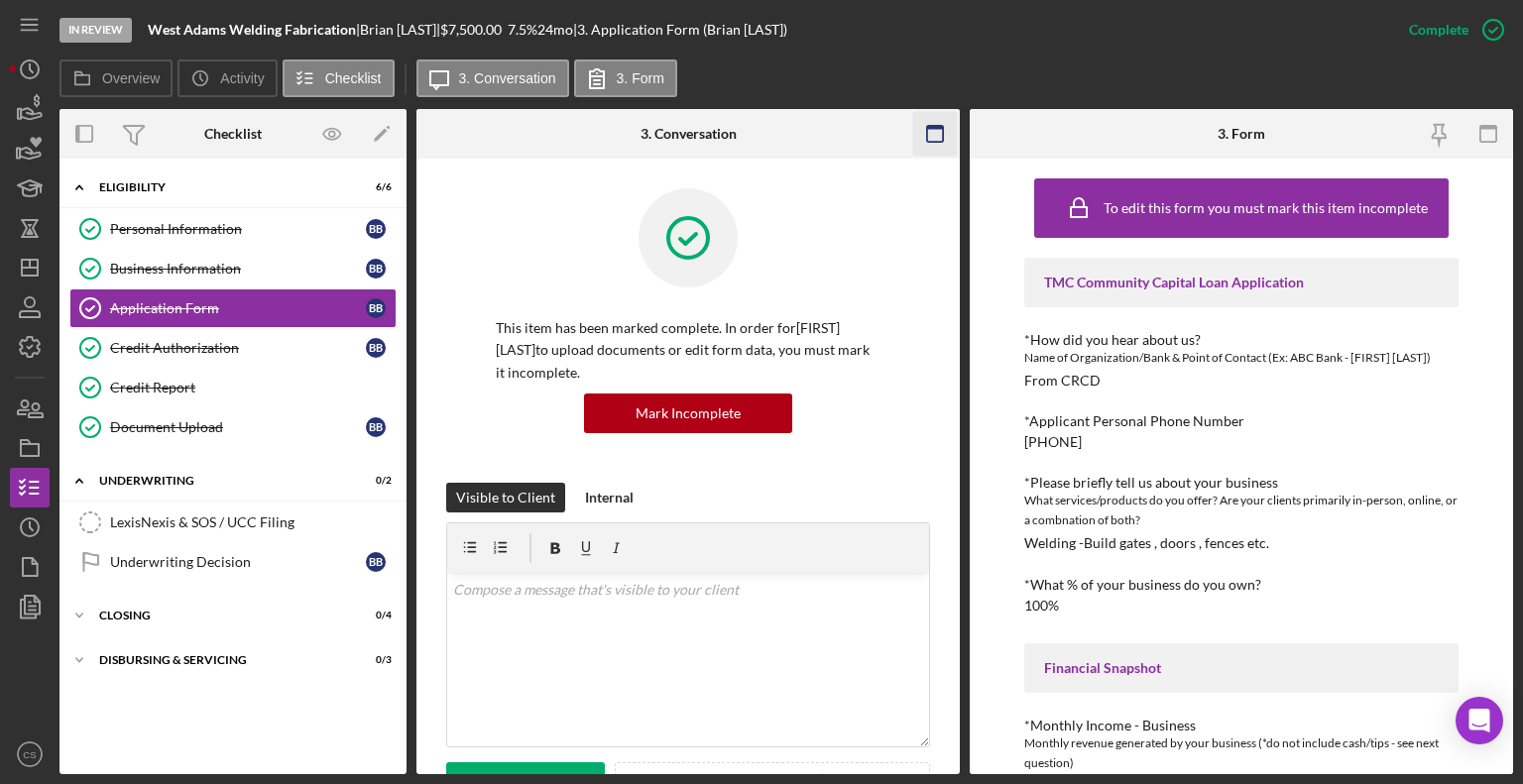 click 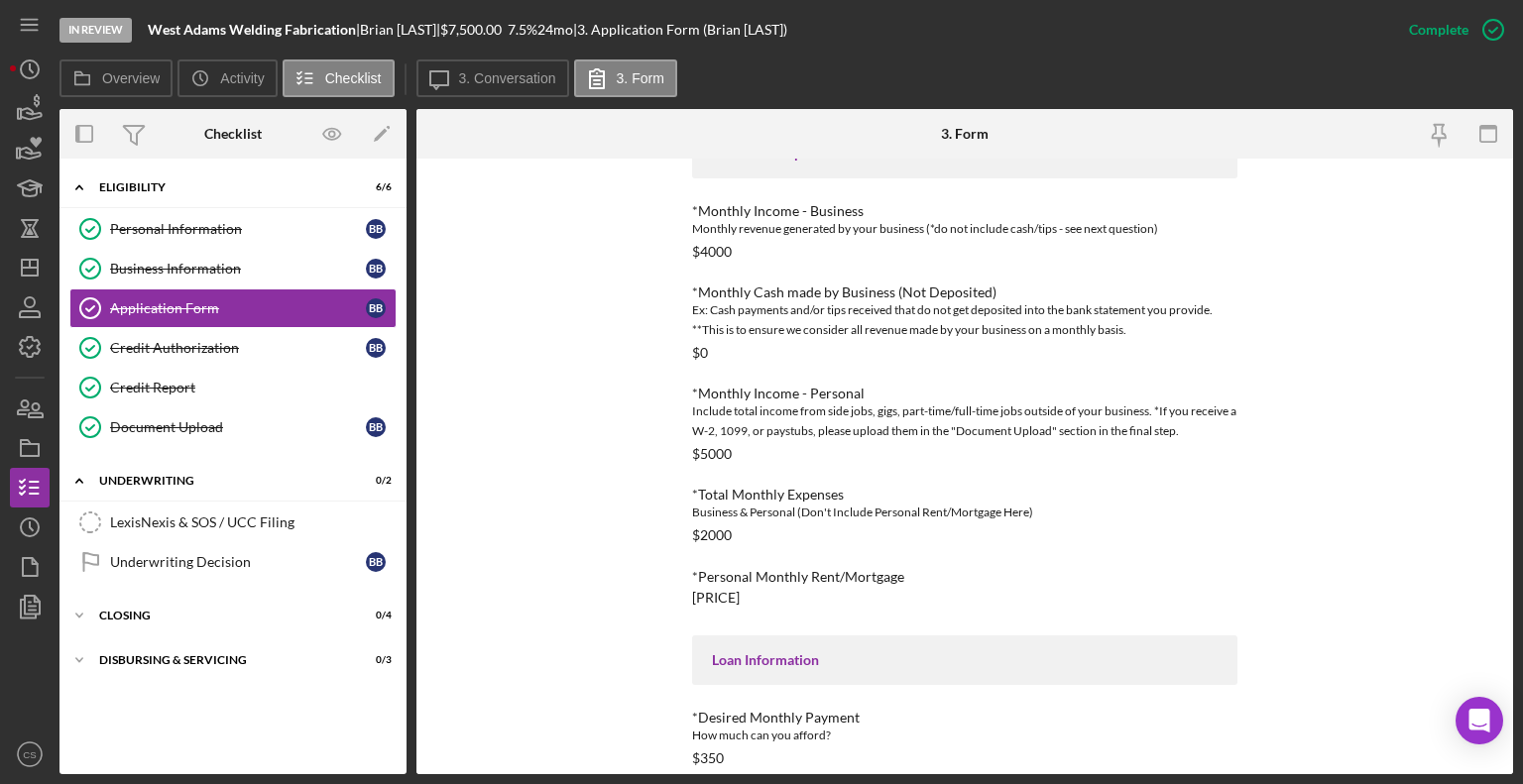 scroll, scrollTop: 616, scrollLeft: 0, axis: vertical 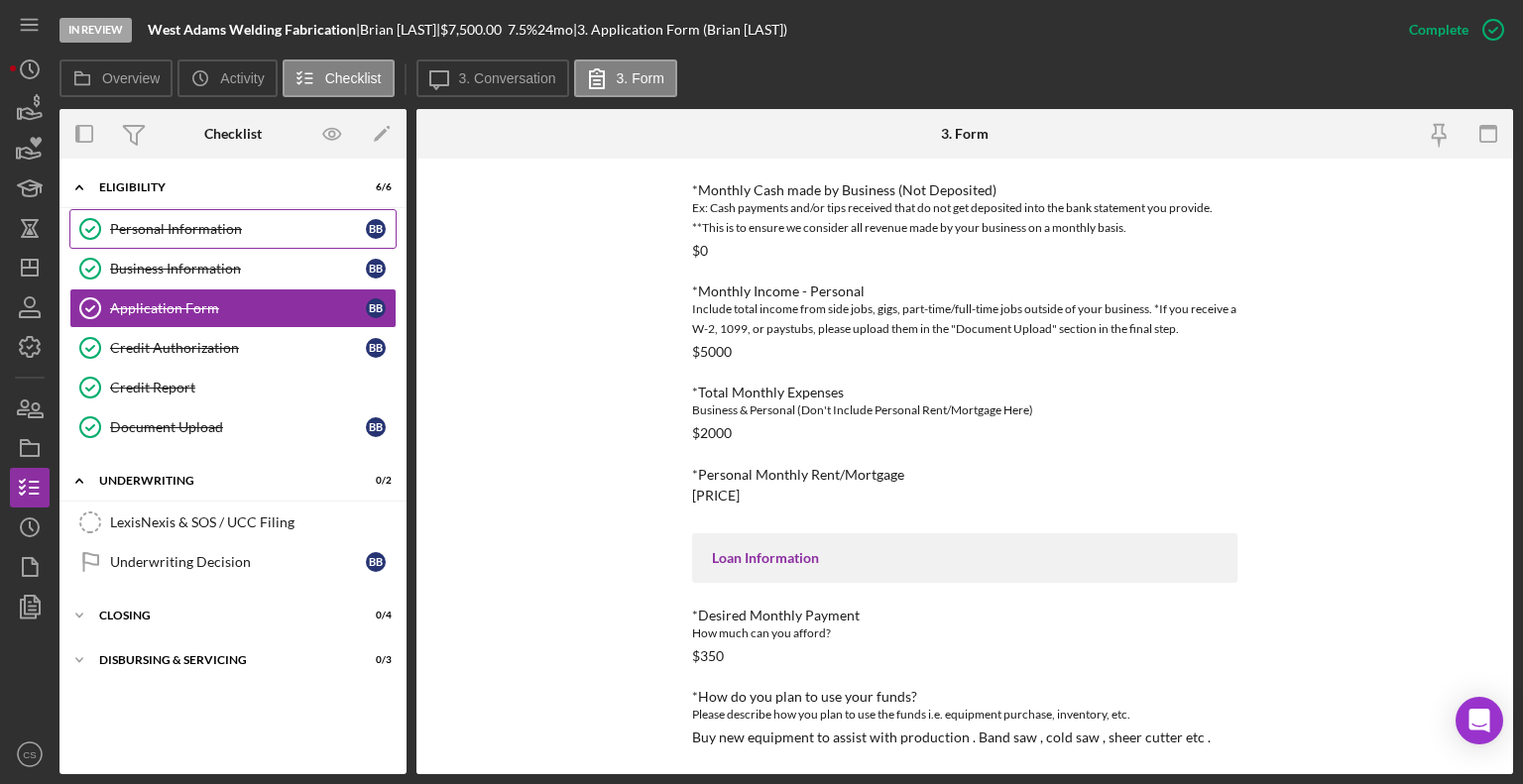 click on "Personal Information" at bounding box center [238, 229] 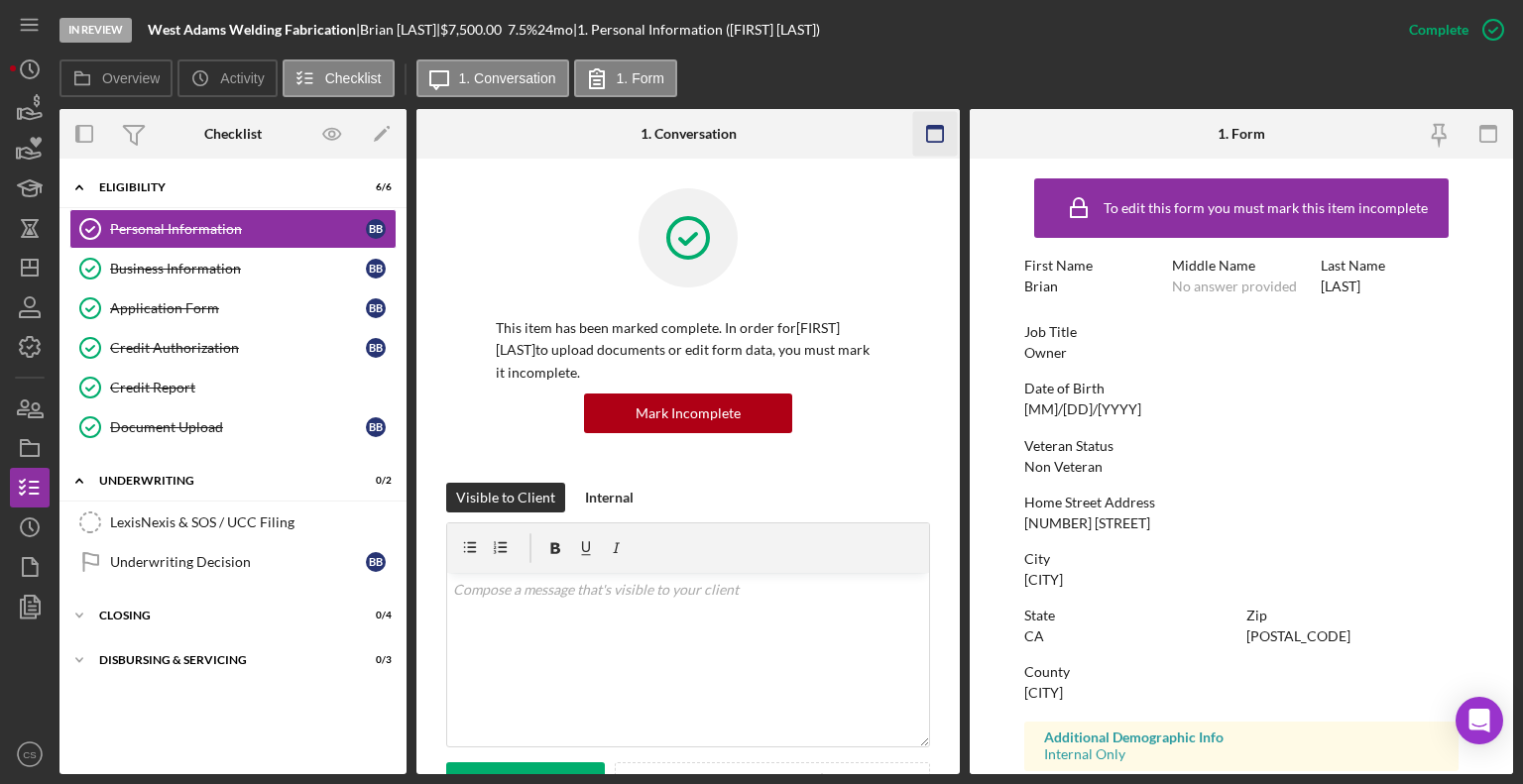 click 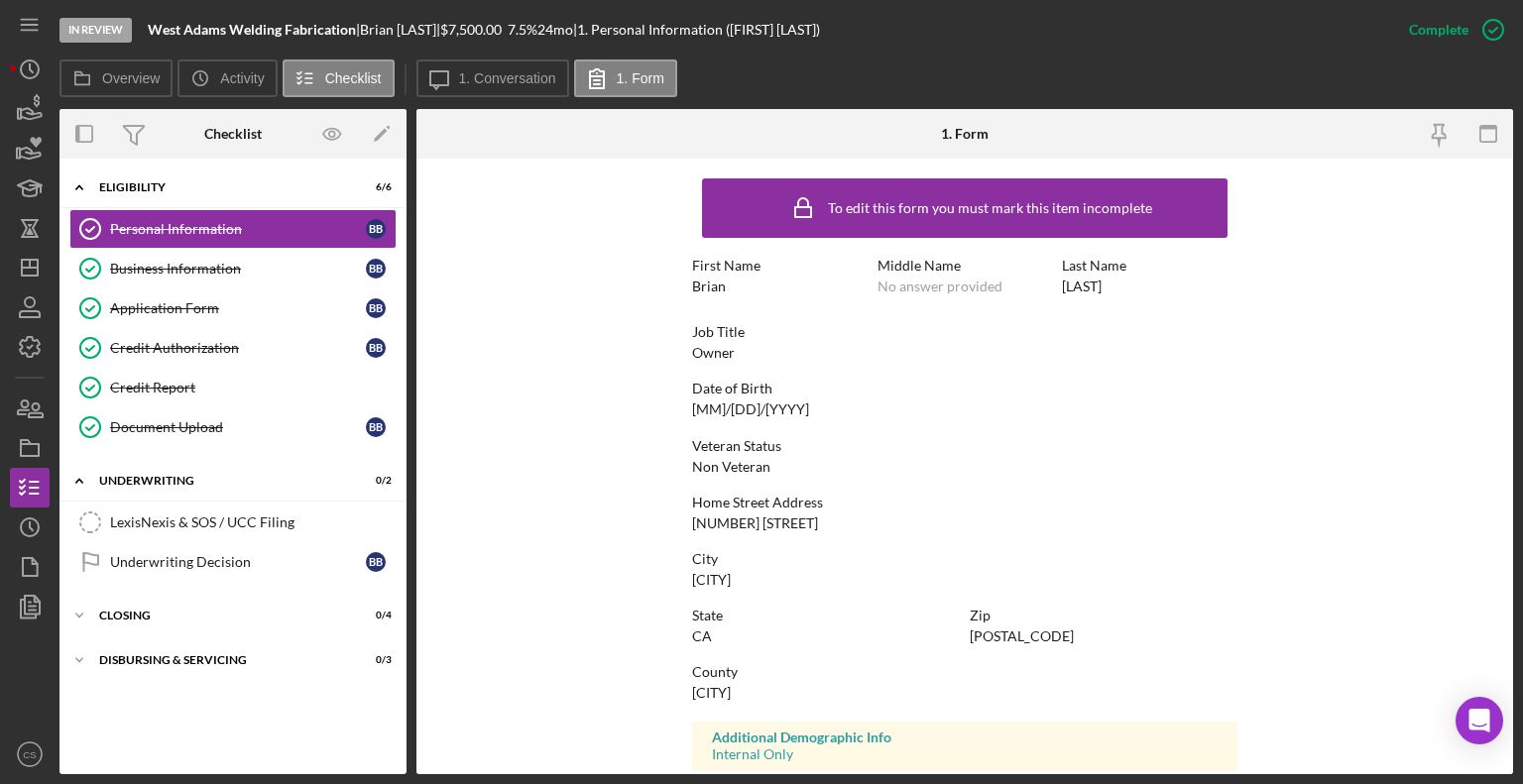 scroll, scrollTop: 309, scrollLeft: 0, axis: vertical 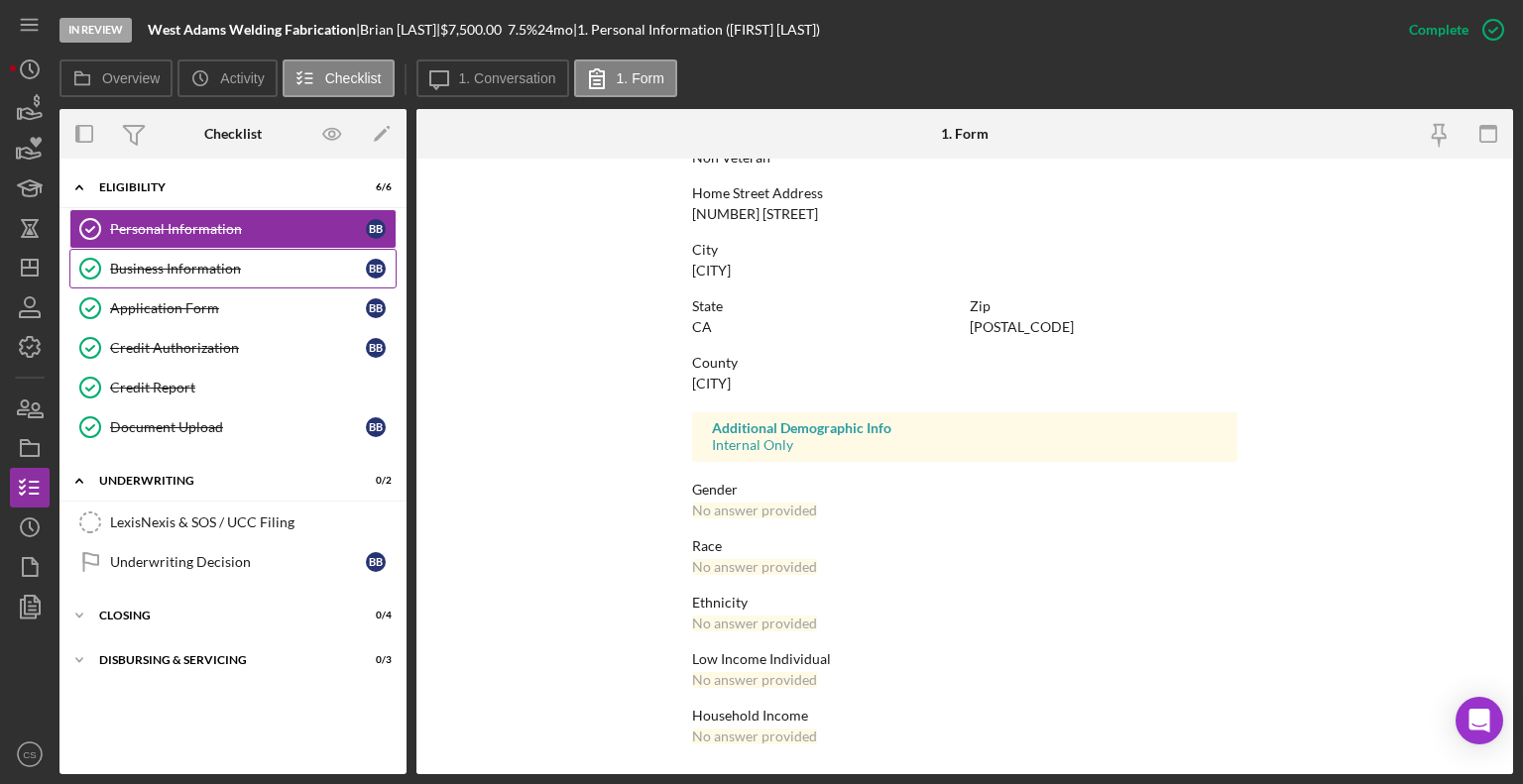 click on "Business Information" at bounding box center [238, 269] 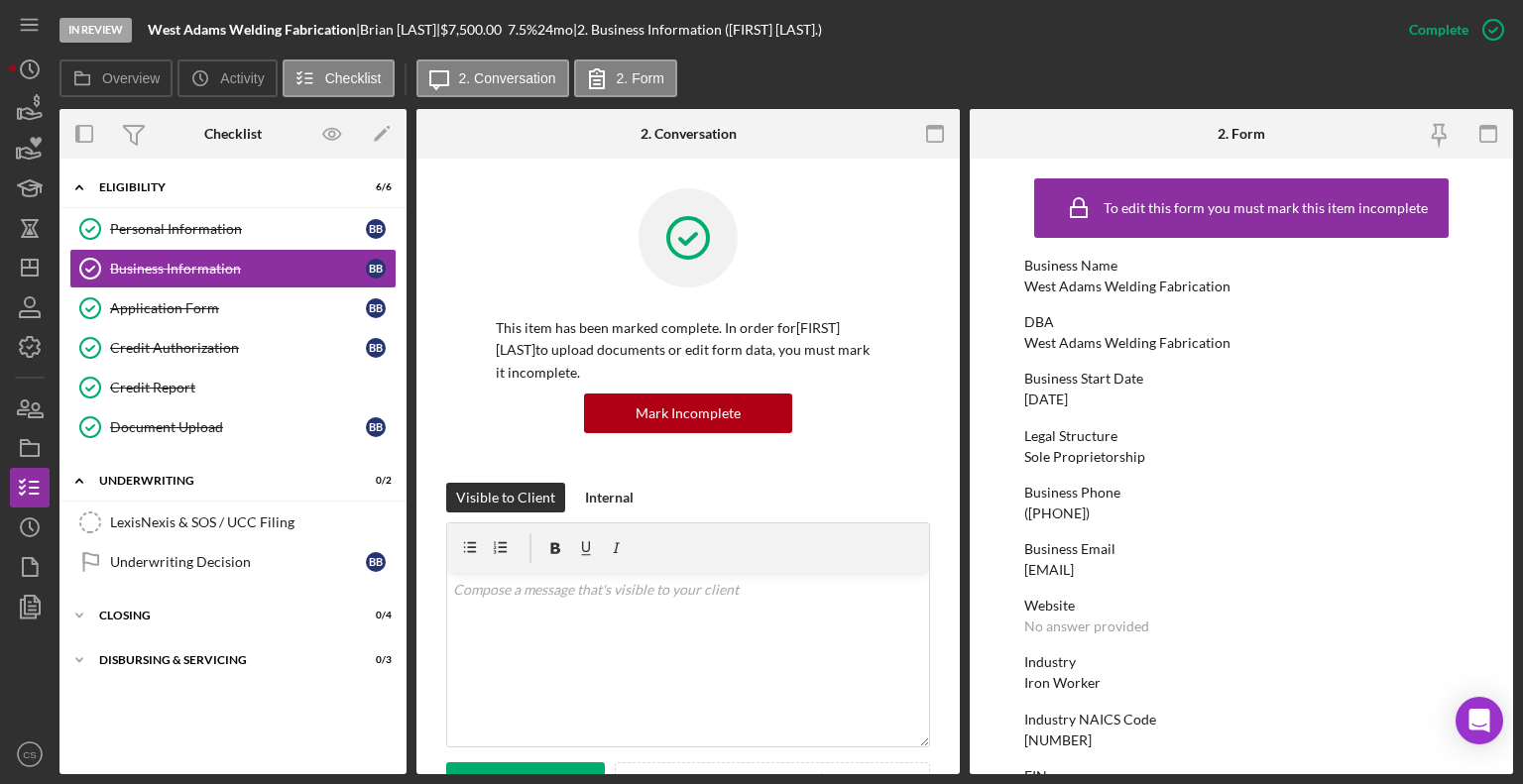 click 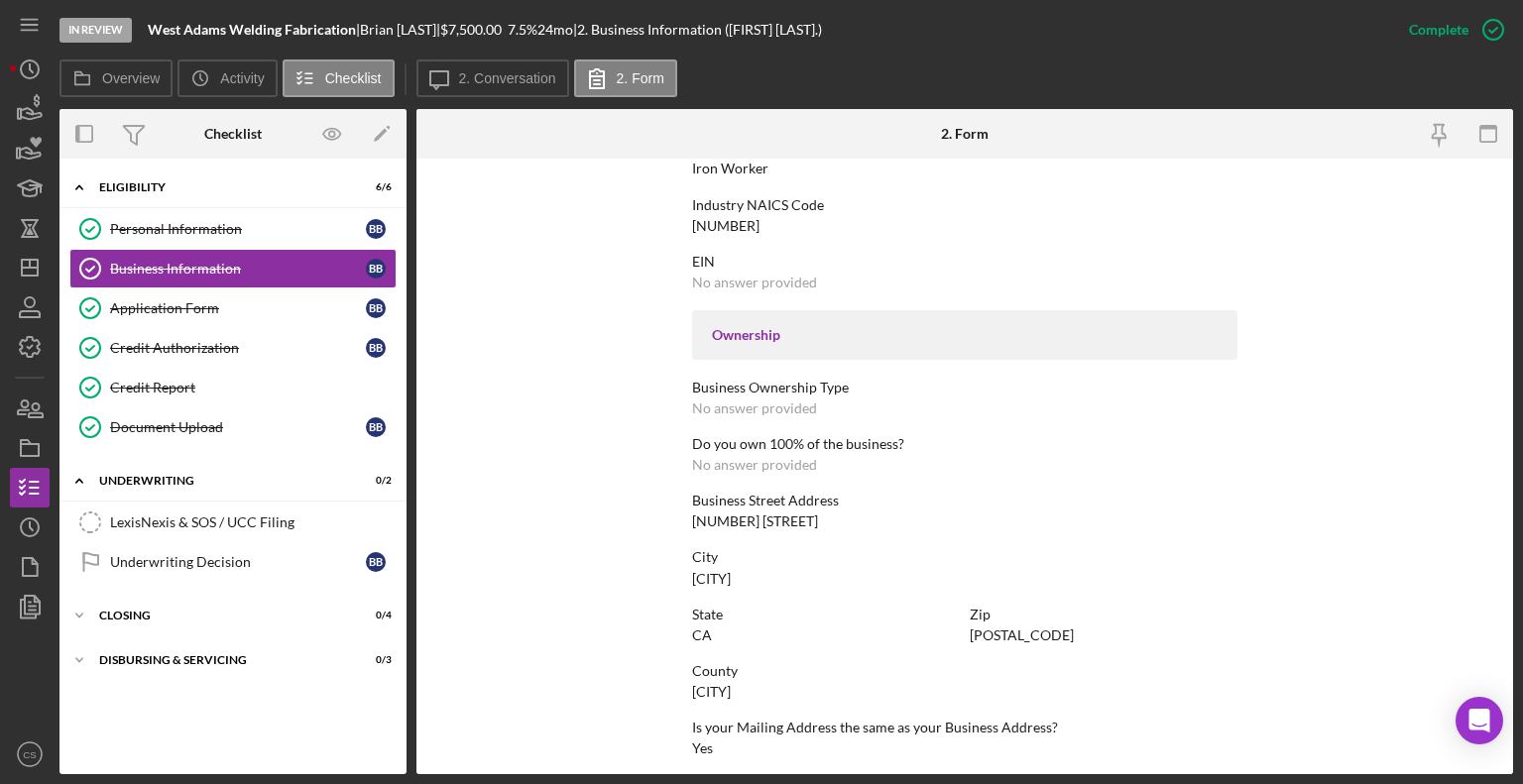 scroll, scrollTop: 879, scrollLeft: 0, axis: vertical 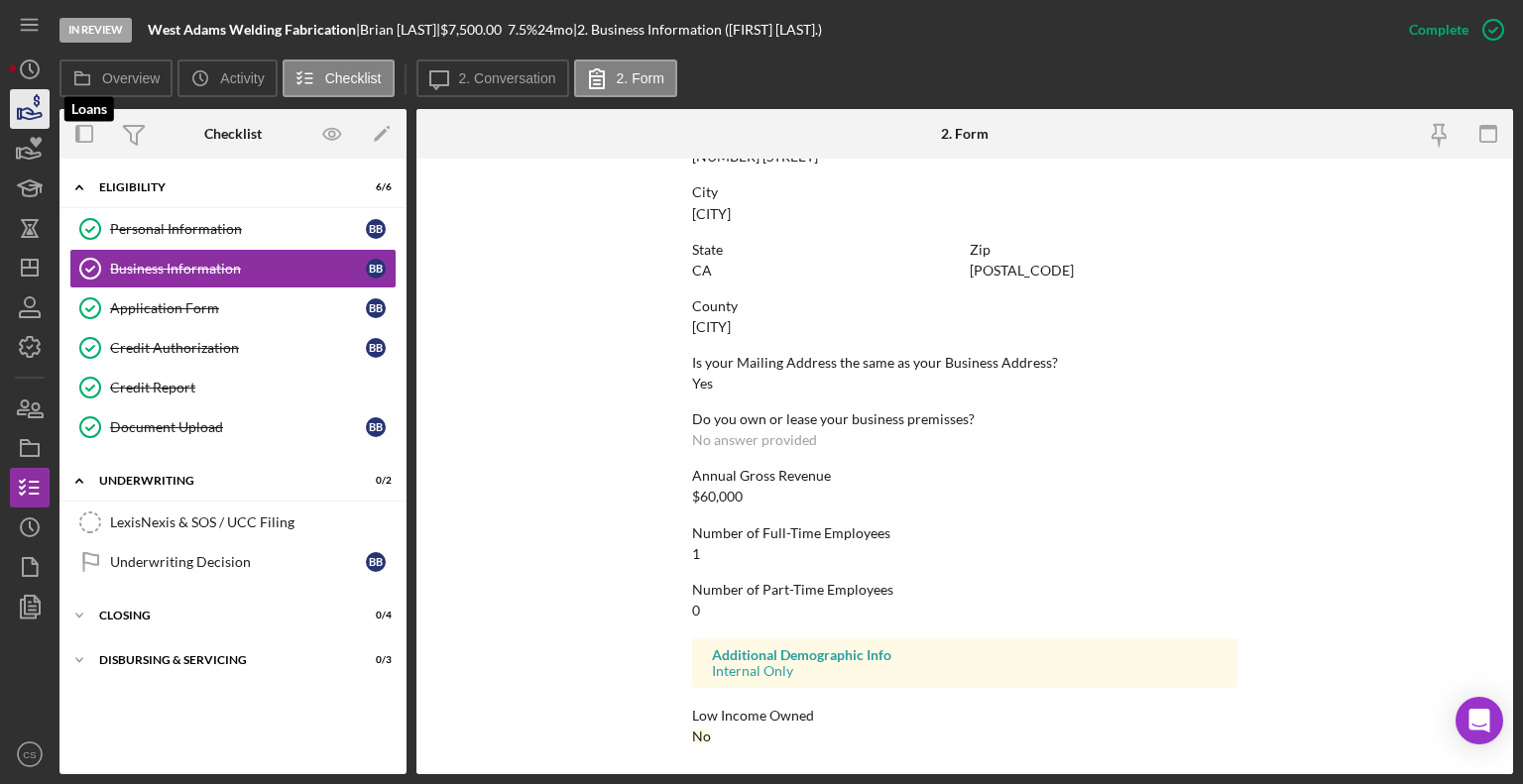 click 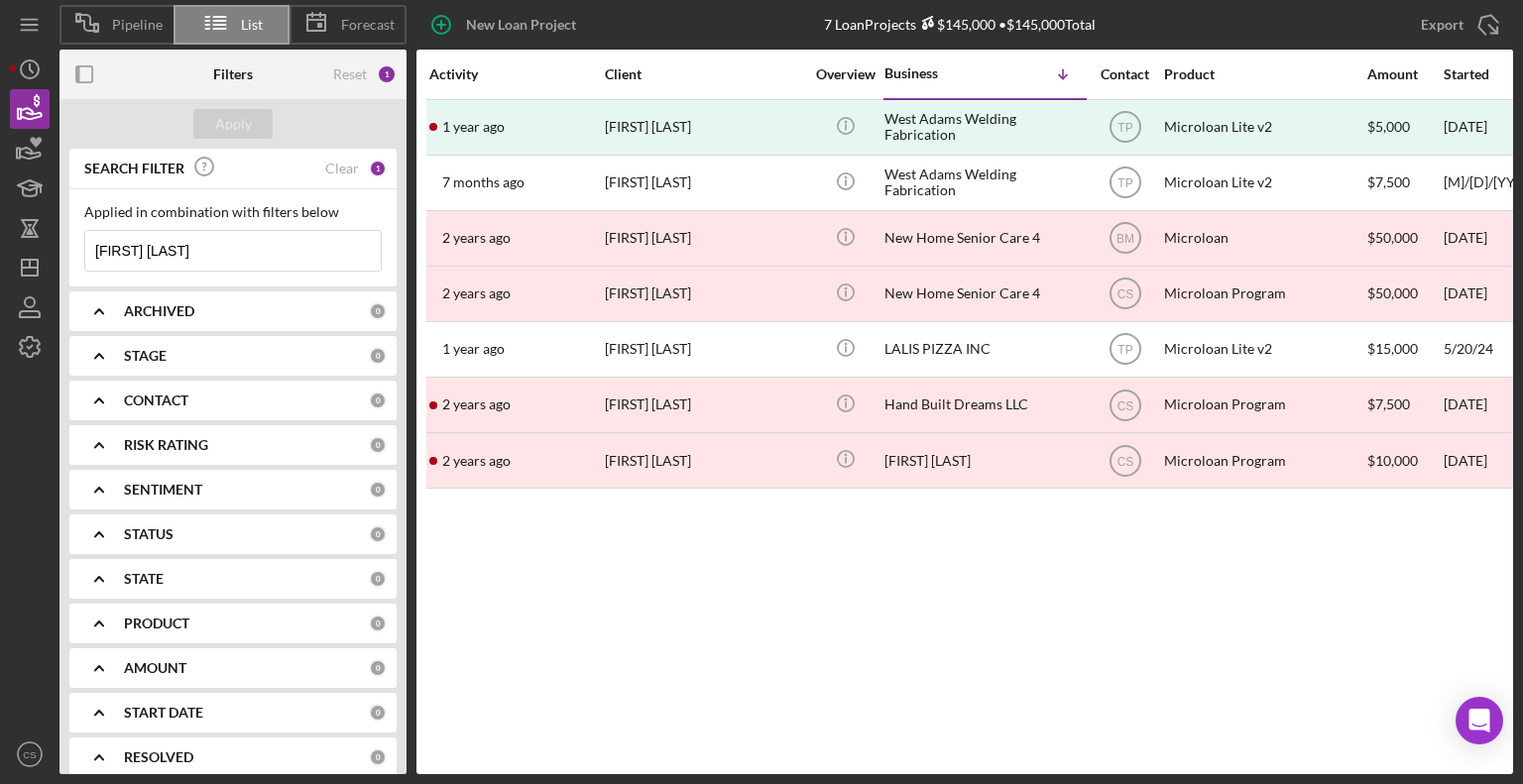 drag, startPoint x: 266, startPoint y: 251, endPoint x: 84, endPoint y: 272, distance: 183.20753 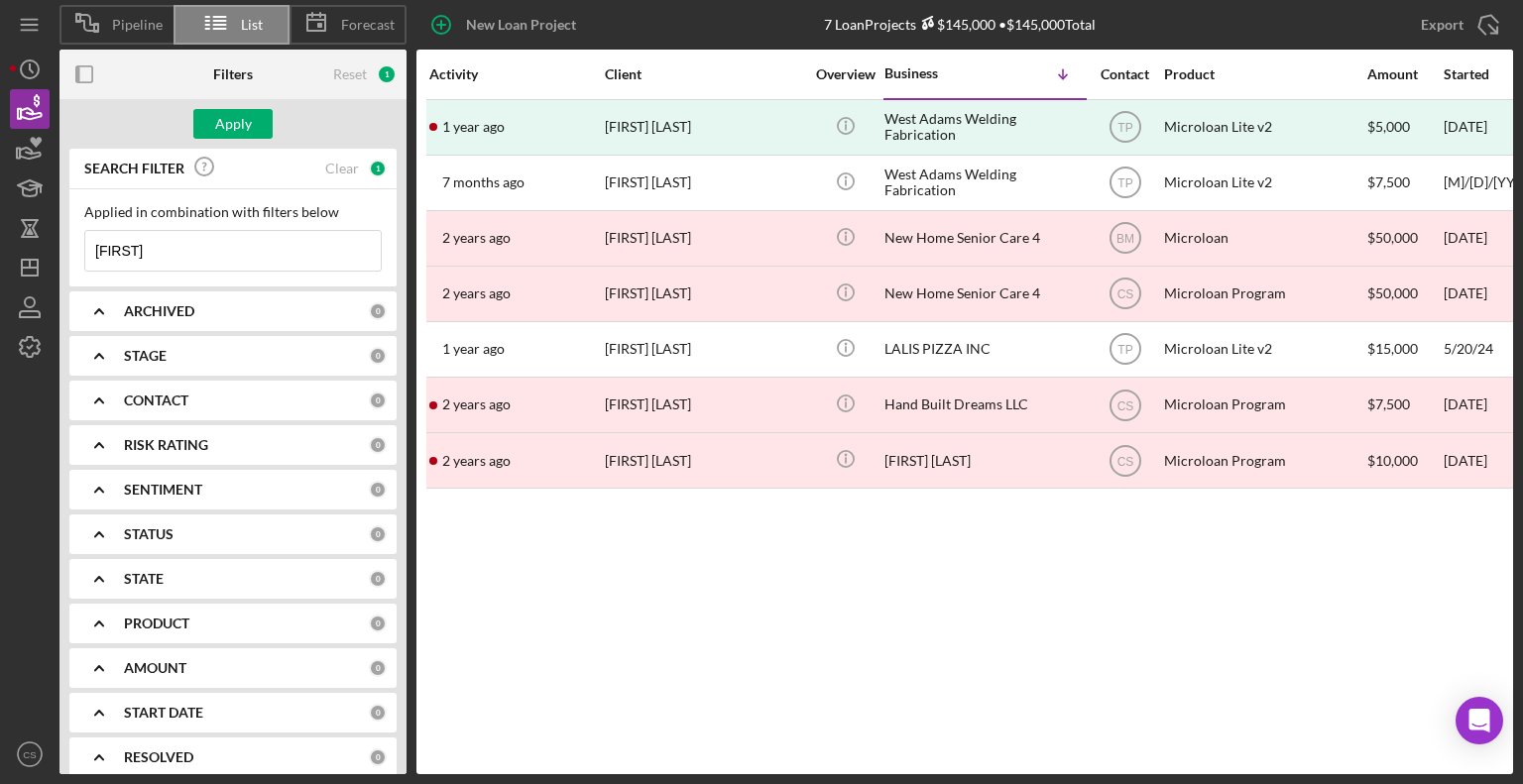 type on "Strategic Consulting Pro" 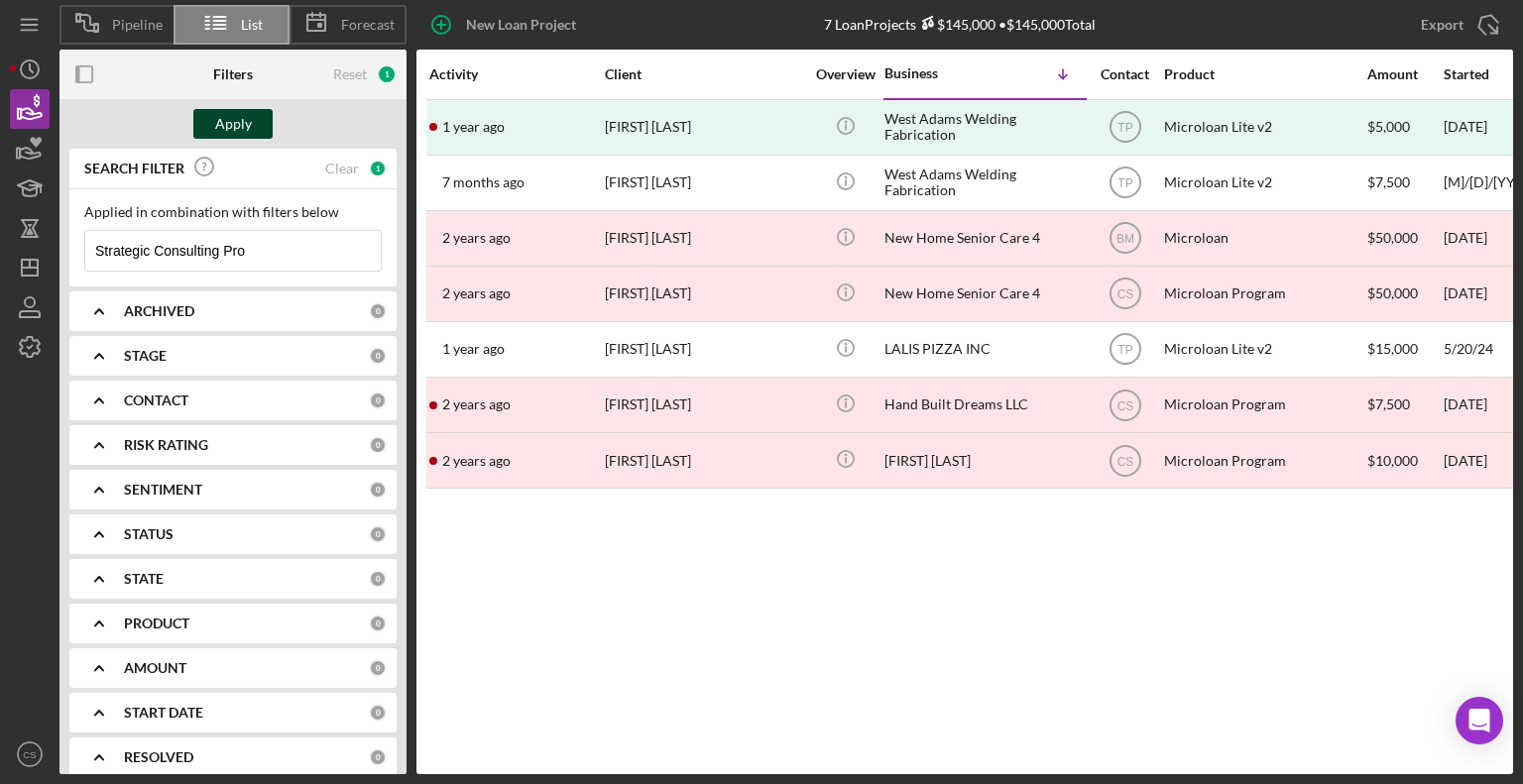 click on "Apply" at bounding box center (233, 124) 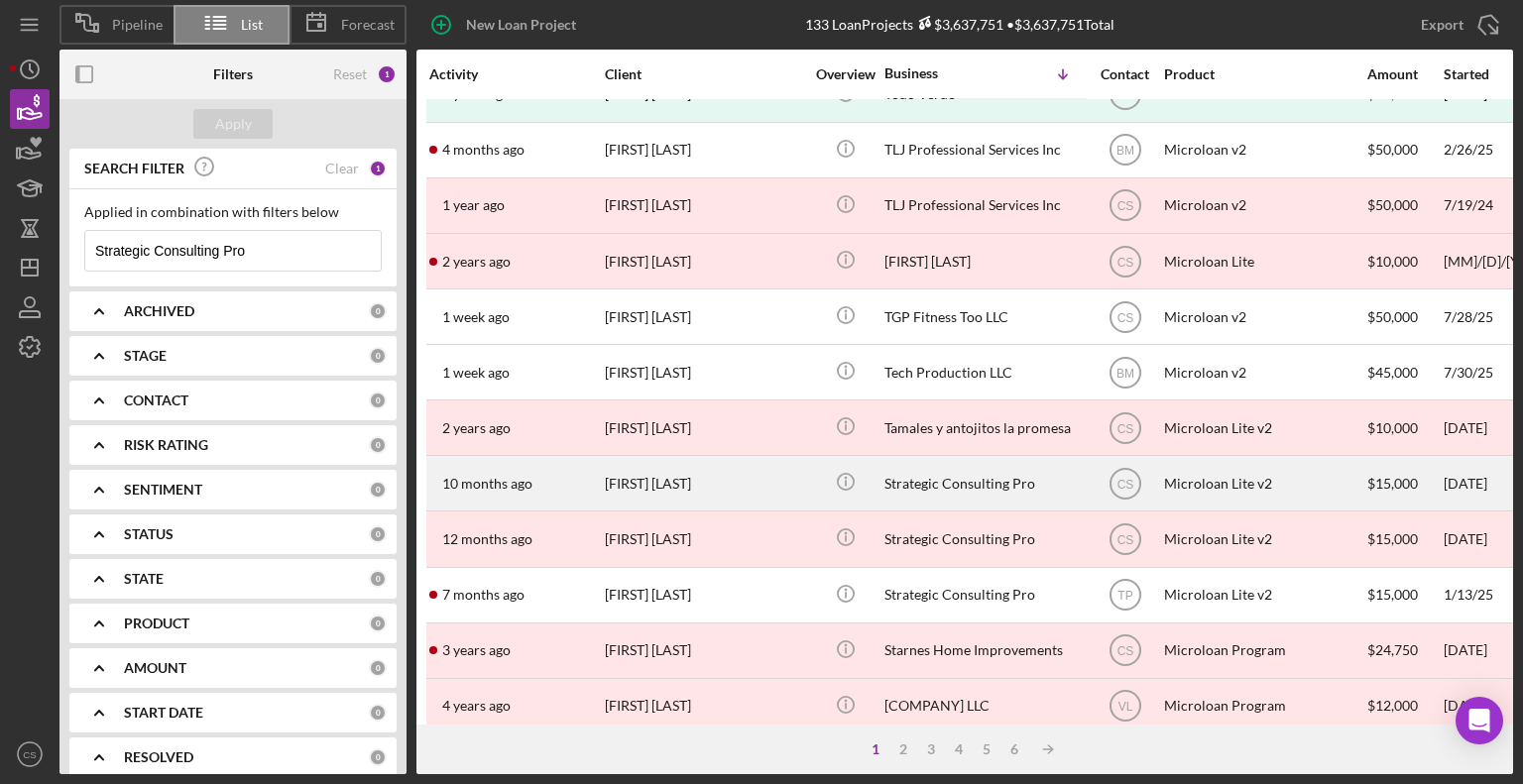 scroll, scrollTop: 789, scrollLeft: 0, axis: vertical 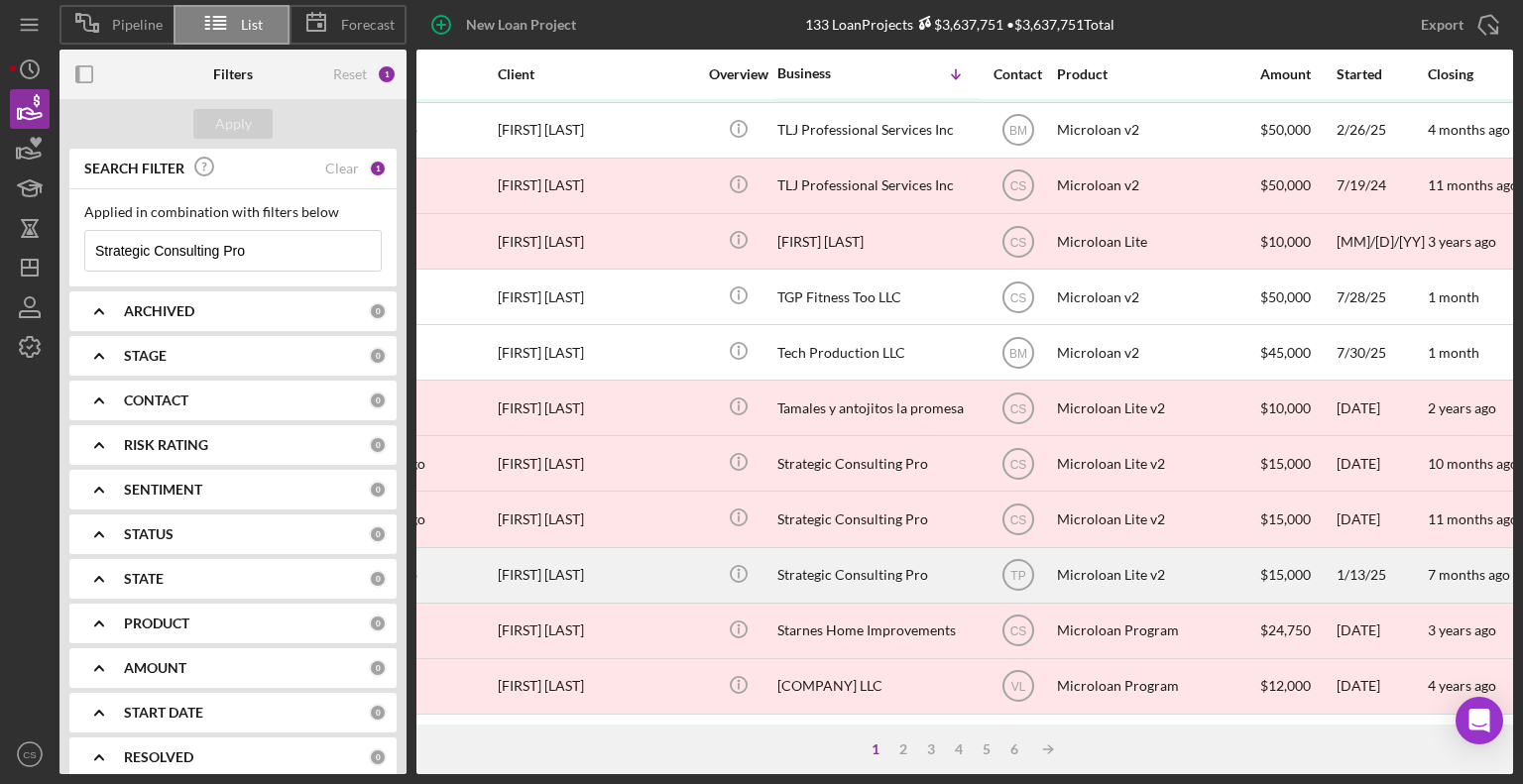 click on "Strategic Consulting Pro" at bounding box center [877, 575] 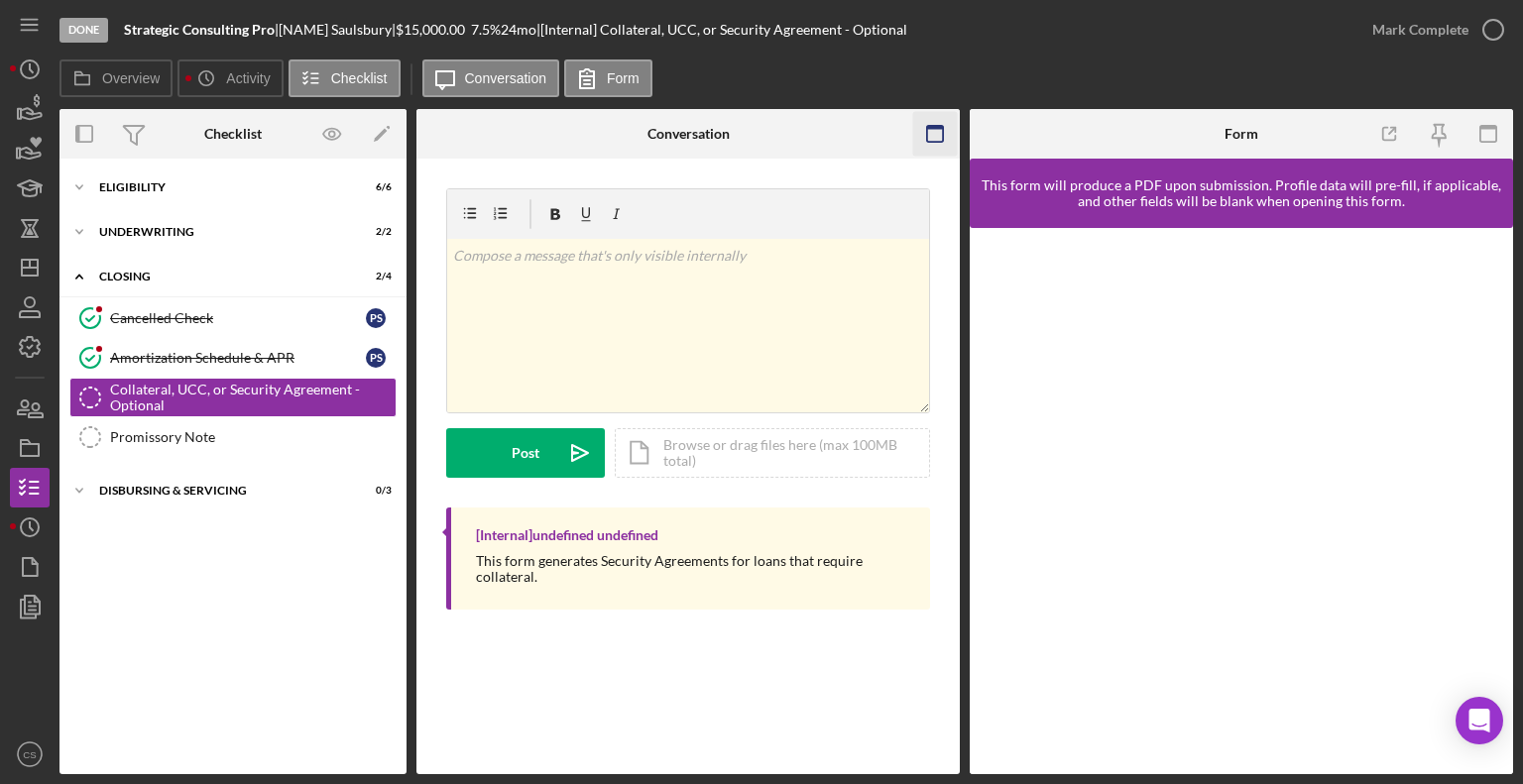 click 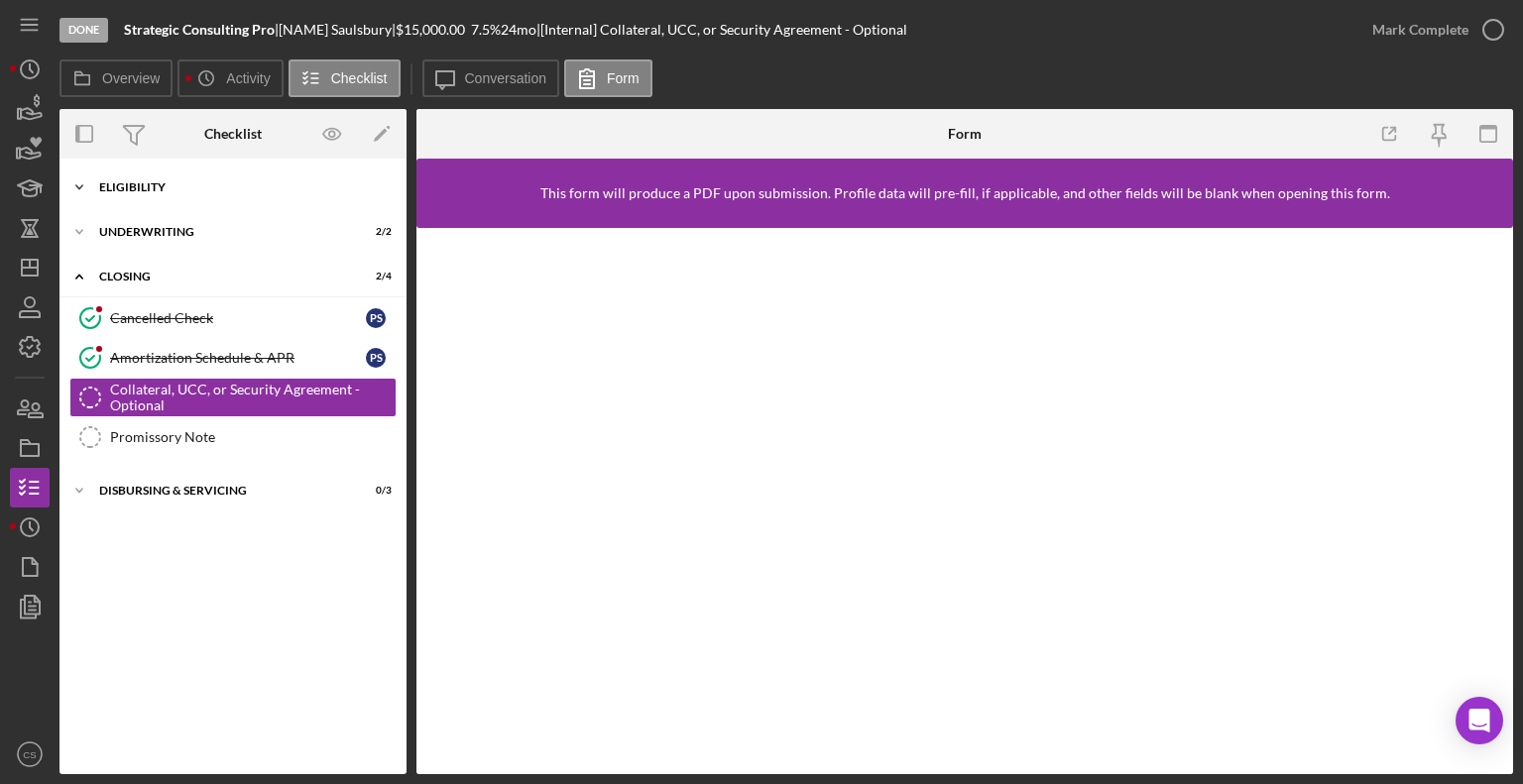 click on "Icon/Expander" 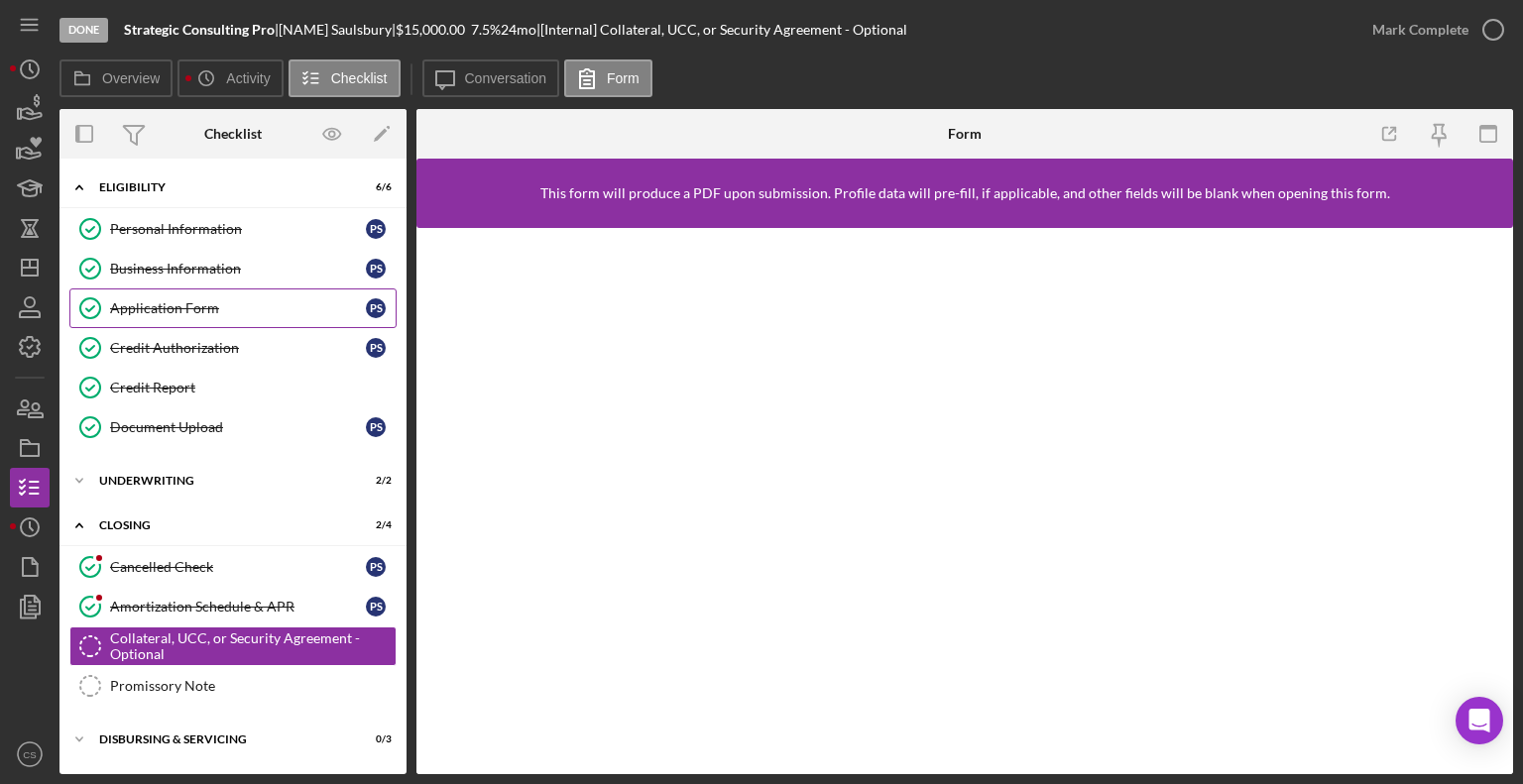 click on "Application Form" at bounding box center (238, 308) 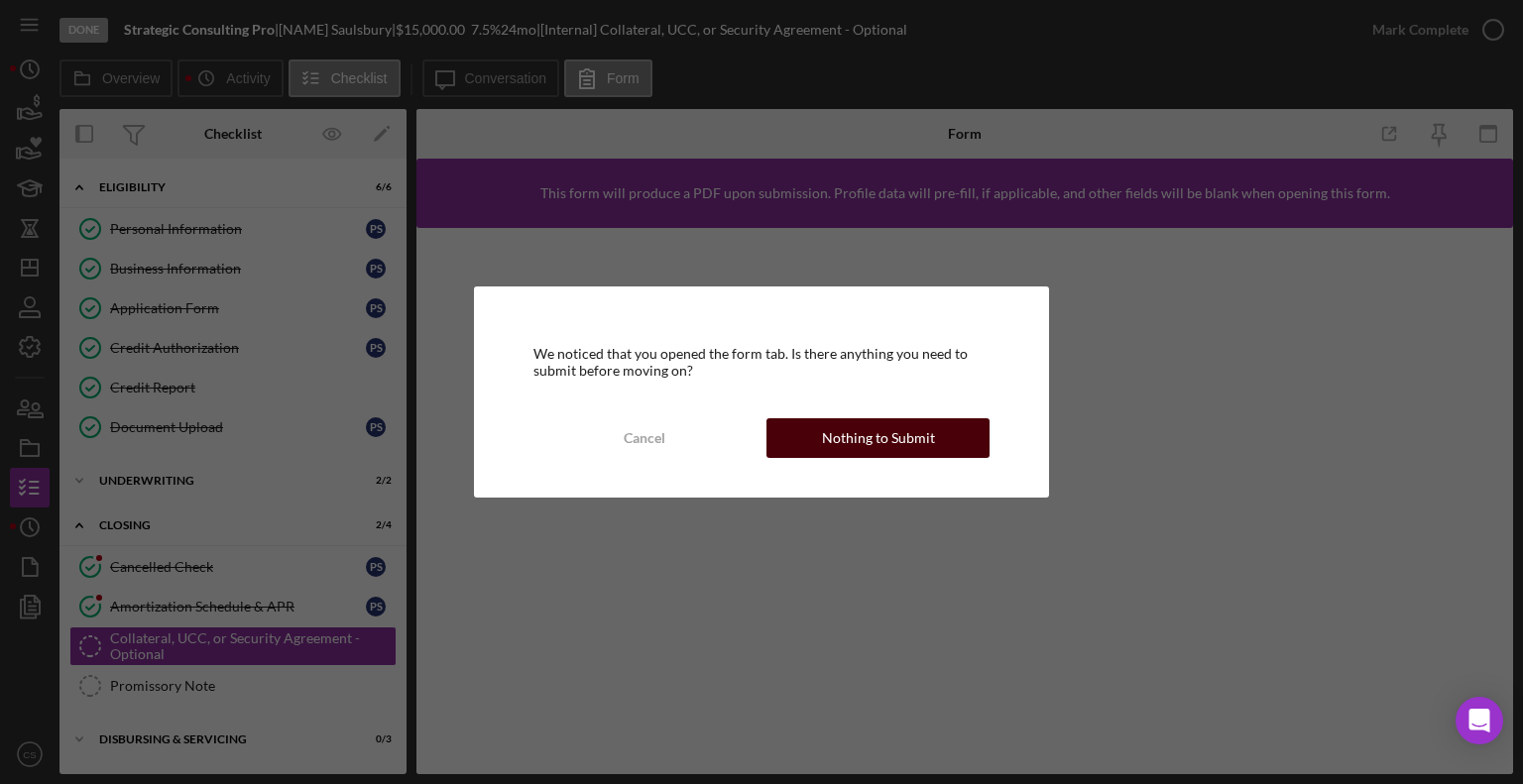 click on "Nothing to Submit" at bounding box center [879, 438] 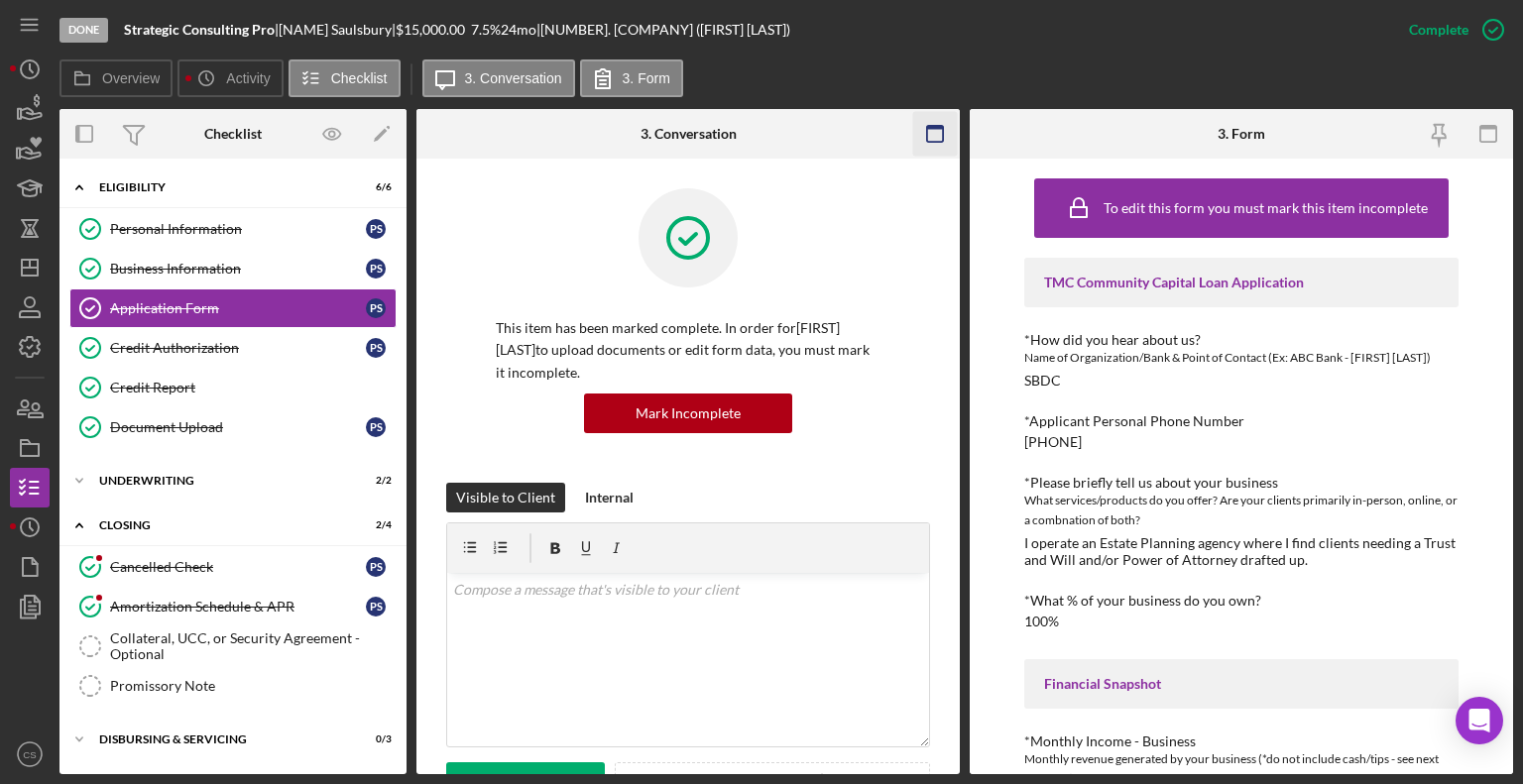 click 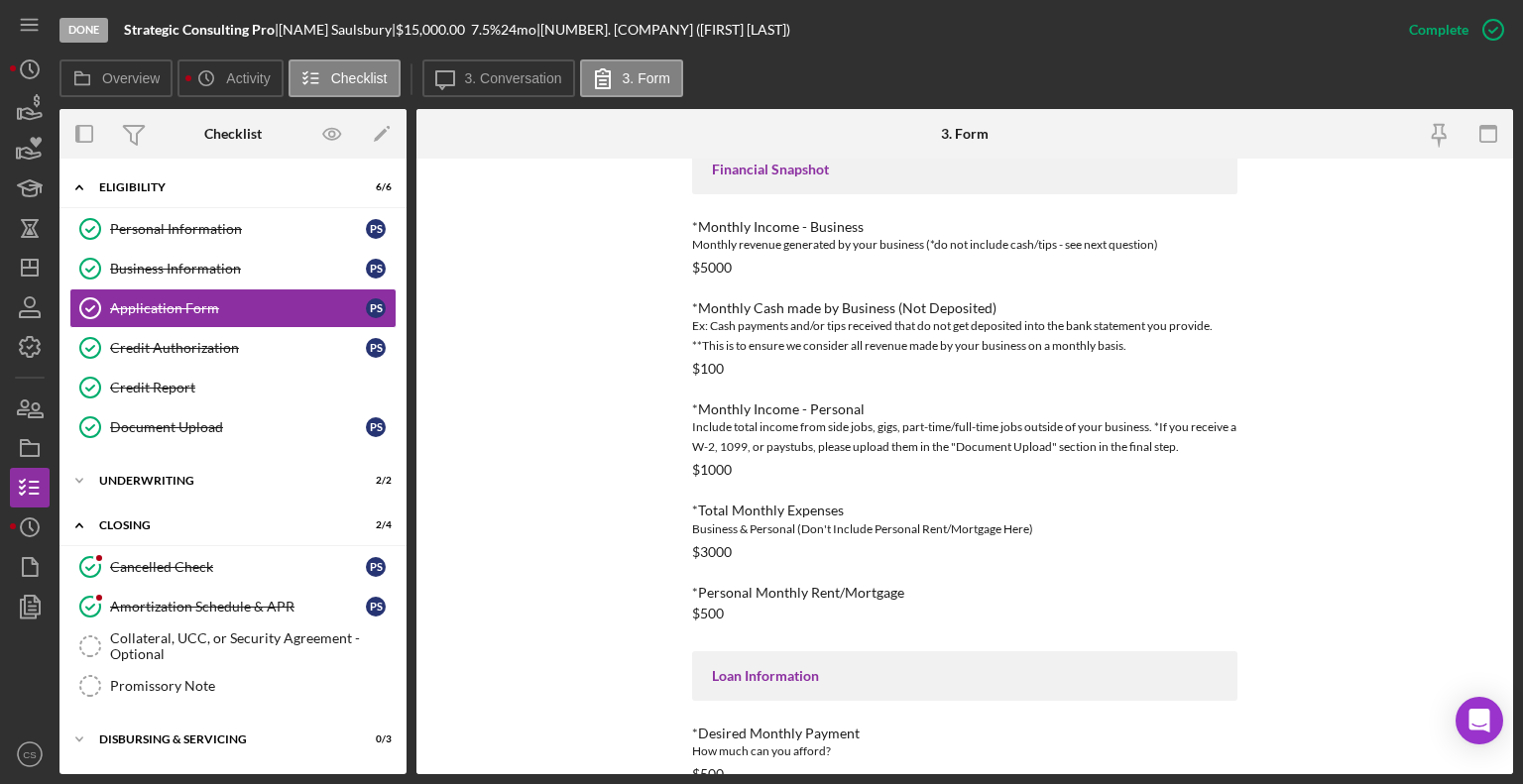 scroll, scrollTop: 632, scrollLeft: 0, axis: vertical 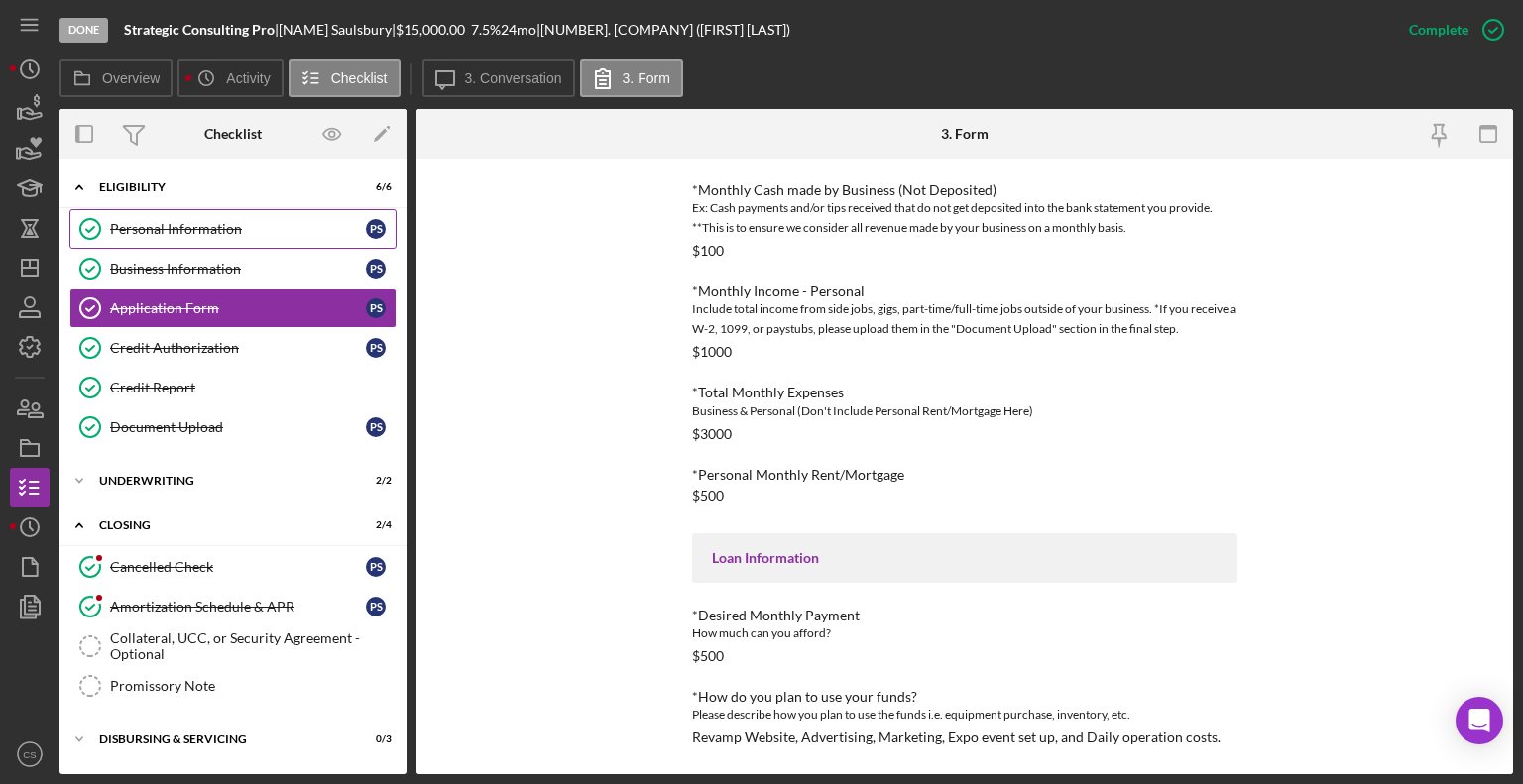 click on "Personal Information" at bounding box center (238, 229) 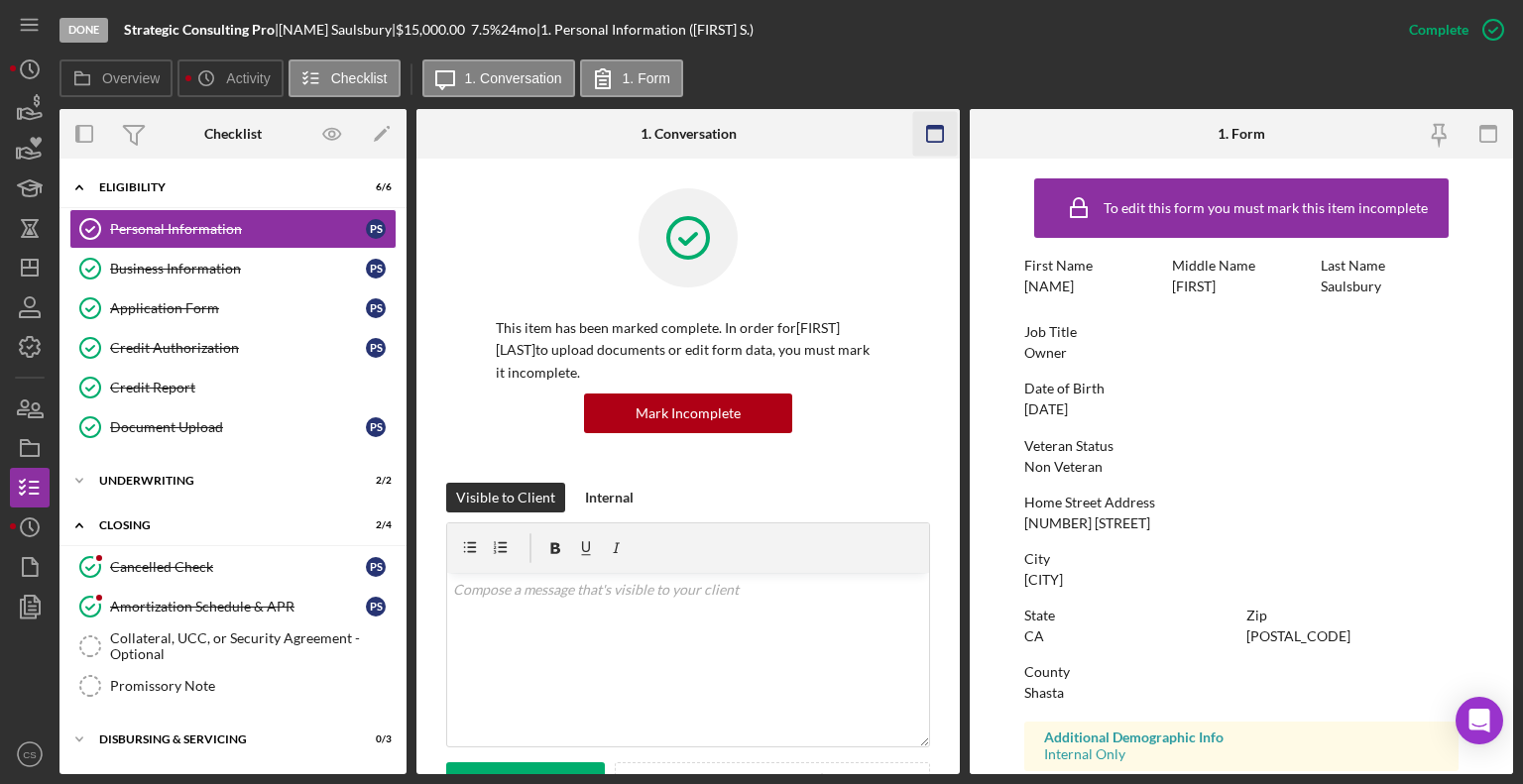 click 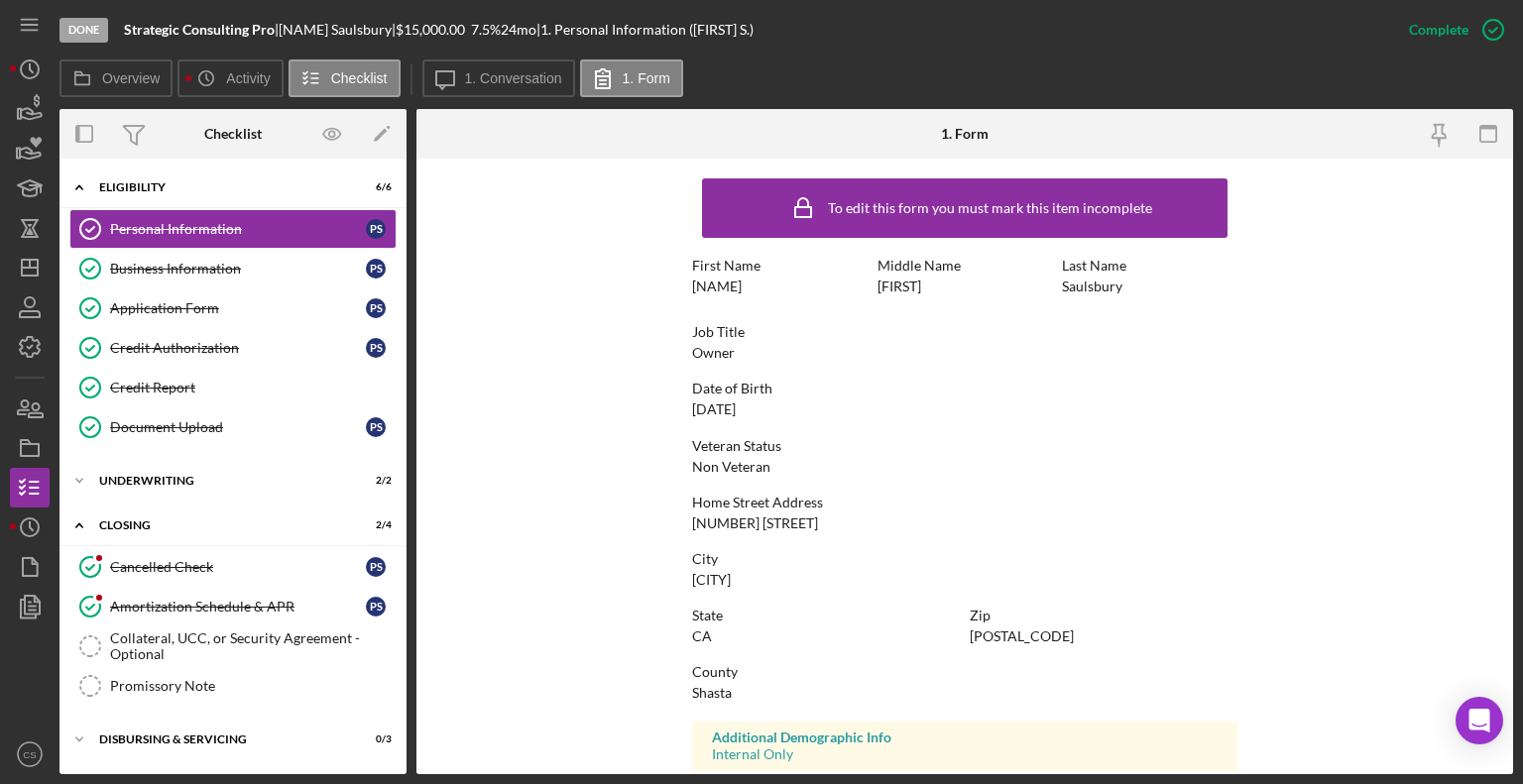 scroll, scrollTop: 309, scrollLeft: 0, axis: vertical 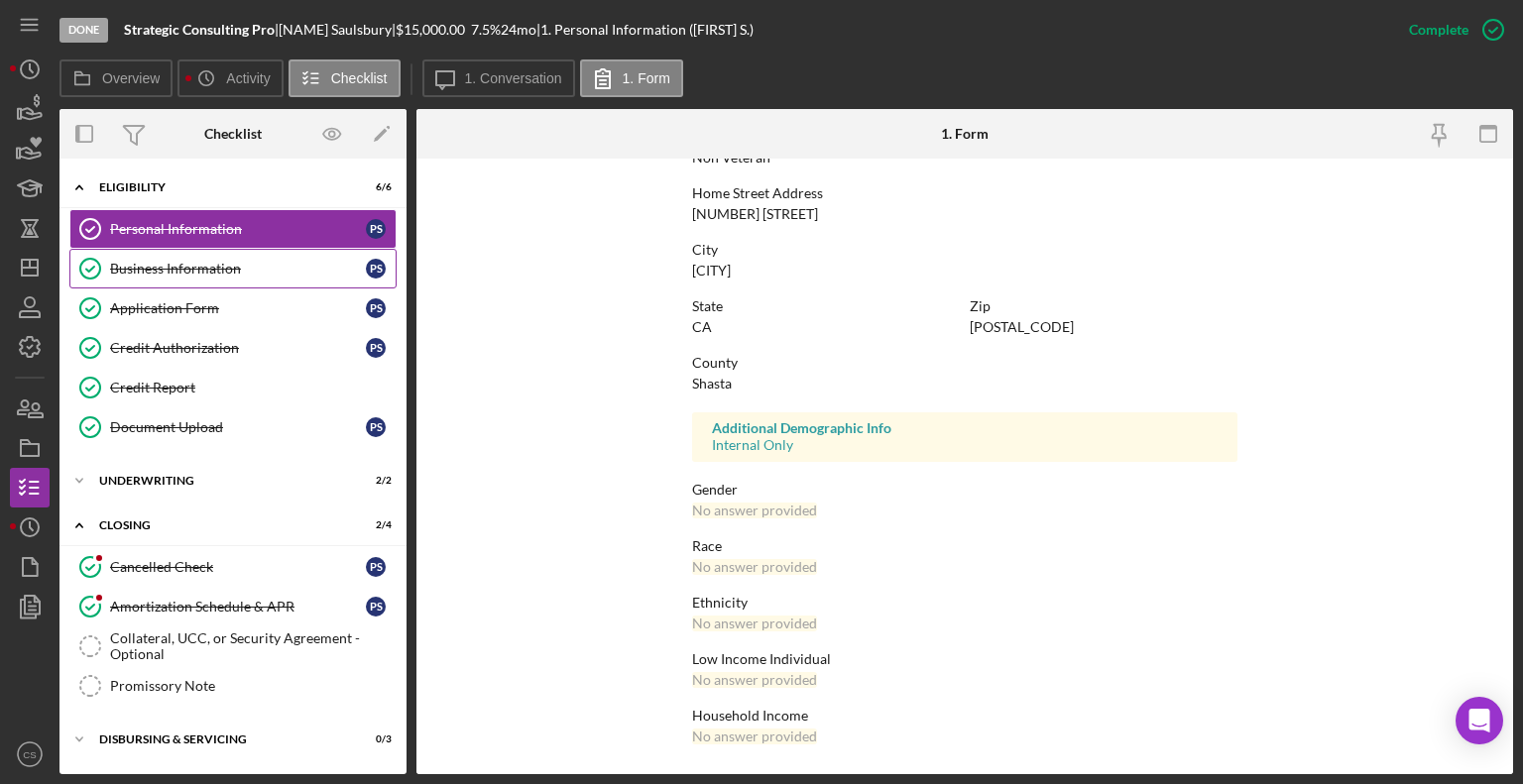 click on "Business Information" at bounding box center [238, 269] 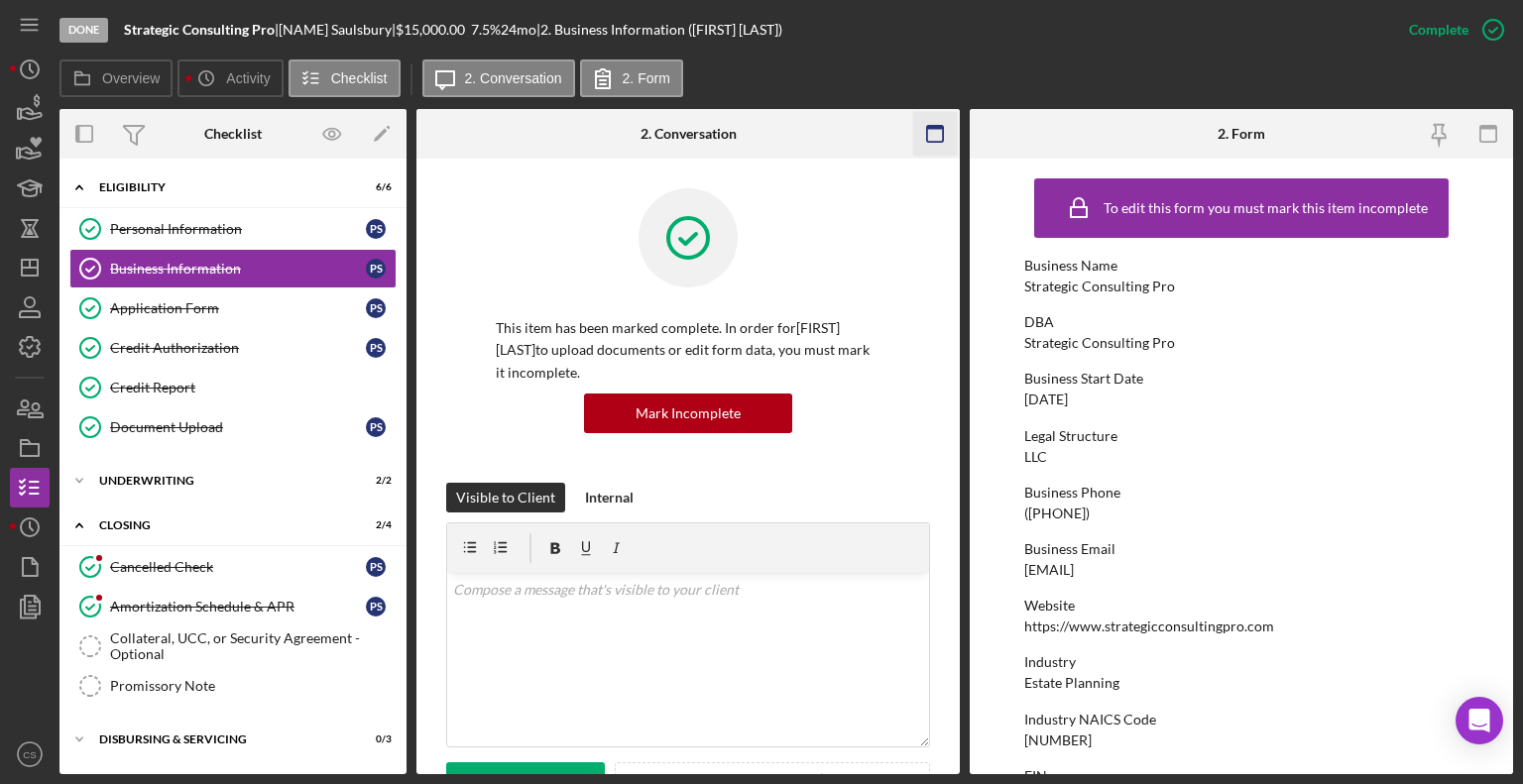 click 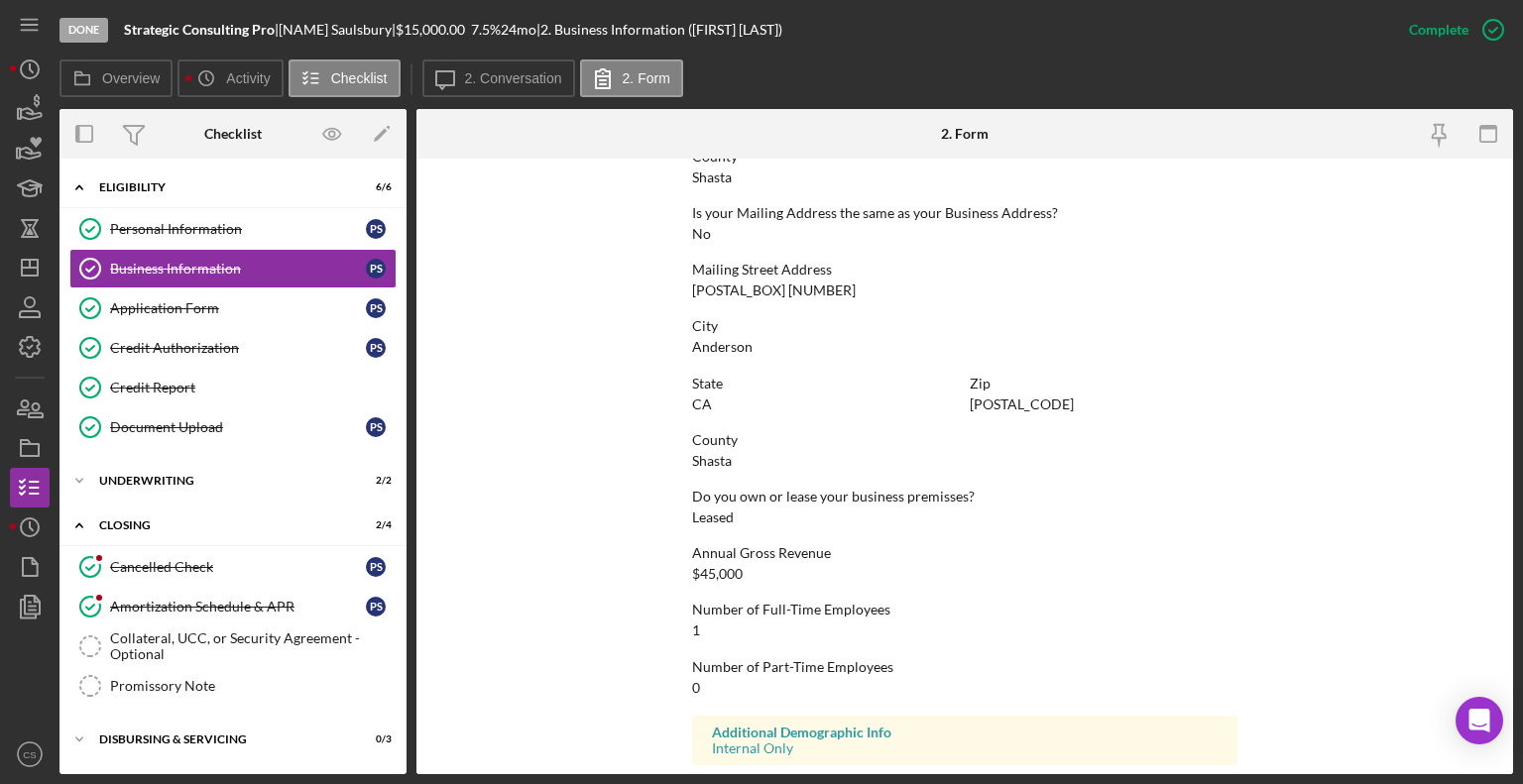 scroll, scrollTop: 1106, scrollLeft: 0, axis: vertical 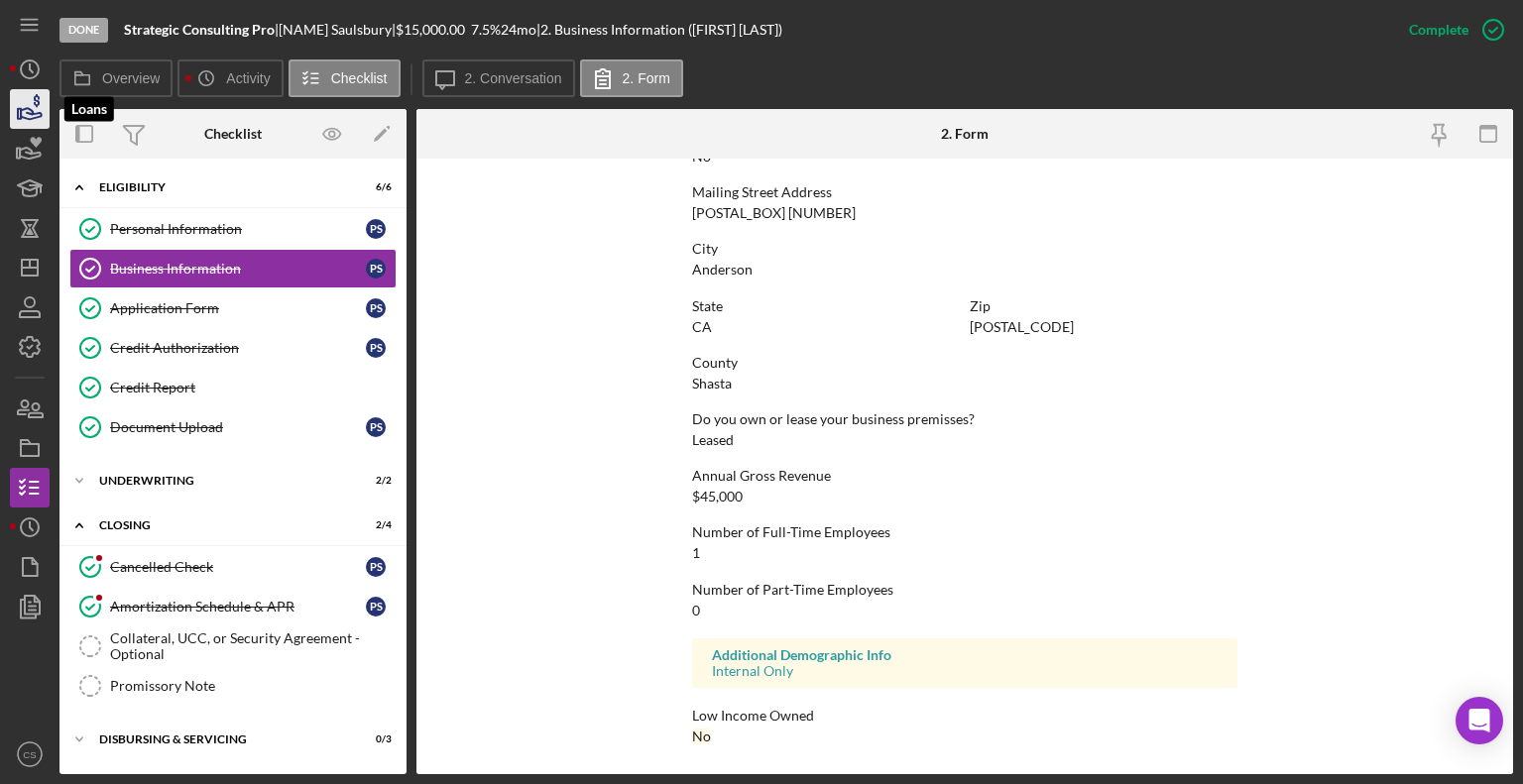 click 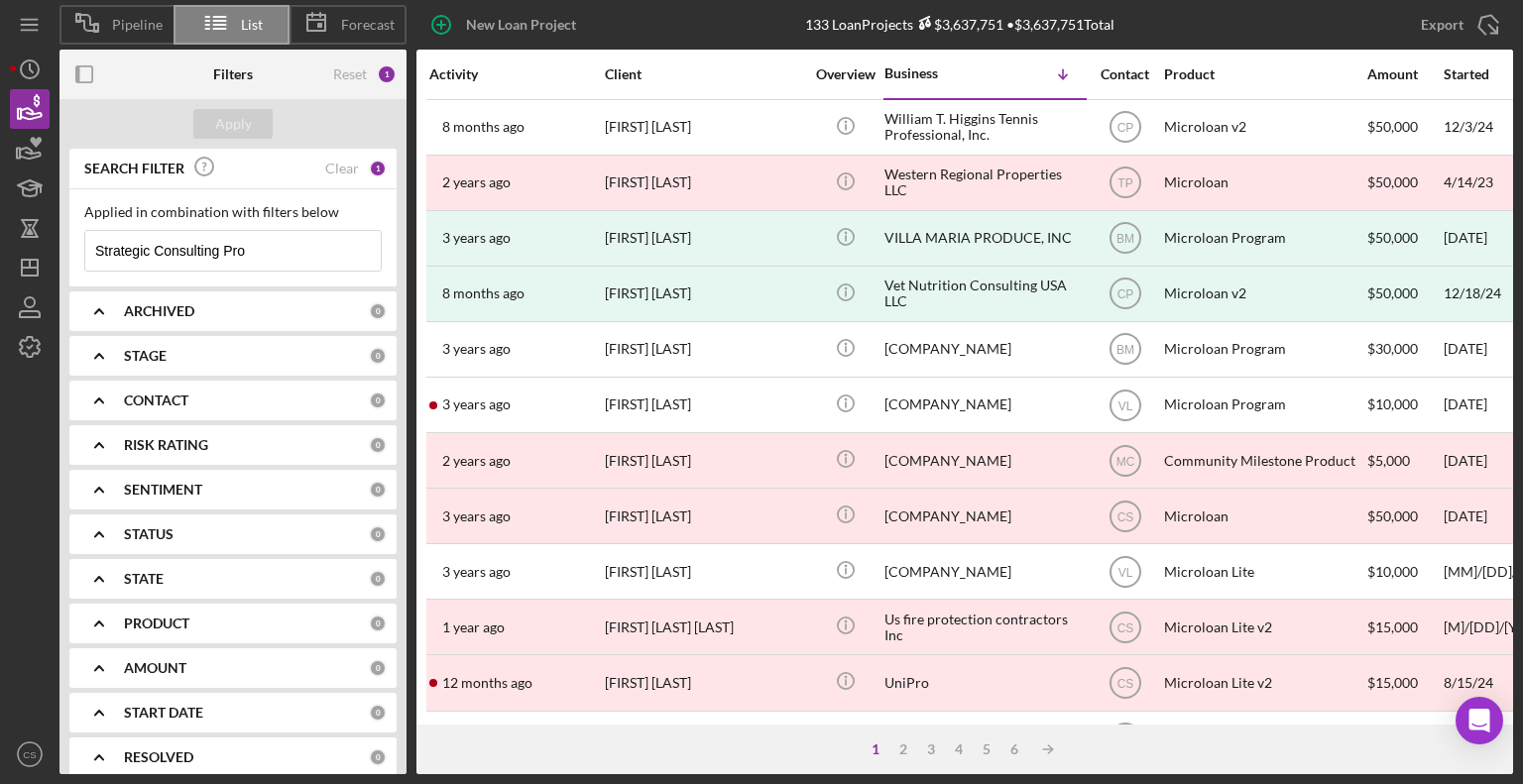 drag, startPoint x: 278, startPoint y: 261, endPoint x: 79, endPoint y: 271, distance: 199.2511 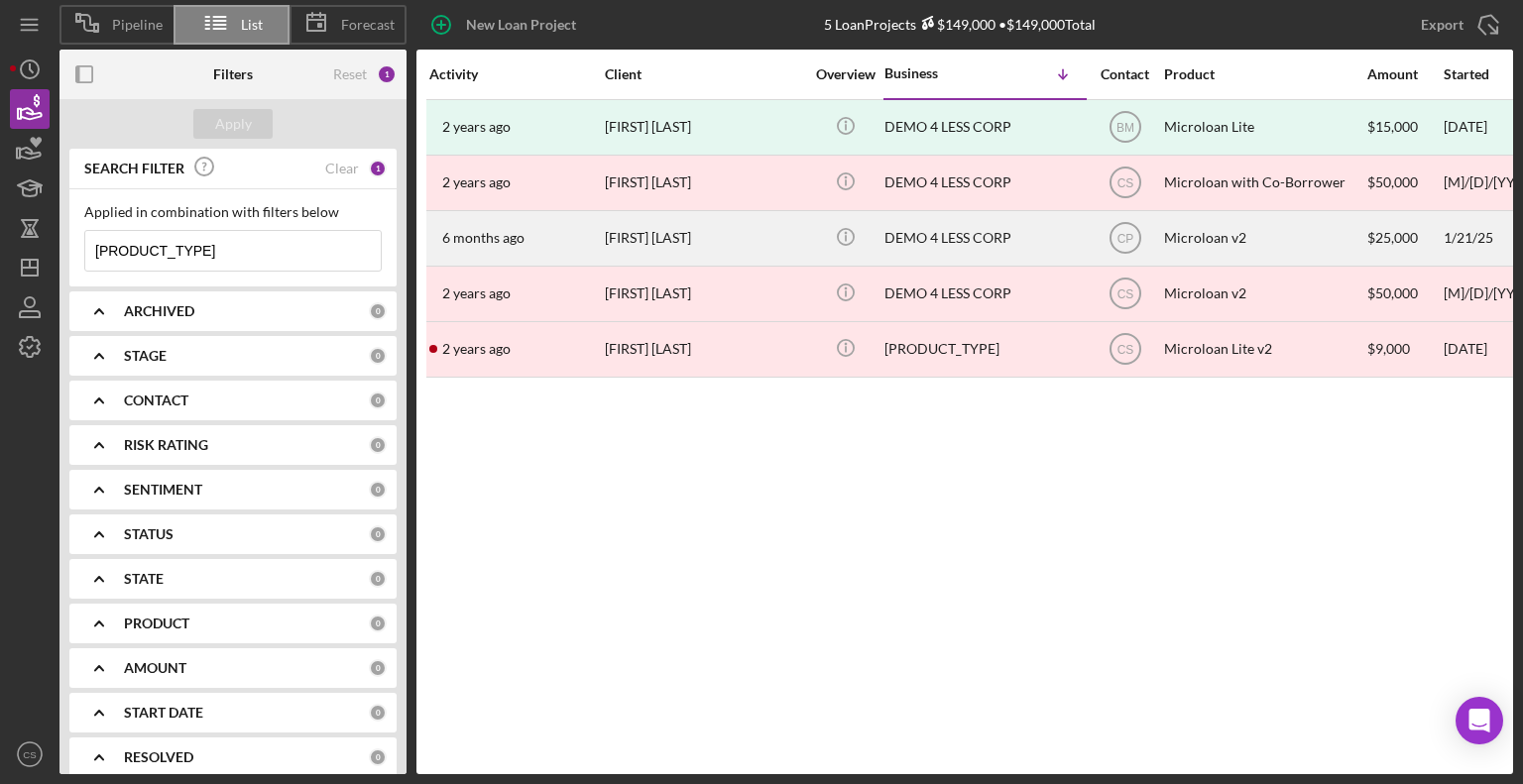 type on "[PRODUCT_TYPE]" 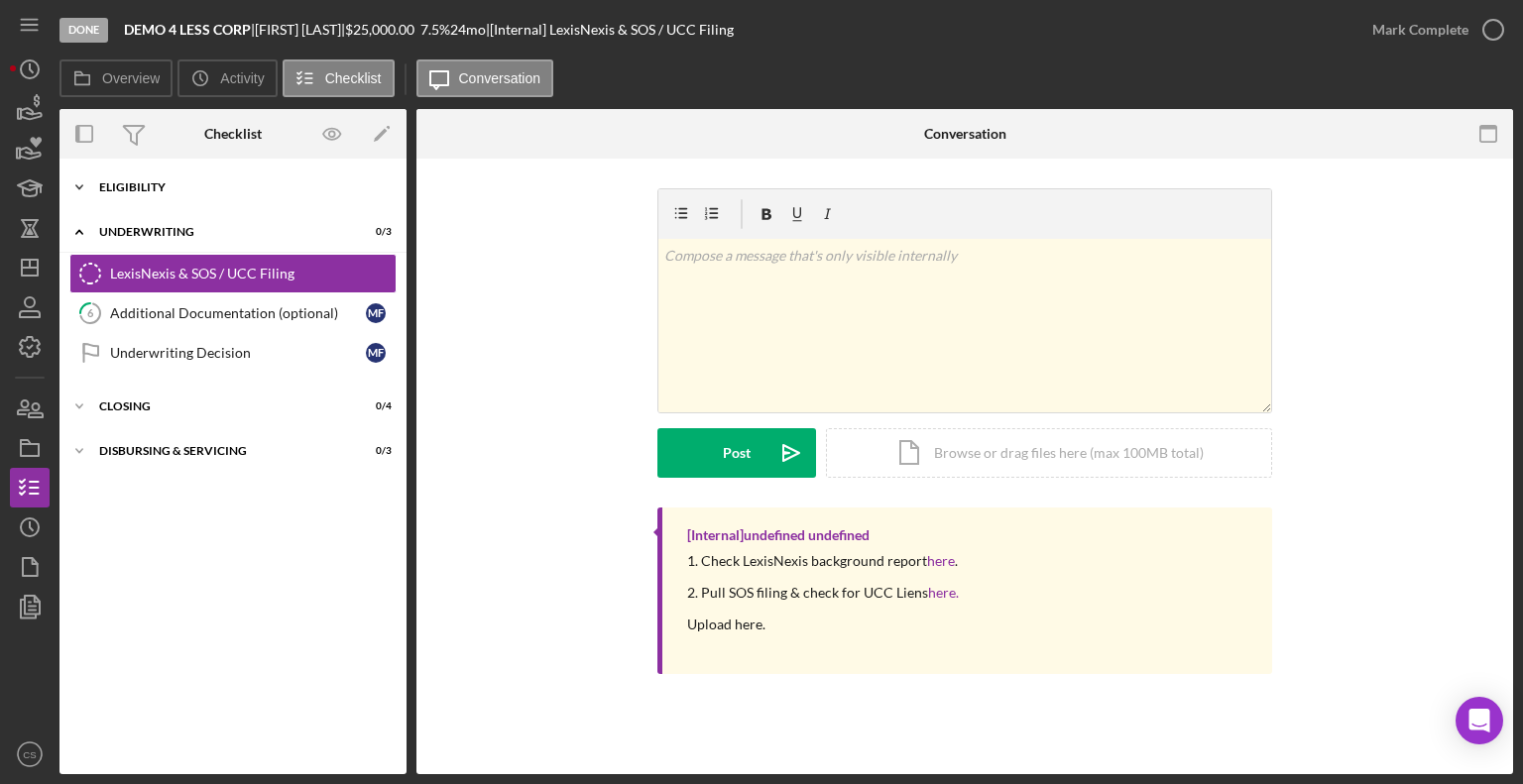 click on "Icon/Expander Eligibility 6 / 6" at bounding box center (233, 187) 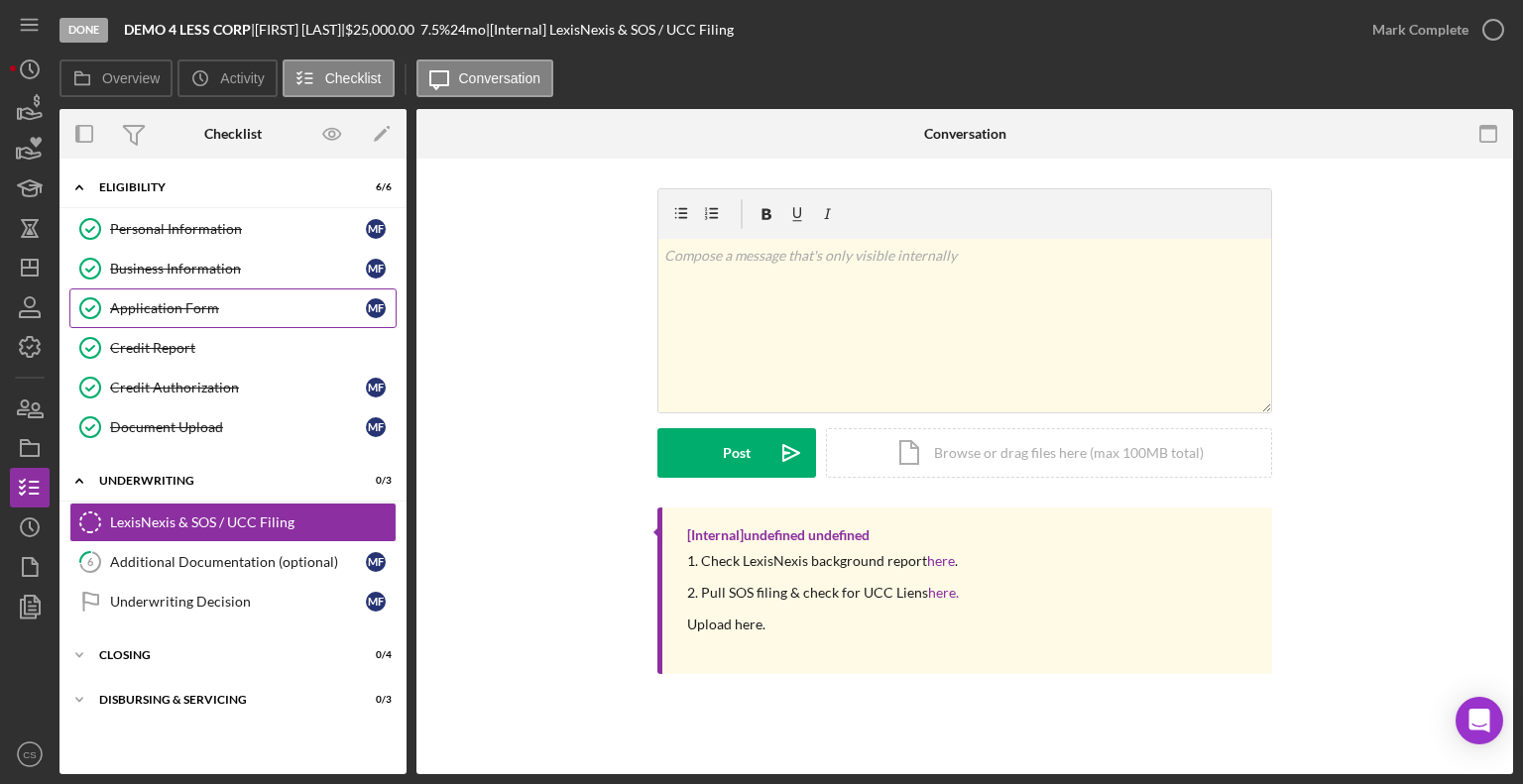 click on "Application Form" at bounding box center [238, 308] 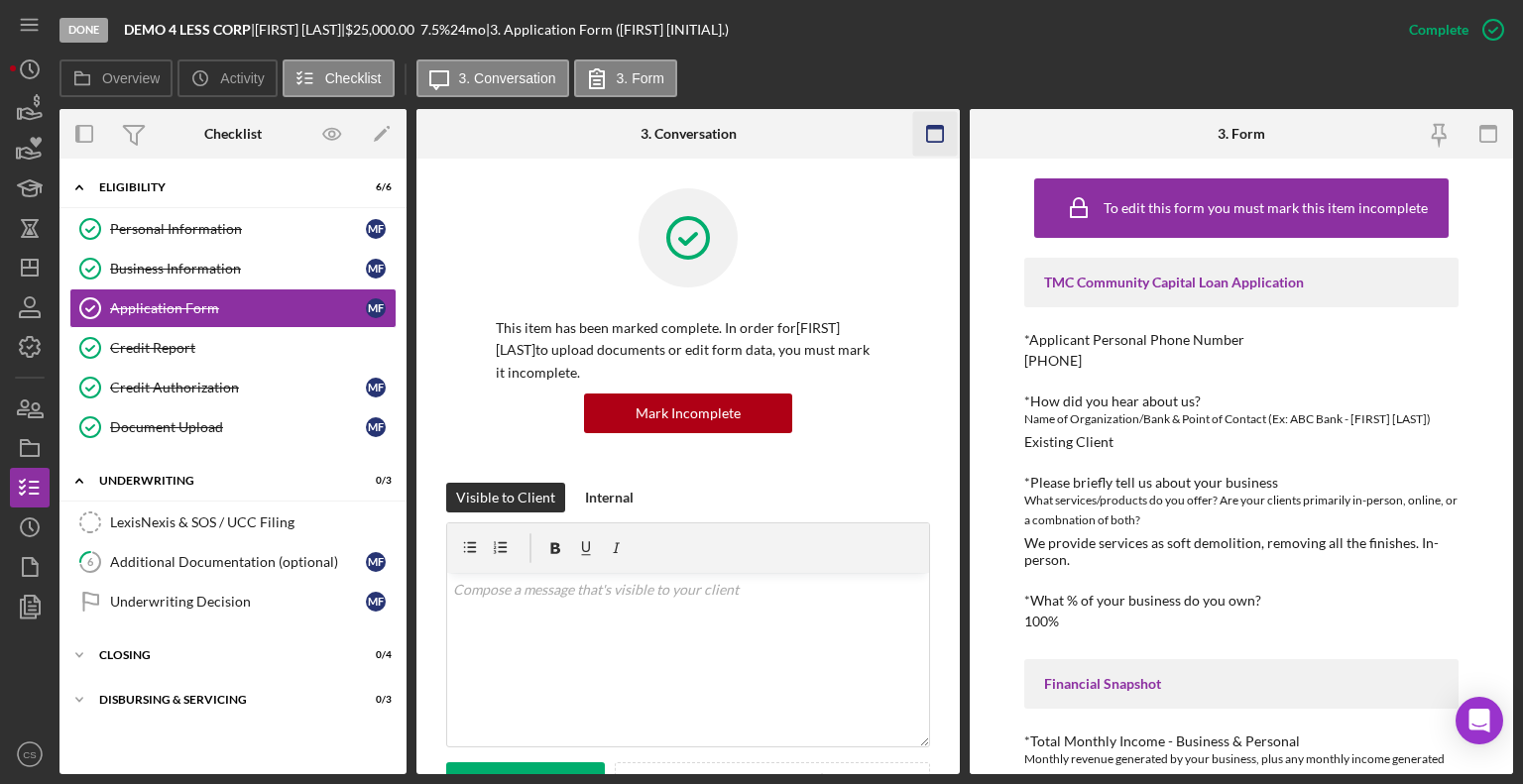 click 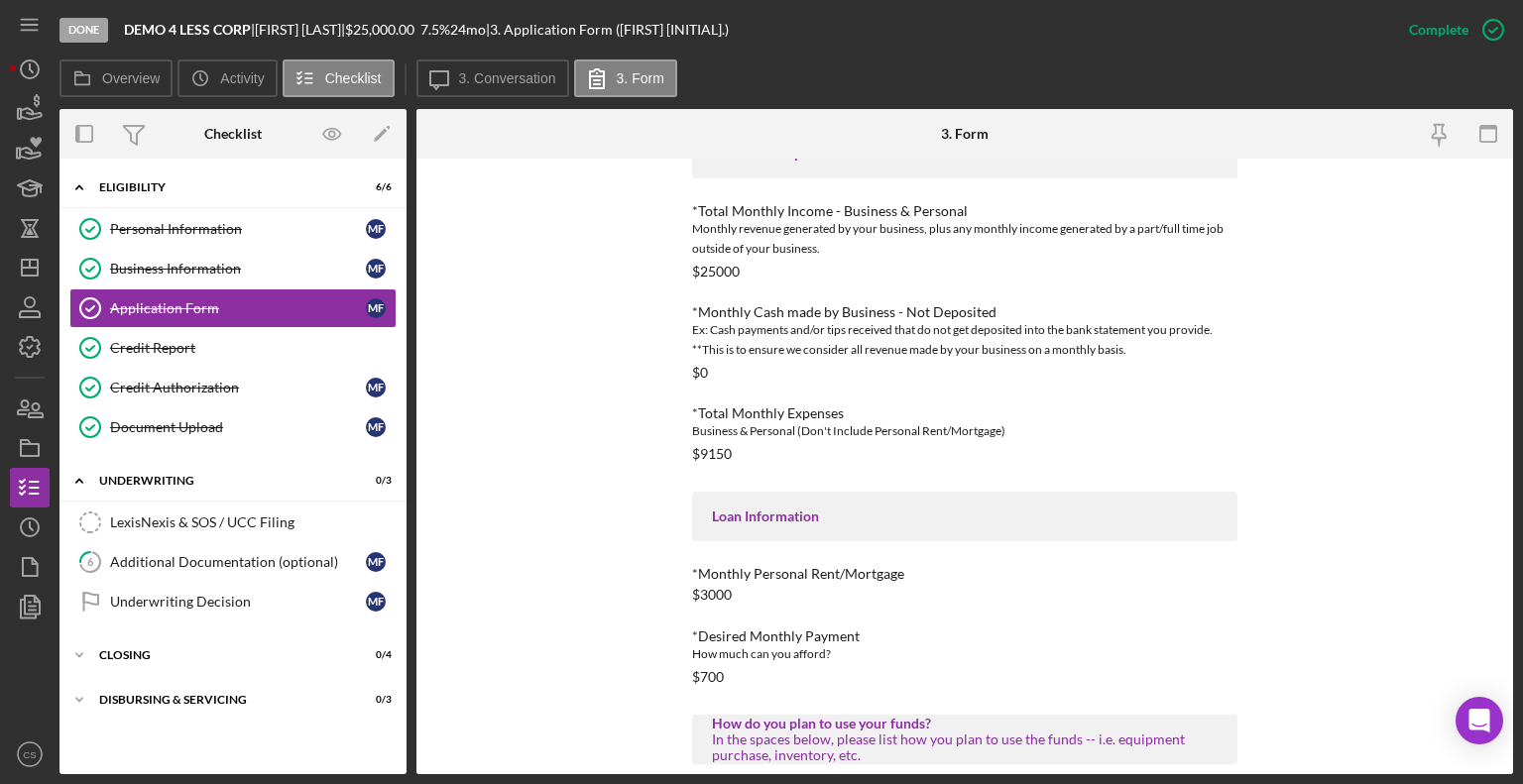 scroll, scrollTop: 777, scrollLeft: 0, axis: vertical 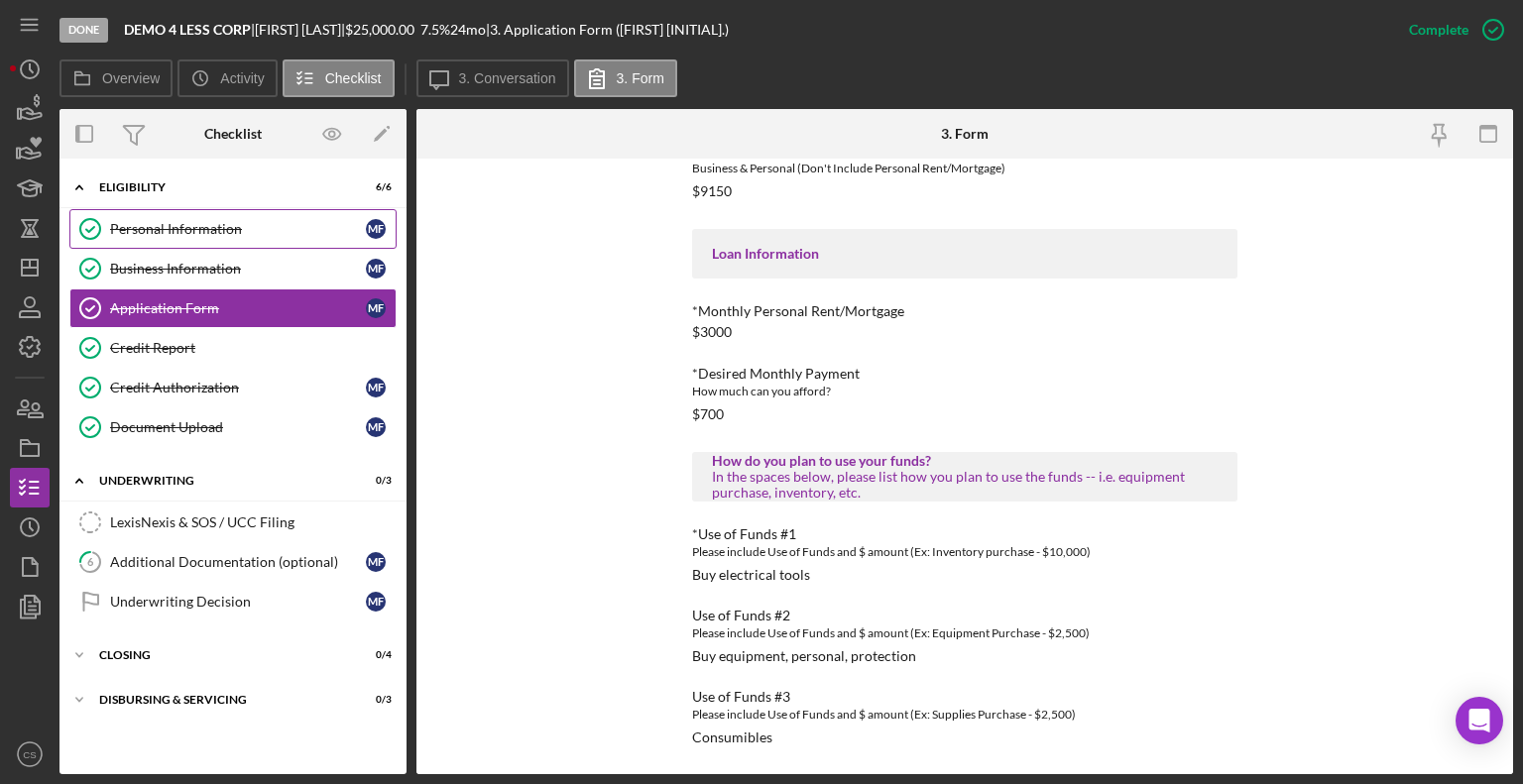 click on "Personal Information" at bounding box center [238, 229] 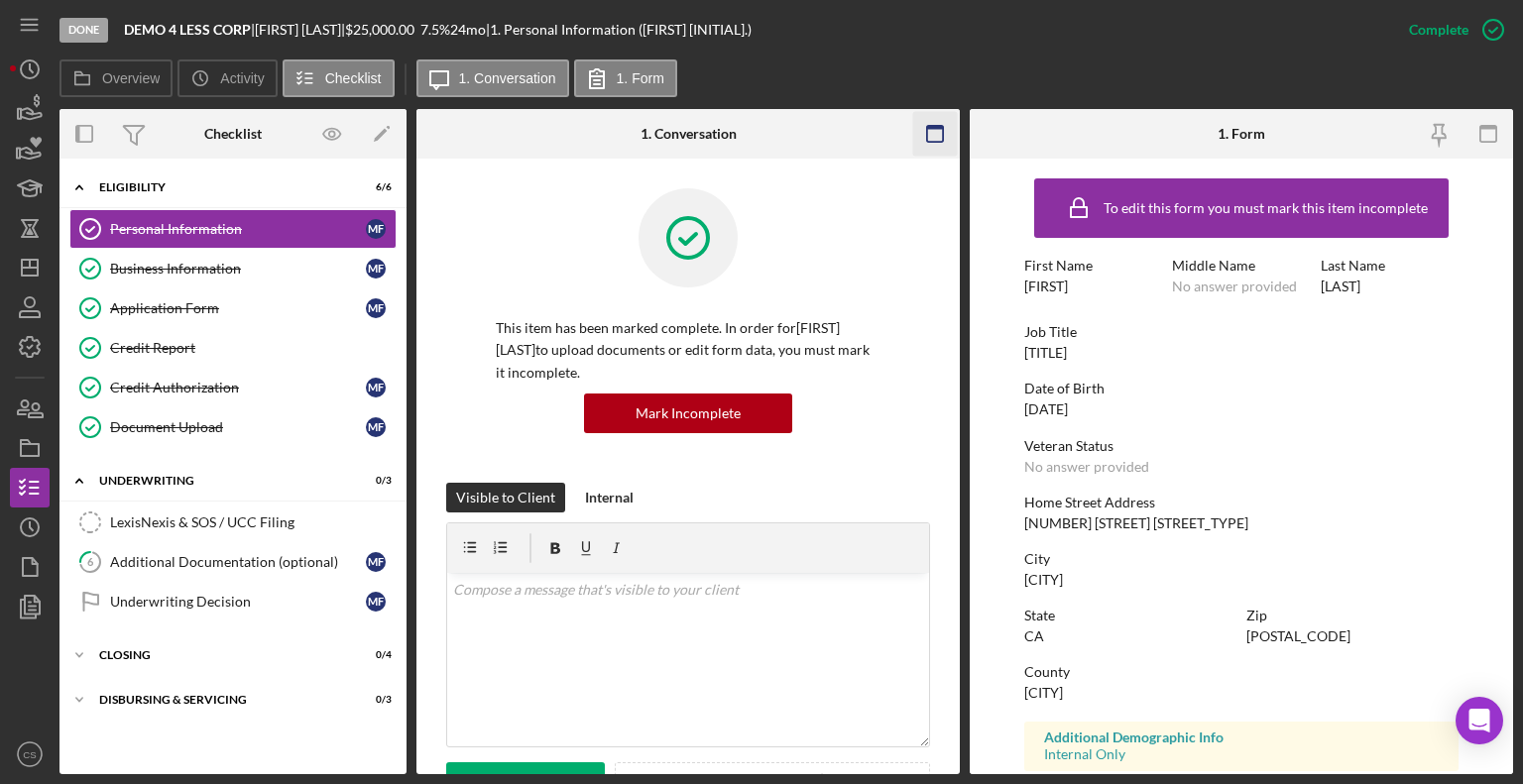 click 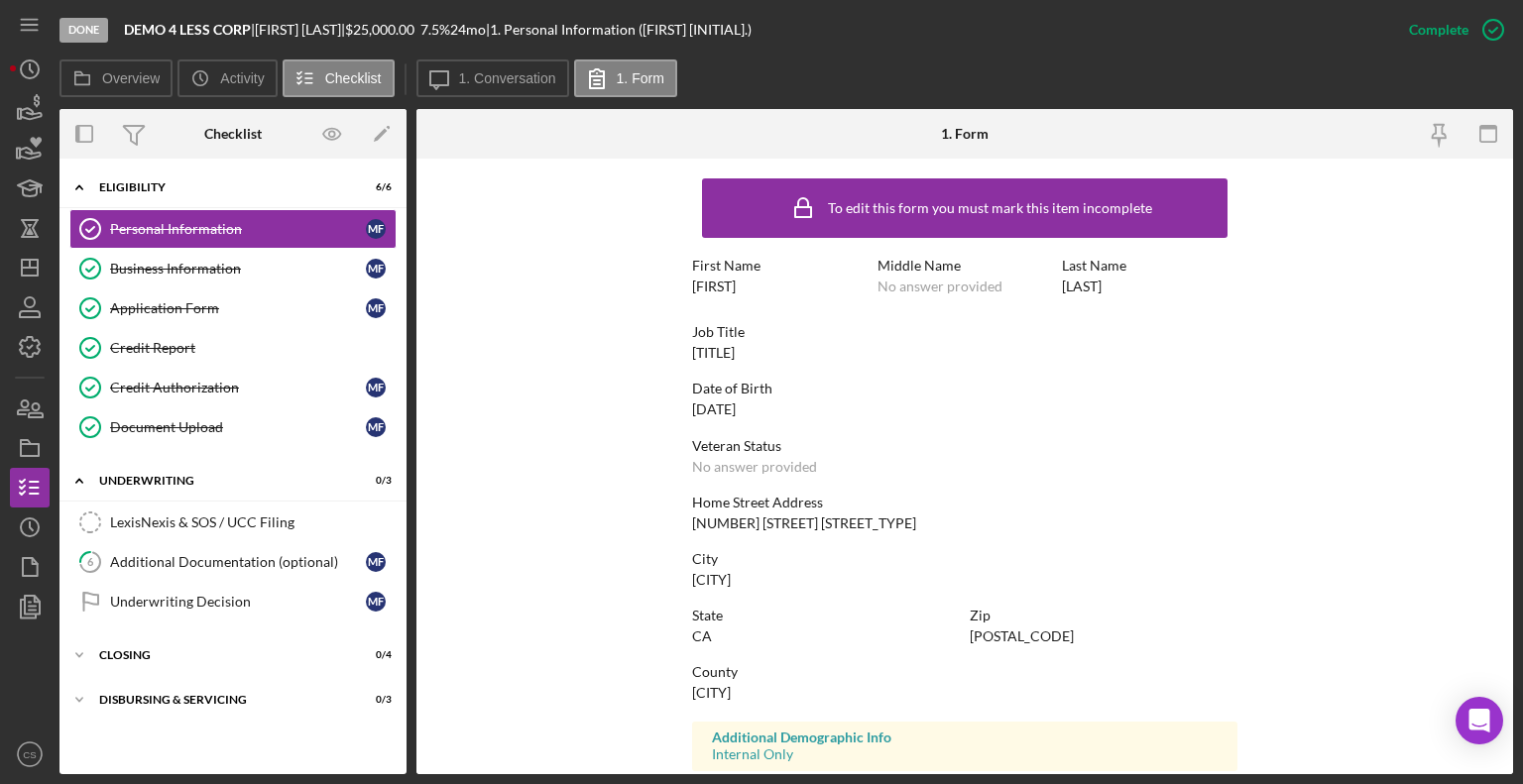 scroll, scrollTop: 309, scrollLeft: 0, axis: vertical 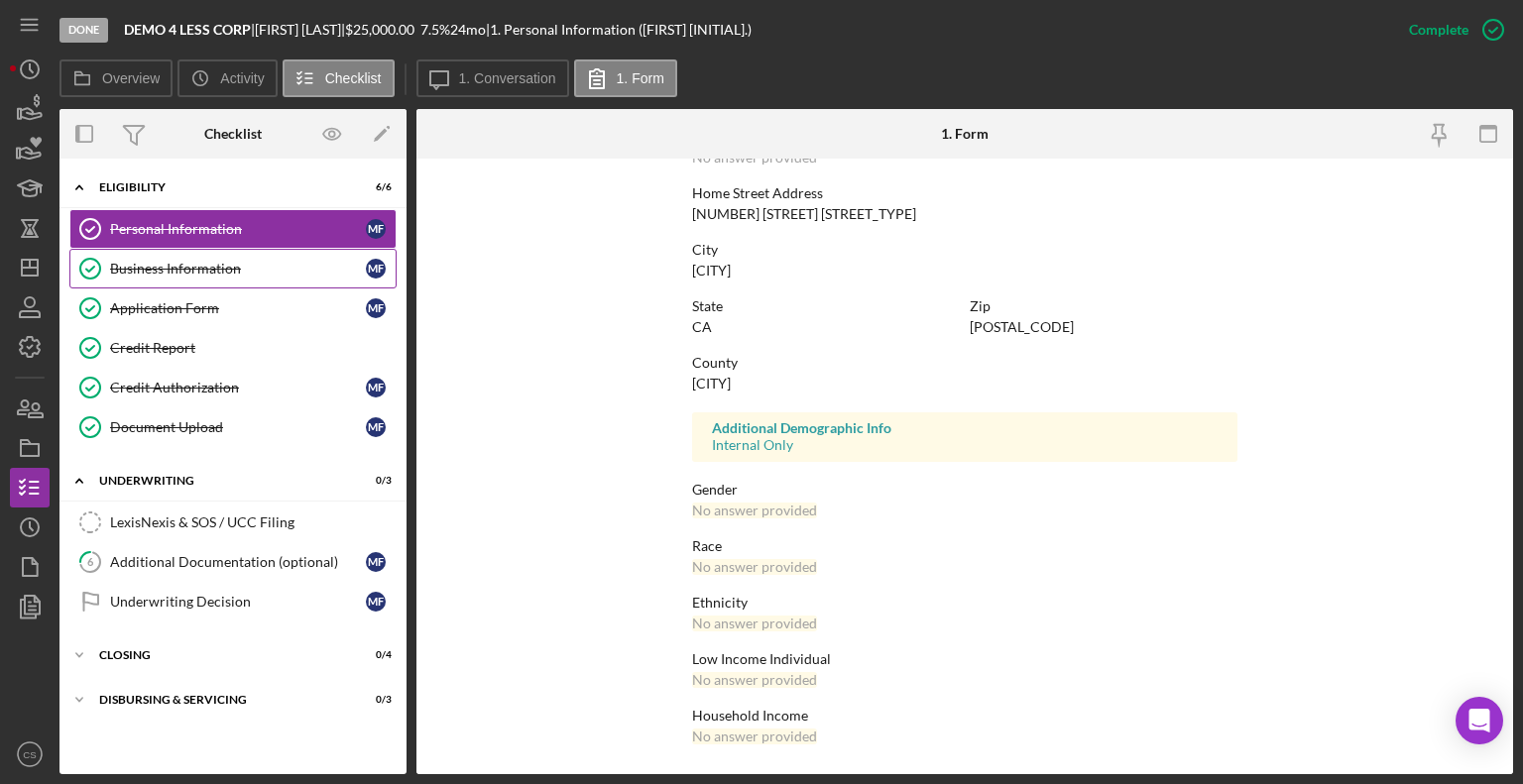 click on "Business Information" at bounding box center [238, 269] 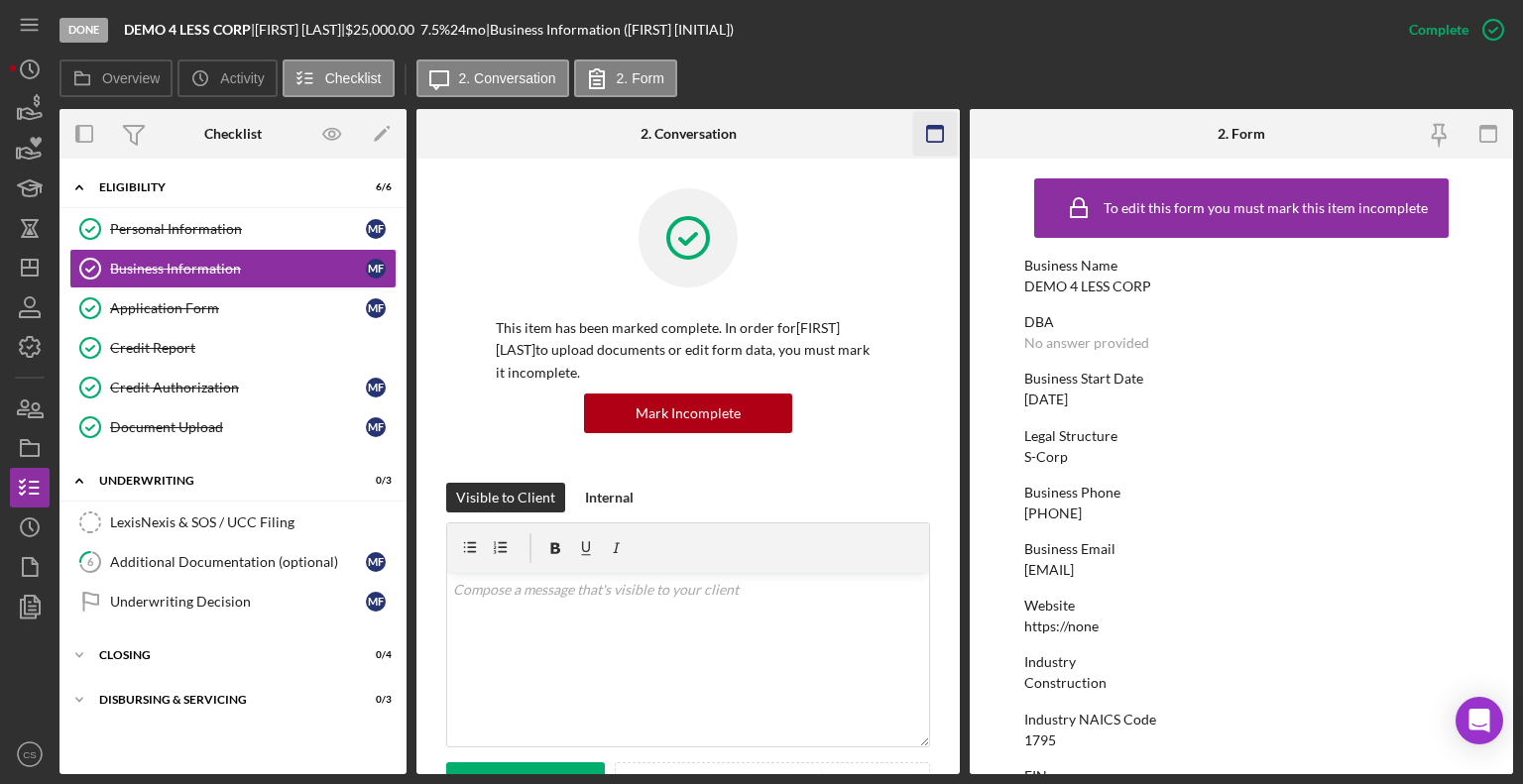 click 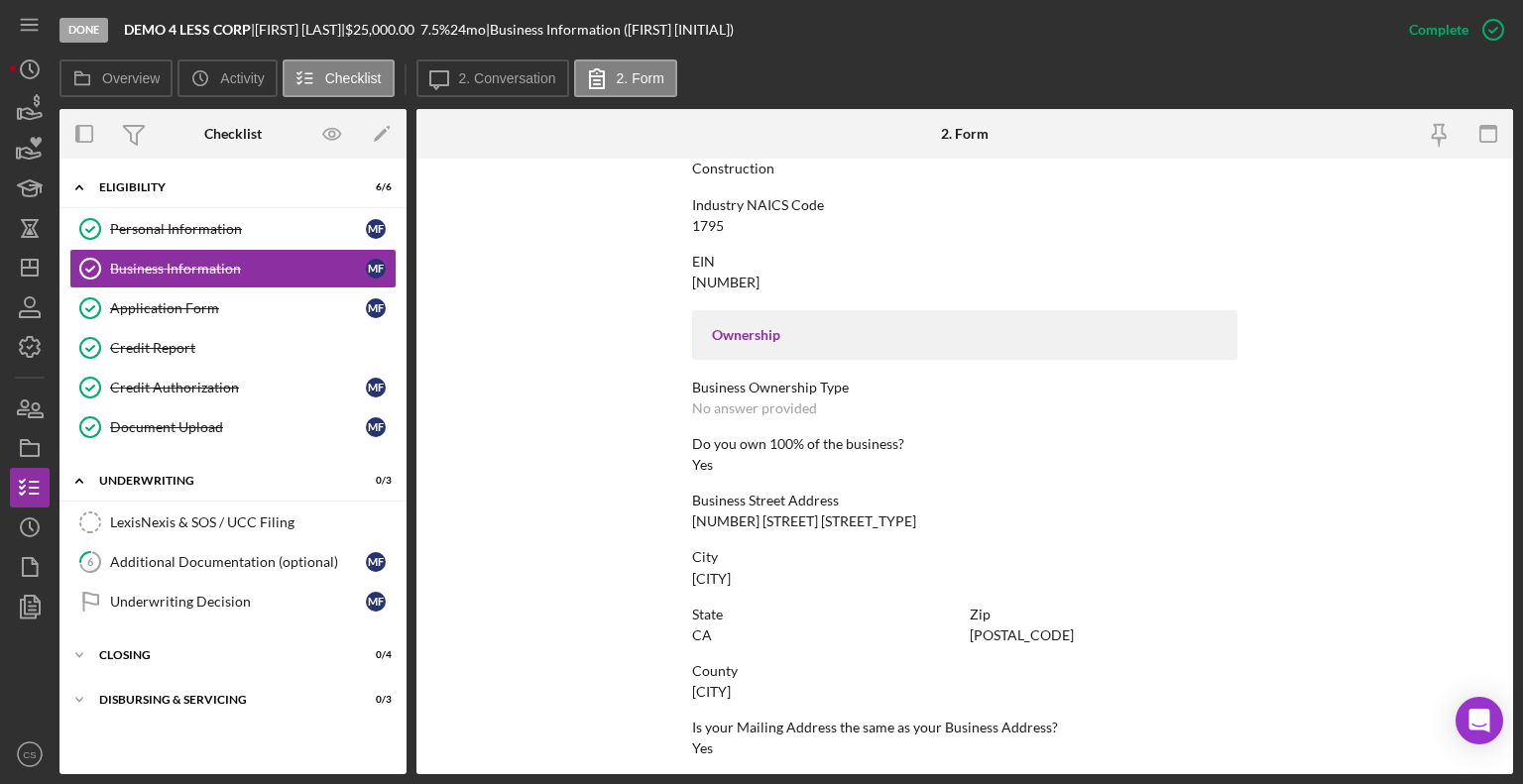 scroll, scrollTop: 879, scrollLeft: 0, axis: vertical 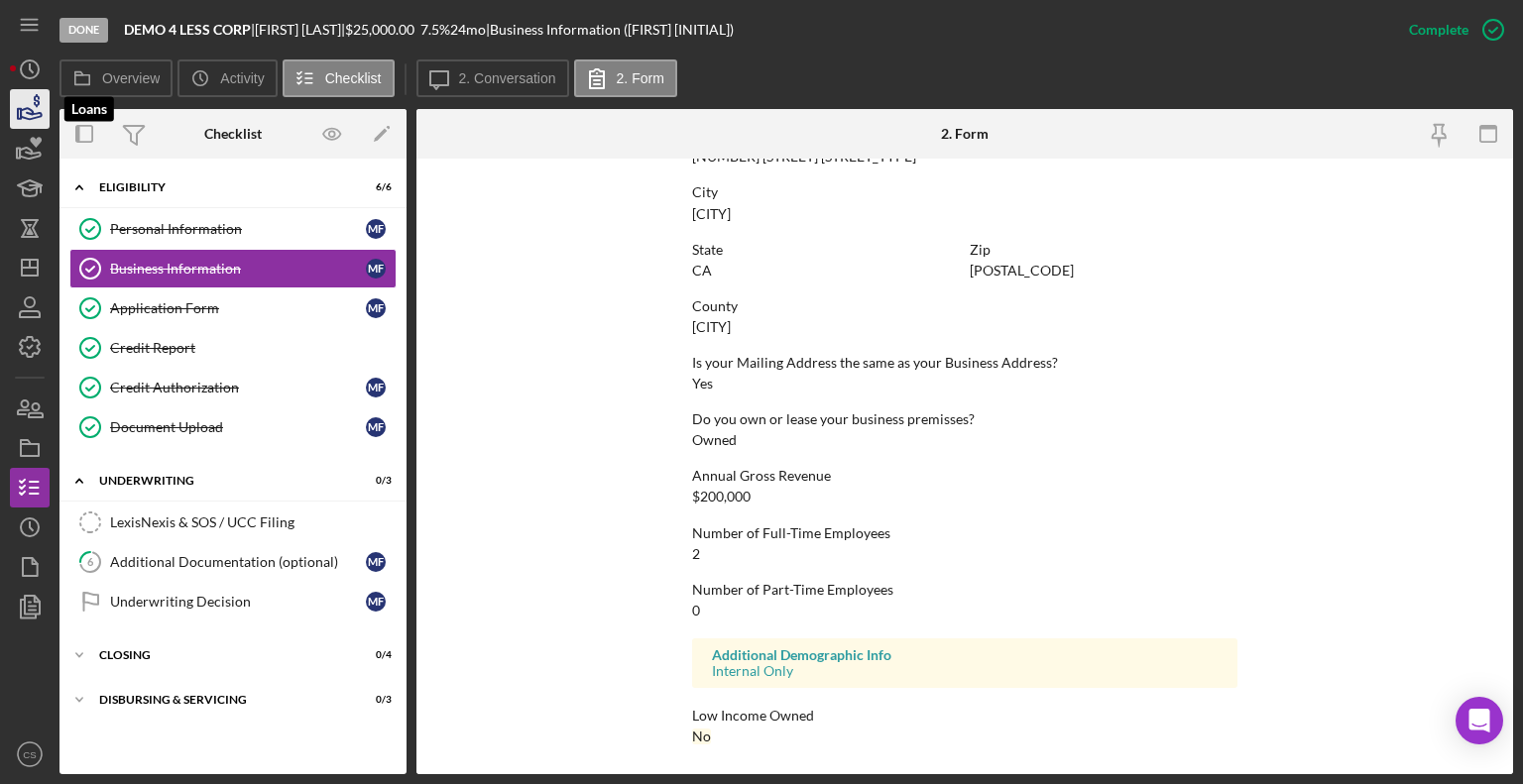 click 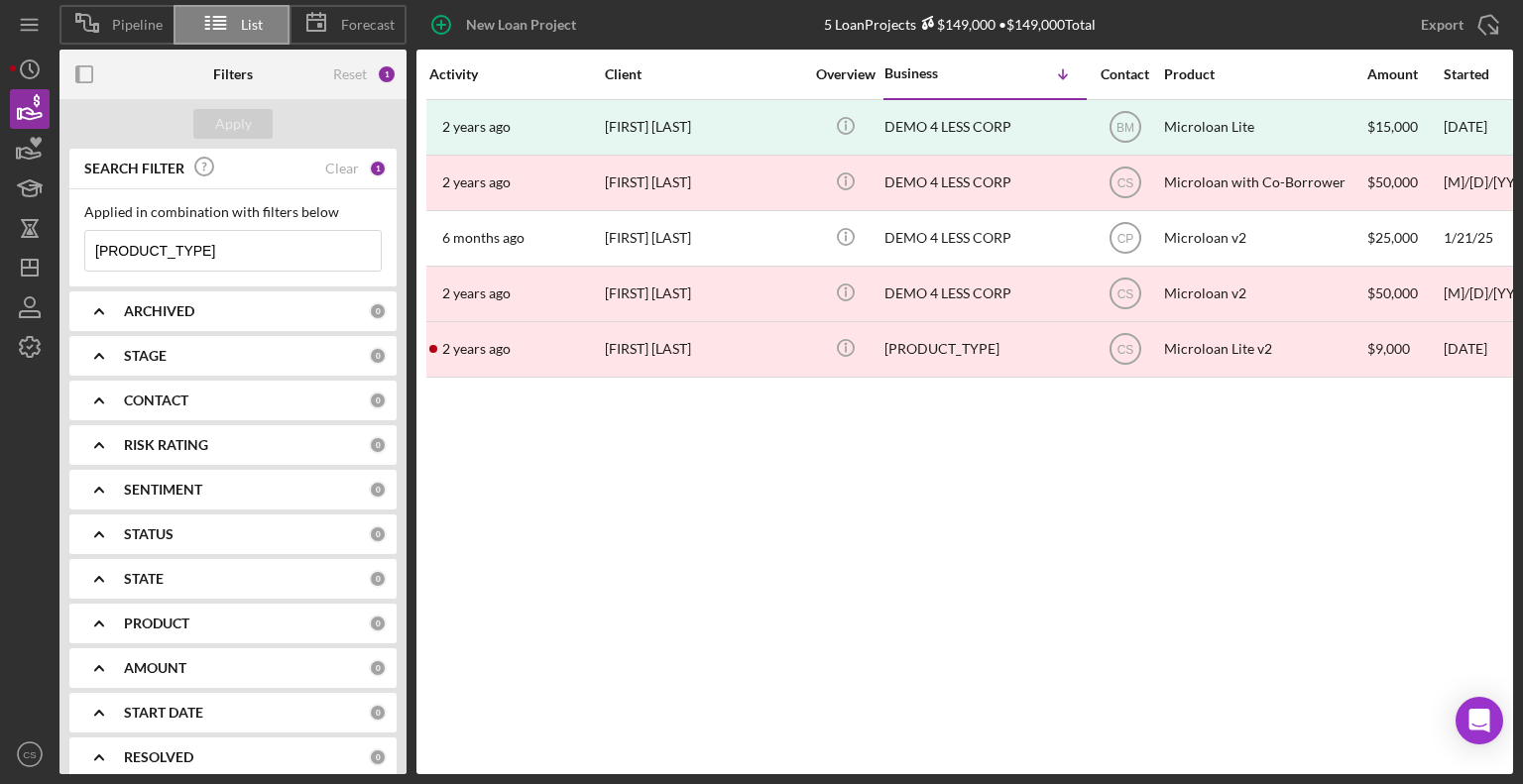 drag, startPoint x: 178, startPoint y: 246, endPoint x: 81, endPoint y: 259, distance: 97.86726 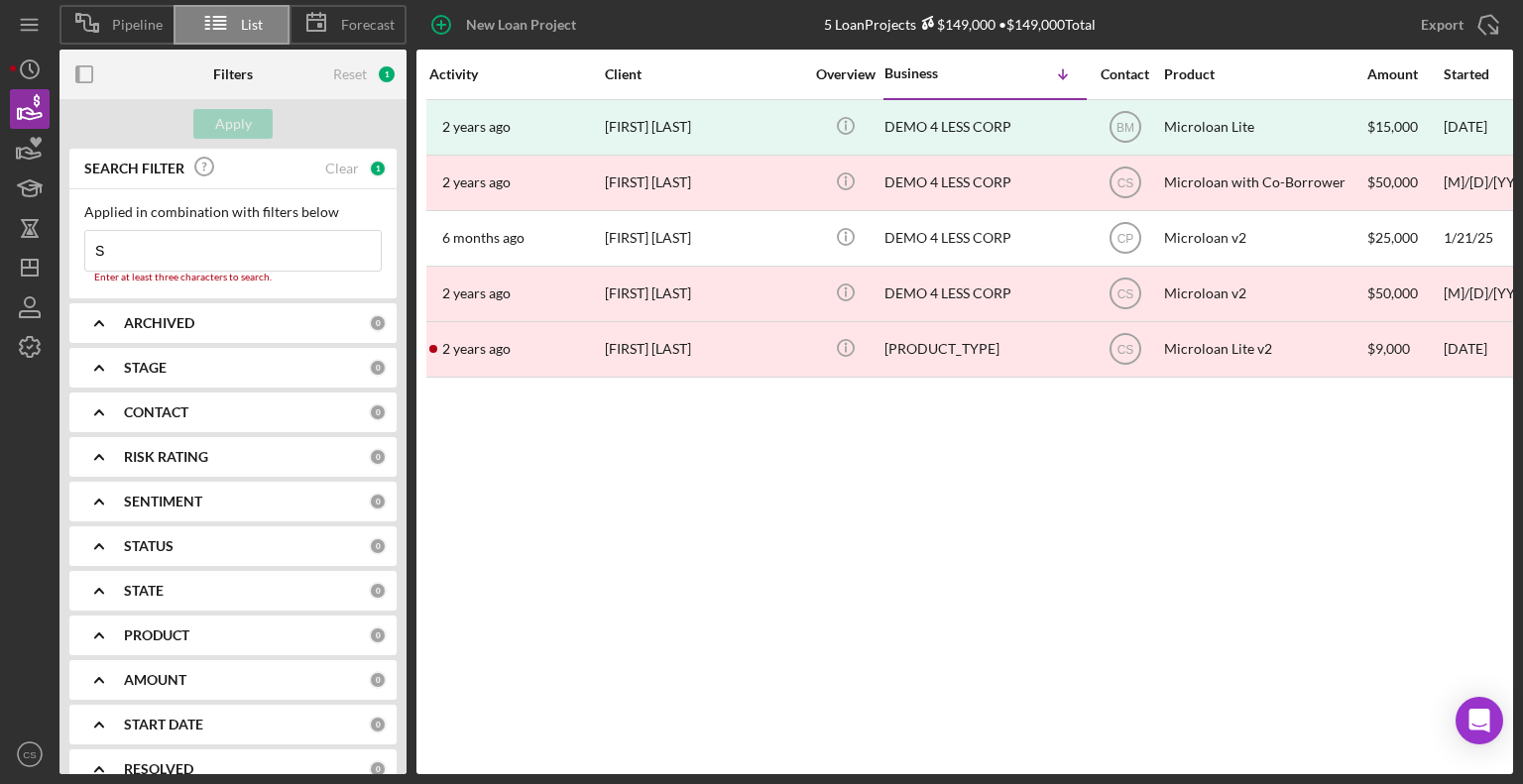 type on "S&Z Transportation Inc" 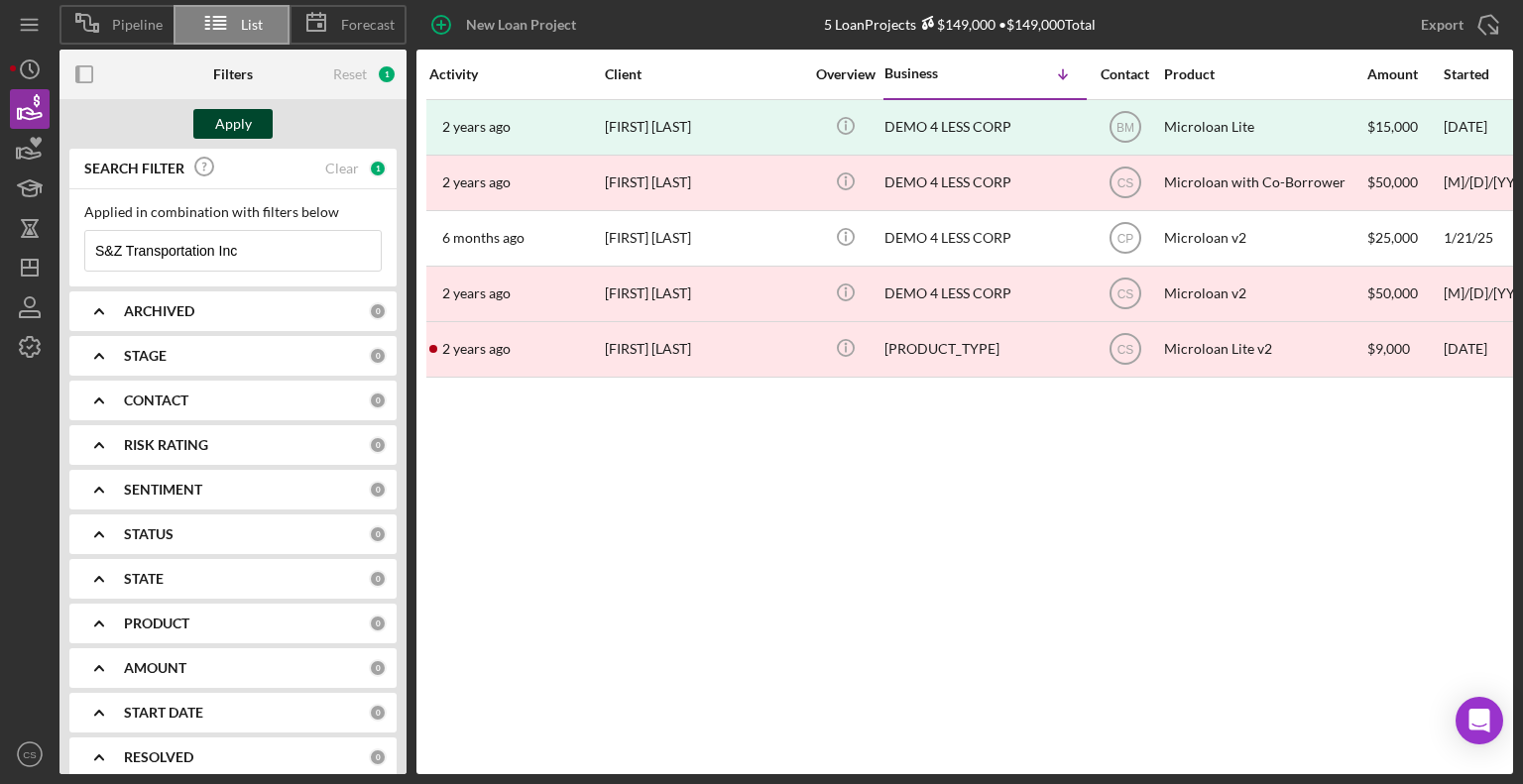 click on "Apply" at bounding box center (233, 124) 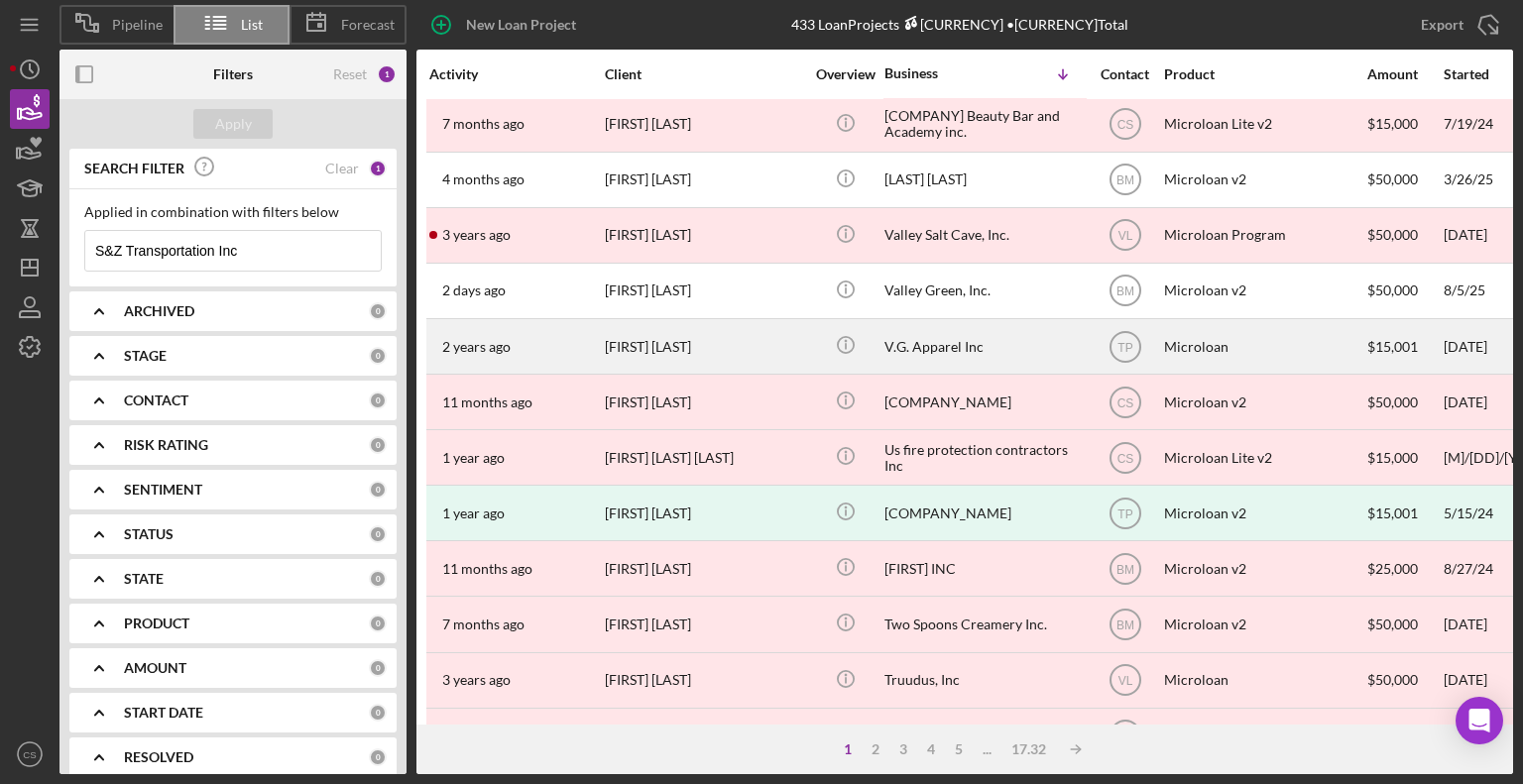 scroll, scrollTop: 789, scrollLeft: 0, axis: vertical 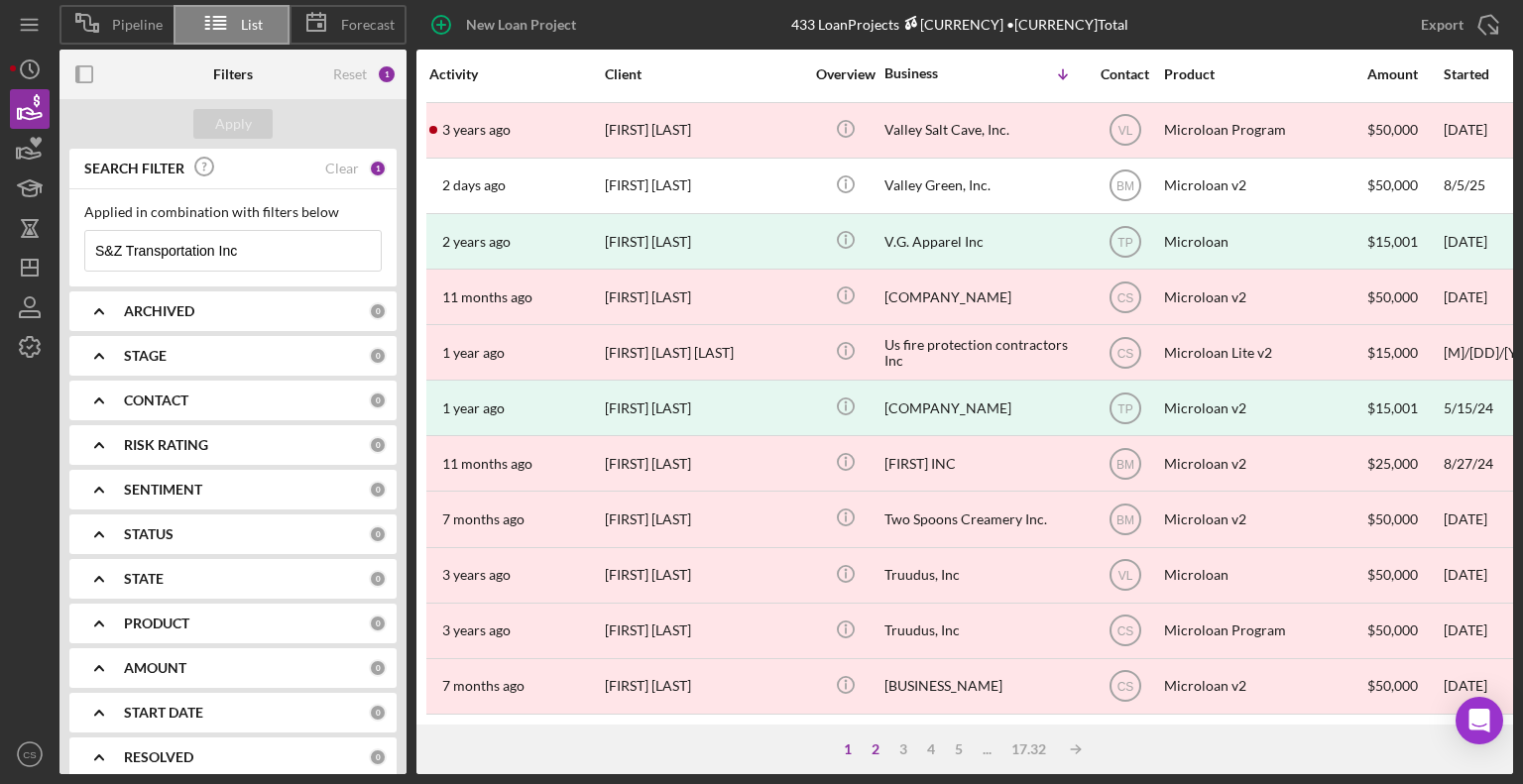 click on "2" at bounding box center [876, 749] 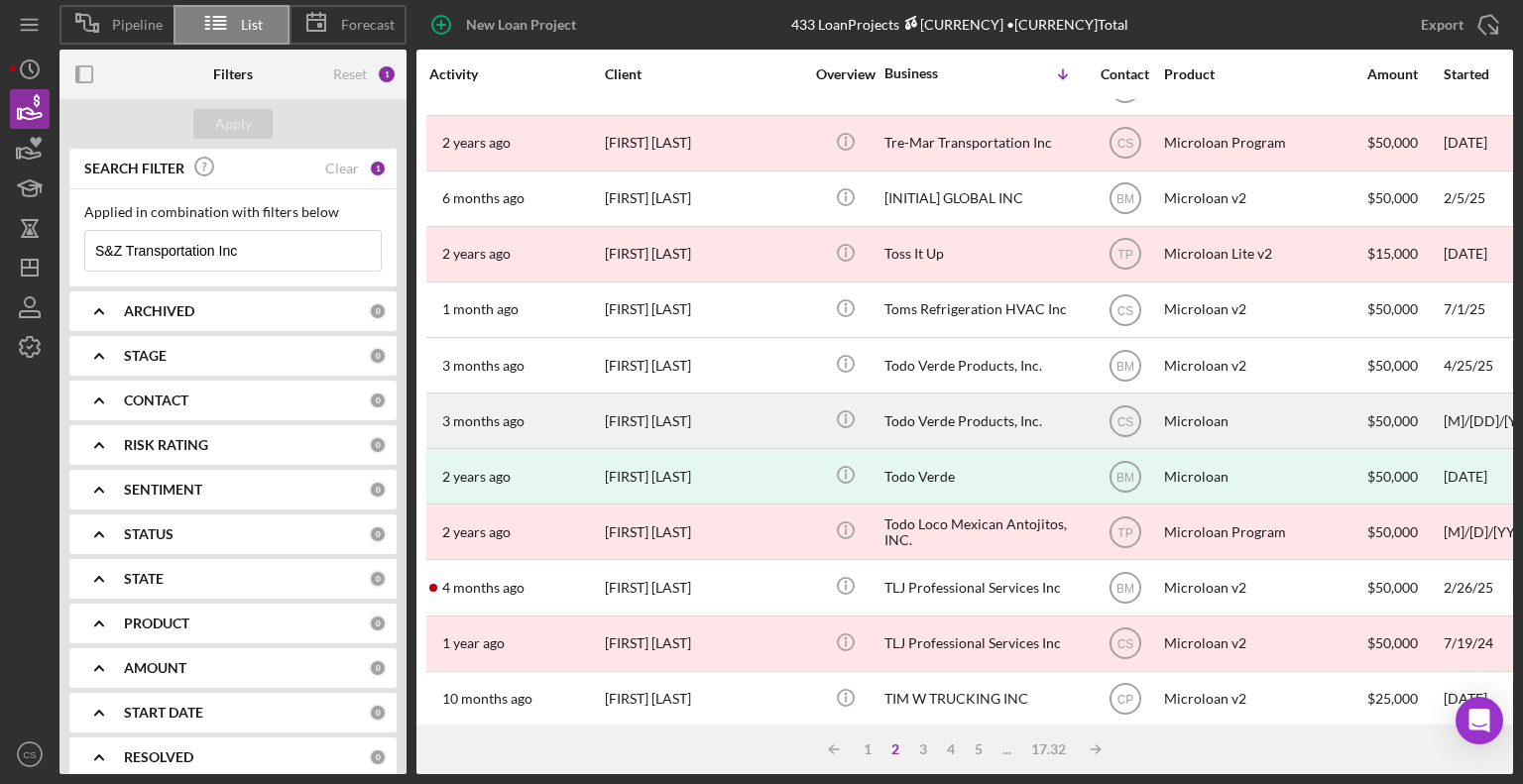 scroll, scrollTop: 0, scrollLeft: 0, axis: both 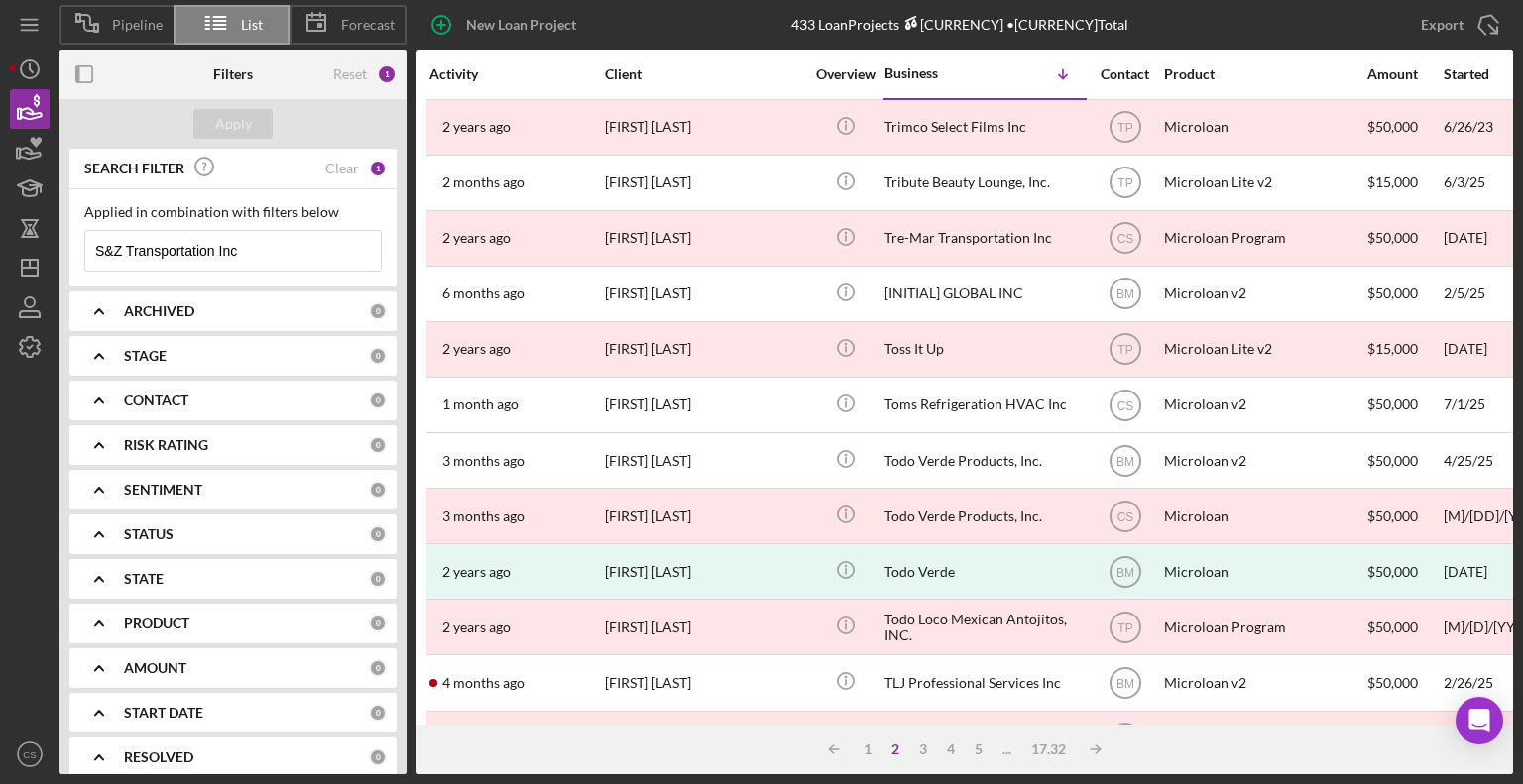 click on "Icon/Table Sort Arrow 1 2 3 4 5 ... 17.32 Icon/Table Sort Arrow" at bounding box center [965, 749] 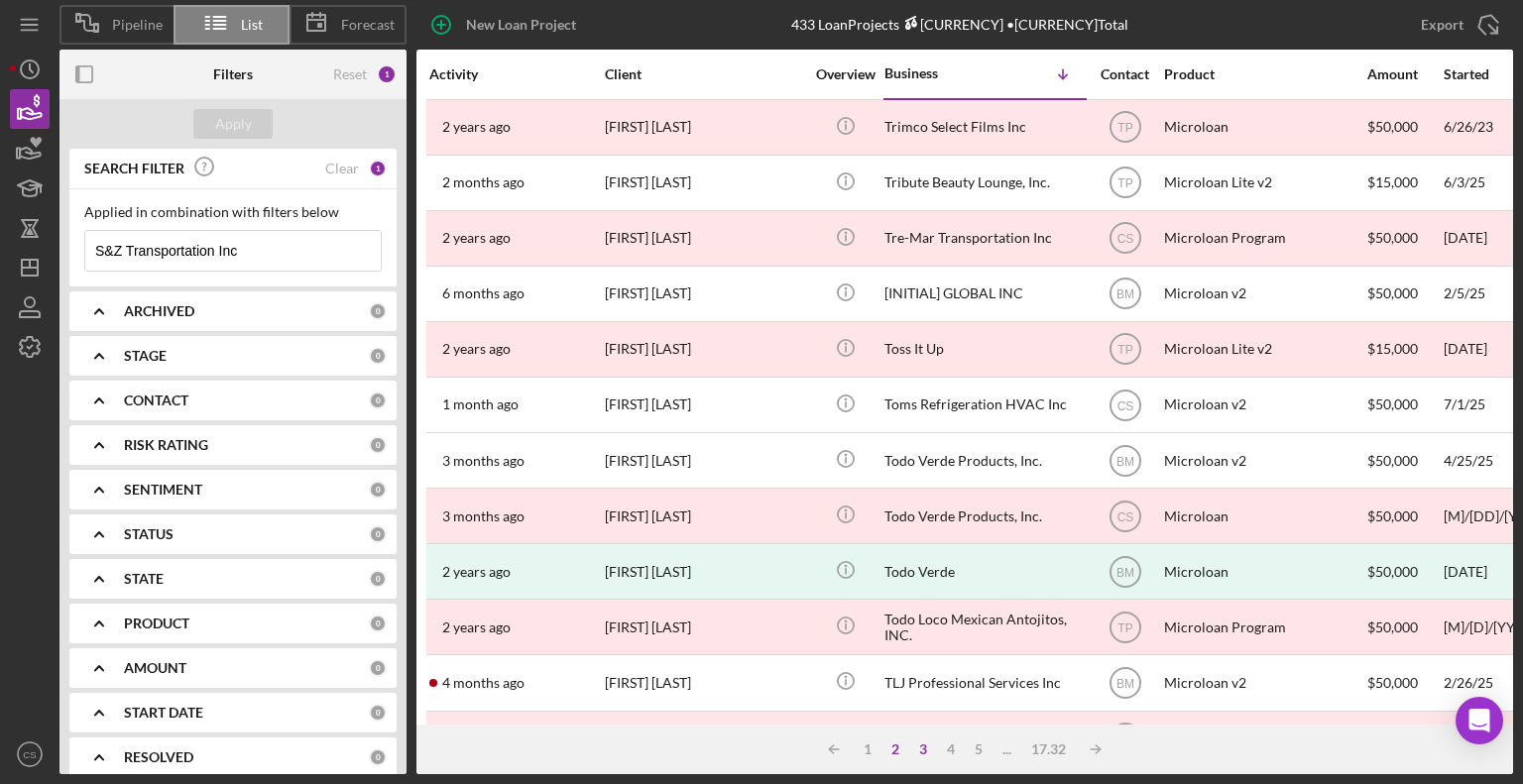 click on "3" at bounding box center [923, 749] 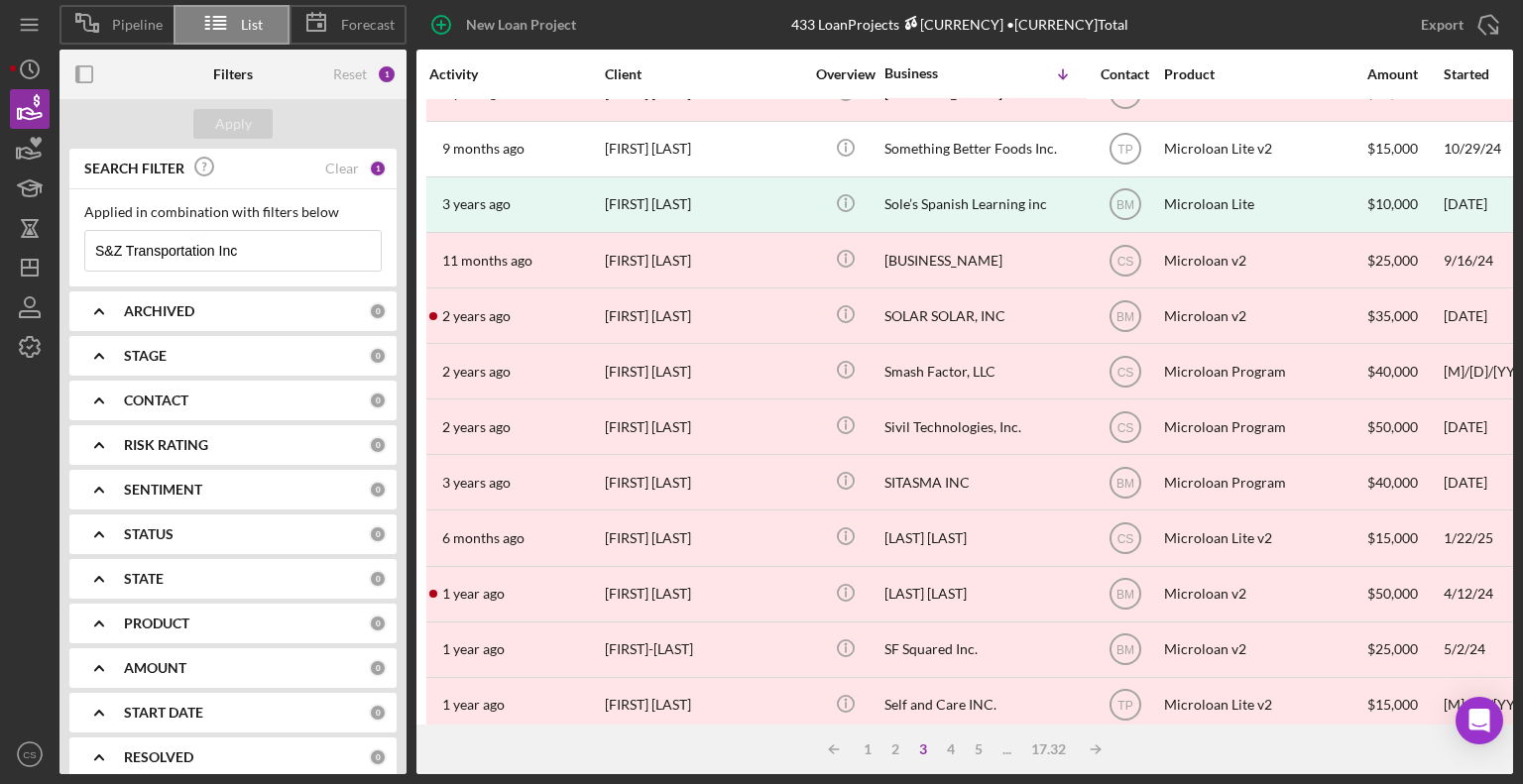 scroll, scrollTop: 789, scrollLeft: 0, axis: vertical 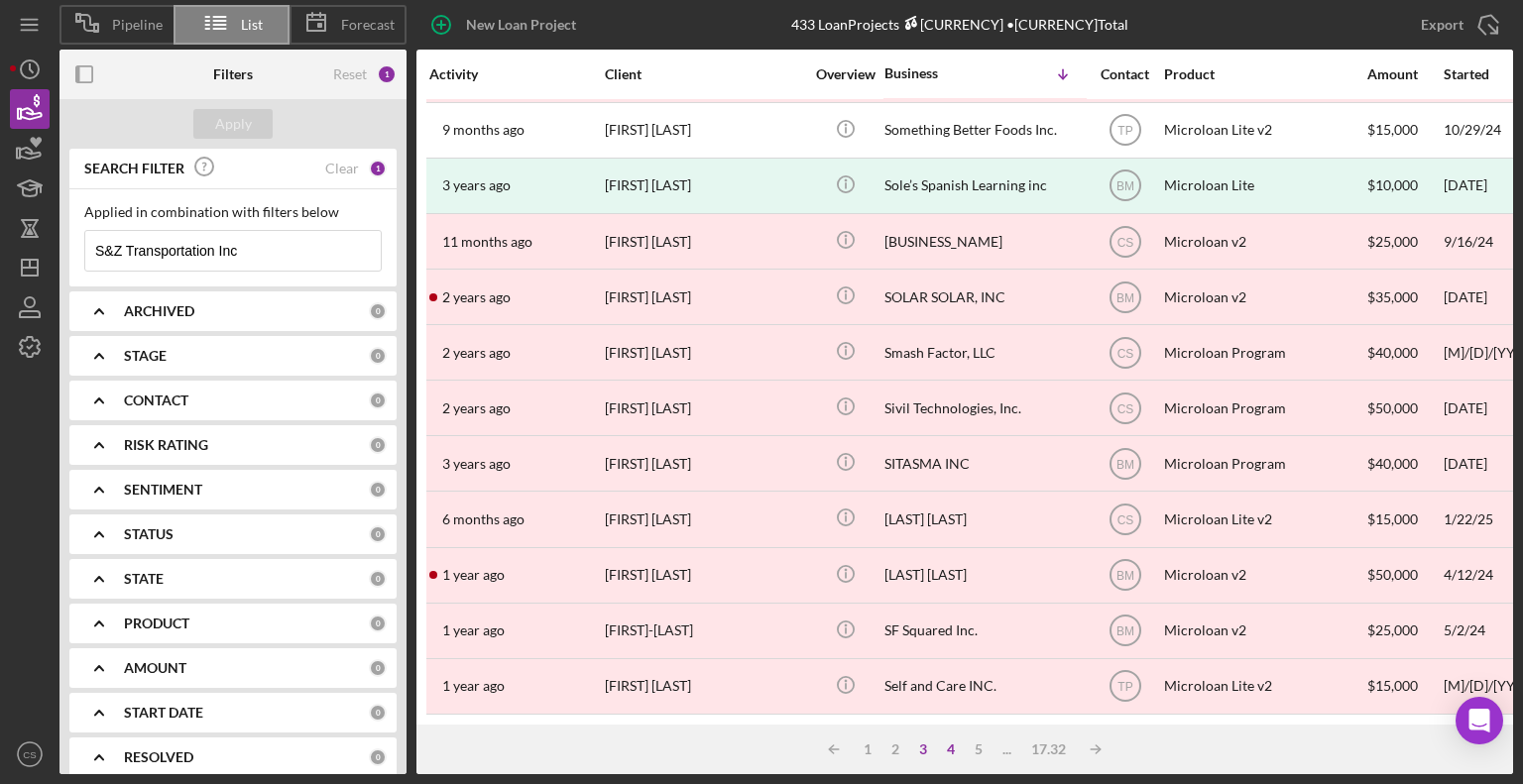 click on "4" at bounding box center (951, 749) 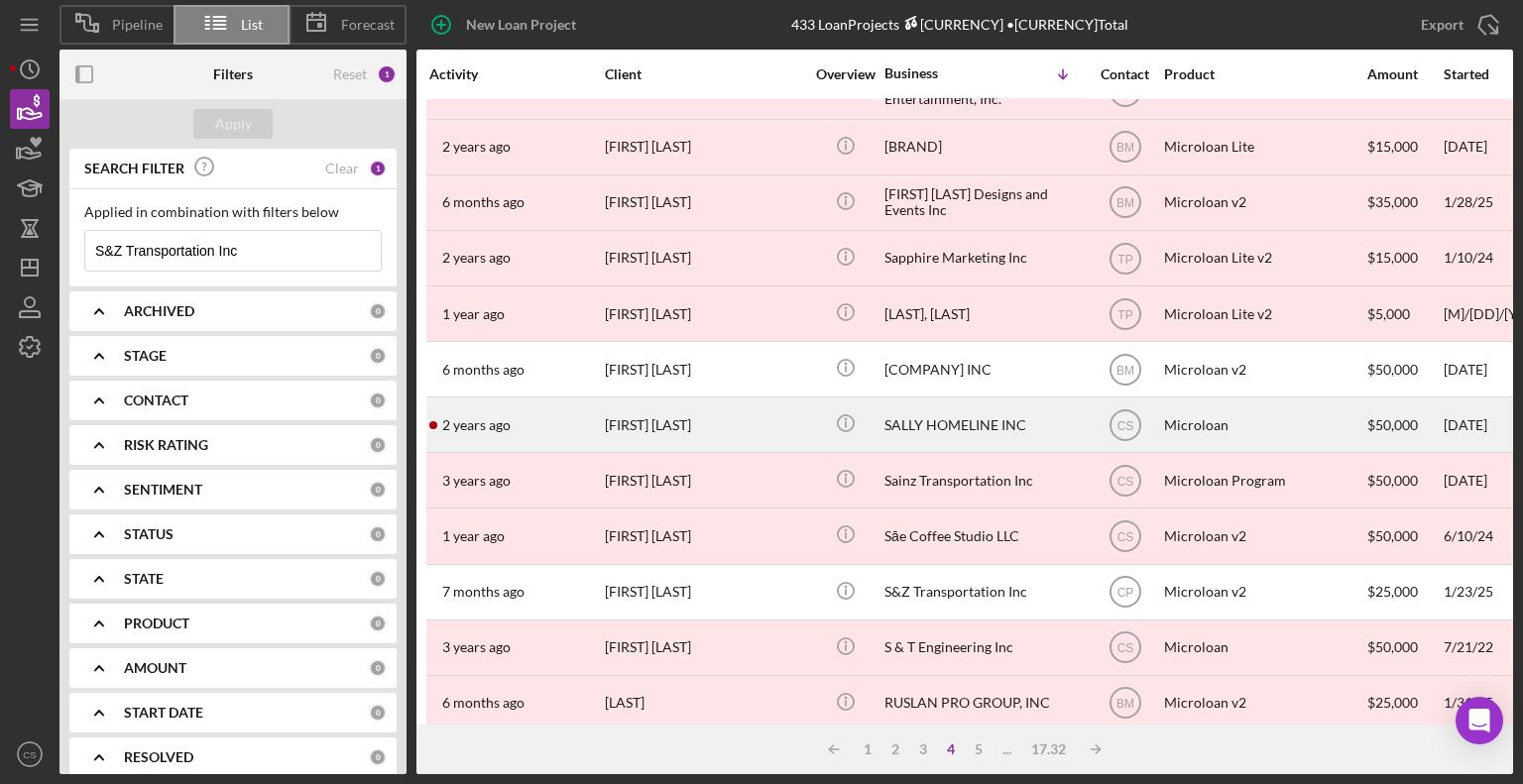 scroll, scrollTop: 194, scrollLeft: 0, axis: vertical 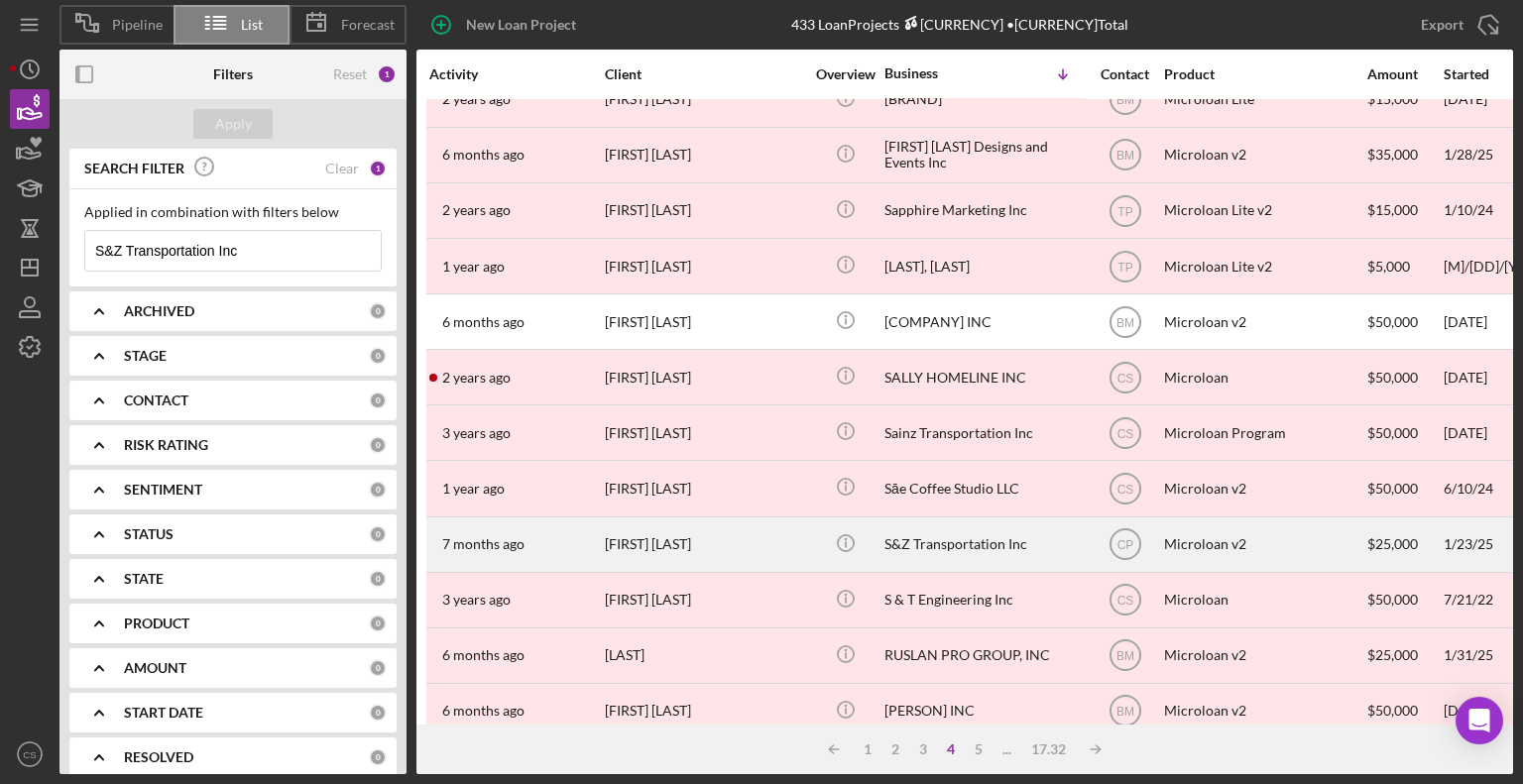 click on "S&Z Transportation Inc" at bounding box center (984, 544) 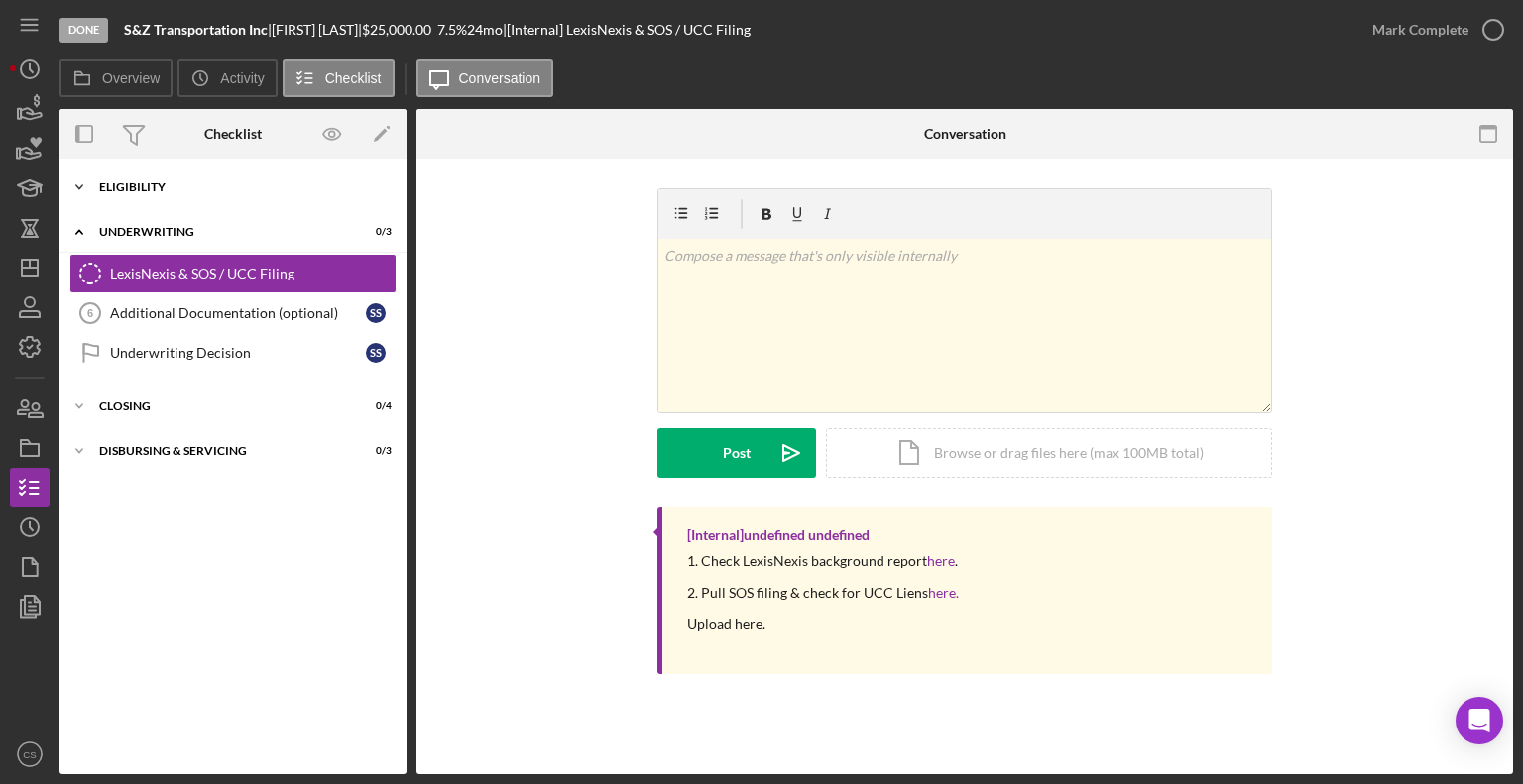 click on "Eligibility" at bounding box center [240, 187] 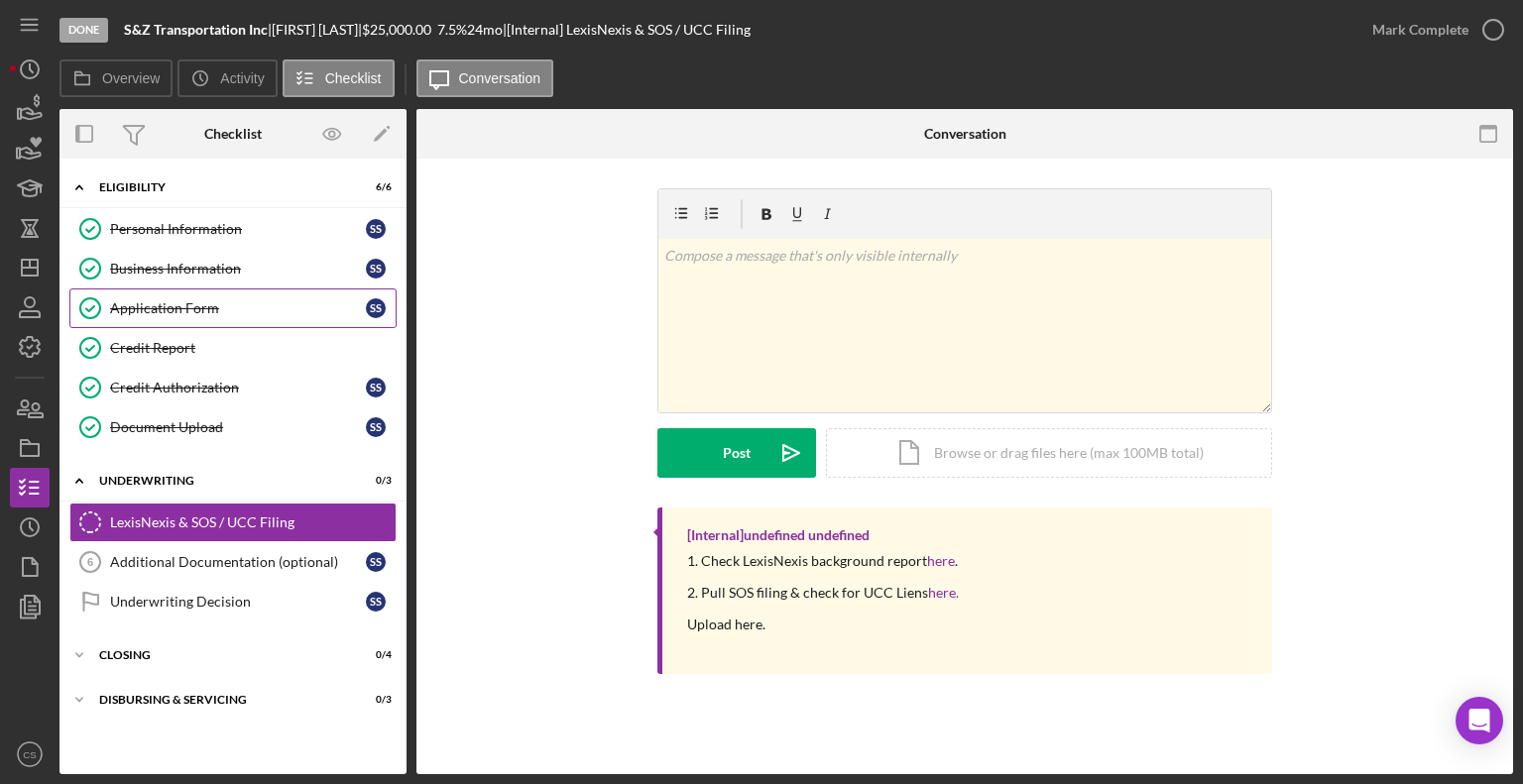 click on "Application Form" at bounding box center (238, 308) 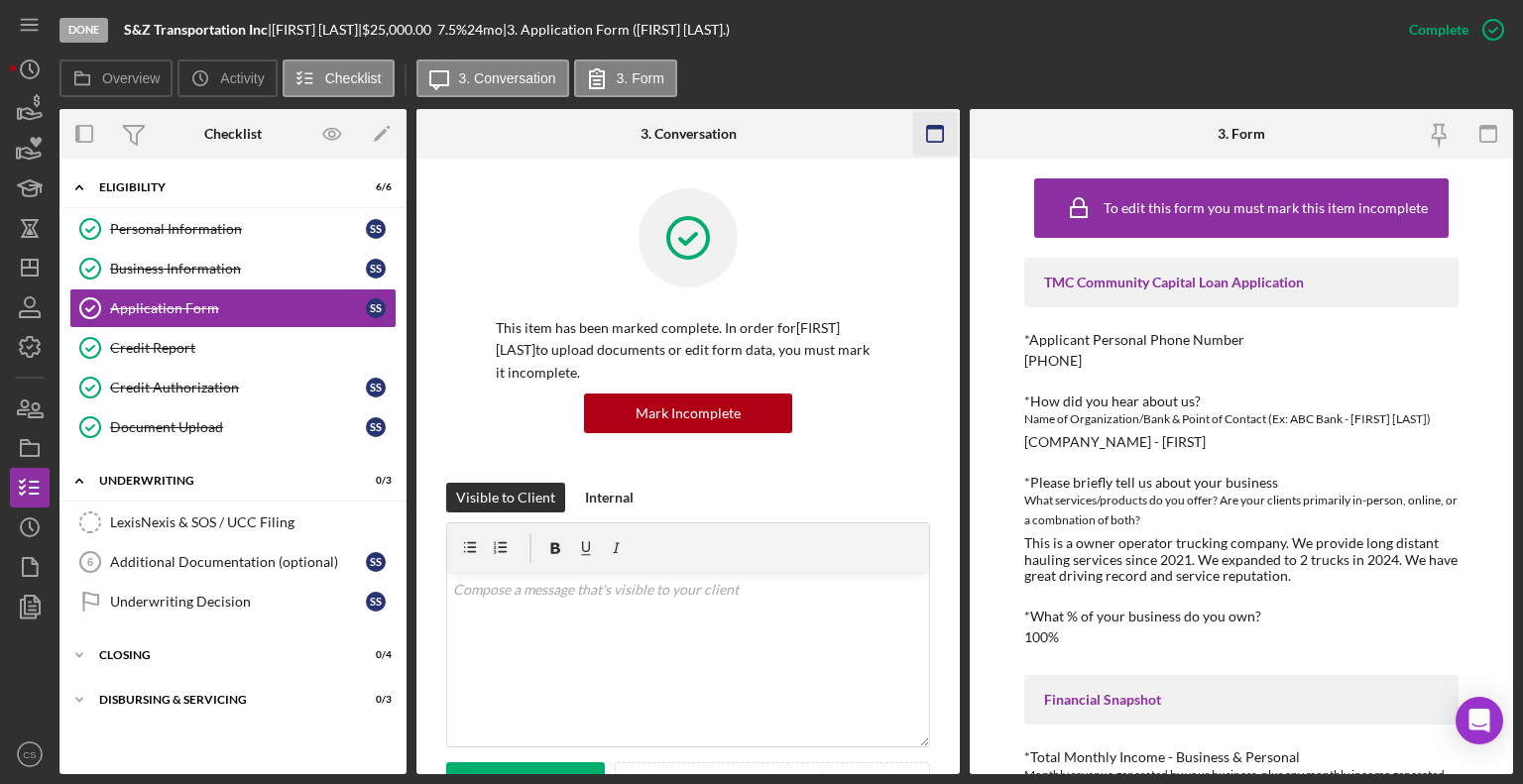 drag, startPoint x: 920, startPoint y: 135, endPoint x: 939, endPoint y: 142, distance: 20.248457 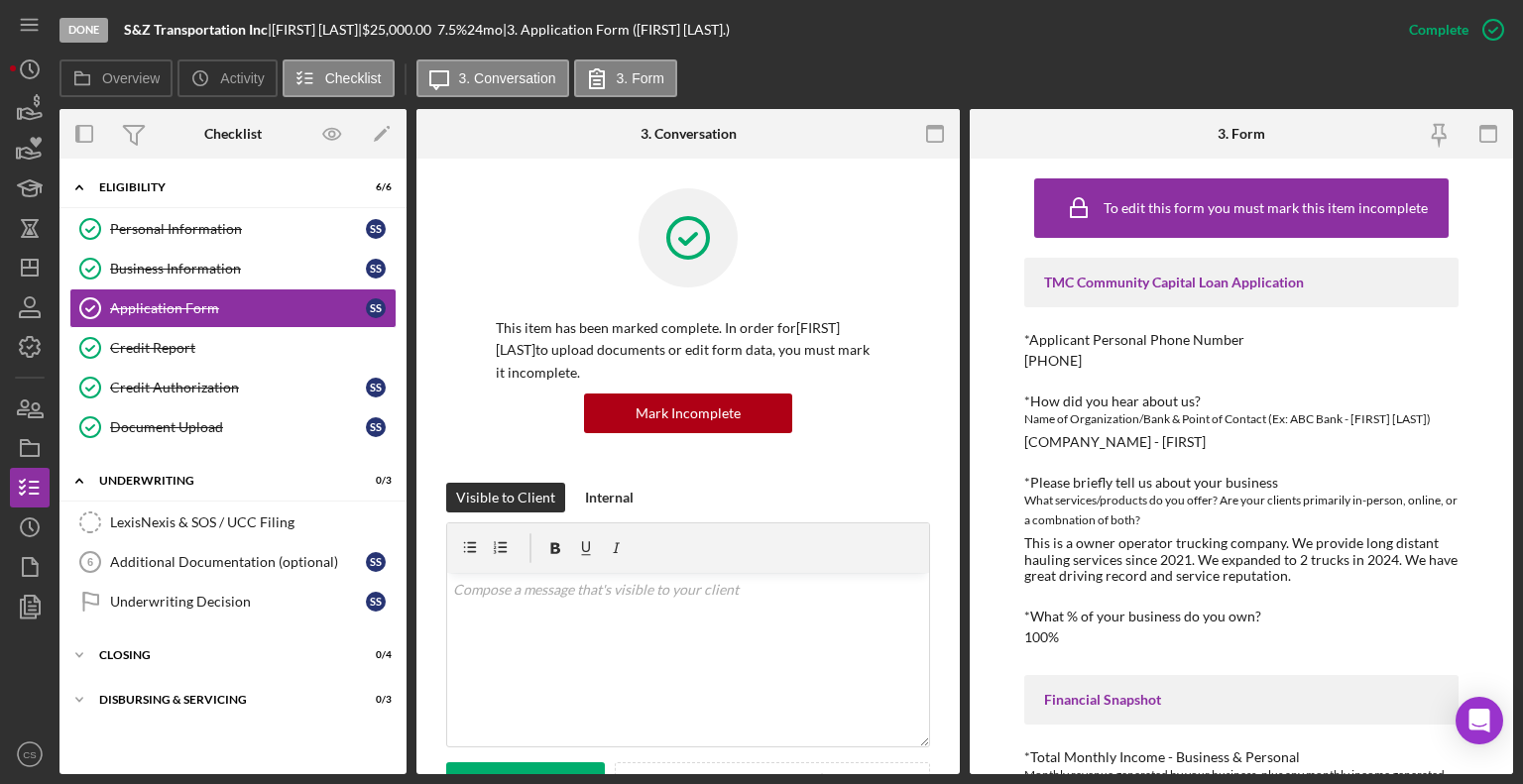 click 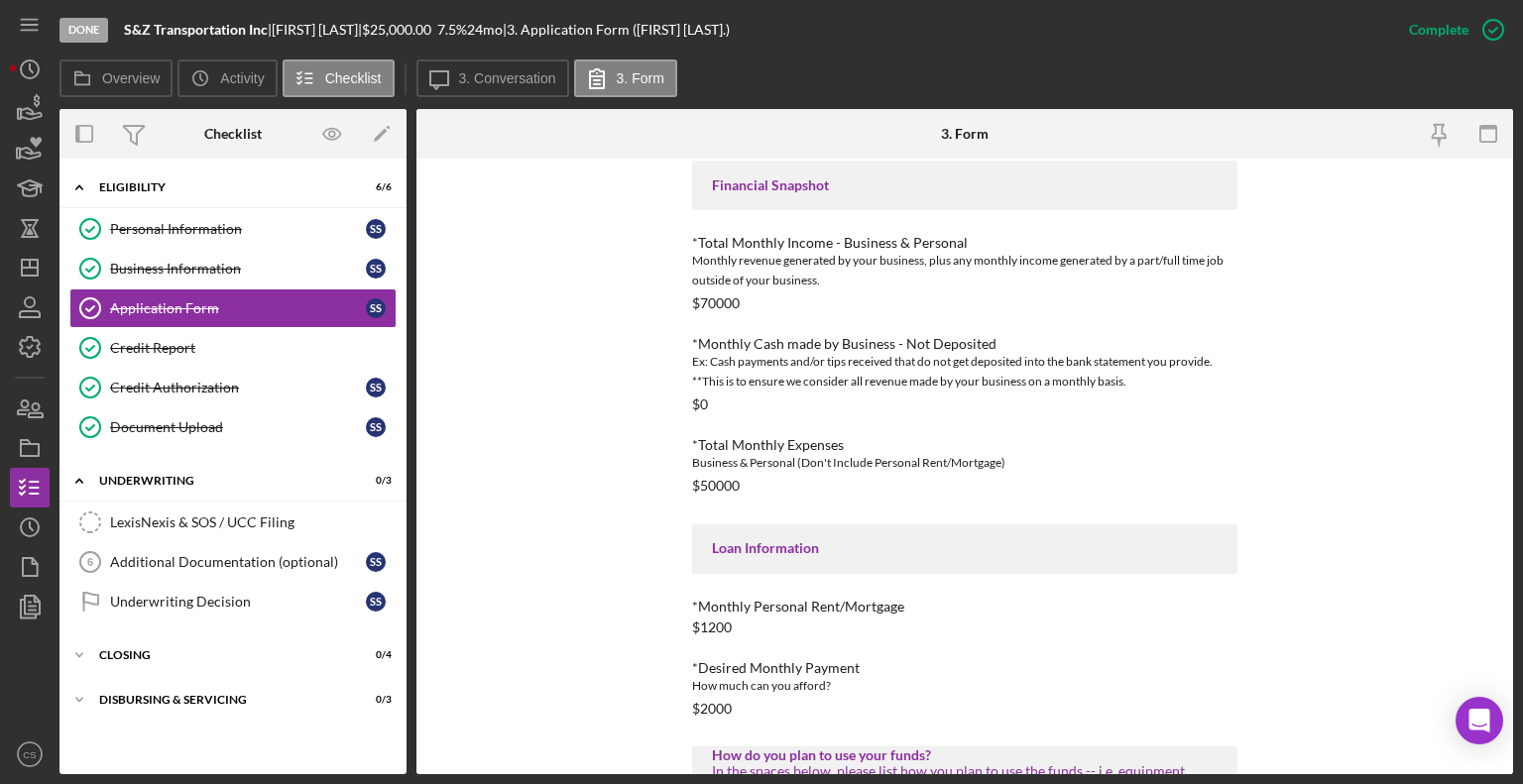 scroll, scrollTop: 809, scrollLeft: 0, axis: vertical 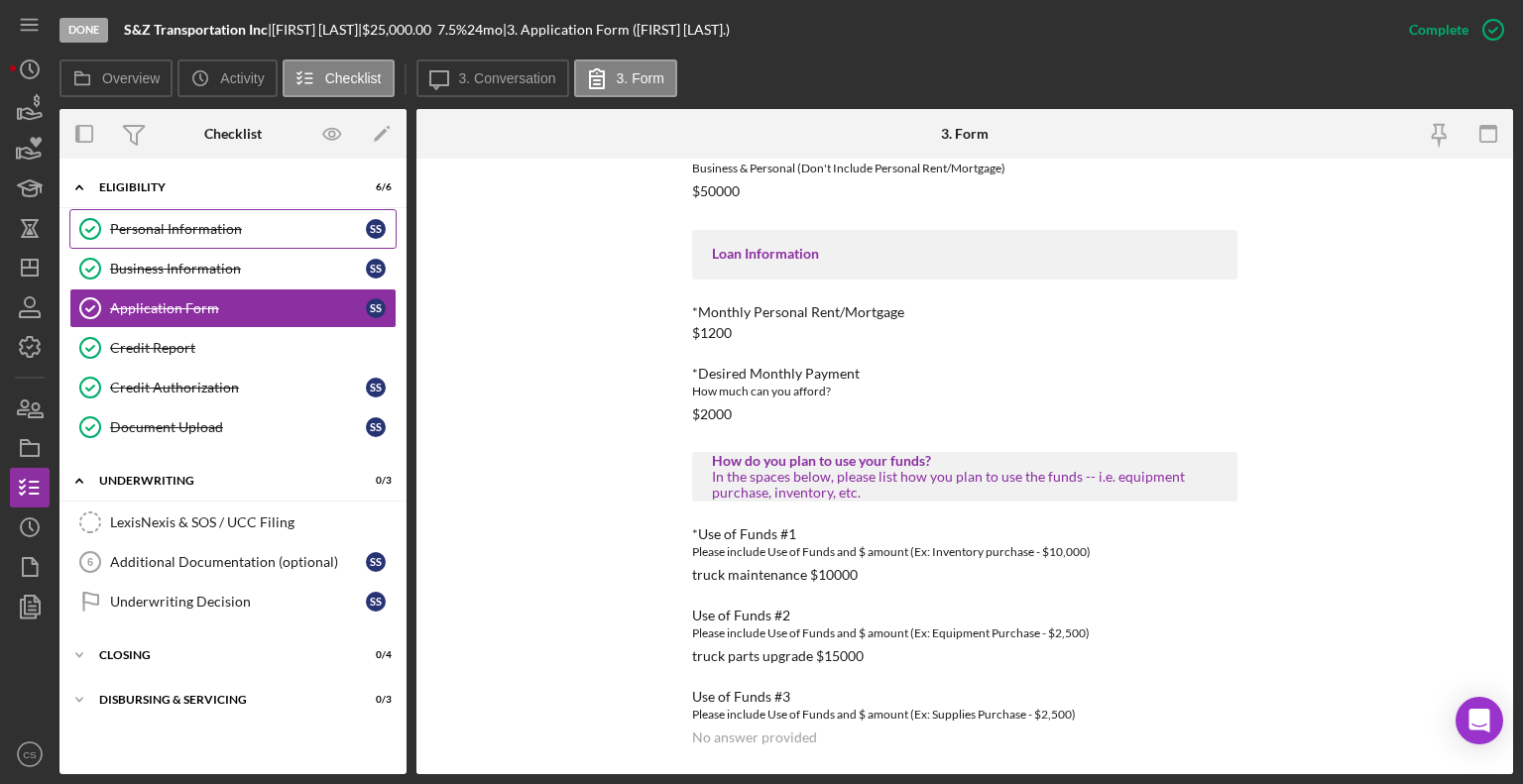 click on "Personal Information" at bounding box center (238, 229) 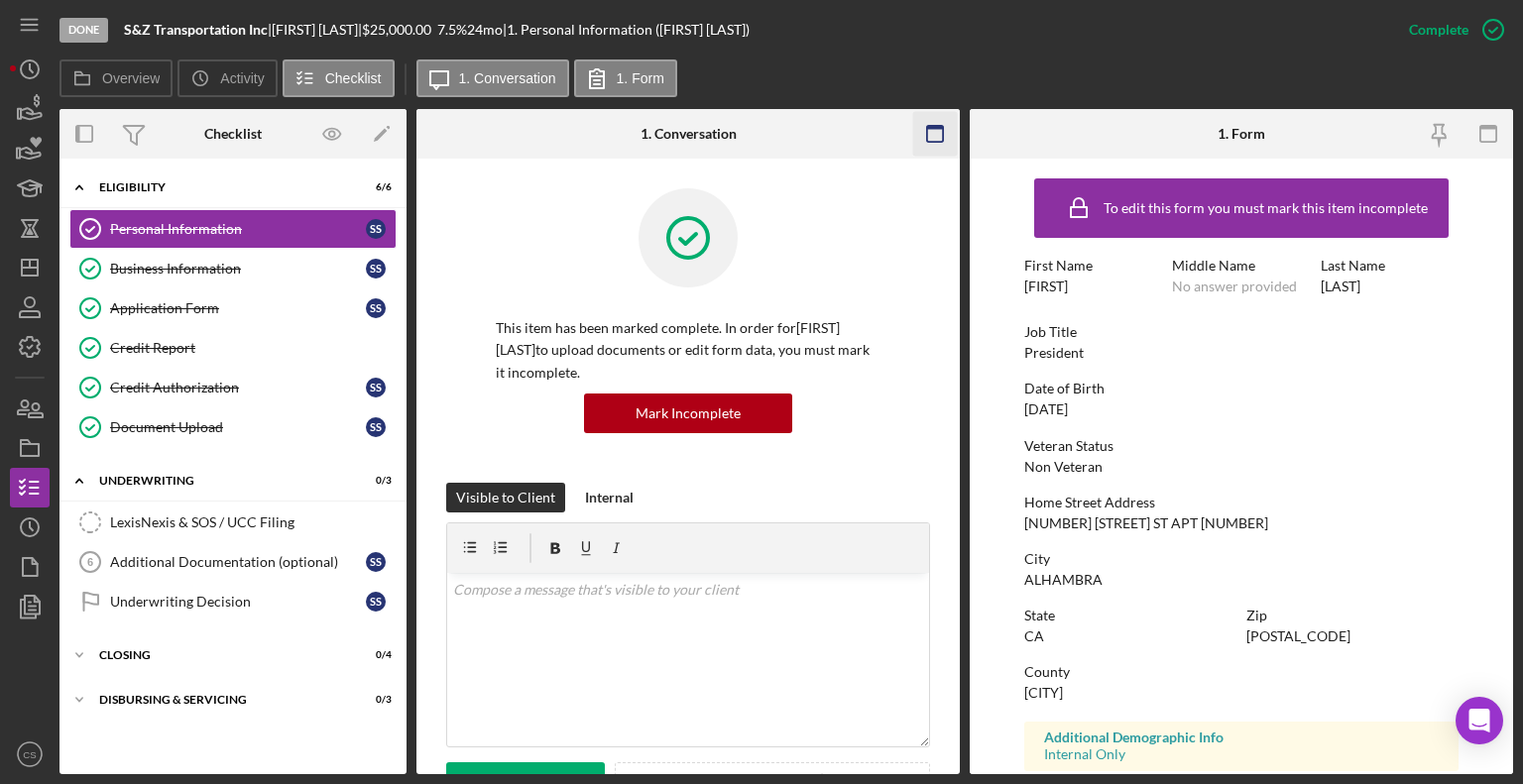 click 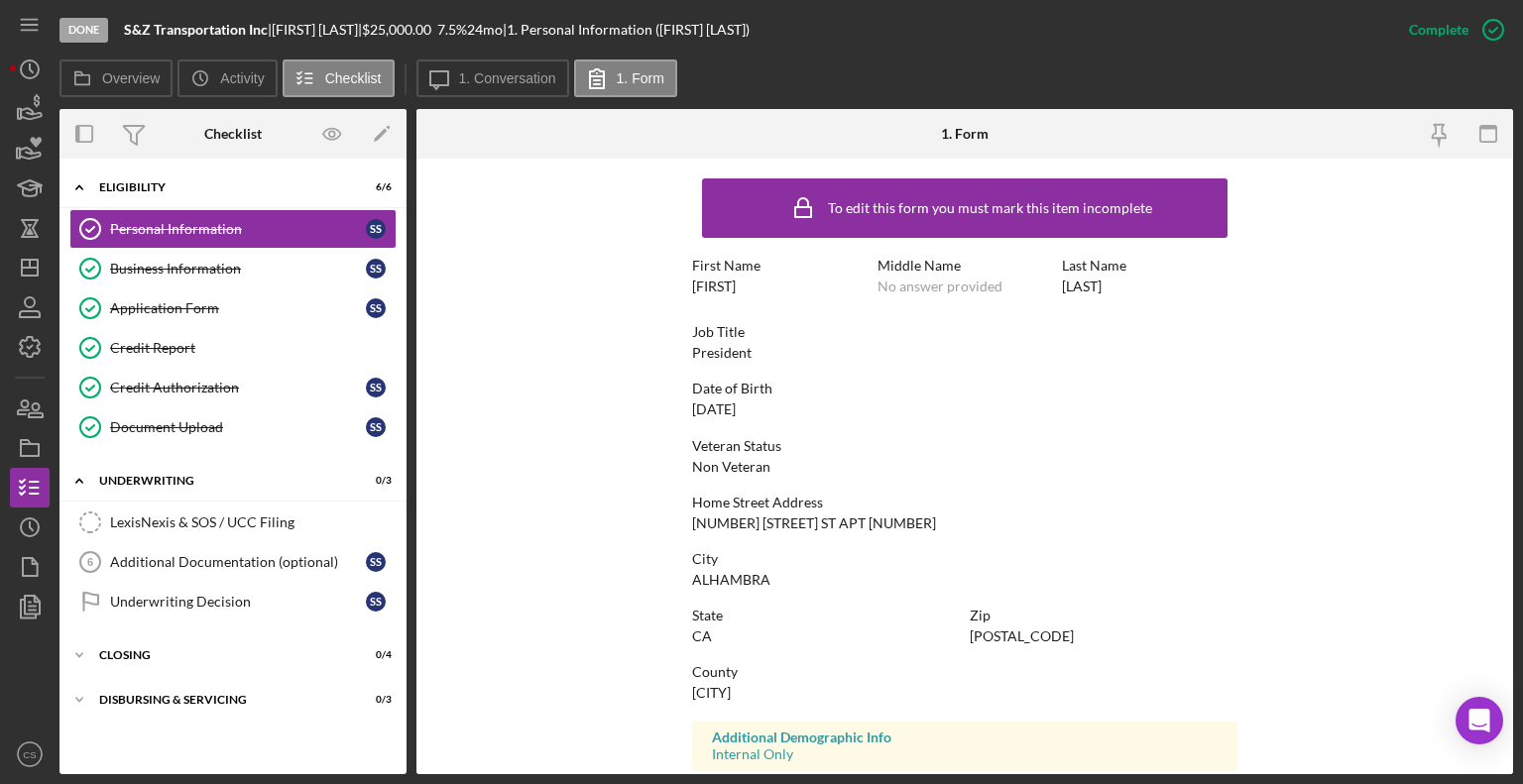 scroll, scrollTop: 309, scrollLeft: 0, axis: vertical 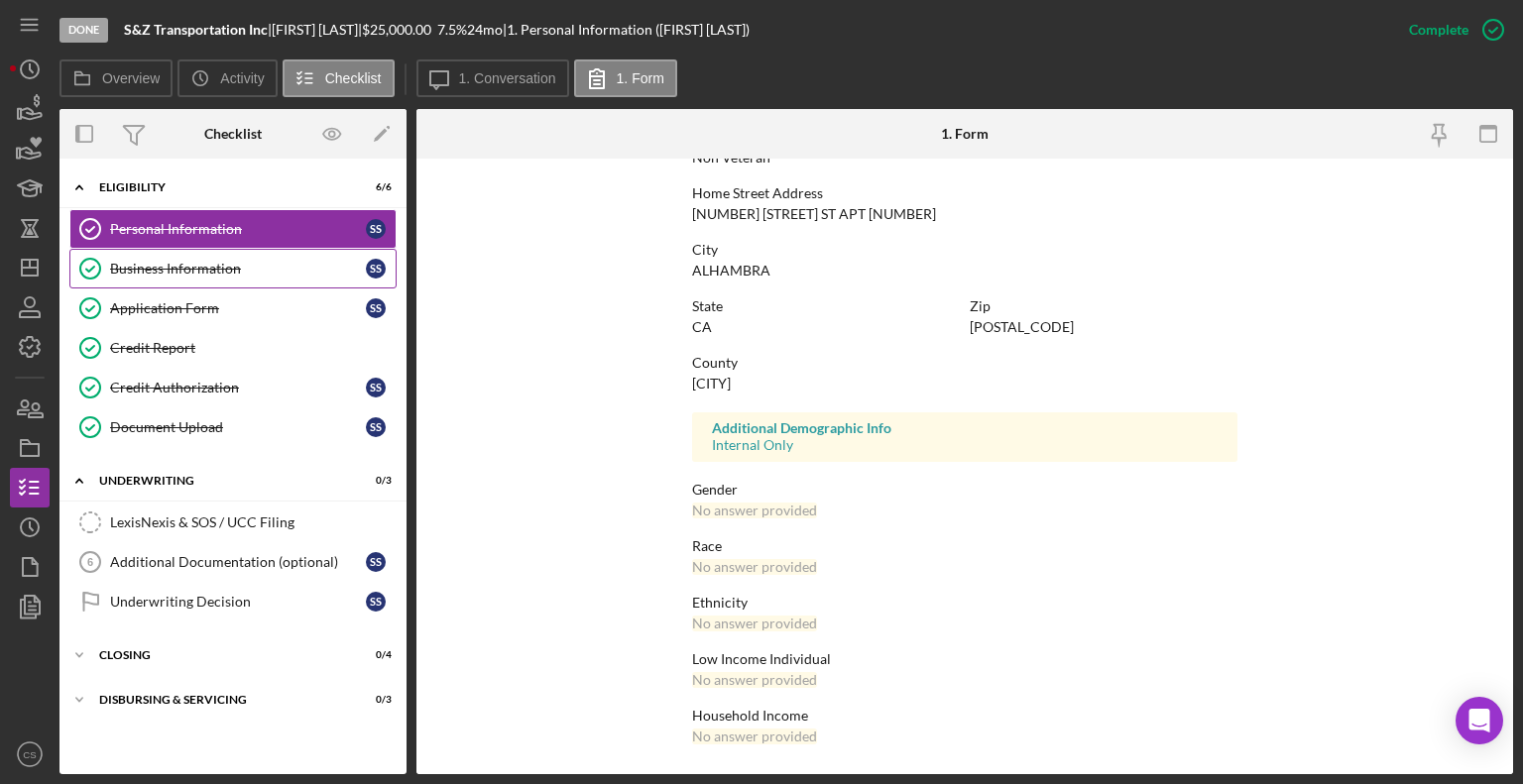 click on "Business Information" at bounding box center (238, 269) 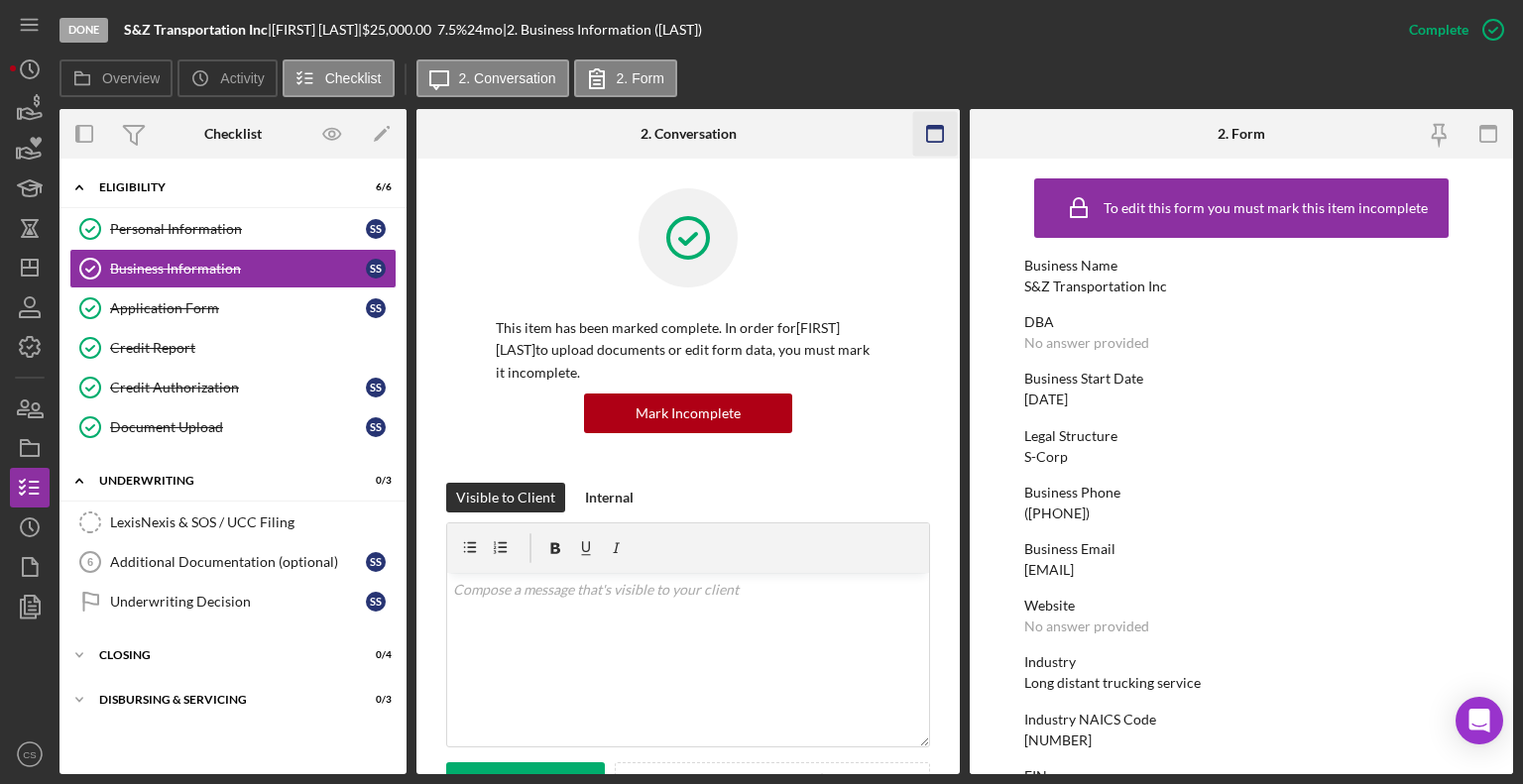 click 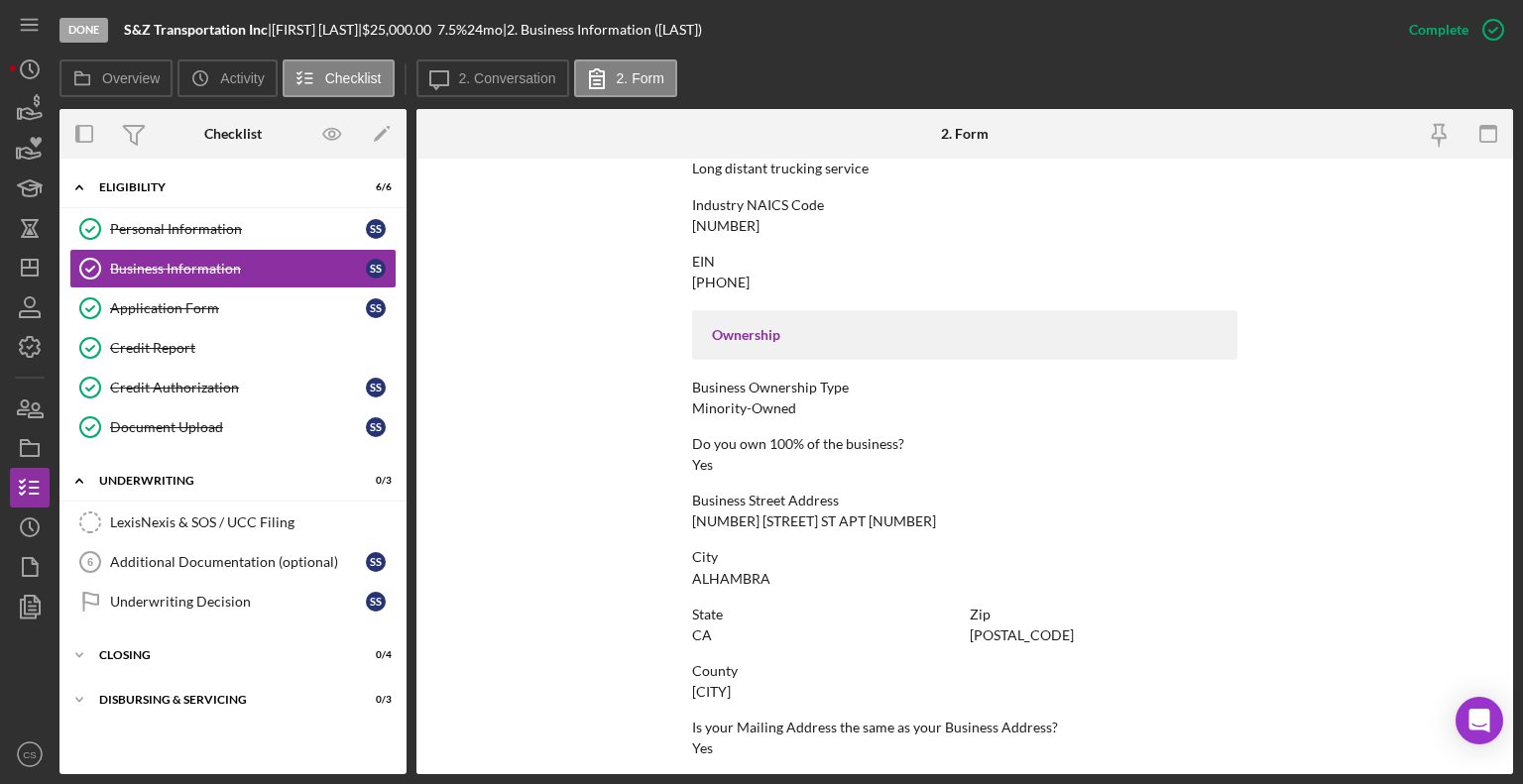 scroll, scrollTop: 879, scrollLeft: 0, axis: vertical 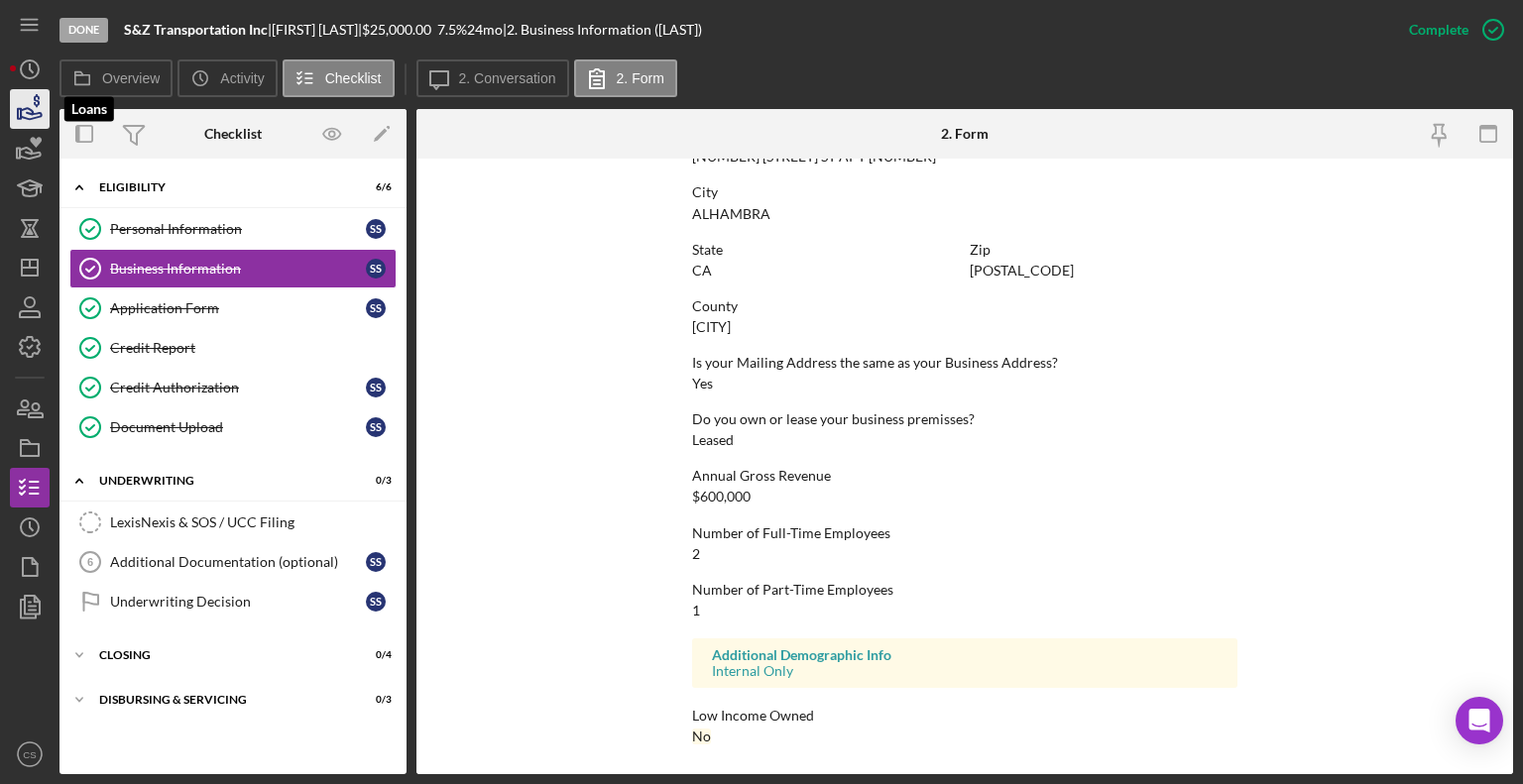 click 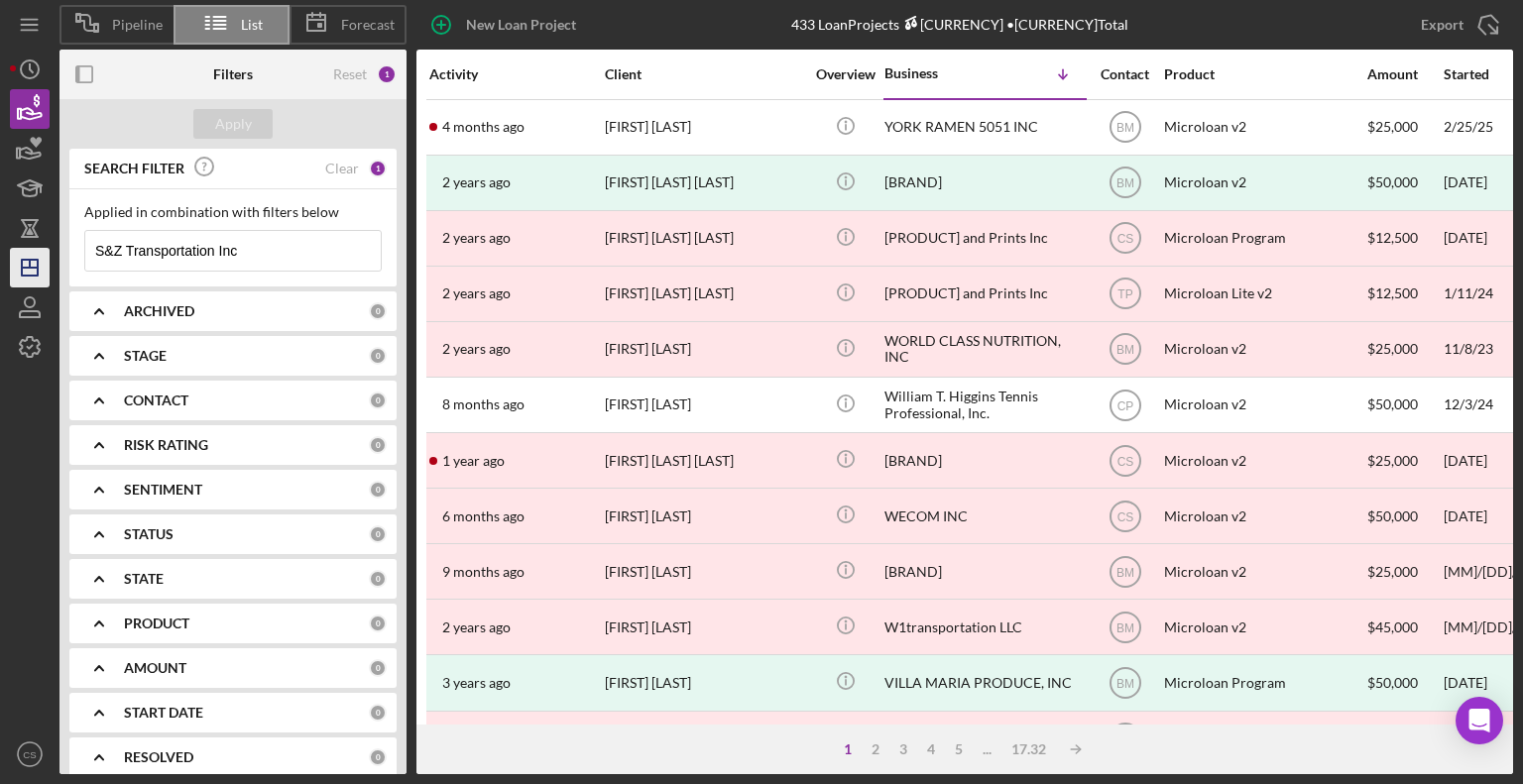 drag, startPoint x: 271, startPoint y: 257, endPoint x: 45, endPoint y: 249, distance: 226.1415 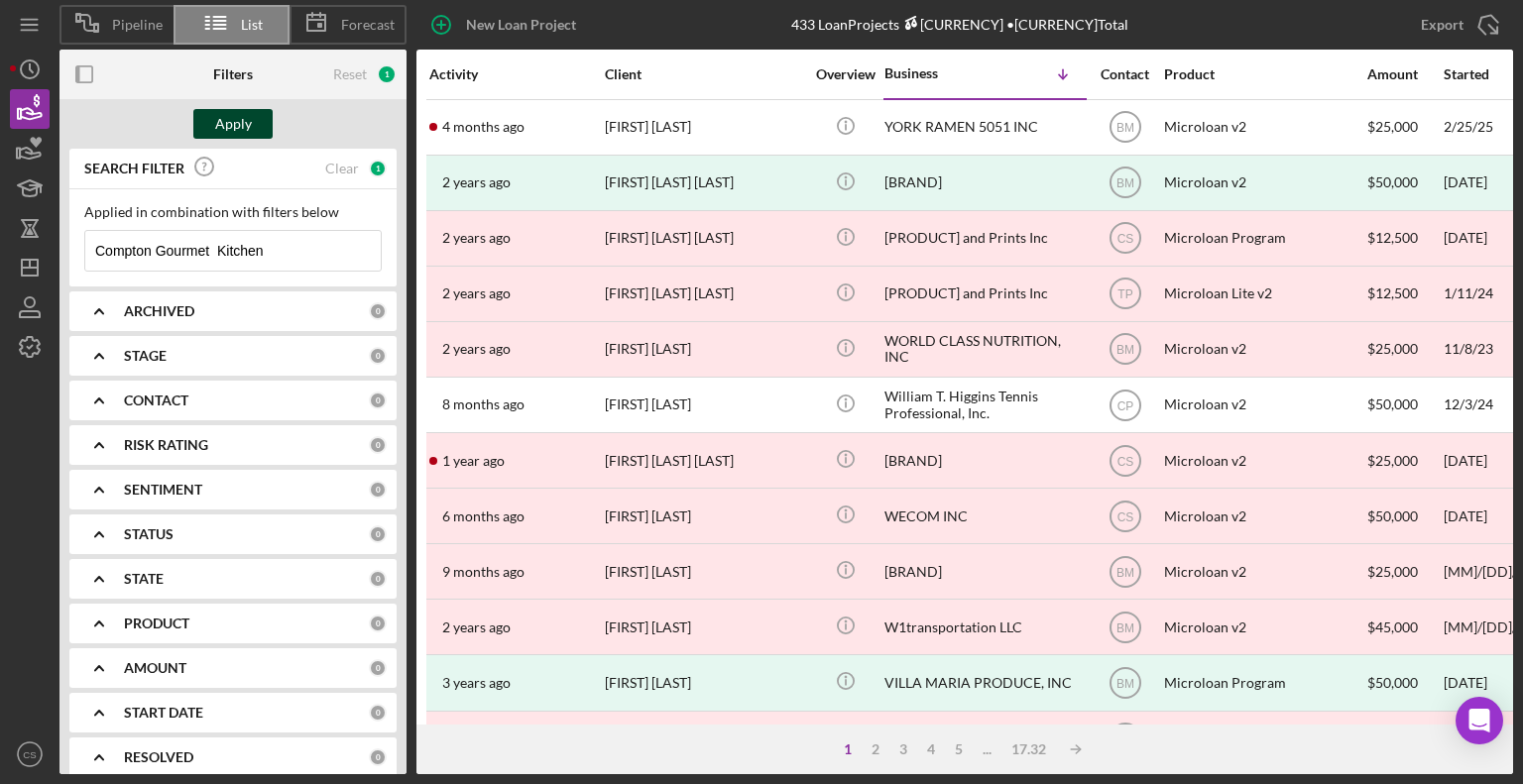 click on "Apply" at bounding box center (233, 124) 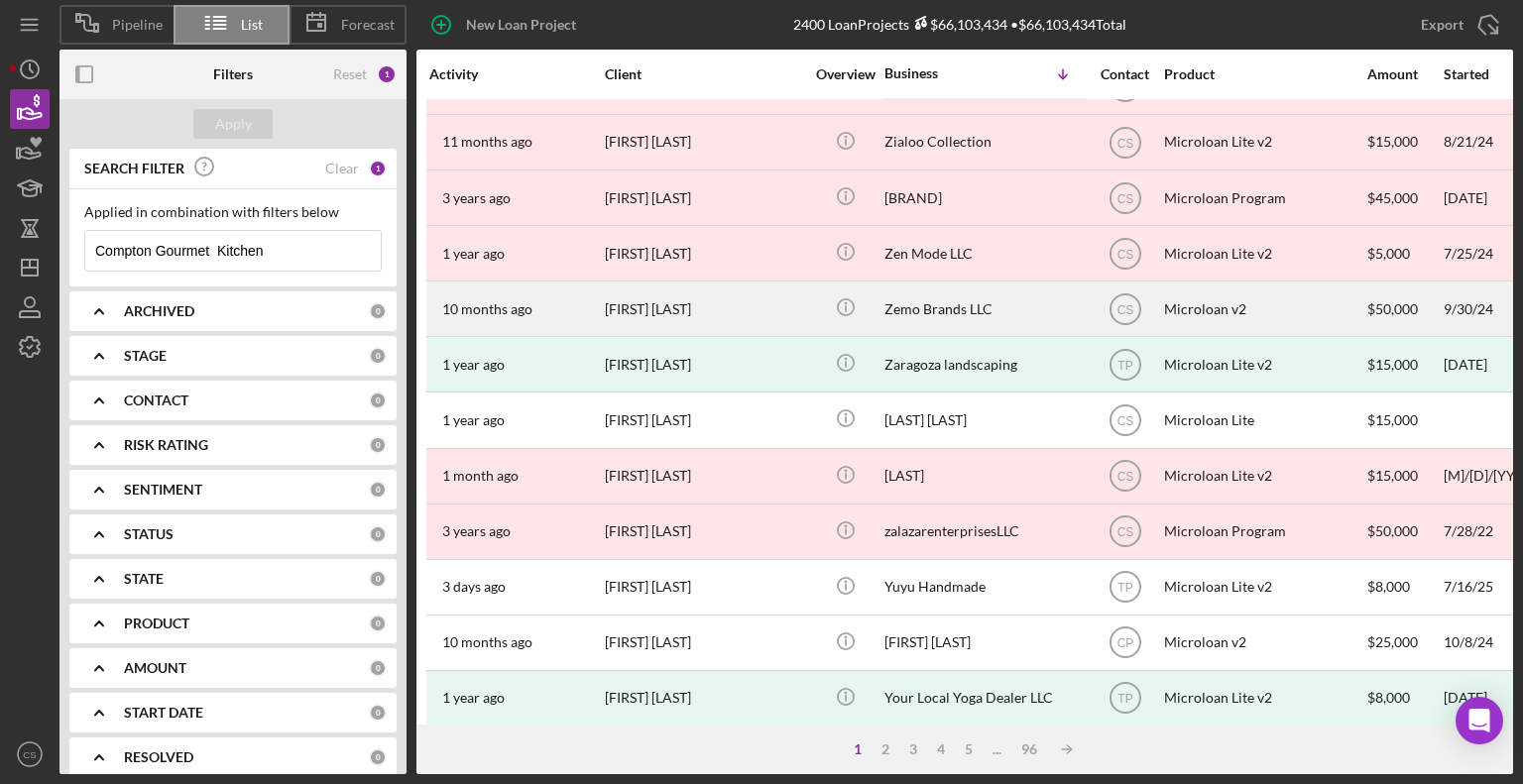 scroll, scrollTop: 297, scrollLeft: 0, axis: vertical 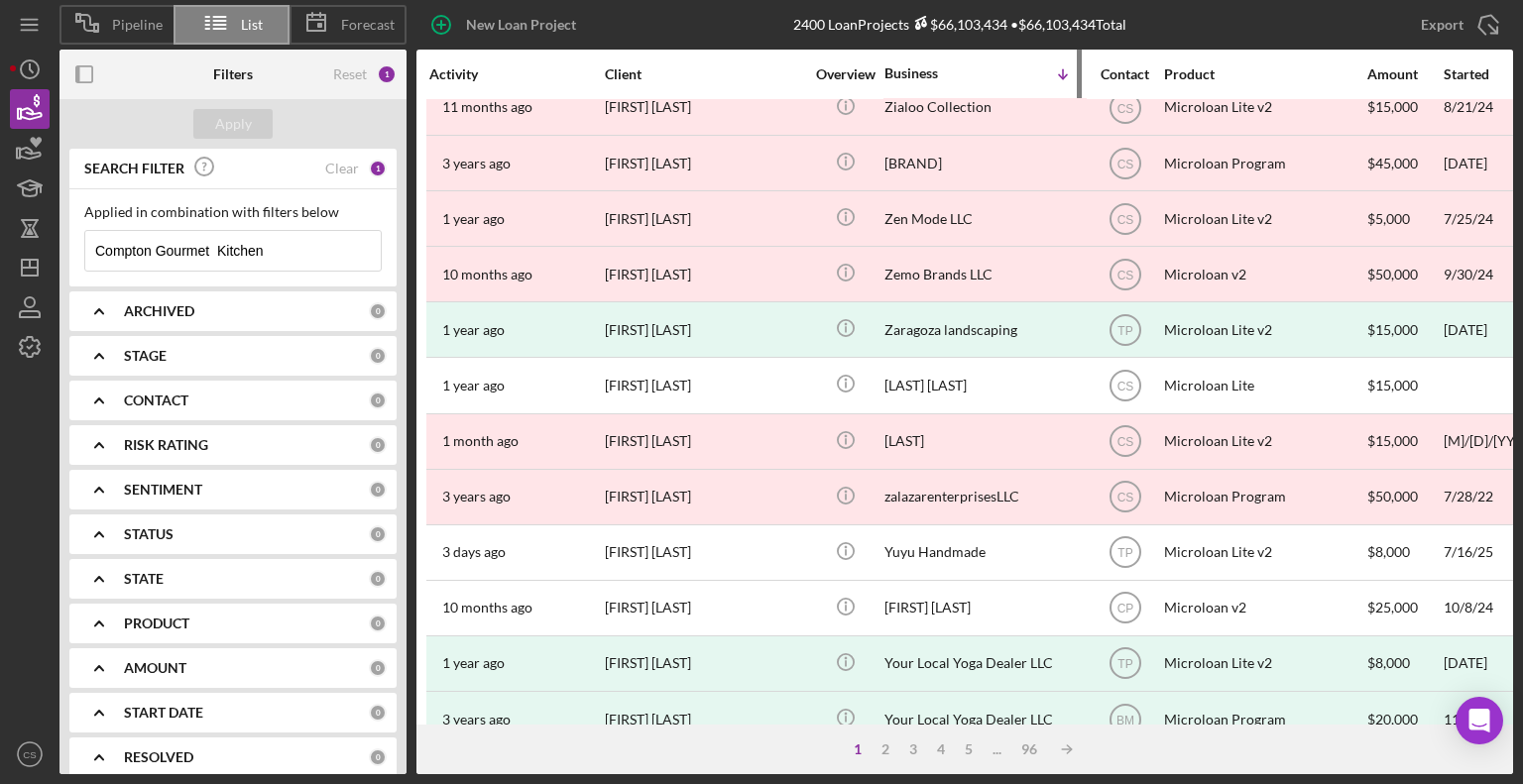 click on "Business" at bounding box center [934, 73] 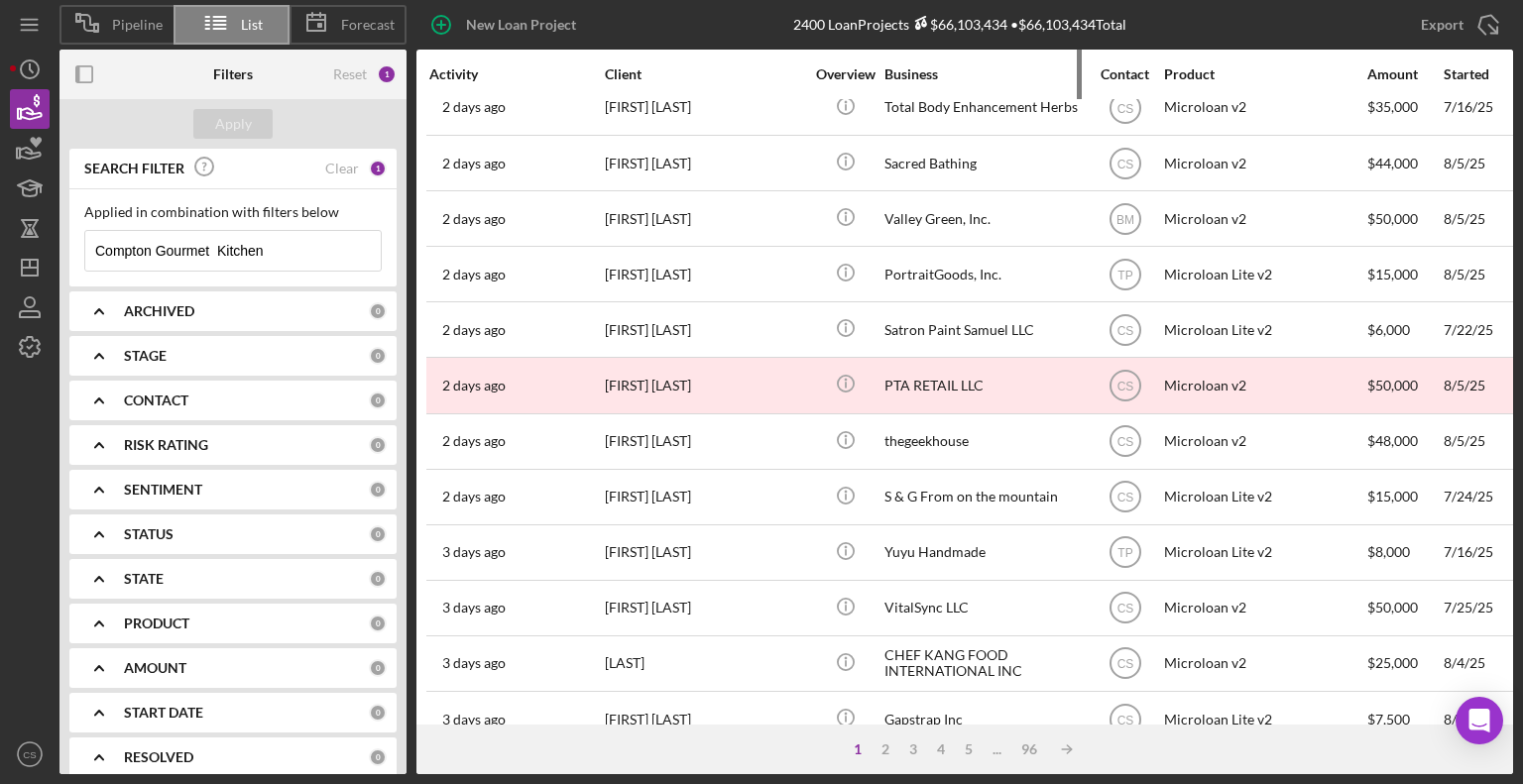 click on "Business" at bounding box center (984, 74) 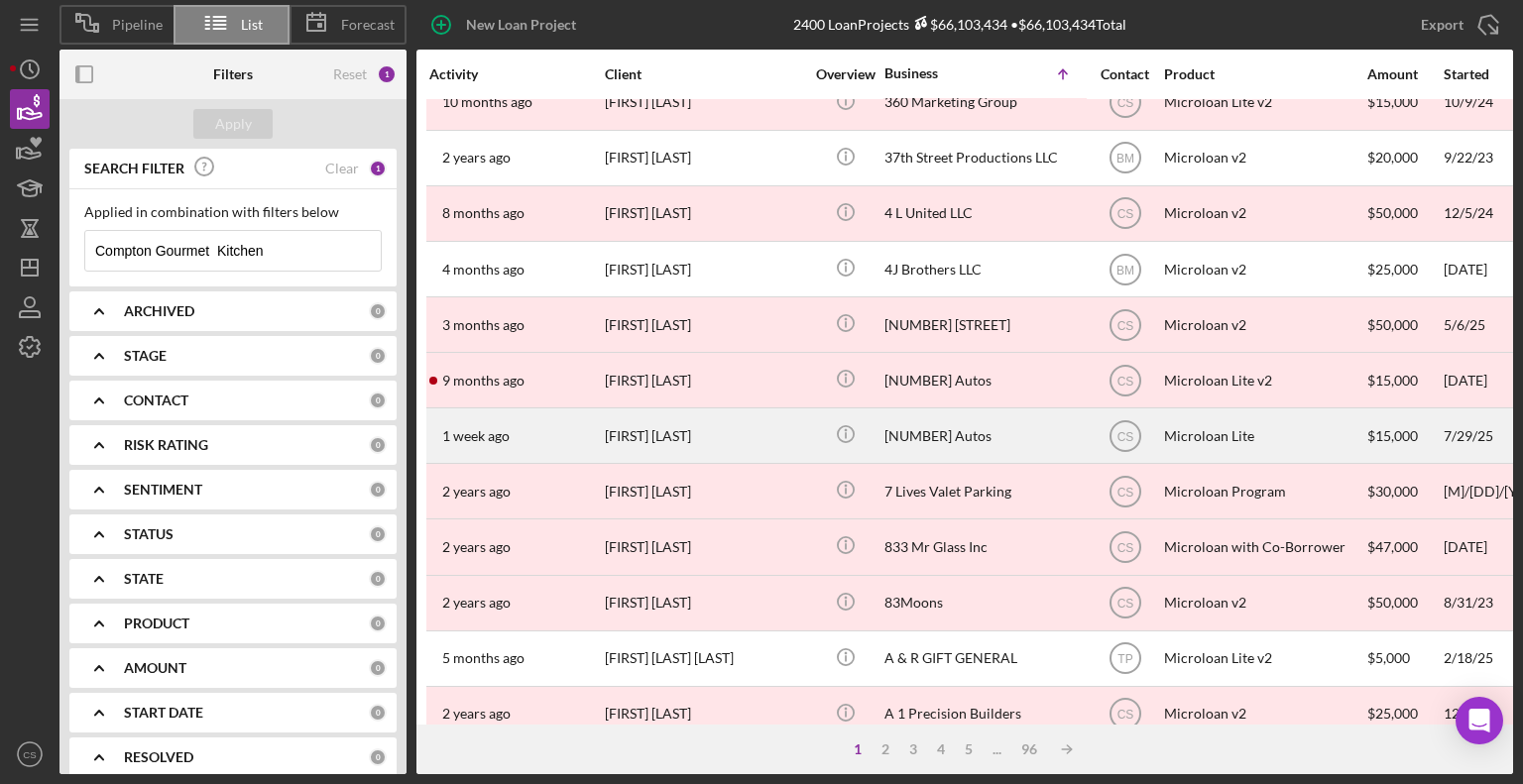 scroll, scrollTop: 789, scrollLeft: 0, axis: vertical 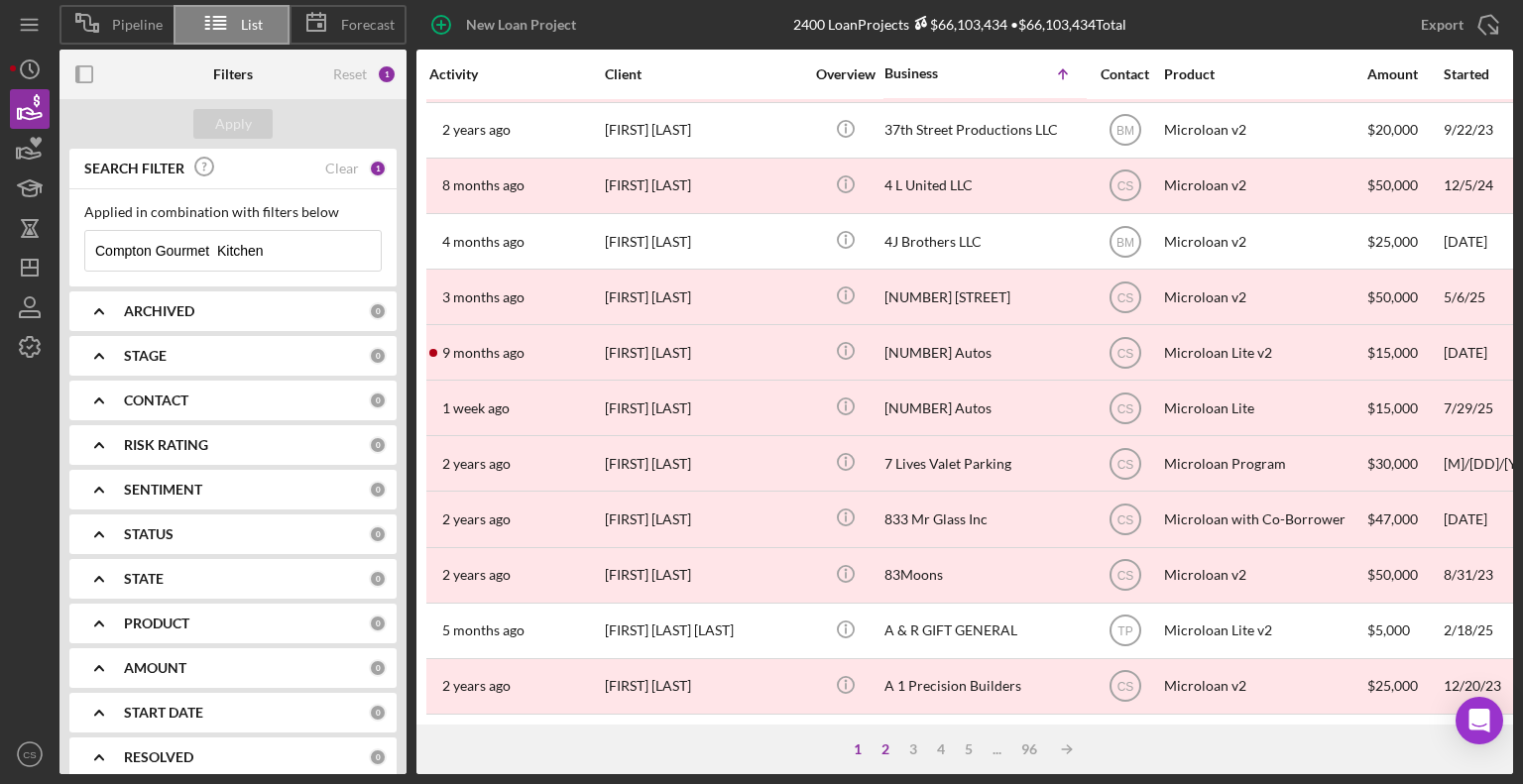 click on "2" at bounding box center (885, 749) 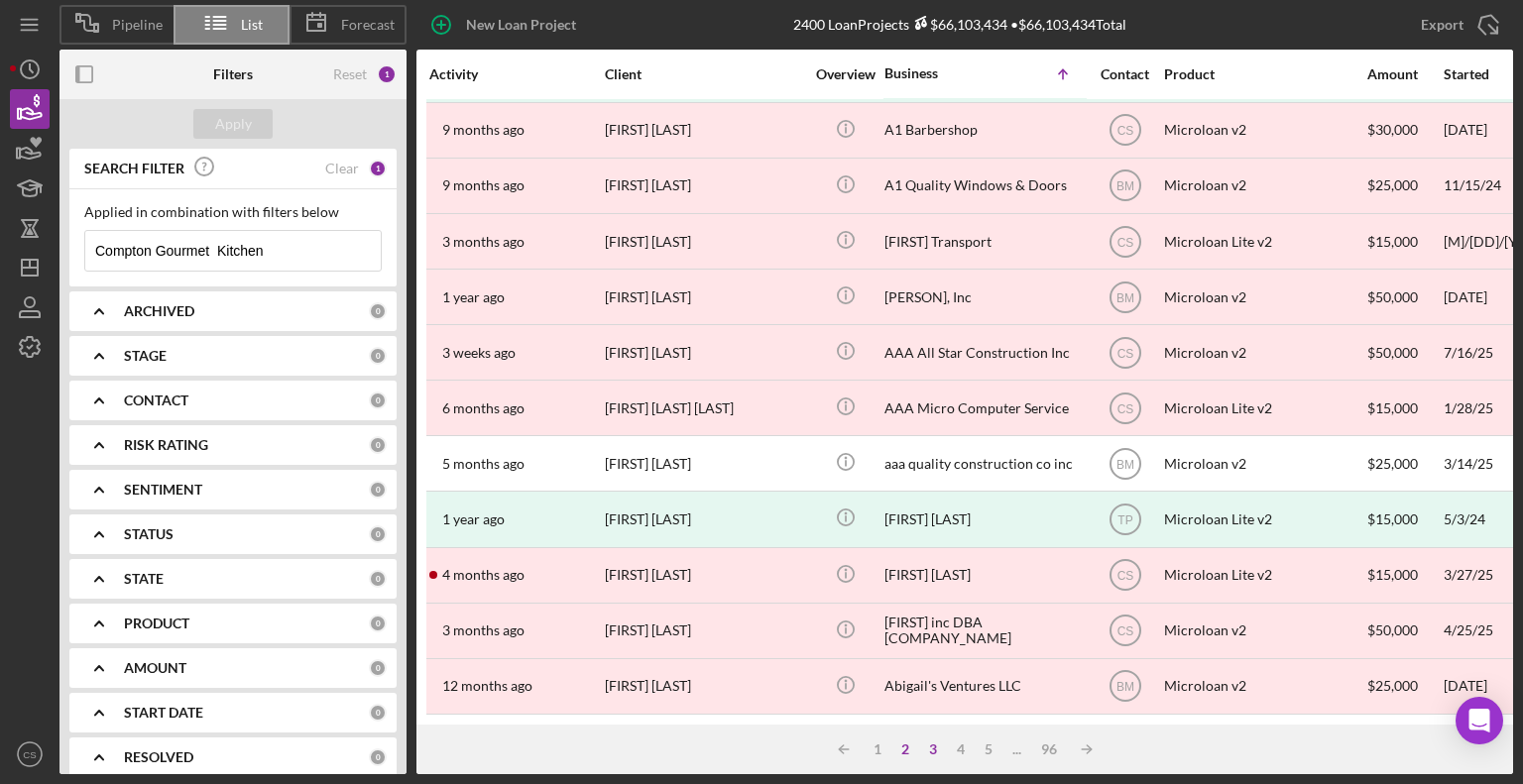click on "3" at bounding box center (933, 749) 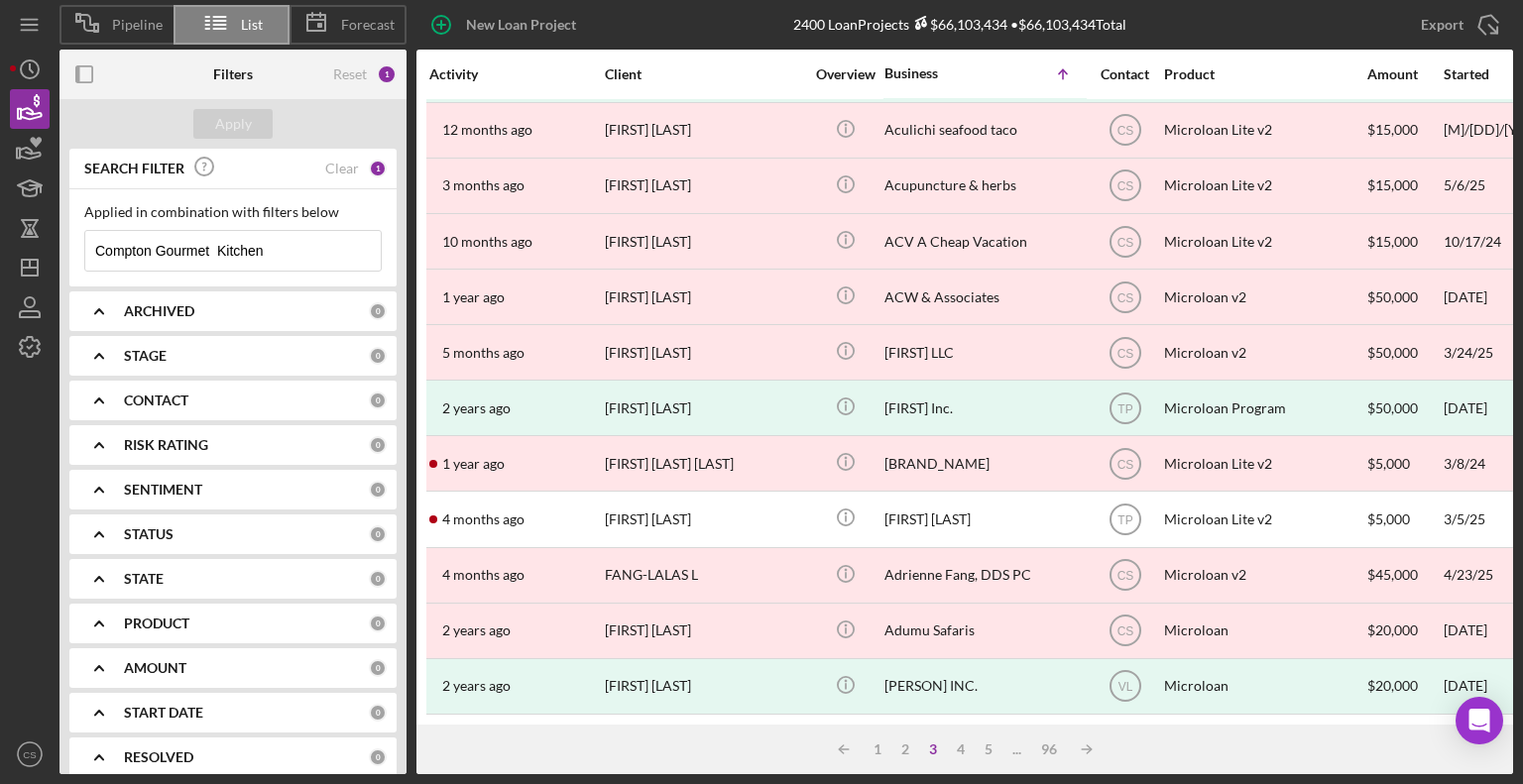 click on "Icon/Table Sort Arrow 1 2 3 4 5 ... 96 Icon/Table Sort Arrow" at bounding box center [965, 749] 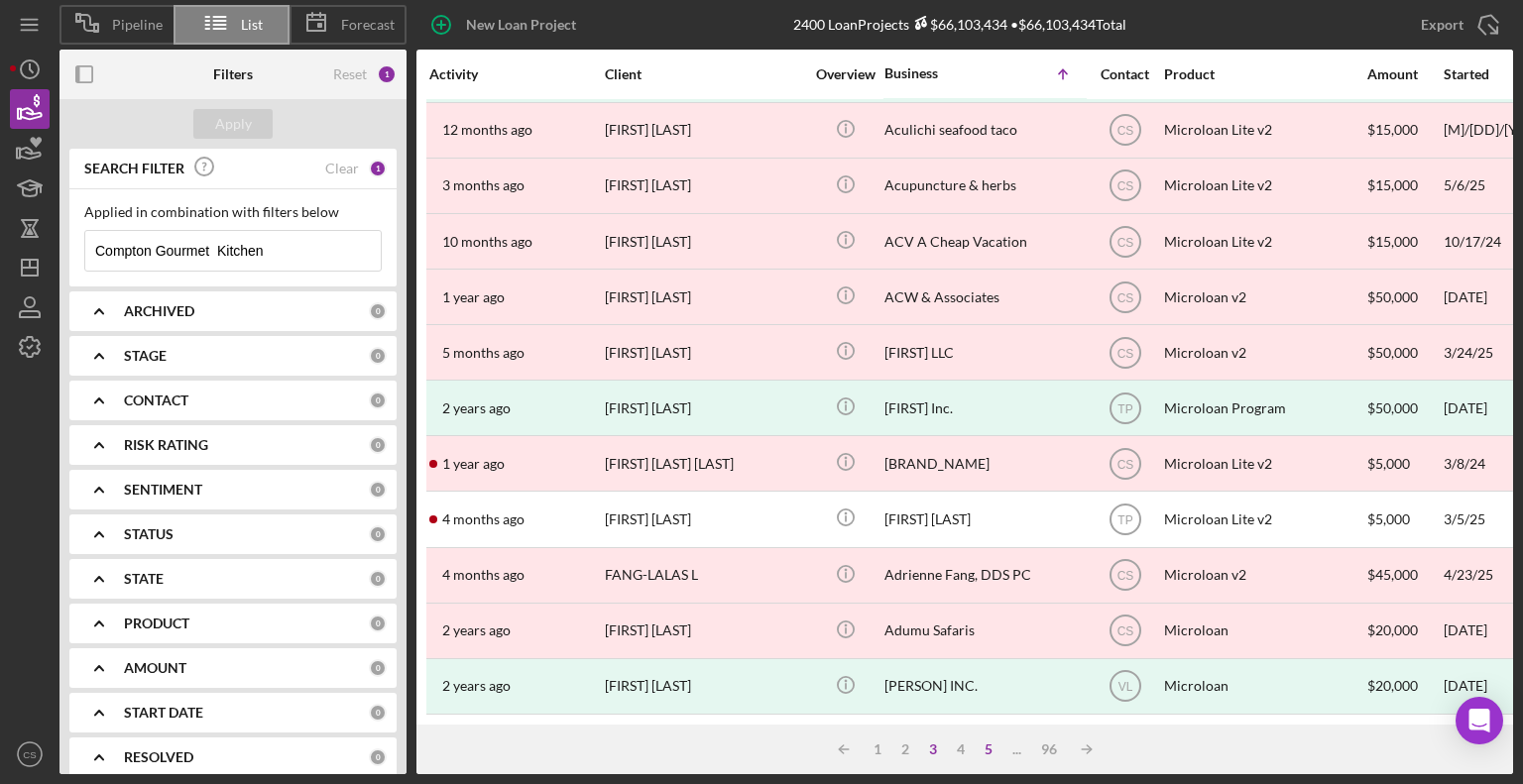 click on "5" at bounding box center [989, 749] 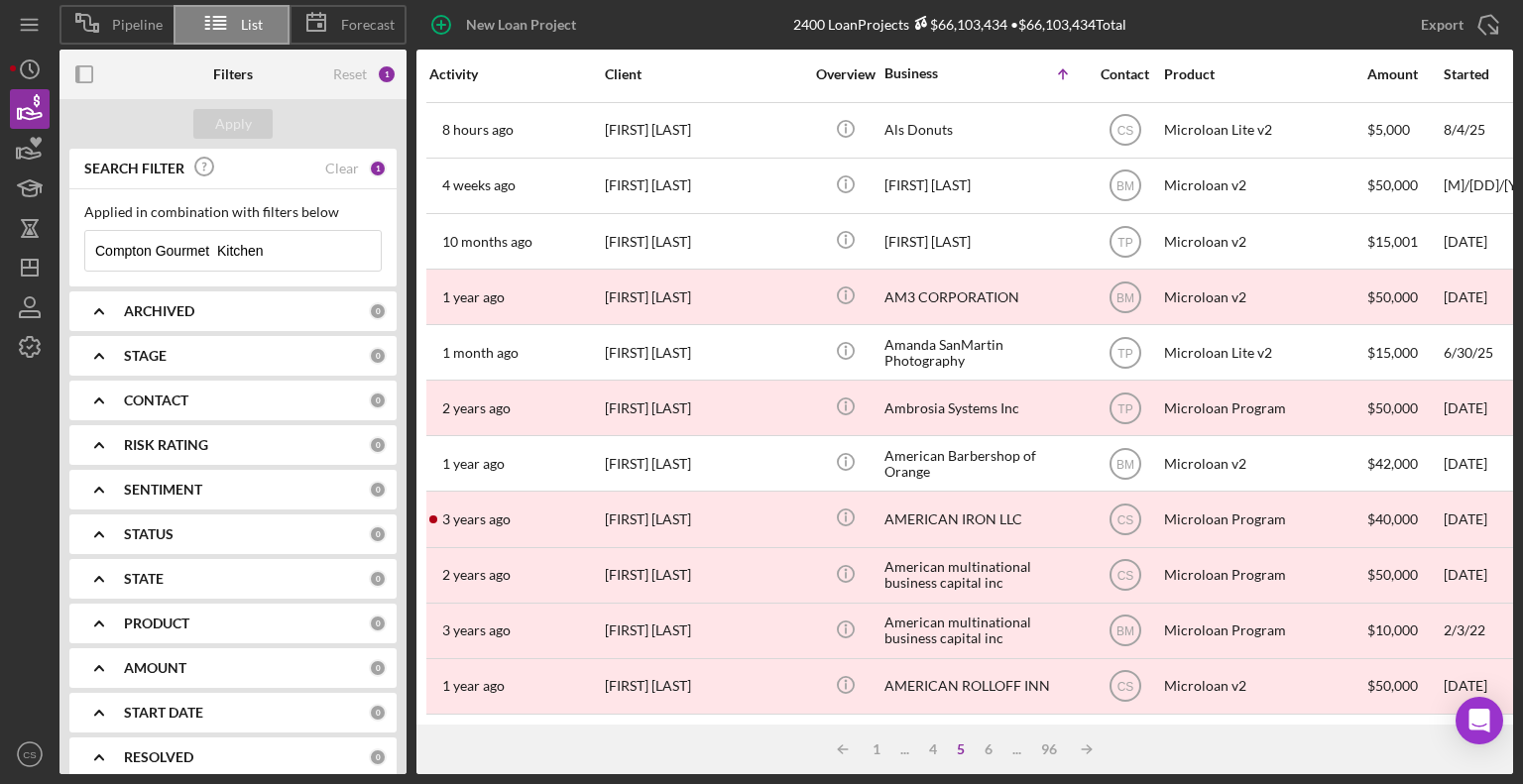 click on "Compton Gourmet  Kitchen" at bounding box center [233, 251] 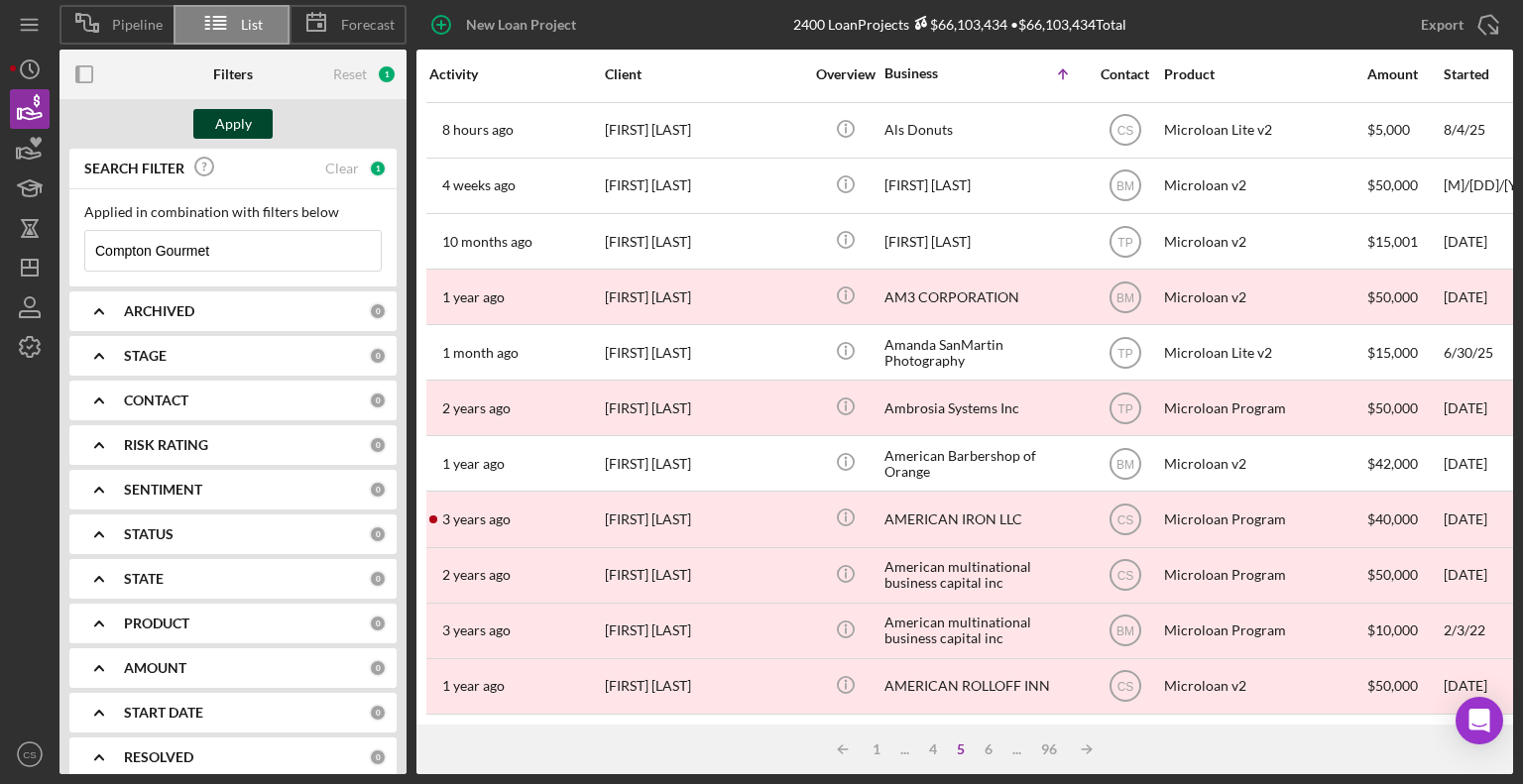 click on "Apply" at bounding box center (233, 124) 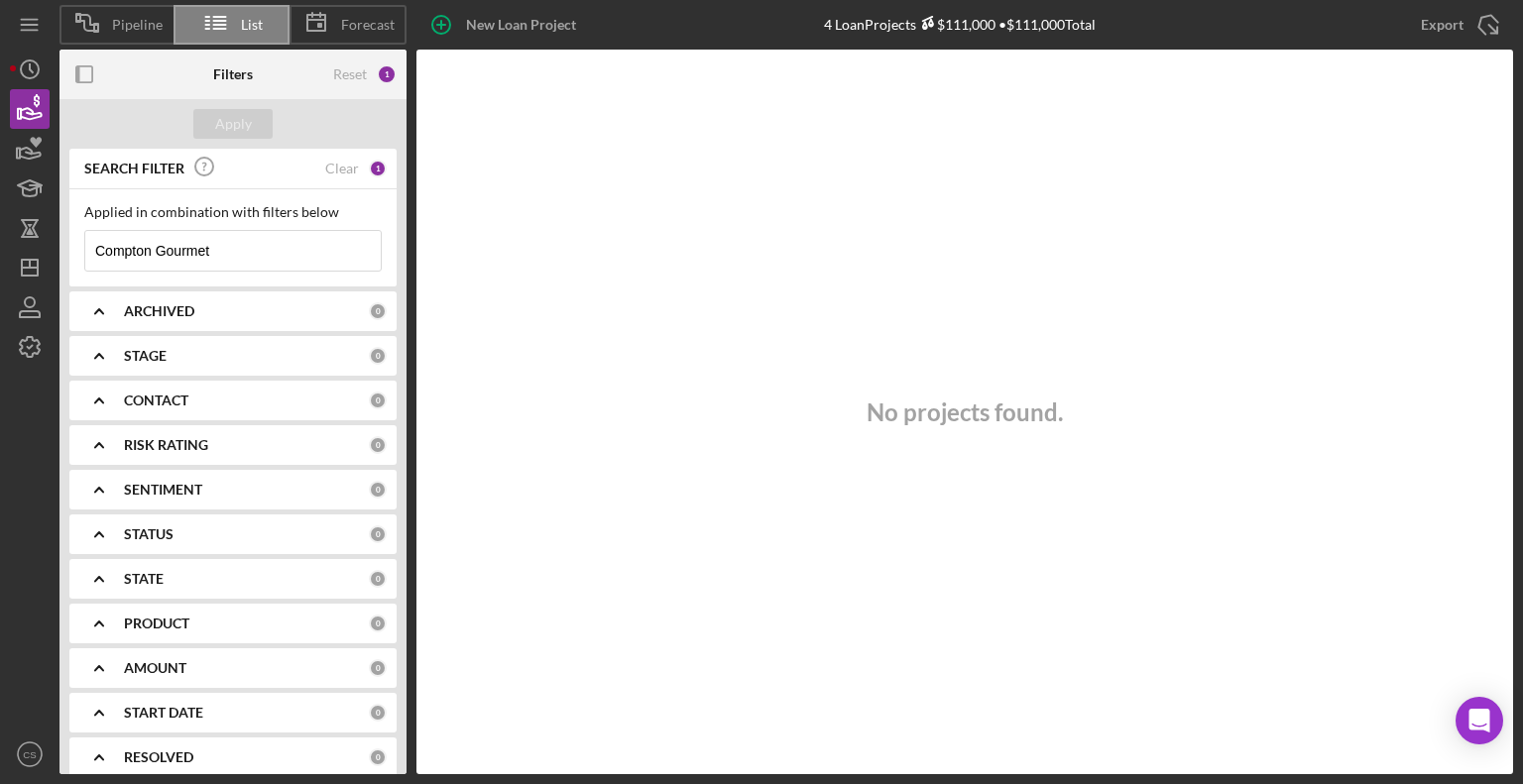 click on "Compton Gourmet" at bounding box center (233, 251) 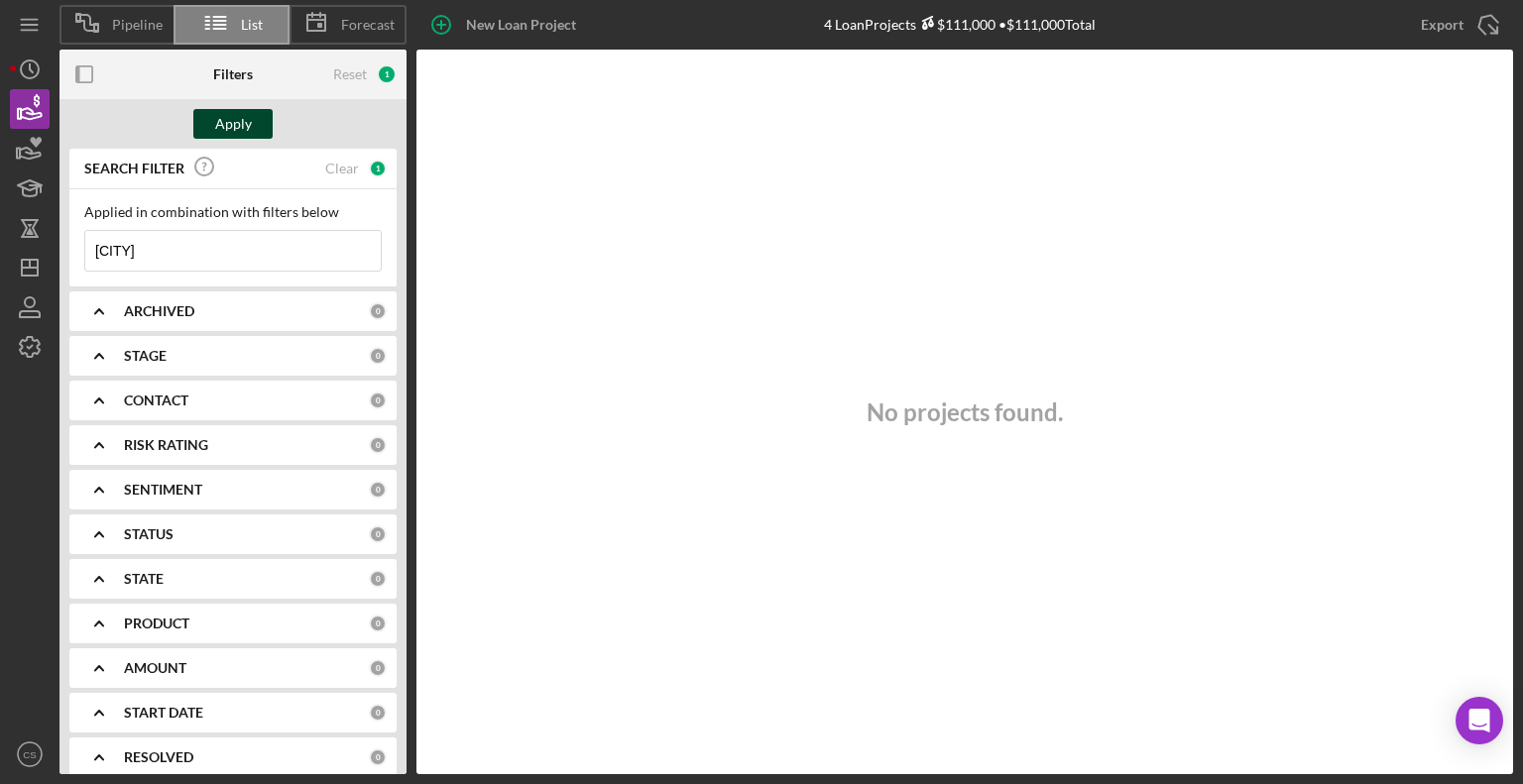 click on "Apply" at bounding box center (233, 124) 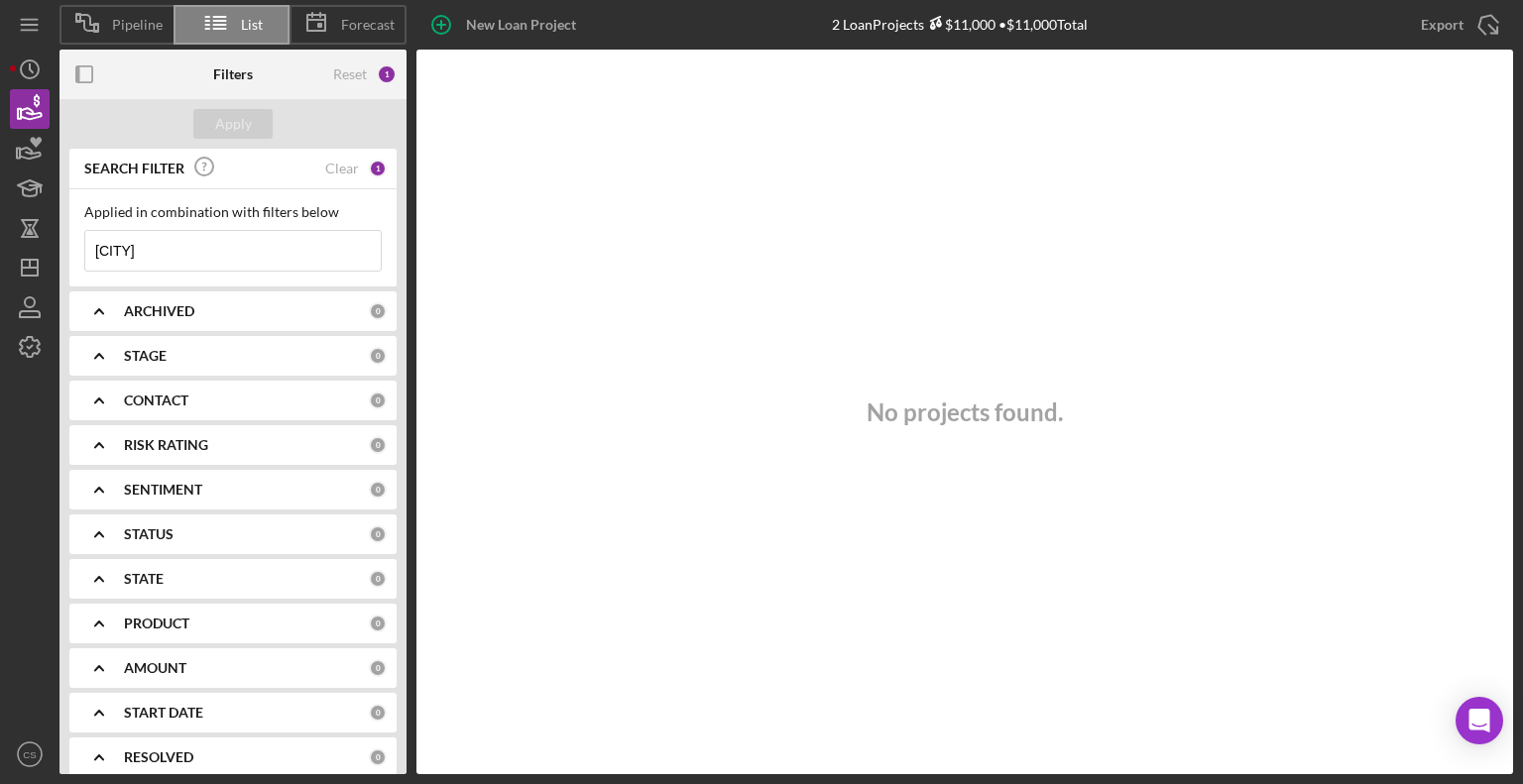 click on "[CITY]" at bounding box center (233, 251) 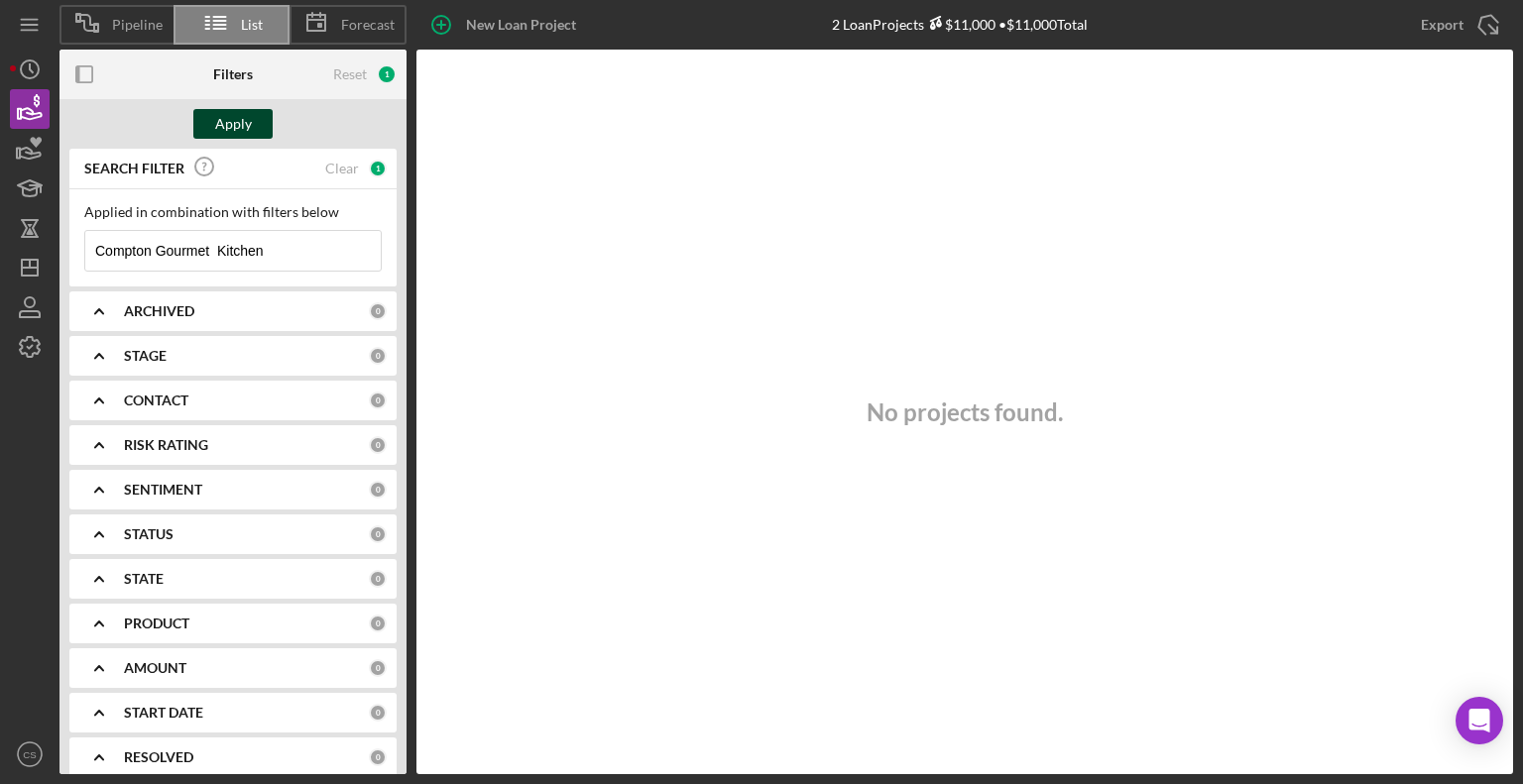 click on "Apply" at bounding box center (233, 124) 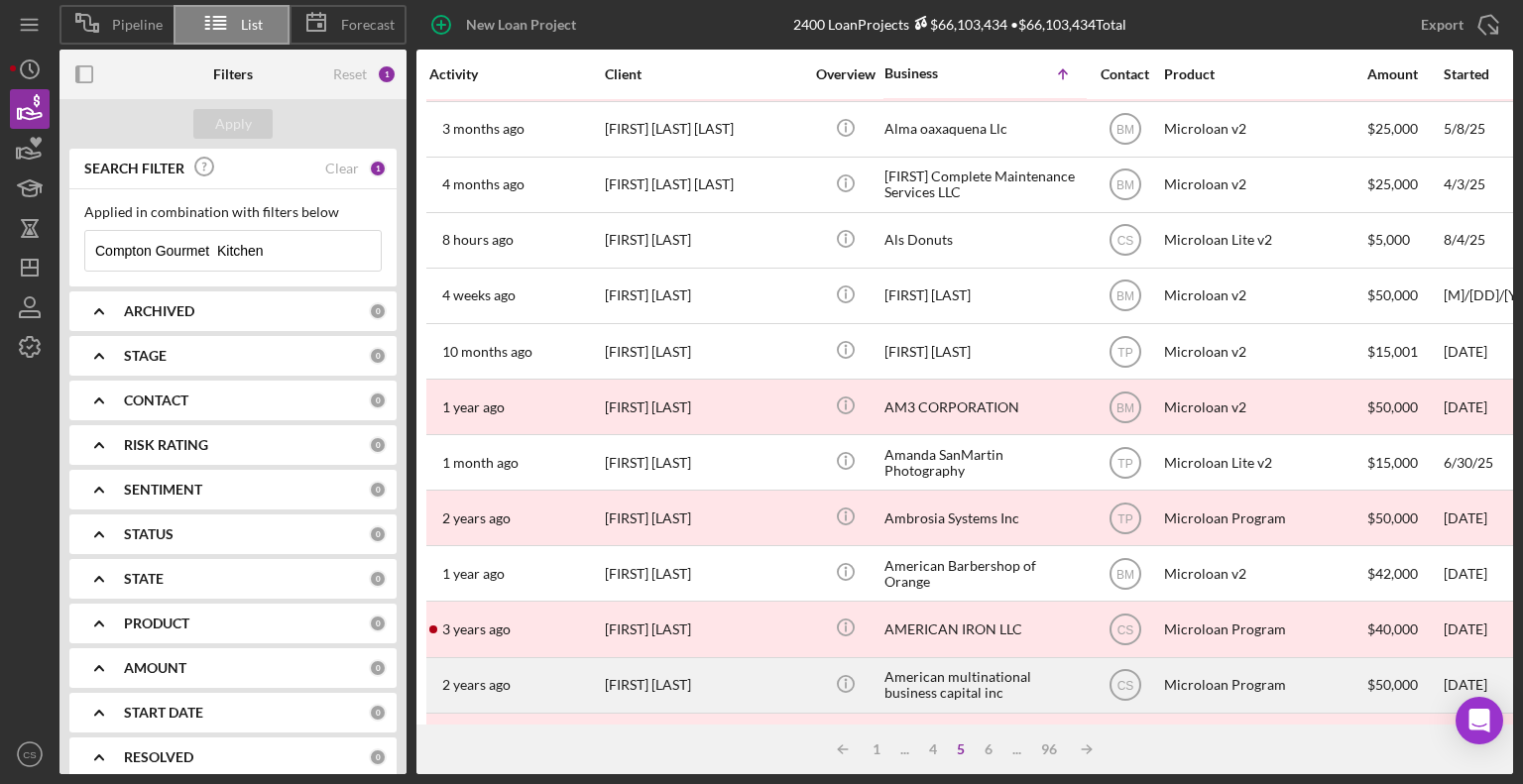 scroll, scrollTop: 789, scrollLeft: 0, axis: vertical 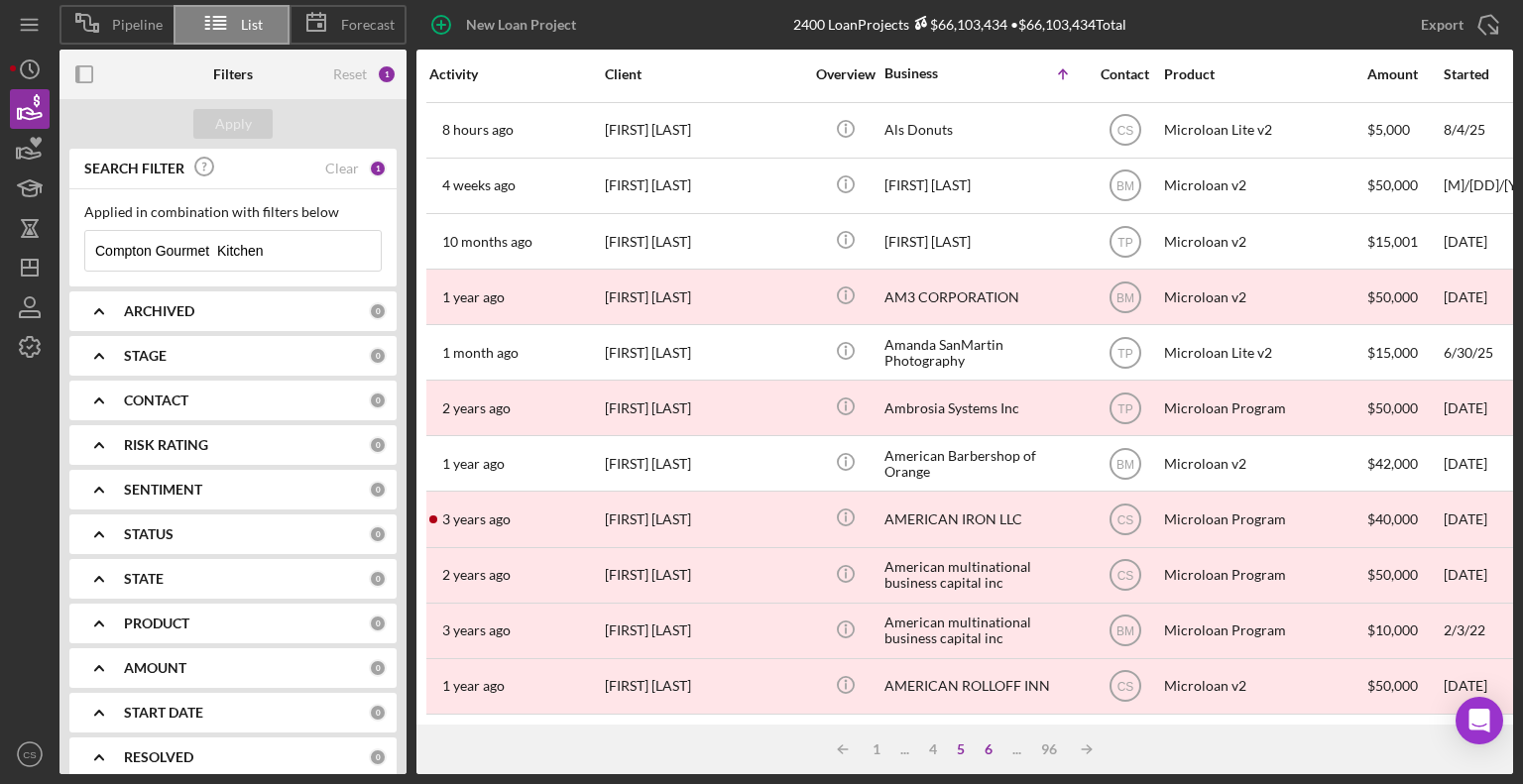 click on "6" at bounding box center (989, 749) 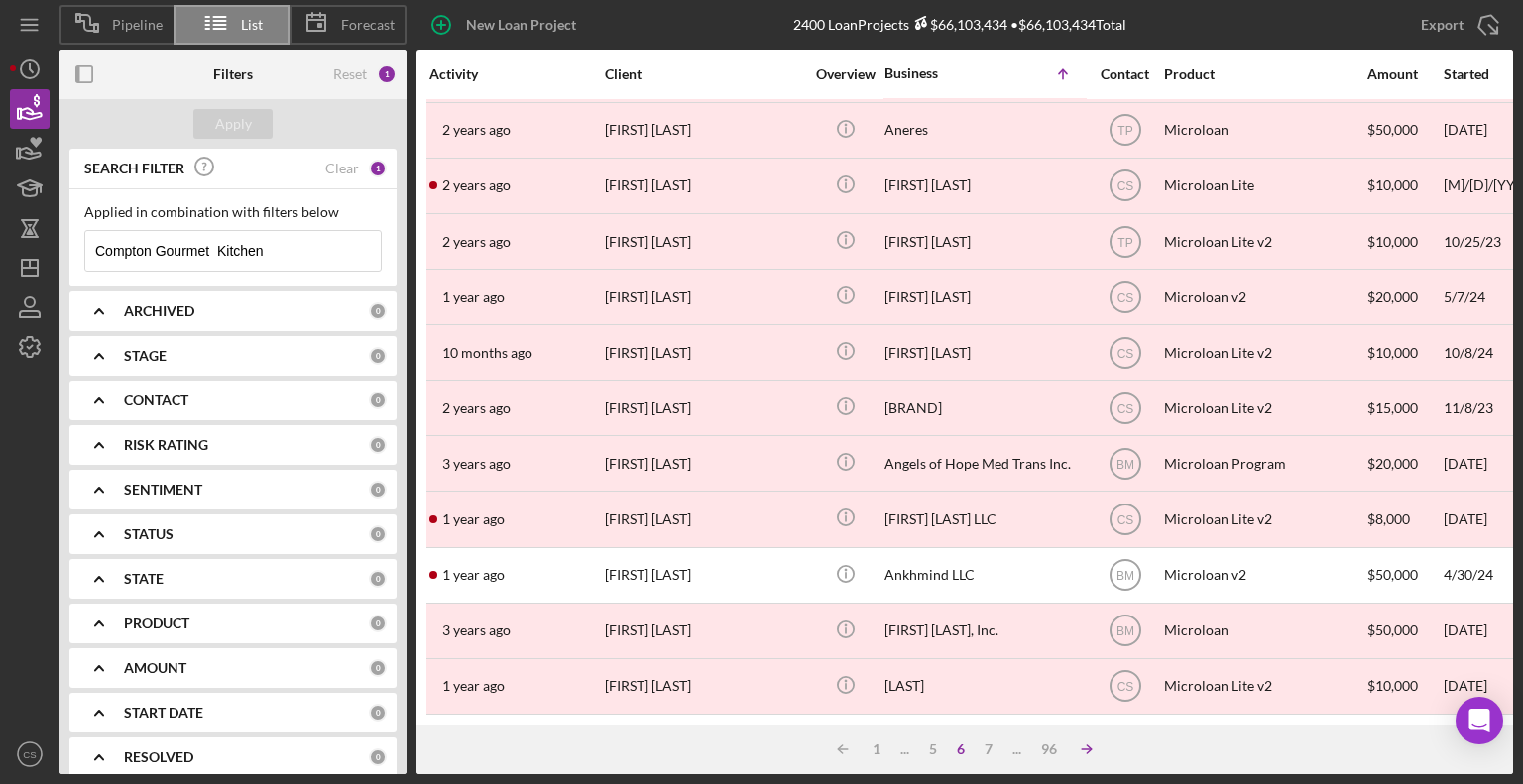 click on "Icon/Table Sort Arrow" 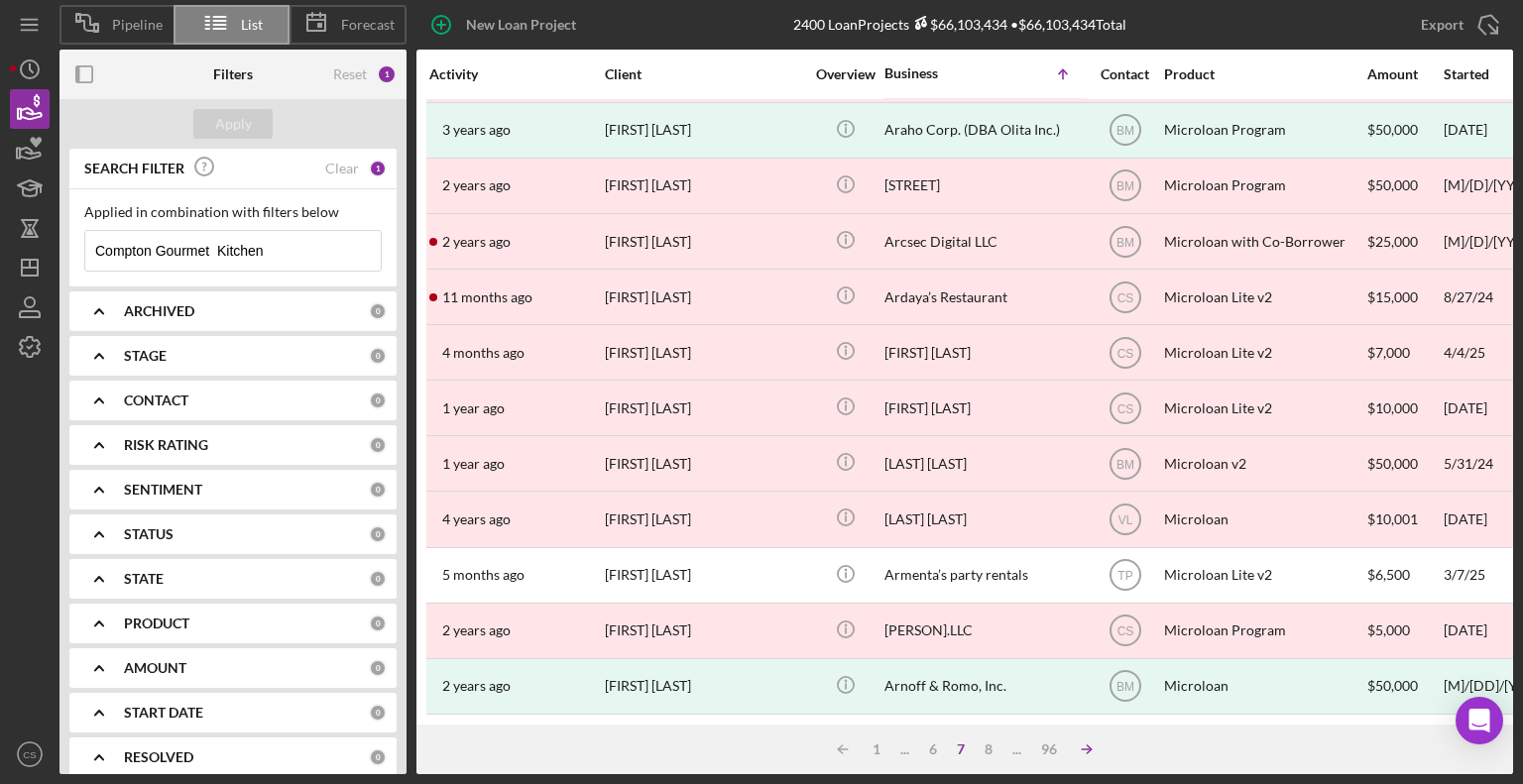 click on "Icon/Table Sort Arrow" 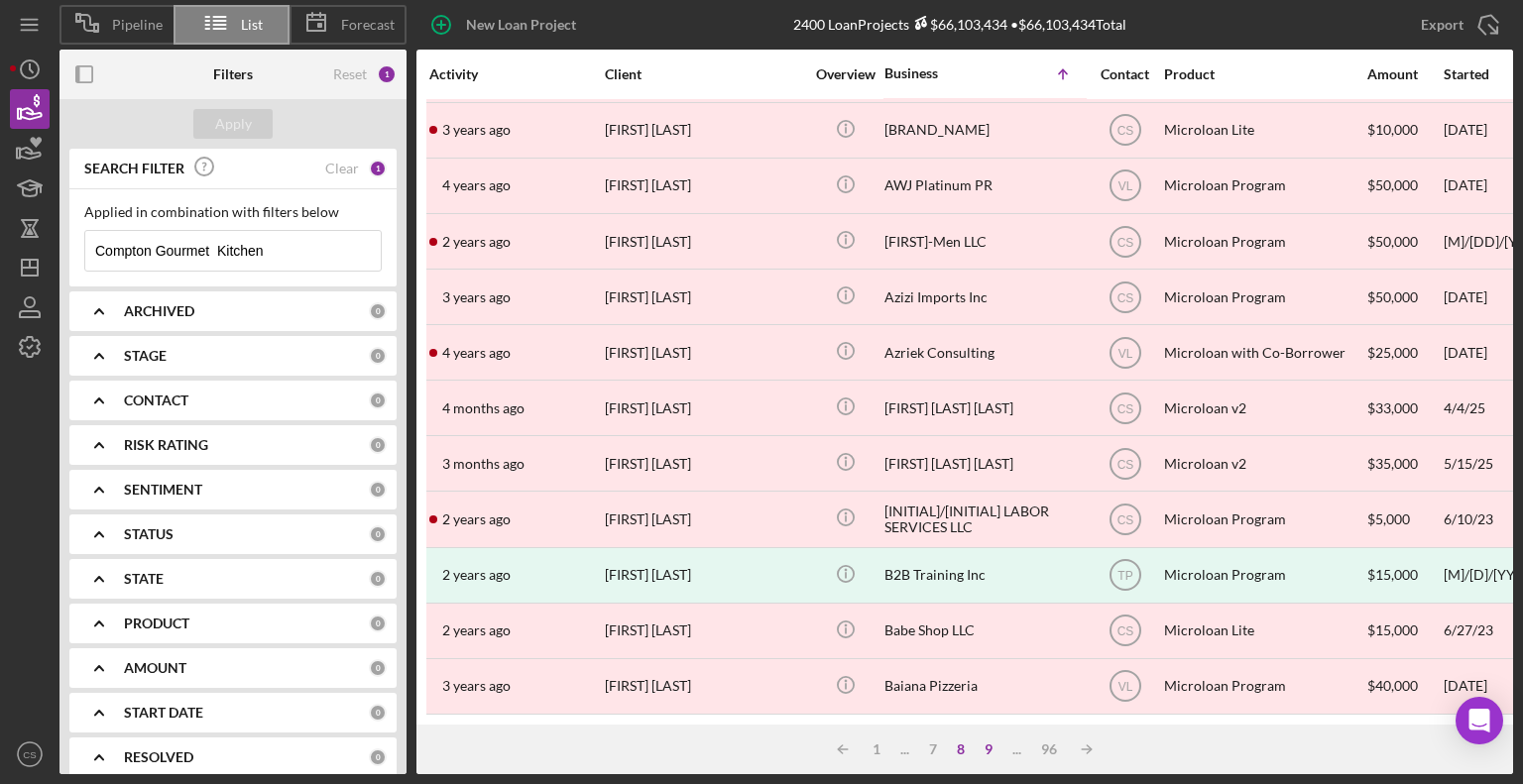 click on "9" at bounding box center [989, 749] 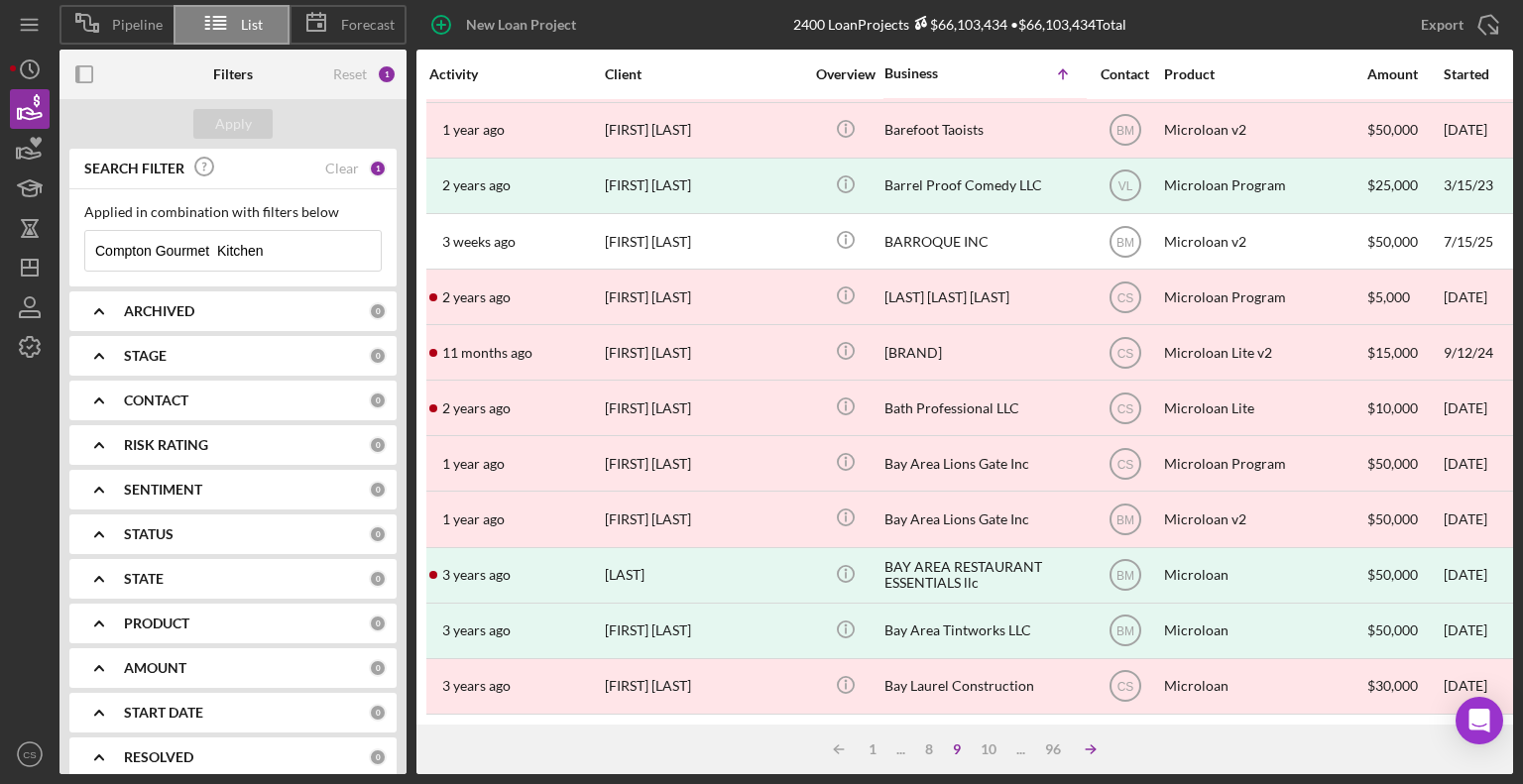 click on "Icon/Table Sort Arrow" 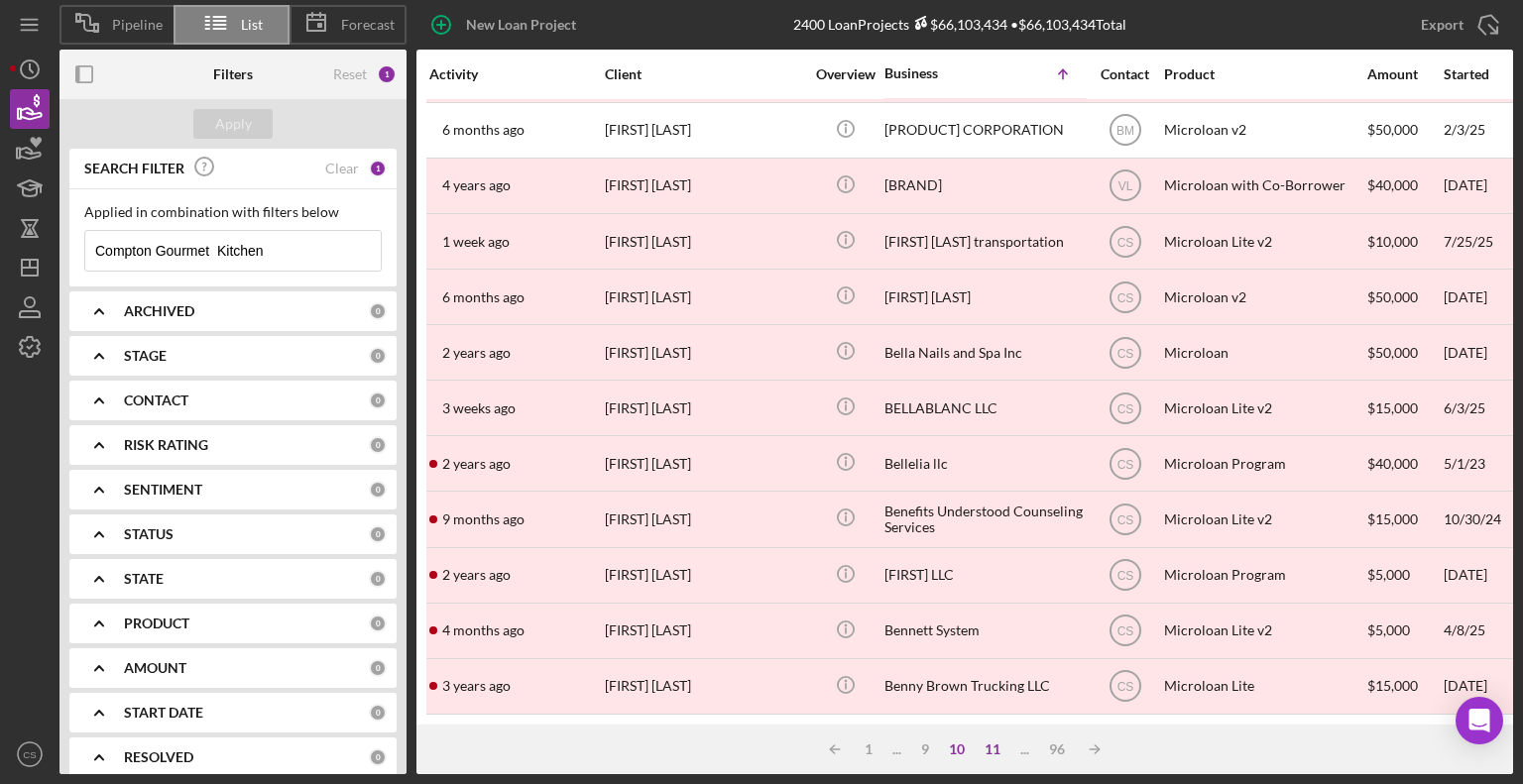 click on "11" at bounding box center (993, 749) 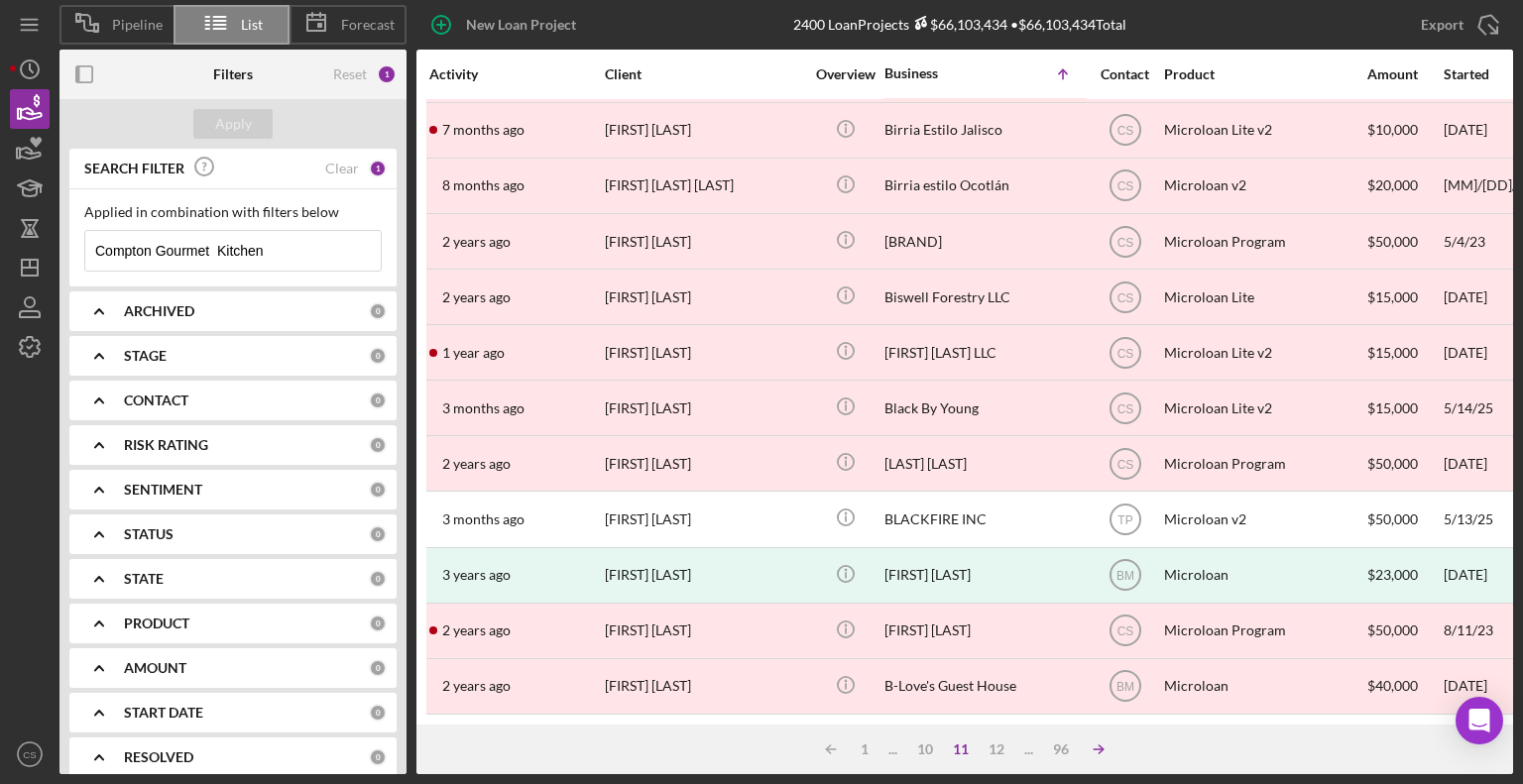 click on "Icon/Table Sort Arrow" 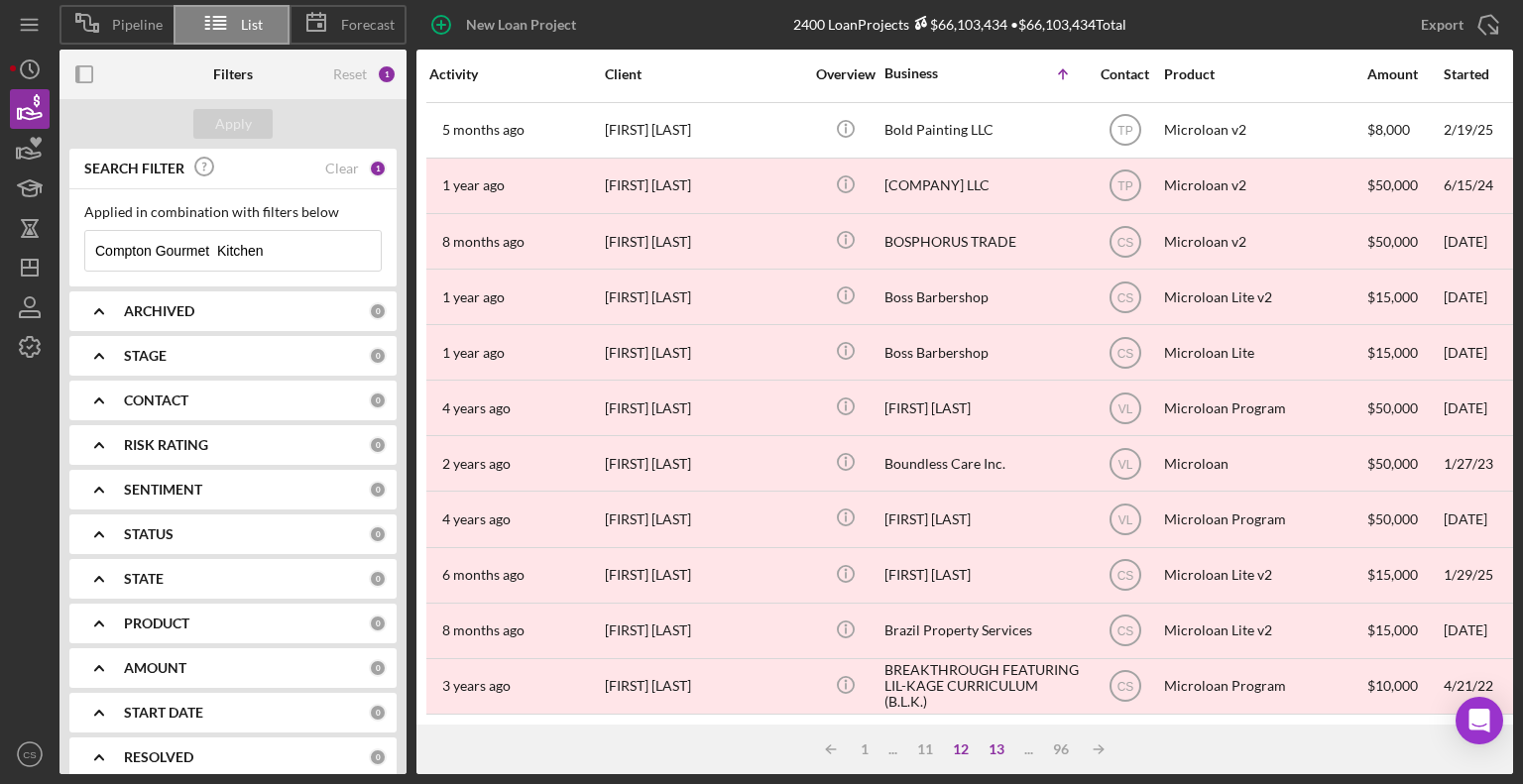click on "13" at bounding box center (996, 749) 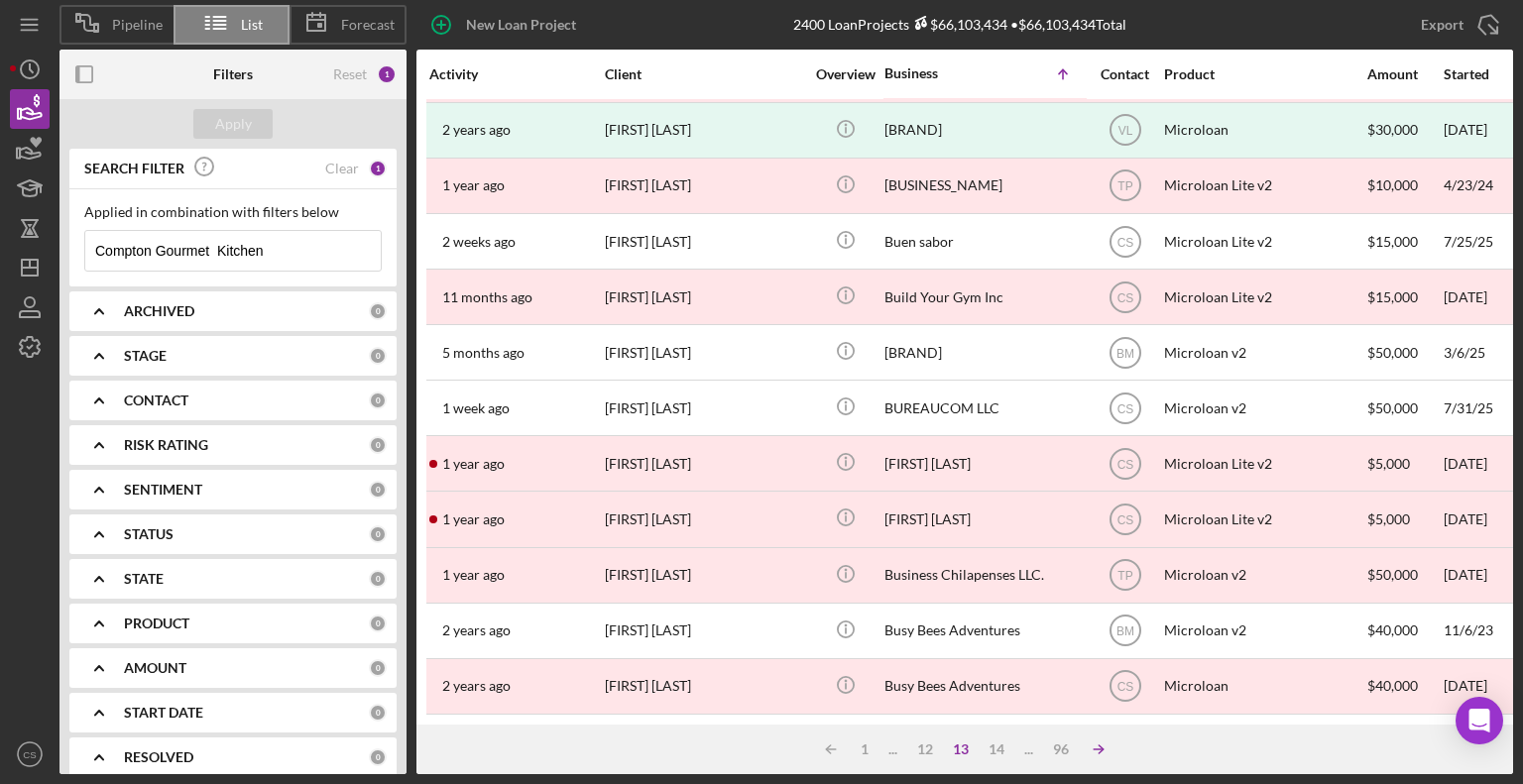 click on "Icon/Table Sort Arrow" 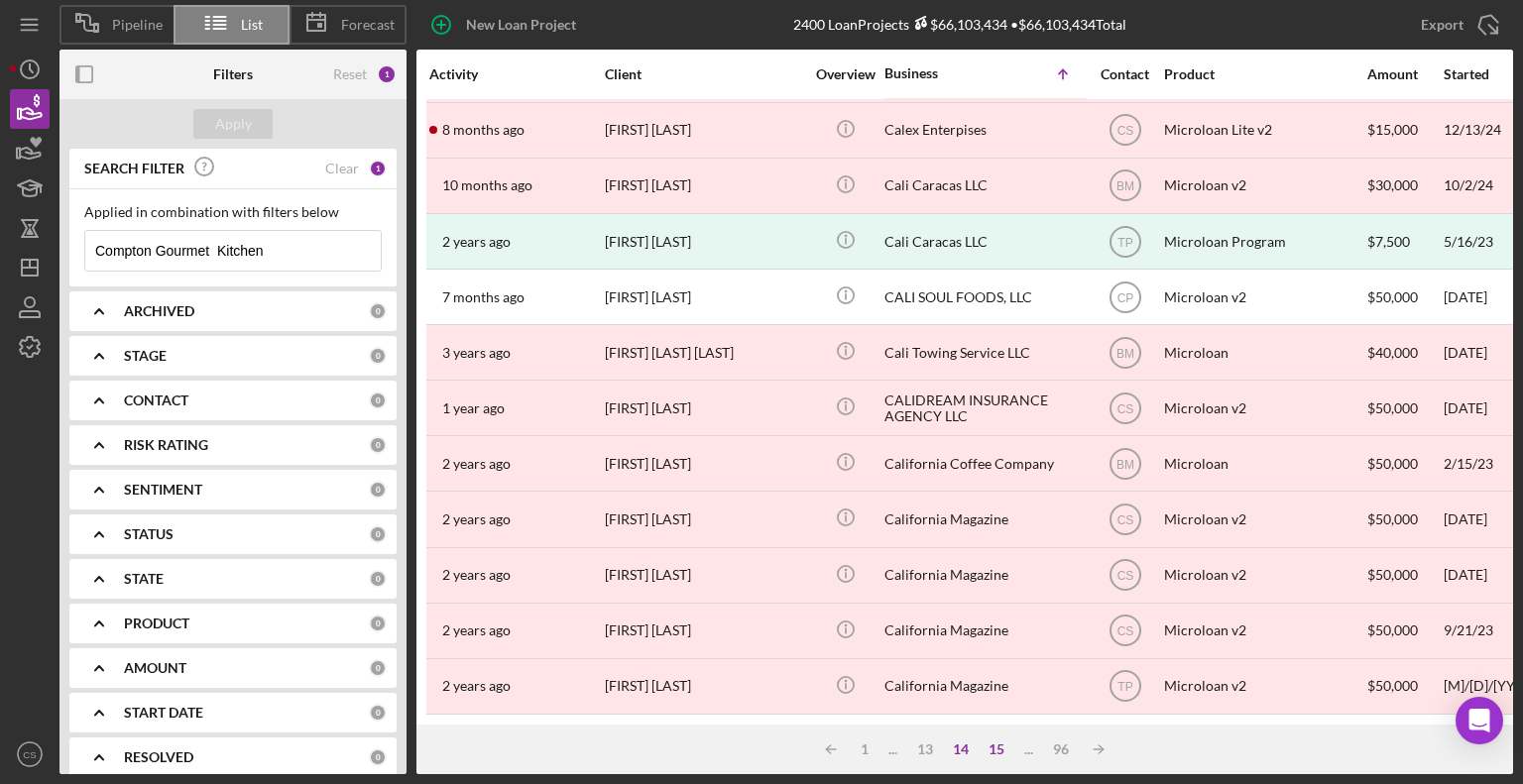 click on "15" at bounding box center (996, 749) 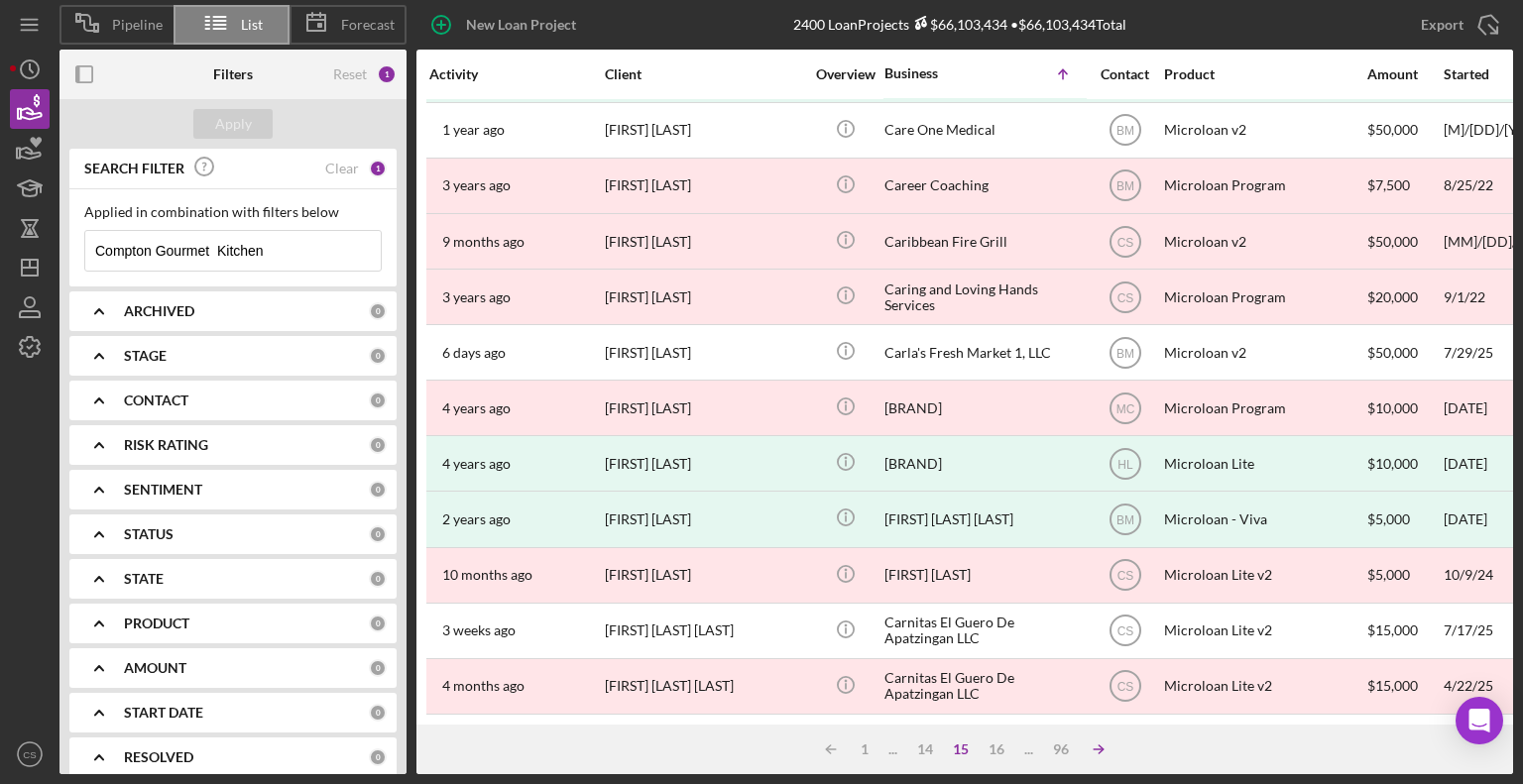 click on "Icon/Table Sort Arrow" 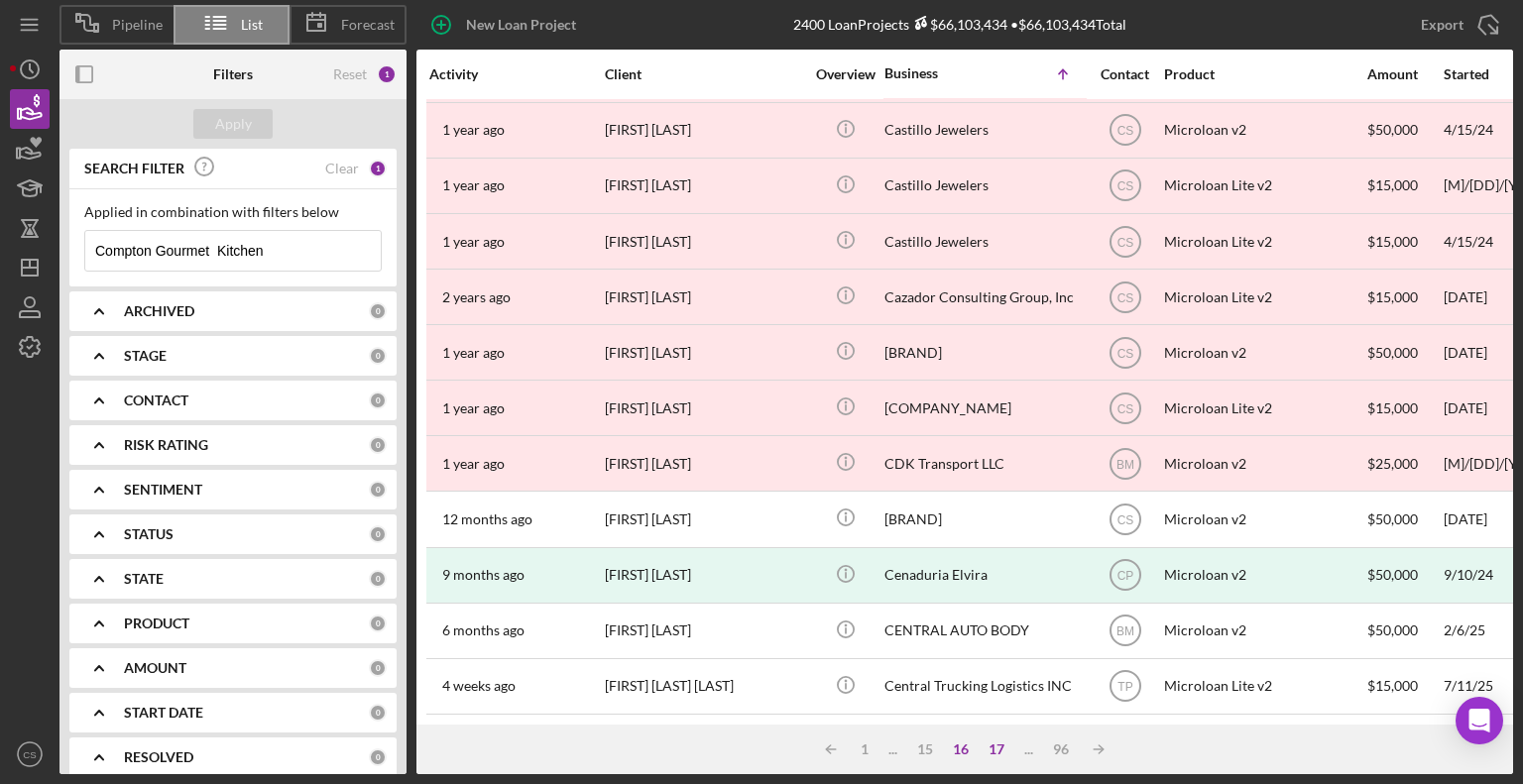 click on "17" at bounding box center [996, 749] 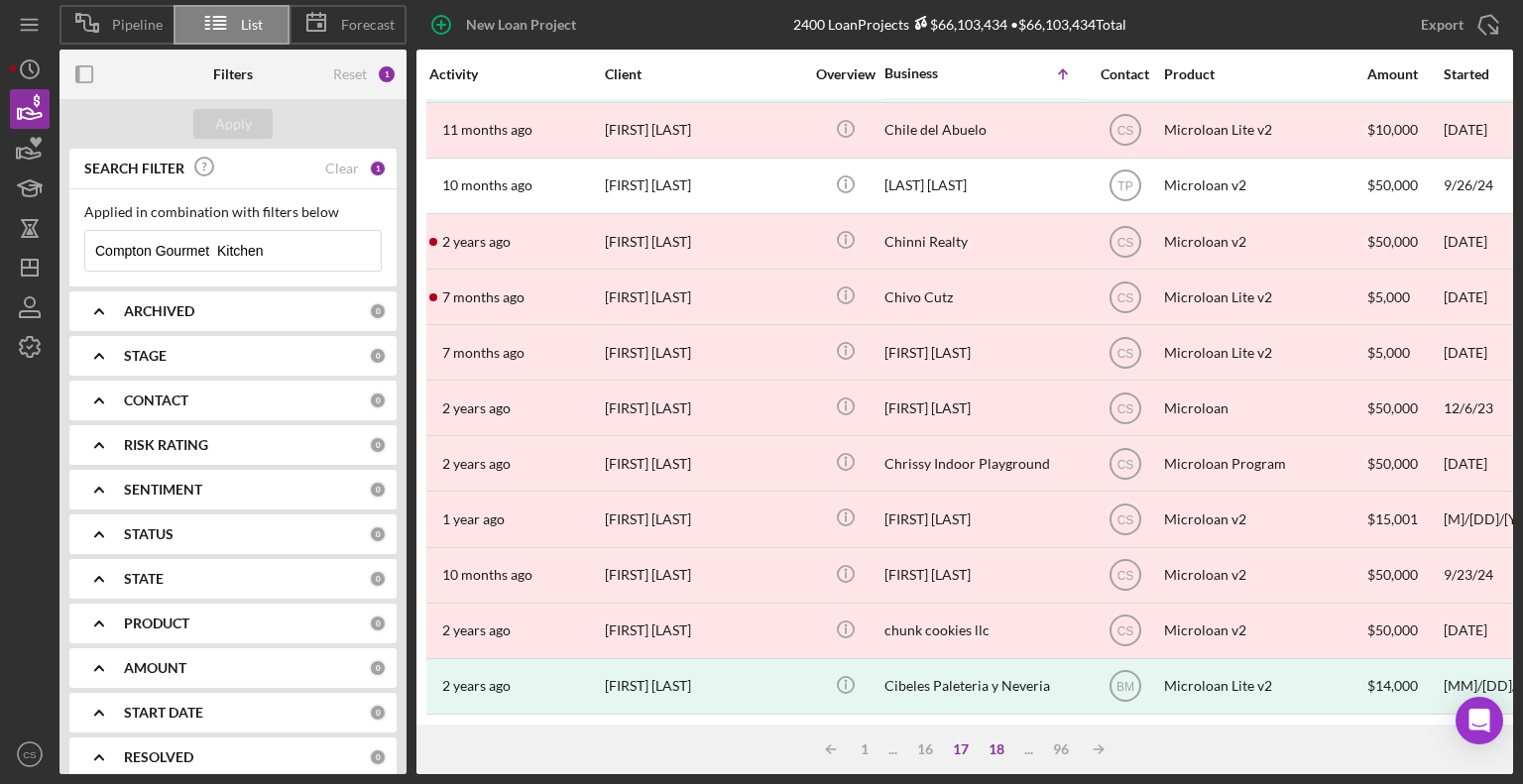 click on "18" at bounding box center (996, 749) 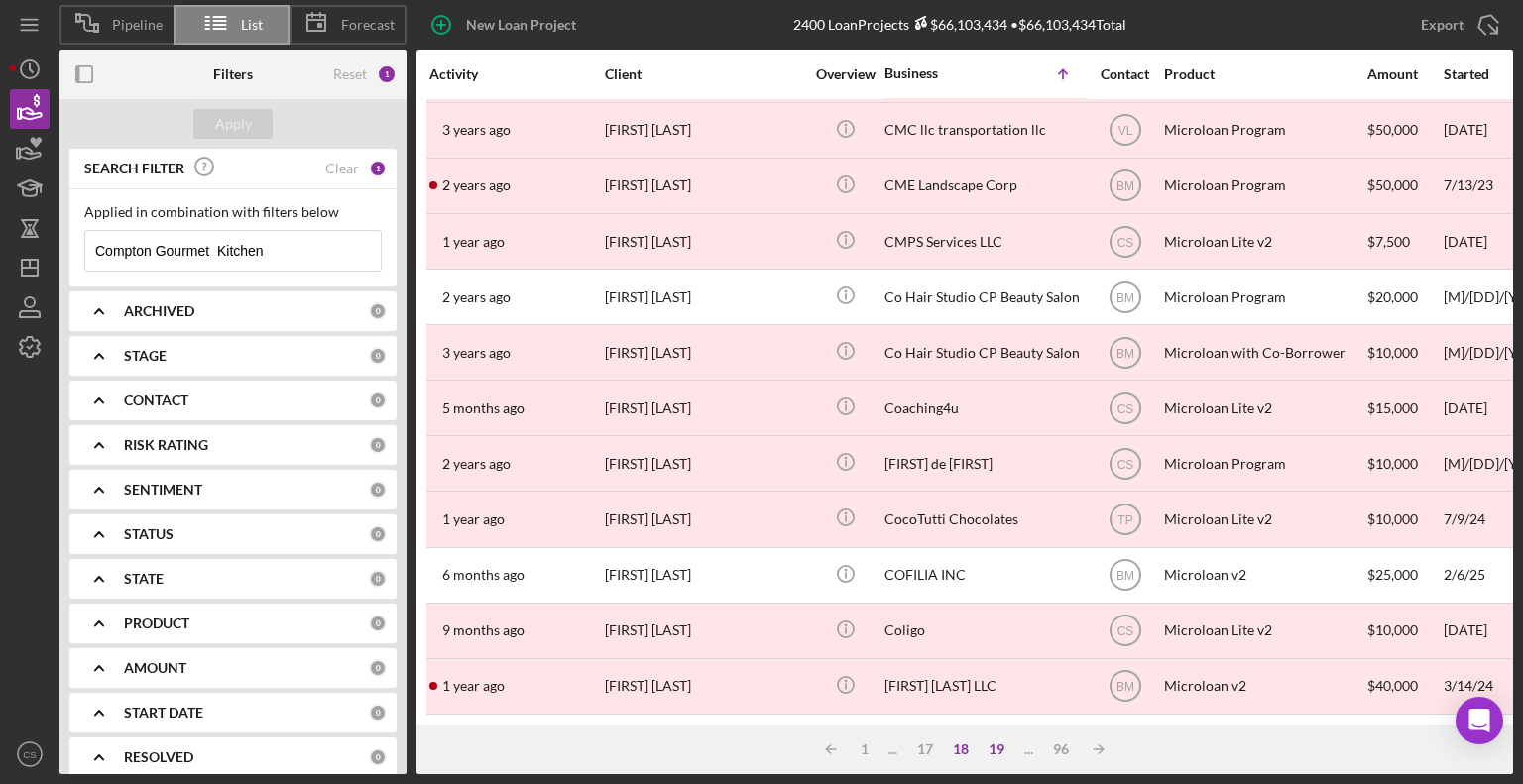 click on "19" at bounding box center [996, 749] 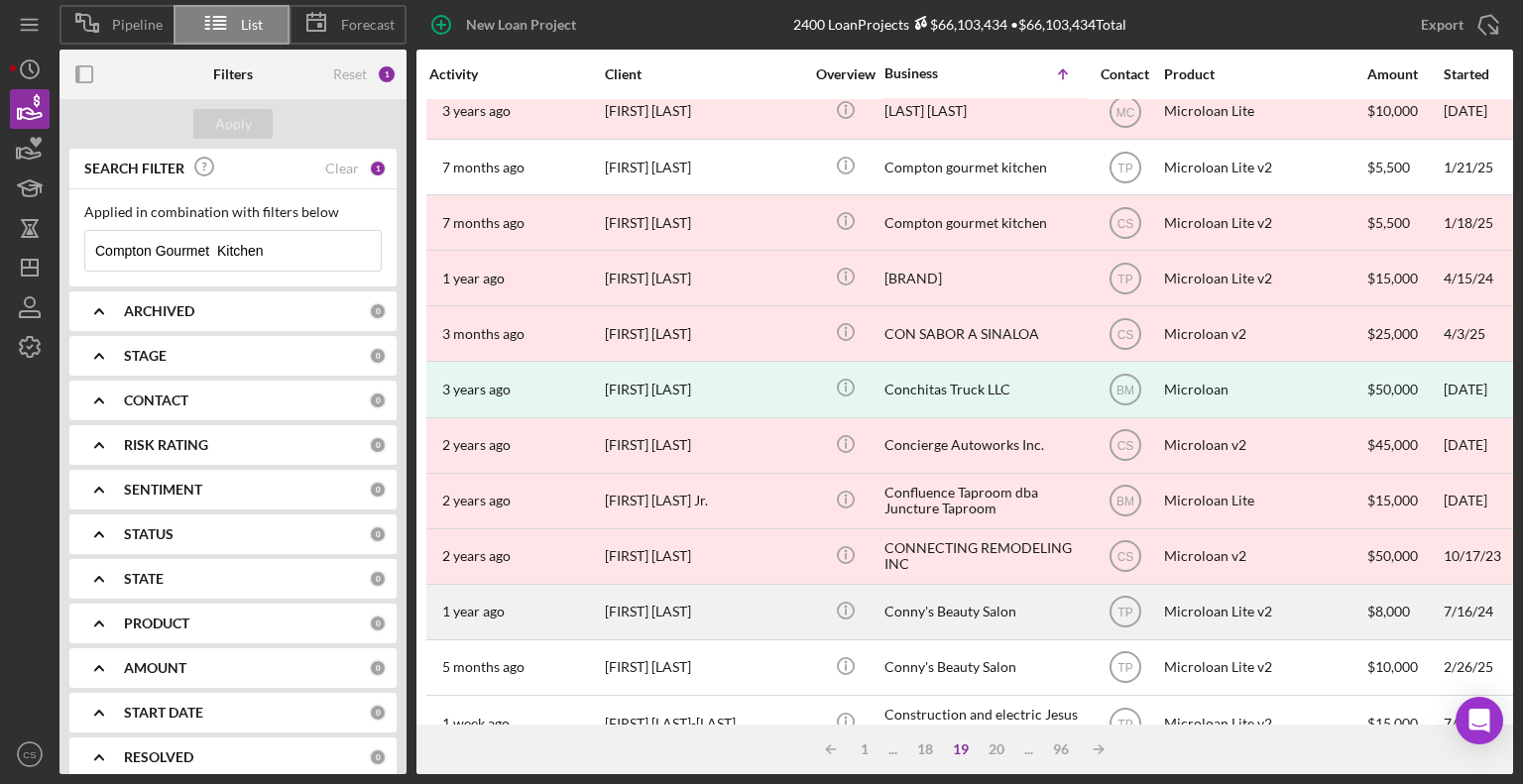 scroll, scrollTop: 194, scrollLeft: 0, axis: vertical 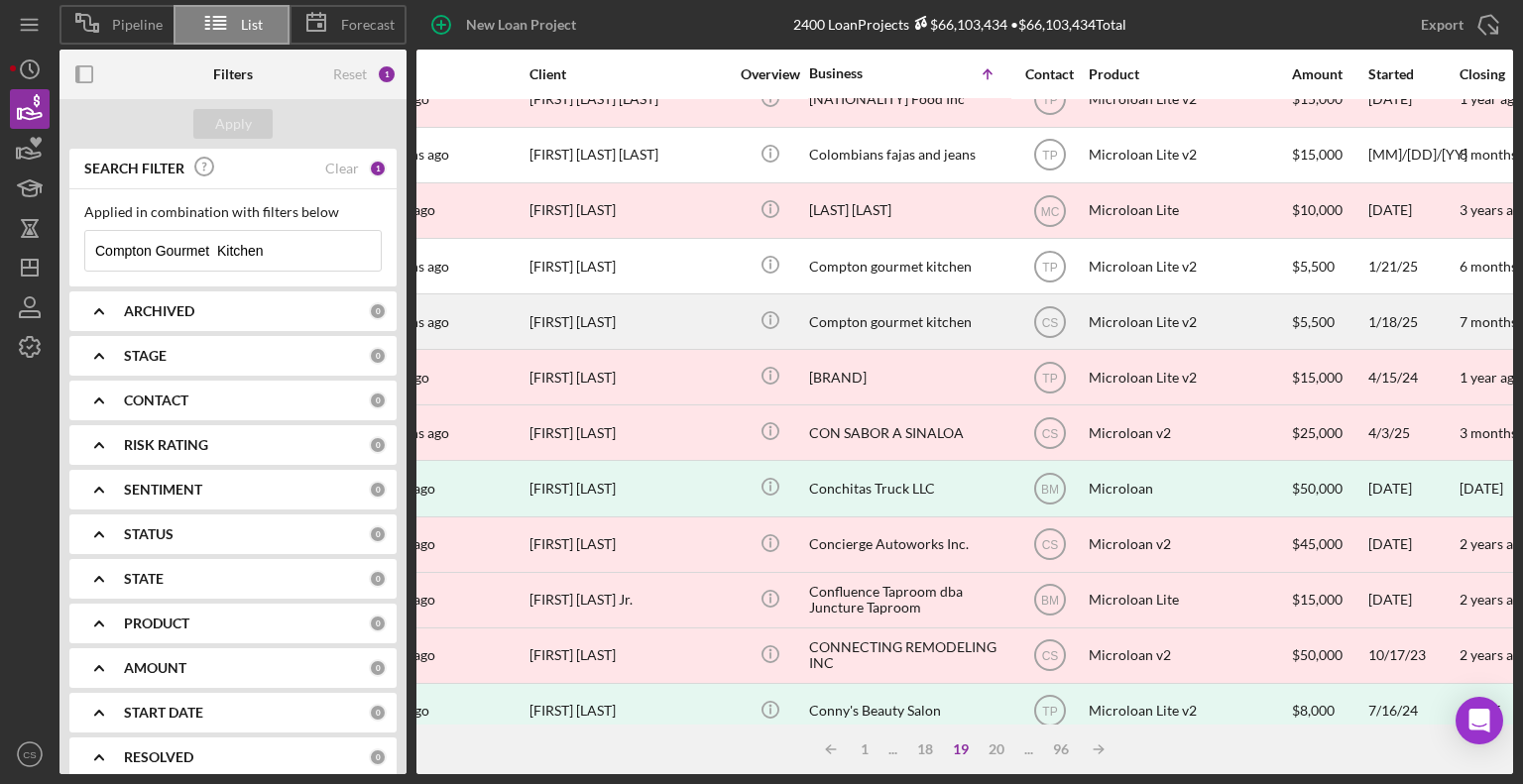click on "Compton gourmet kitchen" at bounding box center (908, 321) 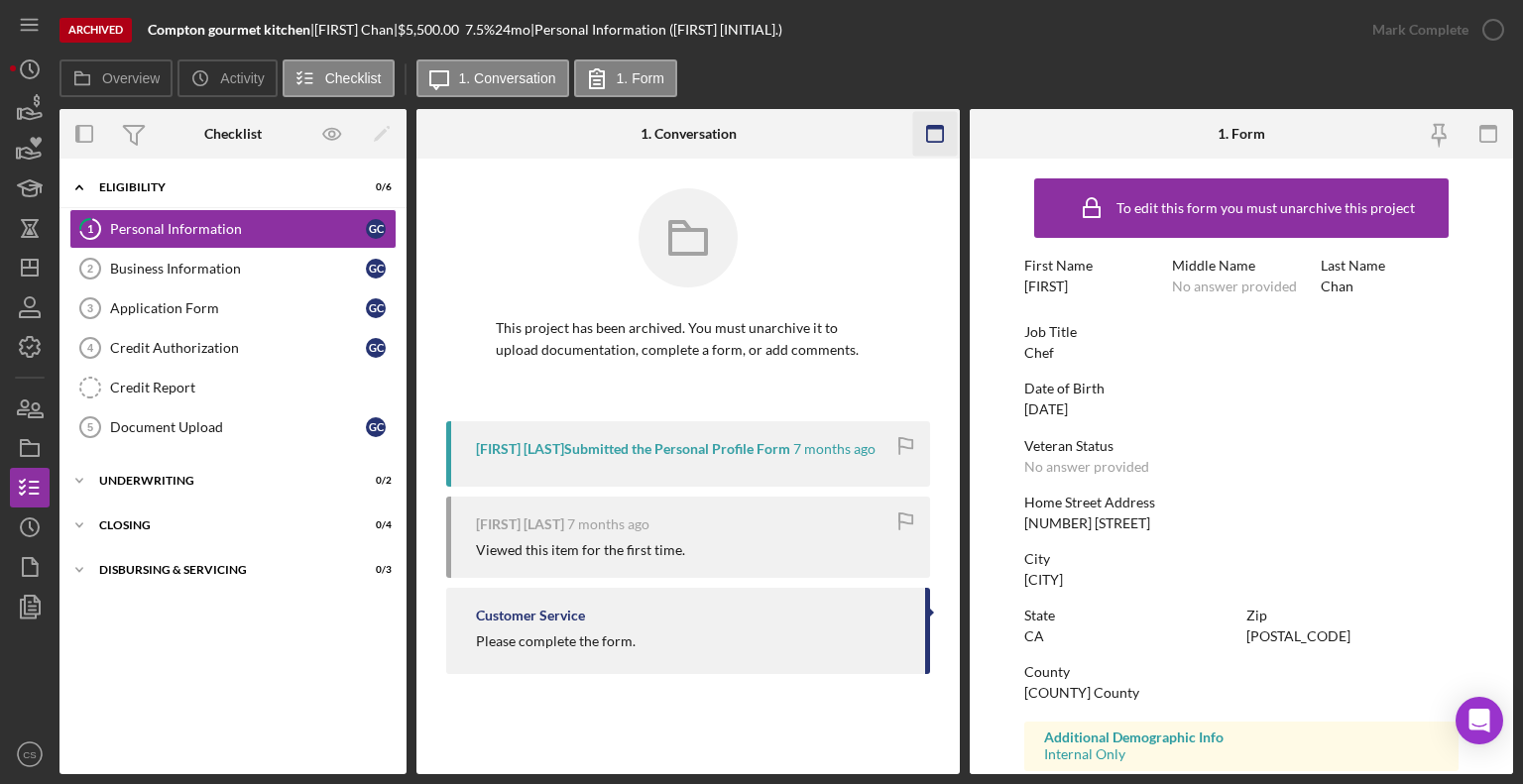 click 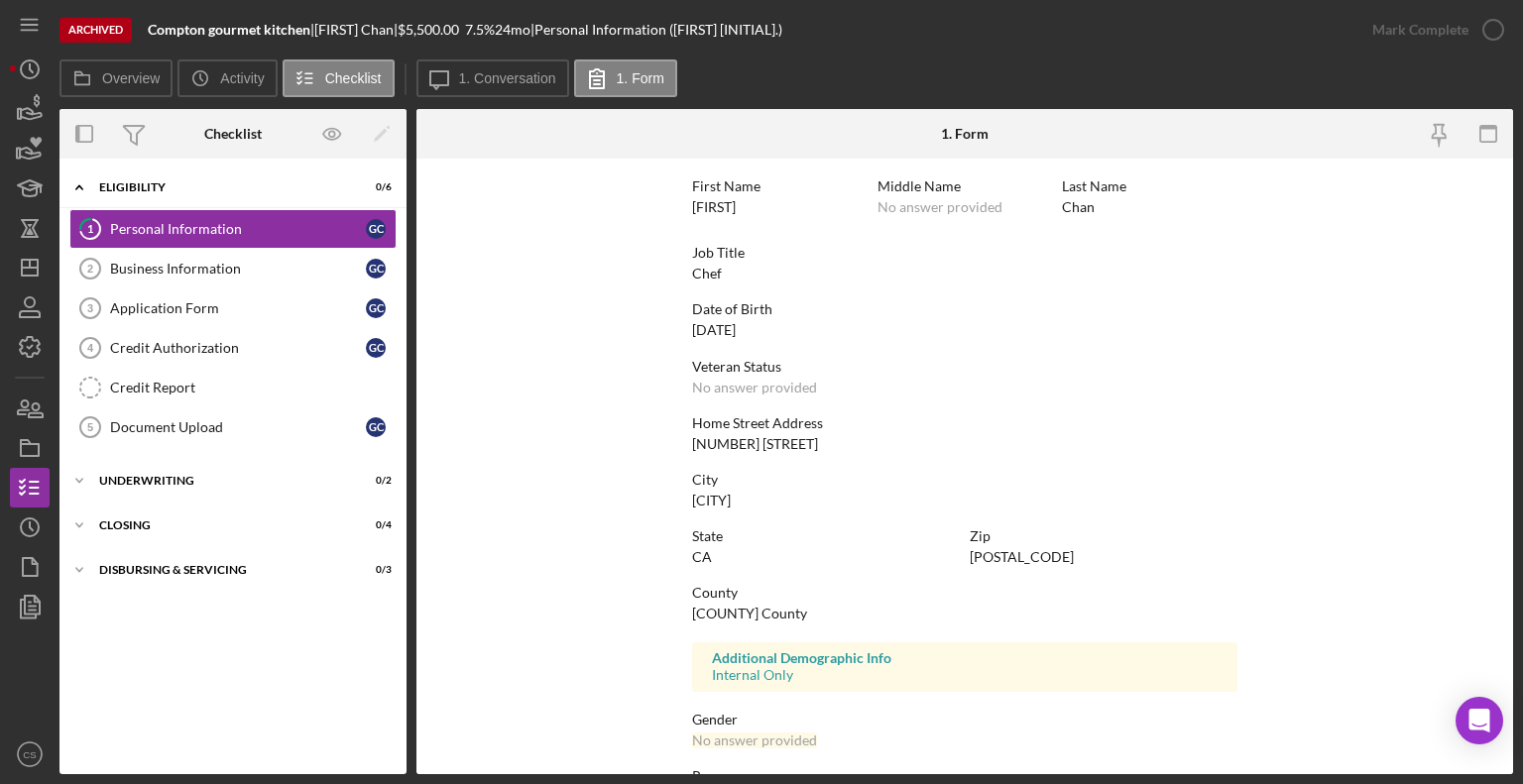 scroll, scrollTop: 297, scrollLeft: 0, axis: vertical 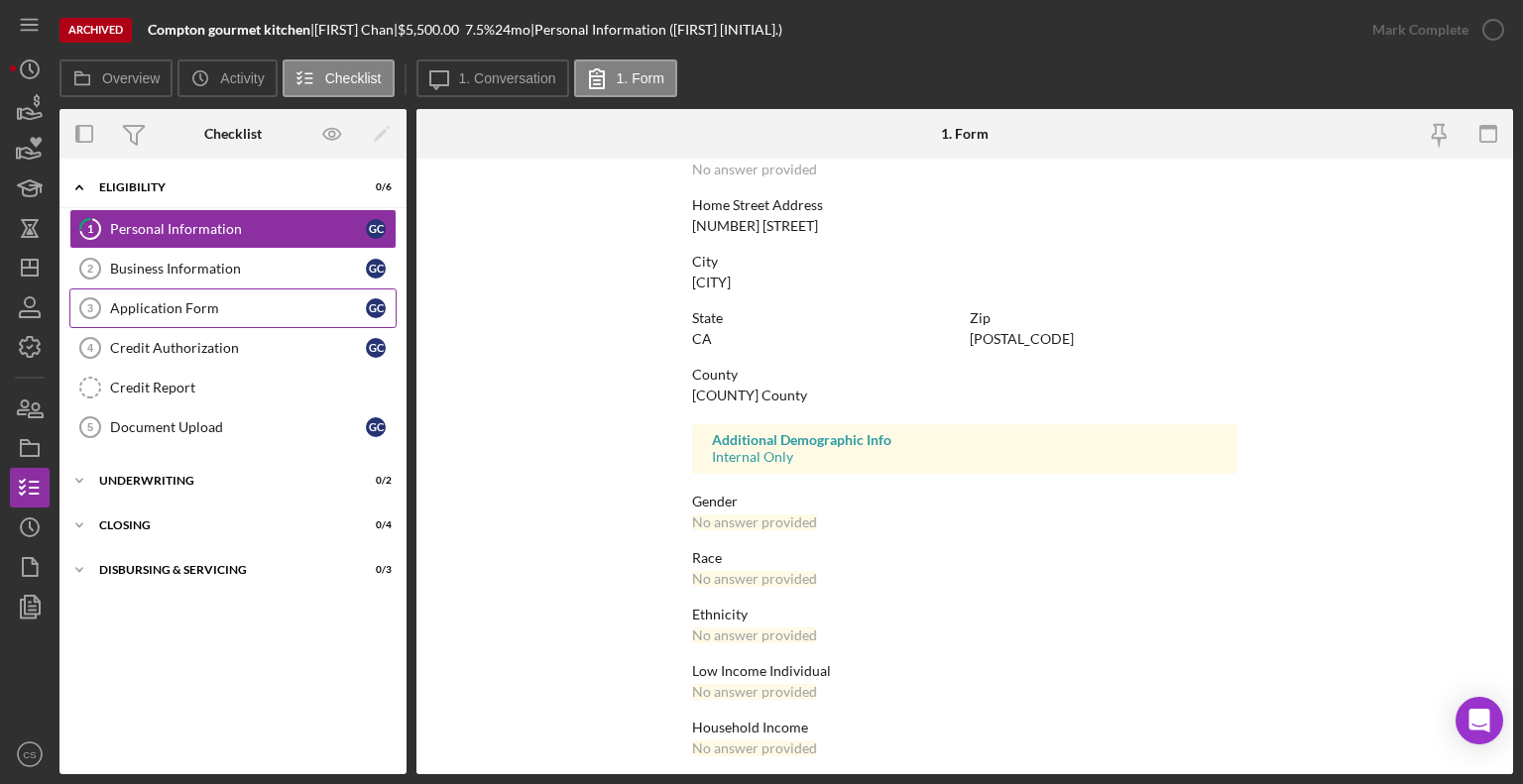 click on "Application Form" at bounding box center (238, 308) 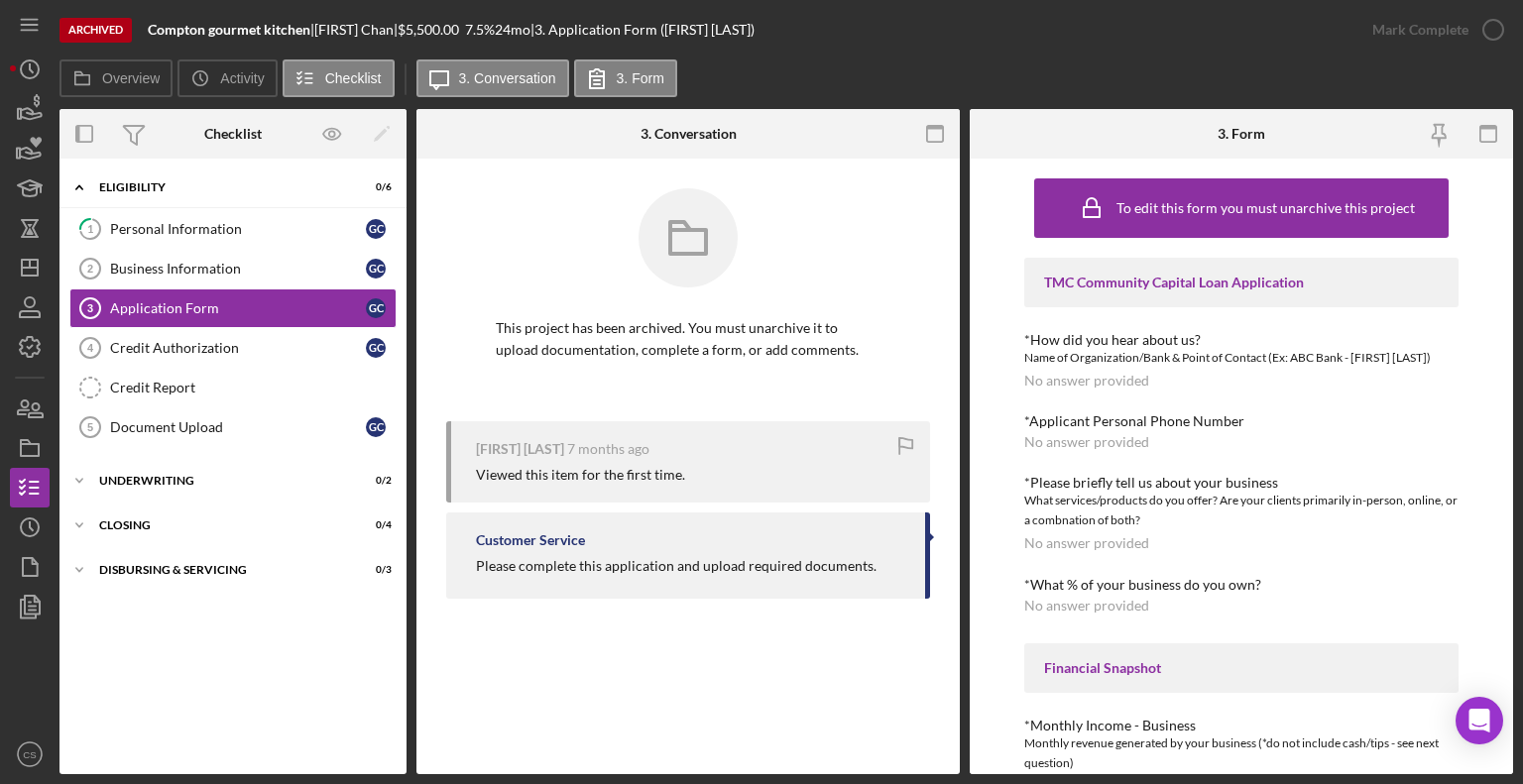 click 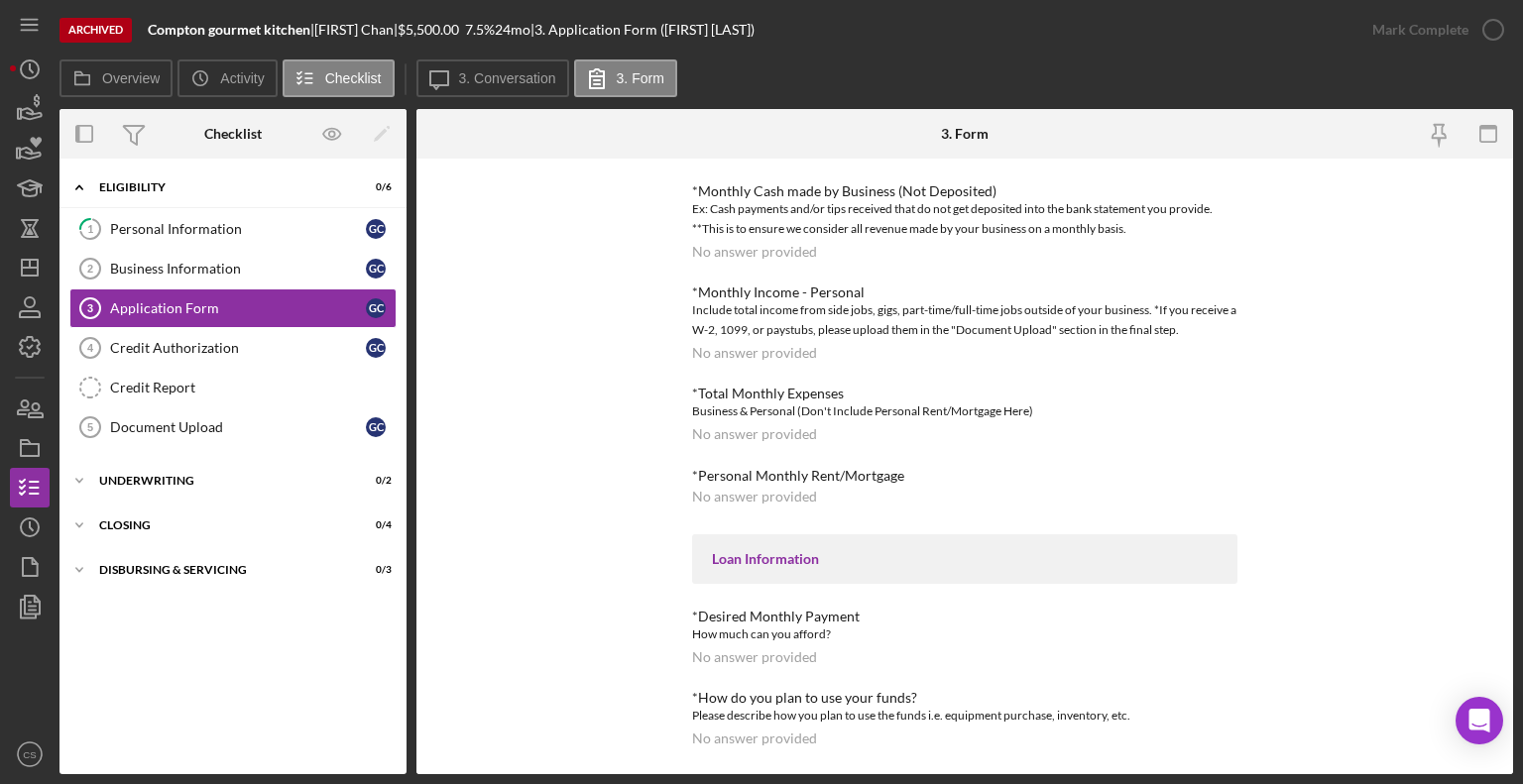 scroll, scrollTop: 616, scrollLeft: 0, axis: vertical 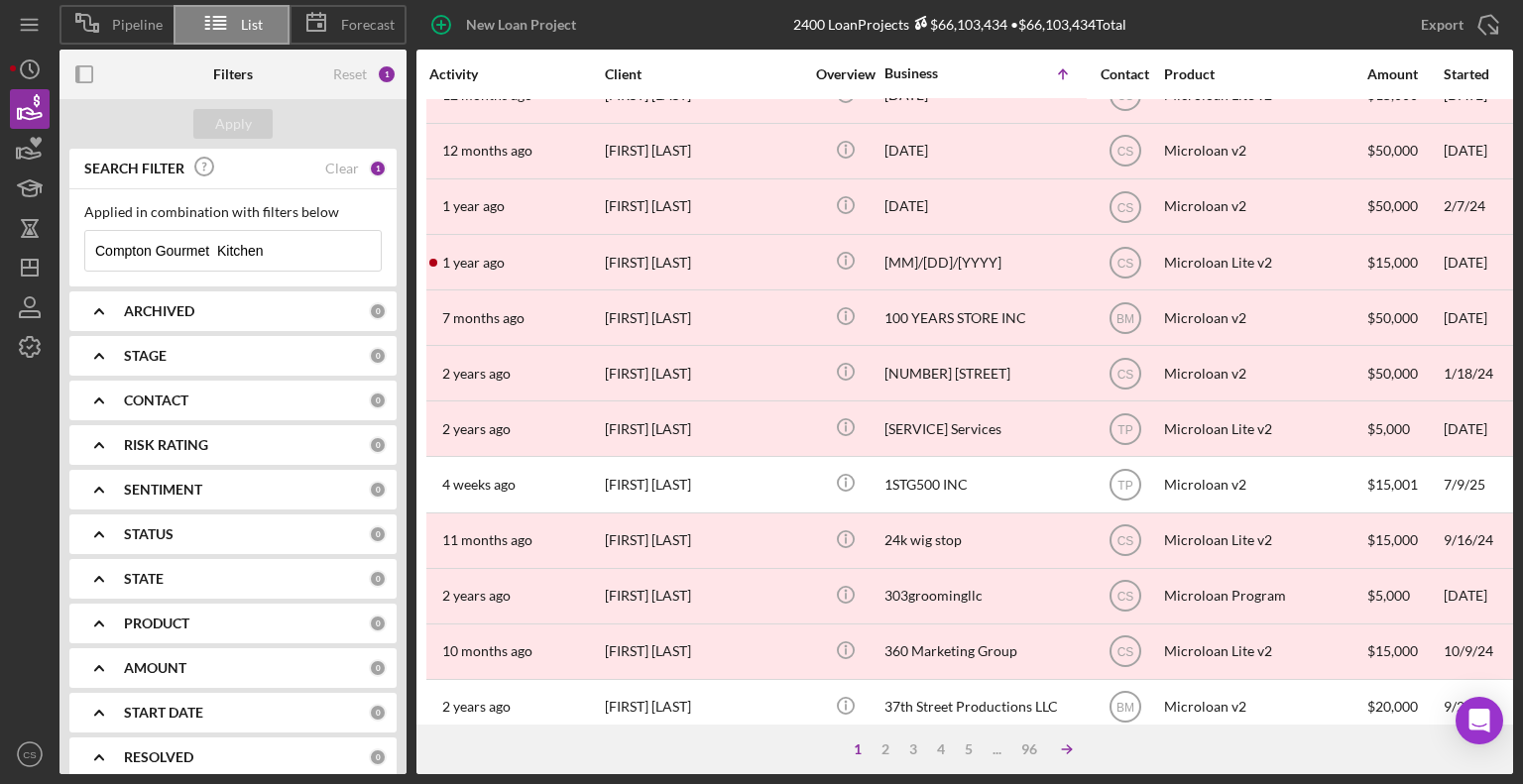 click on "Icon/Table Sort Arrow" 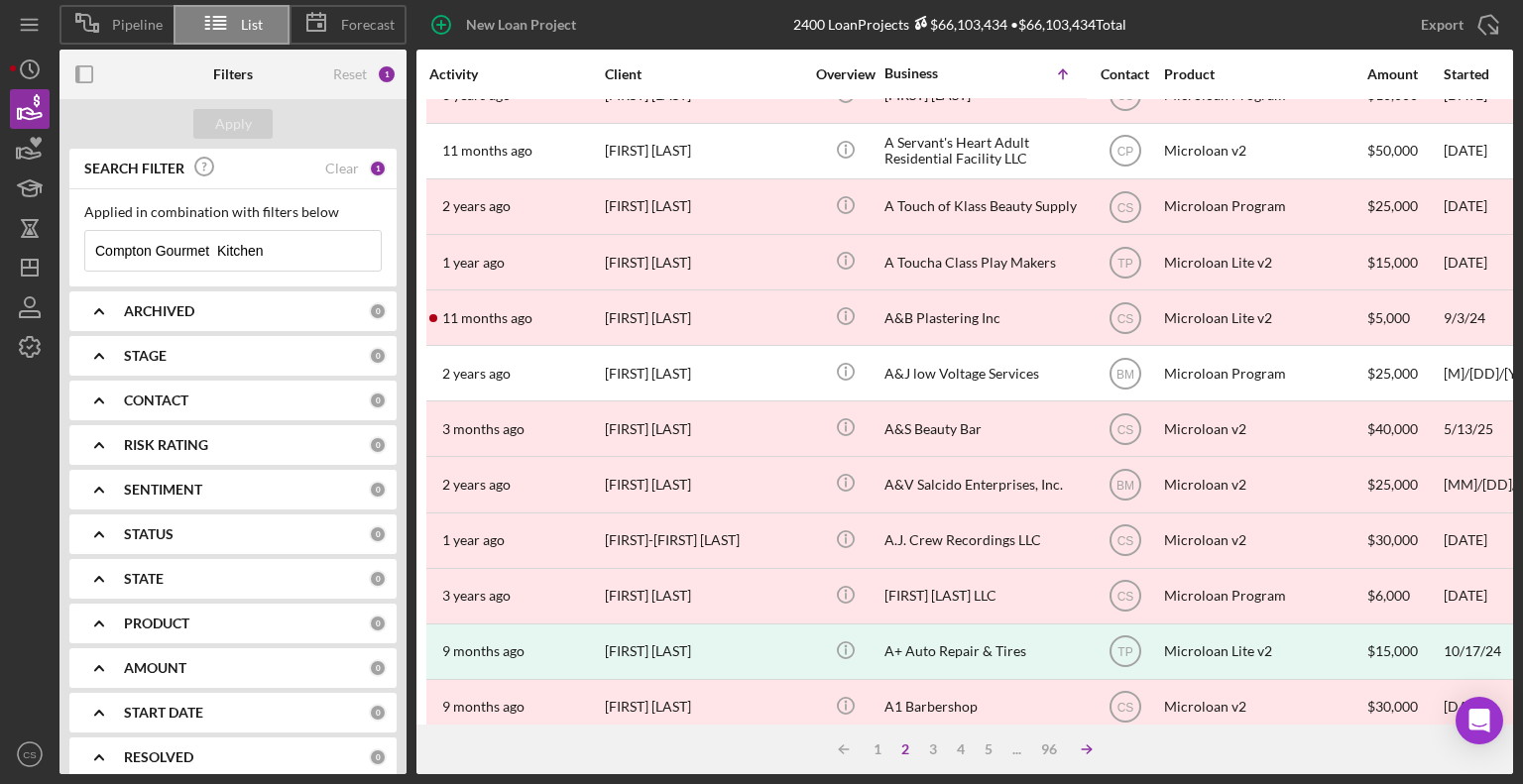 click on "Icon/Table Sort Arrow" 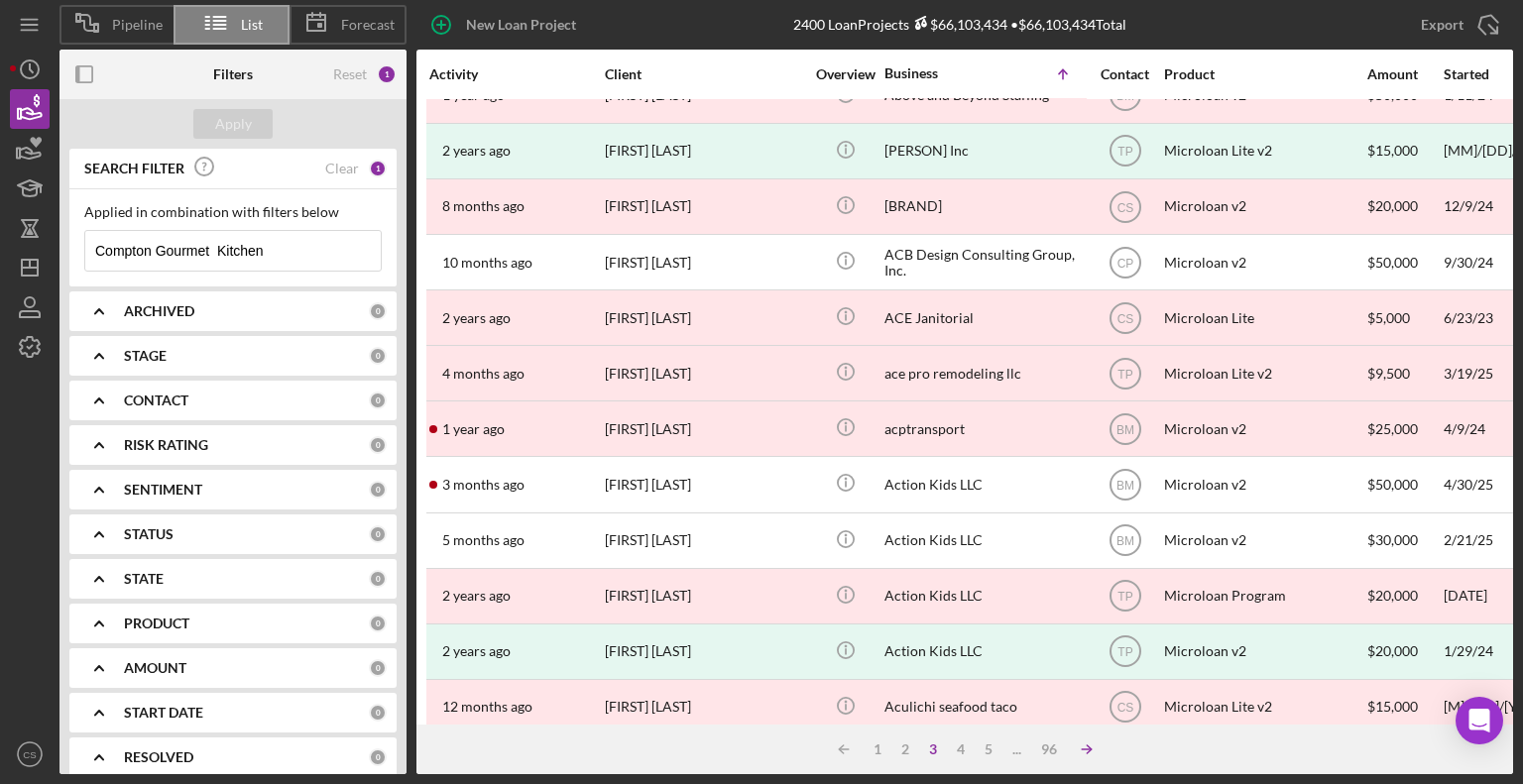 click 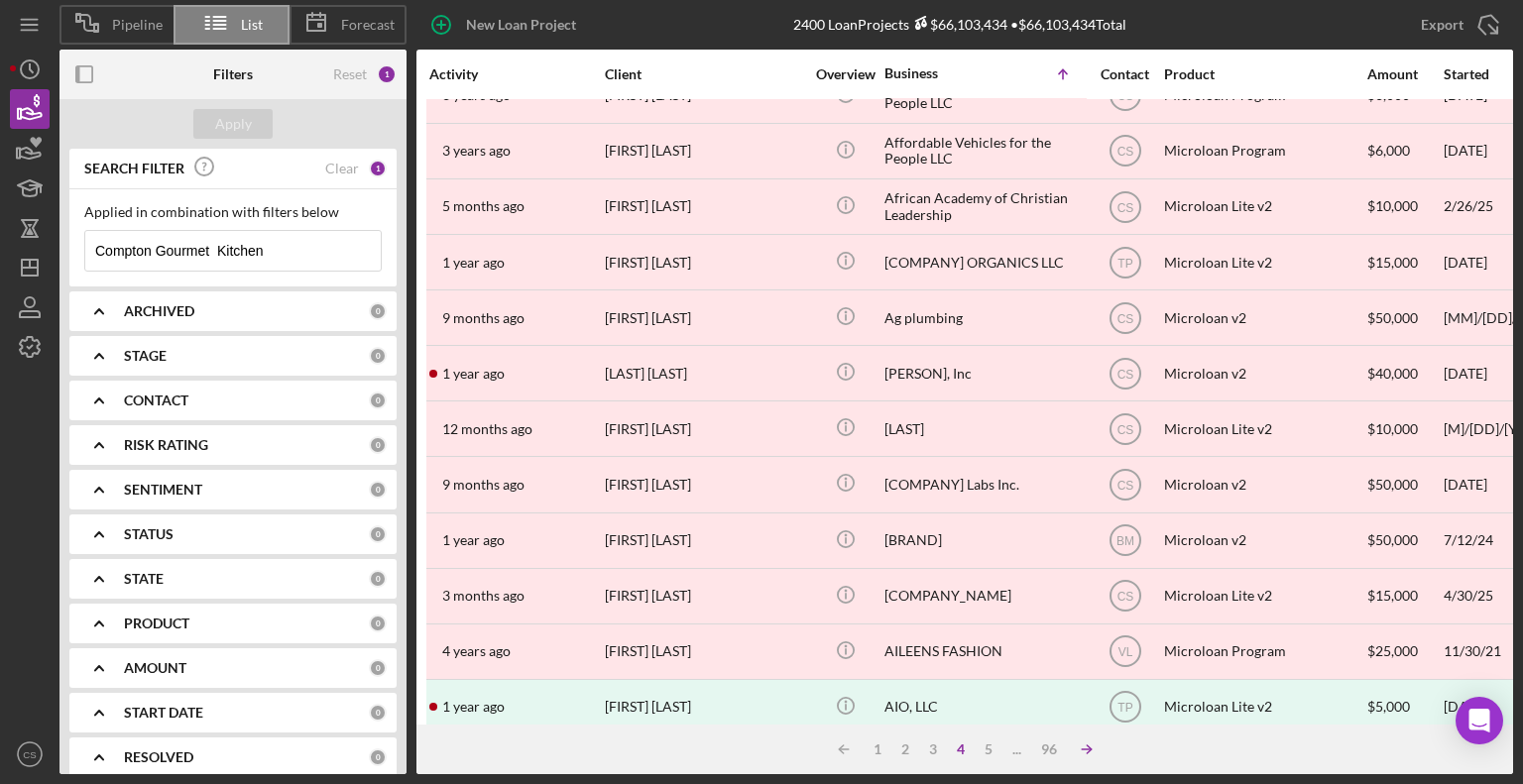 click 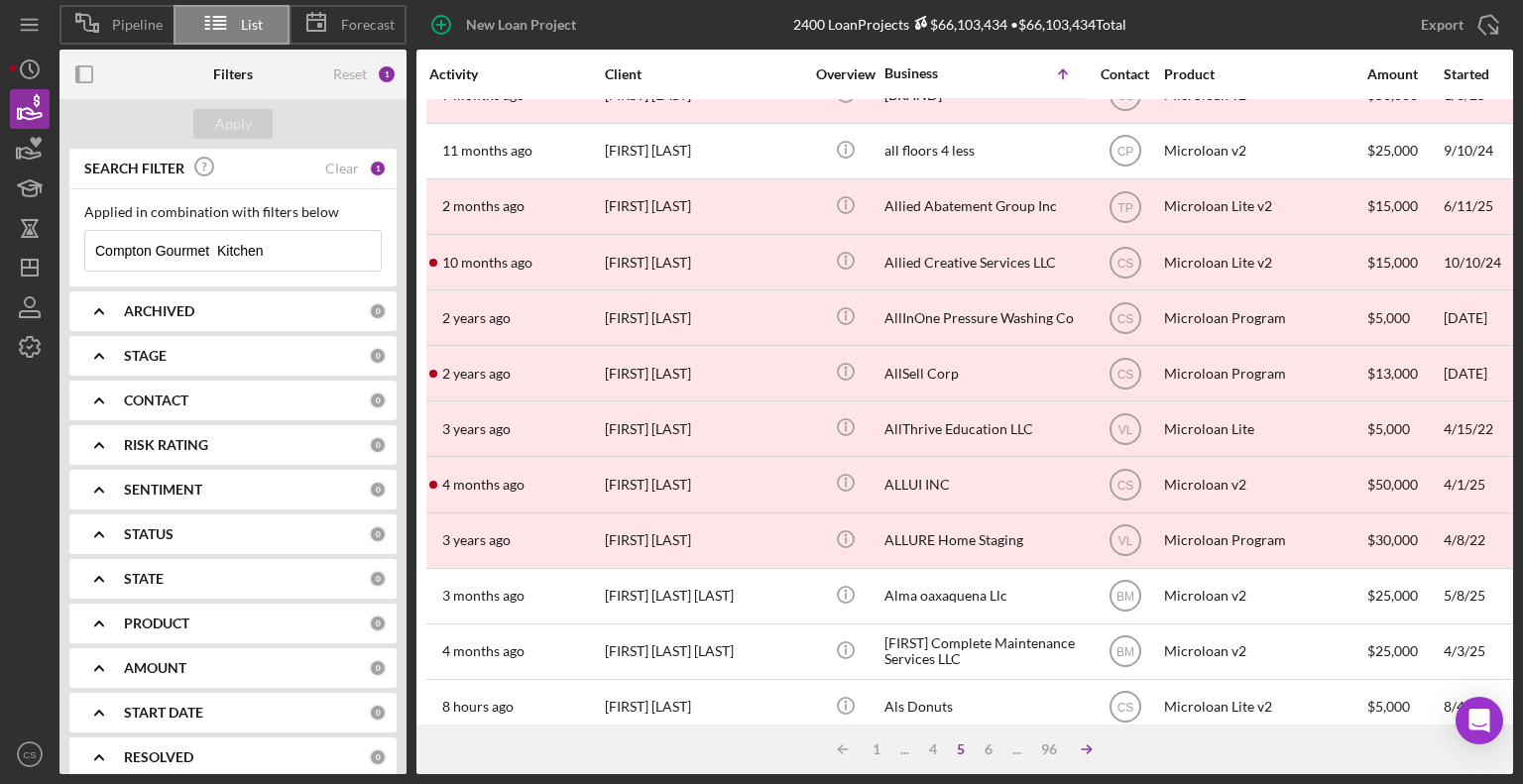 click on "Icon/Table Sort Arrow" 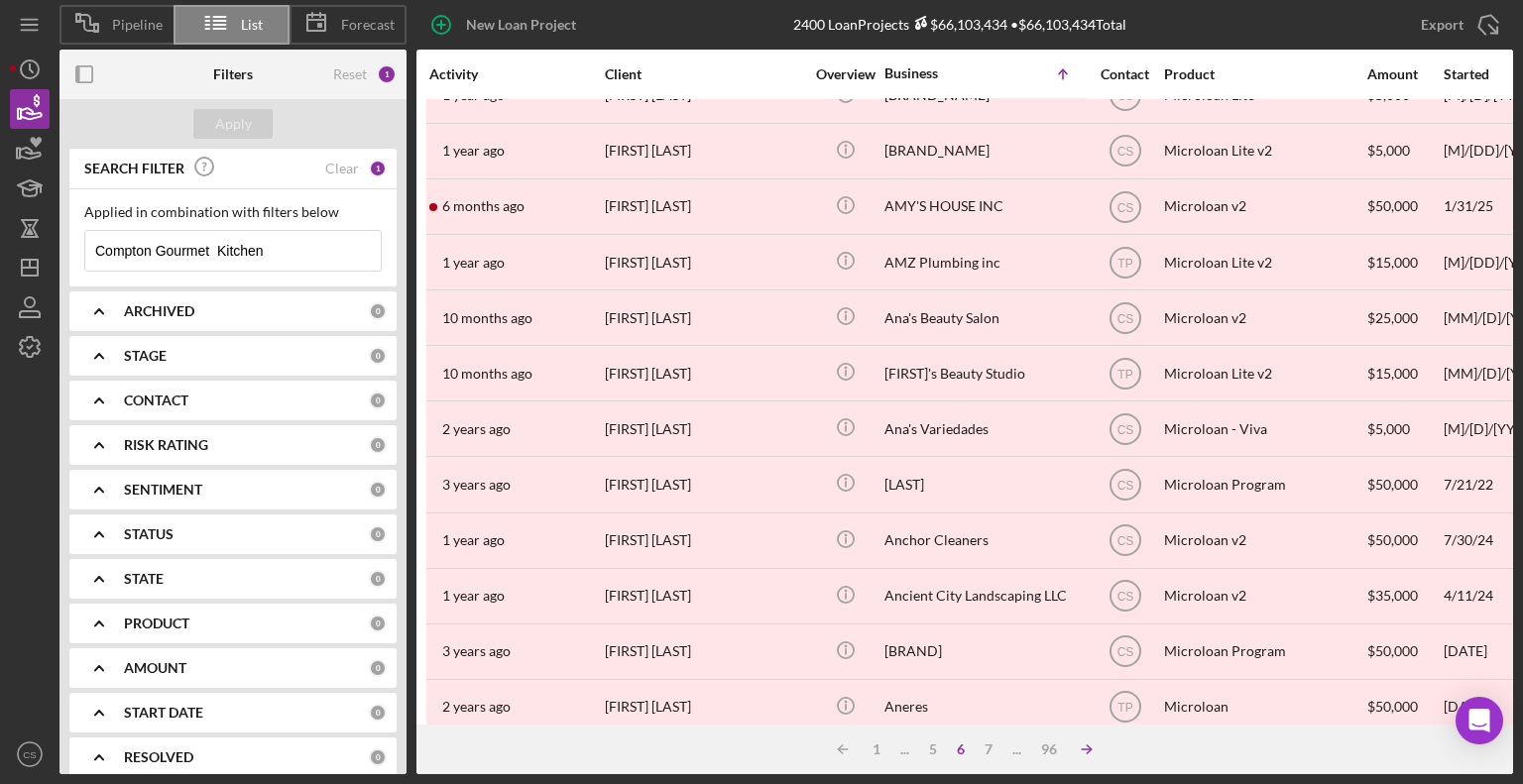 click on "Icon/Table Sort Arrow" 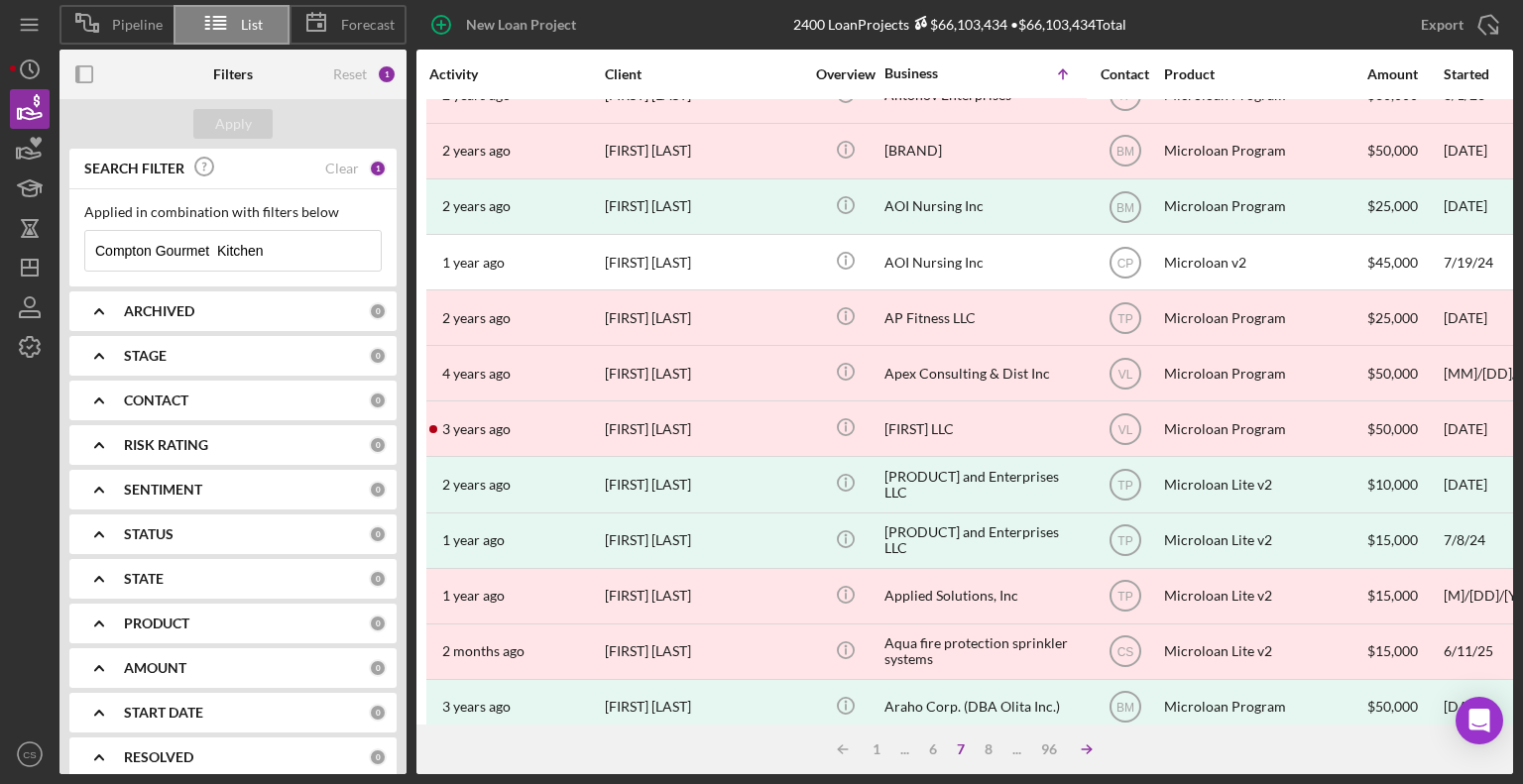 click 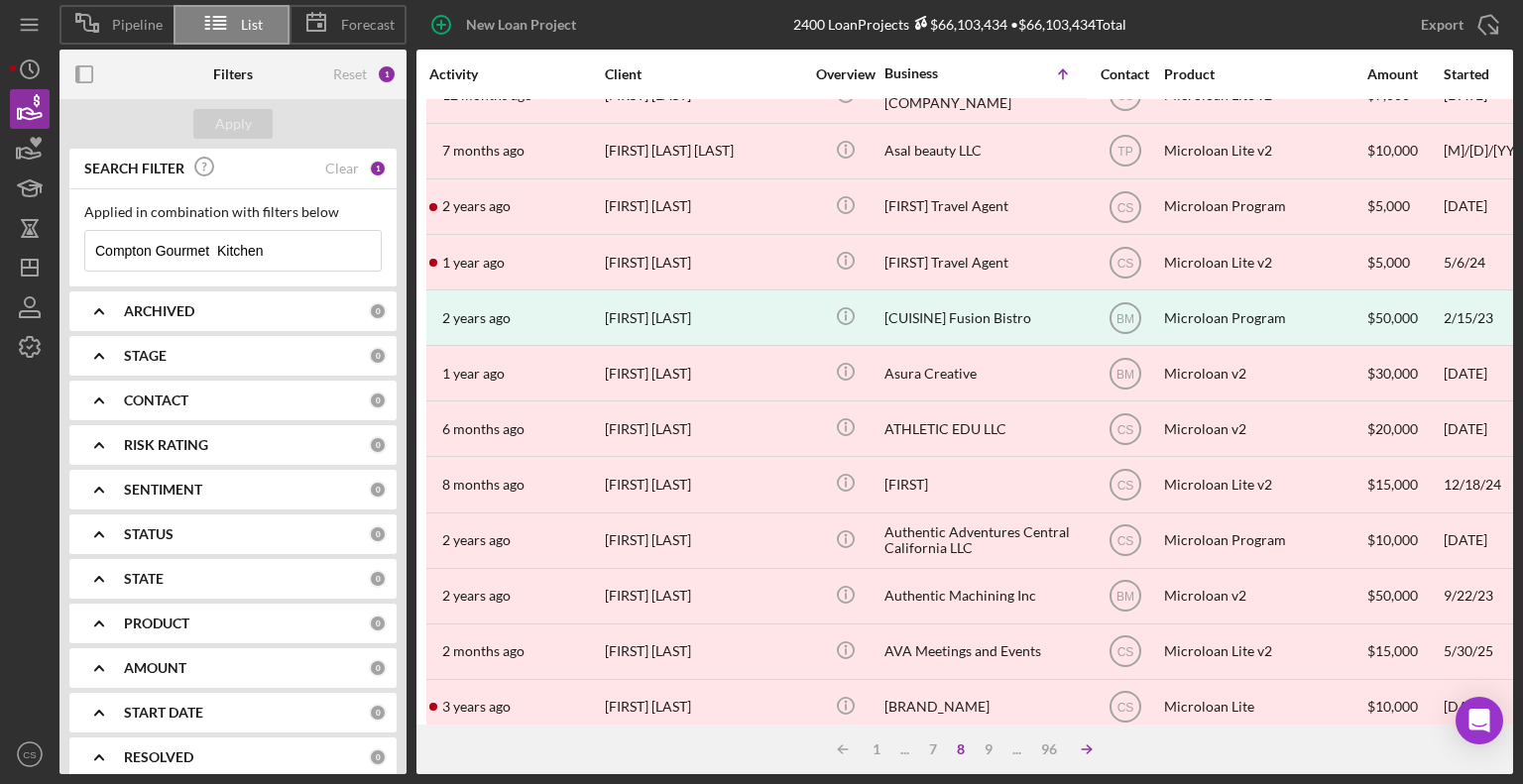 click 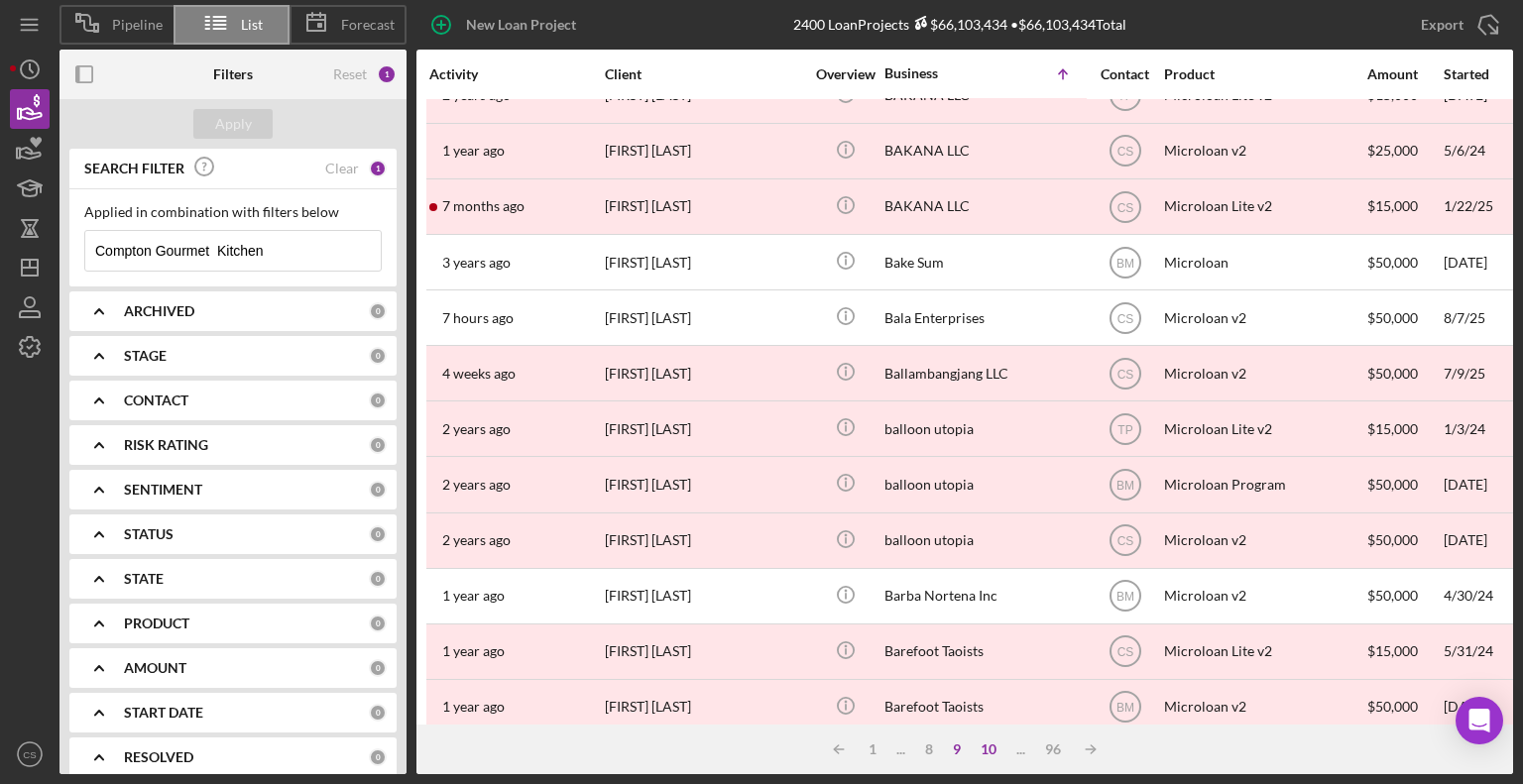 click on "10" at bounding box center [989, 749] 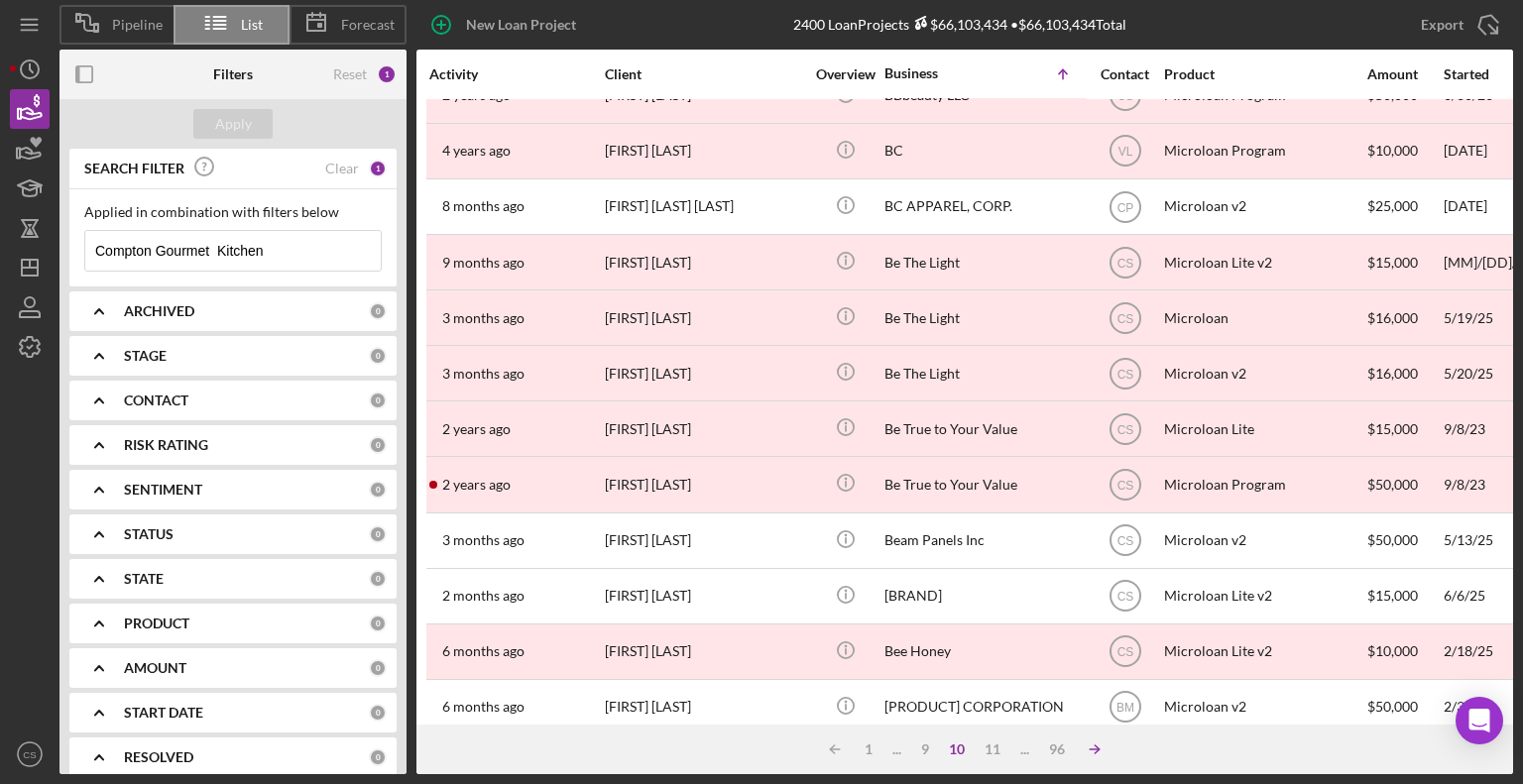 click on "Icon/Table Sort Arrow" 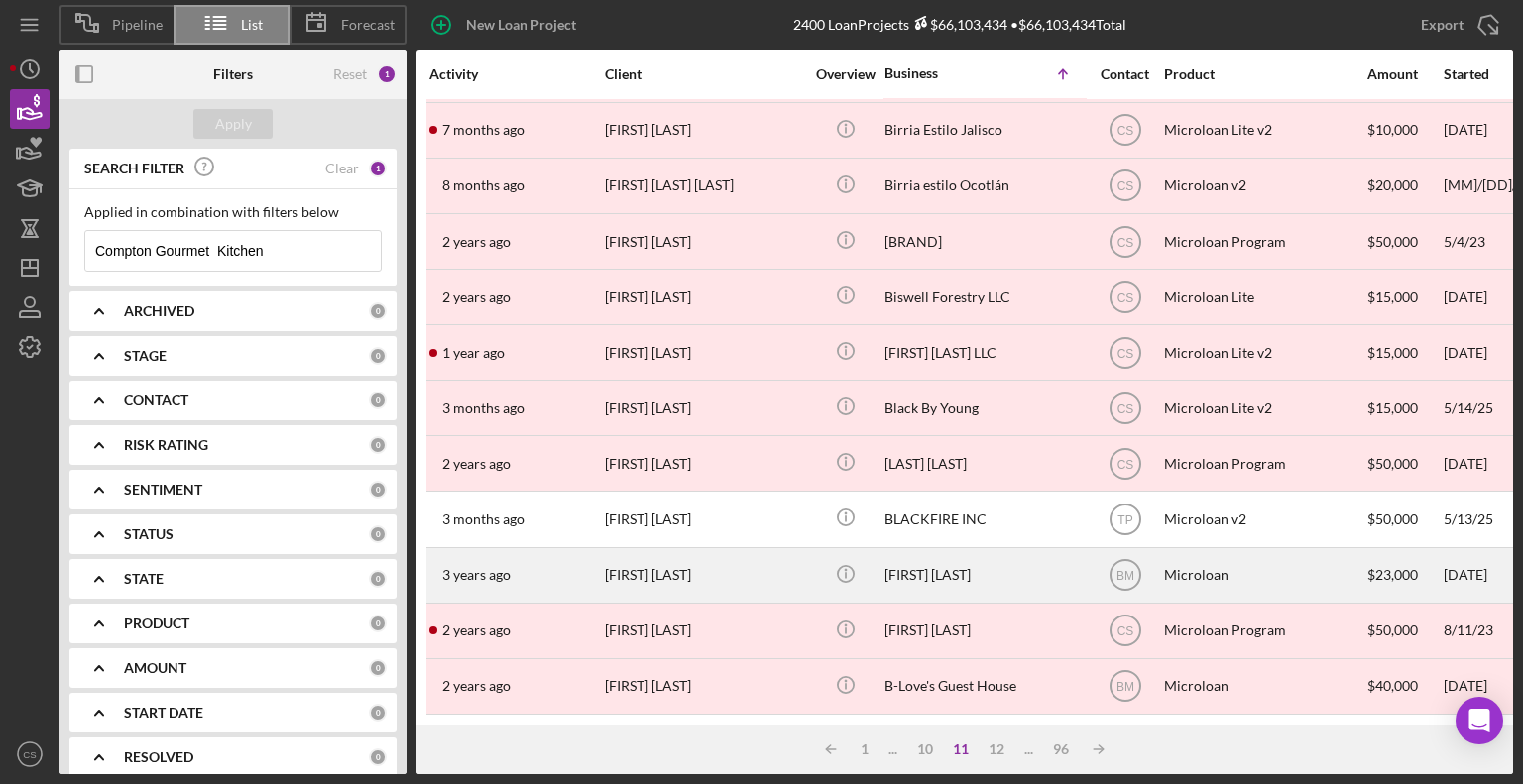 scroll, scrollTop: 789, scrollLeft: 0, axis: vertical 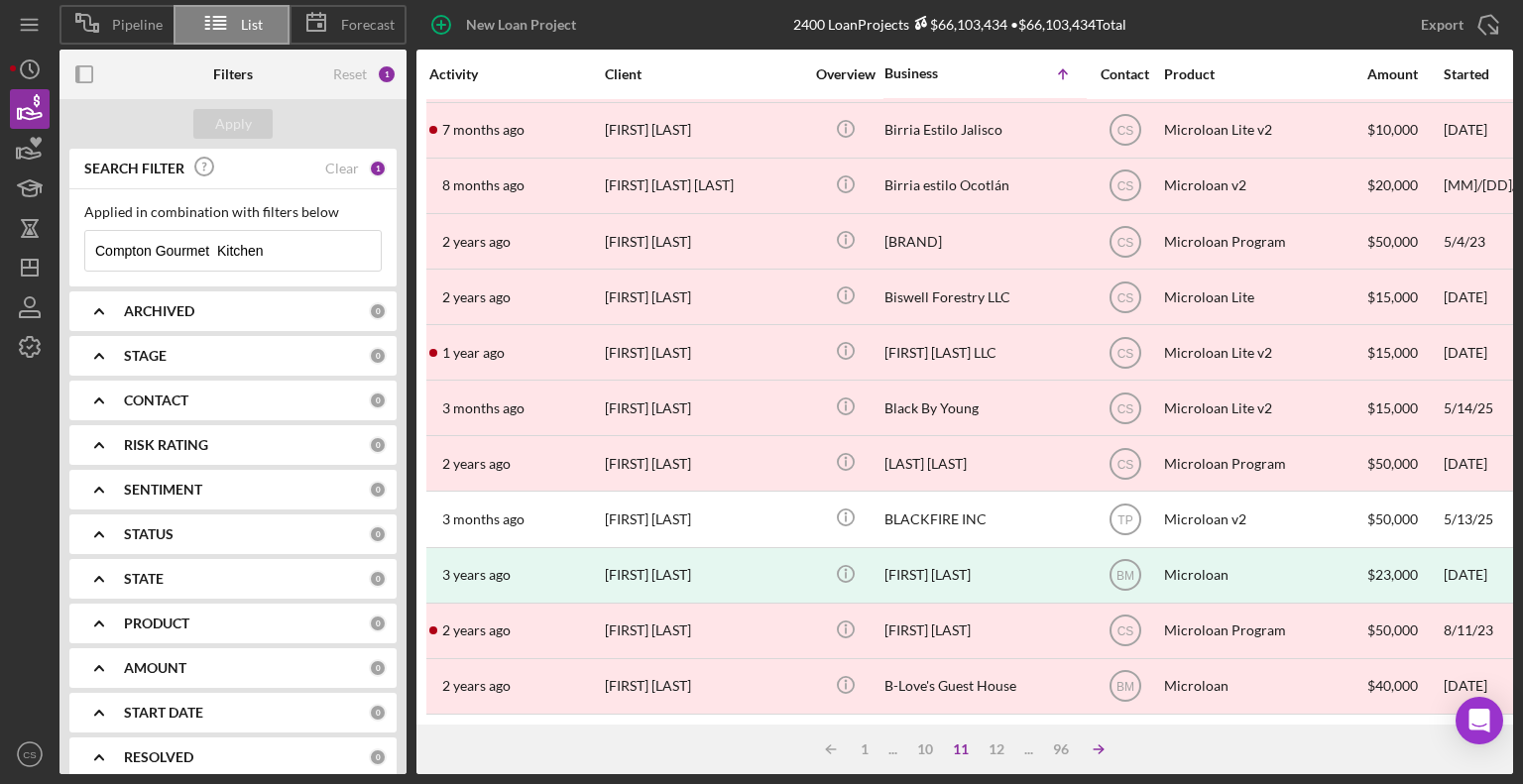 click on "Icon/Table Sort Arrow" 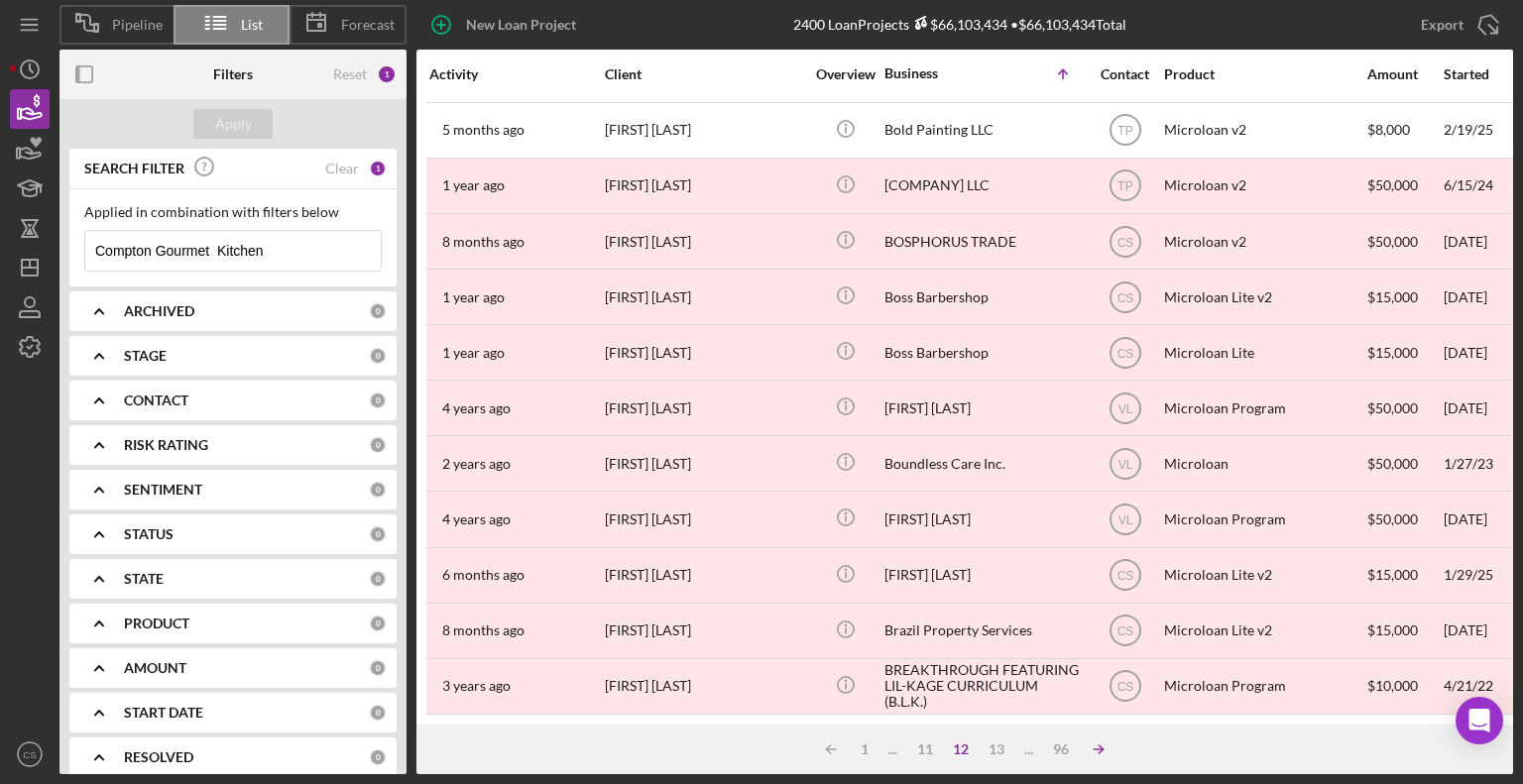 click 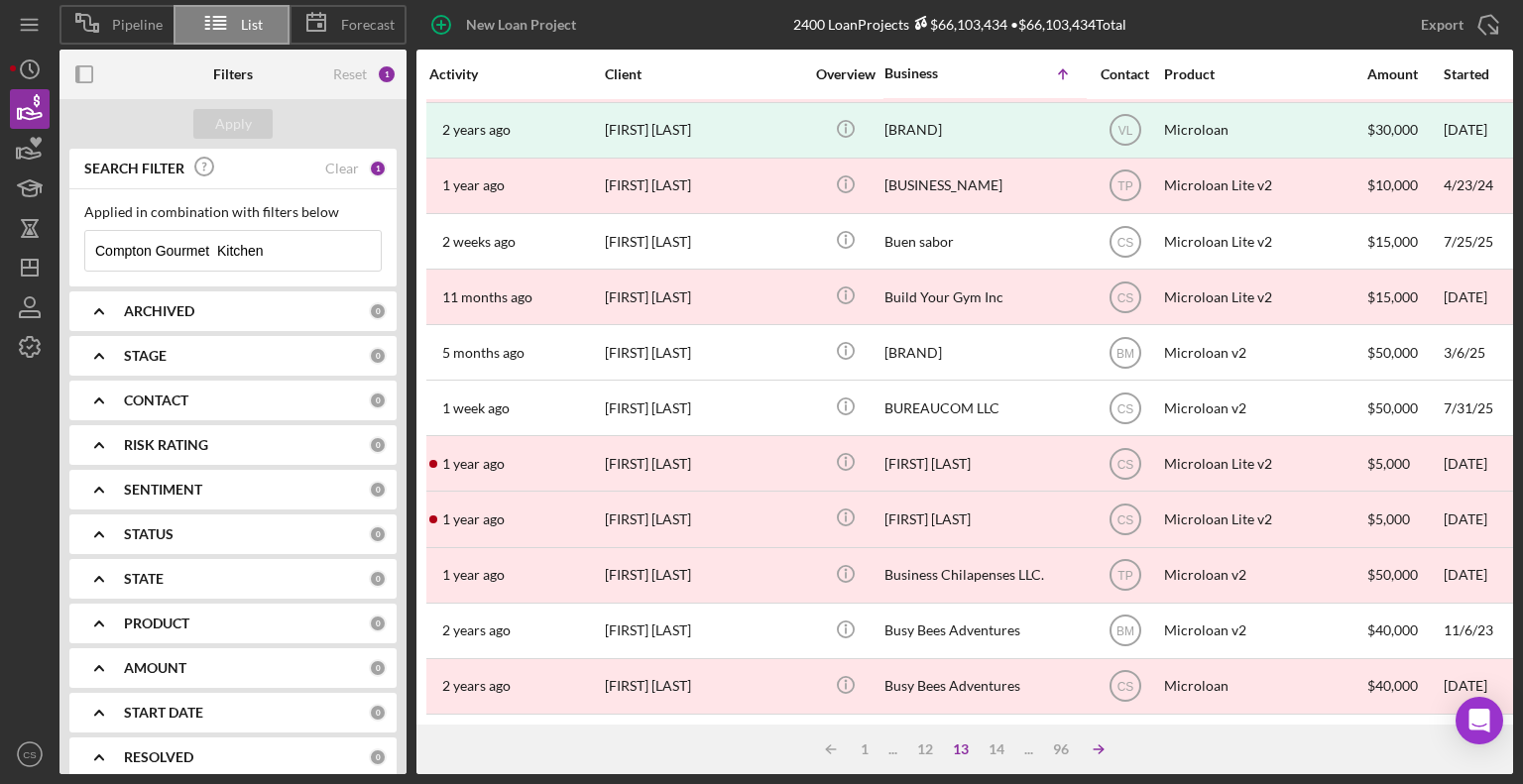 click on "Icon/Table Sort Arrow" 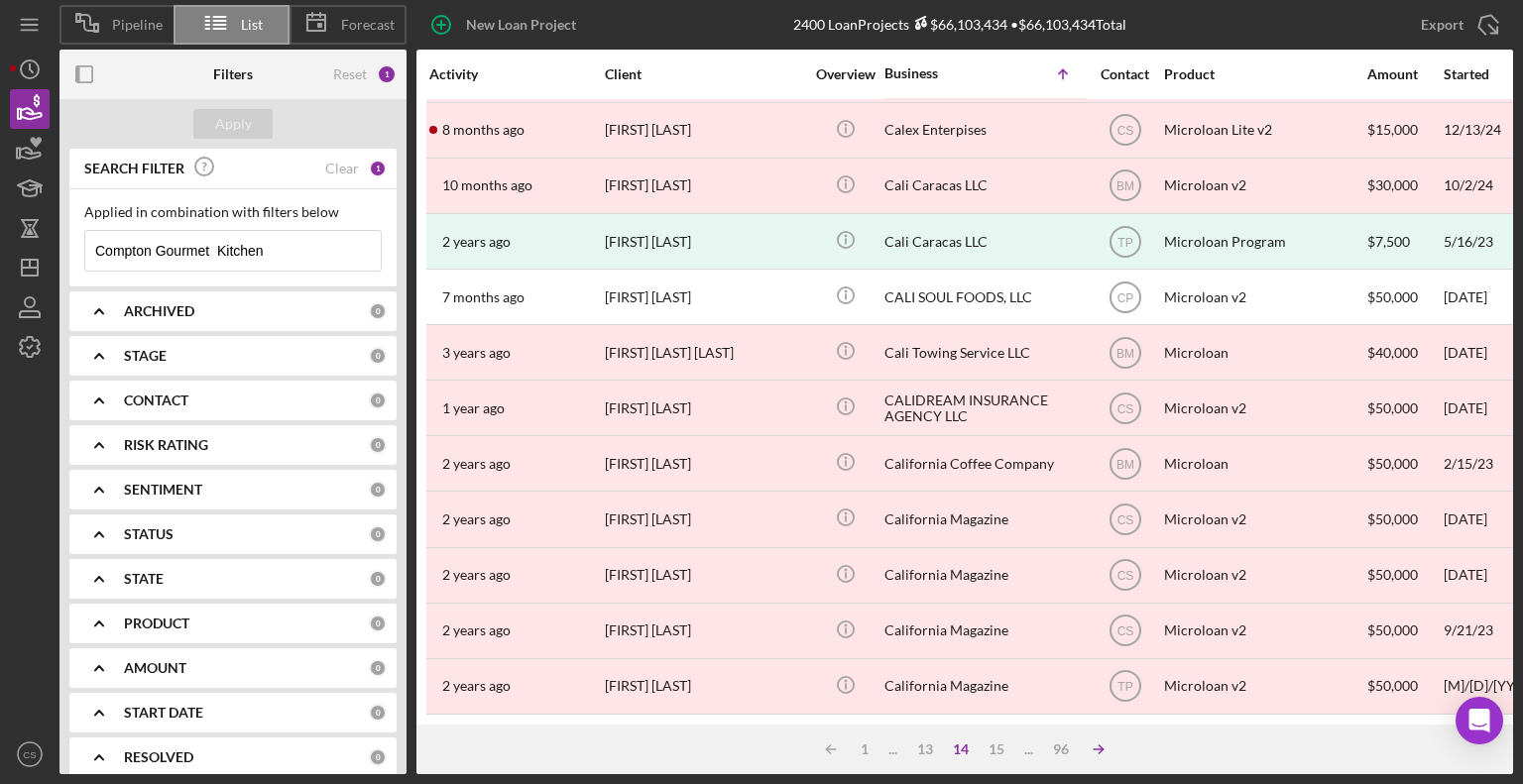 click on "Icon/Table Sort Arrow" 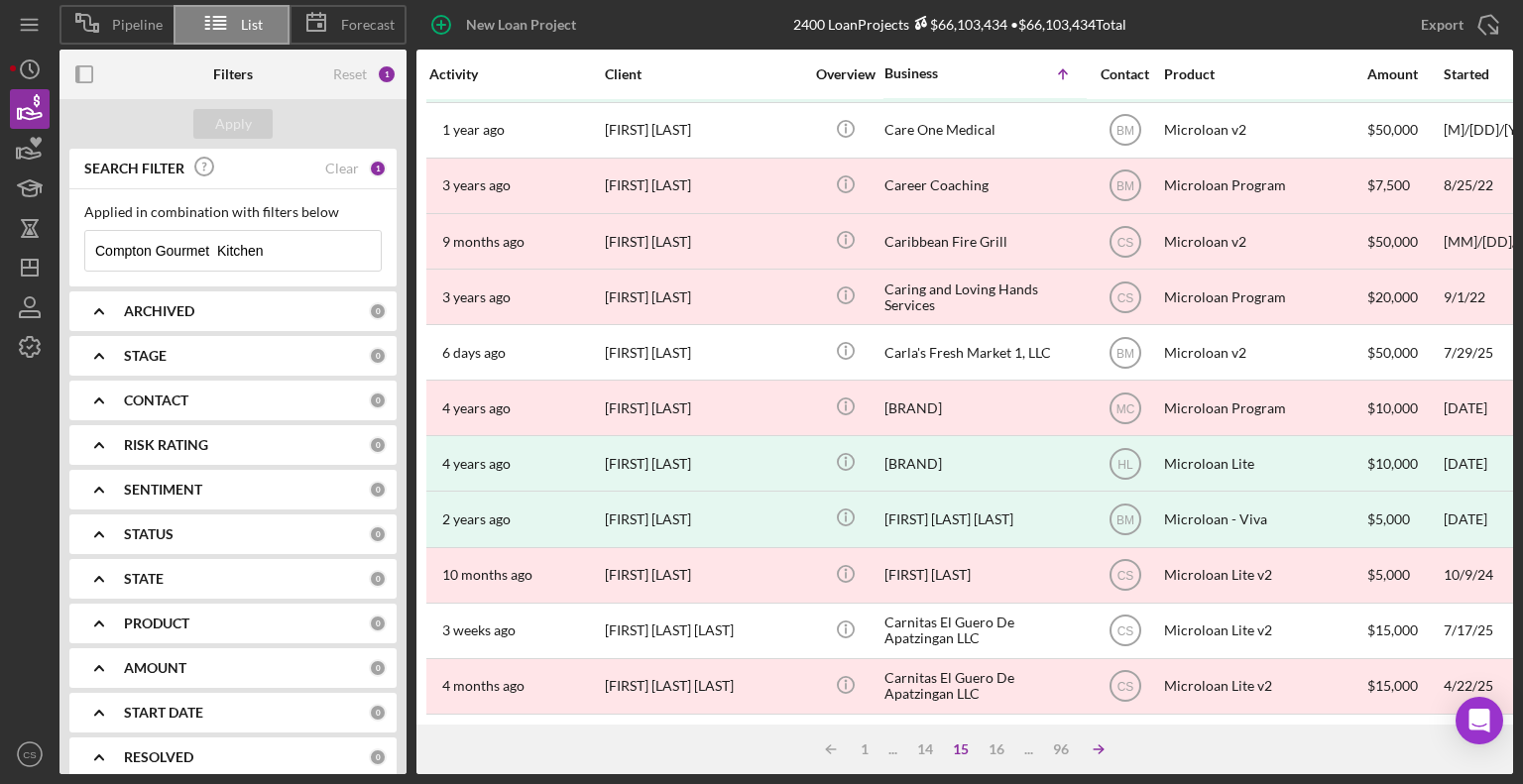 click on "Icon/Table Sort Arrow" 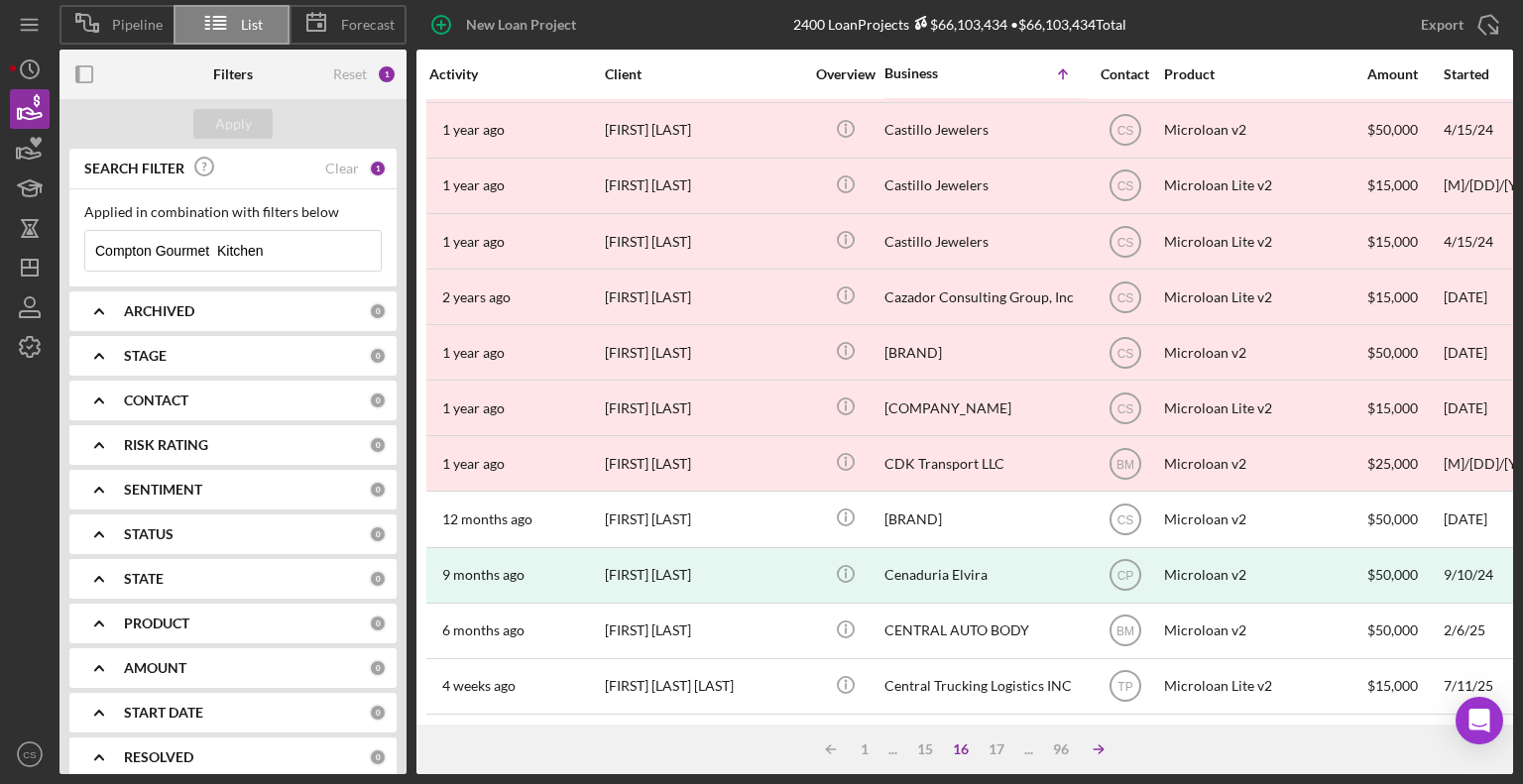 click on "Icon/Table Sort Arrow" 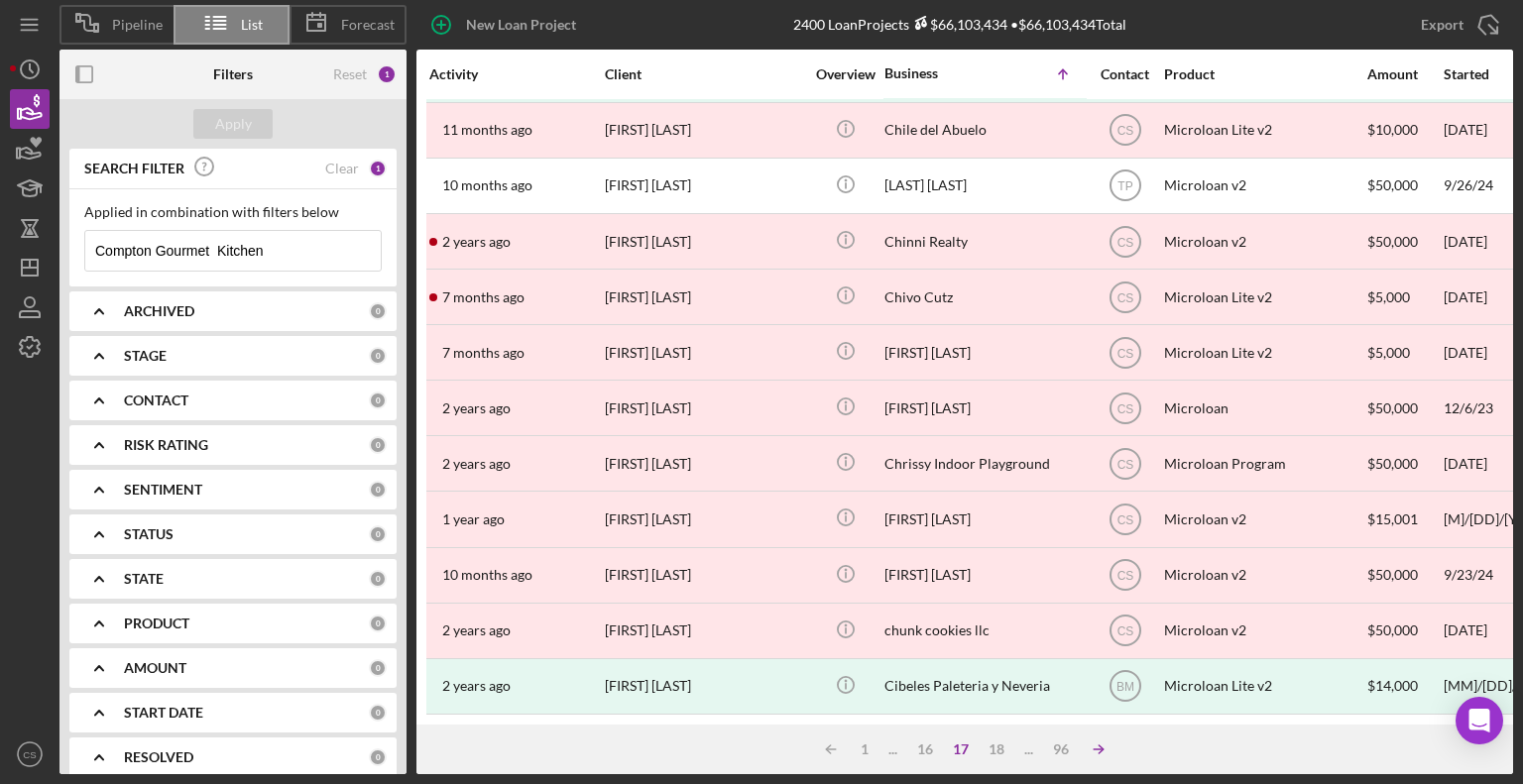 click on "Icon/Table Sort Arrow" 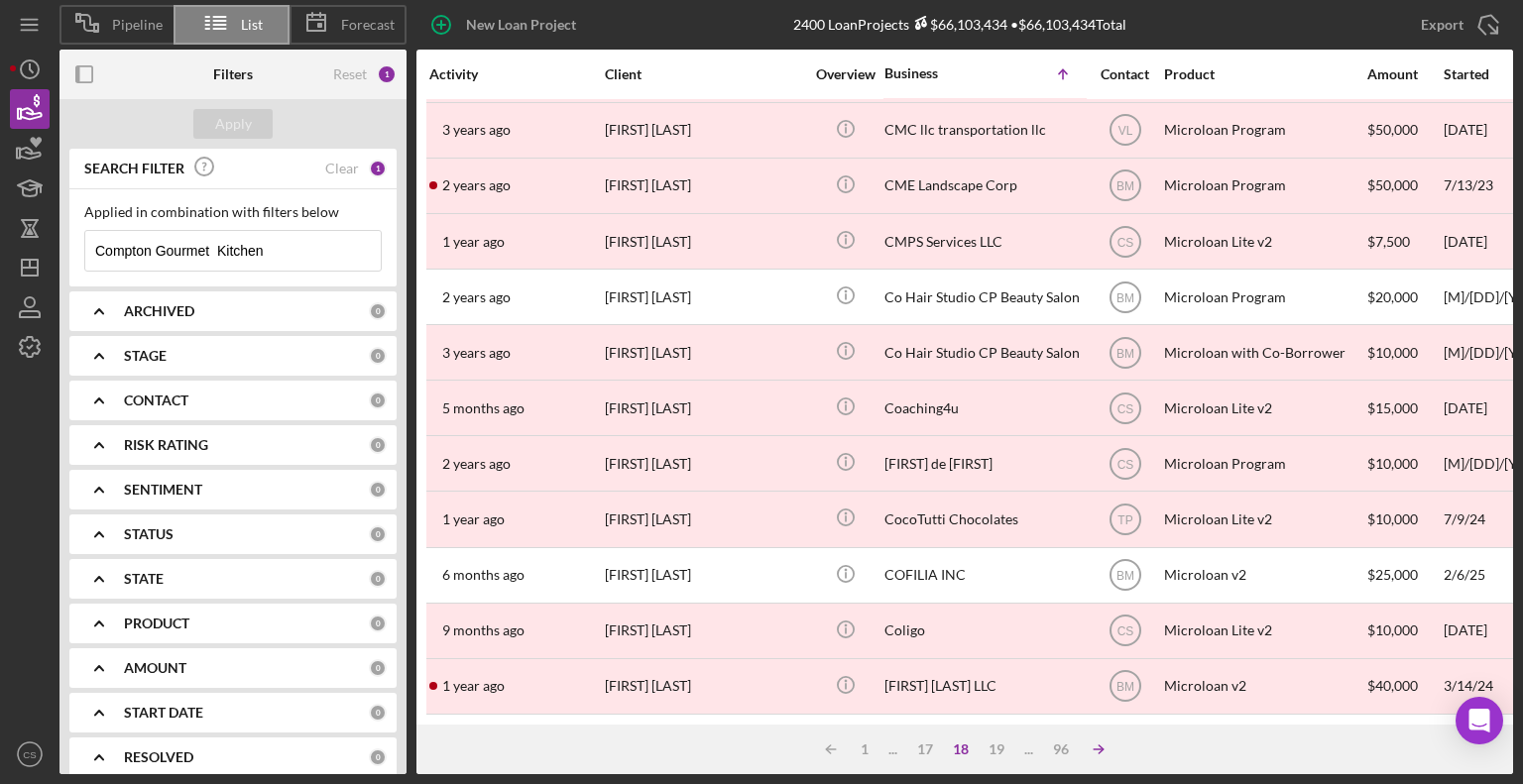 click 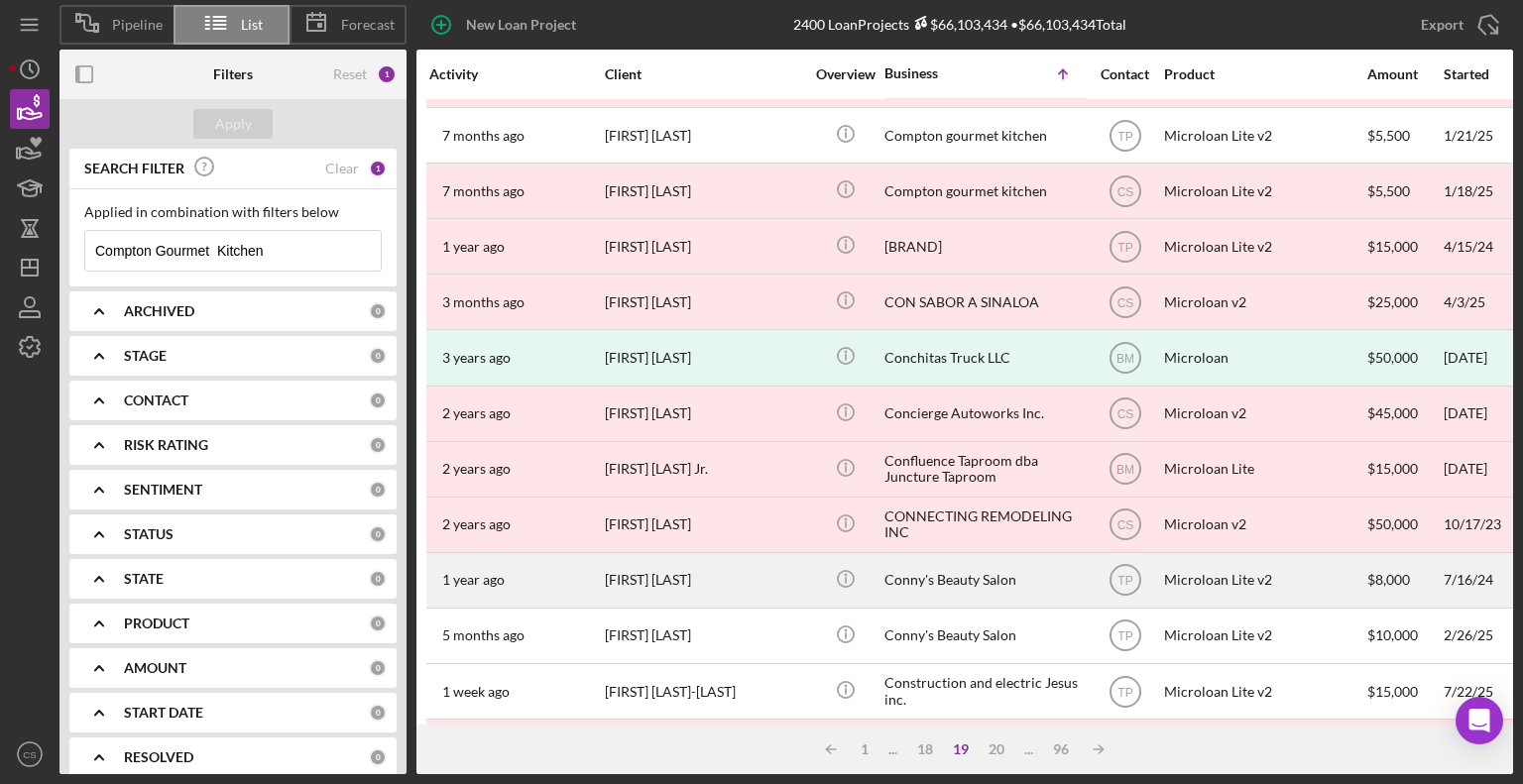 scroll, scrollTop: 293, scrollLeft: 0, axis: vertical 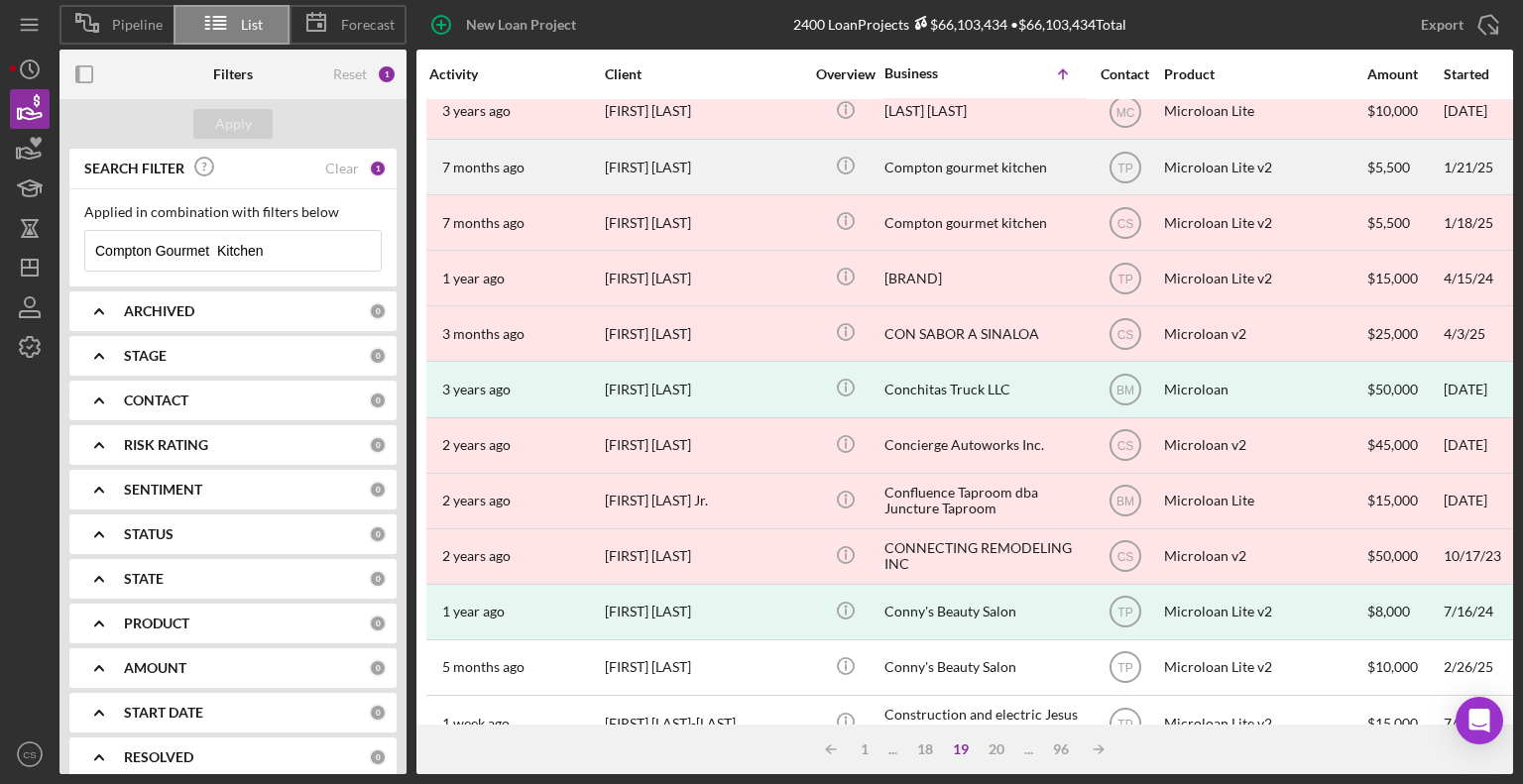 click on "Compton gourmet kitchen" at bounding box center [984, 167] 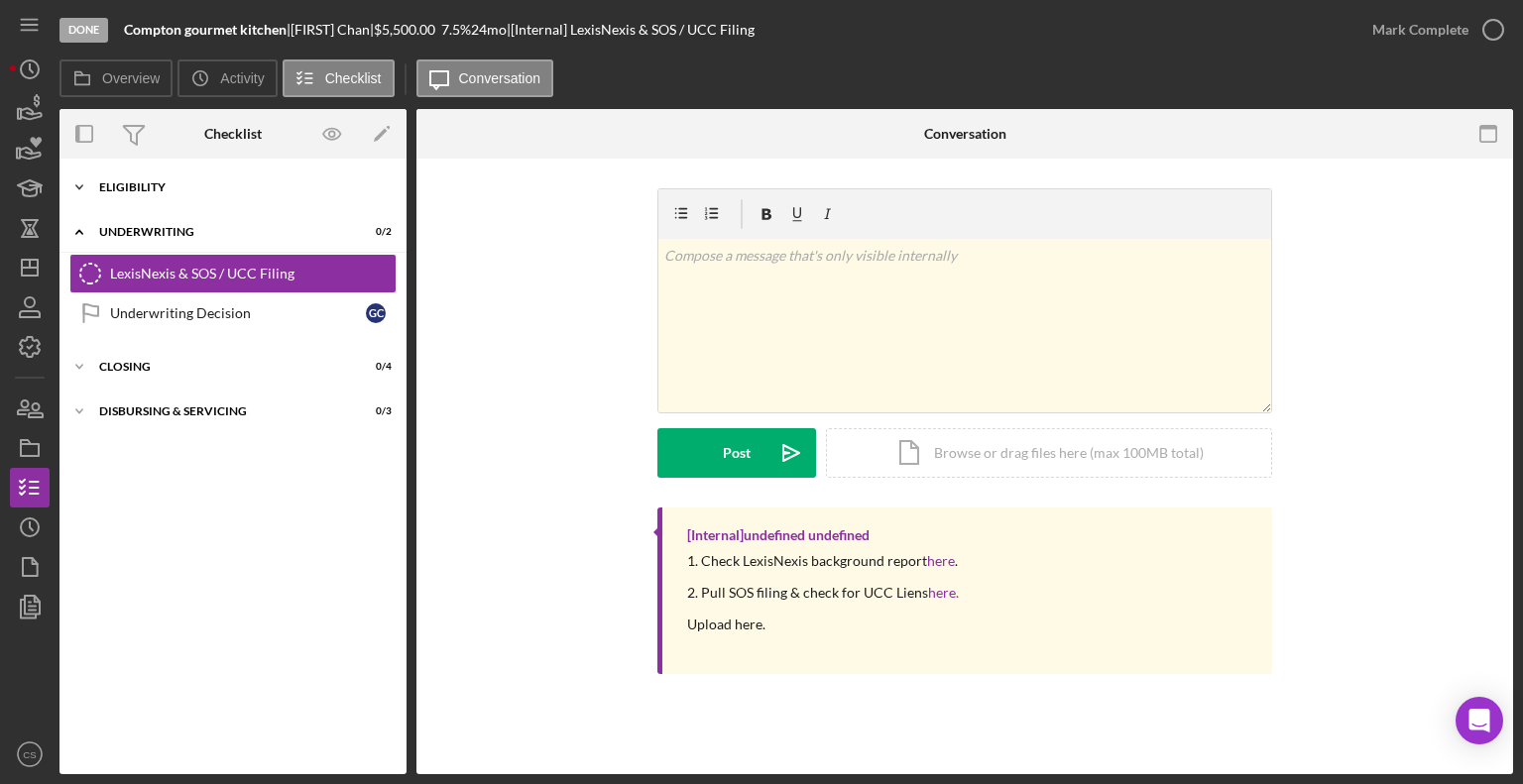 click on "Icon/Expander Eligibility 6 / 6" at bounding box center [233, 187] 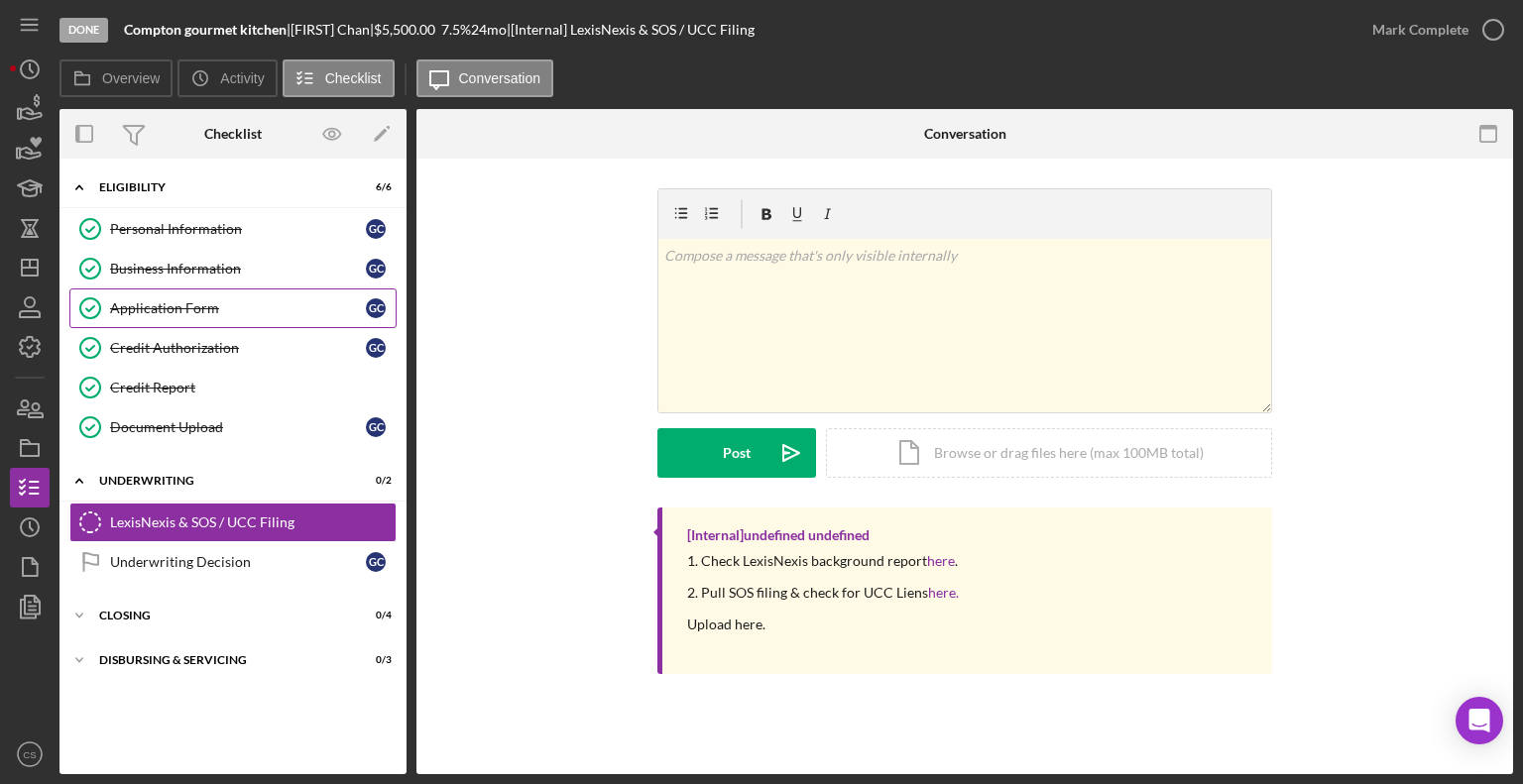 click on "Application Form" at bounding box center [238, 308] 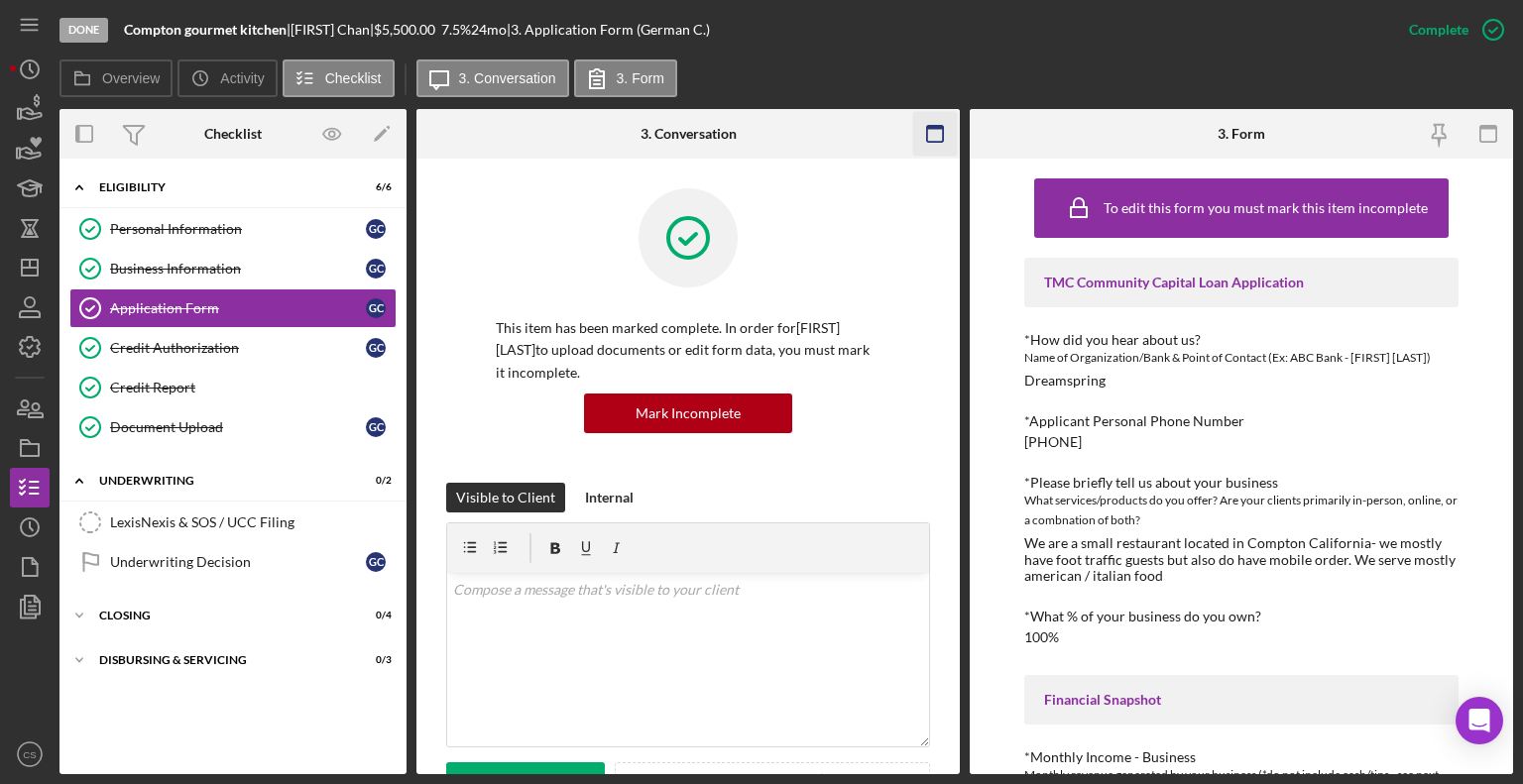 click 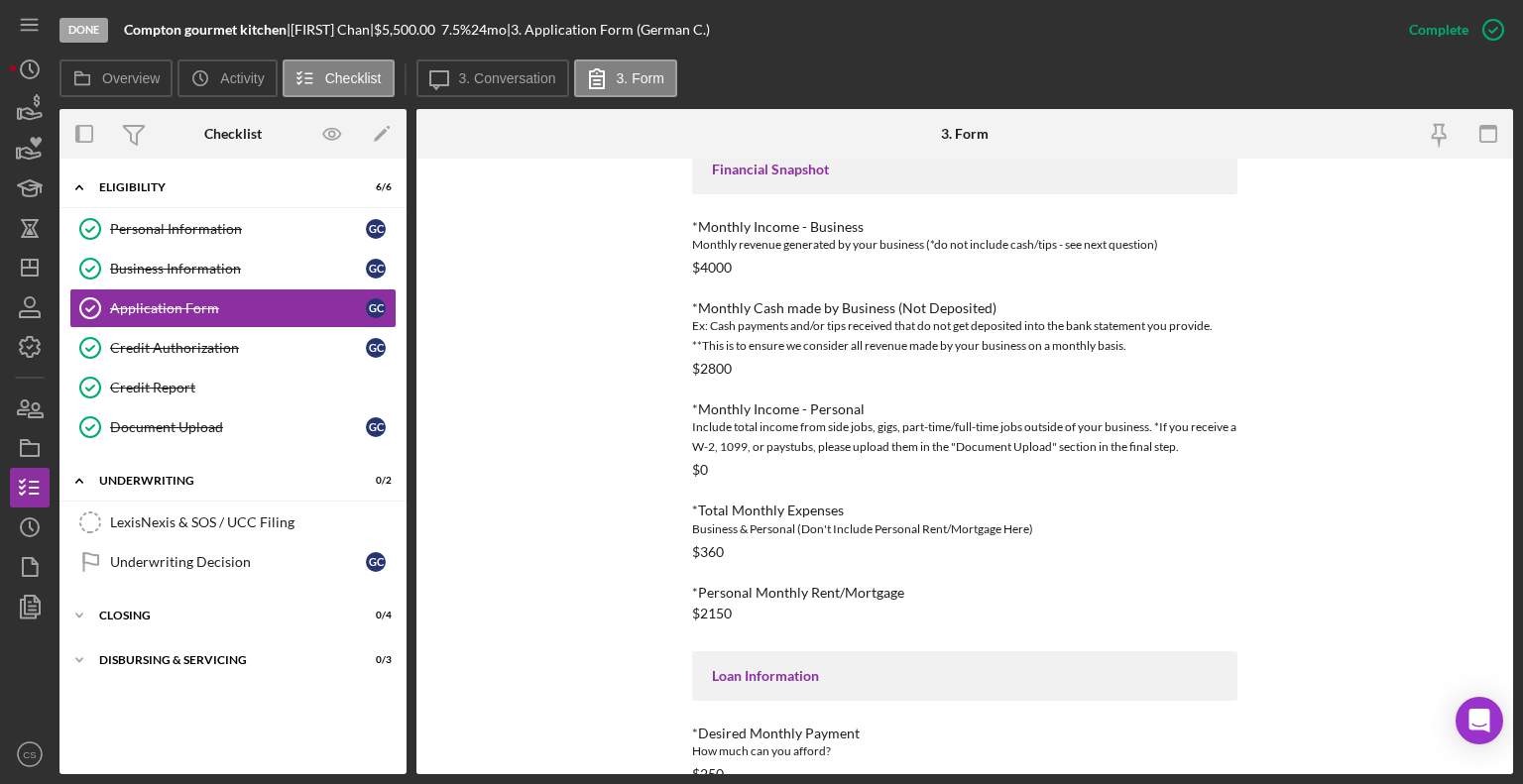 scroll, scrollTop: 632, scrollLeft: 0, axis: vertical 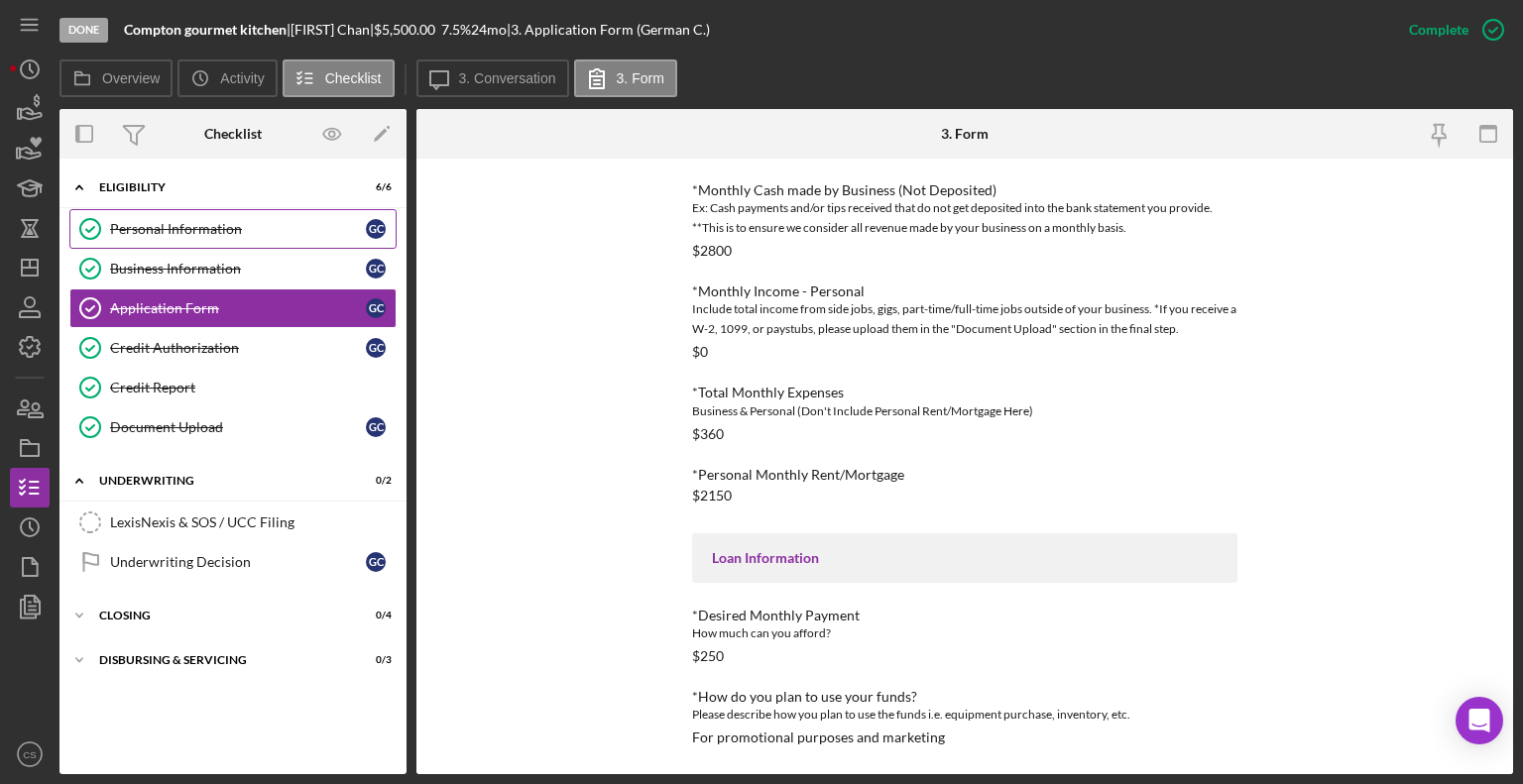 click on "Personal Information" at bounding box center (238, 229) 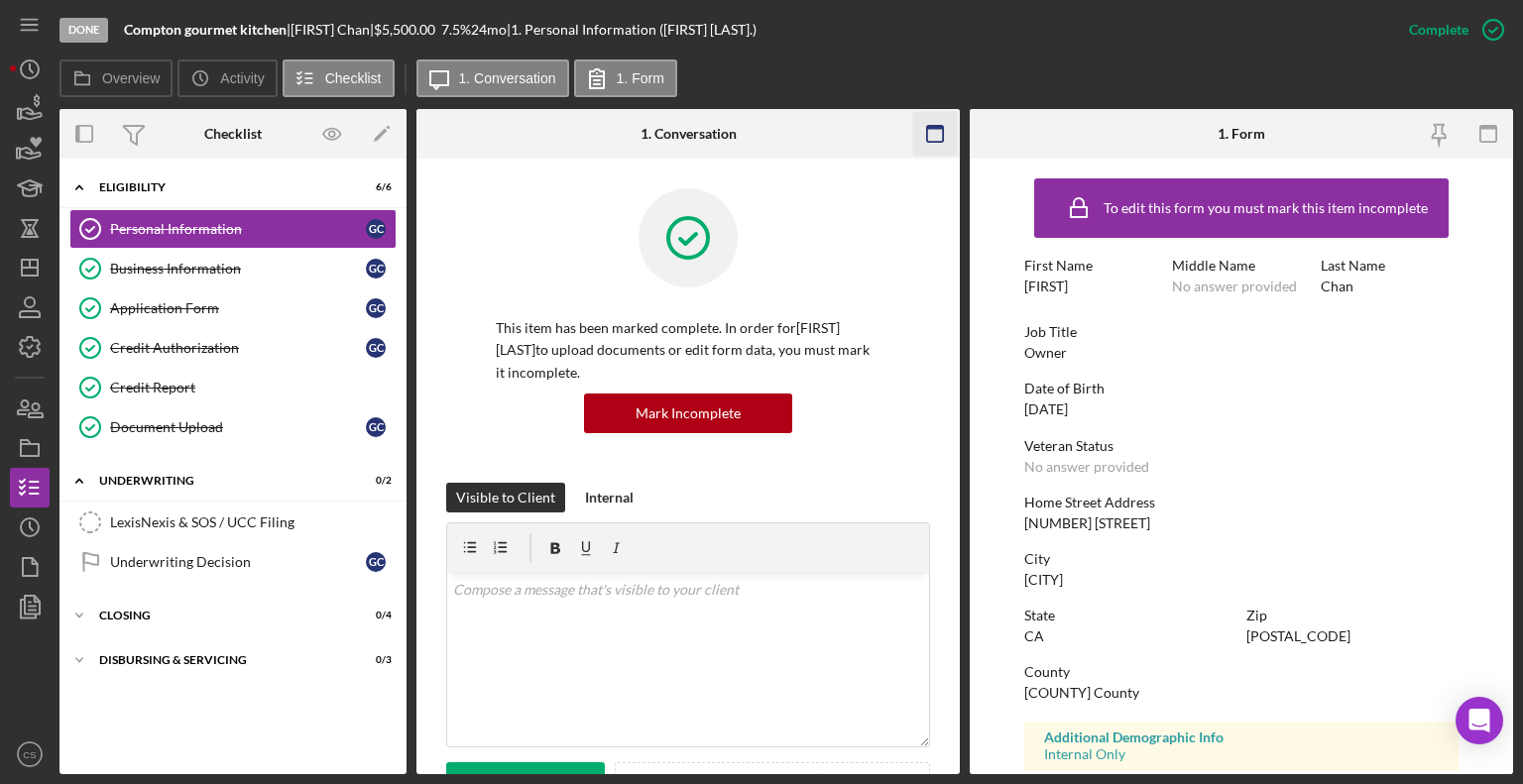 click 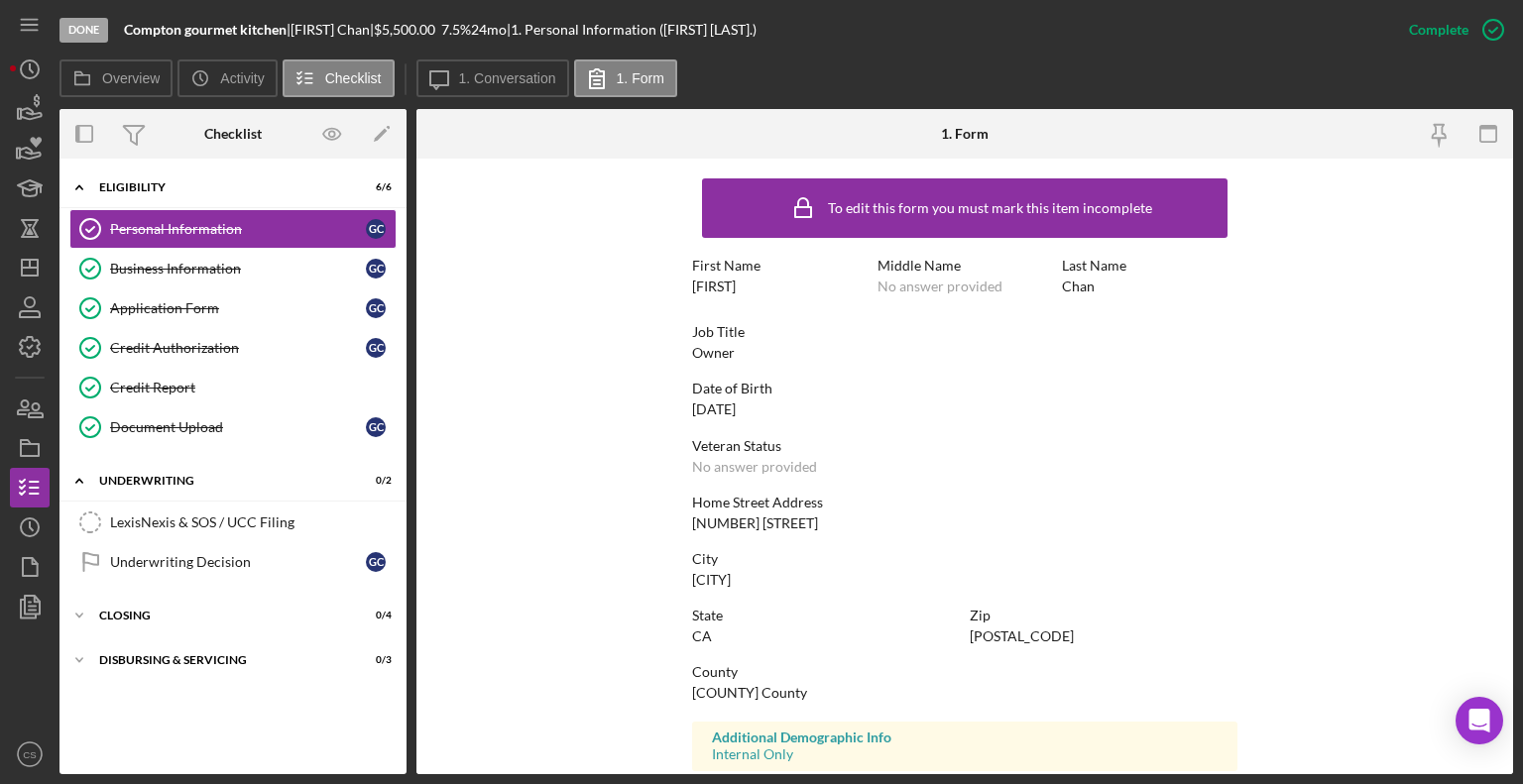 scroll, scrollTop: 309, scrollLeft: 0, axis: vertical 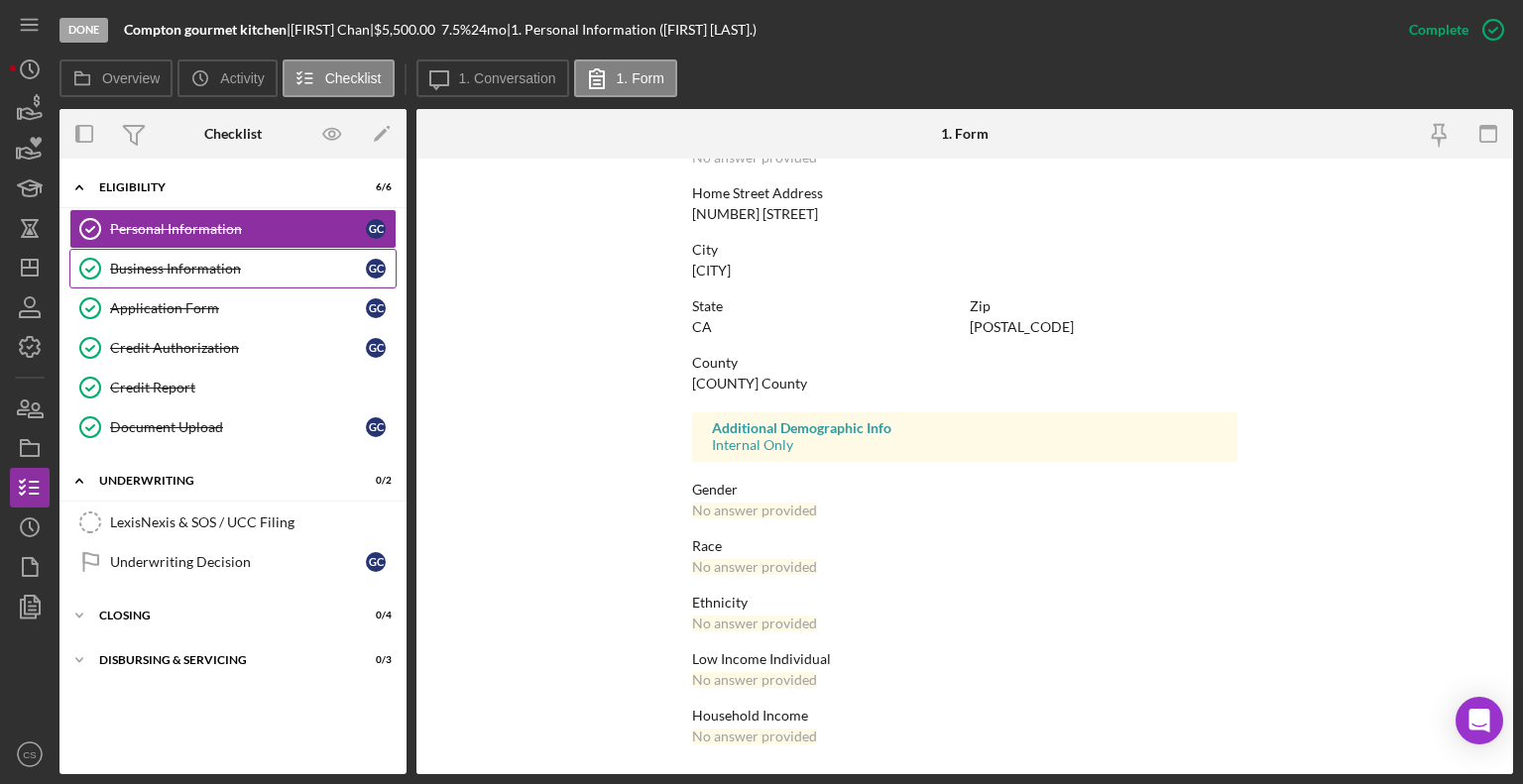 click on "Business Information" at bounding box center [238, 269] 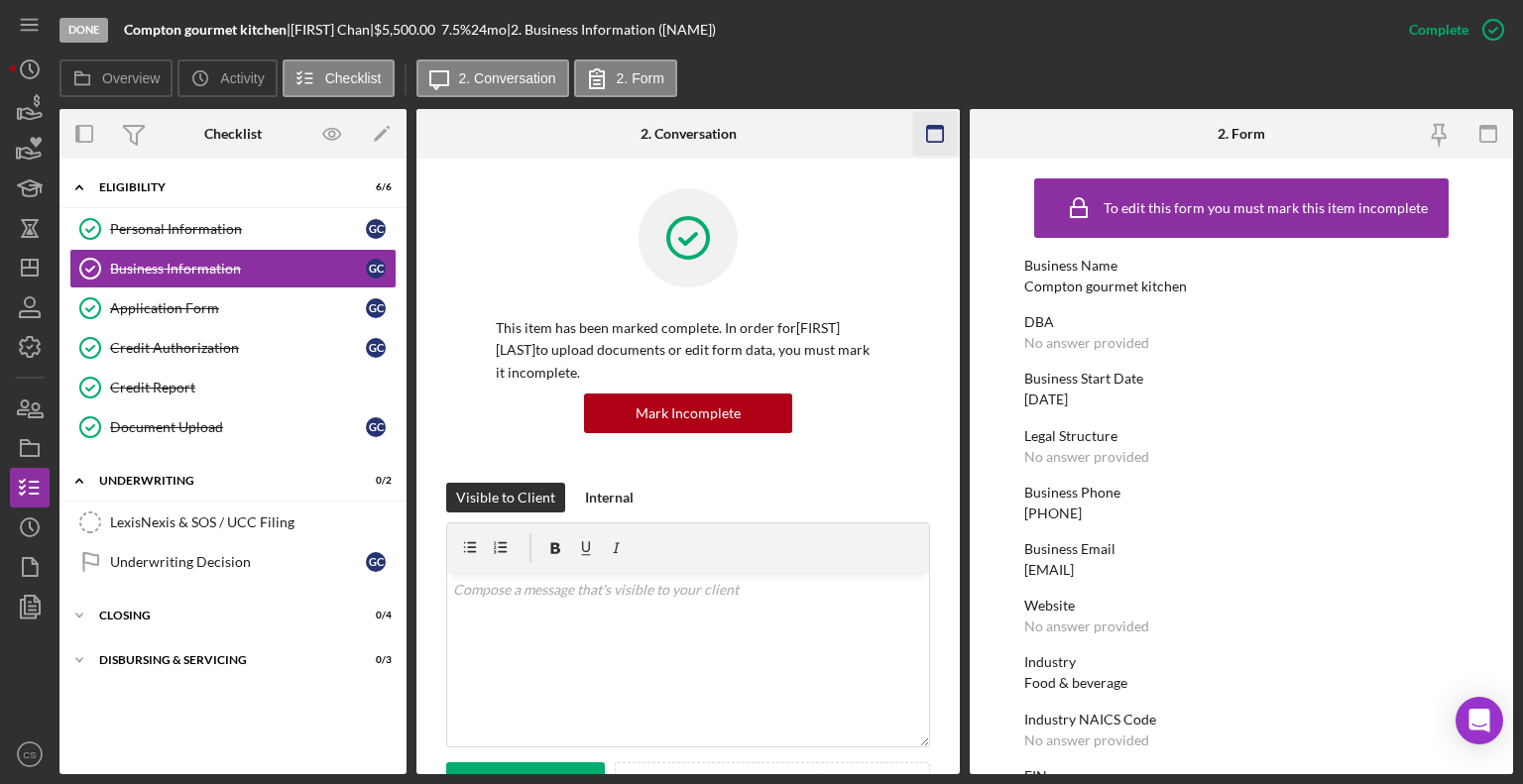 click 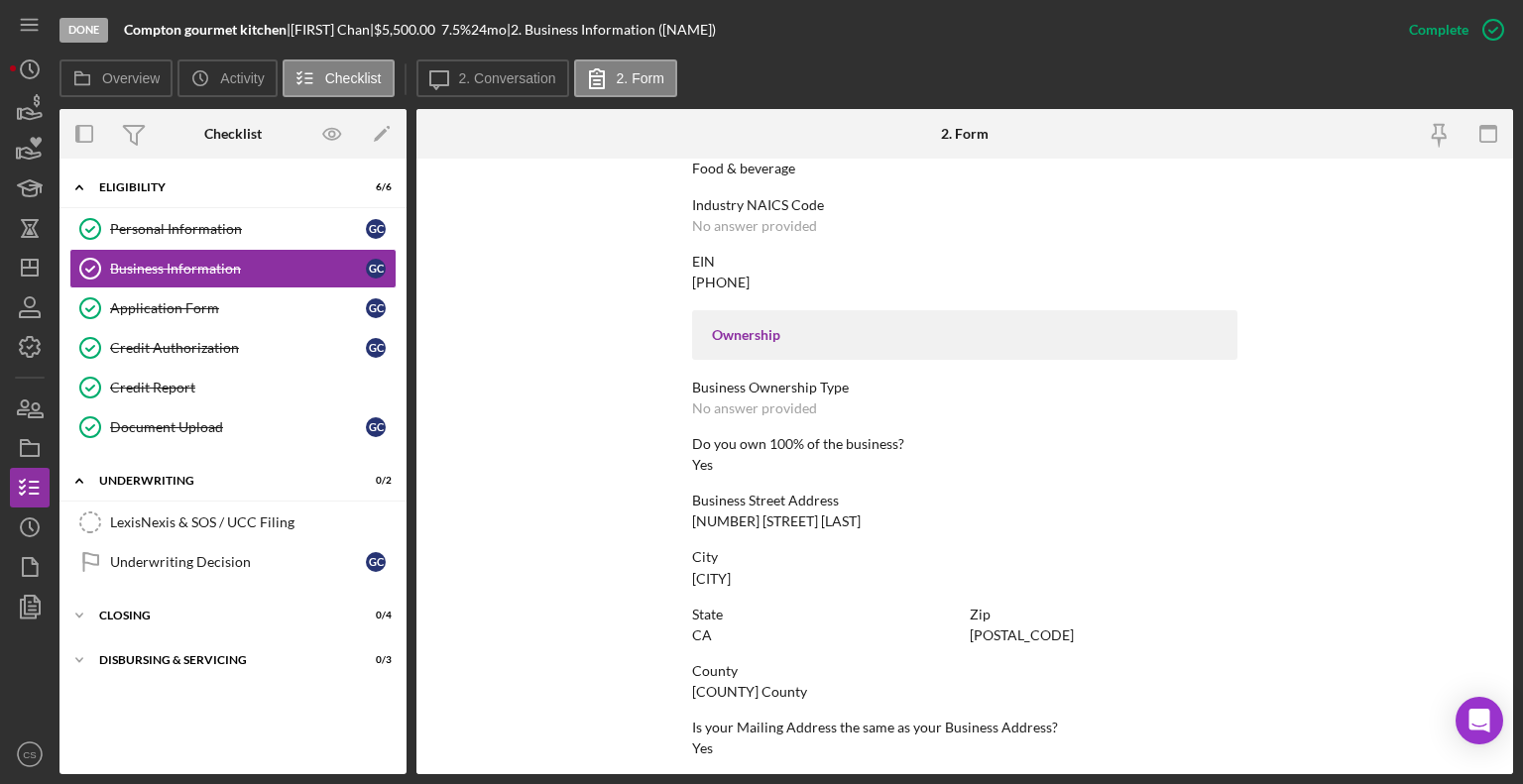scroll, scrollTop: 879, scrollLeft: 0, axis: vertical 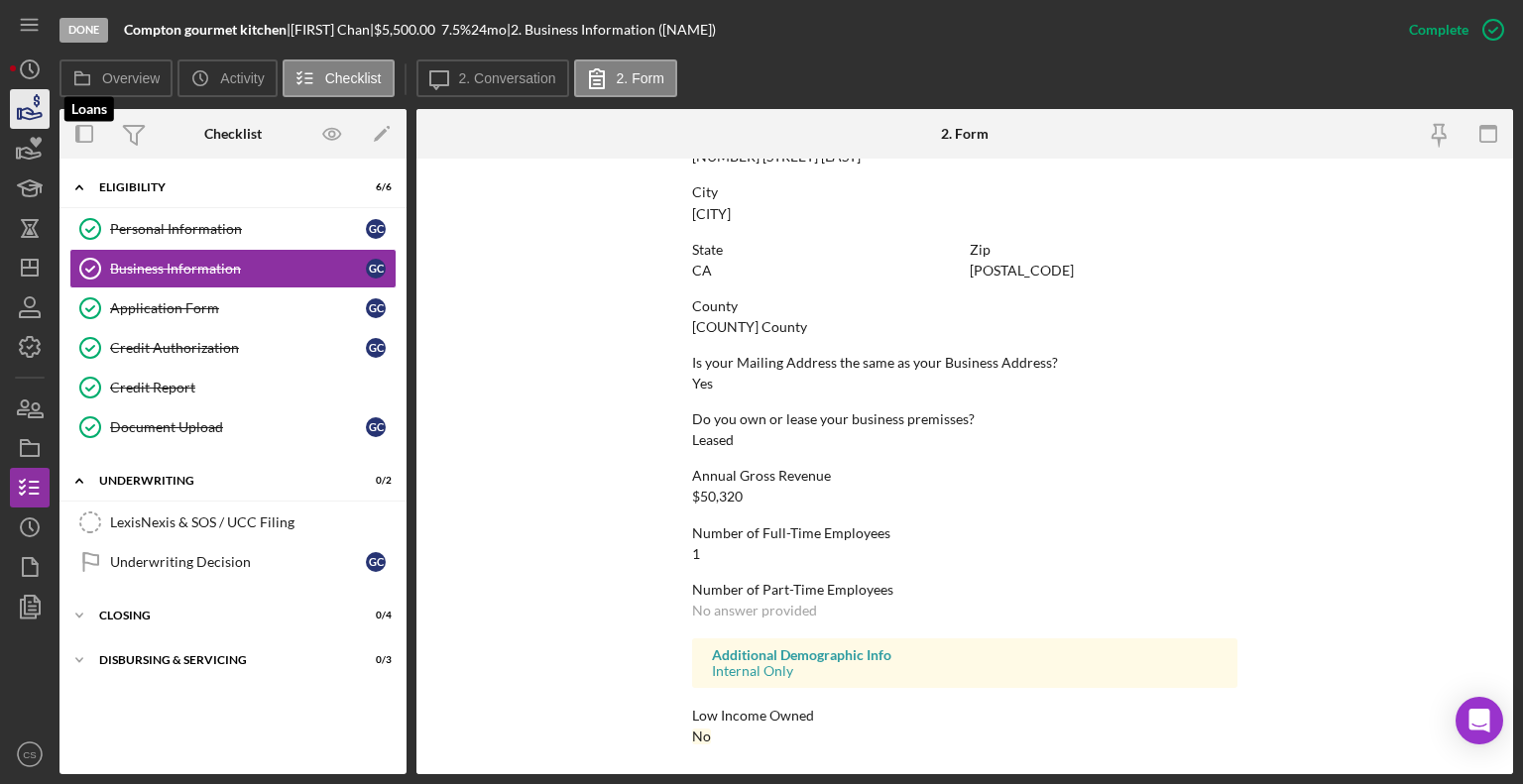 click 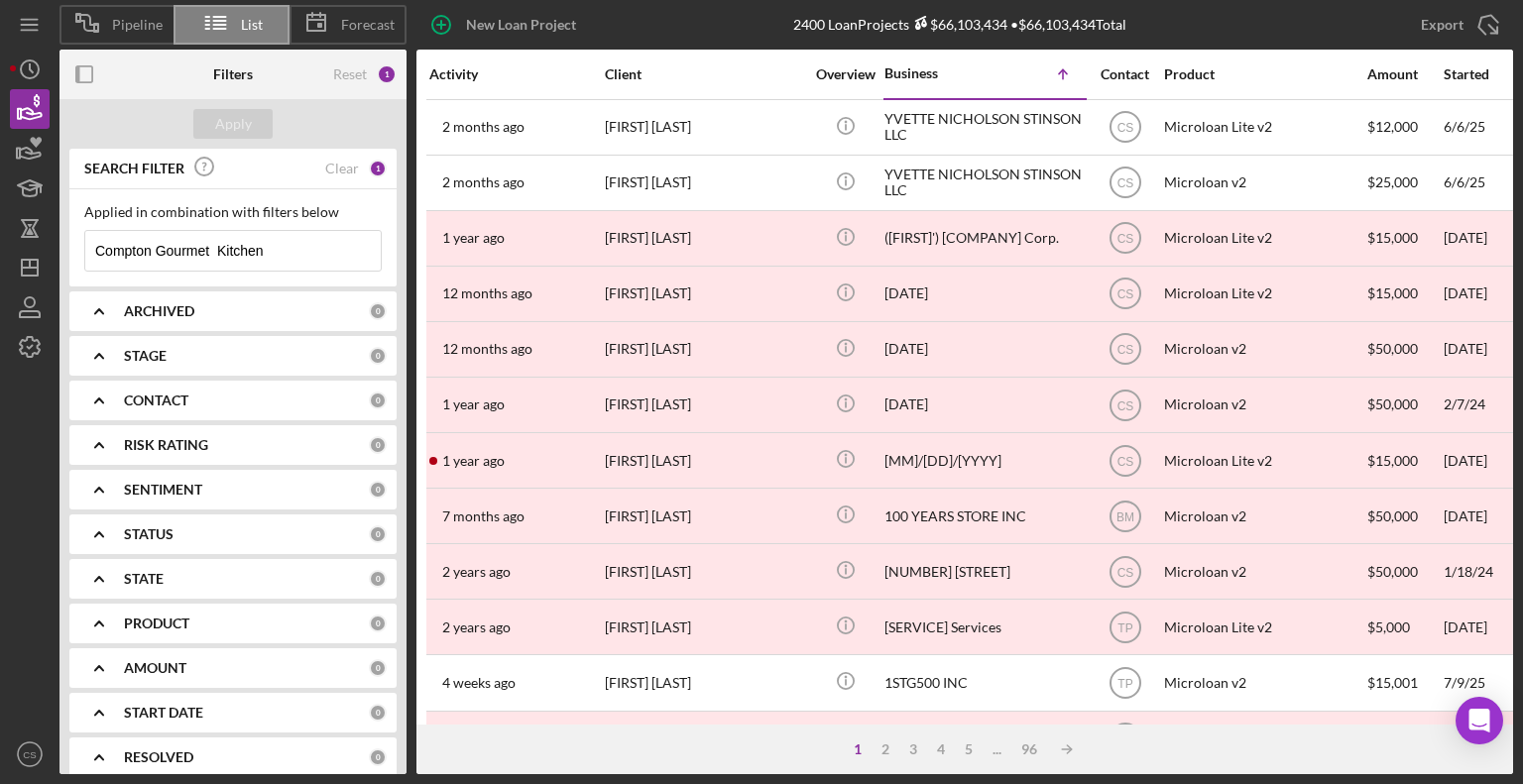 drag, startPoint x: 290, startPoint y: 245, endPoint x: 4, endPoint y: 230, distance: 286.39309 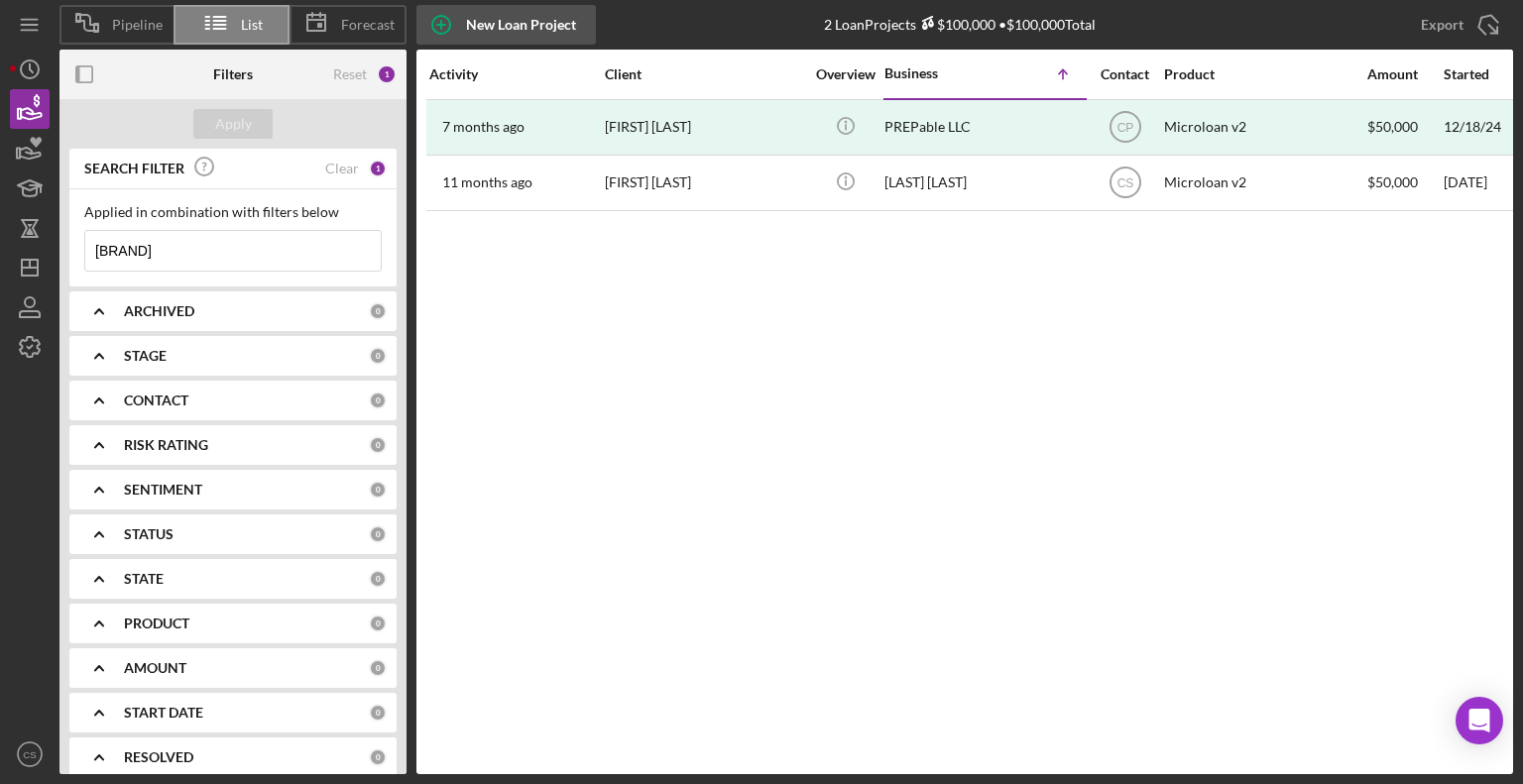 type on "[BRAND]" 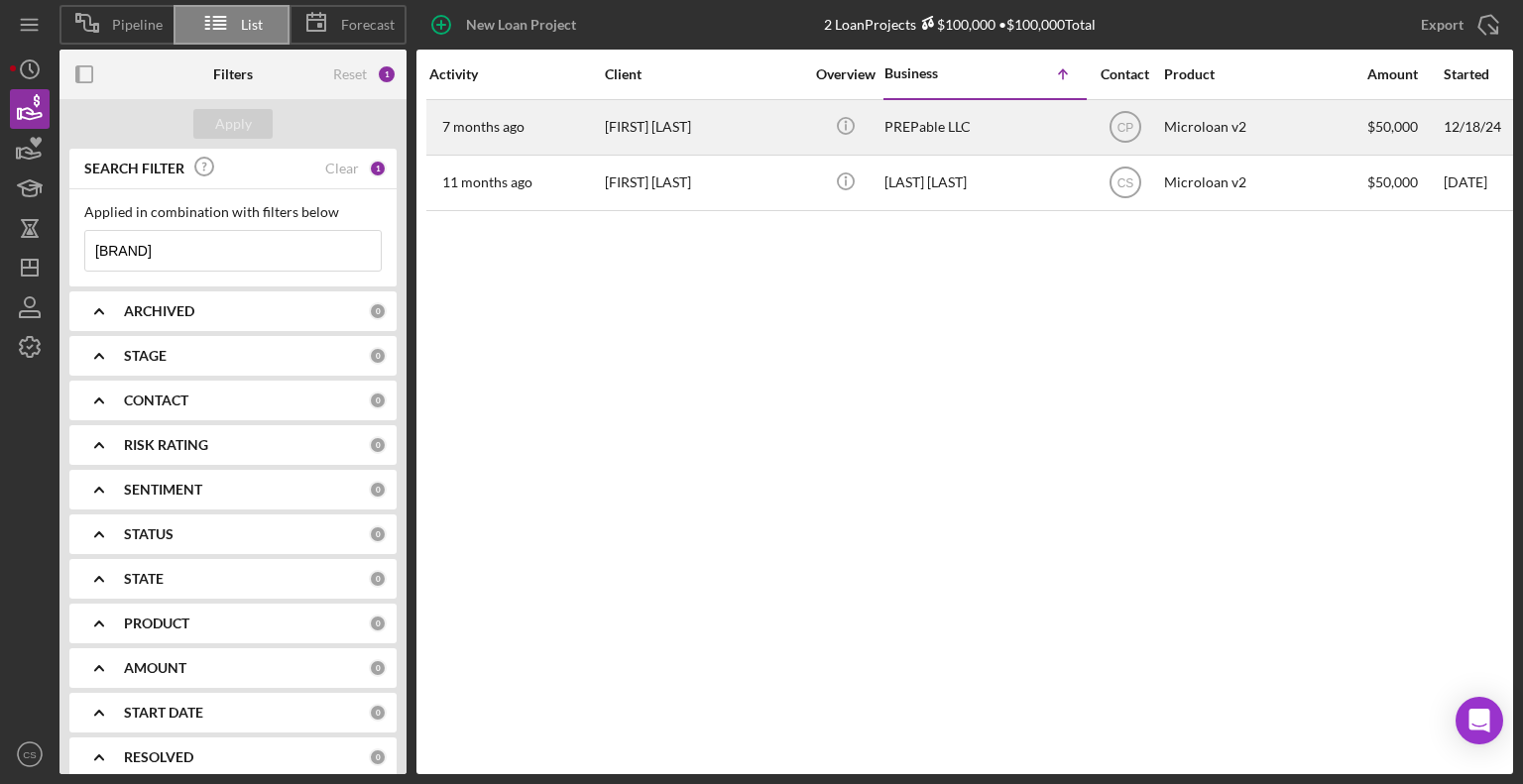 click on "PREPable LLC" at bounding box center [984, 127] 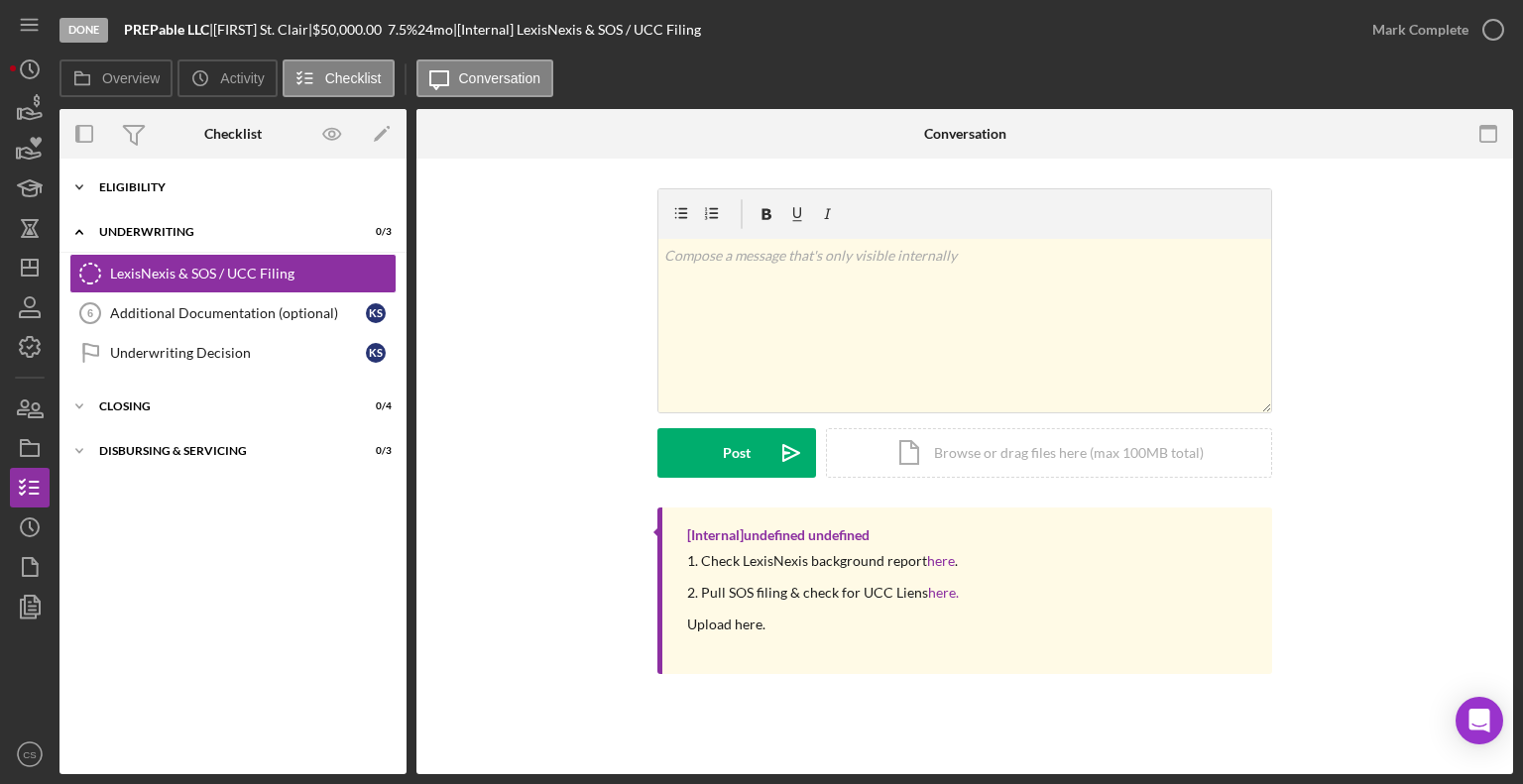 click on "Icon/Expander Eligibility 6 / 6" at bounding box center [233, 187] 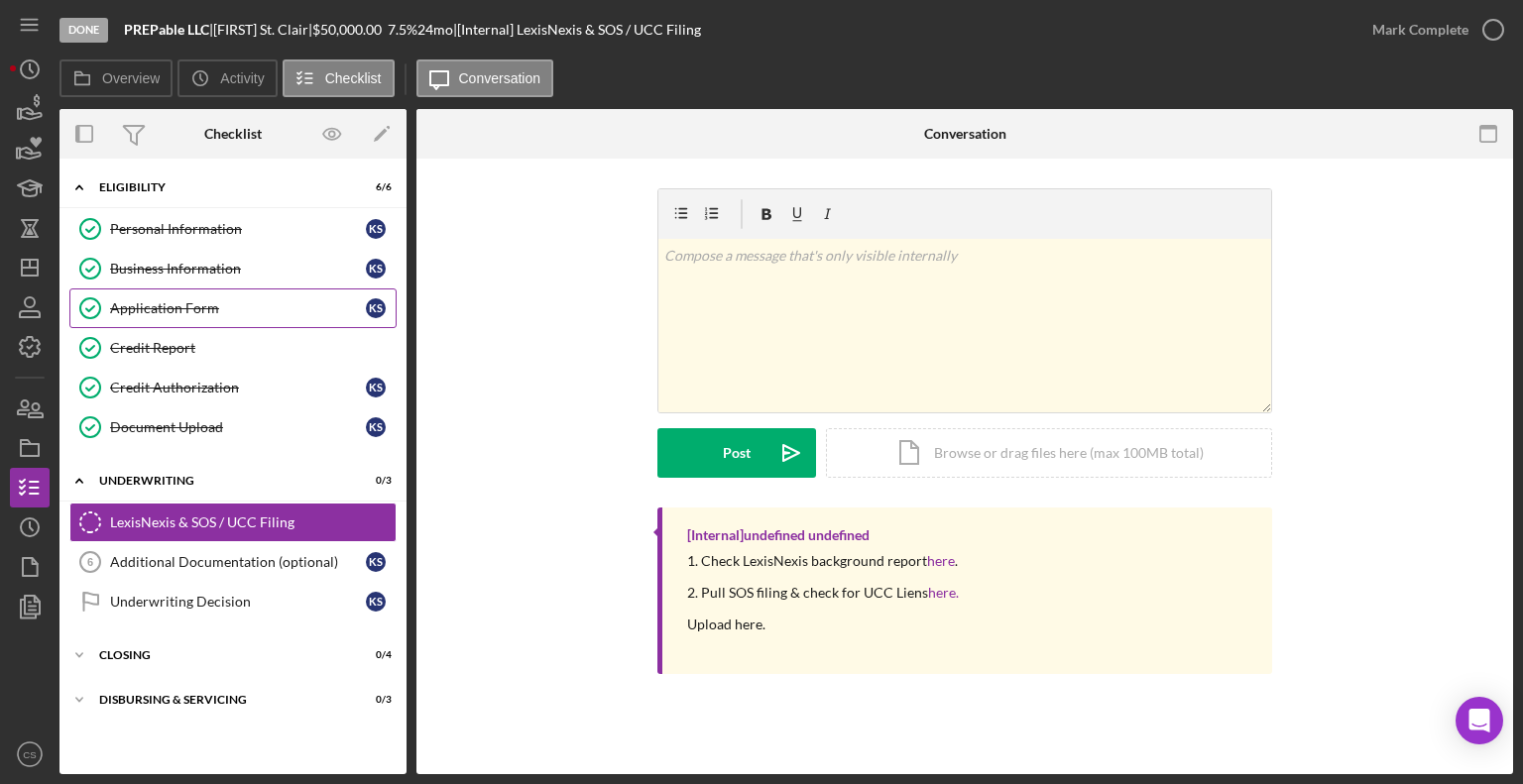click on "Application Form" at bounding box center (238, 308) 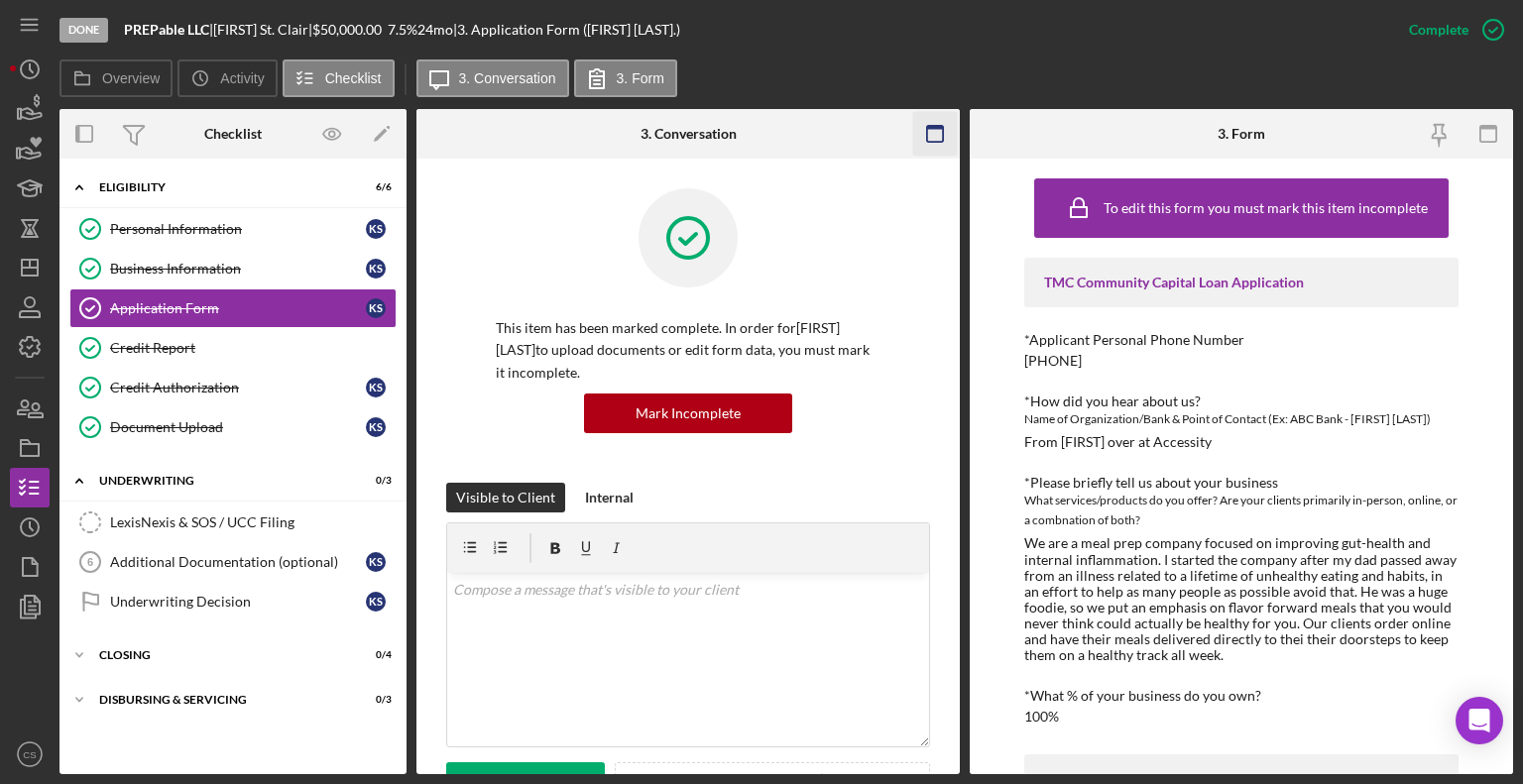 click 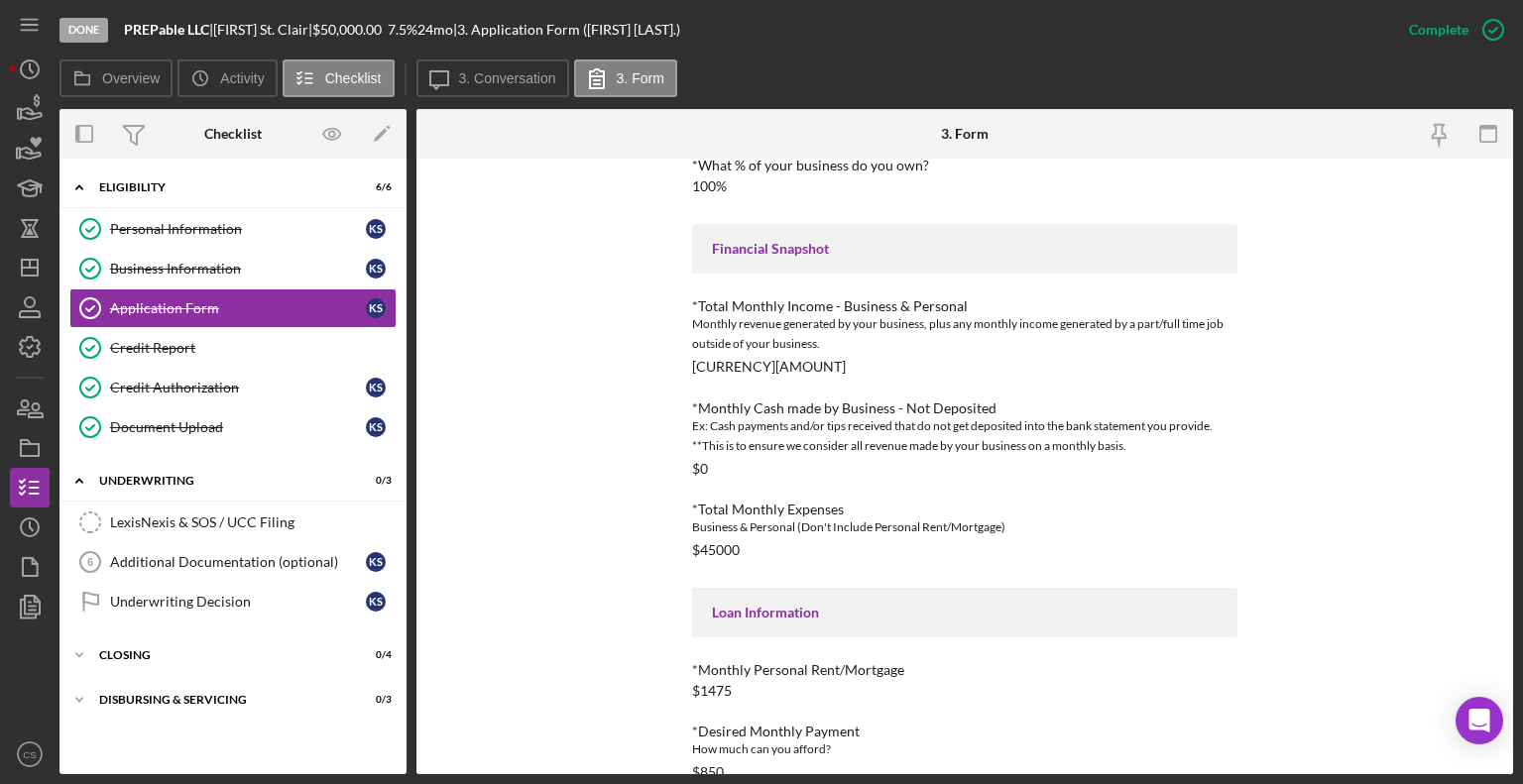scroll, scrollTop: 857, scrollLeft: 0, axis: vertical 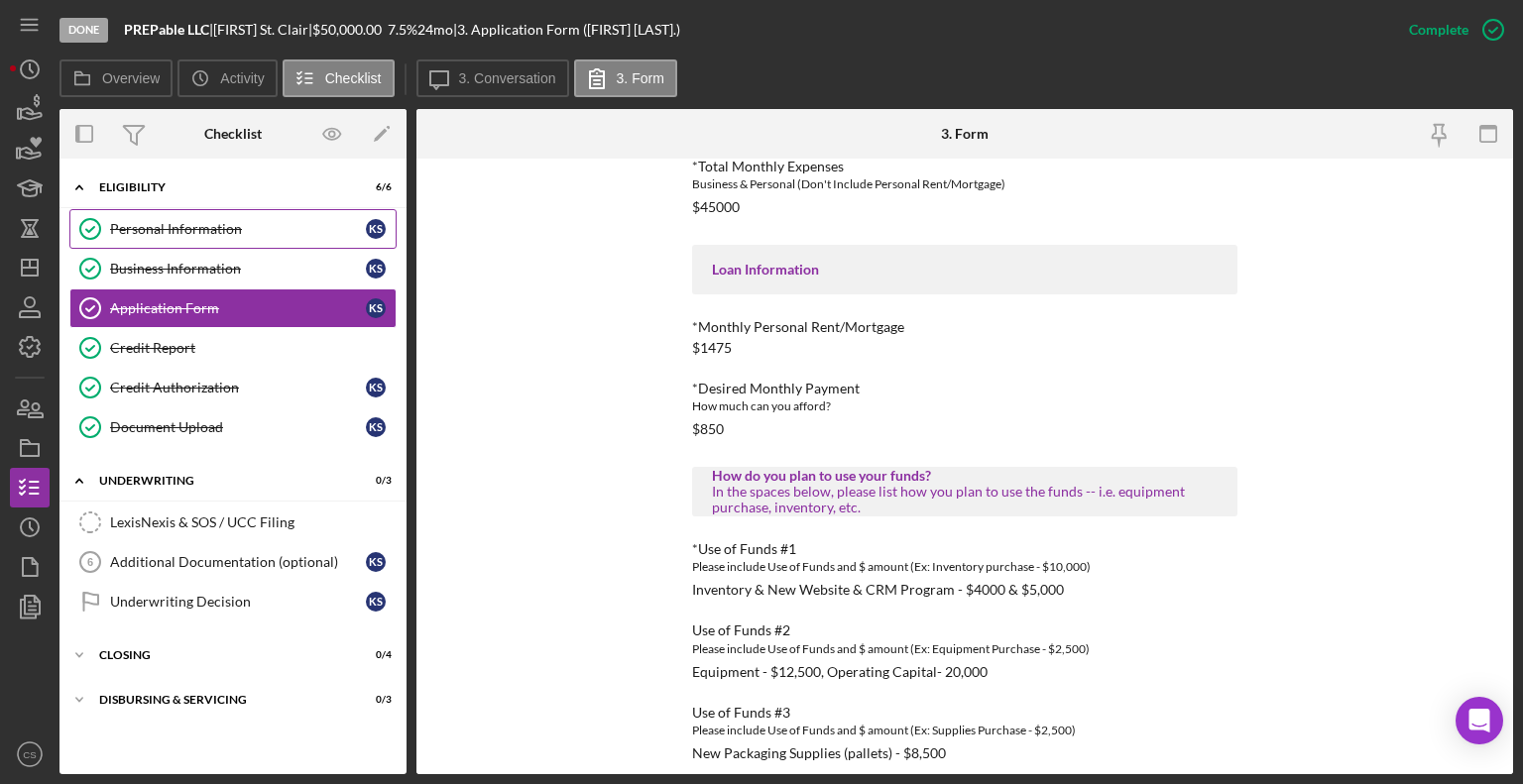 click on "Personal Information" at bounding box center (238, 229) 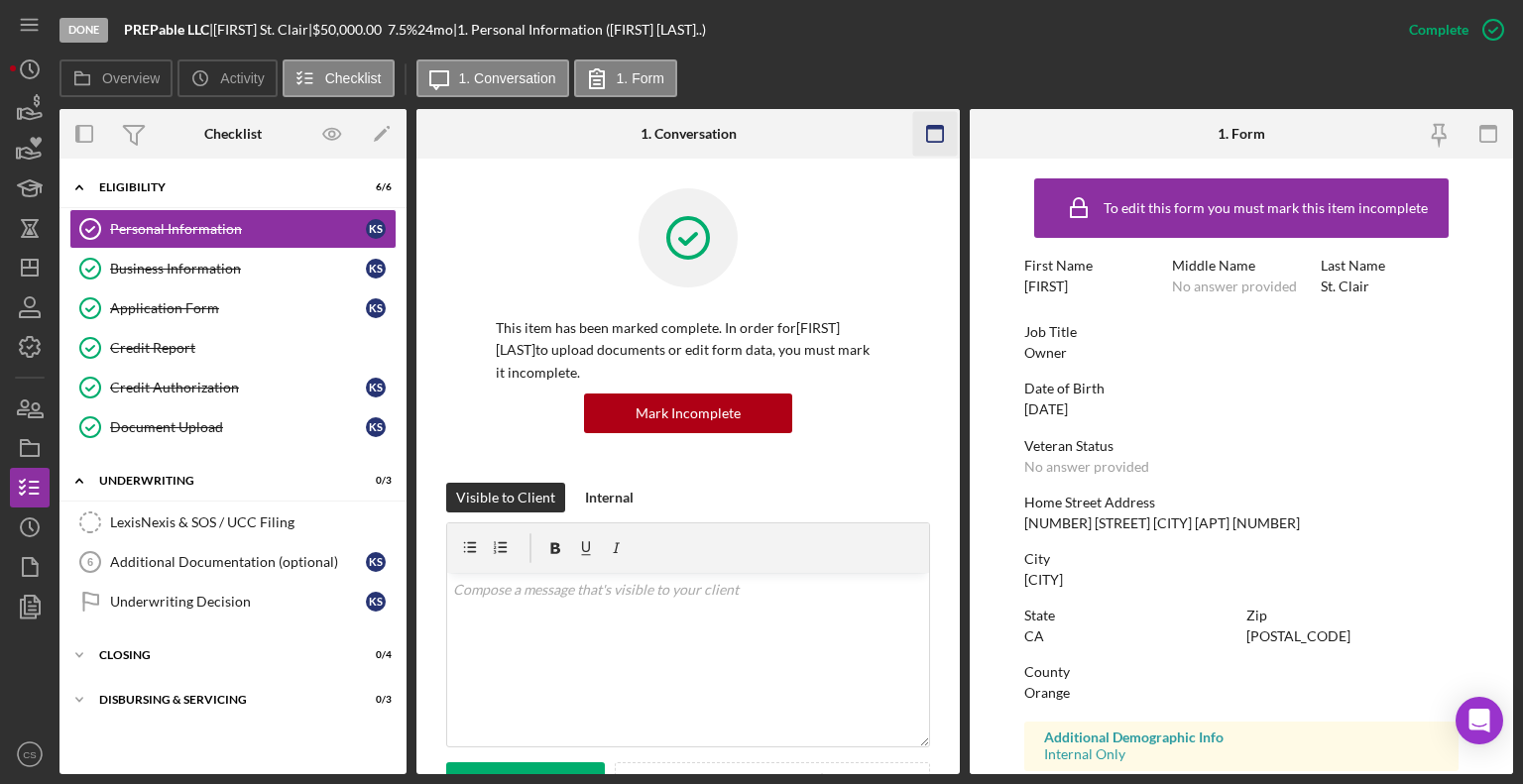 click 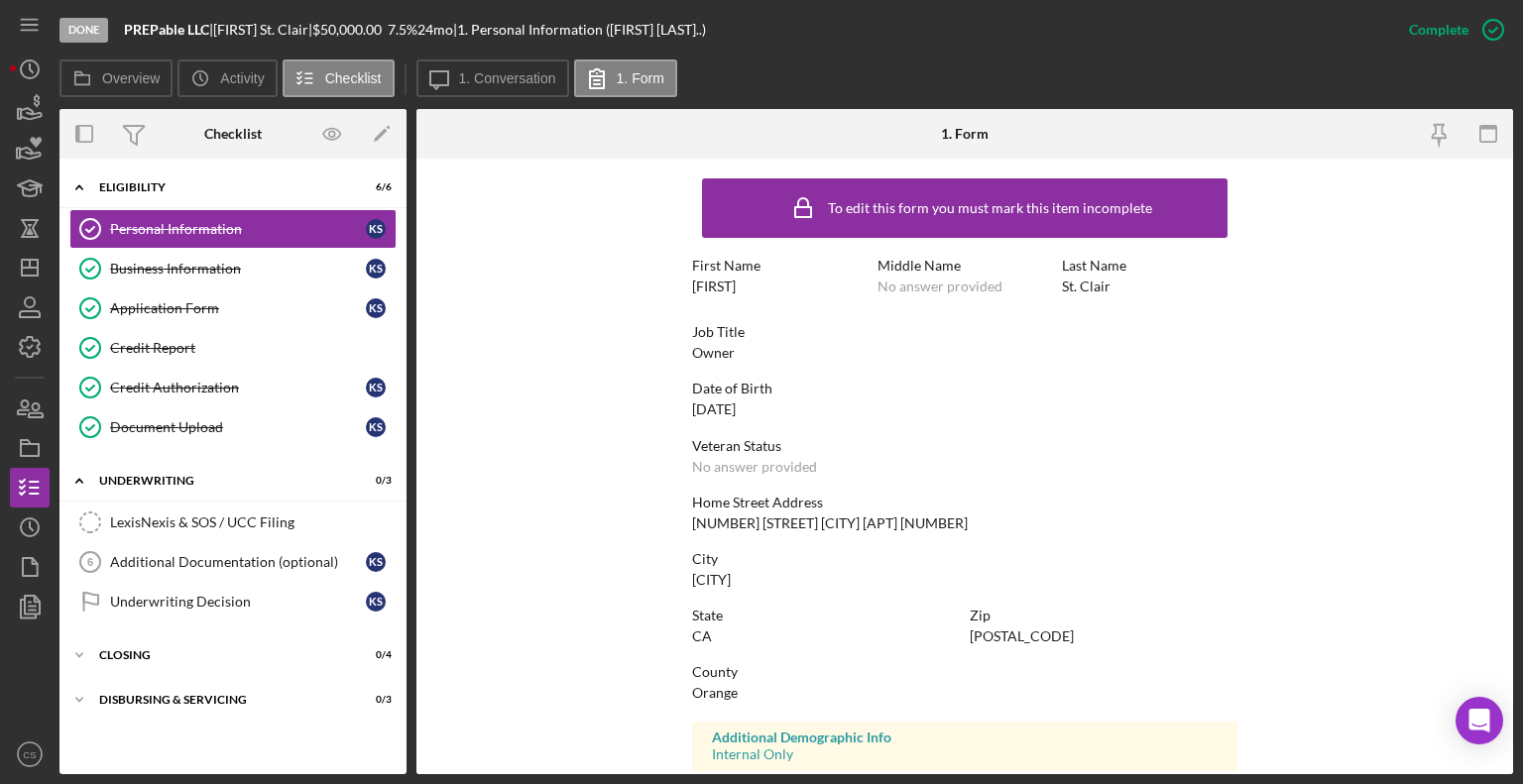 scroll, scrollTop: 309, scrollLeft: 0, axis: vertical 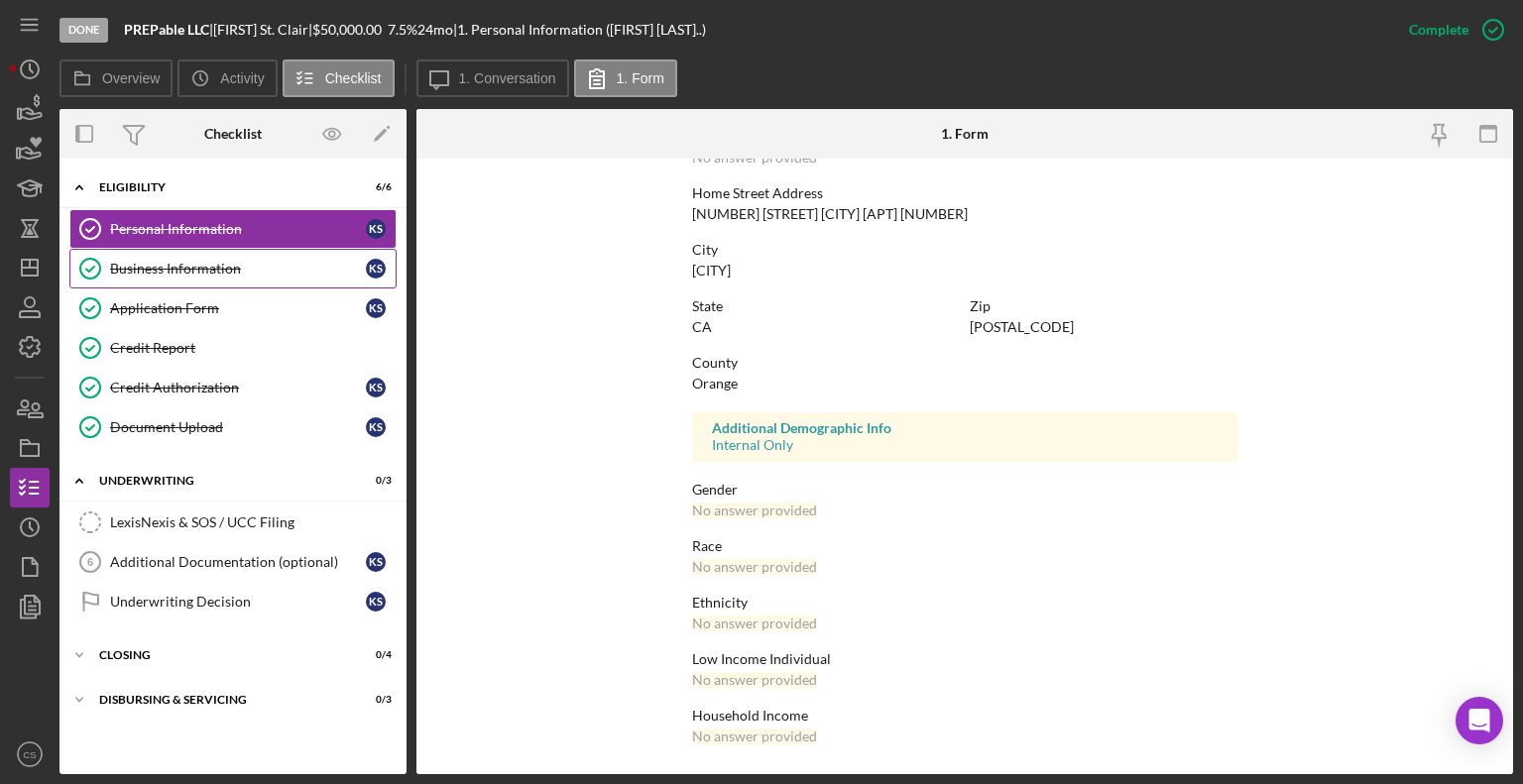 click on "Business Information" at bounding box center [238, 269] 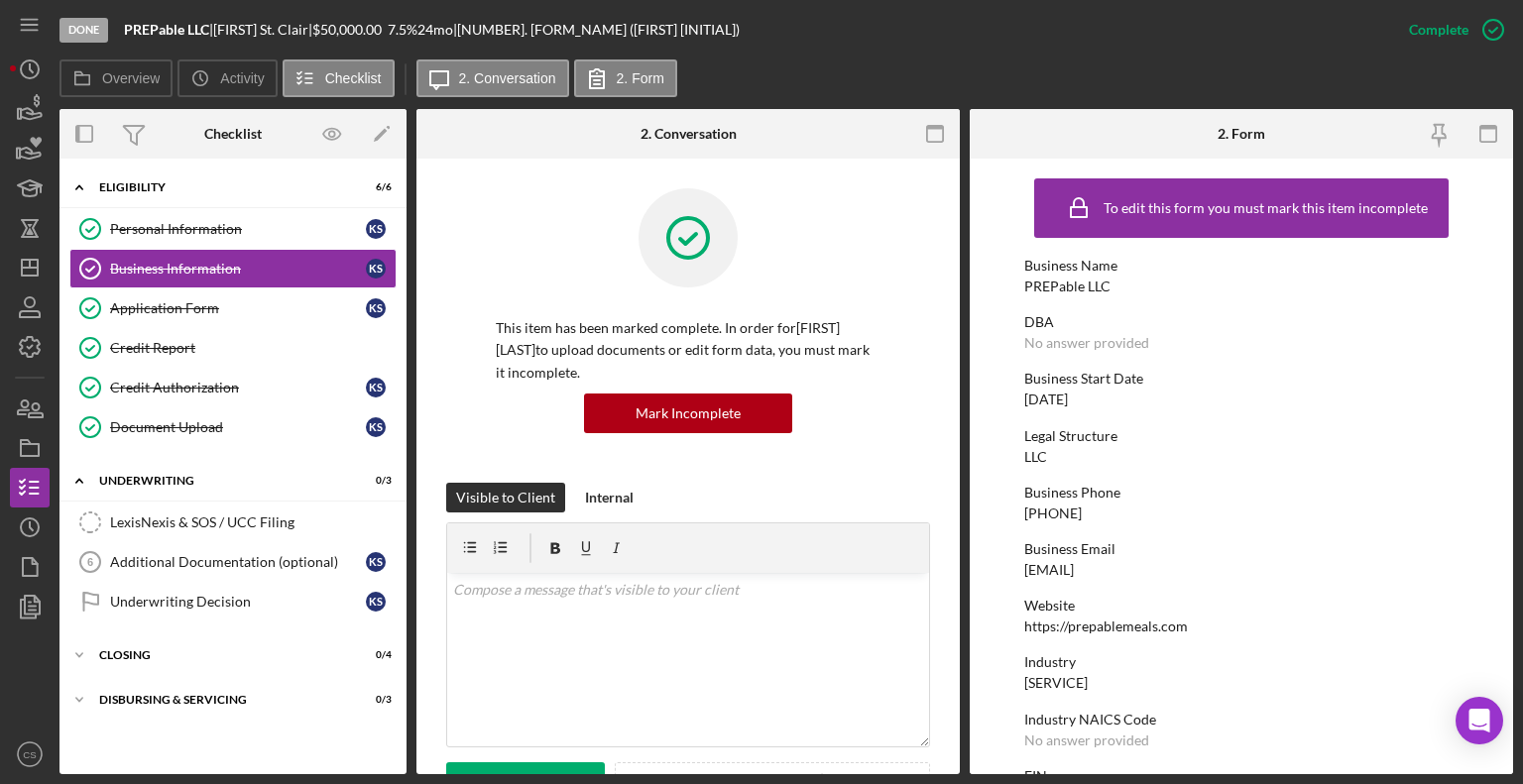 click 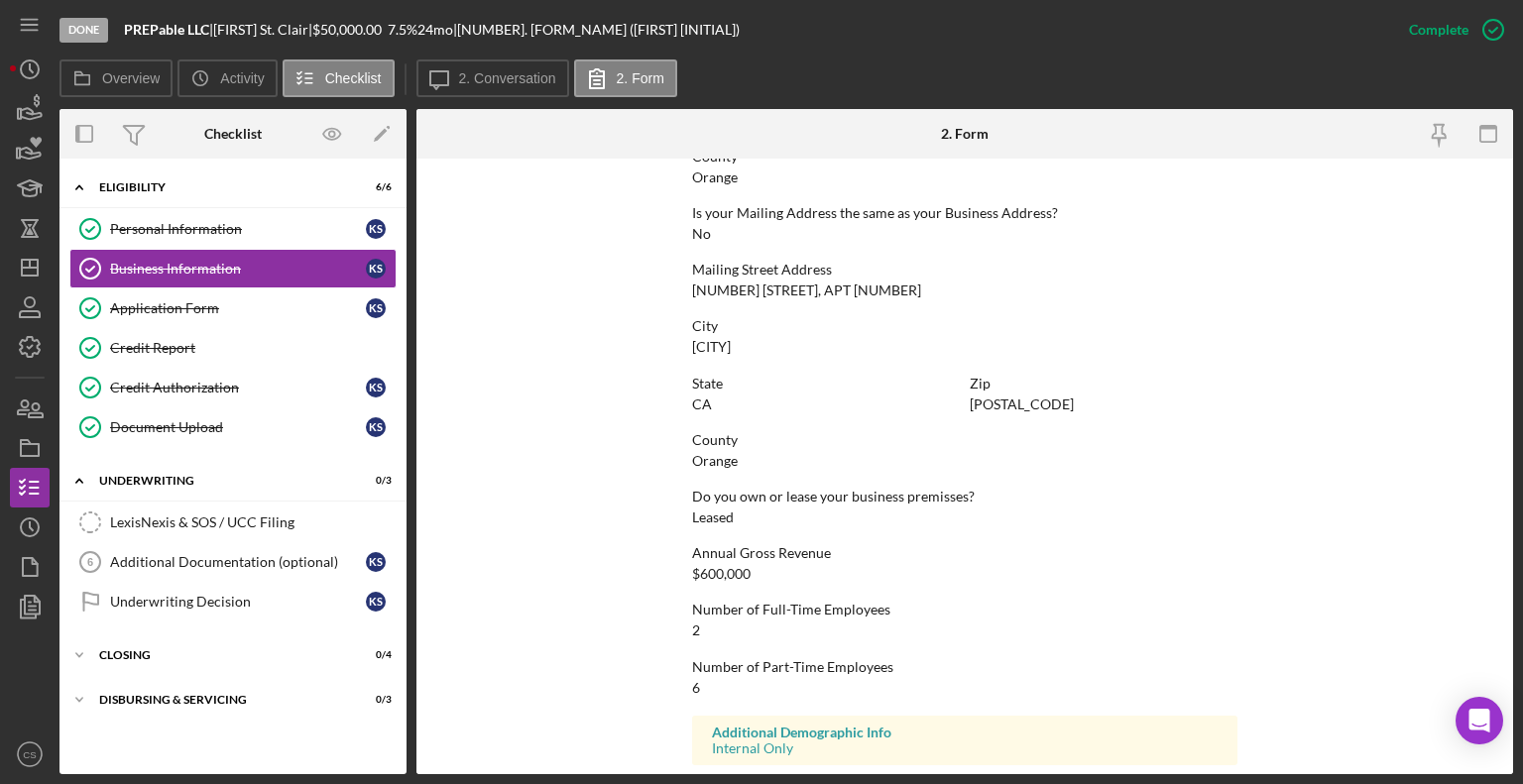 scroll, scrollTop: 1106, scrollLeft: 0, axis: vertical 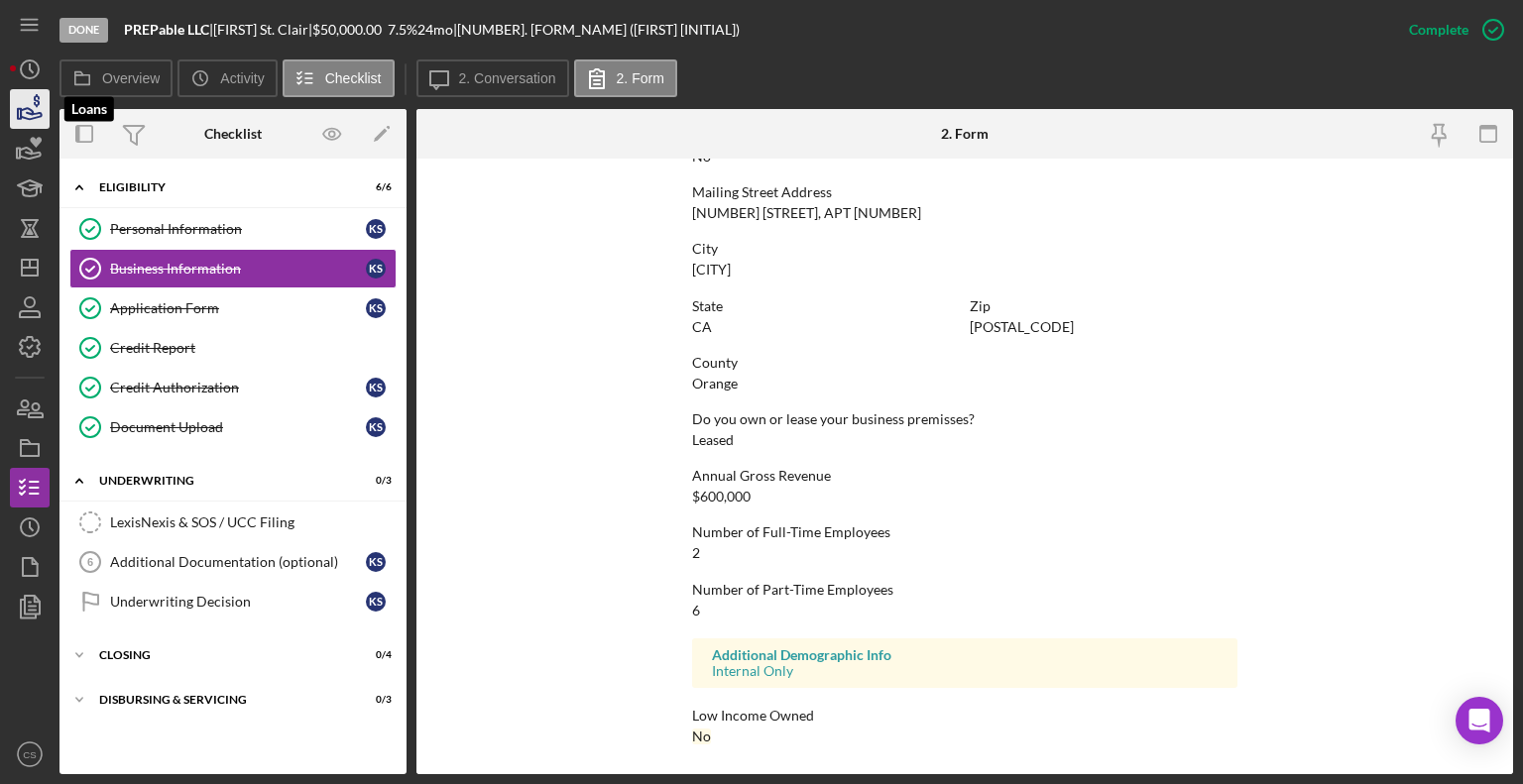 click 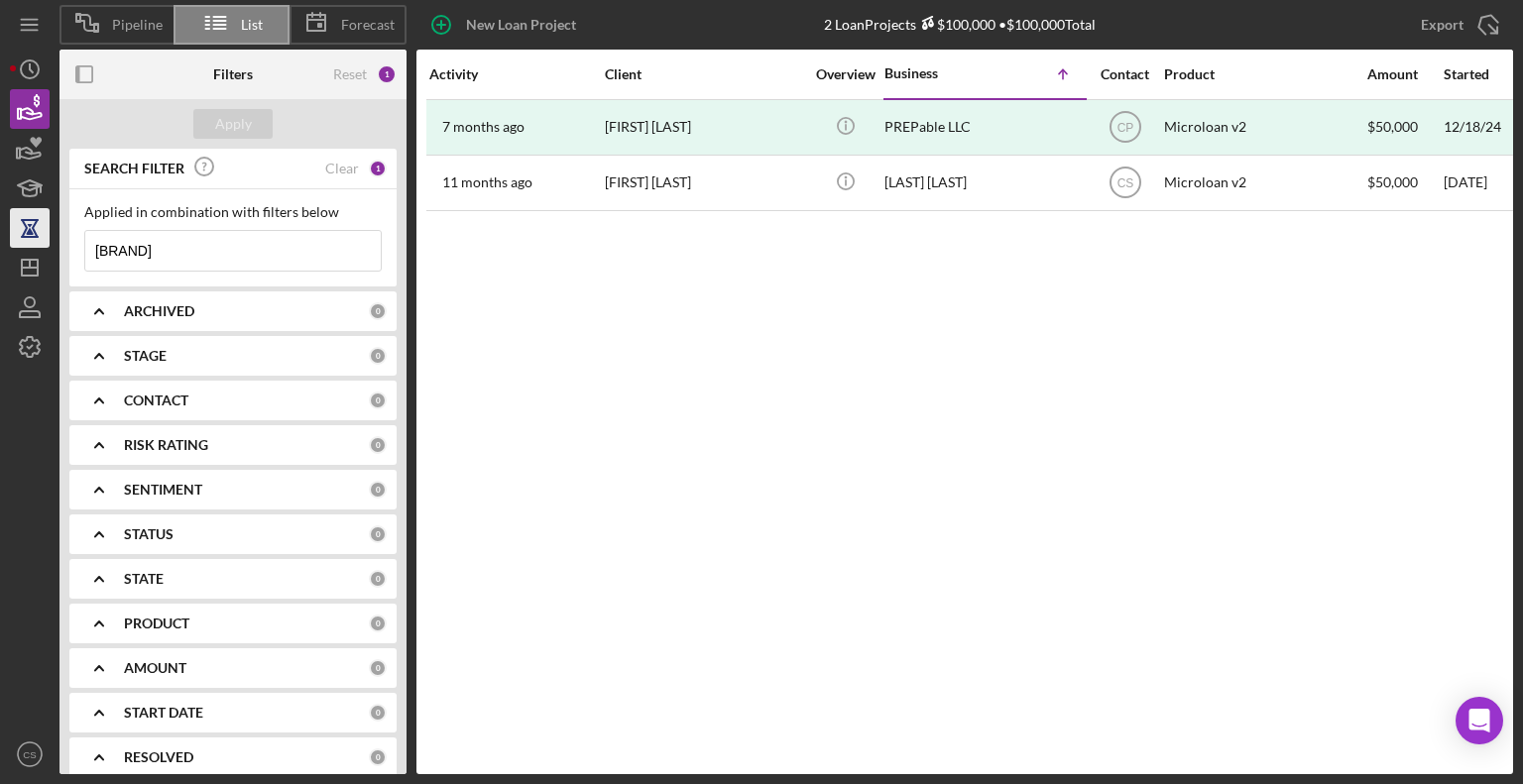 drag, startPoint x: 189, startPoint y: 241, endPoint x: 24, endPoint y: 246, distance: 165.07574 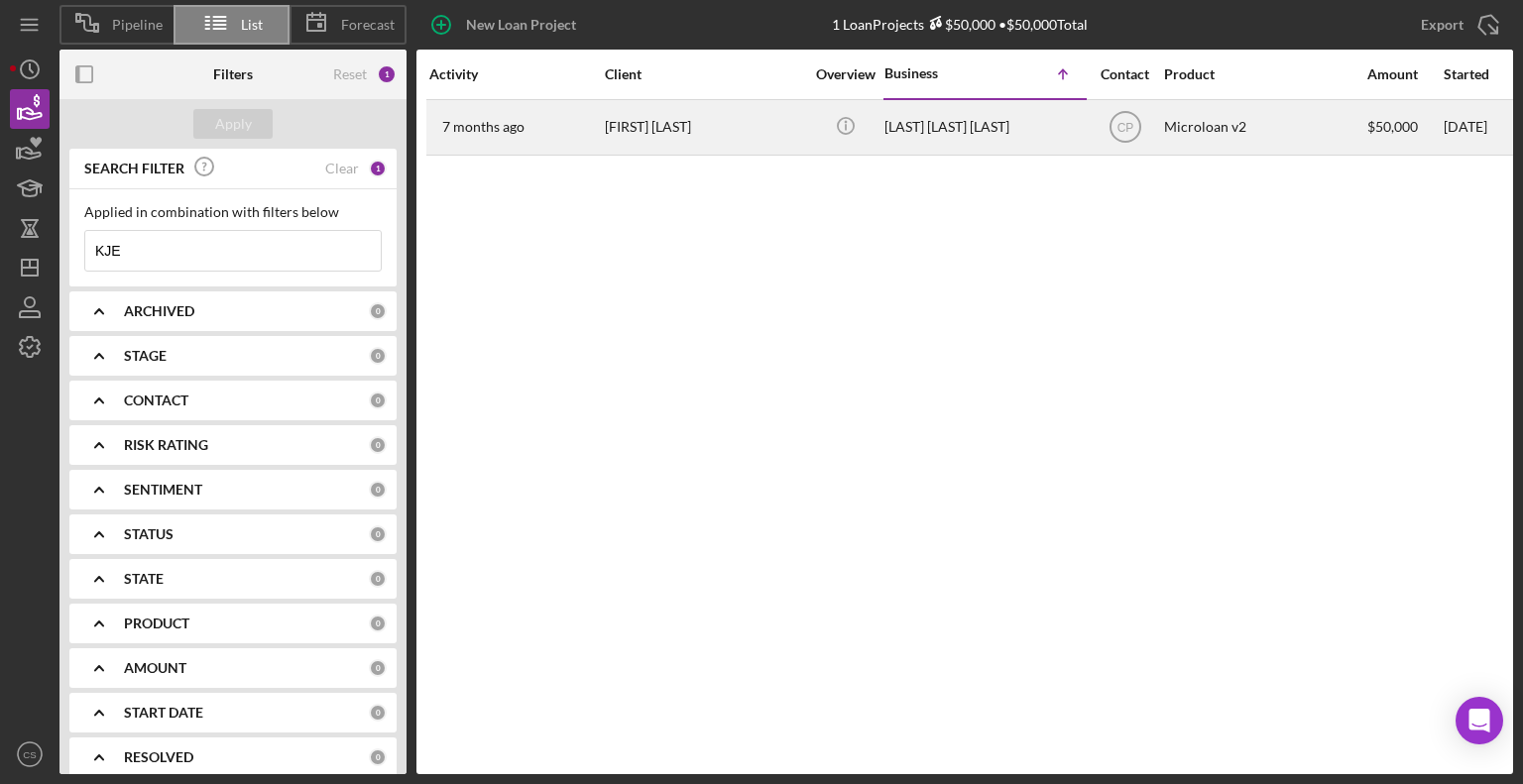 type on "KJE" 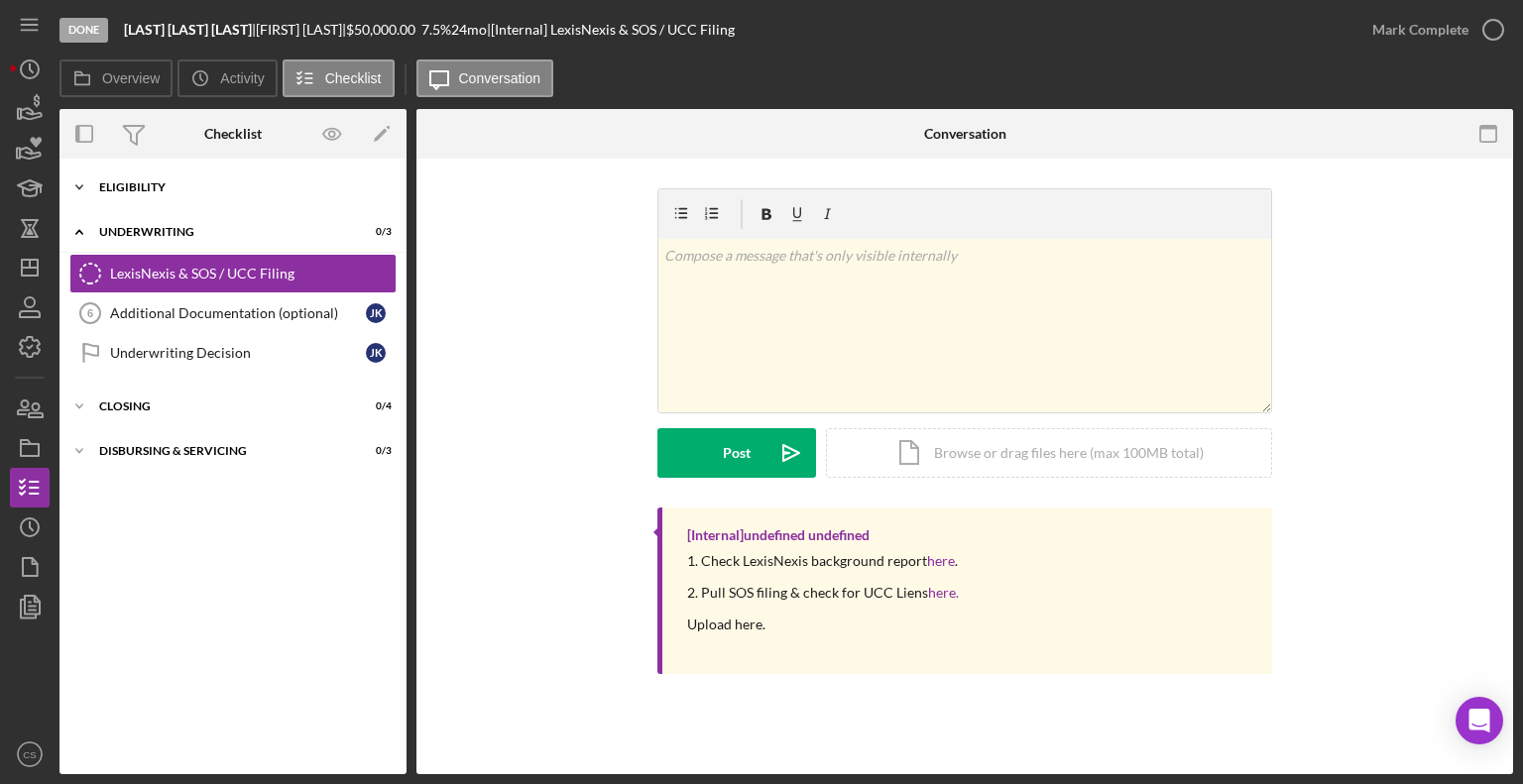 click on "Icon/Expander" 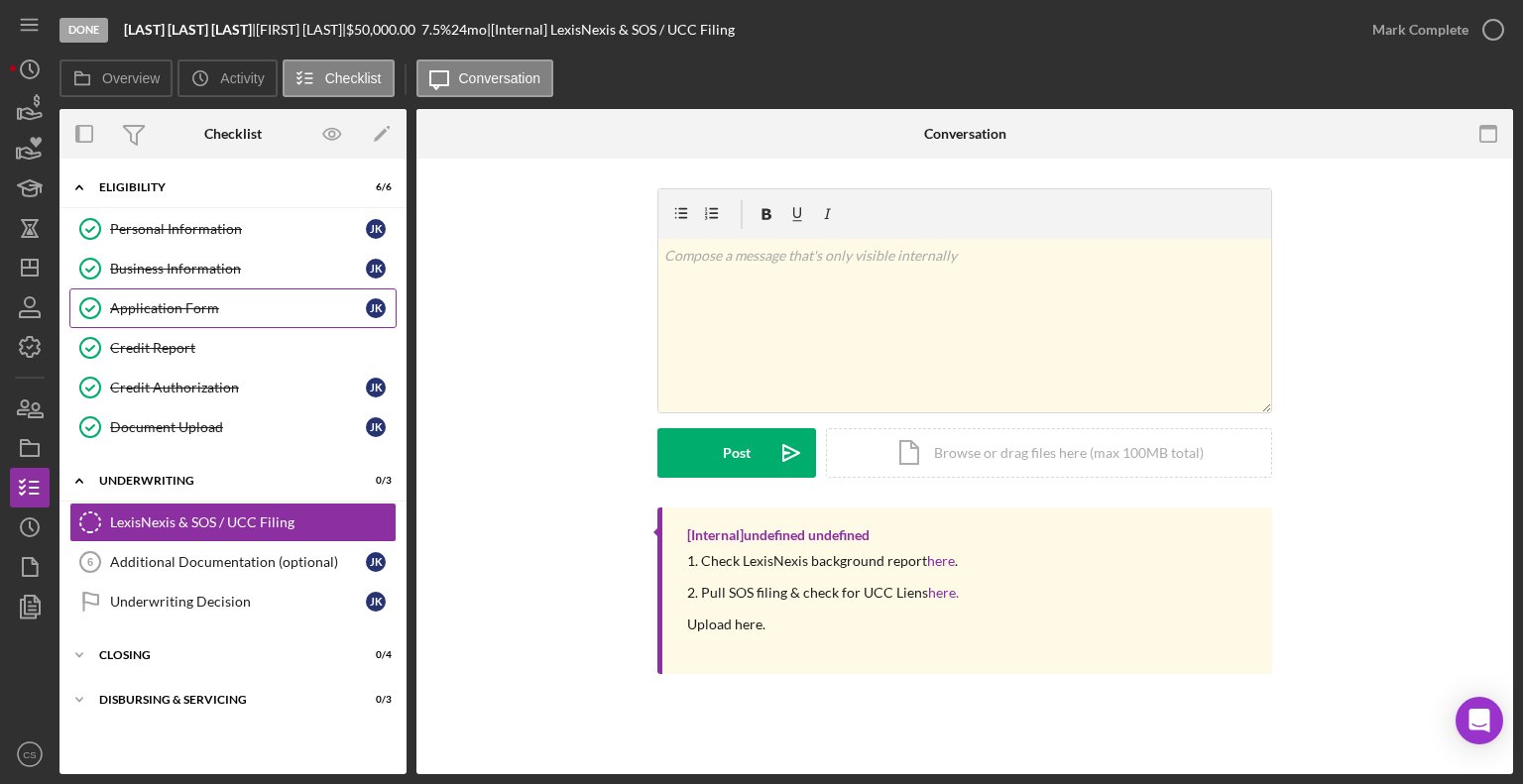 click on "Application Form" at bounding box center [238, 308] 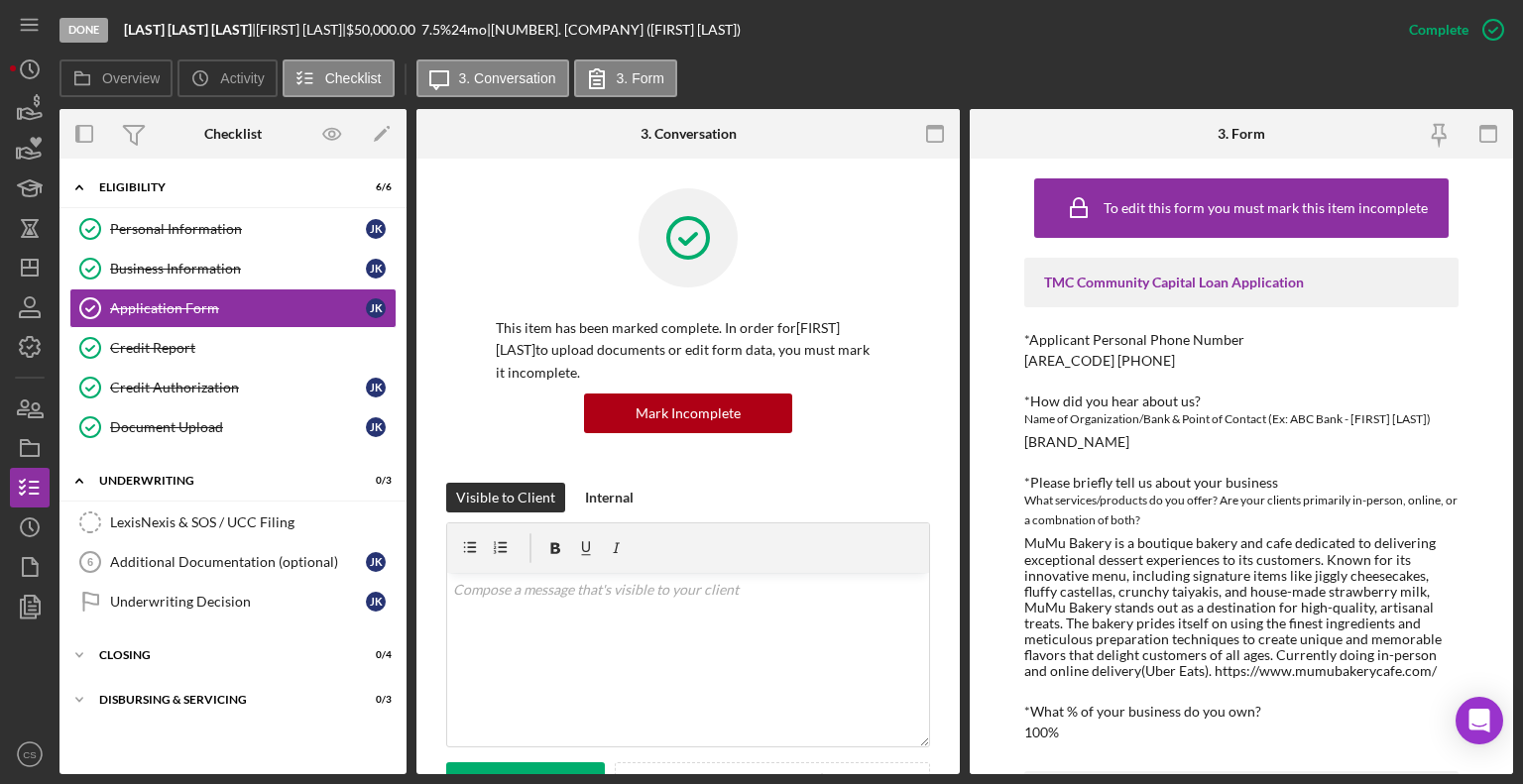 click 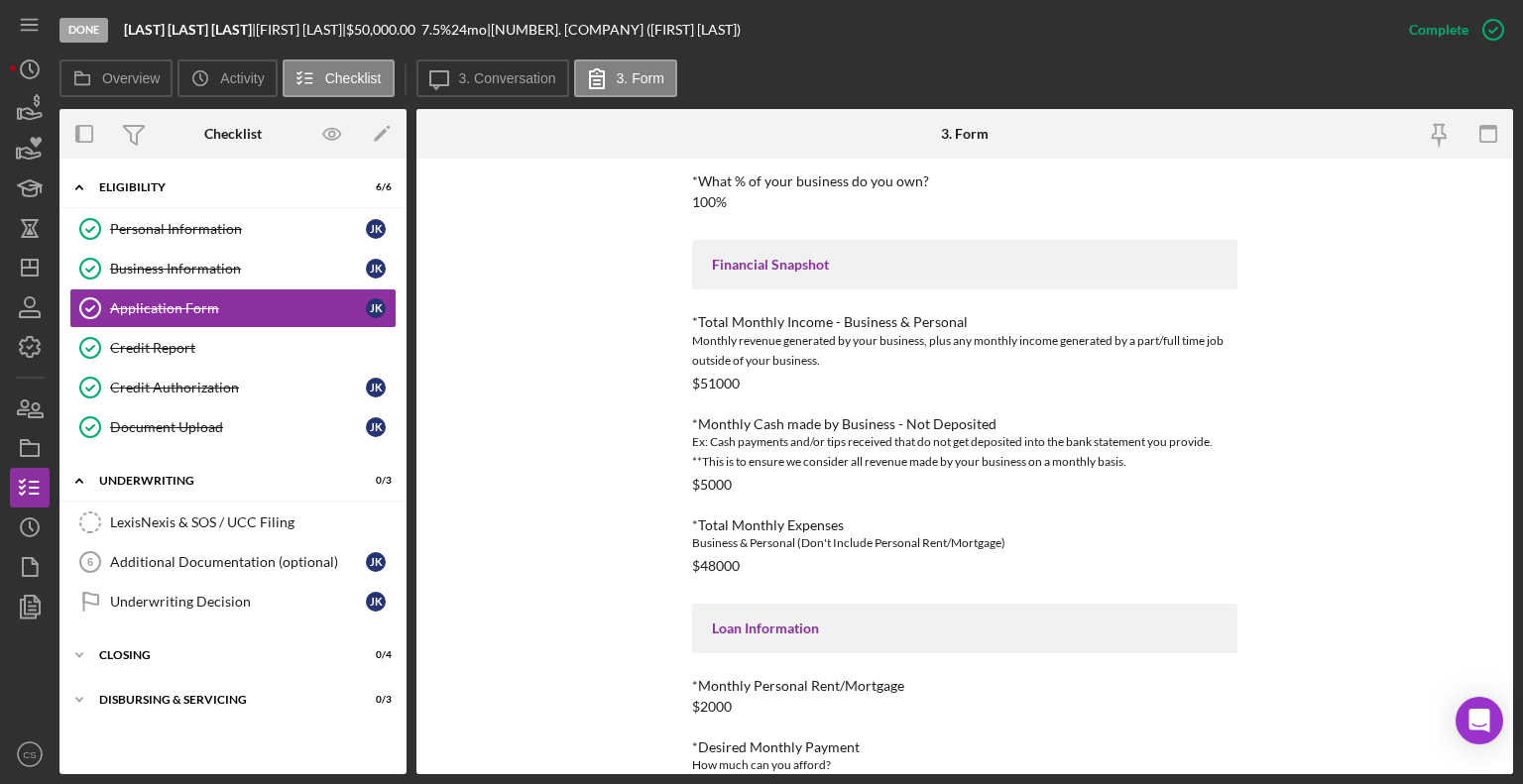 scroll, scrollTop: 873, scrollLeft: 0, axis: vertical 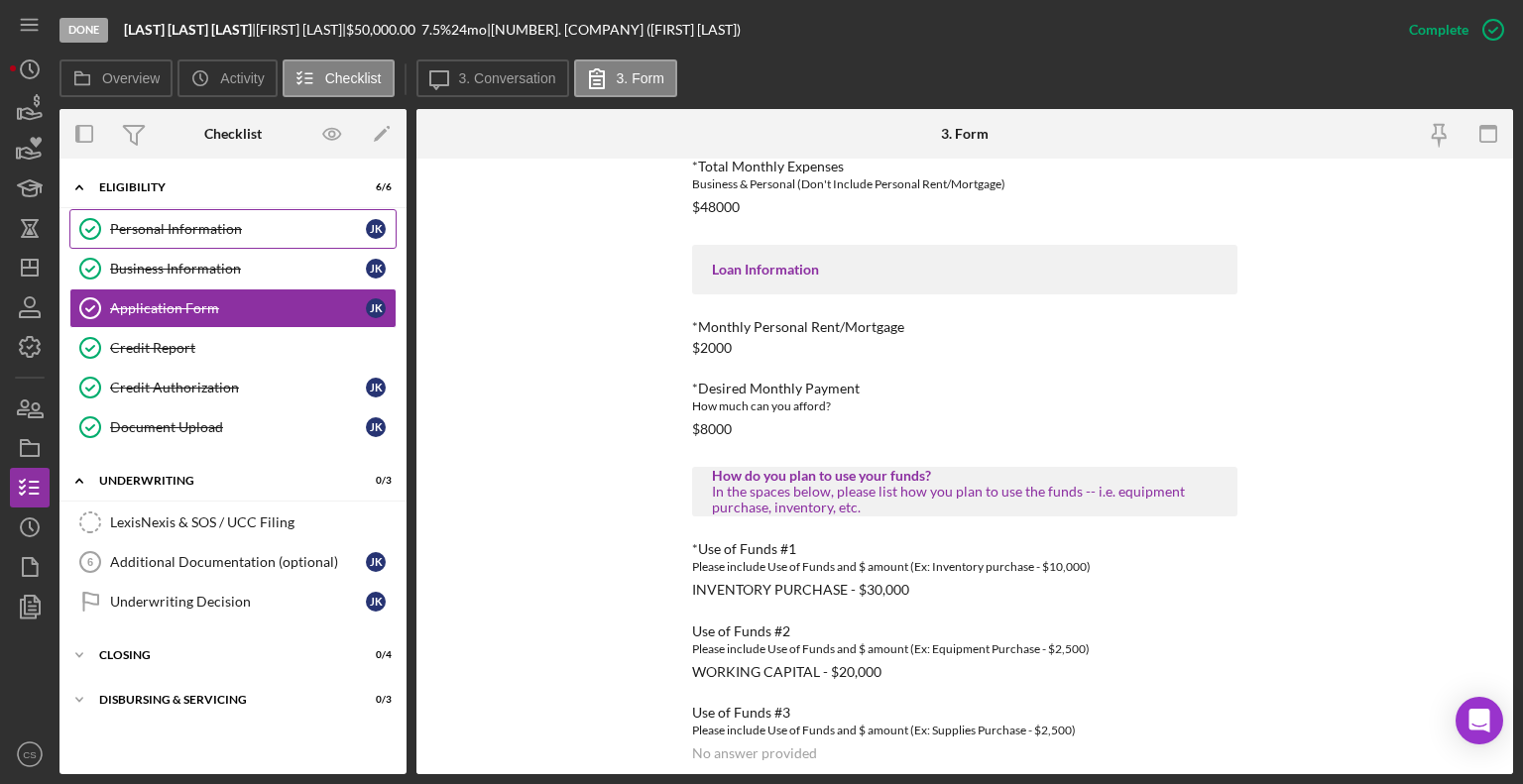click on "Personal Information" at bounding box center (238, 229) 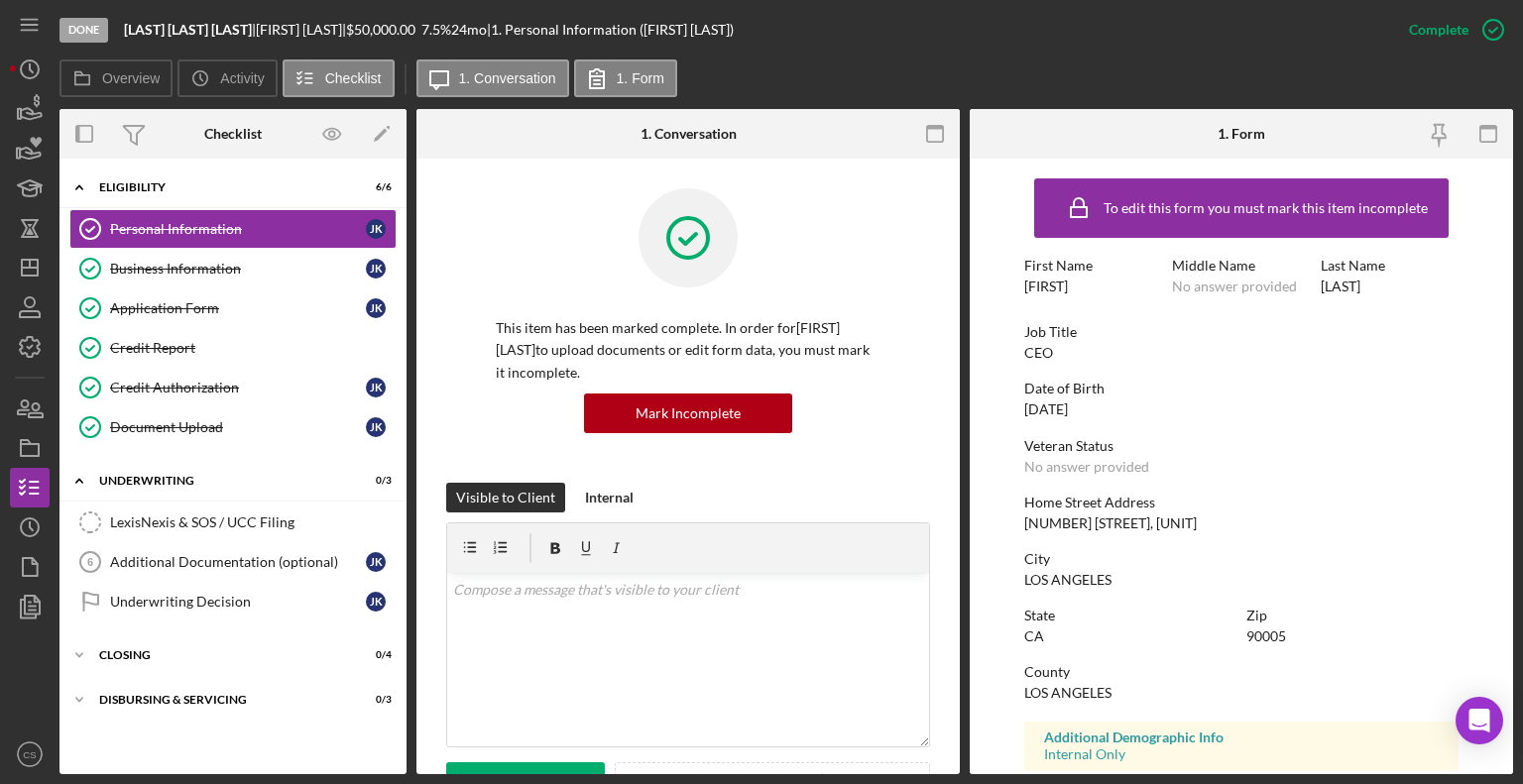 click 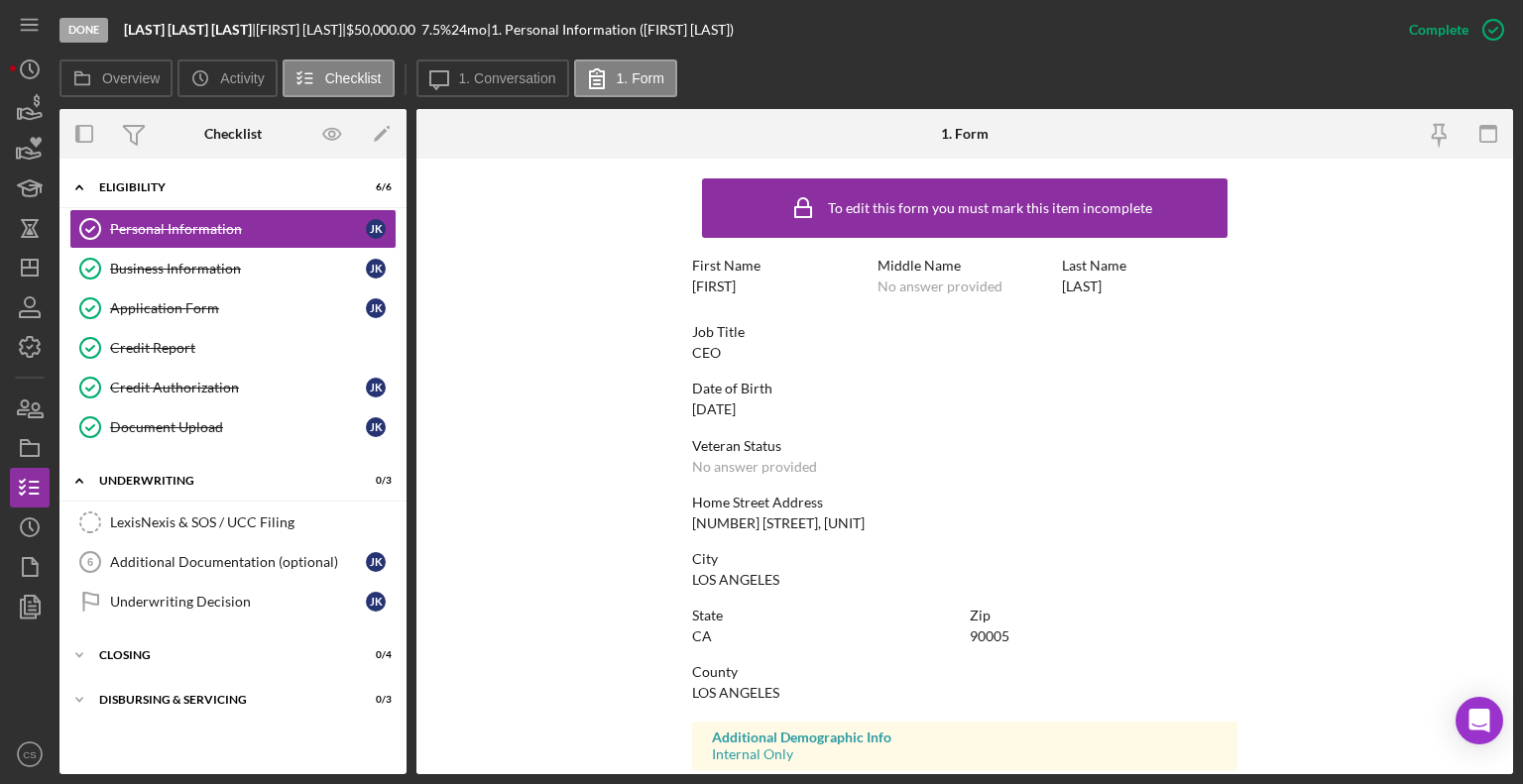 scroll, scrollTop: 309, scrollLeft: 0, axis: vertical 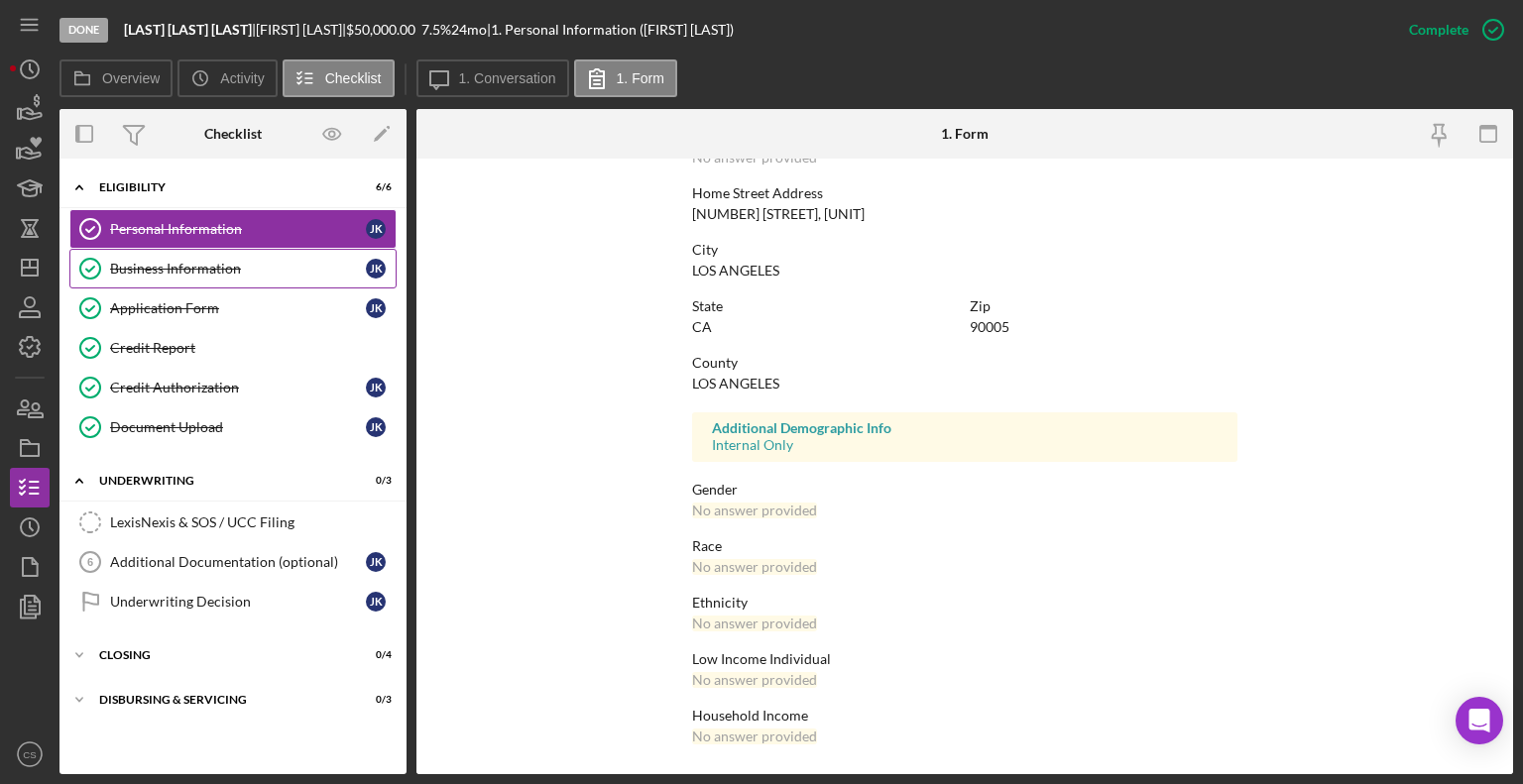 click on "Business Information" at bounding box center [238, 269] 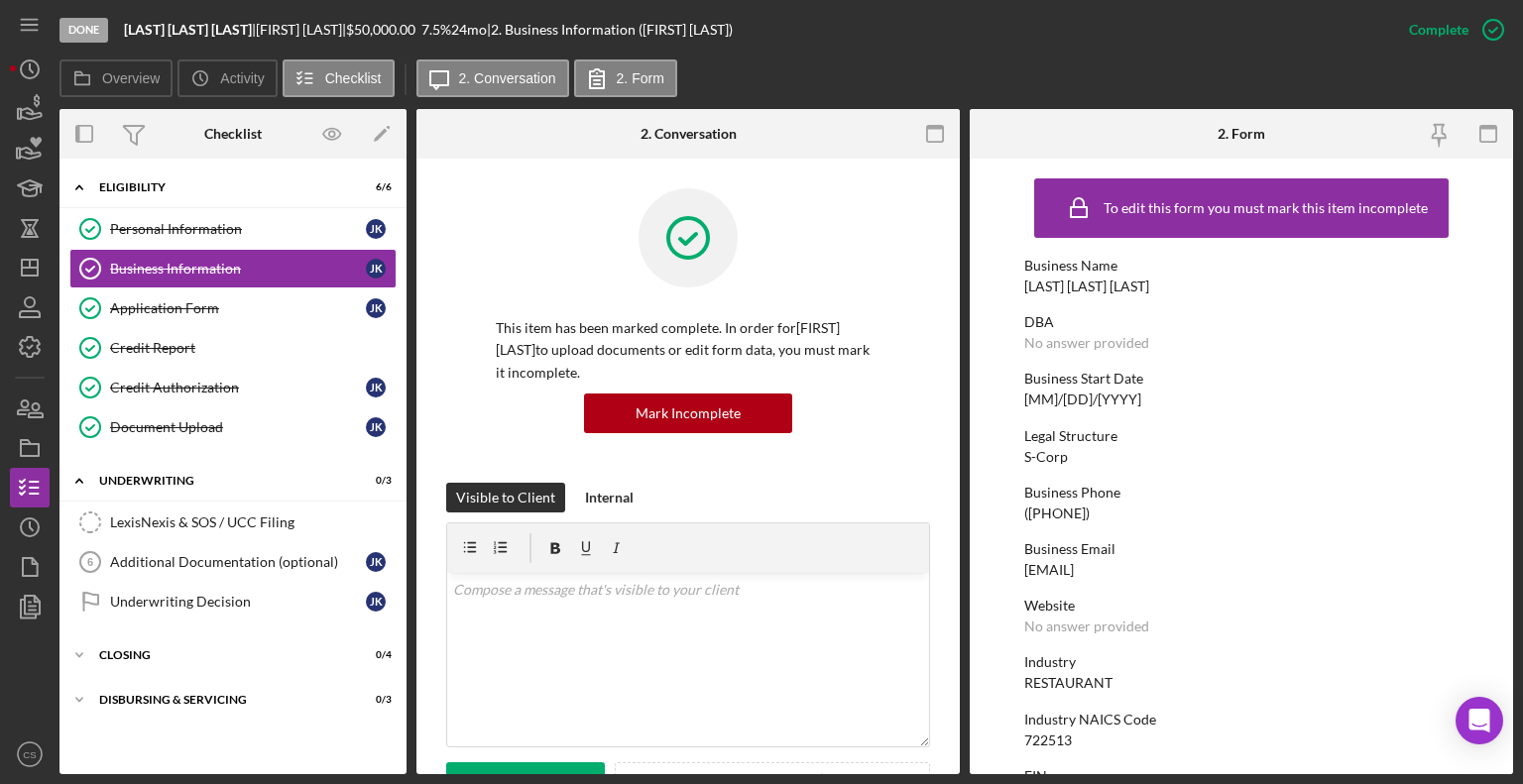 click 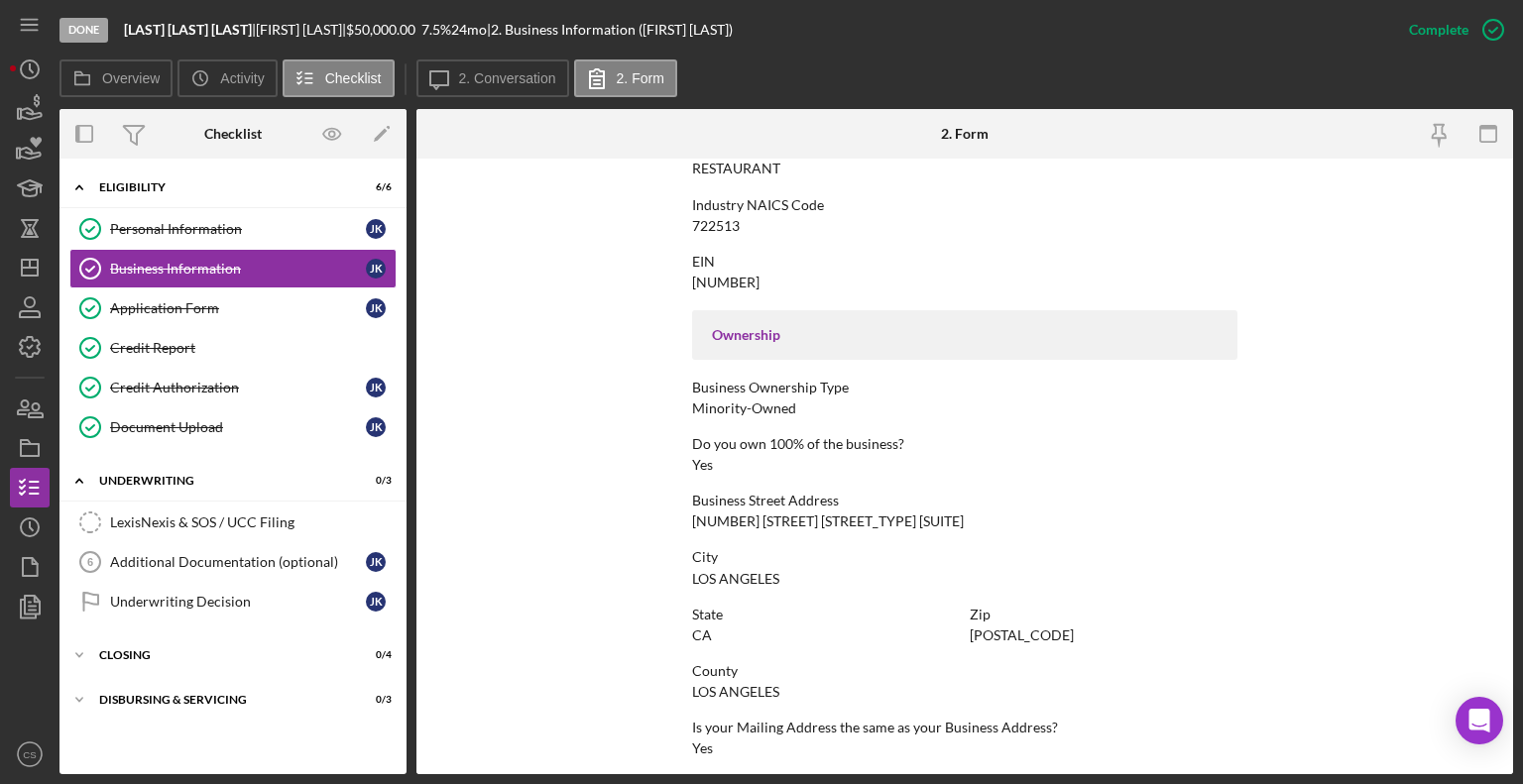 scroll, scrollTop: 879, scrollLeft: 0, axis: vertical 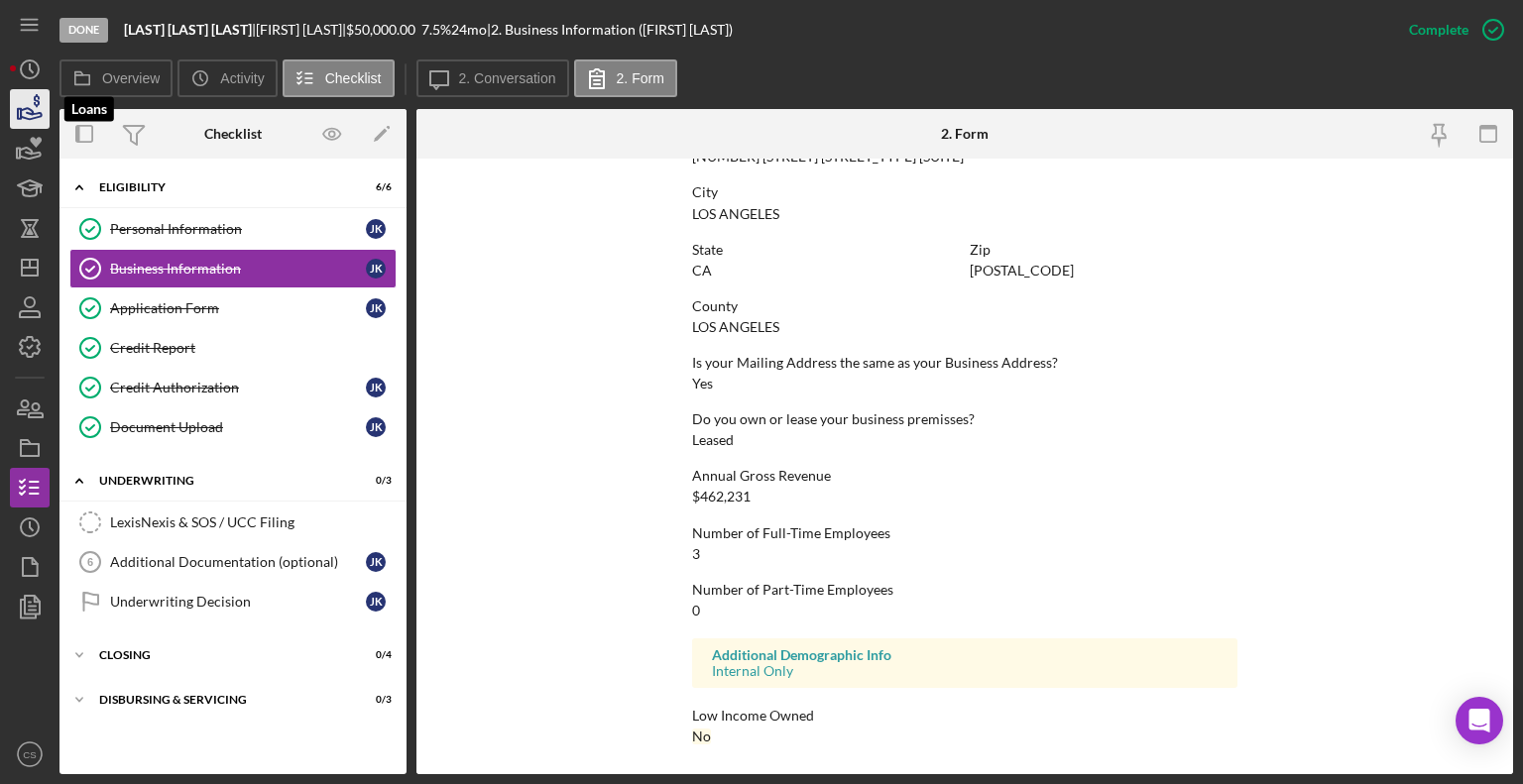 click 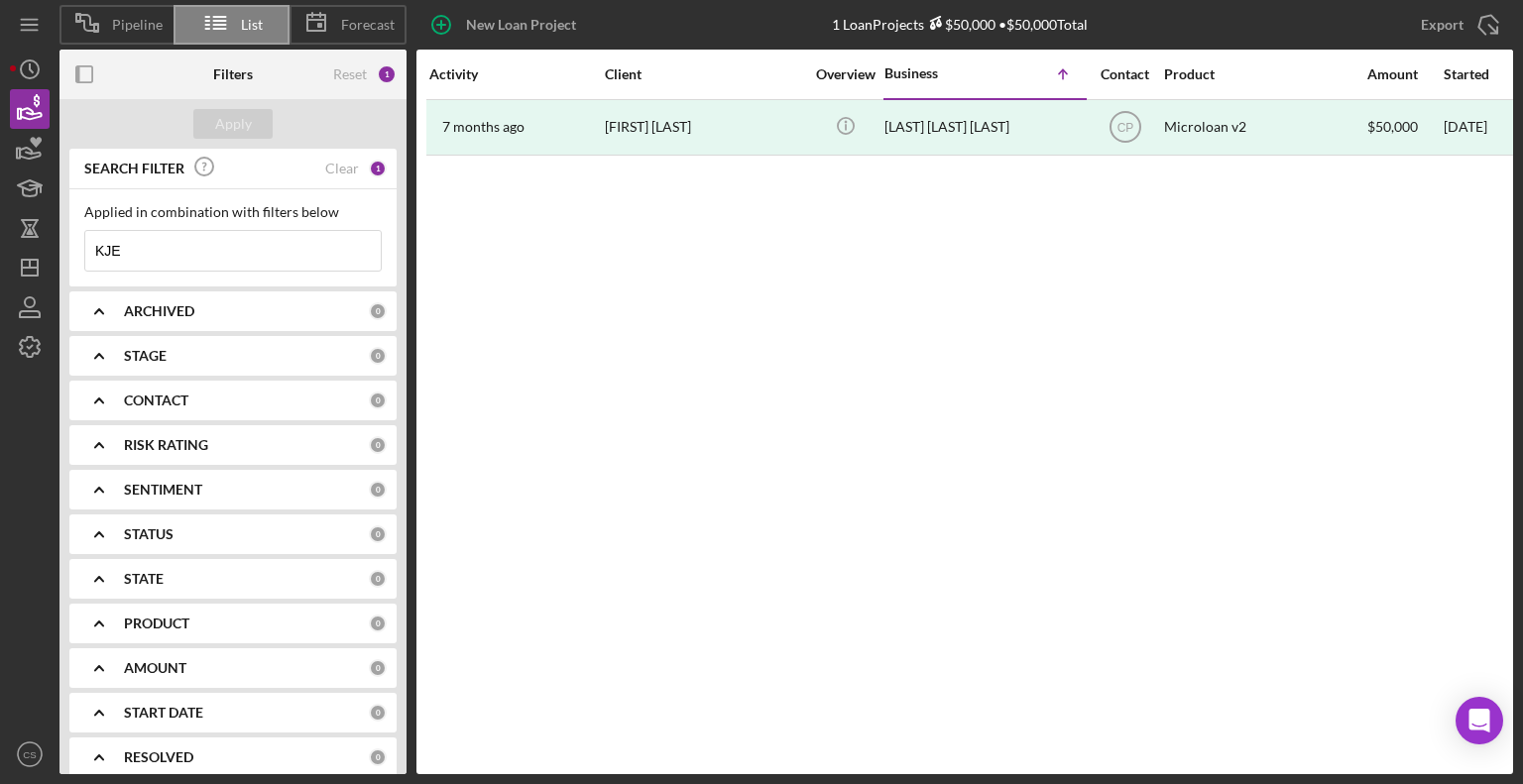 drag, startPoint x: 179, startPoint y: 240, endPoint x: 5, endPoint y: 253, distance: 174.48496 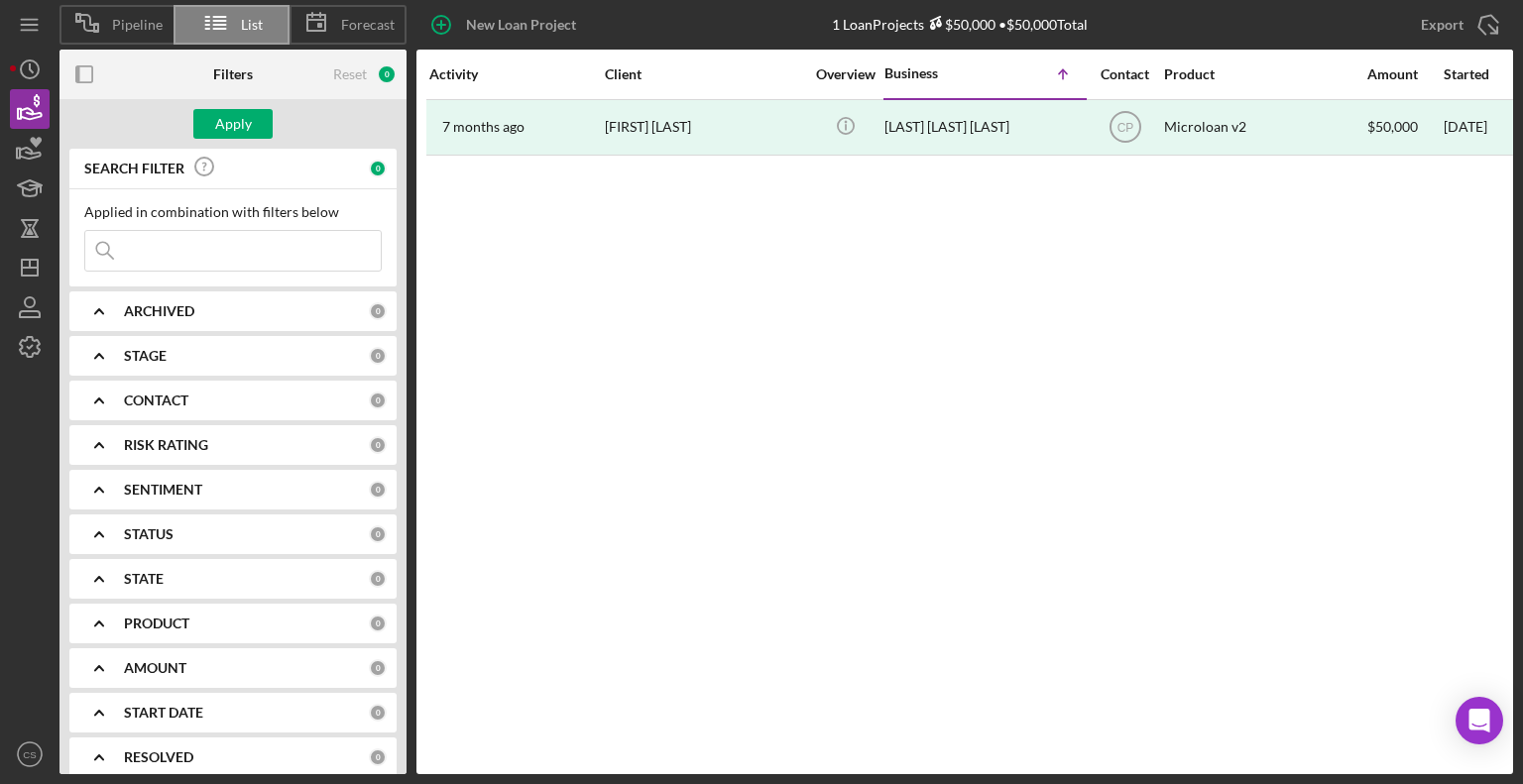 click at bounding box center (233, 251) 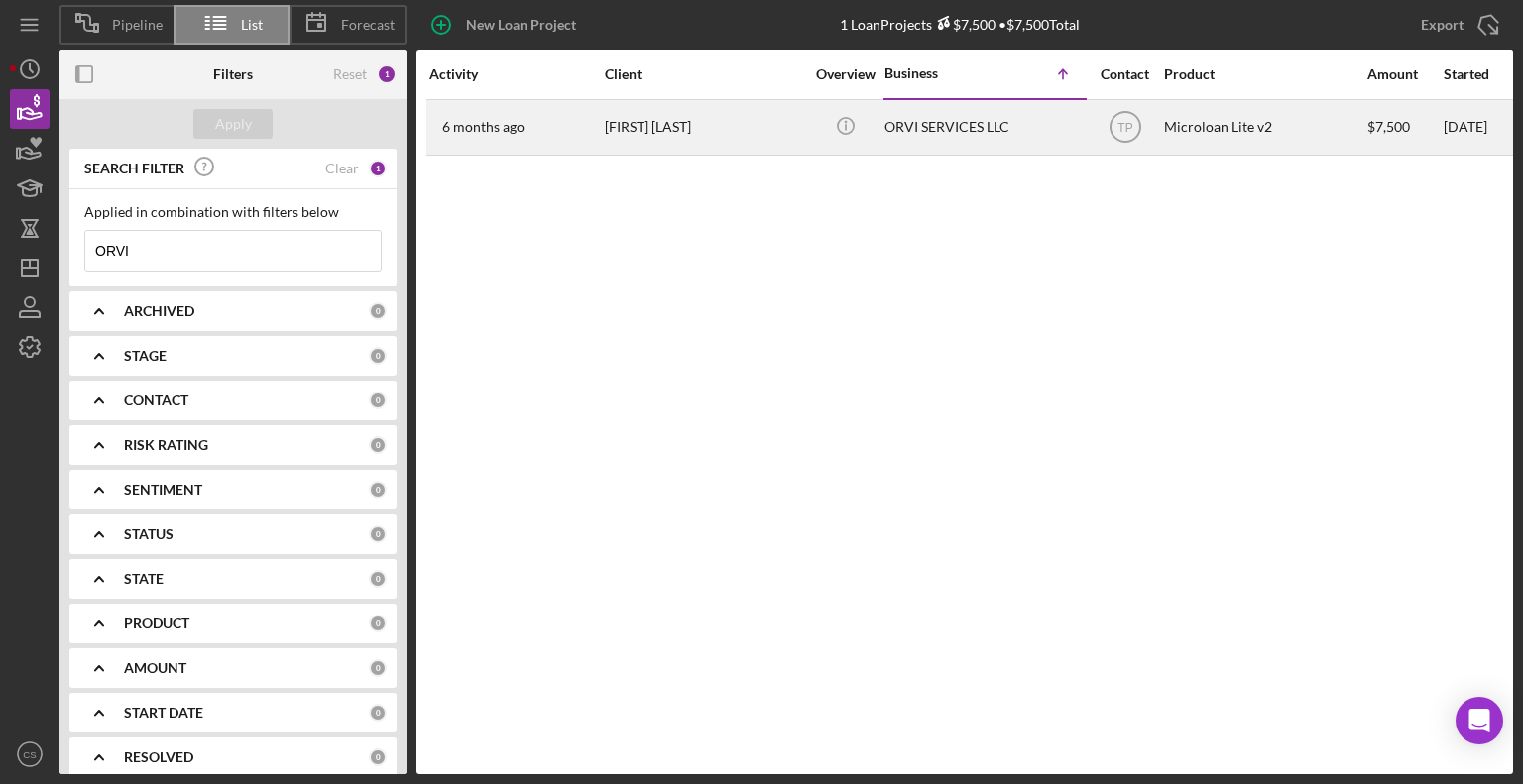 type on "ORVI" 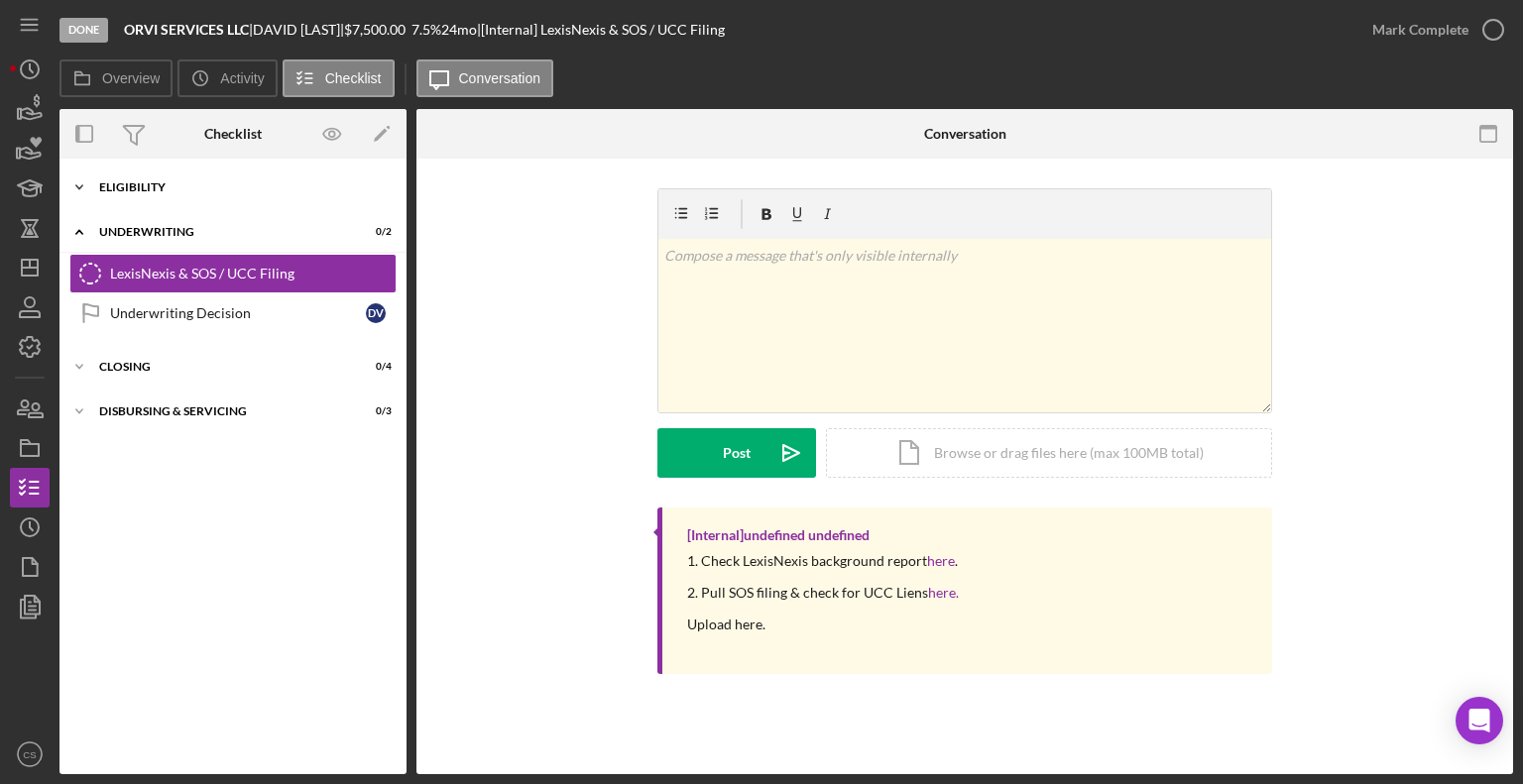 click on "Icon/Expander Eligibility 6 / 6" at bounding box center (233, 187) 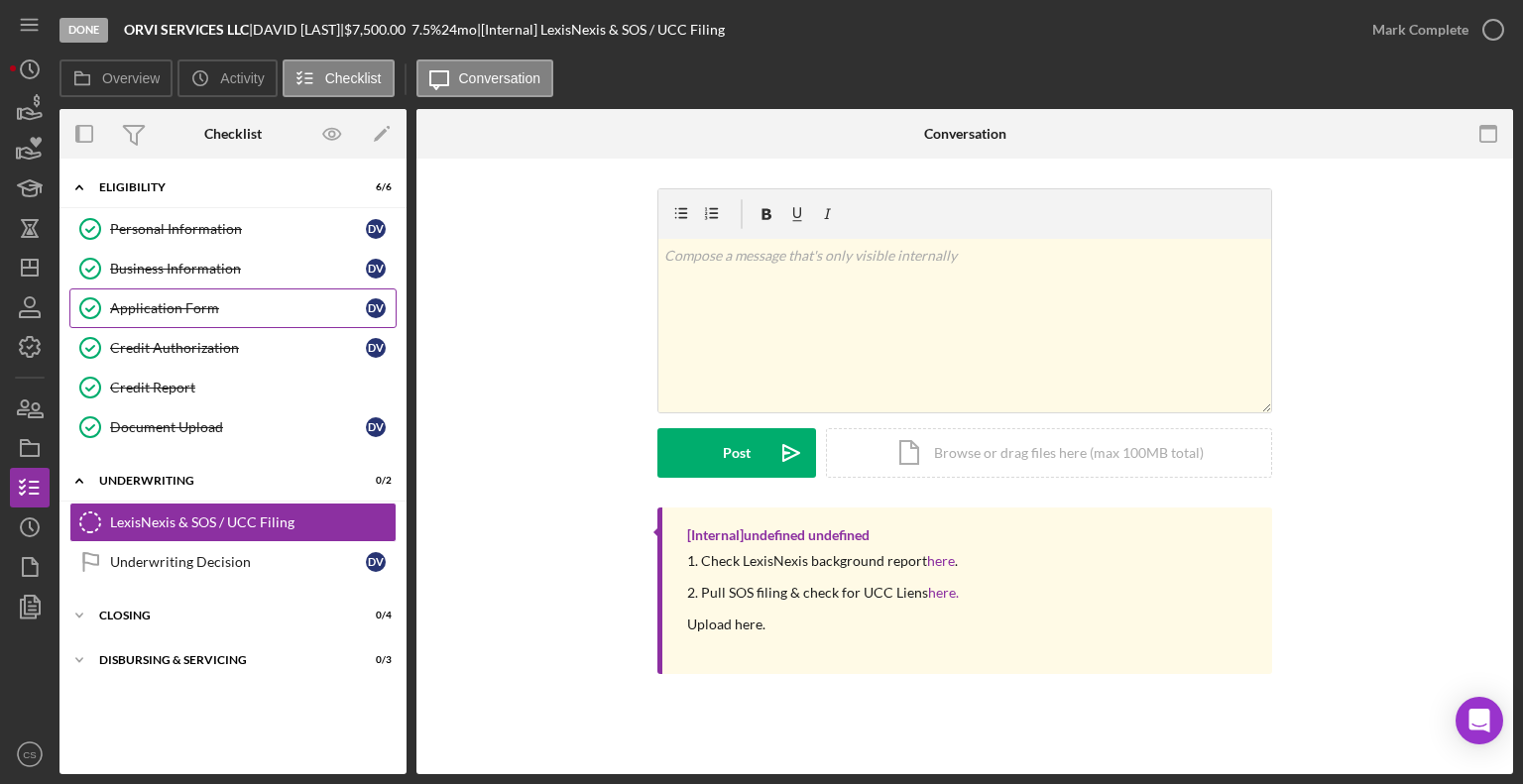 click on "Application Form" at bounding box center [238, 308] 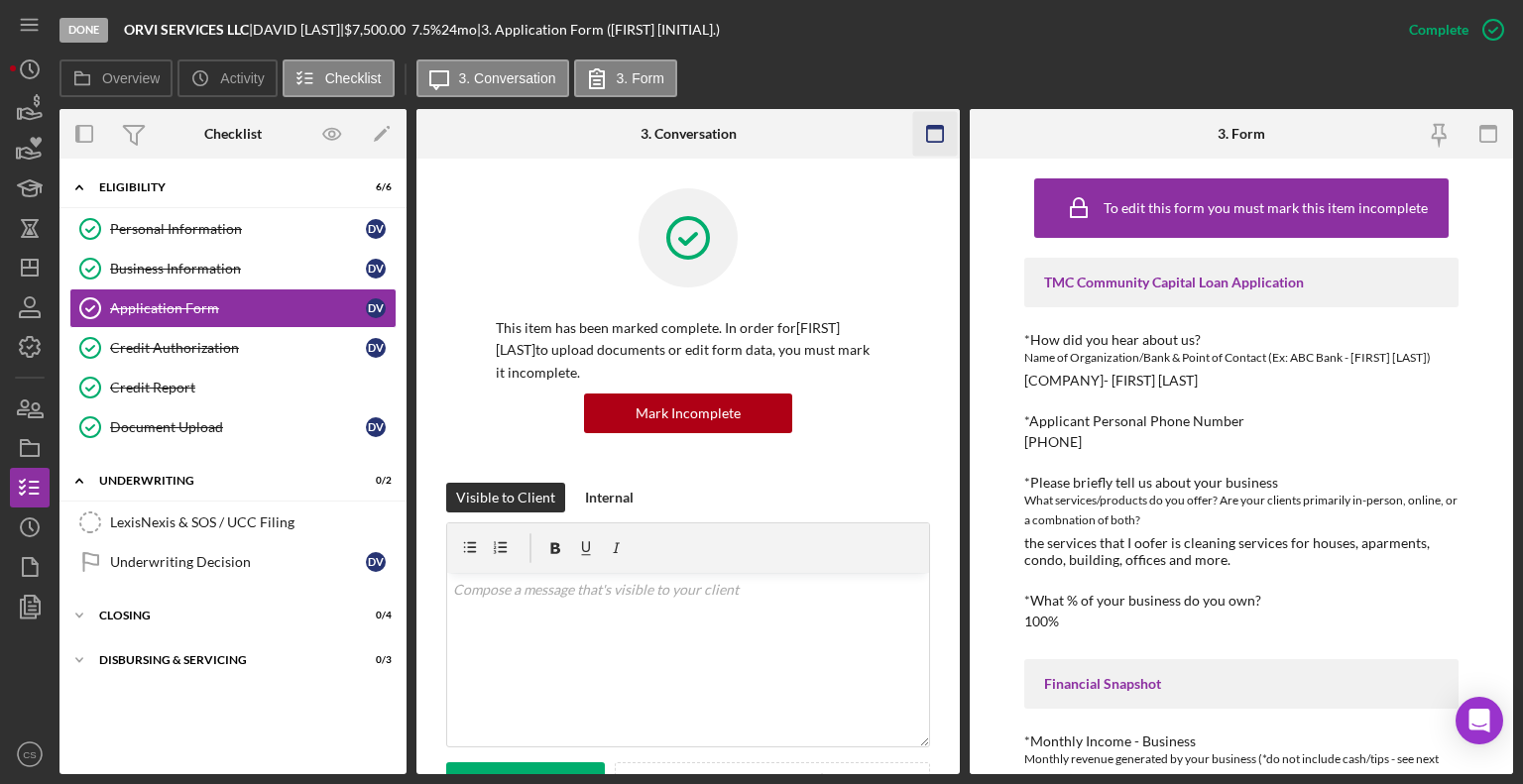 click 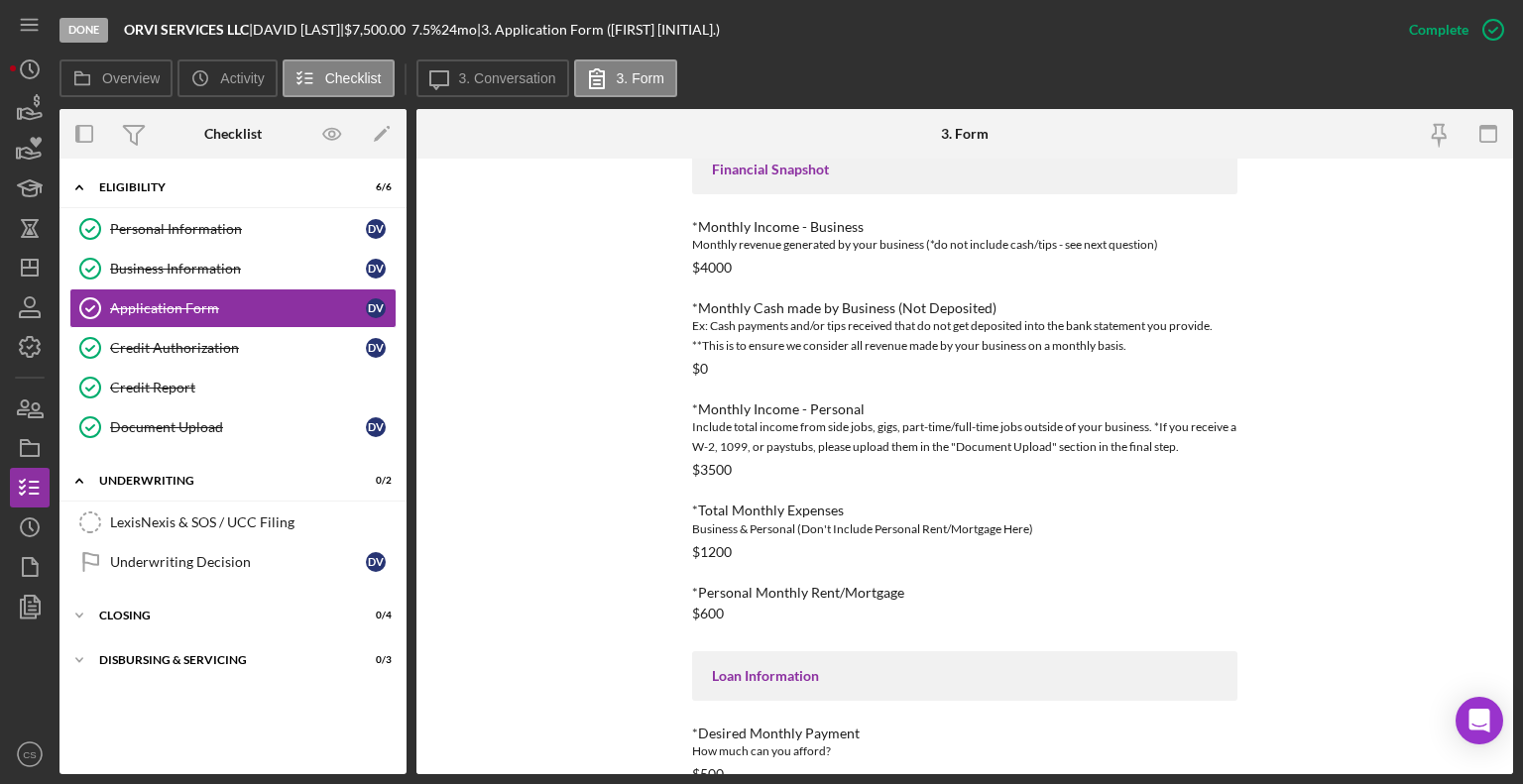scroll, scrollTop: 632, scrollLeft: 0, axis: vertical 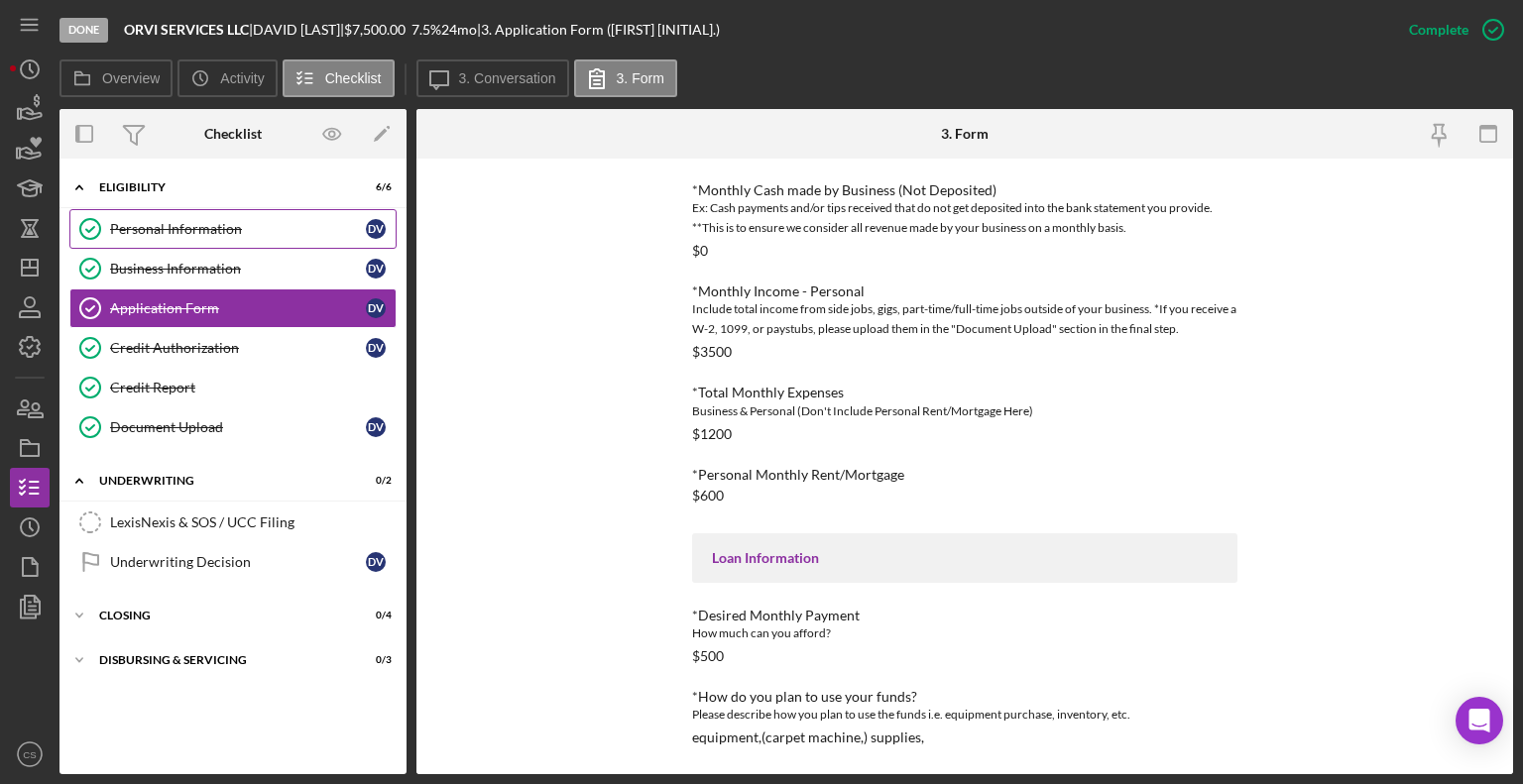 click on "Personal Information" at bounding box center (238, 229) 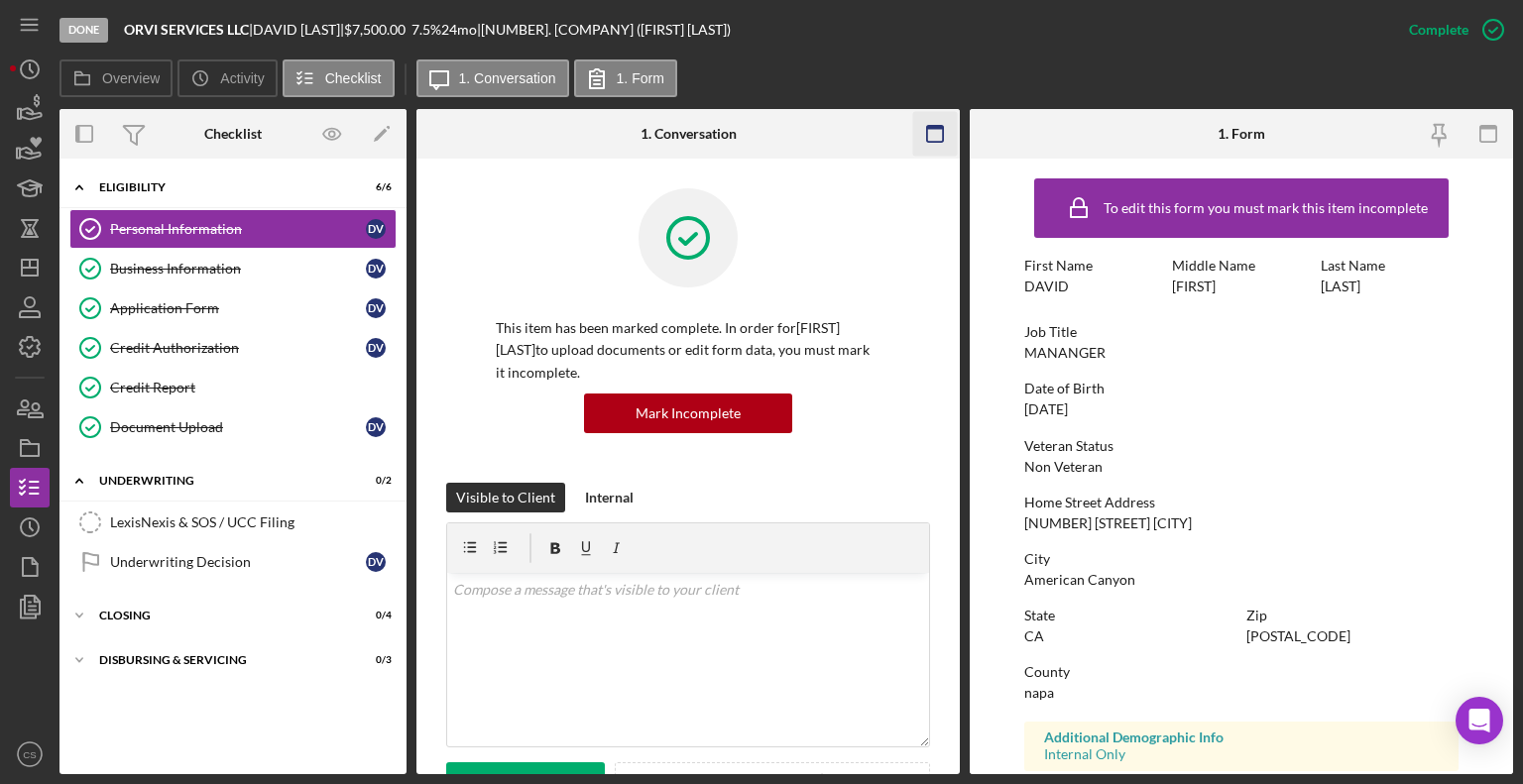 click 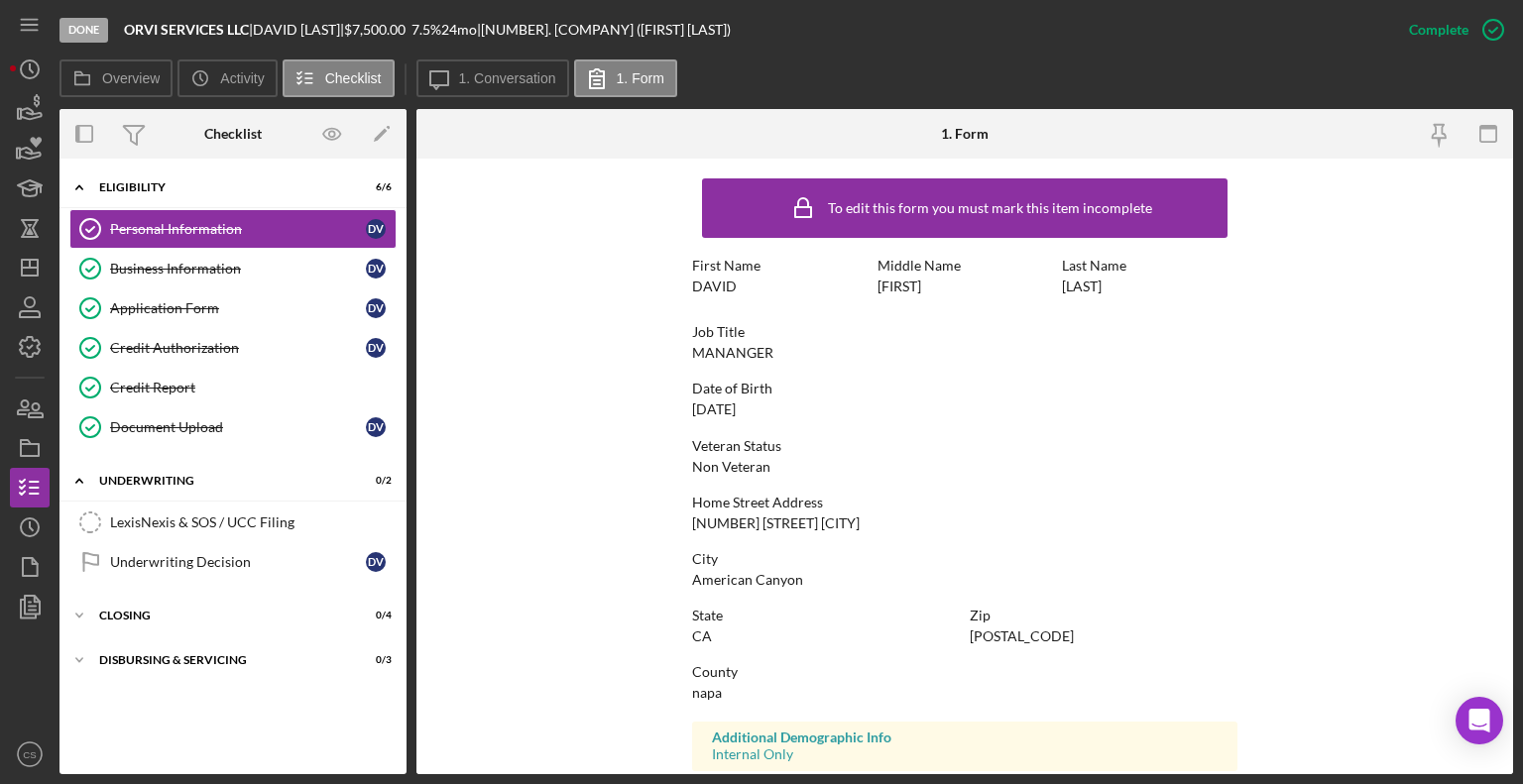 scroll, scrollTop: 309, scrollLeft: 0, axis: vertical 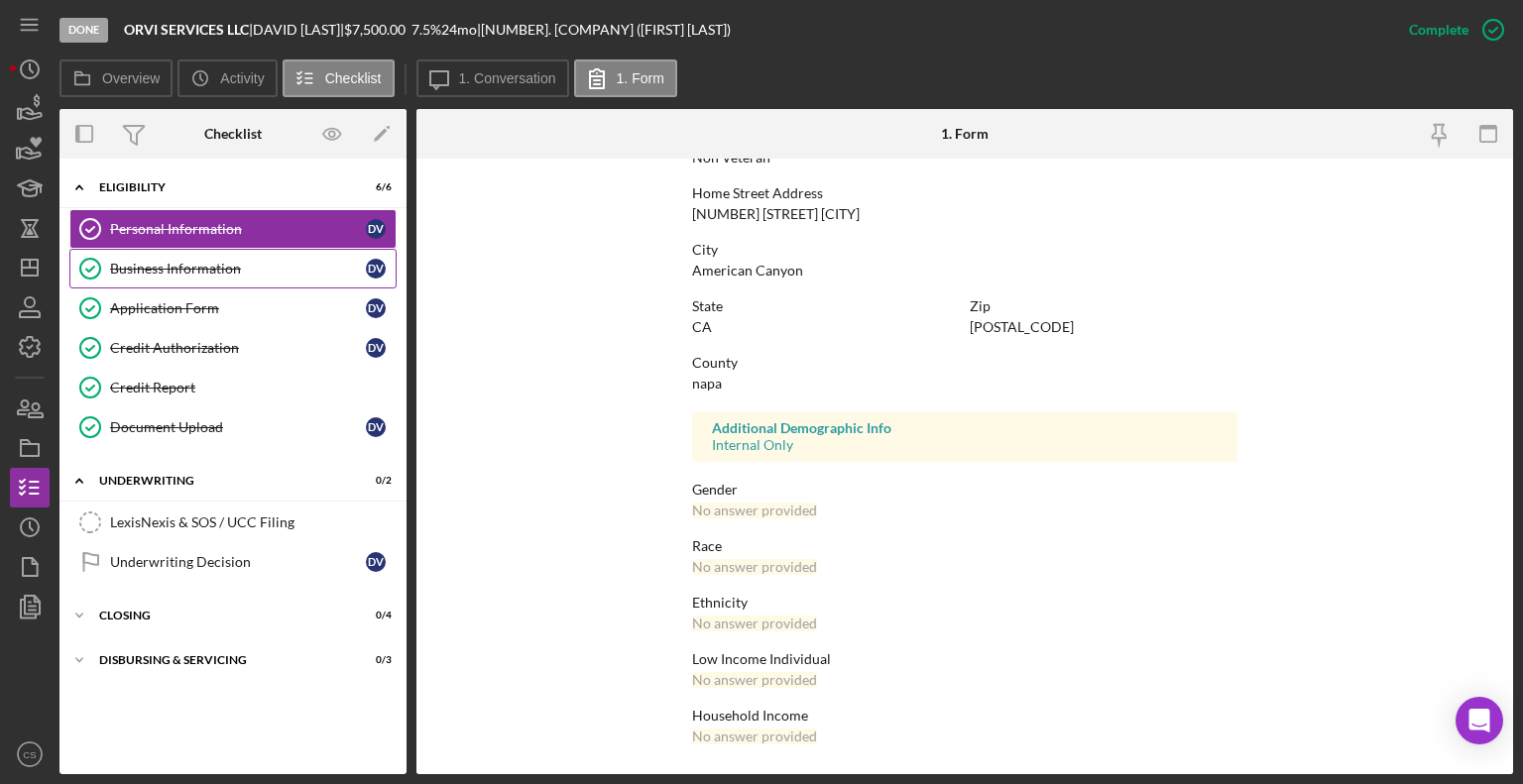 click on "Business Information" at bounding box center [238, 269] 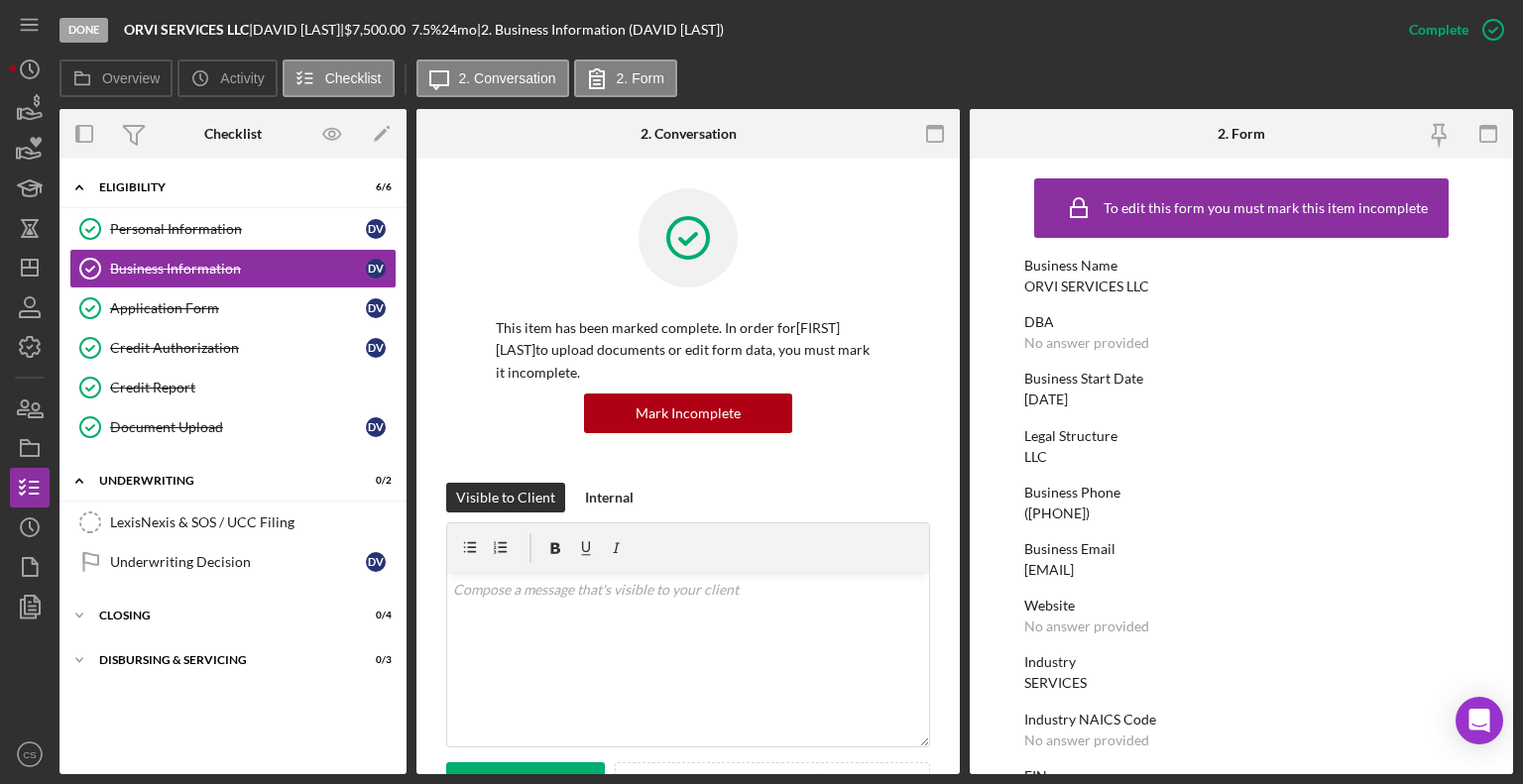 click 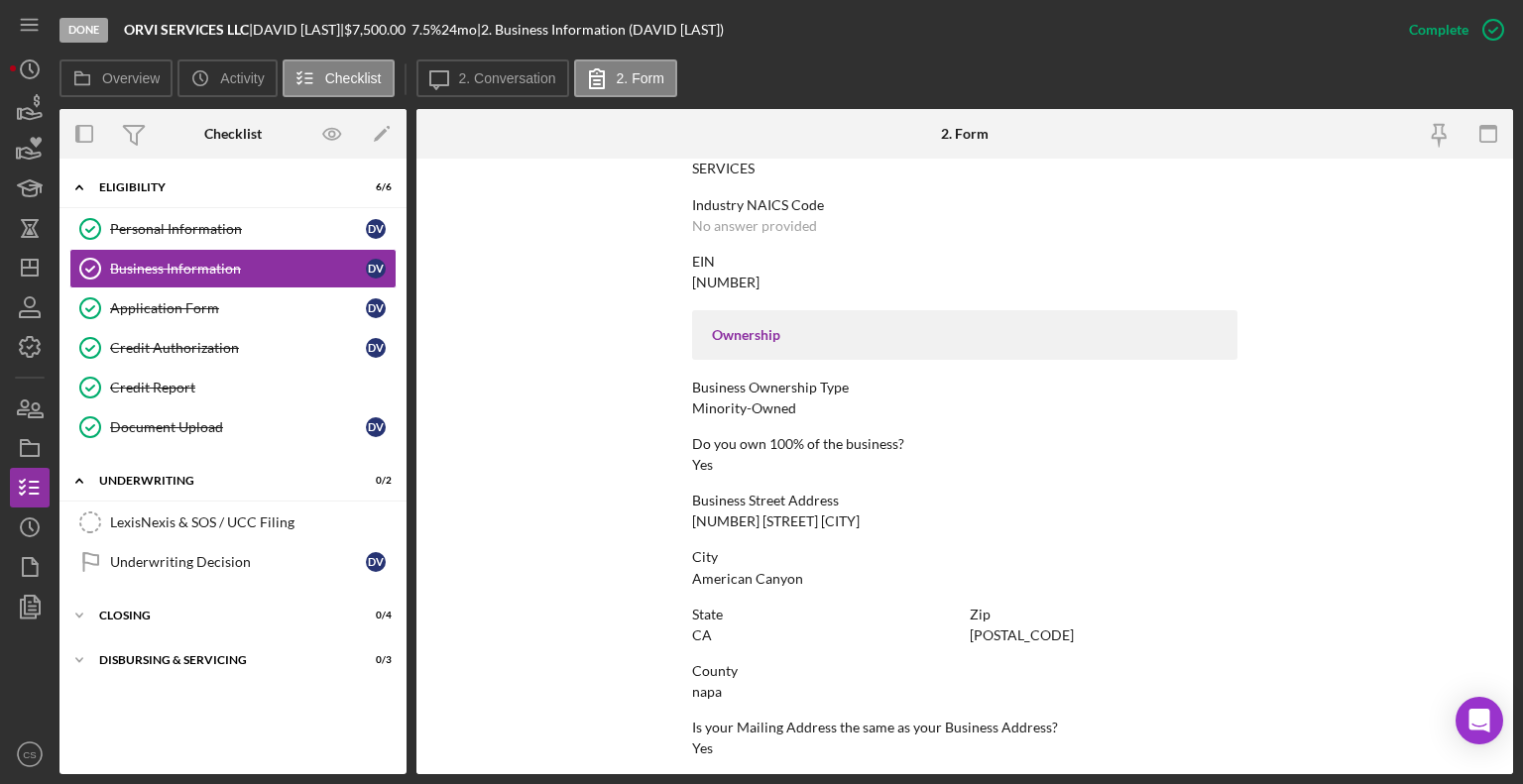 scroll, scrollTop: 879, scrollLeft: 0, axis: vertical 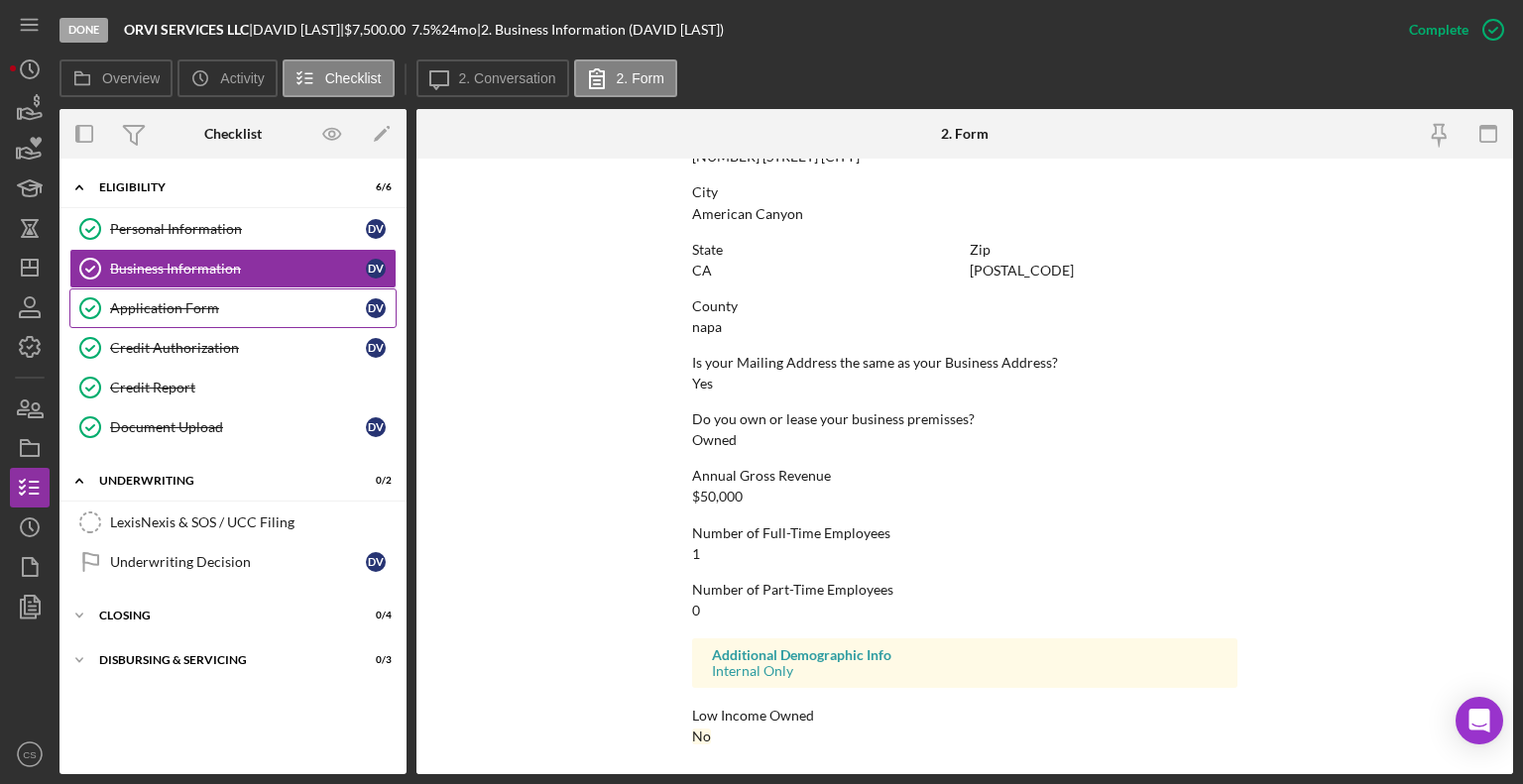 click on "Application Form" at bounding box center [238, 308] 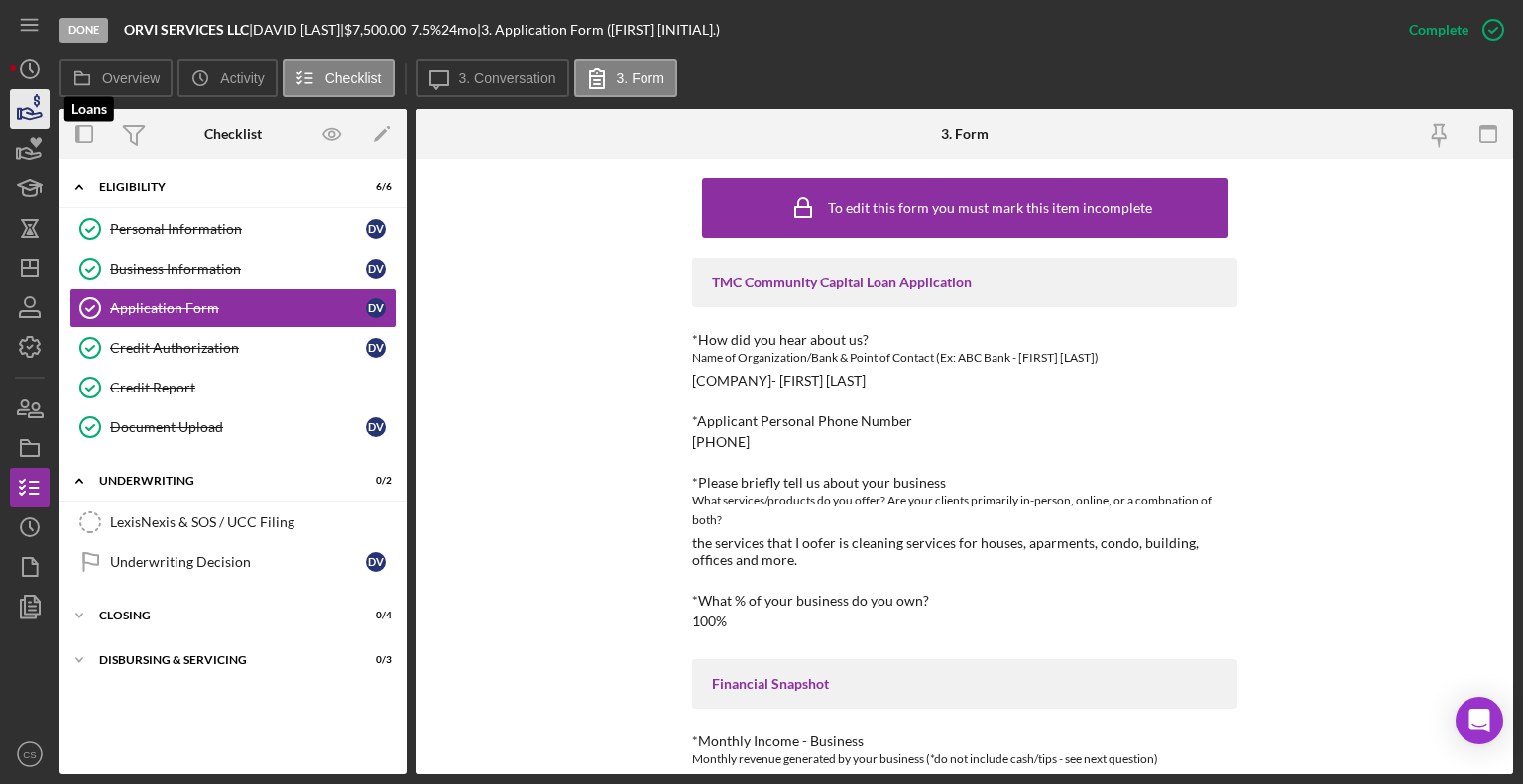 click 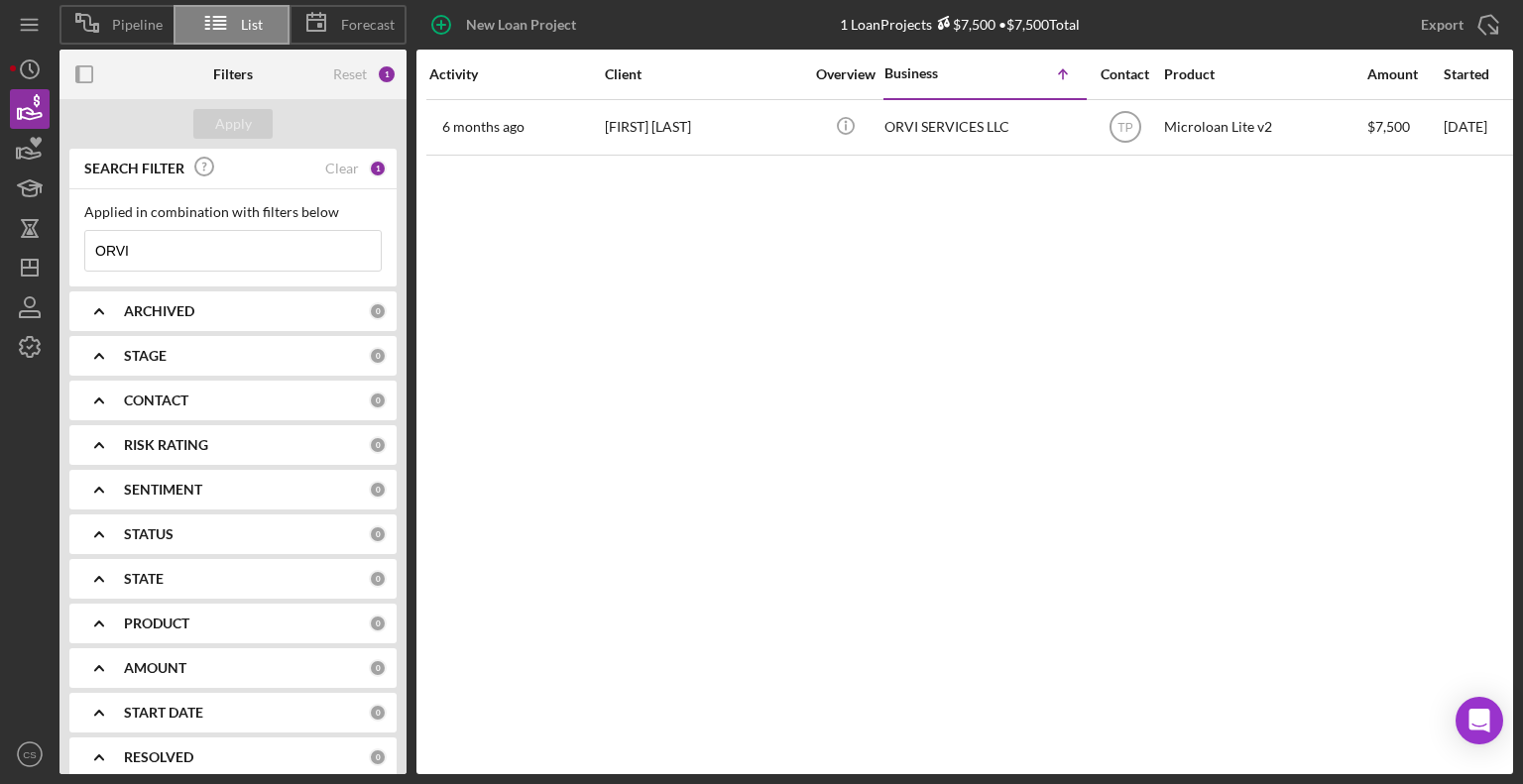 drag, startPoint x: 147, startPoint y: 248, endPoint x: 77, endPoint y: 259, distance: 70.85901 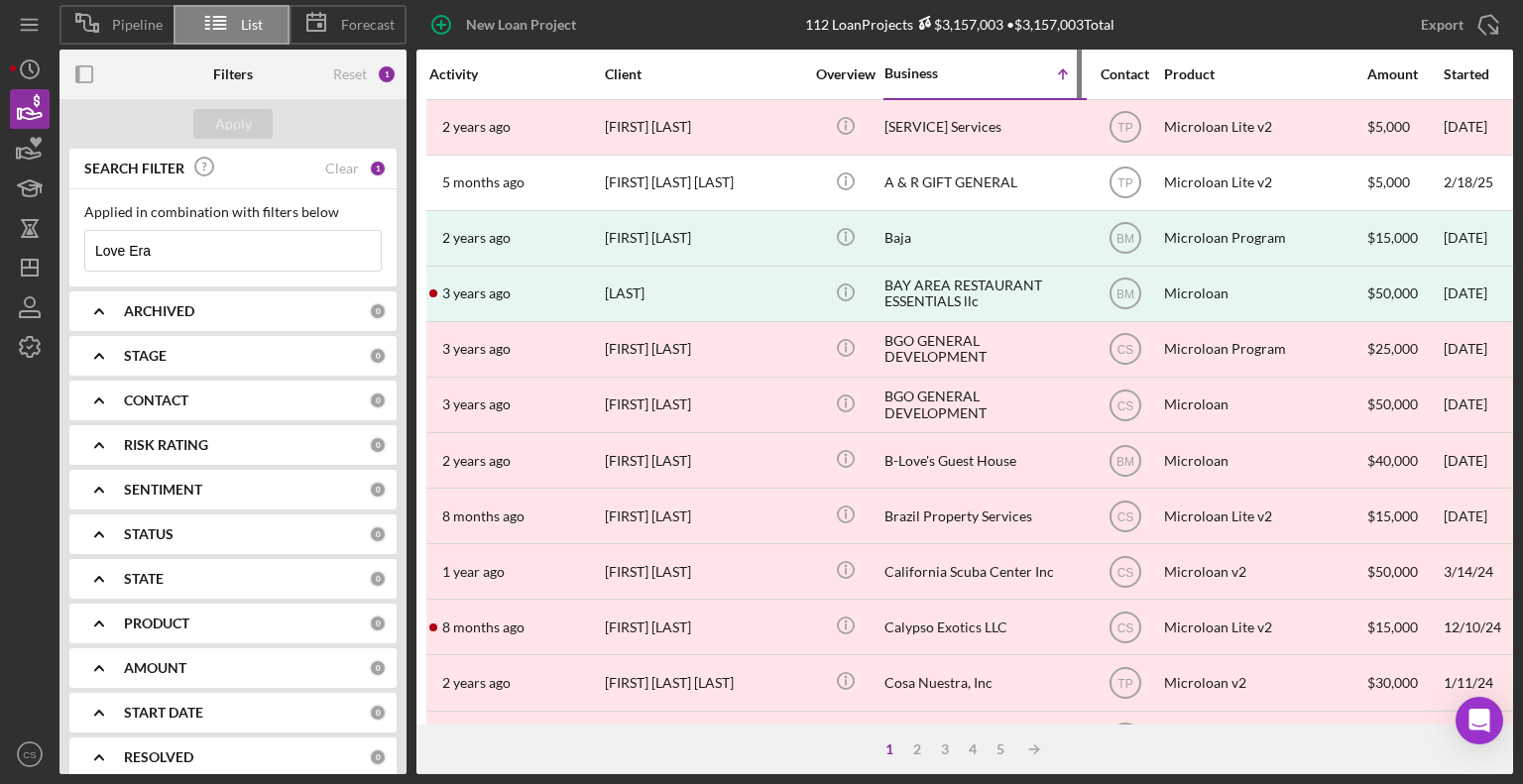 type on "Love Era" 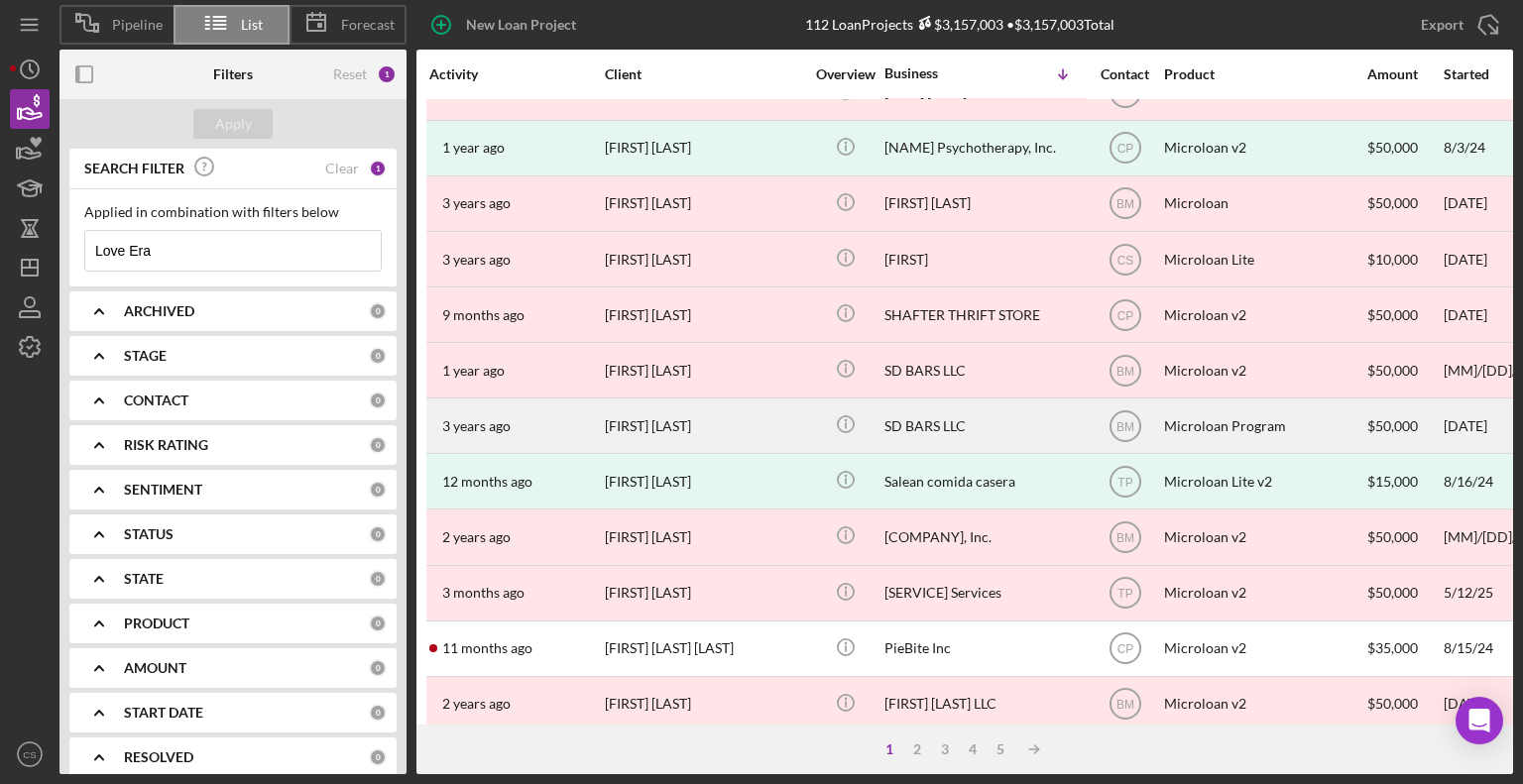 scroll, scrollTop: 789, scrollLeft: 0, axis: vertical 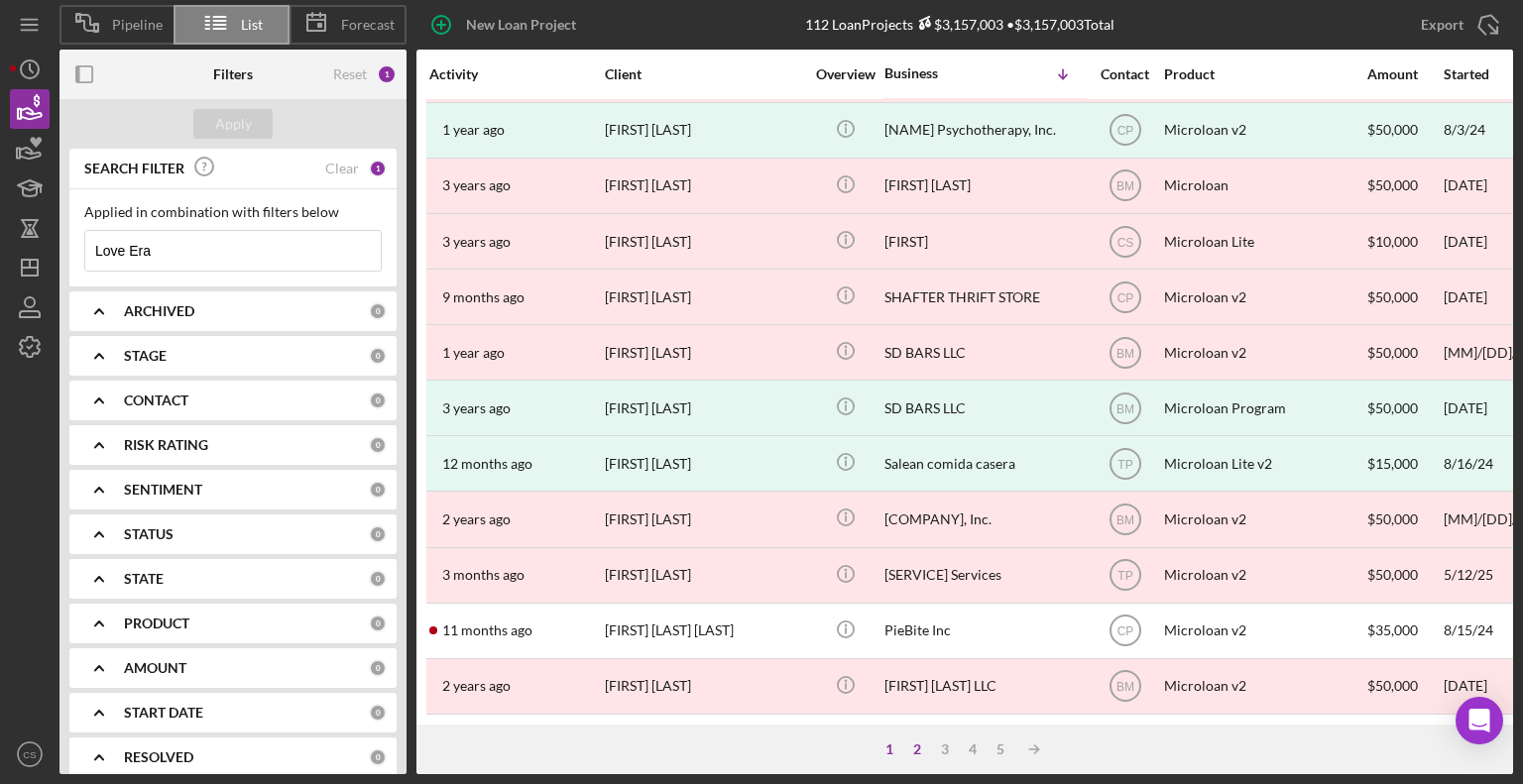 click on "2" at bounding box center [917, 749] 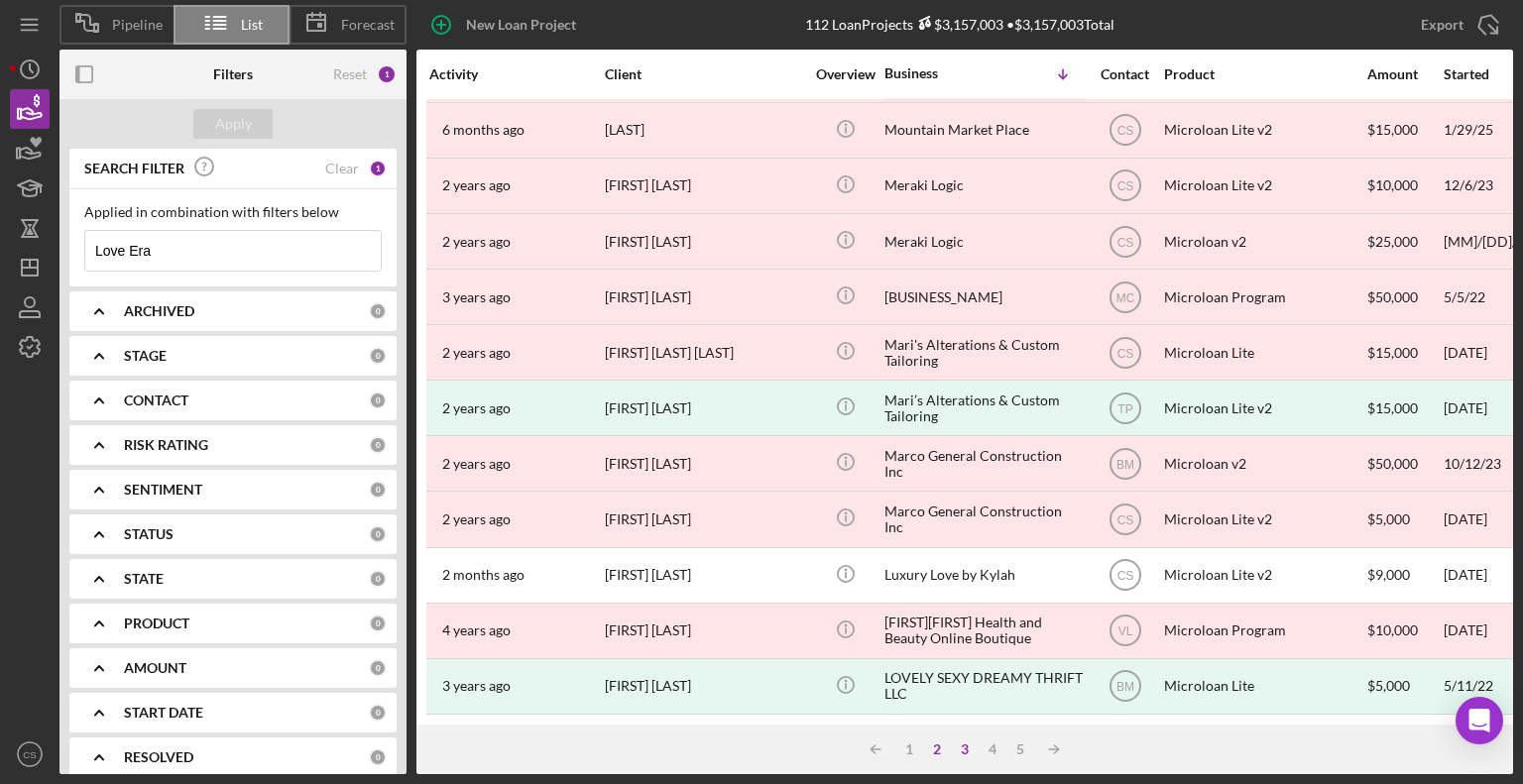 click on "3" at bounding box center (965, 749) 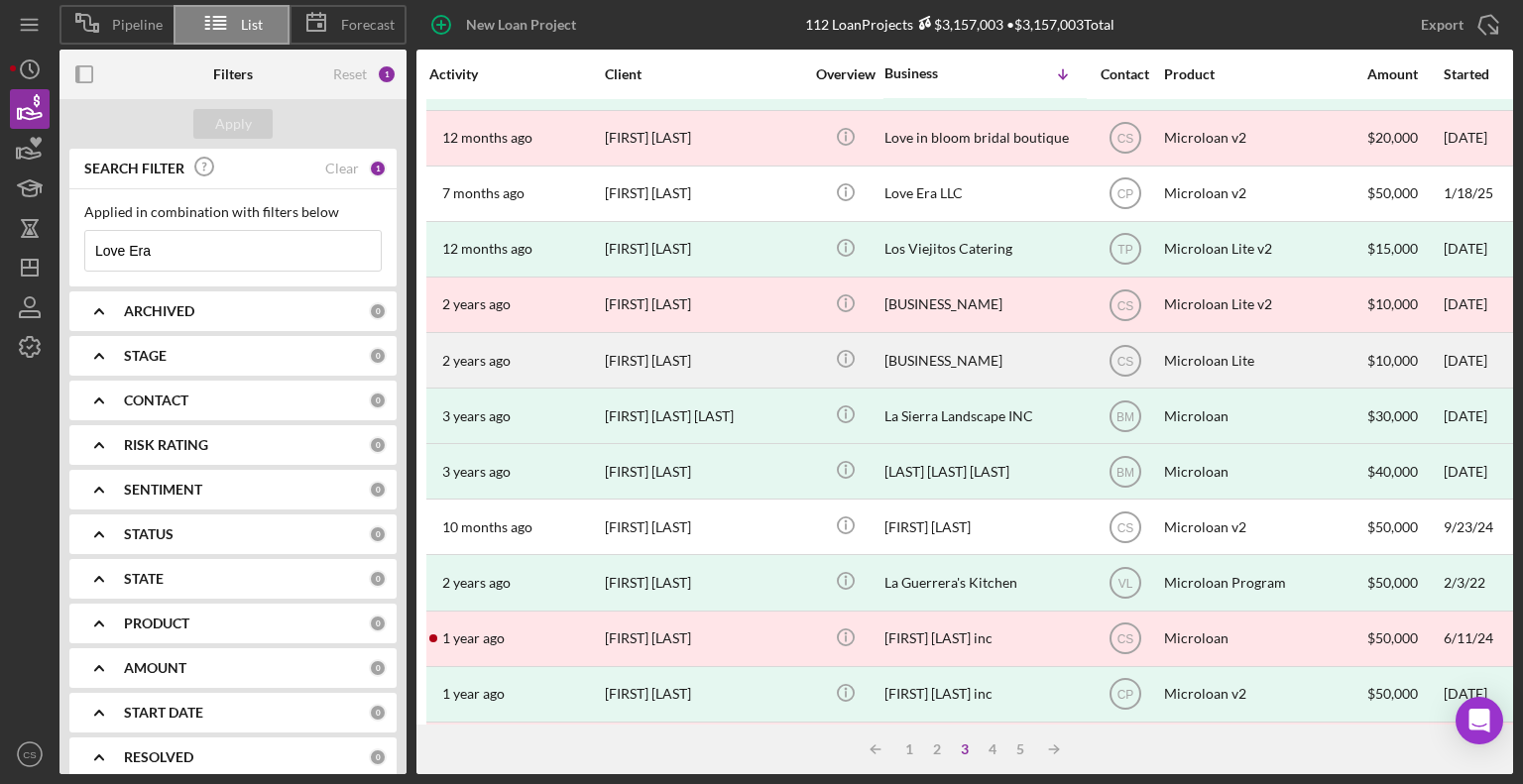 scroll, scrollTop: 95, scrollLeft: 0, axis: vertical 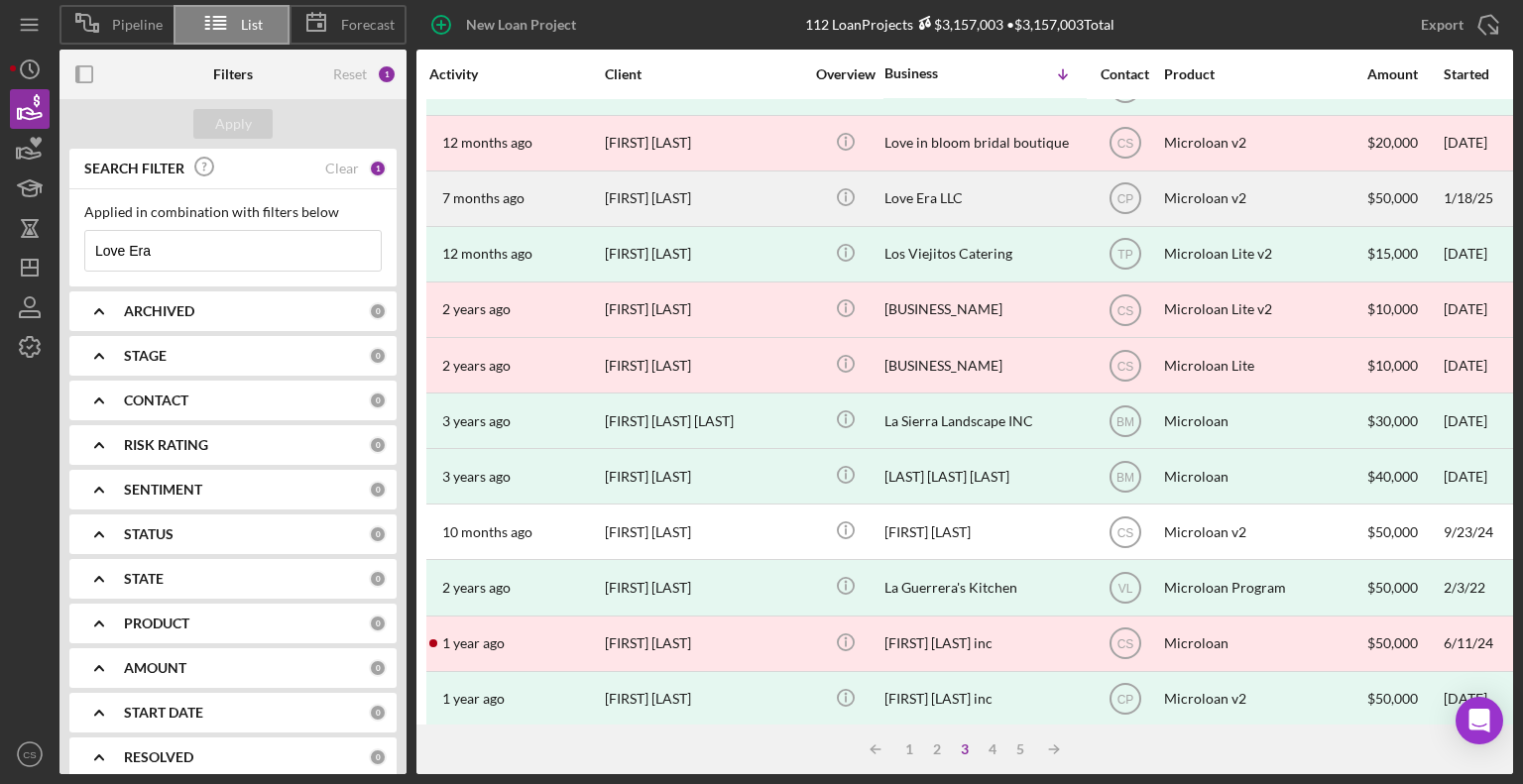 click on "Love Era LLC" at bounding box center (984, 198) 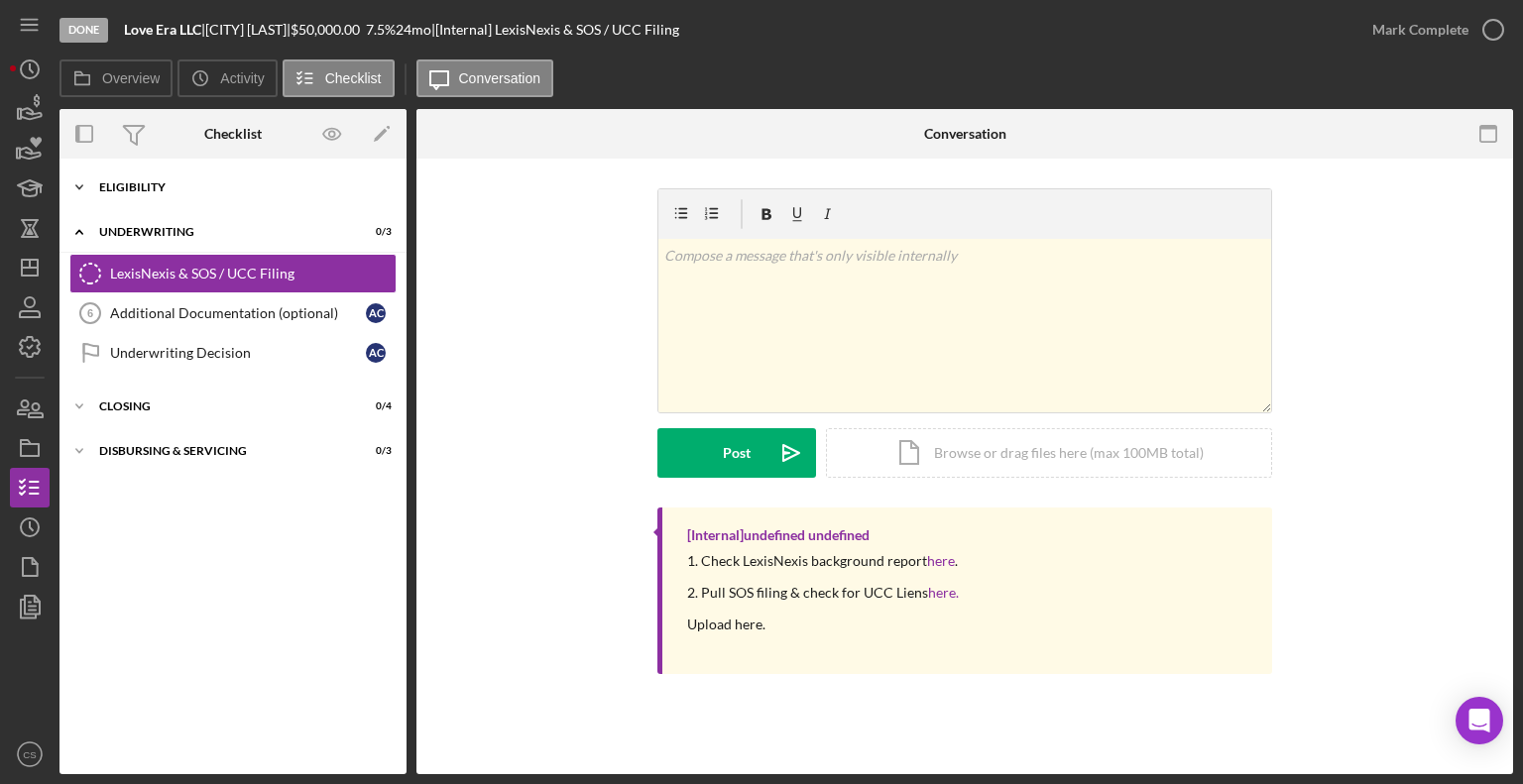 click on "Eligibility" at bounding box center (240, 187) 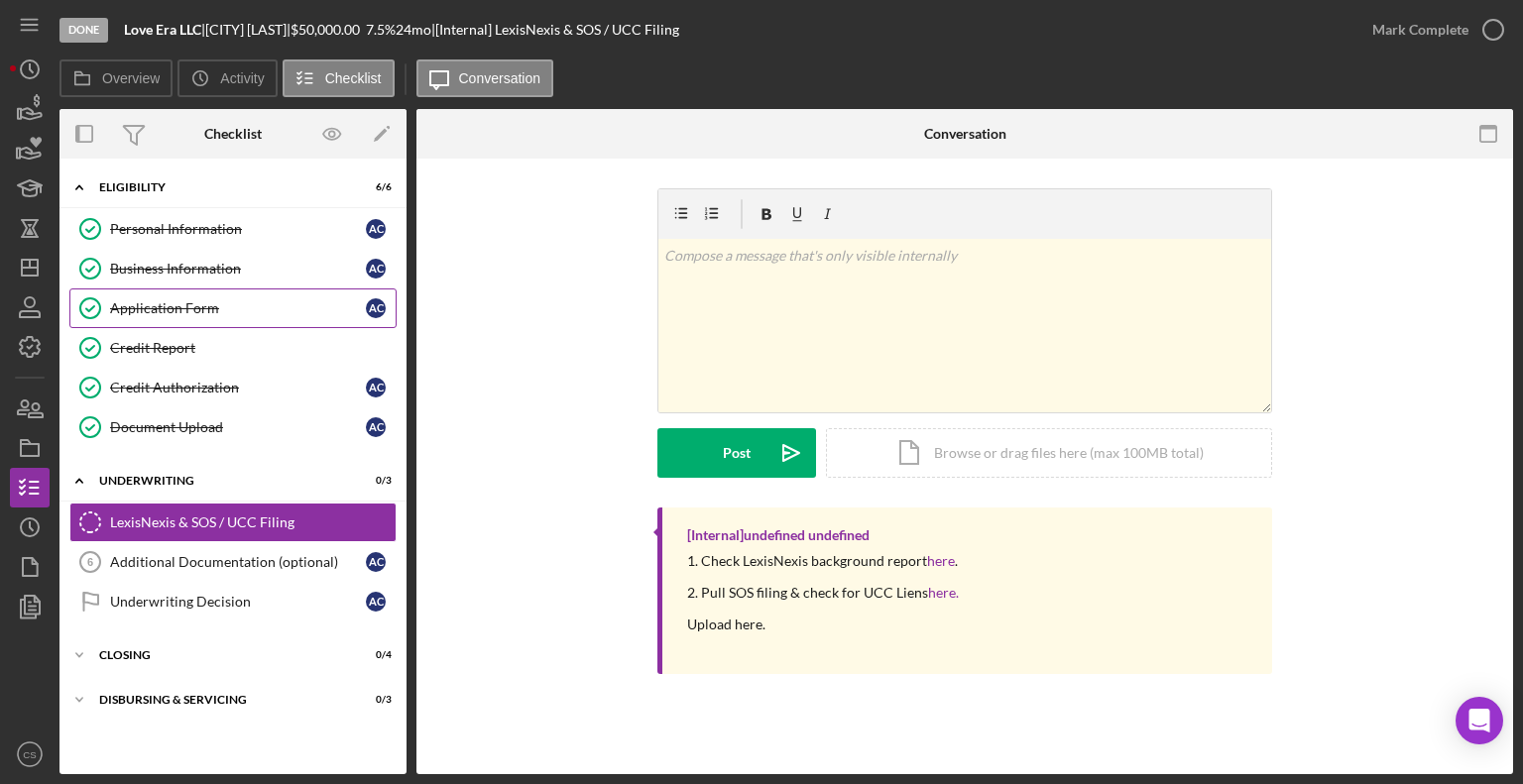 click on "Application Form Application Form A C" at bounding box center (233, 308) 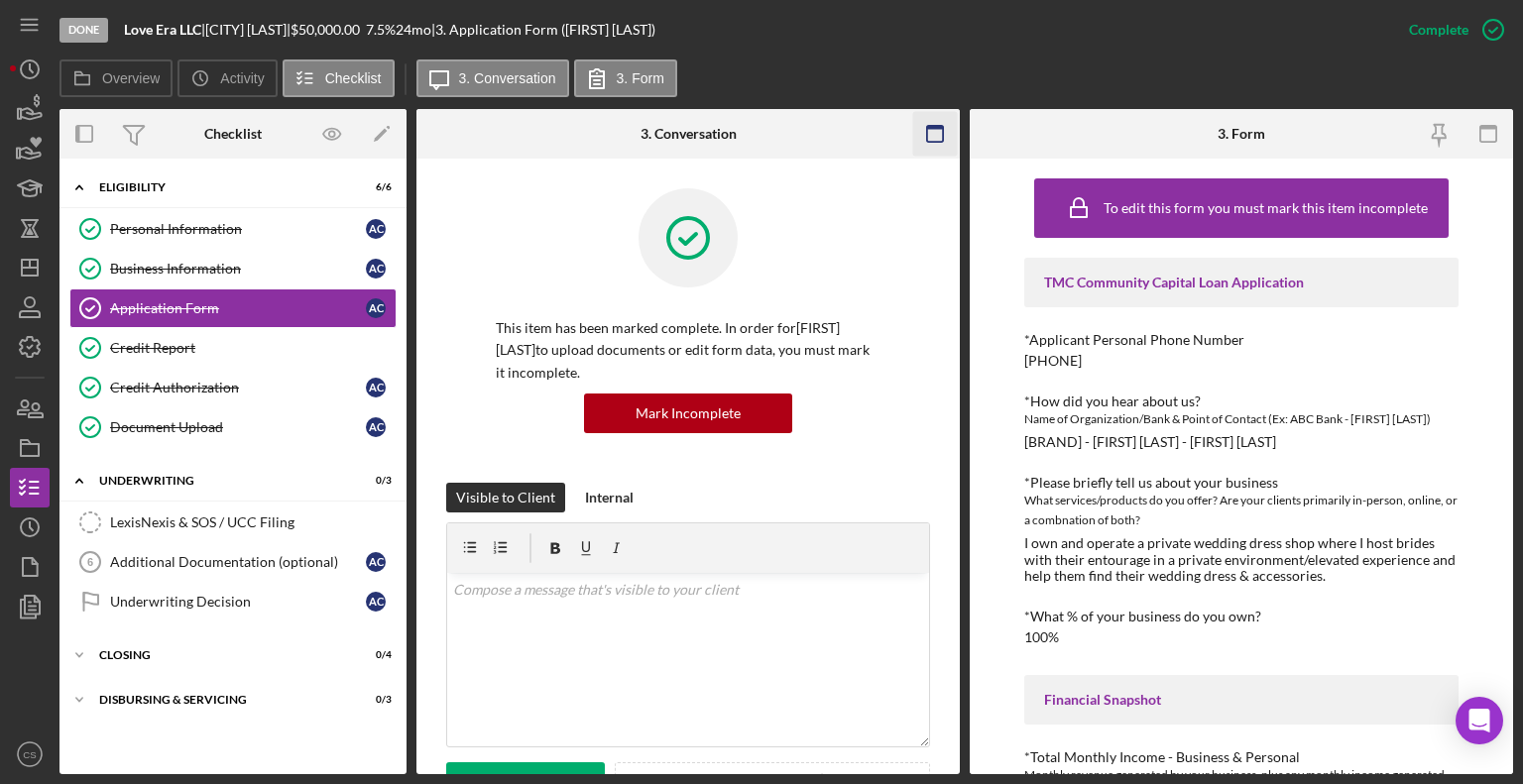 click 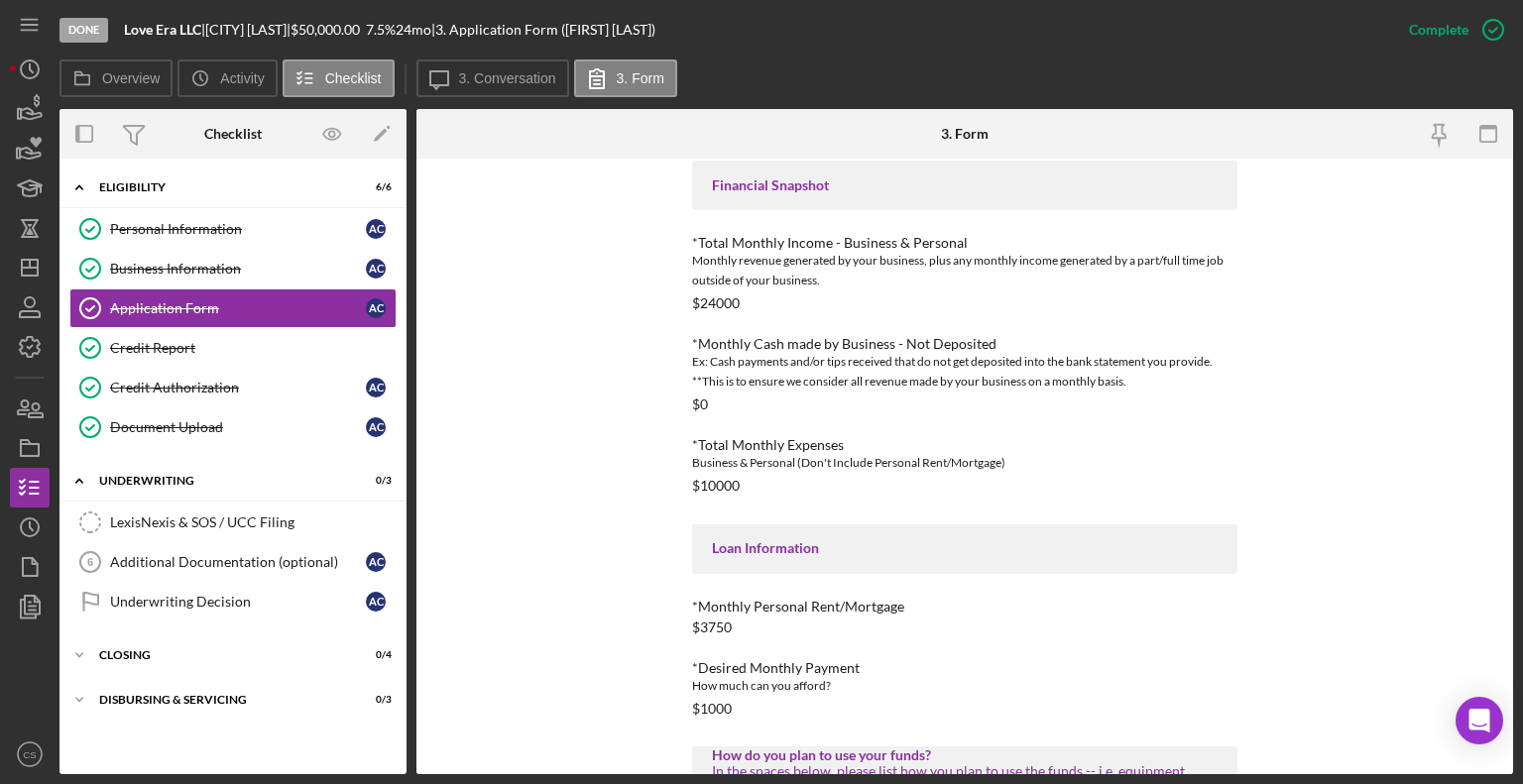scroll, scrollTop: 841, scrollLeft: 0, axis: vertical 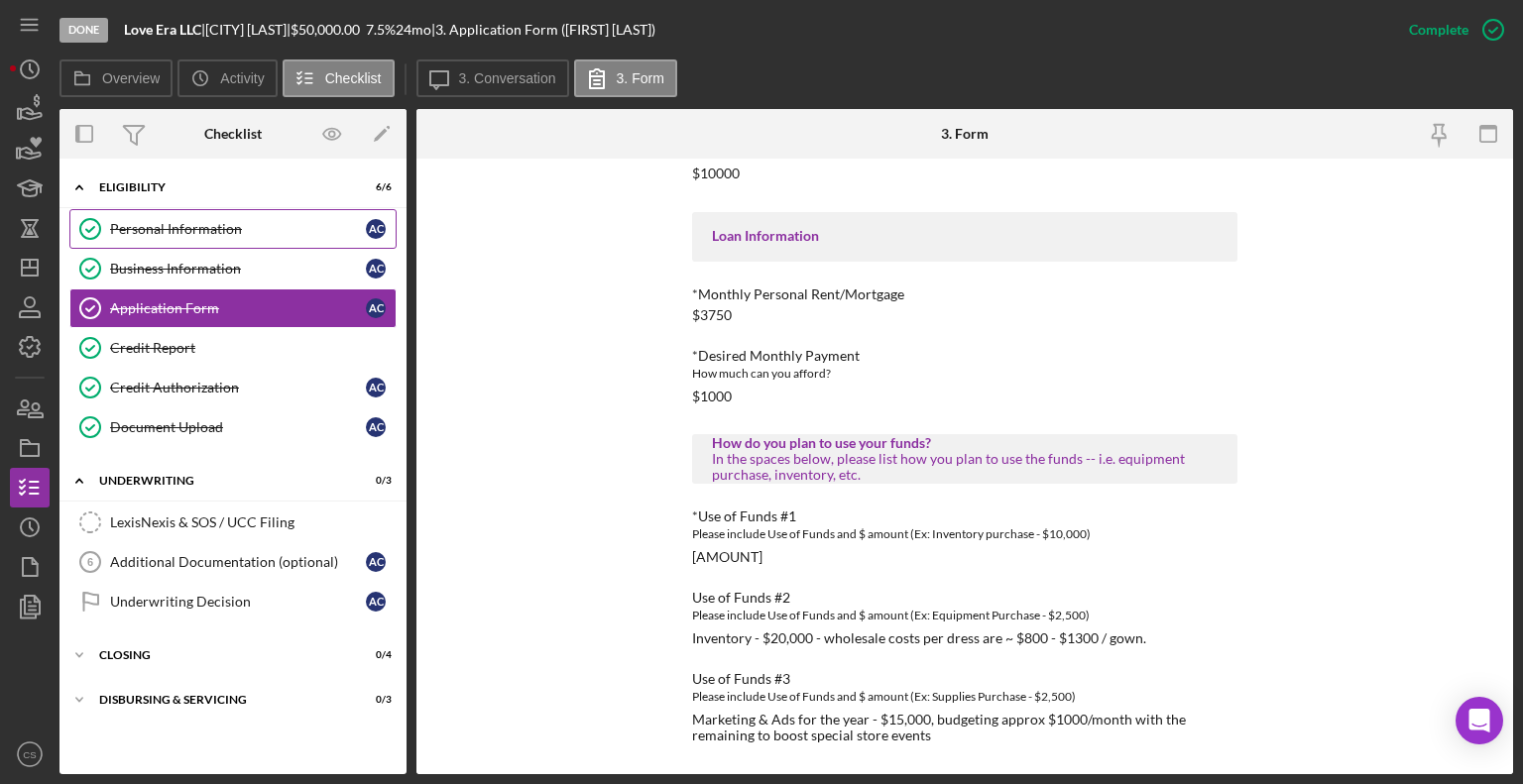 click on "Personal Information" at bounding box center [238, 229] 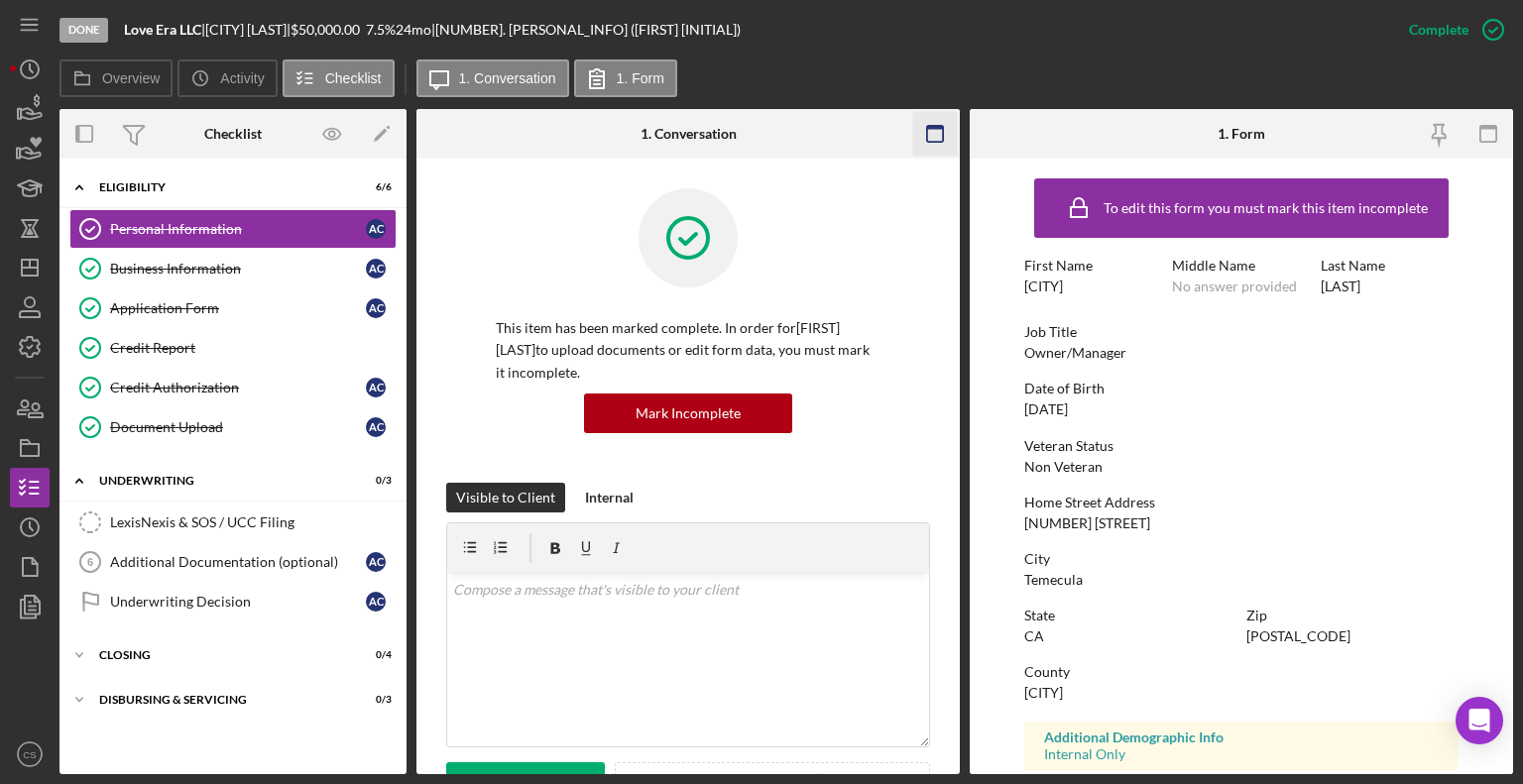 click 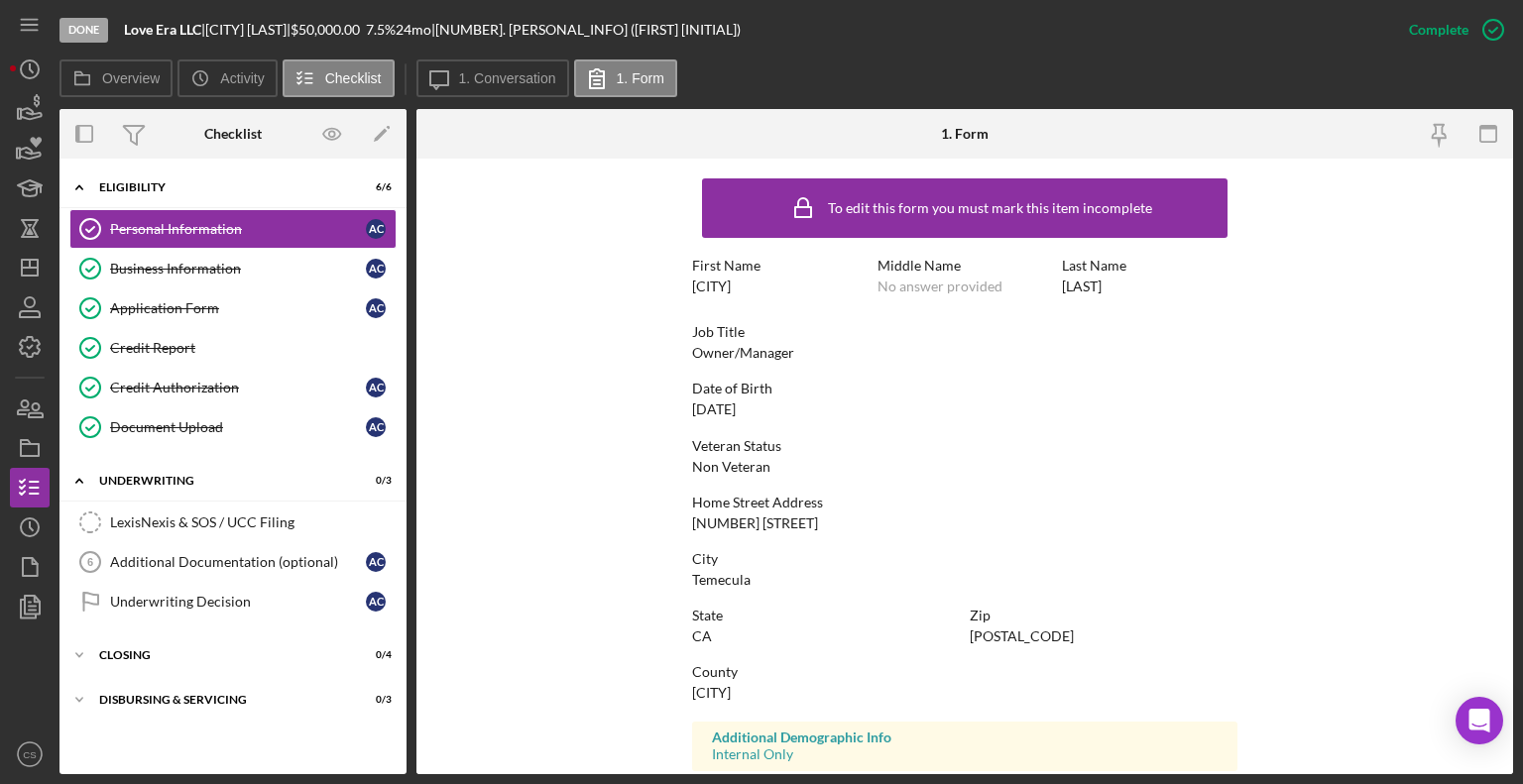 scroll, scrollTop: 309, scrollLeft: 0, axis: vertical 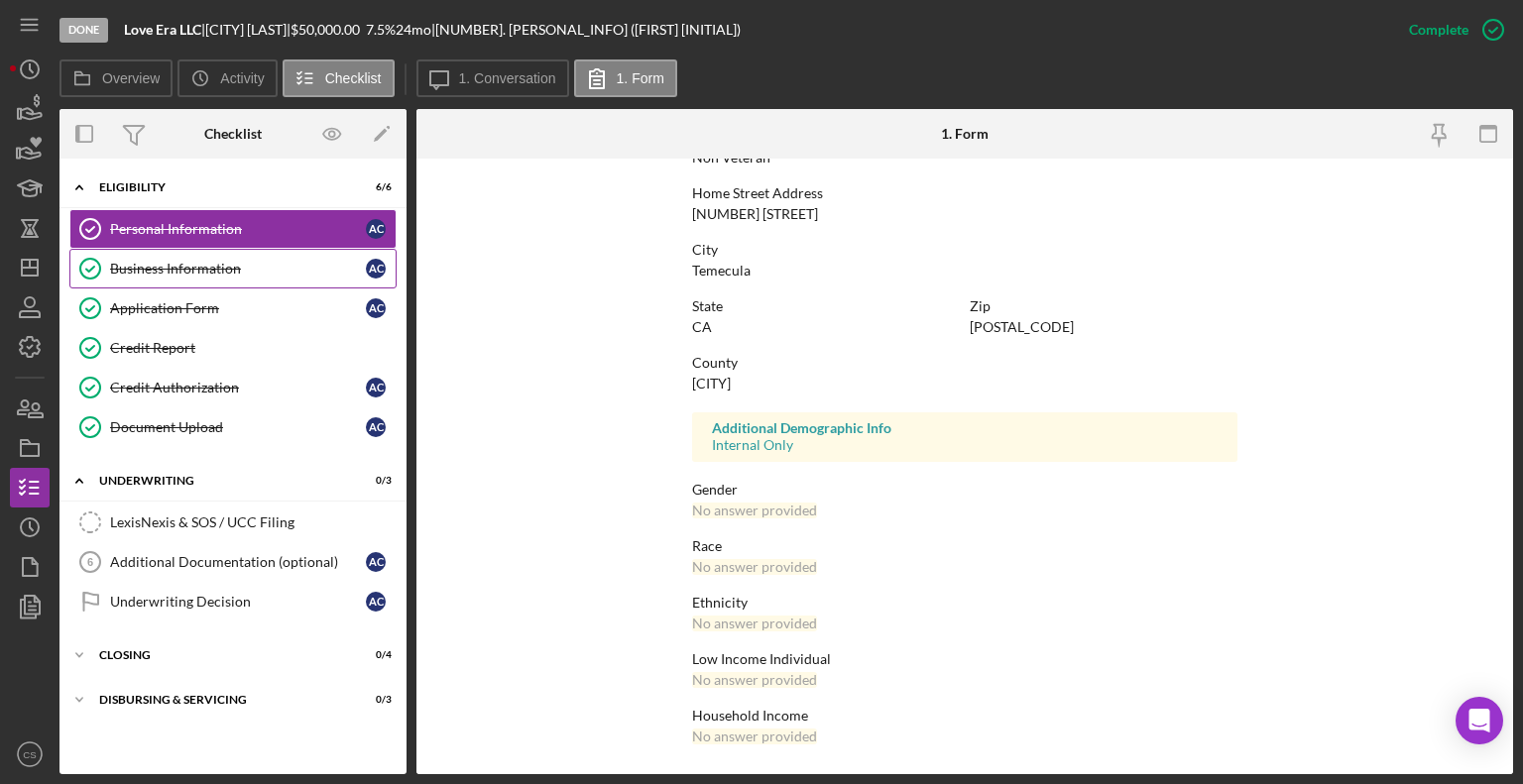 click on "Business Information Business Information A C" at bounding box center [233, 269] 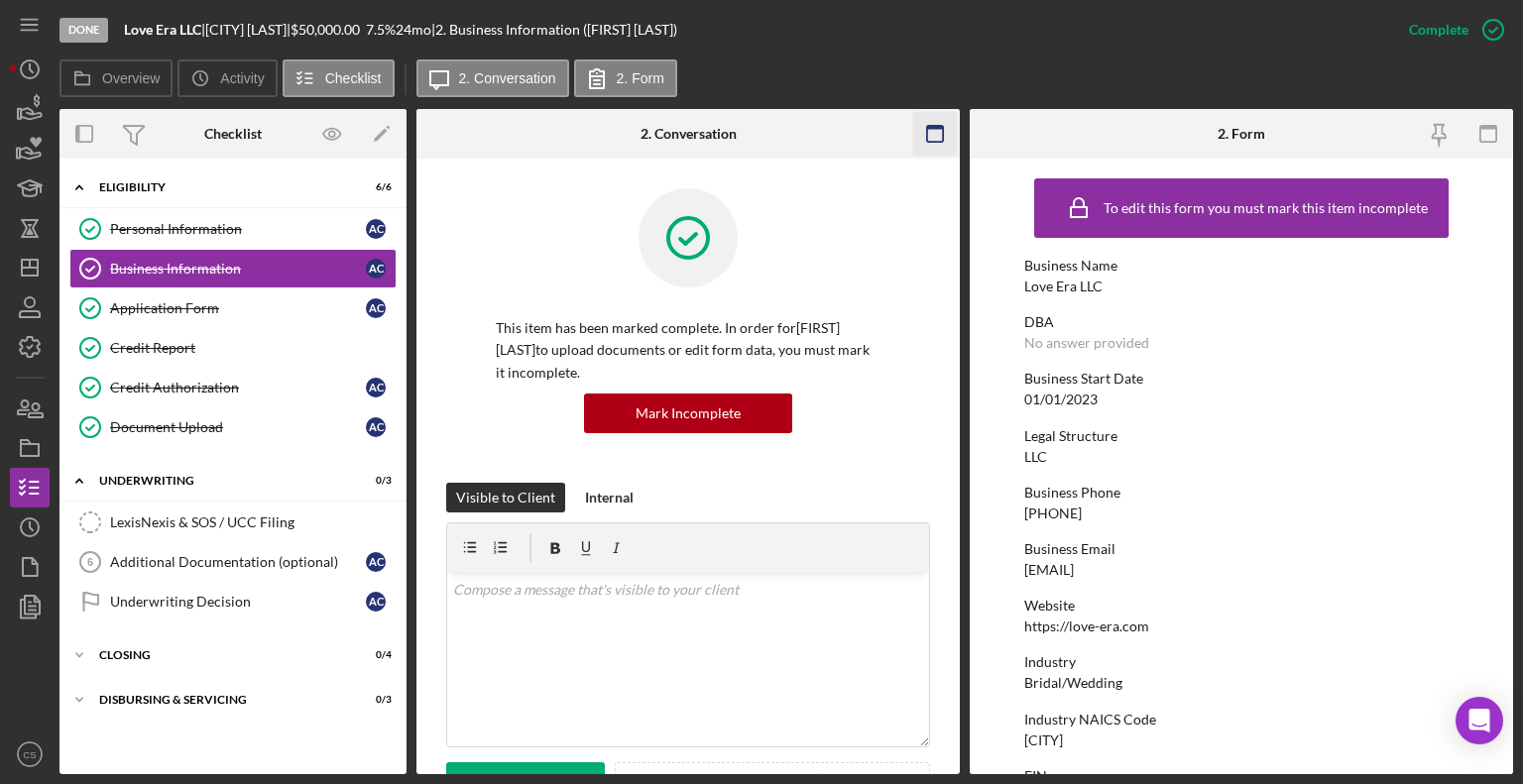 click 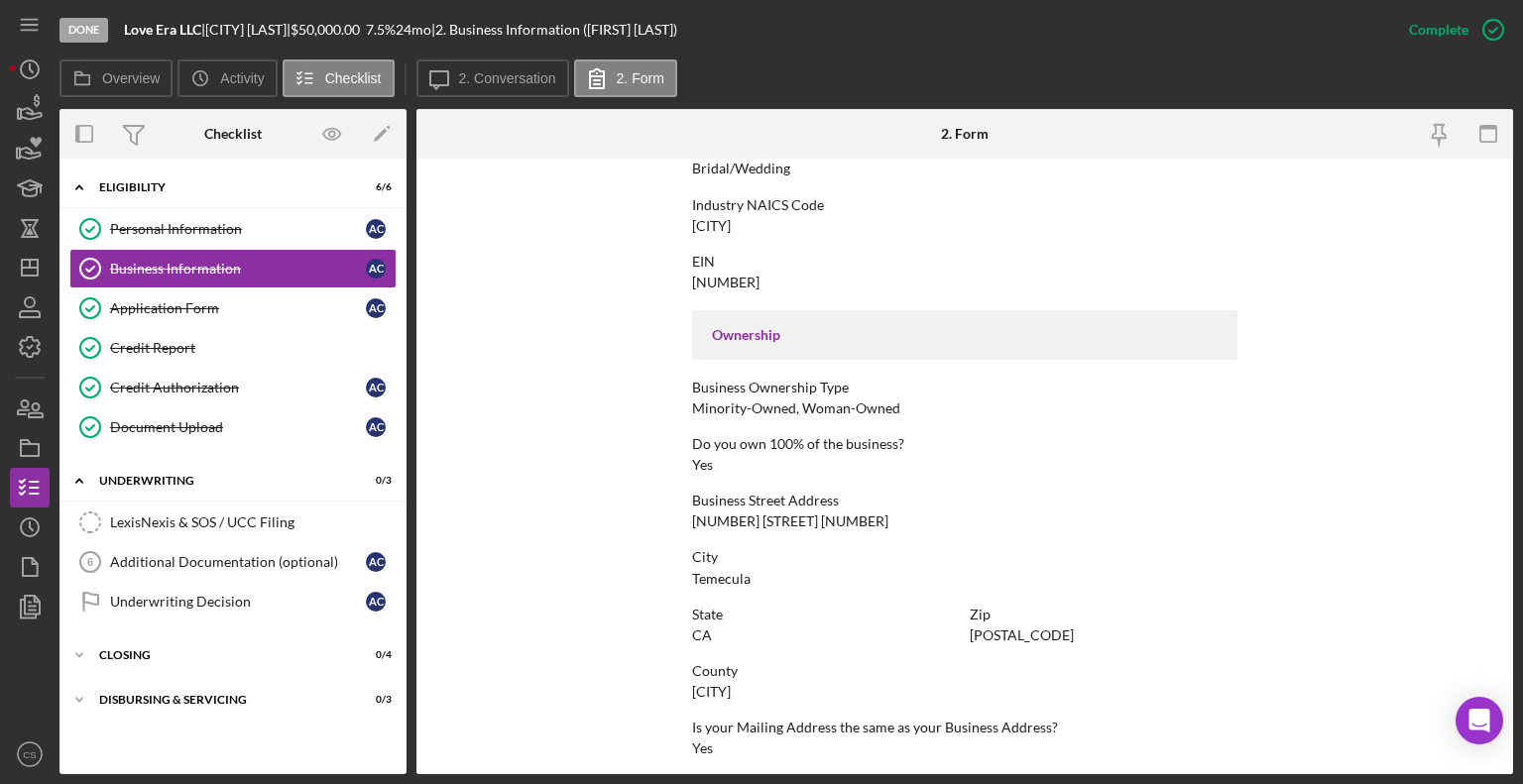 scroll, scrollTop: 879, scrollLeft: 0, axis: vertical 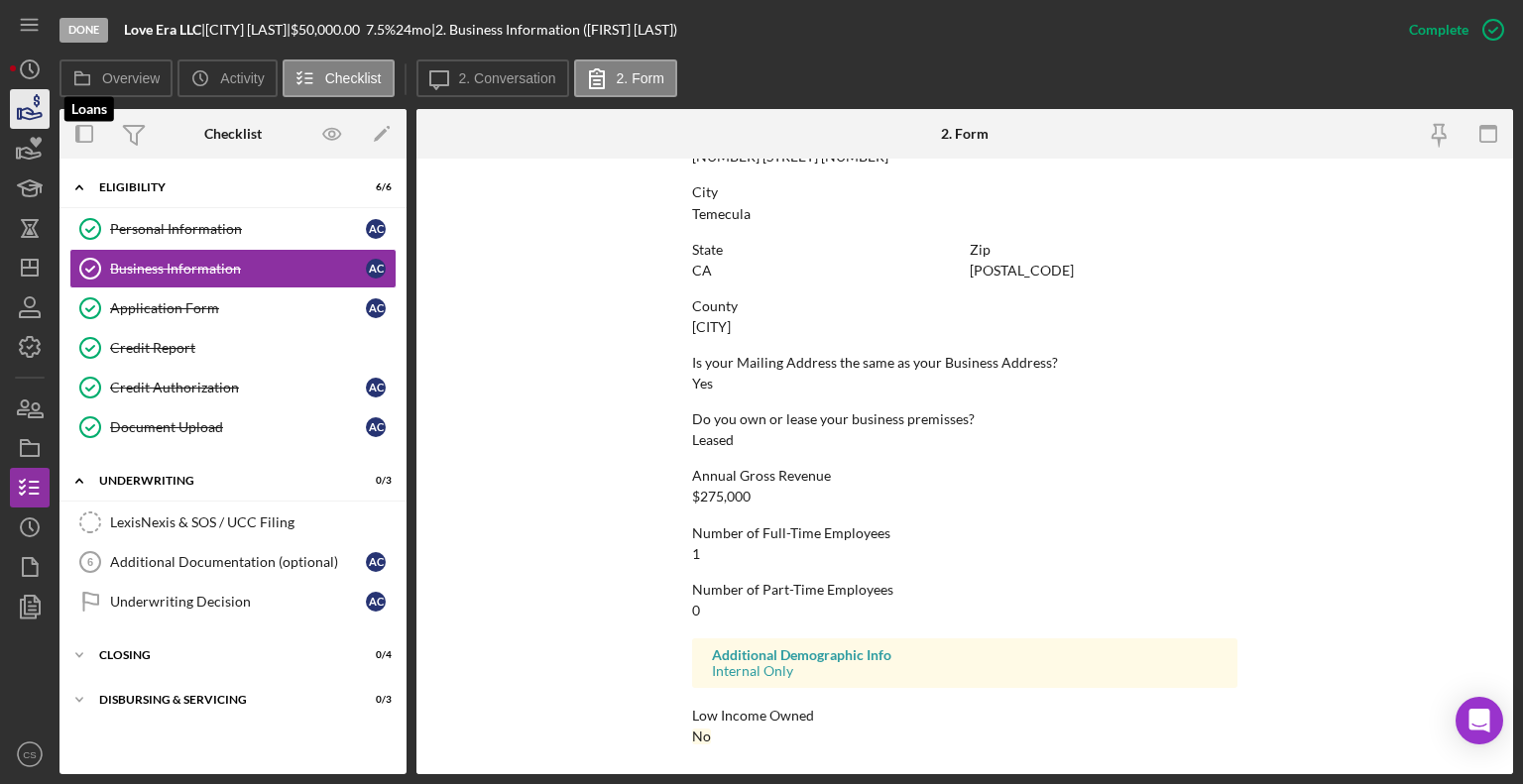 click 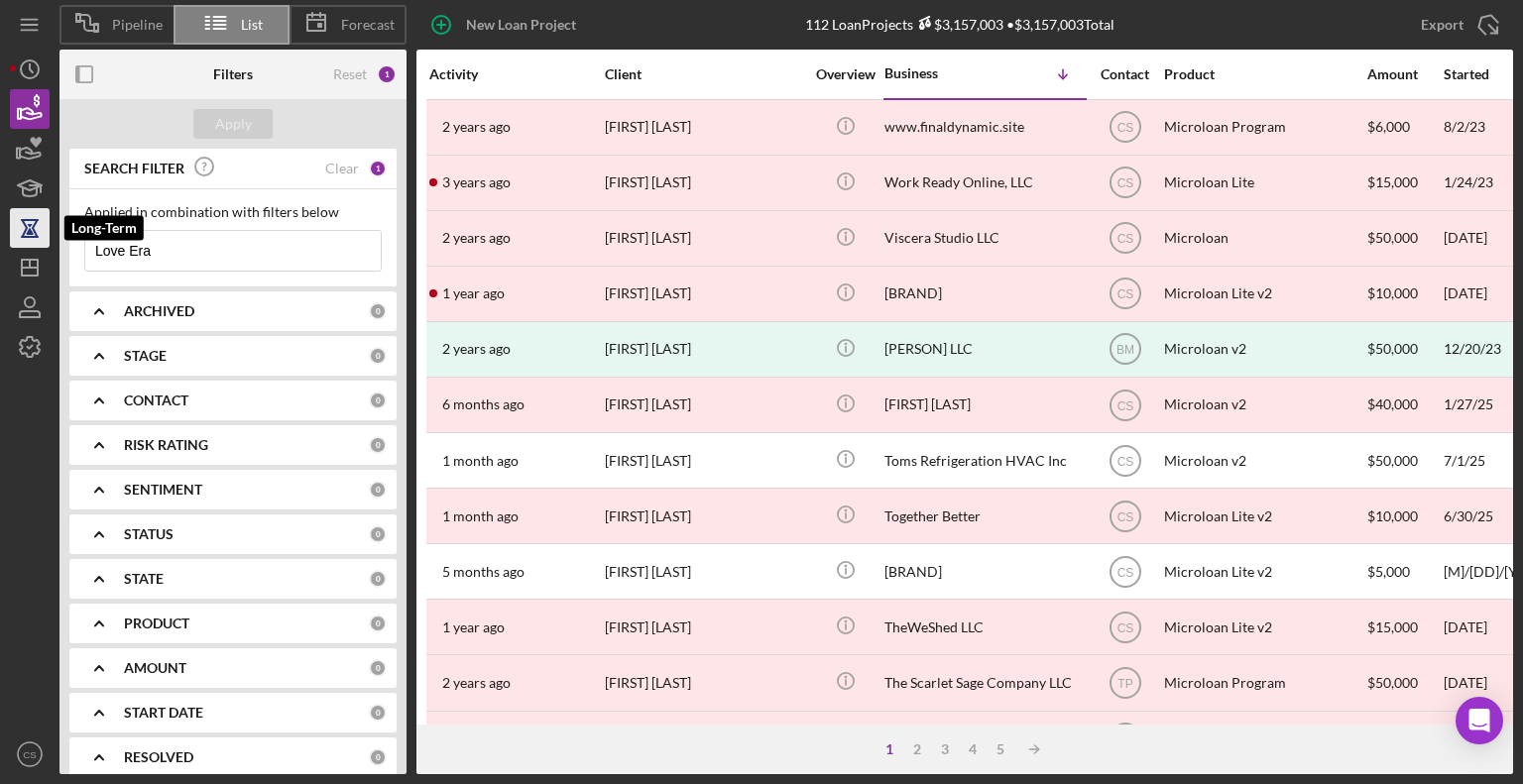 drag, startPoint x: 167, startPoint y: 242, endPoint x: 41, endPoint y: 246, distance: 126.06348 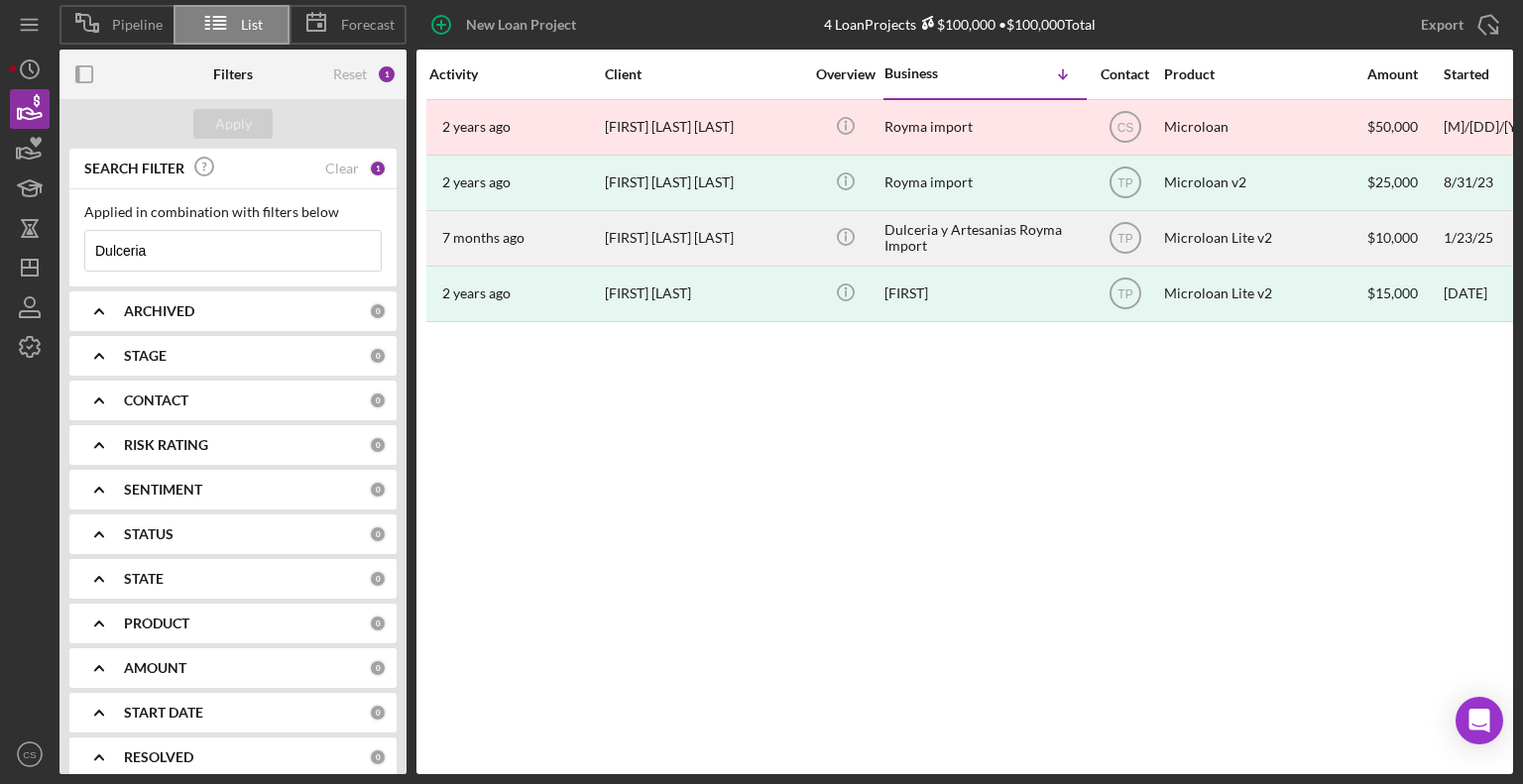 type on "Dulceria" 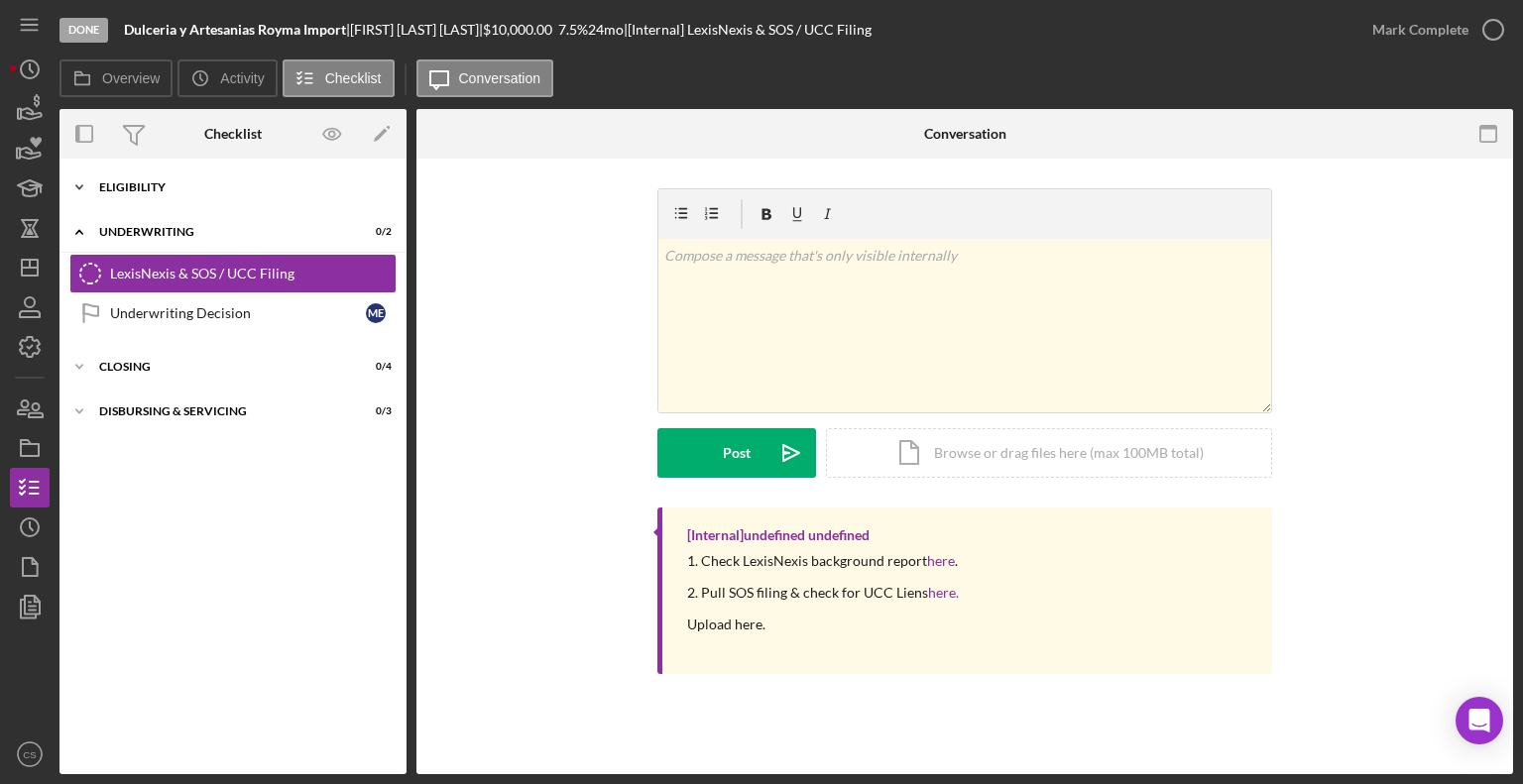 click on "Eligibility" at bounding box center [240, 187] 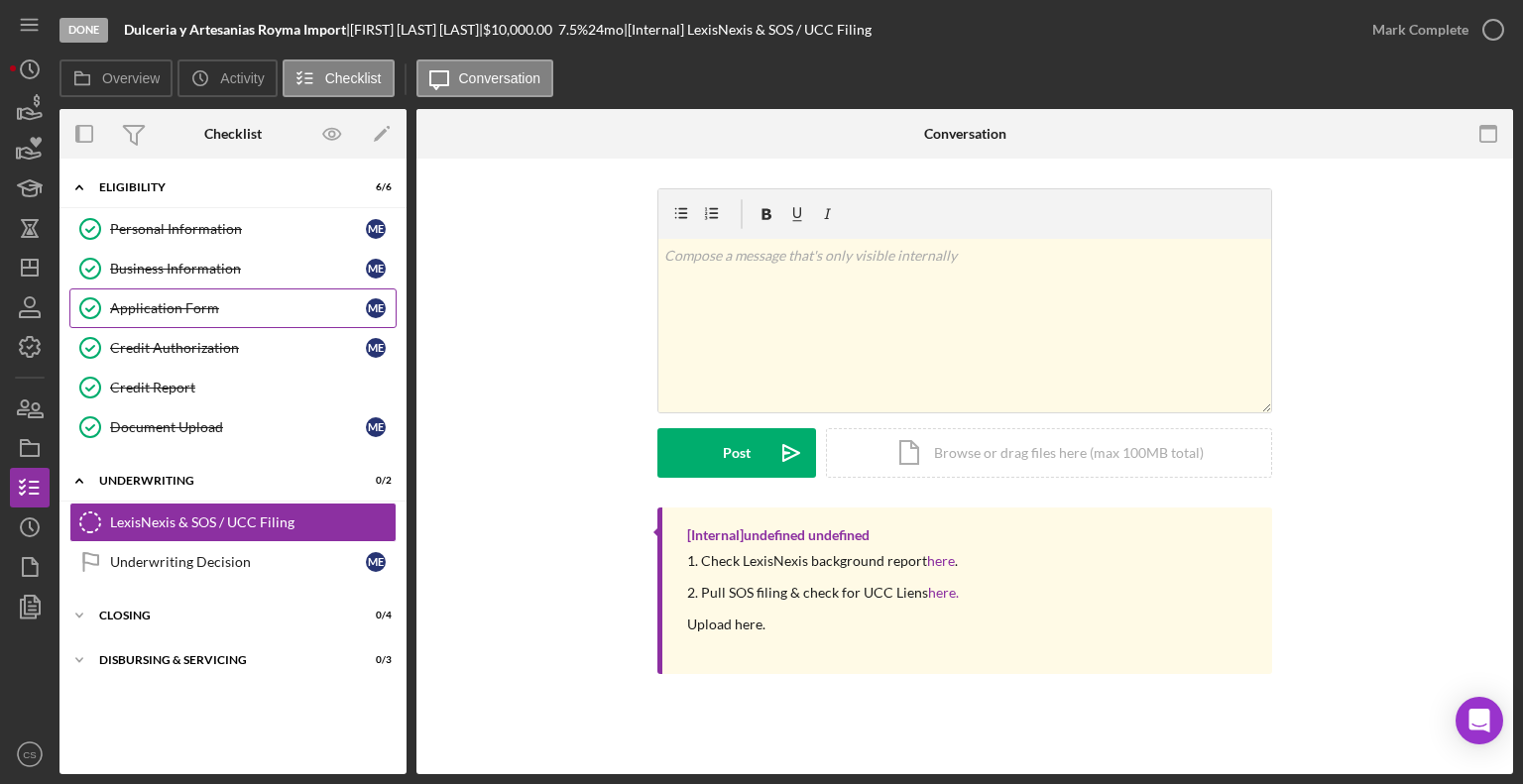 click on "Application Form Application Form [INITIAL] [INITIAL]" at bounding box center [233, 308] 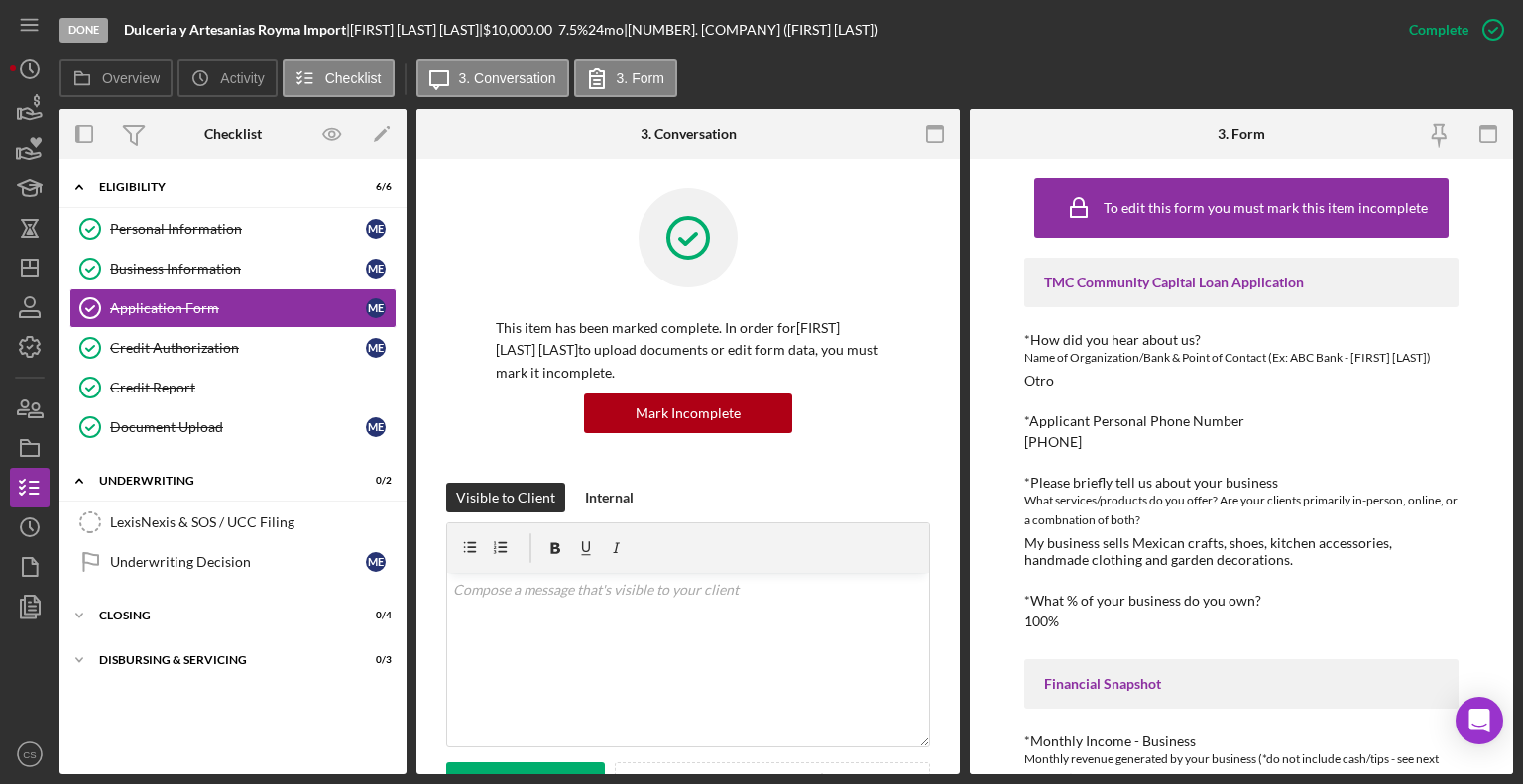 click 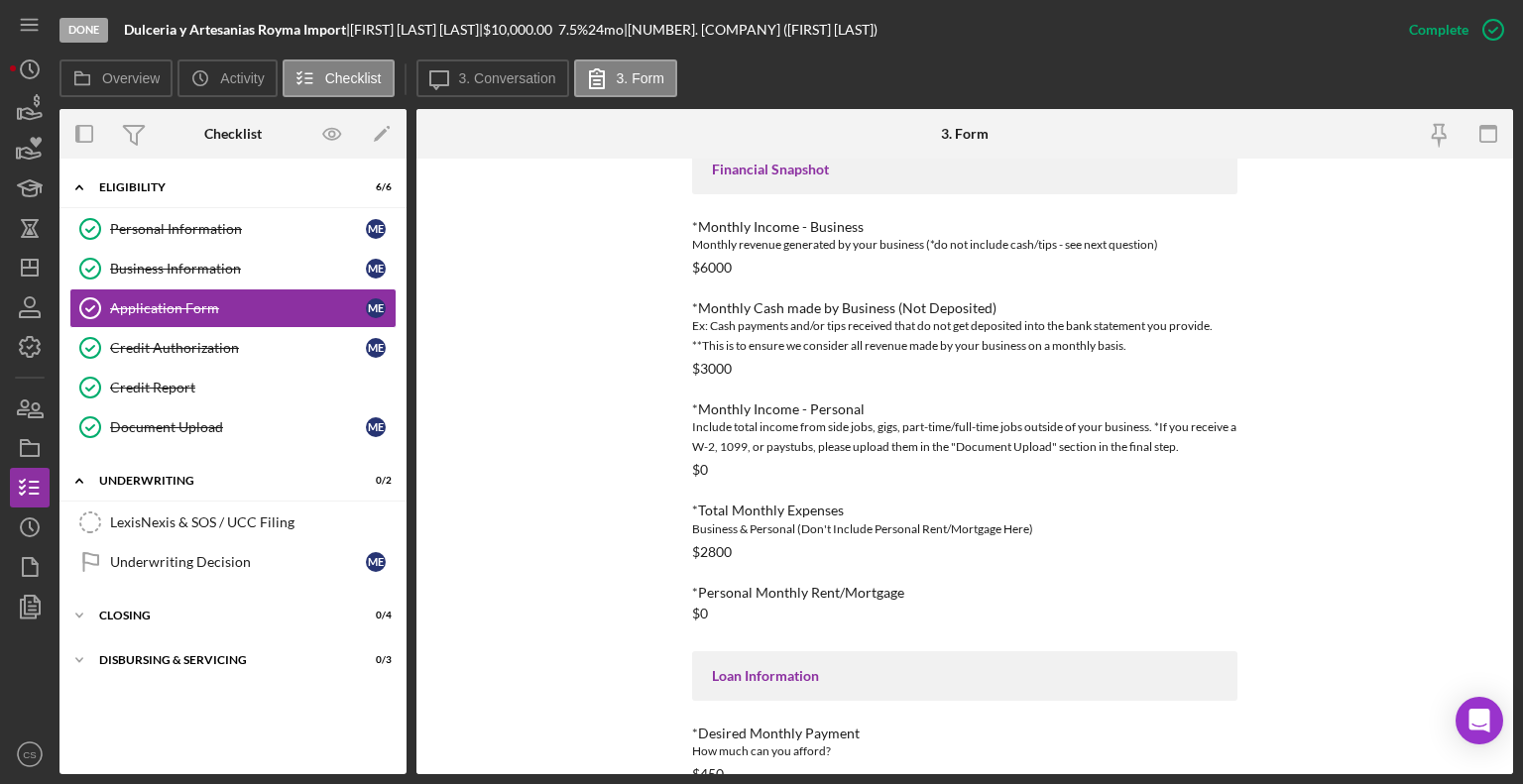 scroll, scrollTop: 632, scrollLeft: 0, axis: vertical 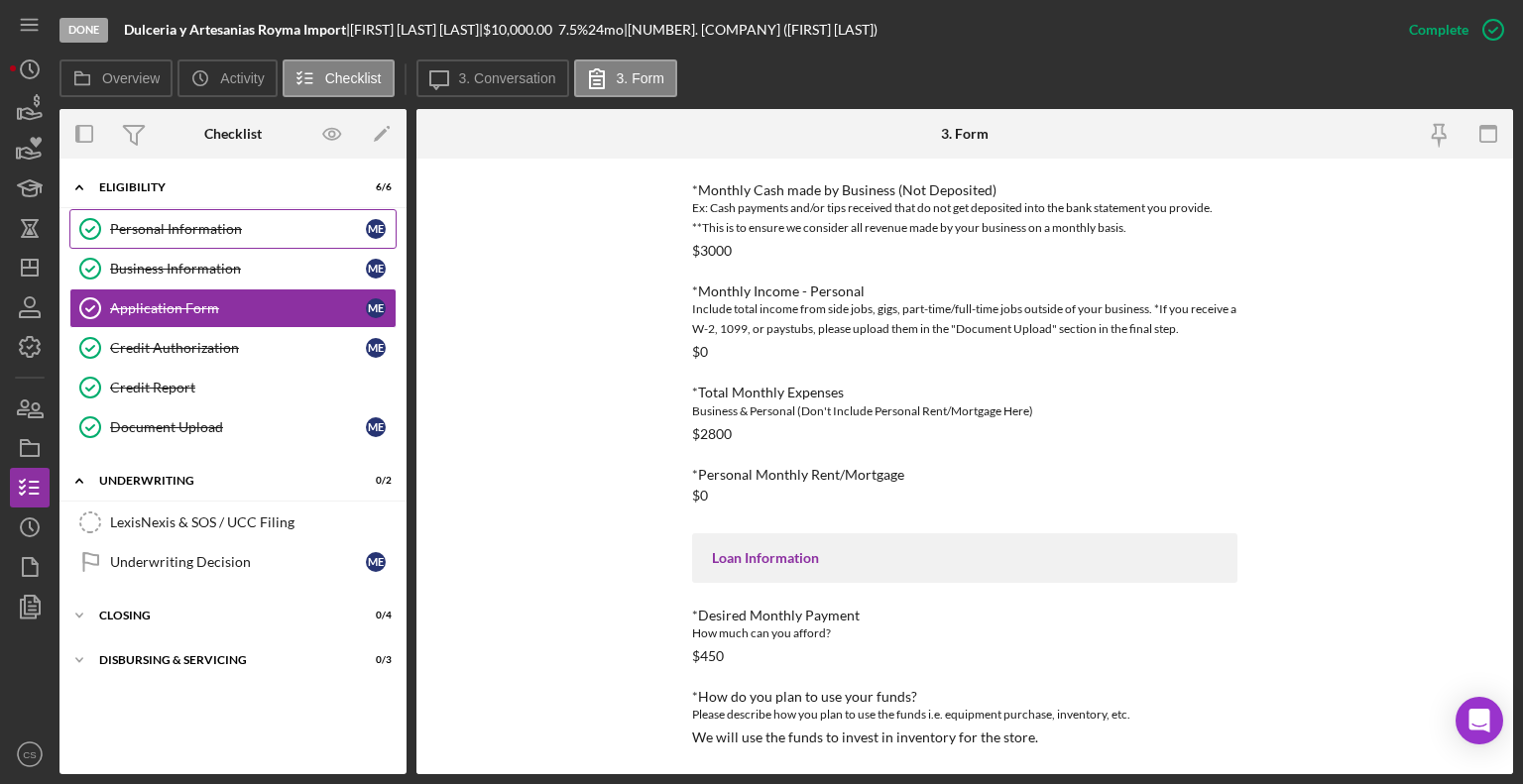 click on "Personal Information" at bounding box center [238, 229] 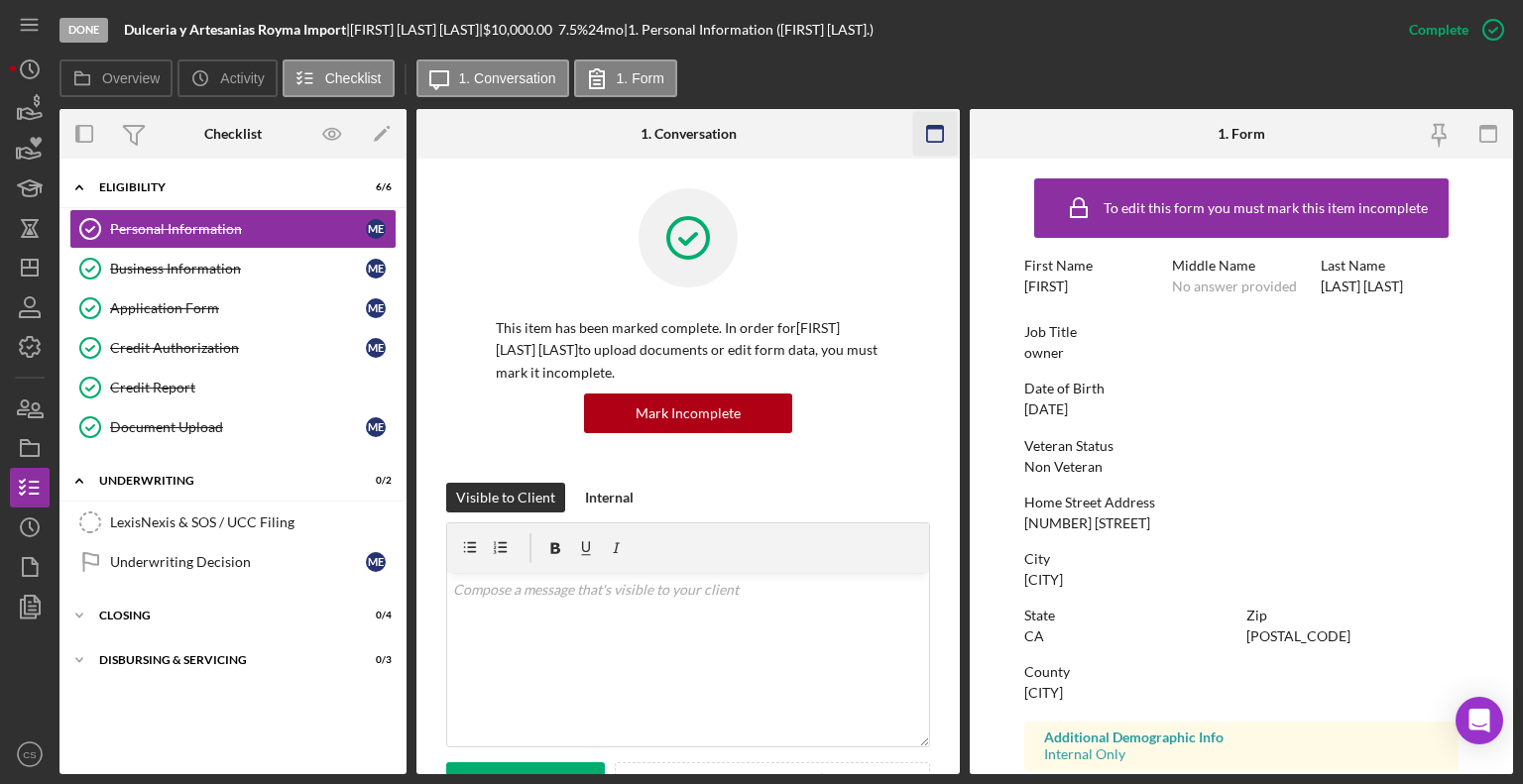 click 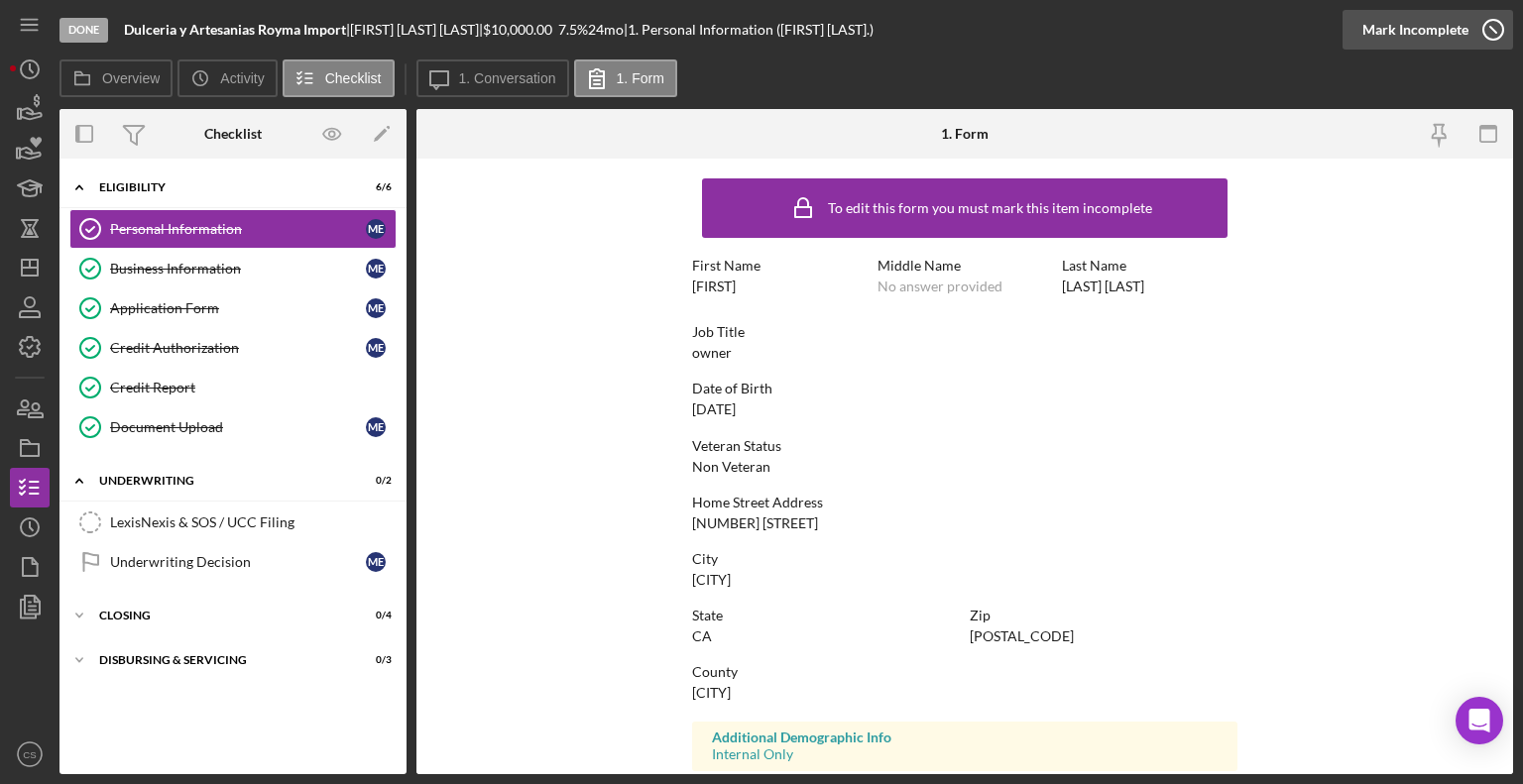 scroll, scrollTop: 309, scrollLeft: 0, axis: vertical 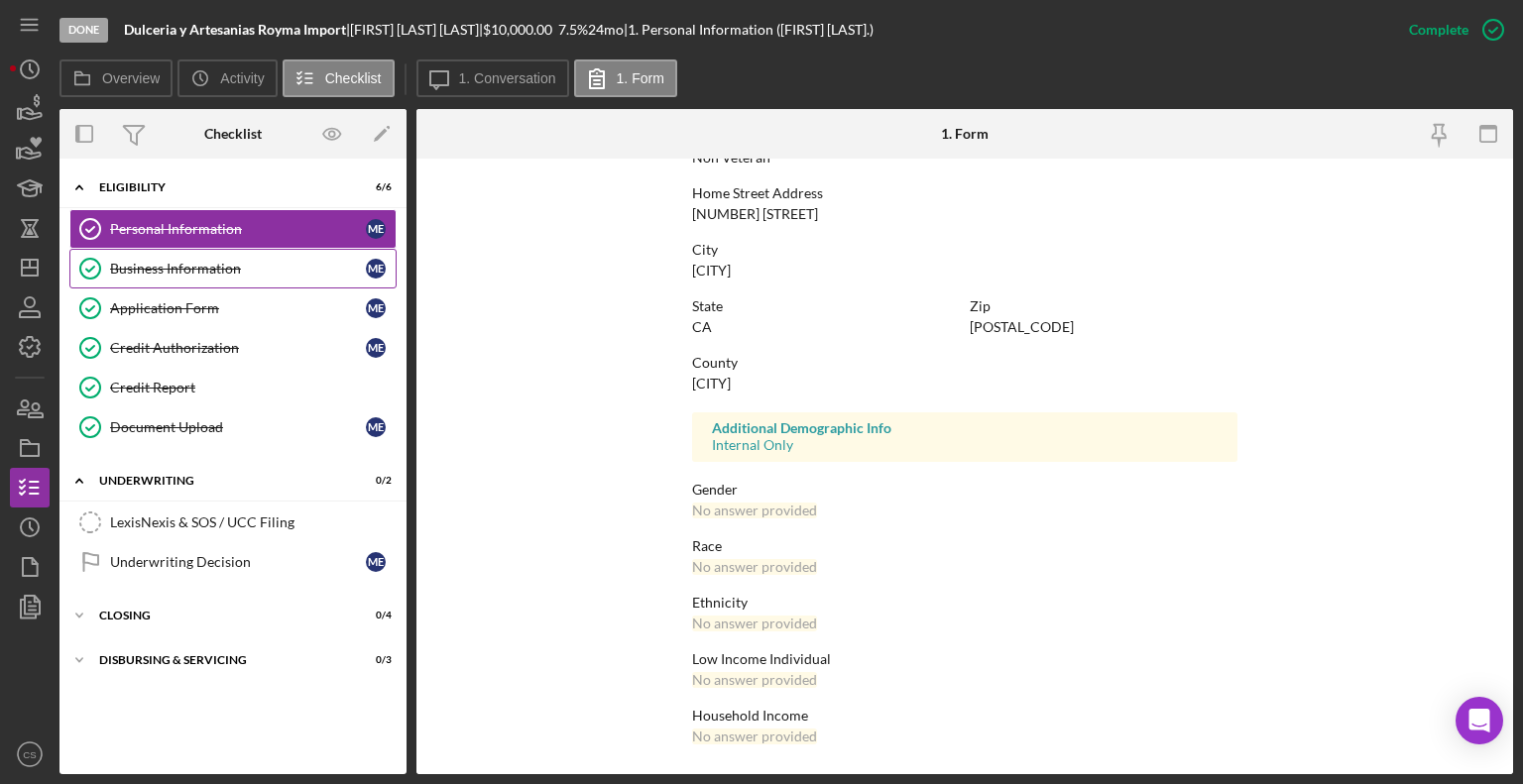 click on "Business Information" at bounding box center (238, 269) 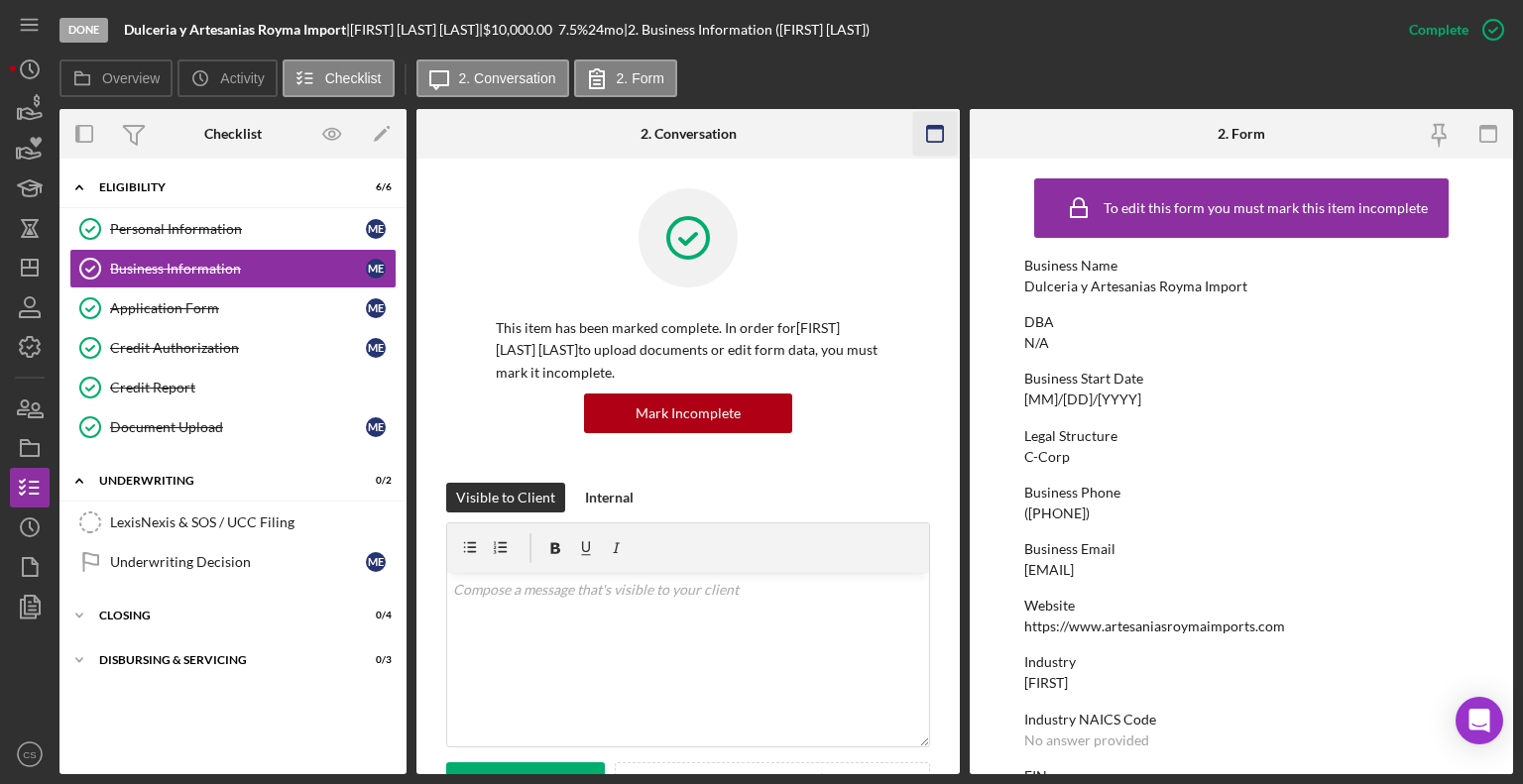 click 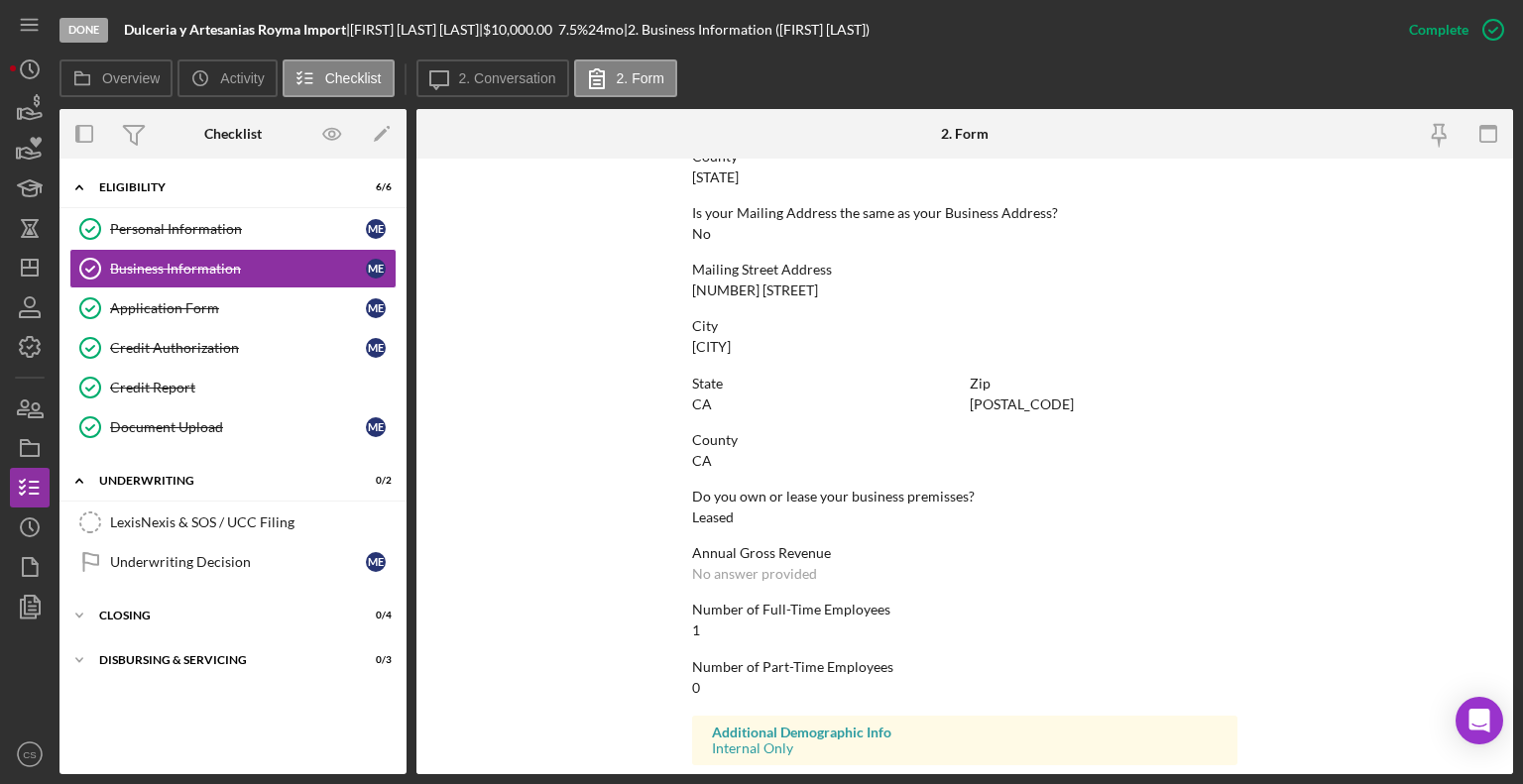 scroll, scrollTop: 1106, scrollLeft: 0, axis: vertical 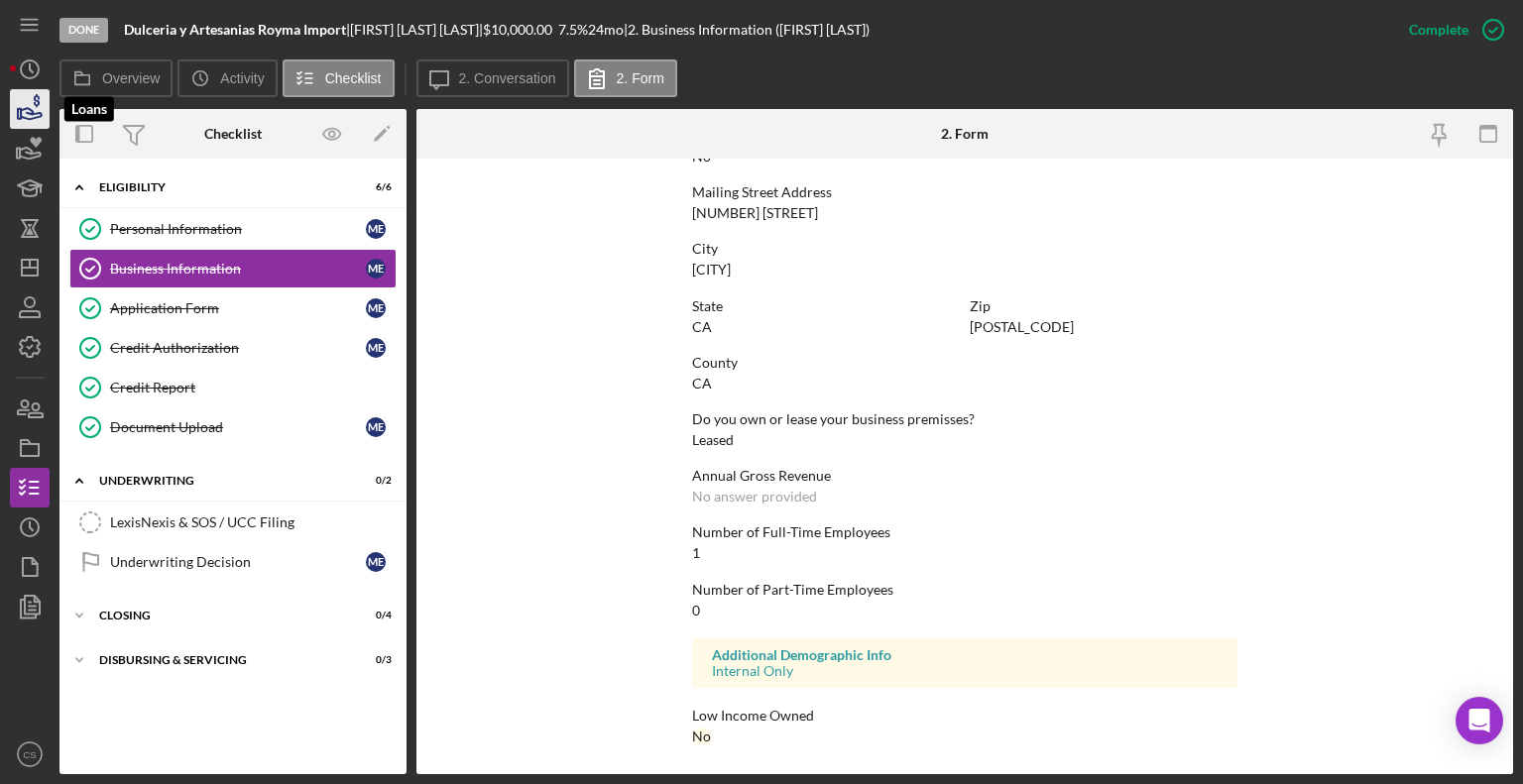 click 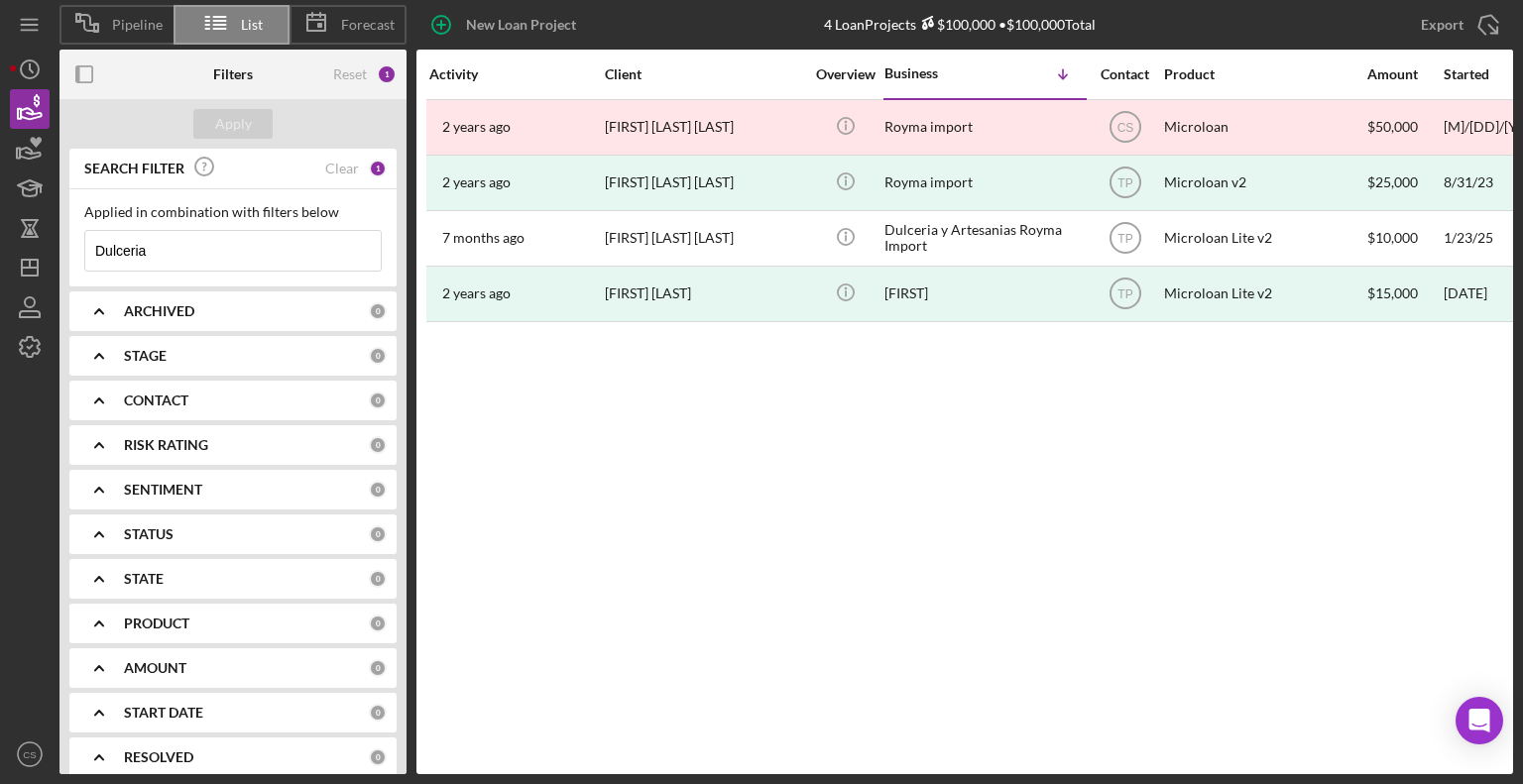 drag, startPoint x: 191, startPoint y: 250, endPoint x: 54, endPoint y: 229, distance: 138.60014 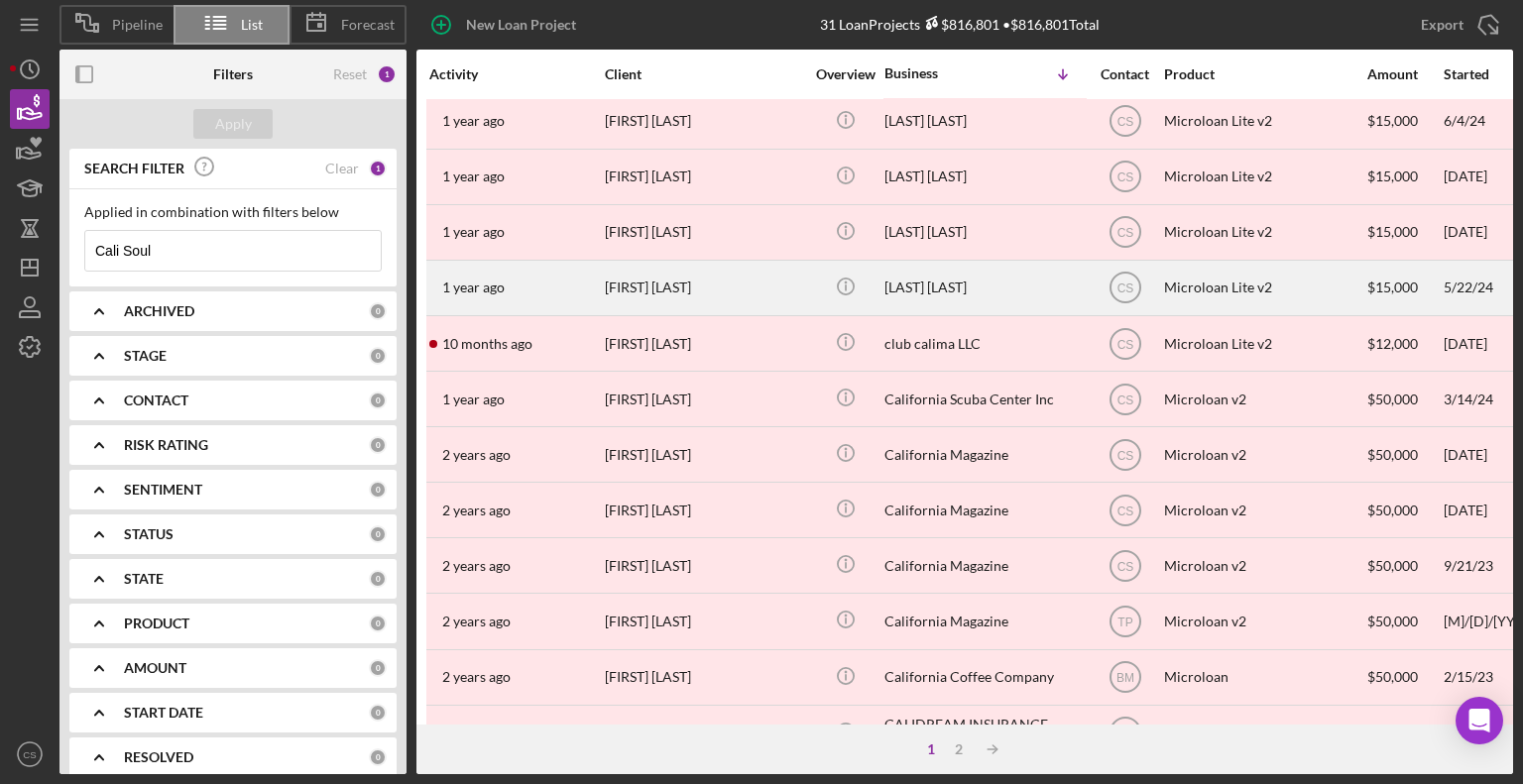 scroll, scrollTop: 789, scrollLeft: 0, axis: vertical 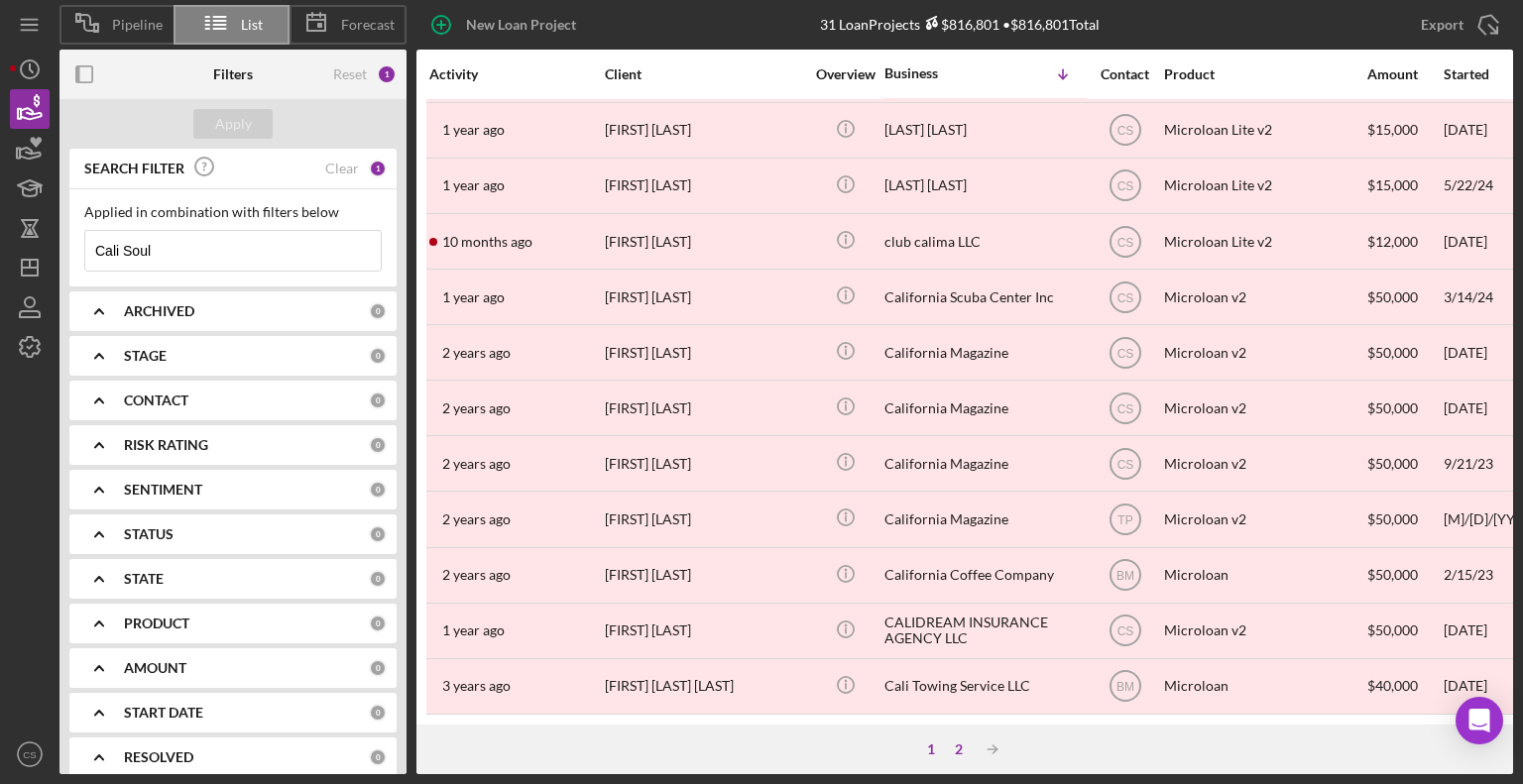 type on "Cali Soul" 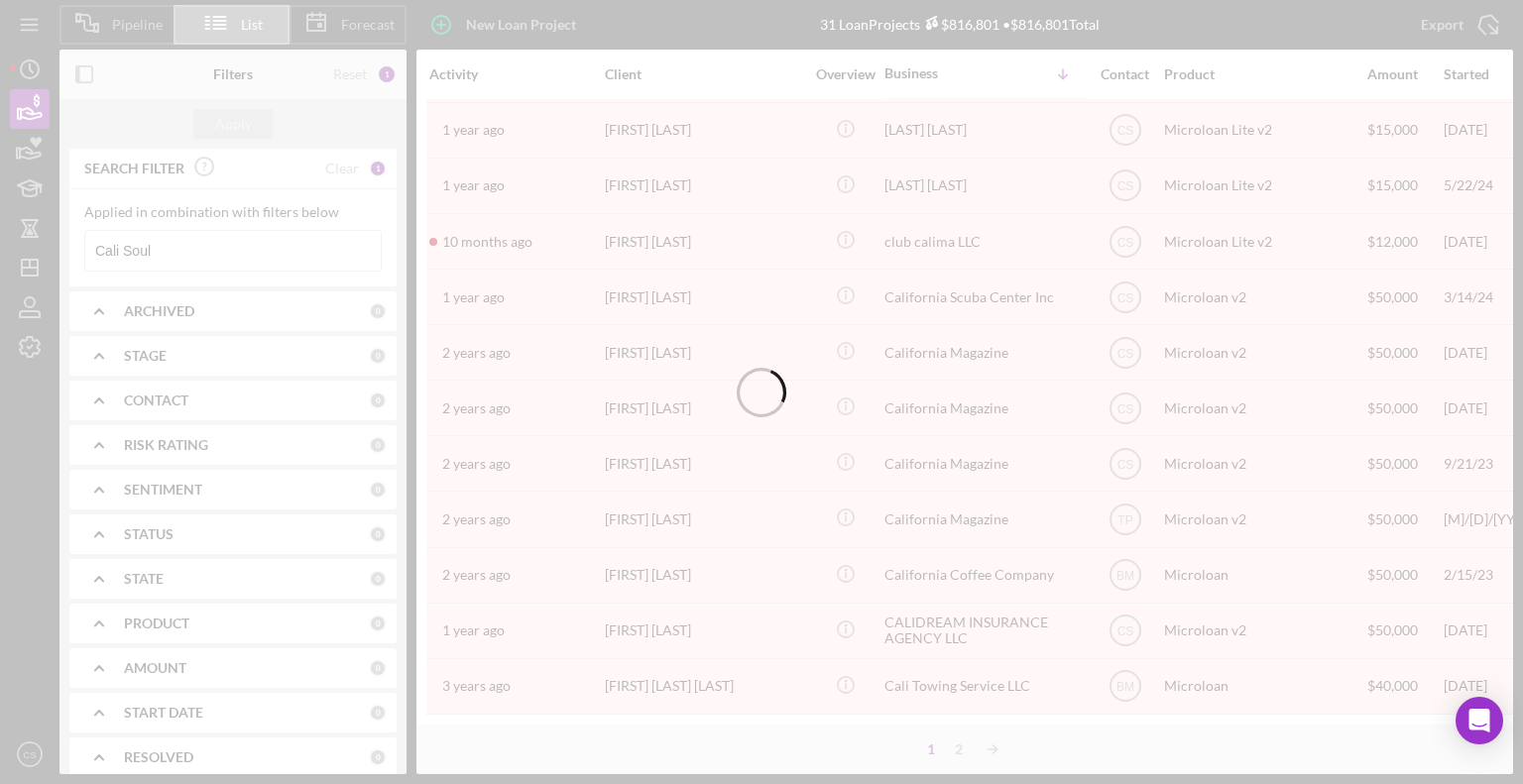 scroll, scrollTop: 0, scrollLeft: 0, axis: both 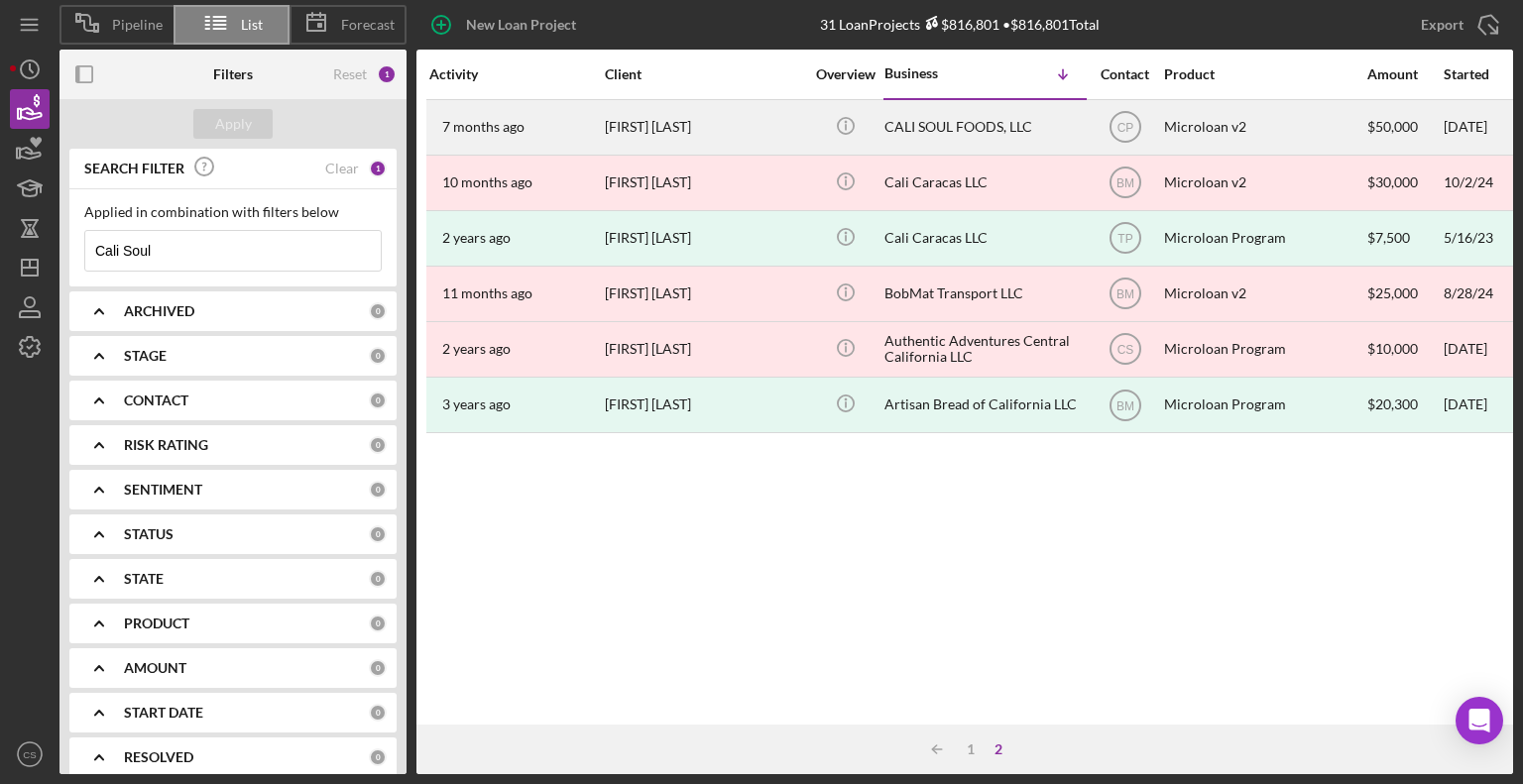 click on "CALI SOUL FOODS, LLC" at bounding box center (984, 127) 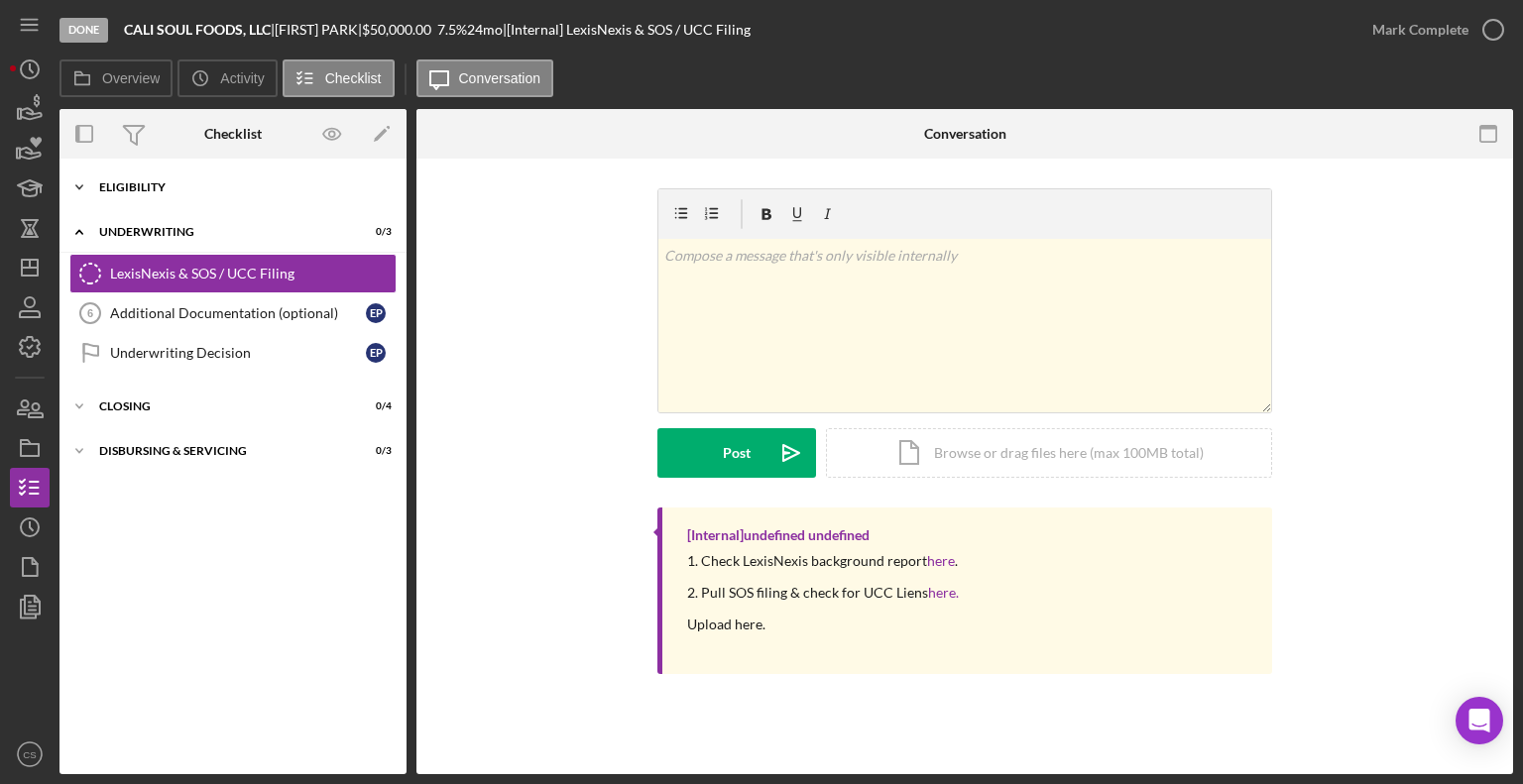 click on "Eligibility" at bounding box center [240, 187] 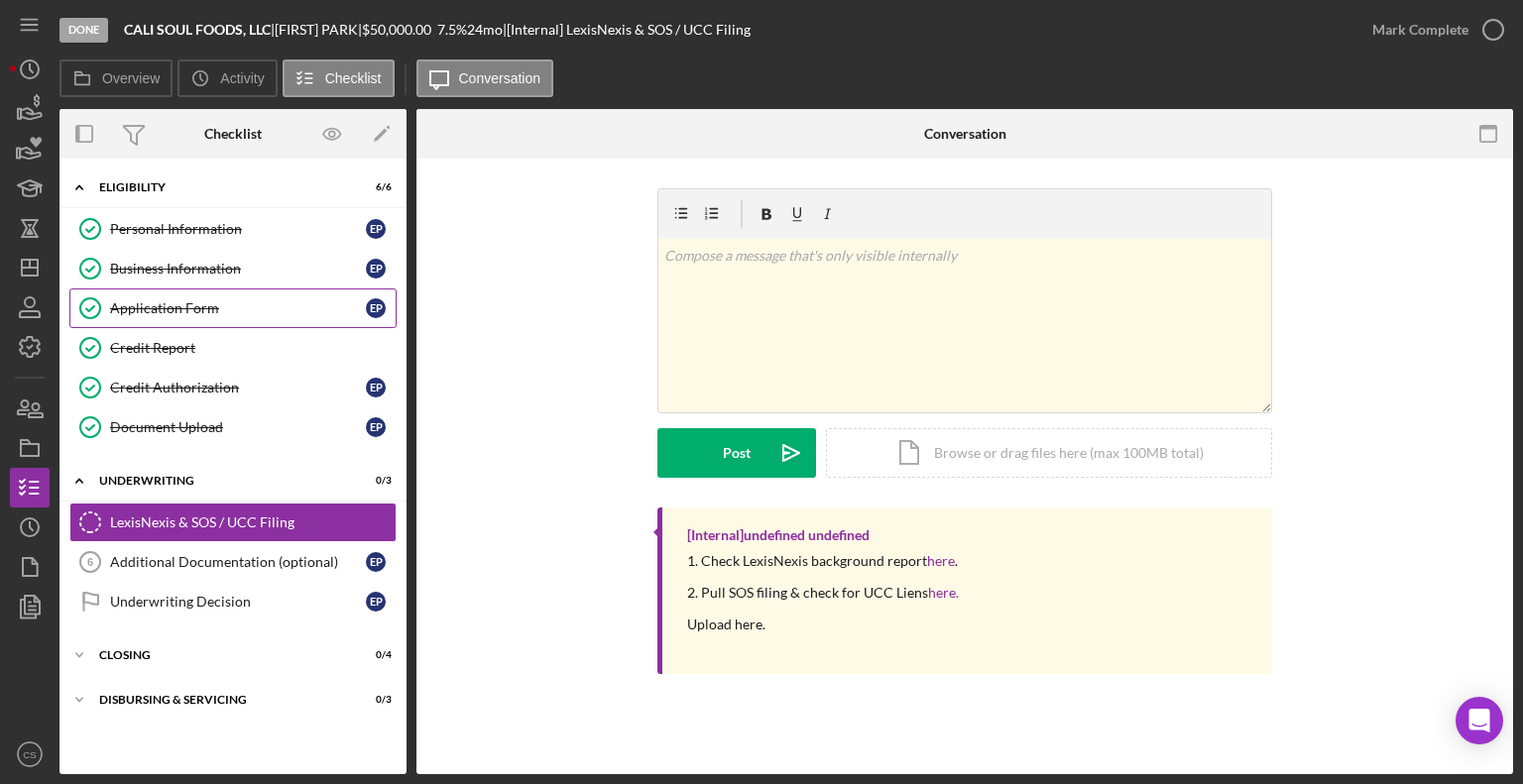 click on "Application Form" at bounding box center (238, 308) 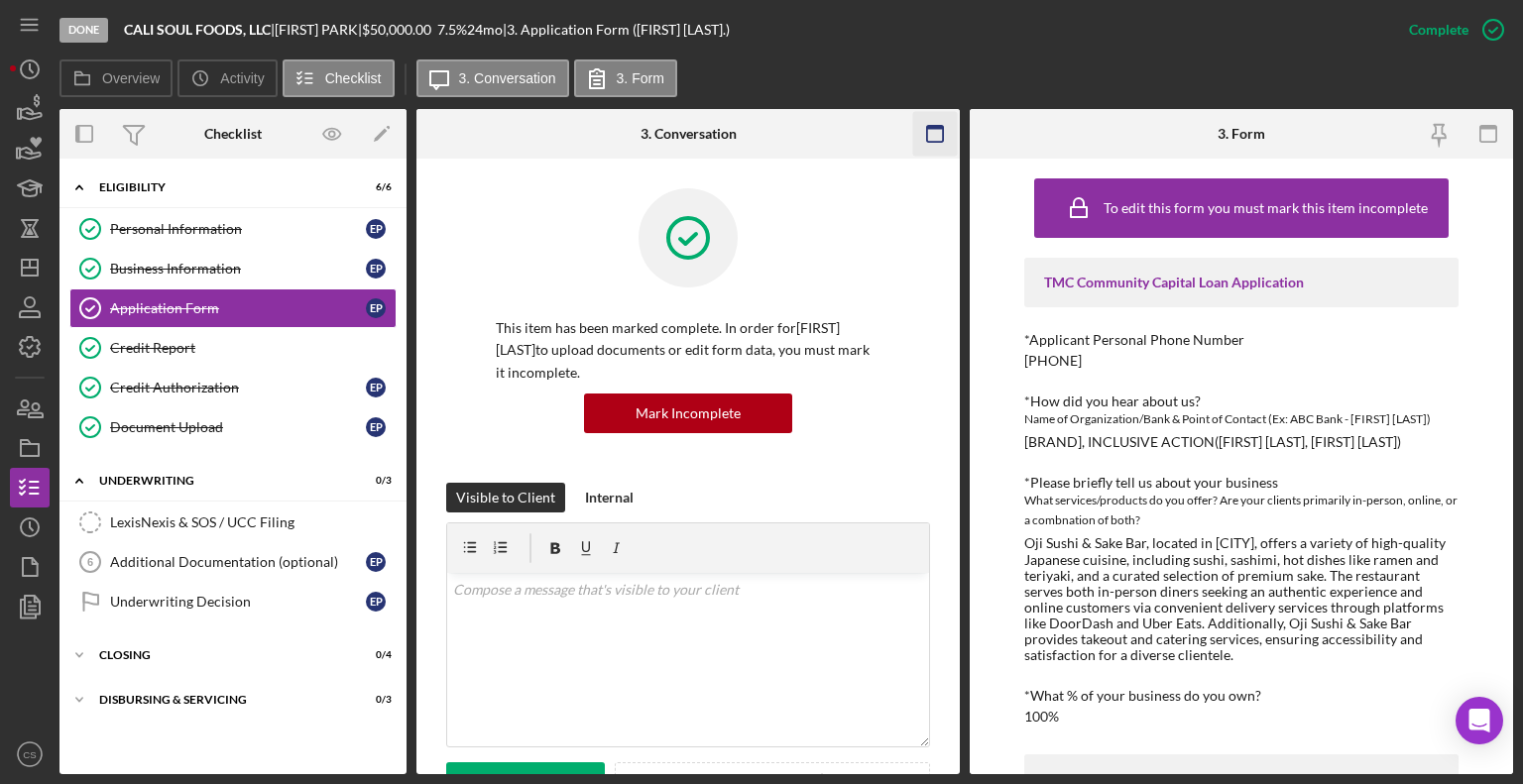 click 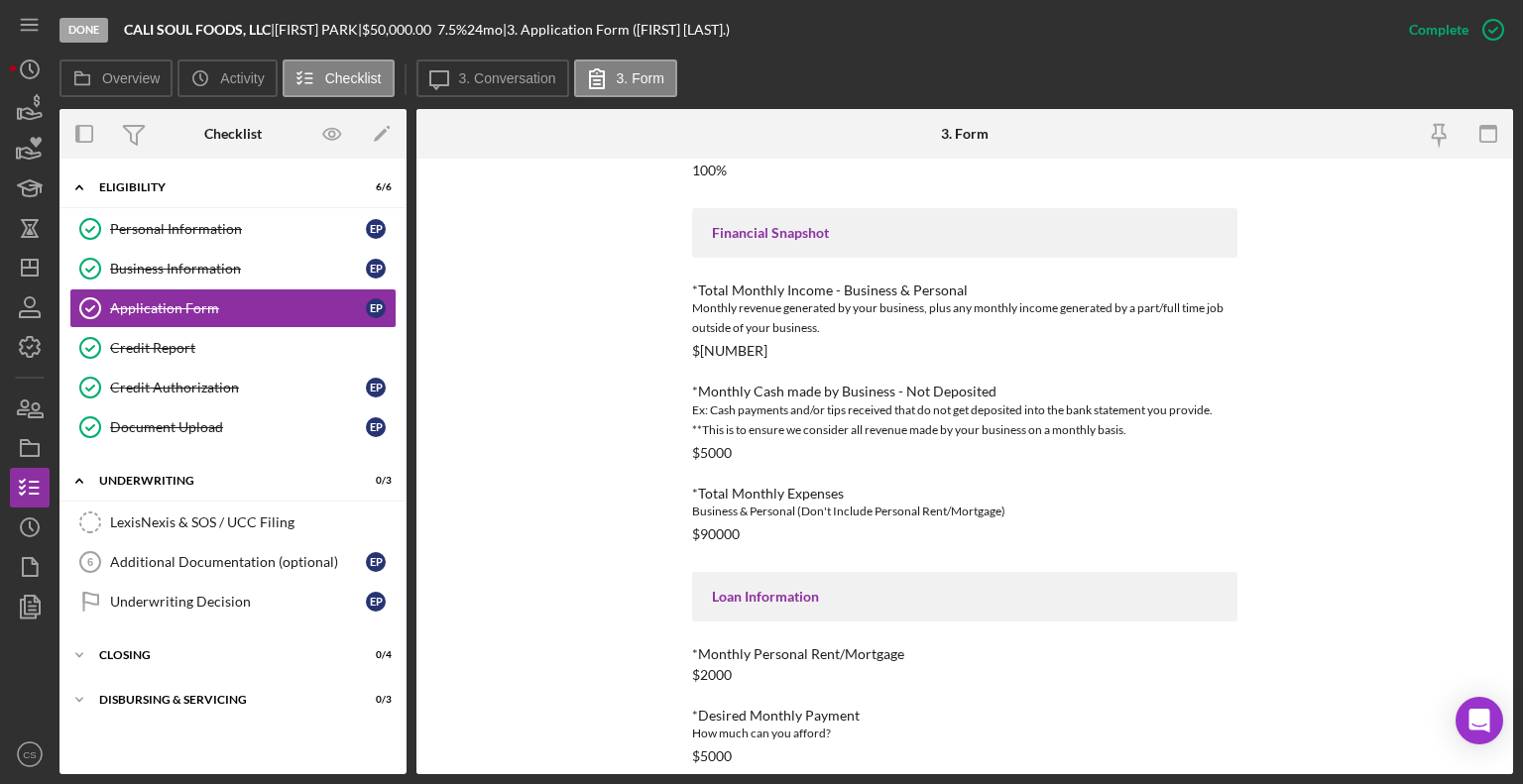 scroll, scrollTop: 857, scrollLeft: 0, axis: vertical 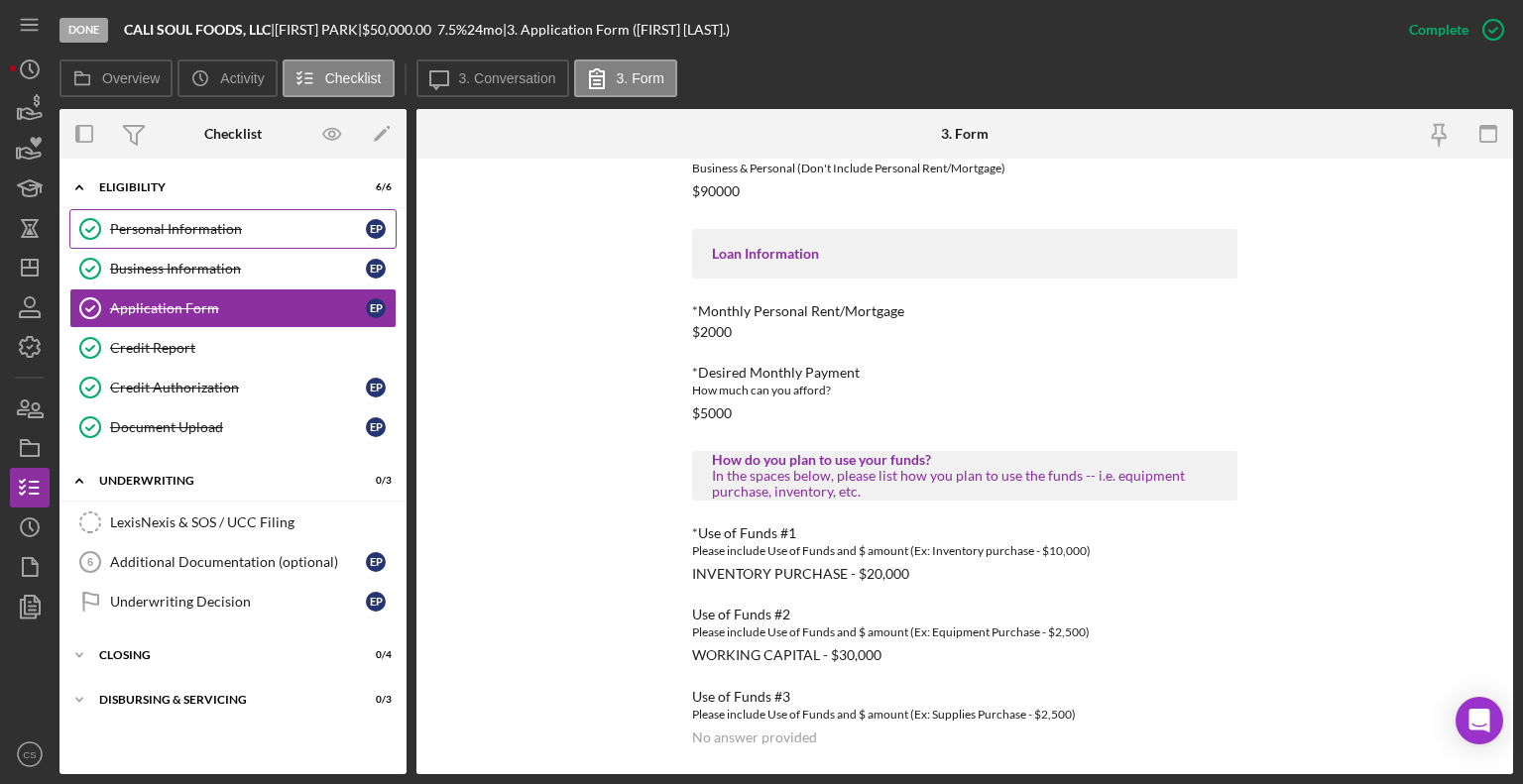 click on "Personal Information" at bounding box center (238, 229) 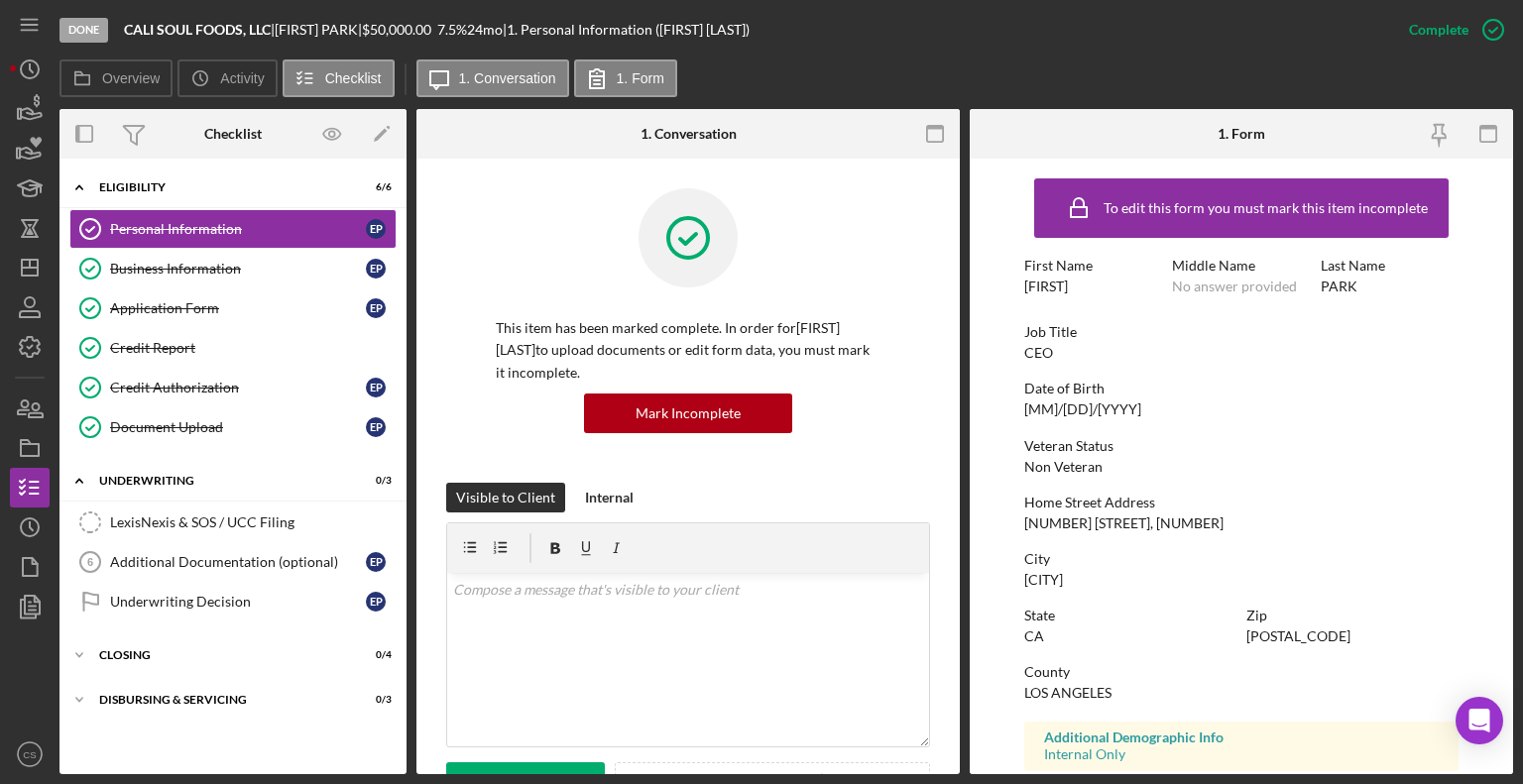drag, startPoint x: 928, startPoint y: 133, endPoint x: 1019, endPoint y: 80, distance: 105.309069 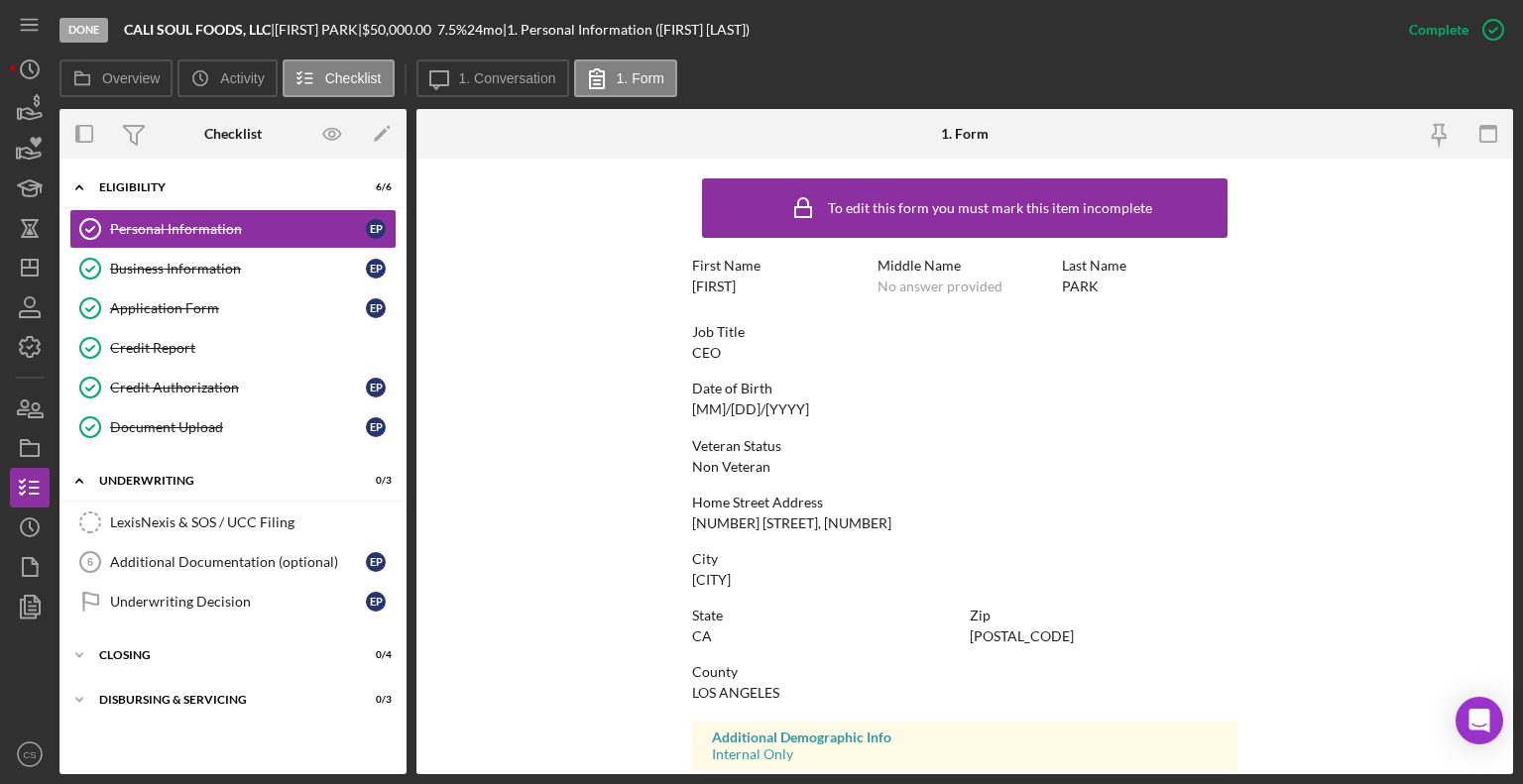 scroll, scrollTop: 309, scrollLeft: 0, axis: vertical 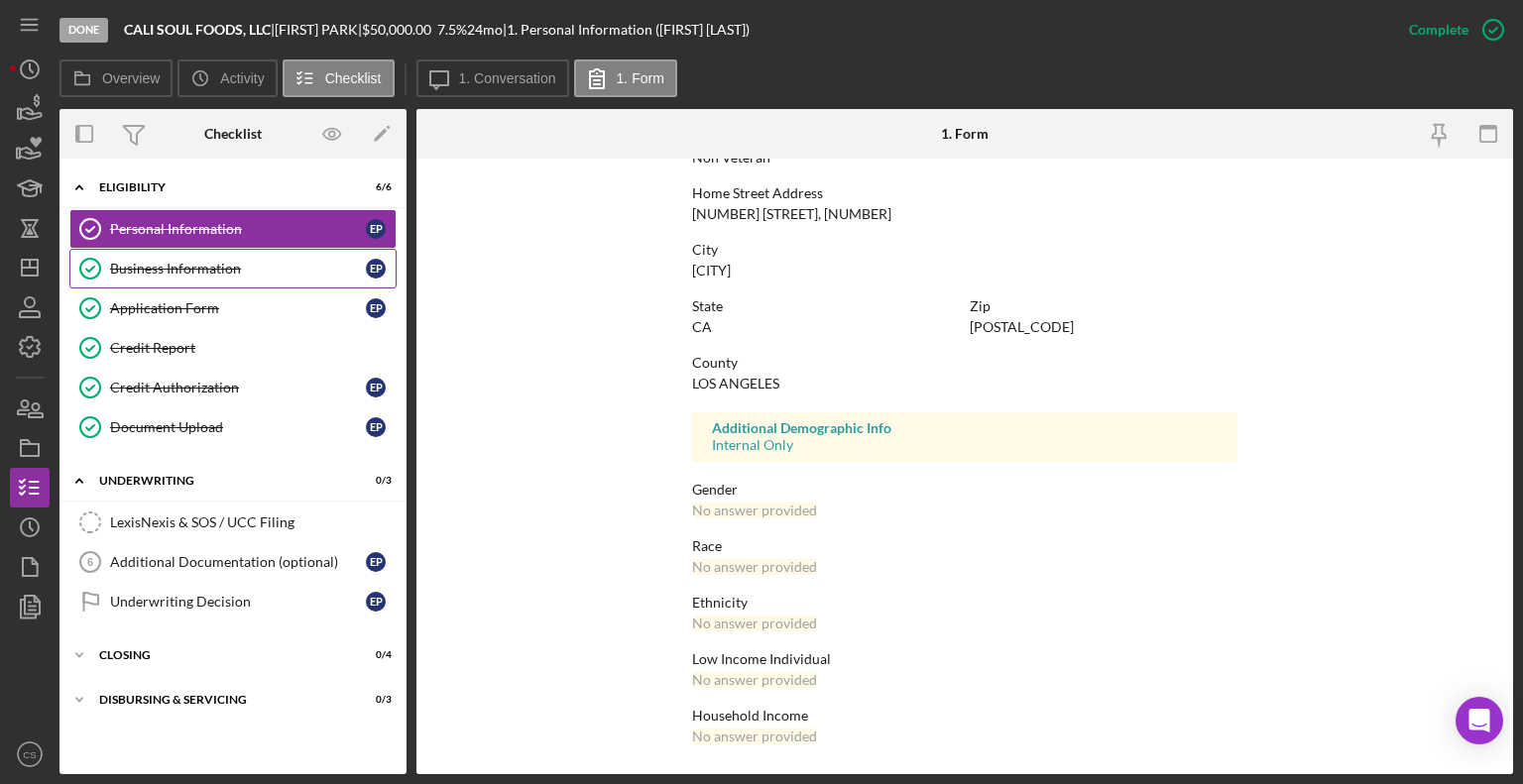 click on "Business Information" at bounding box center (238, 269) 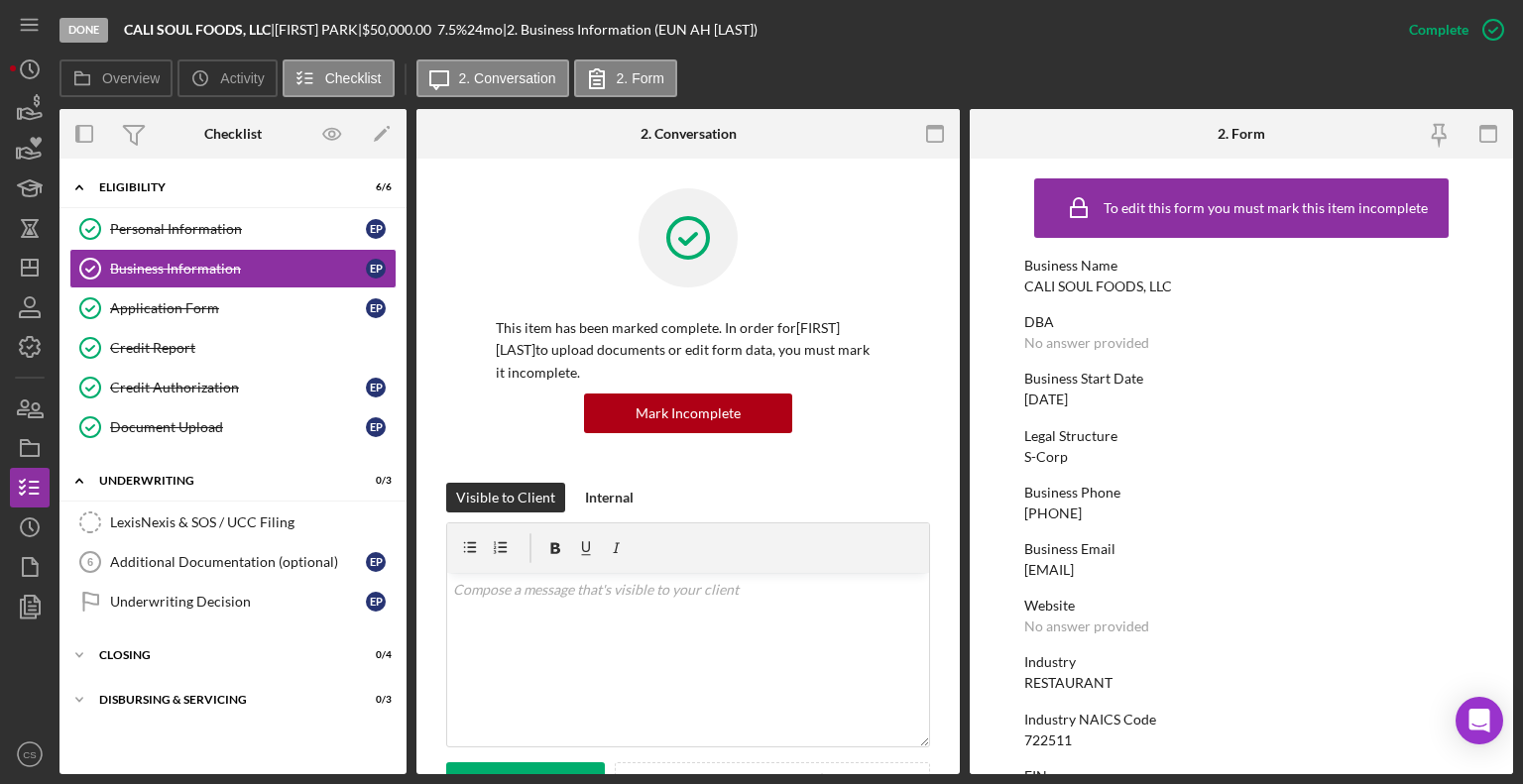 click 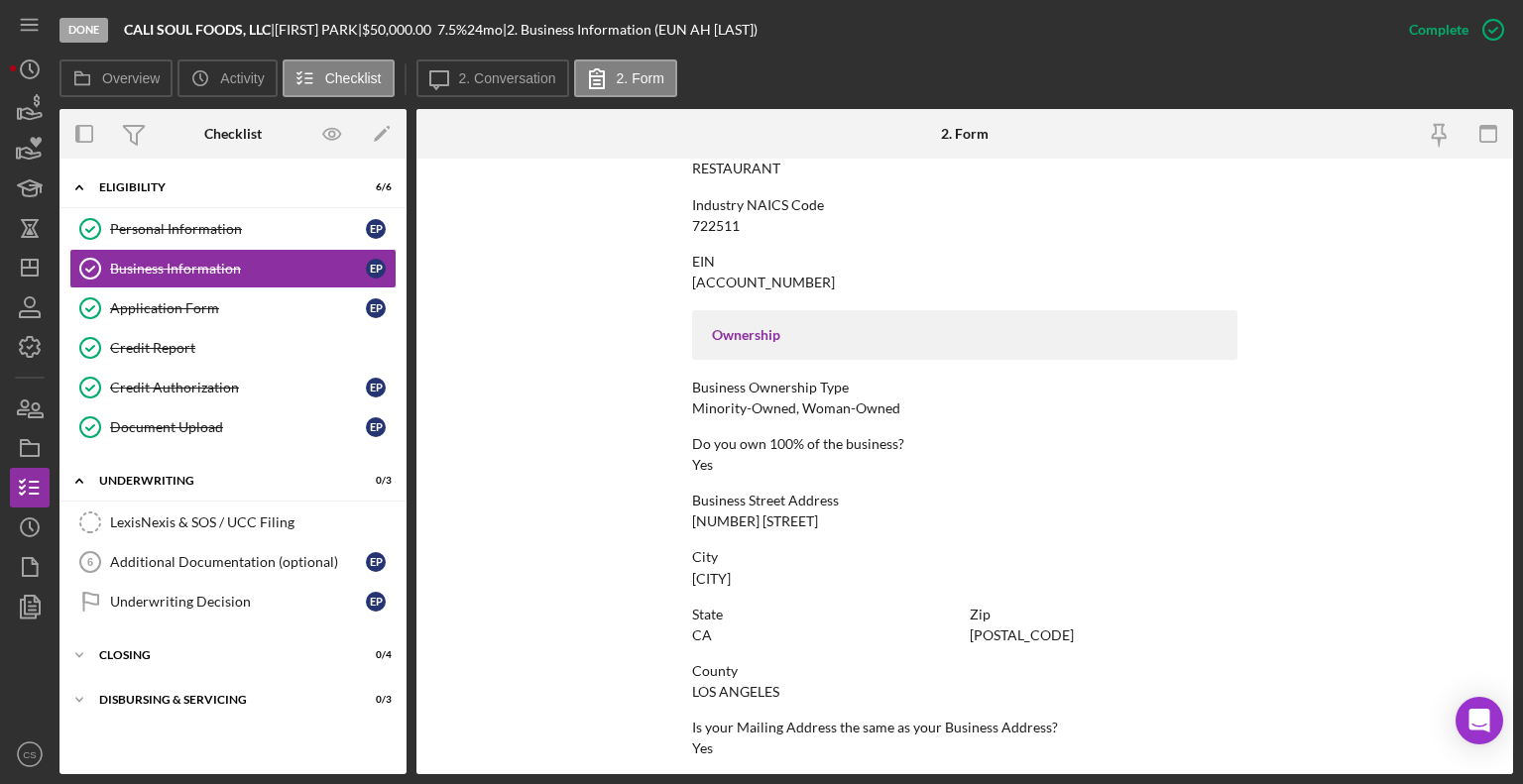 scroll, scrollTop: 879, scrollLeft: 0, axis: vertical 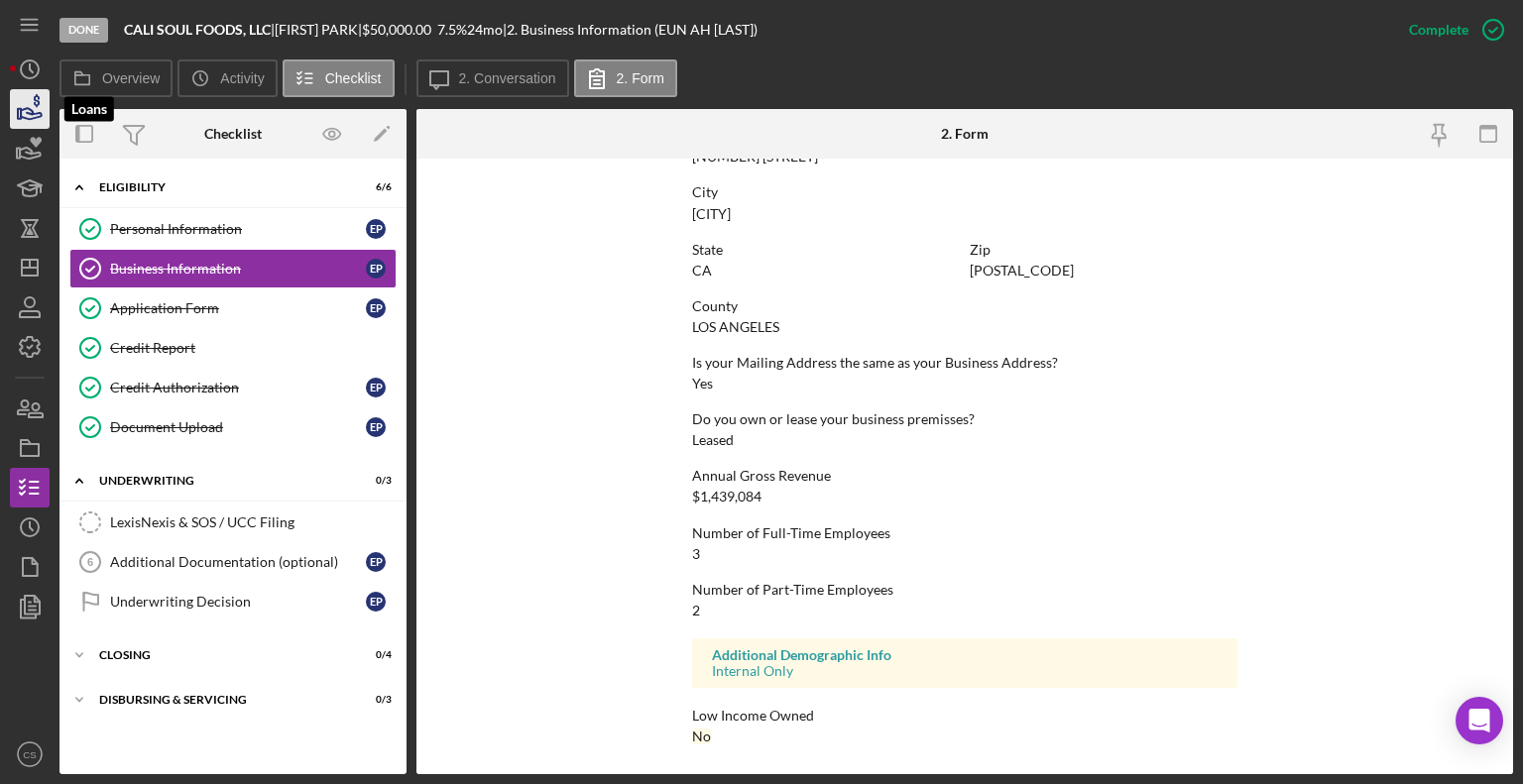 click 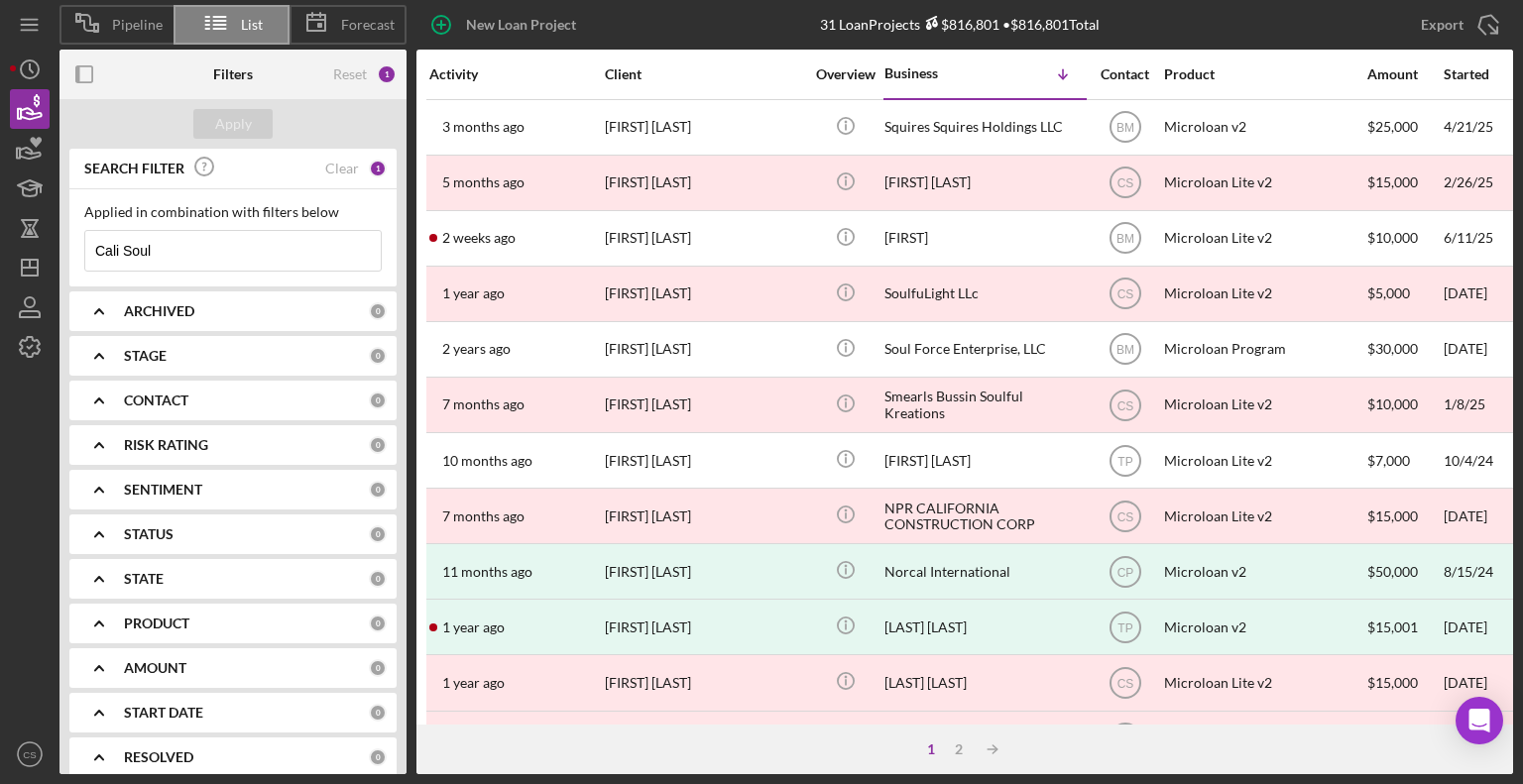drag, startPoint x: 189, startPoint y: 241, endPoint x: 87, endPoint y: 235, distance: 102.17632 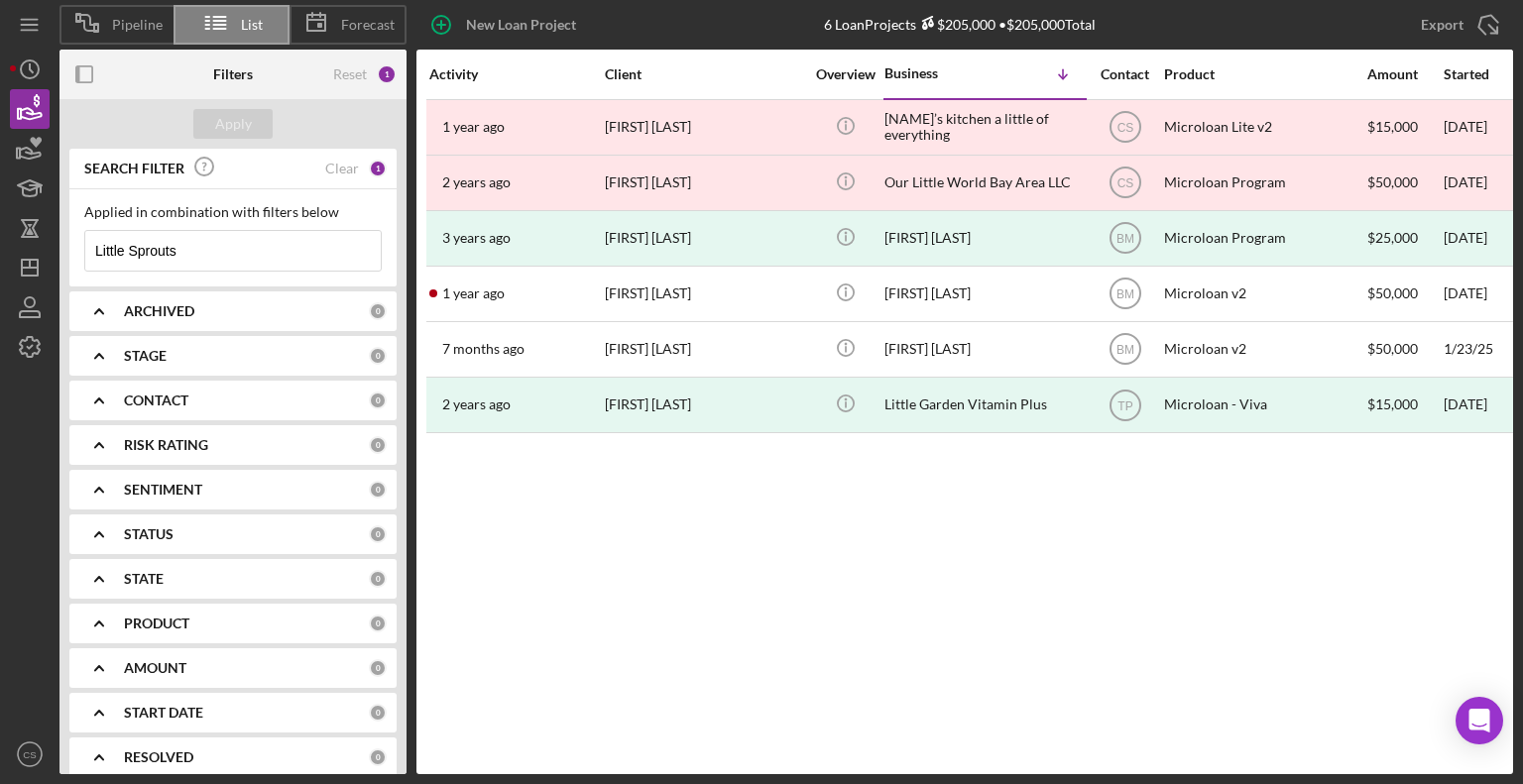 type on "Little Sprouts" 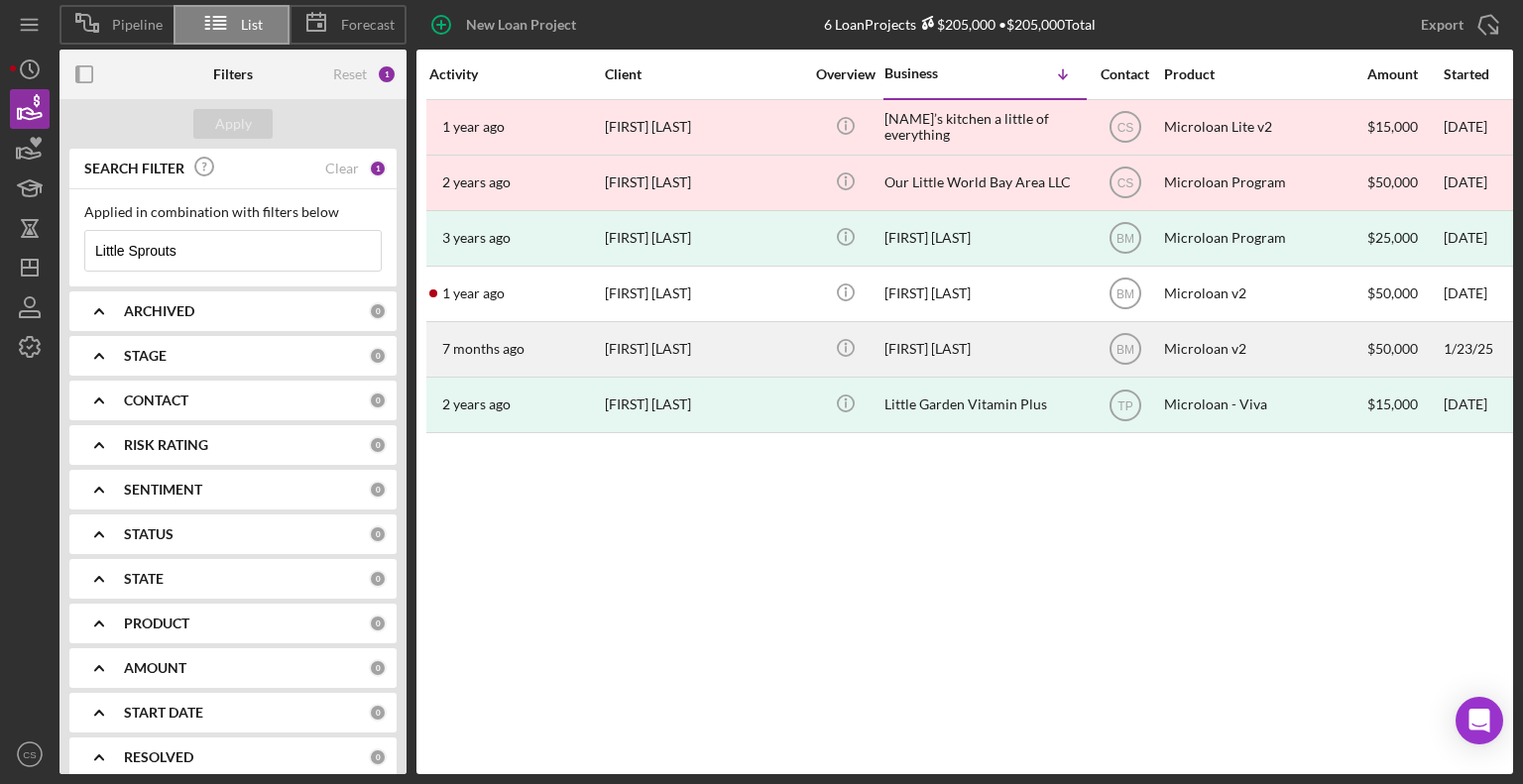 click on "[FIRST] [LAST]" at bounding box center [984, 349] 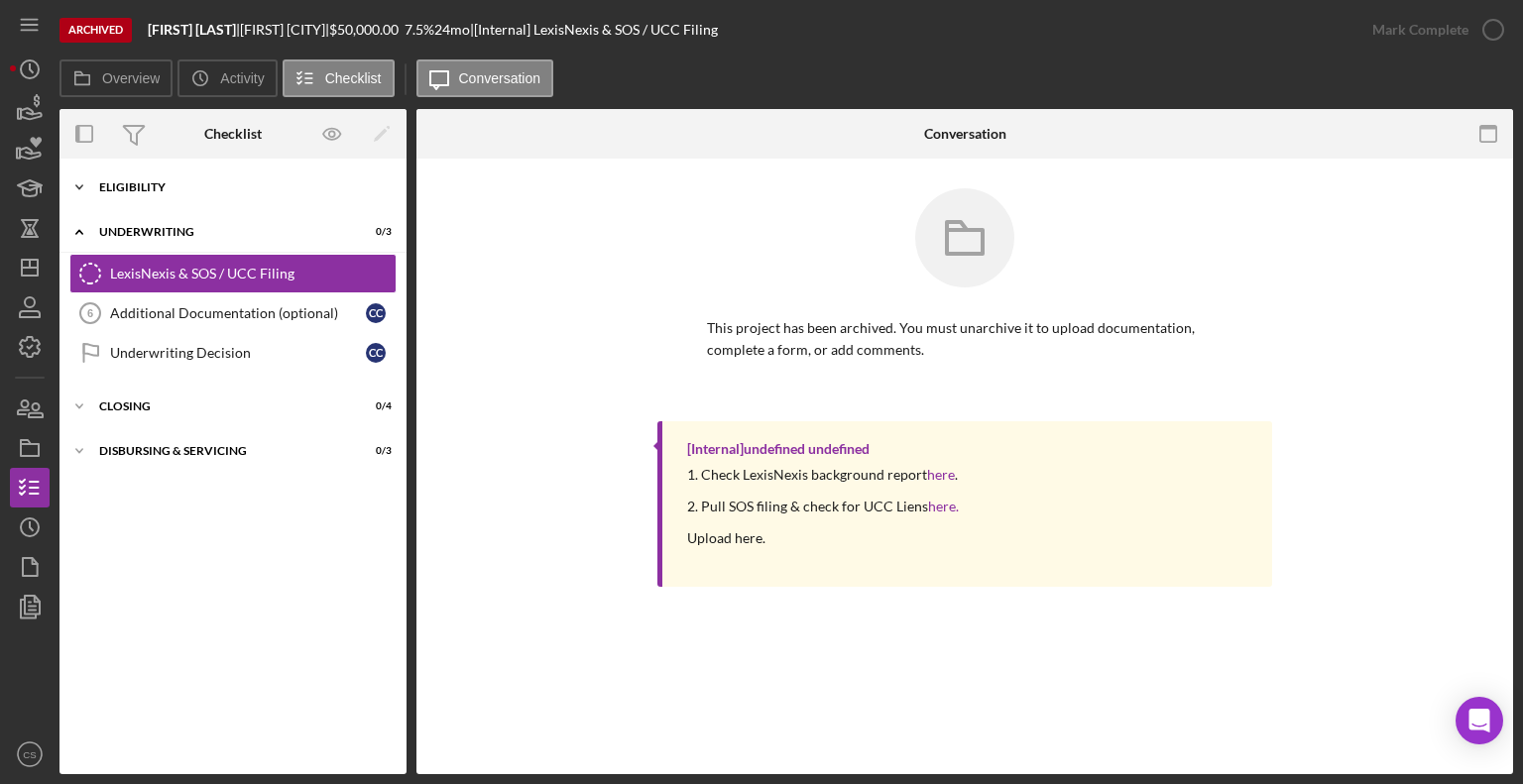 click on "Icon/Expander Eligibility 6 / 6" at bounding box center (233, 187) 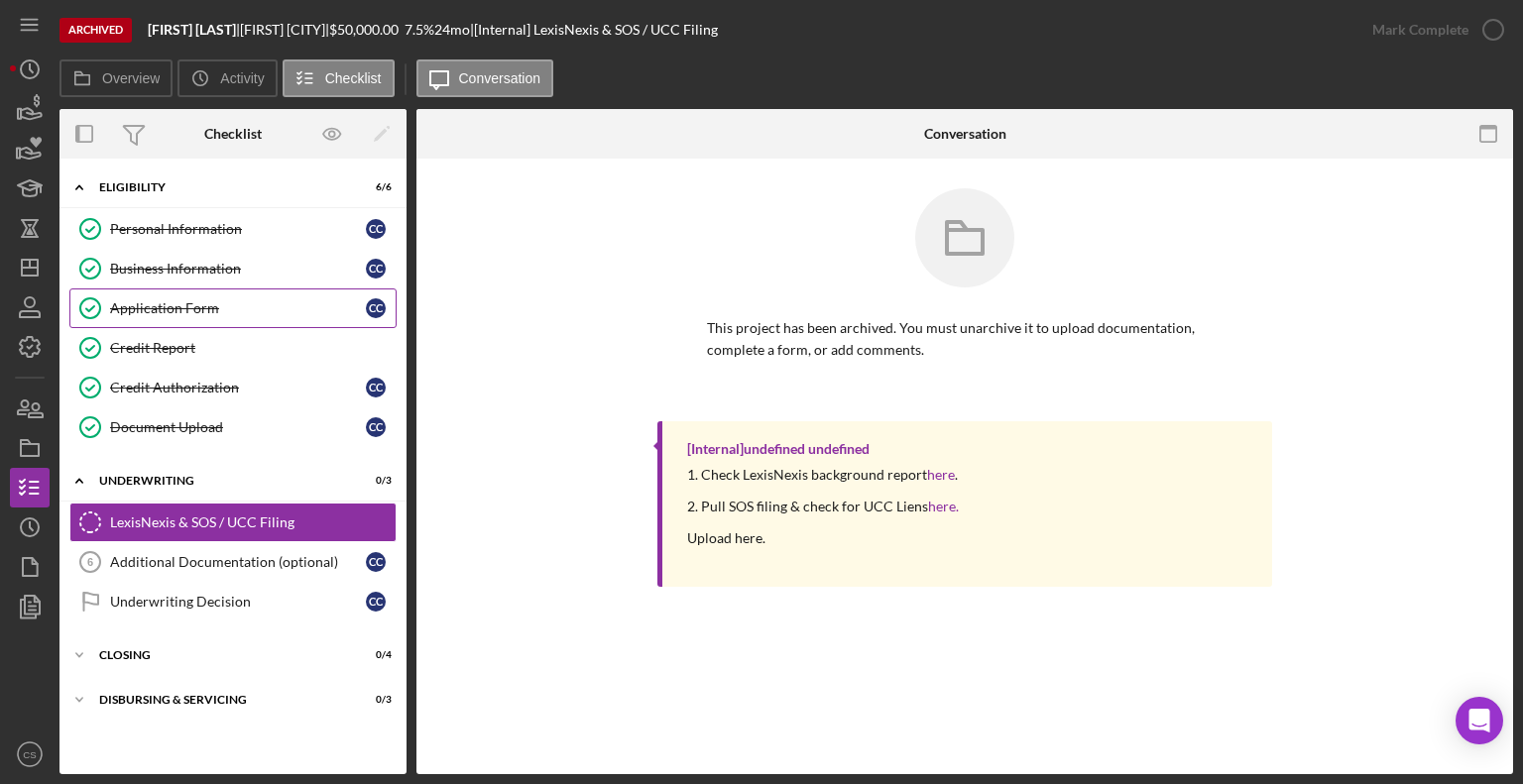 click on "Application Form" at bounding box center (238, 308) 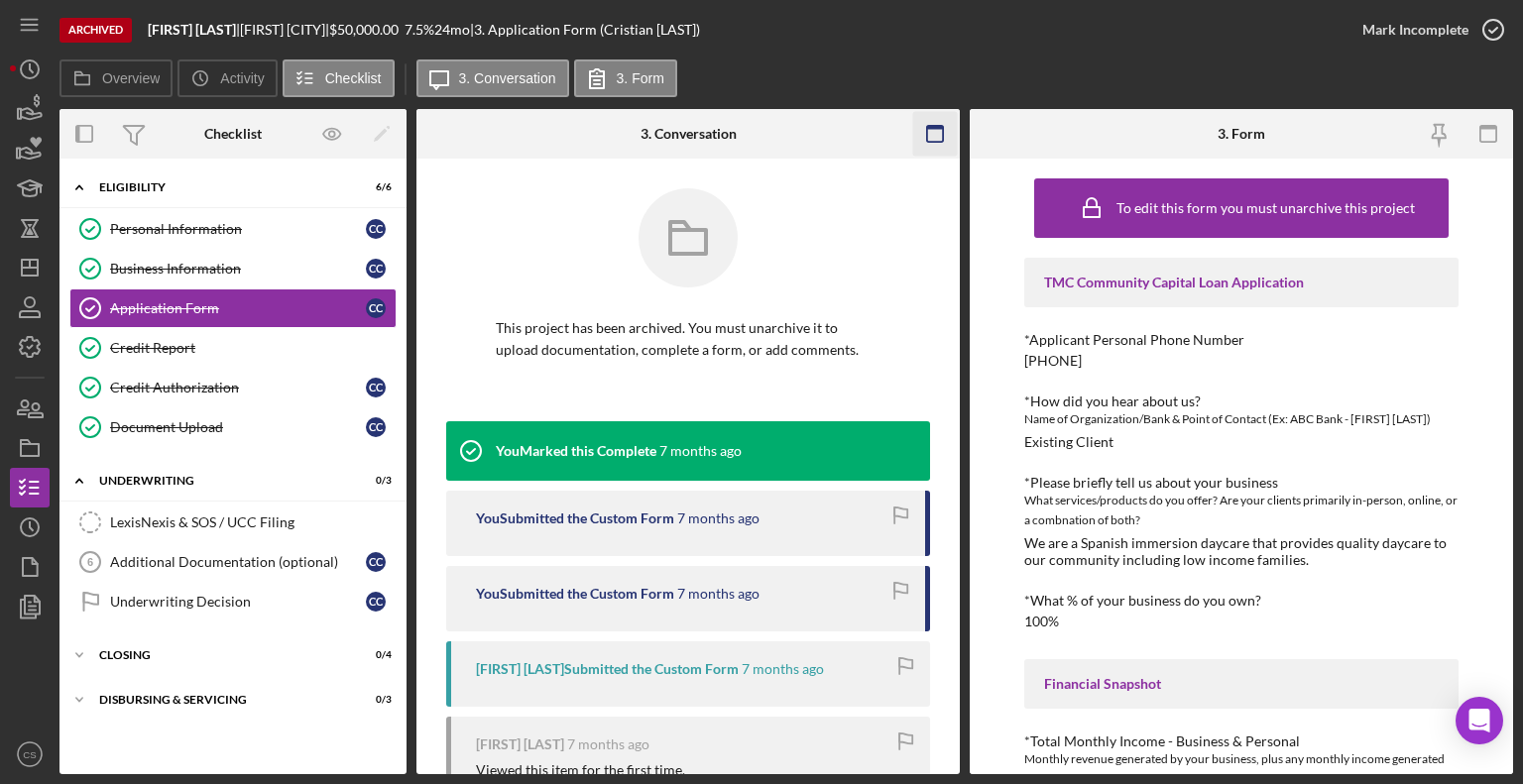 click 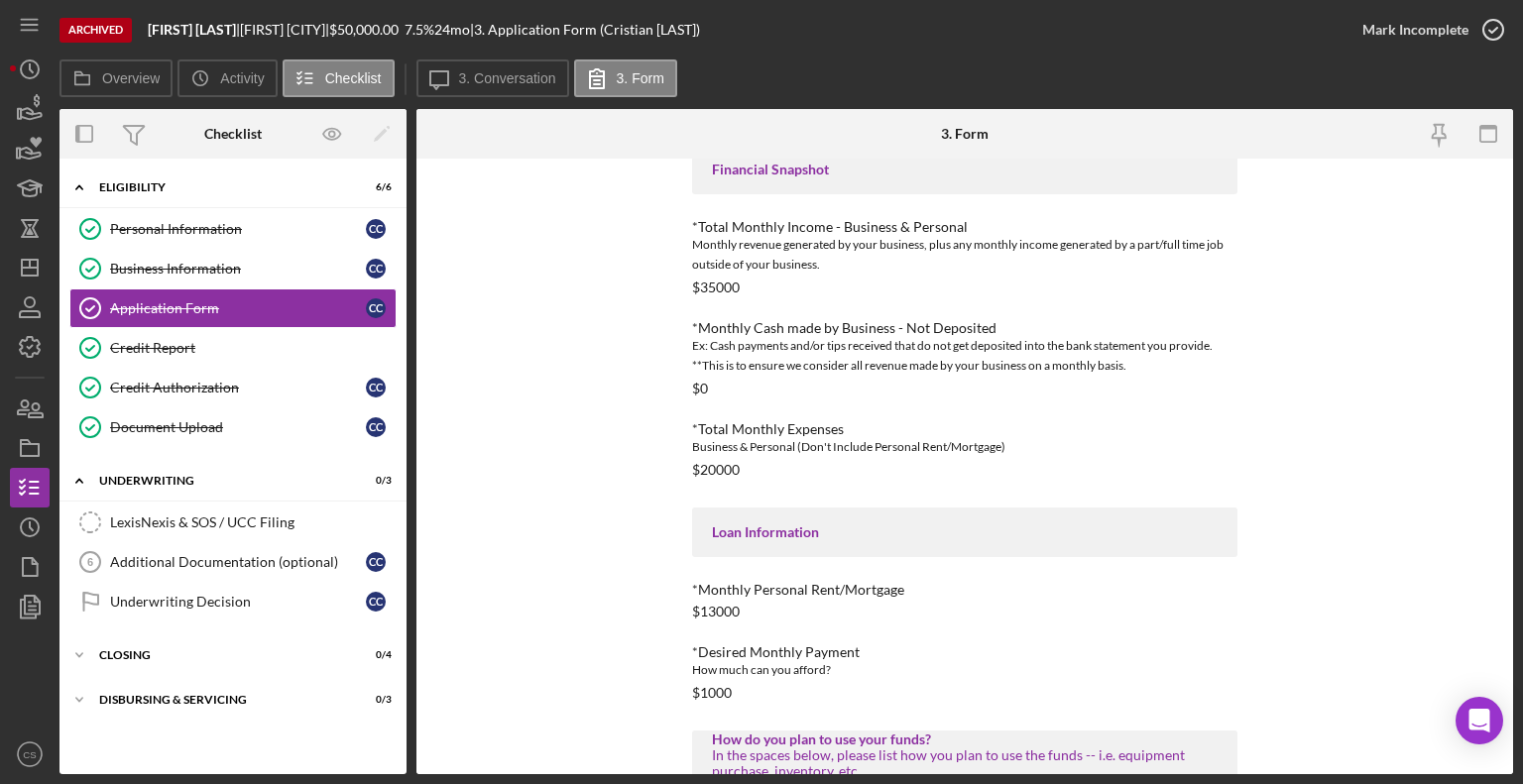 scroll, scrollTop: 793, scrollLeft: 0, axis: vertical 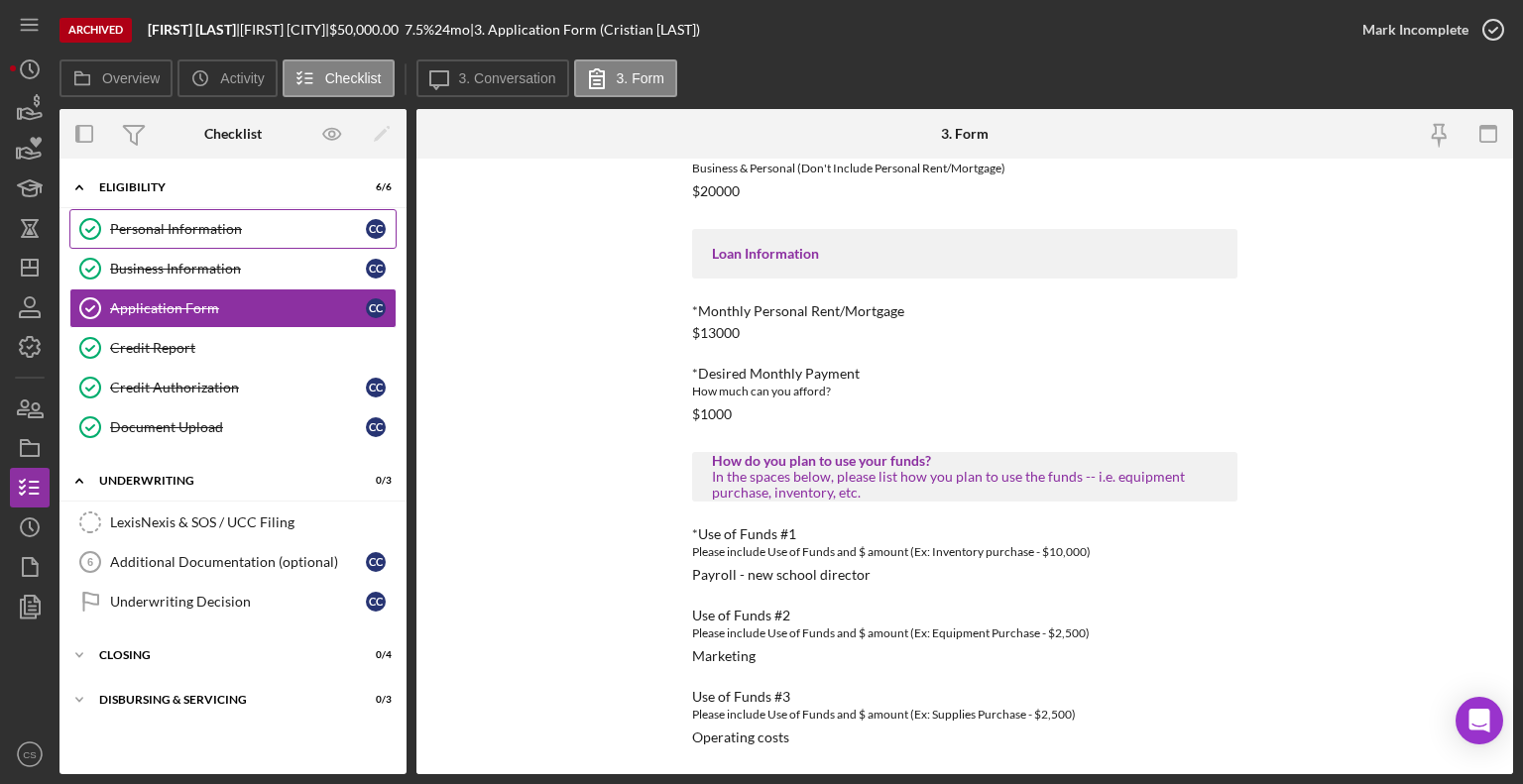 click on "Personal Information" at bounding box center (238, 229) 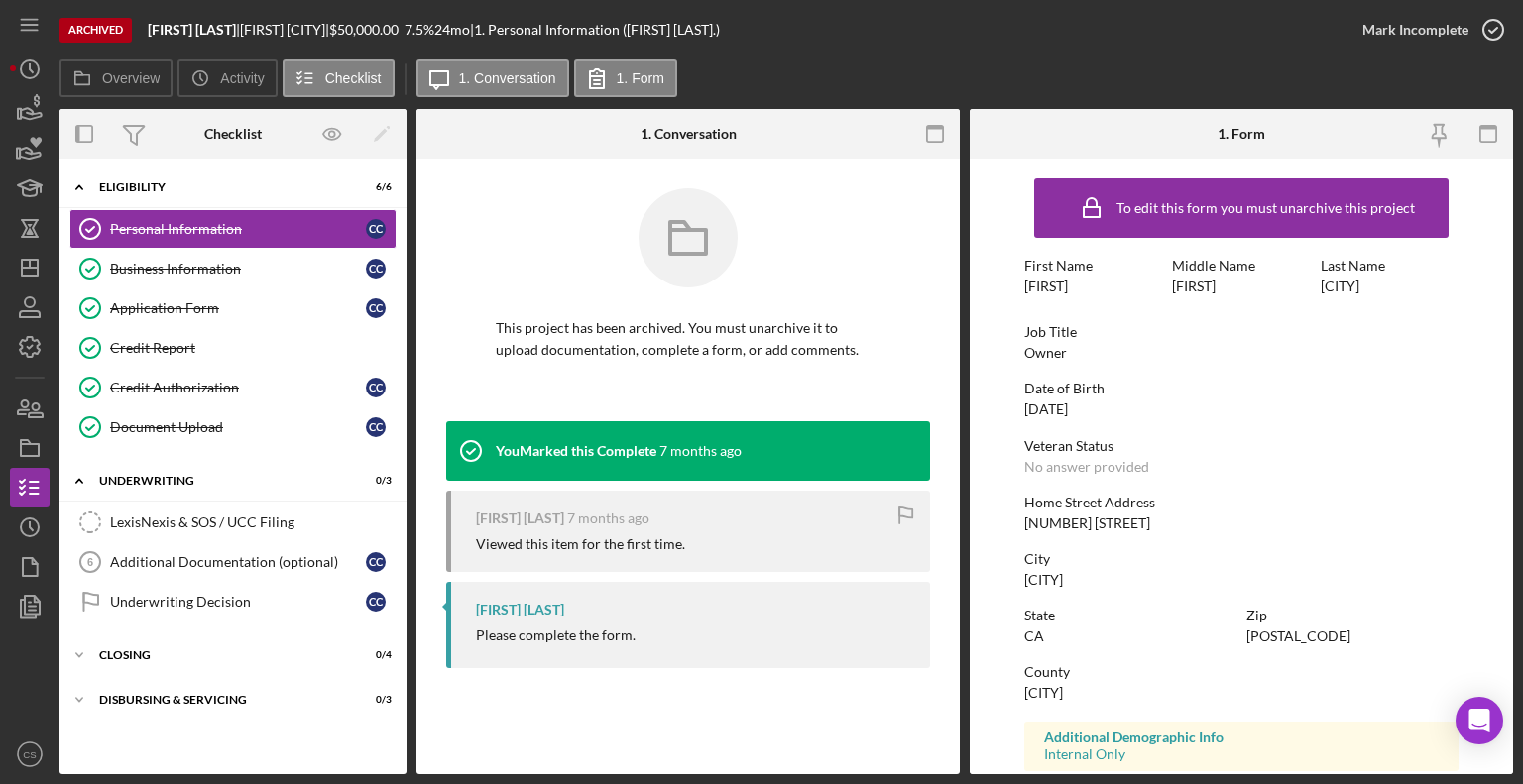 click 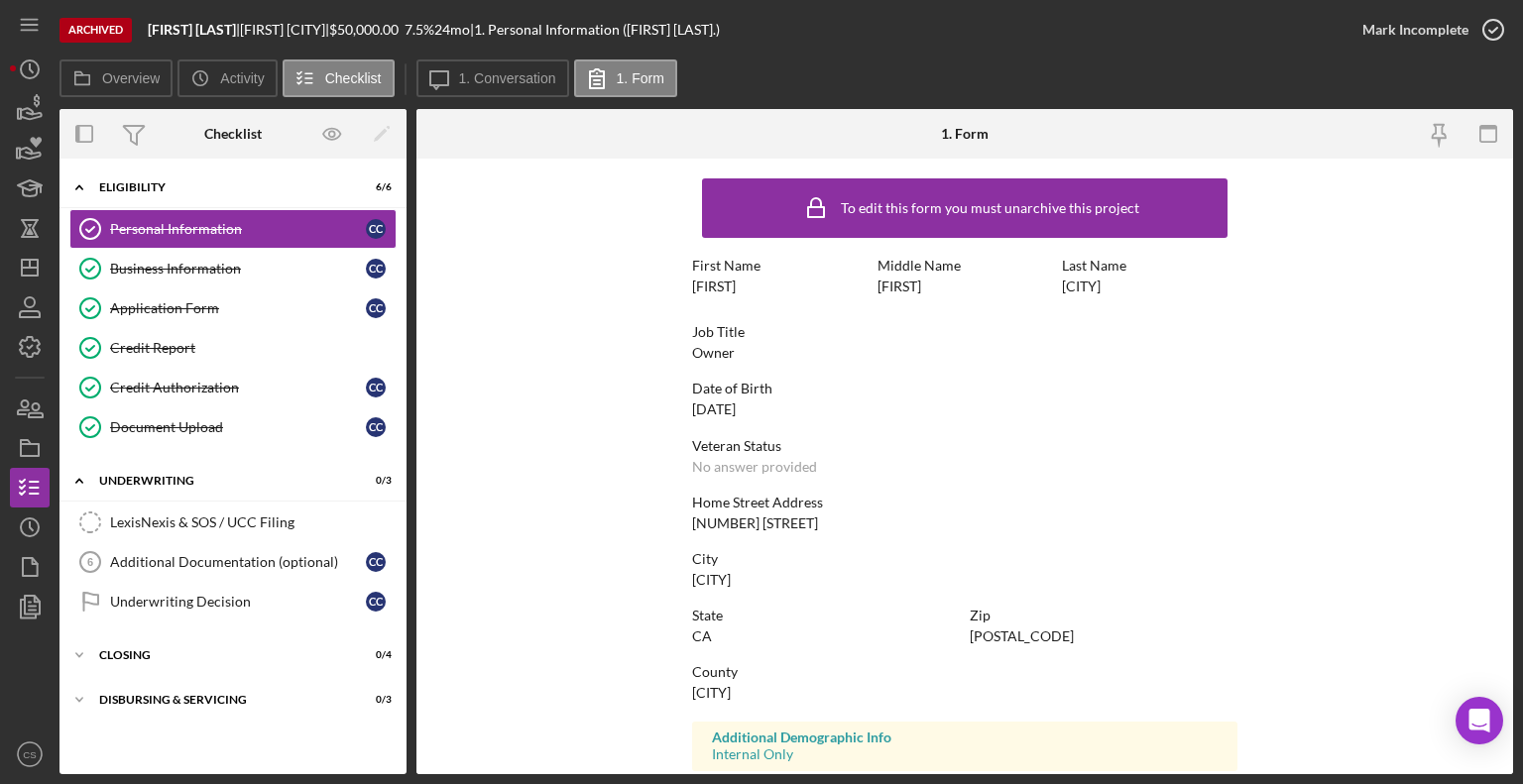 scroll, scrollTop: 309, scrollLeft: 0, axis: vertical 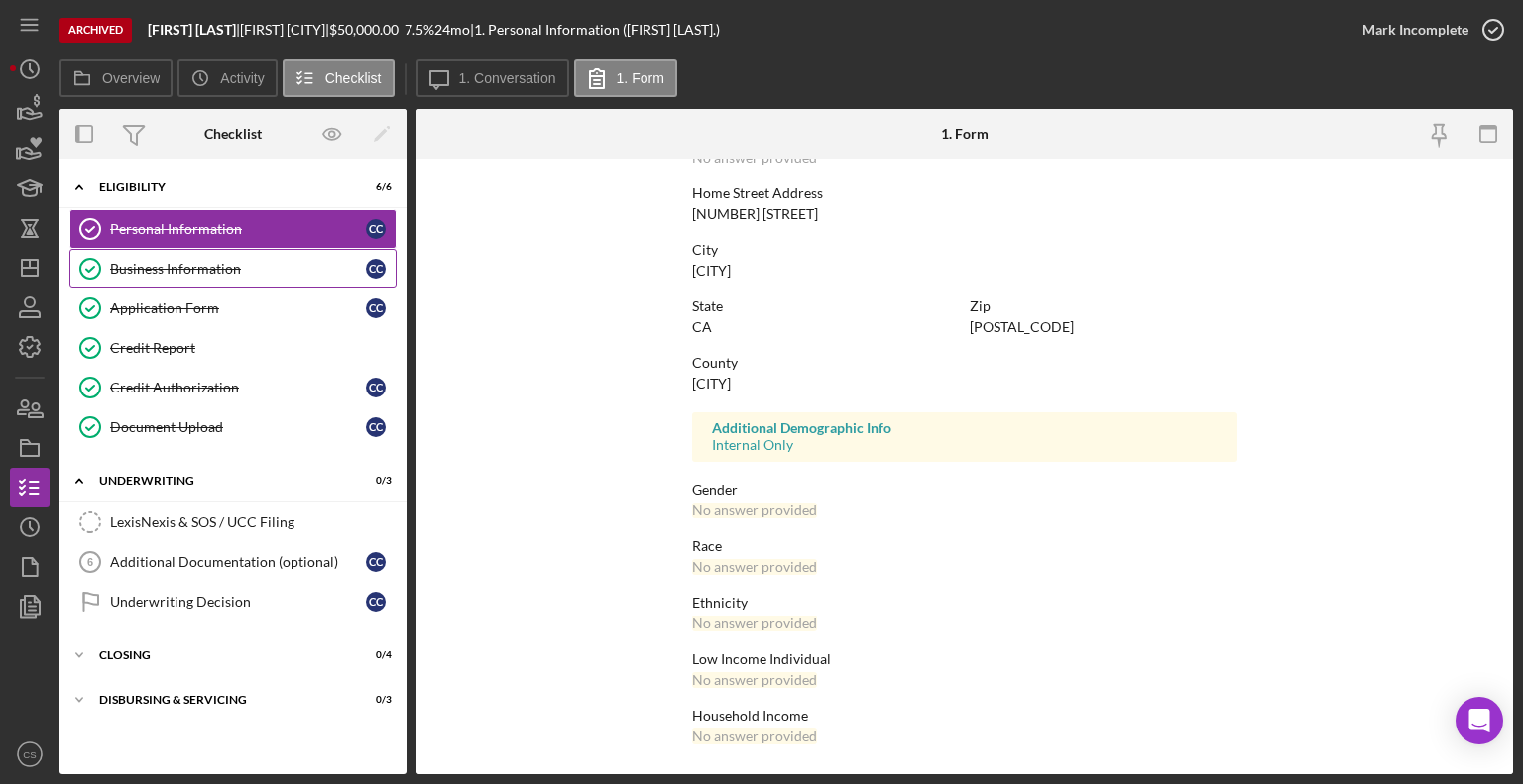 click on "Business Information" at bounding box center (238, 269) 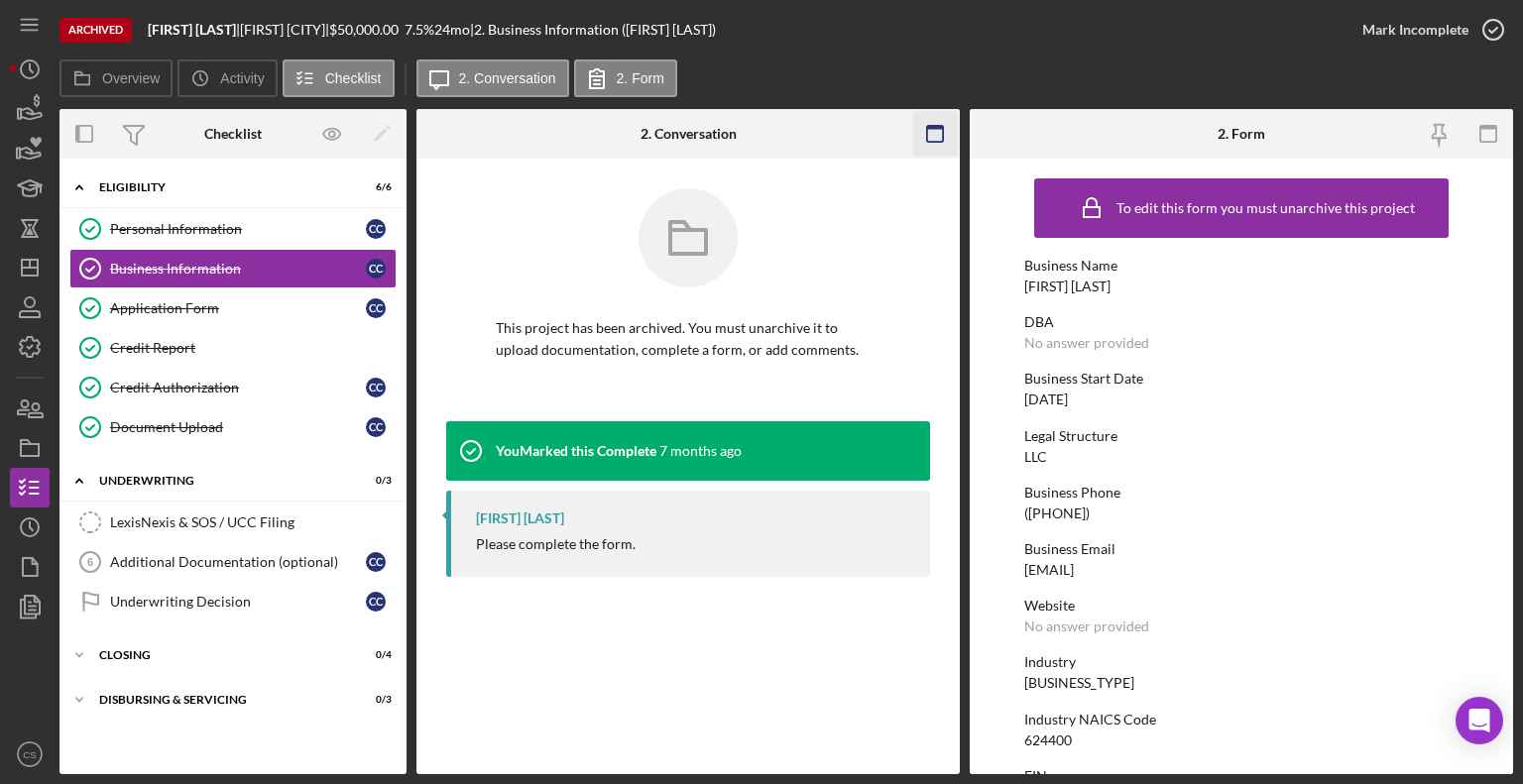 click 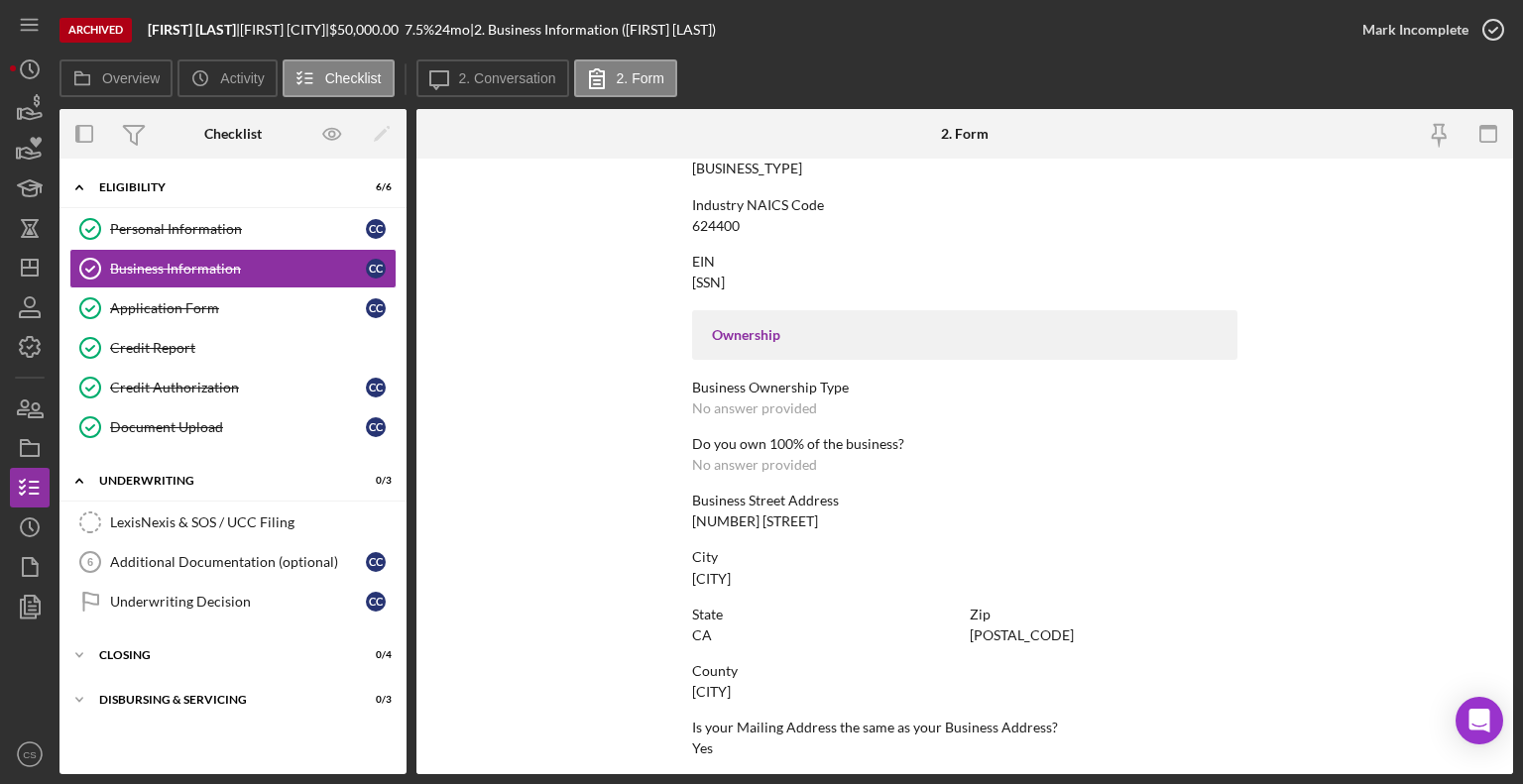 scroll, scrollTop: 879, scrollLeft: 0, axis: vertical 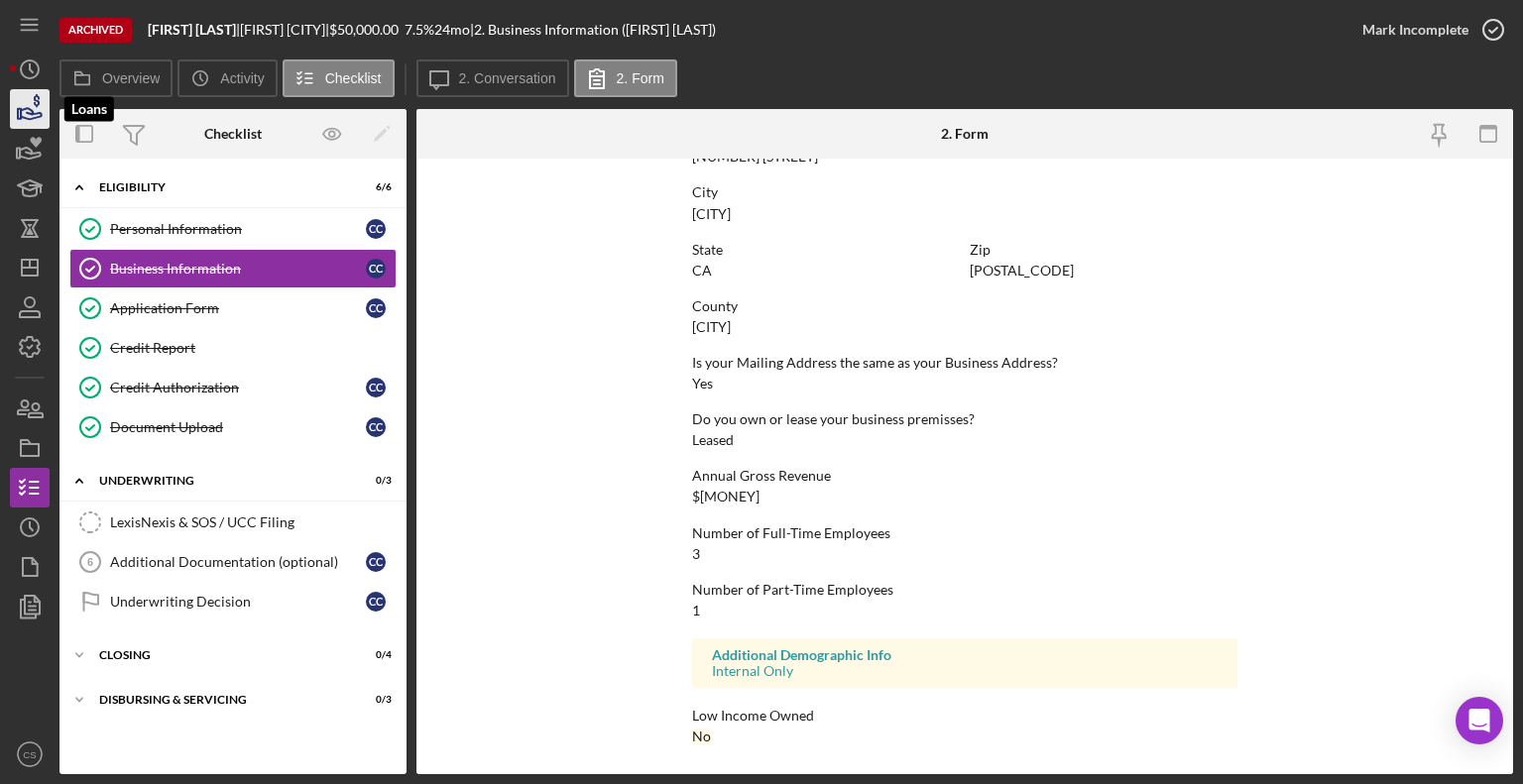 click 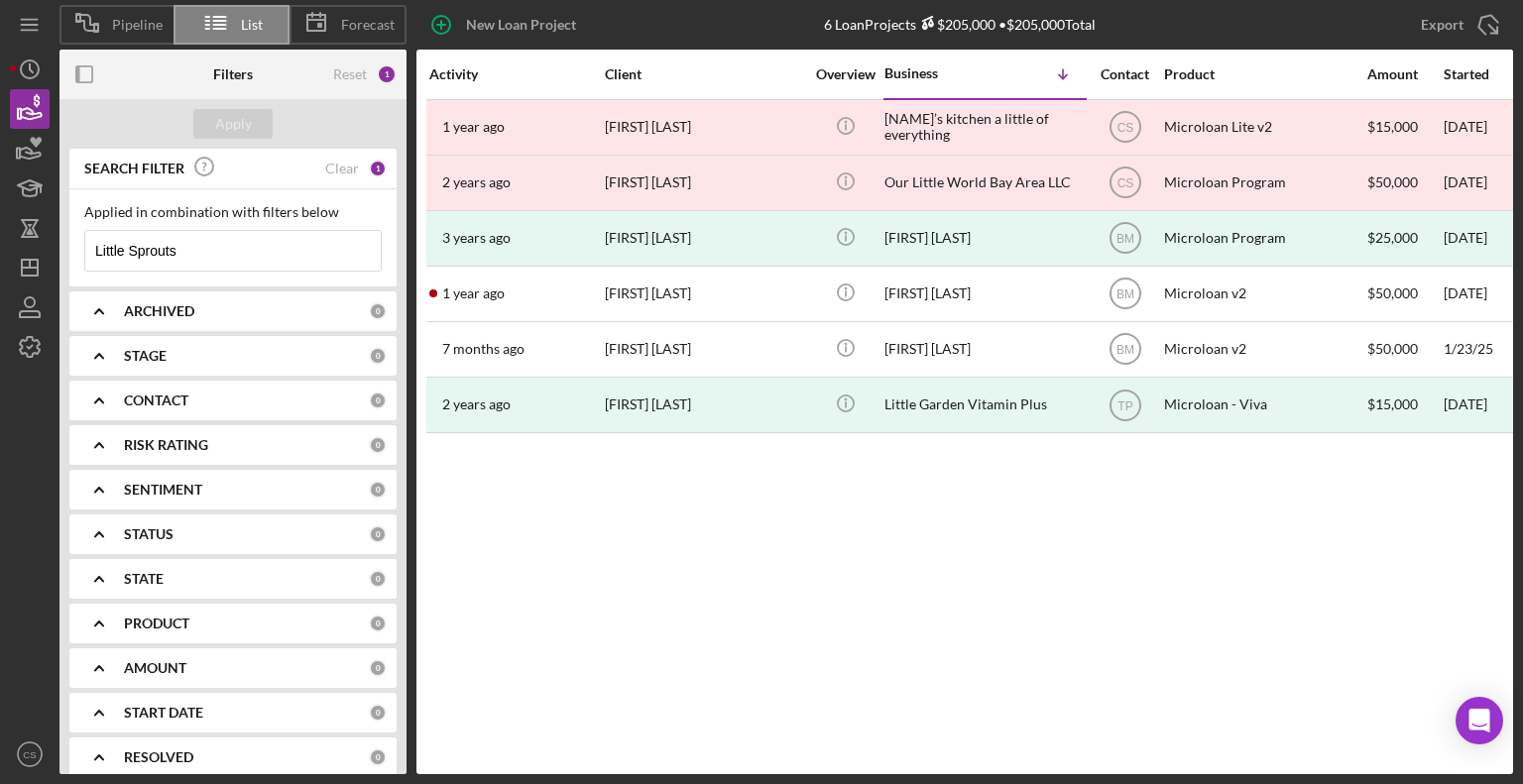 drag, startPoint x: 210, startPoint y: 249, endPoint x: 79, endPoint y: 255, distance: 131.13733 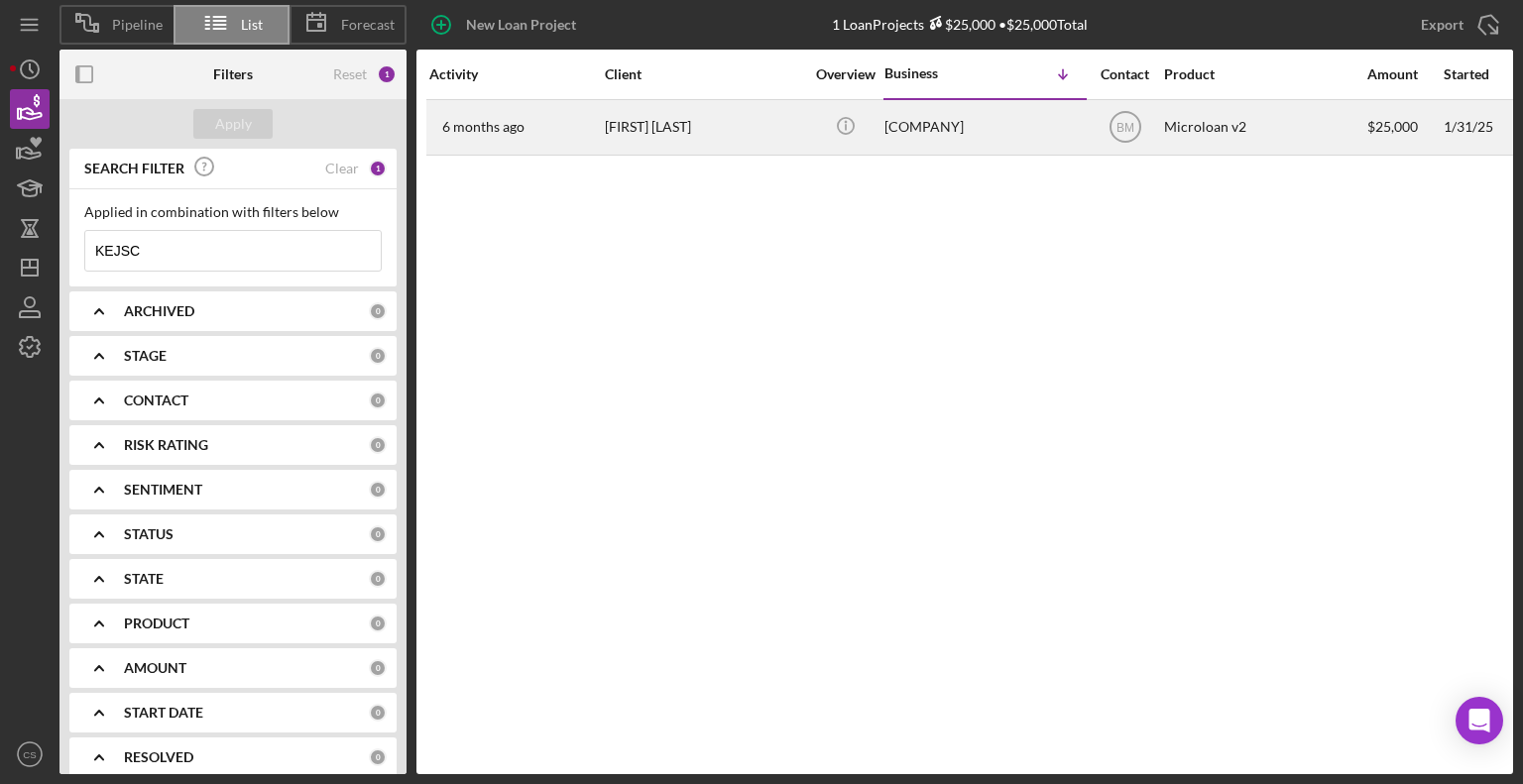 type on "KEJSC" 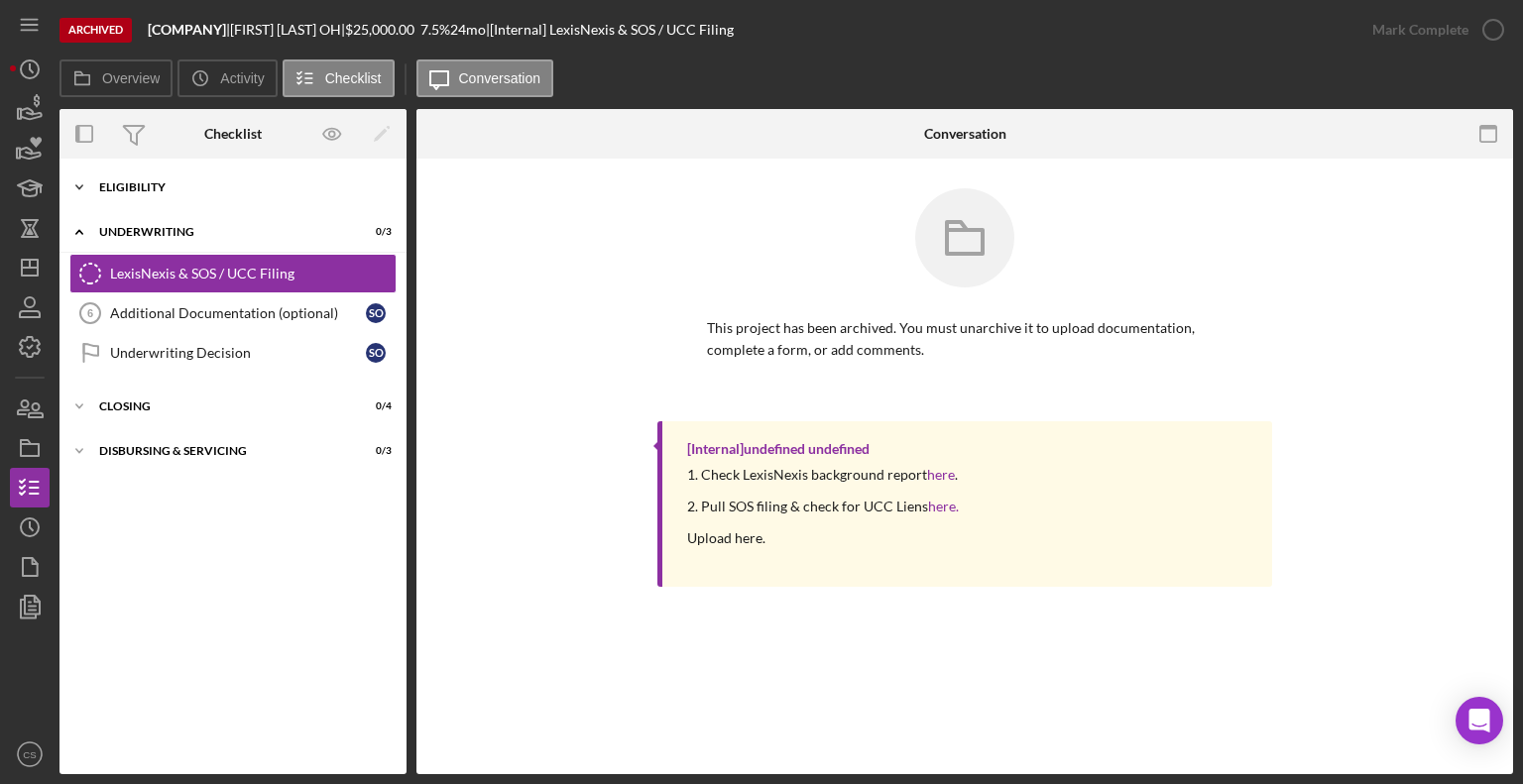 click on "Eligibility" at bounding box center (240, 187) 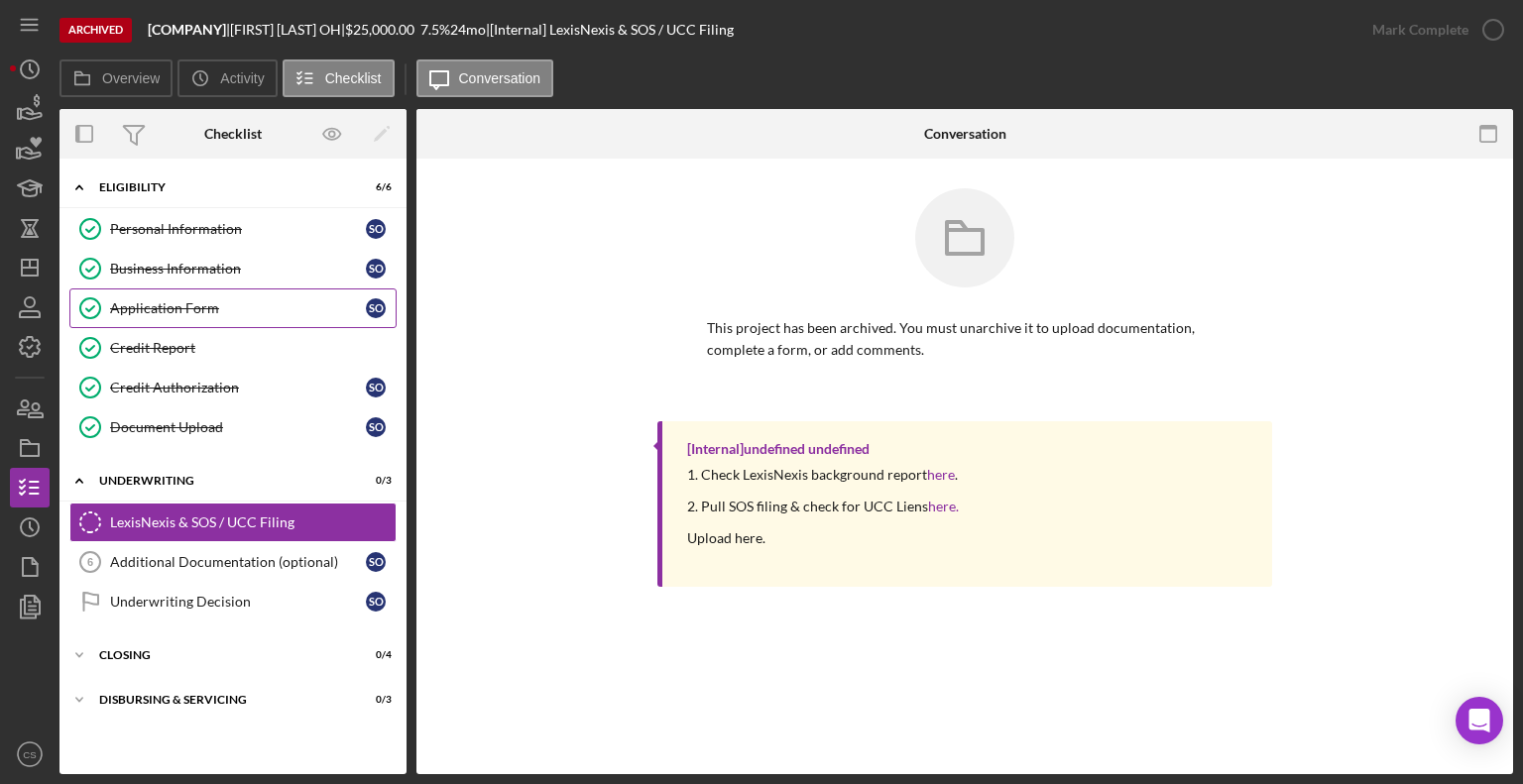 click on "Application Form" at bounding box center [238, 308] 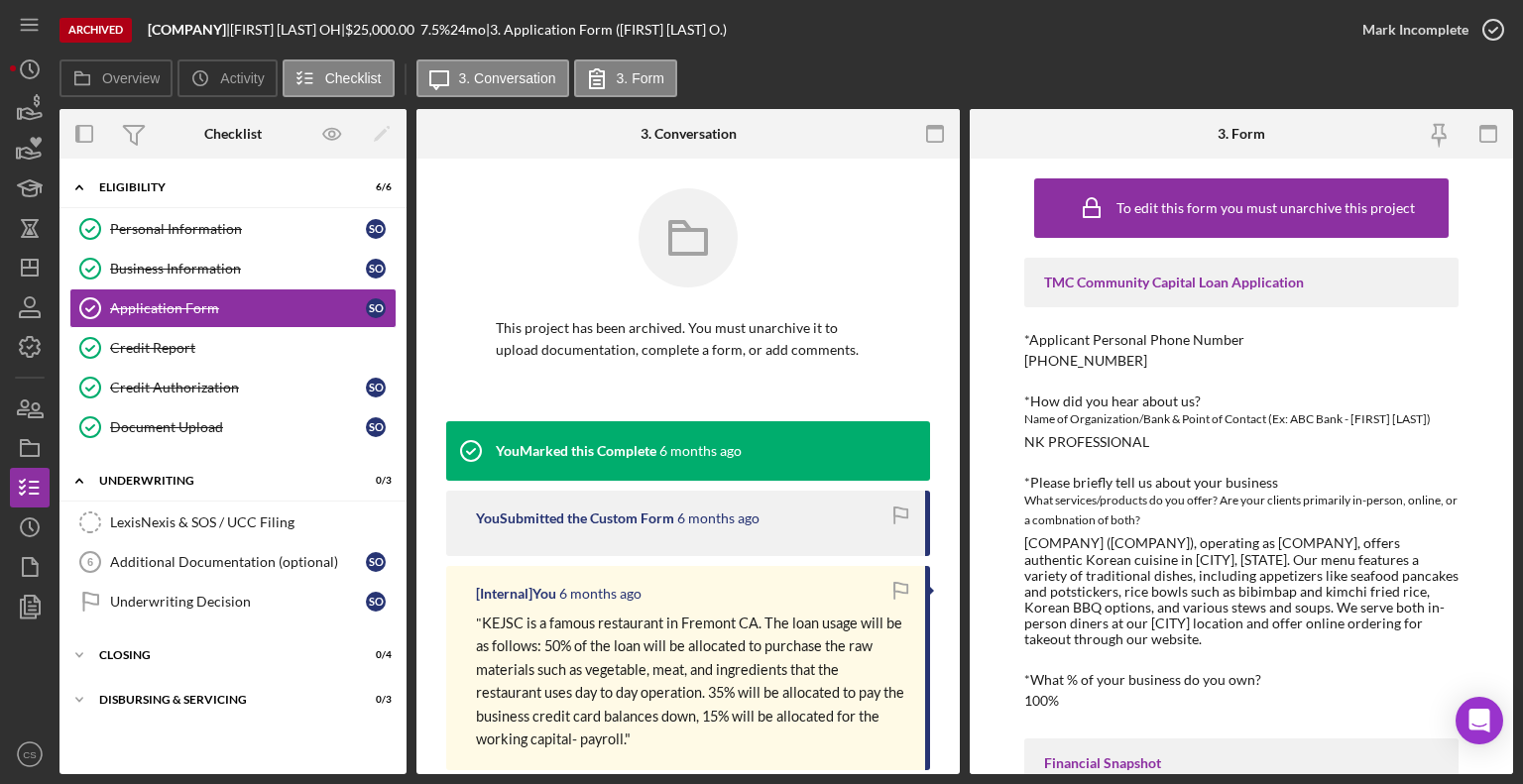 click 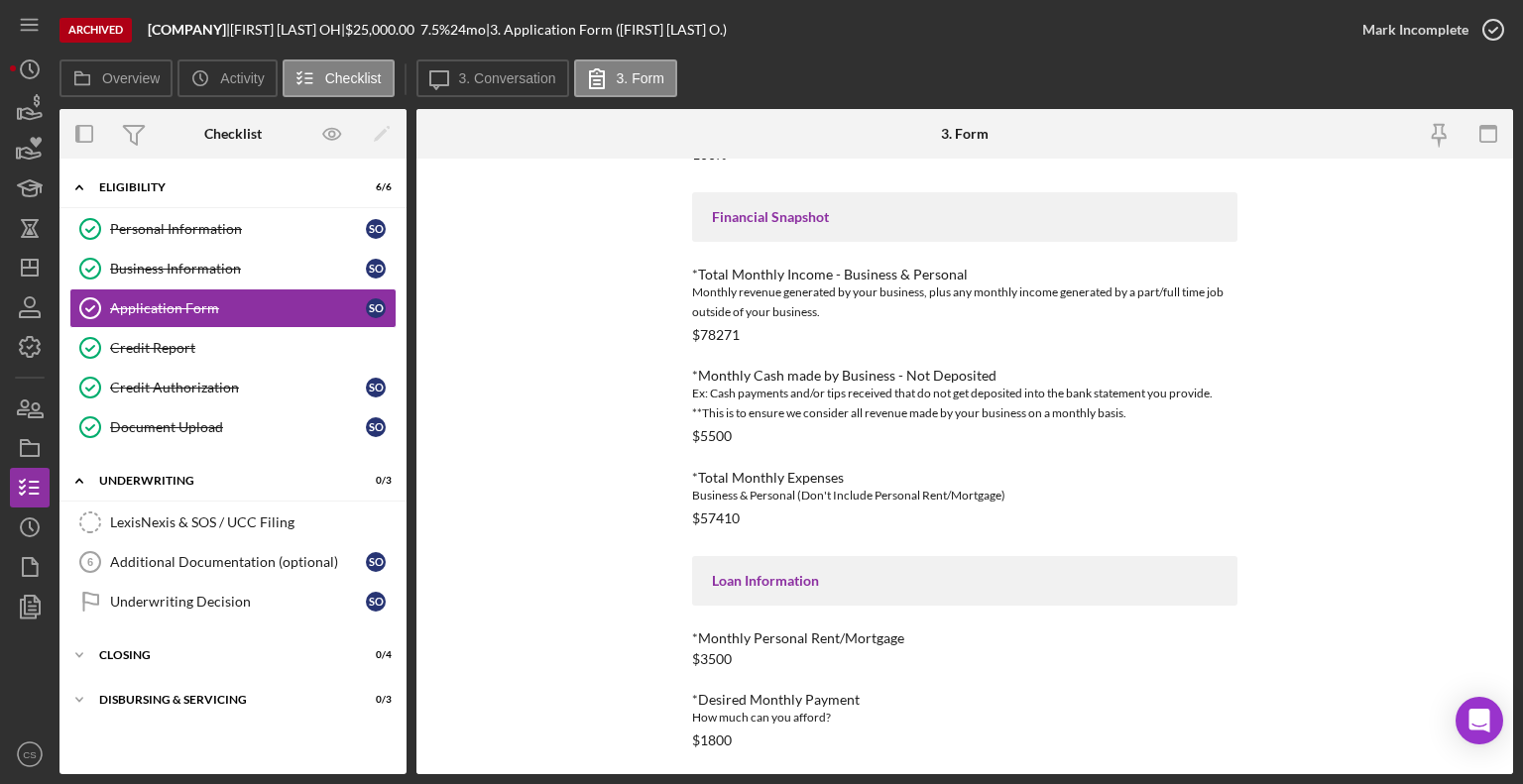 scroll, scrollTop: 857, scrollLeft: 0, axis: vertical 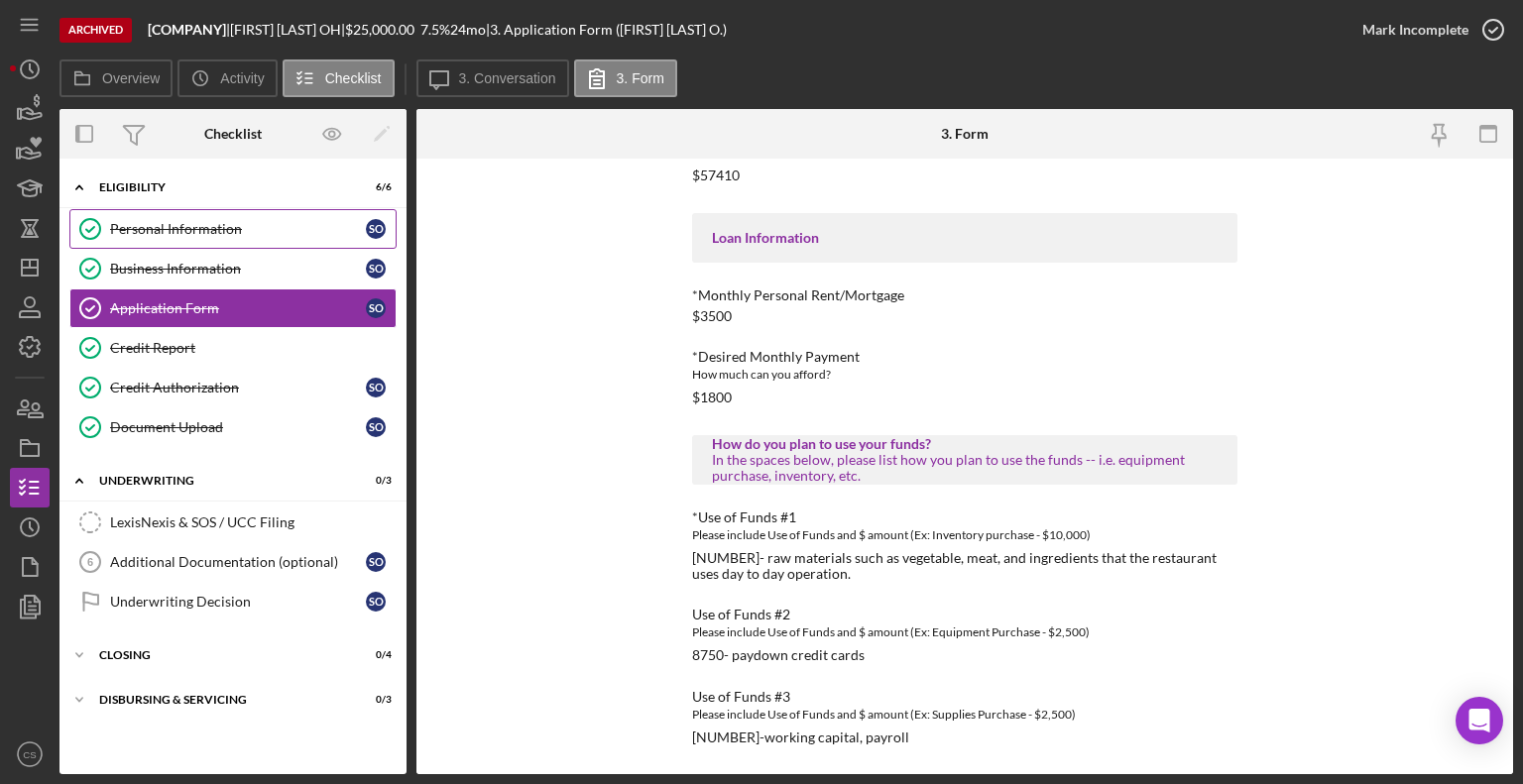click on "Personal Information" at bounding box center (238, 229) 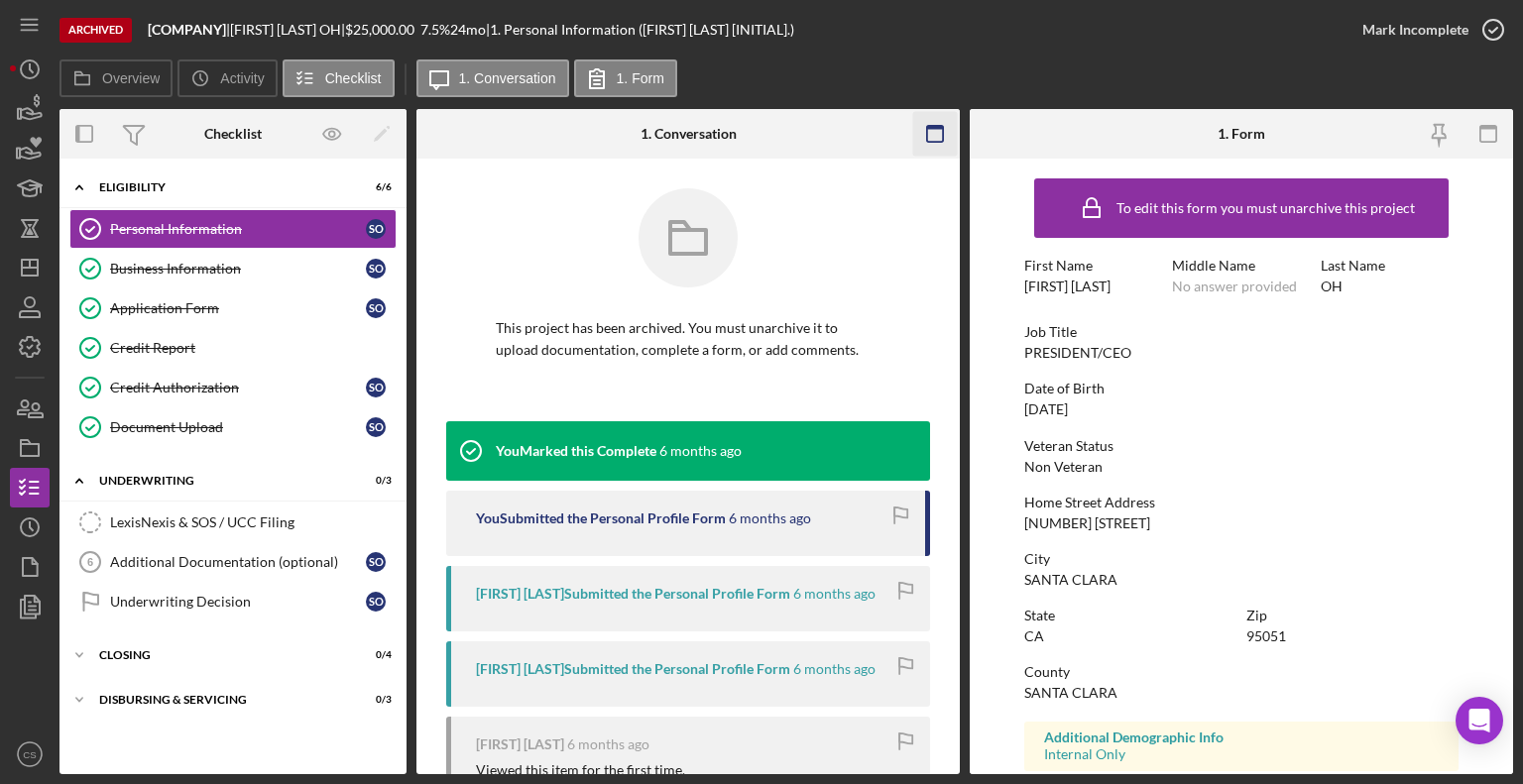 click 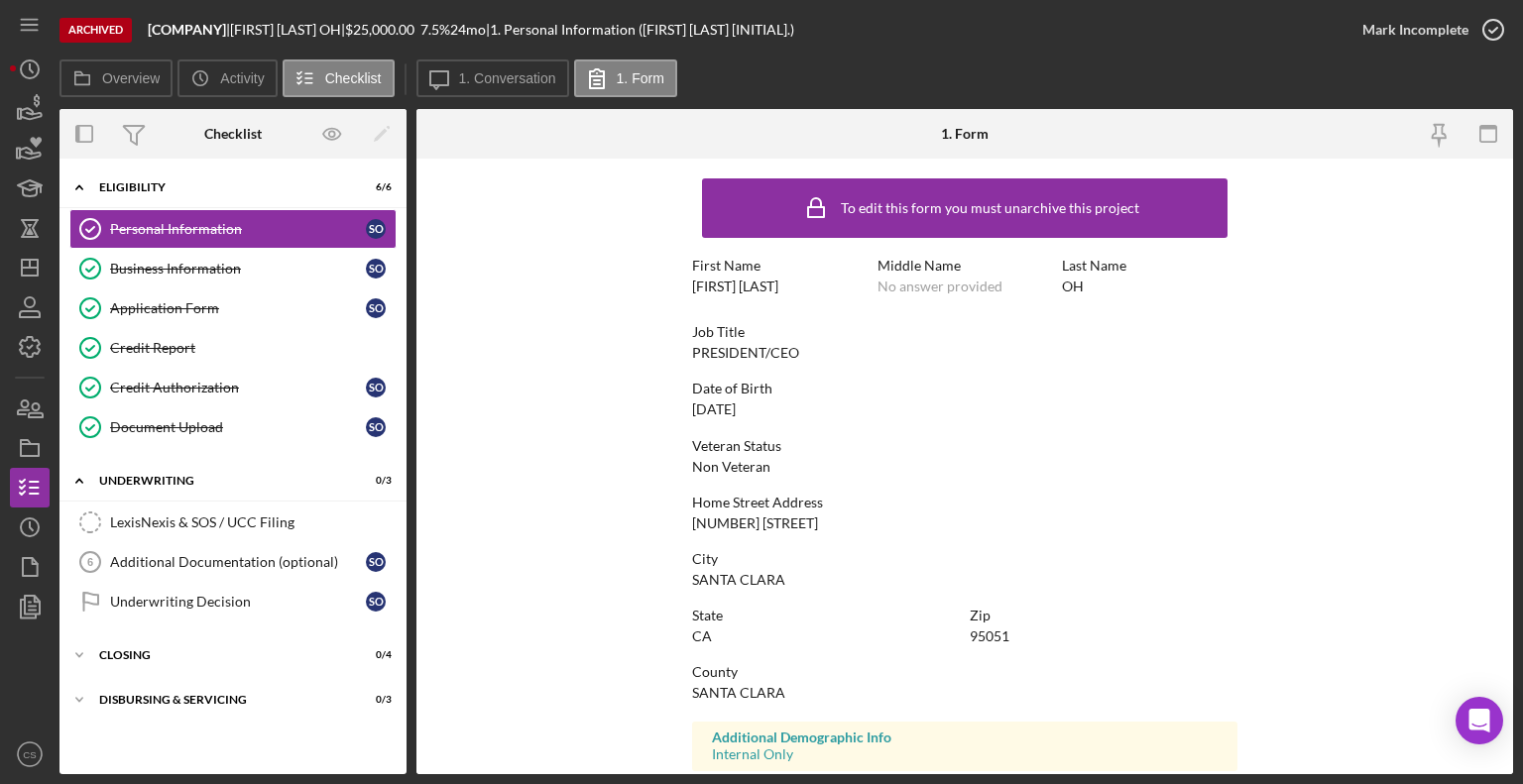 scroll, scrollTop: 309, scrollLeft: 0, axis: vertical 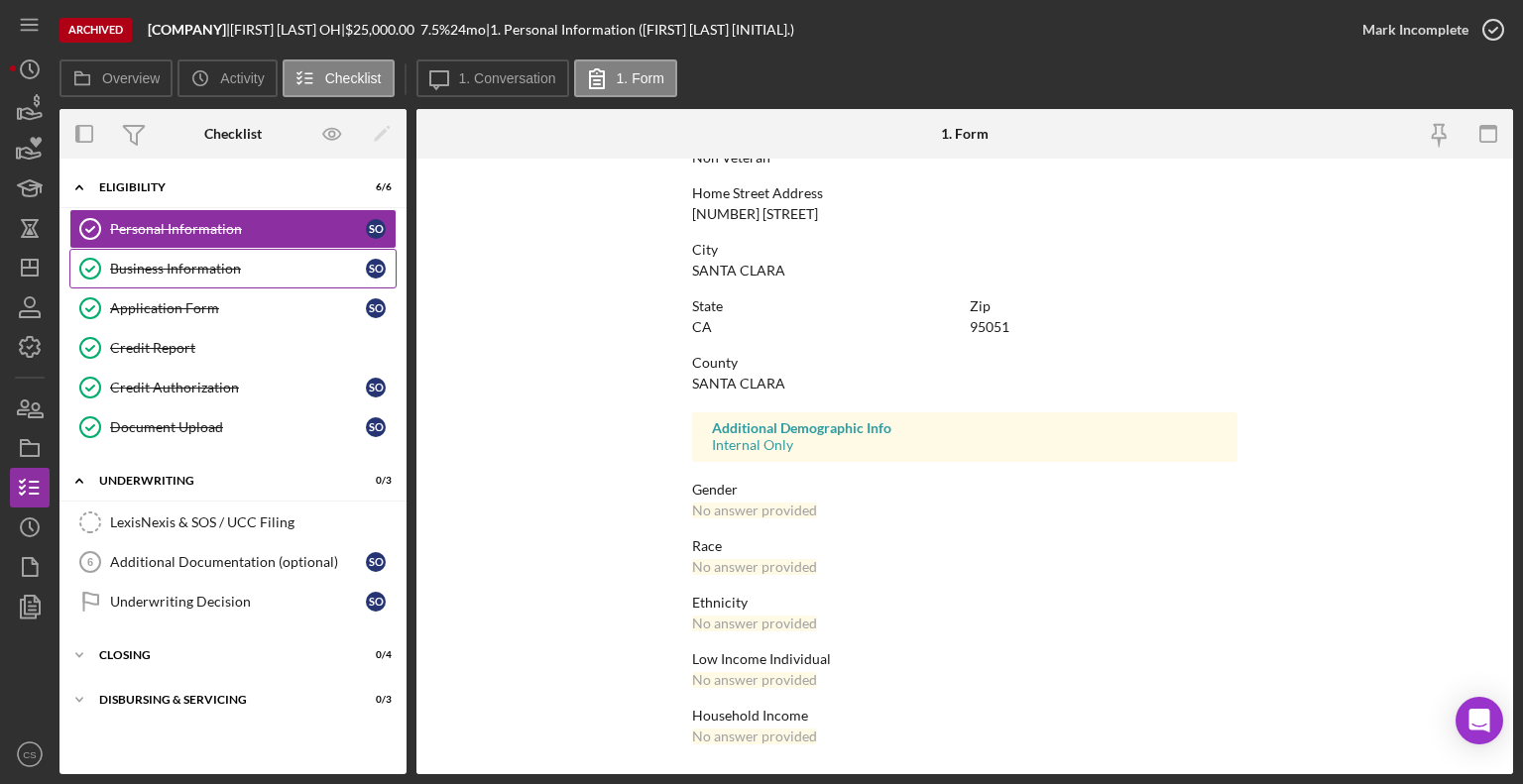 click on "Business Information" at bounding box center [238, 269] 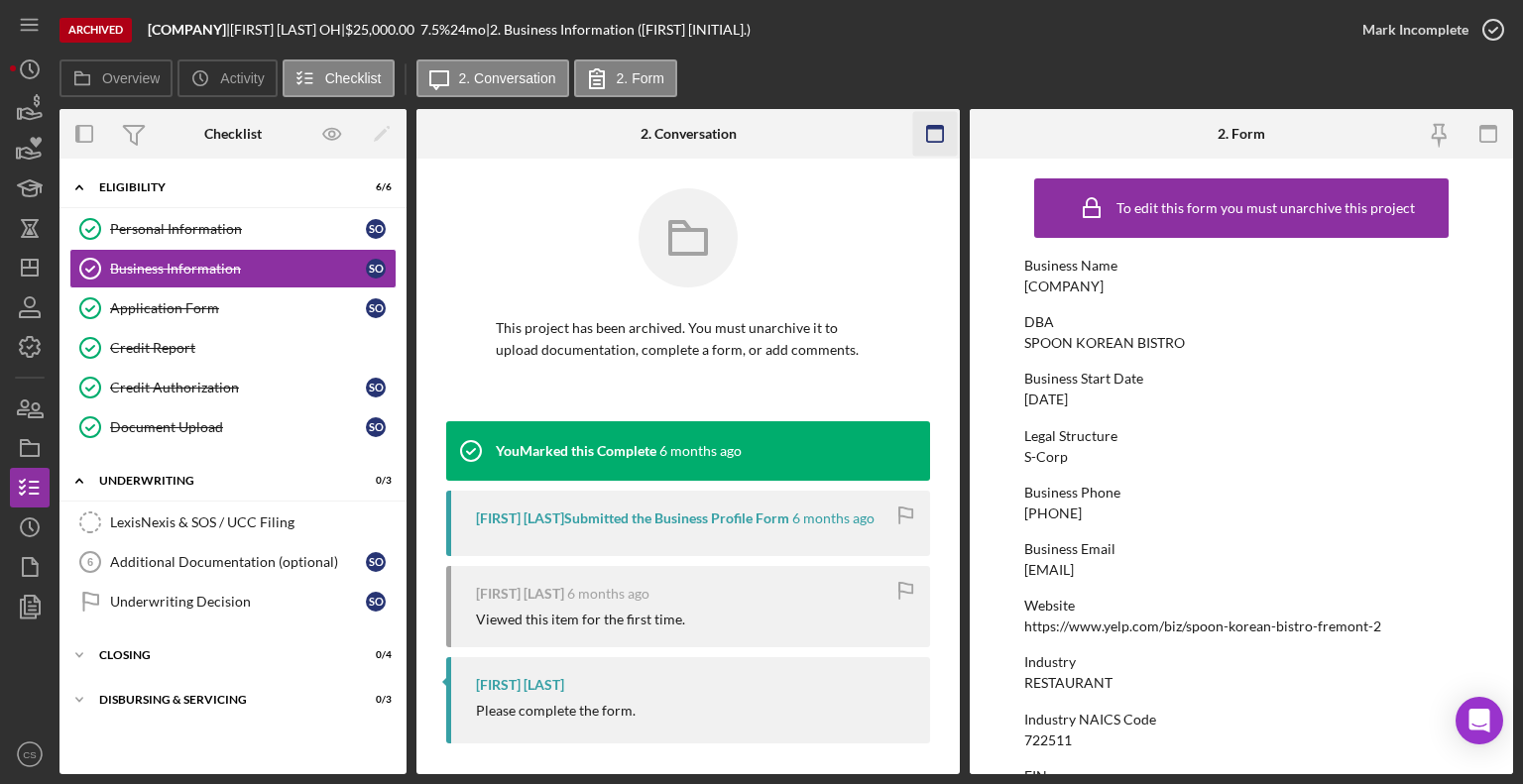 click 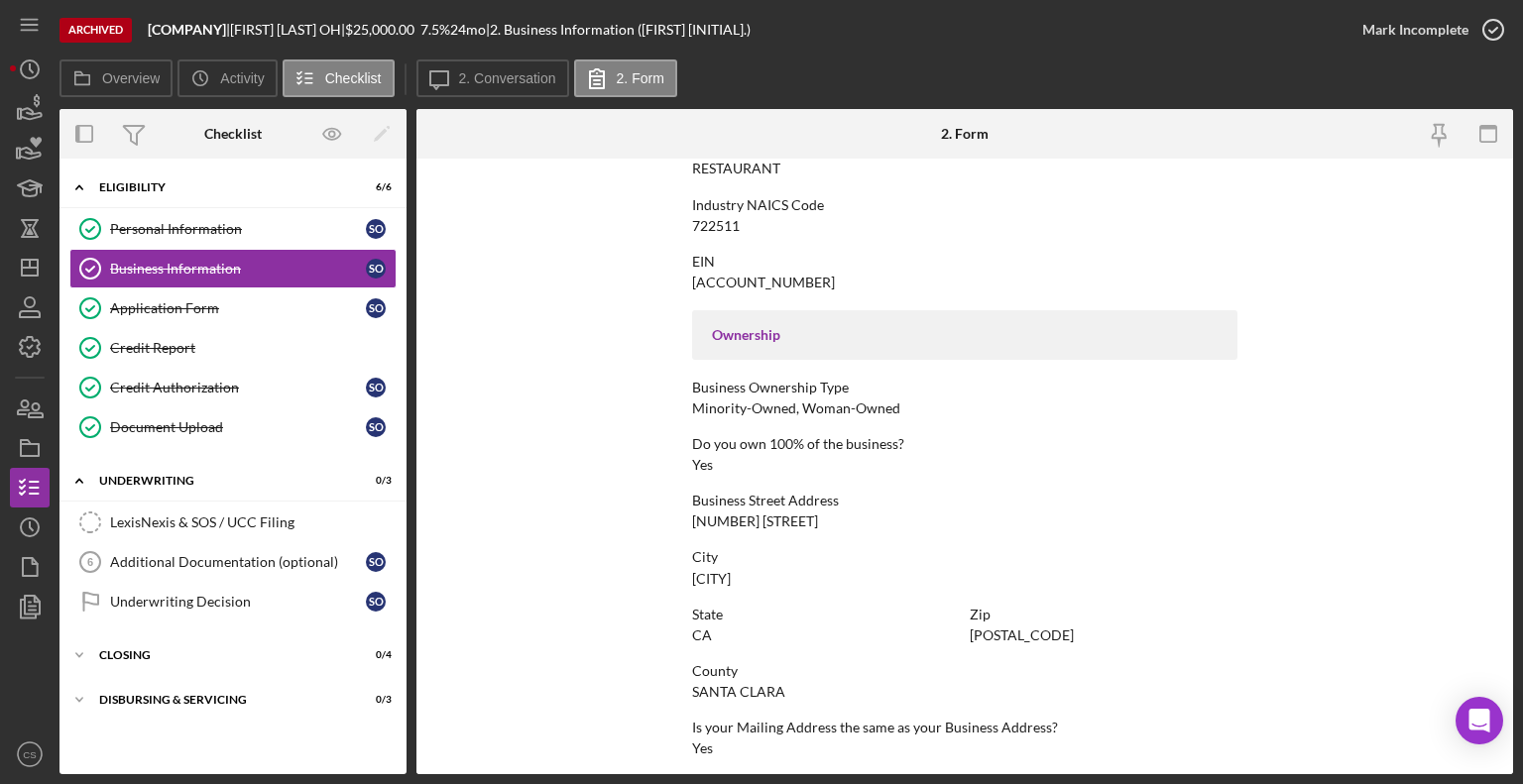scroll, scrollTop: 879, scrollLeft: 0, axis: vertical 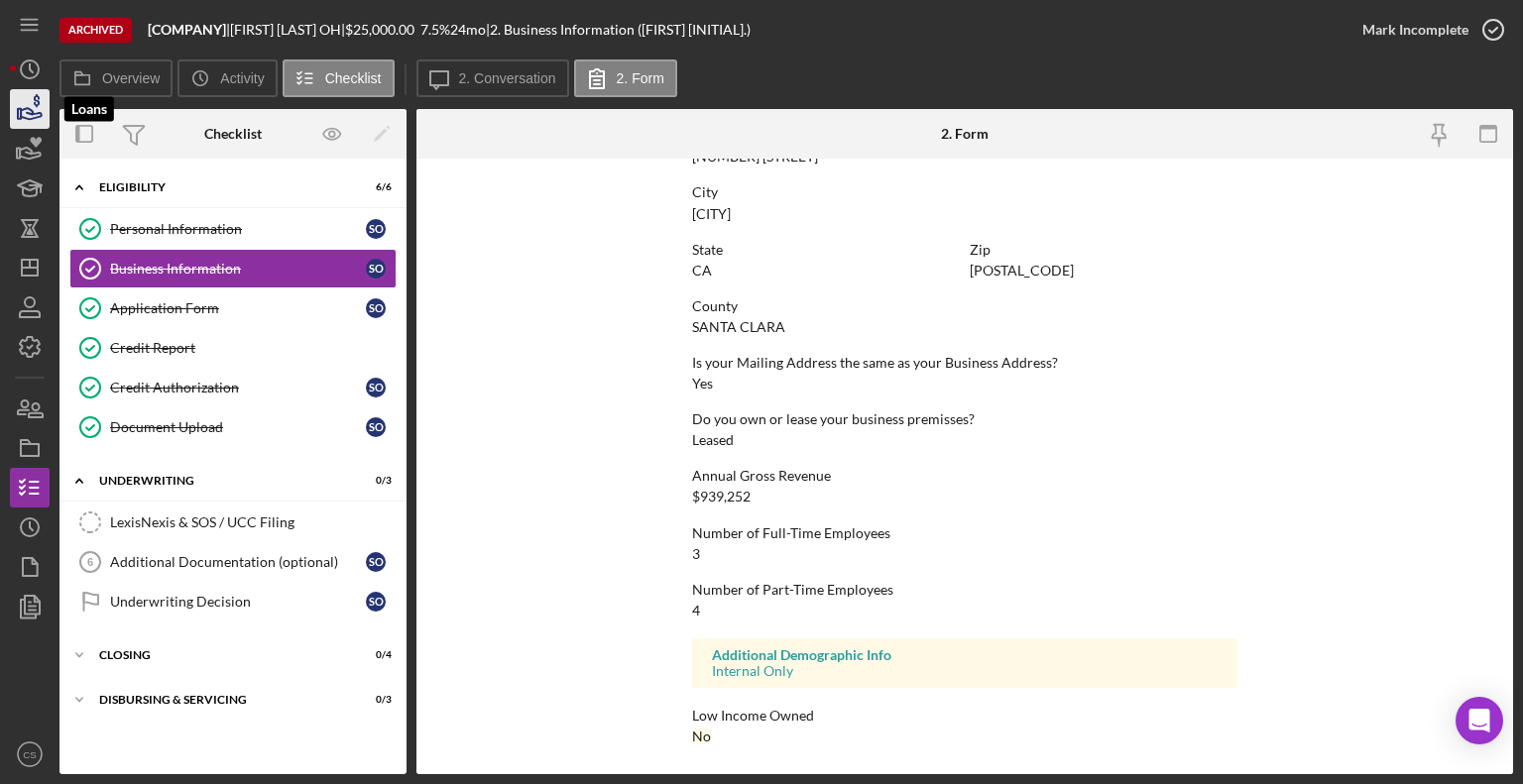 click 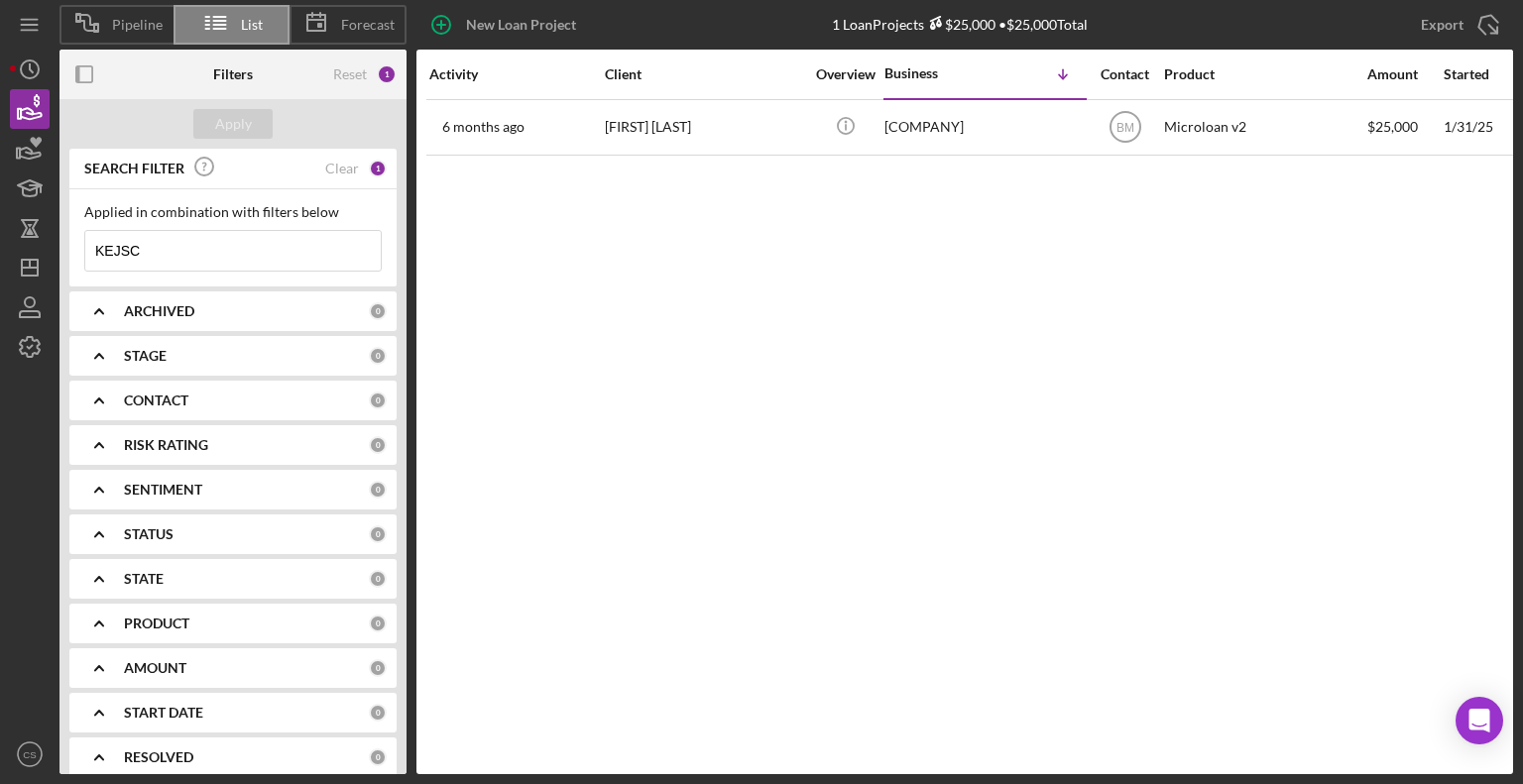 drag, startPoint x: 204, startPoint y: 245, endPoint x: 85, endPoint y: 247, distance: 119.01681 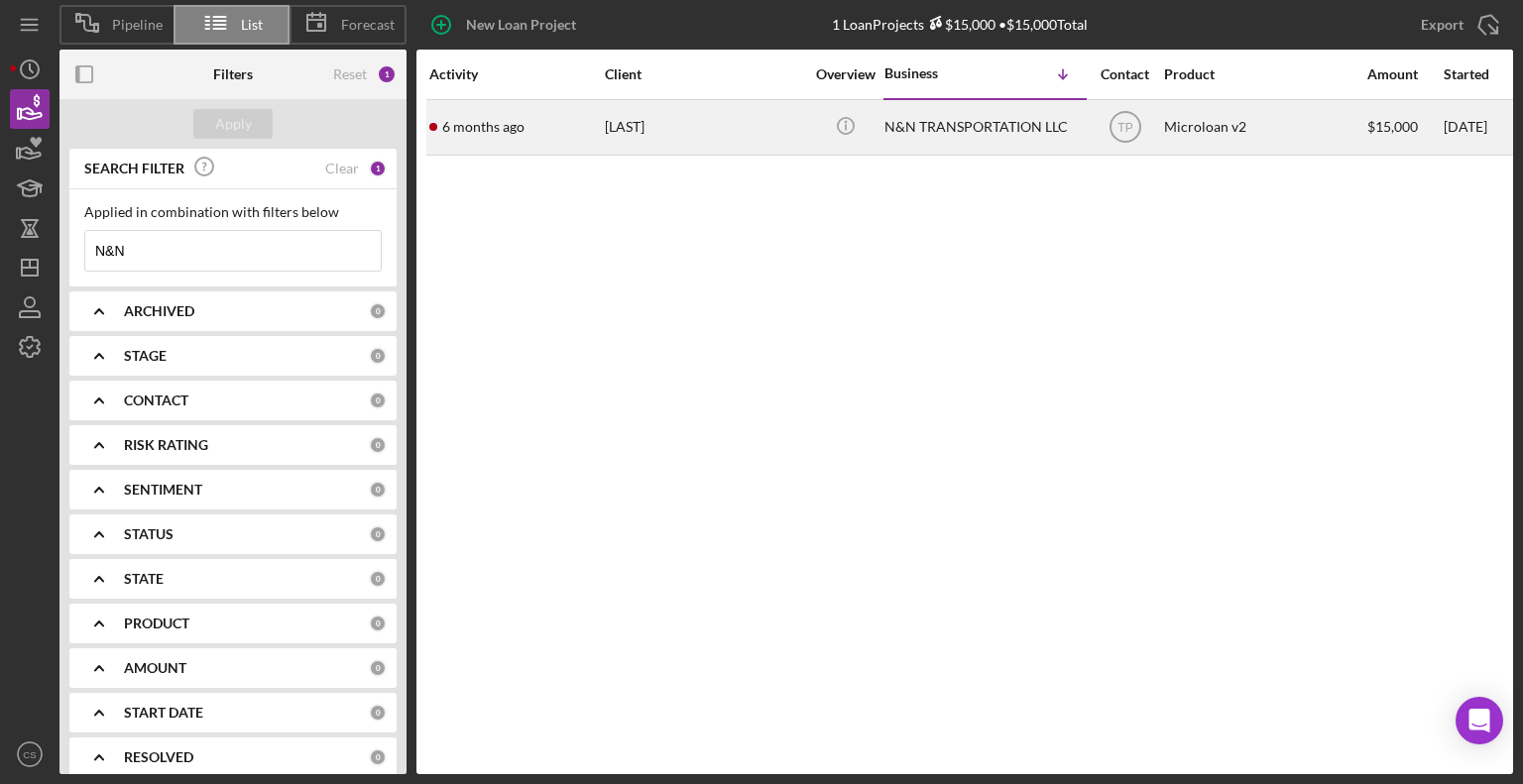 type on "N&N" 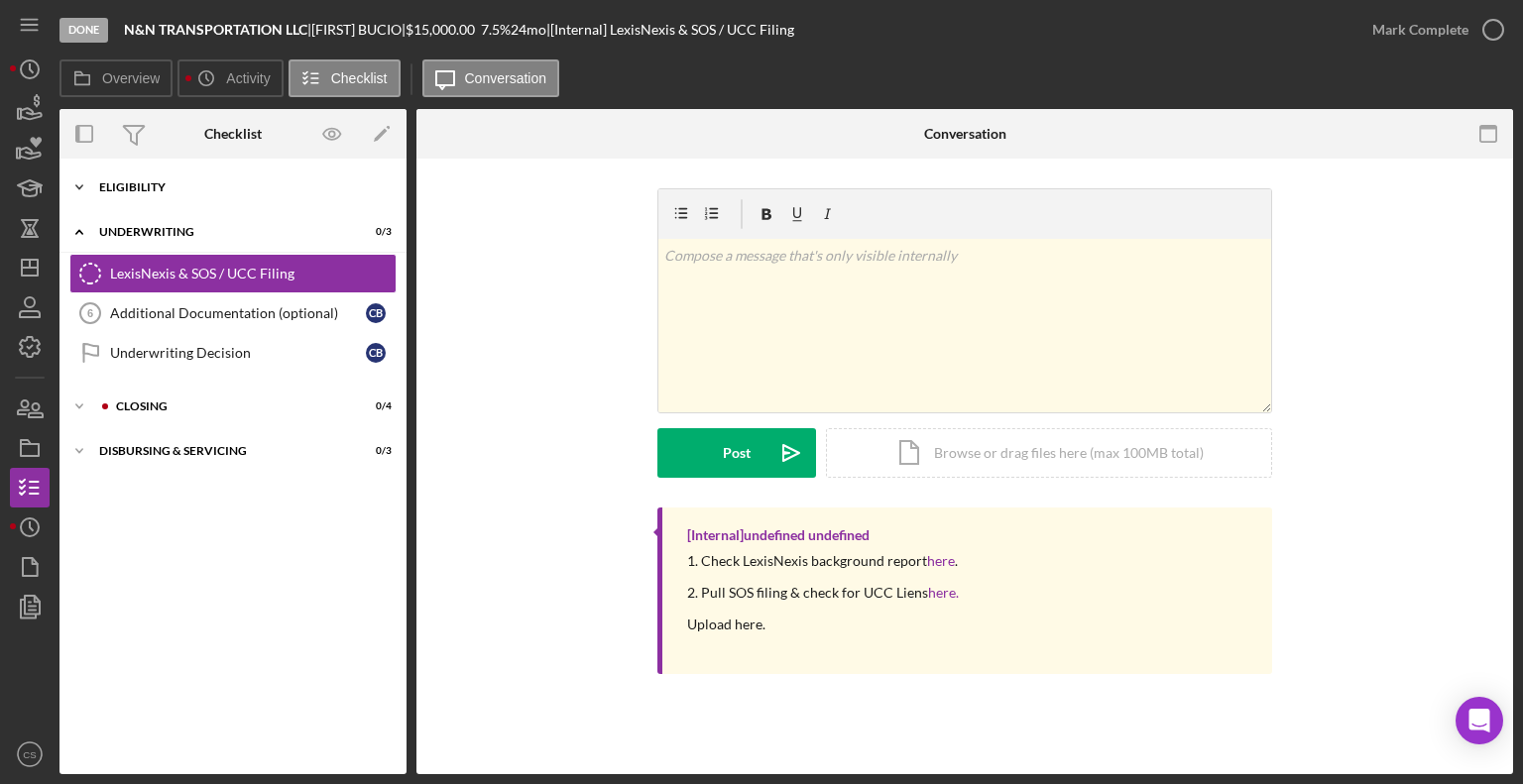 click on "Eligibility" at bounding box center [240, 187] 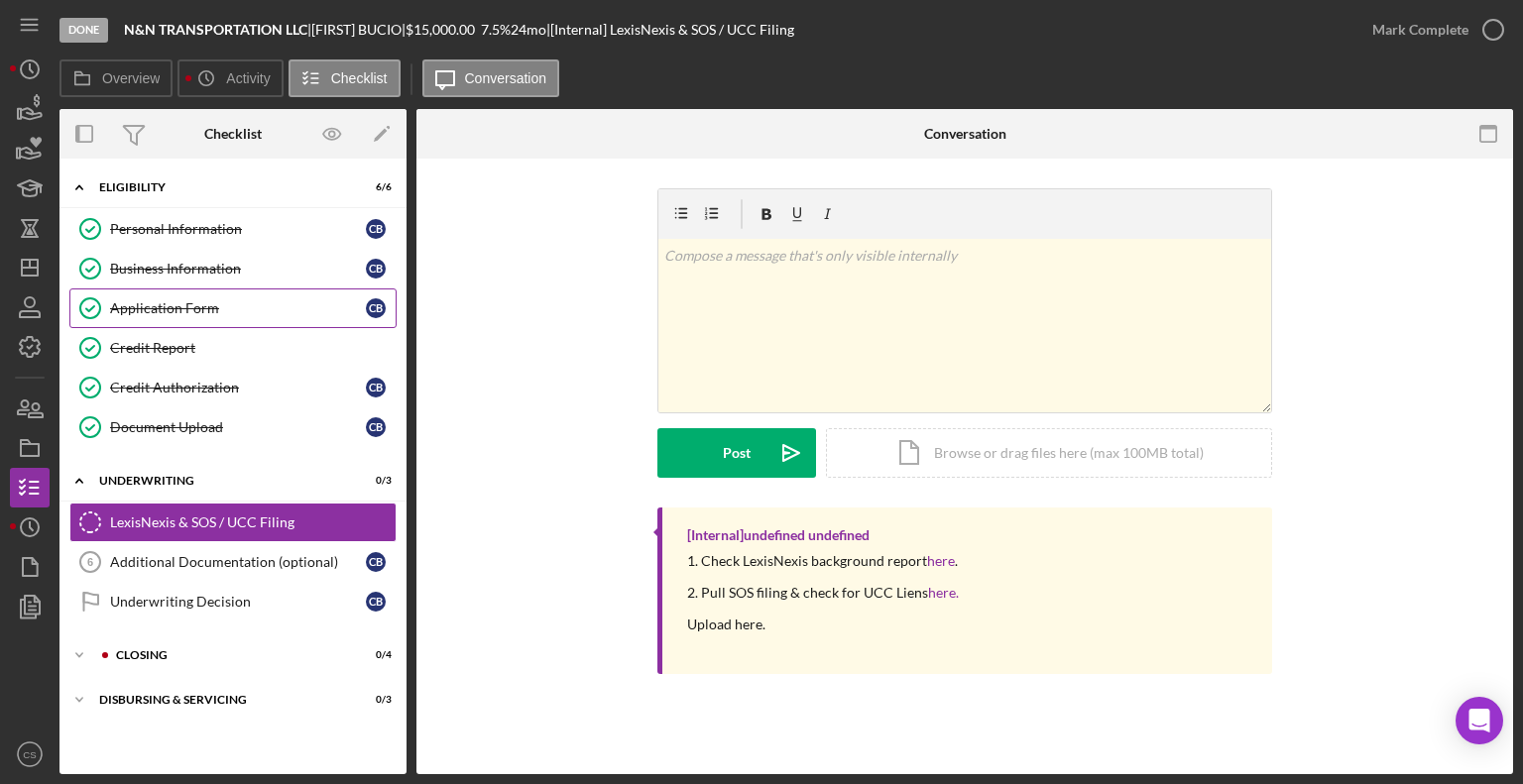 click on "Application Form" at bounding box center [238, 308] 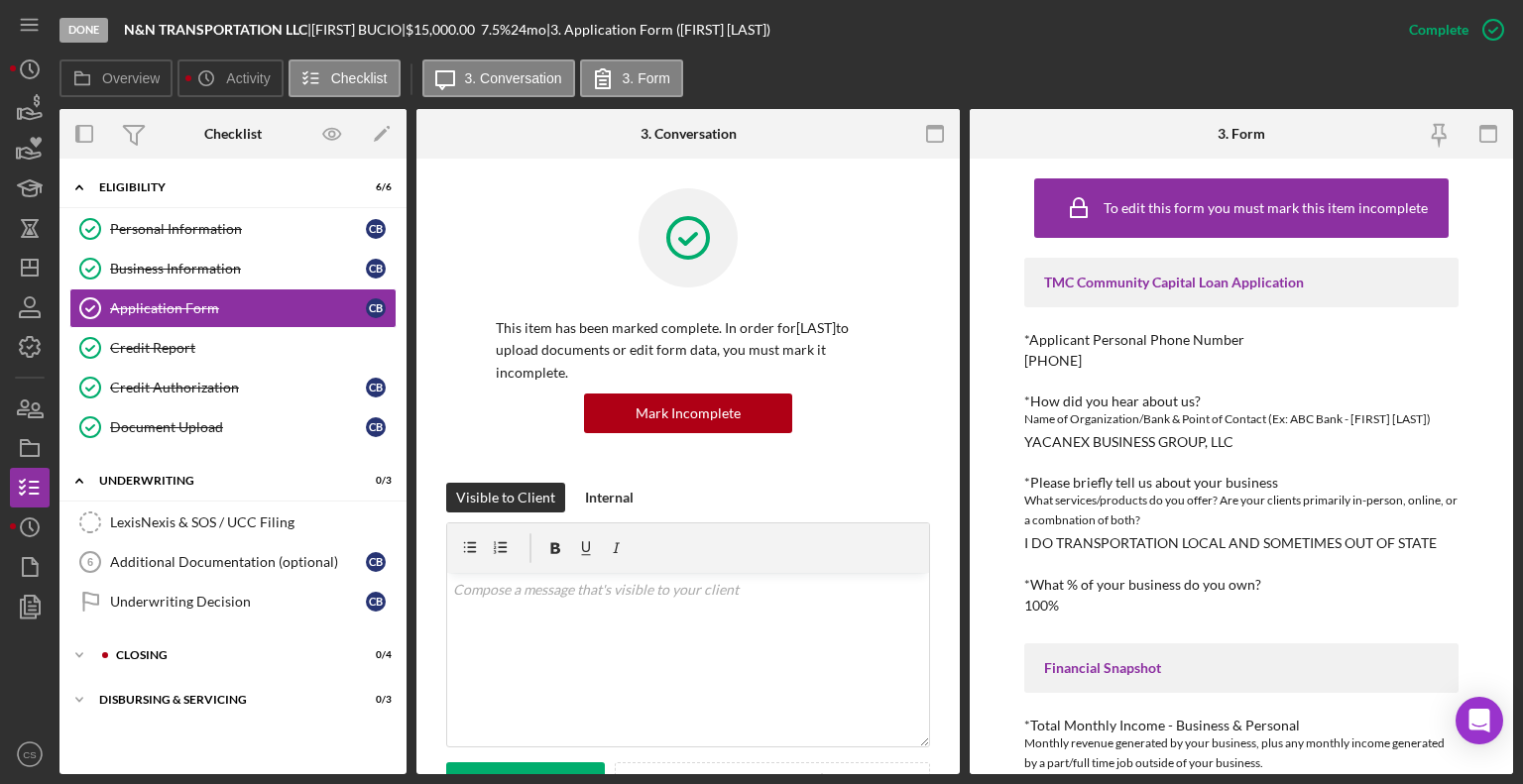 click 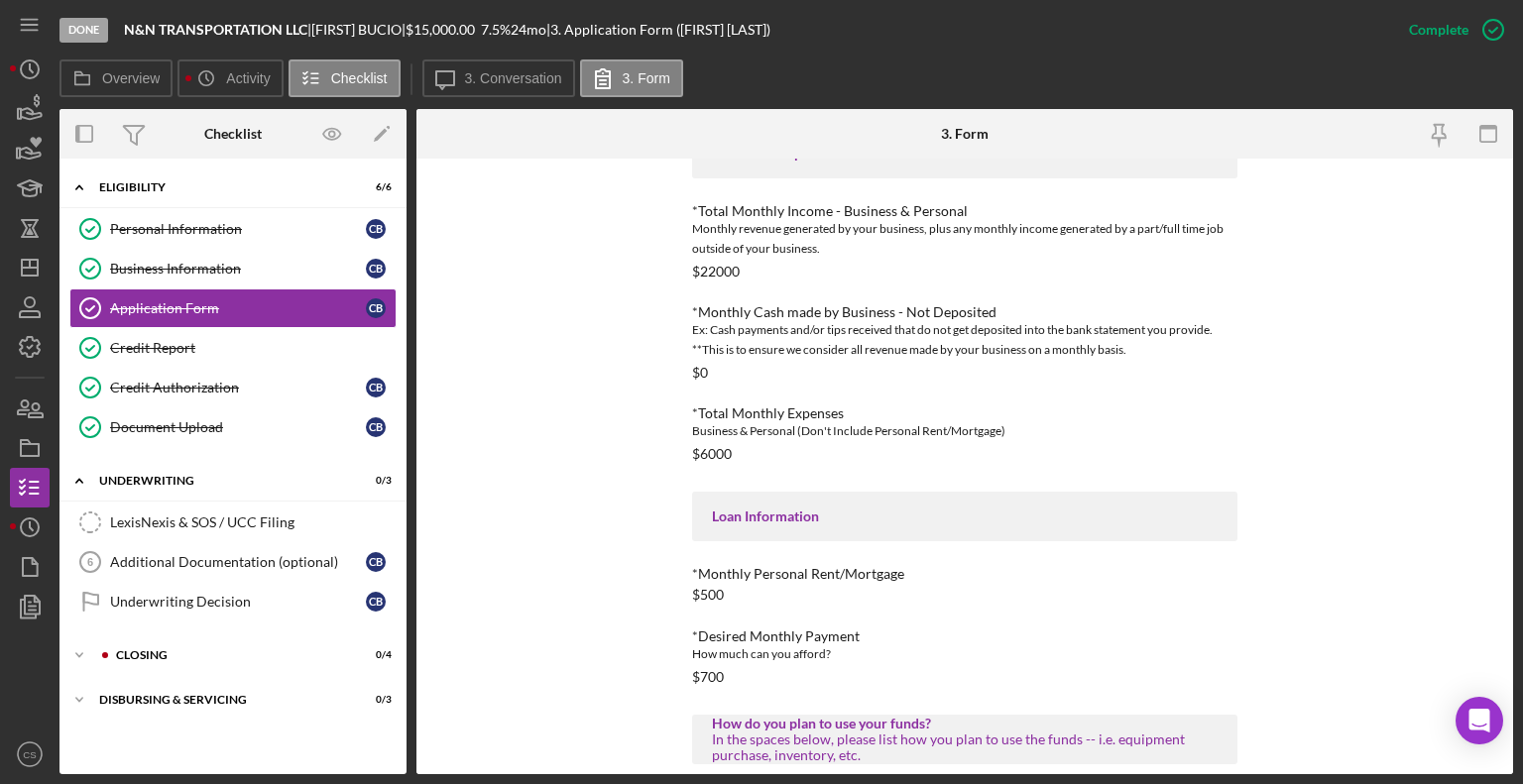 scroll, scrollTop: 777, scrollLeft: 0, axis: vertical 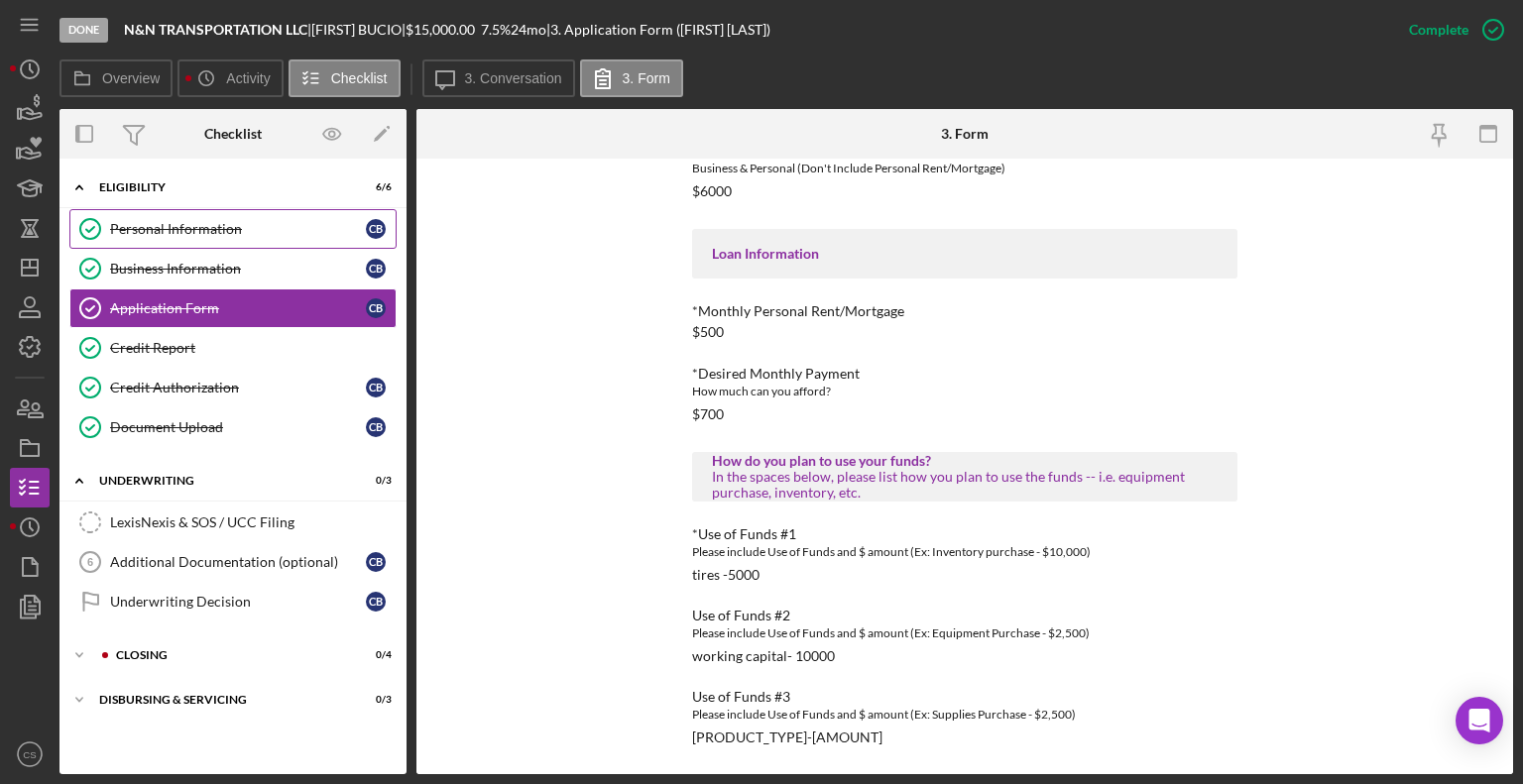 click on "Personal Information" at bounding box center (238, 229) 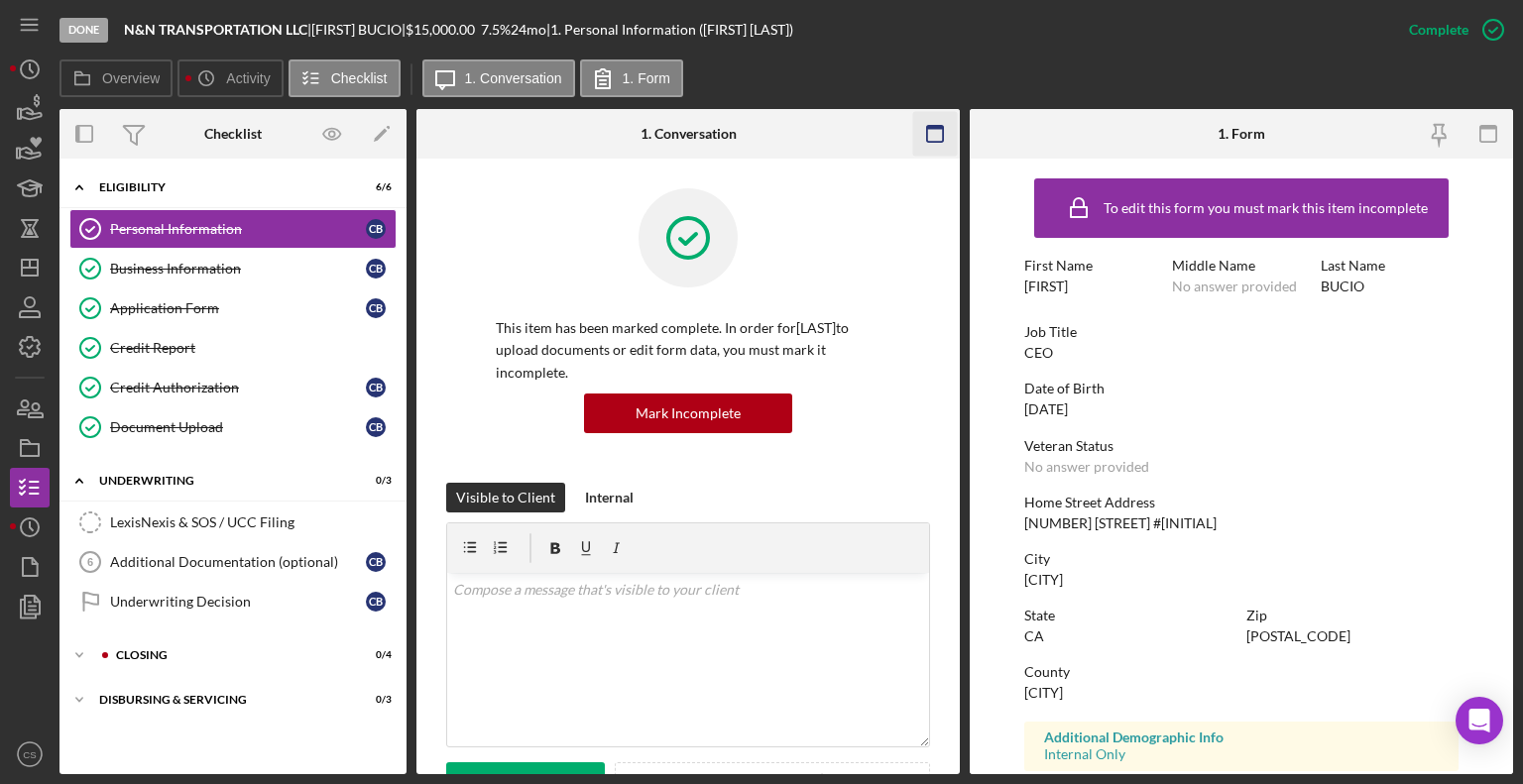 click 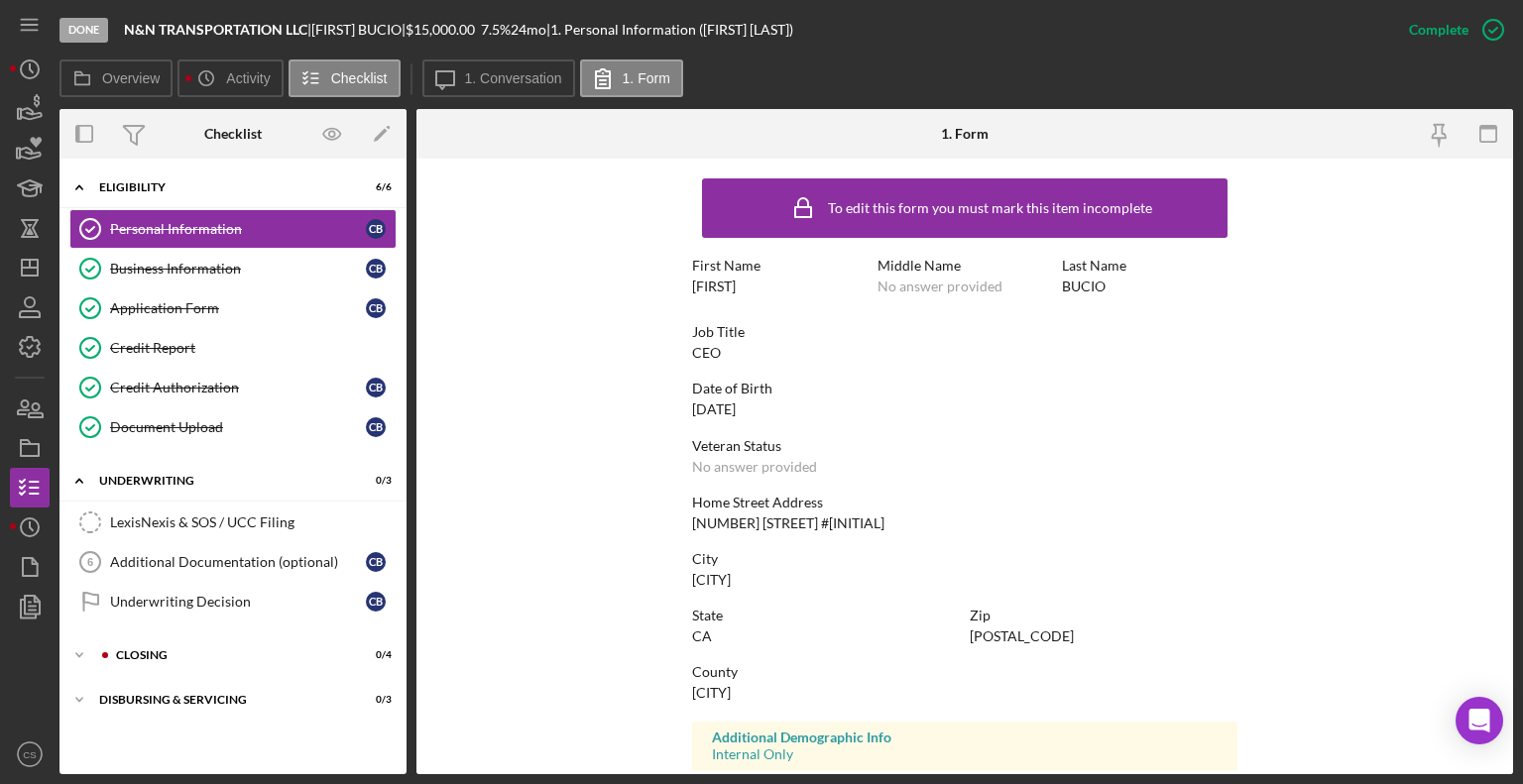 scroll, scrollTop: 309, scrollLeft: 0, axis: vertical 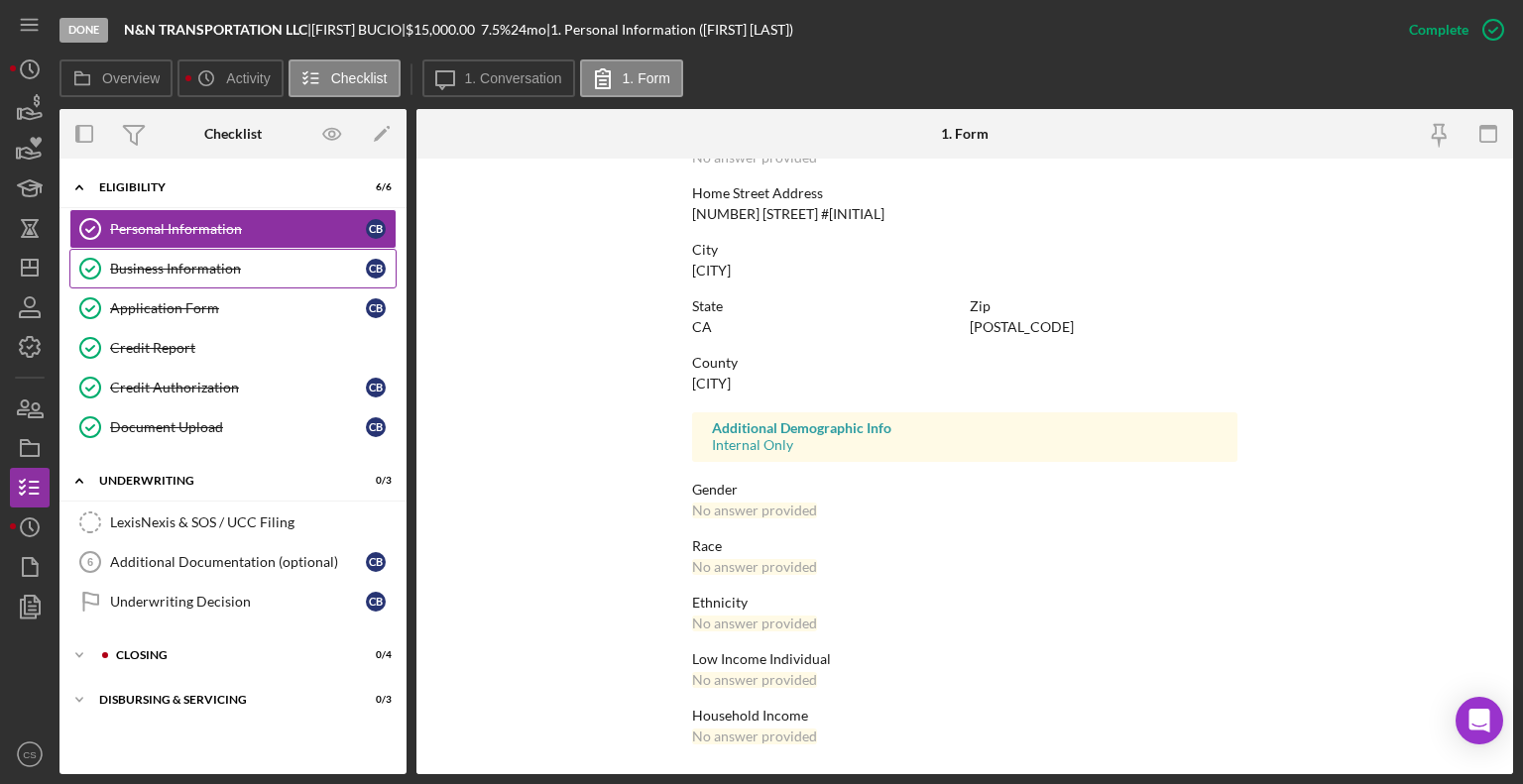 click on "Business Information" at bounding box center (238, 269) 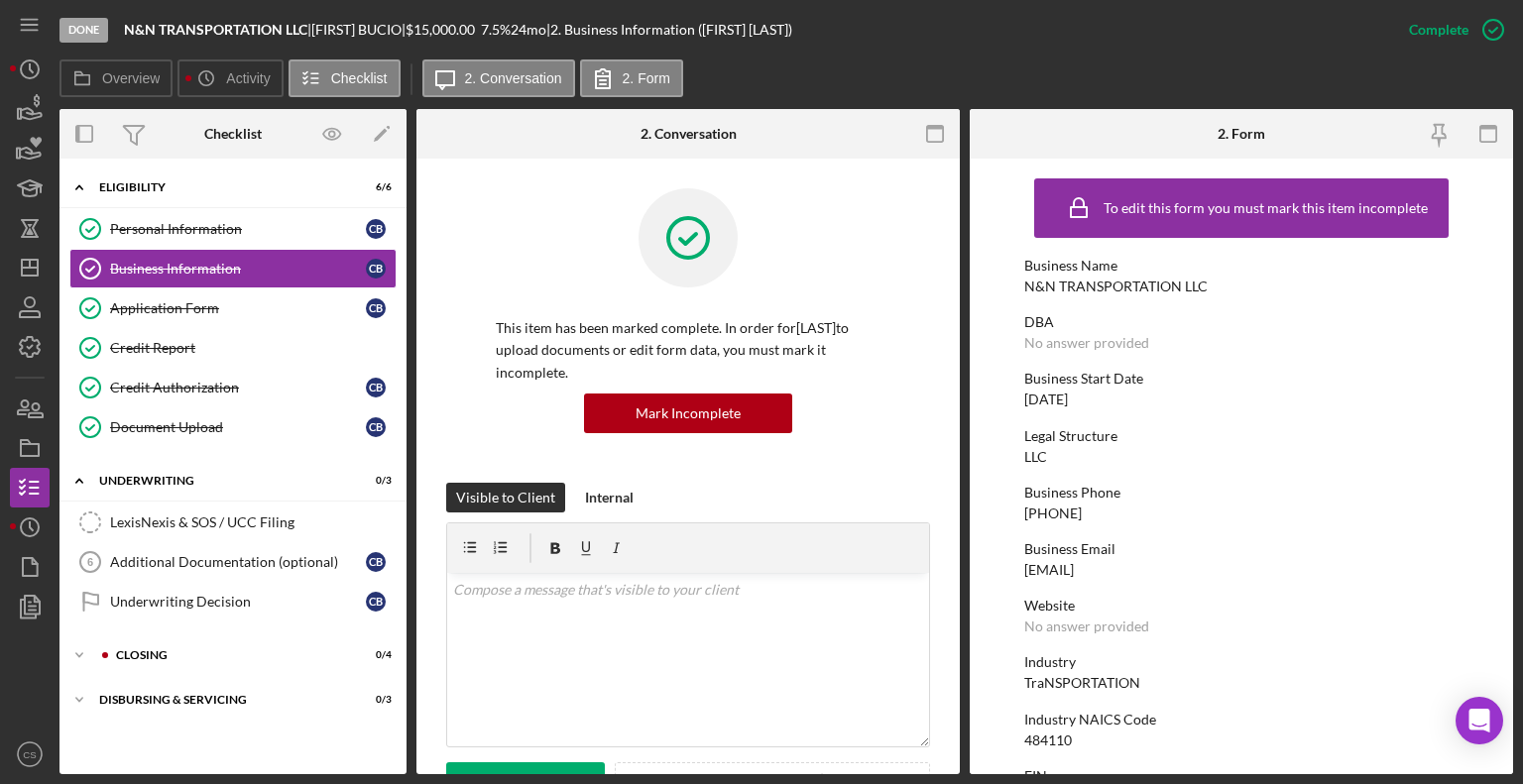 click 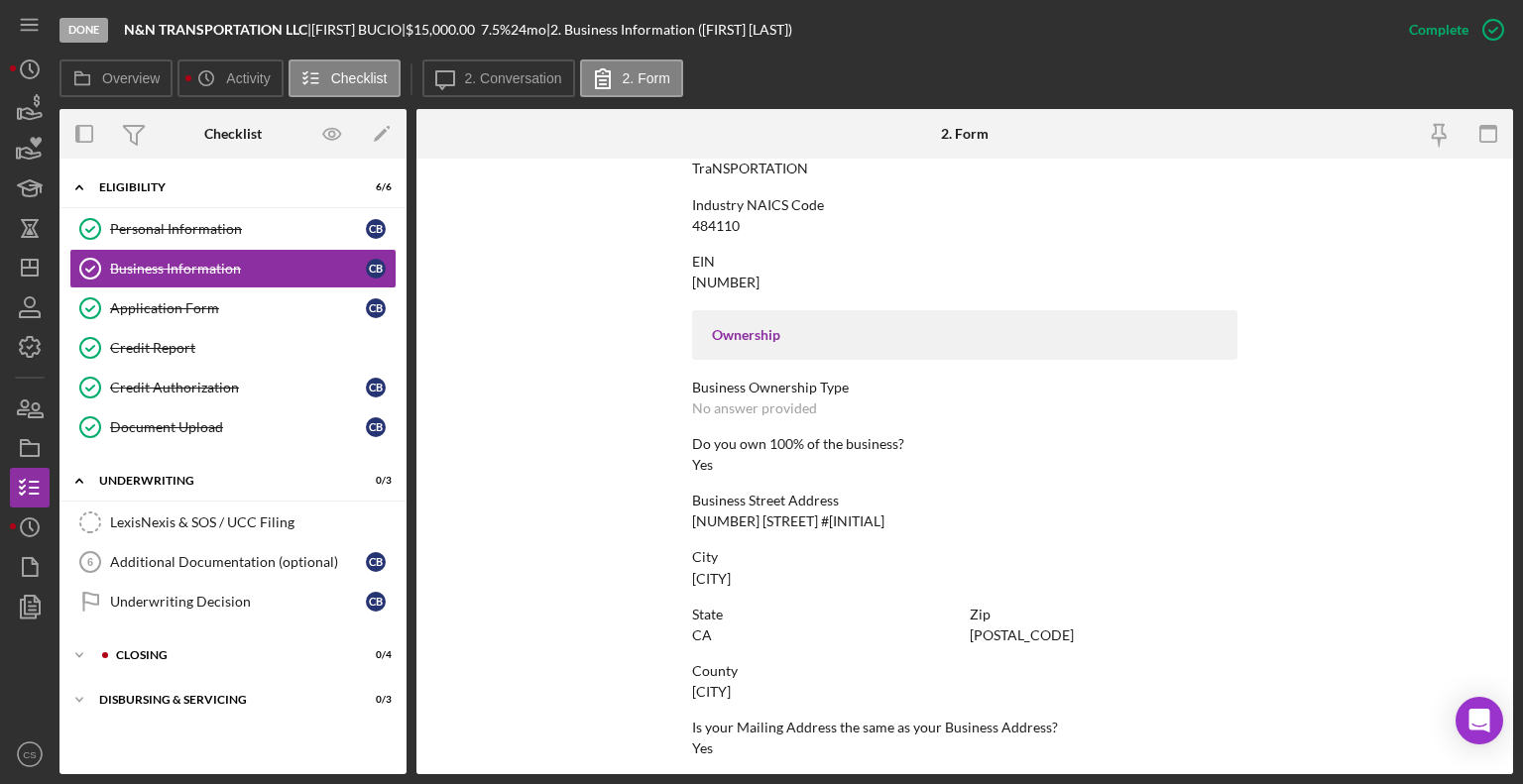 scroll, scrollTop: 879, scrollLeft: 0, axis: vertical 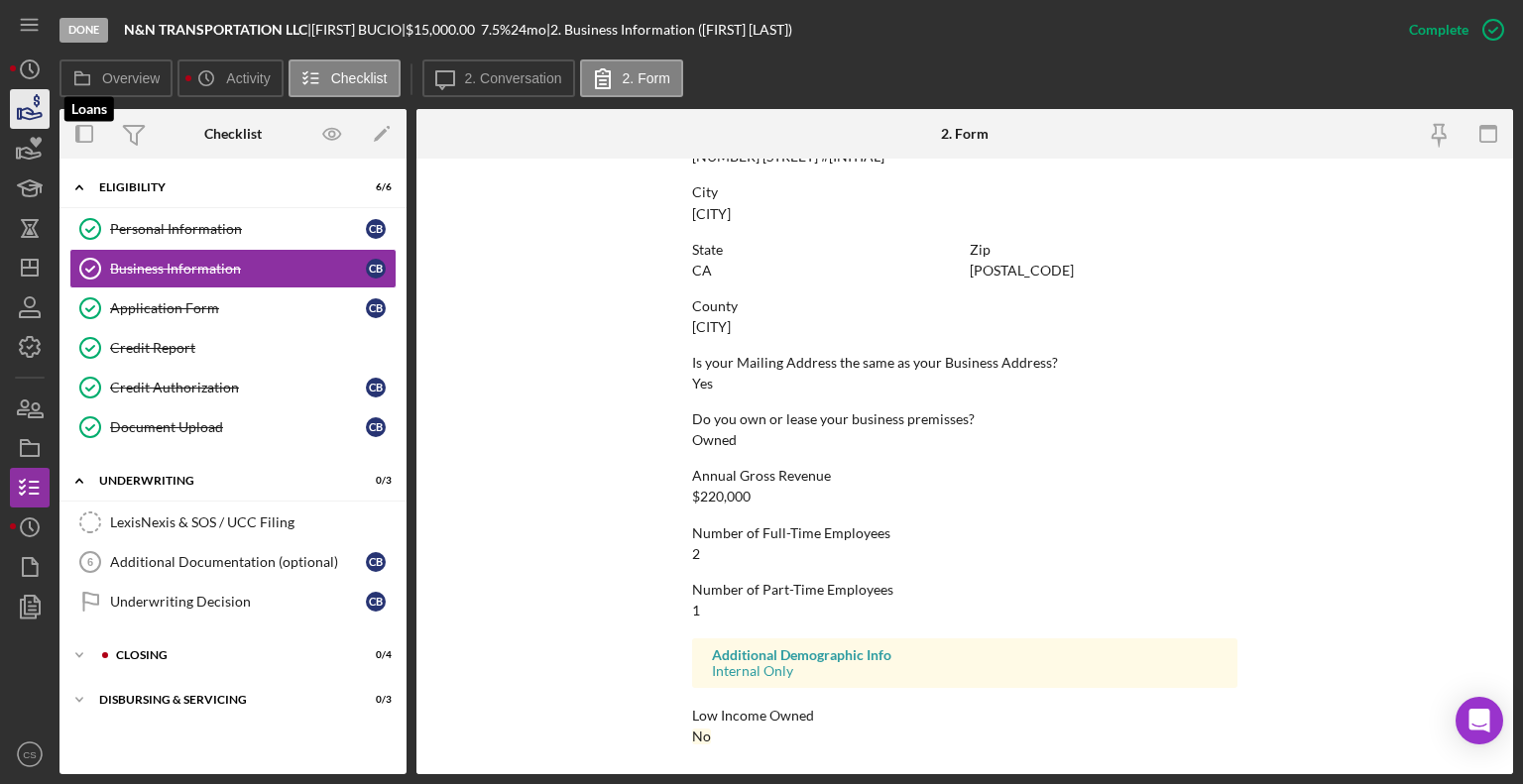click 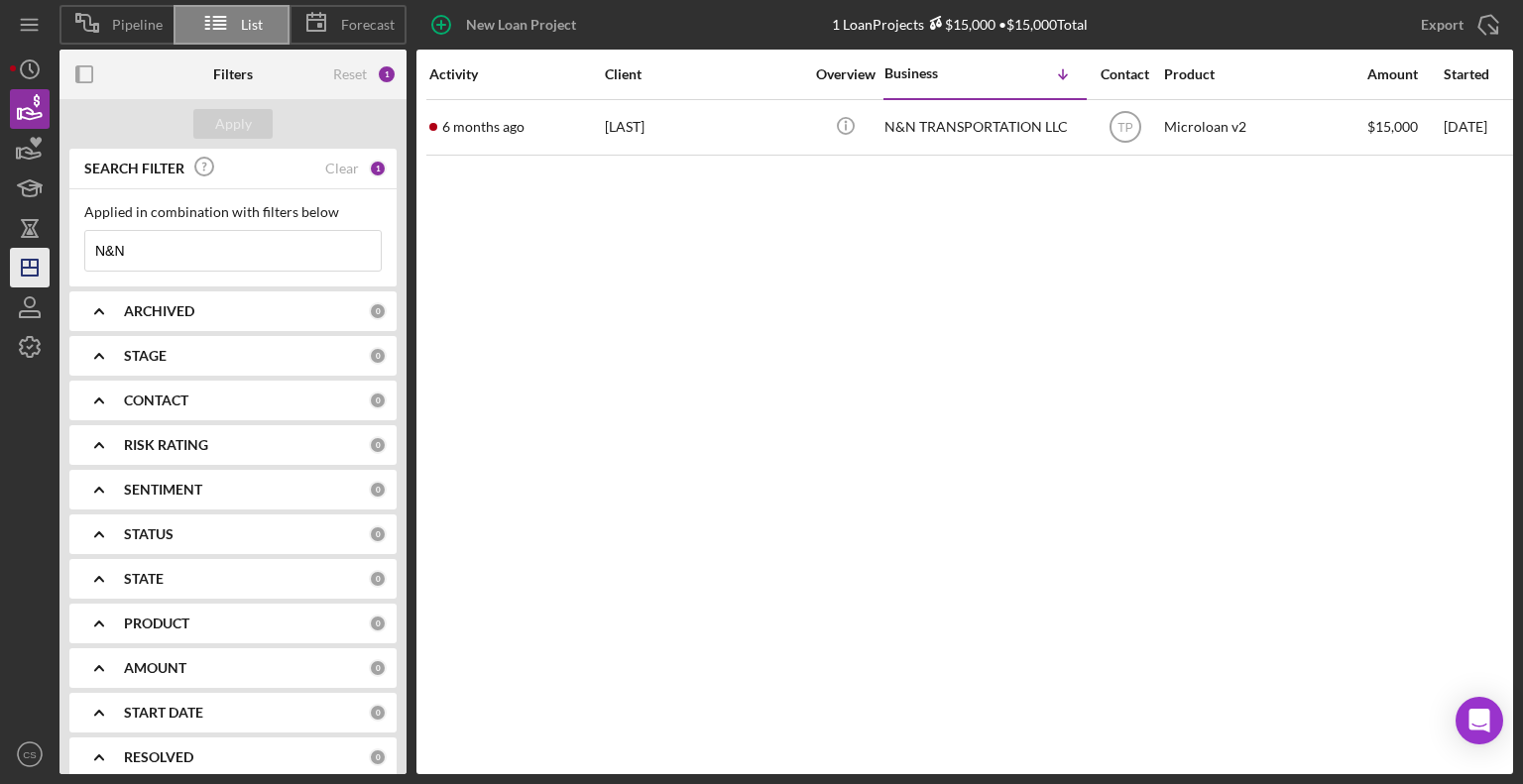 drag, startPoint x: 171, startPoint y: 255, endPoint x: 48, endPoint y: 253, distance: 123.01626 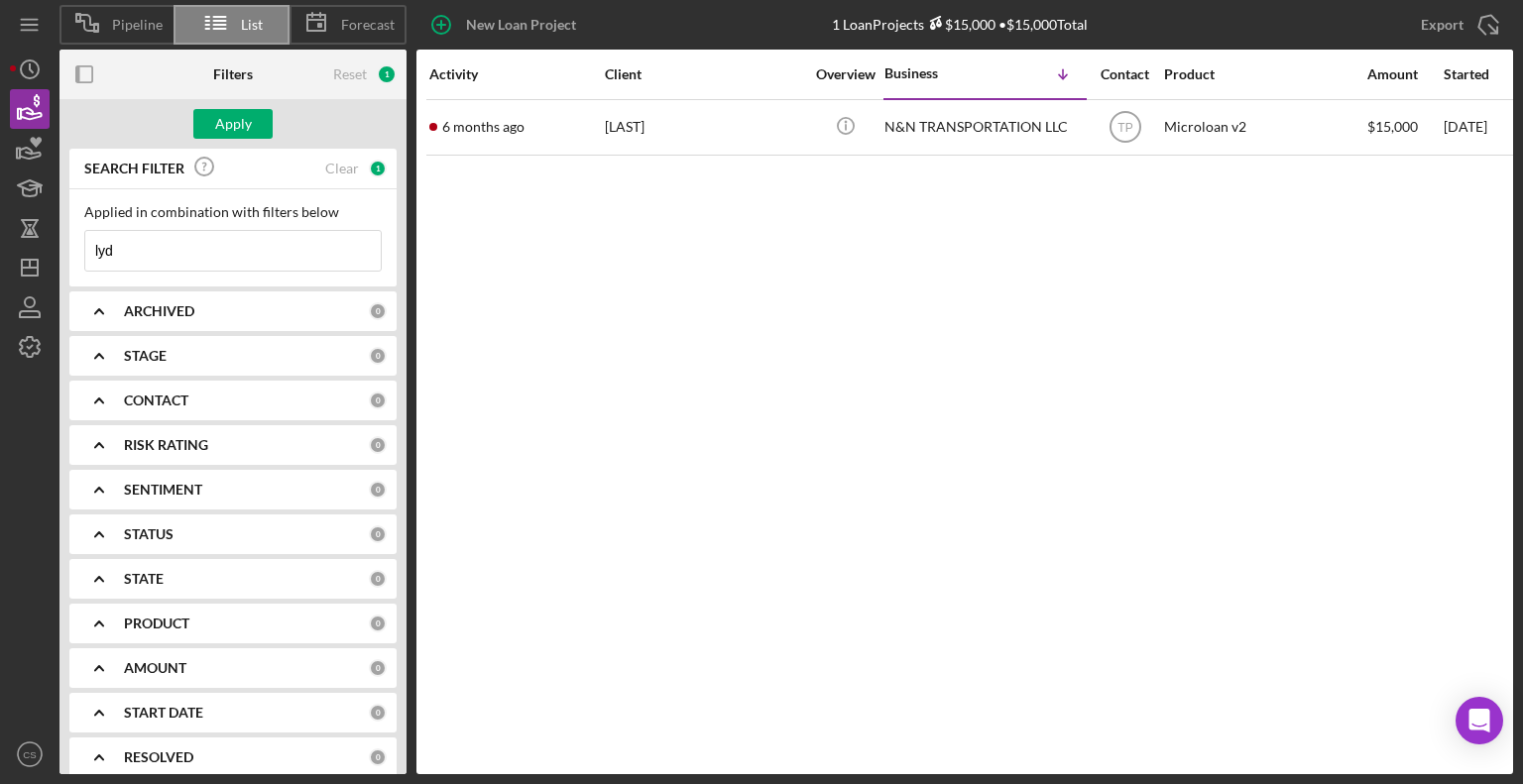type on "[FIRST]" 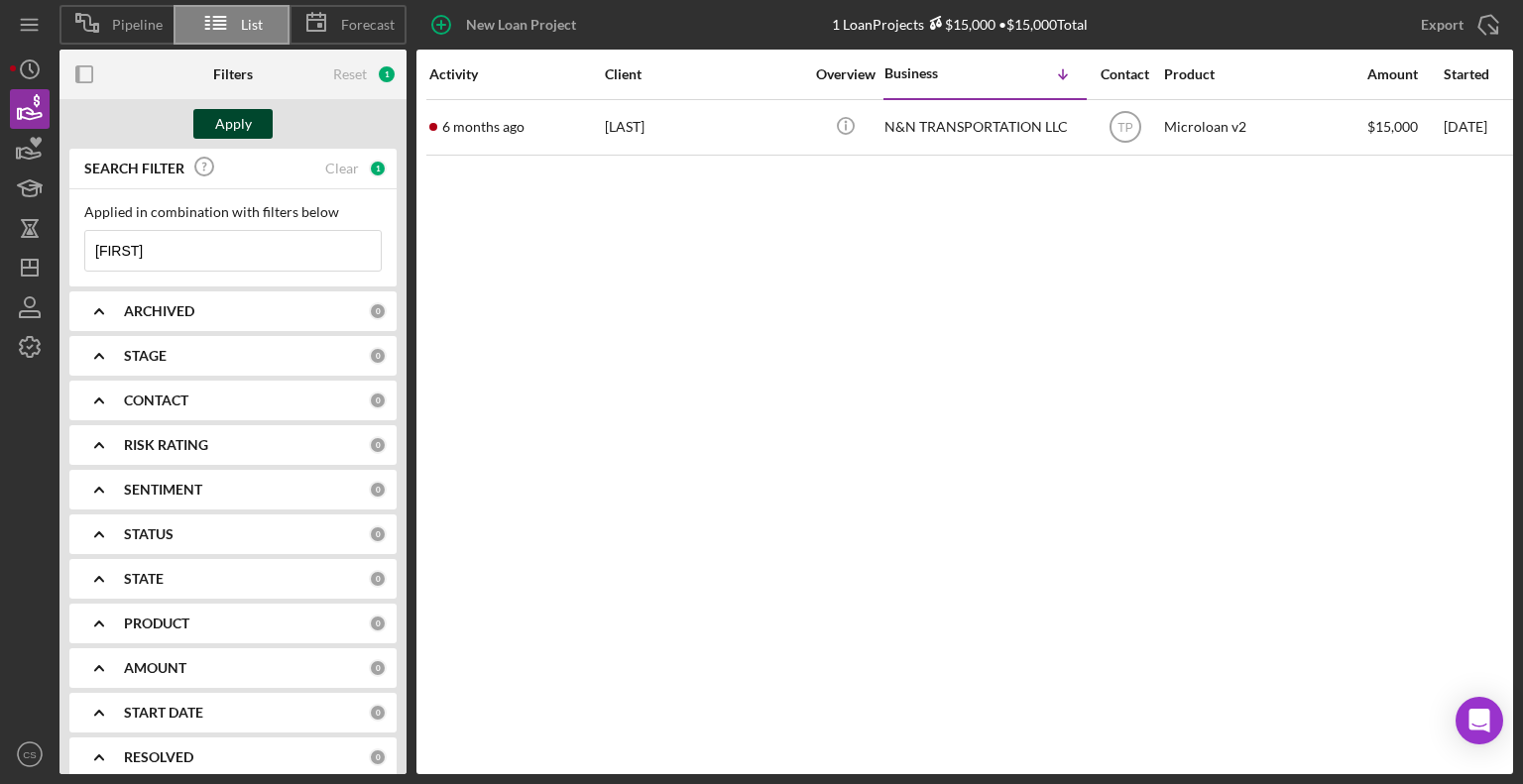 click on "Apply" at bounding box center (233, 124) 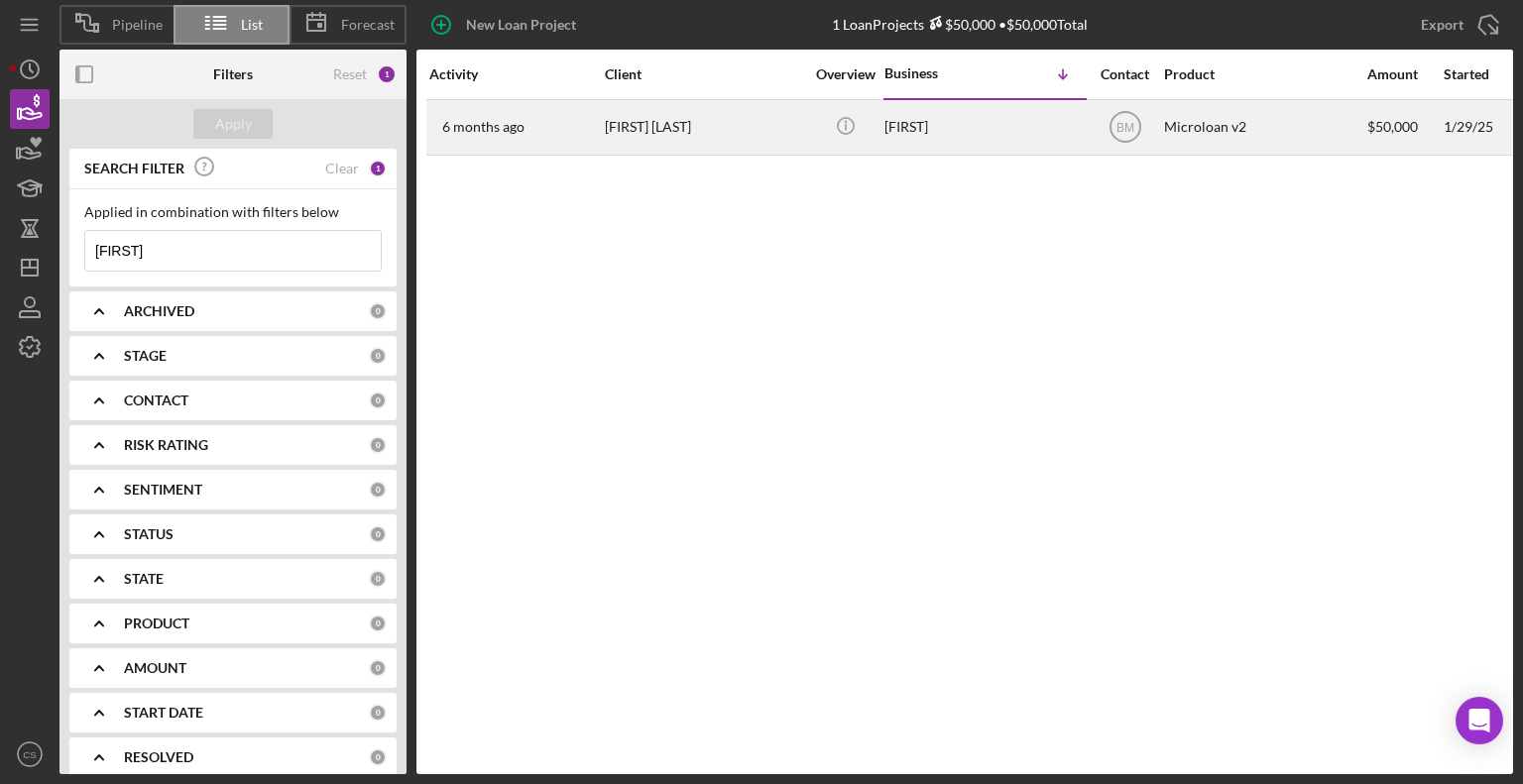 click on "[FIRST]" at bounding box center [984, 127] 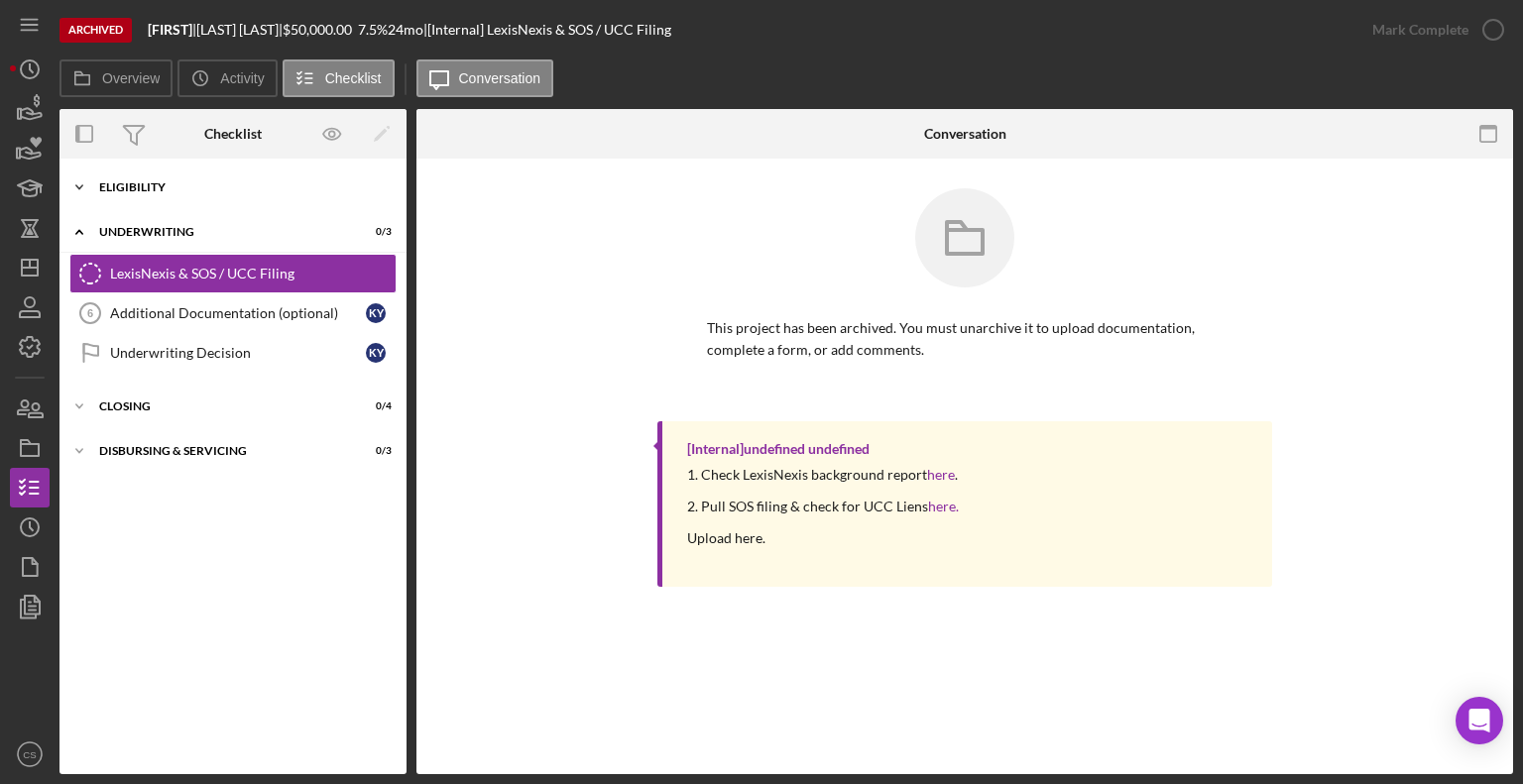 click on "Eligibility" at bounding box center (240, 187) 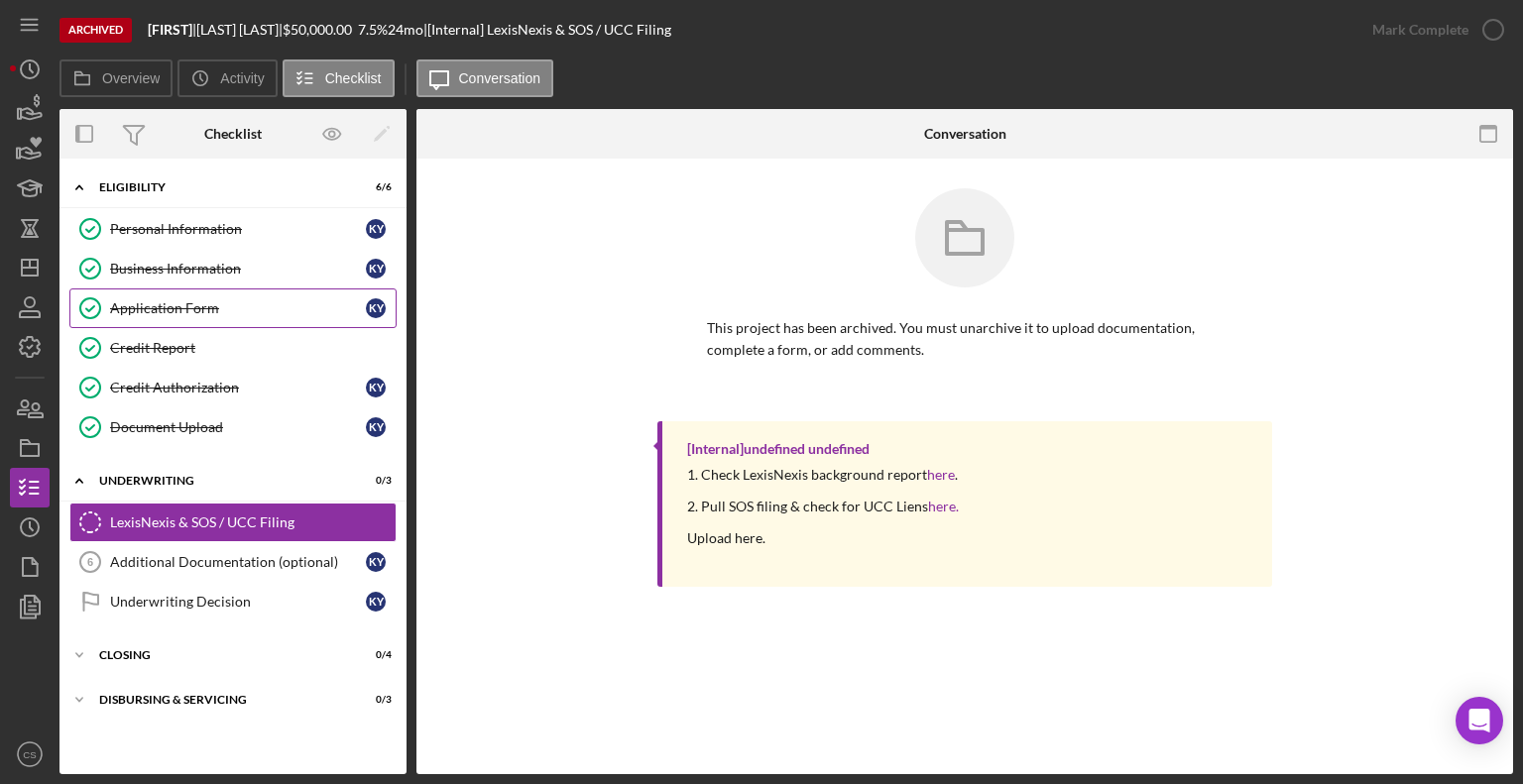 click on "Application Form Application Form K Y" at bounding box center (233, 308) 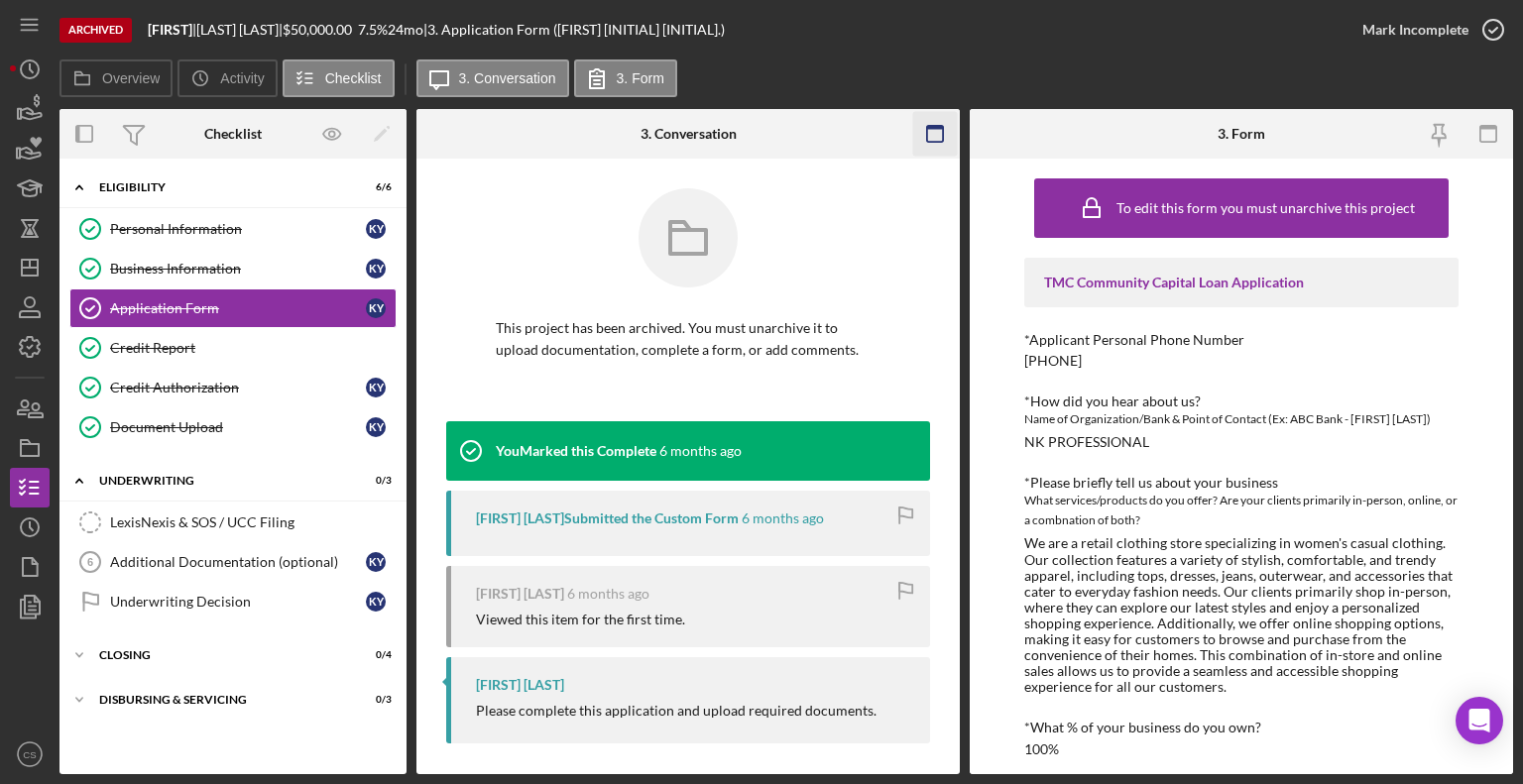 click 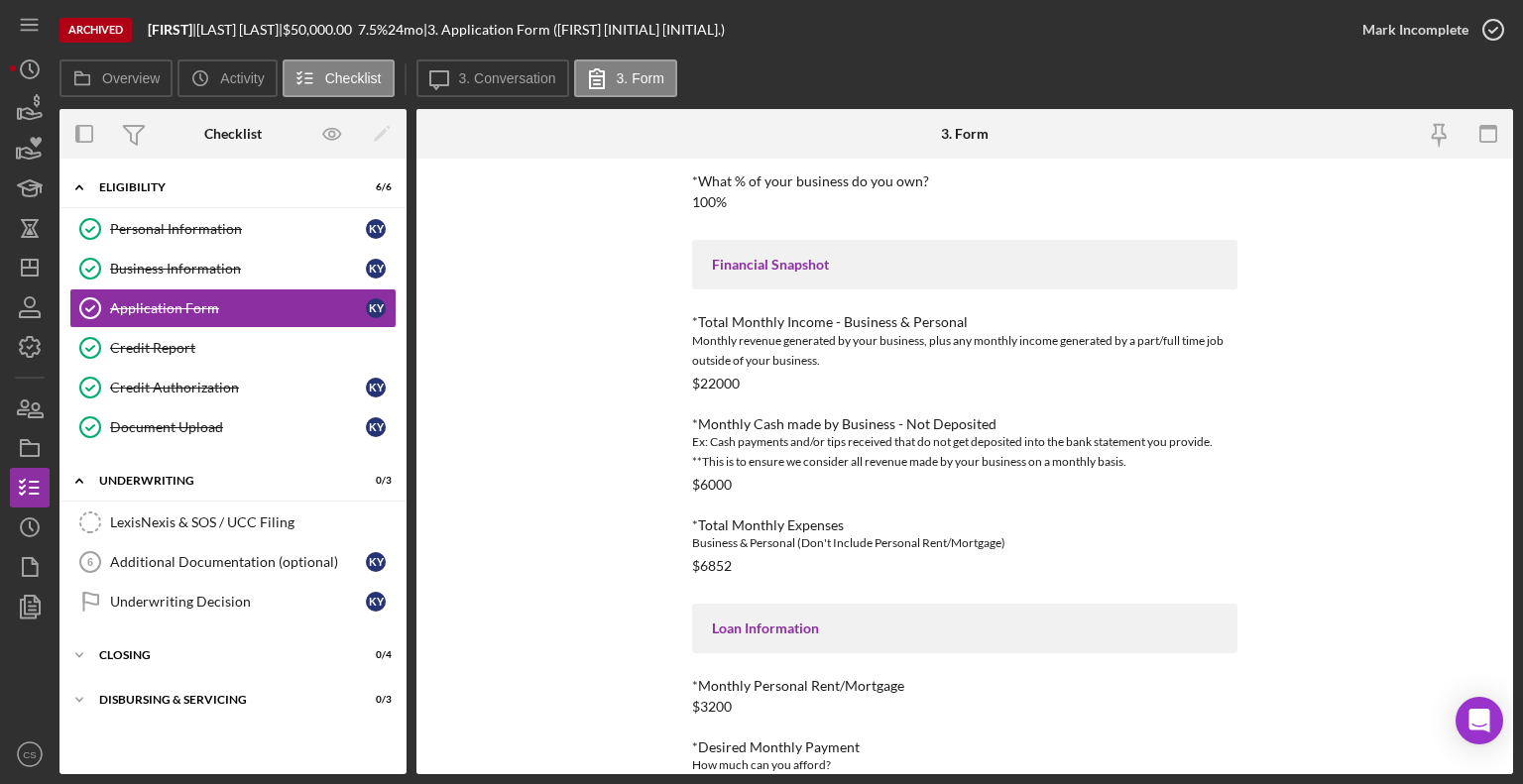 scroll, scrollTop: 889, scrollLeft: 0, axis: vertical 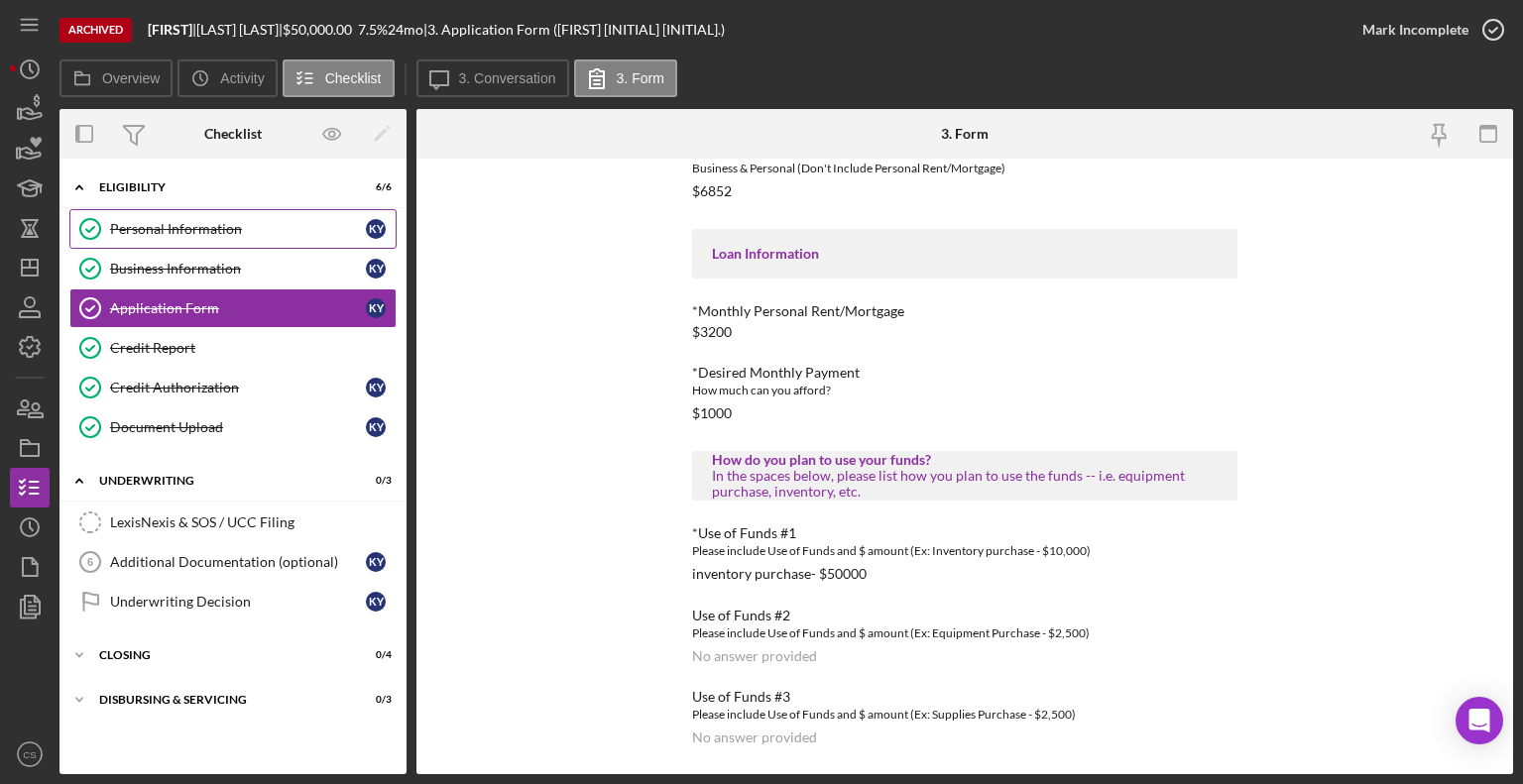 click on "Personal Information Personal Information K Y" at bounding box center [233, 229] 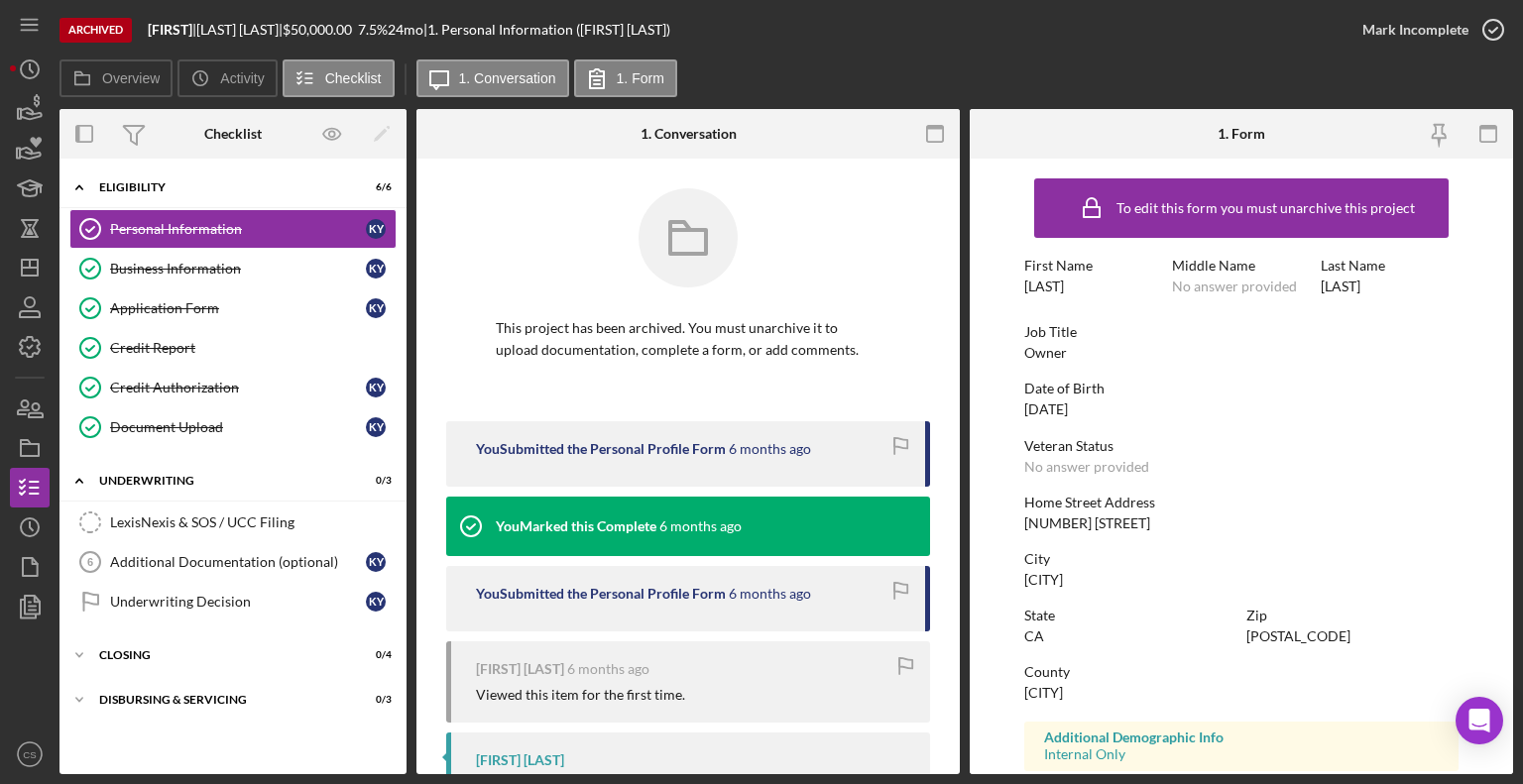 click 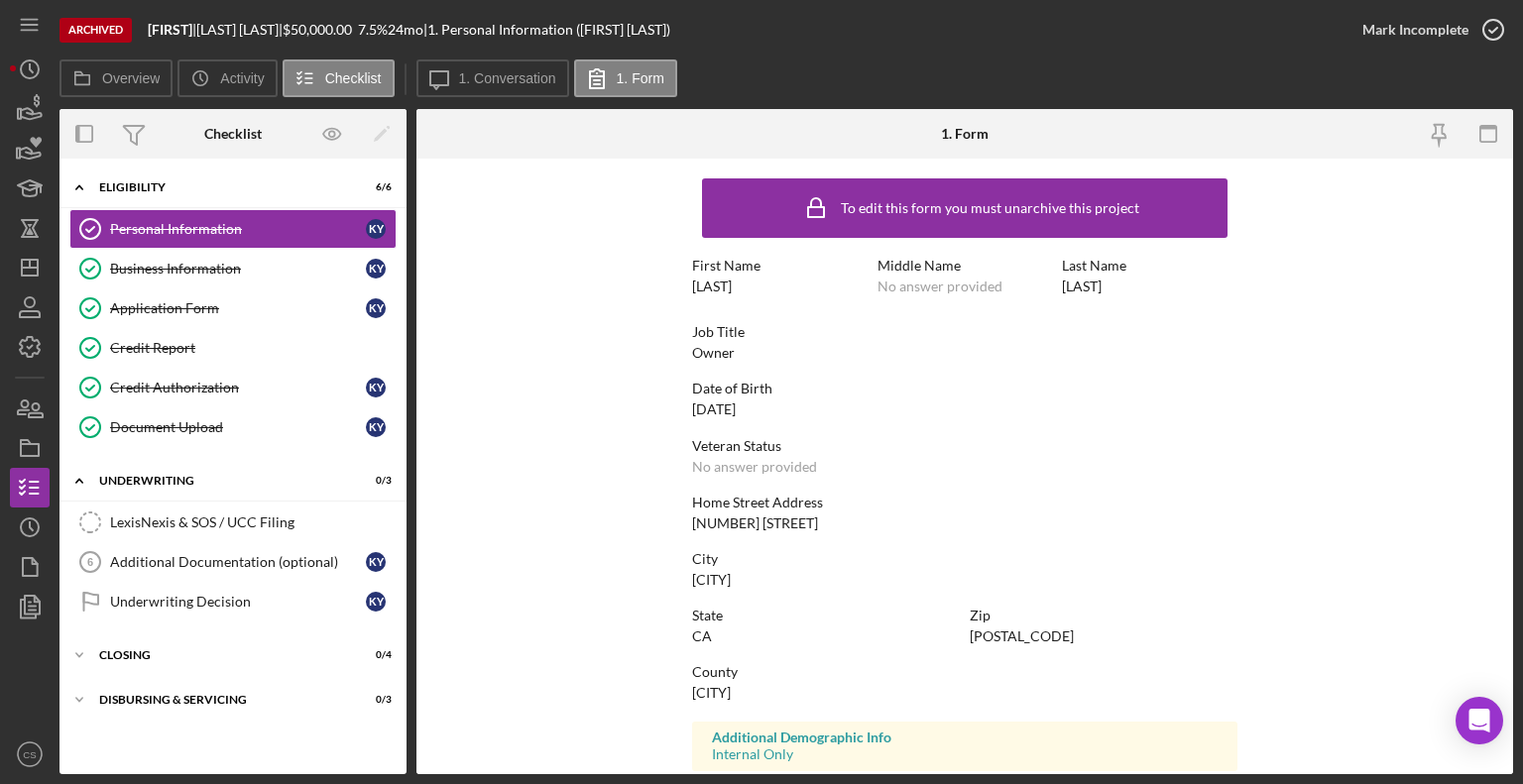 scroll, scrollTop: 309, scrollLeft: 0, axis: vertical 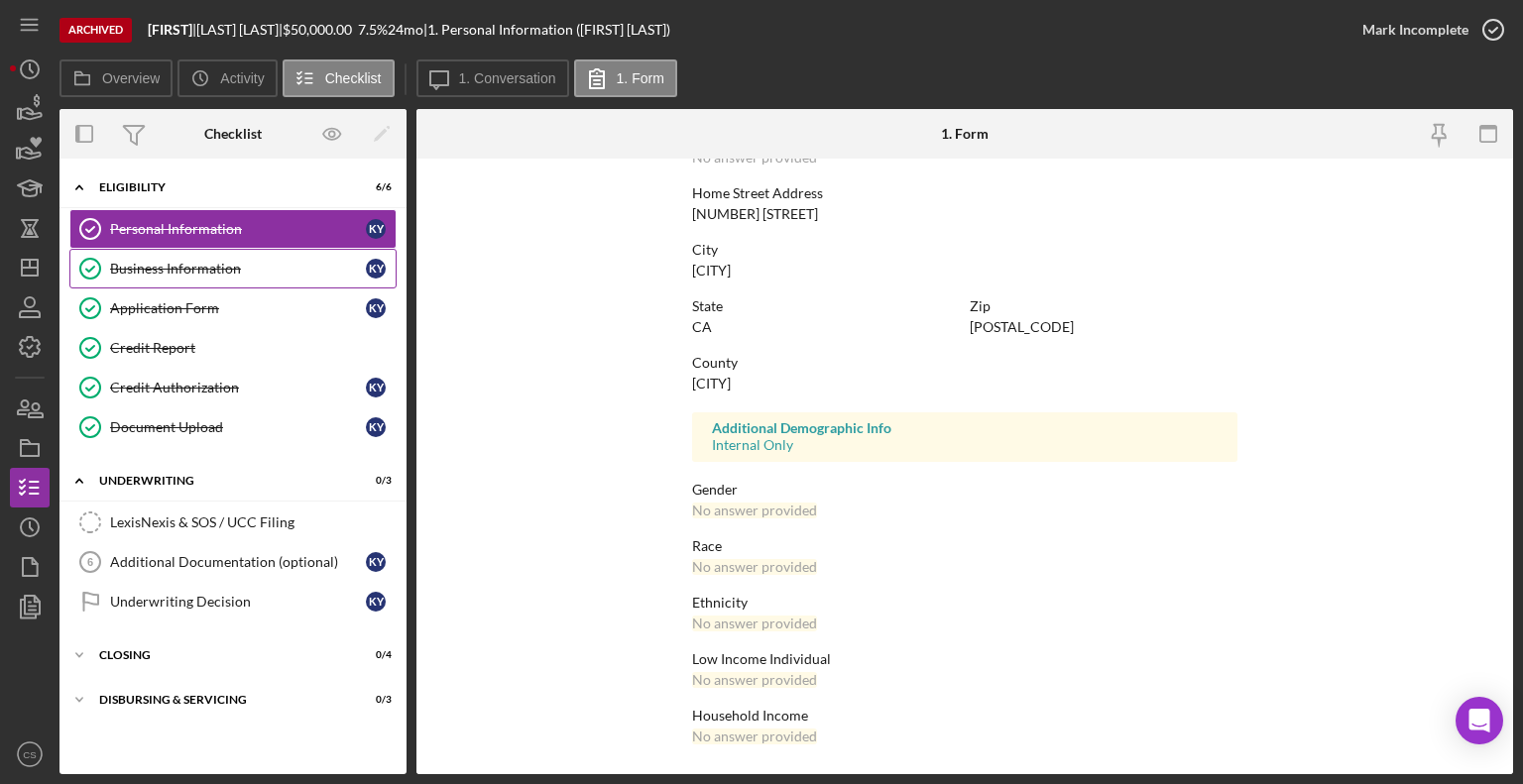 click on "Business Information Business Information [FIRST] [LAST]" at bounding box center (233, 269) 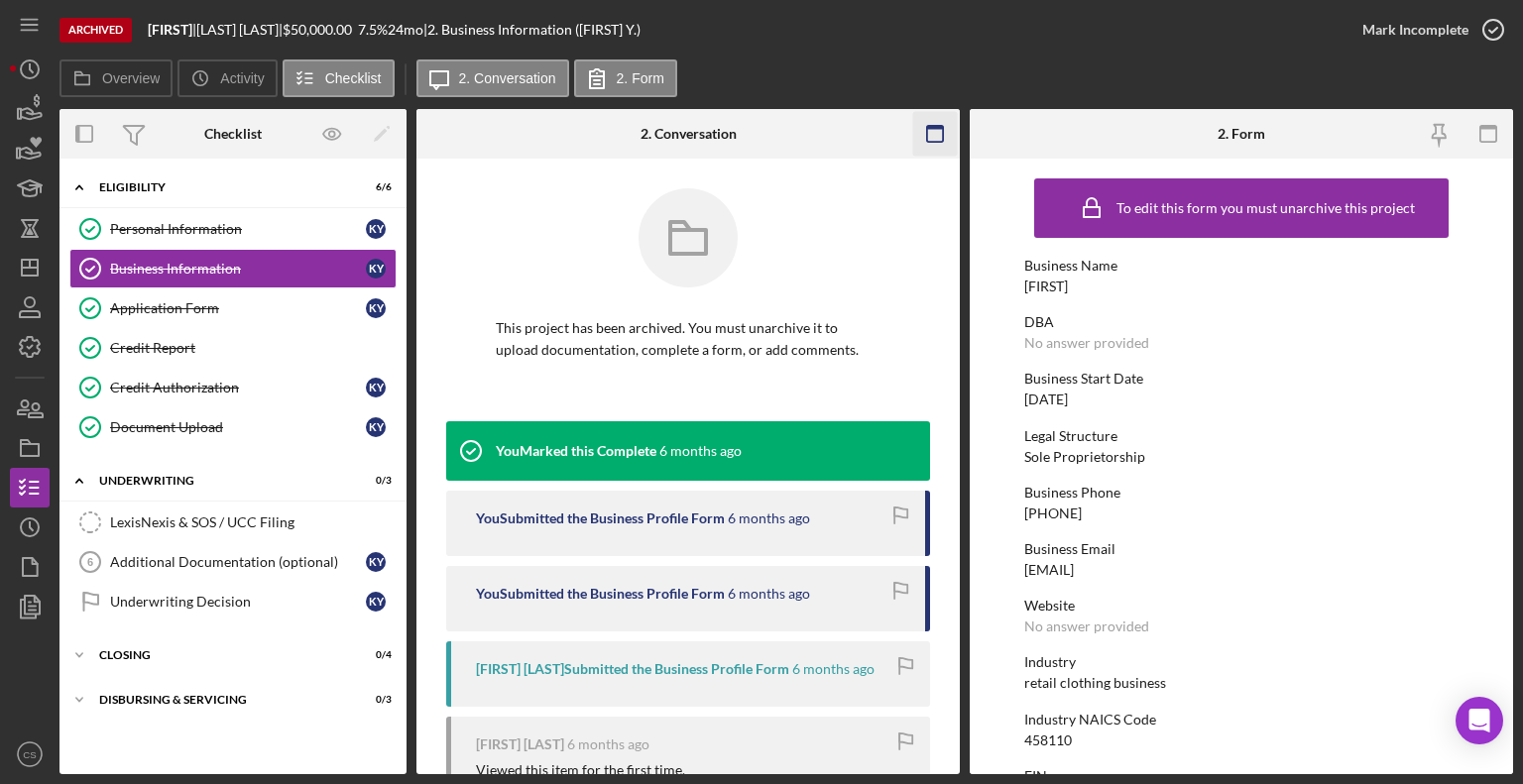 click 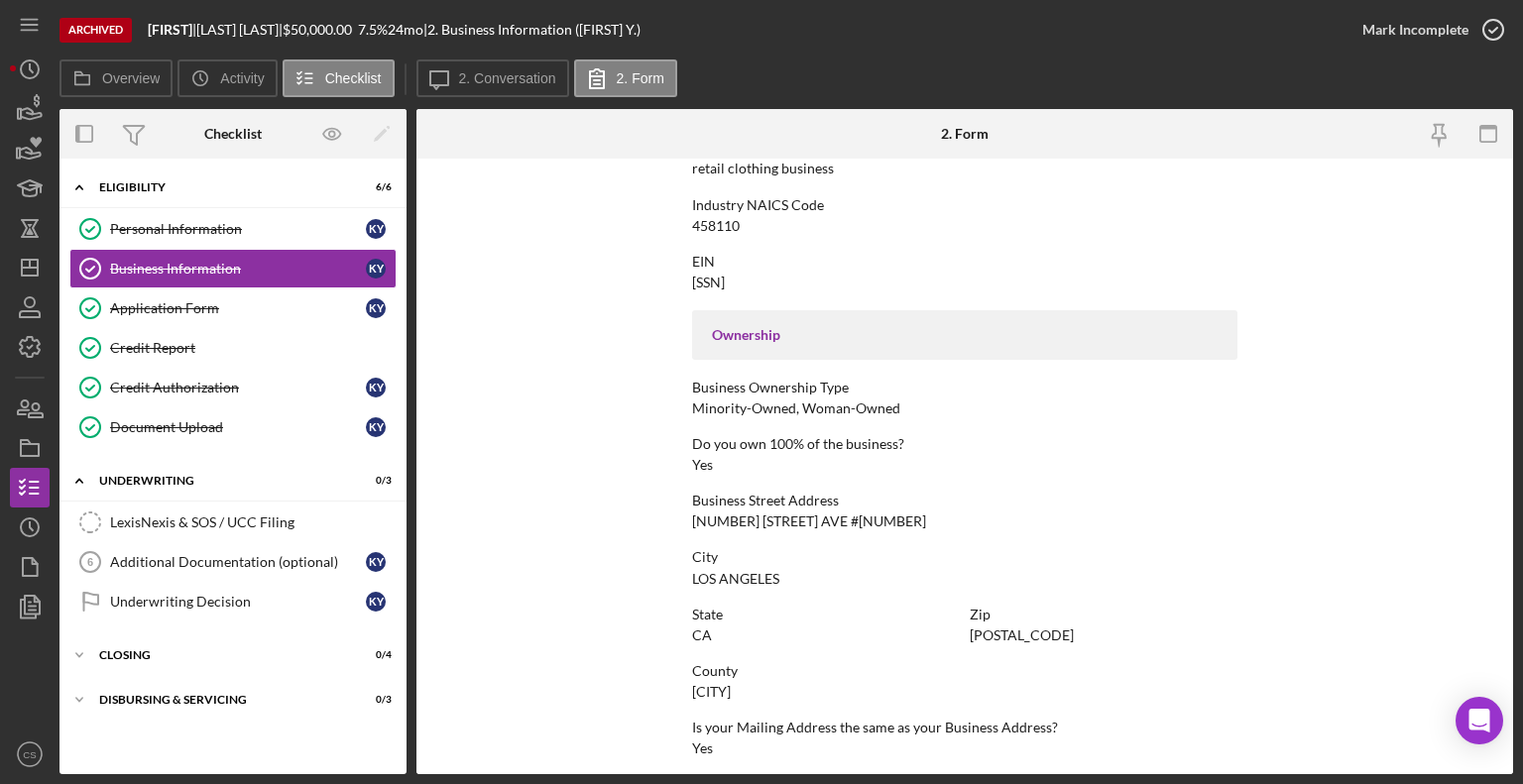 scroll, scrollTop: 879, scrollLeft: 0, axis: vertical 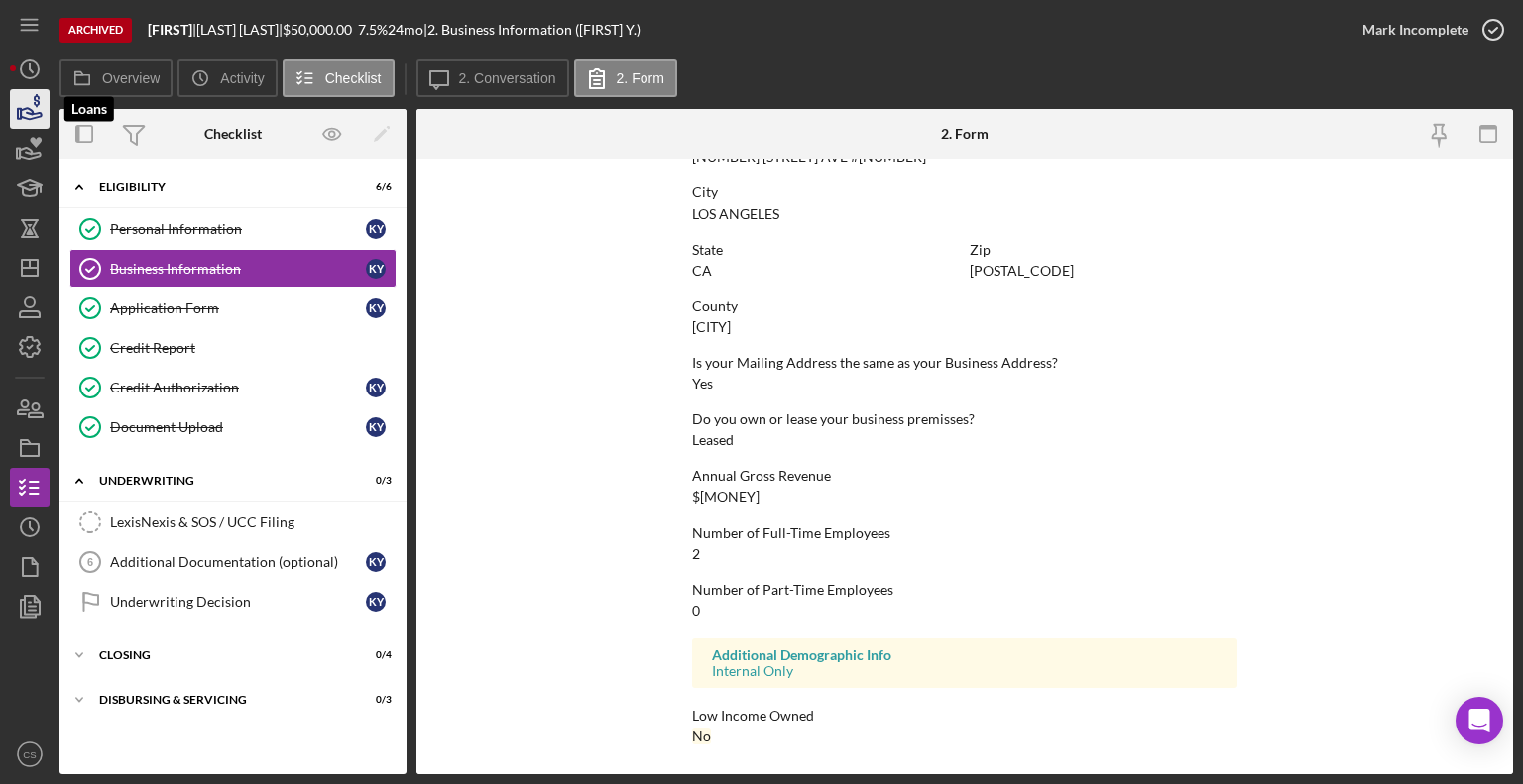 click 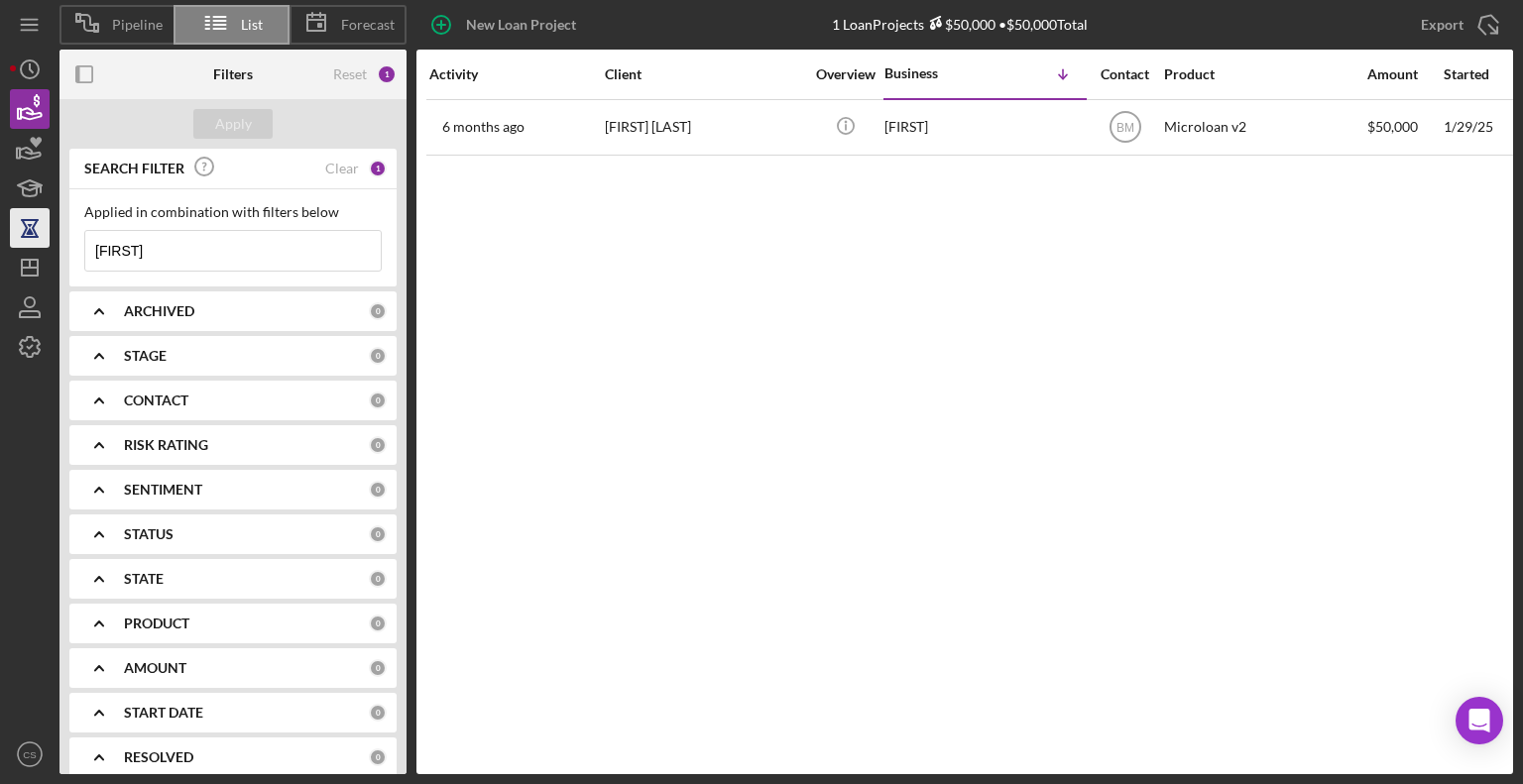 drag, startPoint x: 196, startPoint y: 236, endPoint x: 20, endPoint y: 219, distance: 176.81912 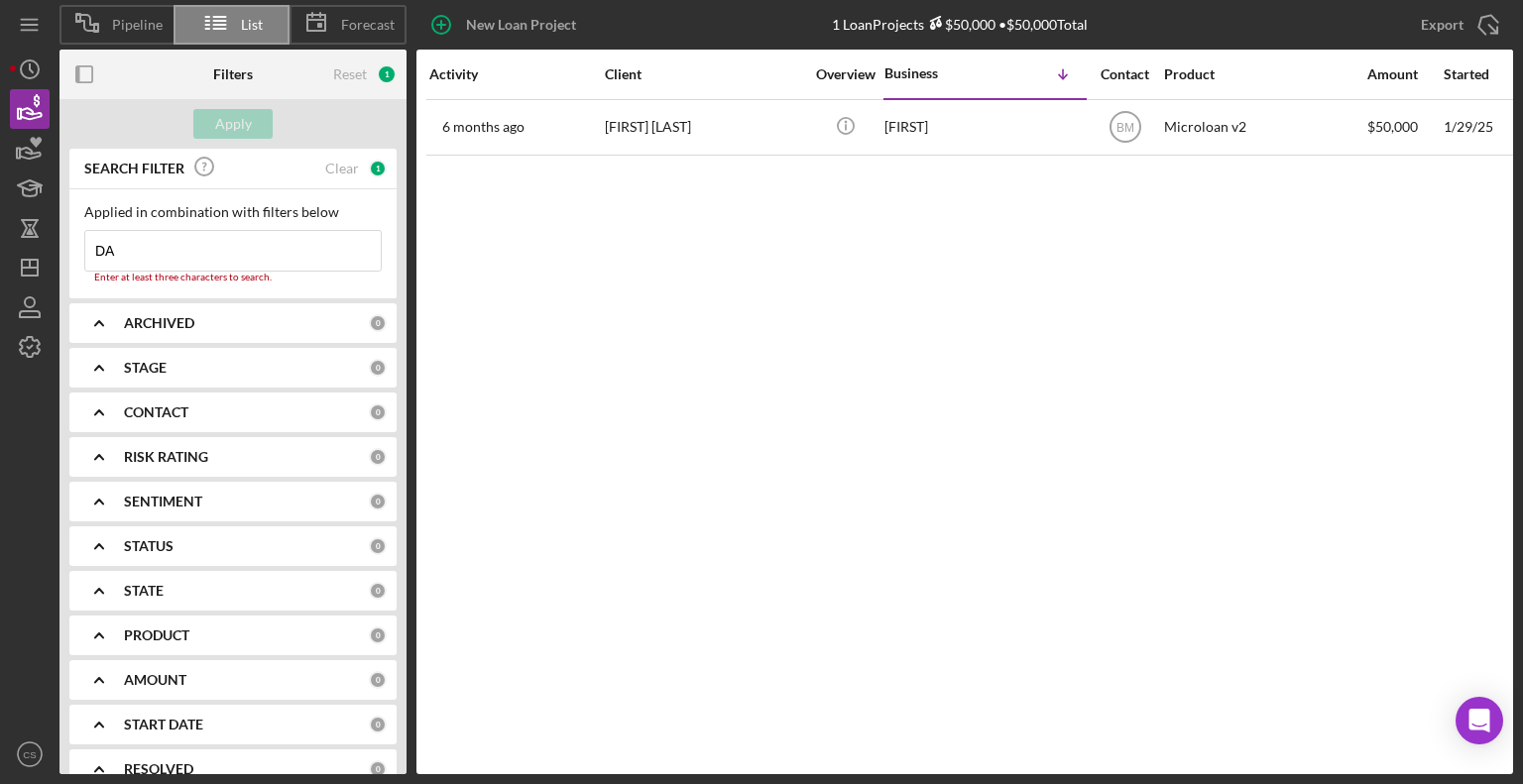 type on "DA TRANSPORT LLC" 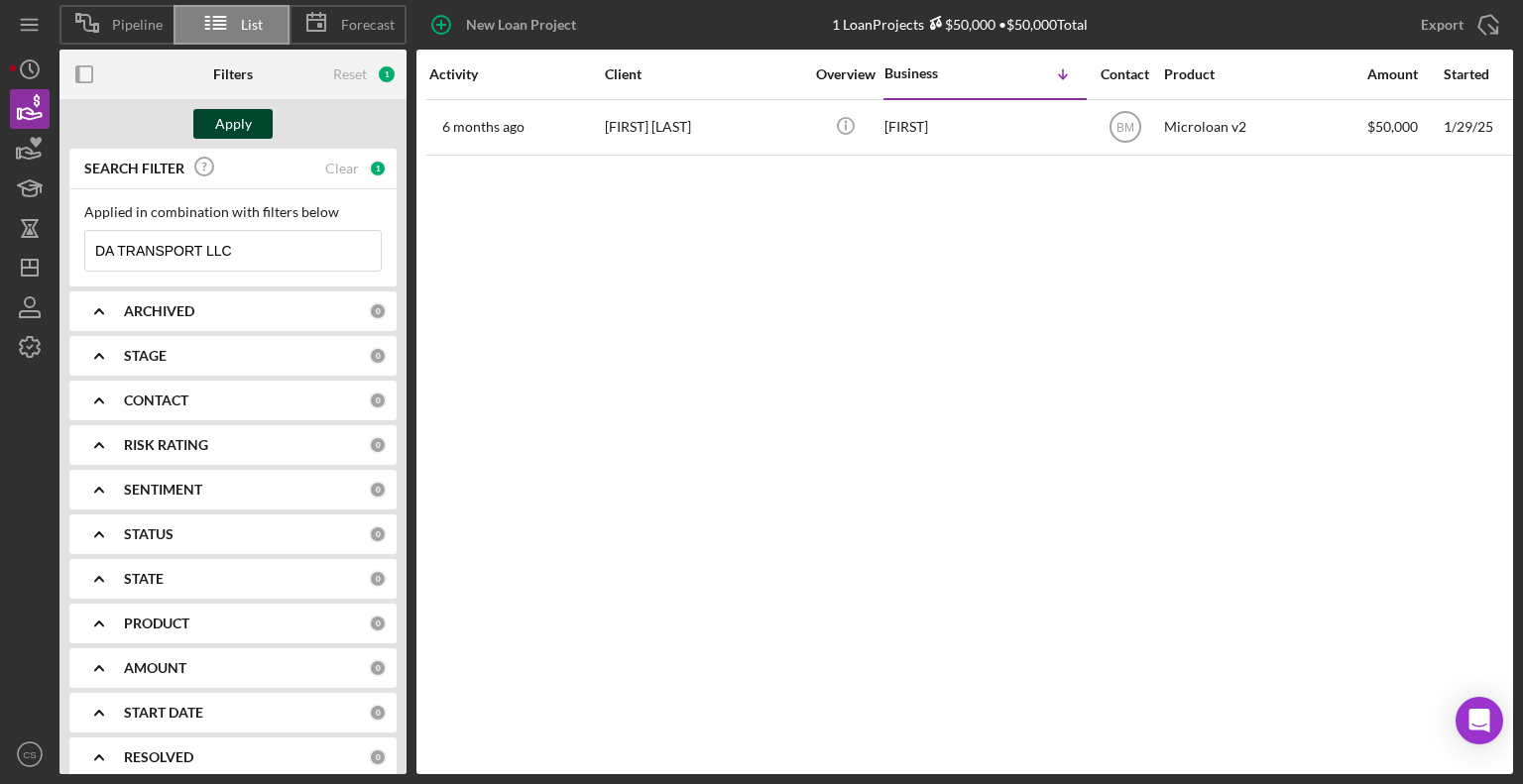 click on "Apply" at bounding box center [233, 124] 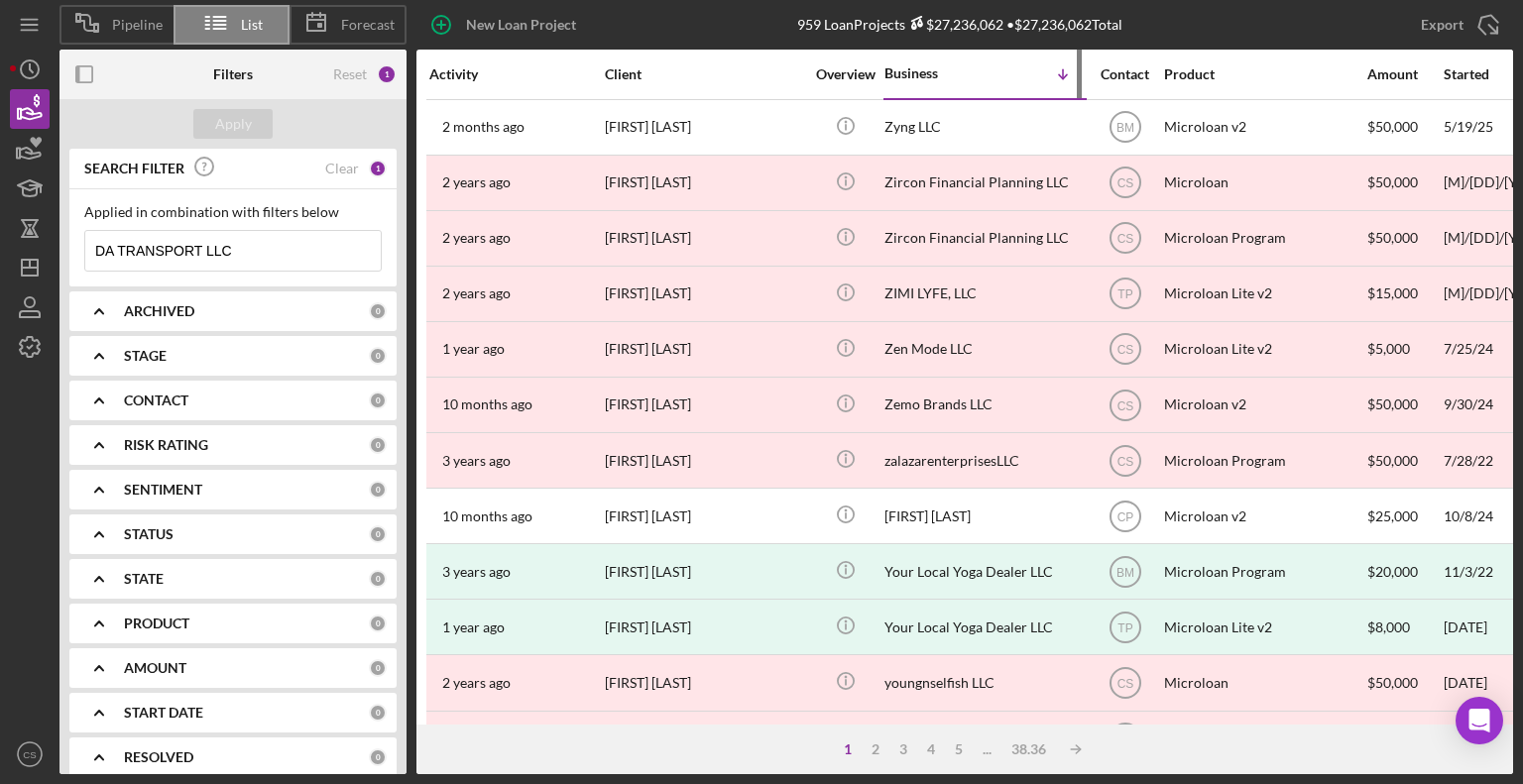 click on "Business" at bounding box center [934, 73] 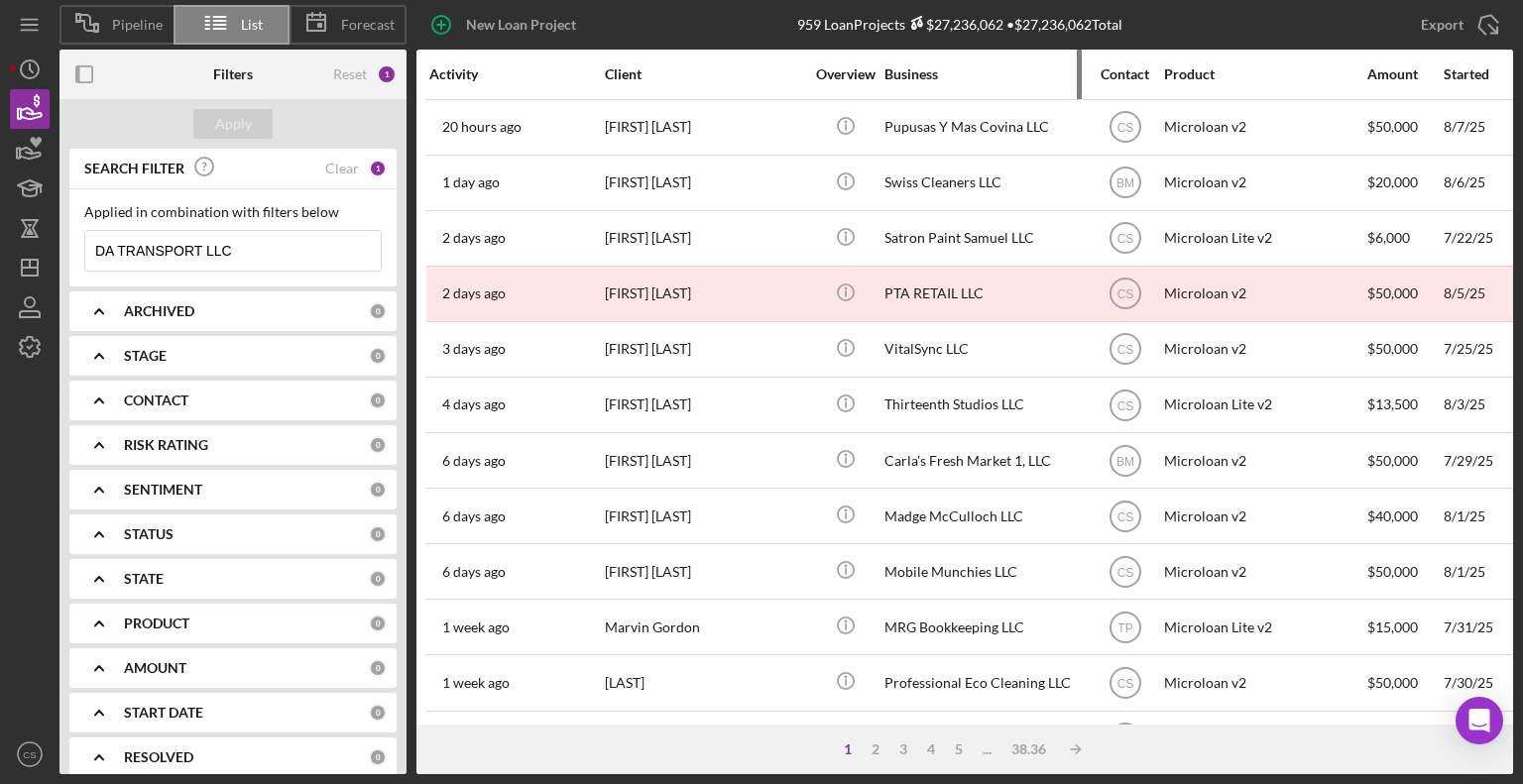 click on "Business" at bounding box center [984, 74] 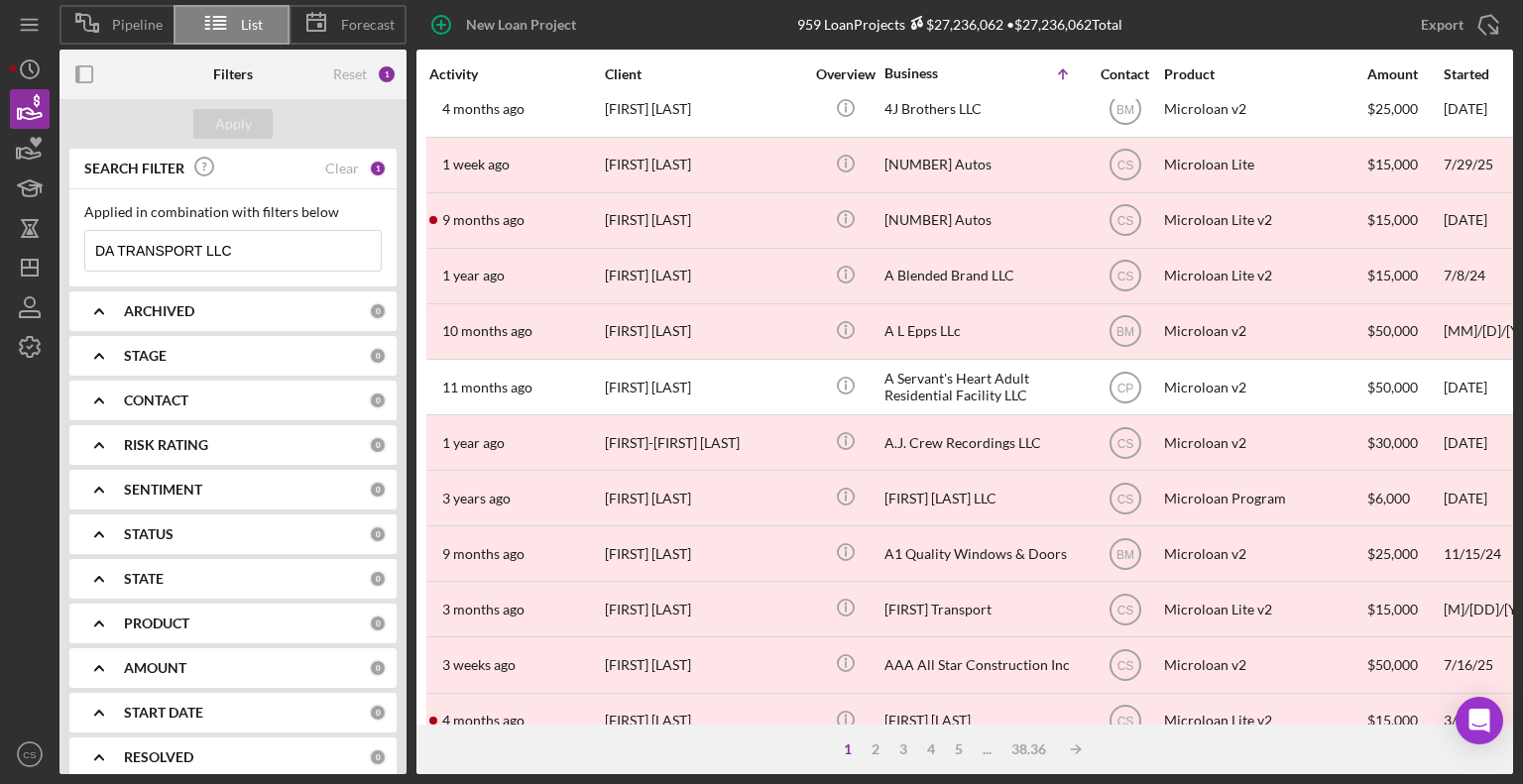 scroll, scrollTop: 789, scrollLeft: 0, axis: vertical 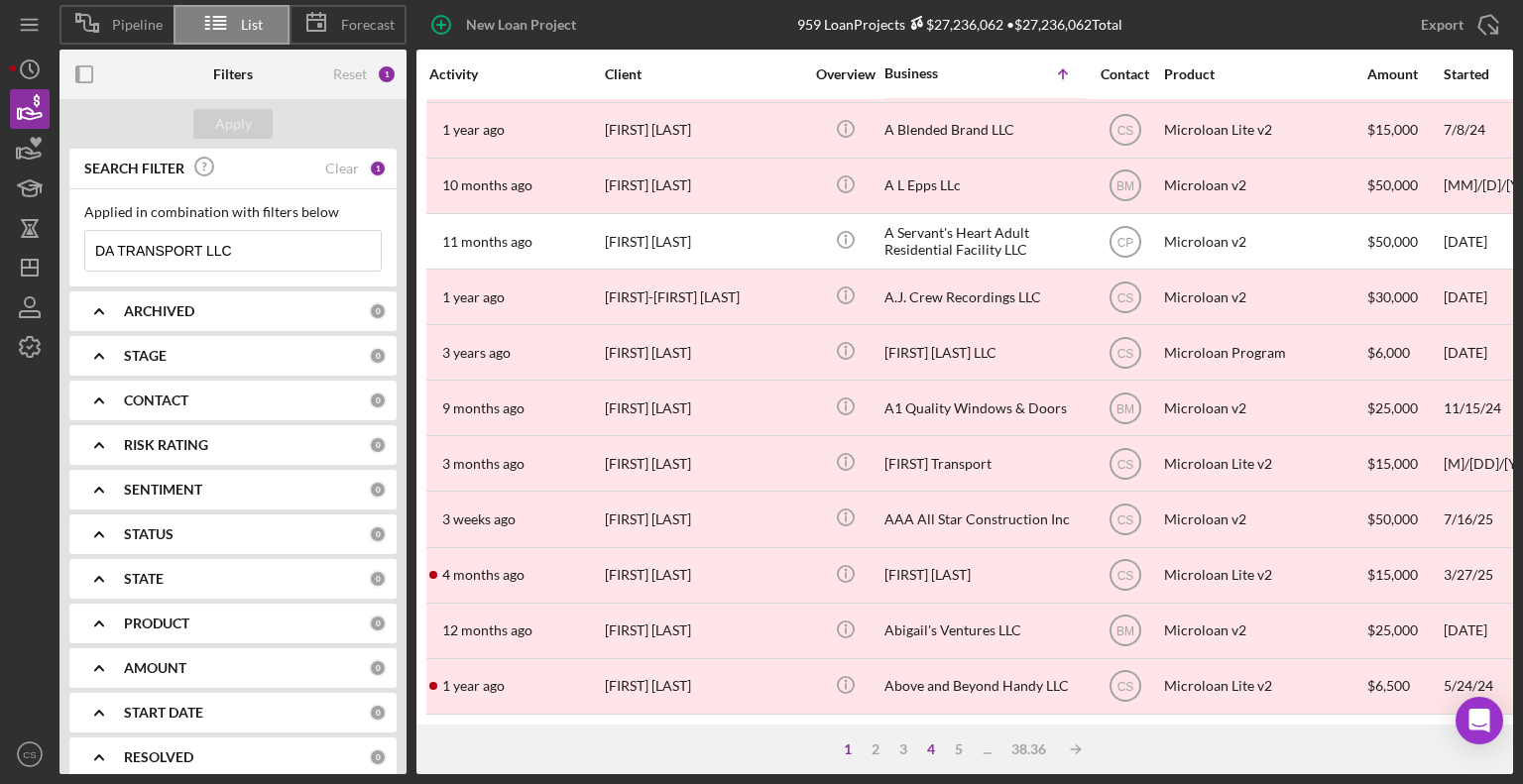 click on "4" at bounding box center (931, 749) 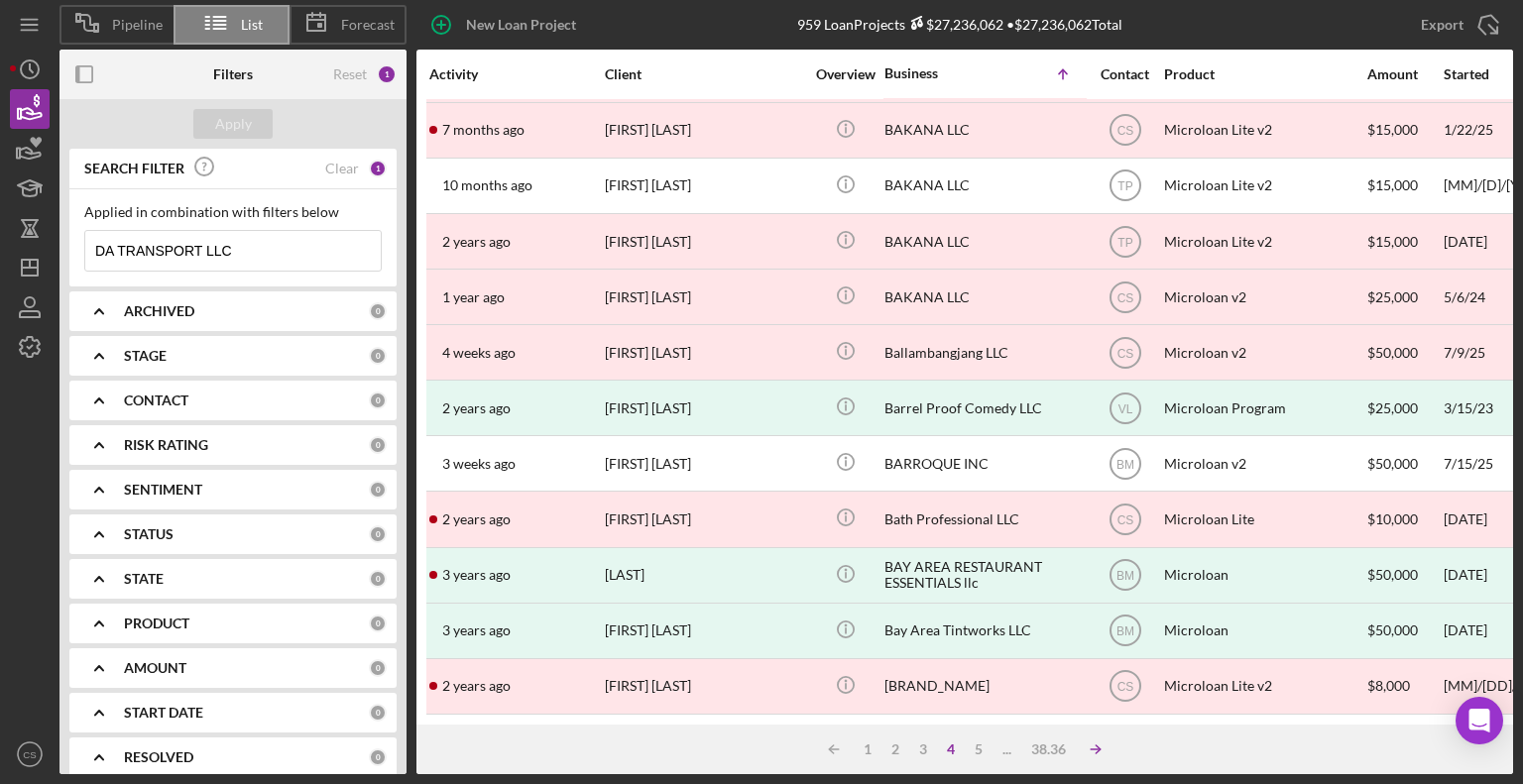 click on "Icon/Table Sort Arrow" 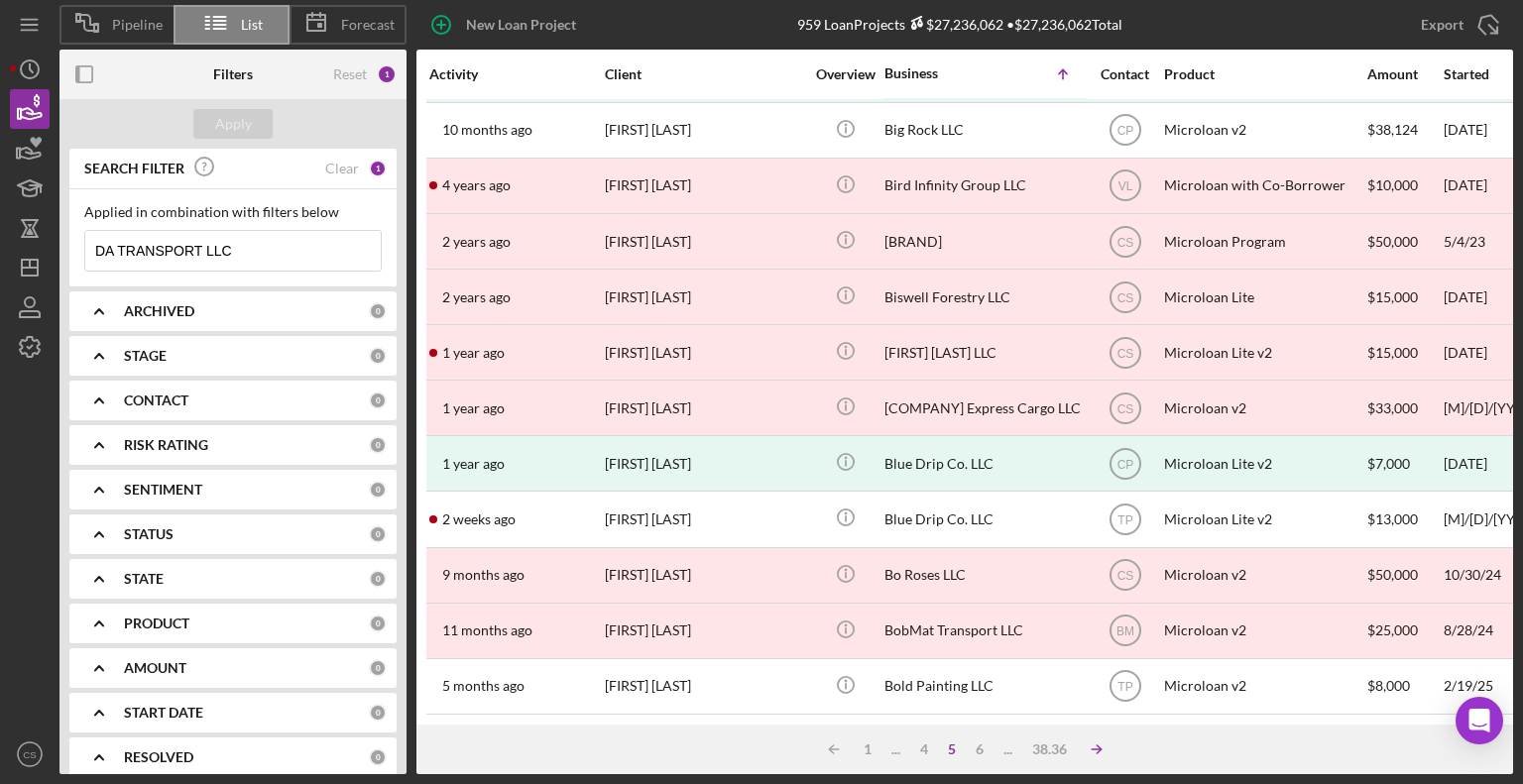 click on "Icon/Table Sort Arrow" 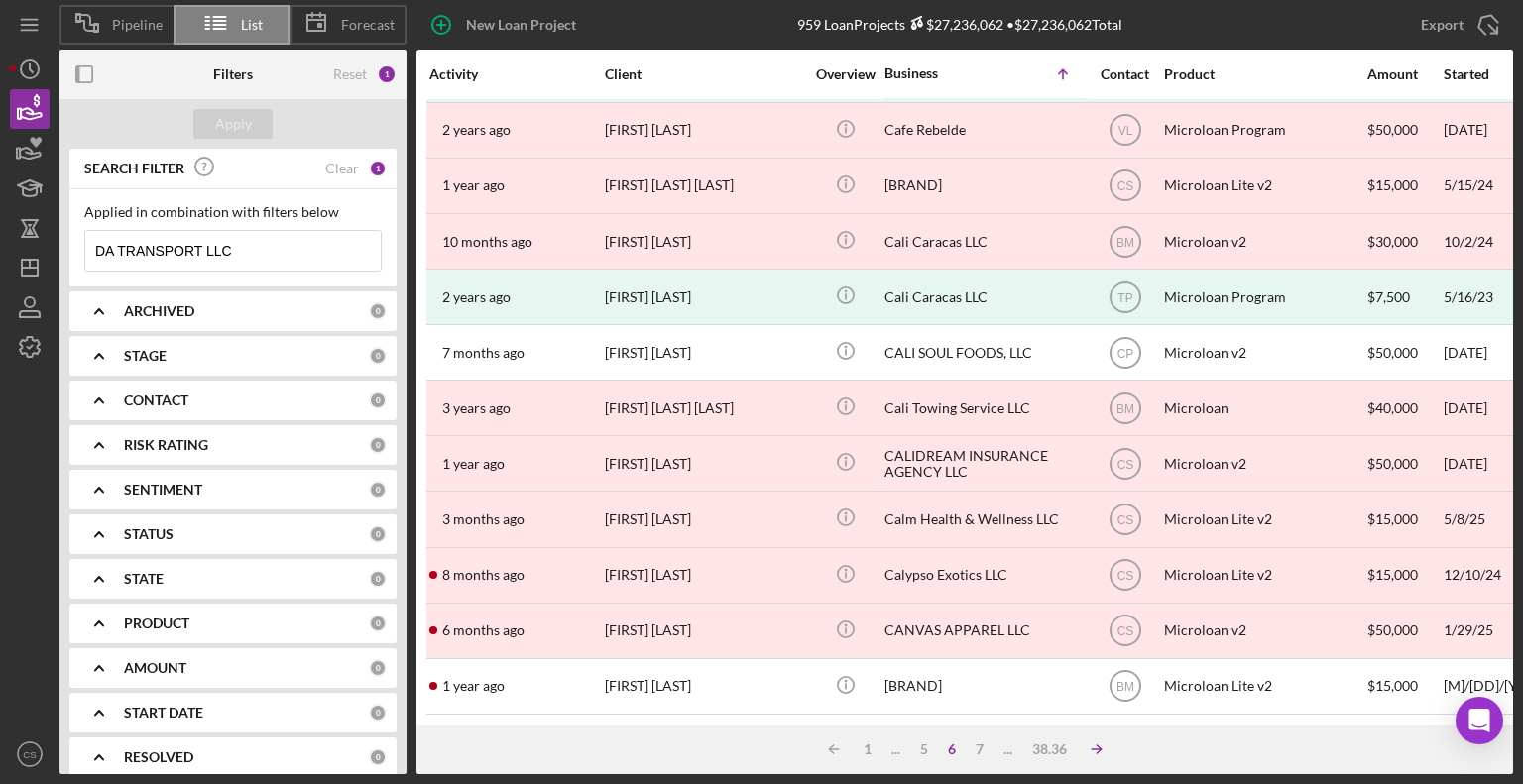 click on "Icon/Table Sort Arrow" 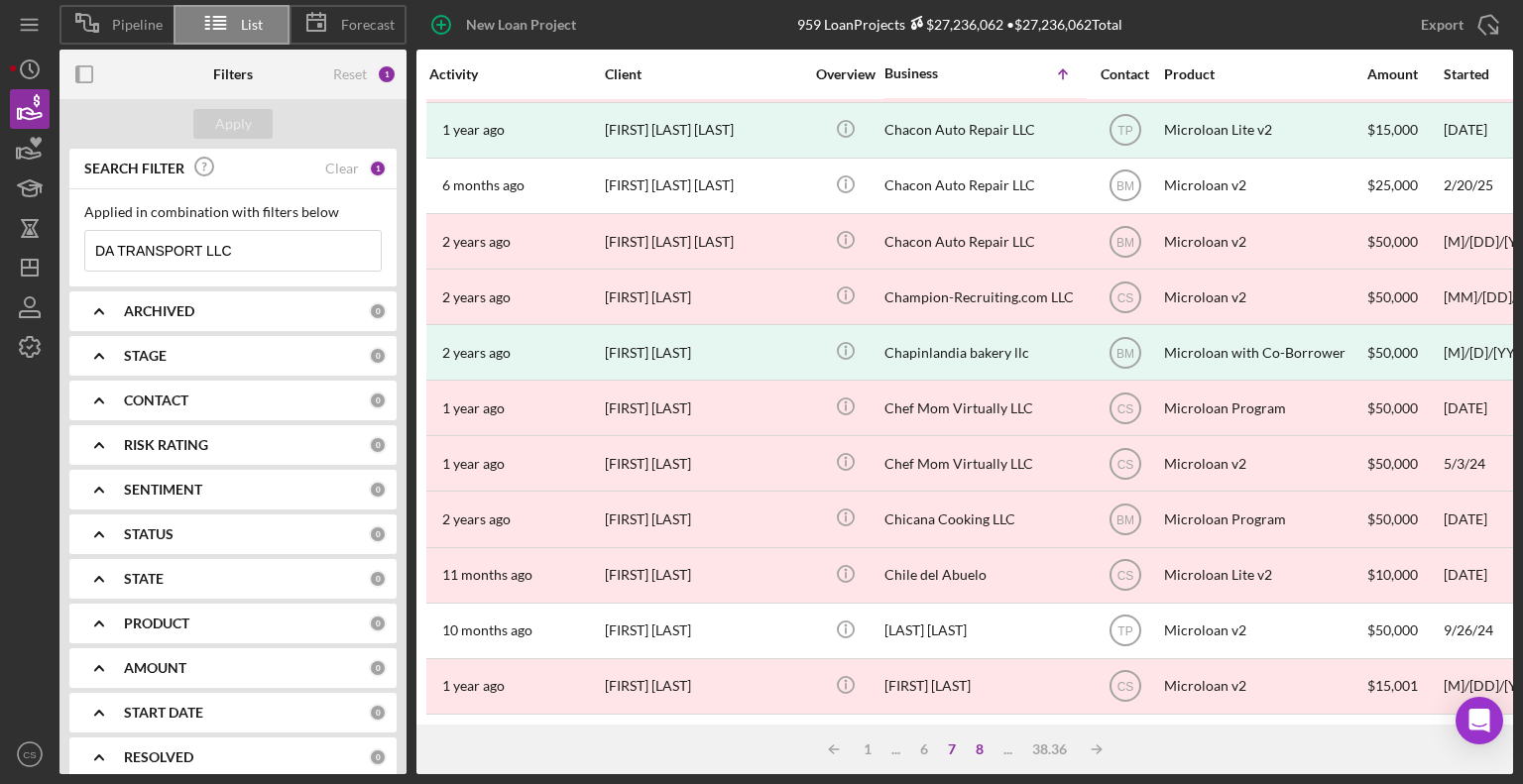 click on "8" at bounding box center [980, 749] 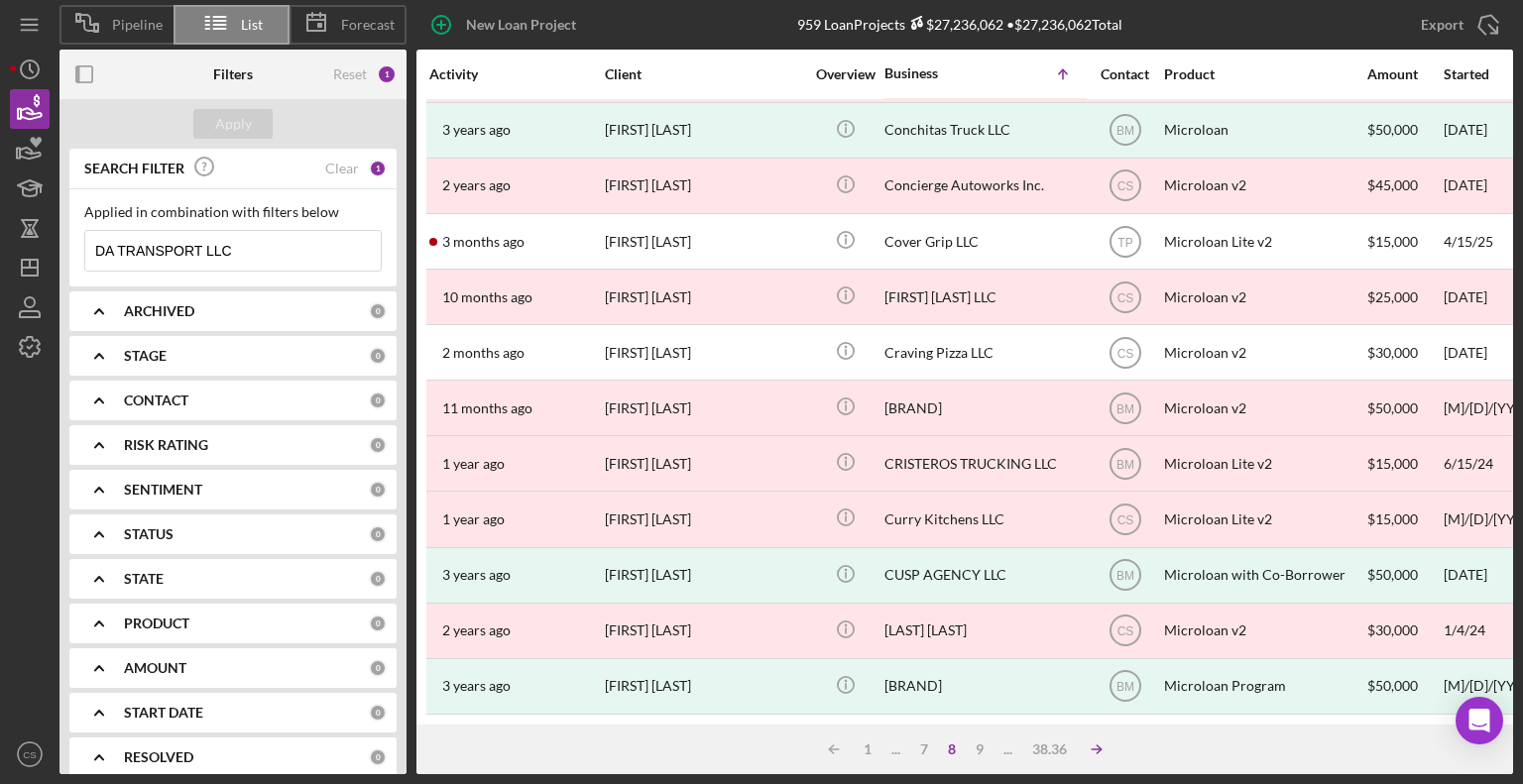 click 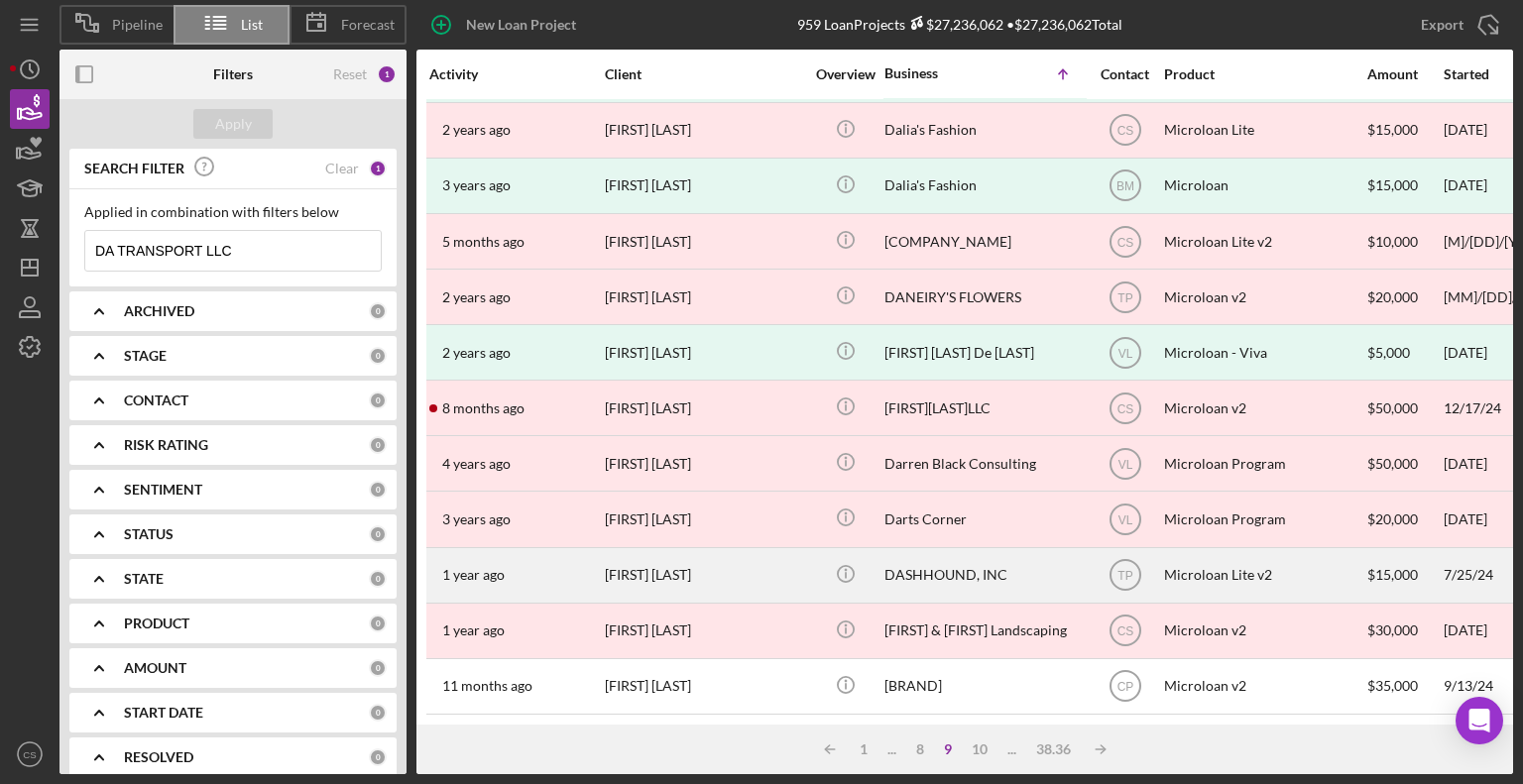 click on "DASHHOUND, INC" at bounding box center (984, 575) 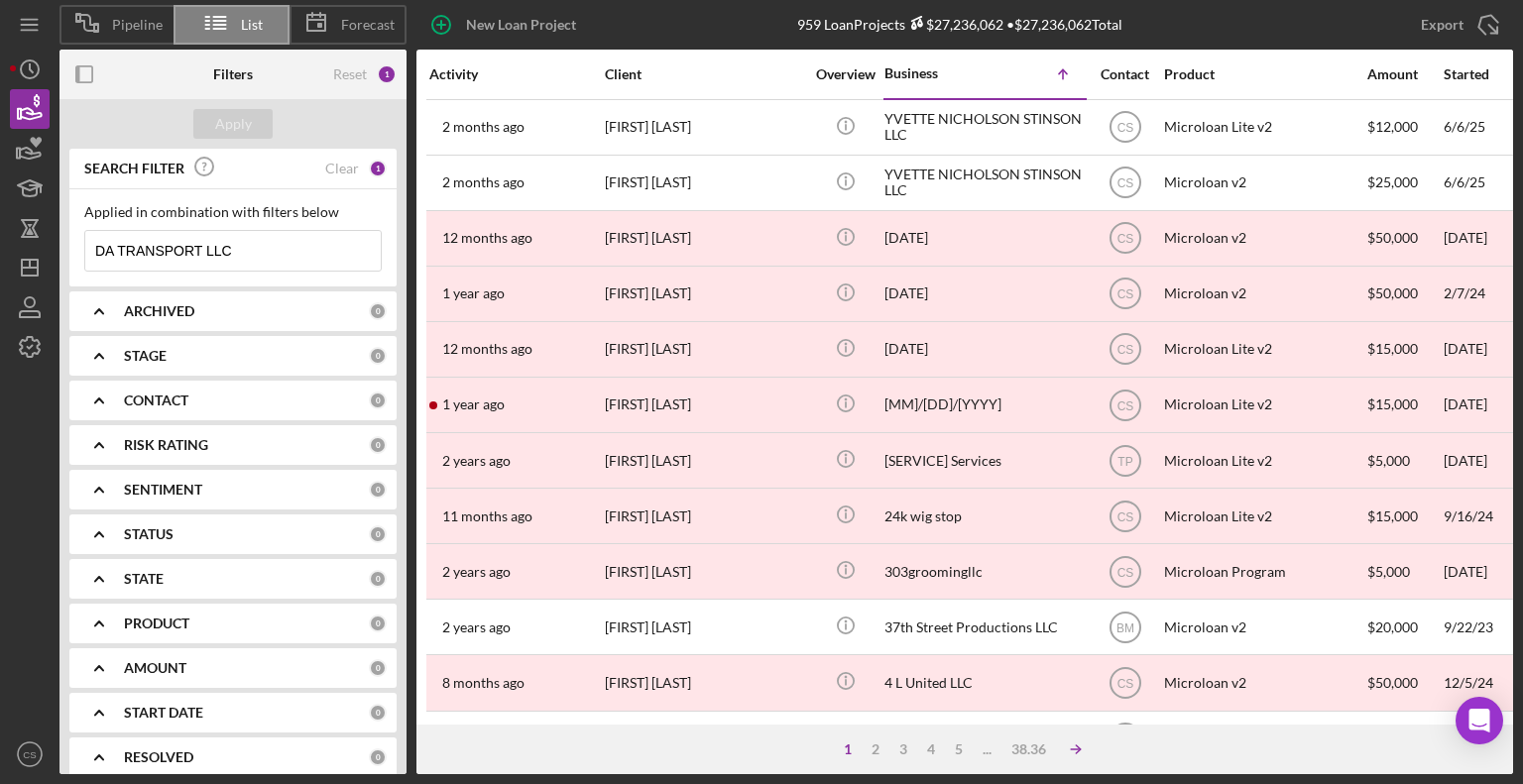 click on "Icon/Table Sort Arrow" 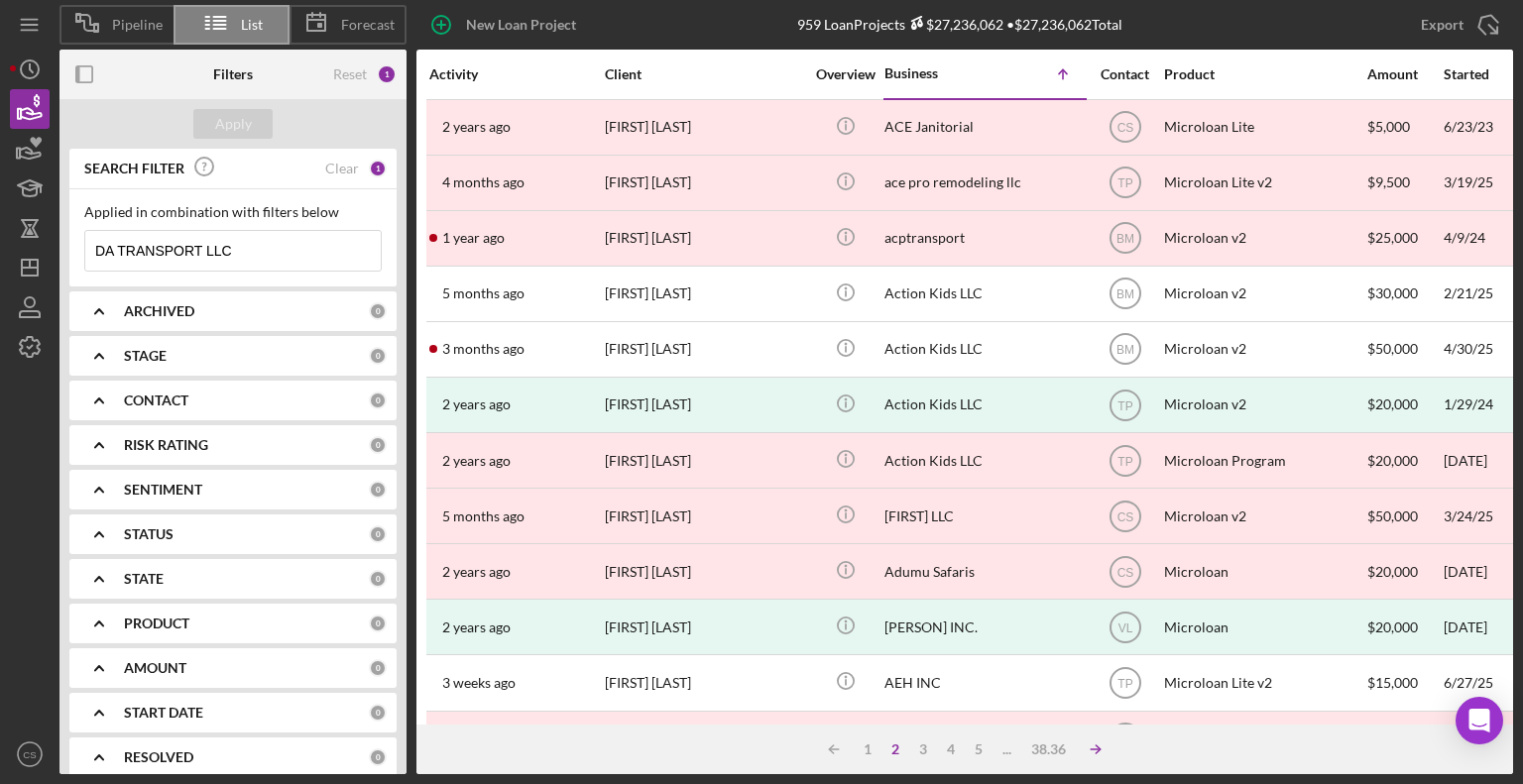 click on "Icon/Table Sort Arrow" 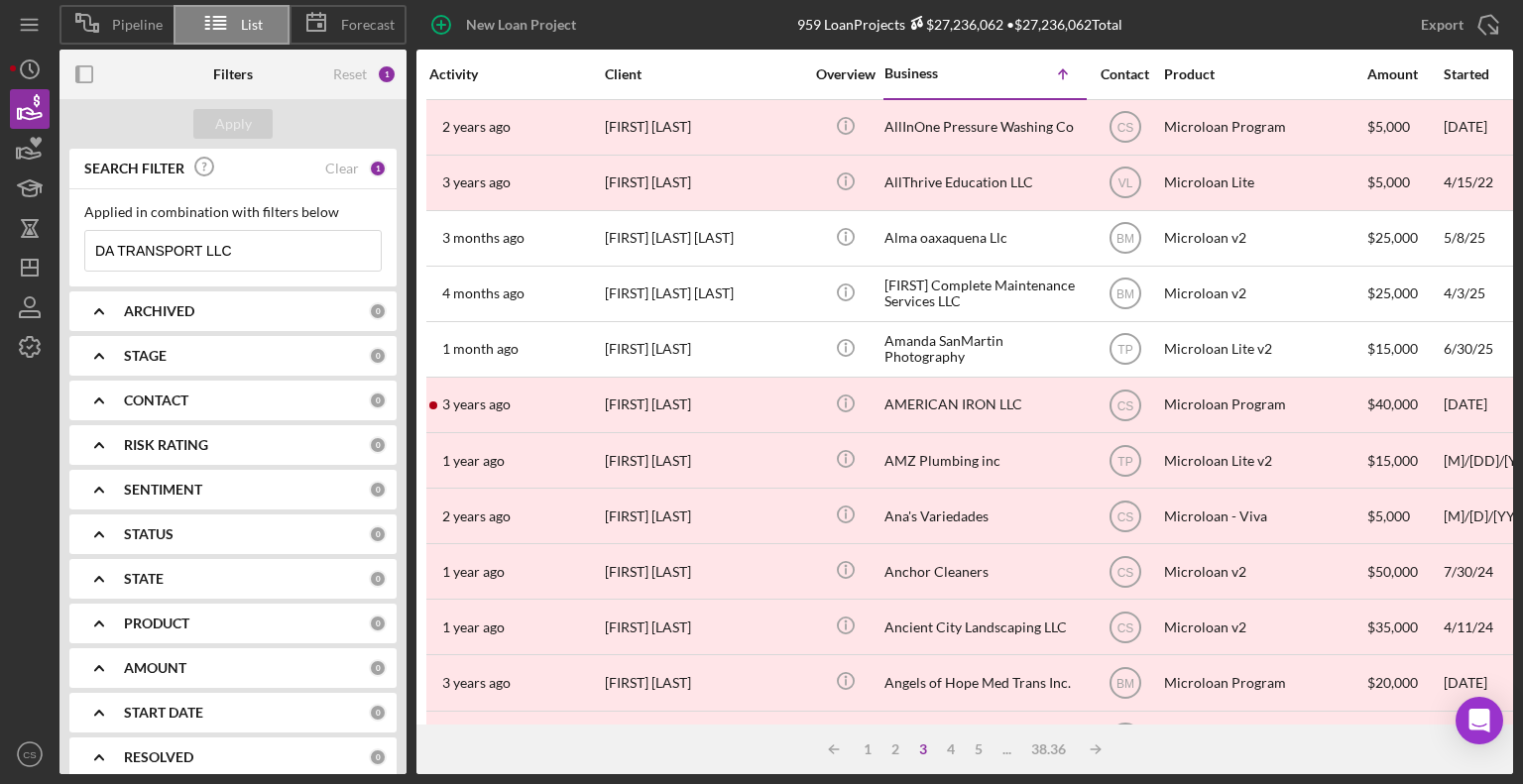 click on "Icon/Table Sort Arrow" 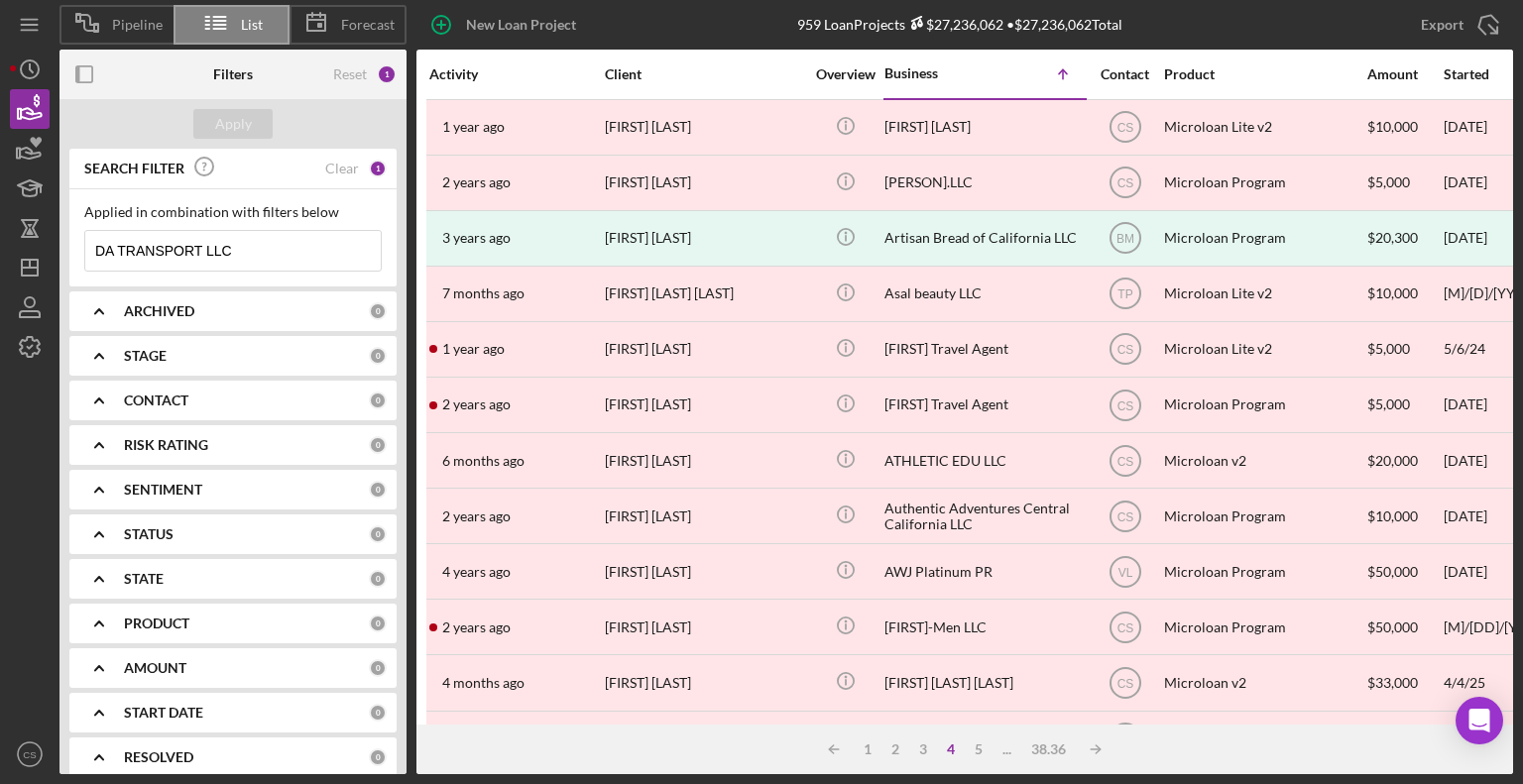 drag, startPoint x: 123, startPoint y: 252, endPoint x: 67, endPoint y: 257, distance: 56.22277 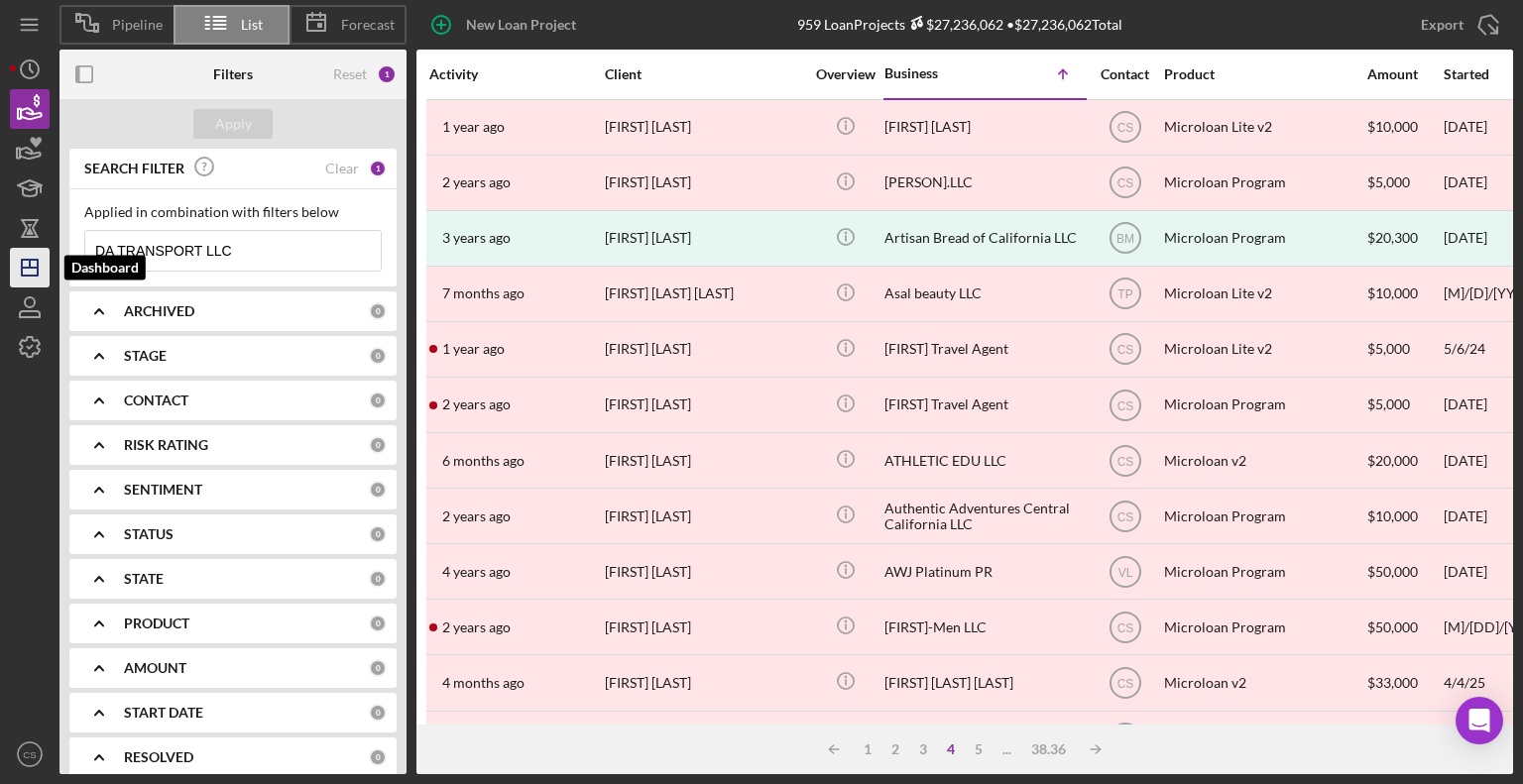 drag, startPoint x: 118, startPoint y: 250, endPoint x: 16, endPoint y: 267, distance: 103.406963 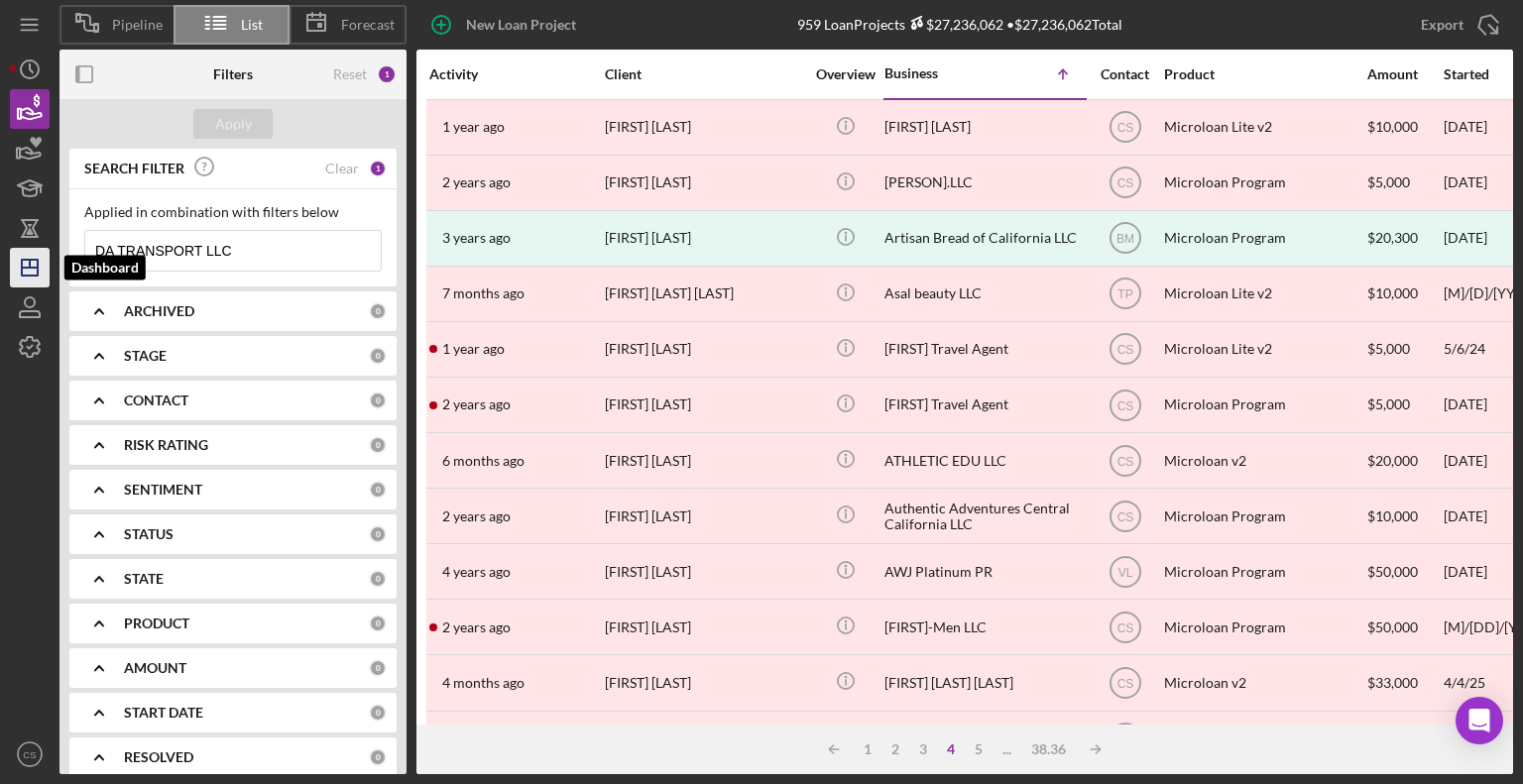 click on "Pipeline List Forecast New Loan Project 959   Loan  Projects $27,236,062   •  $27,236,062  Total DA TRANSPORT LLC Export Icon/Export Filters Reset 1 Apply SEARCH FILTER   Clear 1 Applied in combination with filters below DA TRANSPORT LLC Icon/Menu Close Icon/Expander ARCHIVED   0 Icon/Expander STAGE   0 Icon/Expander CONTACT   0 Icon/Expander RISK RATING   0 Icon/Expander SENTIMENT   0 Icon/Expander STATUS   0 Icon/Expander STATE   0 Icon/Expander PRODUCT   0 Icon/Expander AMOUNT   0 Icon/Expander START DATE   0 Icon/Expander RESOLVED   0 Icon/Expander RESOLUTION   0 Icon/Expander CLOSING DATE   0 Icon/Expander FUNDED   0 Icon/Expander LATEST ACTIVITY   0 Activity Client Overview Business Icon/Table Sort Arrow Contact Product Amount Started Closing Checklist Stage Status Sentiment Risk Rating Funded Resolution Resolved State View Archived 1 year ago [FIRST] [LAST] [FIRST] [LAST] Icon/Info [FIRST] [LAST] CS Microloan Lite v2 $10,000 4/8/24 1 year ago Done Ongoing 5 No Withdrawn 4/22/24 [STATE] Icon/Navigate 04/22/2024" at bounding box center [762, 387] 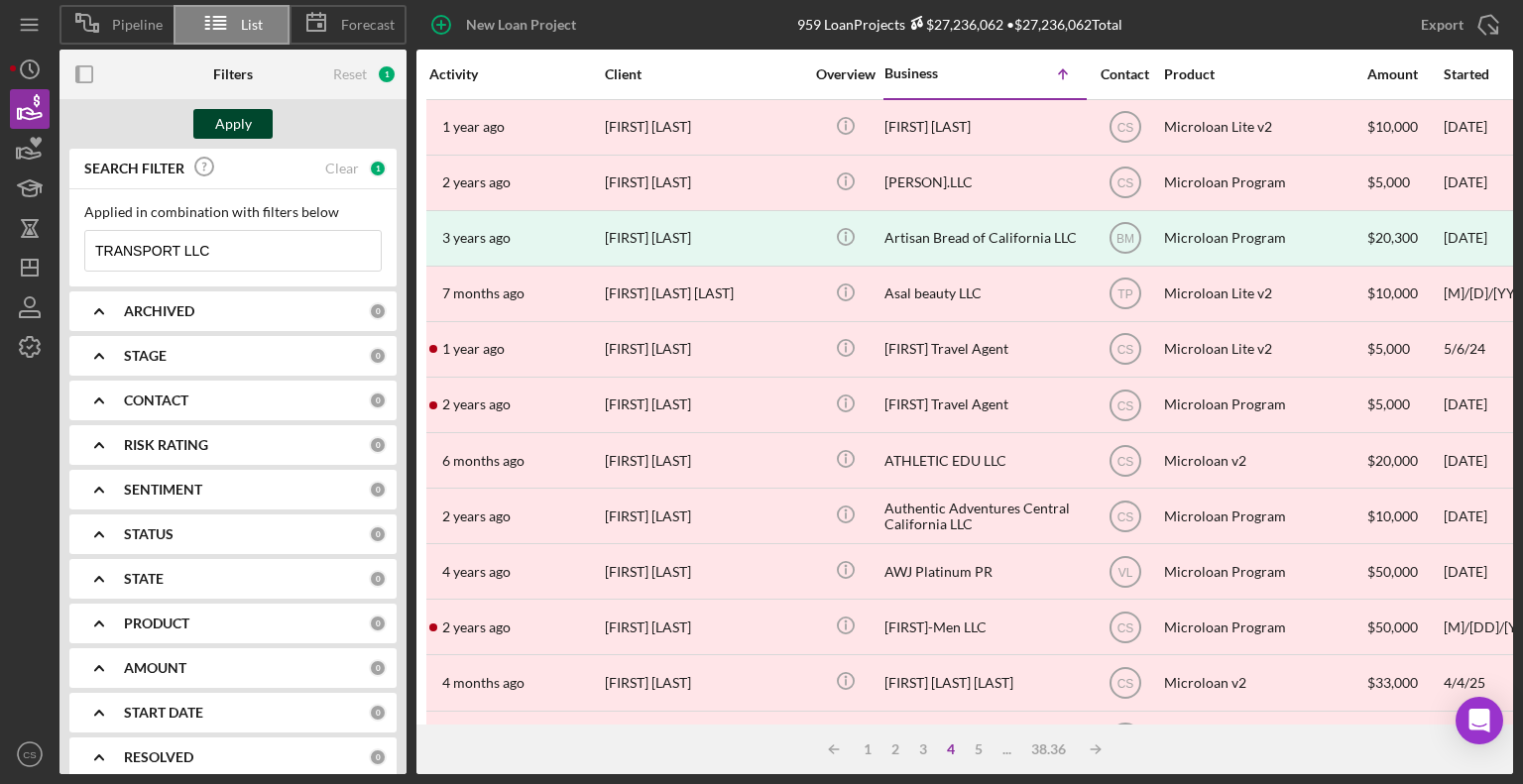 type on "TRANSPORT LLC" 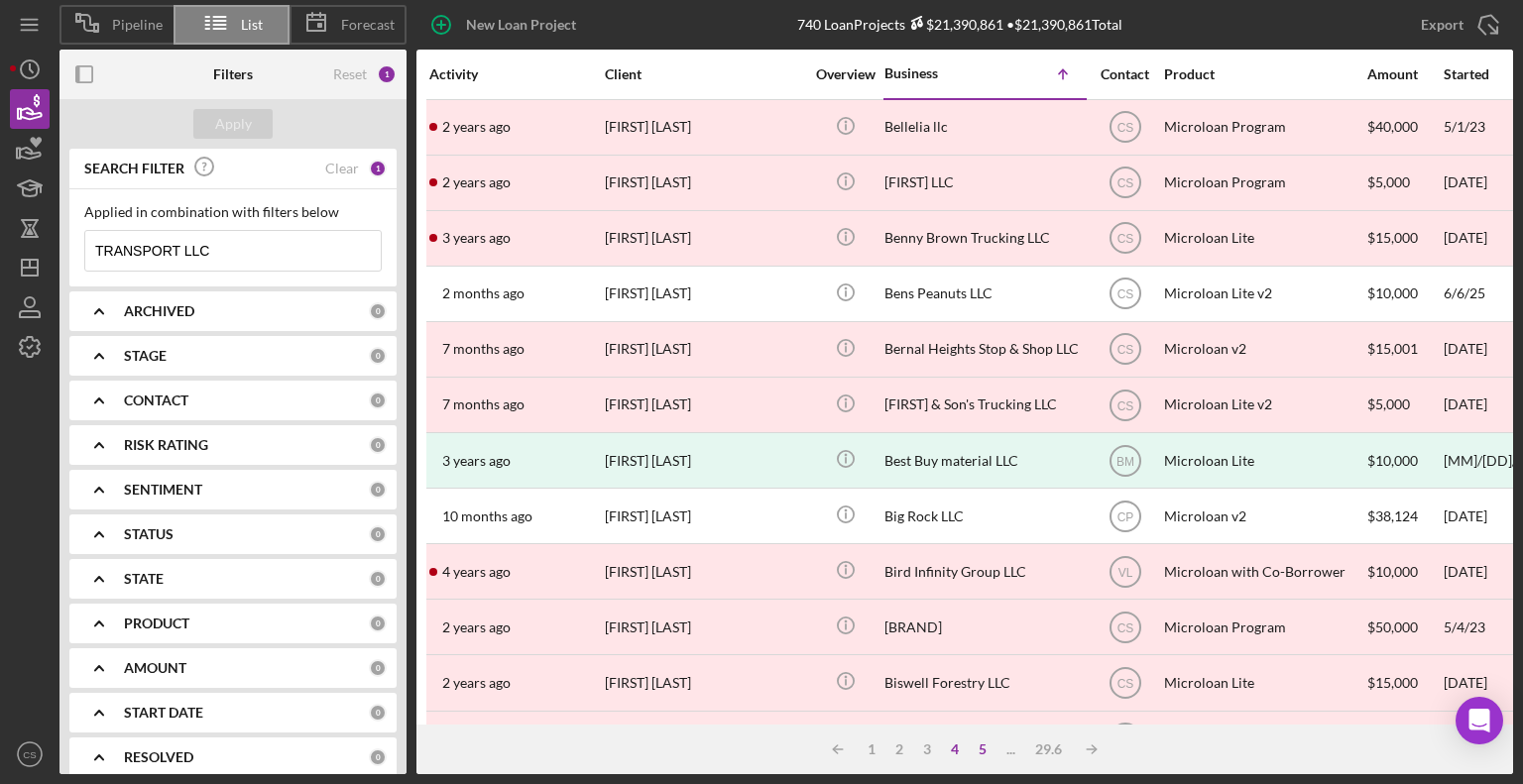 click on "5" at bounding box center (983, 749) 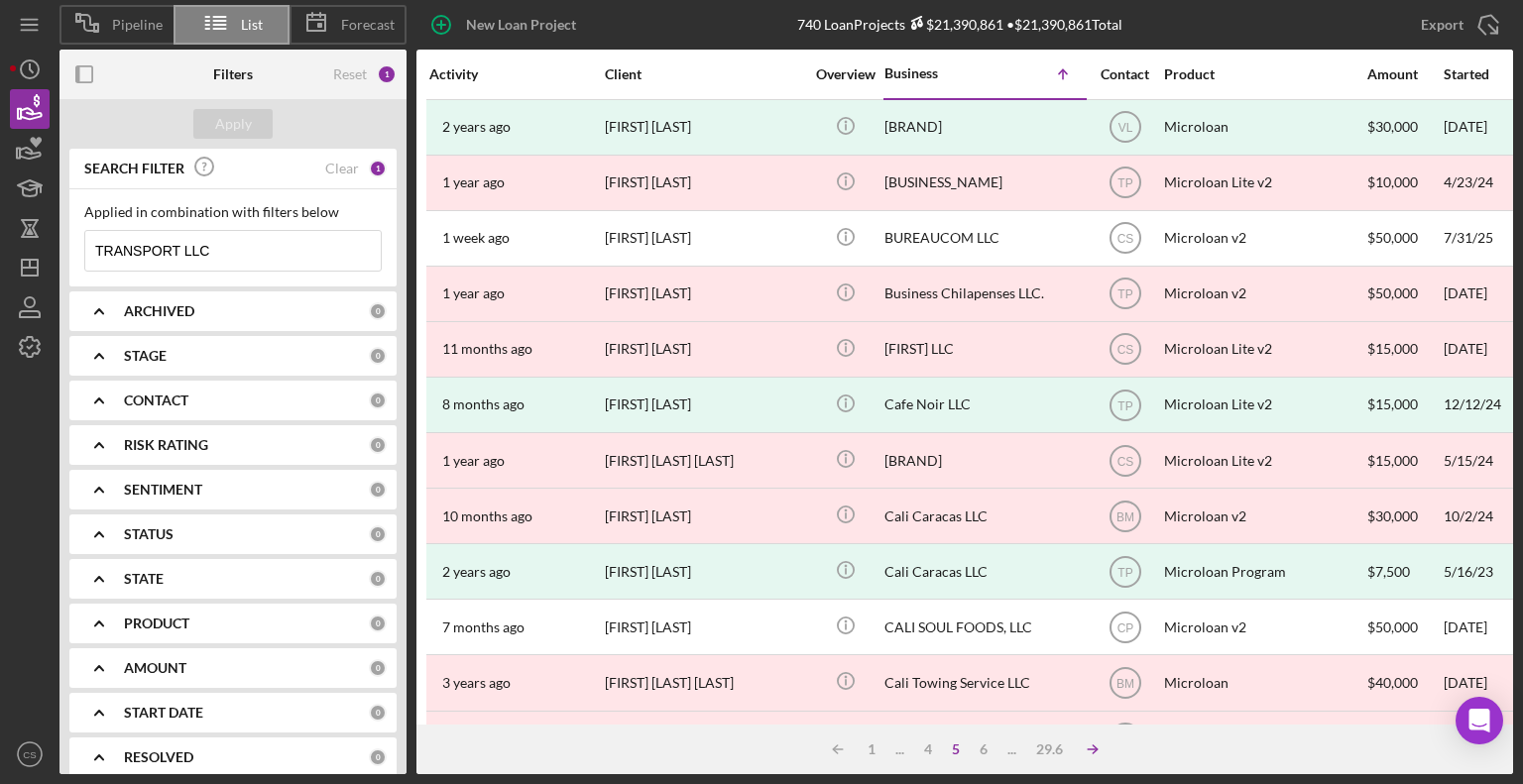 click on "Icon/Table Sort Arrow" 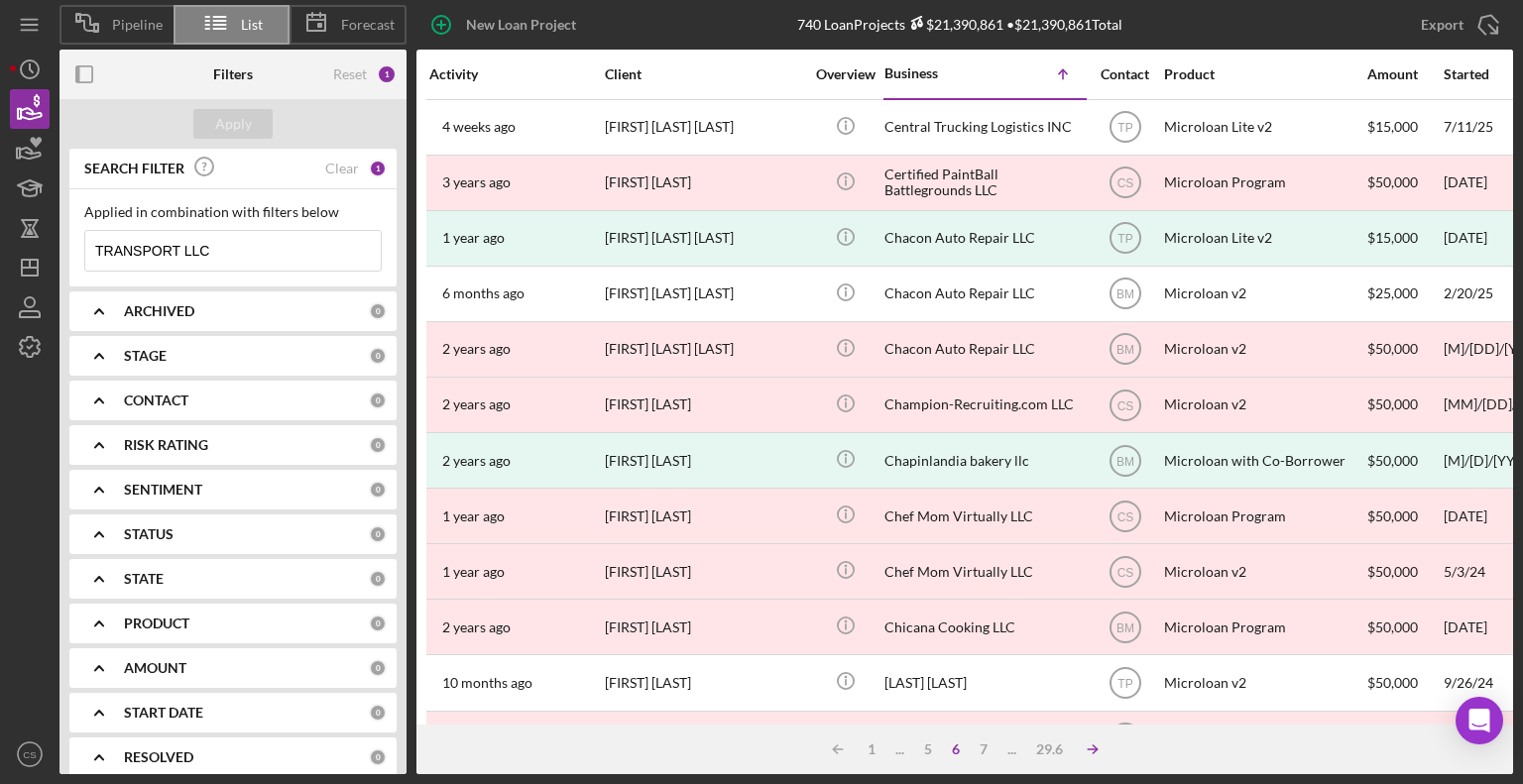 click 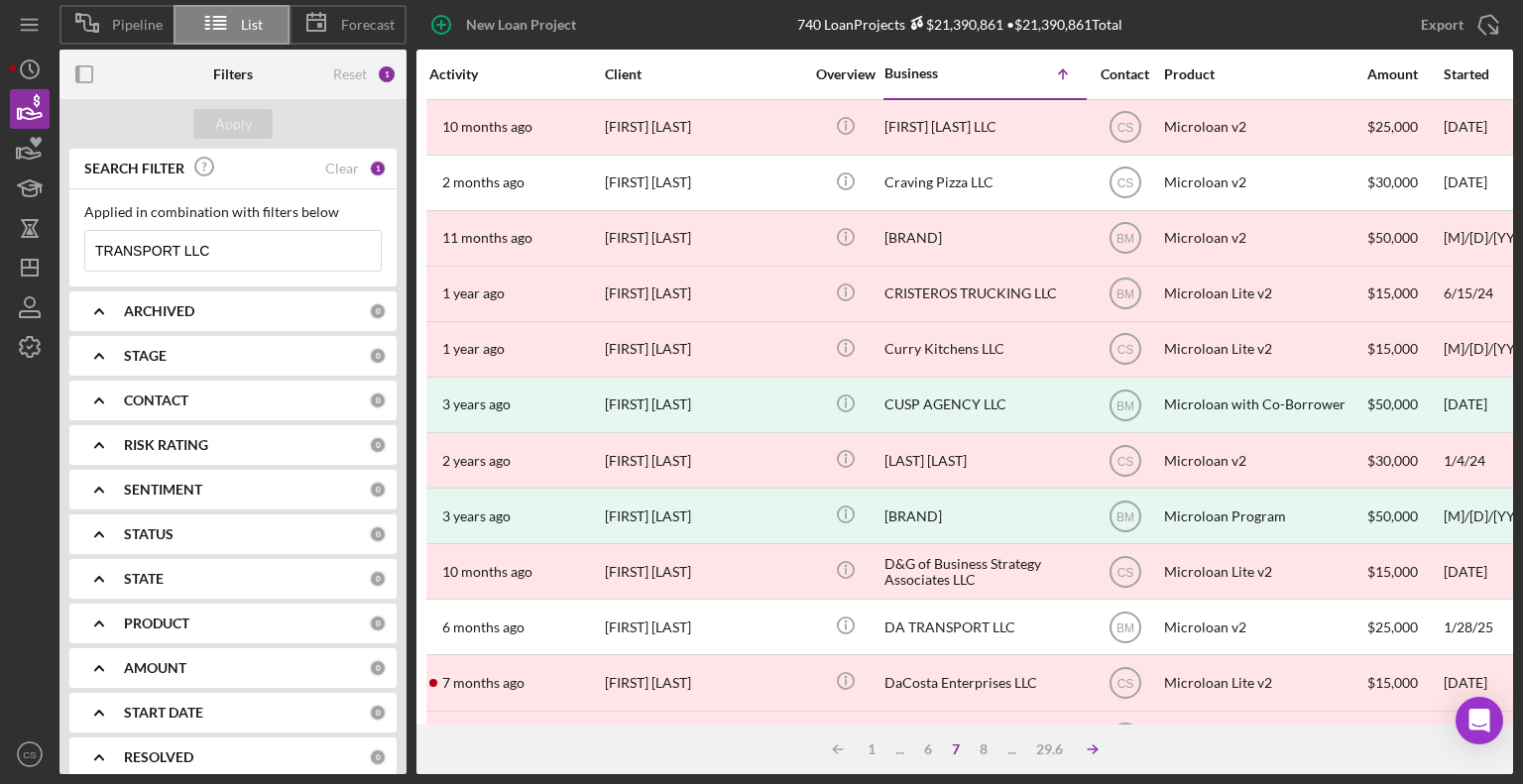 click on "Icon/Table Sort Arrow" 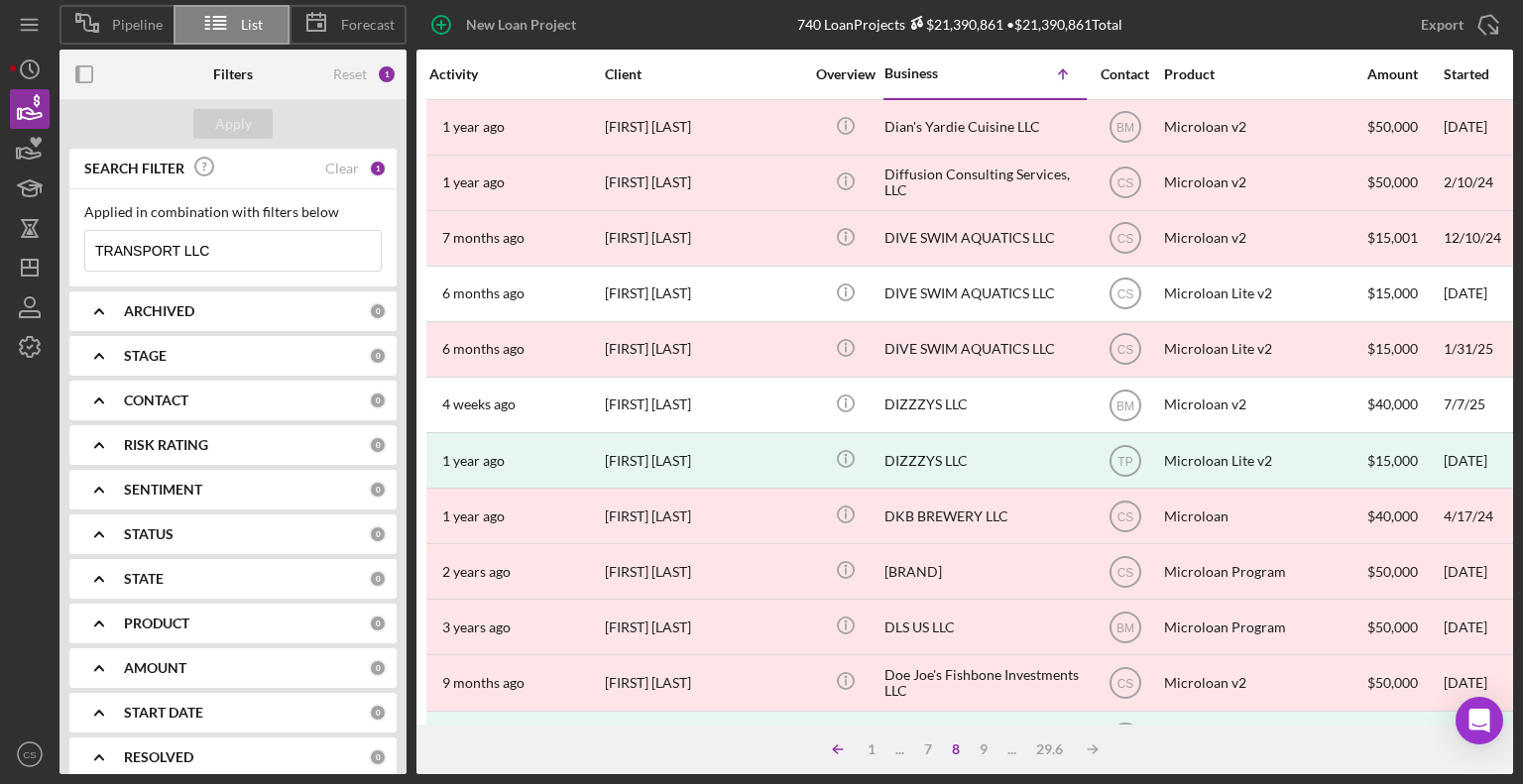 click on "Icon/Table Sort Arrow" 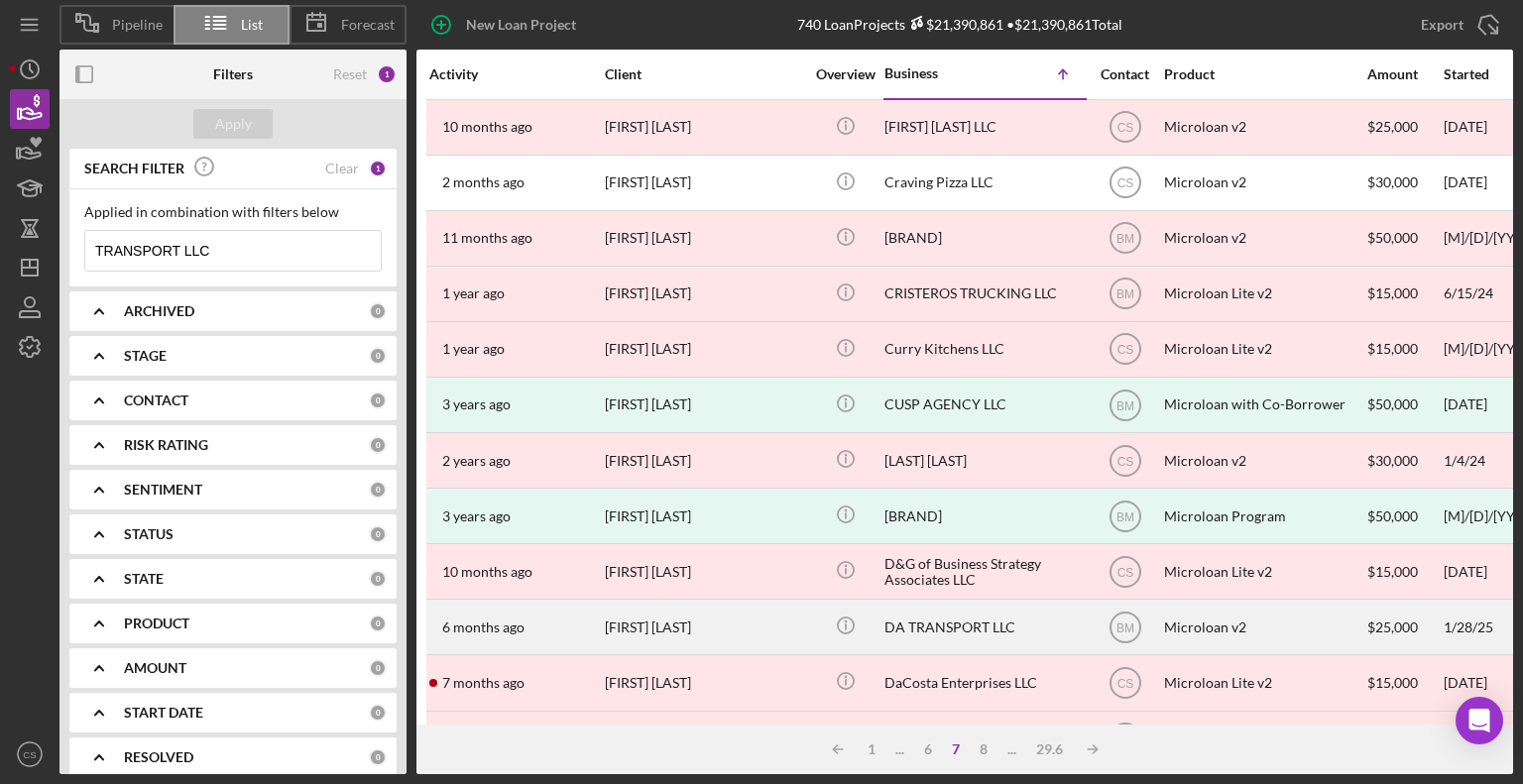 click on "DA TRANSPORT LLC" at bounding box center [984, 626] 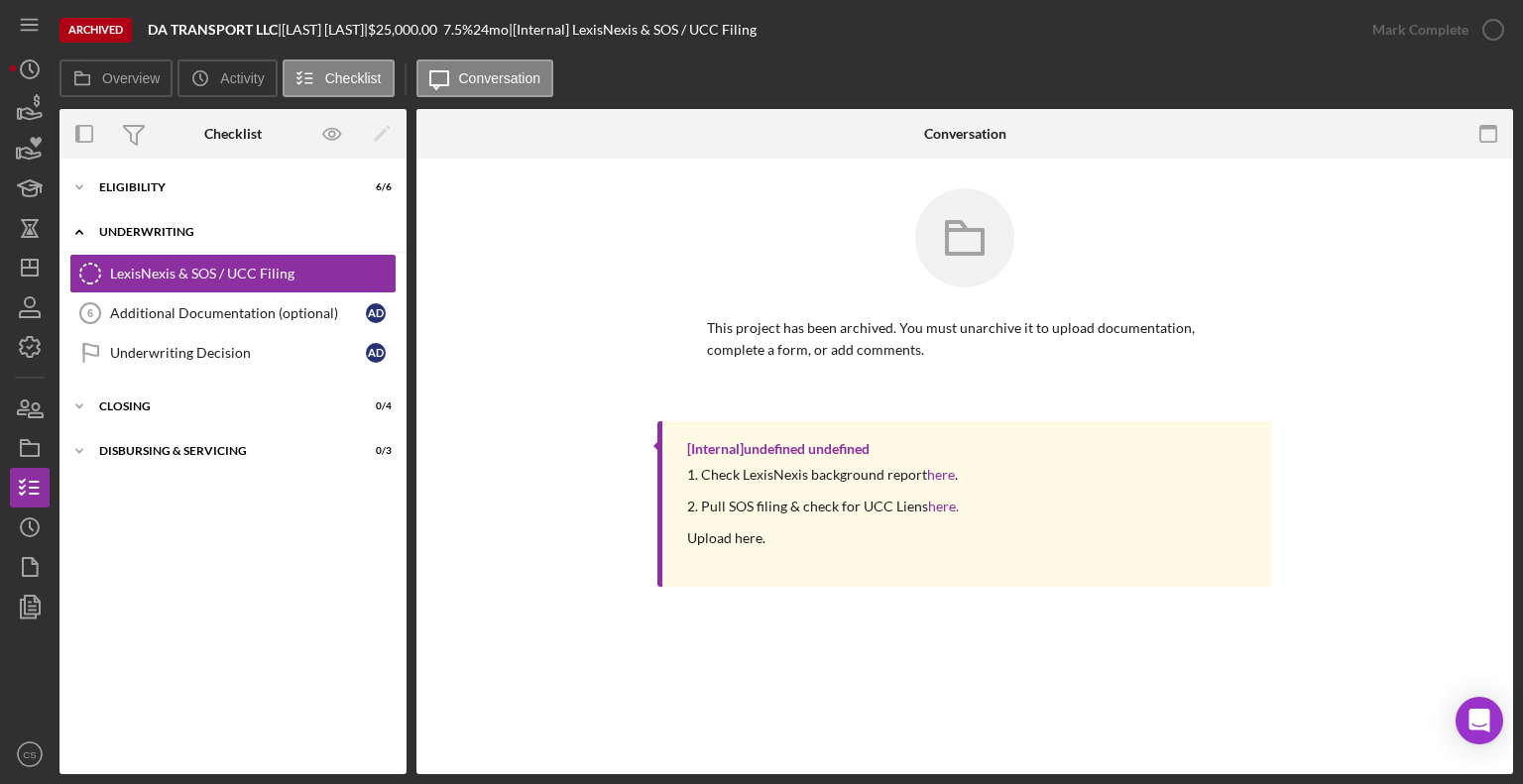 click on "Underwriting" at bounding box center (240, 232) 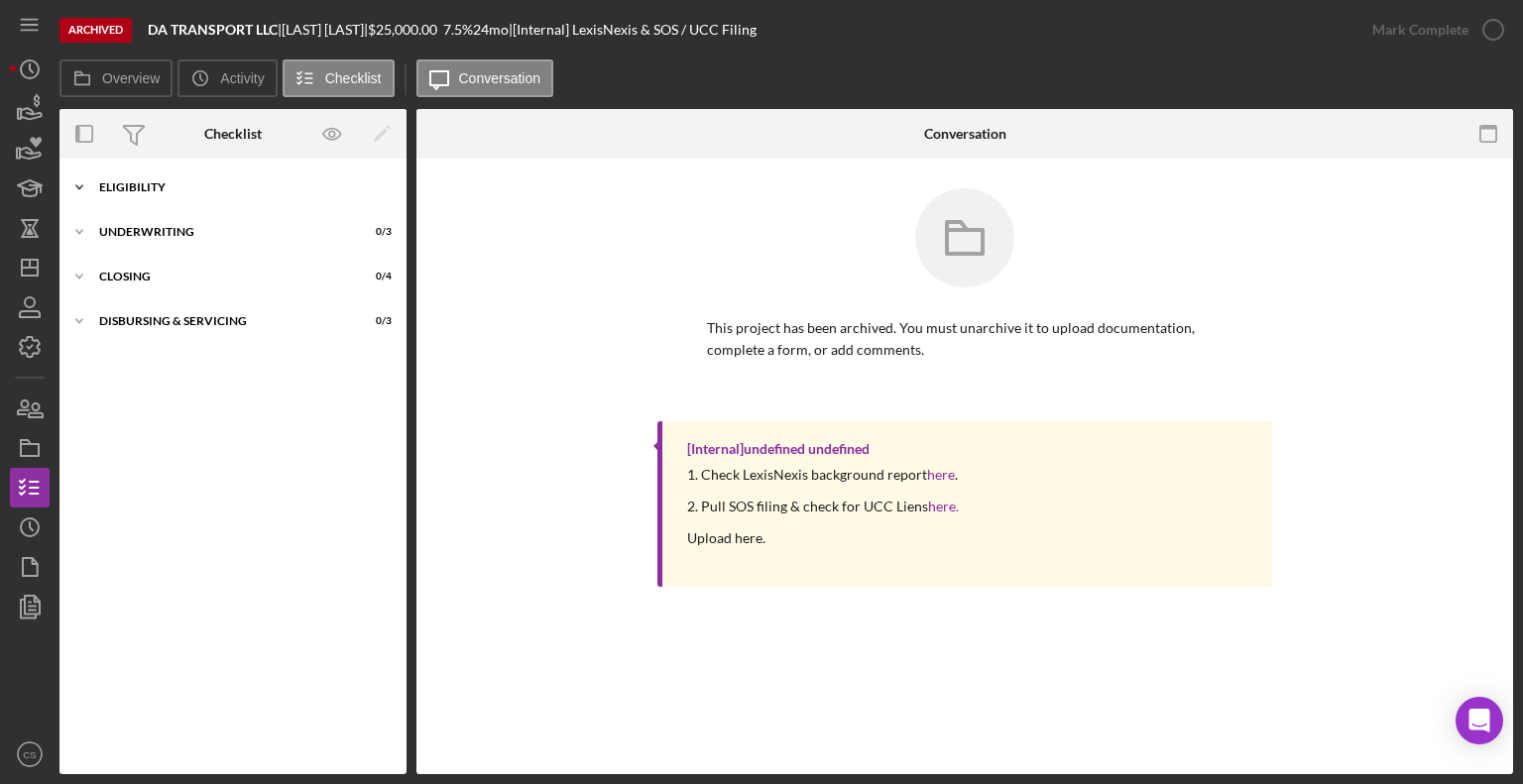 click on "Eligibility" at bounding box center (240, 187) 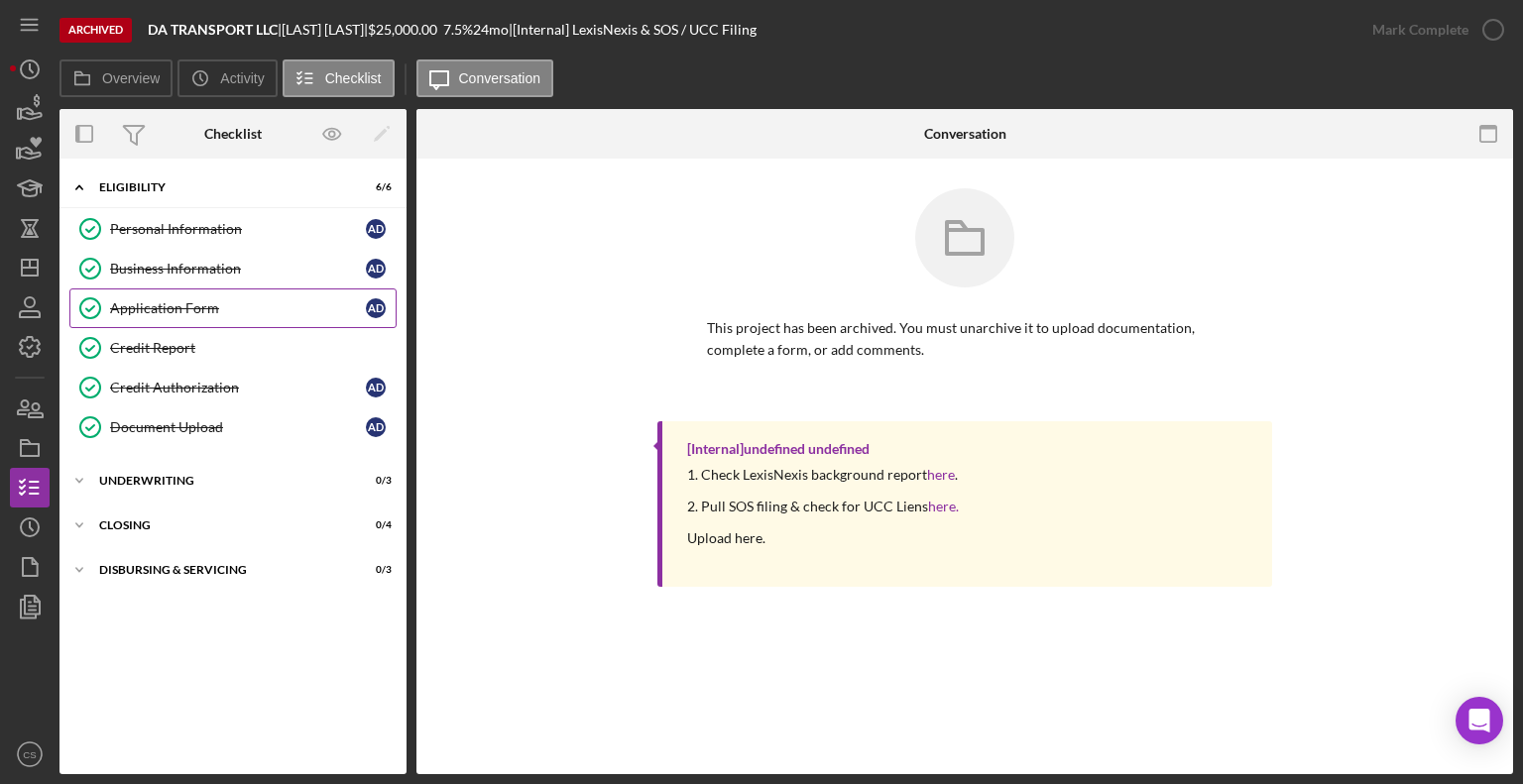 click on "Application Form" at bounding box center [238, 308] 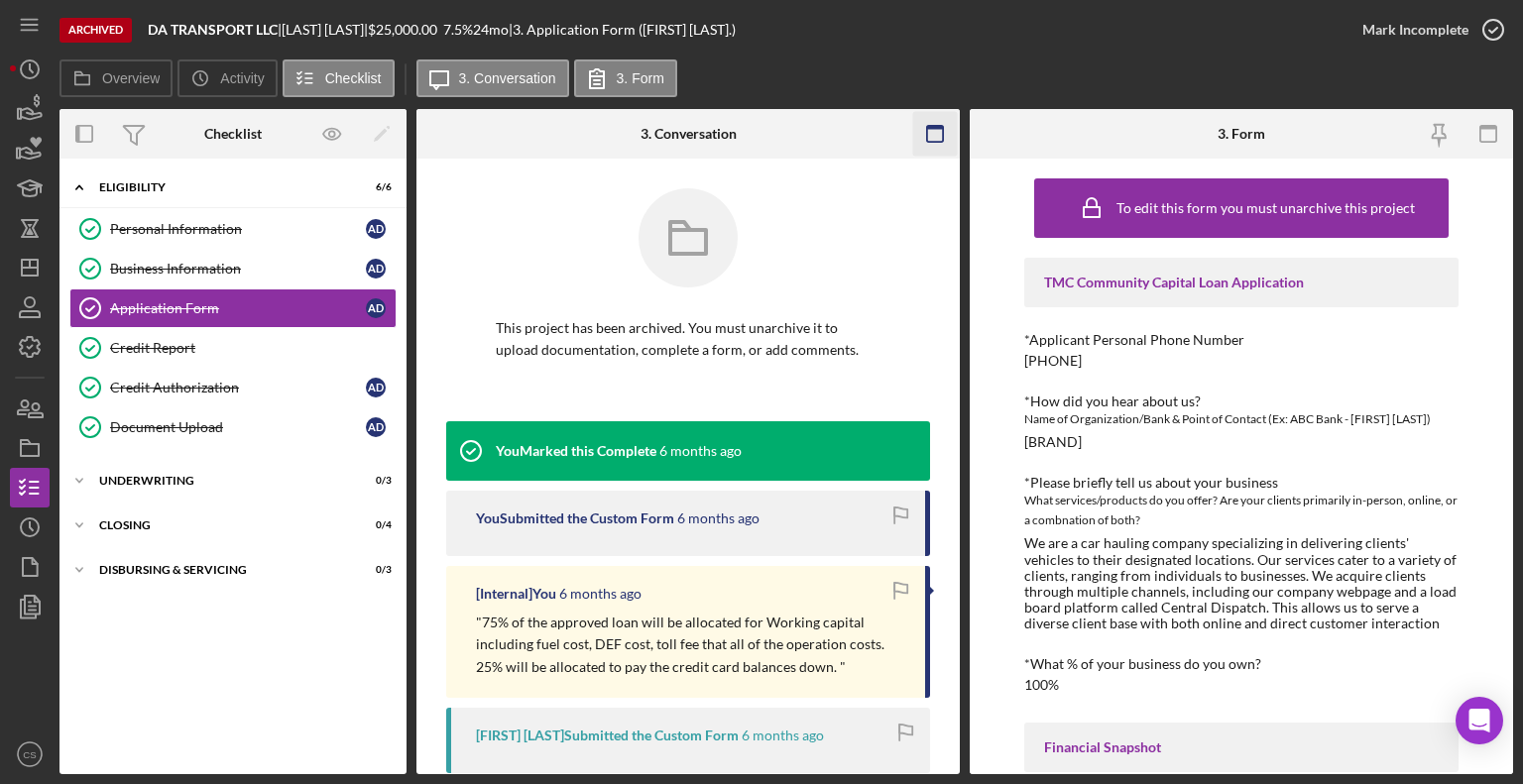 click 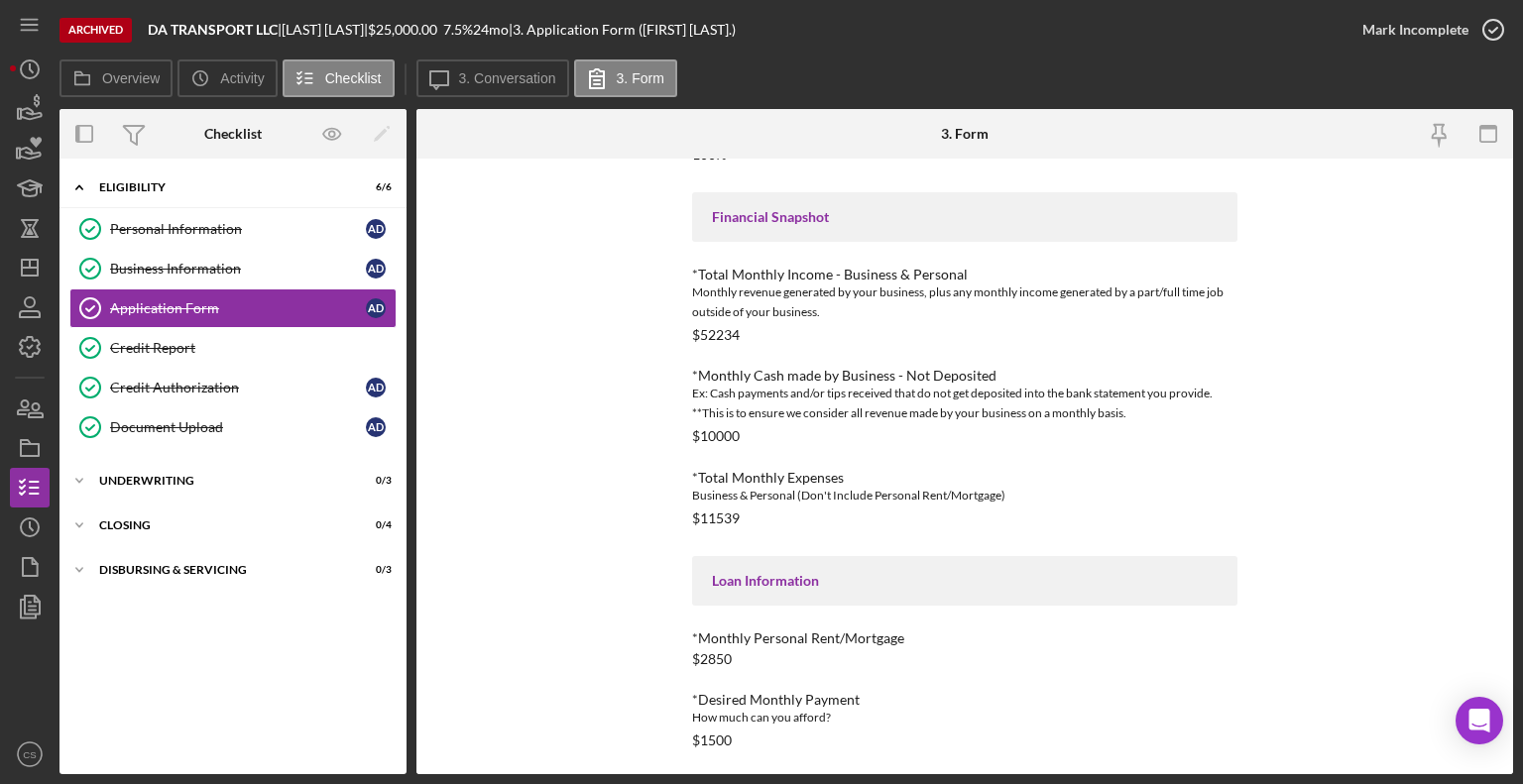 scroll, scrollTop: 841, scrollLeft: 0, axis: vertical 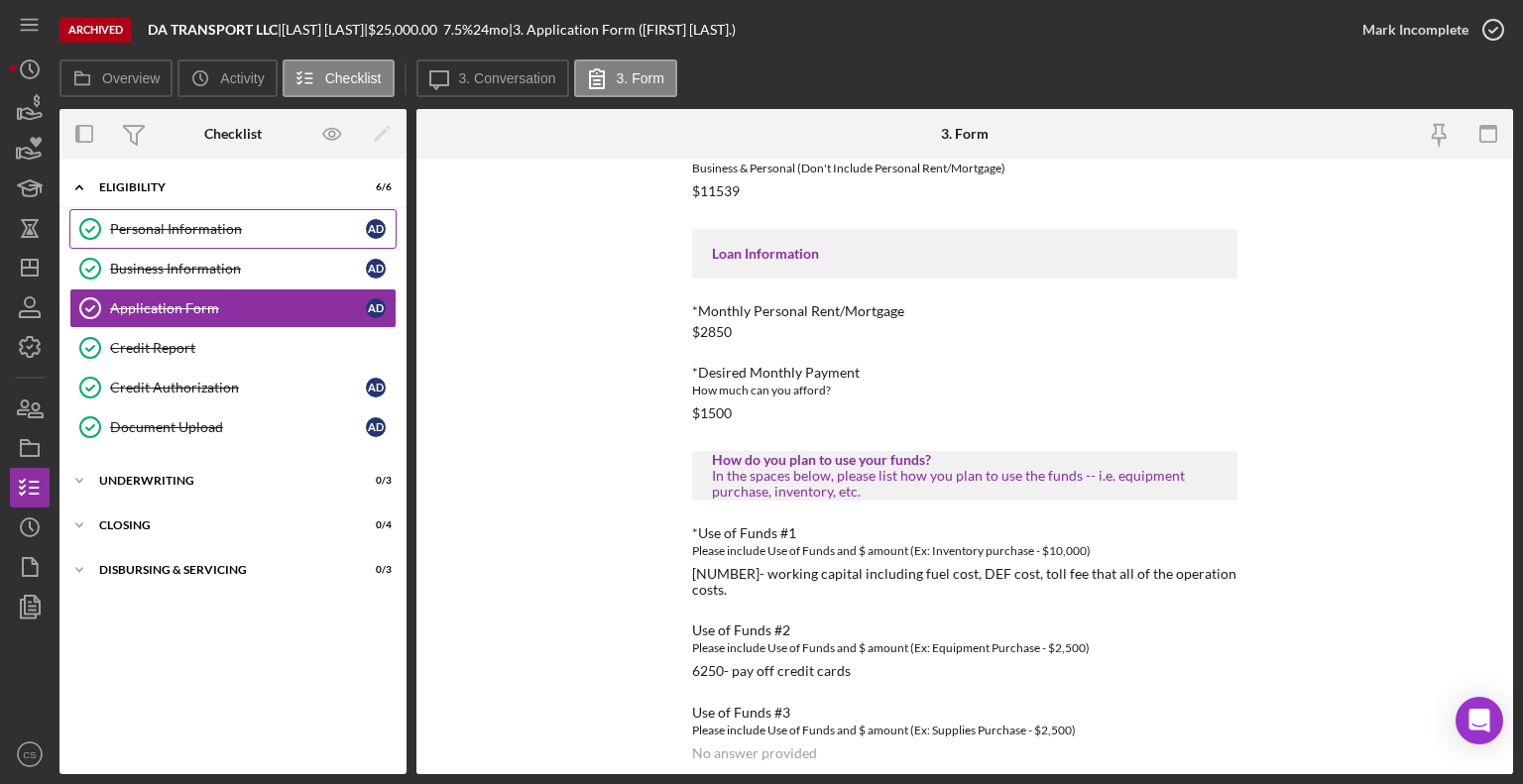 click on "Personal Information" at bounding box center [238, 229] 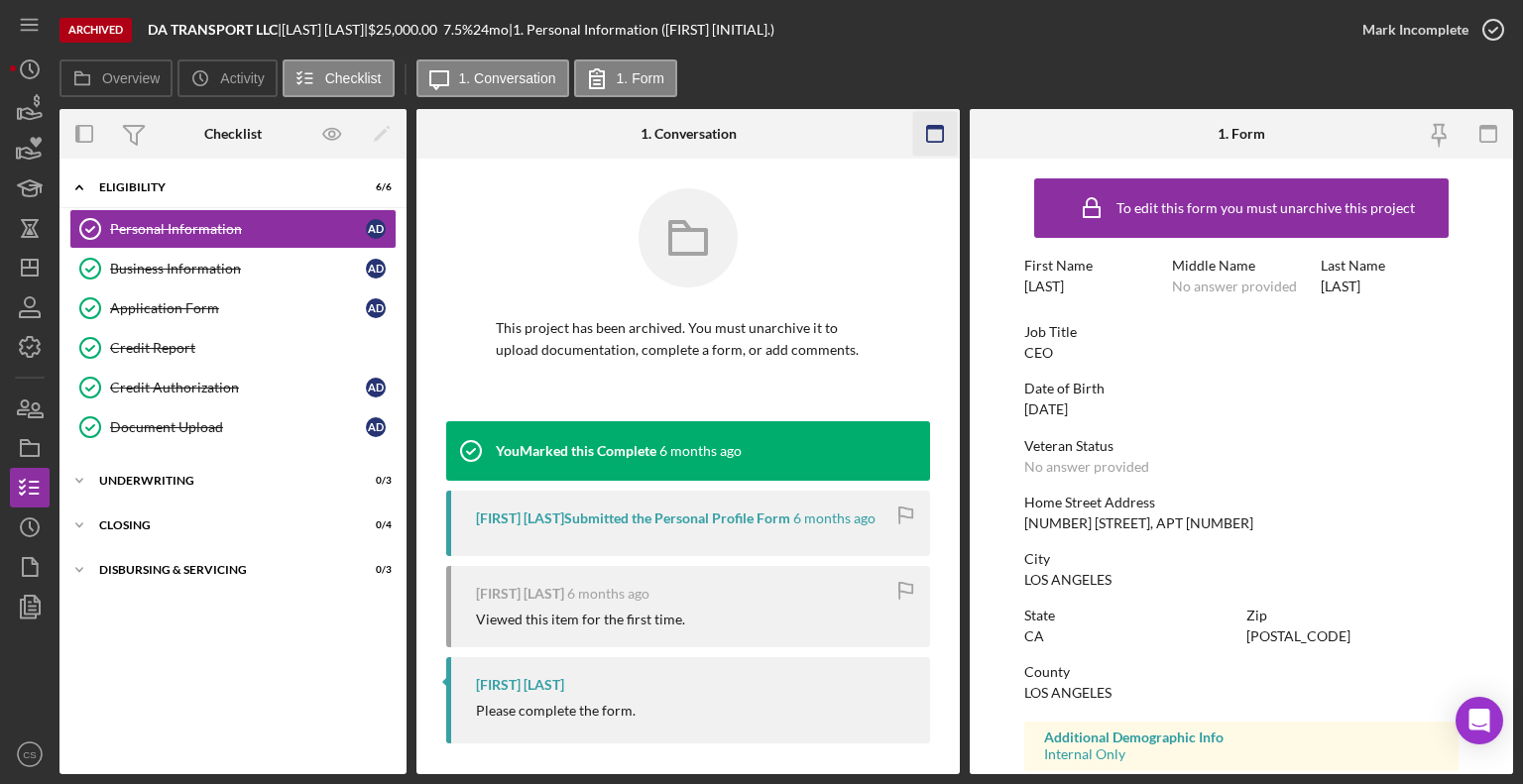 click 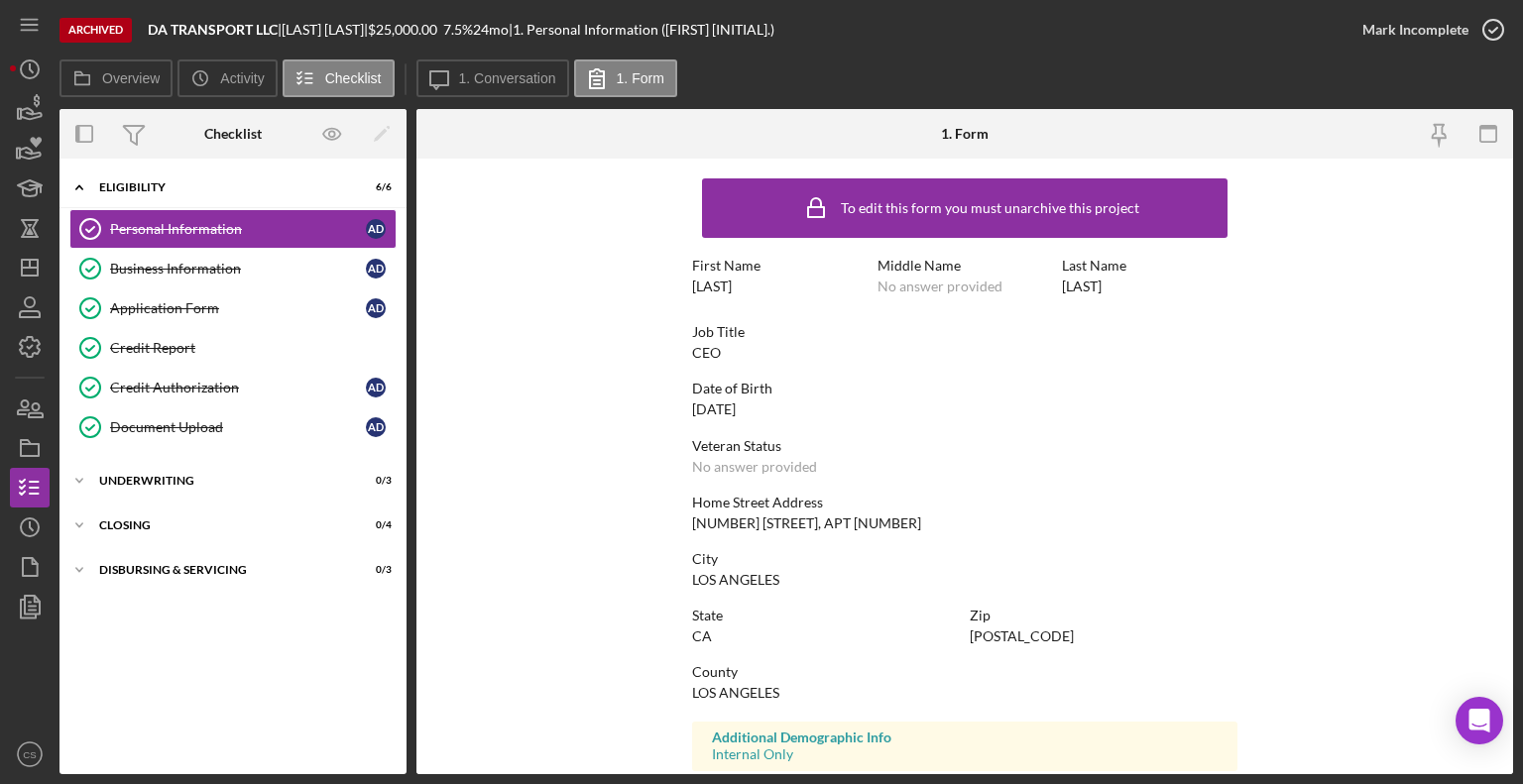 scroll, scrollTop: 309, scrollLeft: 0, axis: vertical 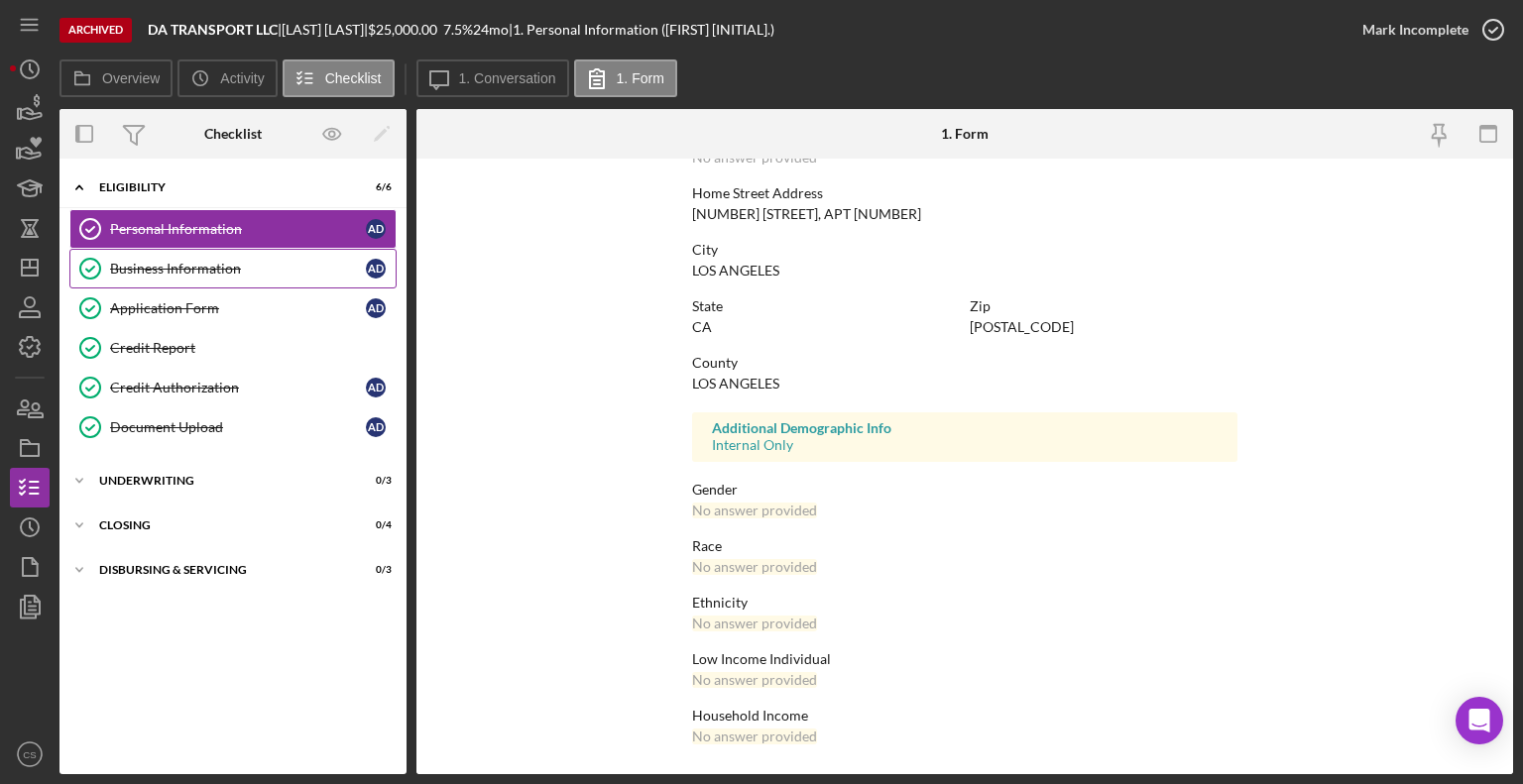 click on "Business Information" at bounding box center (238, 269) 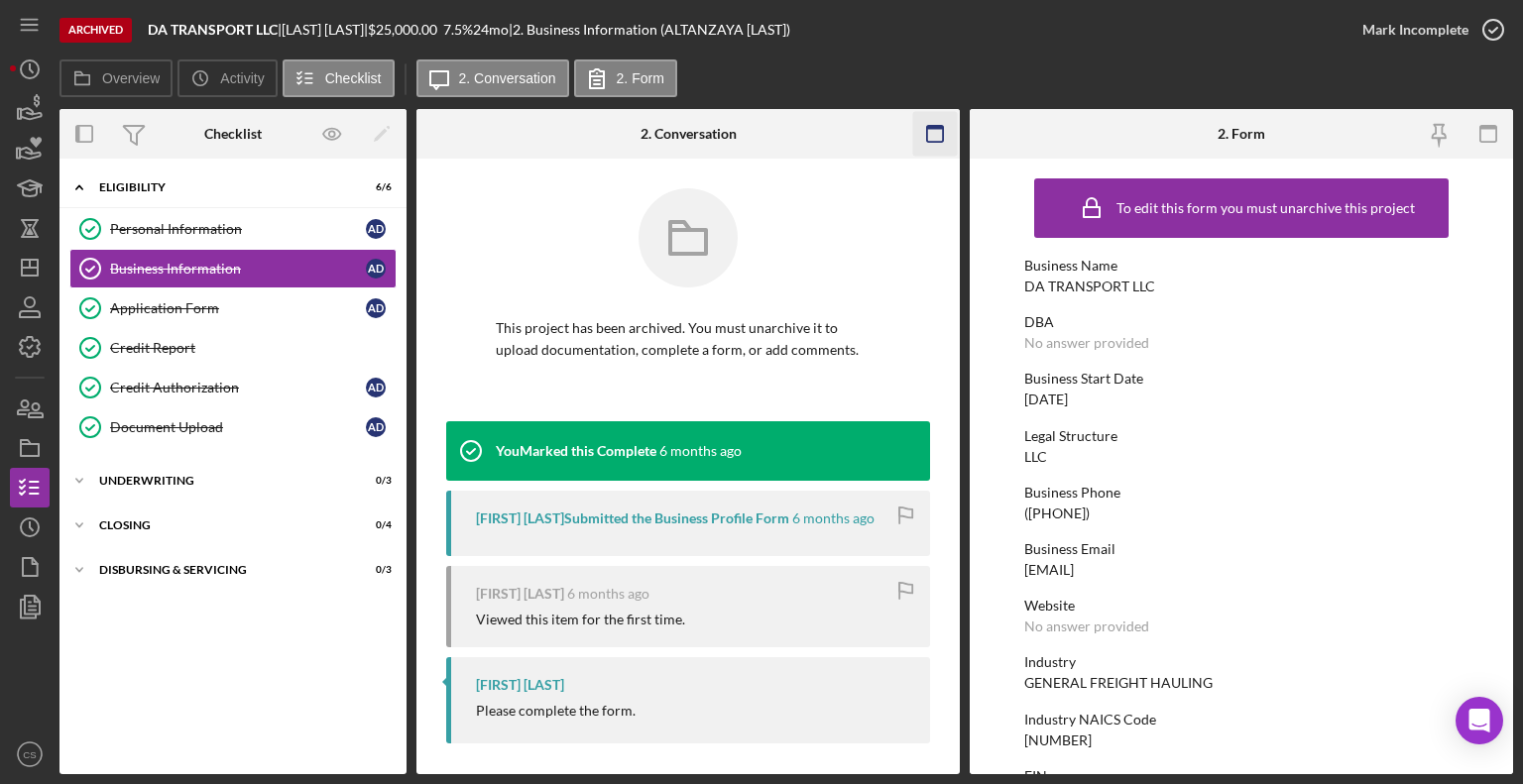 click 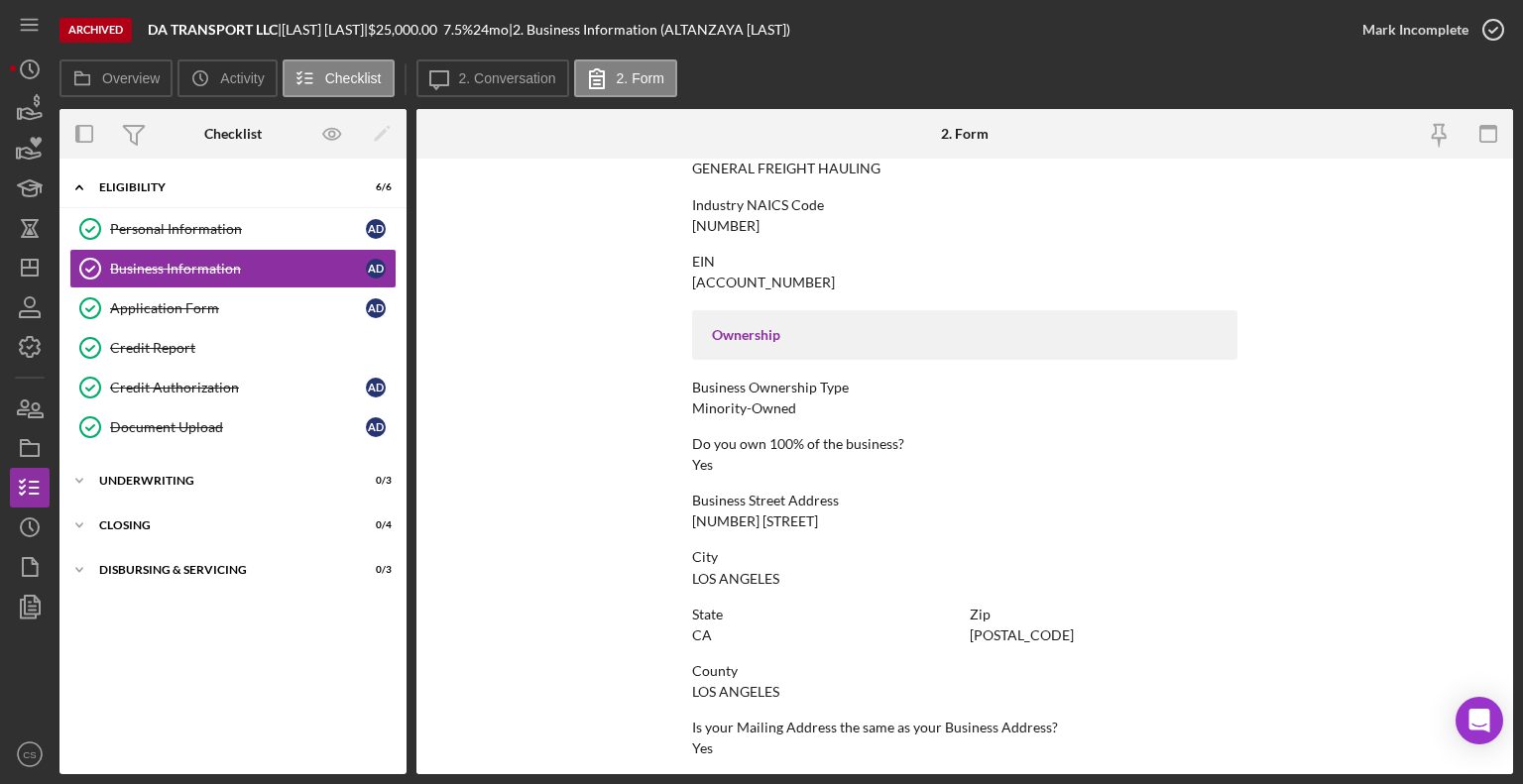 scroll, scrollTop: 879, scrollLeft: 0, axis: vertical 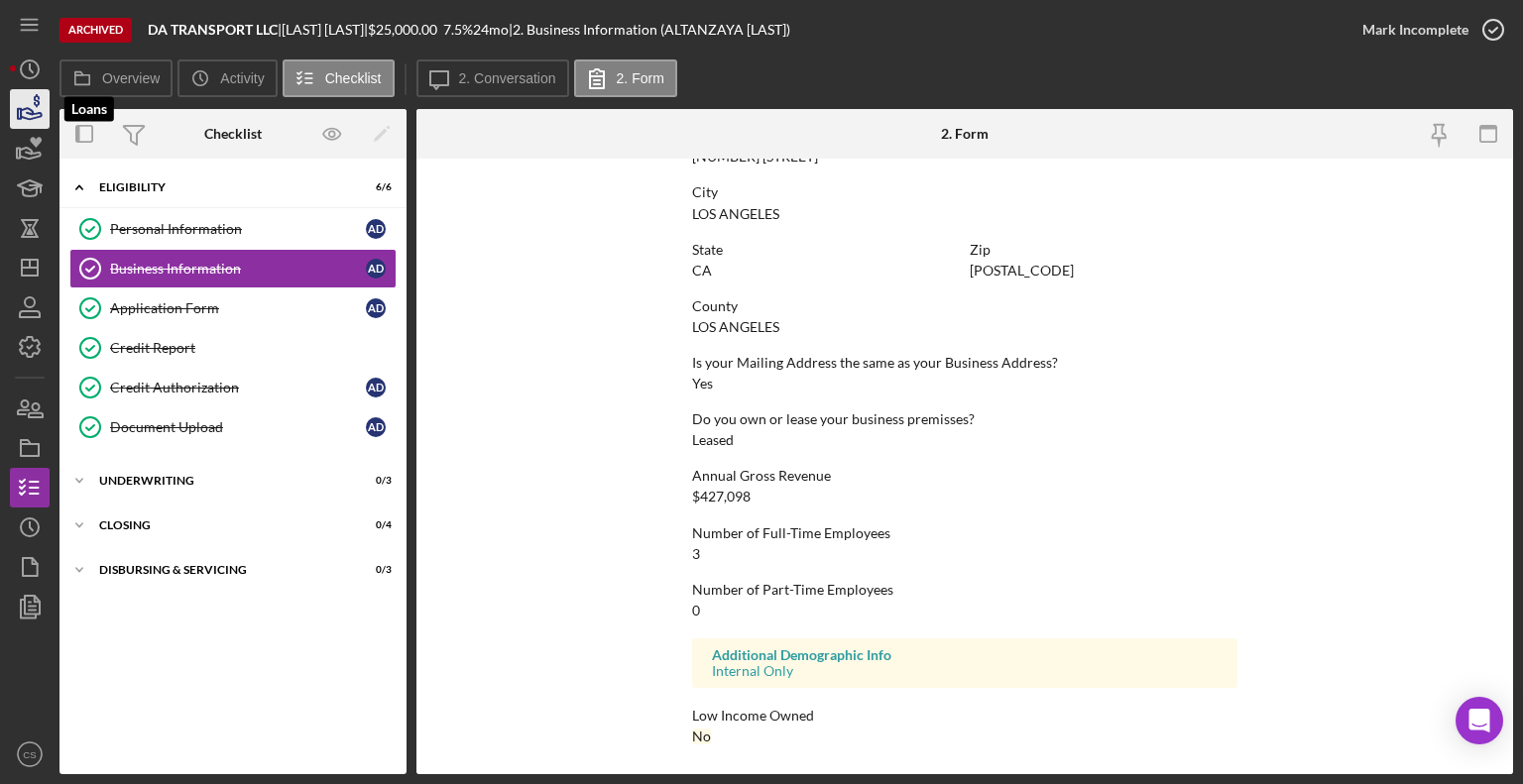 click 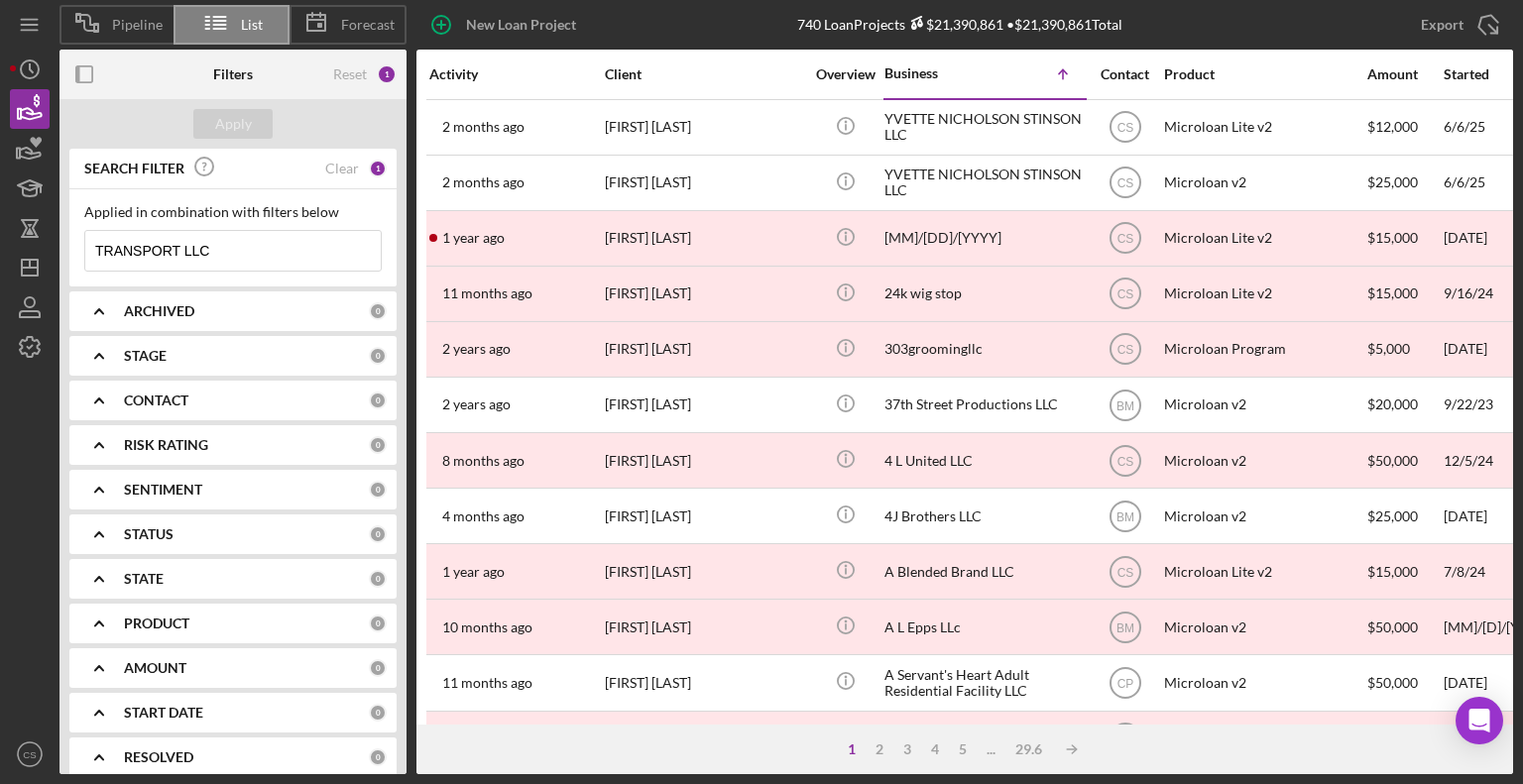 drag, startPoint x: 290, startPoint y: 245, endPoint x: 71, endPoint y: 259, distance: 219.447 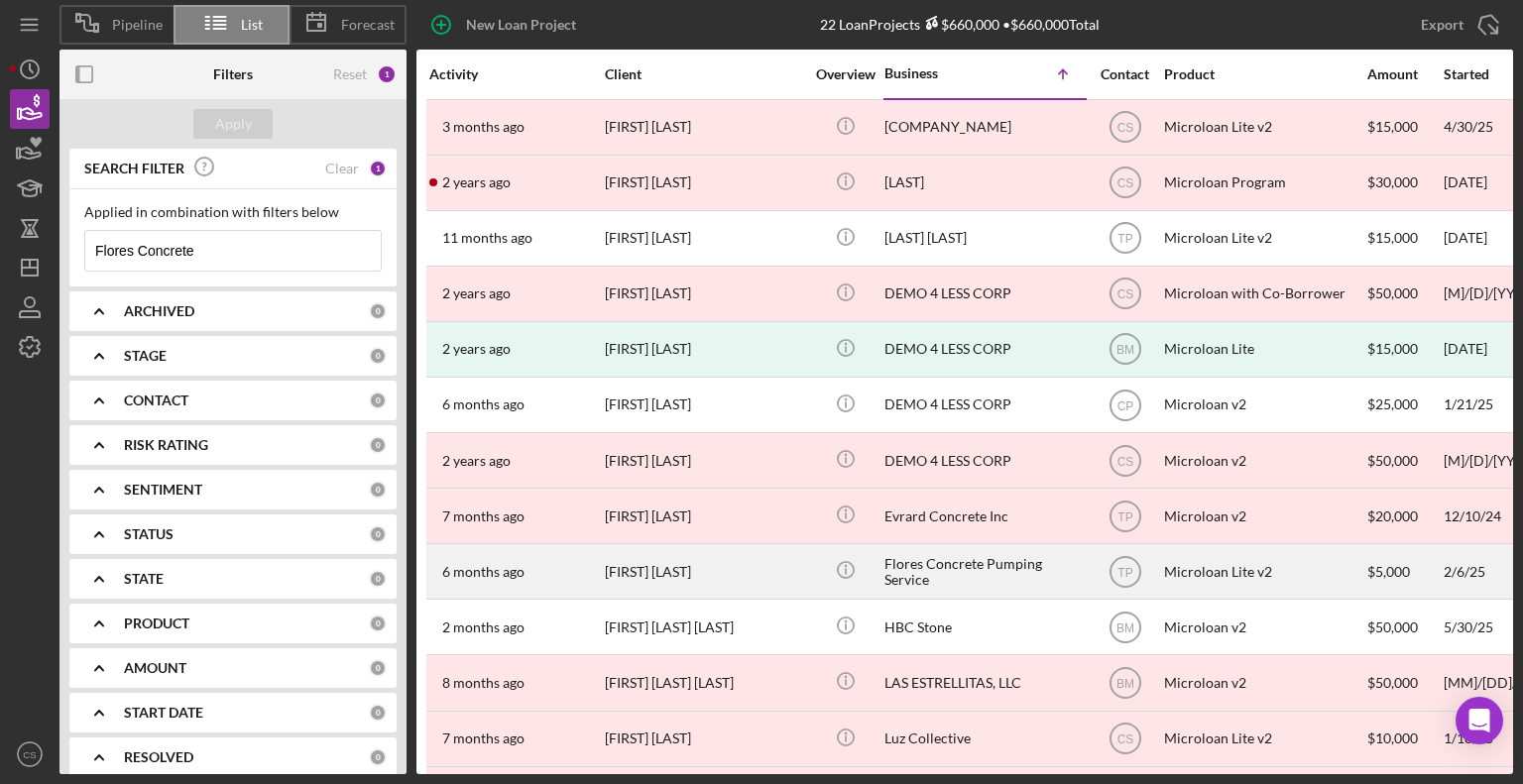 type on "Flores Concrete" 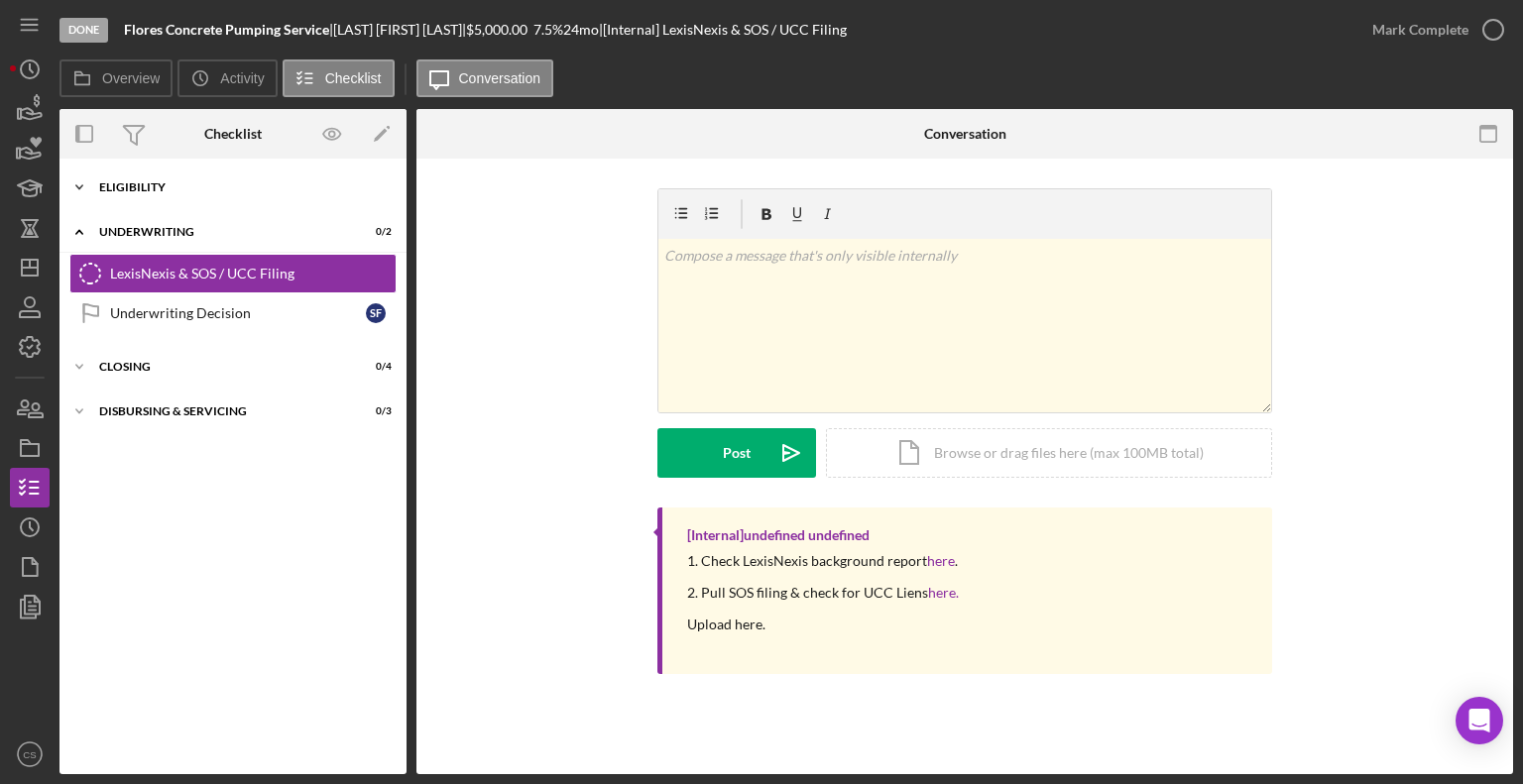 click on "Icon/Expander Eligibility 6 / 6" at bounding box center [233, 187] 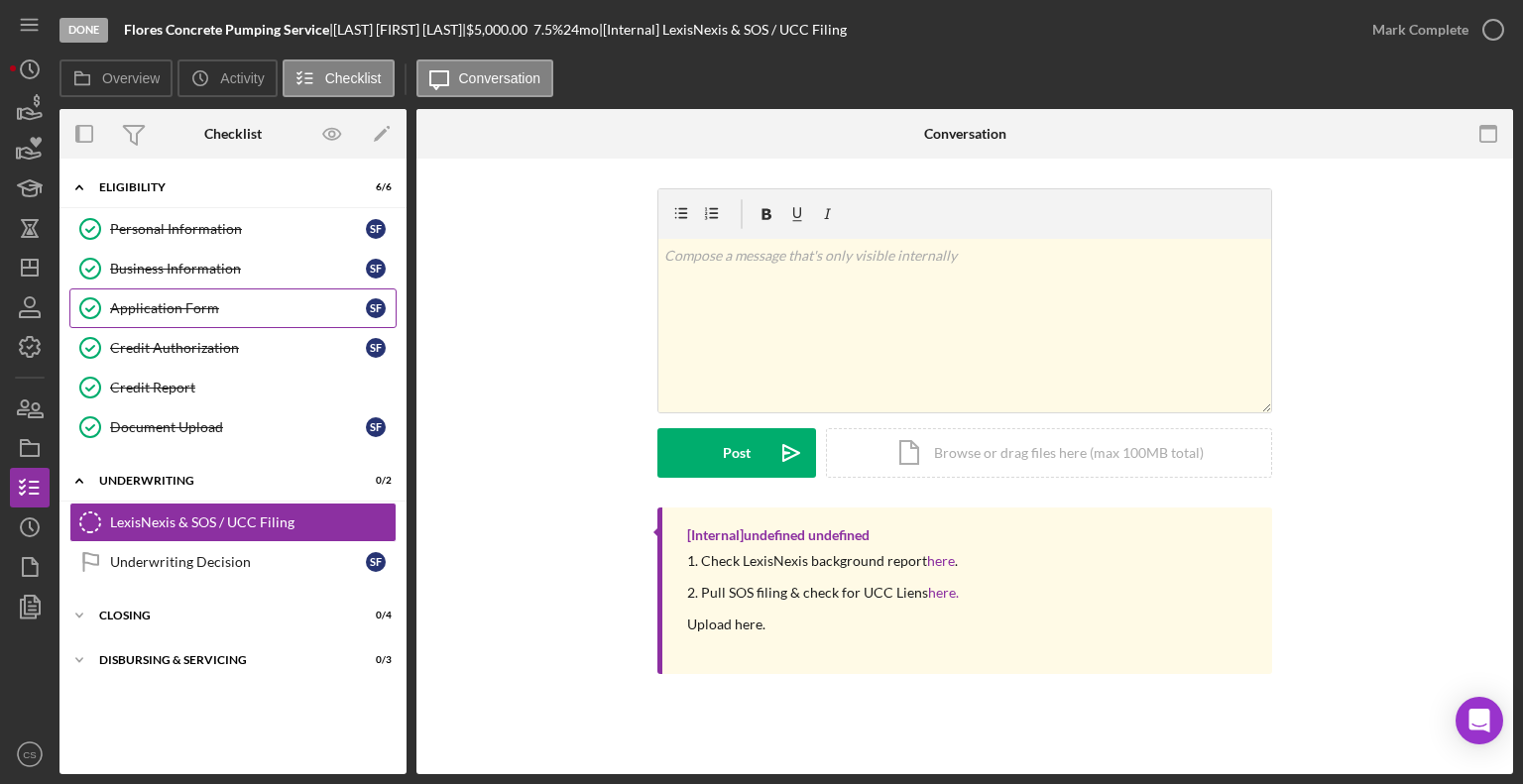 click on "Application Form" at bounding box center [238, 308] 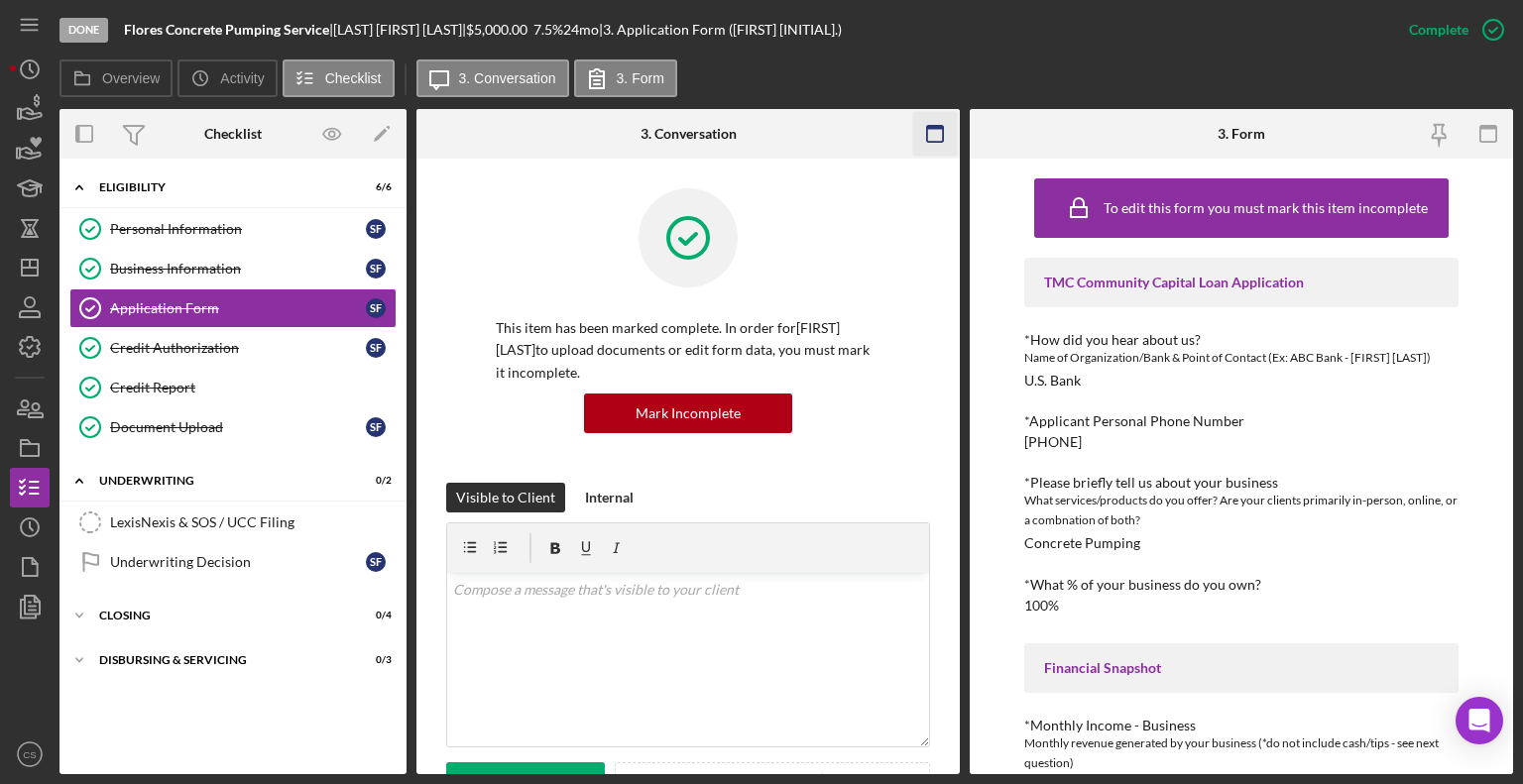 click 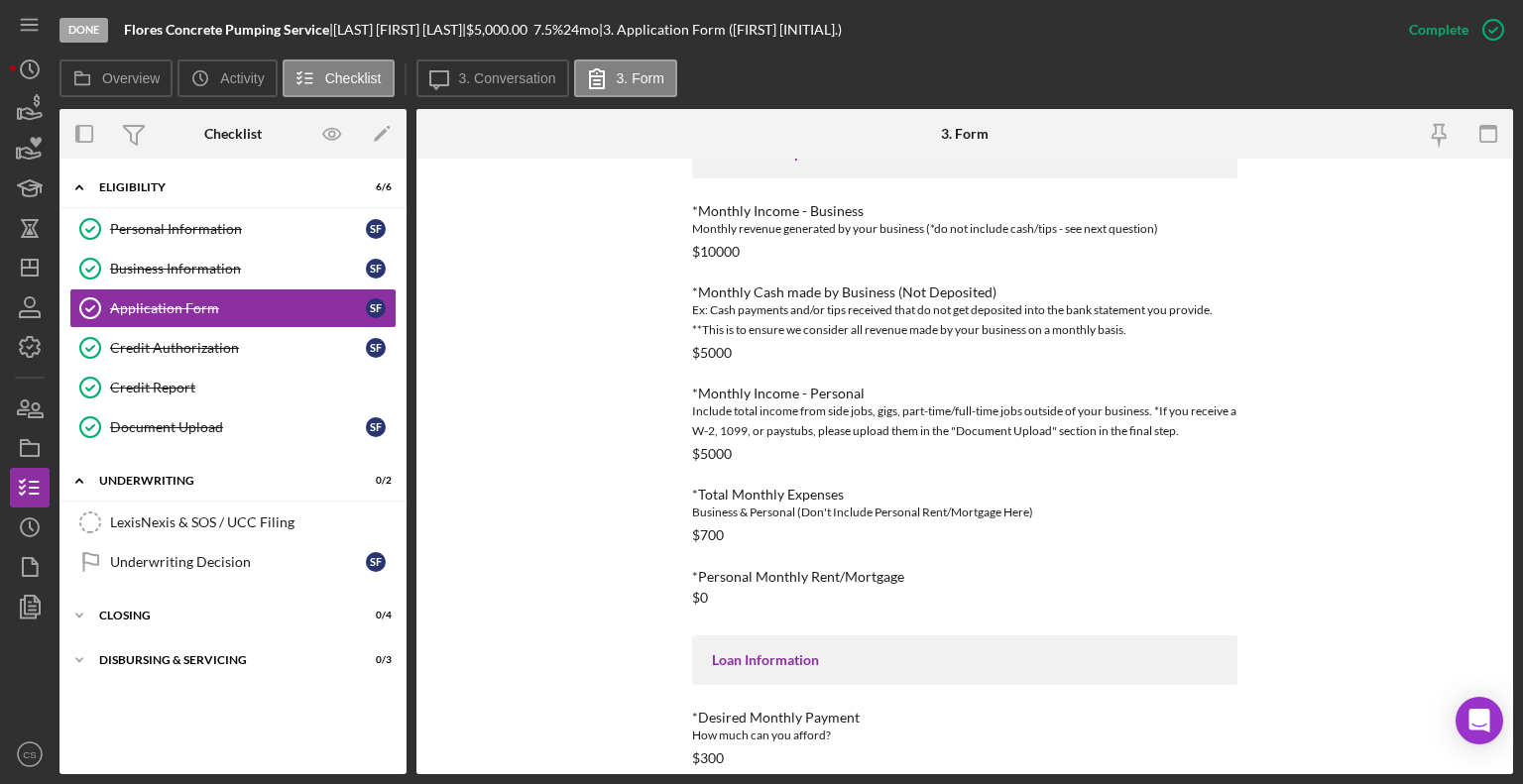 scroll, scrollTop: 616, scrollLeft: 0, axis: vertical 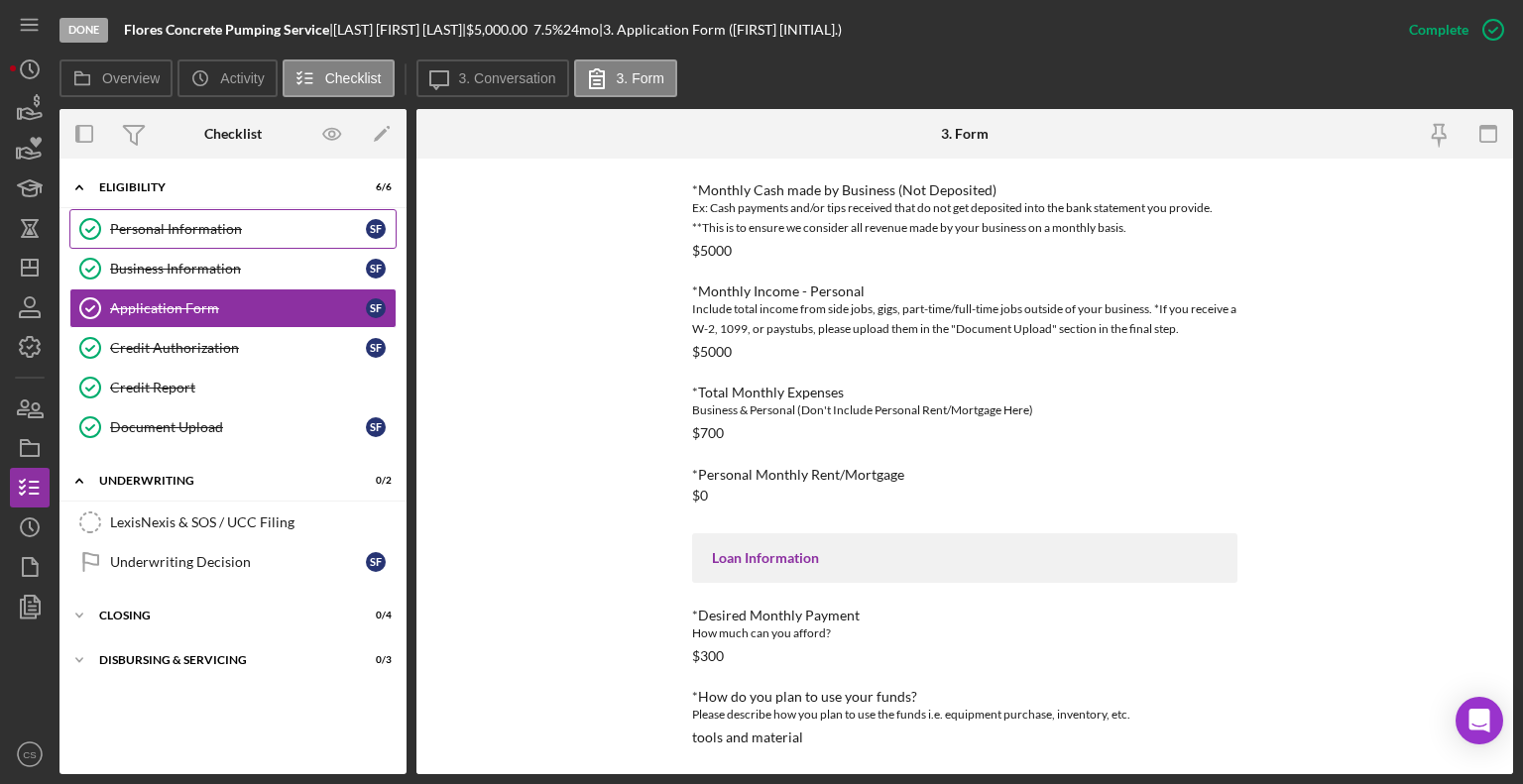 click on "Personal Information" at bounding box center (238, 229) 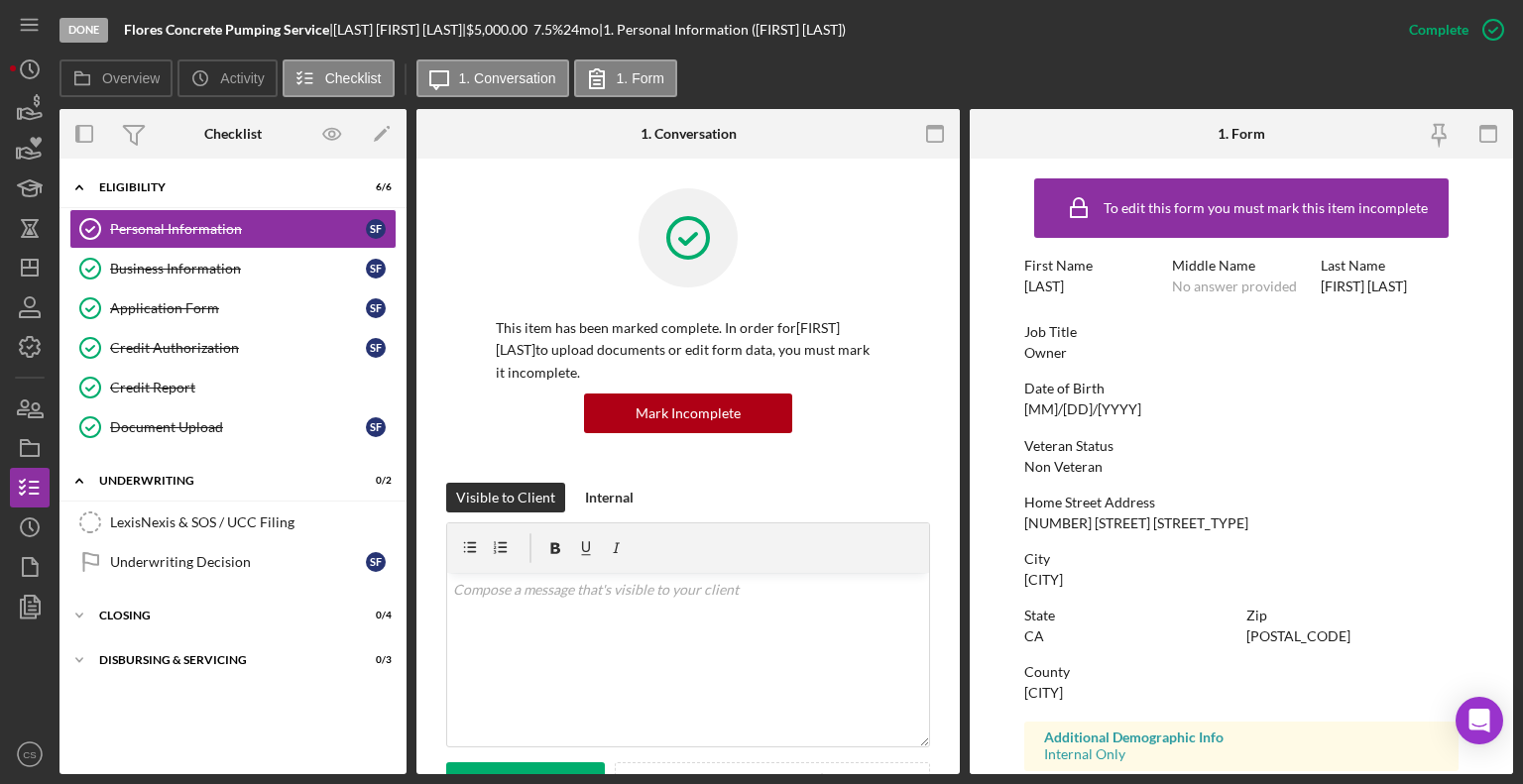 click 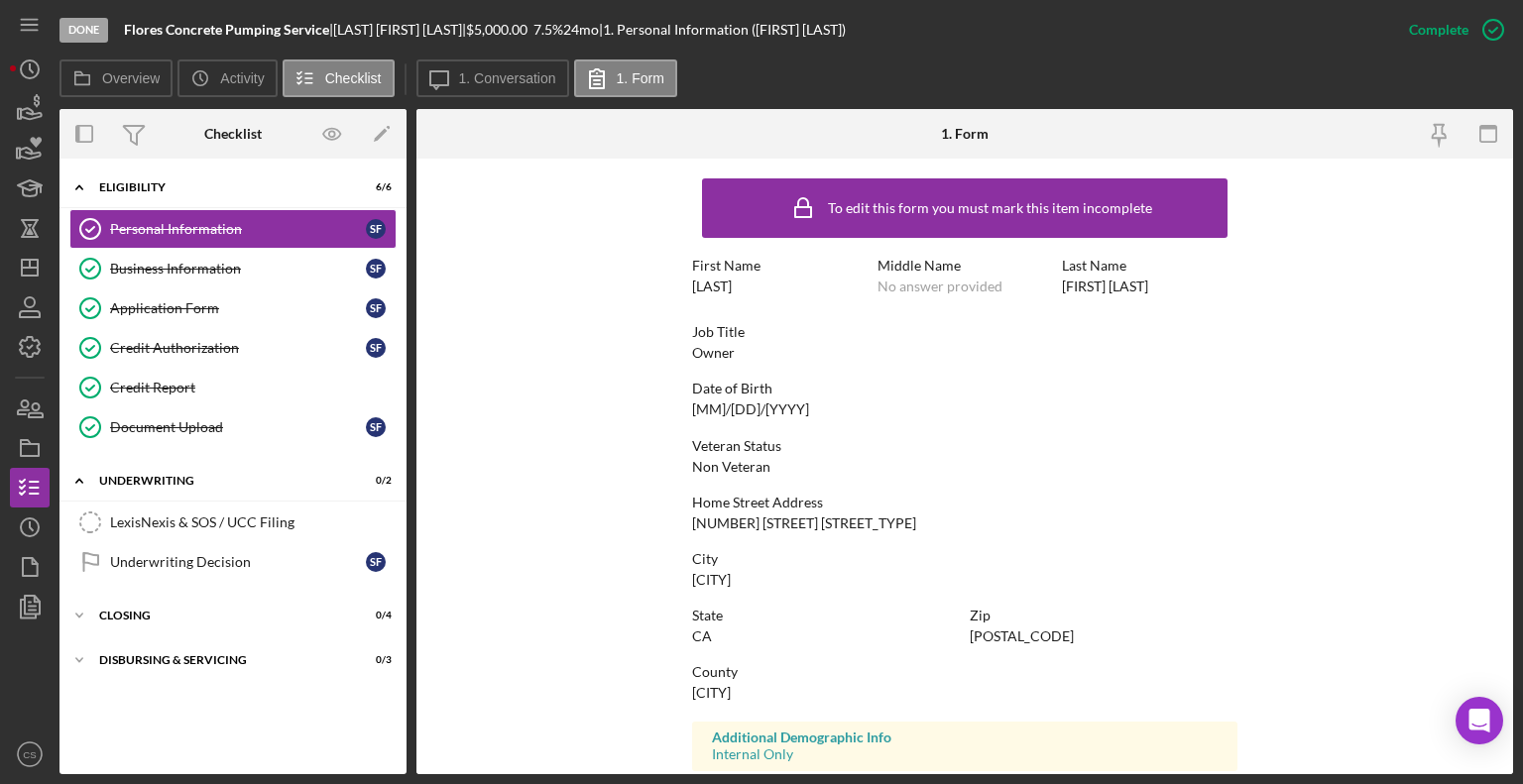 scroll, scrollTop: 309, scrollLeft: 0, axis: vertical 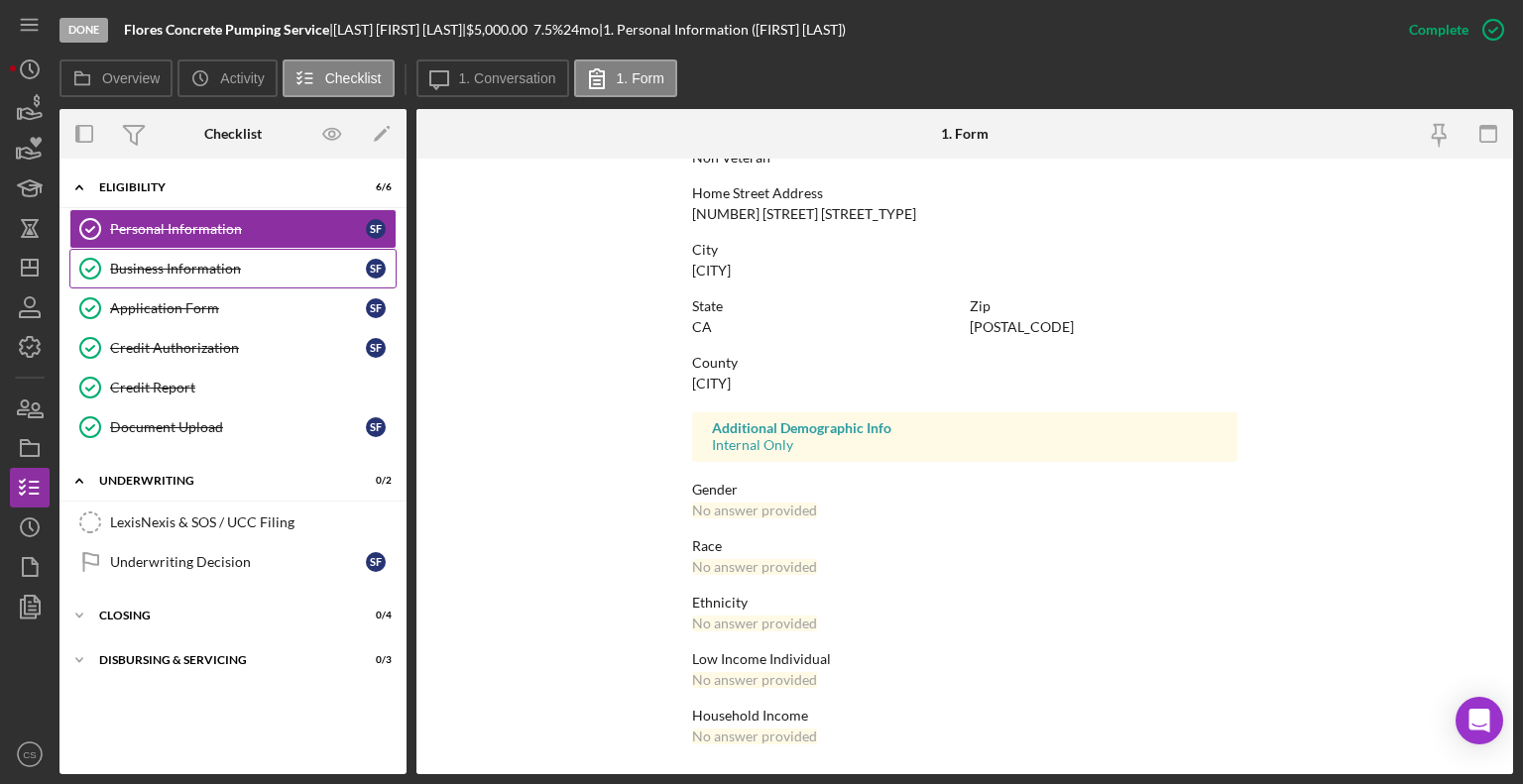 click on "Business Information" at bounding box center (238, 269) 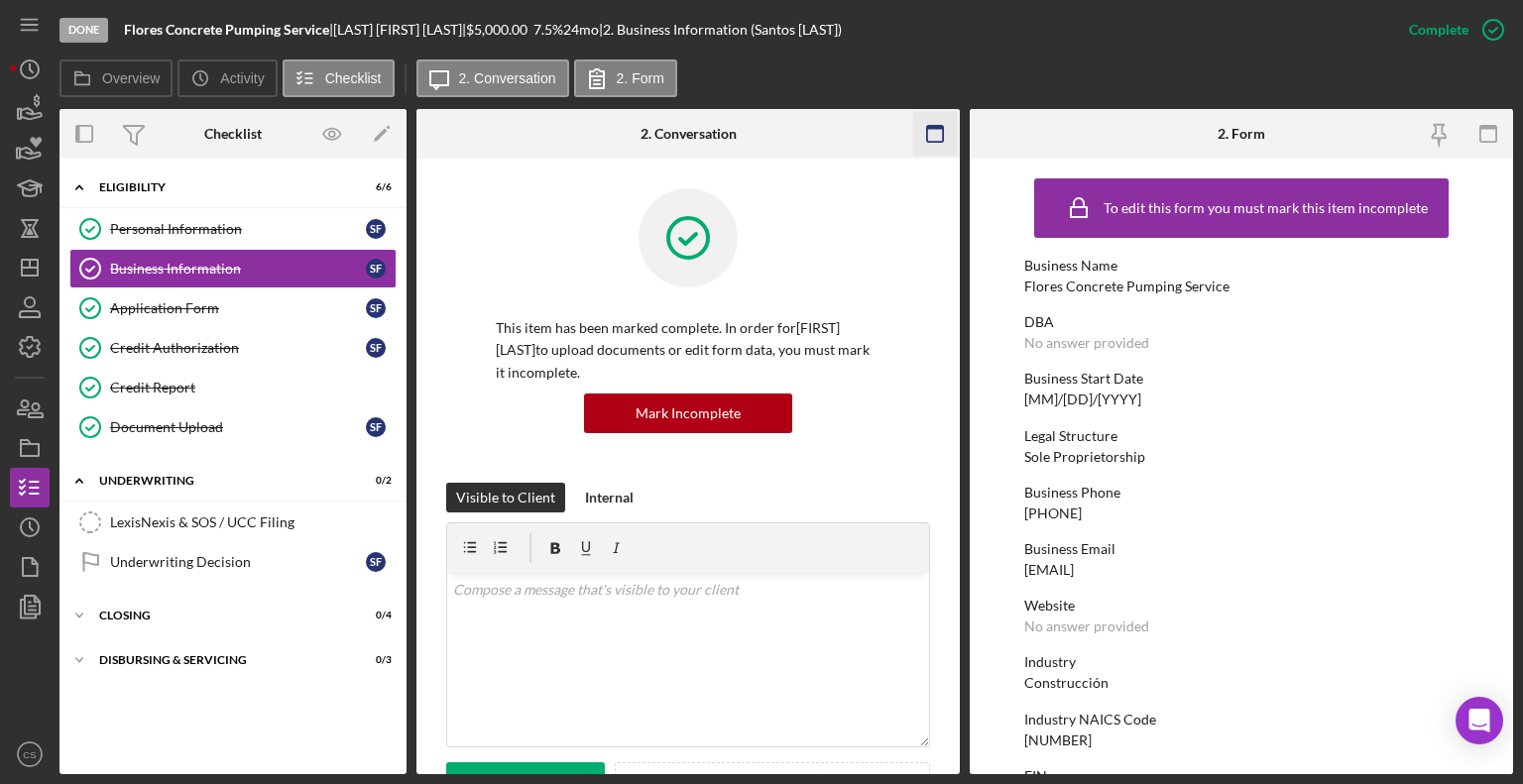 click 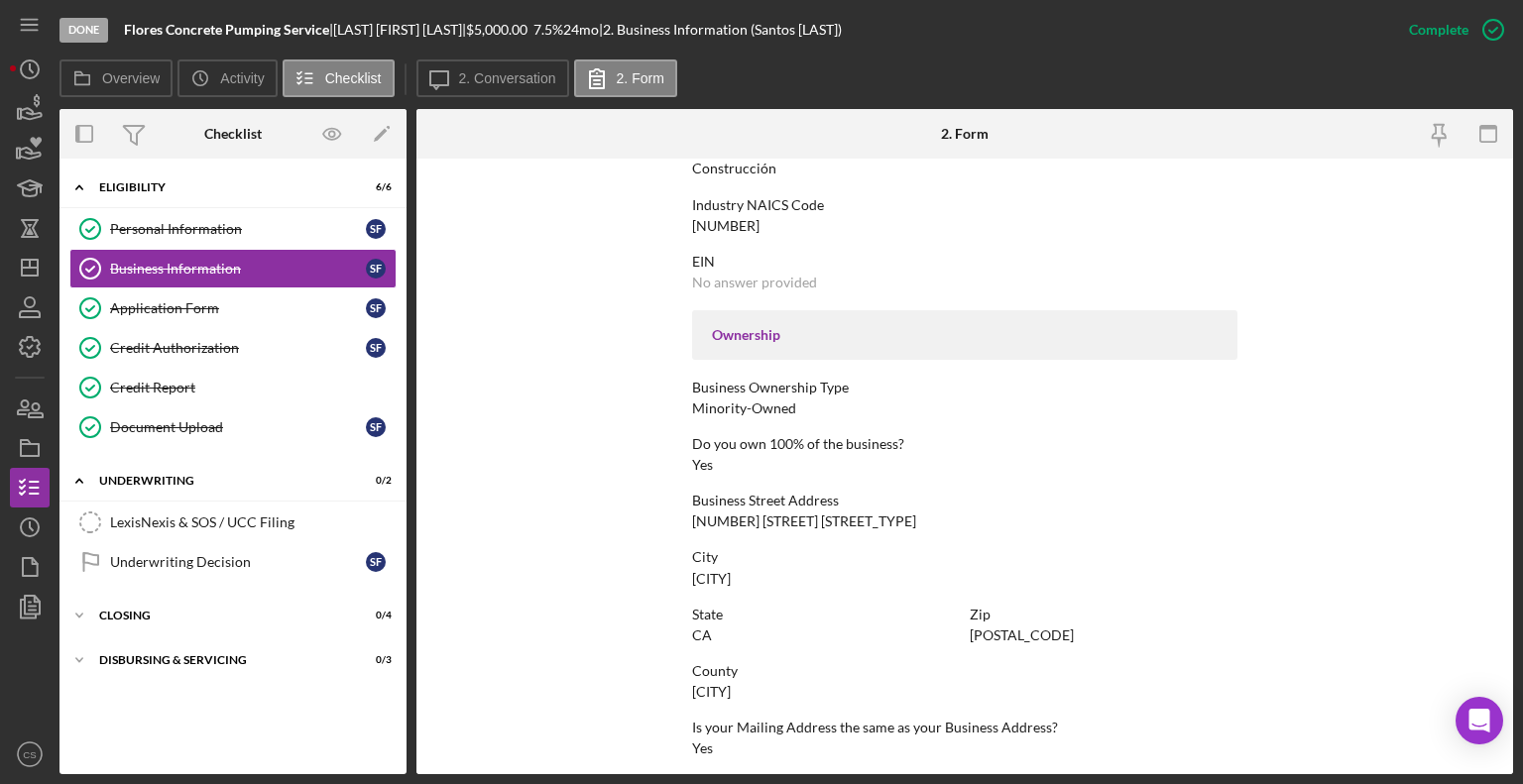scroll, scrollTop: 879, scrollLeft: 0, axis: vertical 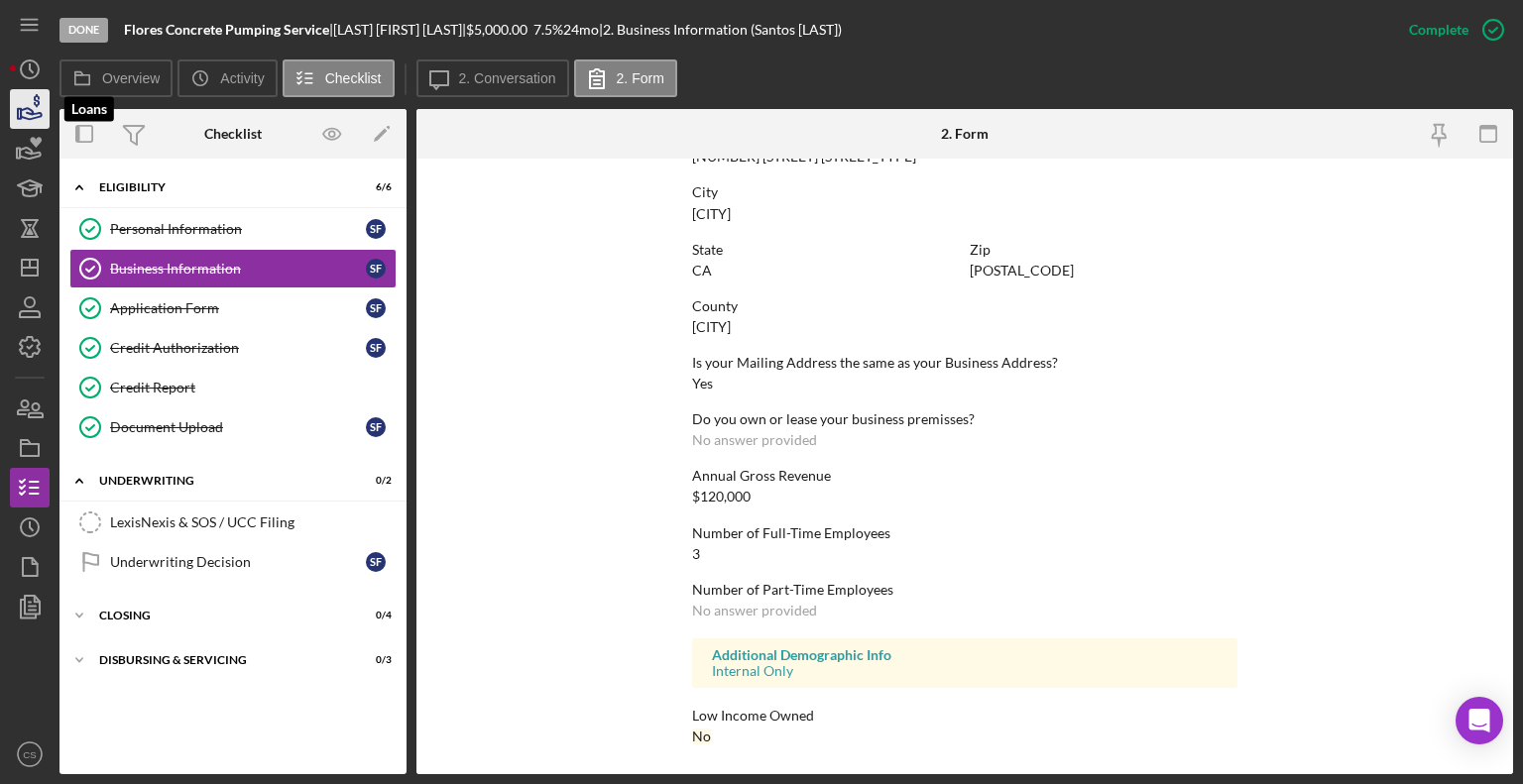 click 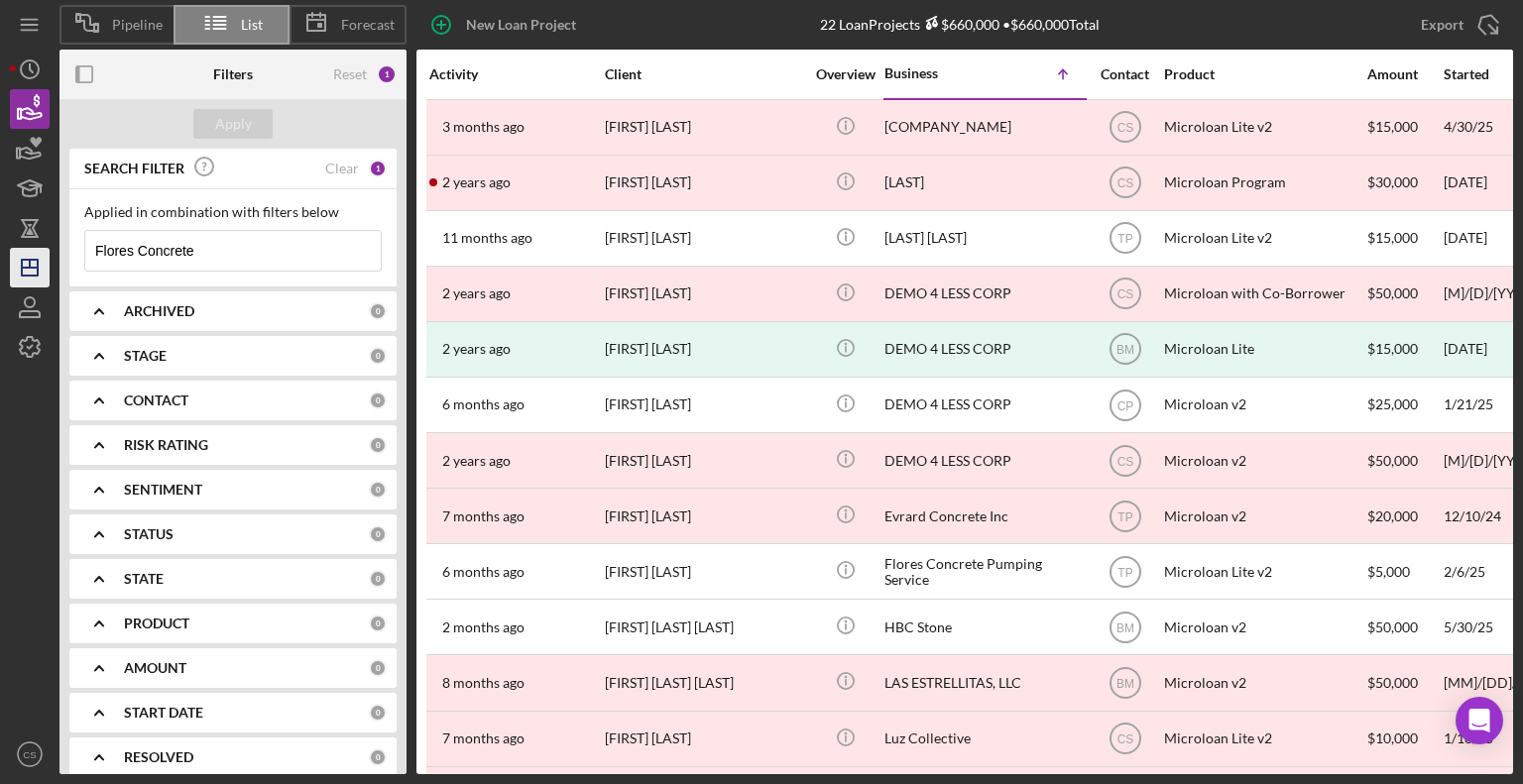 drag, startPoint x: 234, startPoint y: 237, endPoint x: 28, endPoint y: 253, distance: 206.62042 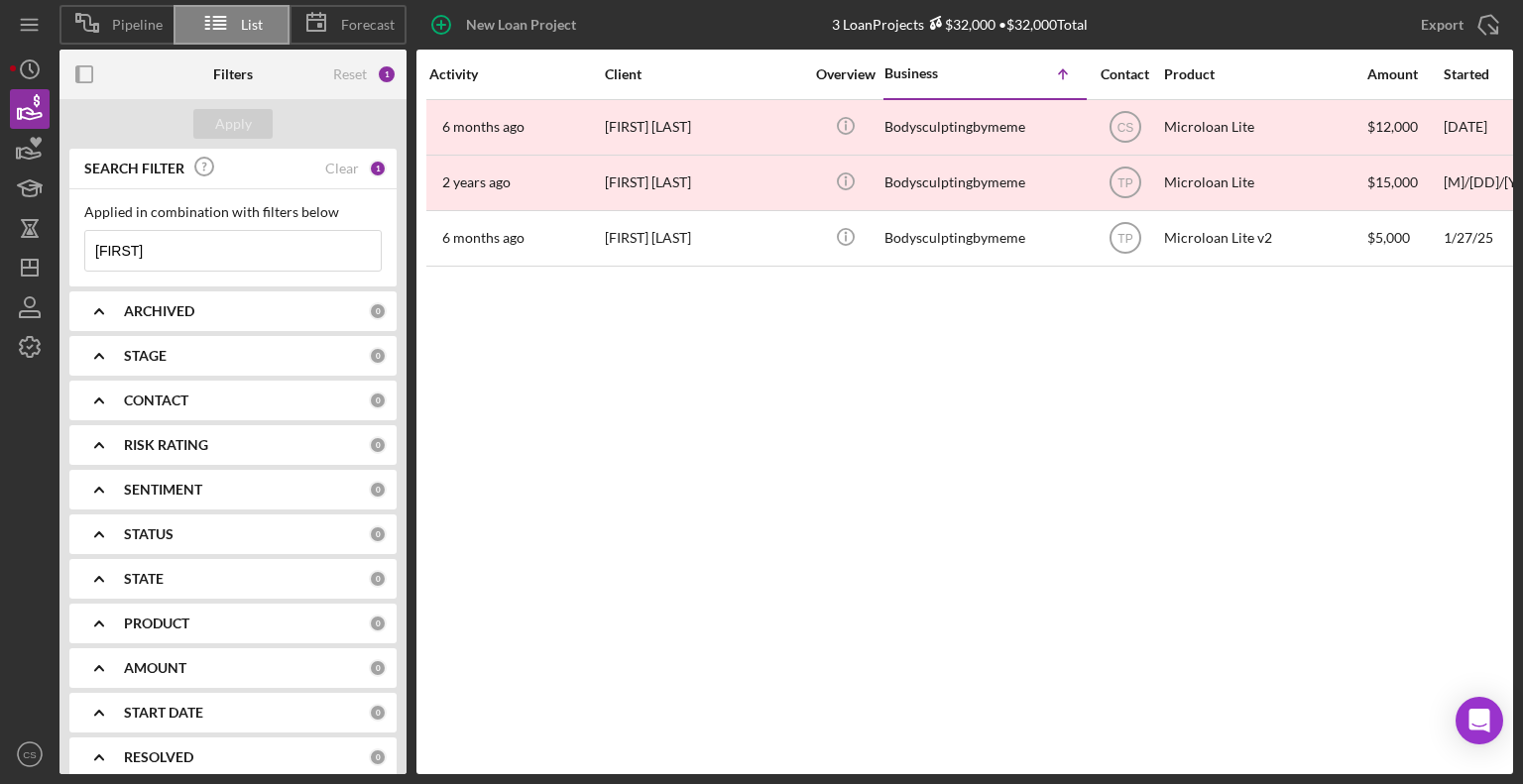 type on "[FIRST]" 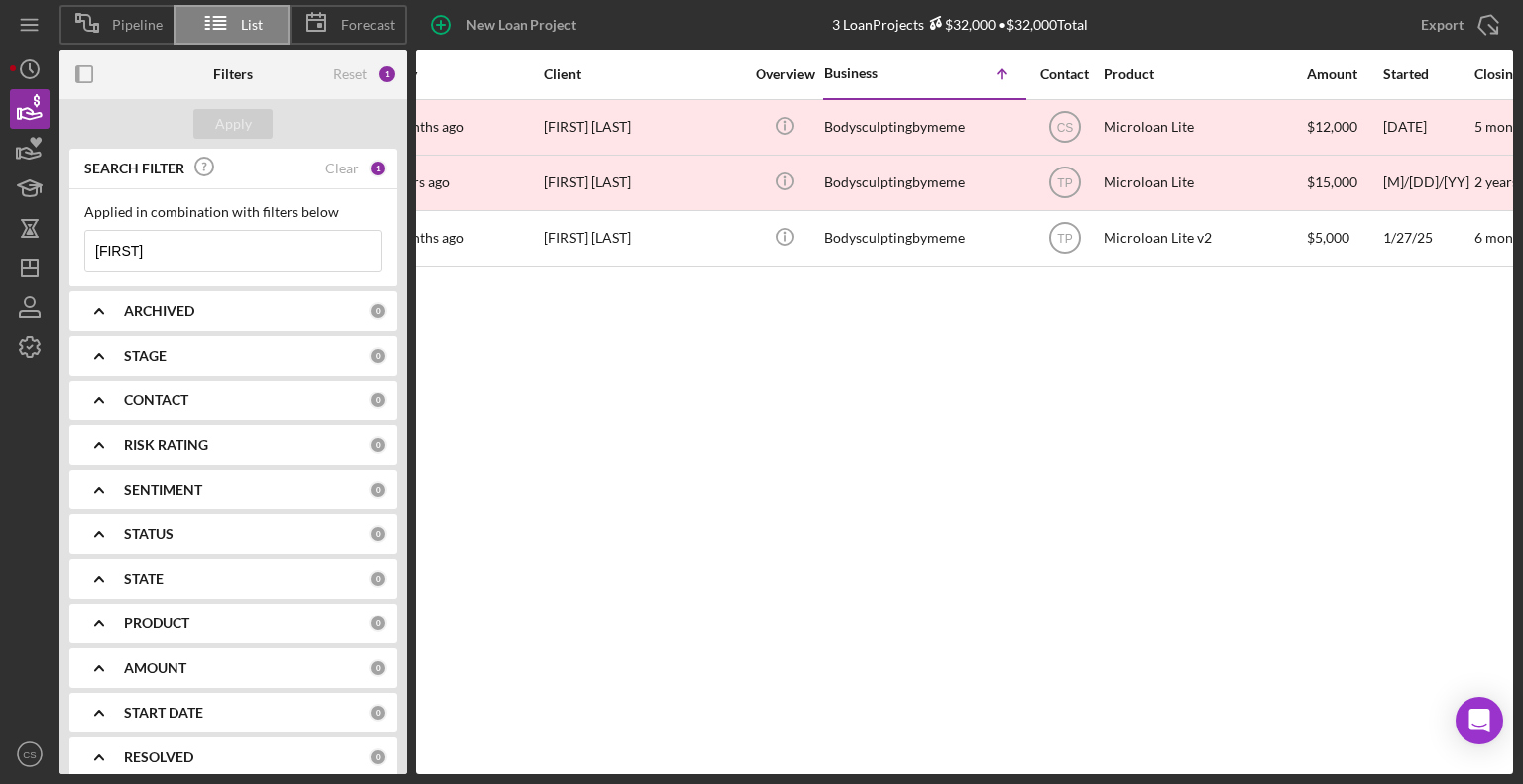 scroll, scrollTop: 0, scrollLeft: 0, axis: both 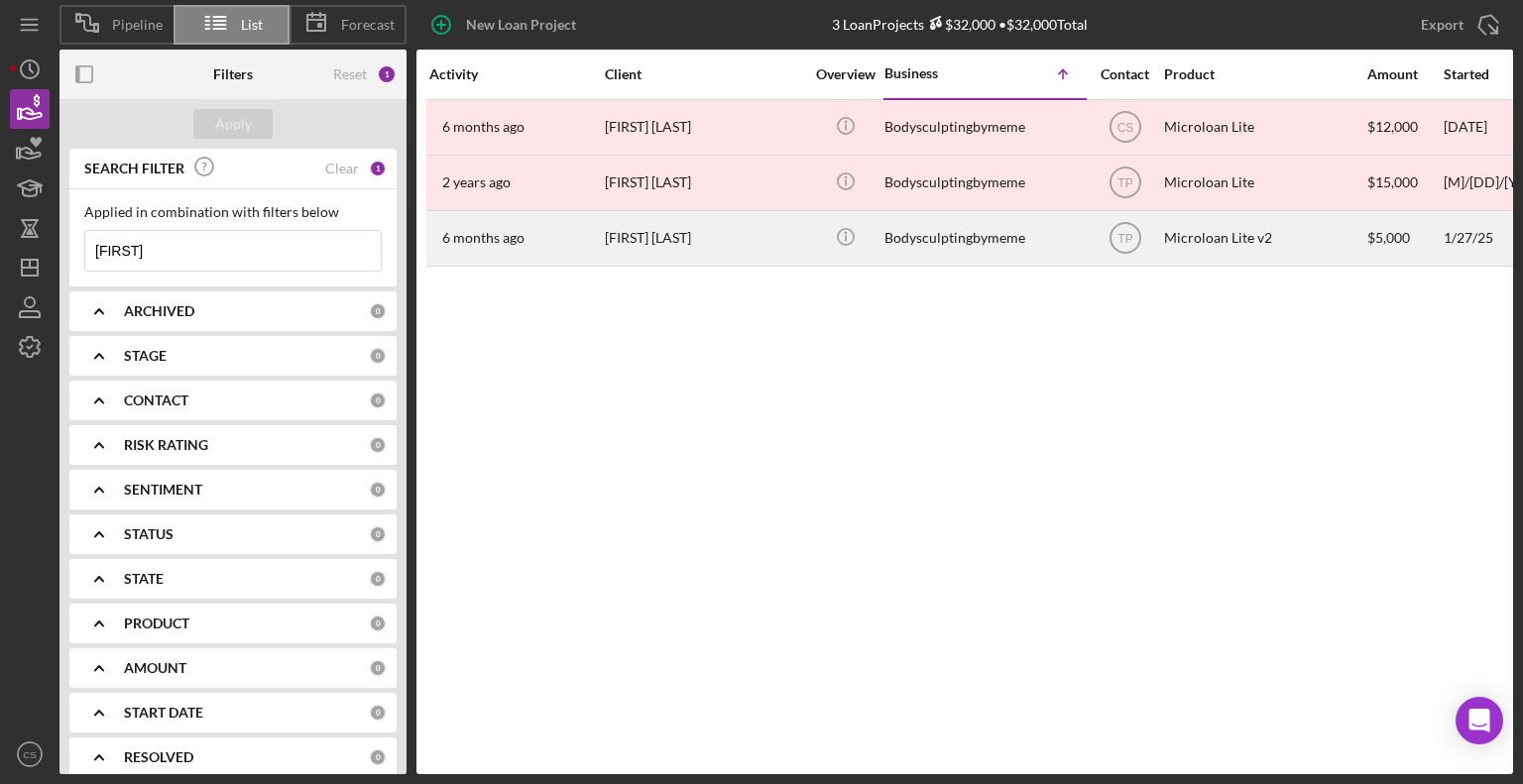 click on "[FIRST] [LAST]" at bounding box center [704, 238] 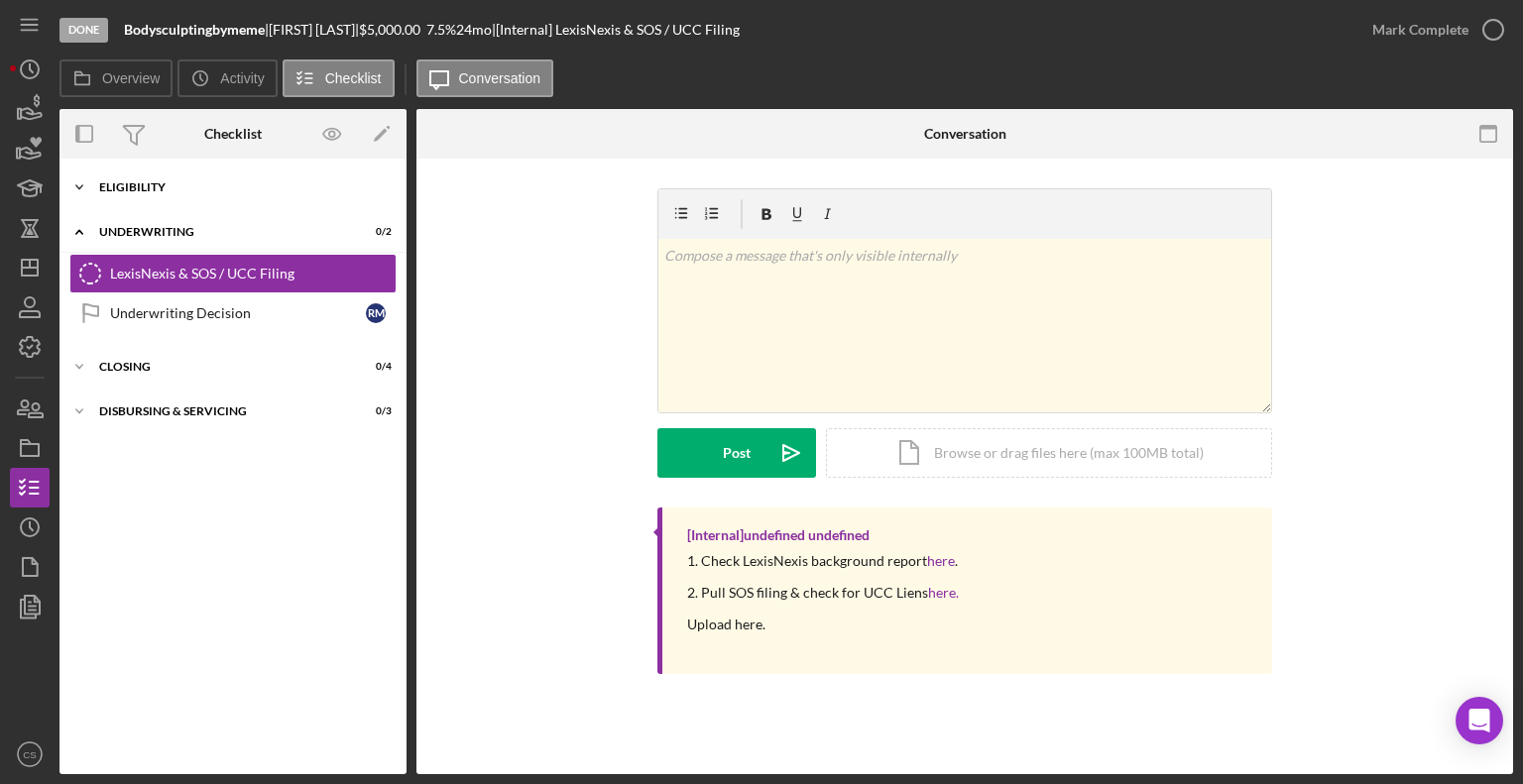 click on "Eligibility" at bounding box center (240, 187) 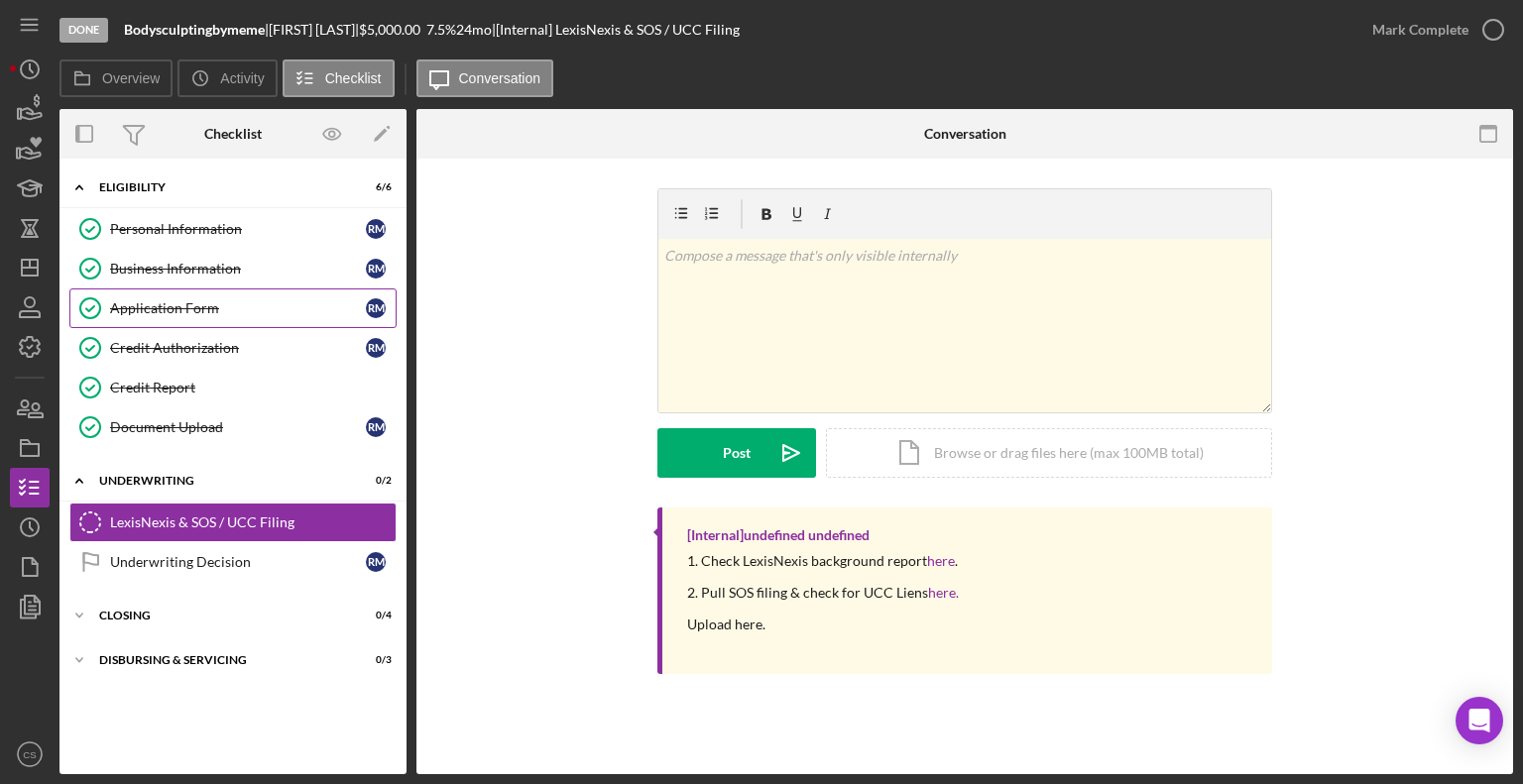 click on "Application Form" at bounding box center (238, 308) 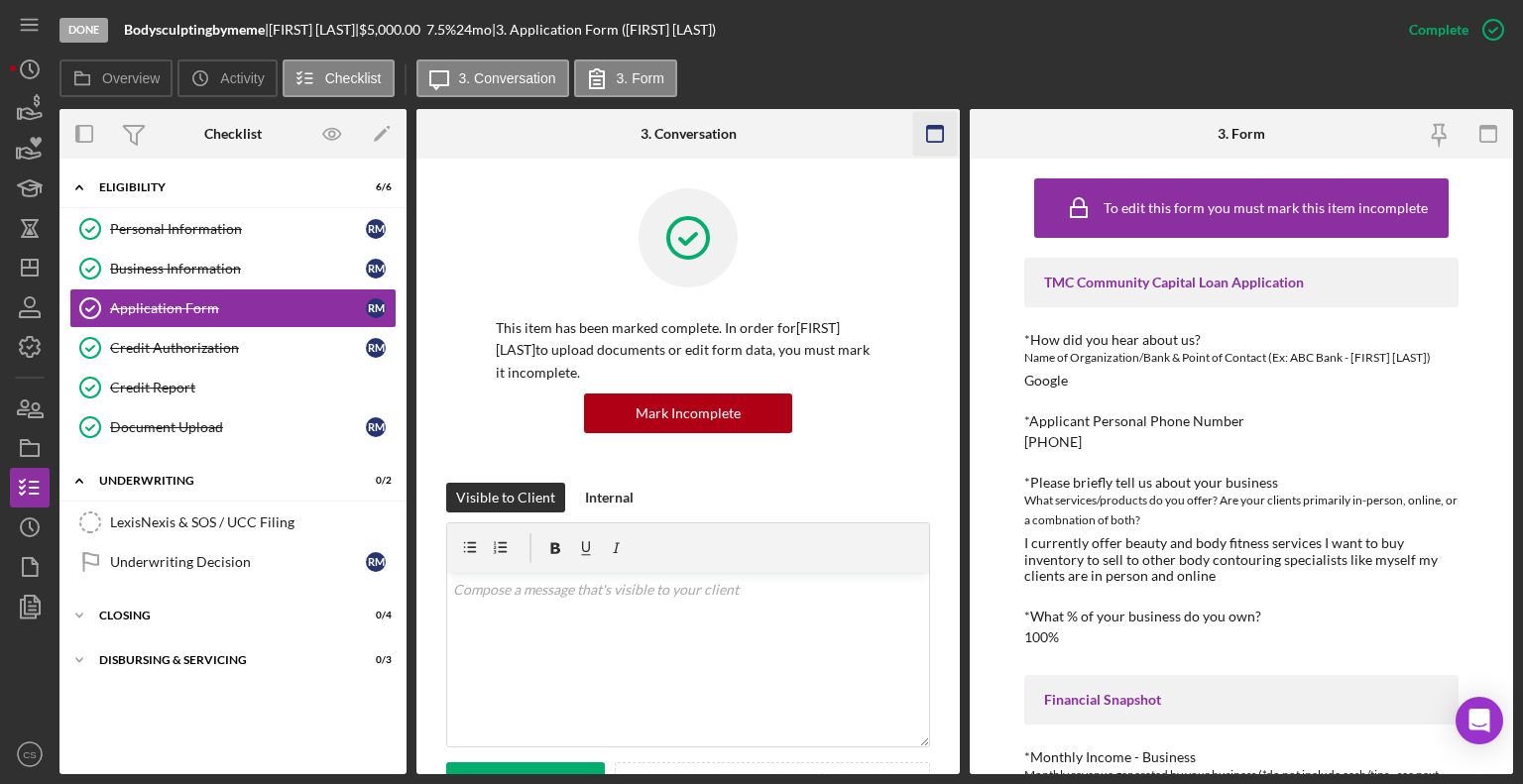 click 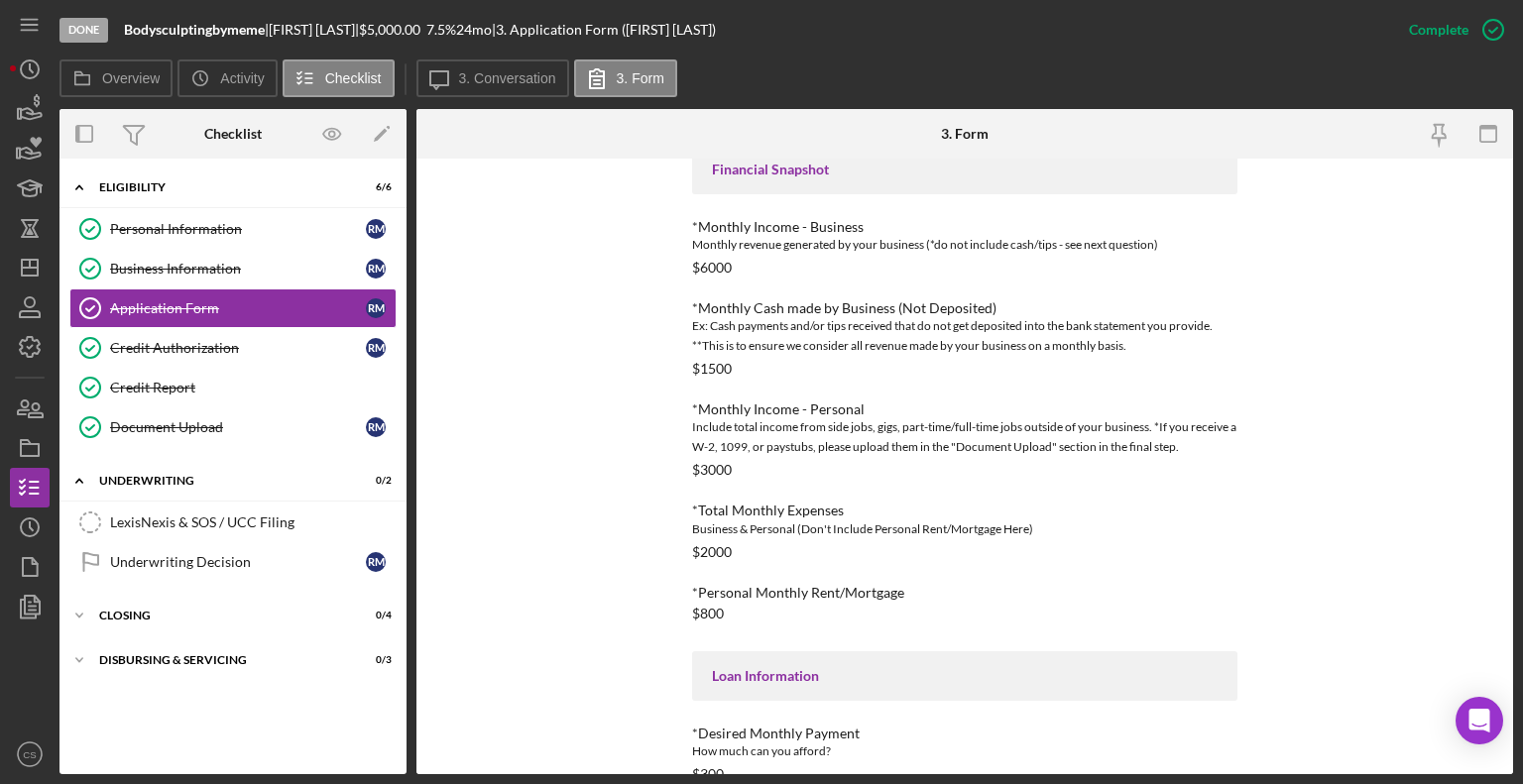 scroll, scrollTop: 632, scrollLeft: 0, axis: vertical 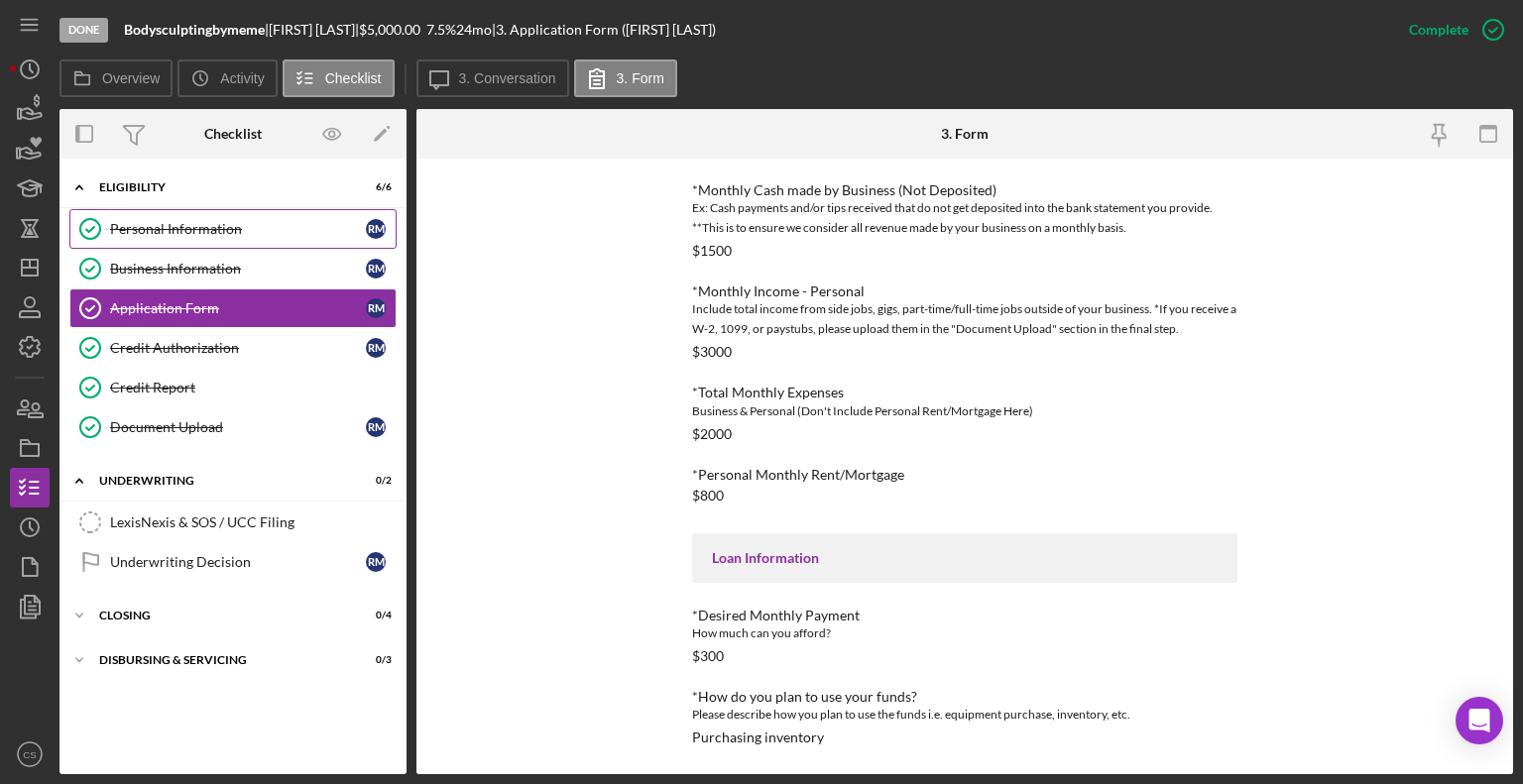 click on "Personal Information" at bounding box center [238, 229] 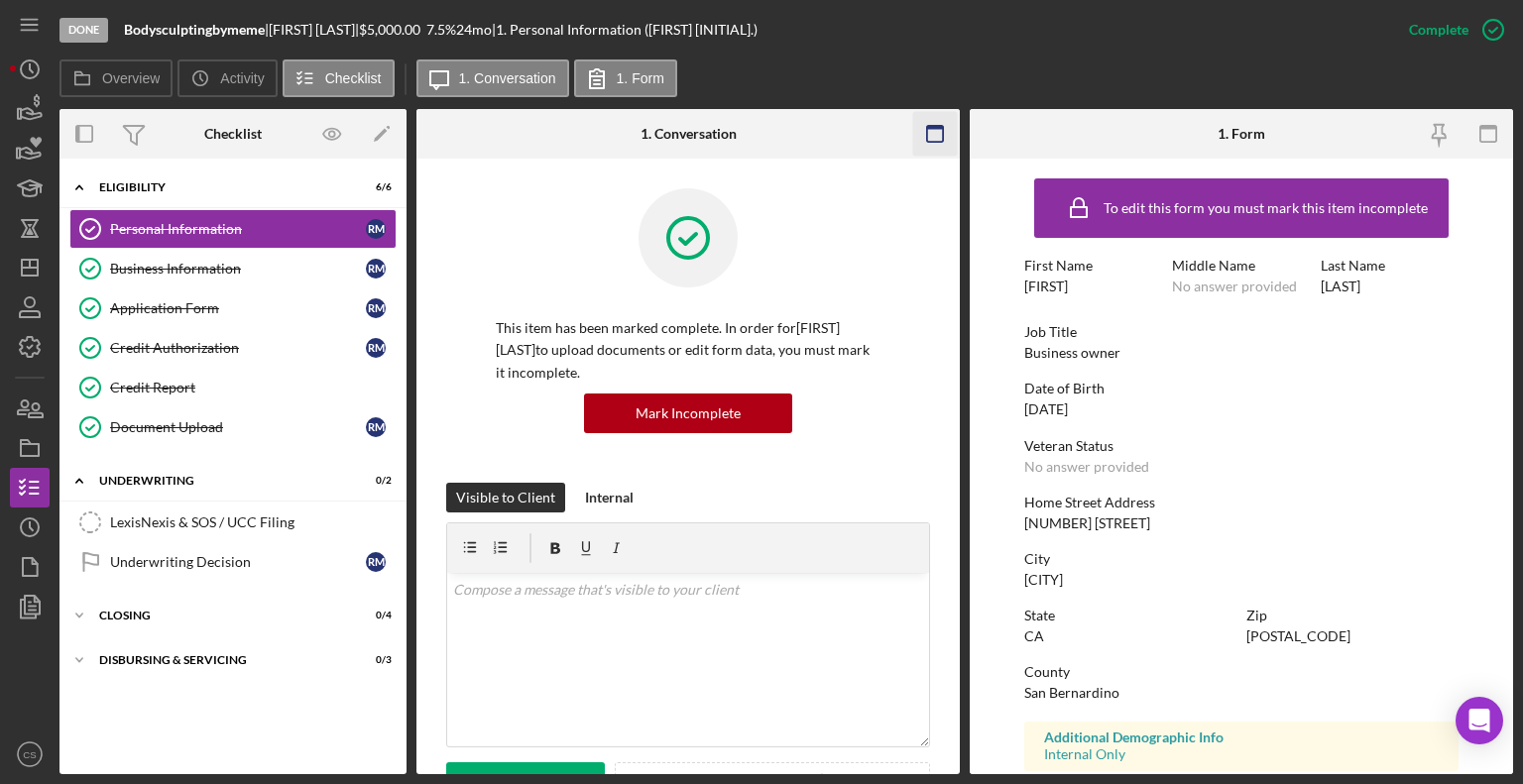 click 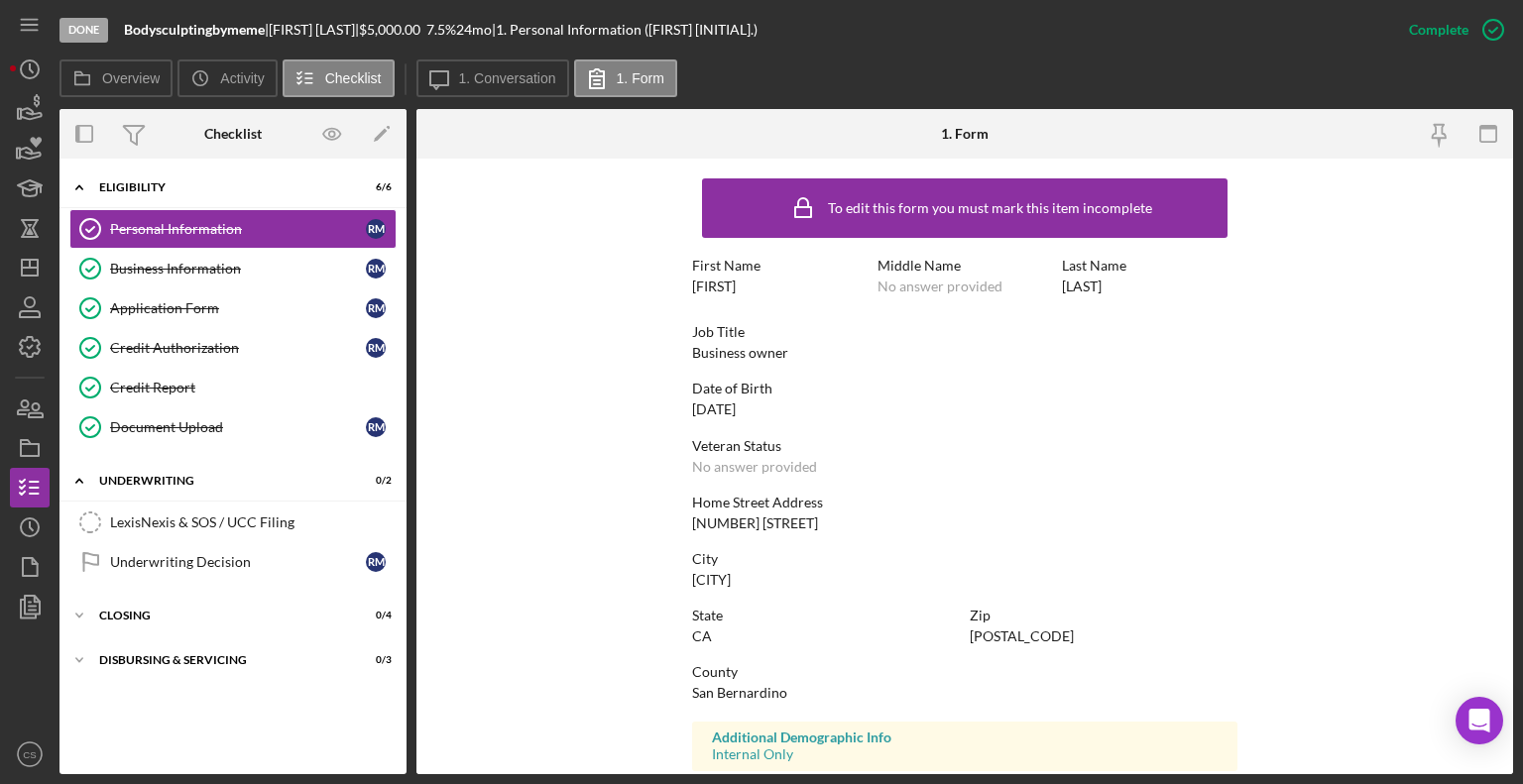 scroll, scrollTop: 309, scrollLeft: 0, axis: vertical 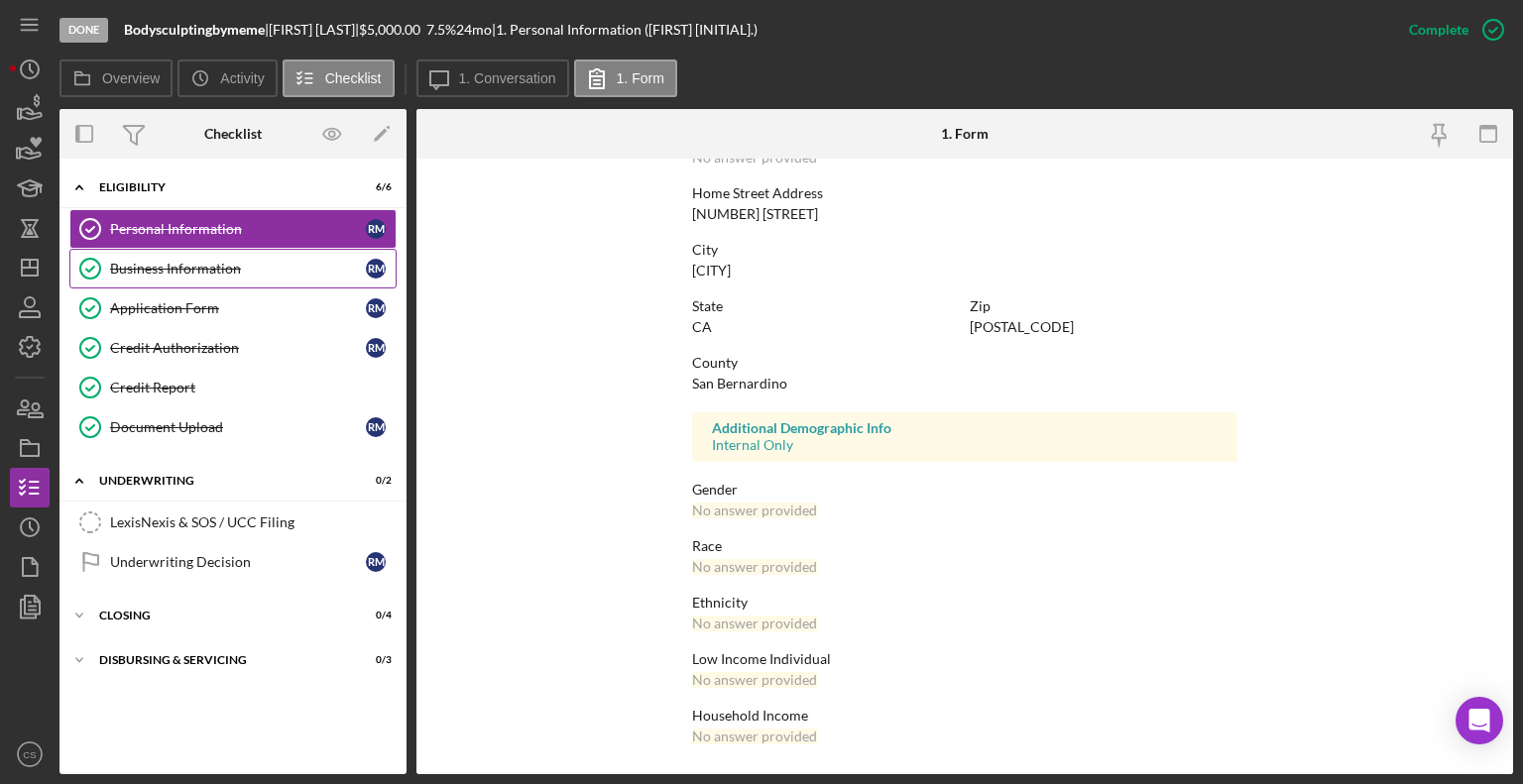 click on "Business Information" at bounding box center [238, 269] 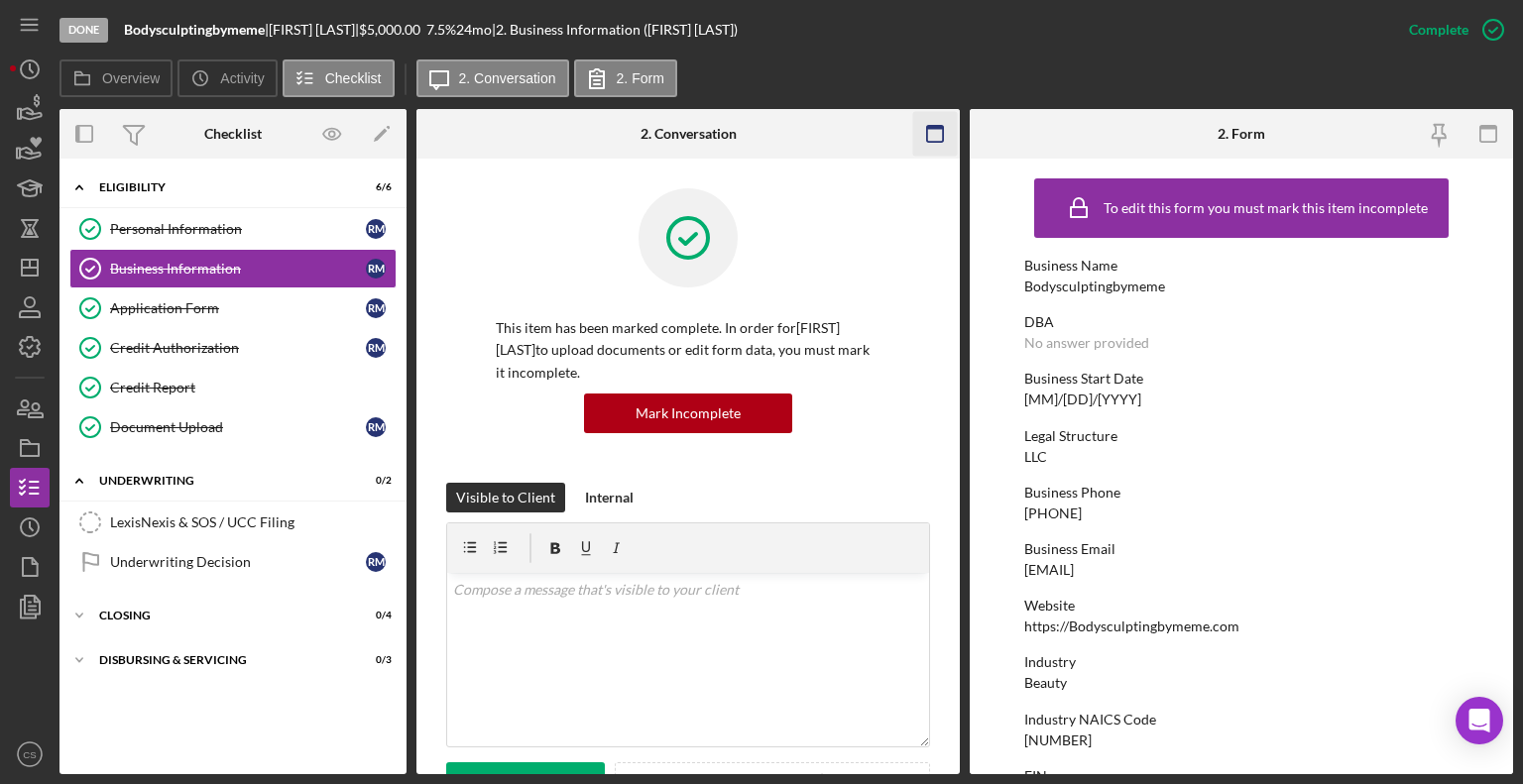 click 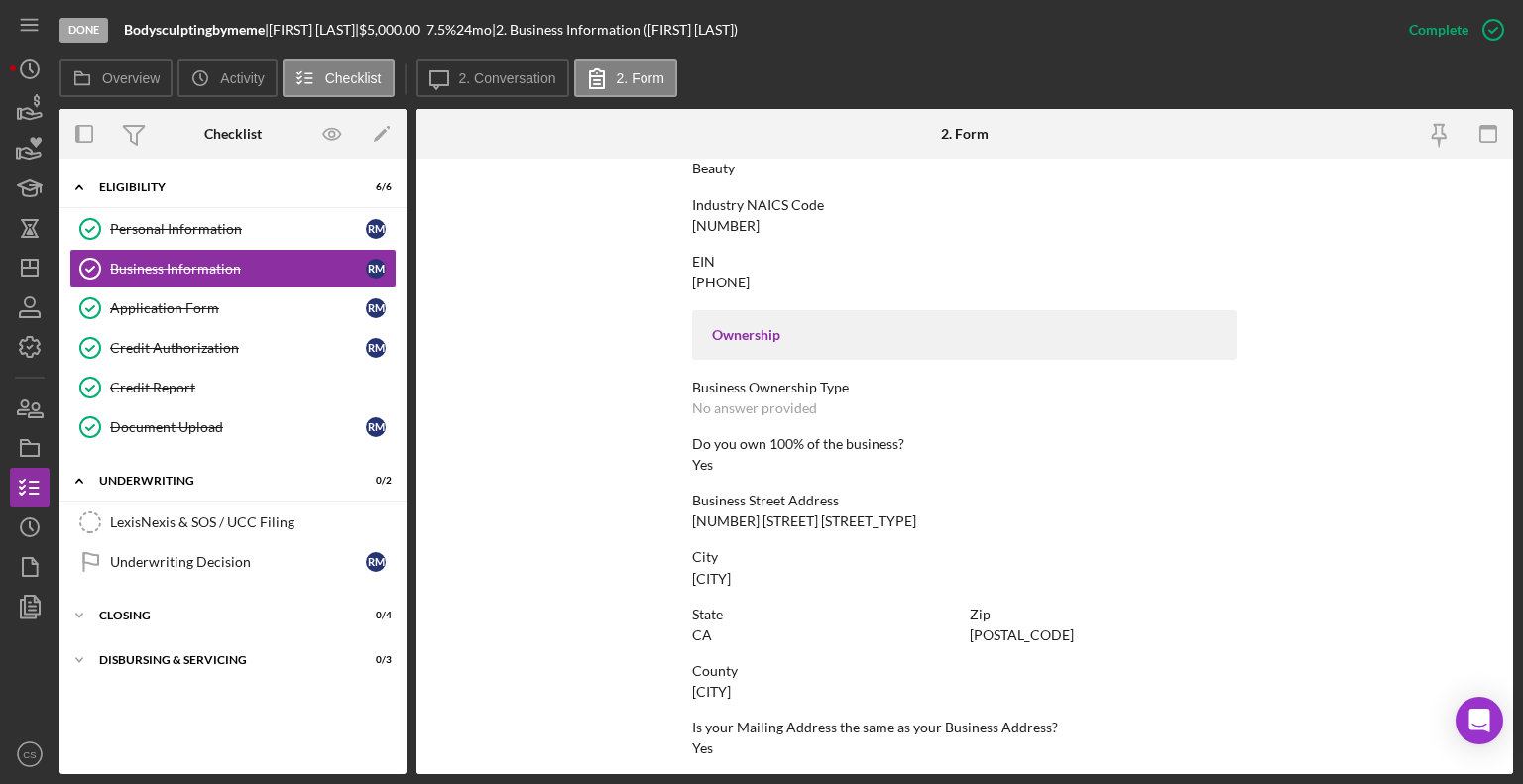 scroll, scrollTop: 879, scrollLeft: 0, axis: vertical 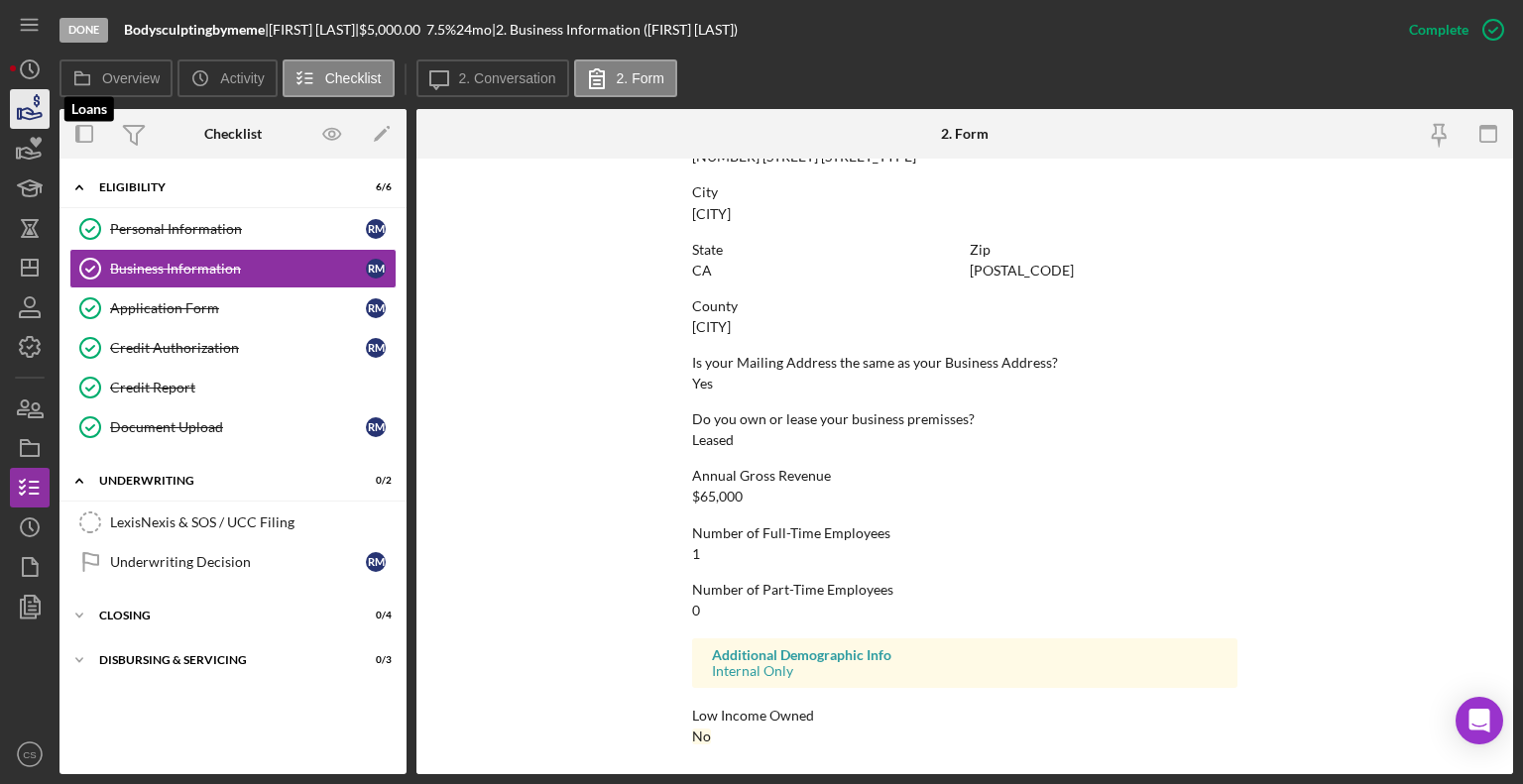 click 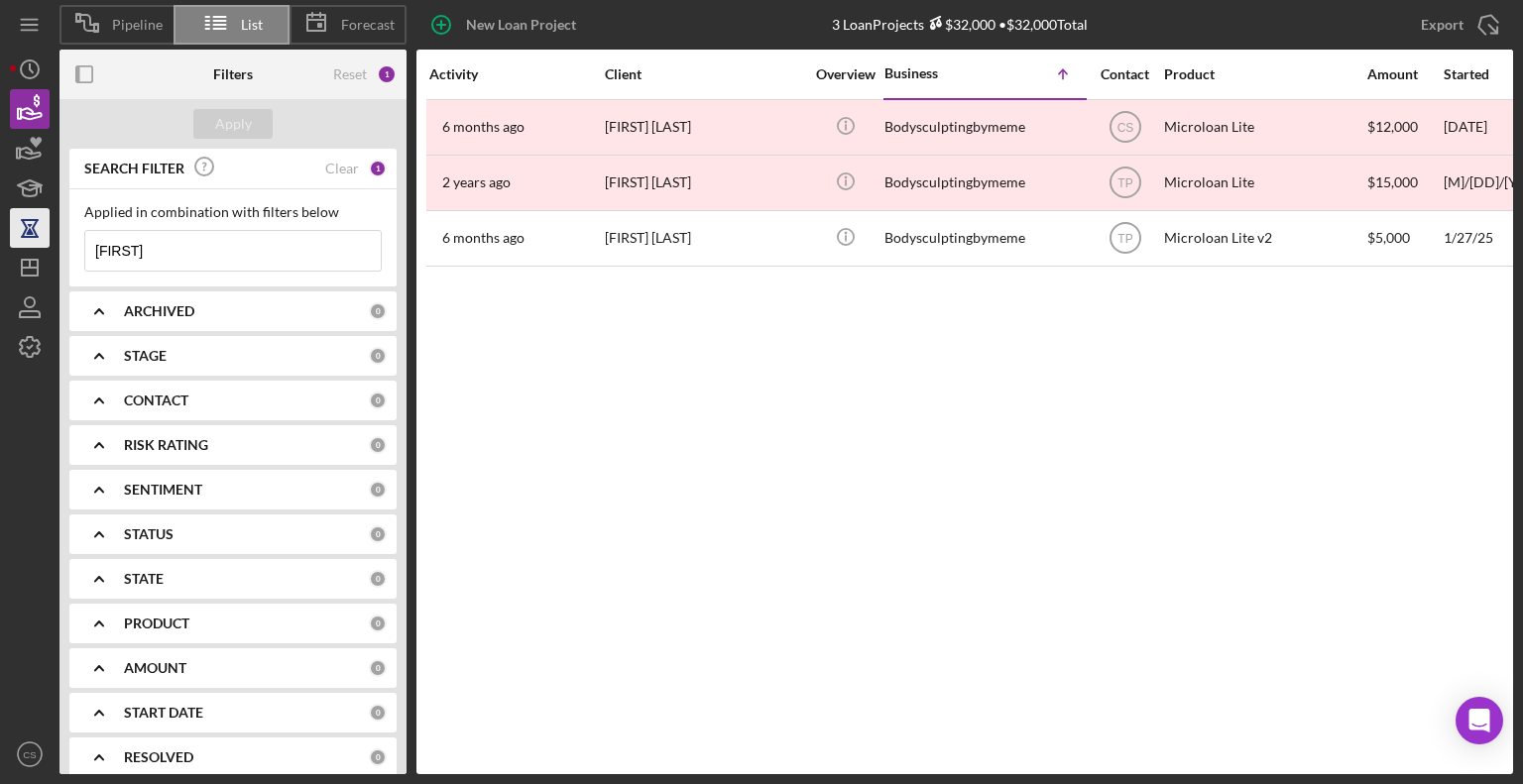 drag, startPoint x: 221, startPoint y: 249, endPoint x: 20, endPoint y: 244, distance: 201.06218 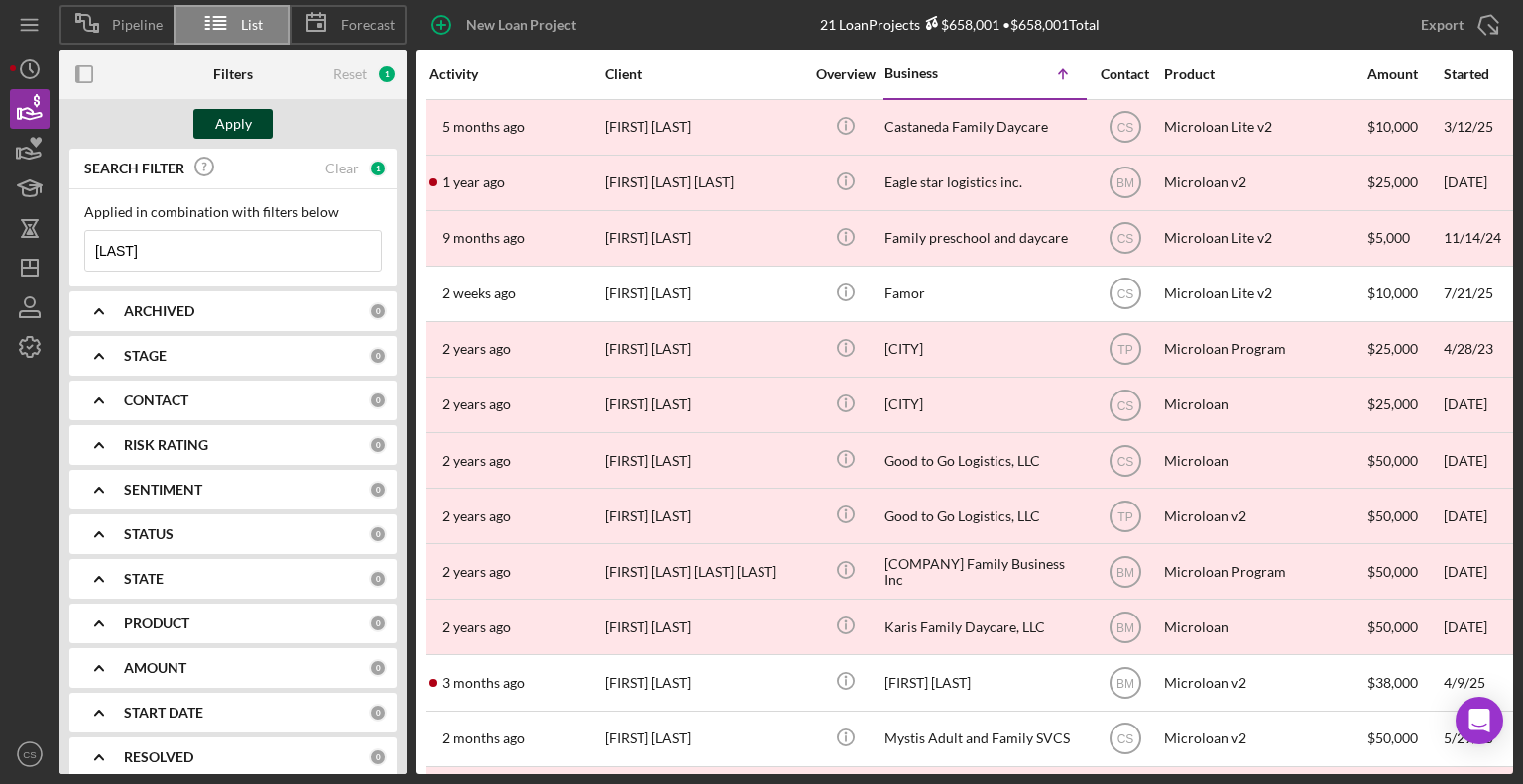 type on "[LAST]" 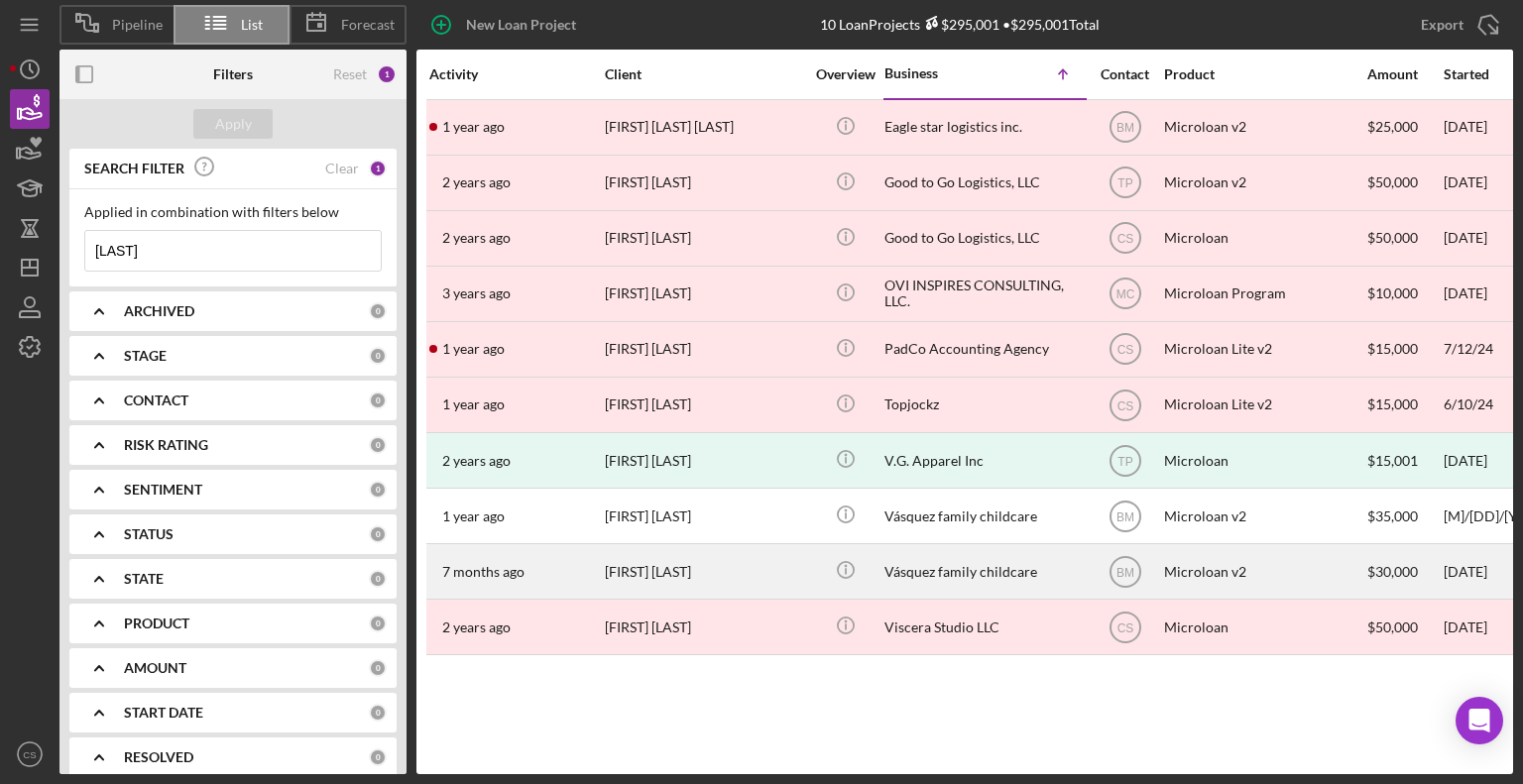 click on "Vásquez family childcare" at bounding box center (984, 571) 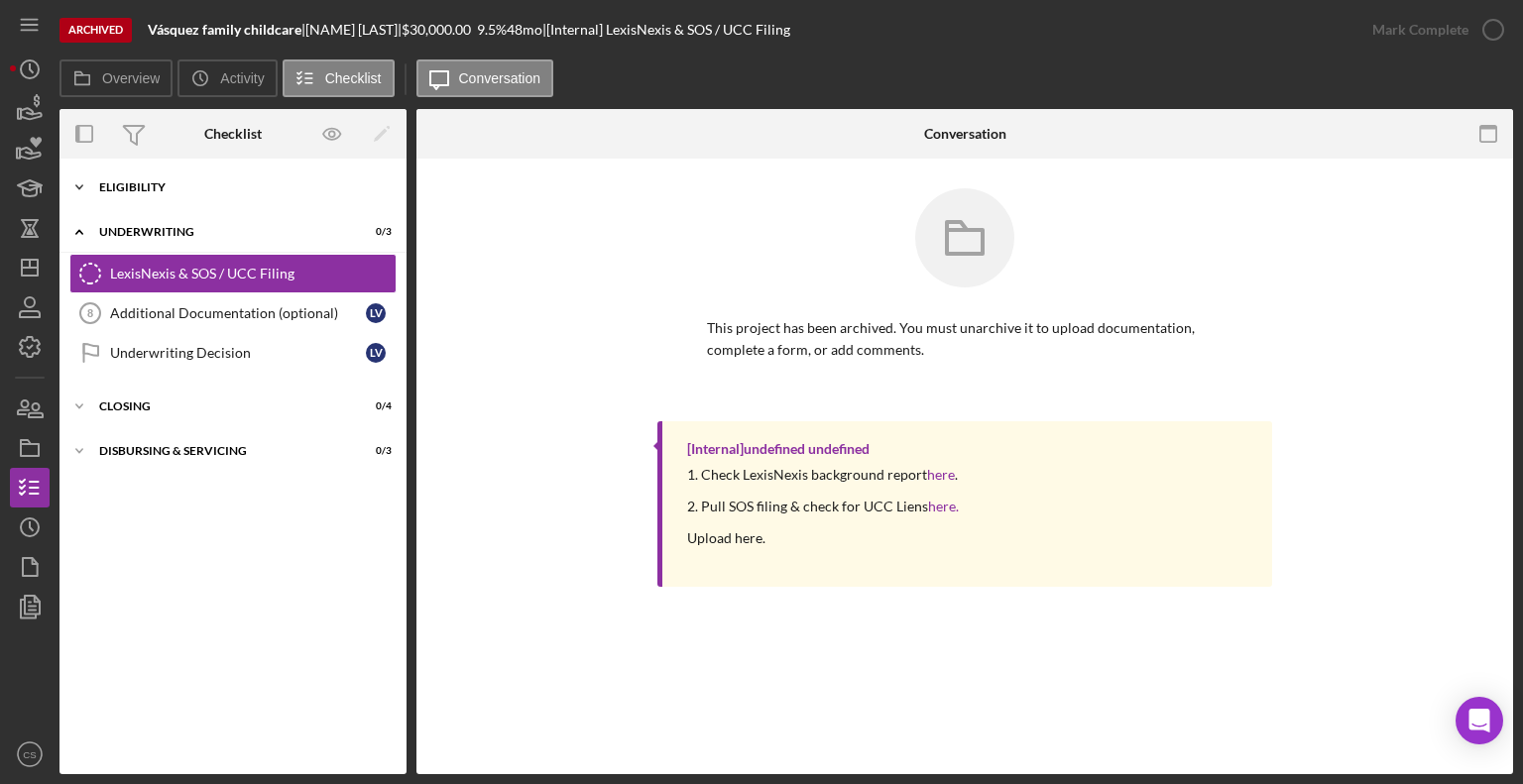 click on "Eligibility" at bounding box center [240, 187] 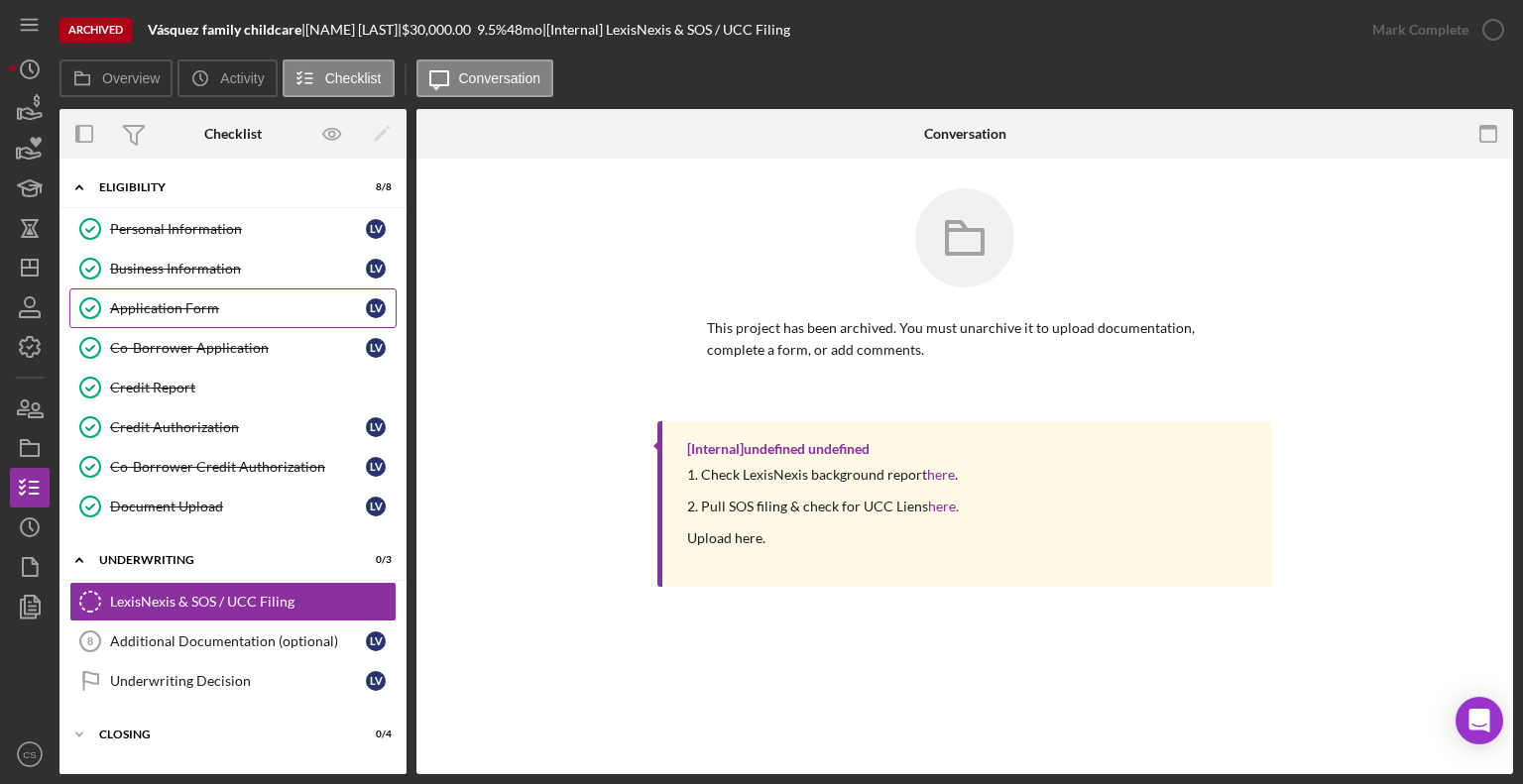 click on "Application Form" at bounding box center (238, 308) 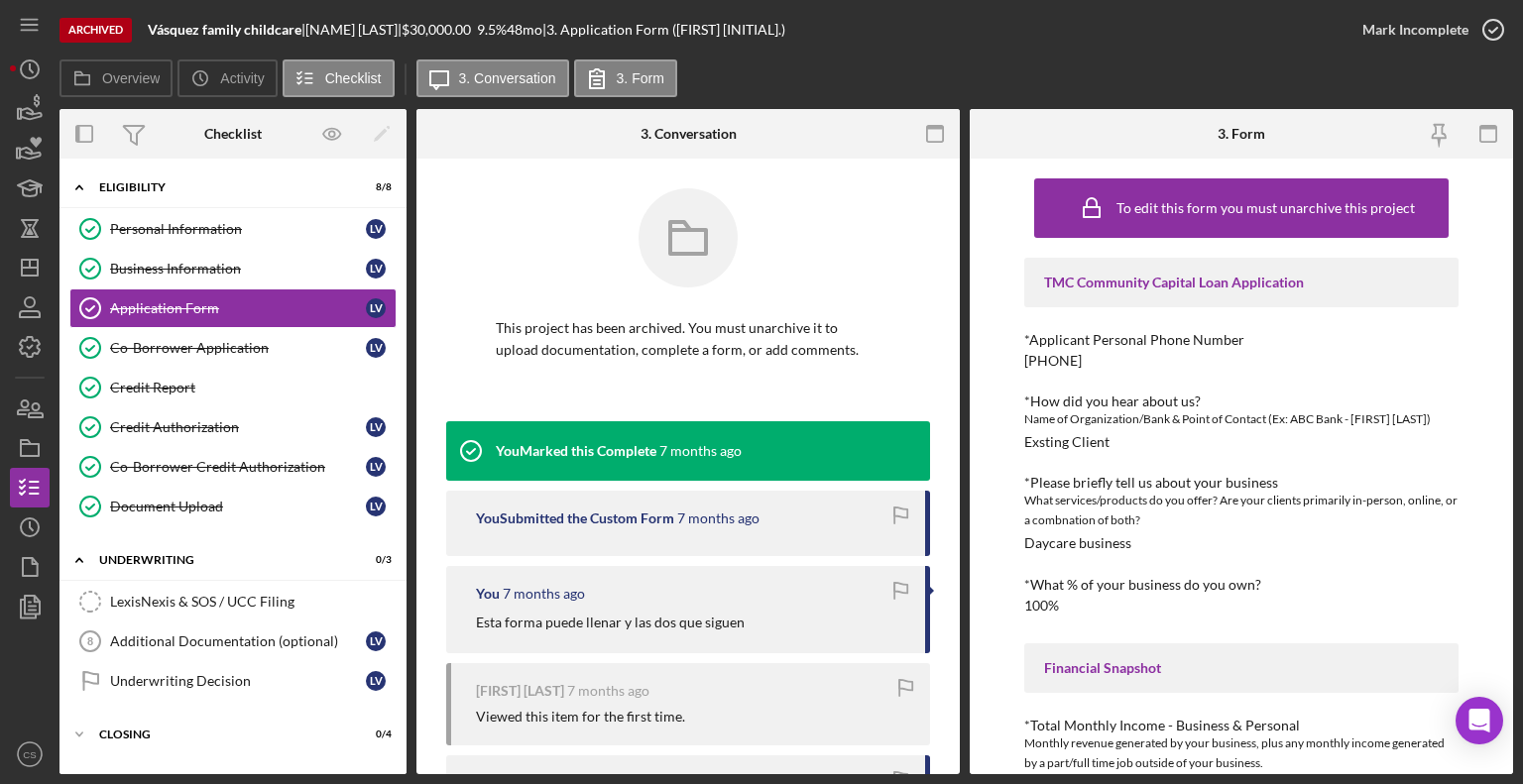 click 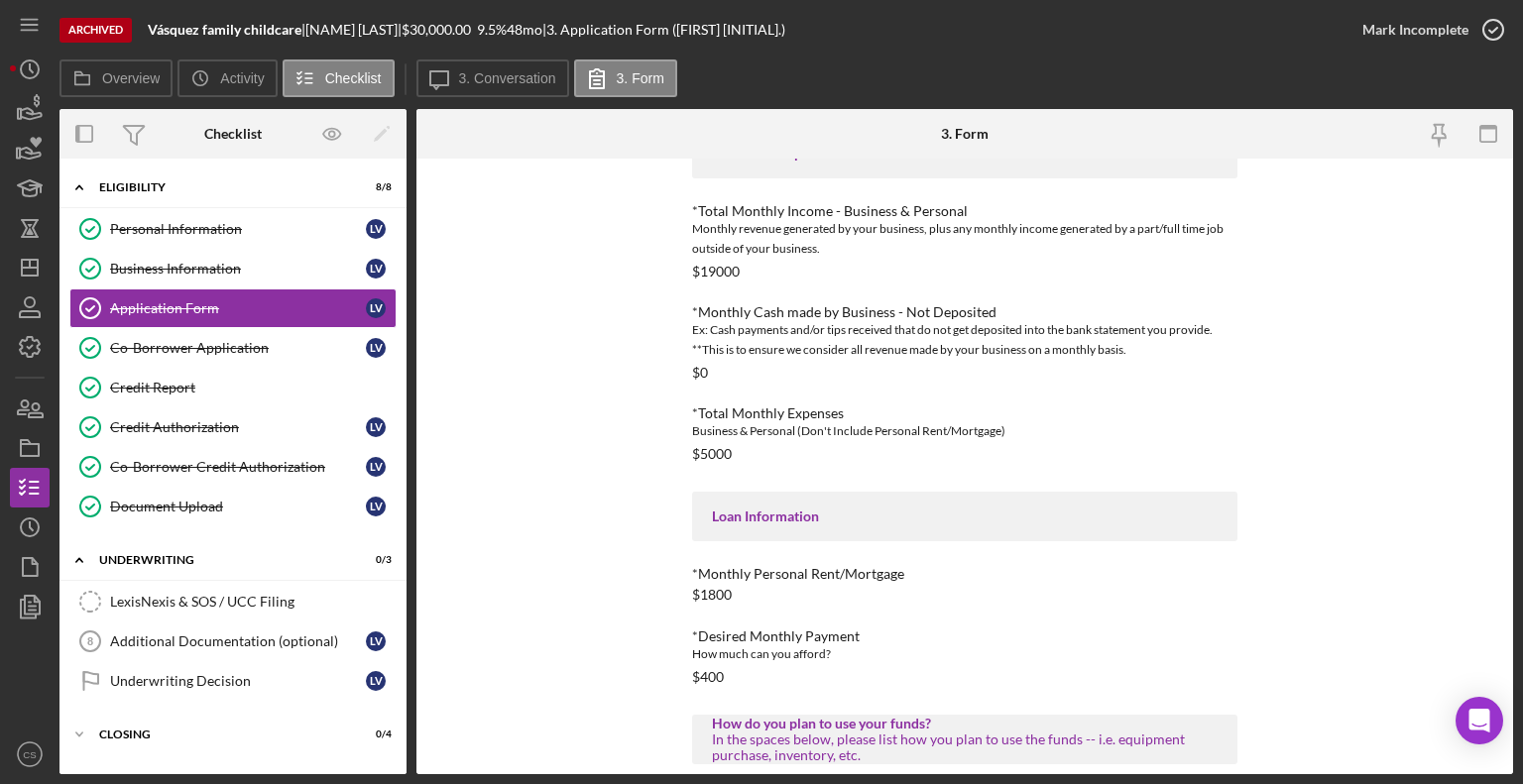 scroll, scrollTop: 777, scrollLeft: 0, axis: vertical 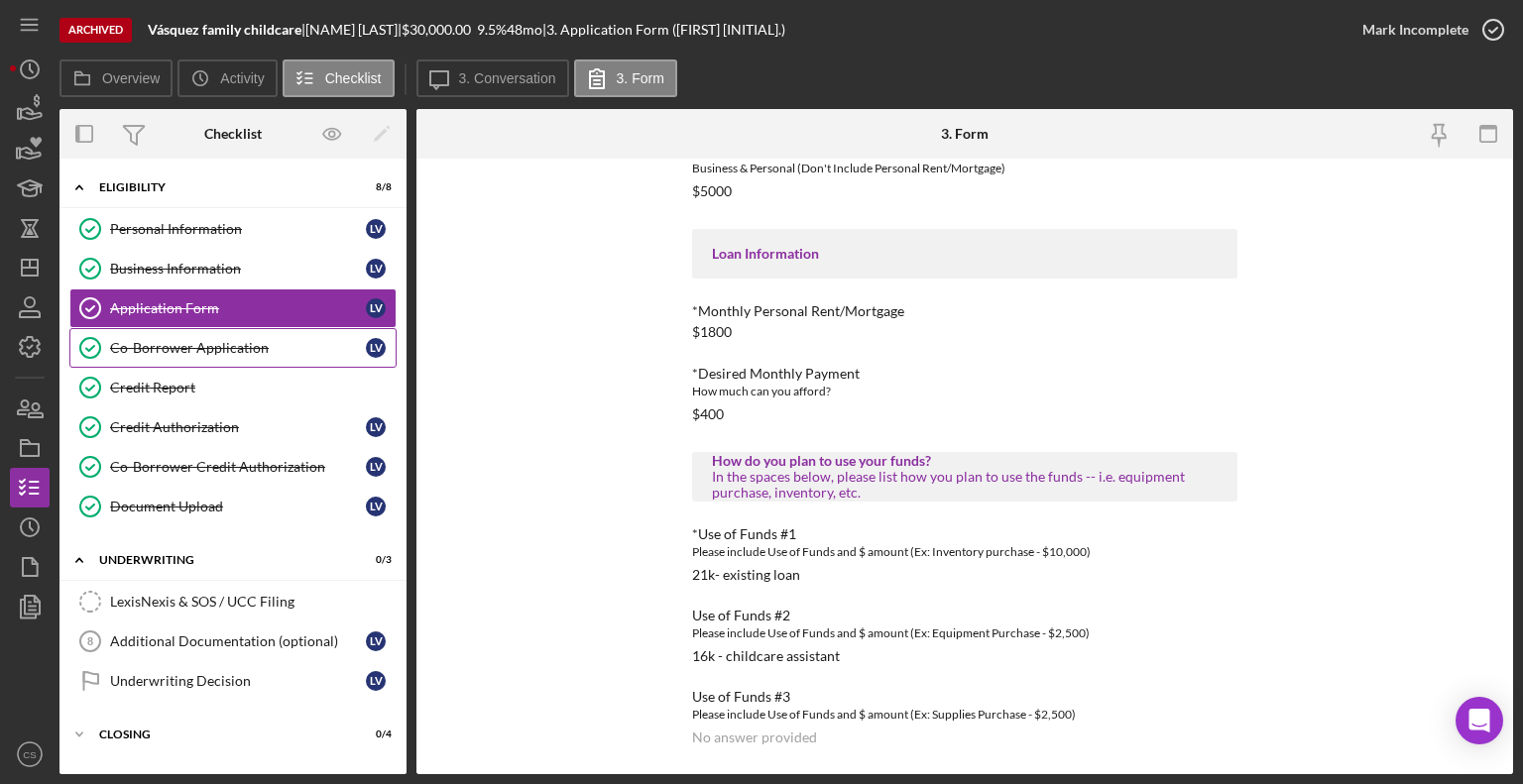 click on "Co-Borrower Application" at bounding box center [238, 348] 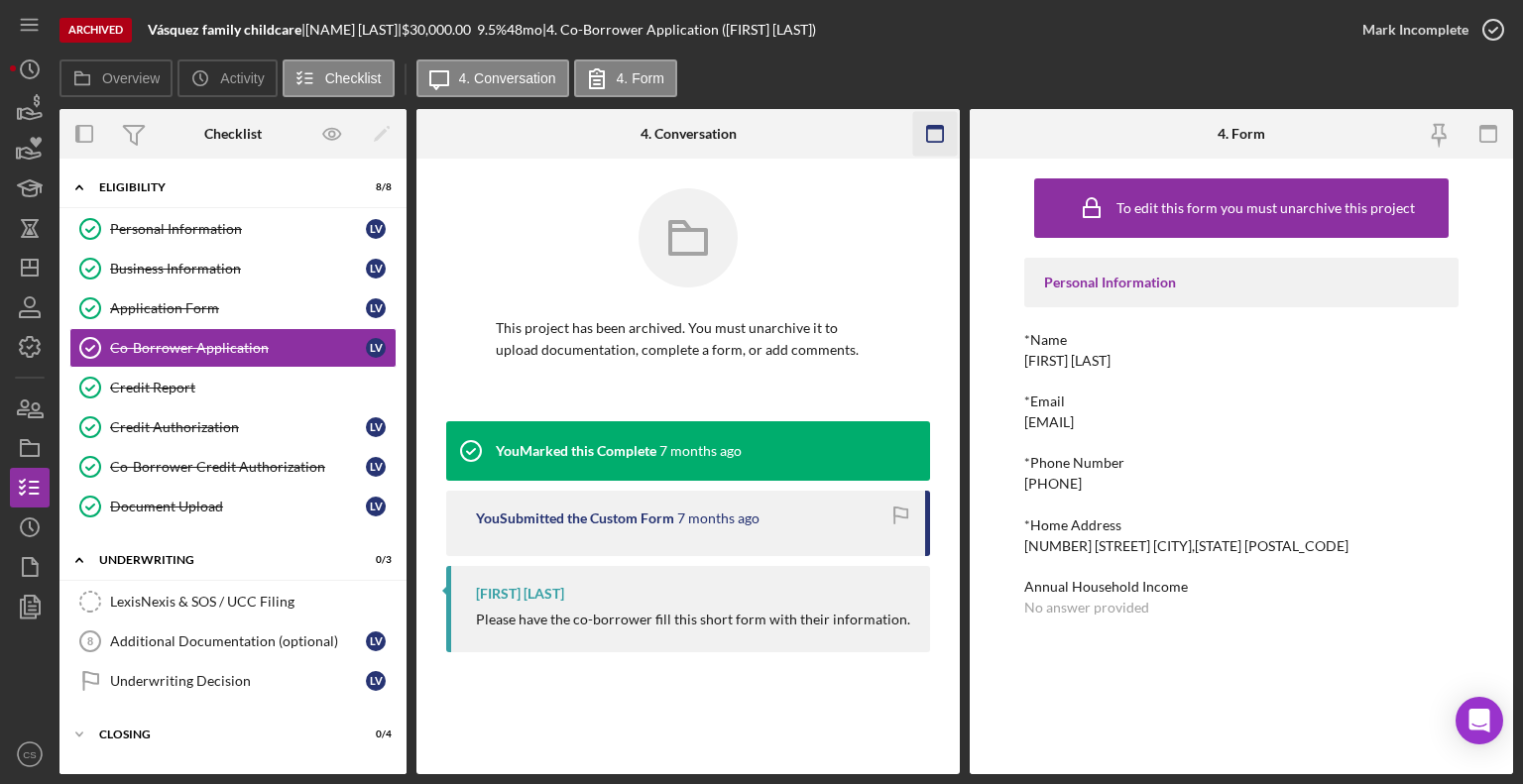 click 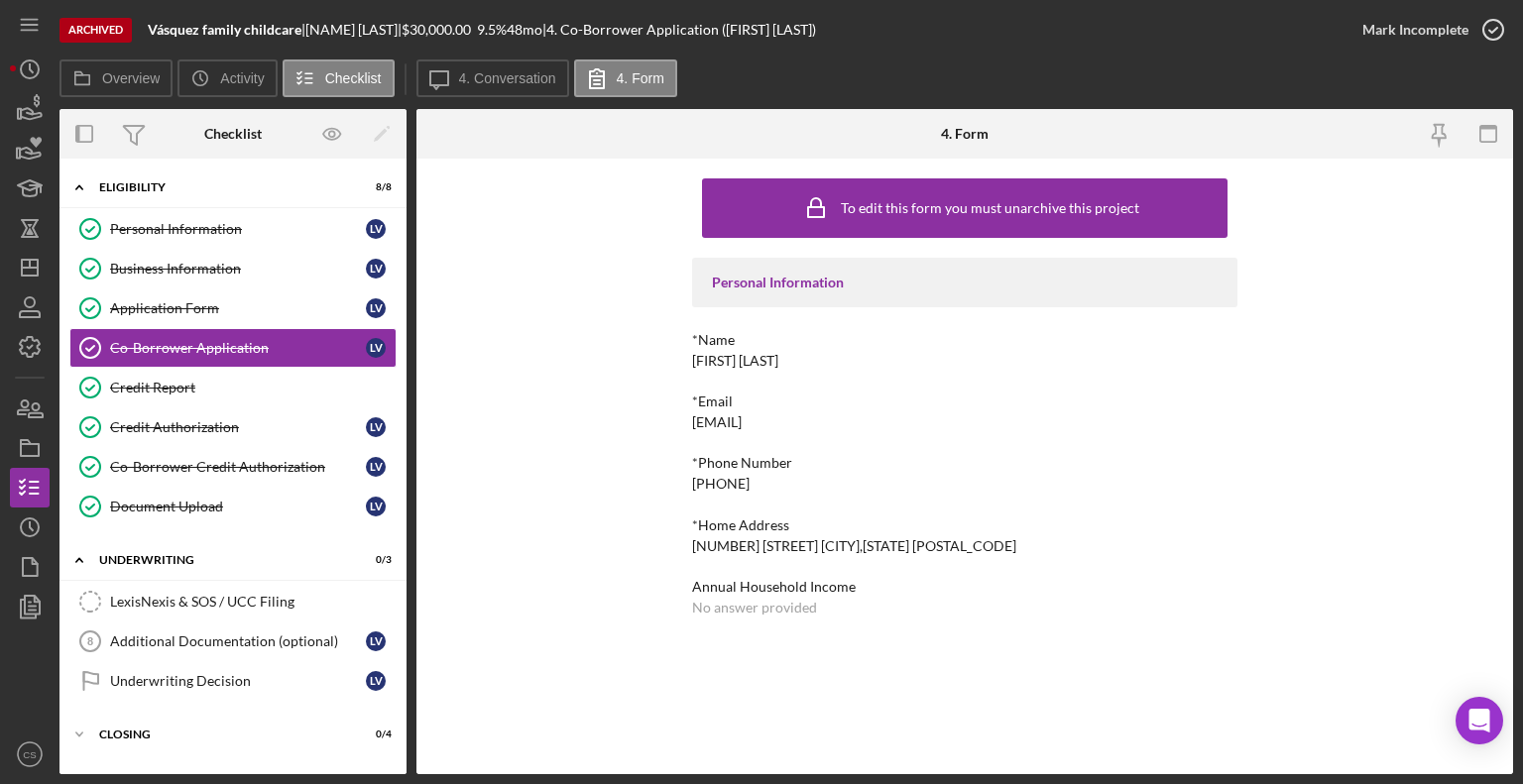scroll, scrollTop: 30, scrollLeft: 0, axis: vertical 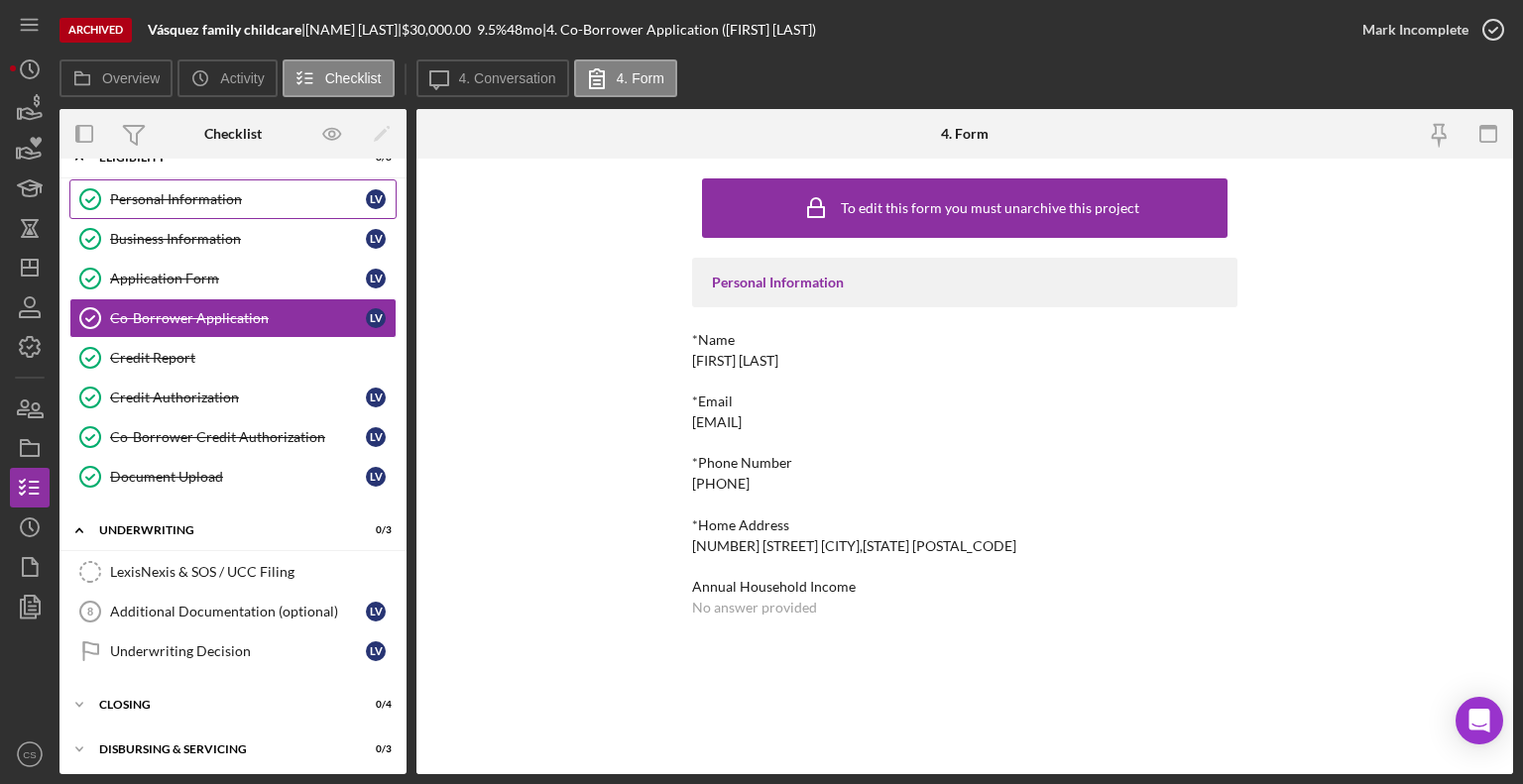 click on "Personal Information" at bounding box center [238, 199] 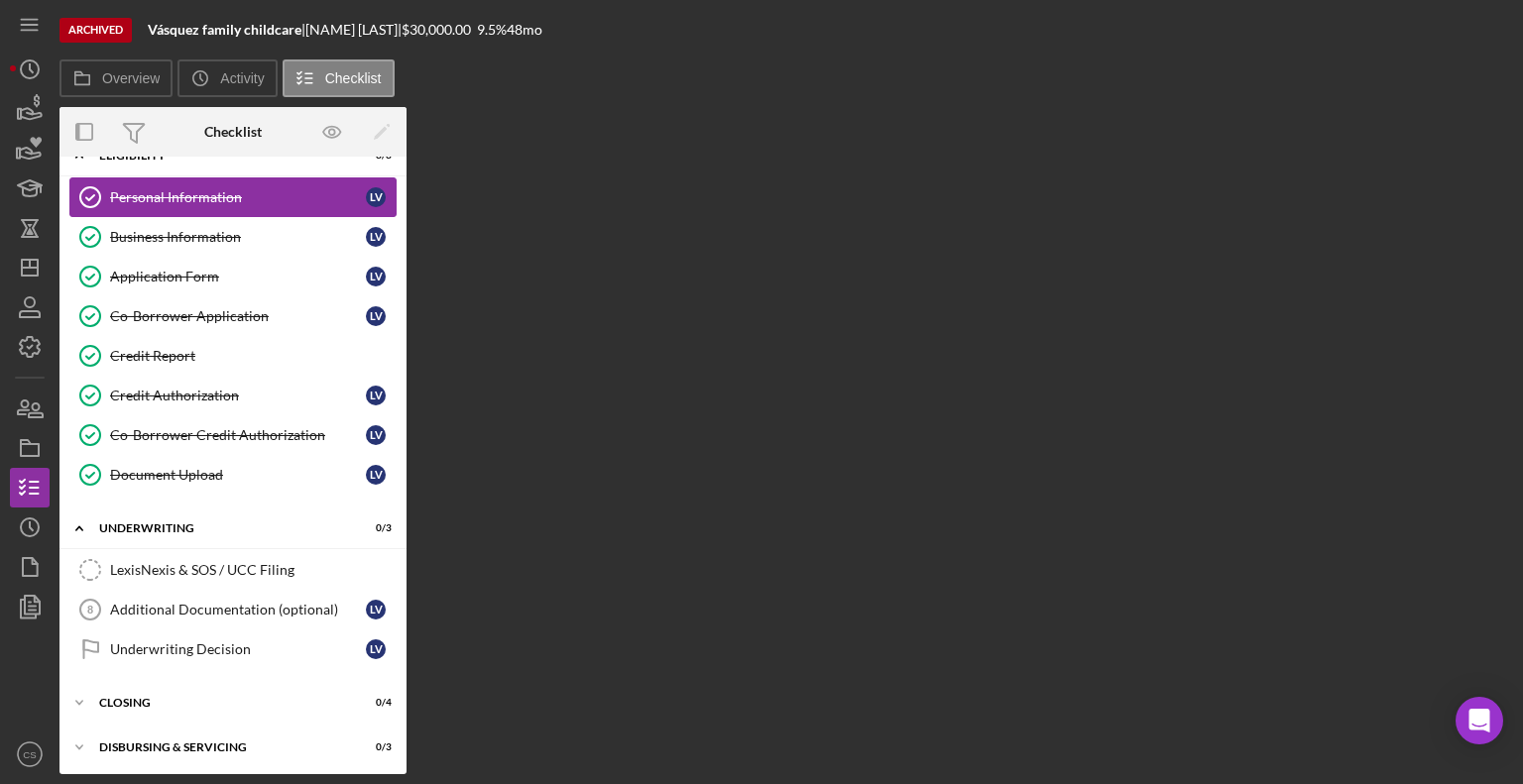 scroll, scrollTop: 28, scrollLeft: 0, axis: vertical 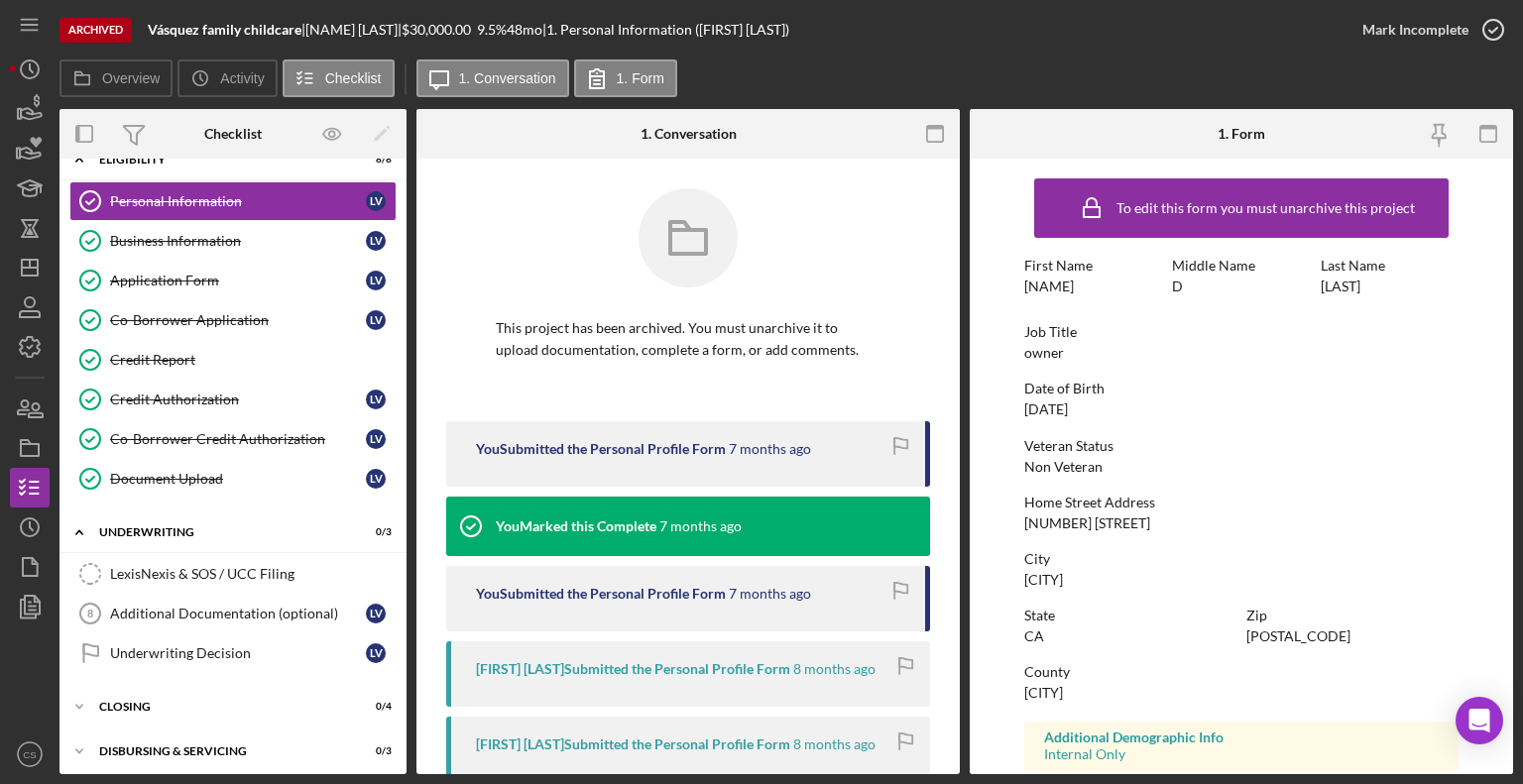 click 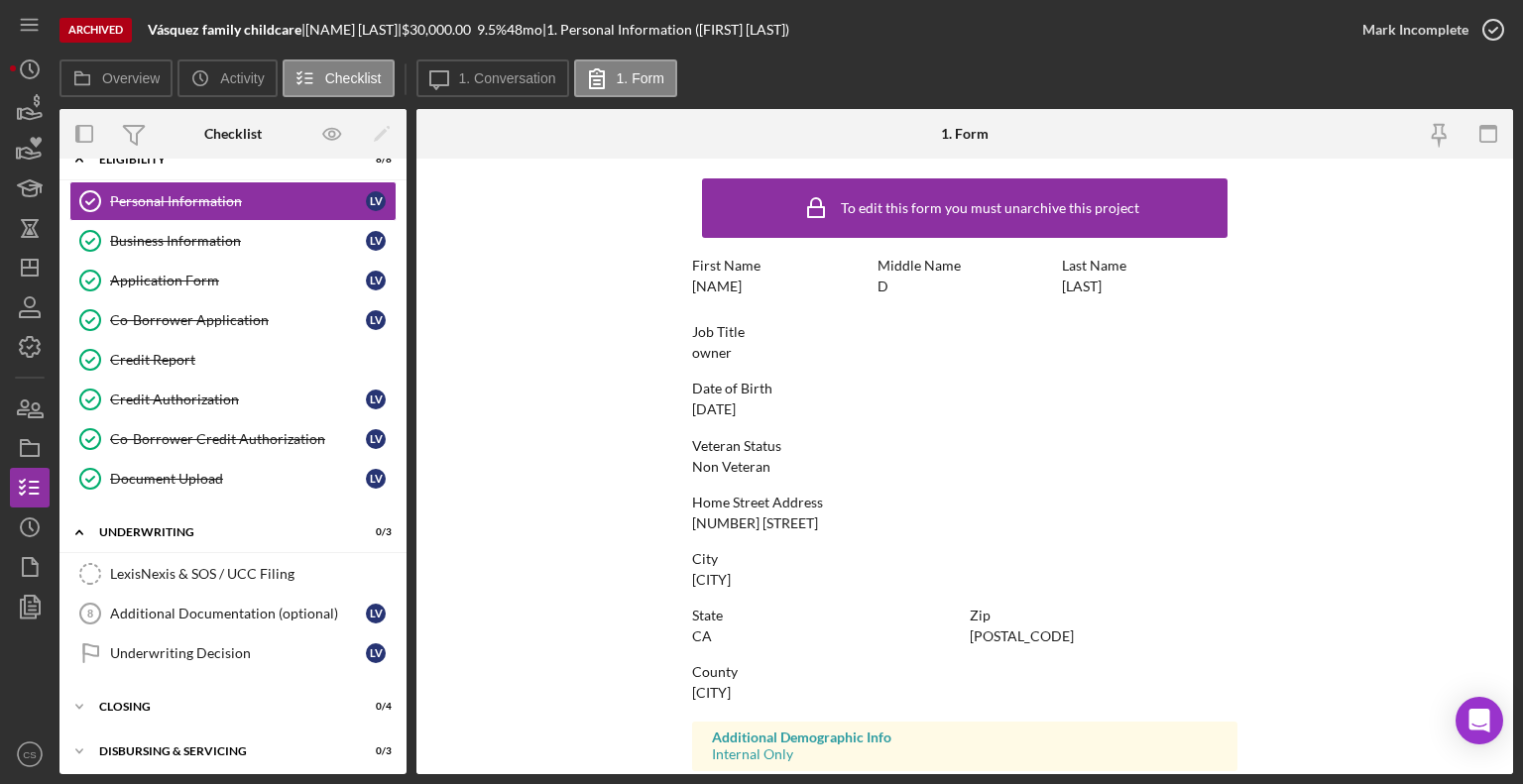 scroll, scrollTop: 309, scrollLeft: 0, axis: vertical 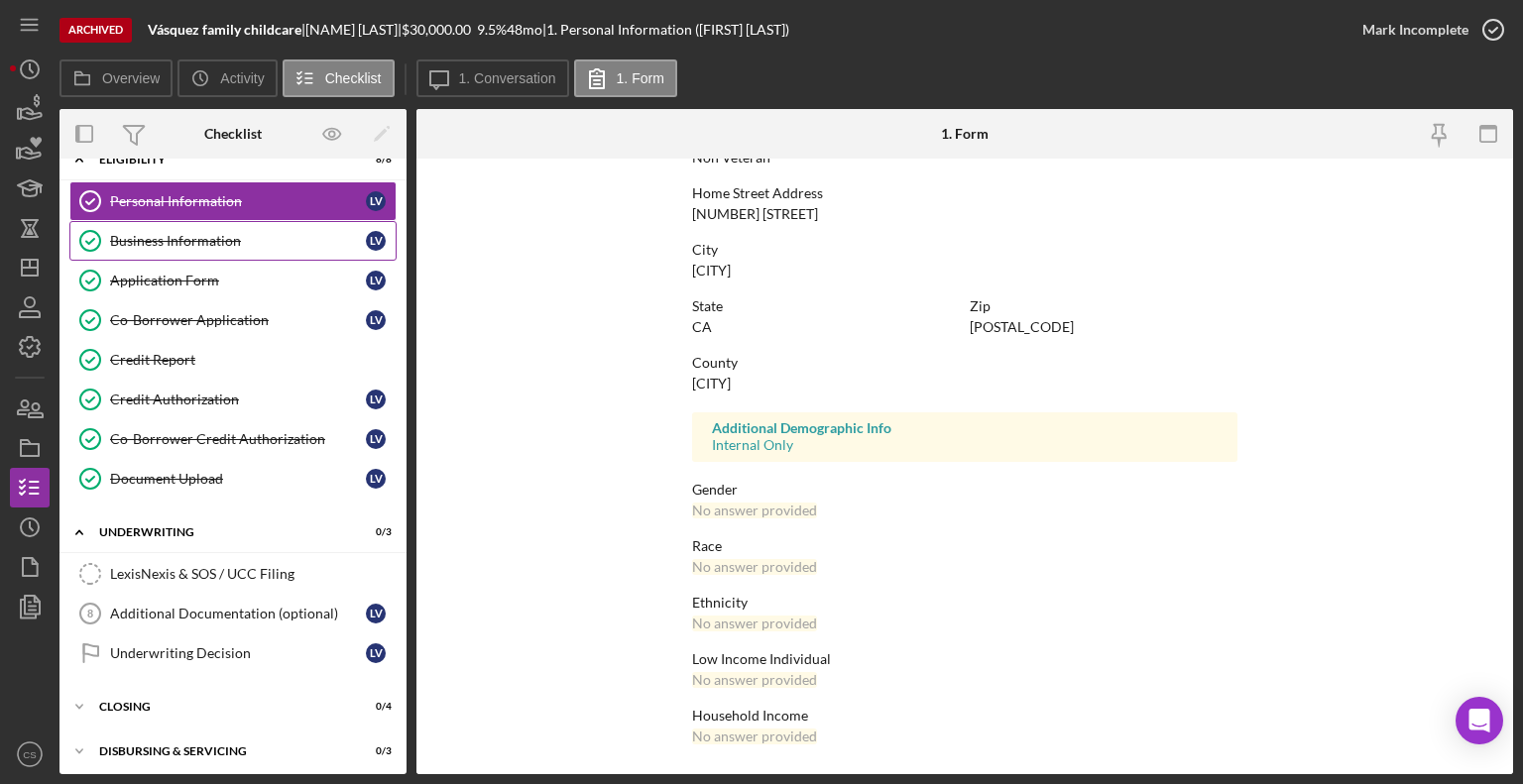 click on "Business Information Business Information L v" at bounding box center (233, 241) 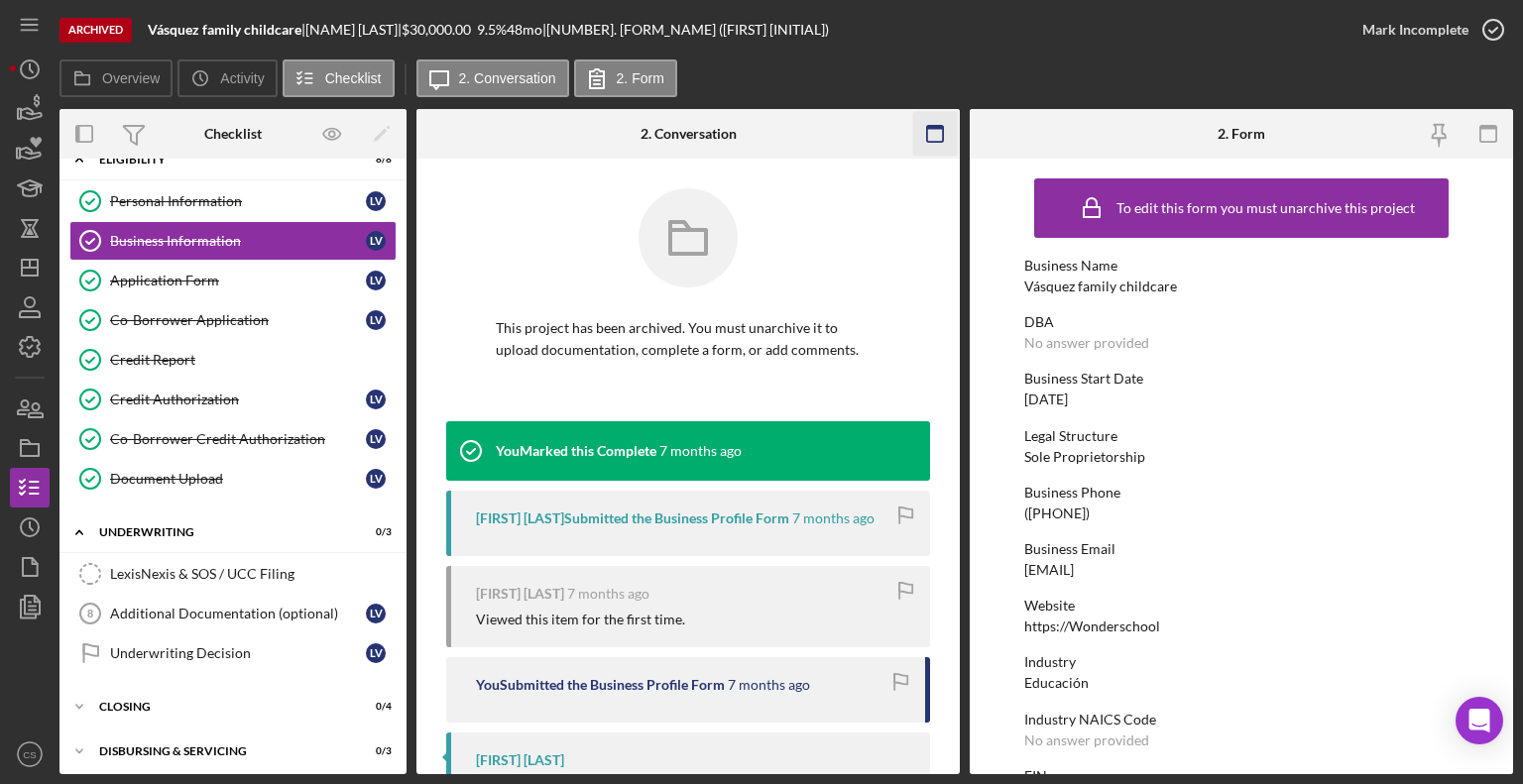 click 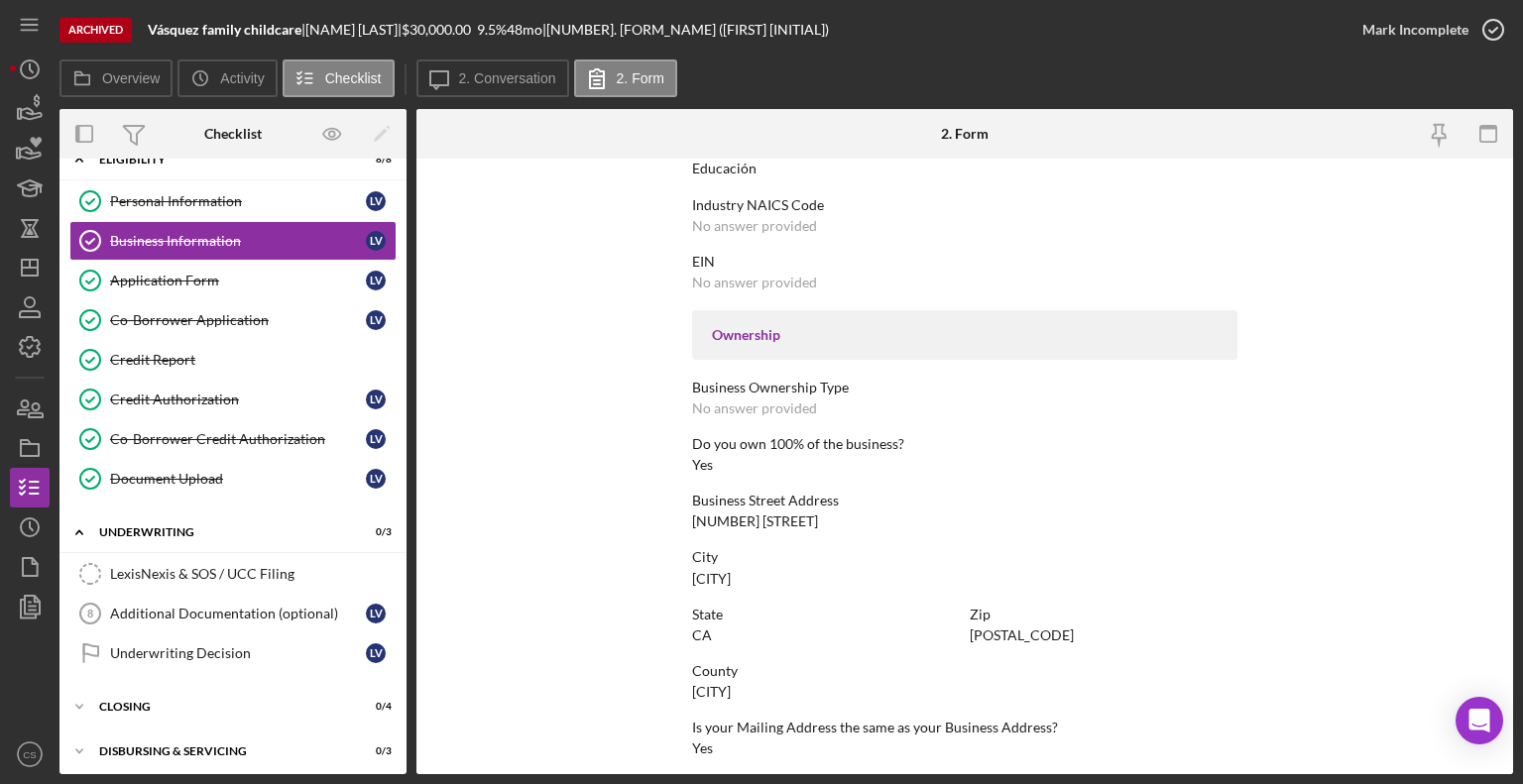 scroll, scrollTop: 879, scrollLeft: 0, axis: vertical 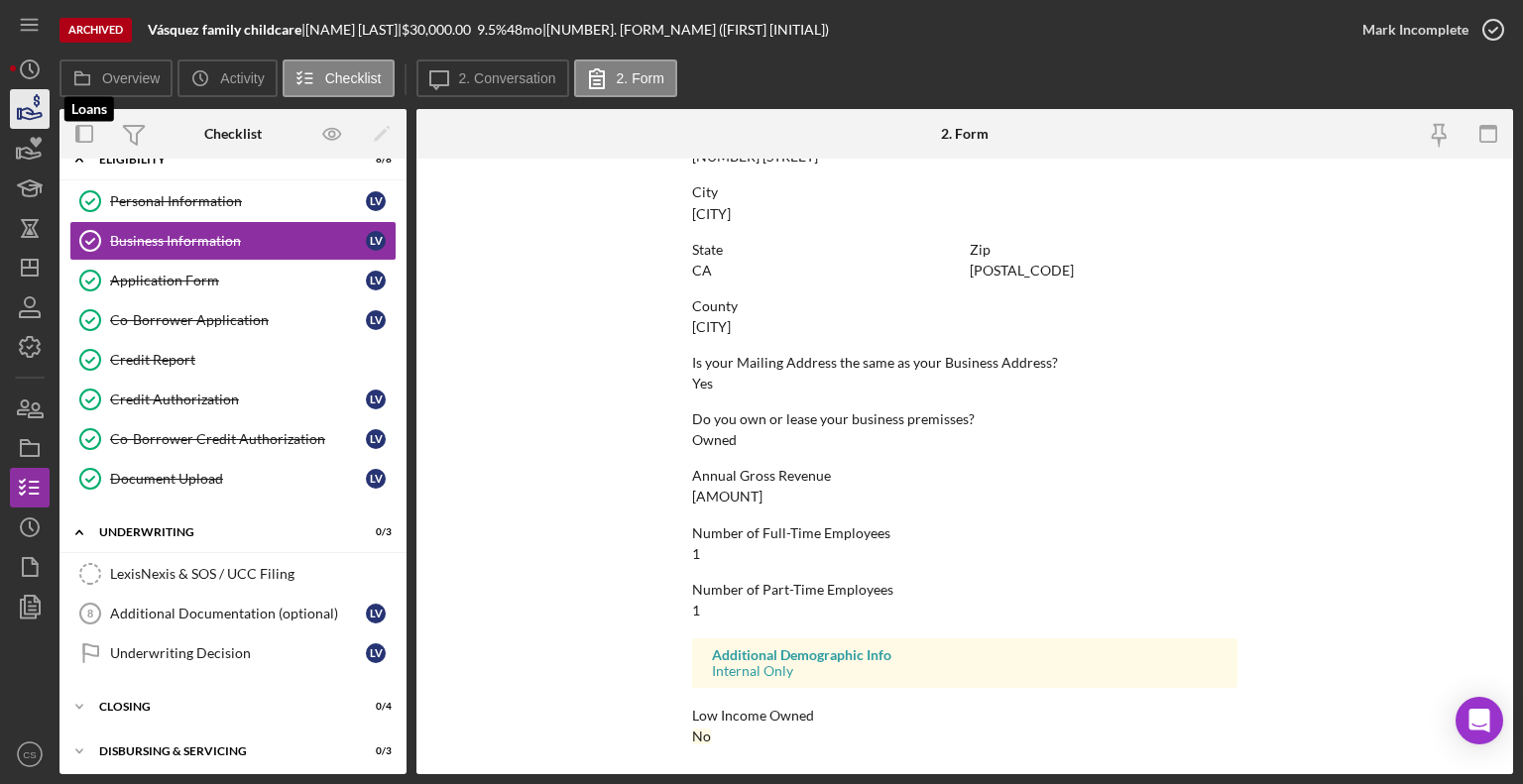 click 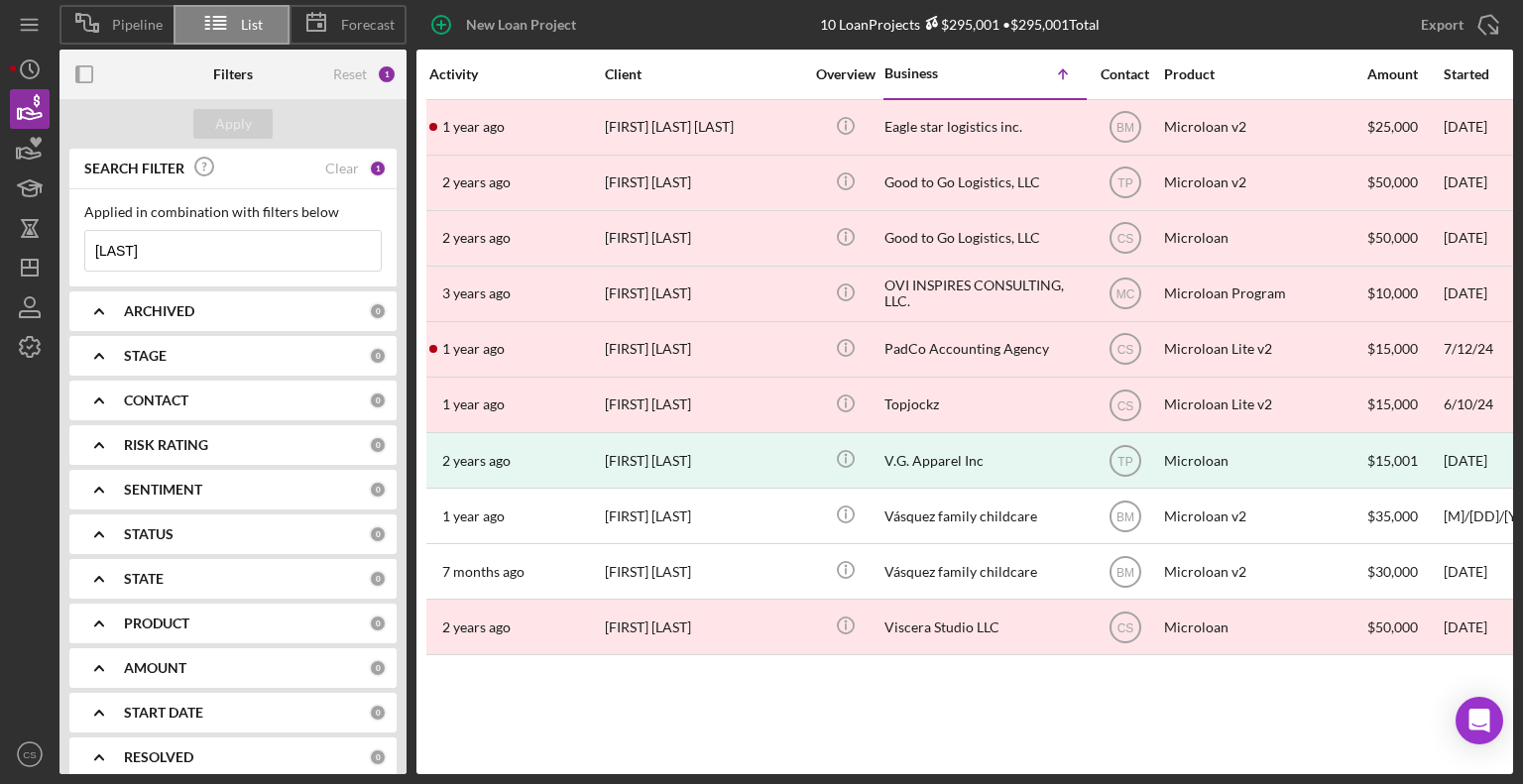drag, startPoint x: 181, startPoint y: 240, endPoint x: 5, endPoint y: 245, distance: 176.071 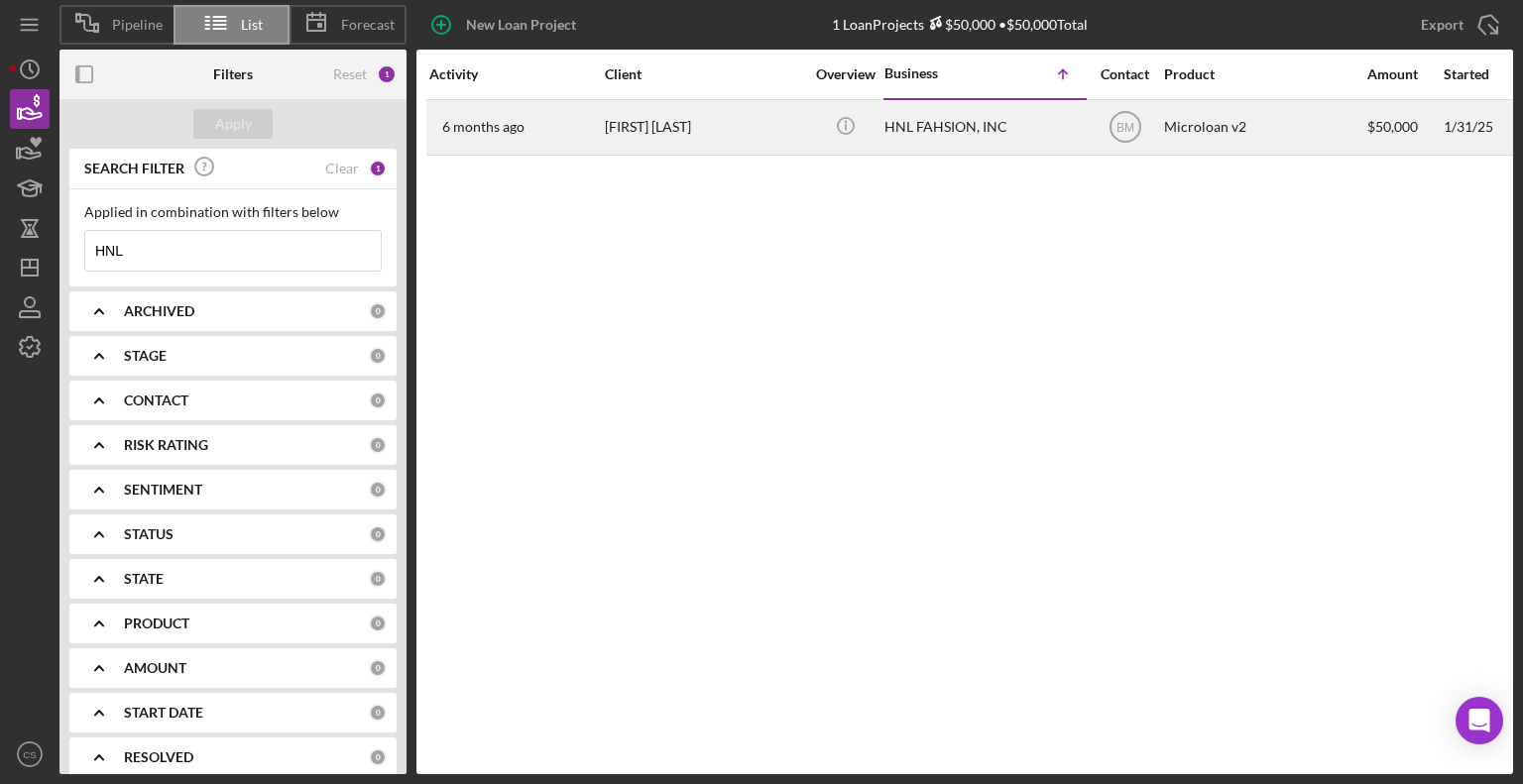 type on "HNL" 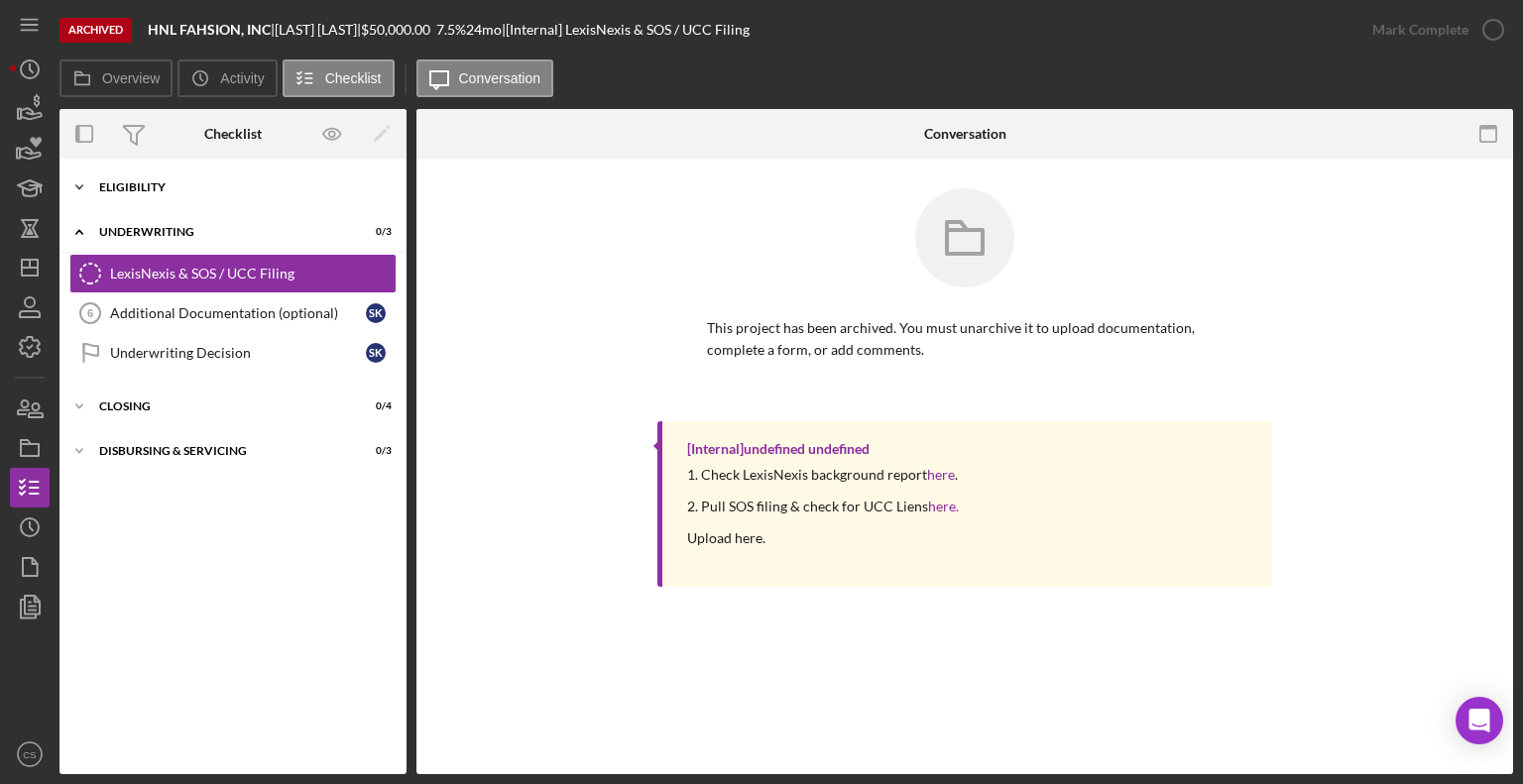 click on "Icon/Expander Eligibility 6 / 6" at bounding box center (233, 187) 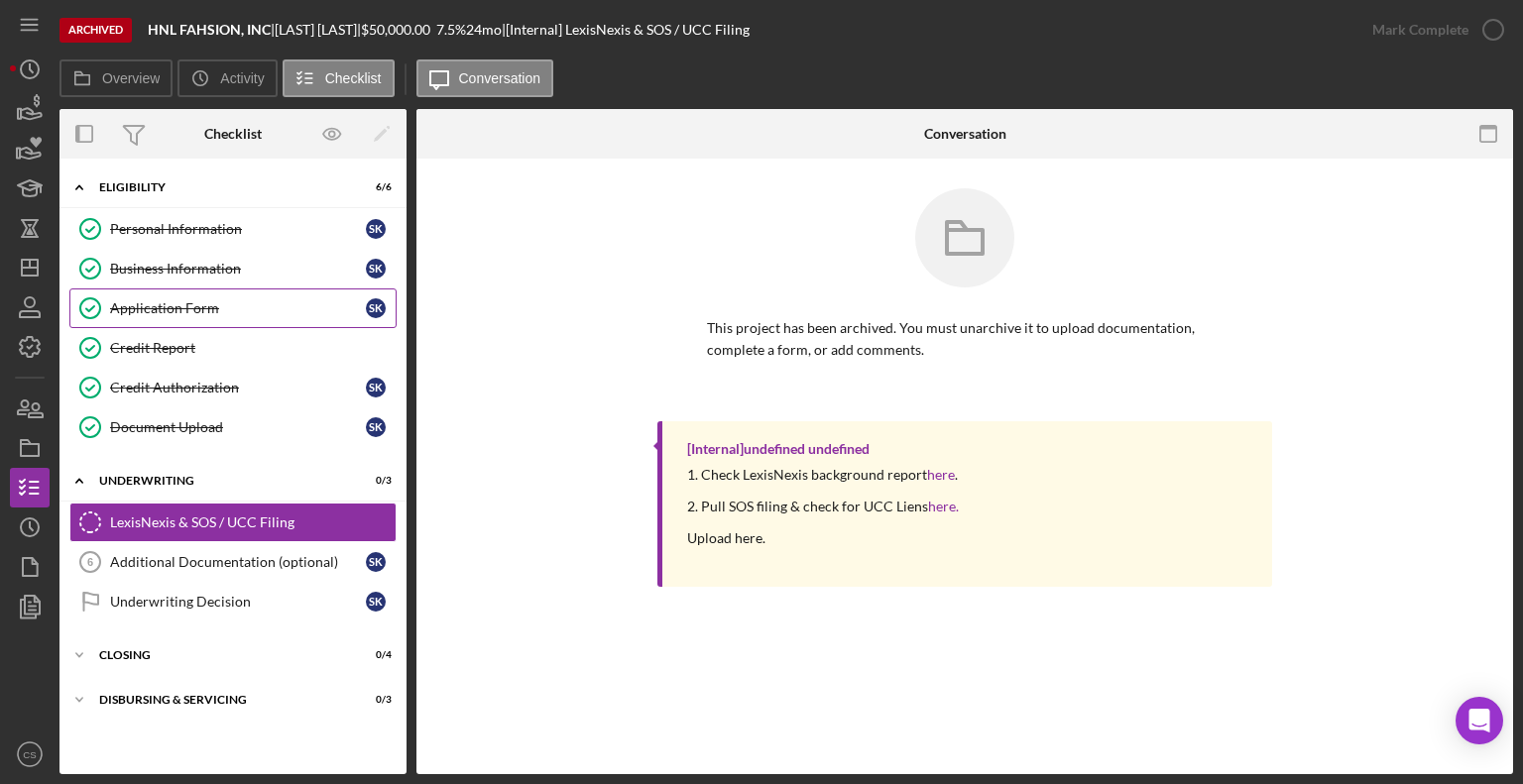 click on "Application Form" at bounding box center (238, 308) 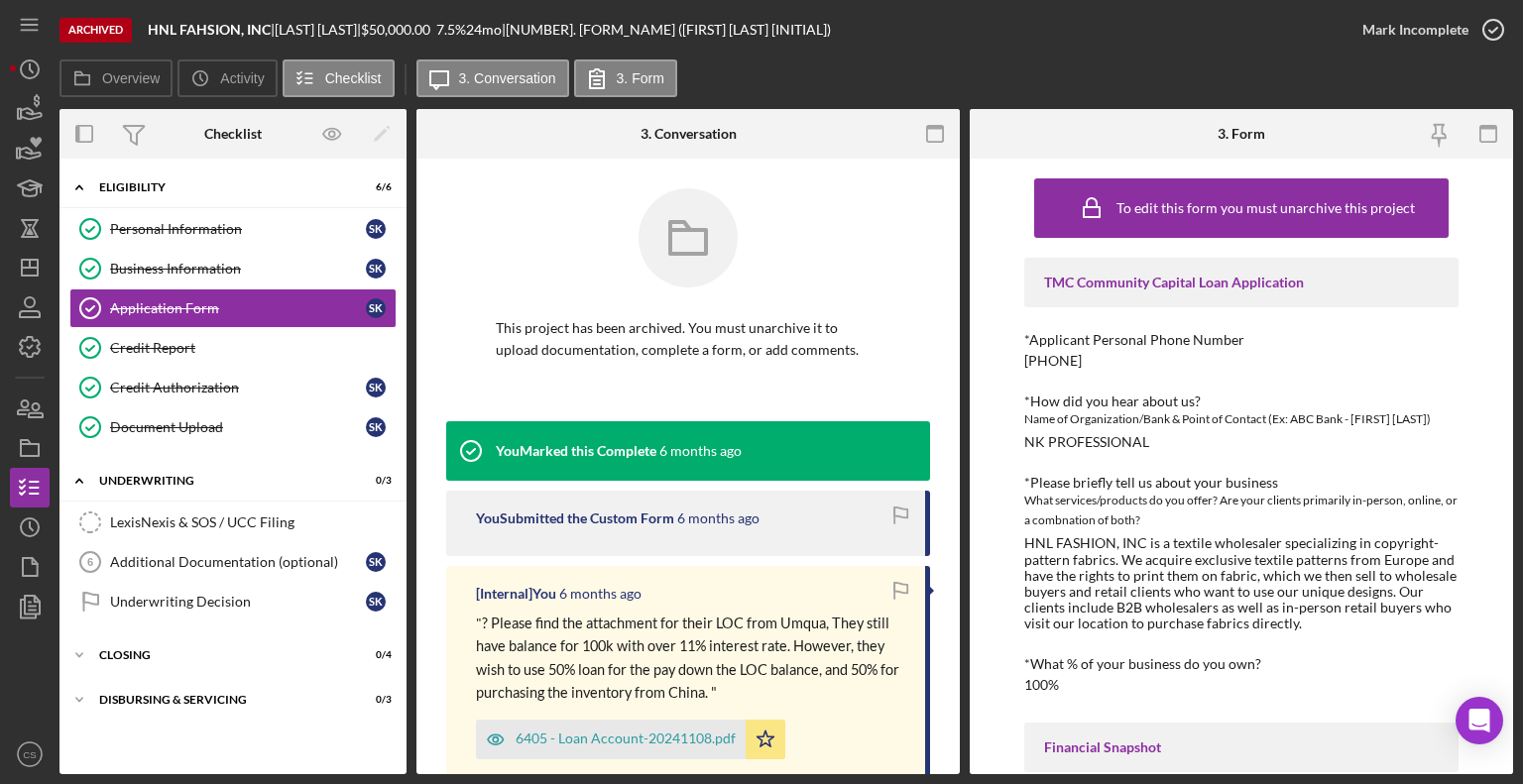 click 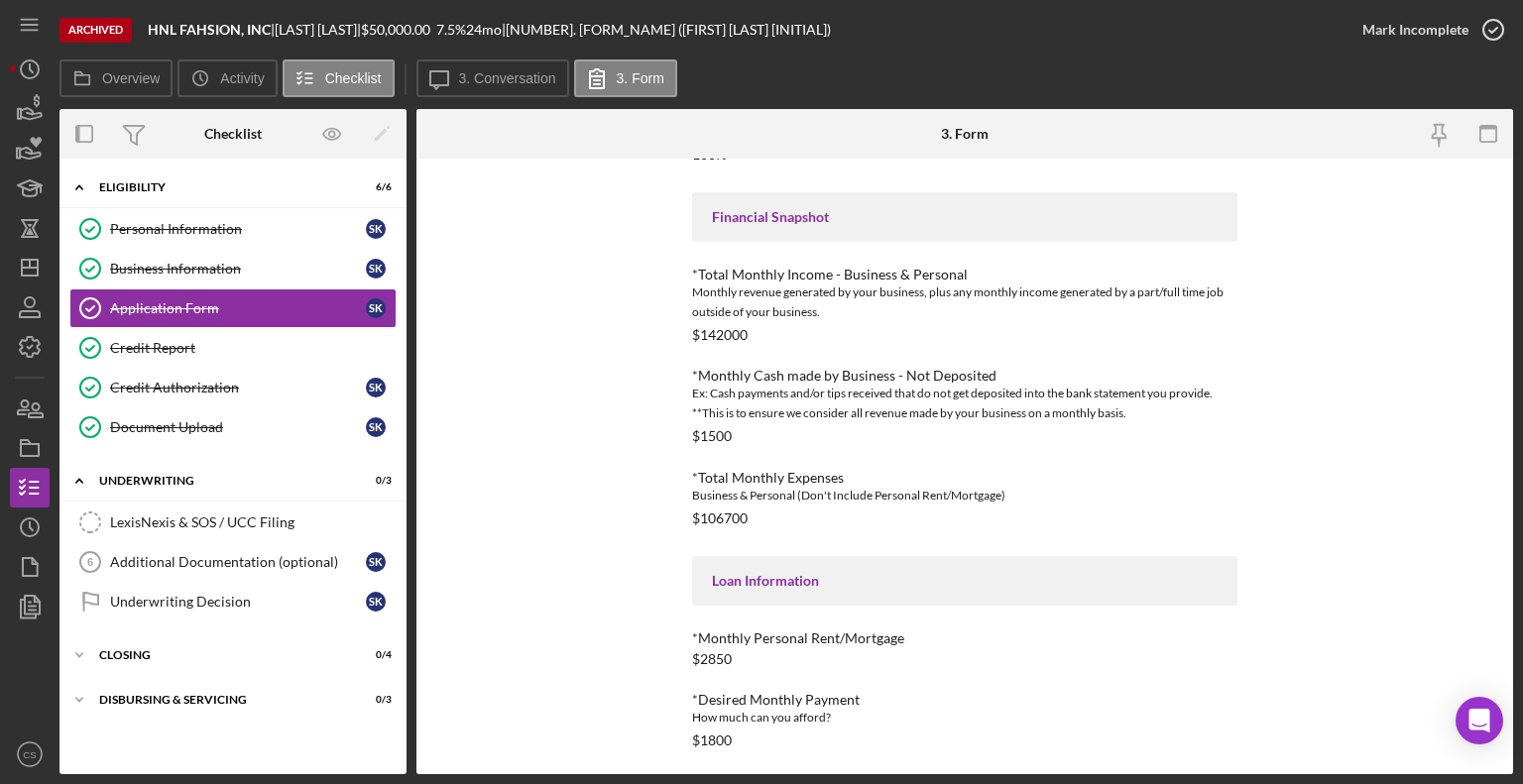 scroll, scrollTop: 841, scrollLeft: 0, axis: vertical 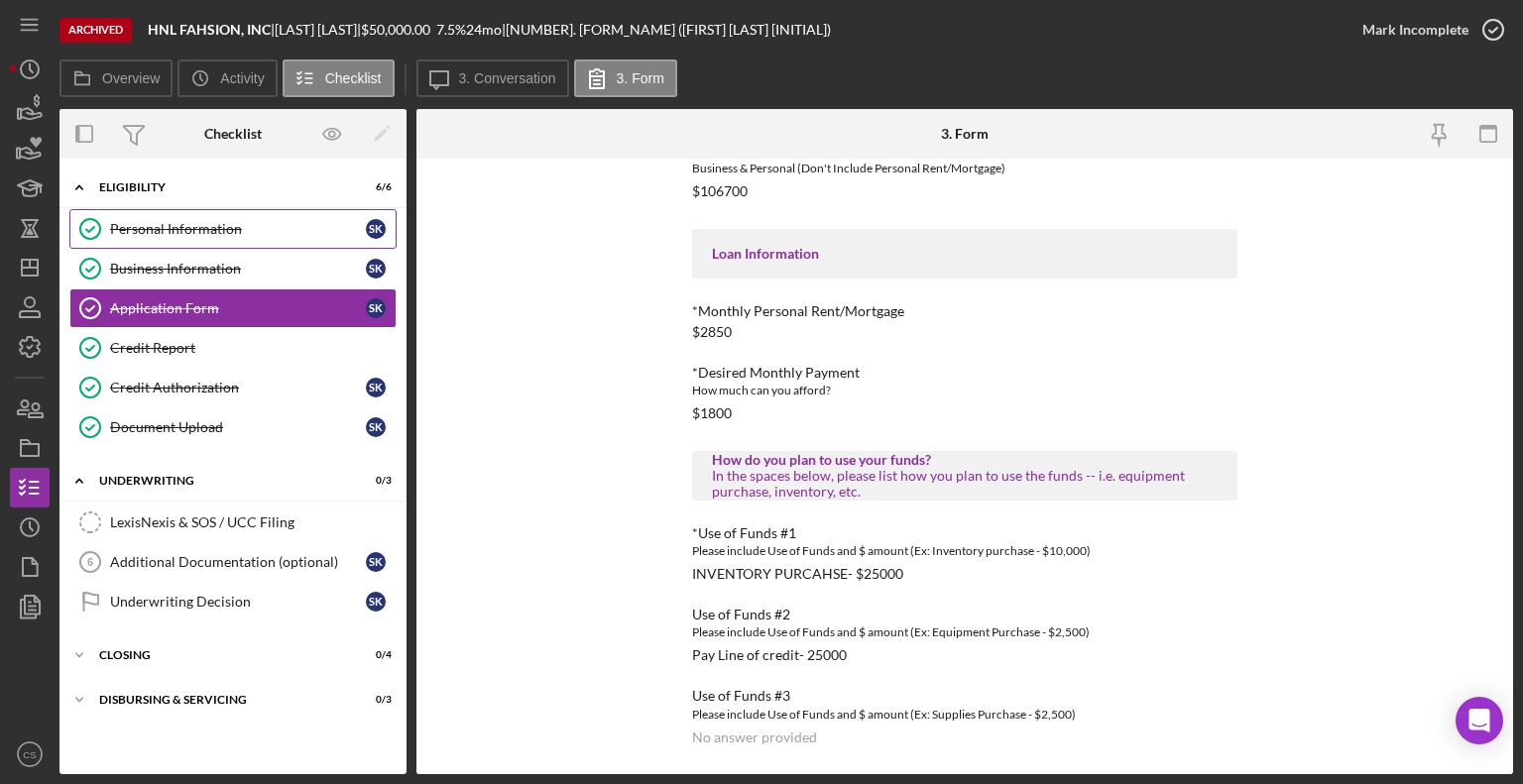click on "Personal Information" at bounding box center [238, 229] 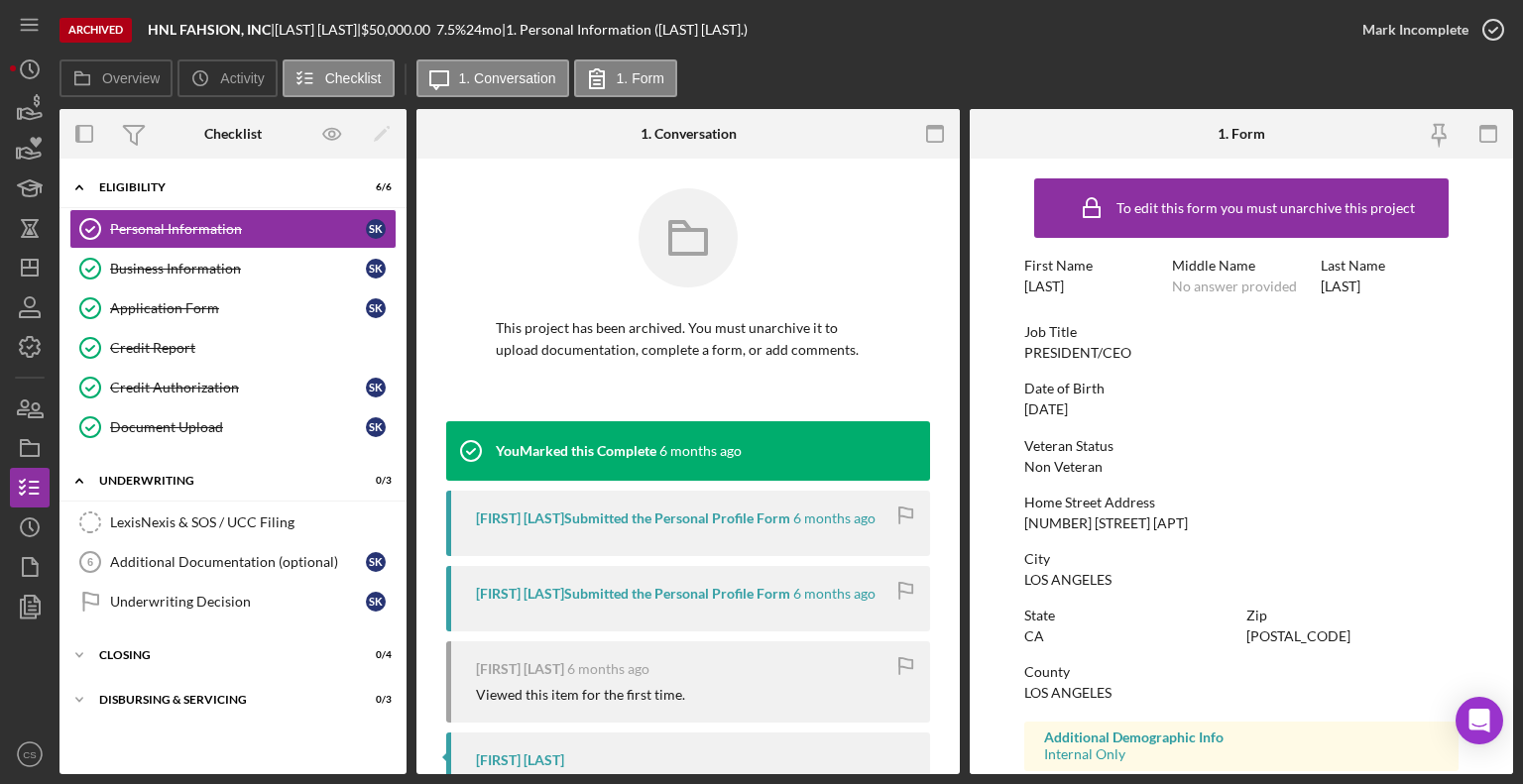 click 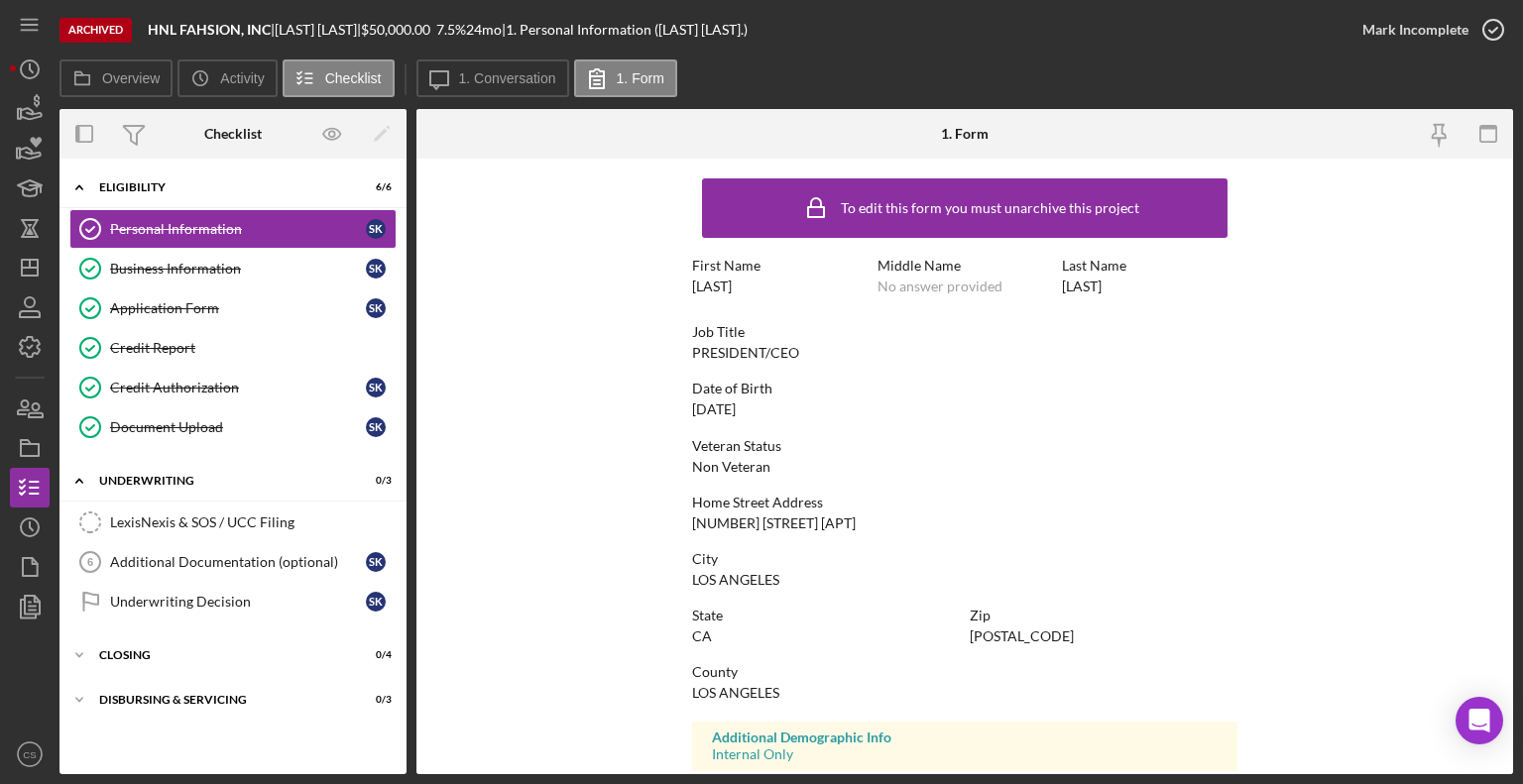 scroll, scrollTop: 309, scrollLeft: 0, axis: vertical 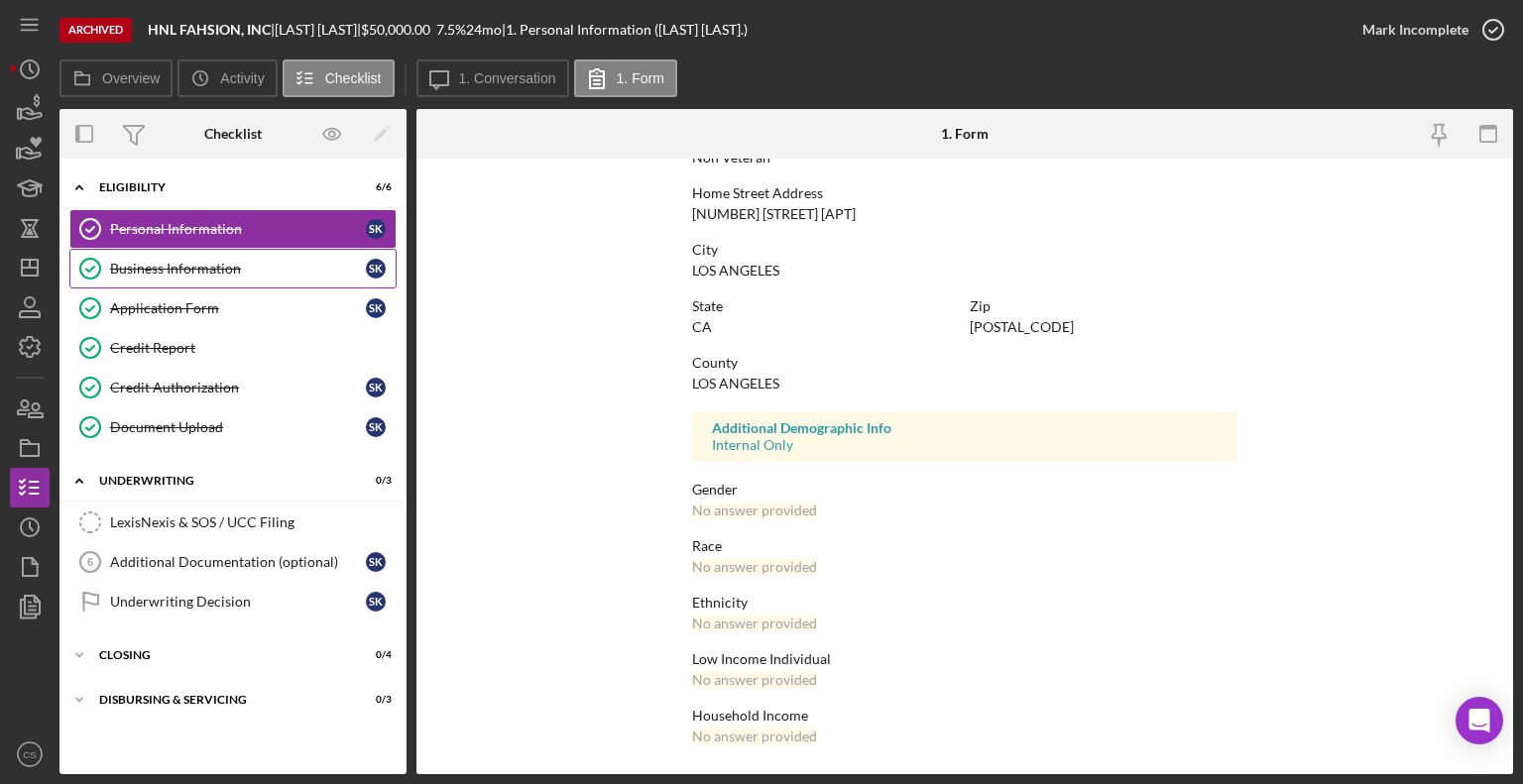 click on "Business Information" at bounding box center (238, 269) 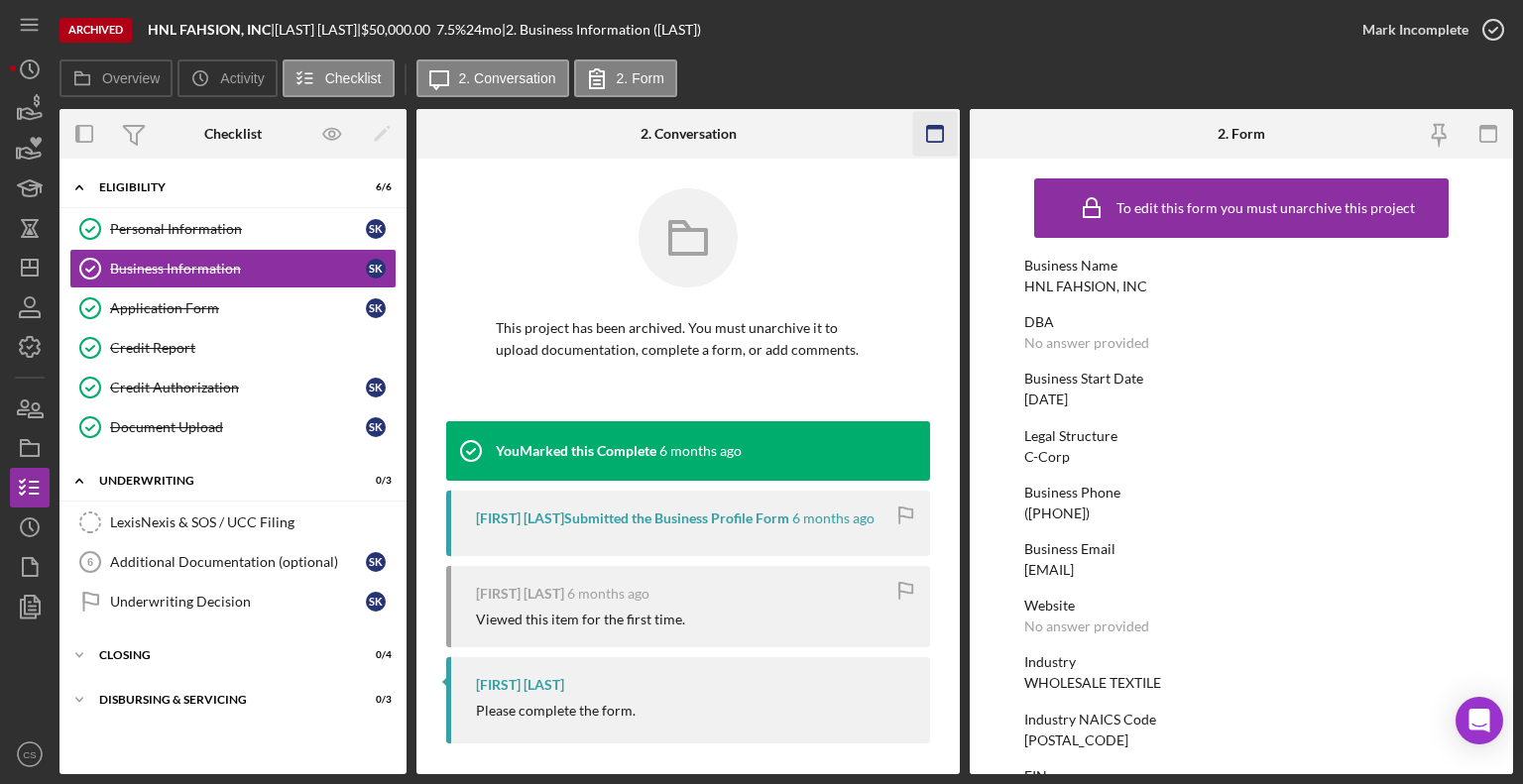 click 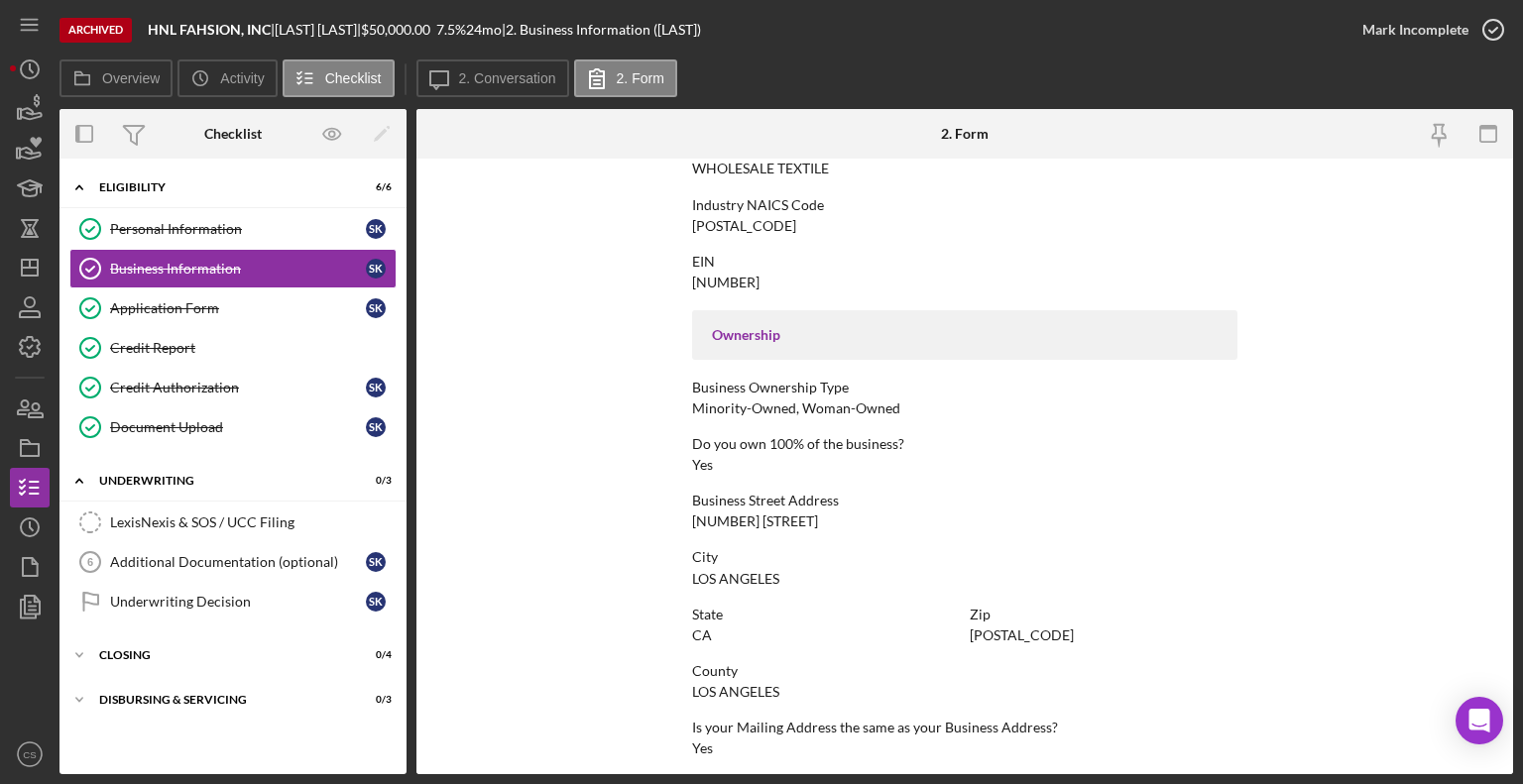 scroll, scrollTop: 879, scrollLeft: 0, axis: vertical 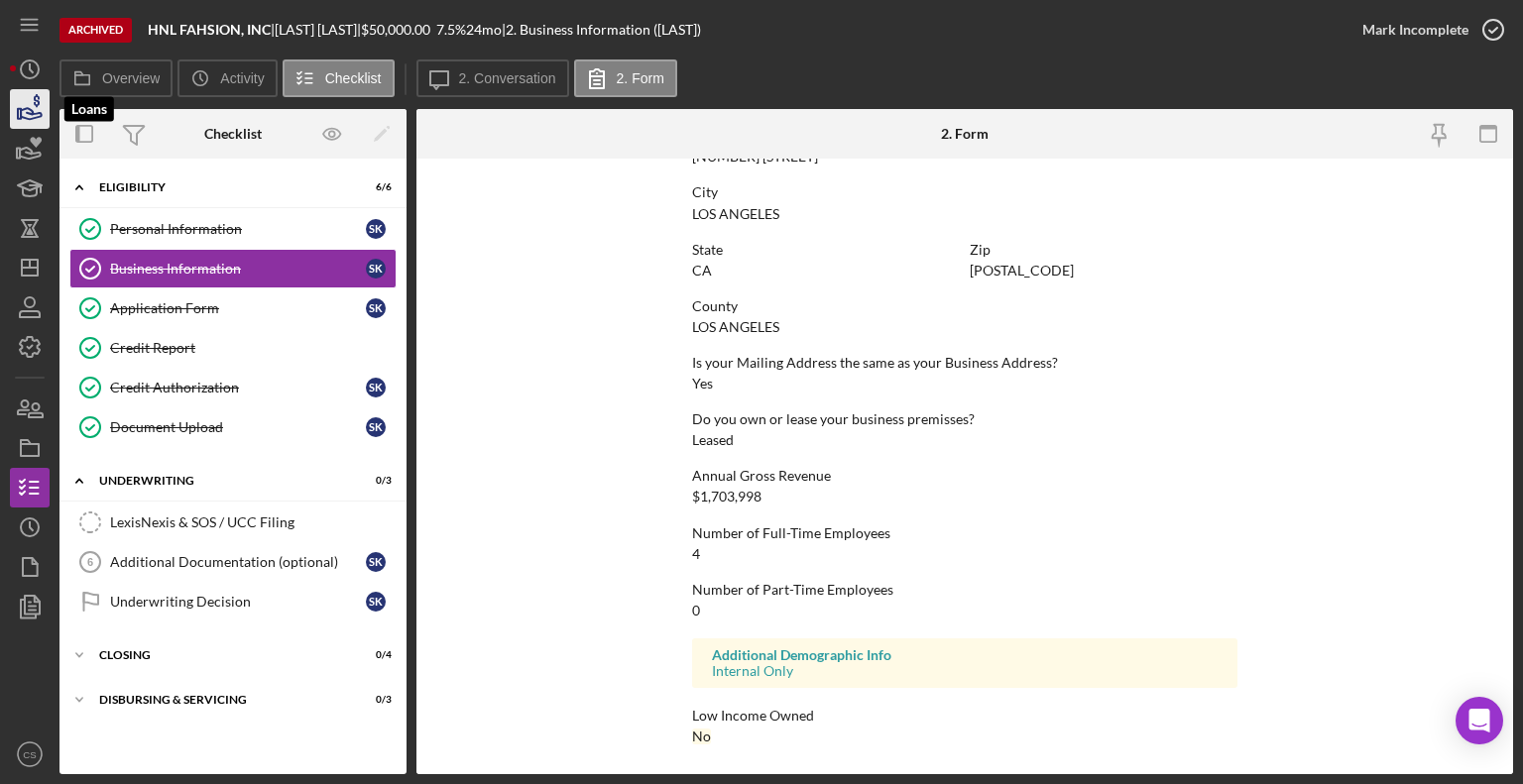 click 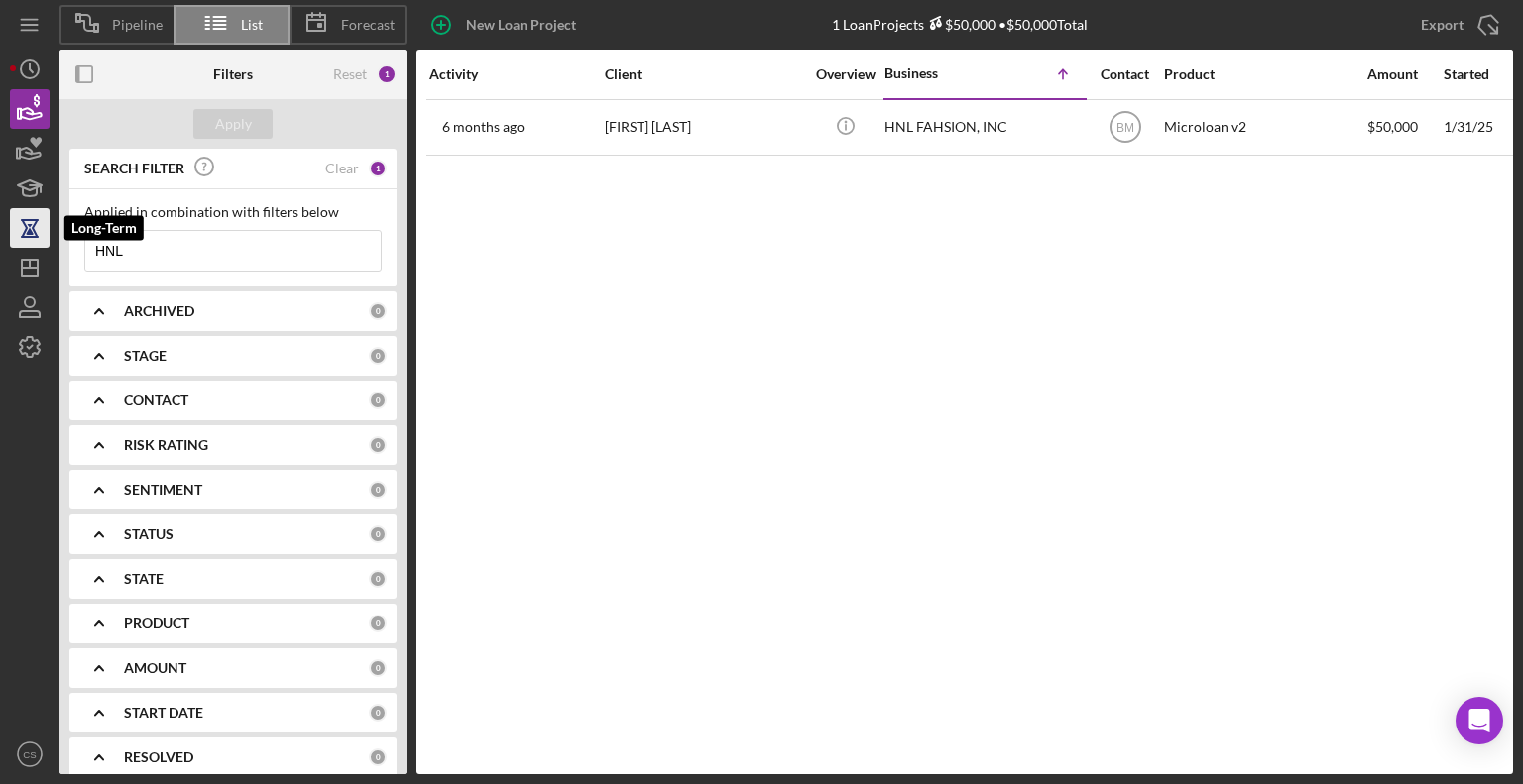 drag, startPoint x: 206, startPoint y: 235, endPoint x: 33, endPoint y: 242, distance: 173.14156 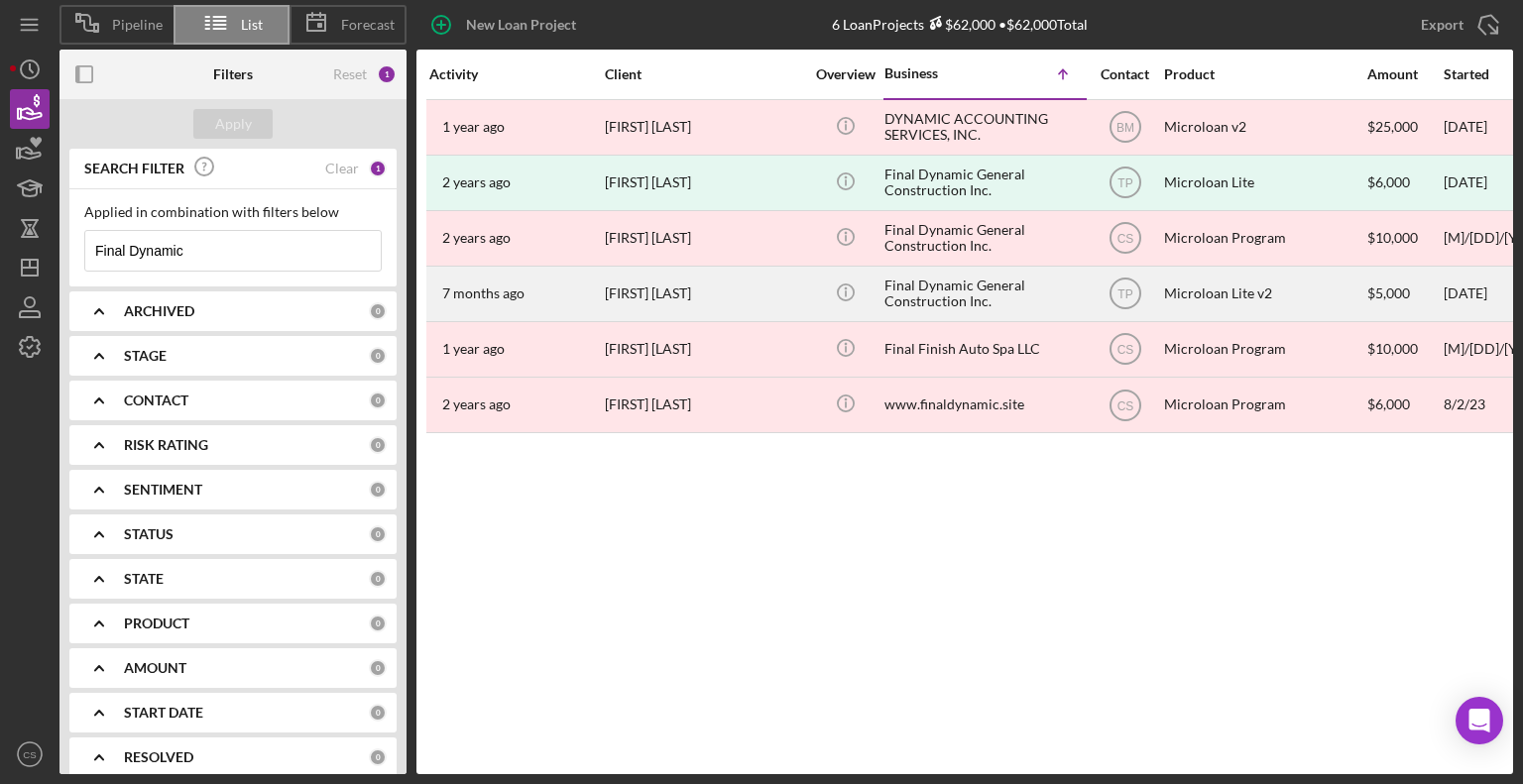 type on "Final Dynamic" 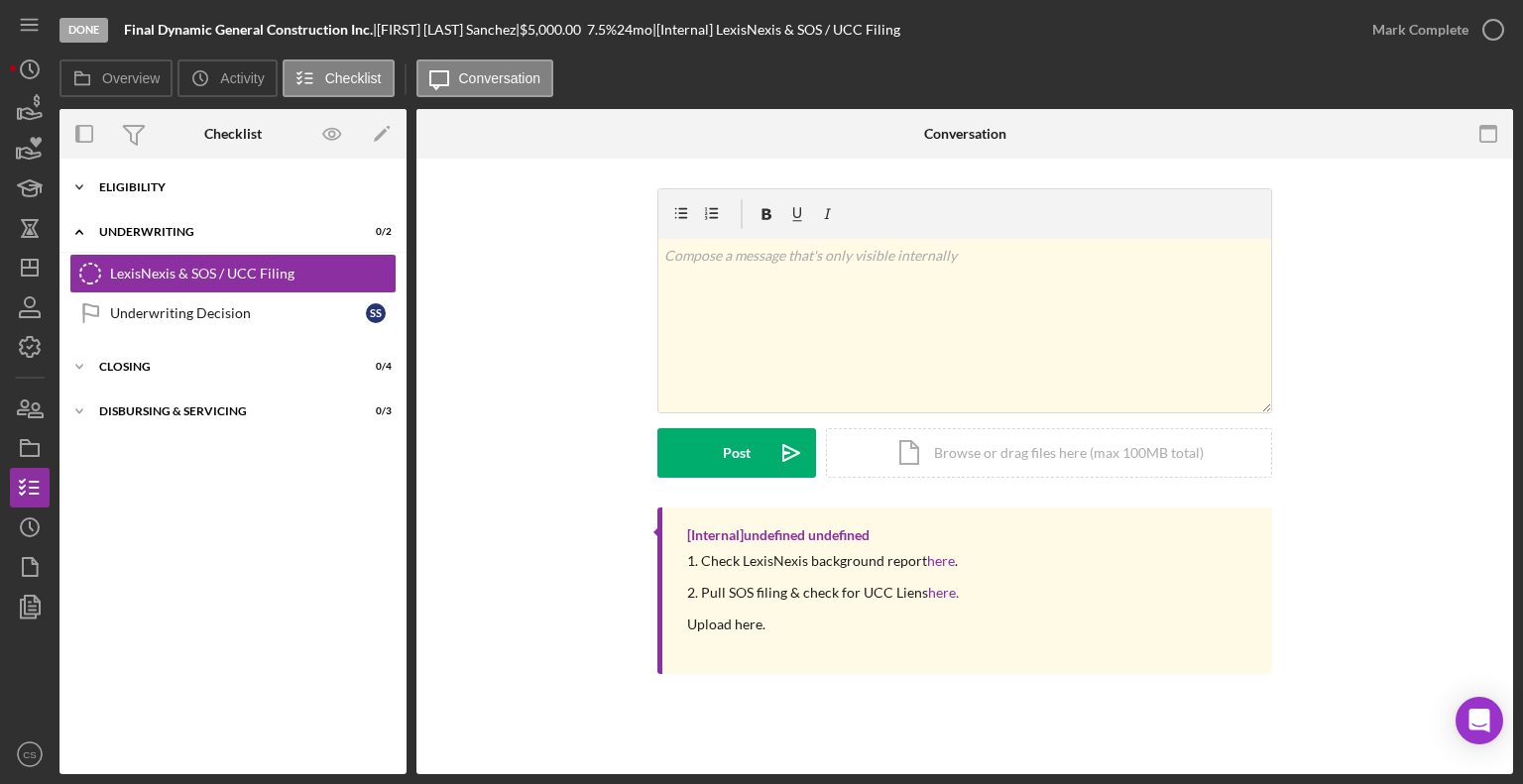 click on "Eligibility" at bounding box center (240, 187) 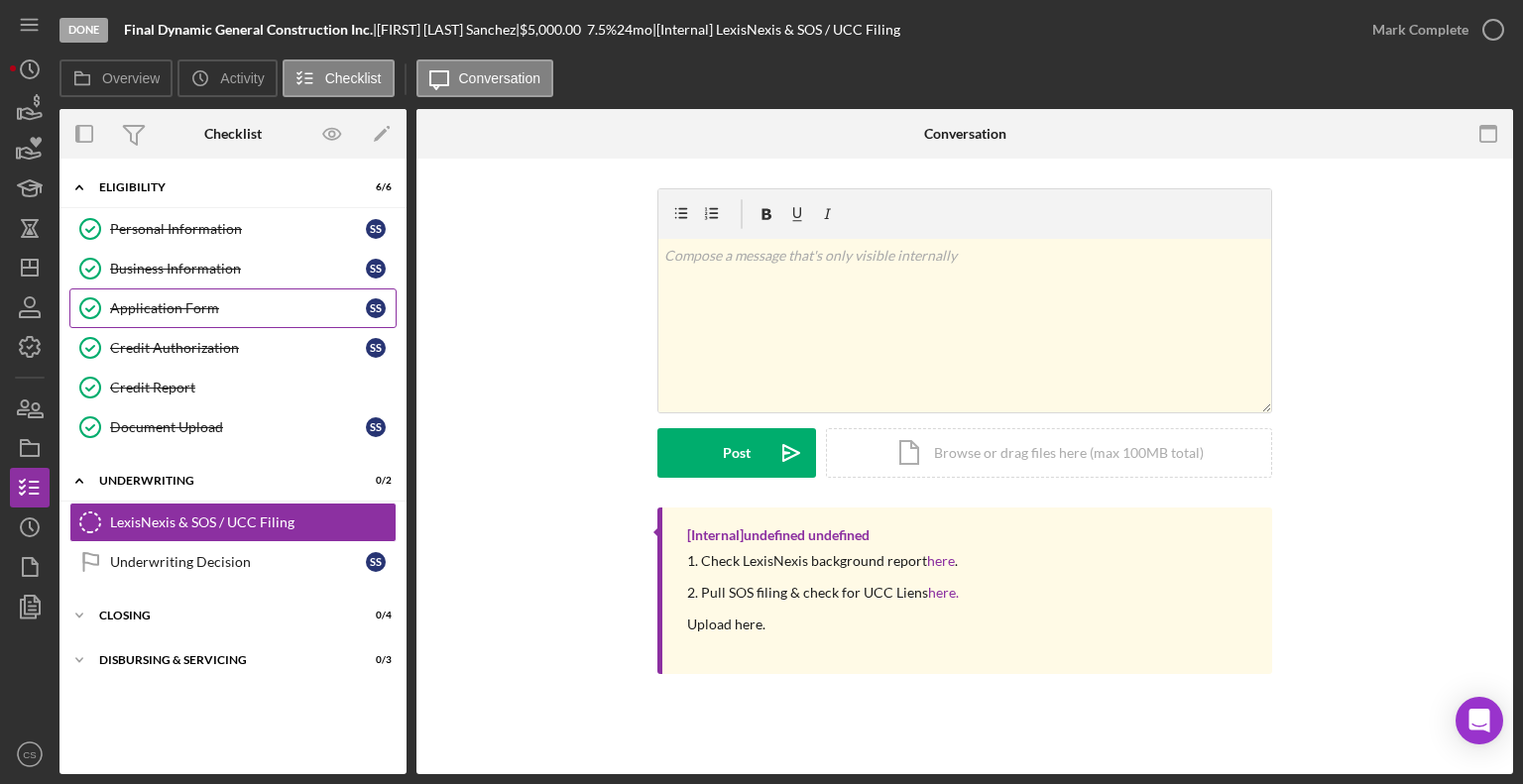 click on "Application Form" at bounding box center [238, 308] 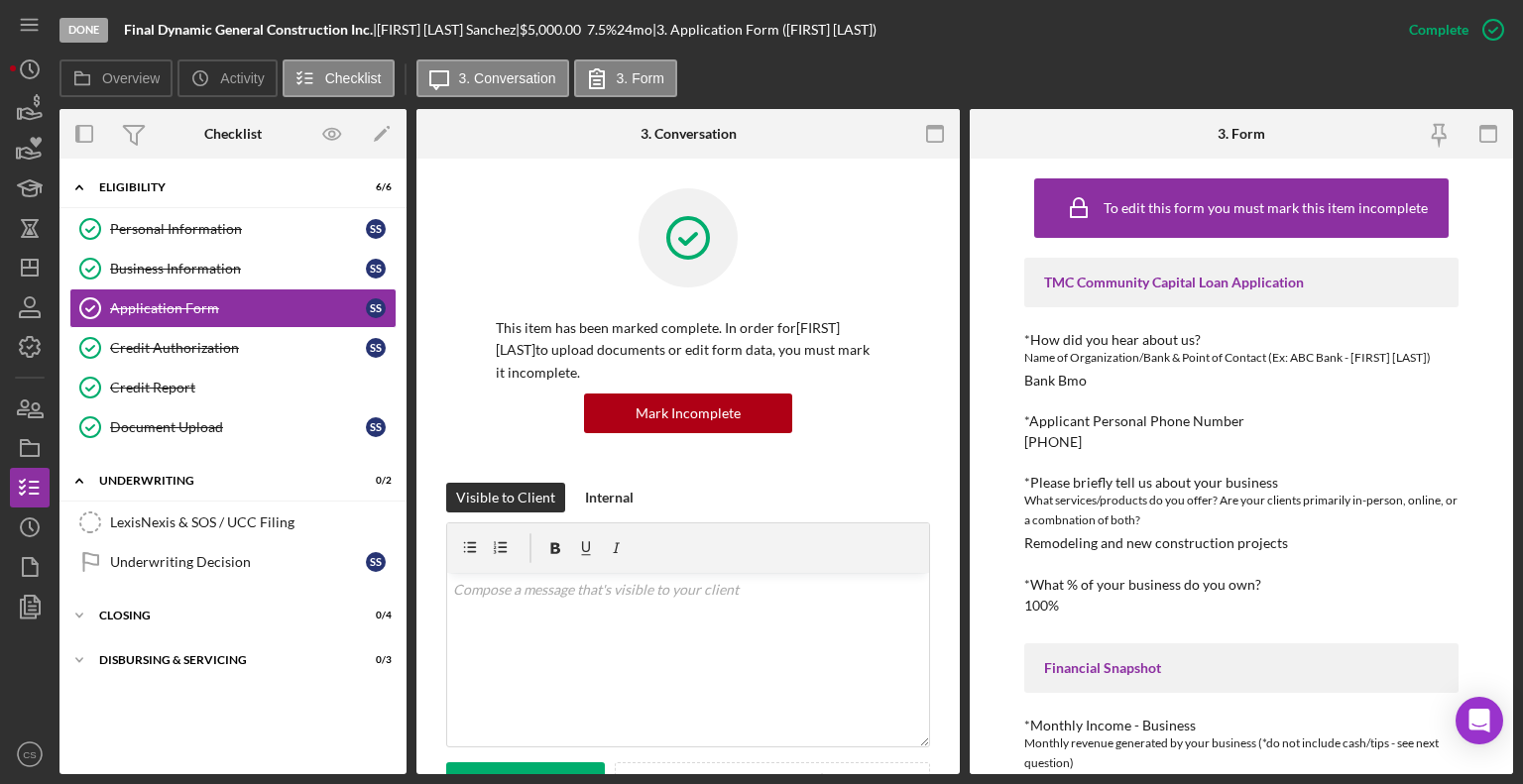 drag, startPoint x: 944, startPoint y: 140, endPoint x: 934, endPoint y: 143, distance: 10.440307 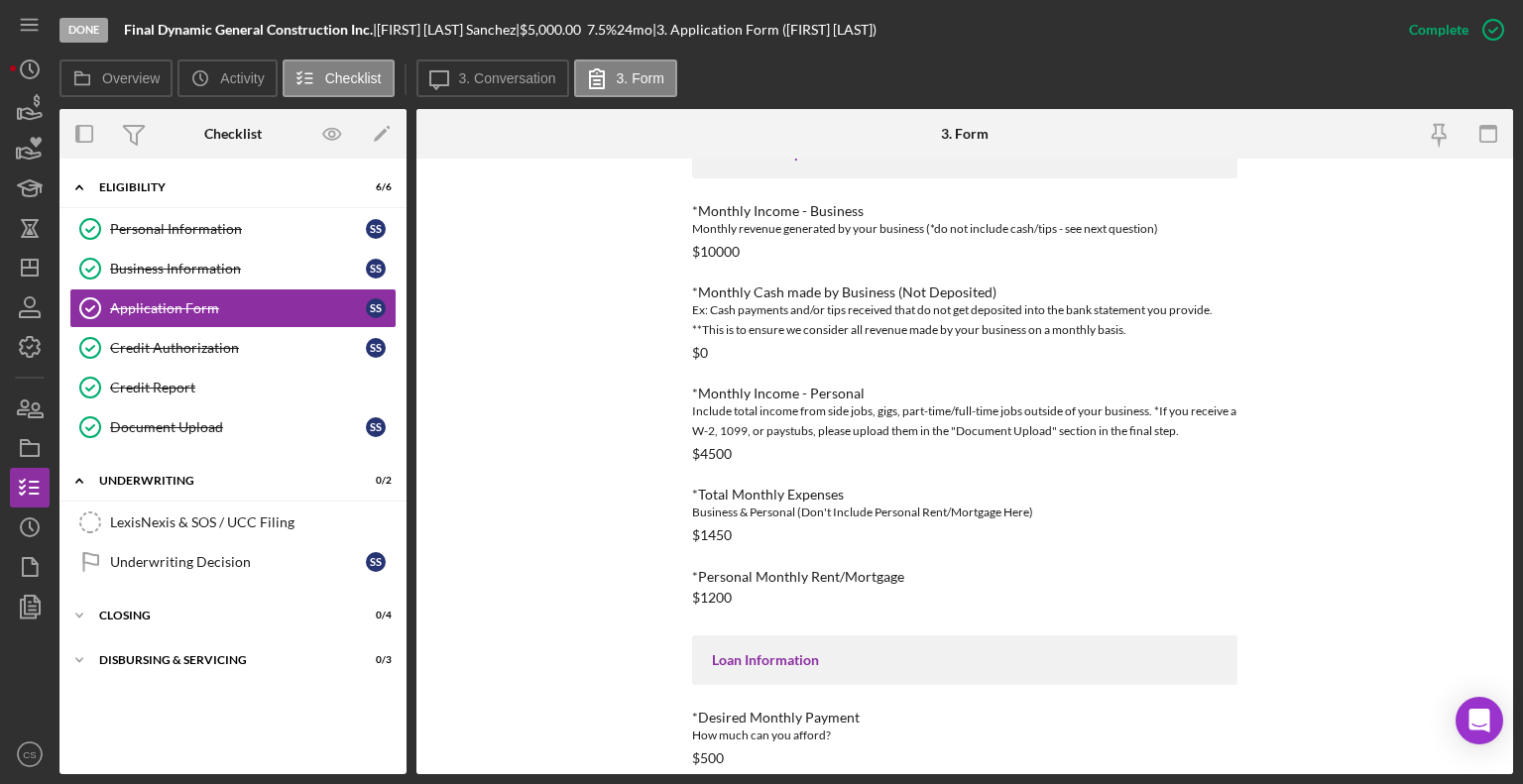 scroll, scrollTop: 632, scrollLeft: 0, axis: vertical 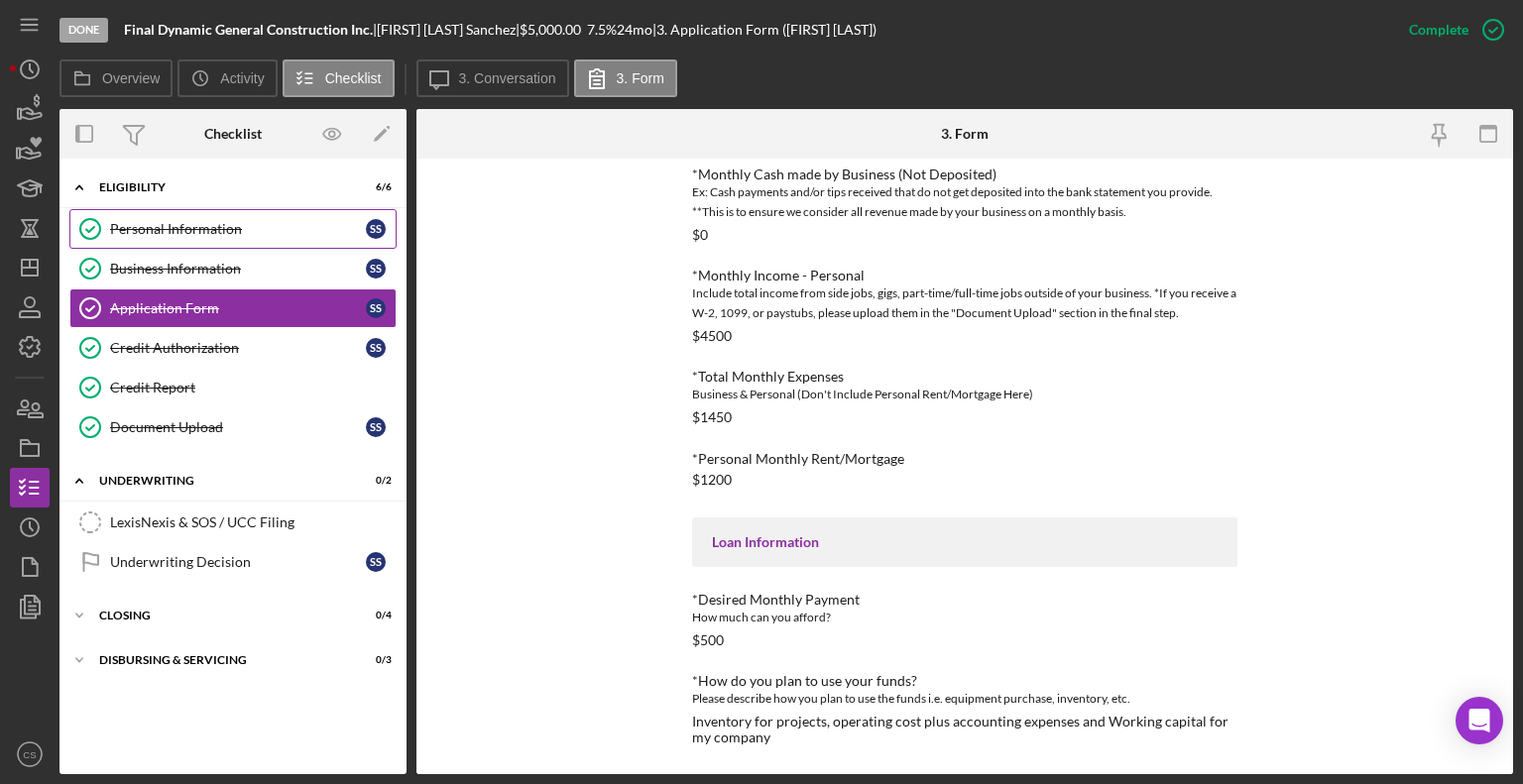 click on "Personal Information Personal Information S S" at bounding box center (233, 229) 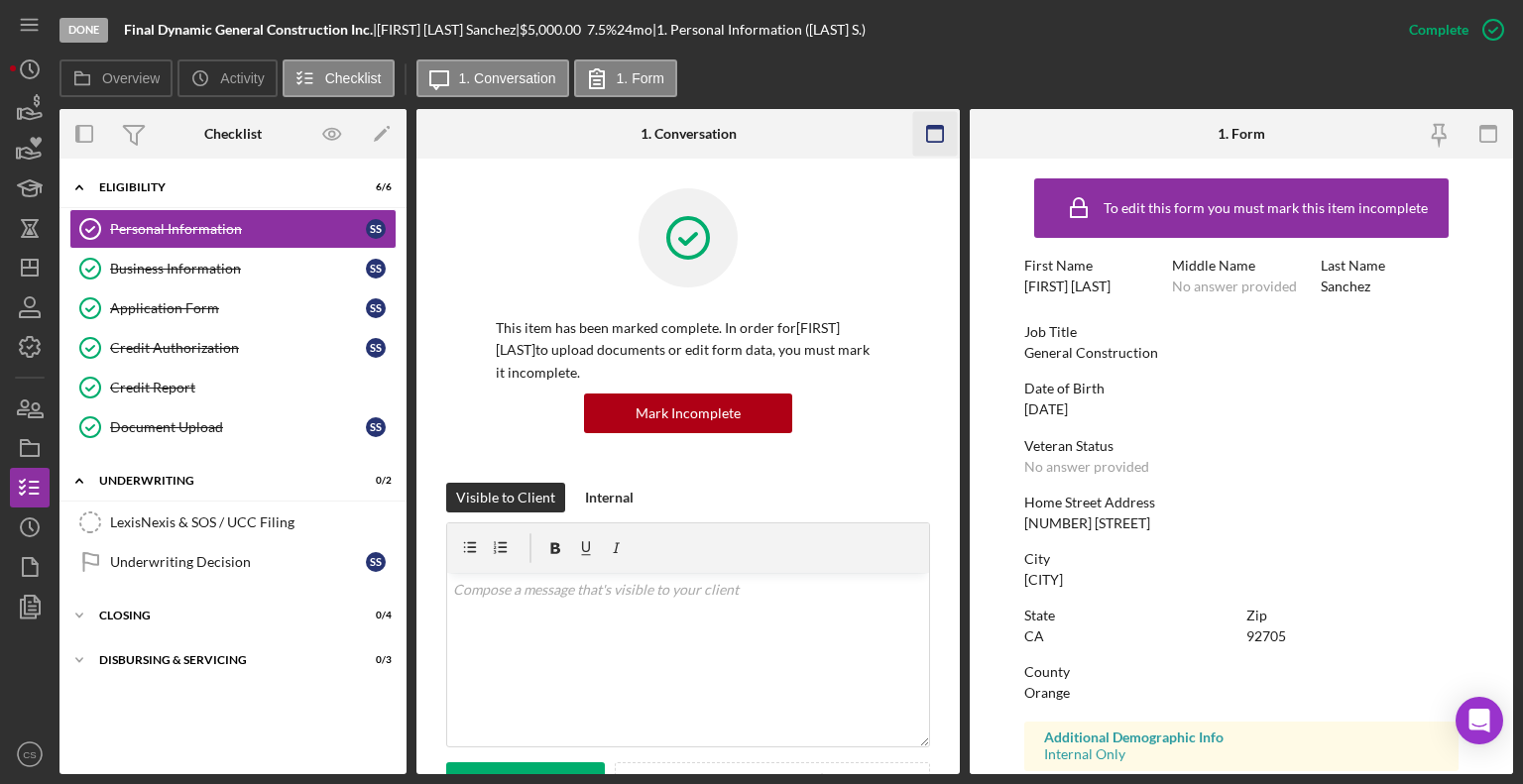 click 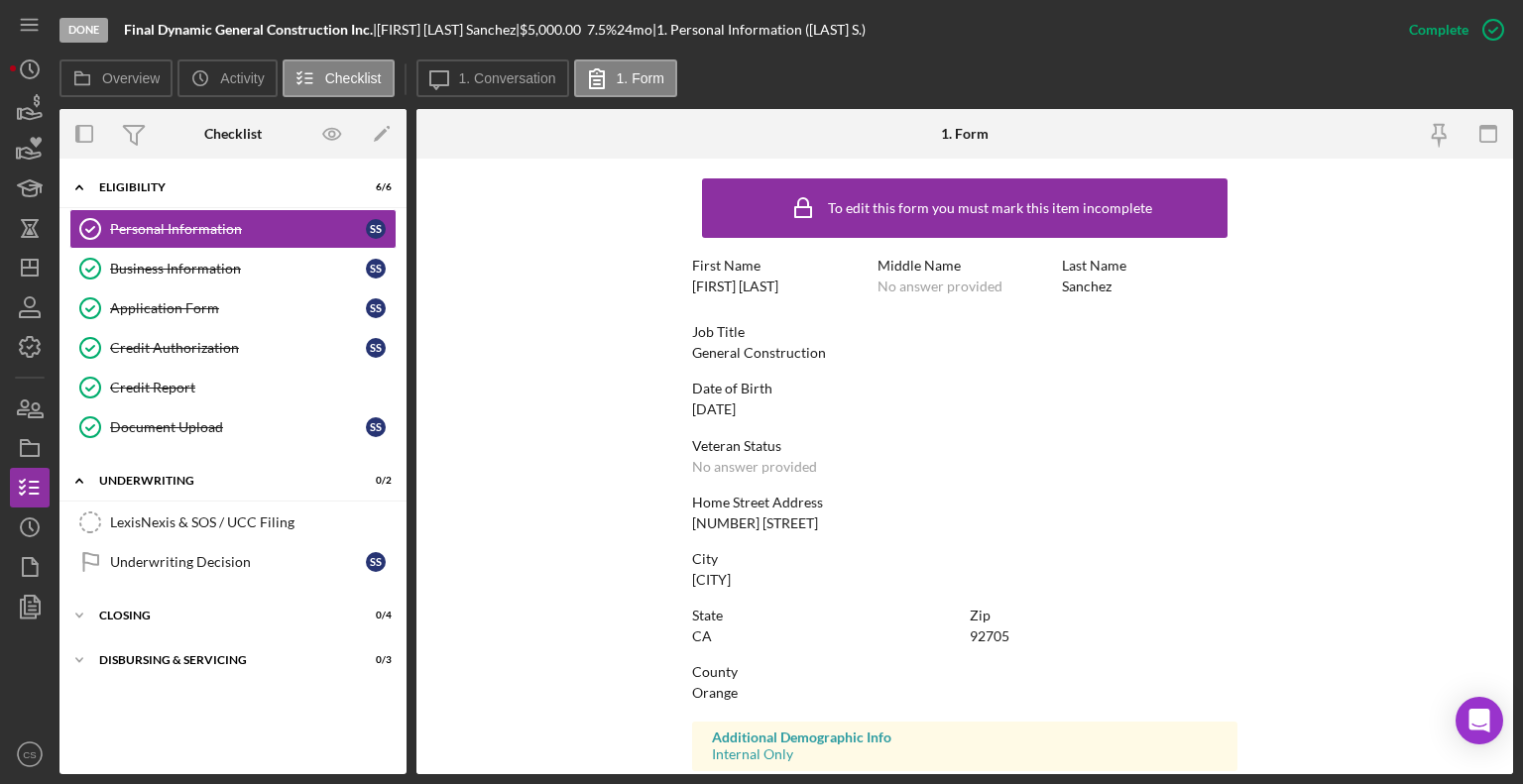 scroll, scrollTop: 309, scrollLeft: 0, axis: vertical 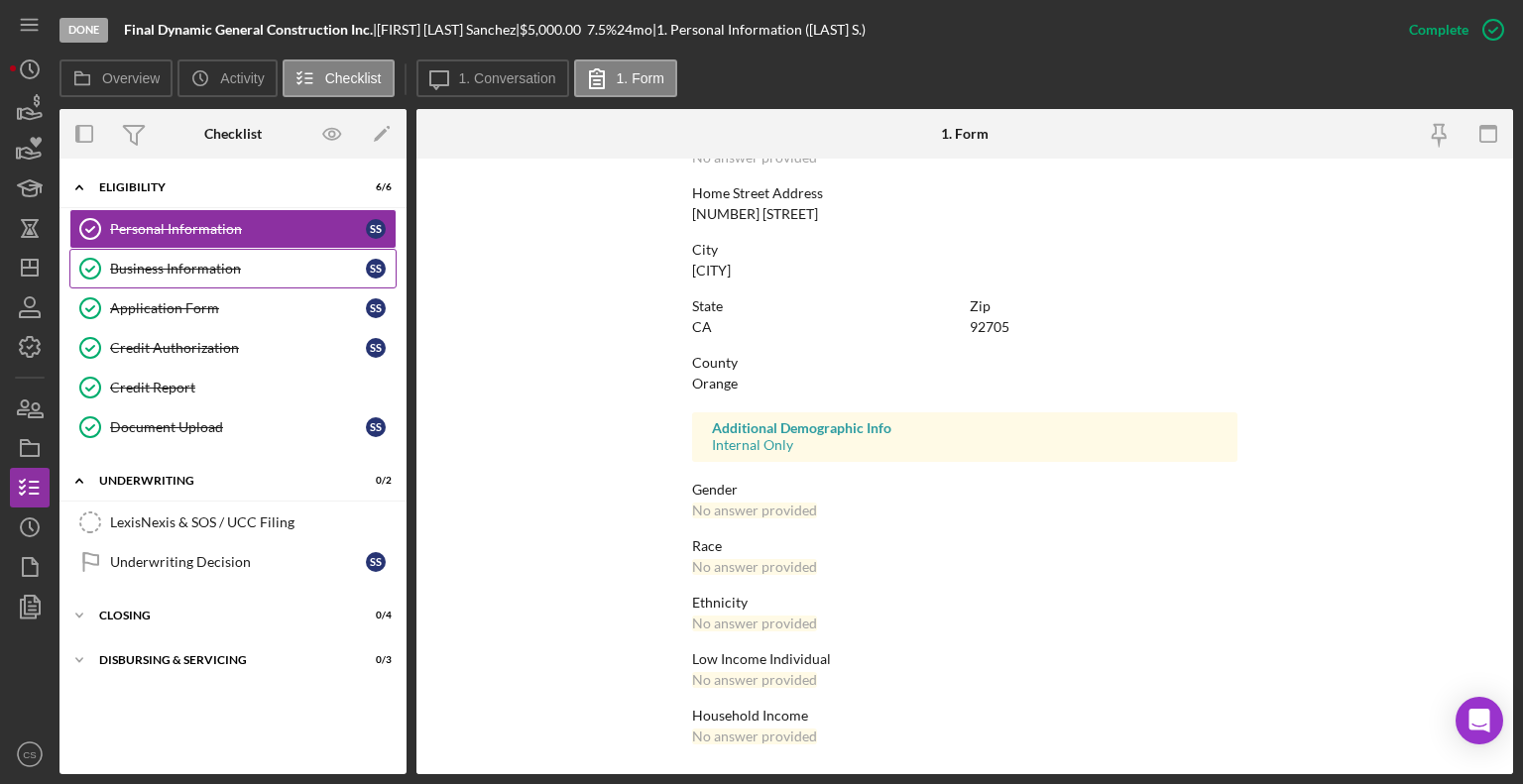 click on "Business Information Business Information S S" at bounding box center (233, 269) 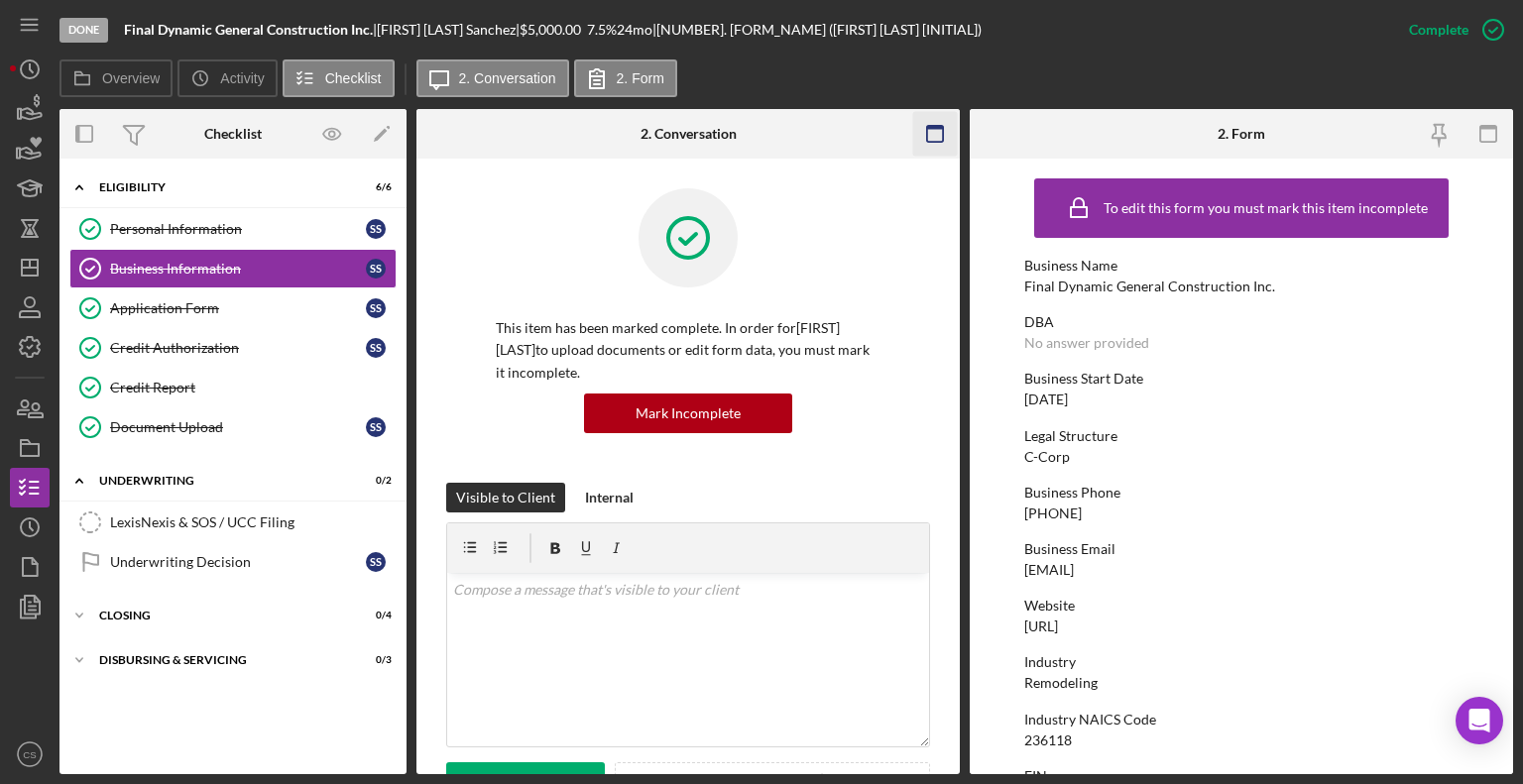 click 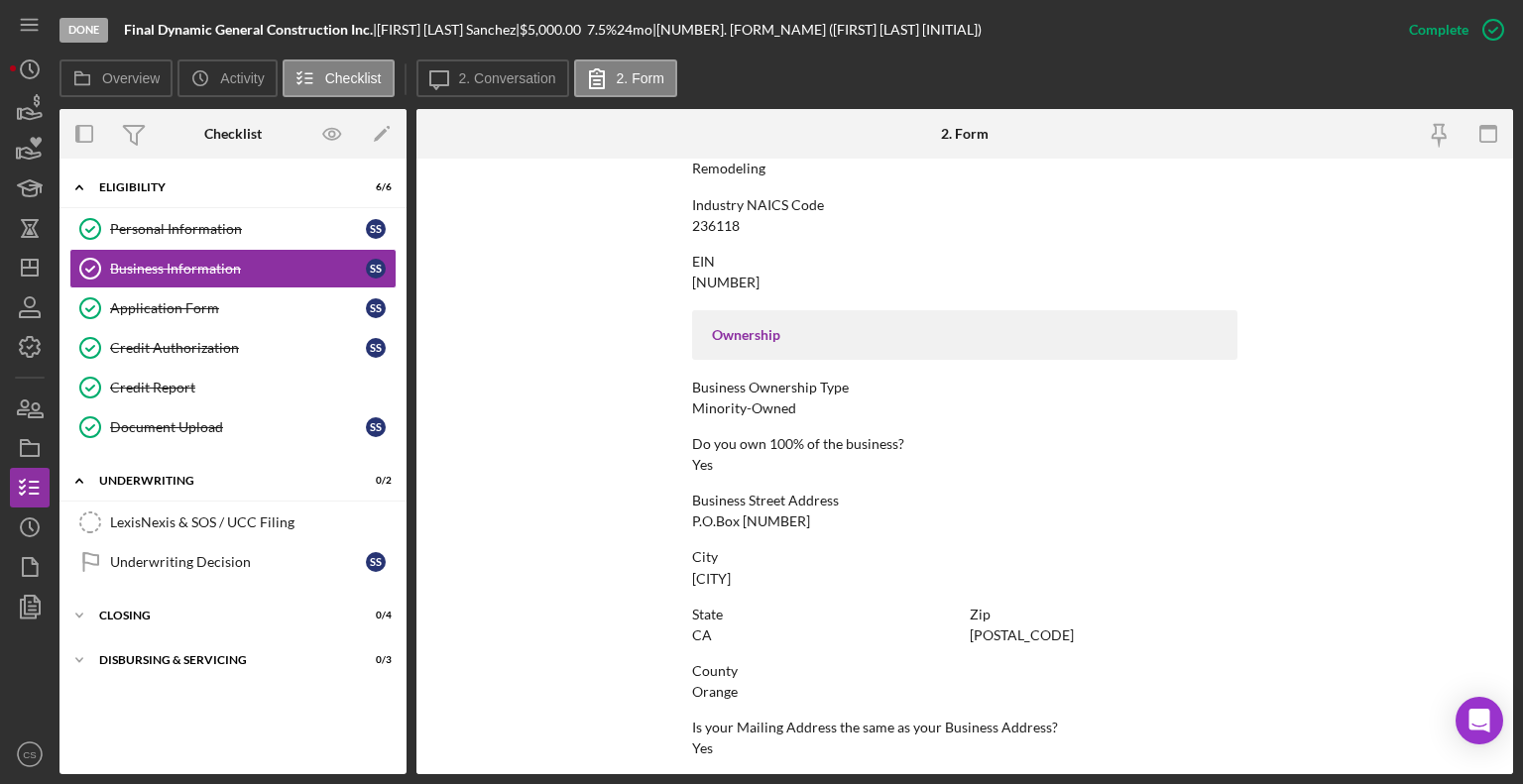 scroll, scrollTop: 879, scrollLeft: 0, axis: vertical 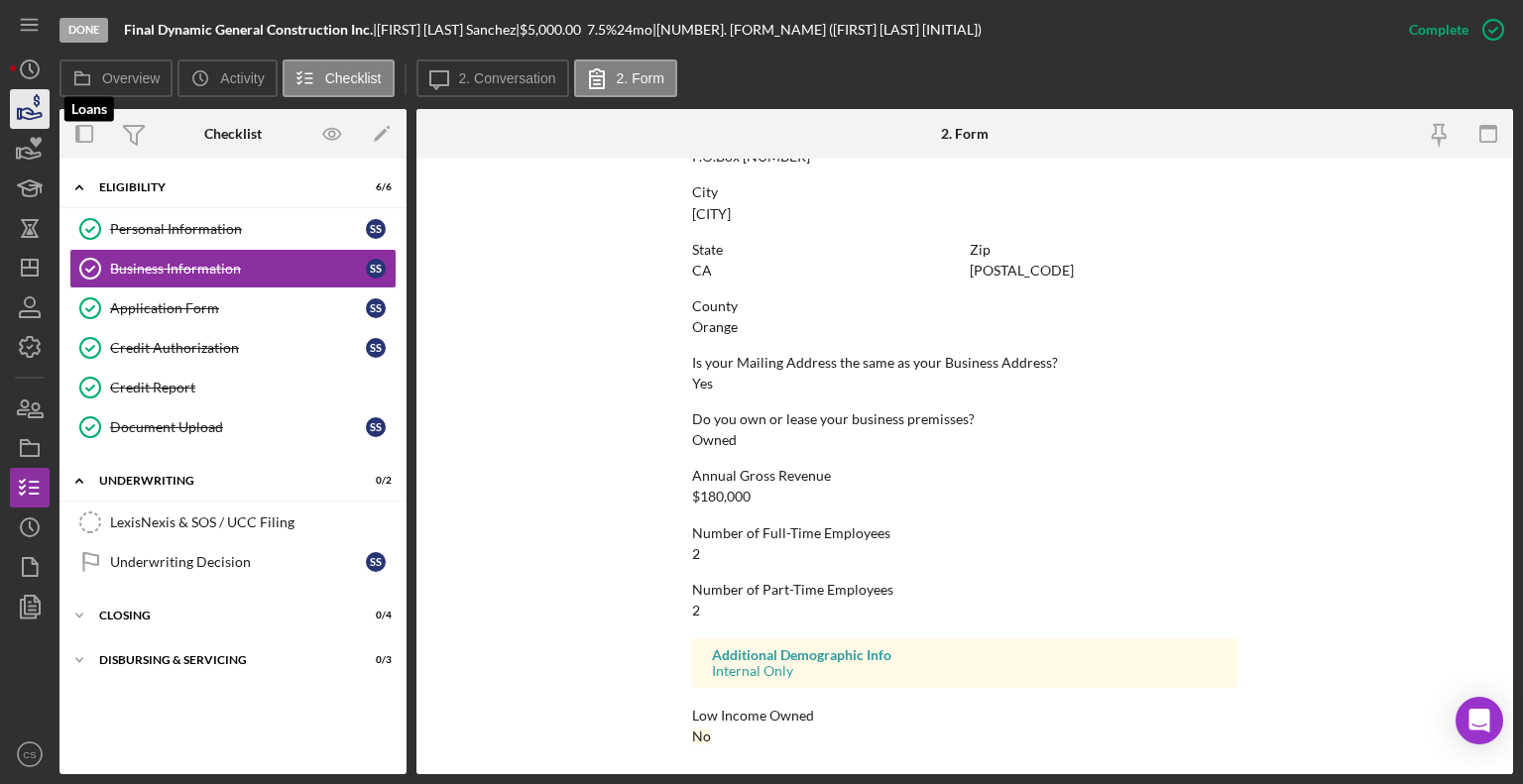 click 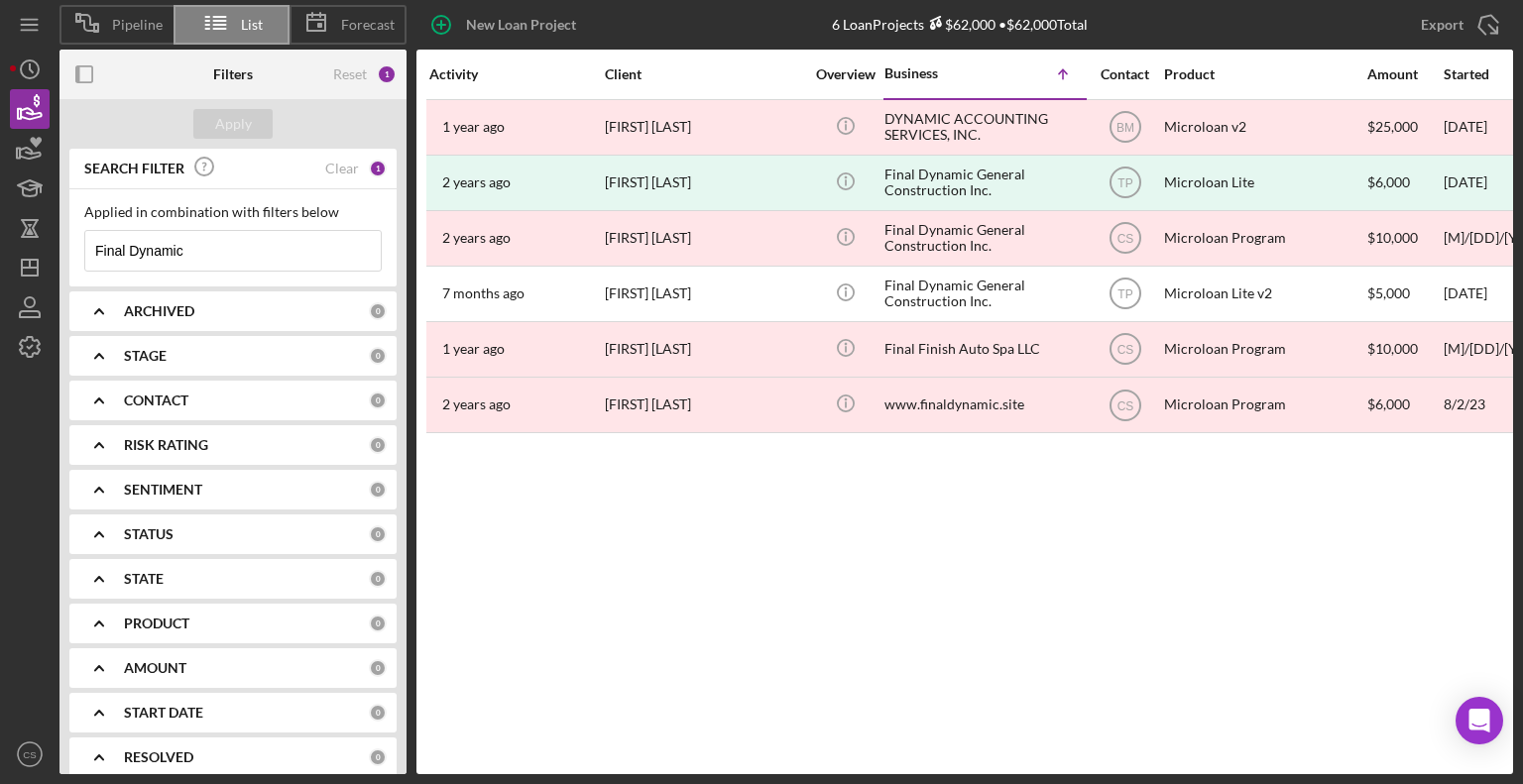 drag, startPoint x: 206, startPoint y: 253, endPoint x: 87, endPoint y: 240, distance: 119.70798 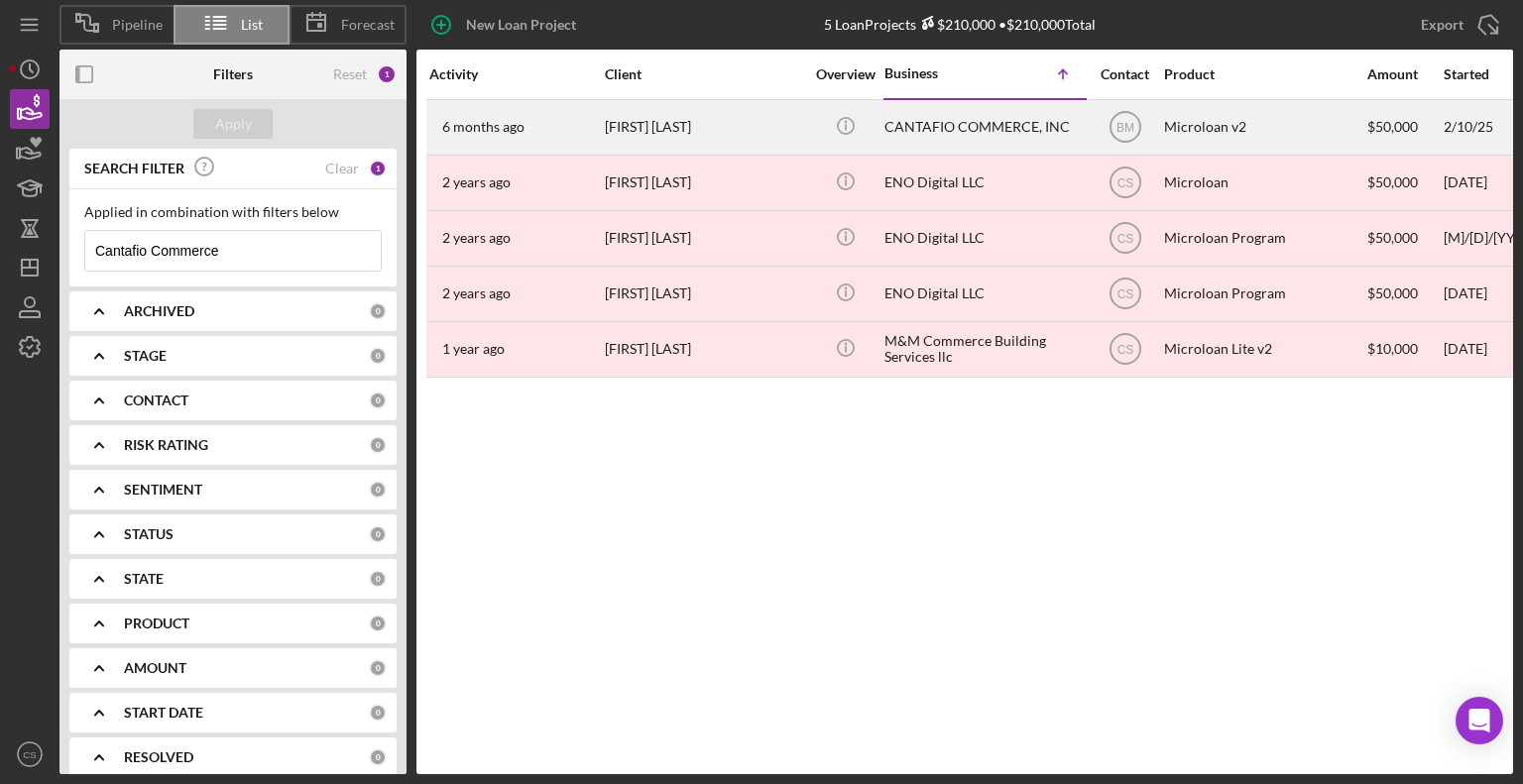 type on "Cantafio Commerce" 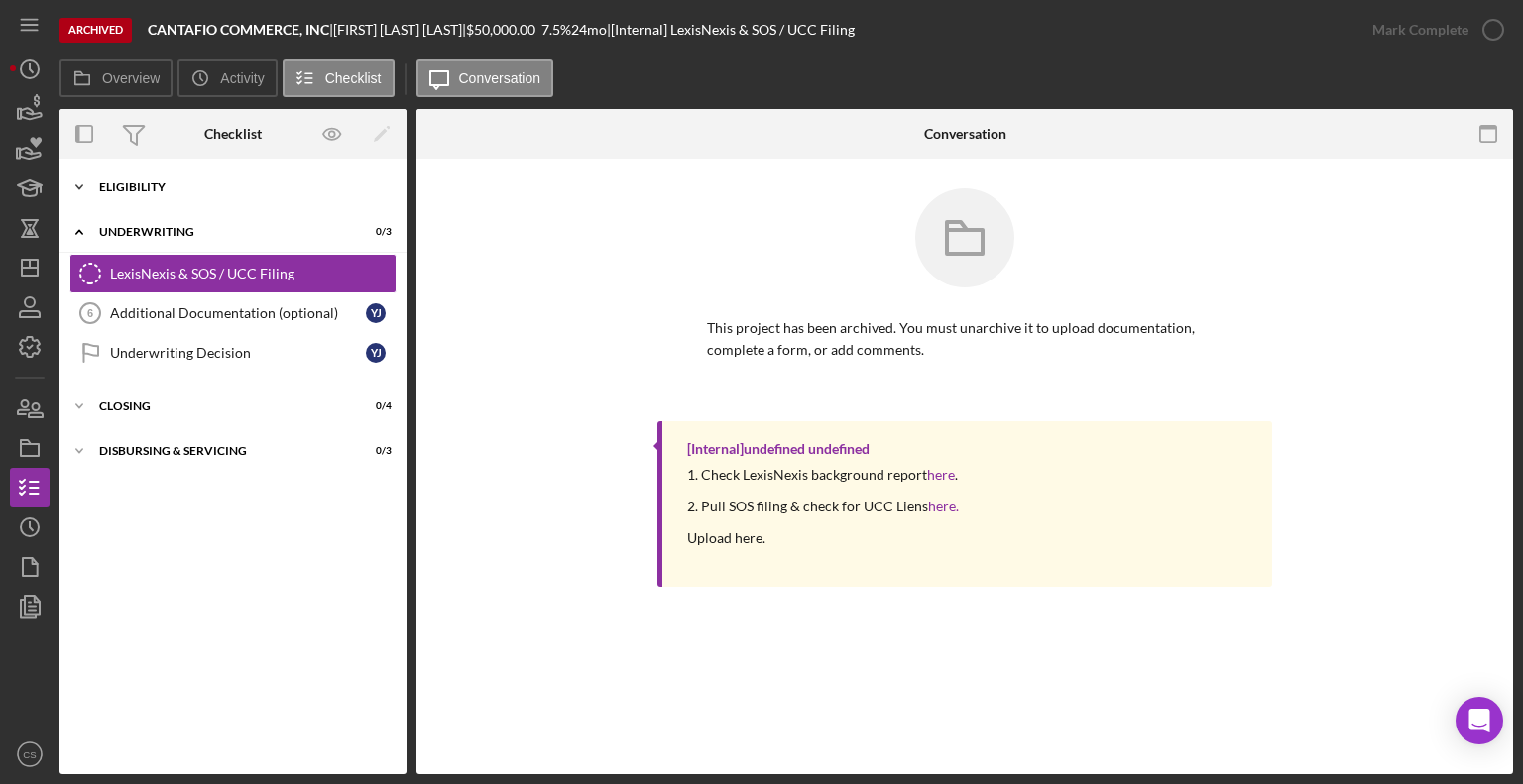 click on "Eligibility" at bounding box center [240, 187] 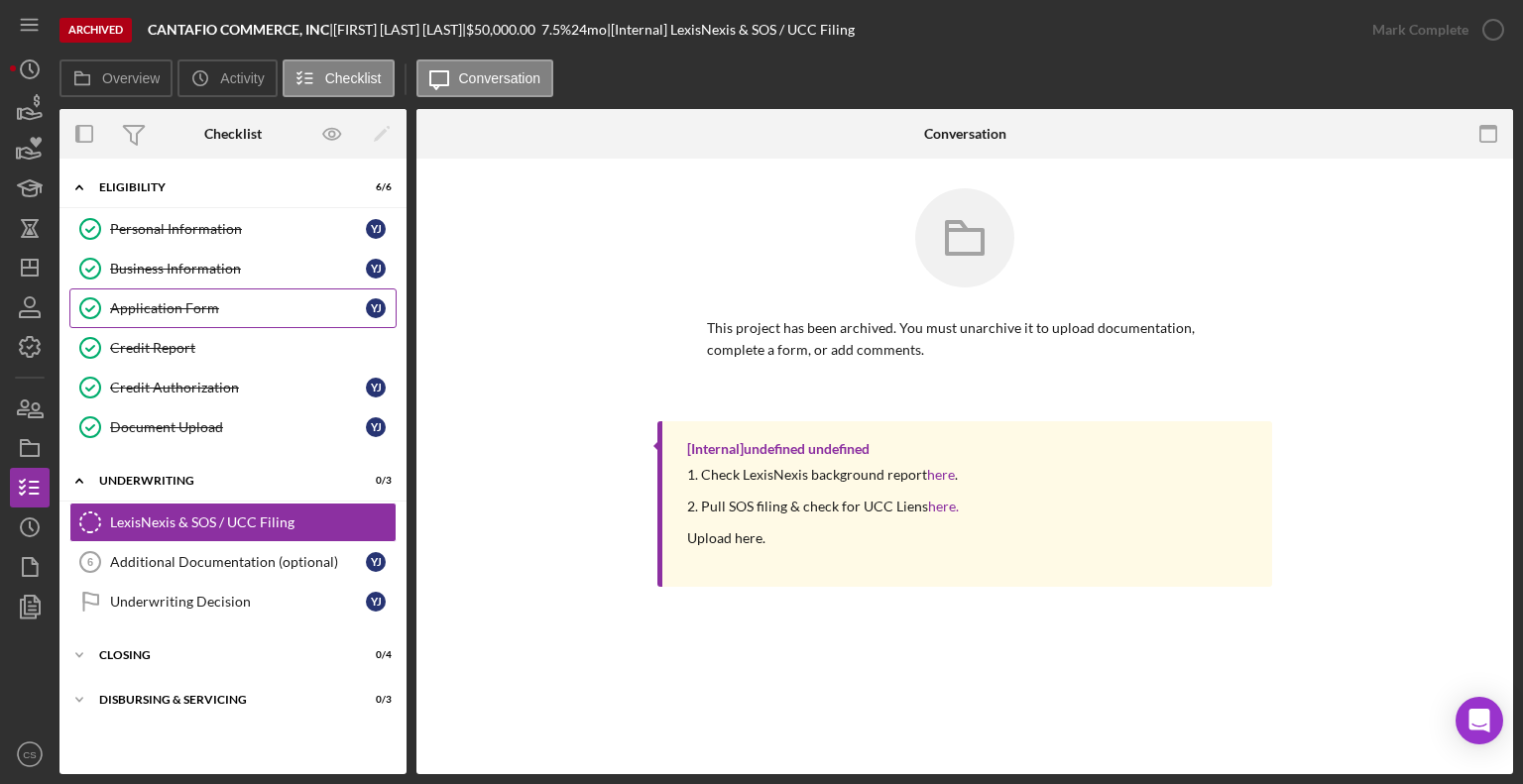 click on "Application Form" at bounding box center (238, 308) 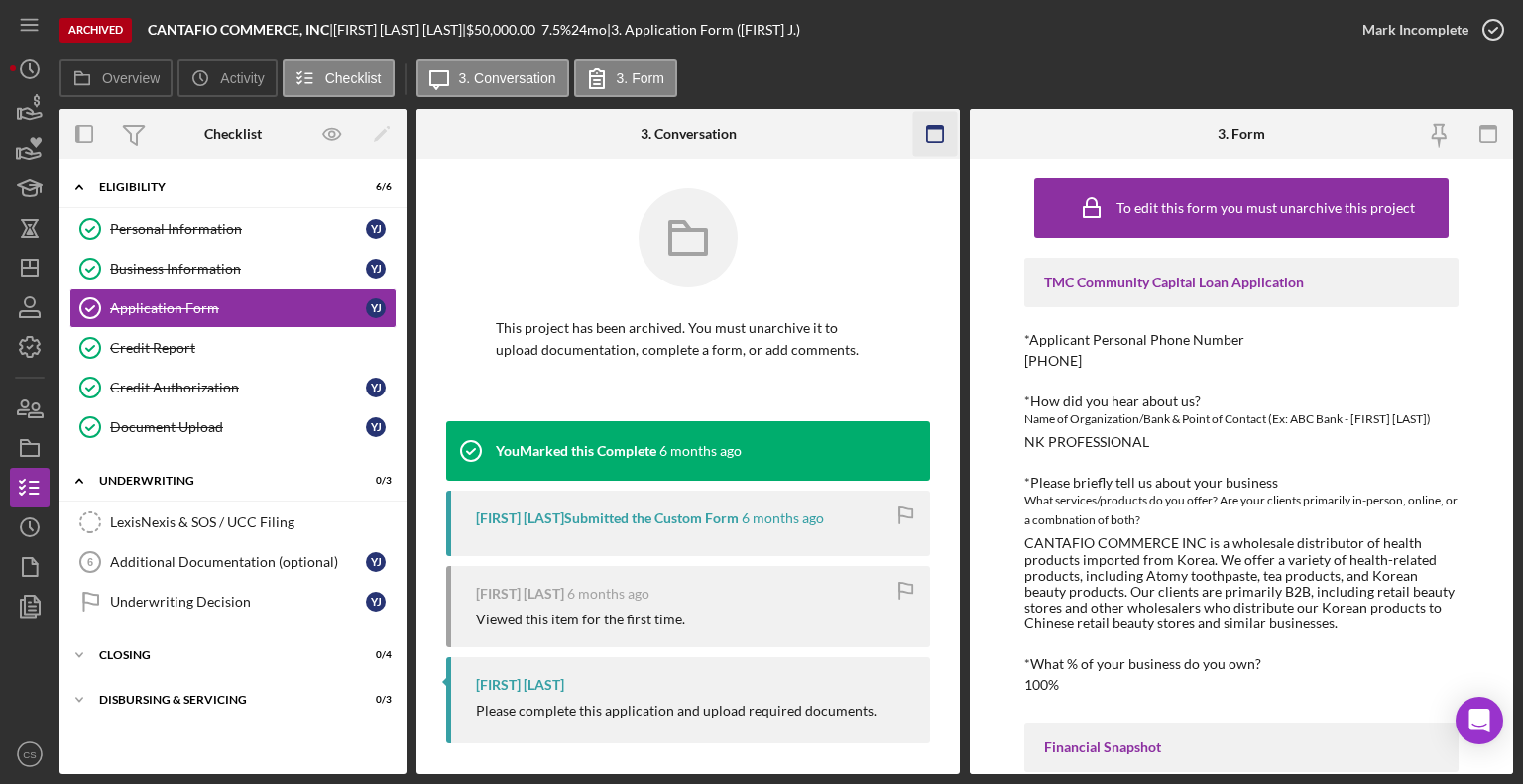 click 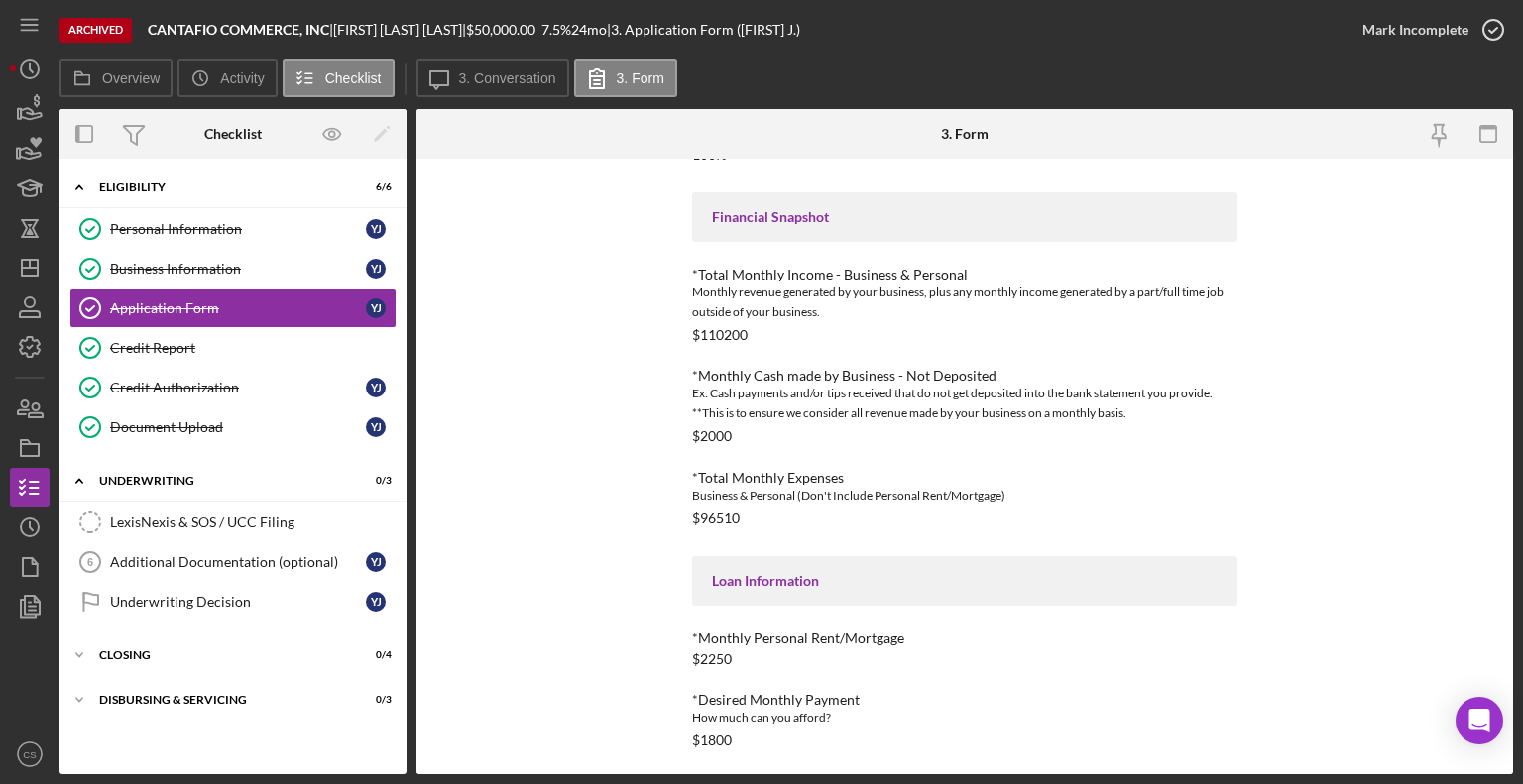 scroll, scrollTop: 841, scrollLeft: 0, axis: vertical 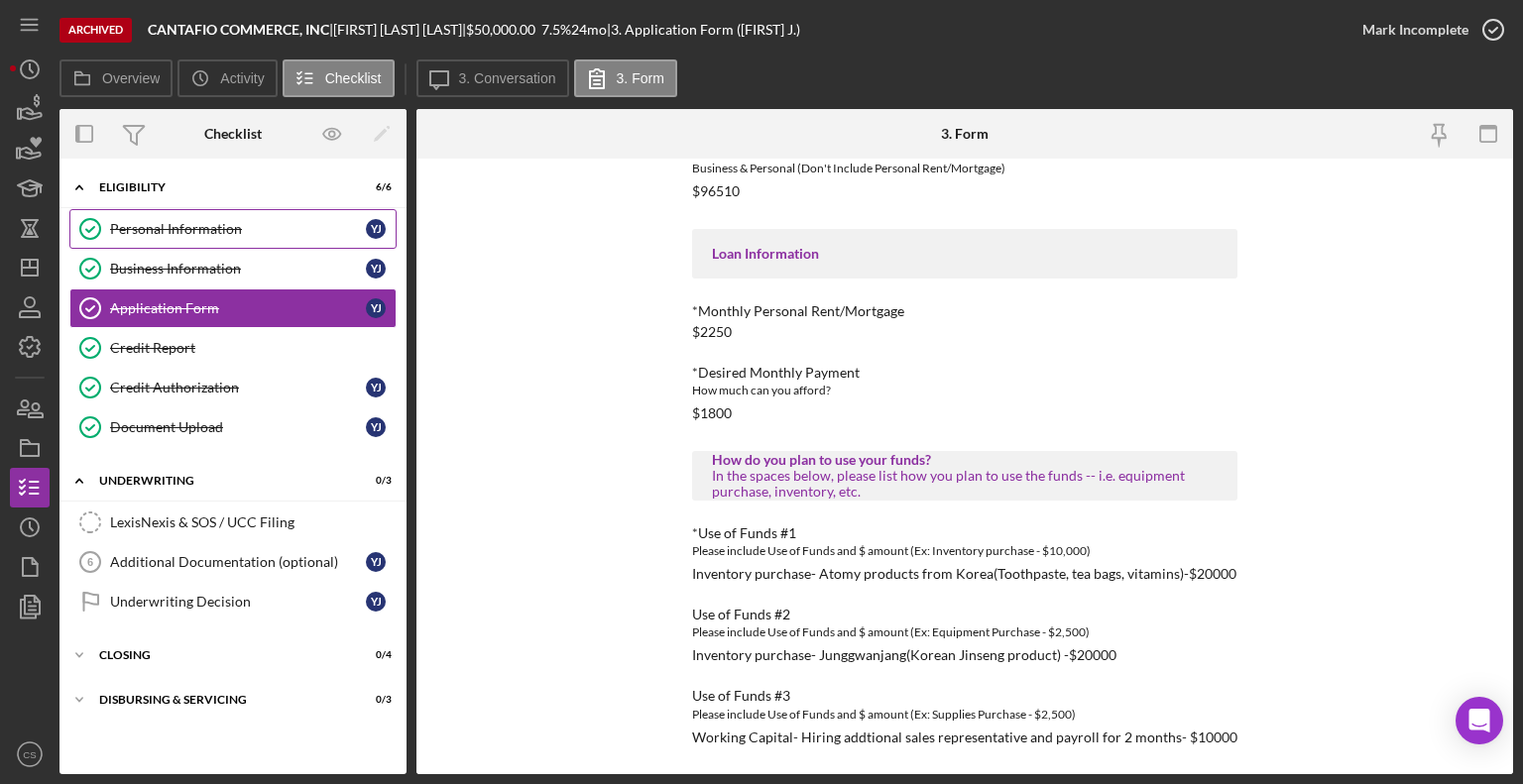 click on "Personal Information" at bounding box center (238, 229) 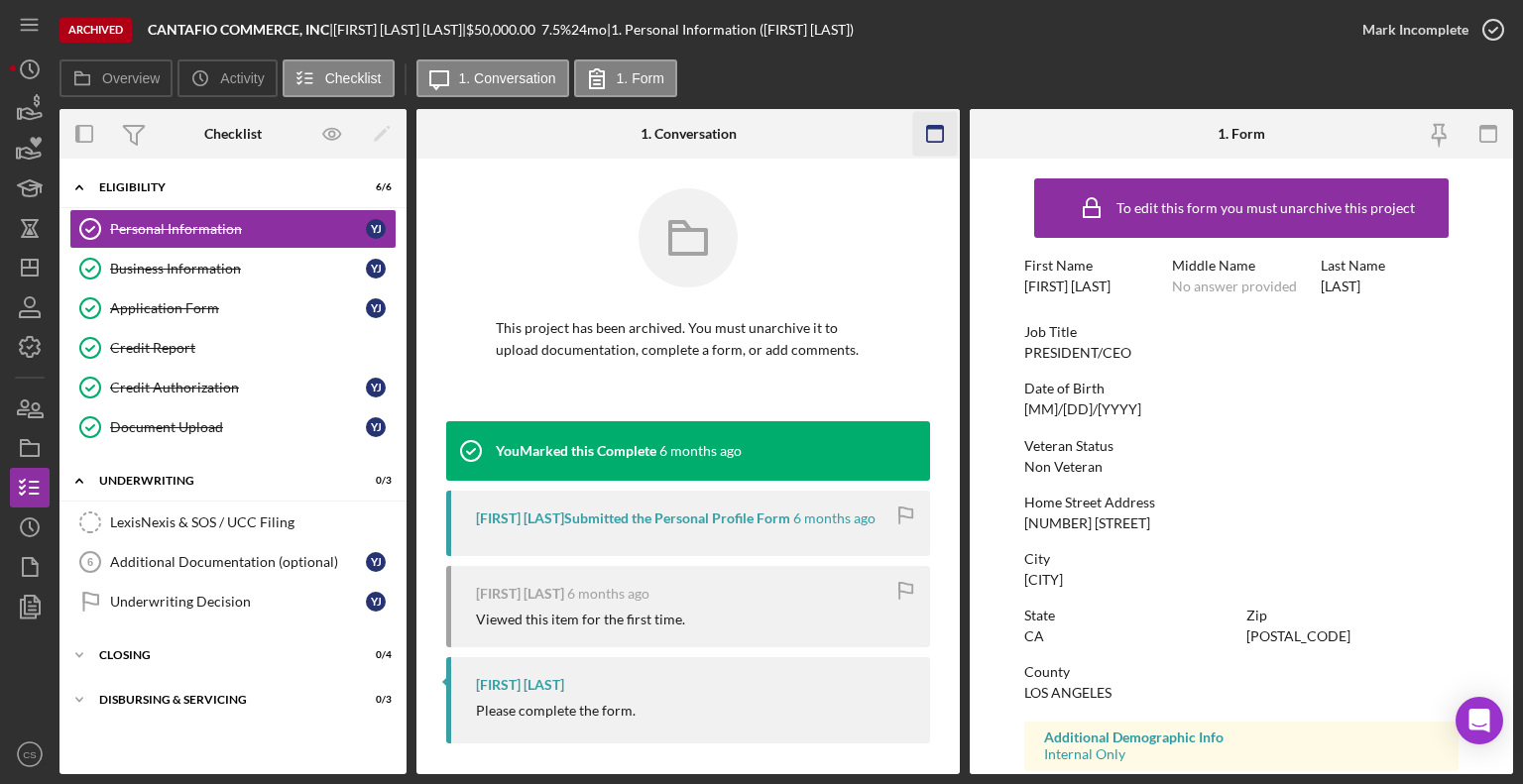 click 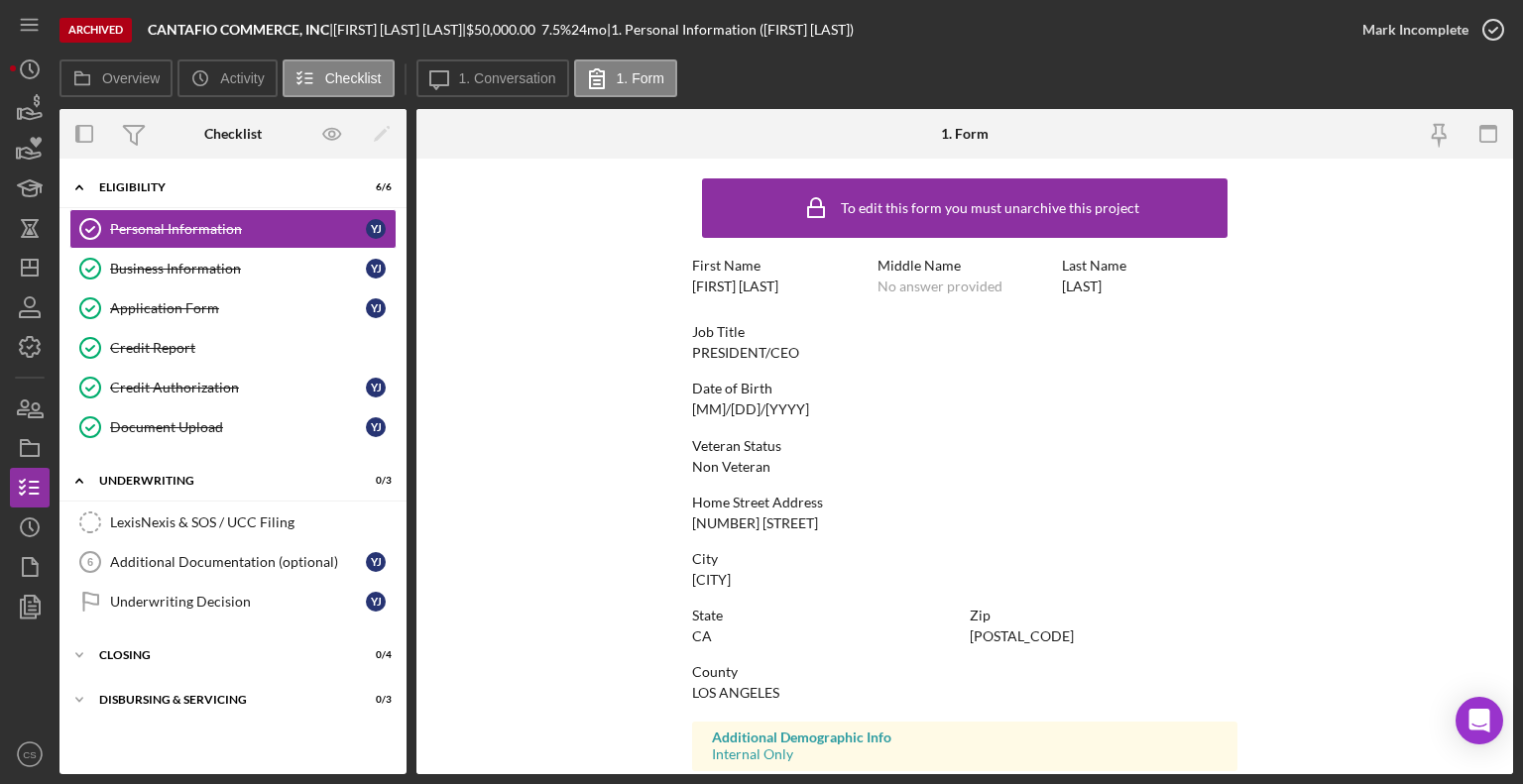 scroll, scrollTop: 309, scrollLeft: 0, axis: vertical 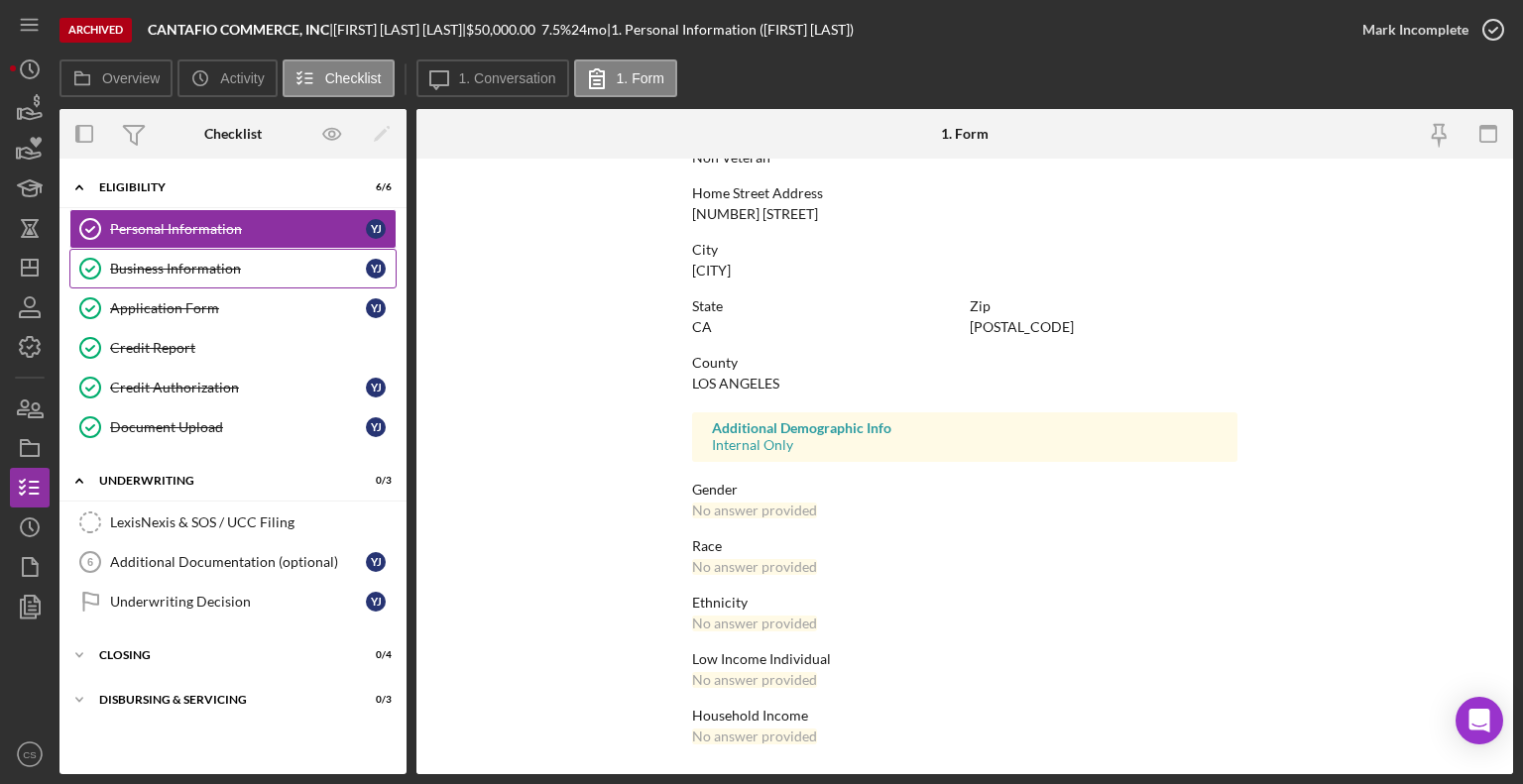 click on "Business Information Business Information [INITIAL] [INITIAL]" at bounding box center [233, 269] 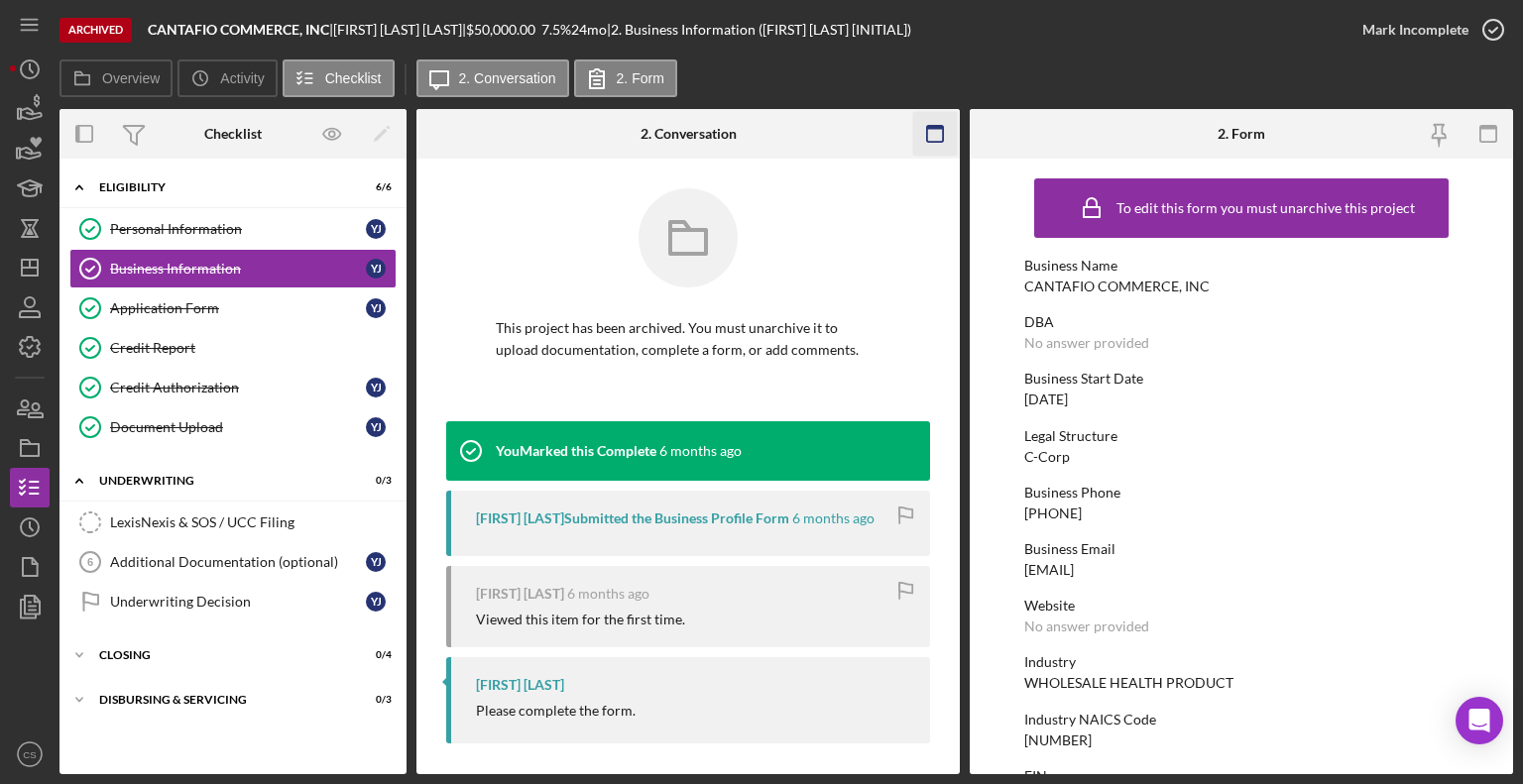 click 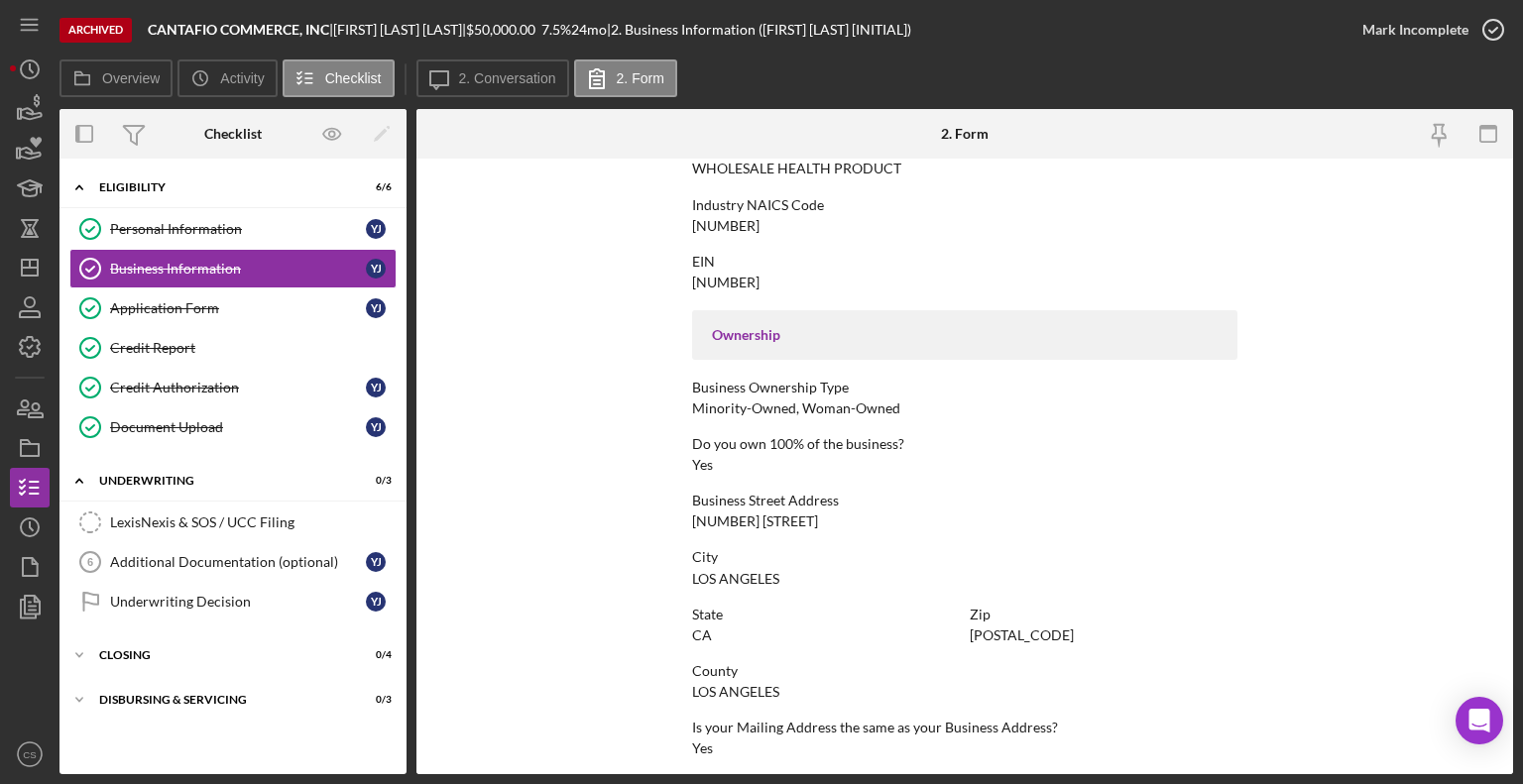 scroll, scrollTop: 879, scrollLeft: 0, axis: vertical 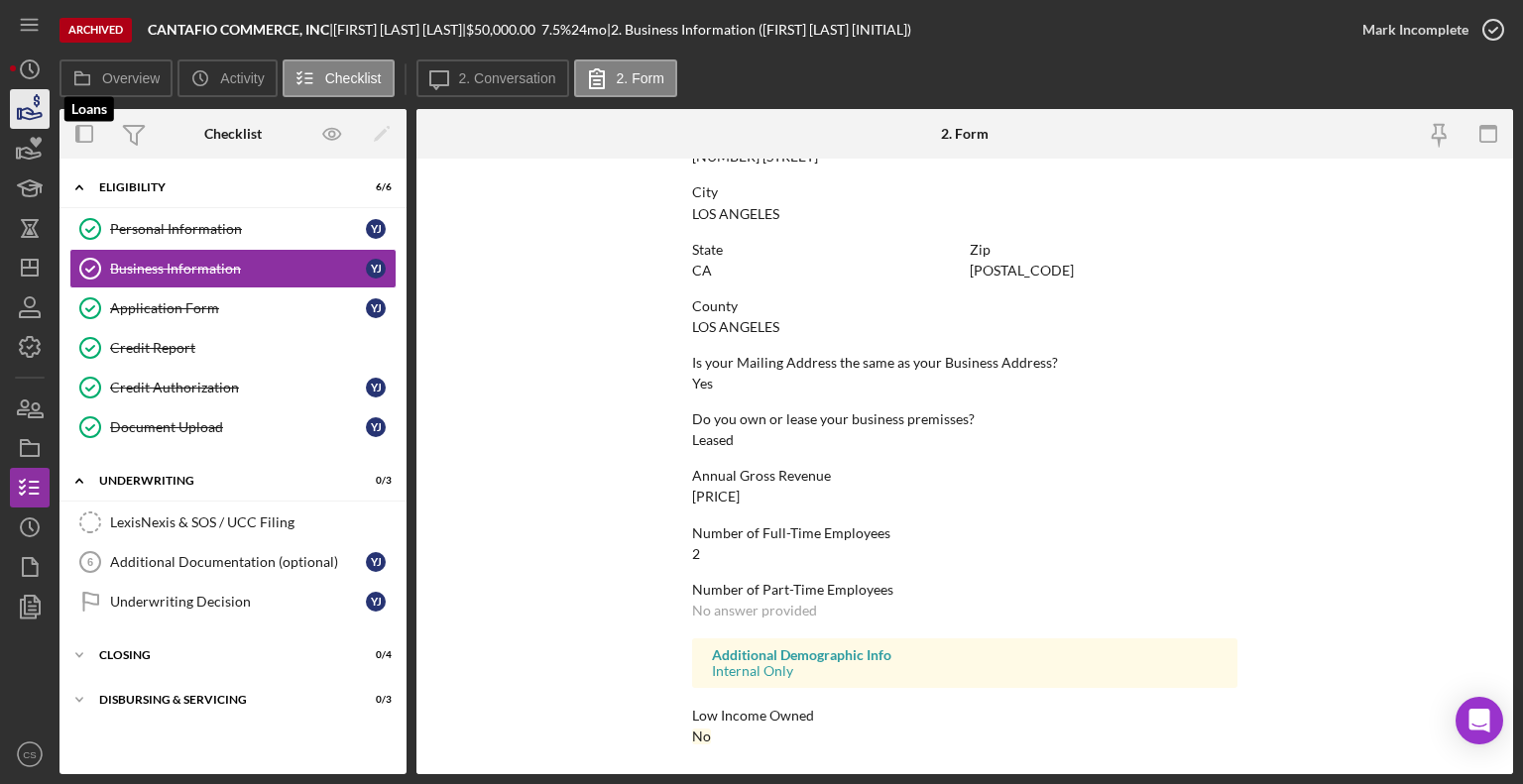 click 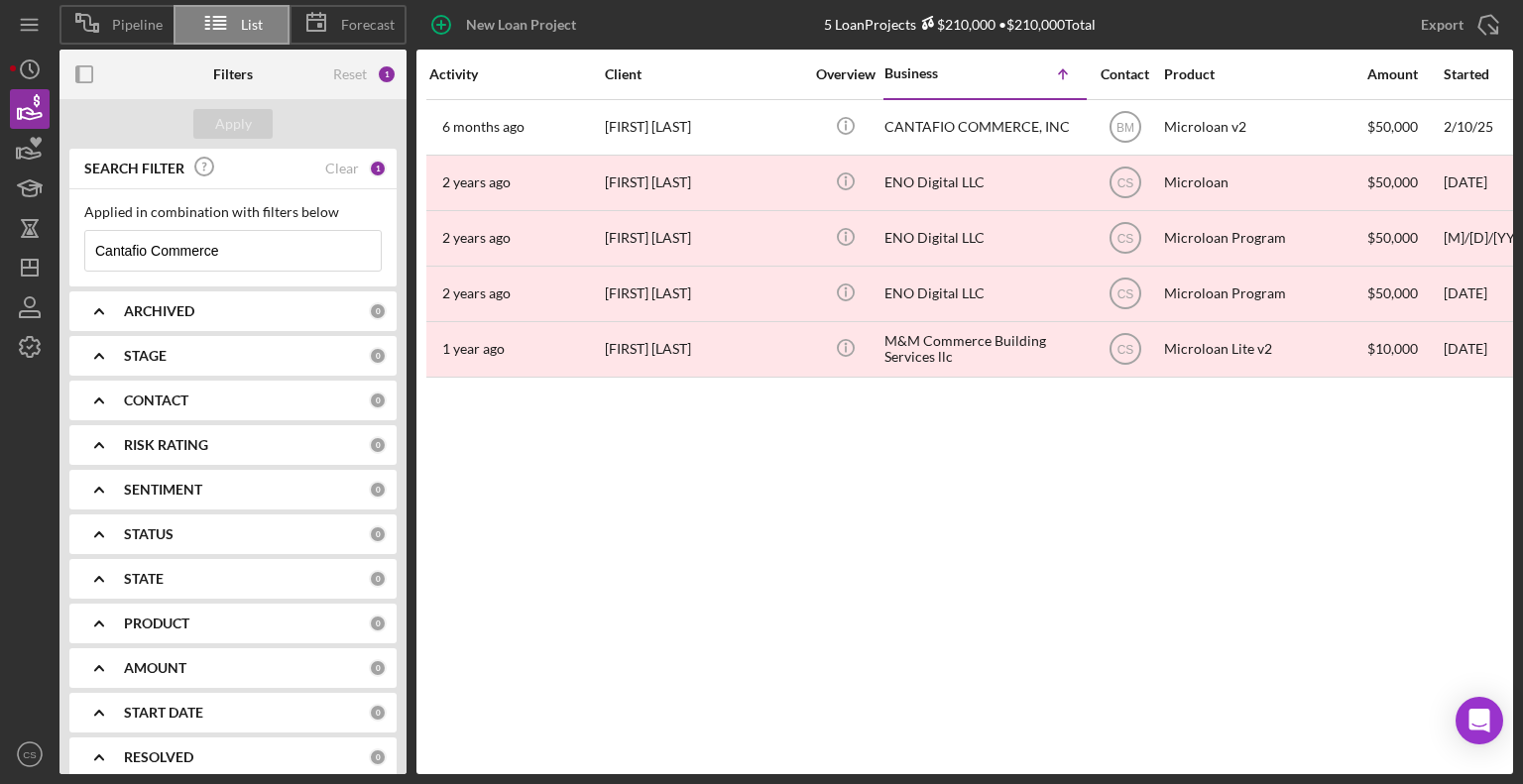 drag, startPoint x: 256, startPoint y: 249, endPoint x: 87, endPoint y: 249, distance: 169 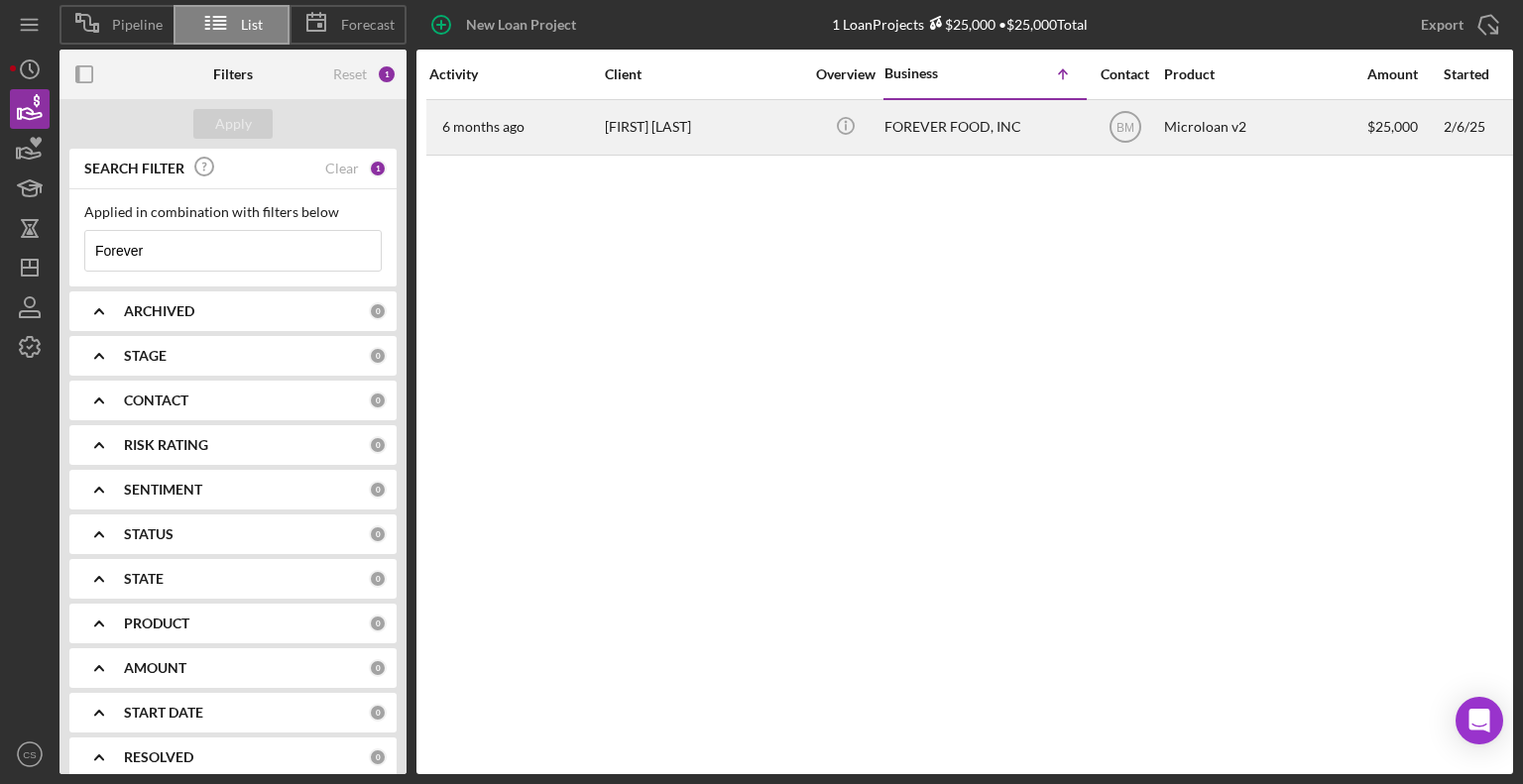 type on "Forever" 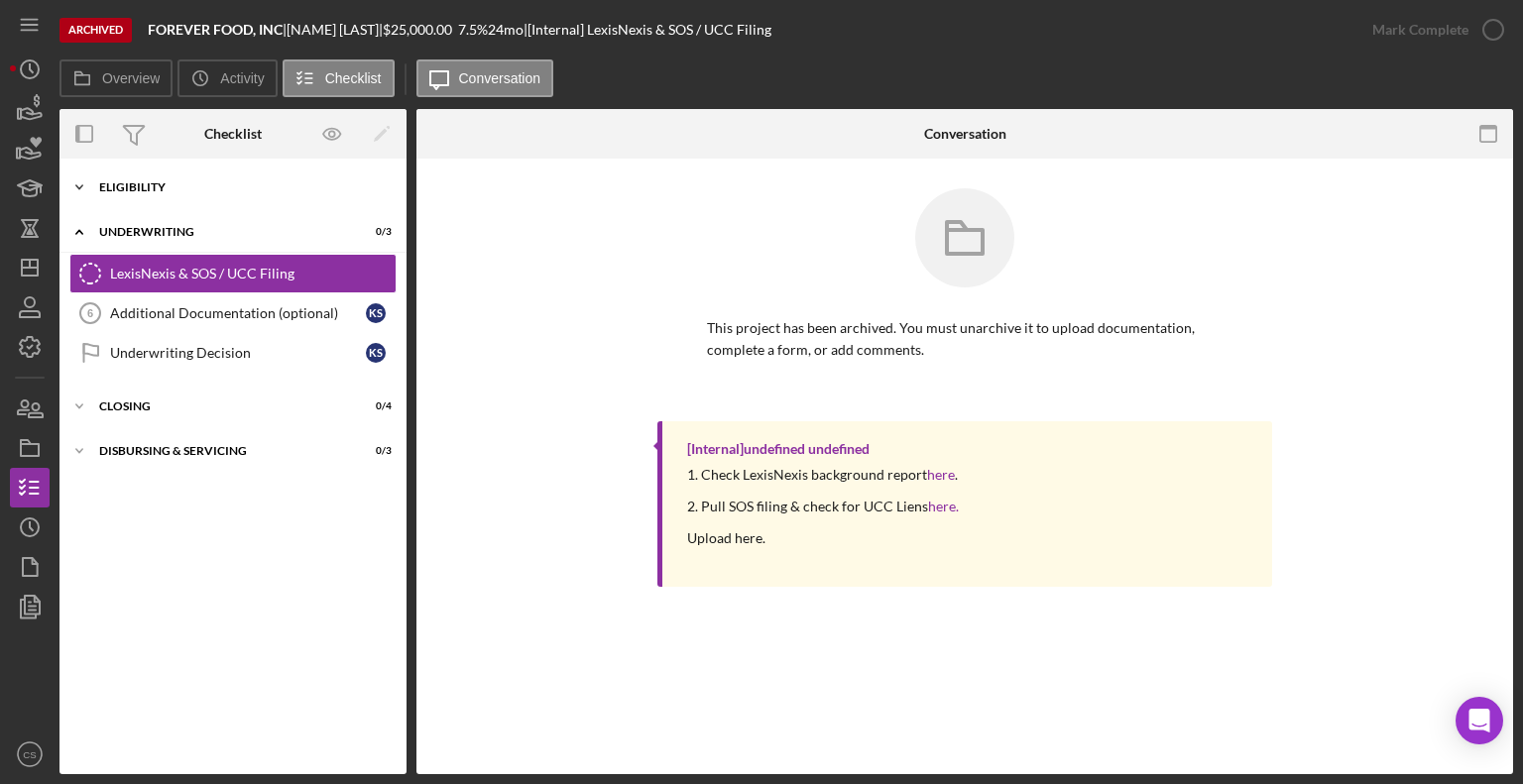 click on "Icon/Expander Eligibility 6 / 6" at bounding box center (233, 187) 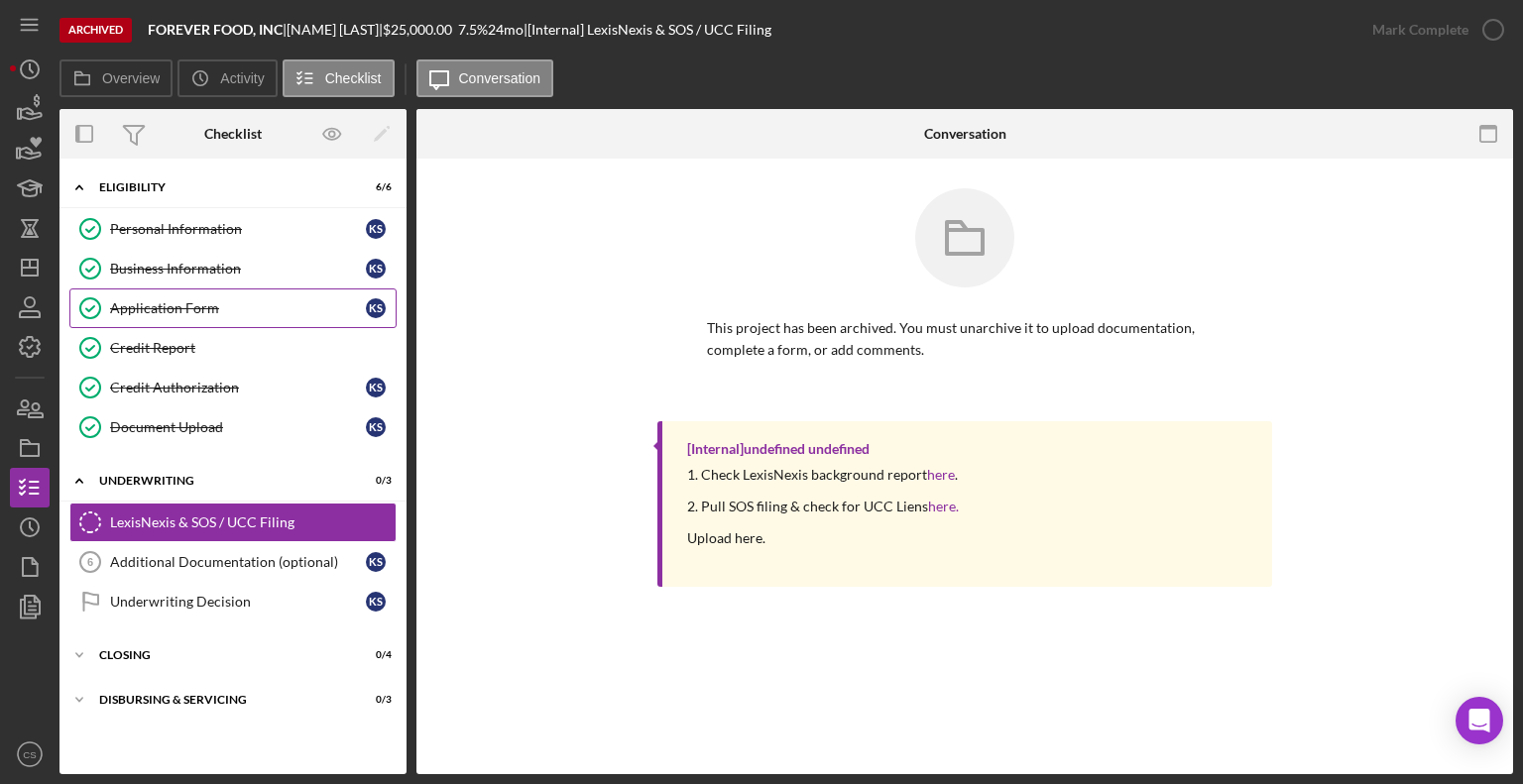 click on "Application Form Application Form K S" at bounding box center (233, 308) 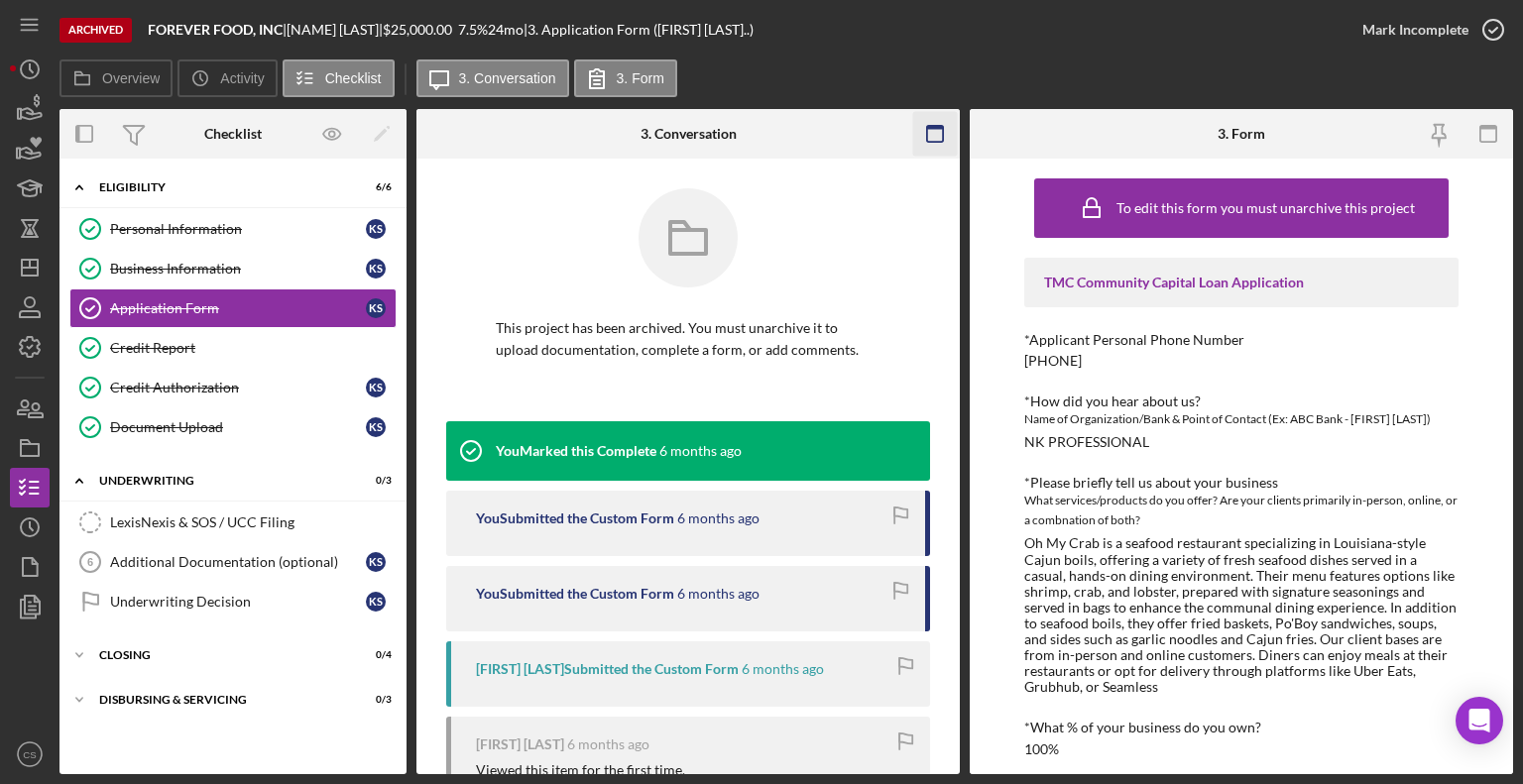 click 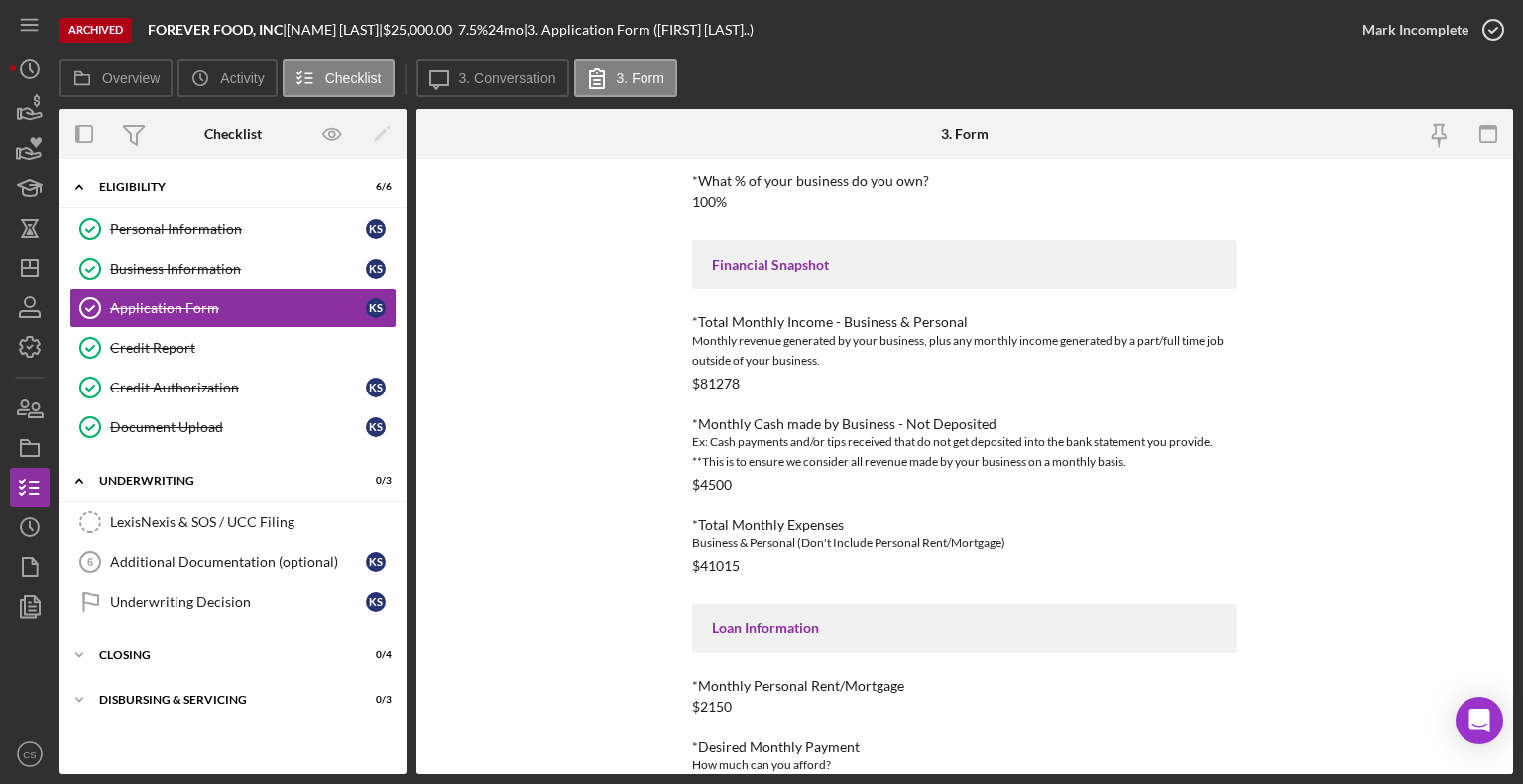 scroll, scrollTop: 889, scrollLeft: 0, axis: vertical 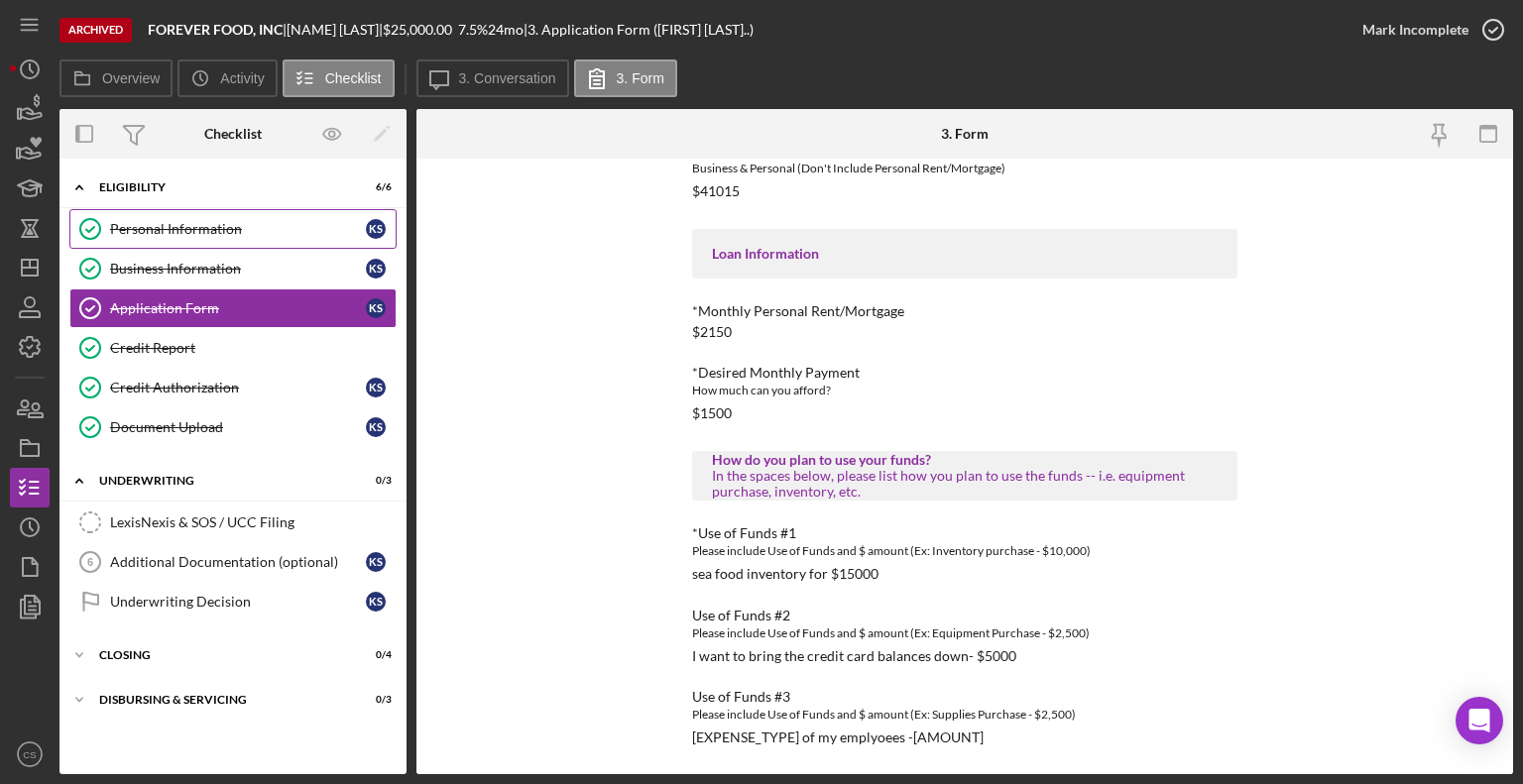 click on "Personal Information" at bounding box center [238, 229] 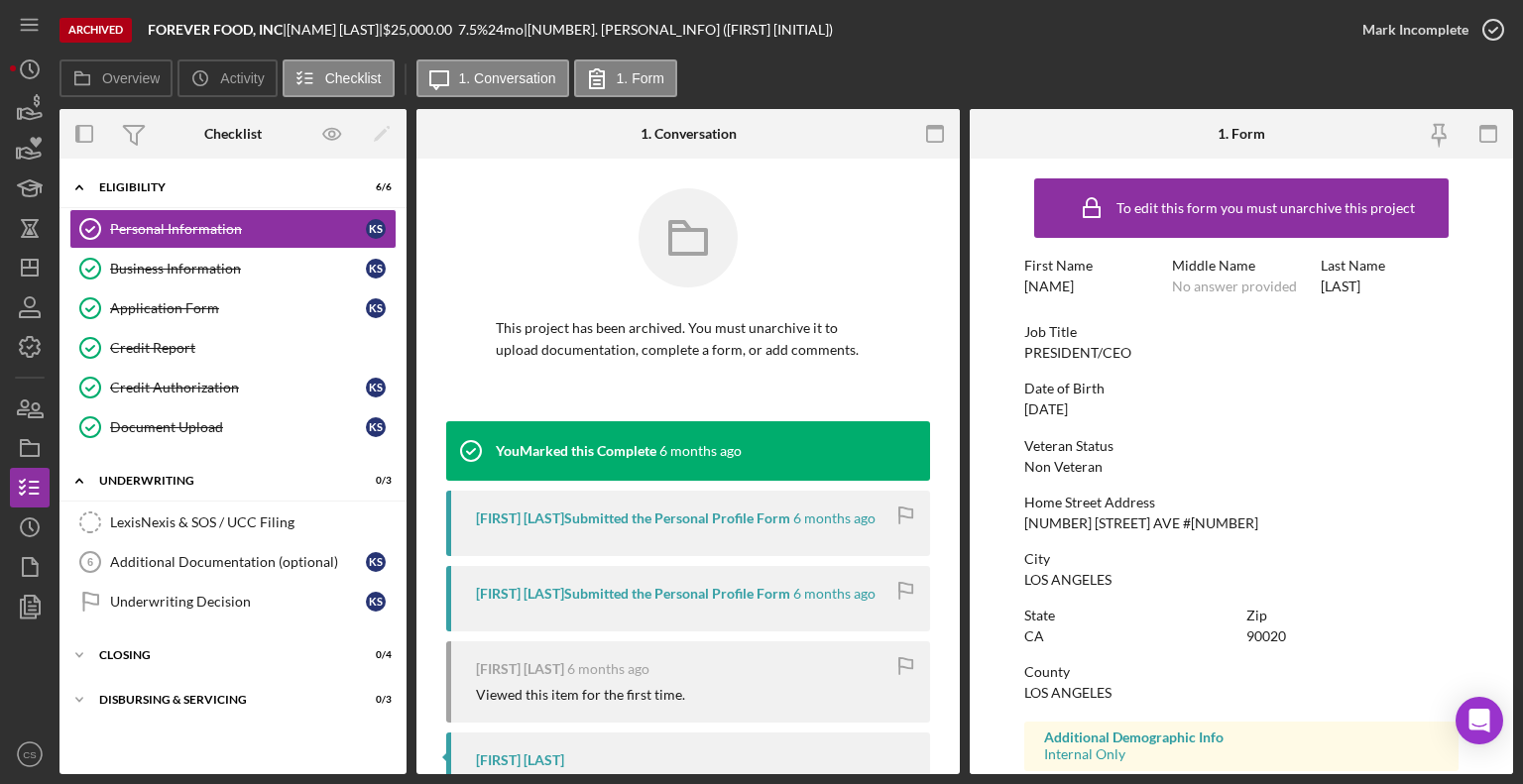 drag, startPoint x: 940, startPoint y: 130, endPoint x: 952, endPoint y: 101, distance: 31.38471 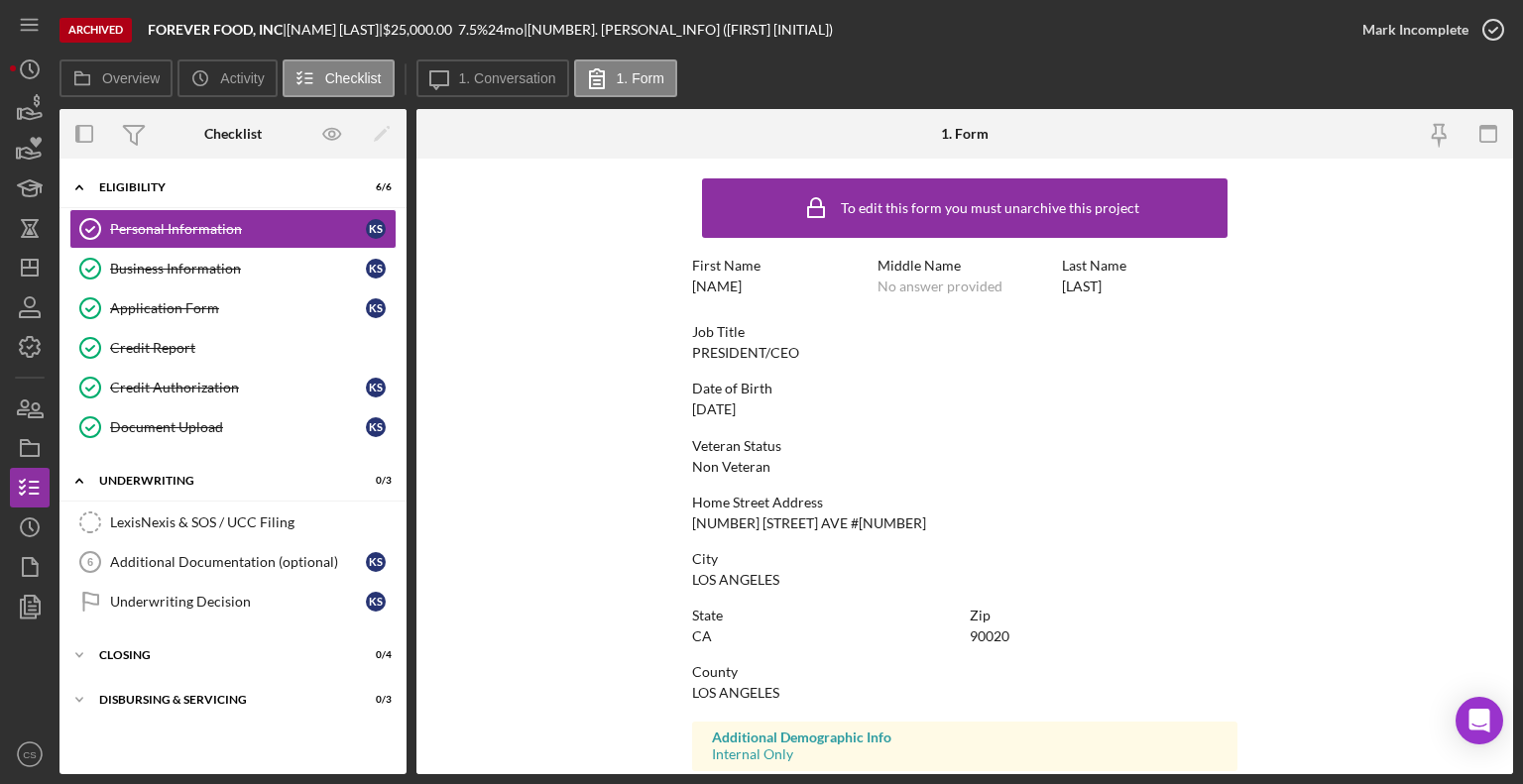 scroll, scrollTop: 309, scrollLeft: 0, axis: vertical 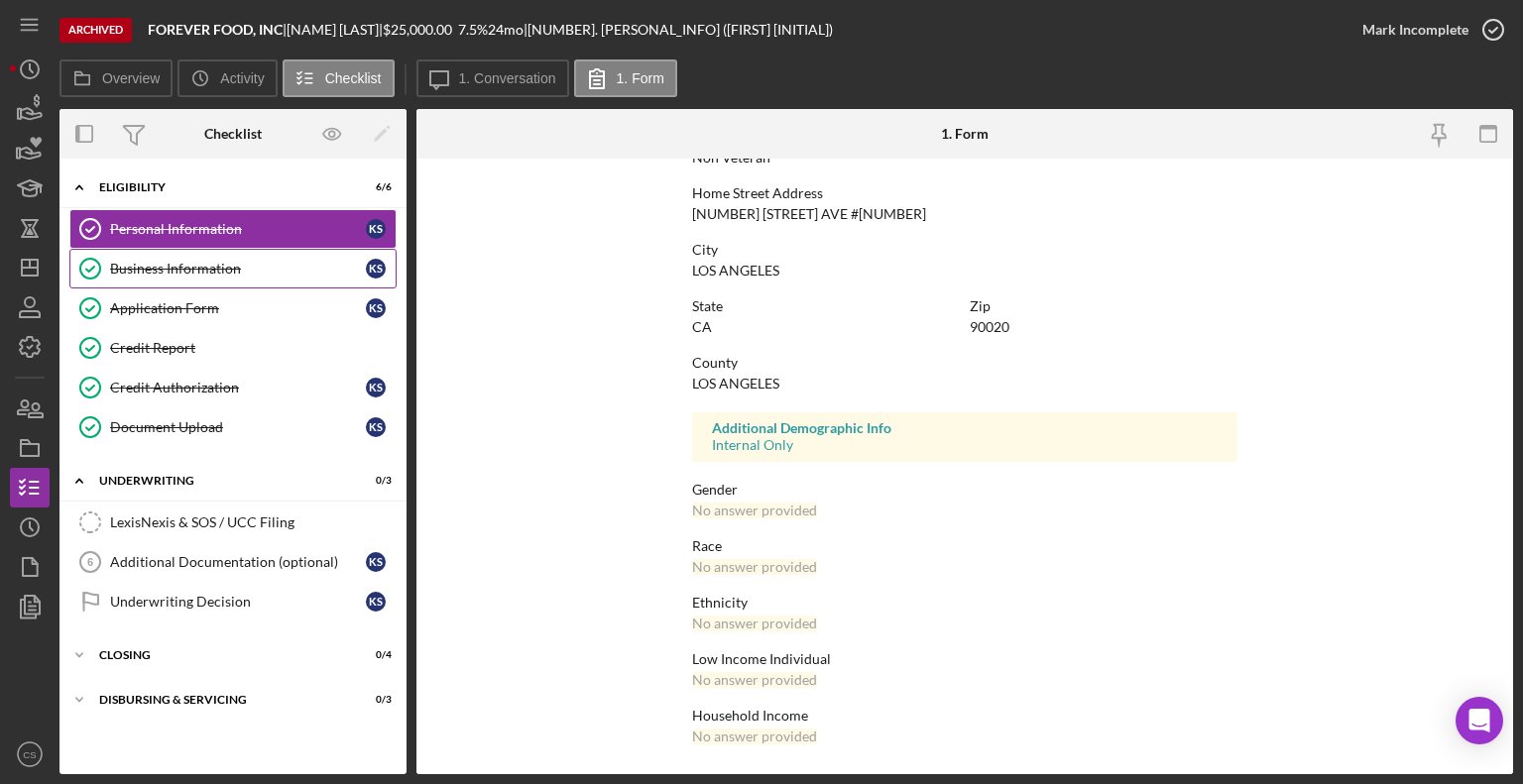 click on "Business Information" at bounding box center (238, 269) 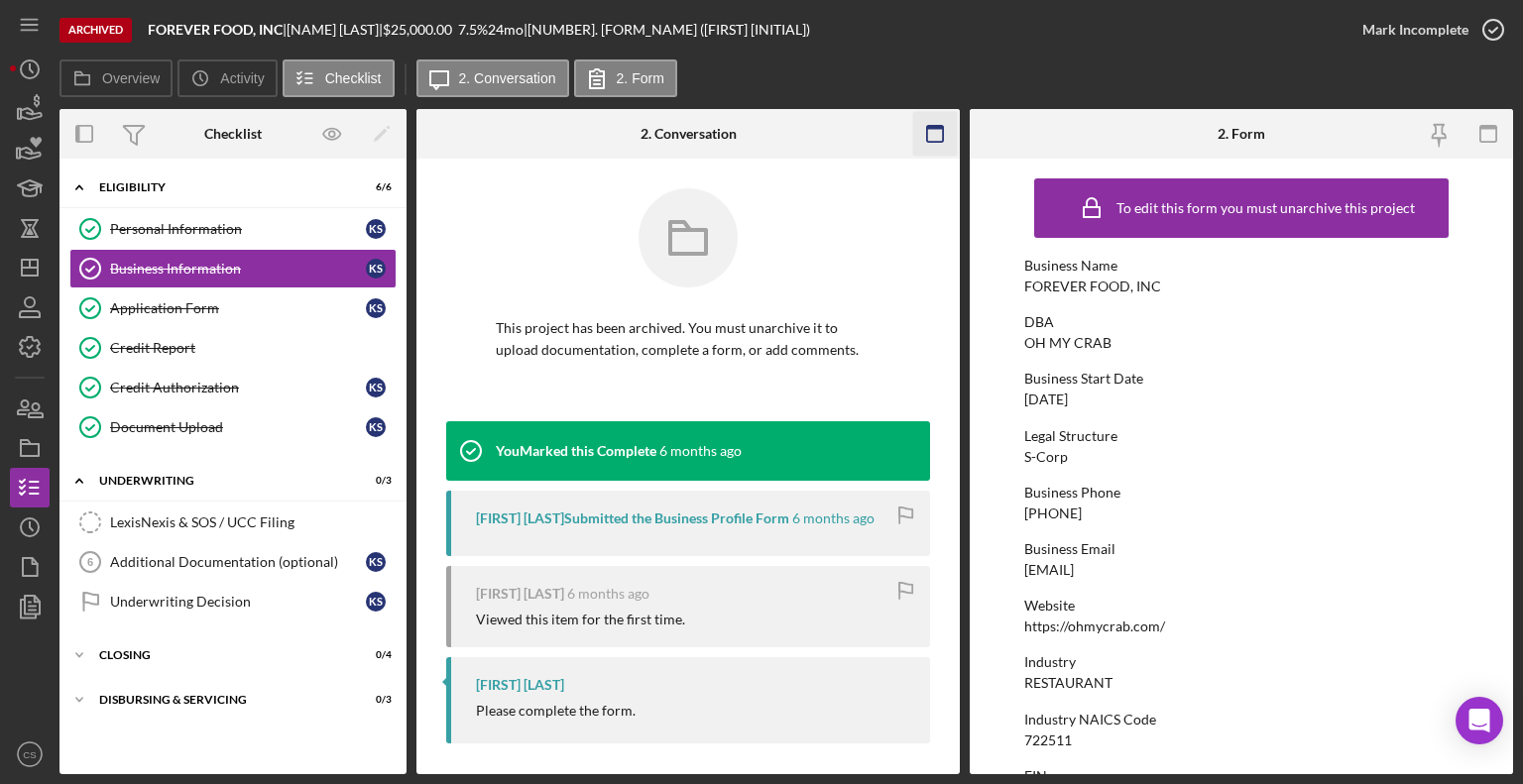 click 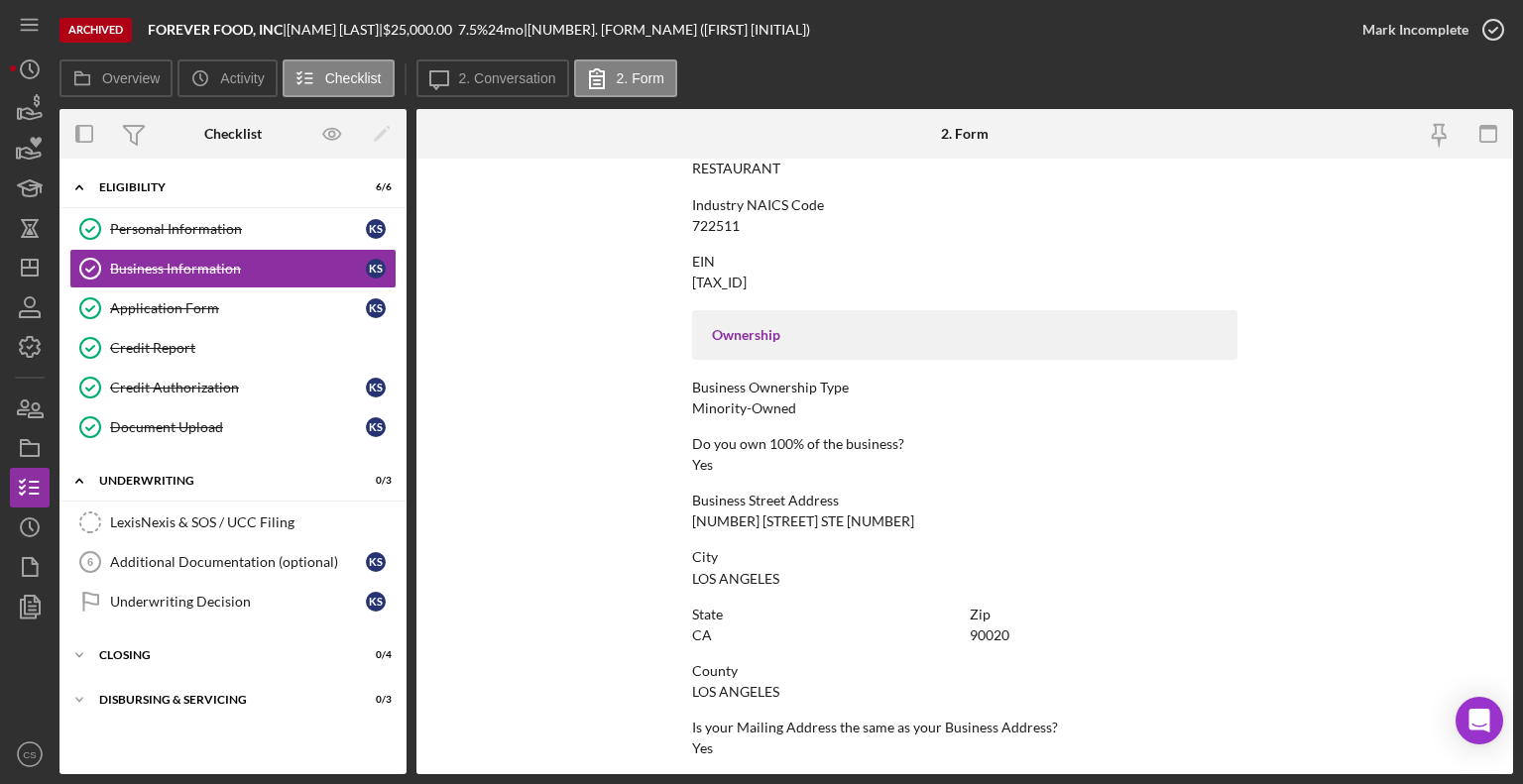scroll, scrollTop: 879, scrollLeft: 0, axis: vertical 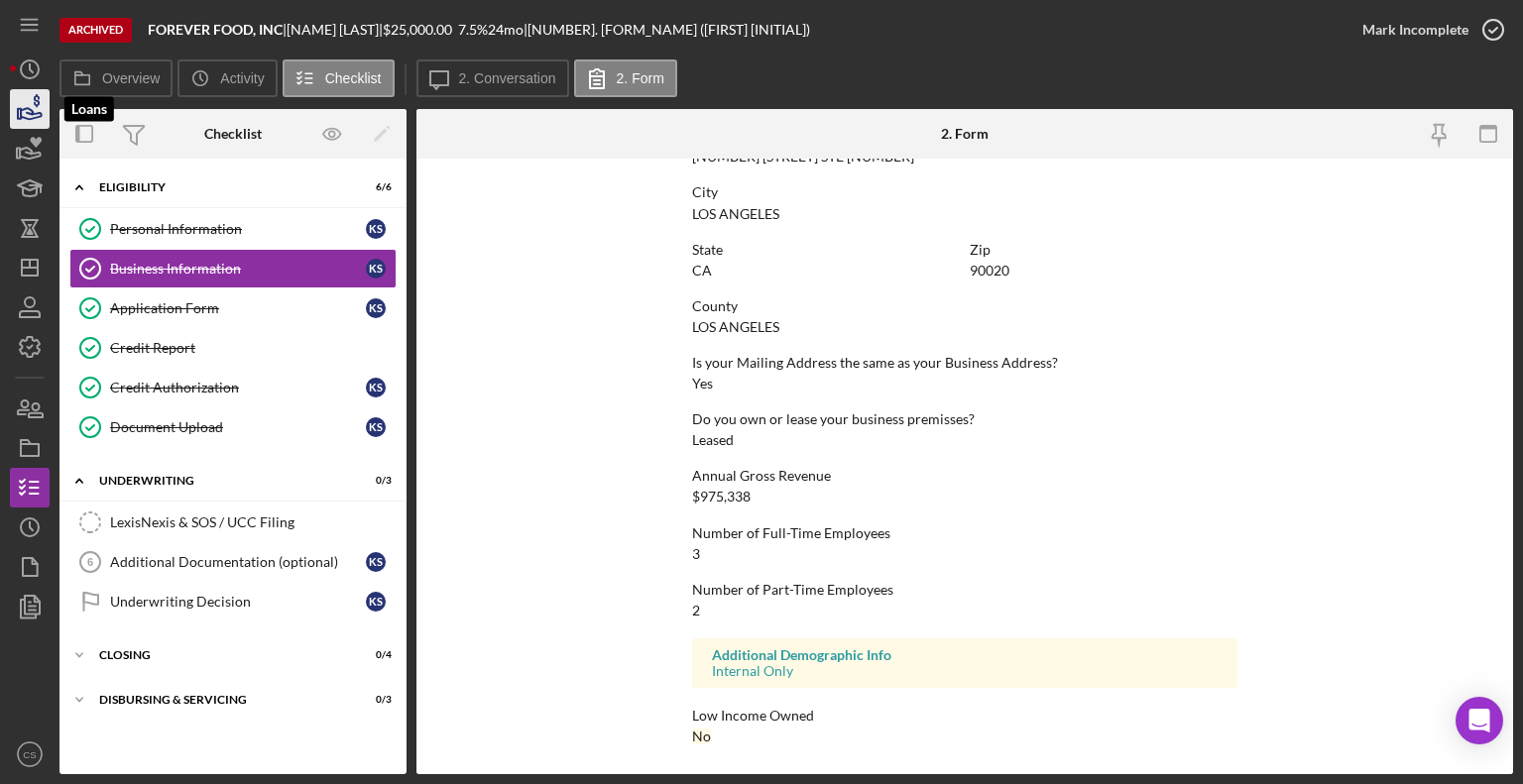 click 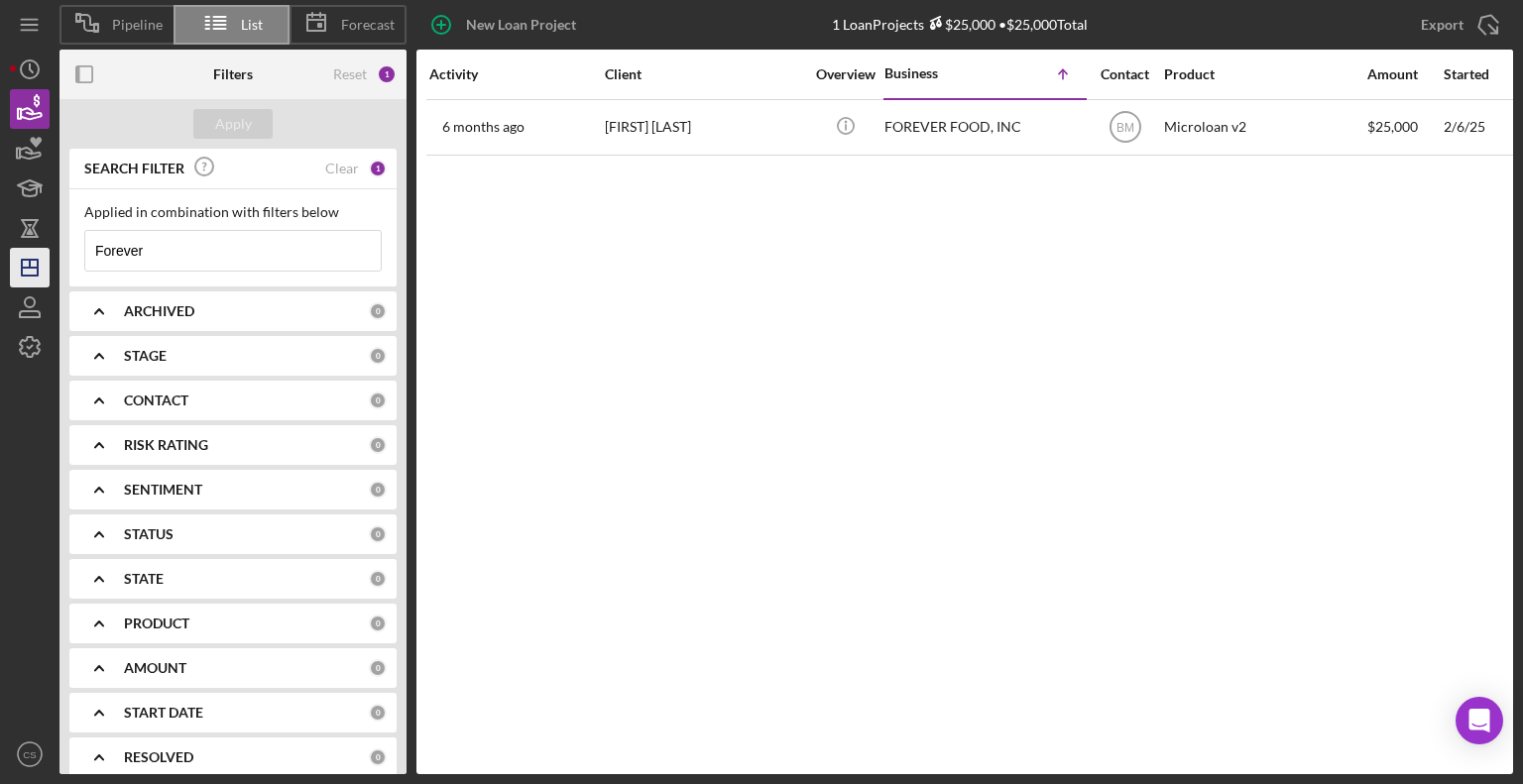 drag, startPoint x: 171, startPoint y: 245, endPoint x: 38, endPoint y: 271, distance: 135.51753 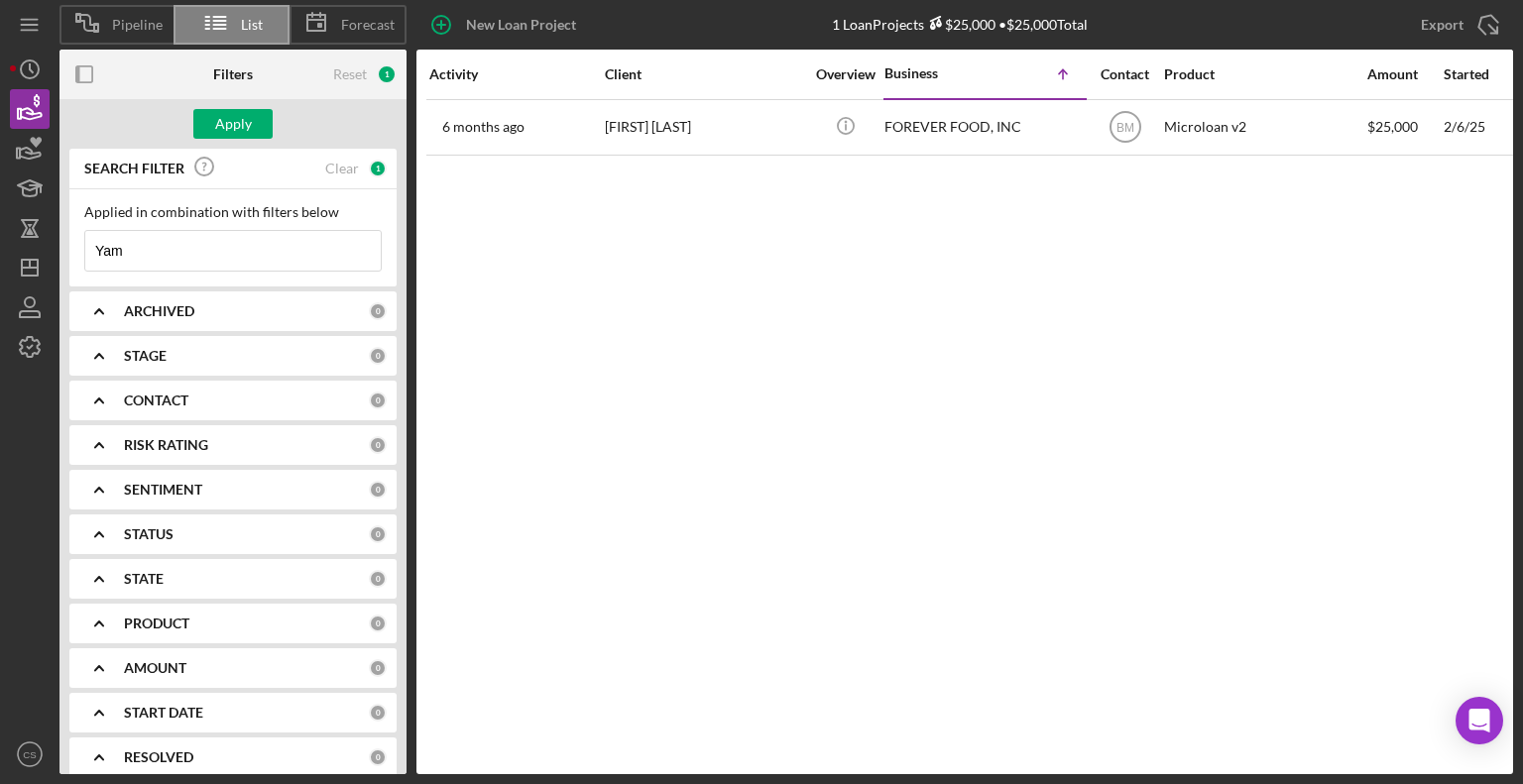 type on "[FIRST]" 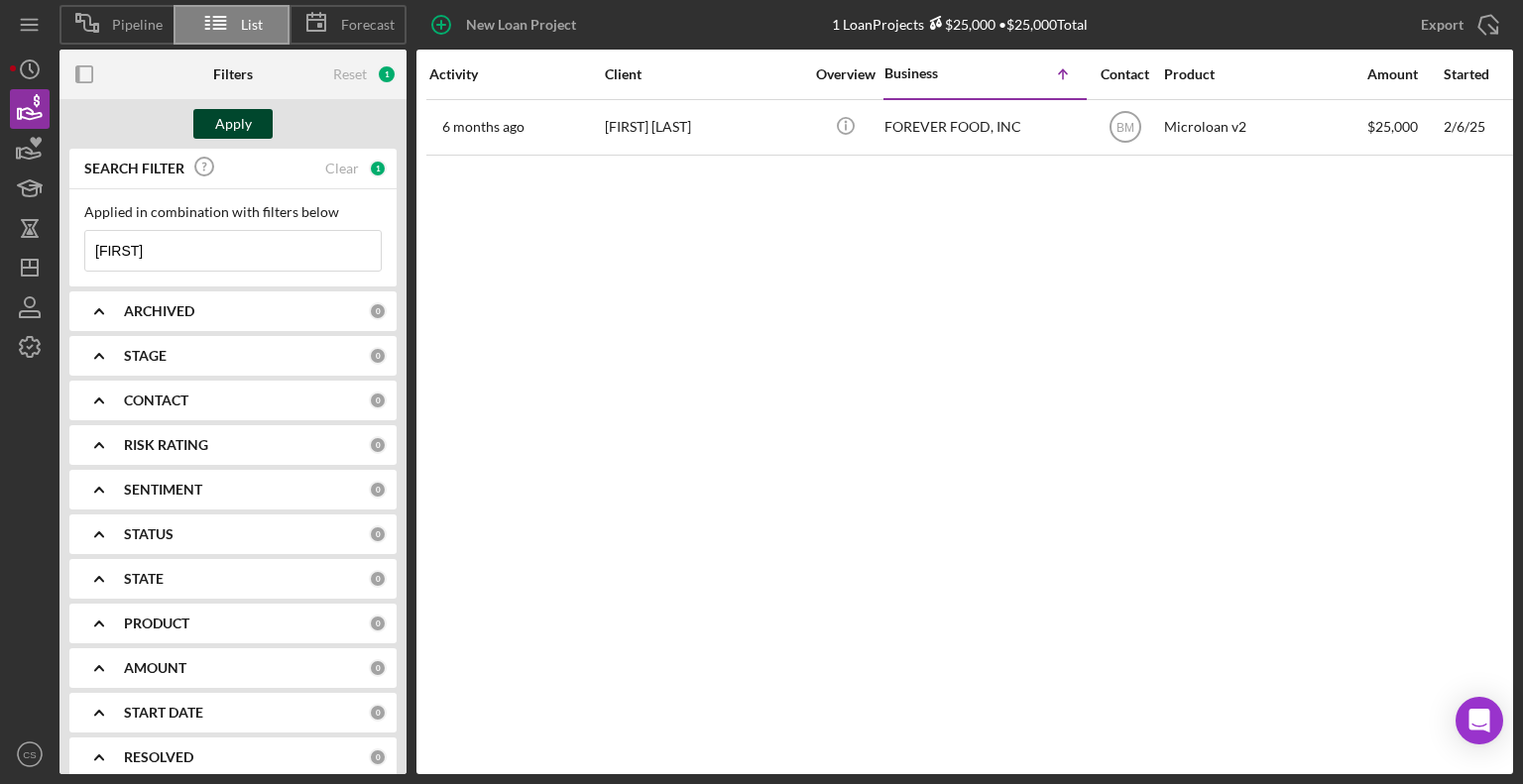 click on "Apply" at bounding box center (233, 124) 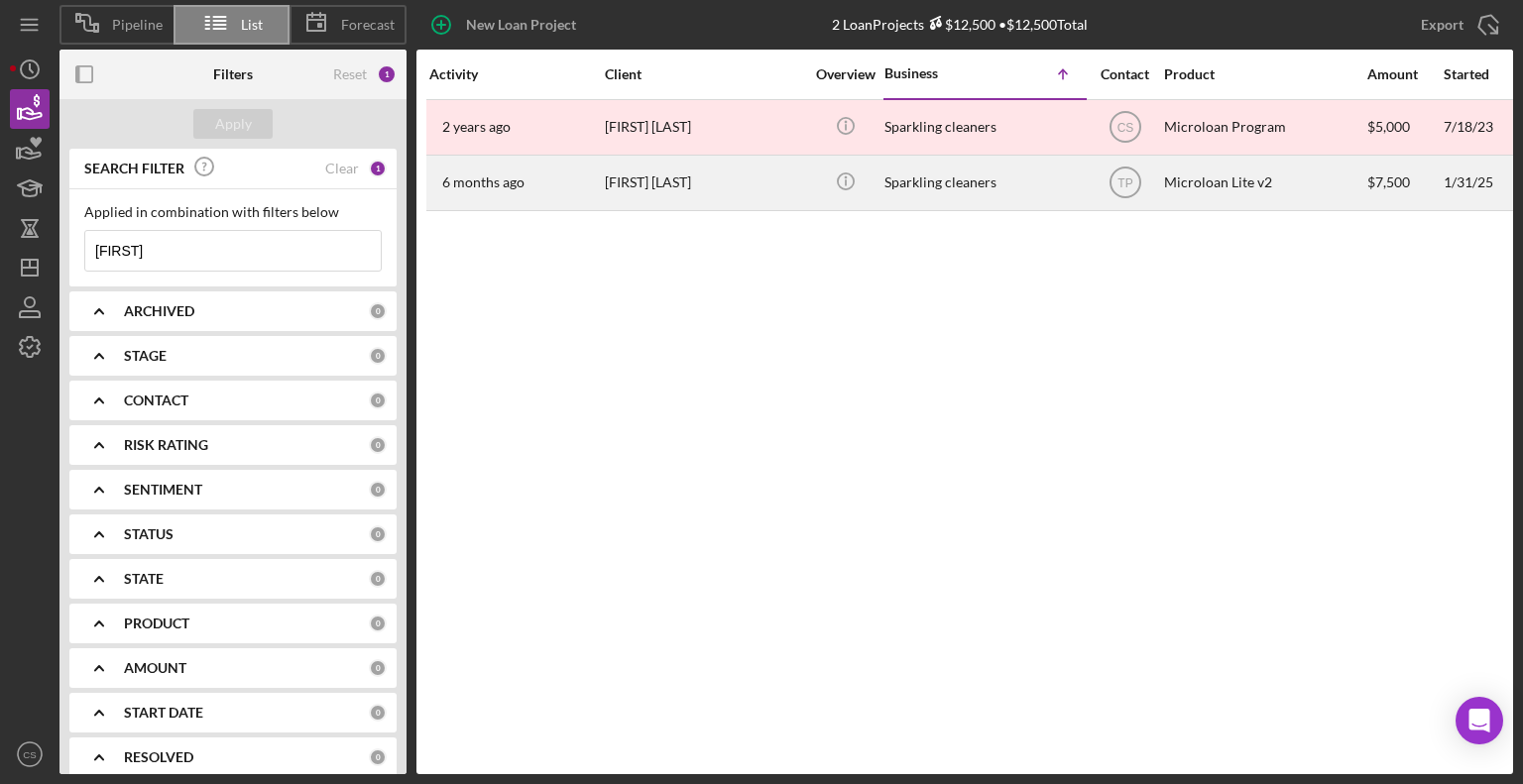 click on "Sparkling cleaners" at bounding box center [984, 182] 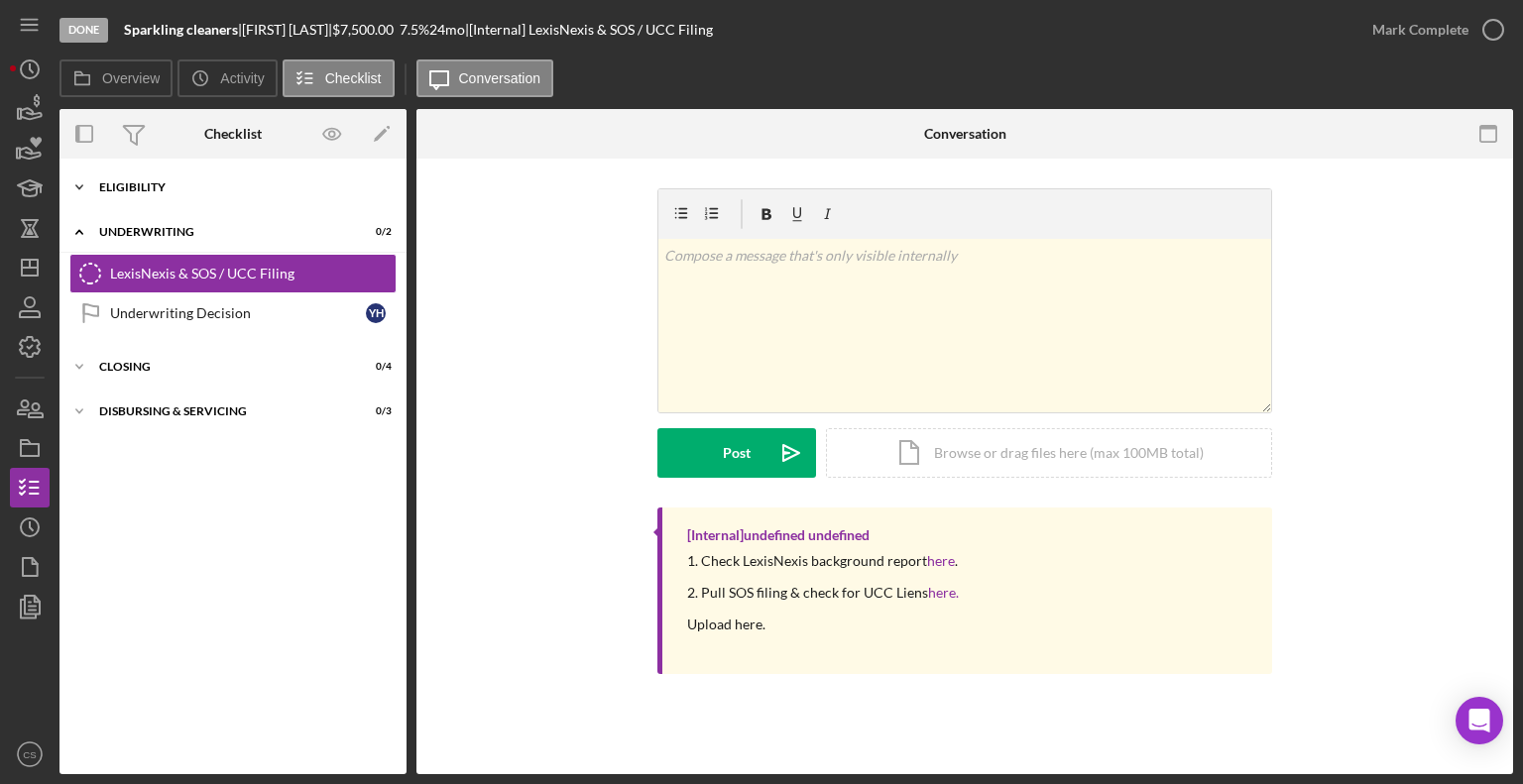 click on "Eligibility" at bounding box center (240, 187) 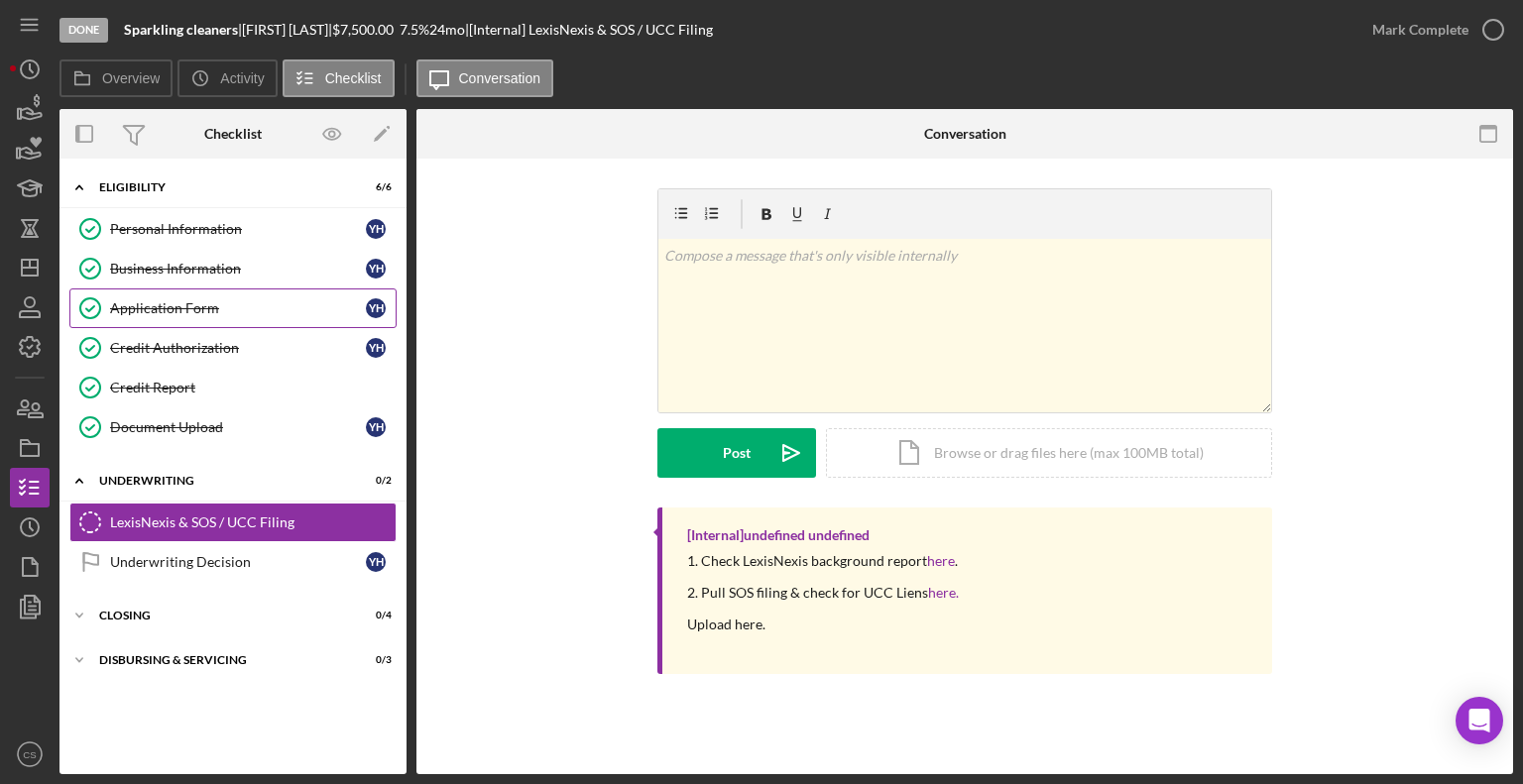 click on "Application Form" at bounding box center (238, 308) 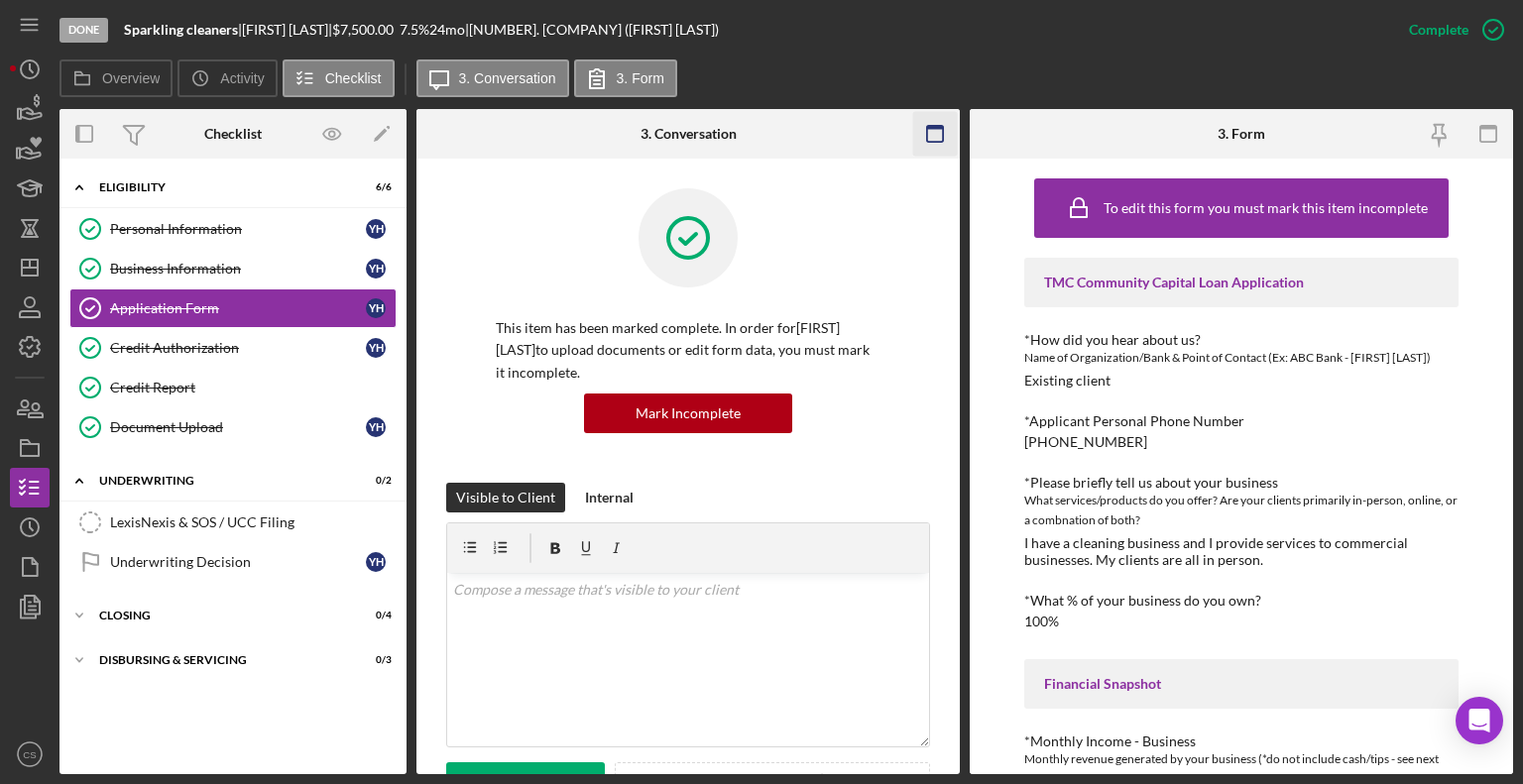 click 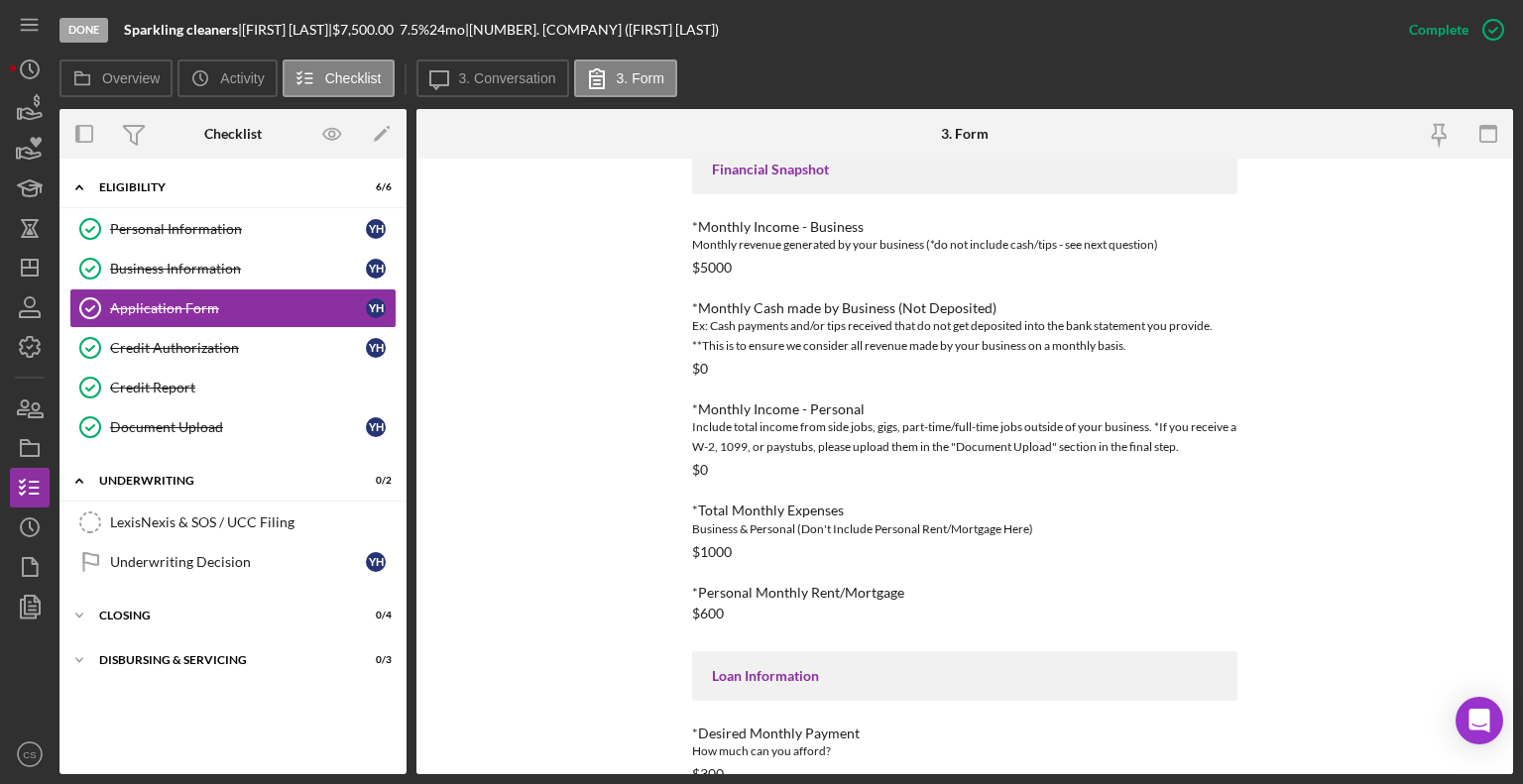 scroll, scrollTop: 649, scrollLeft: 0, axis: vertical 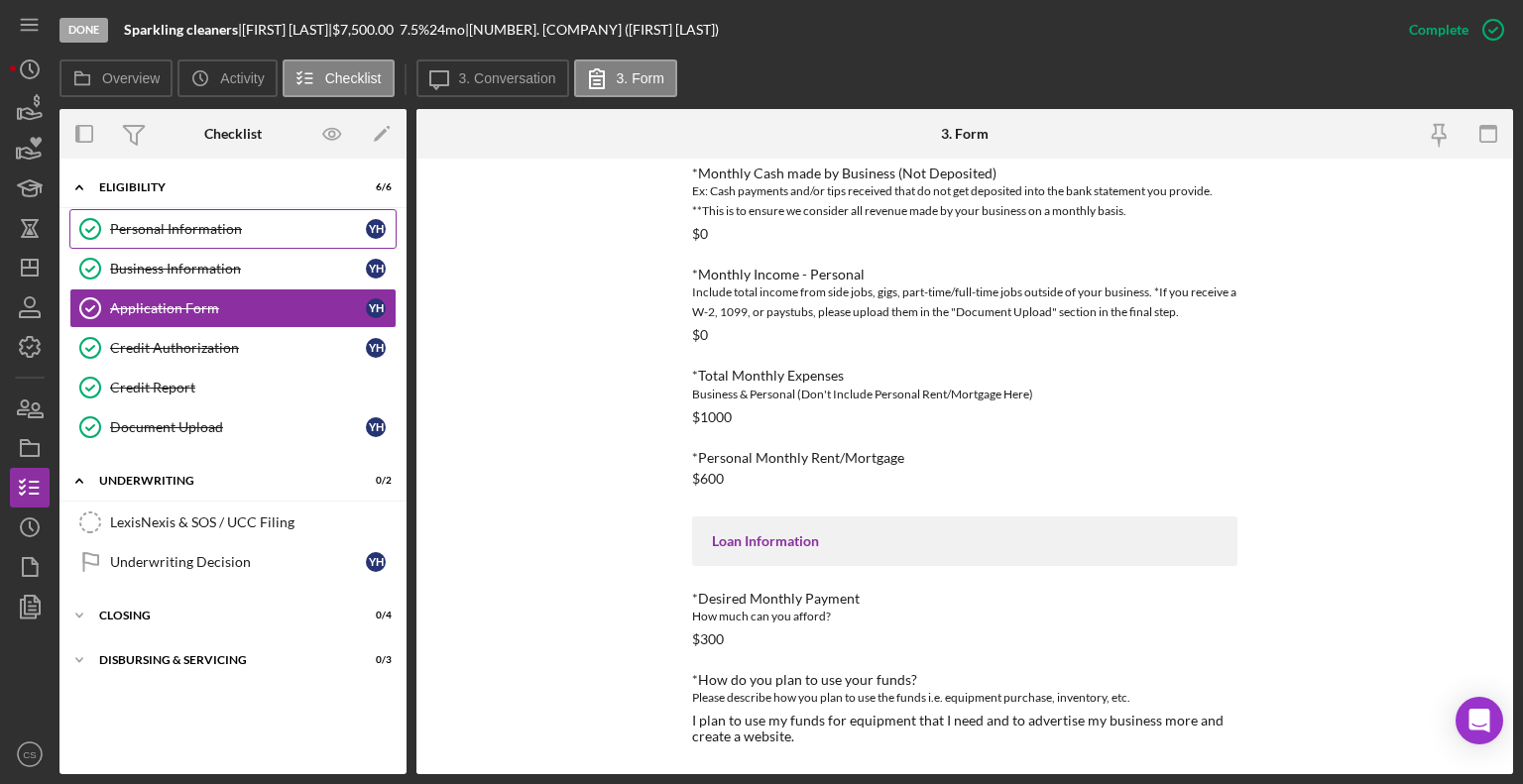 click on "Personal Information" at bounding box center [238, 229] 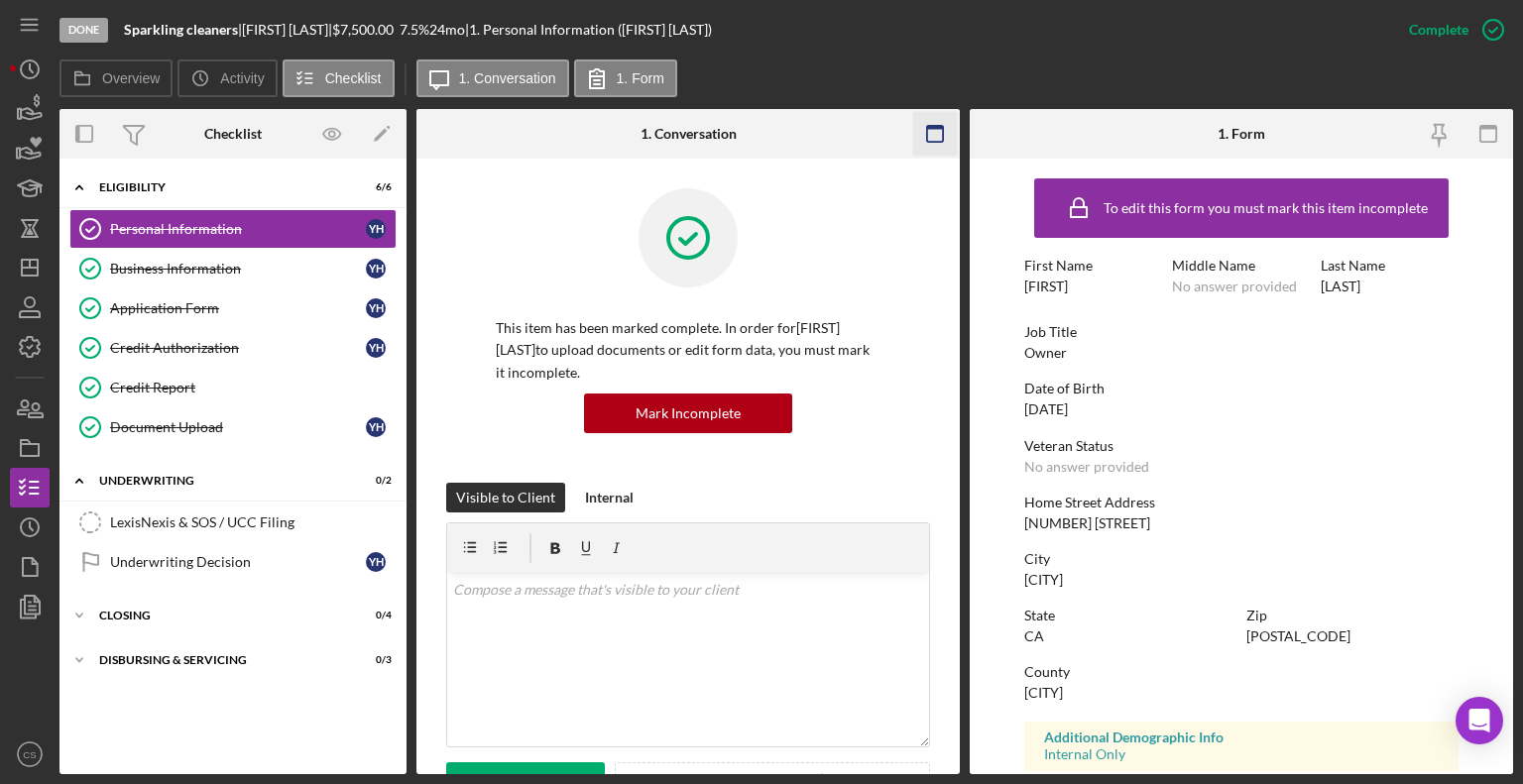click 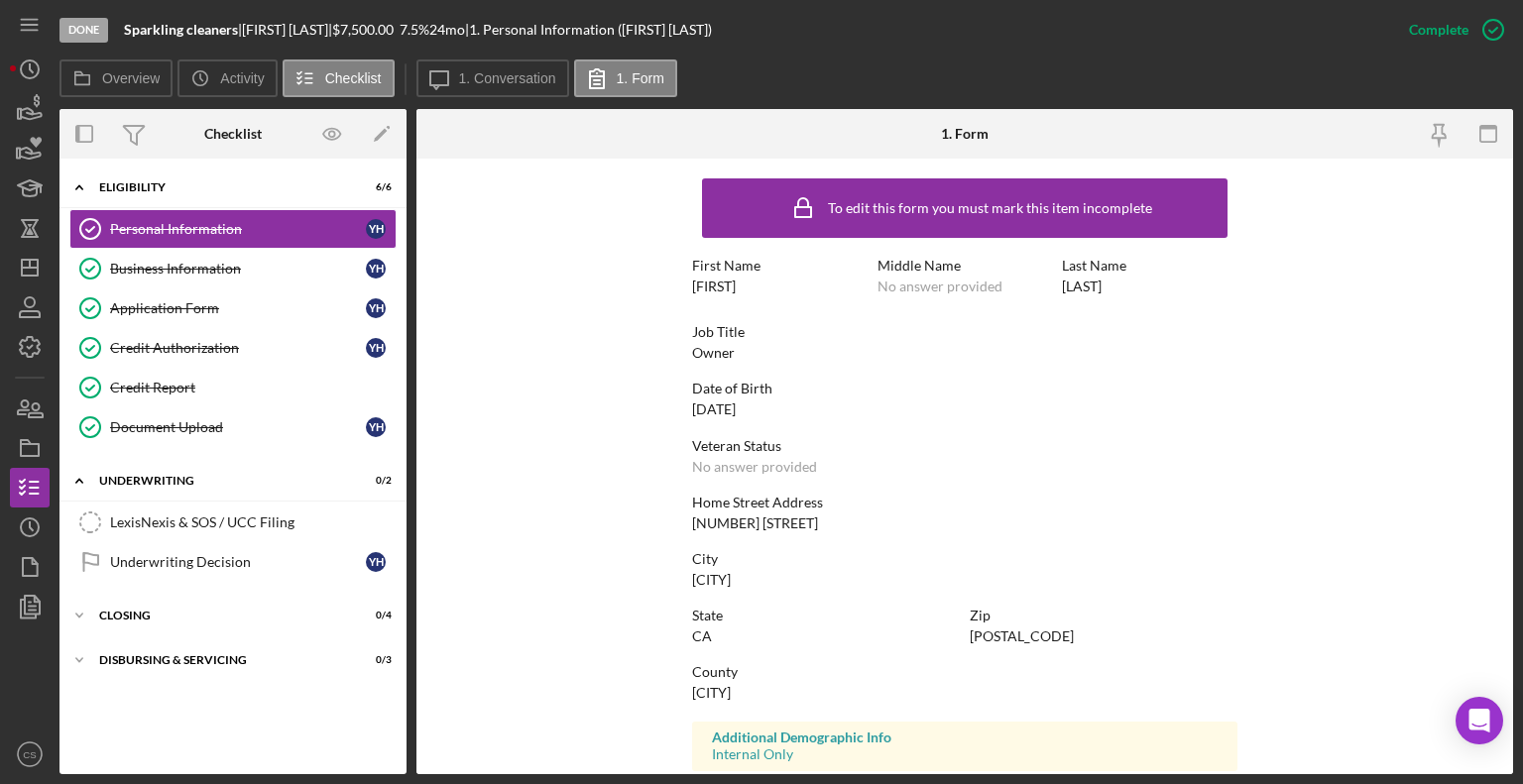 scroll, scrollTop: 309, scrollLeft: 0, axis: vertical 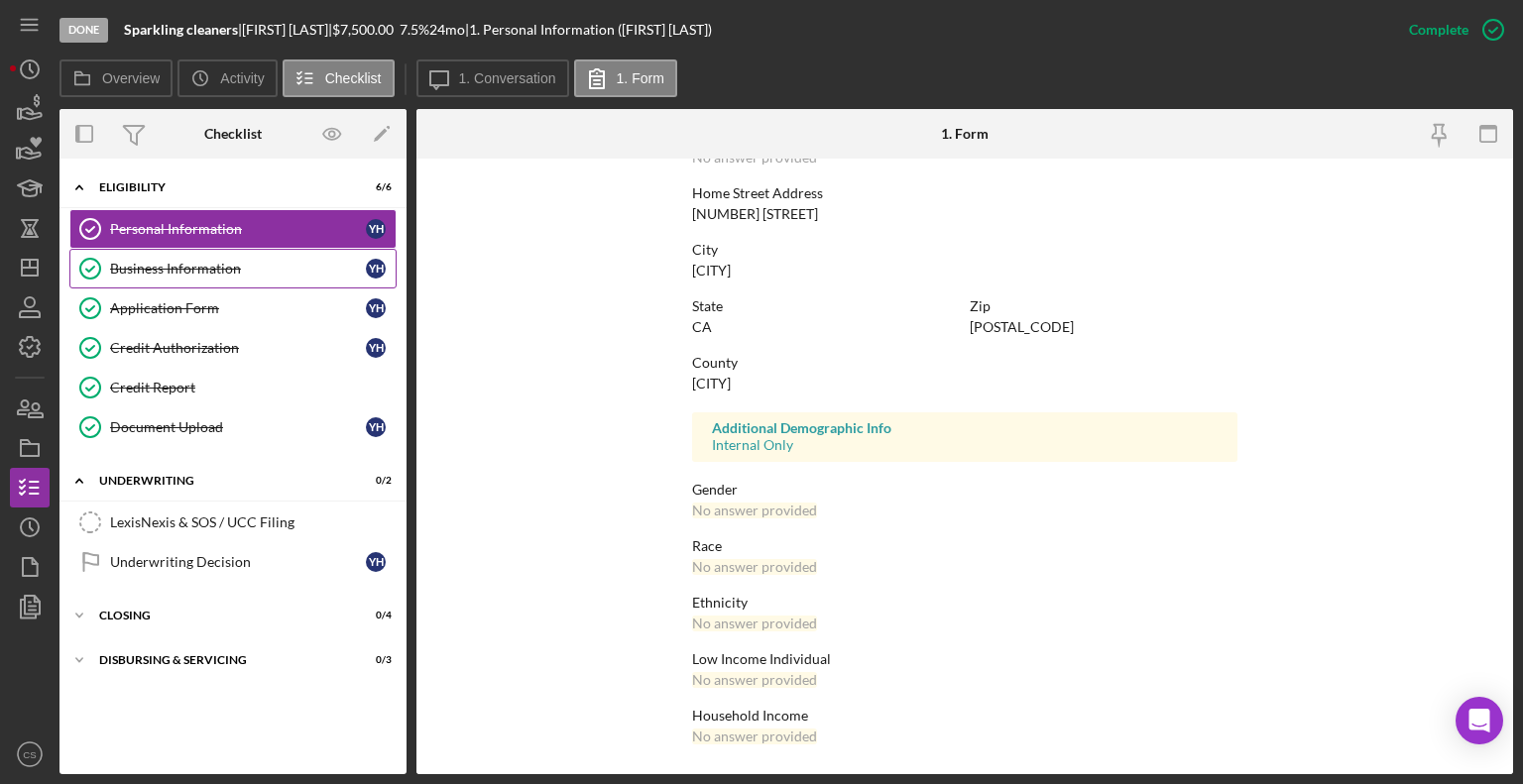 click on "Business Information" at bounding box center [238, 269] 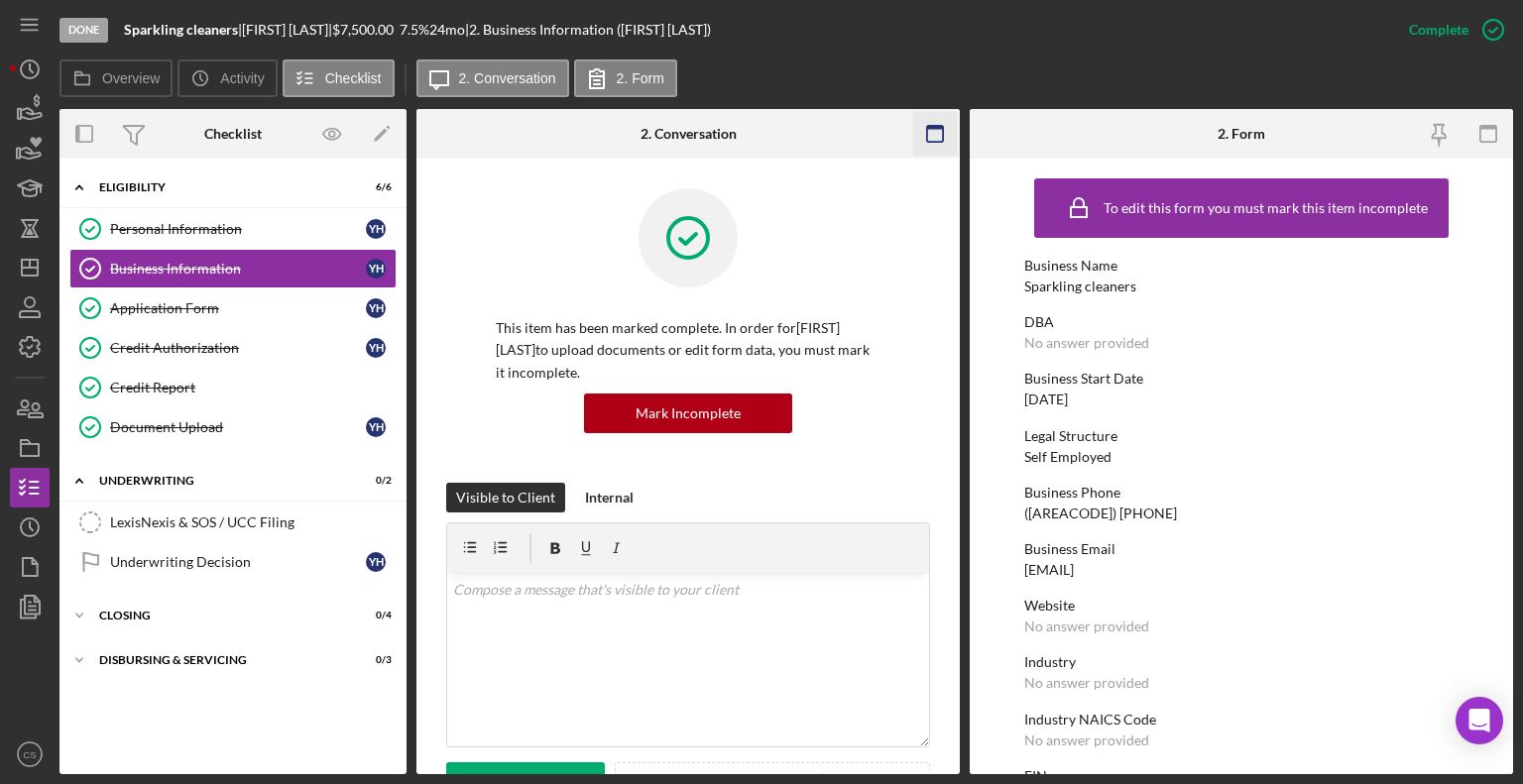 click 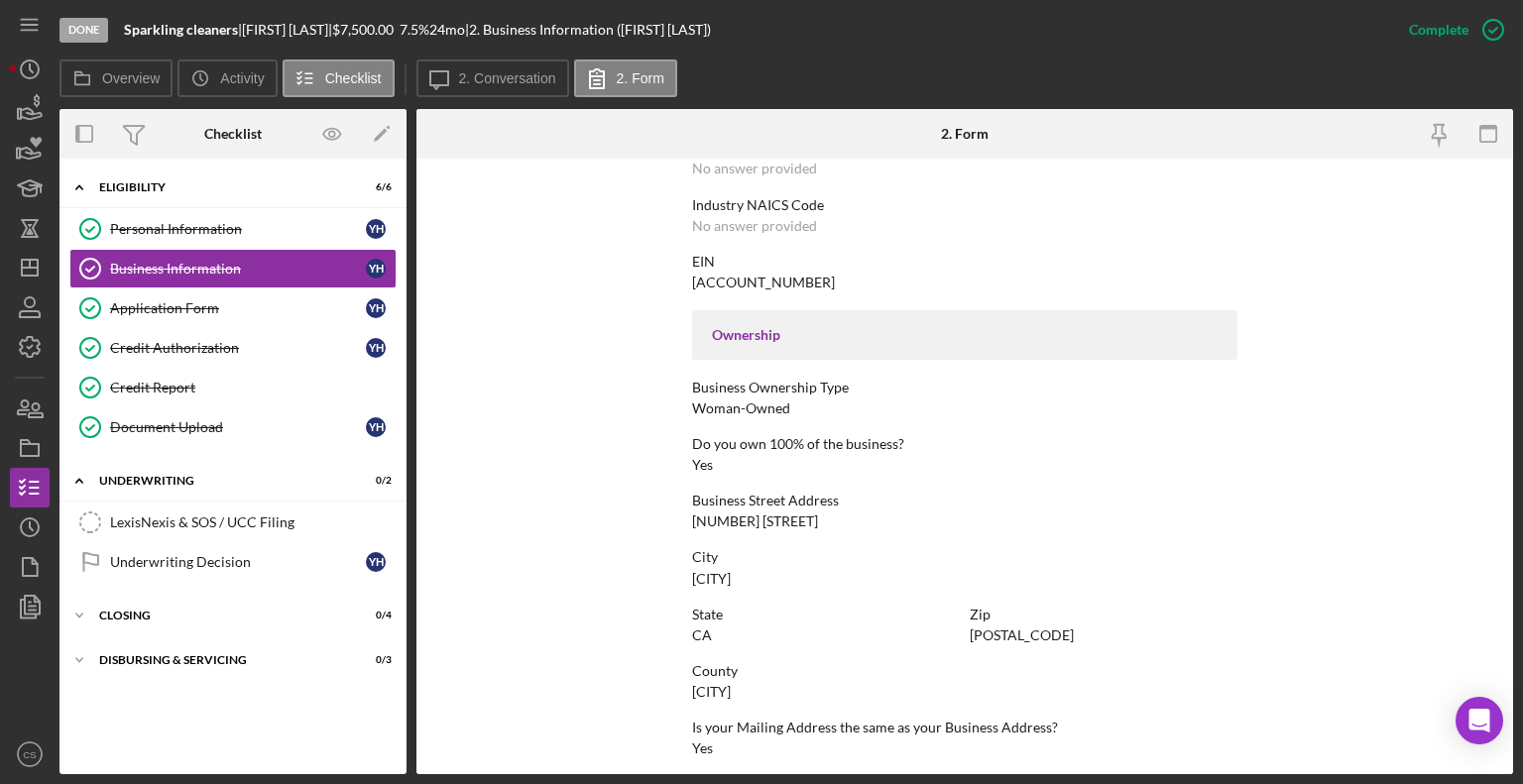 scroll, scrollTop: 879, scrollLeft: 0, axis: vertical 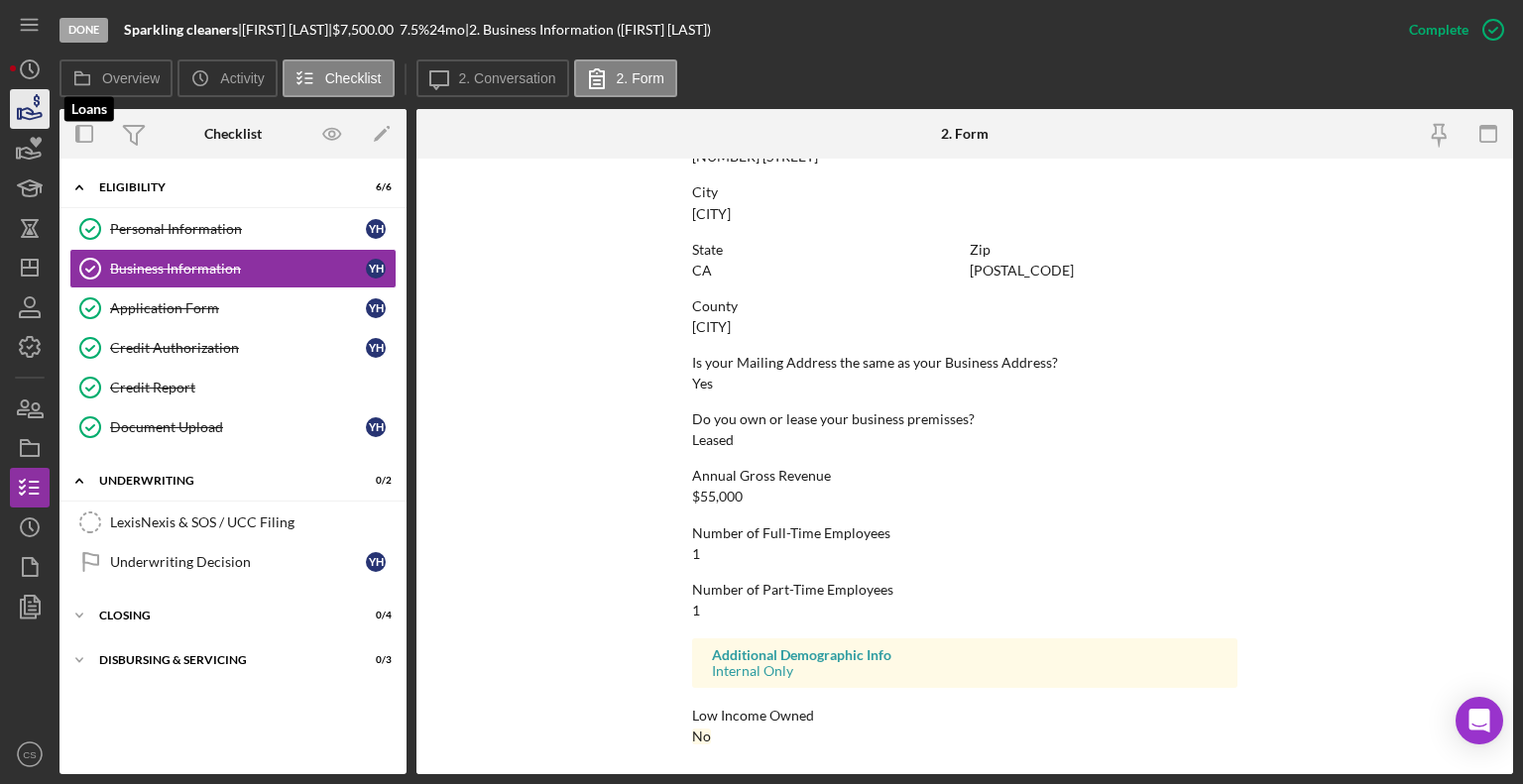 click 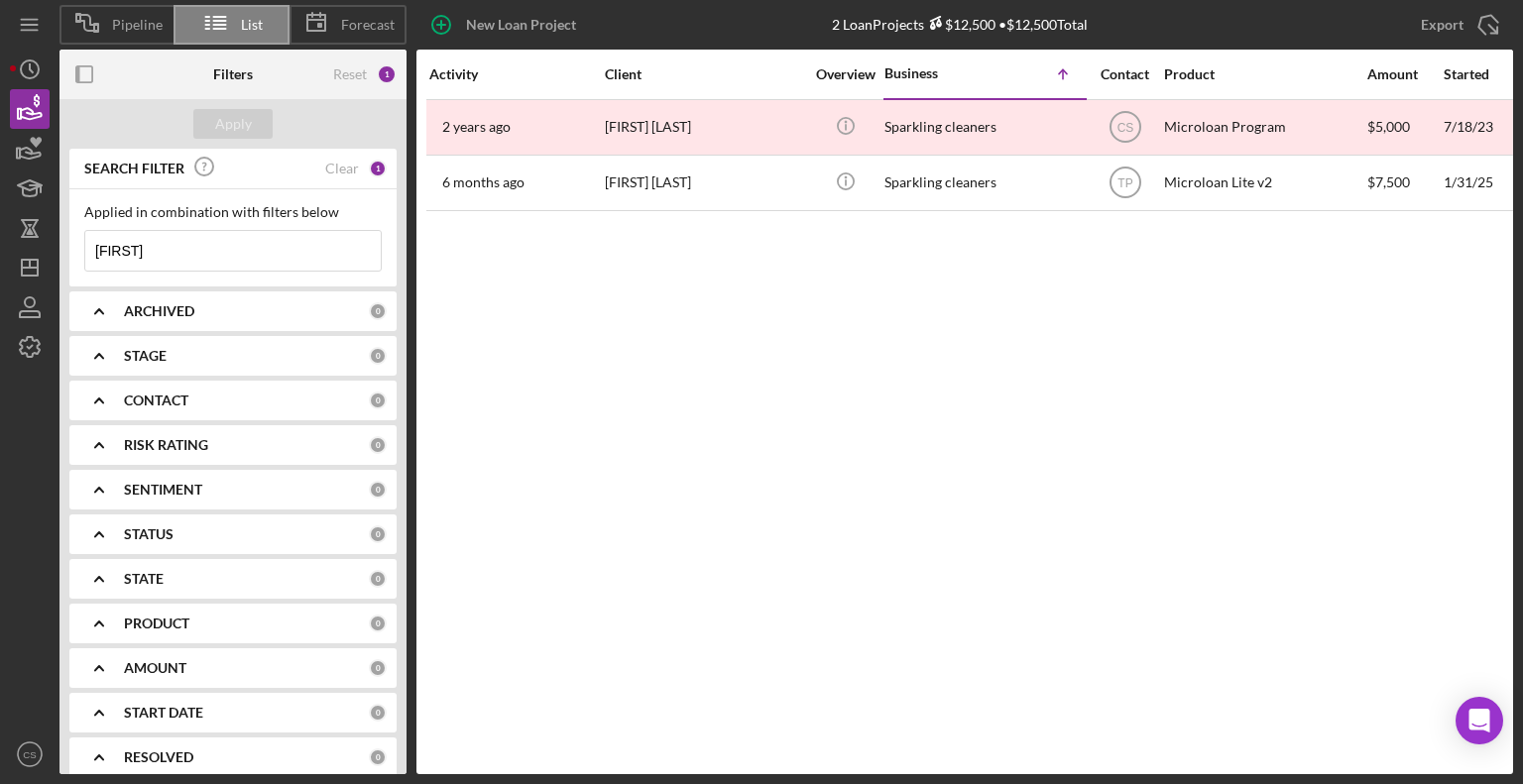 drag, startPoint x: 176, startPoint y: 248, endPoint x: 61, endPoint y: 265, distance: 116.24973 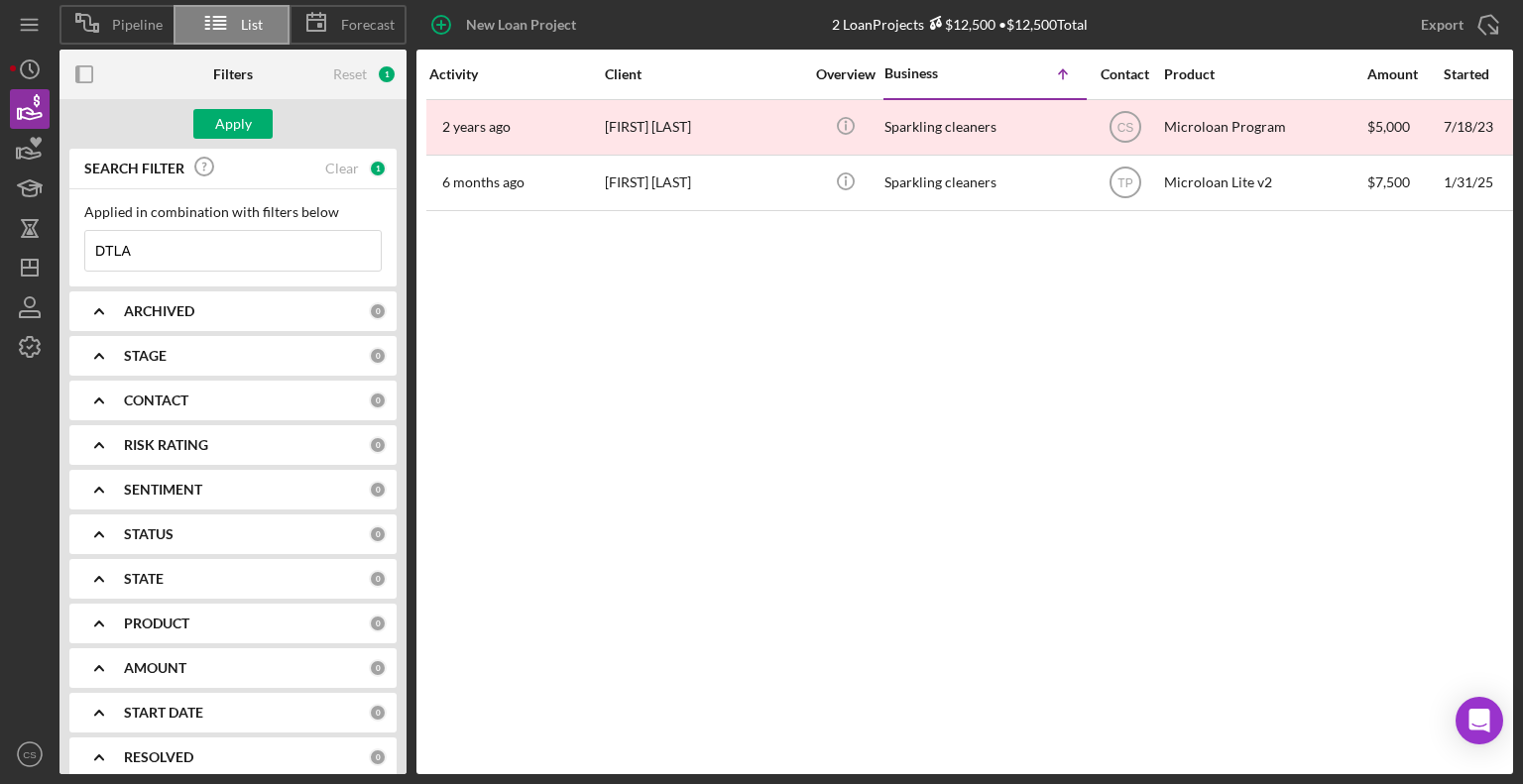 type on "DTLA PRINTS" 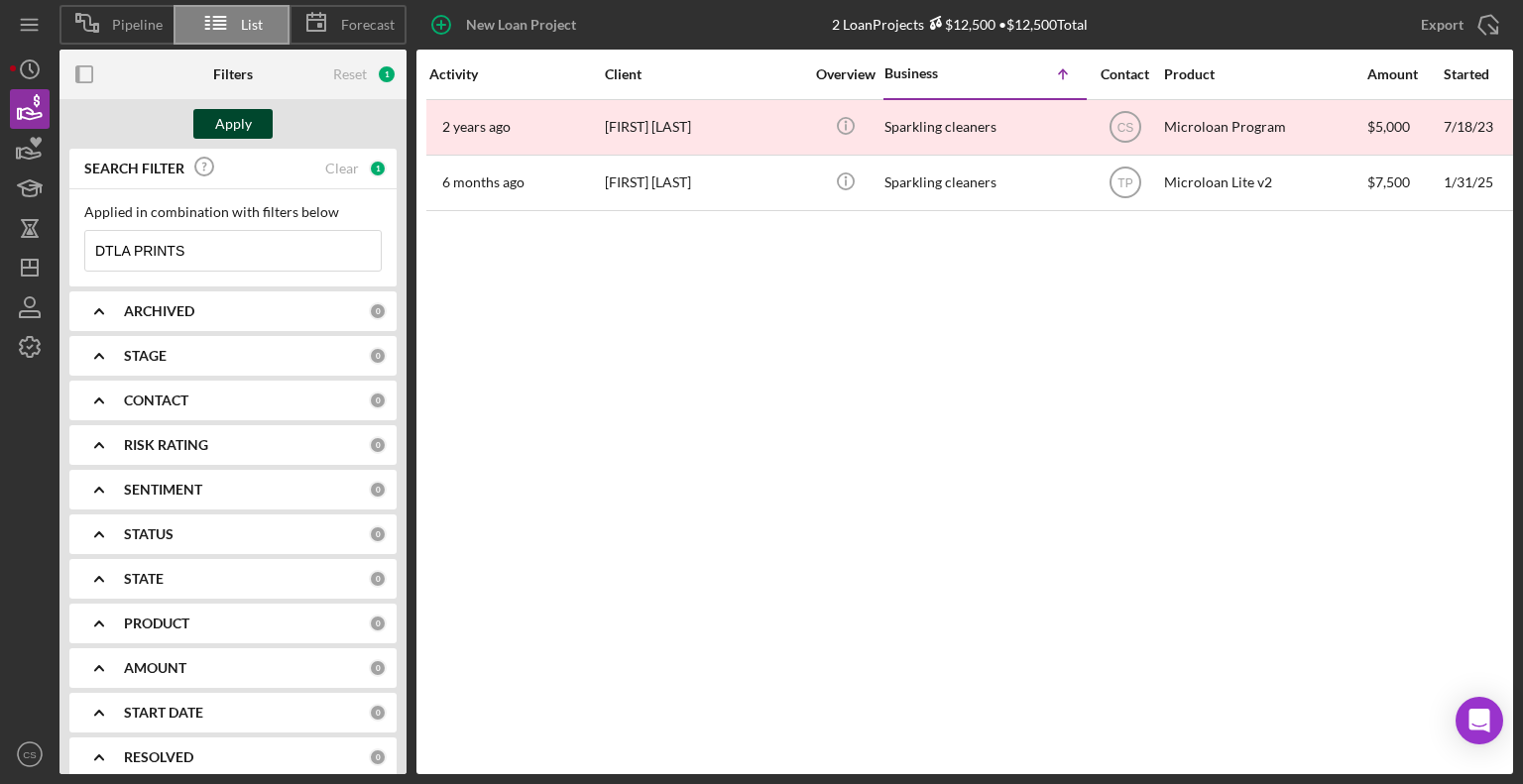 click on "Apply" at bounding box center [233, 124] 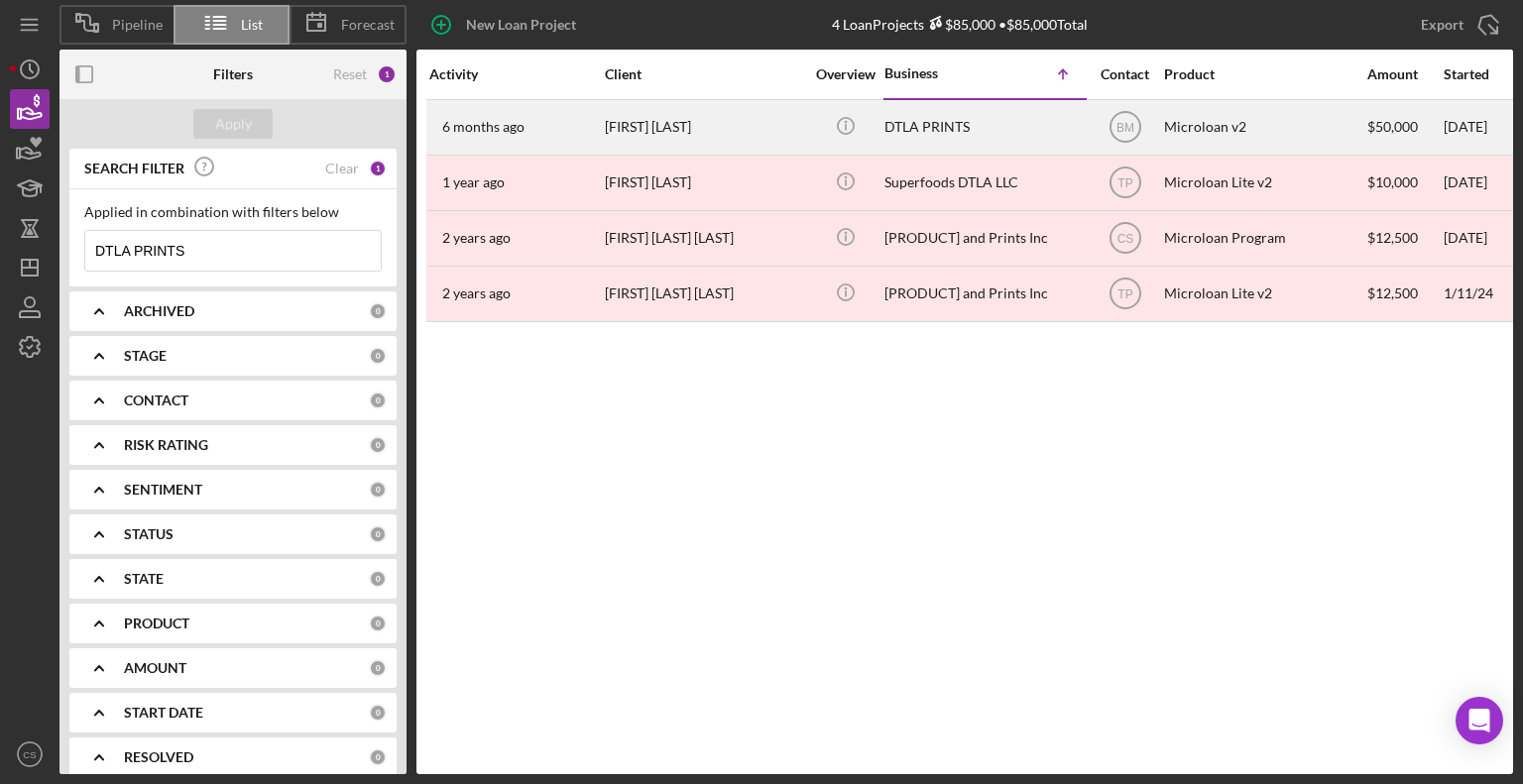 click on "DTLA PRINTS" at bounding box center [984, 127] 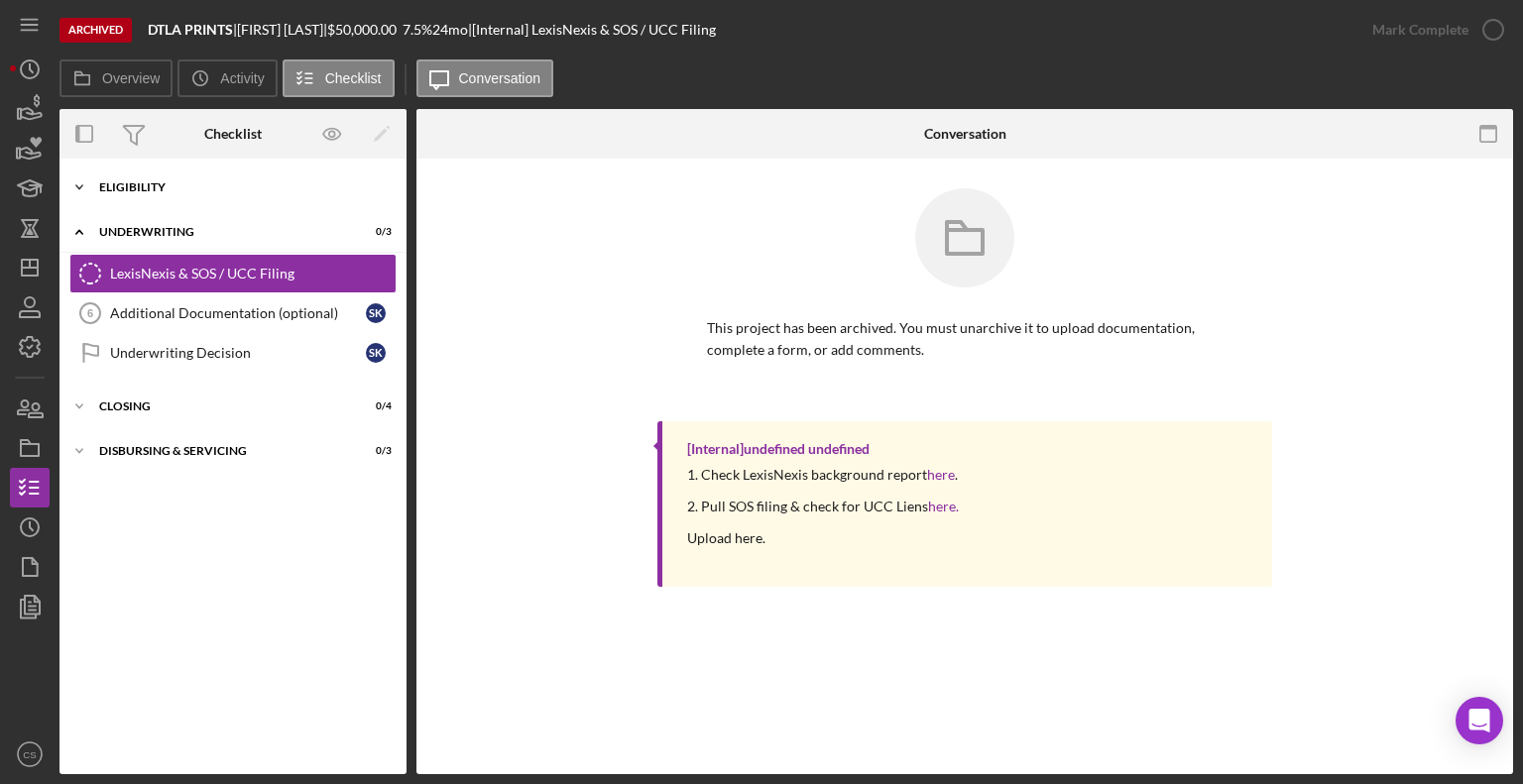 click on "Eligibility" at bounding box center [240, 187] 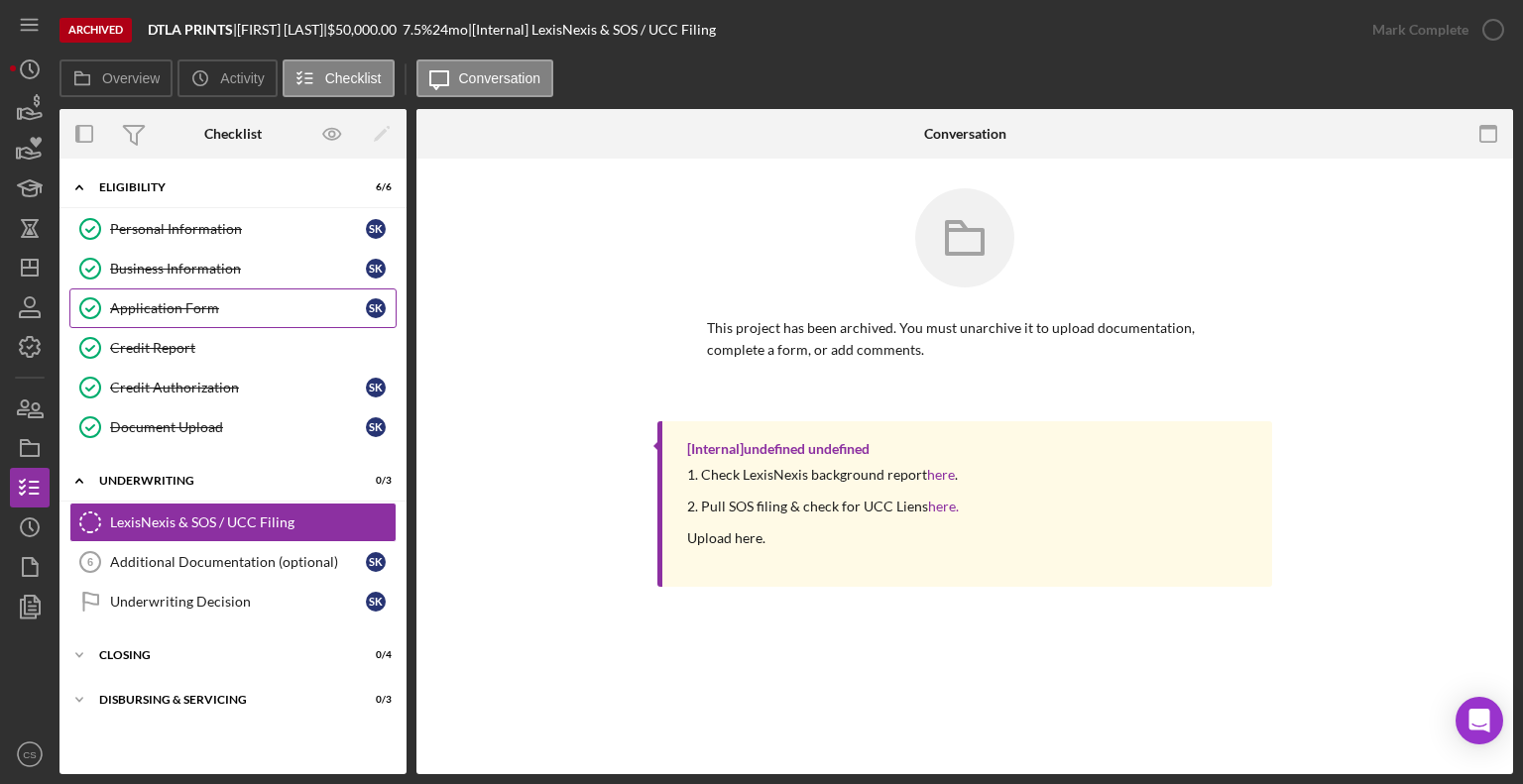 click on "Application Form" at bounding box center [238, 308] 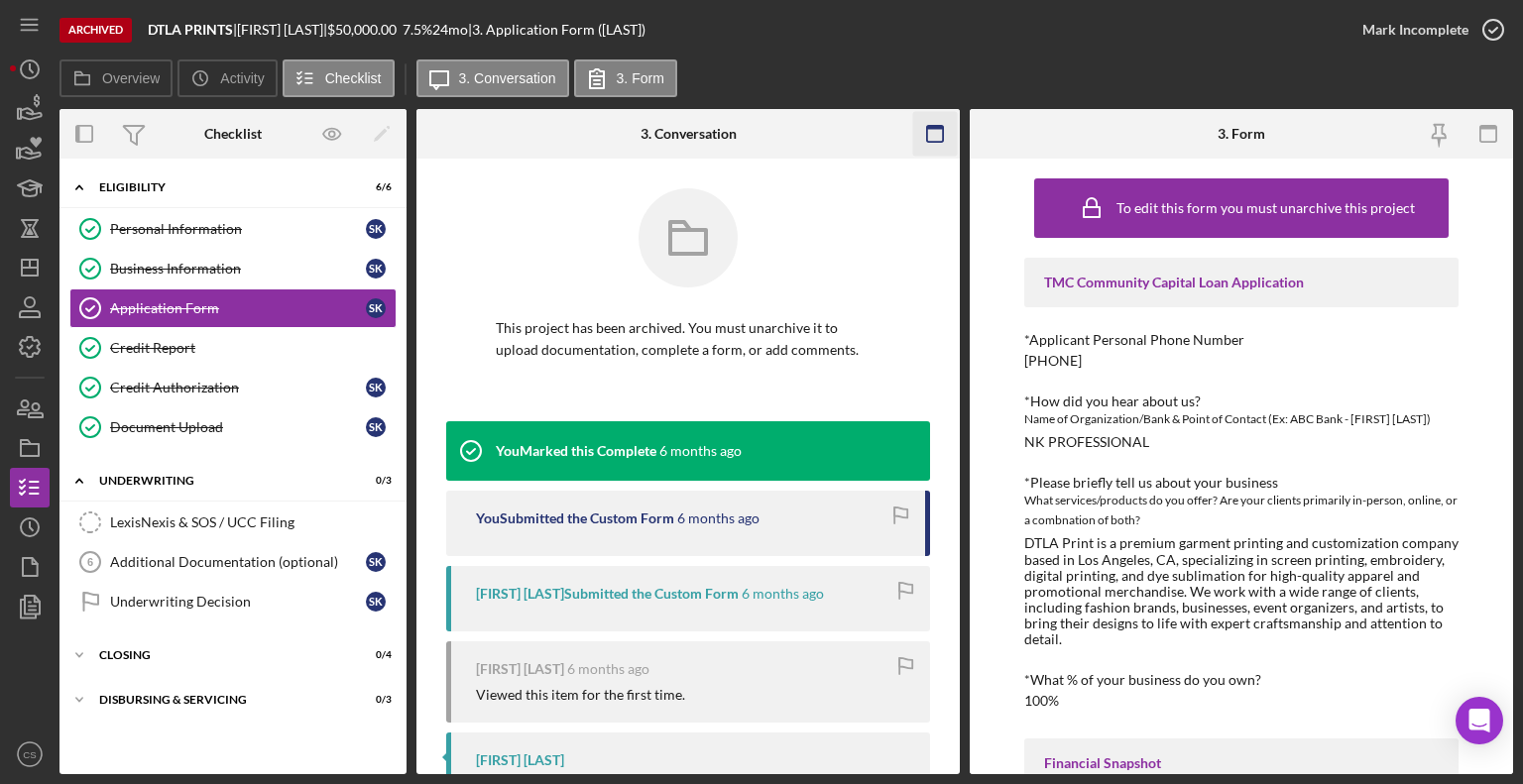 click 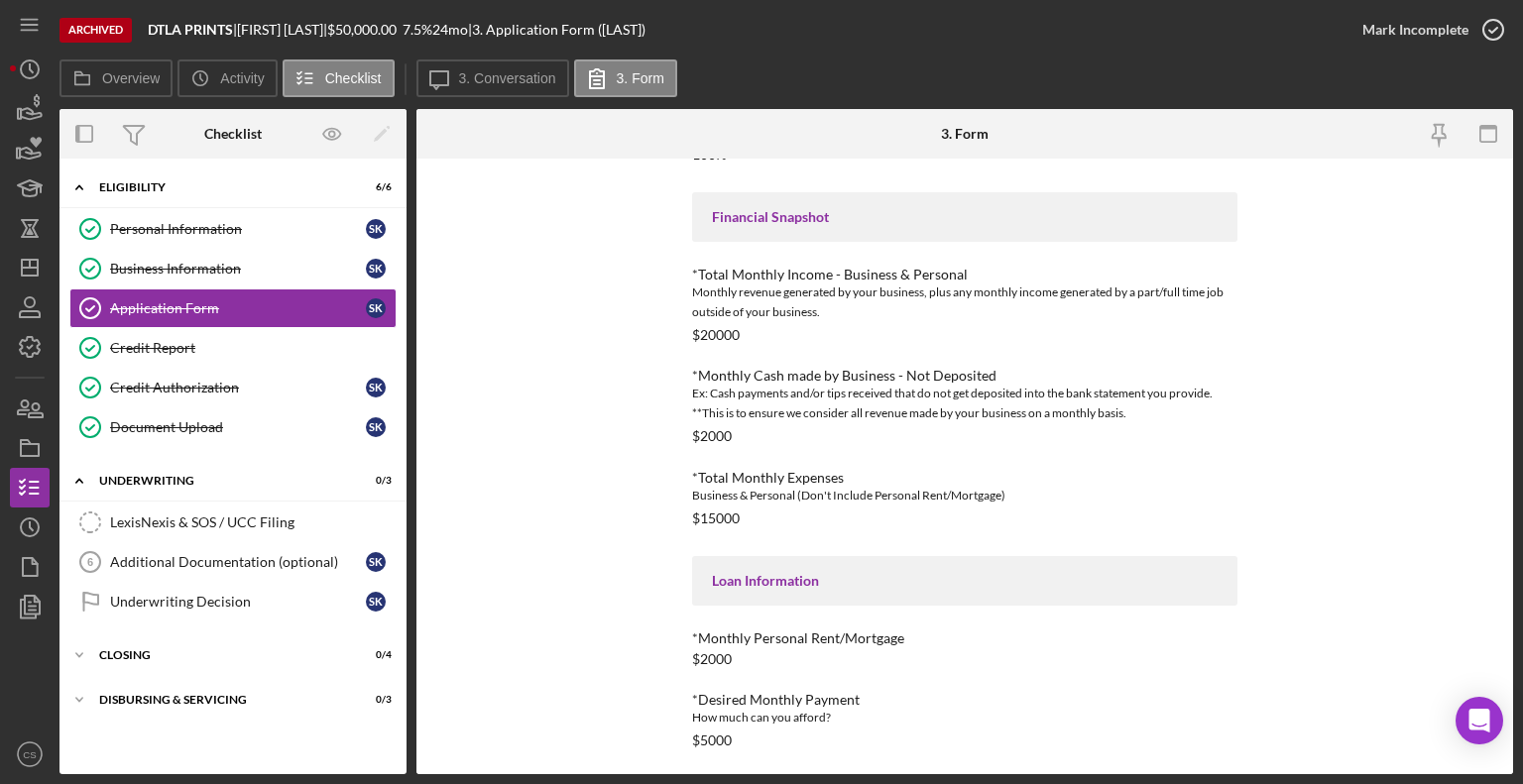 scroll, scrollTop: 841, scrollLeft: 0, axis: vertical 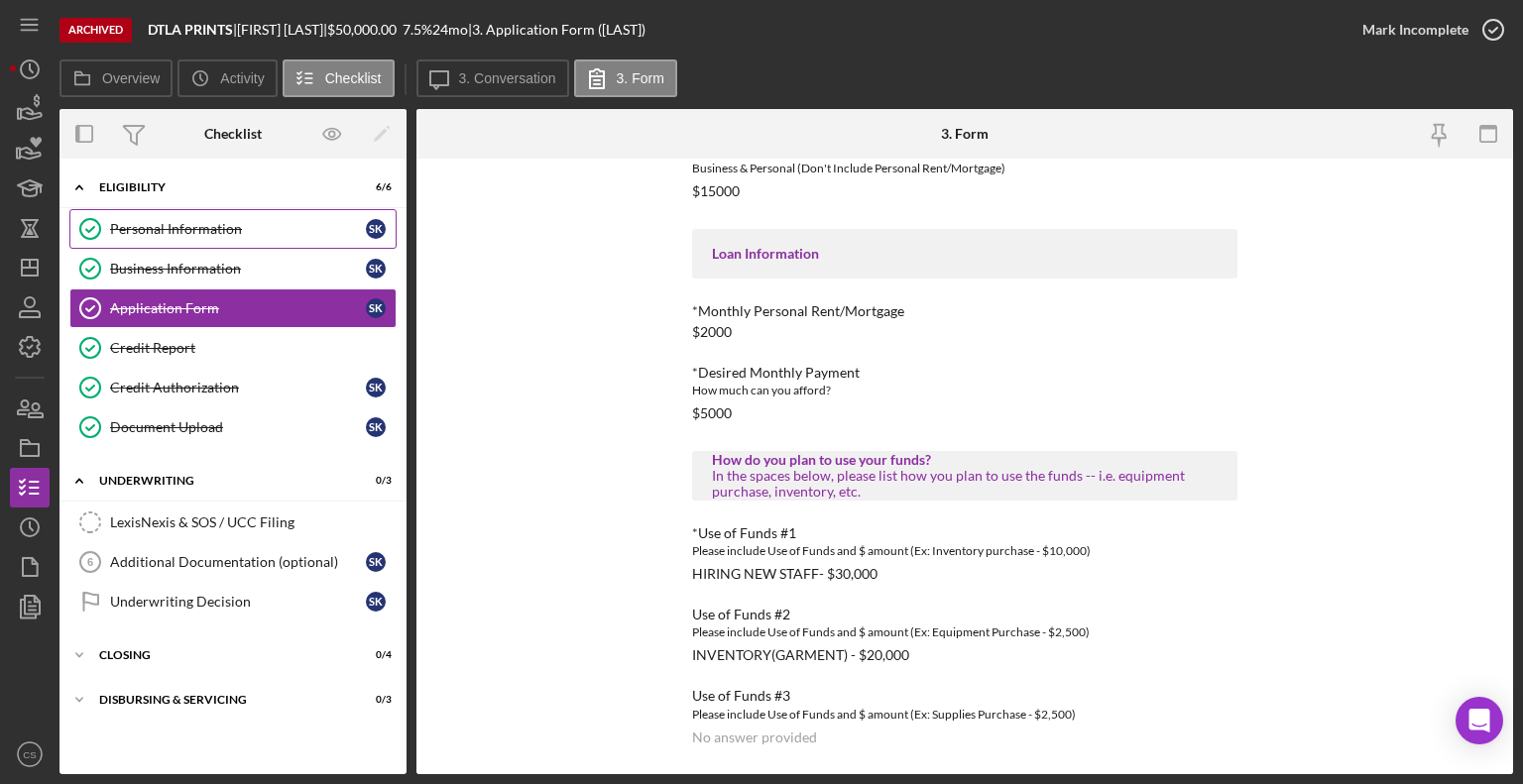 click on "Personal Information" at bounding box center (238, 229) 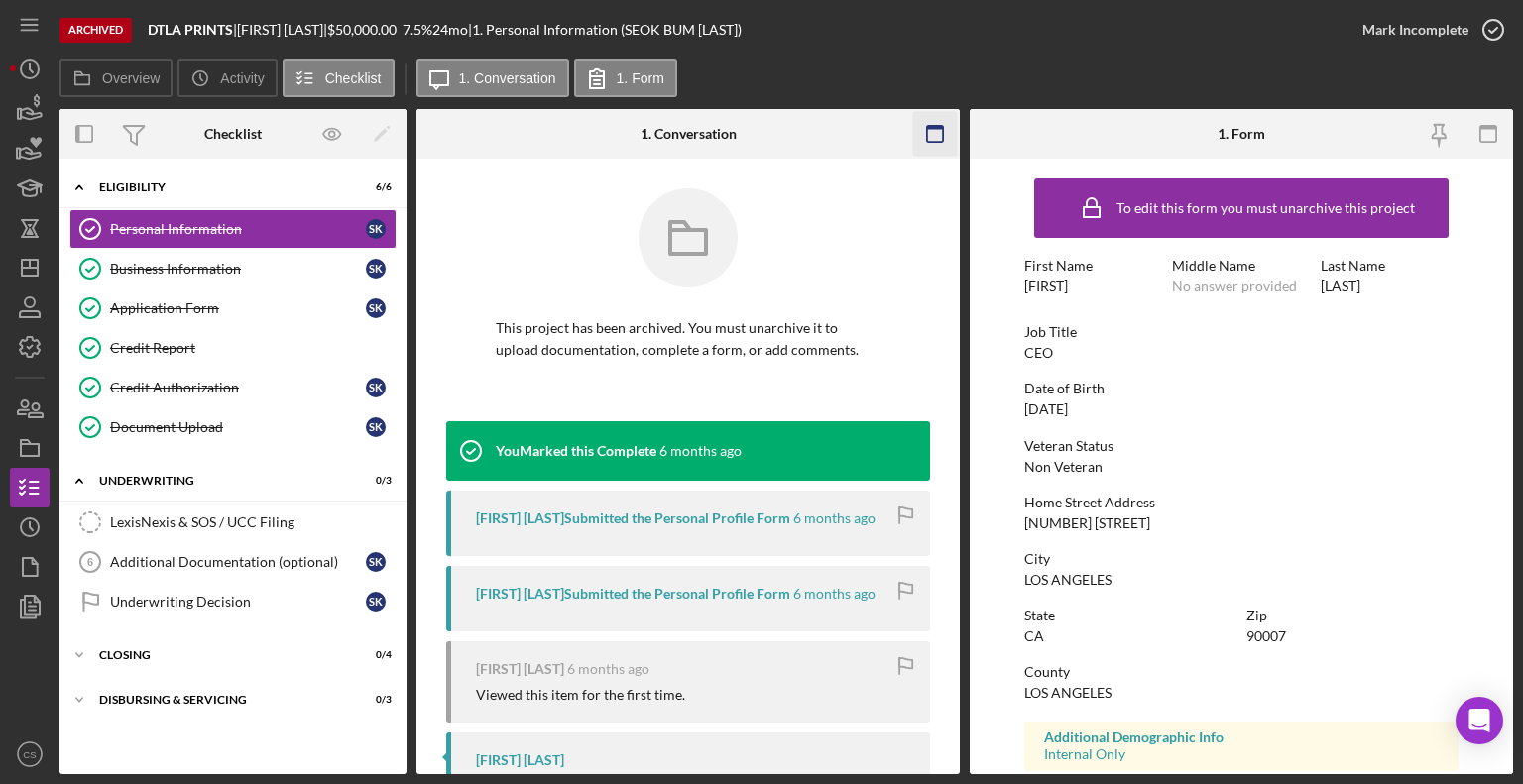 click 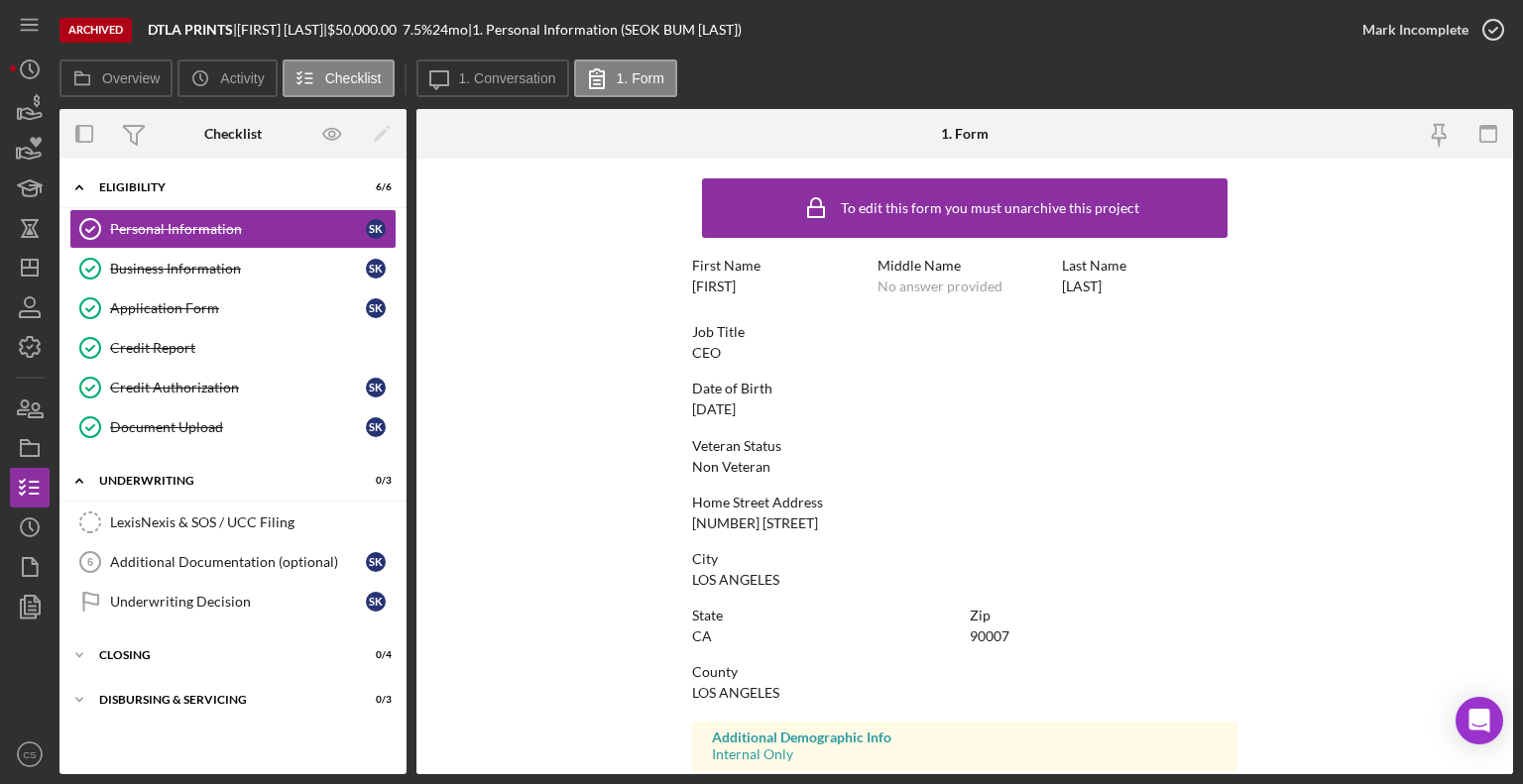 scroll, scrollTop: 309, scrollLeft: 0, axis: vertical 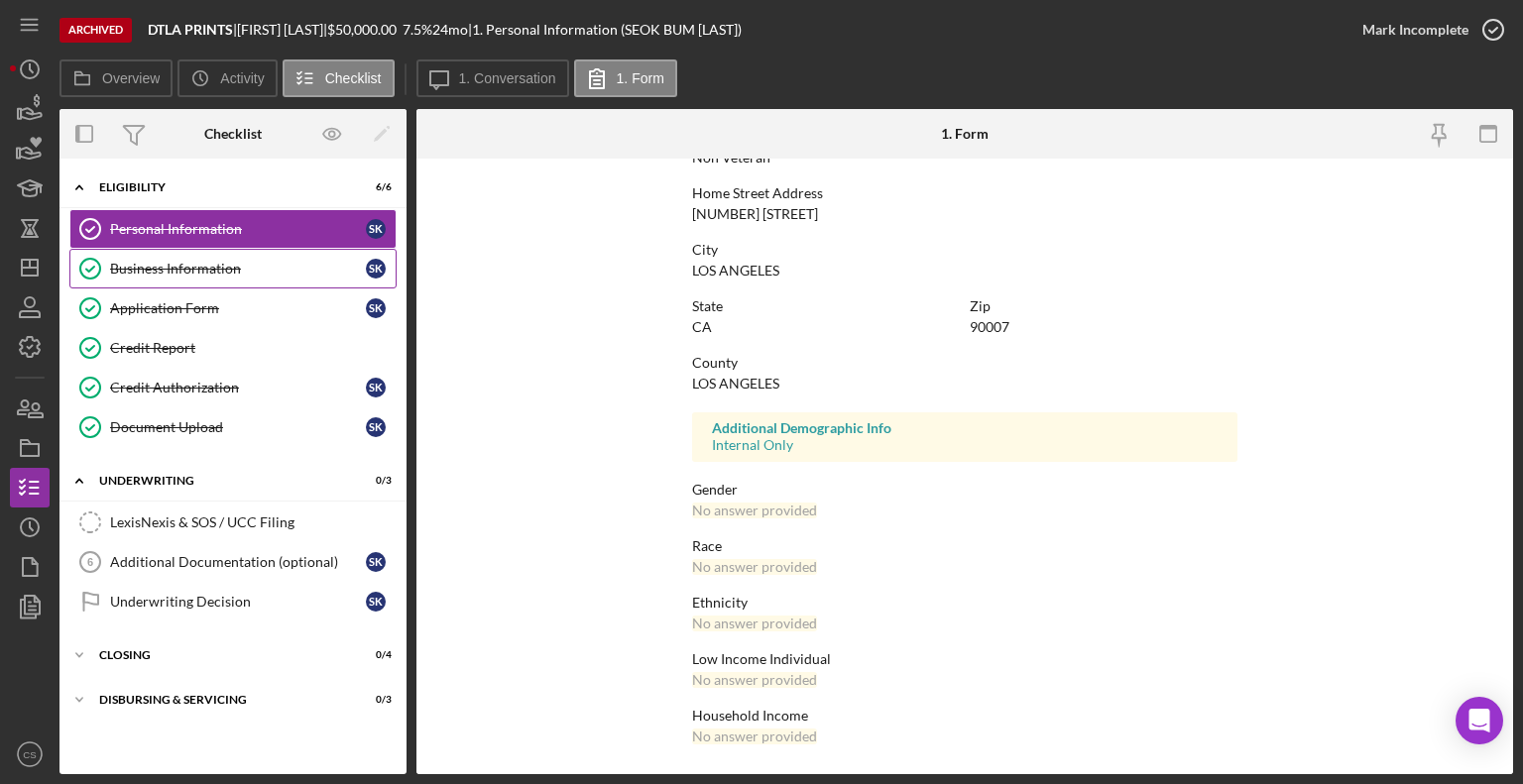click on "Business Information" 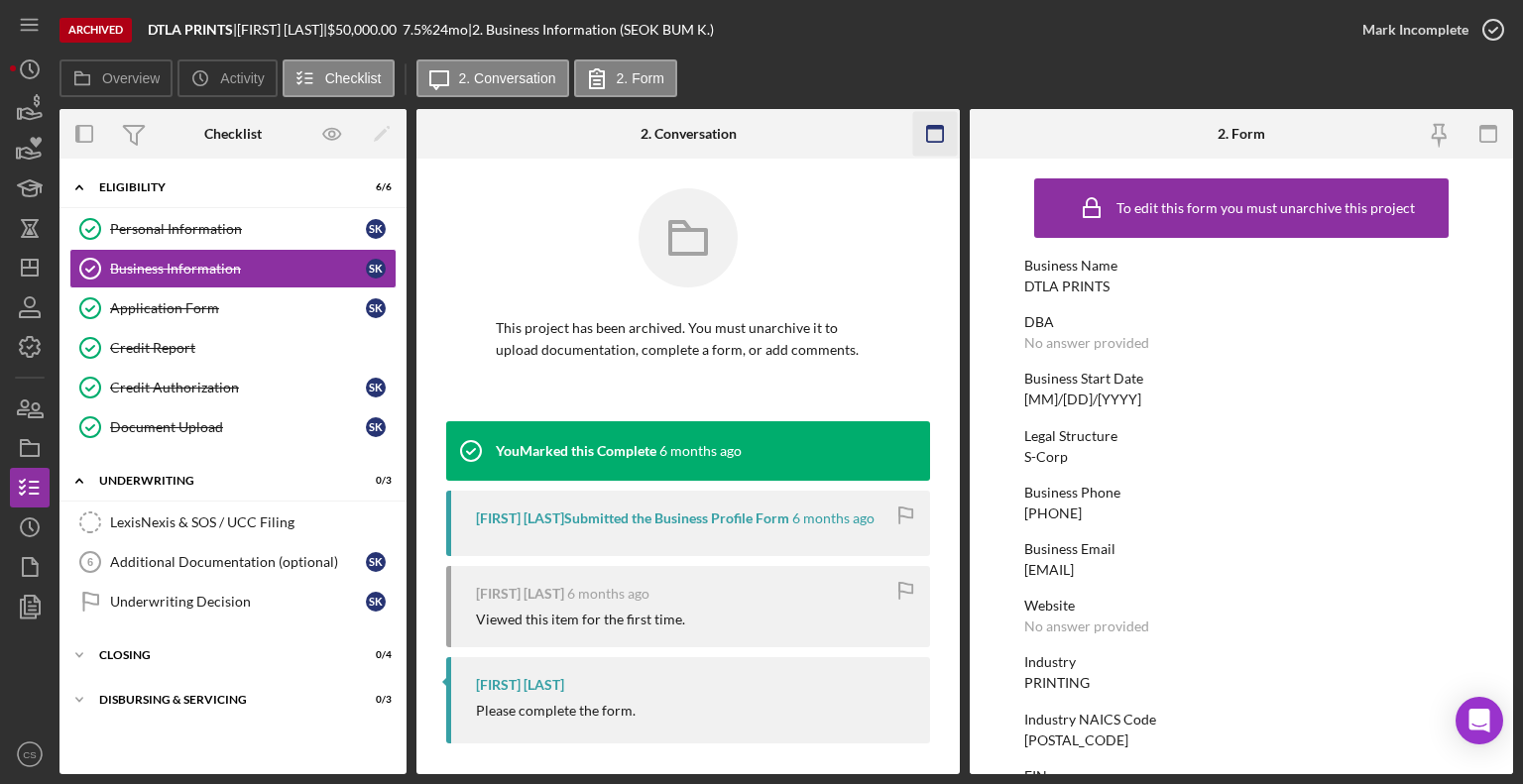 click 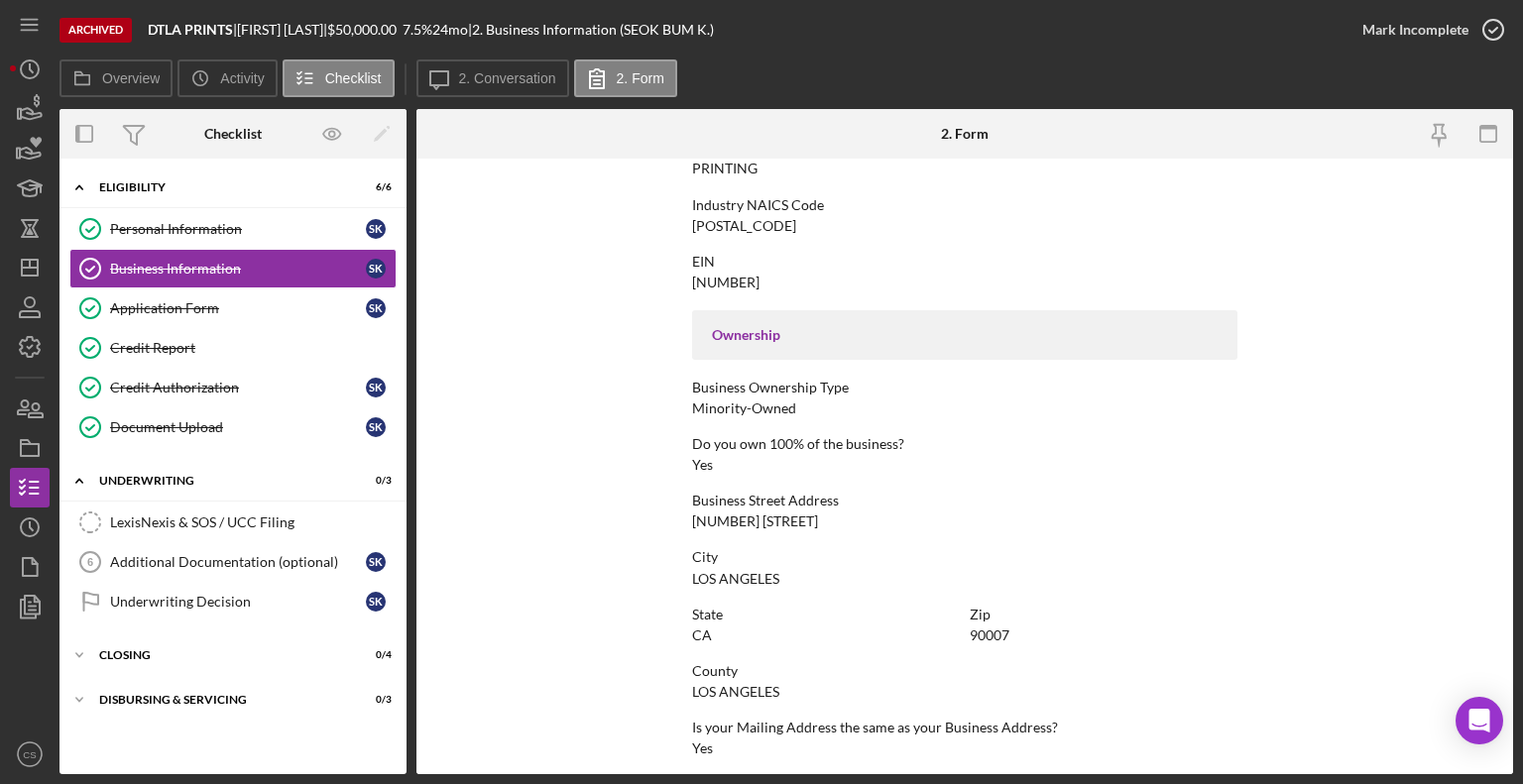 scroll, scrollTop: 879, scrollLeft: 0, axis: vertical 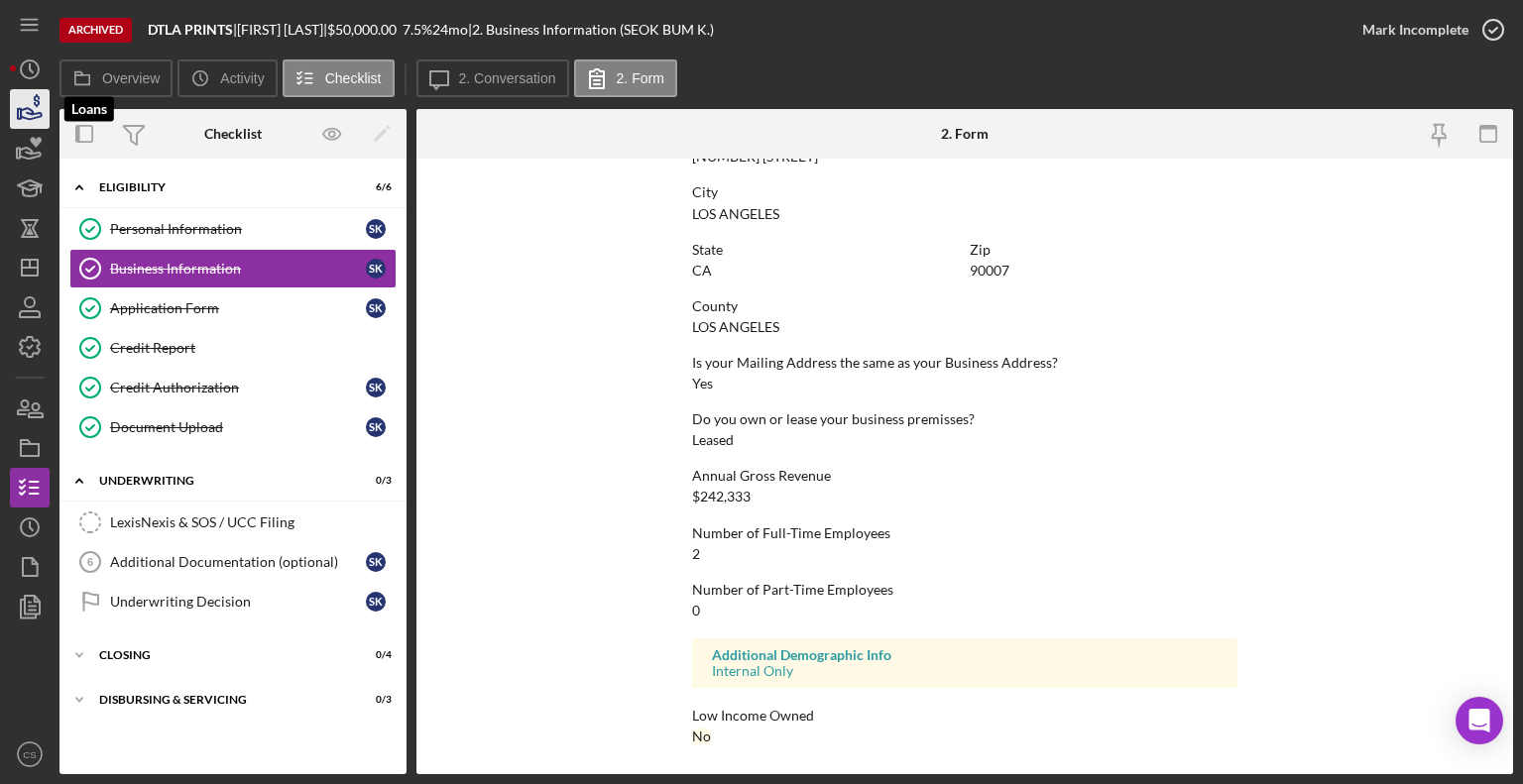 click 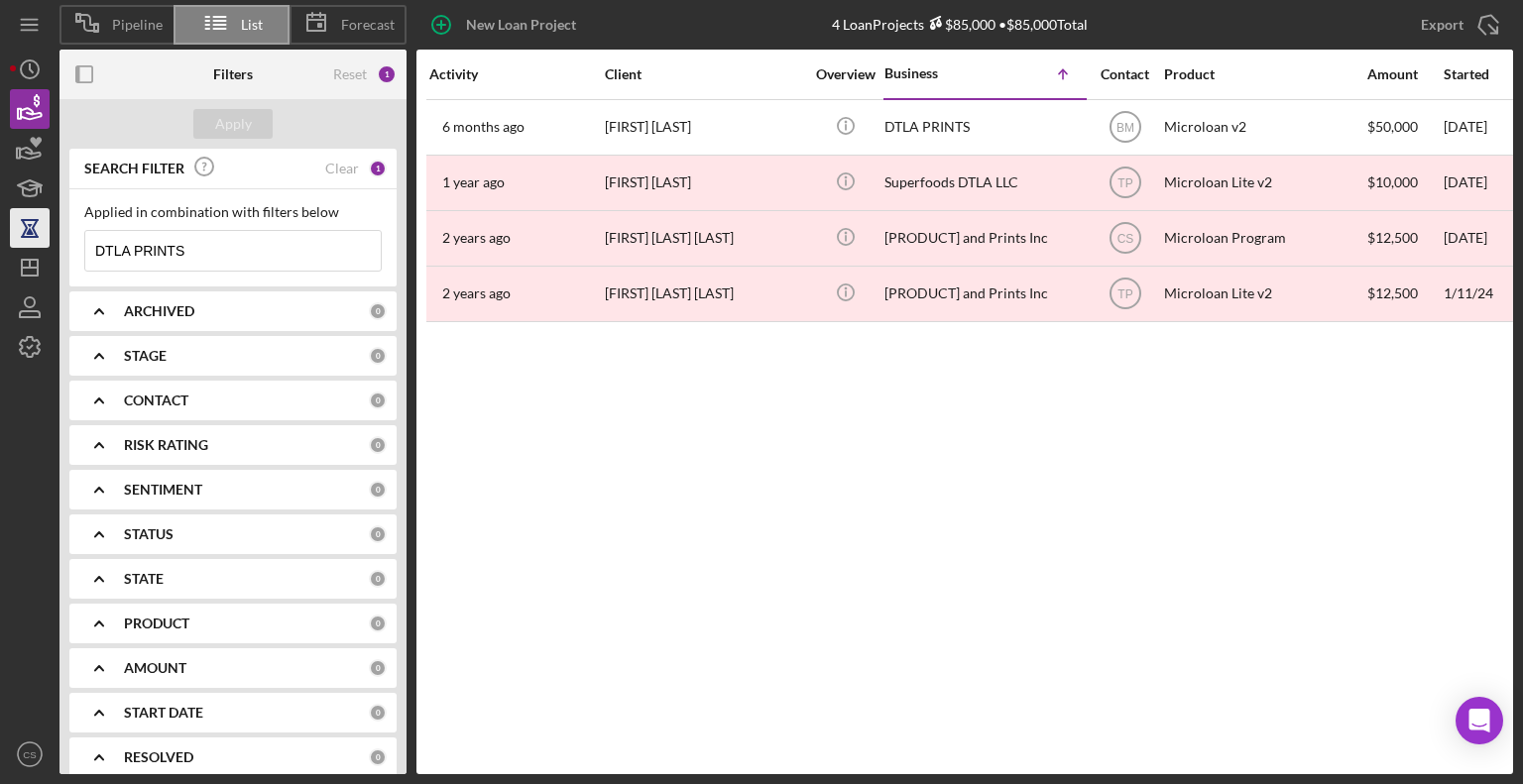 drag, startPoint x: 212, startPoint y: 249, endPoint x: 28, endPoint y: 231, distance: 184.87834 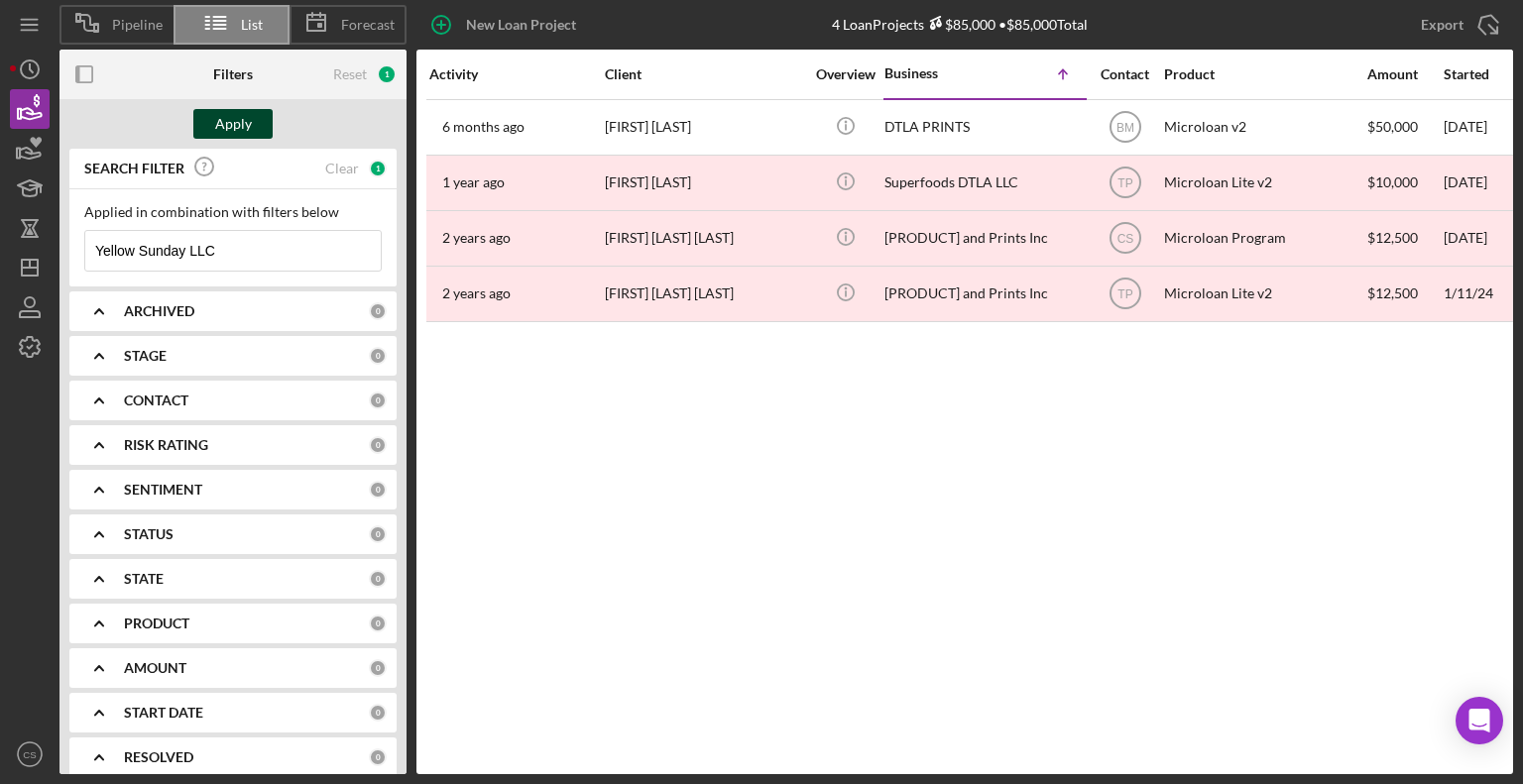 click on "Apply" at bounding box center (233, 124) 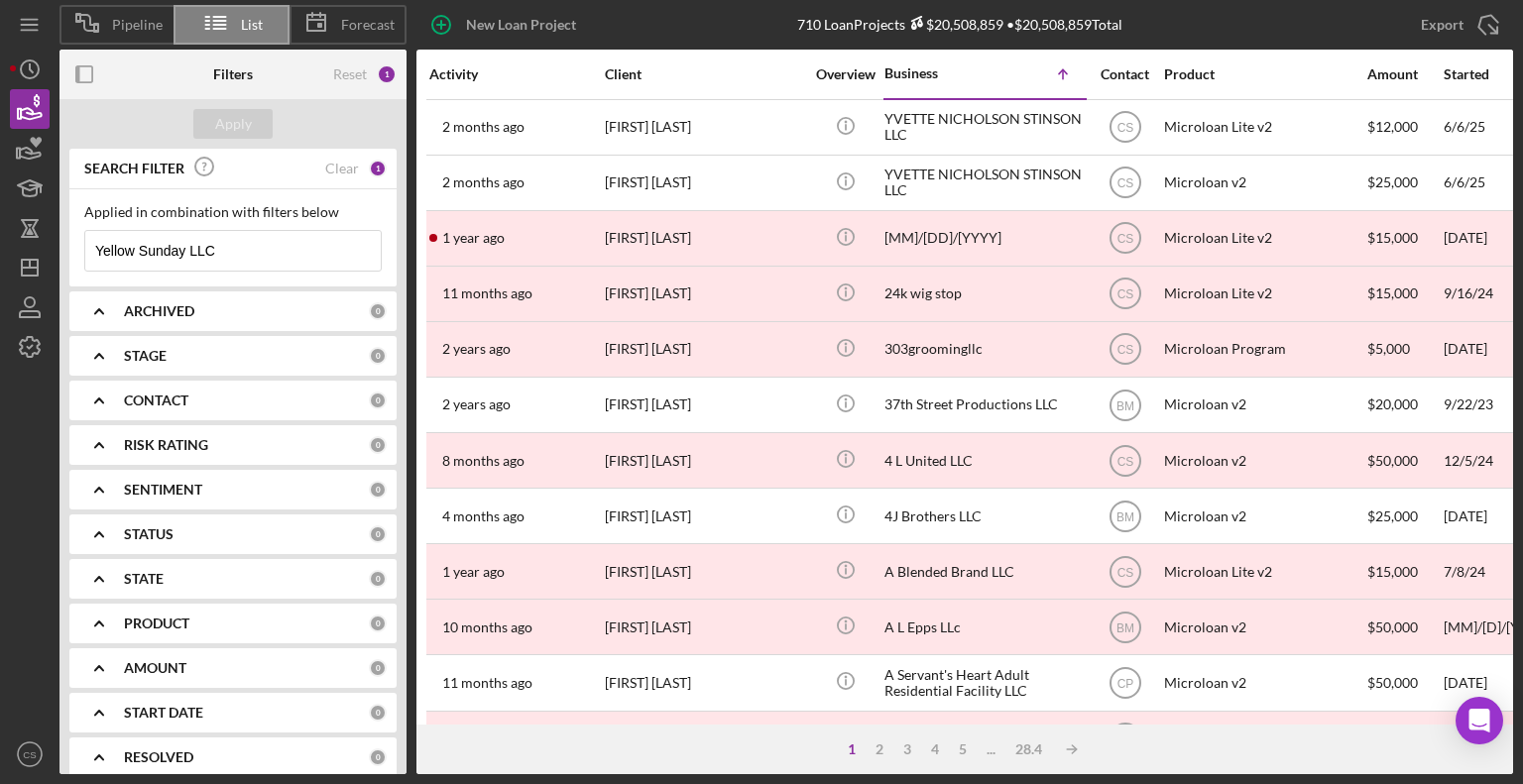 click on "Yellow Sunday LLC" at bounding box center [233, 251] 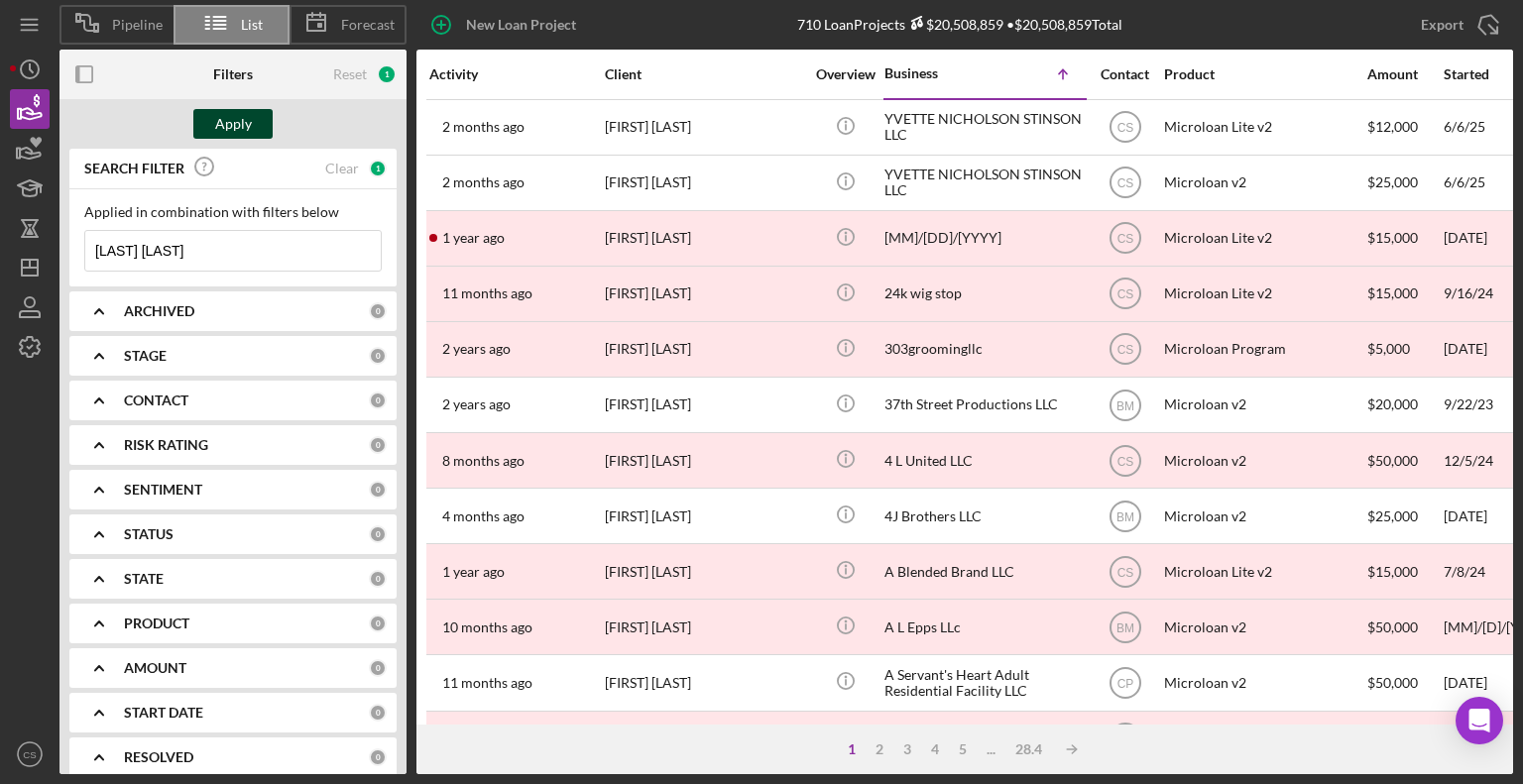 type on "[LAST] [LAST]" 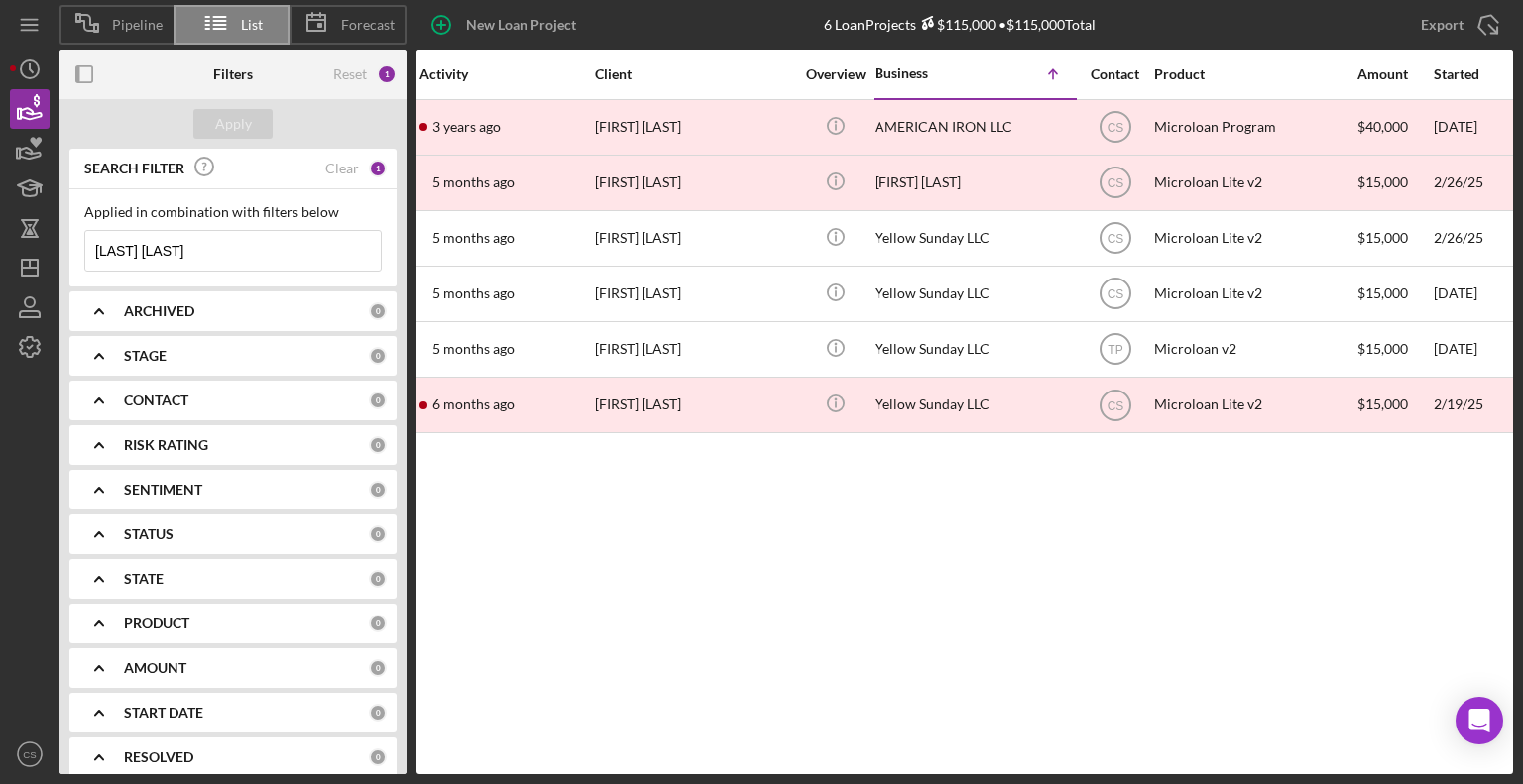 scroll, scrollTop: 0, scrollLeft: 0, axis: both 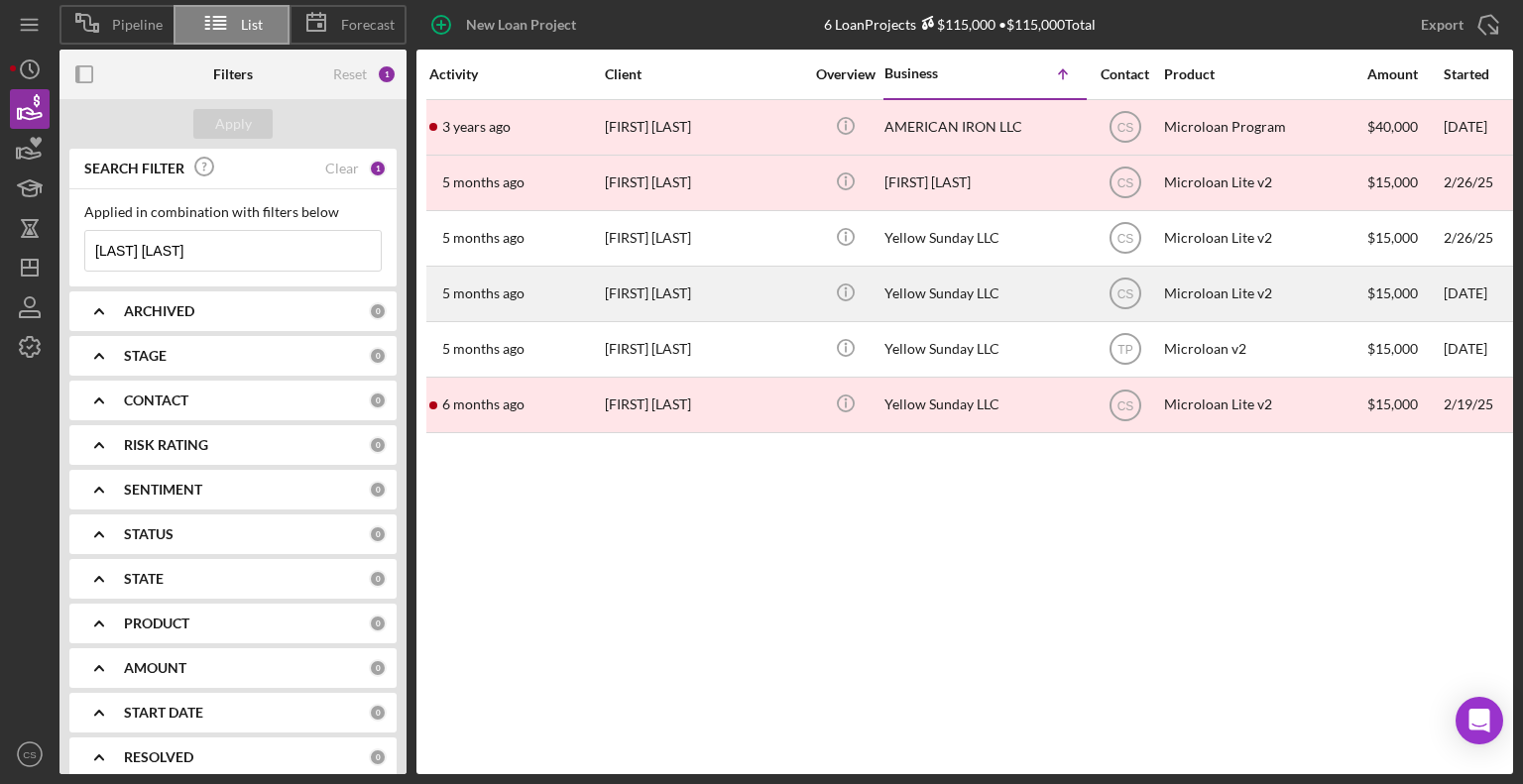 click on "Yellow Sunday LLC" at bounding box center [984, 293] 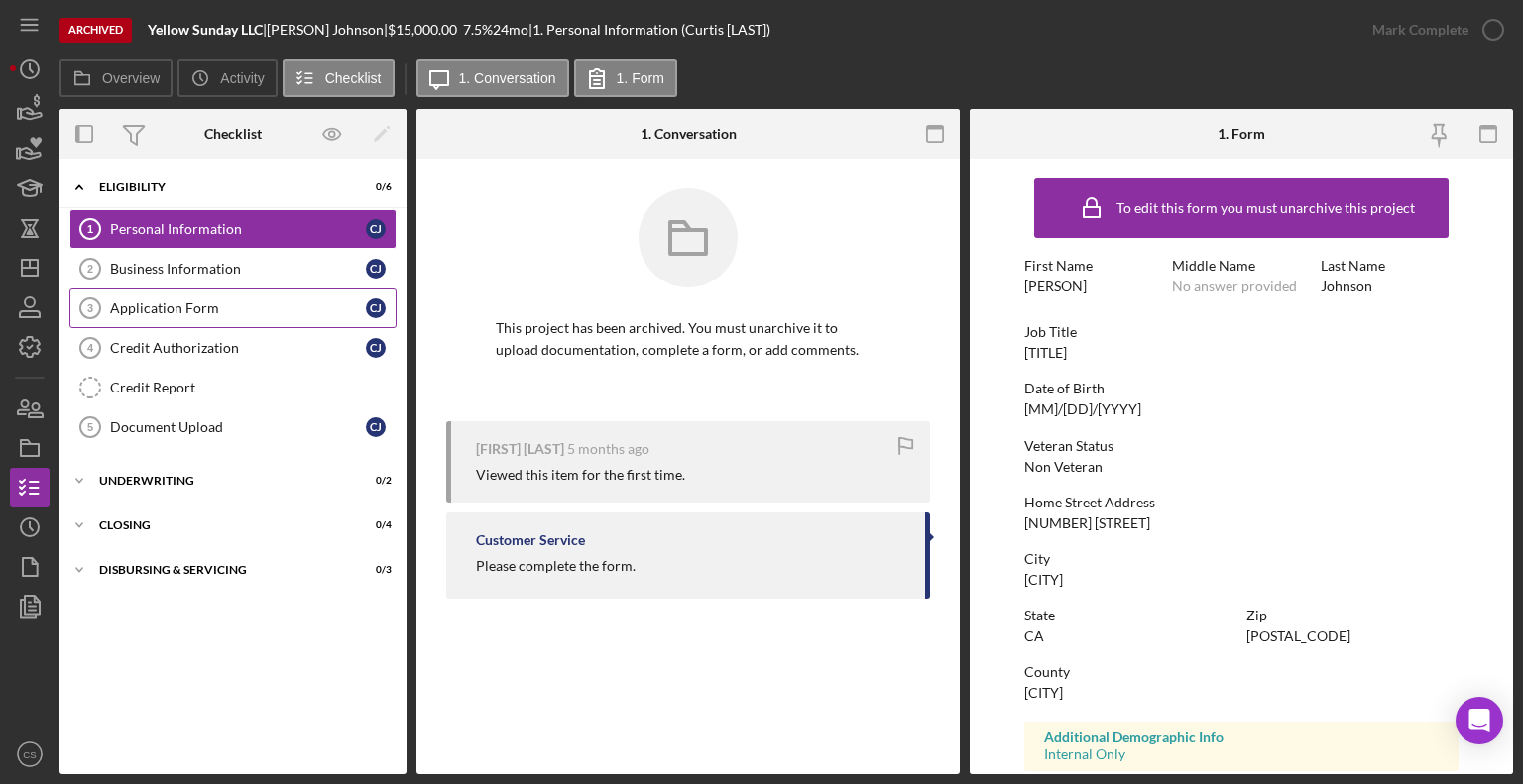 click on "Application Form" at bounding box center [238, 308] 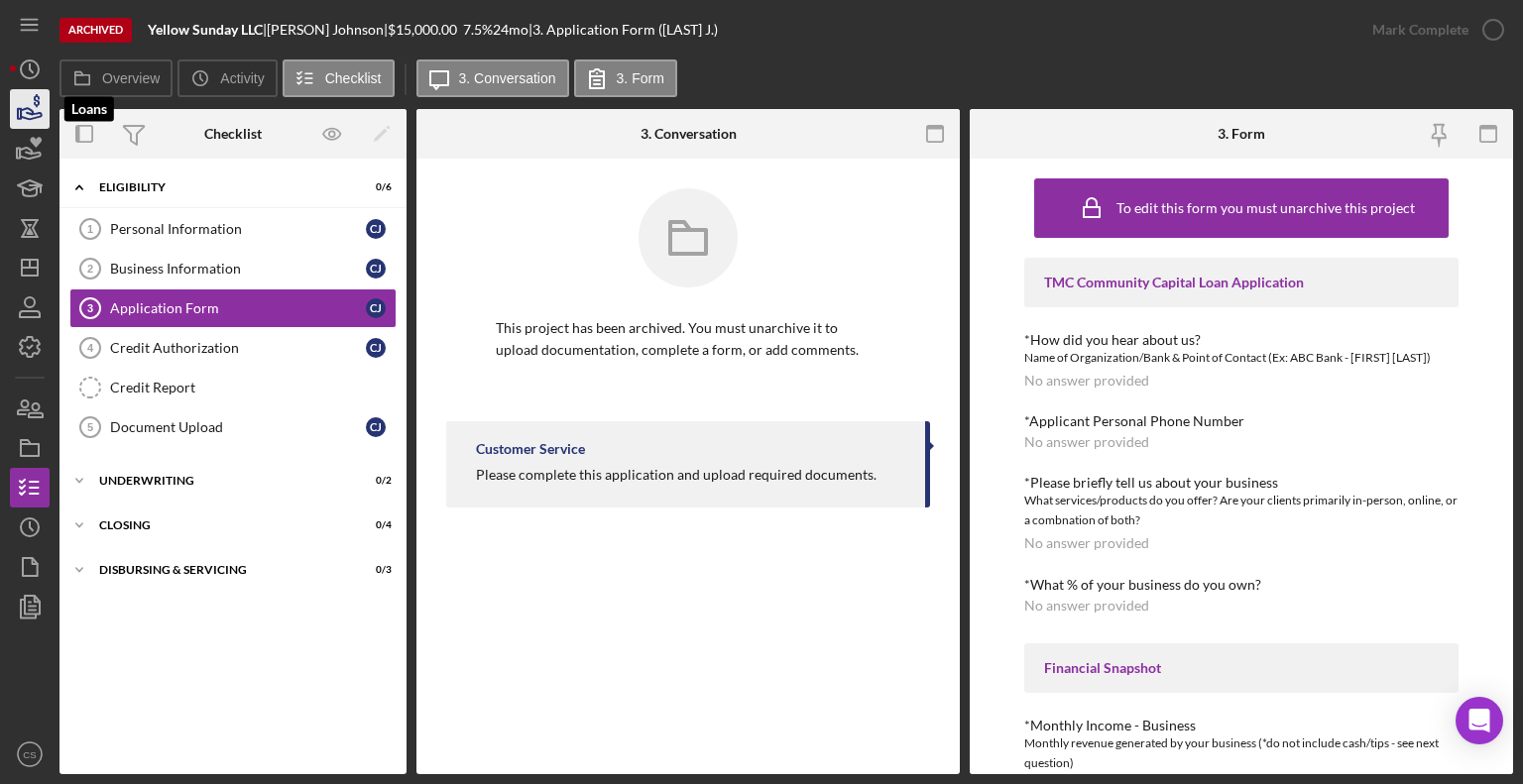 click 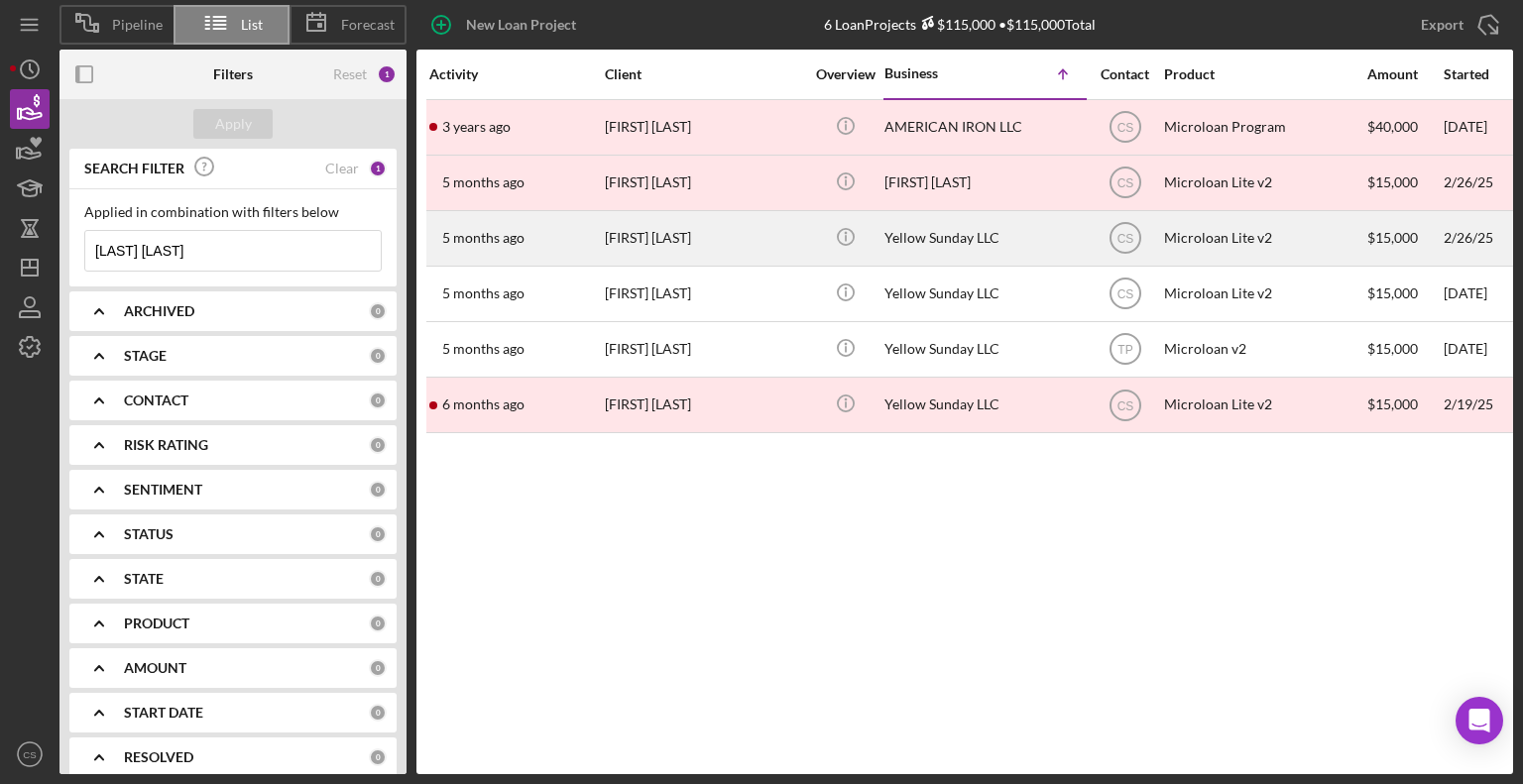 click on "Yellow Sunday LLC" at bounding box center [984, 238] 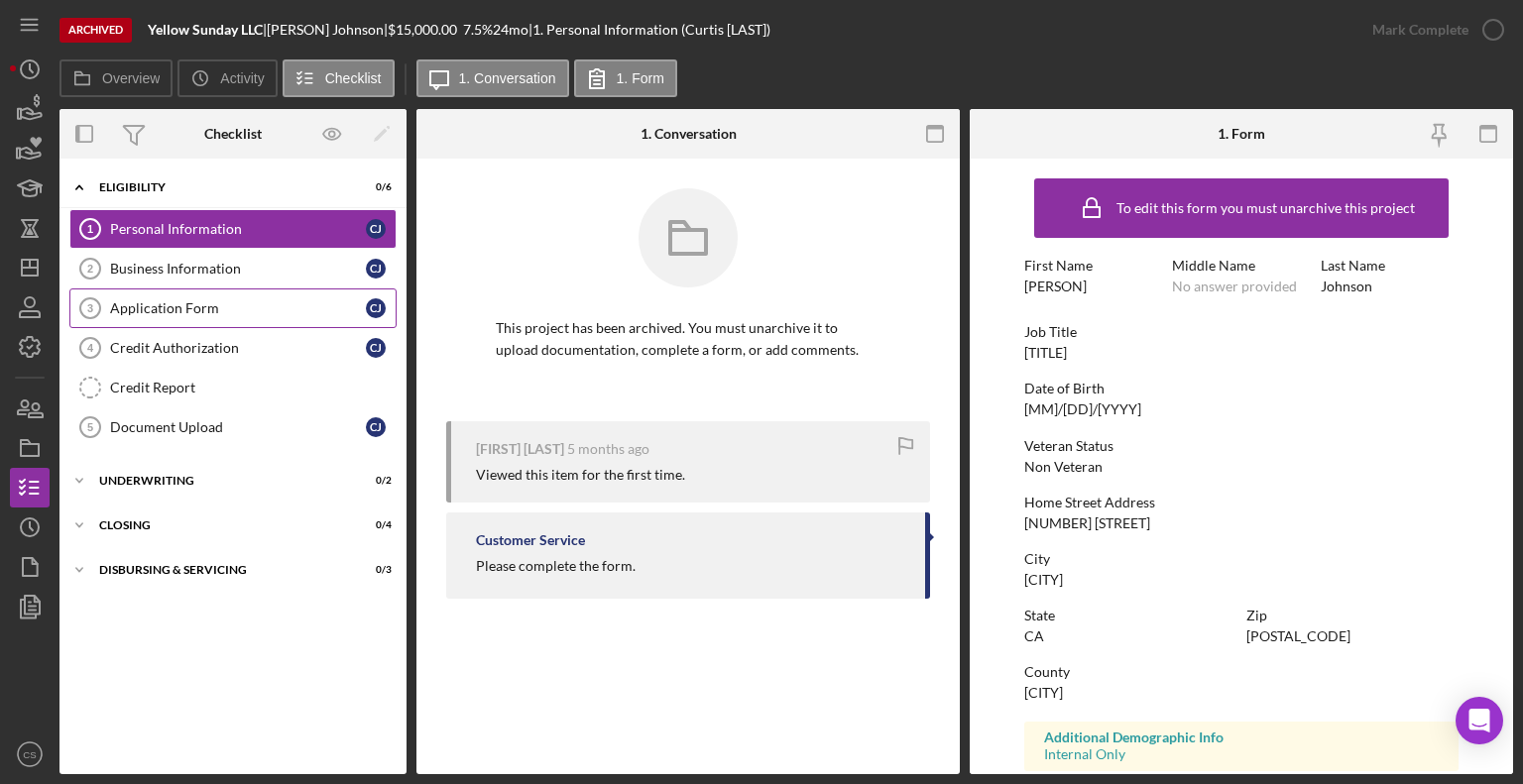click on "Application Form" at bounding box center [238, 308] 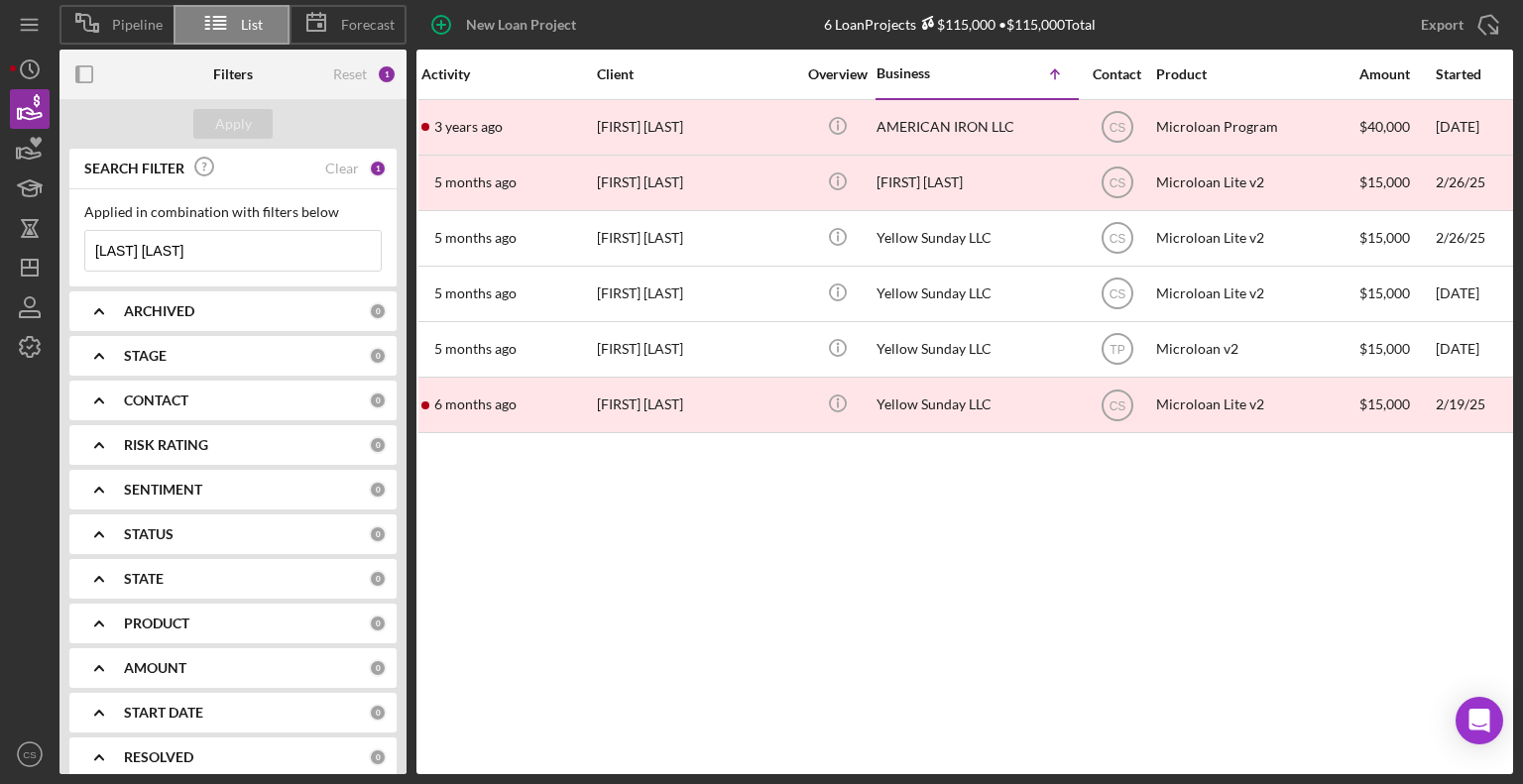 scroll, scrollTop: 0, scrollLeft: 0, axis: both 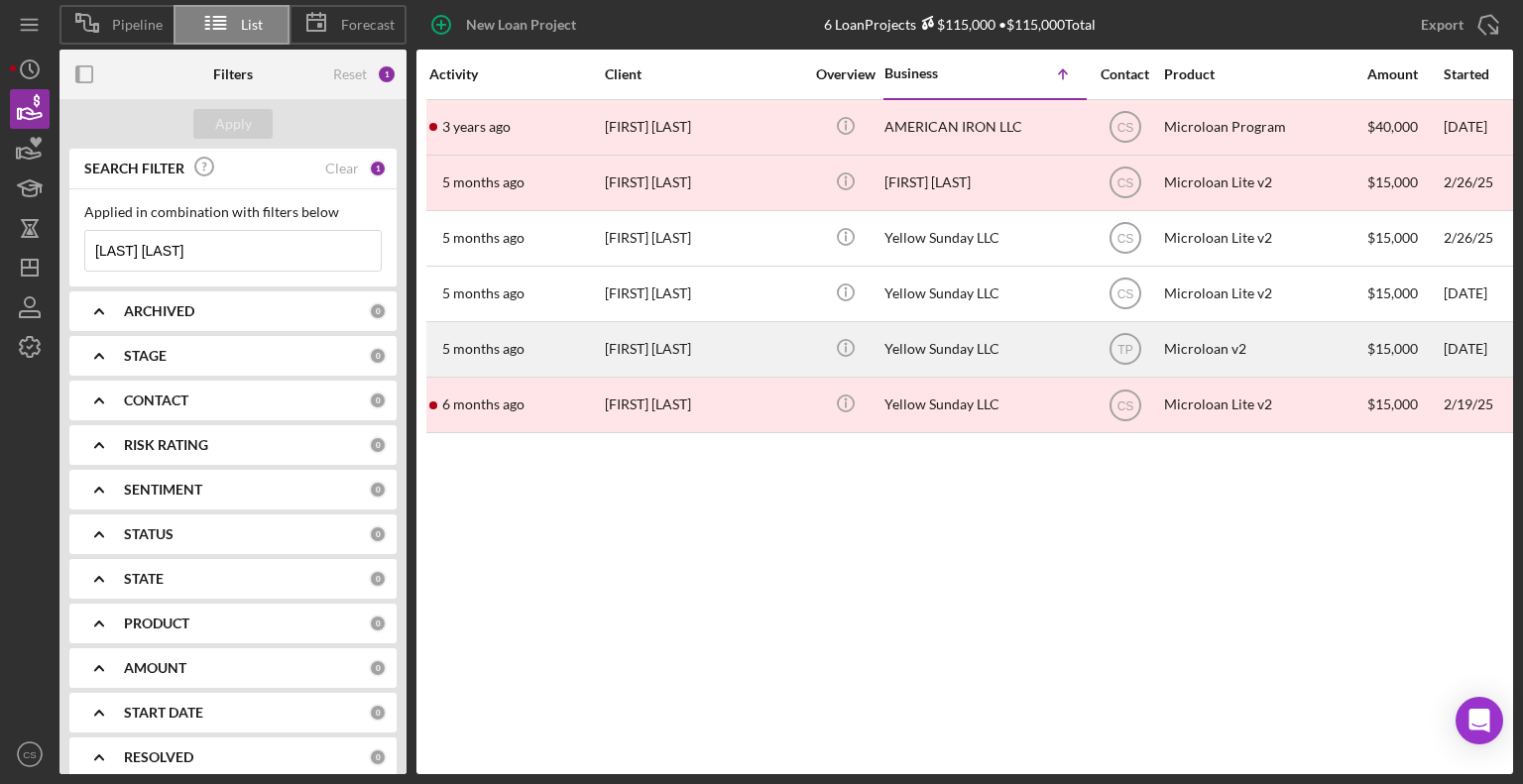 click on "[FIRST] [LAST]" at bounding box center (704, 349) 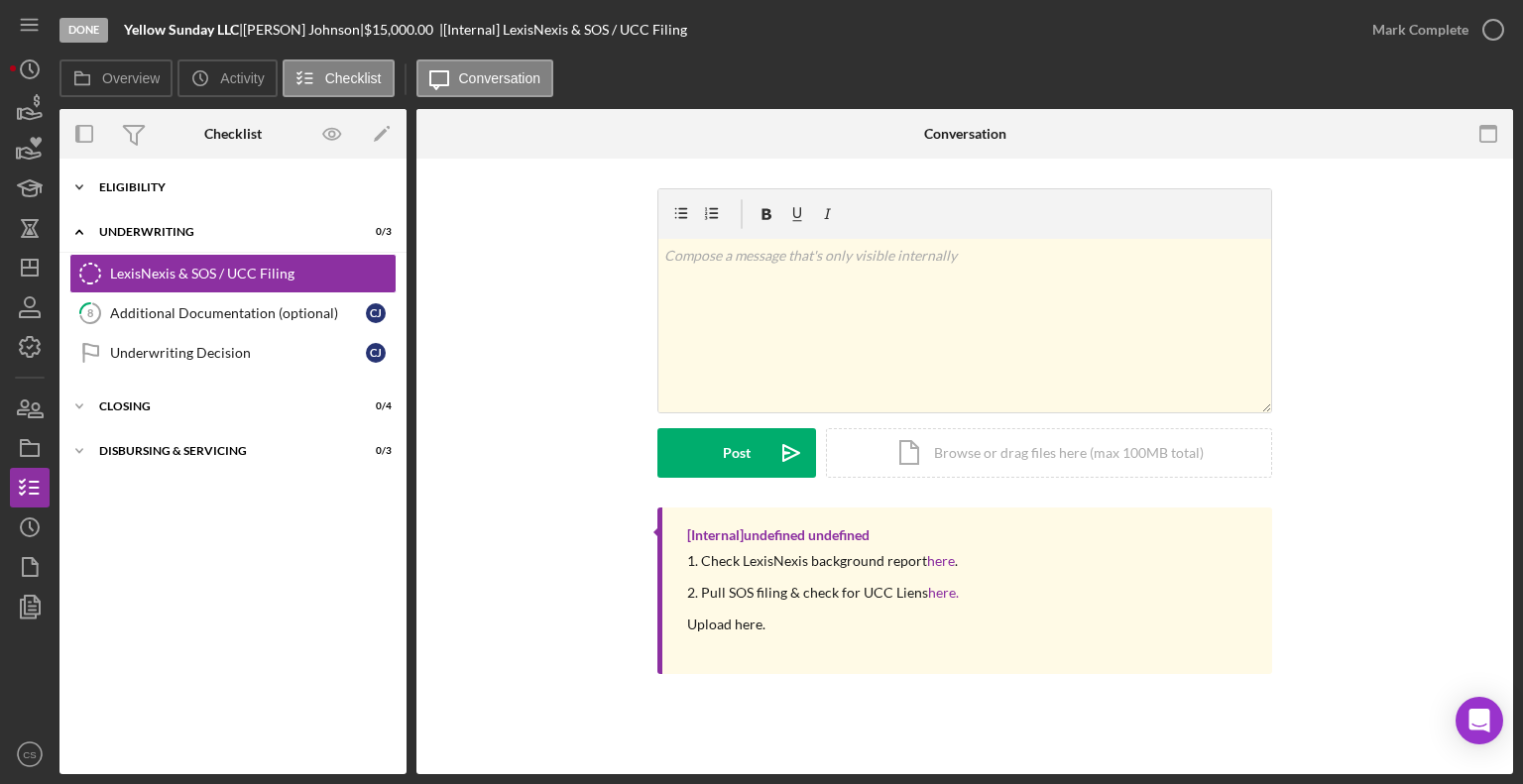 click on "Icon/Expander Eligibility 8 / 8" at bounding box center (233, 187) 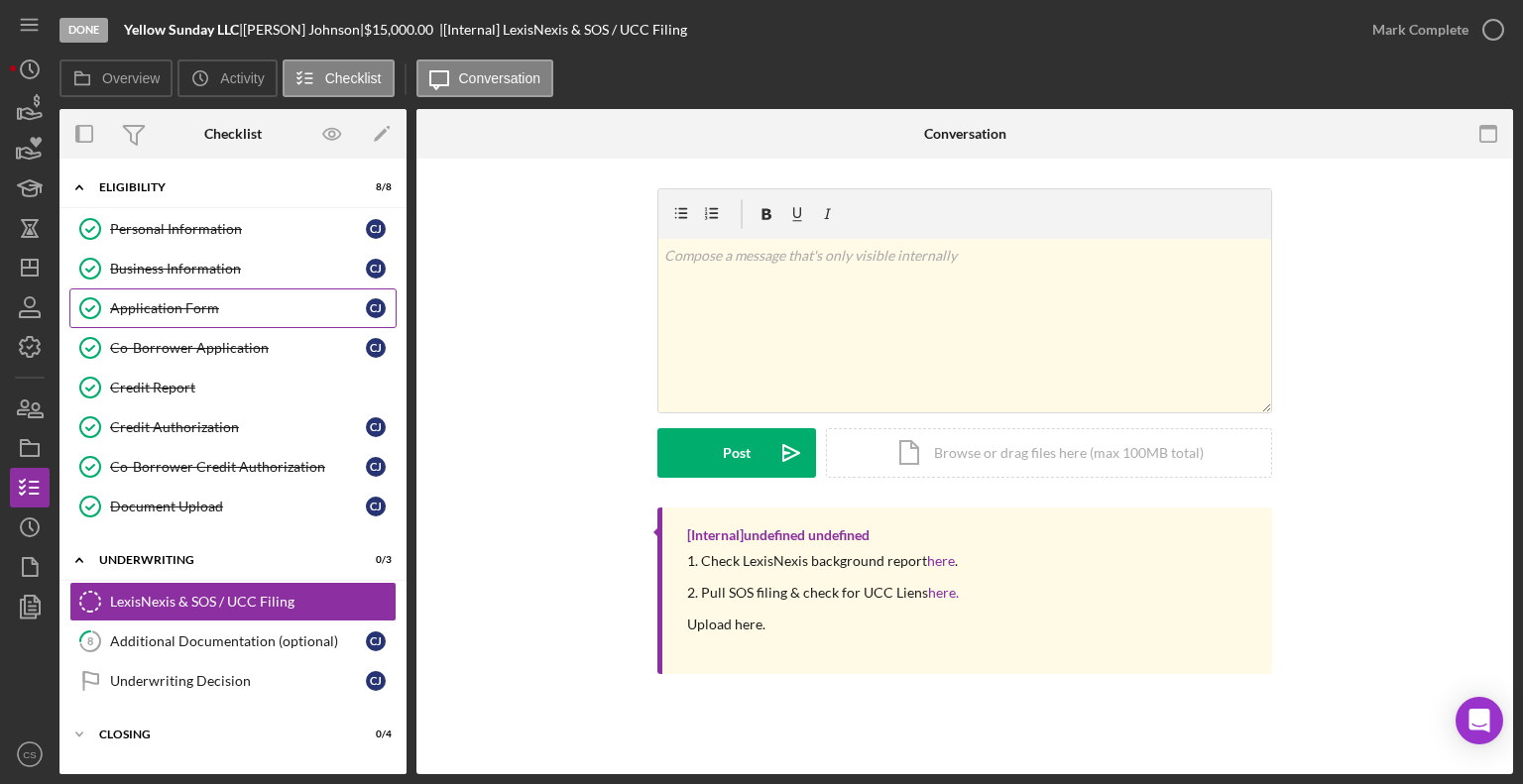 click on "Application Form" at bounding box center [238, 308] 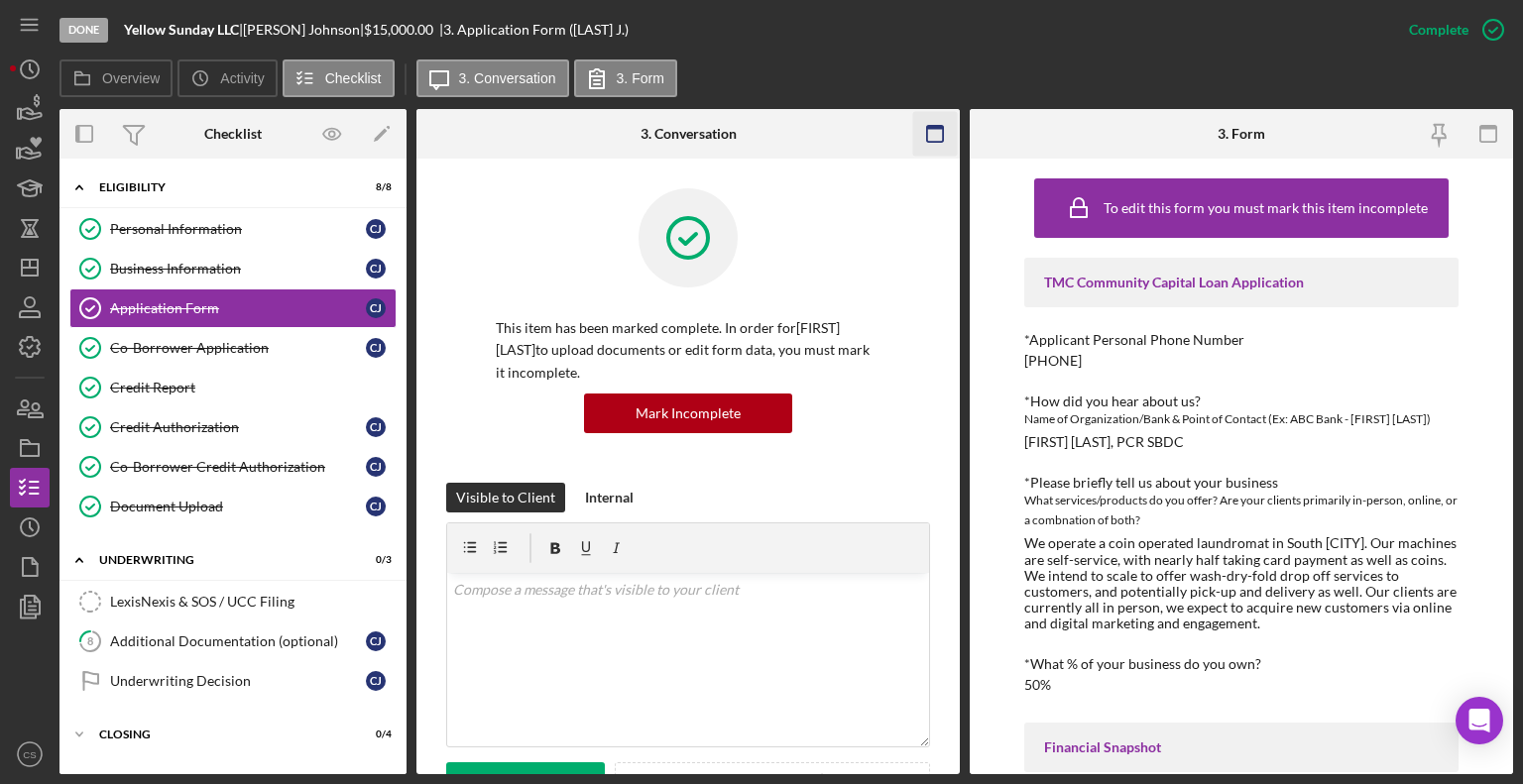 click 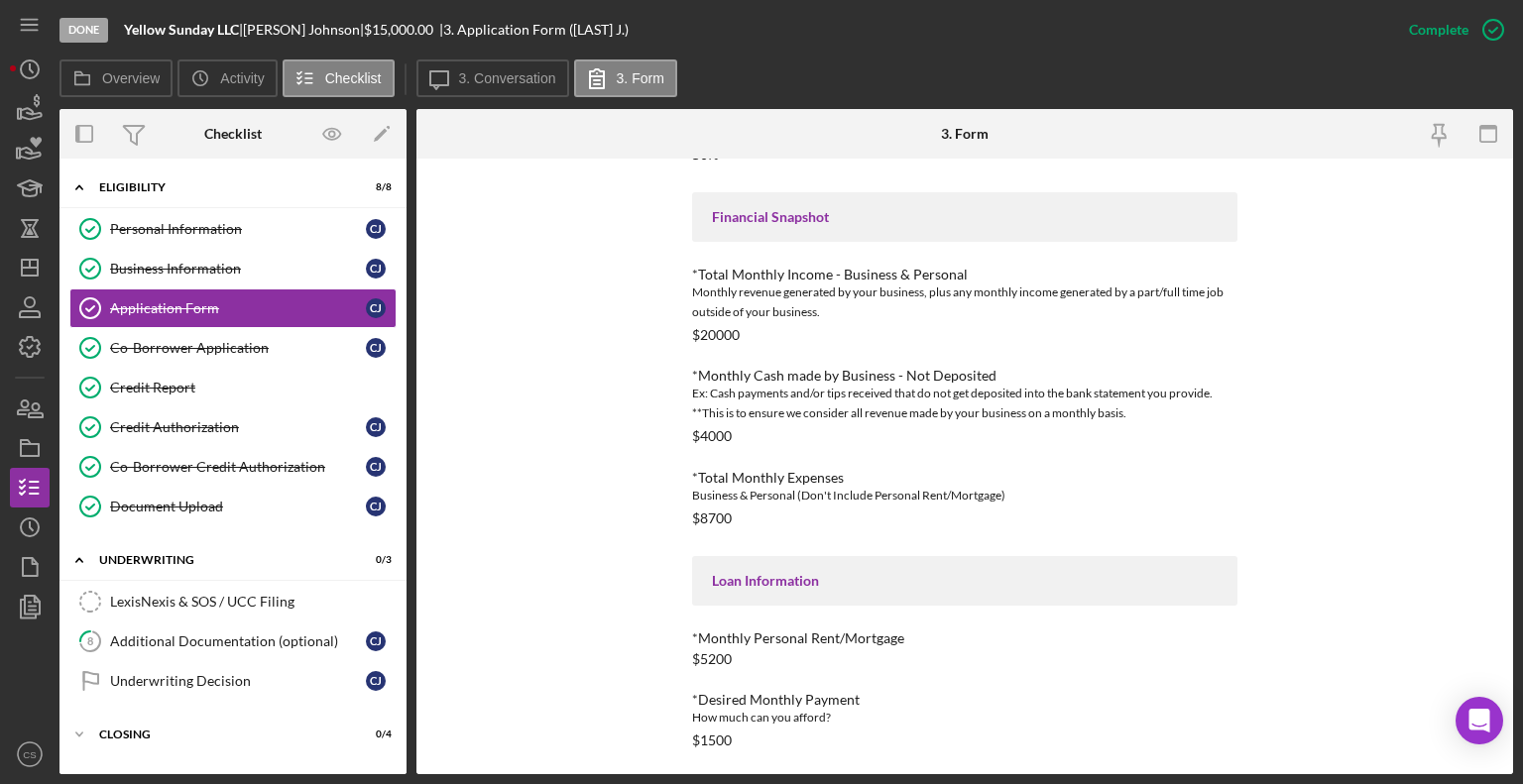 scroll, scrollTop: 857, scrollLeft: 0, axis: vertical 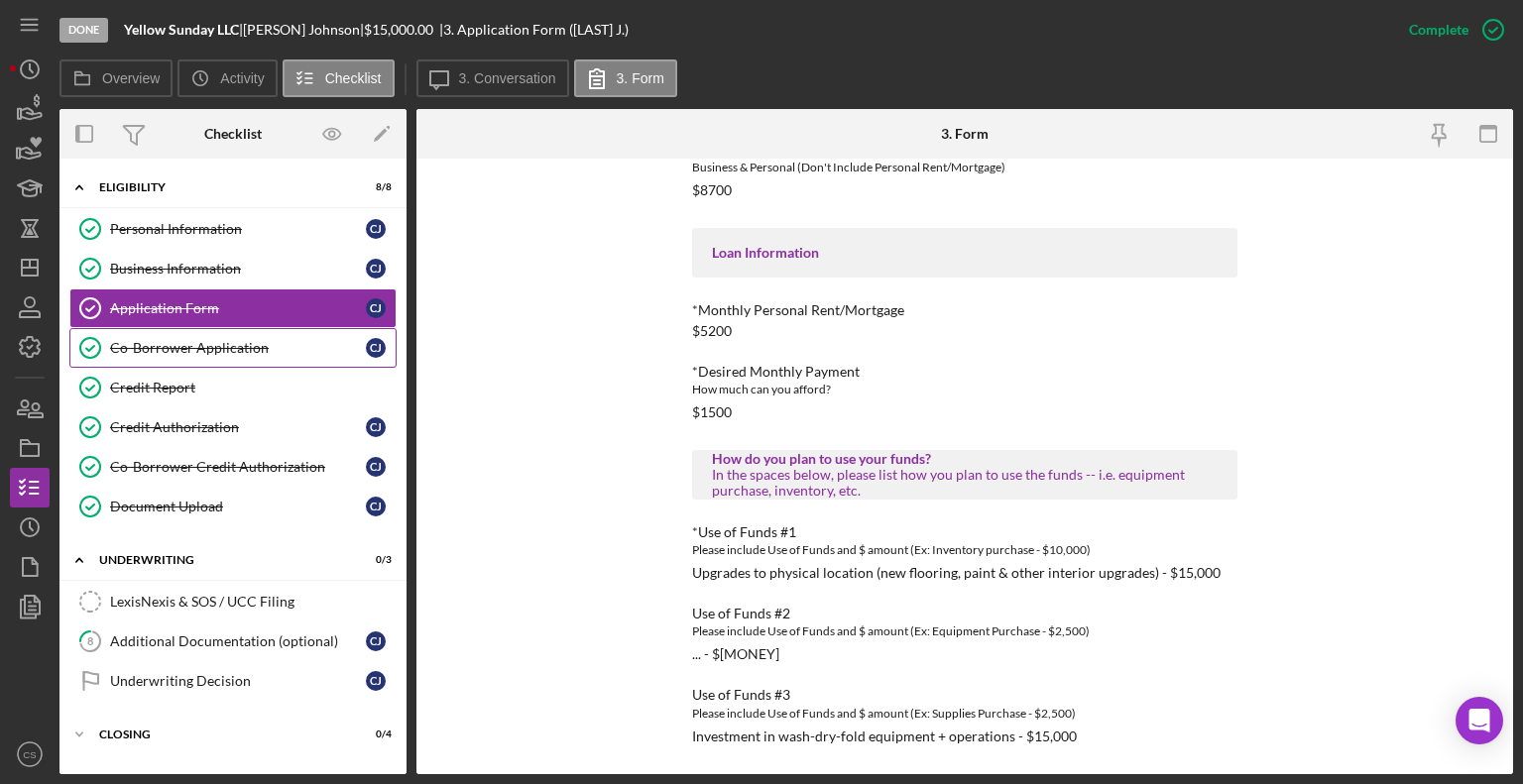click on "Co-Borrower Application" at bounding box center [238, 348] 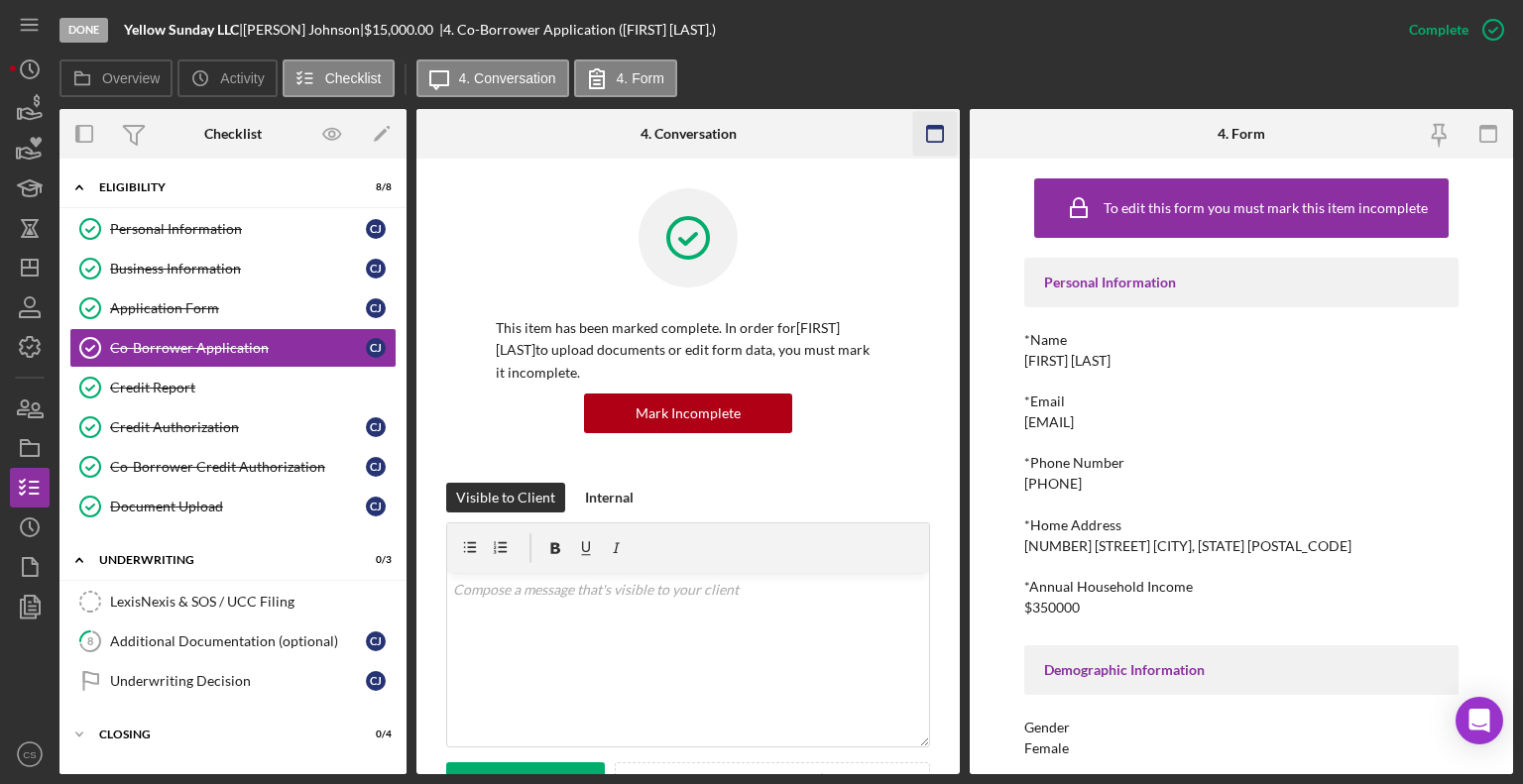 click 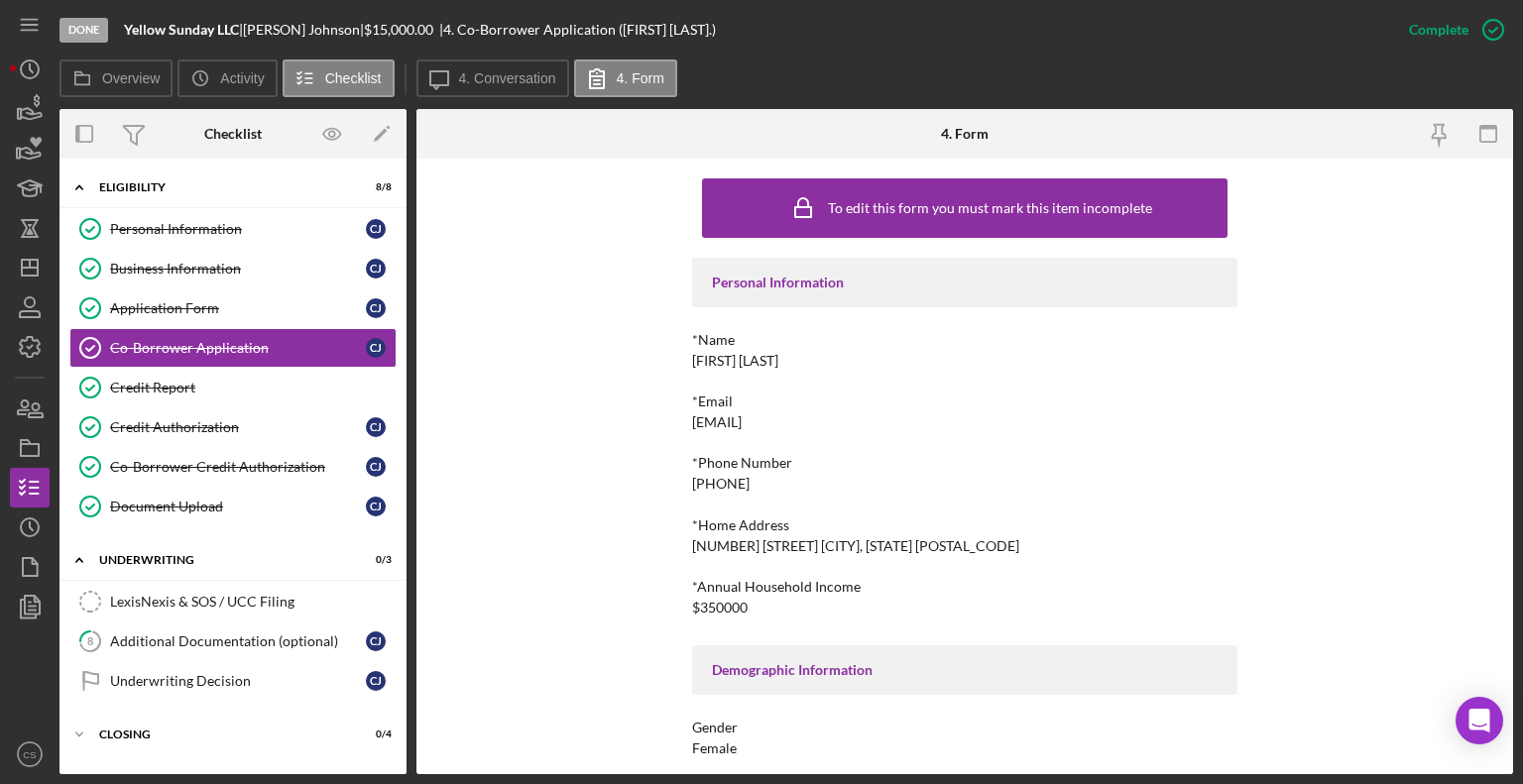 scroll, scrollTop: 337, scrollLeft: 0, axis: vertical 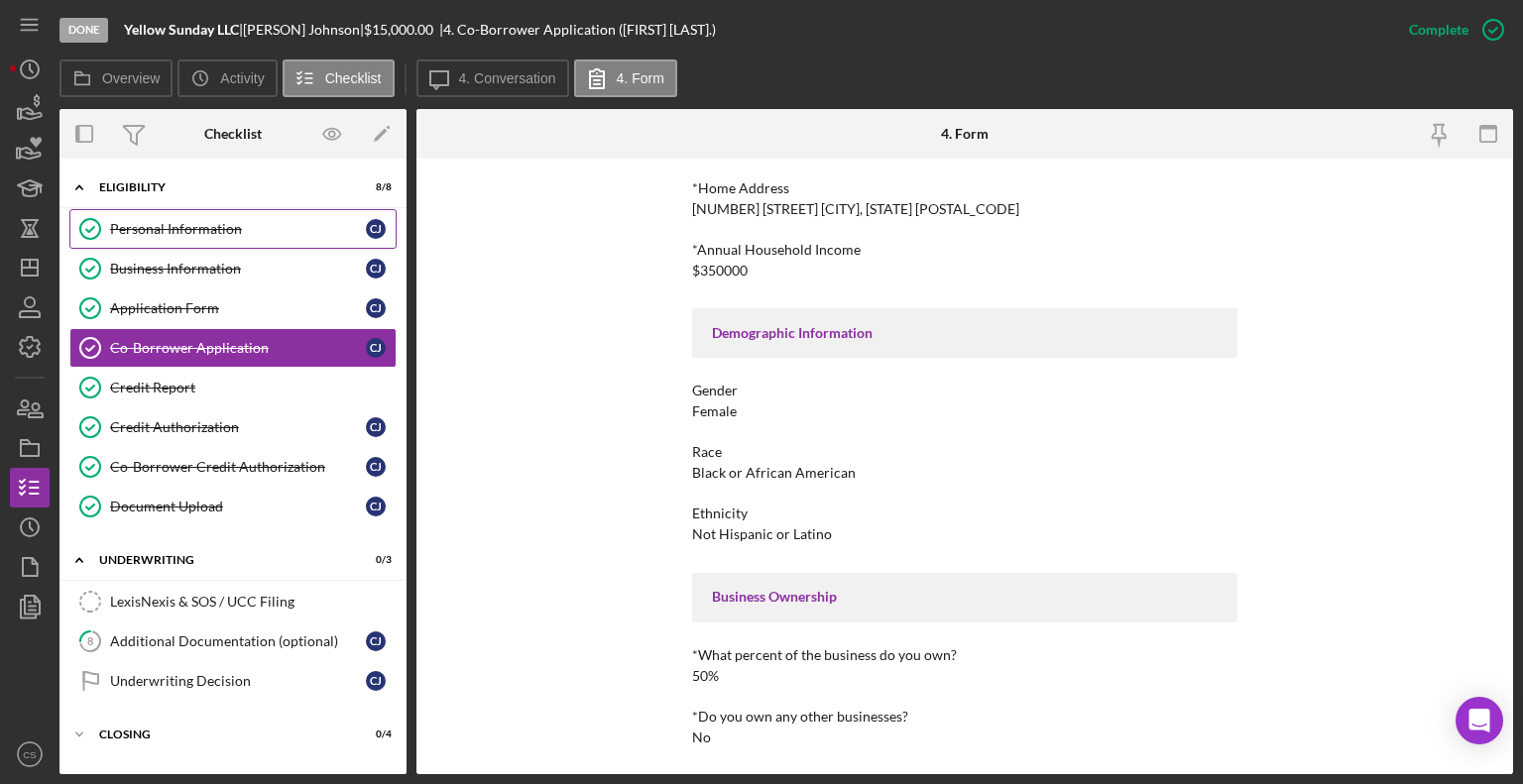 click on "Personal Information" at bounding box center (238, 229) 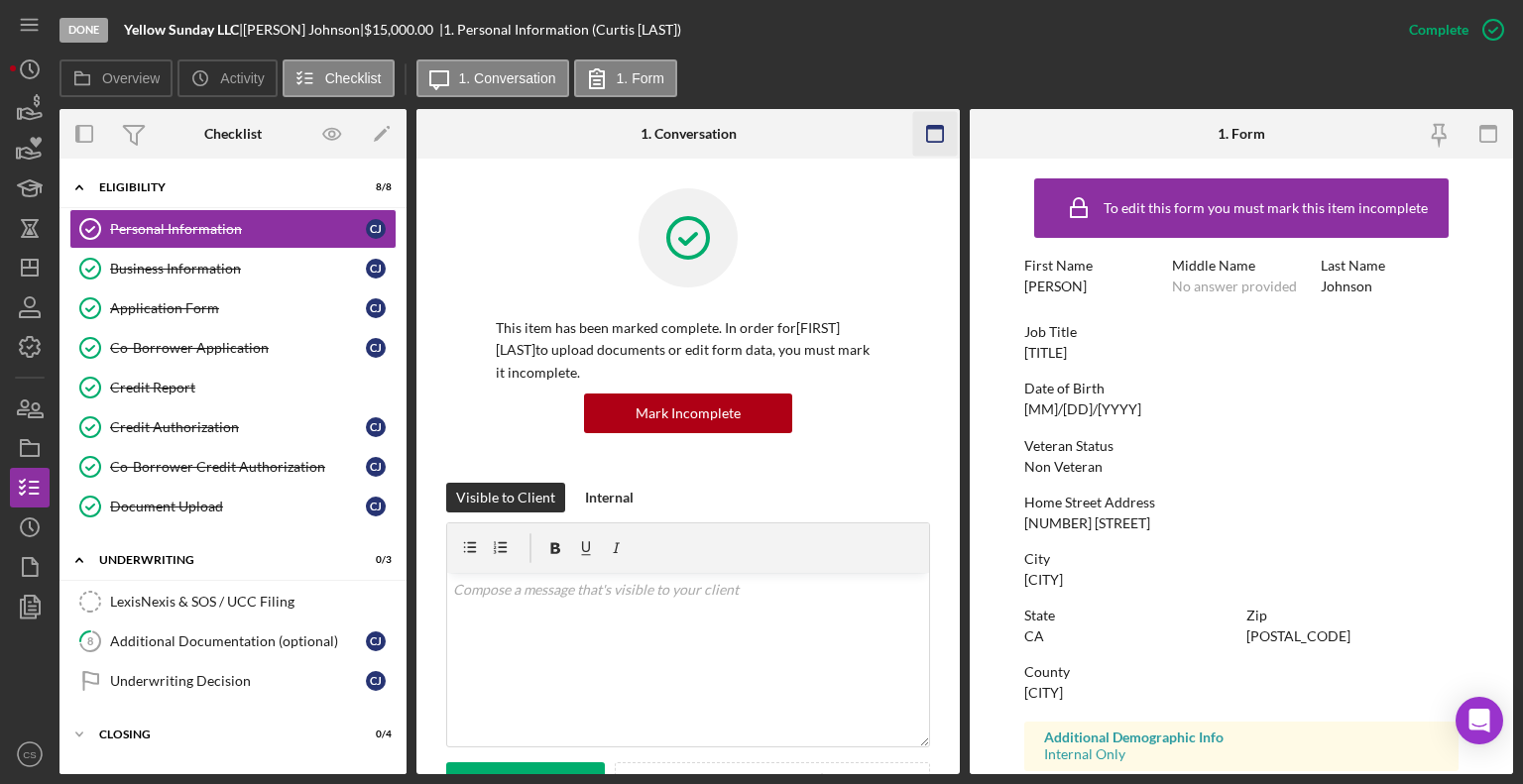 click 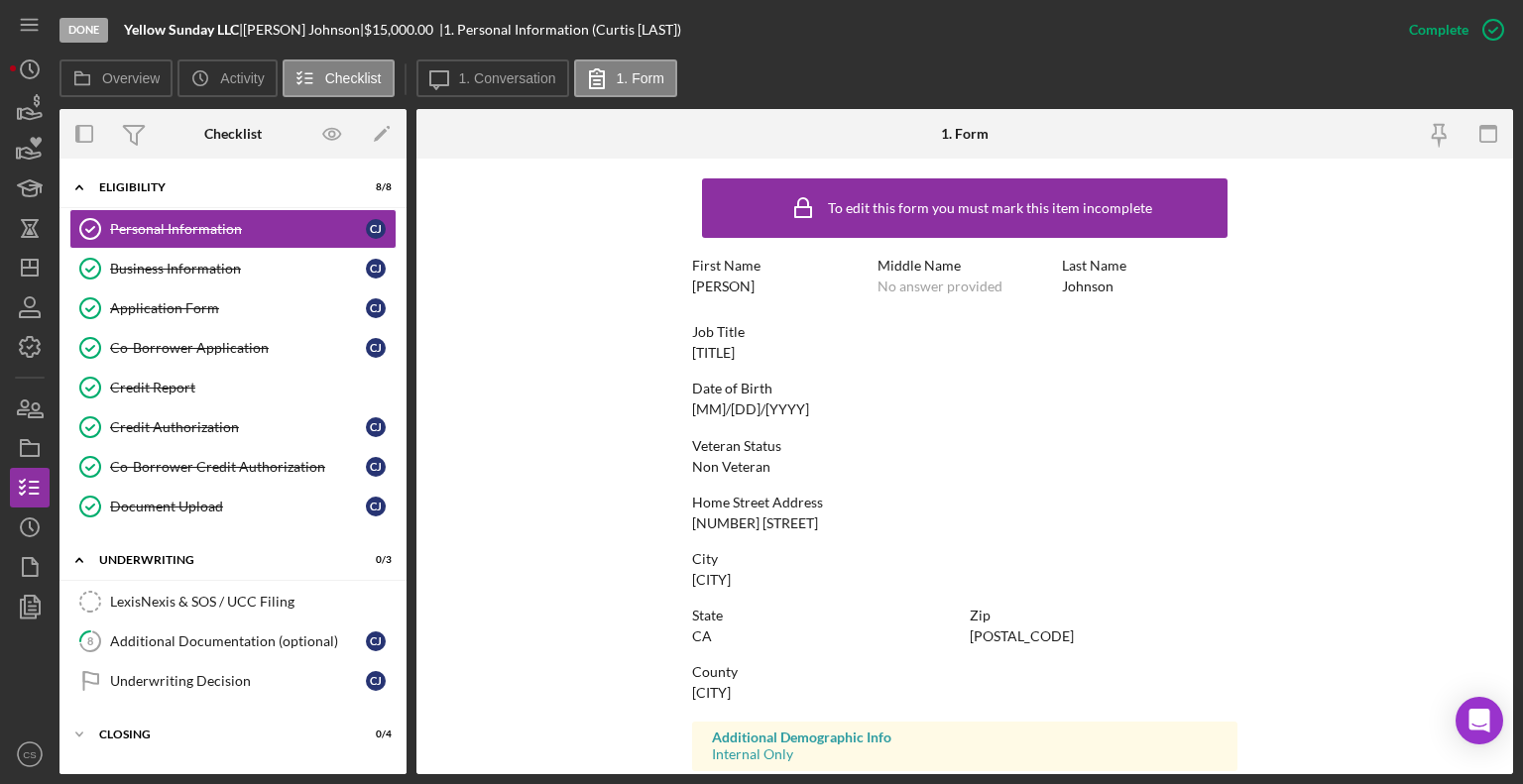 scroll, scrollTop: 309, scrollLeft: 0, axis: vertical 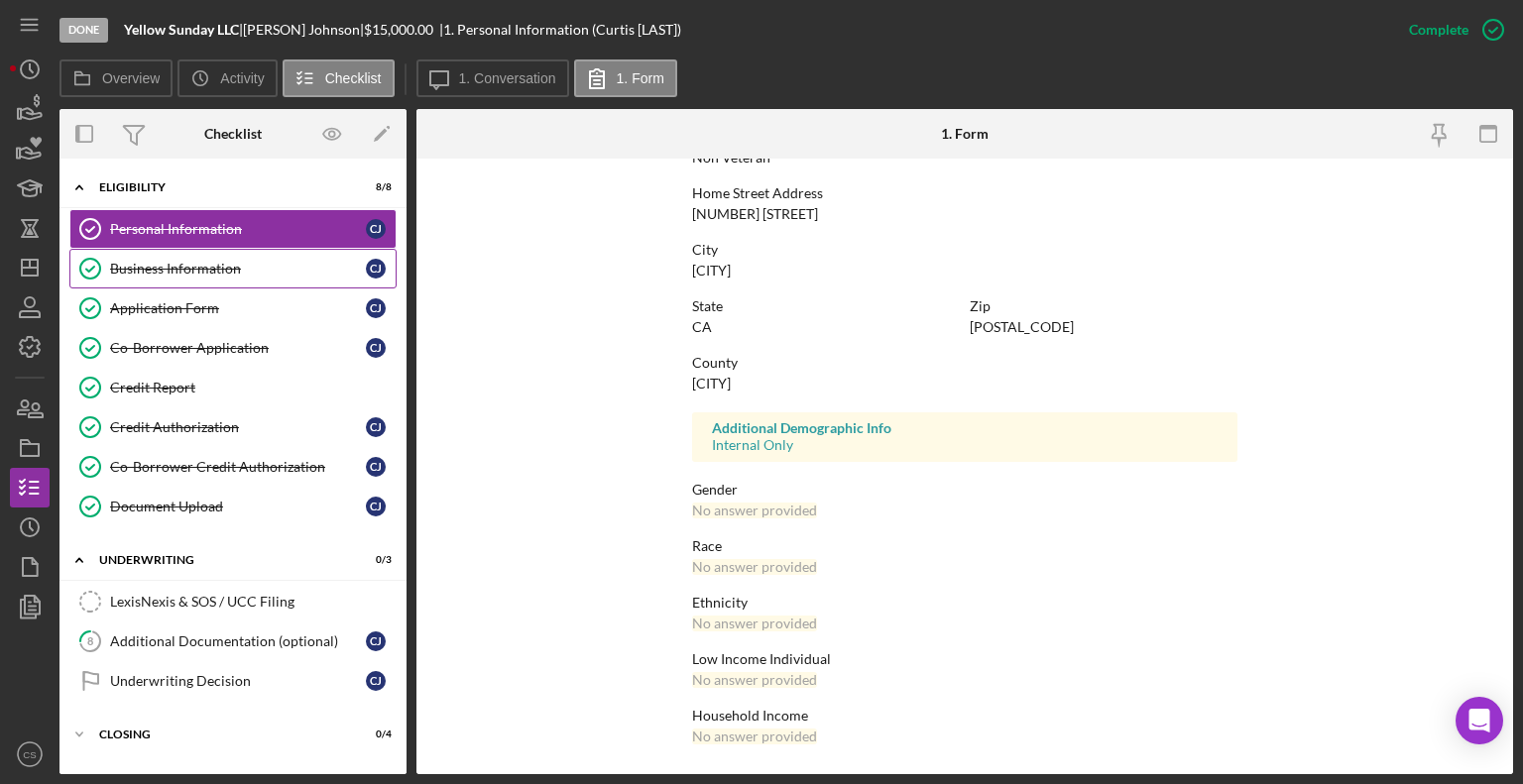 click on "Business Information" at bounding box center [238, 269] 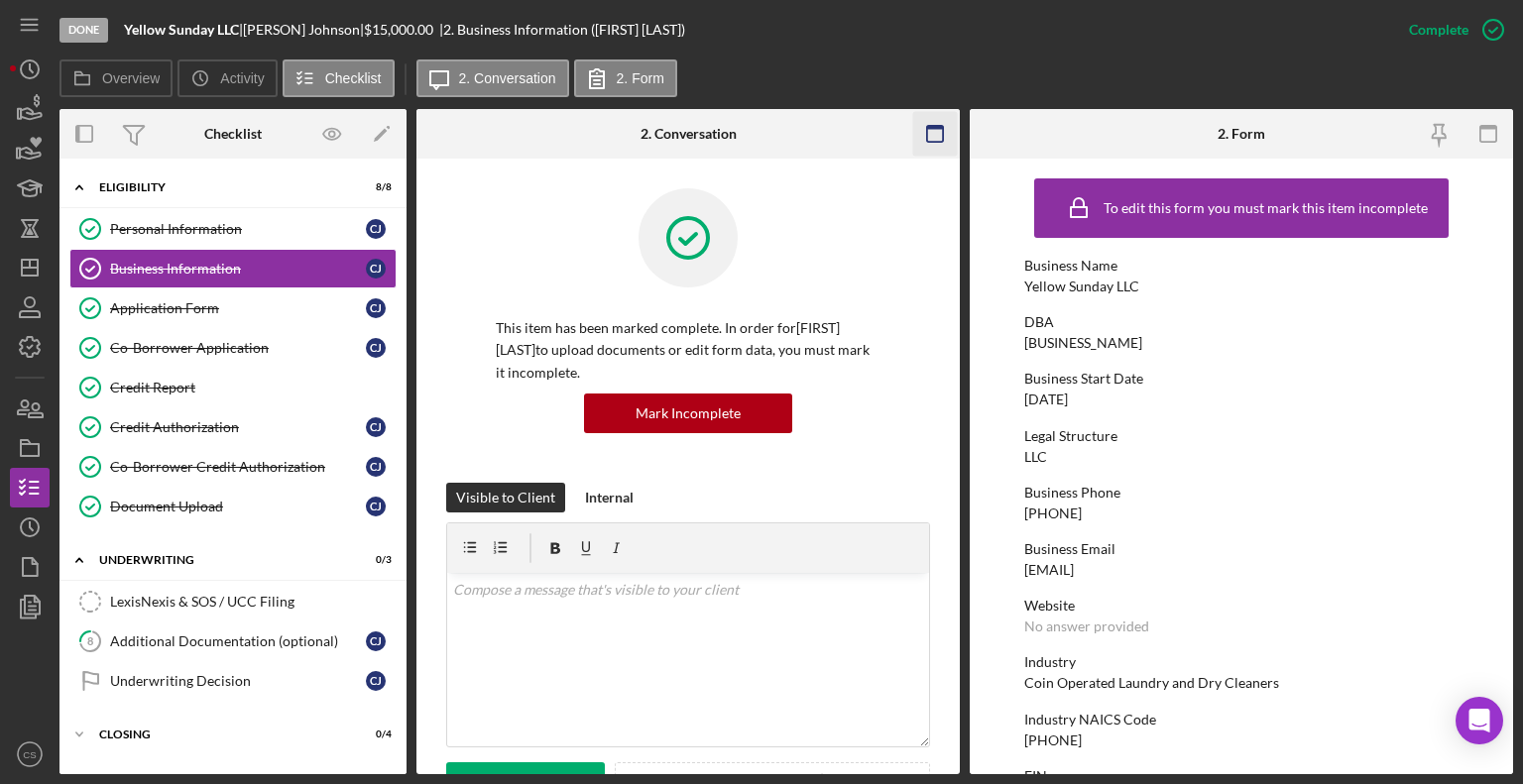 click 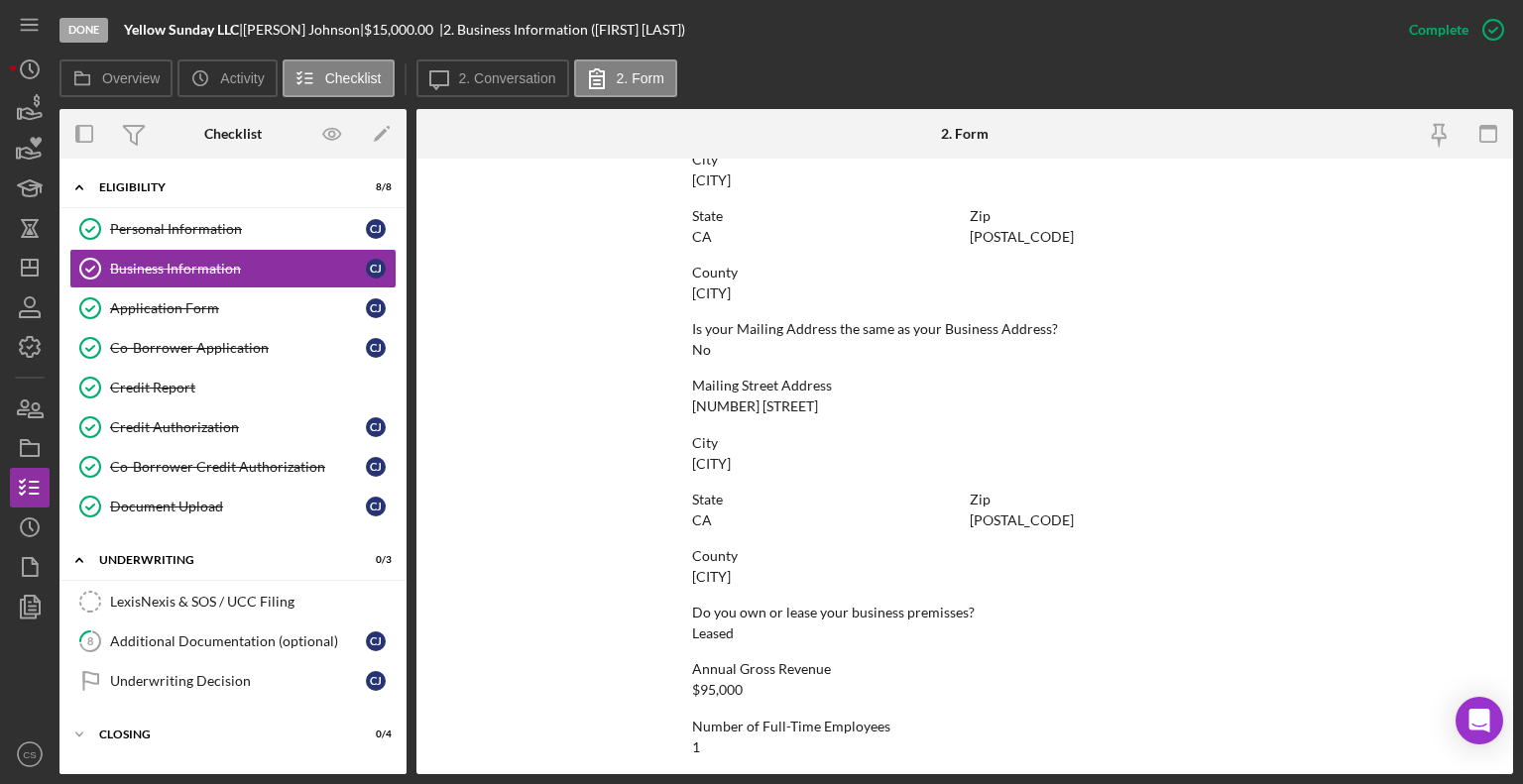 scroll, scrollTop: 1221, scrollLeft: 0, axis: vertical 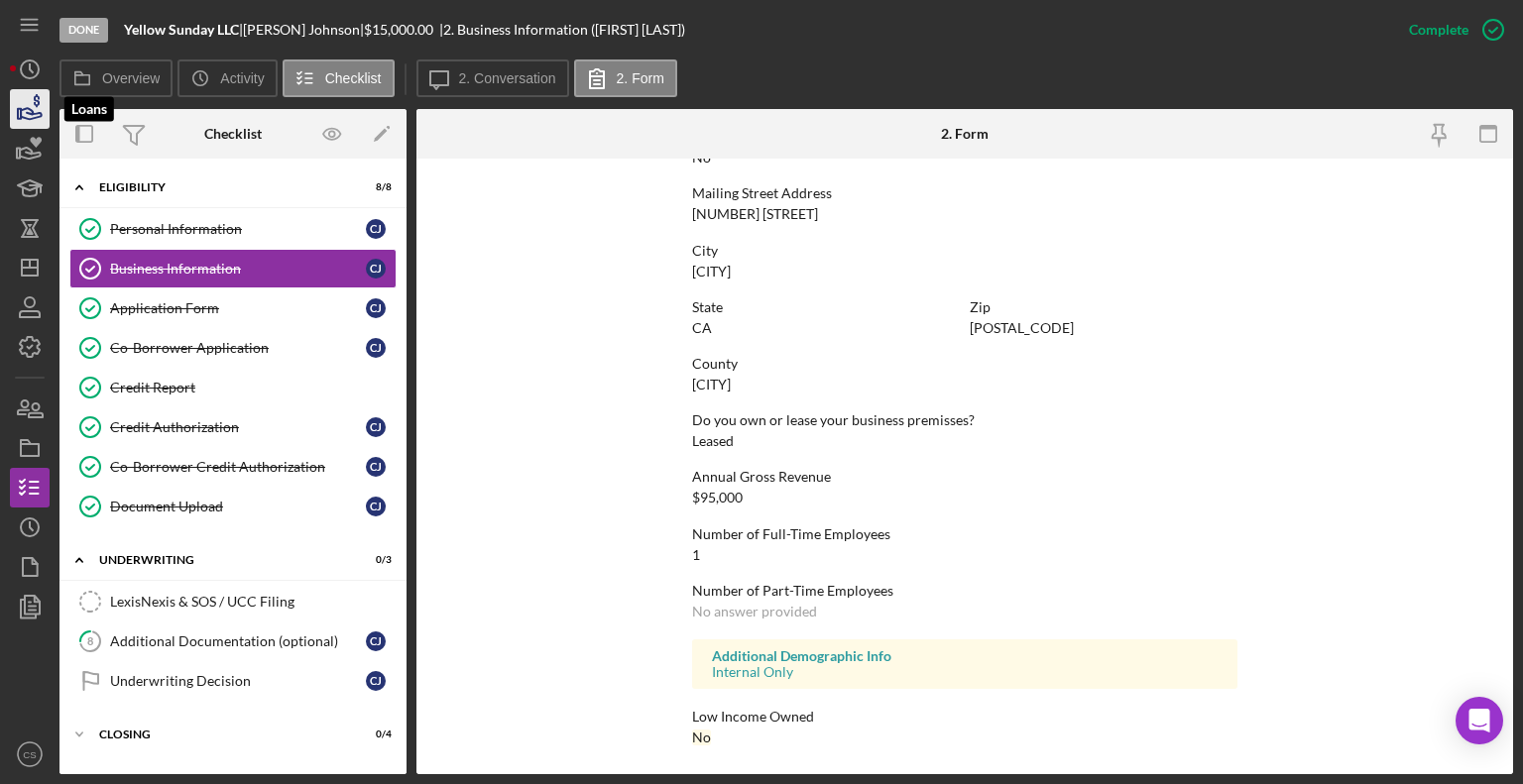 click 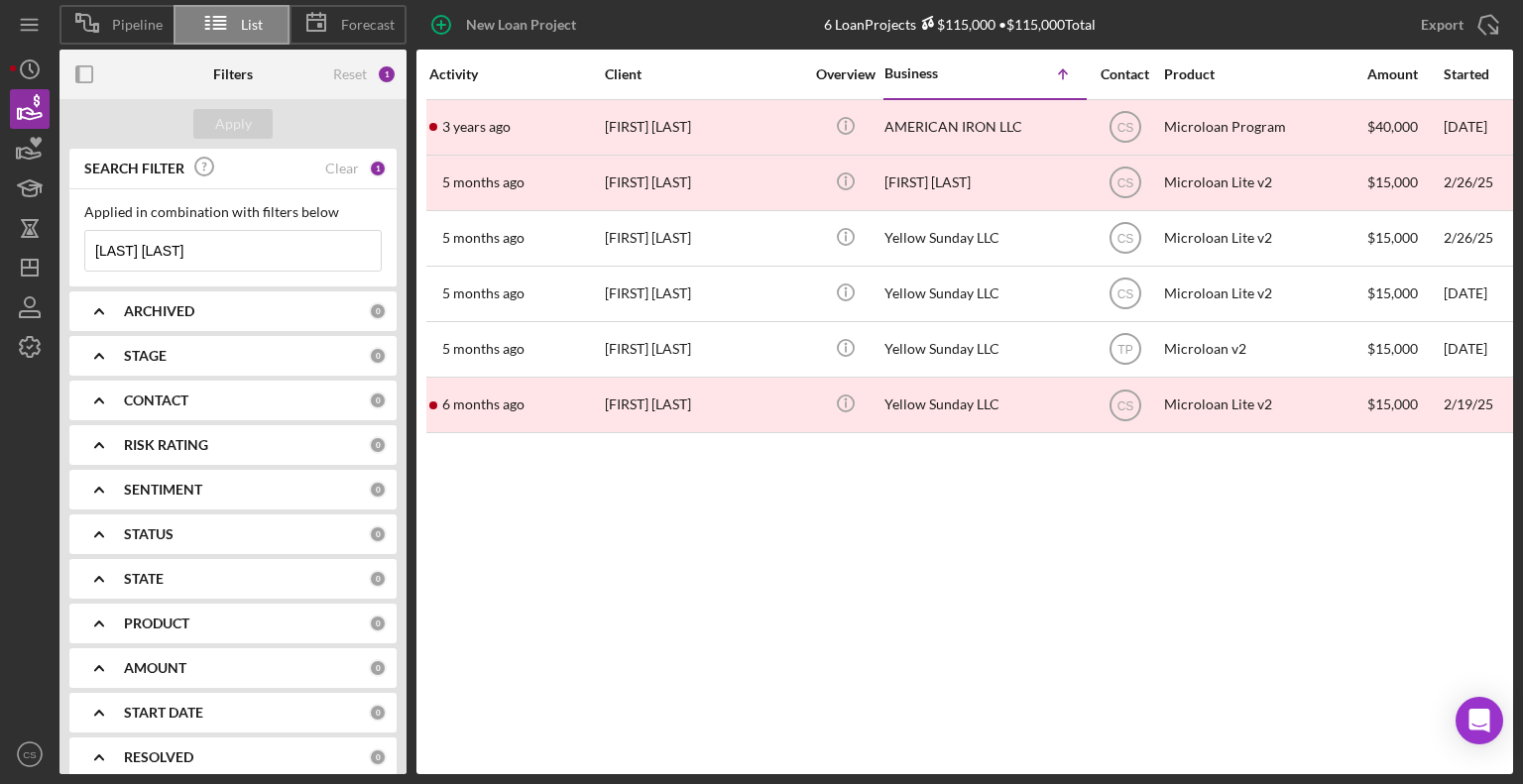 drag, startPoint x: 220, startPoint y: 244, endPoint x: -32, endPoint y: 248, distance: 252.0317 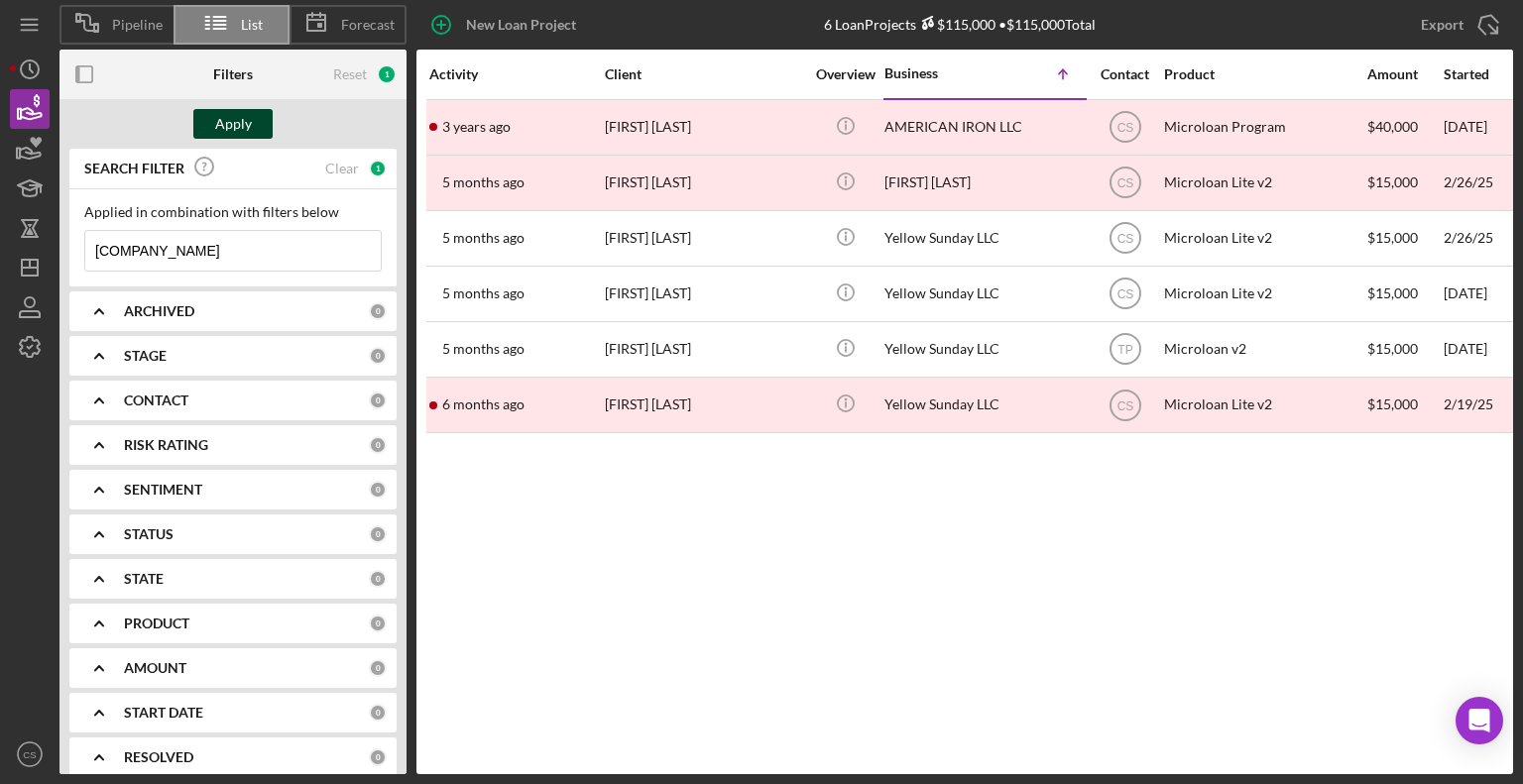 click on "Apply" at bounding box center [233, 124] 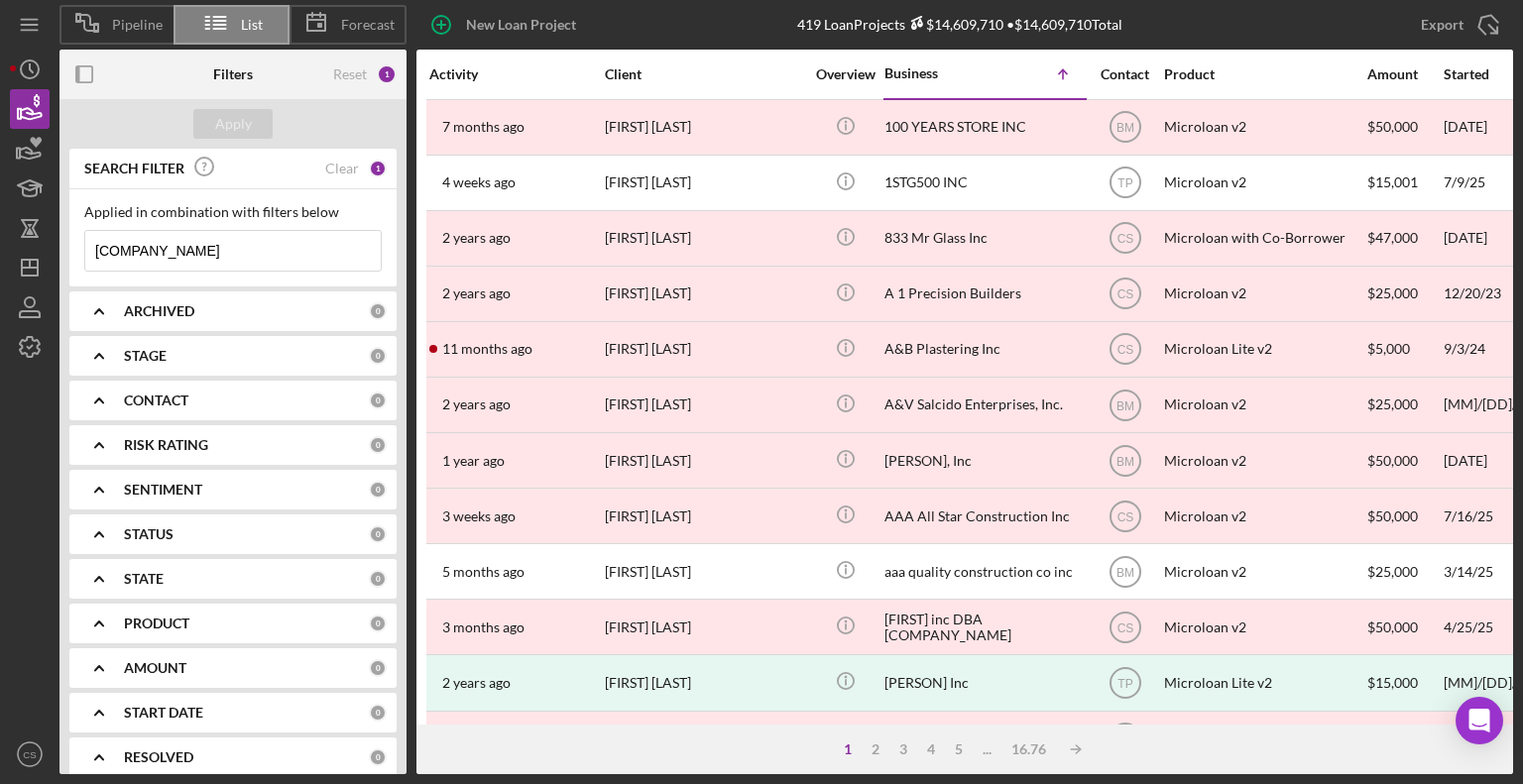 click on "[COMPANY_NAME]" at bounding box center [233, 251] 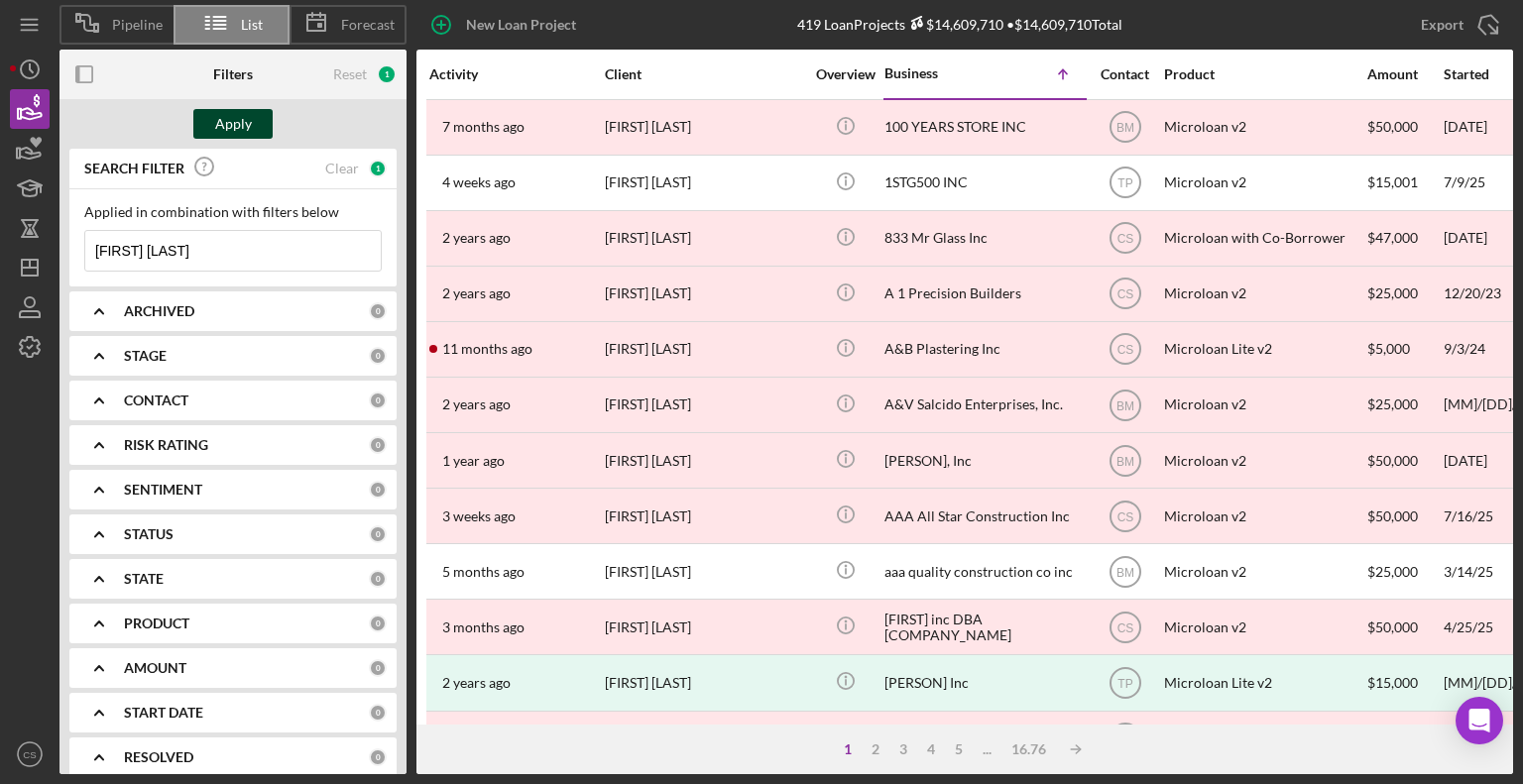 type on "[FIRST] [LAST]" 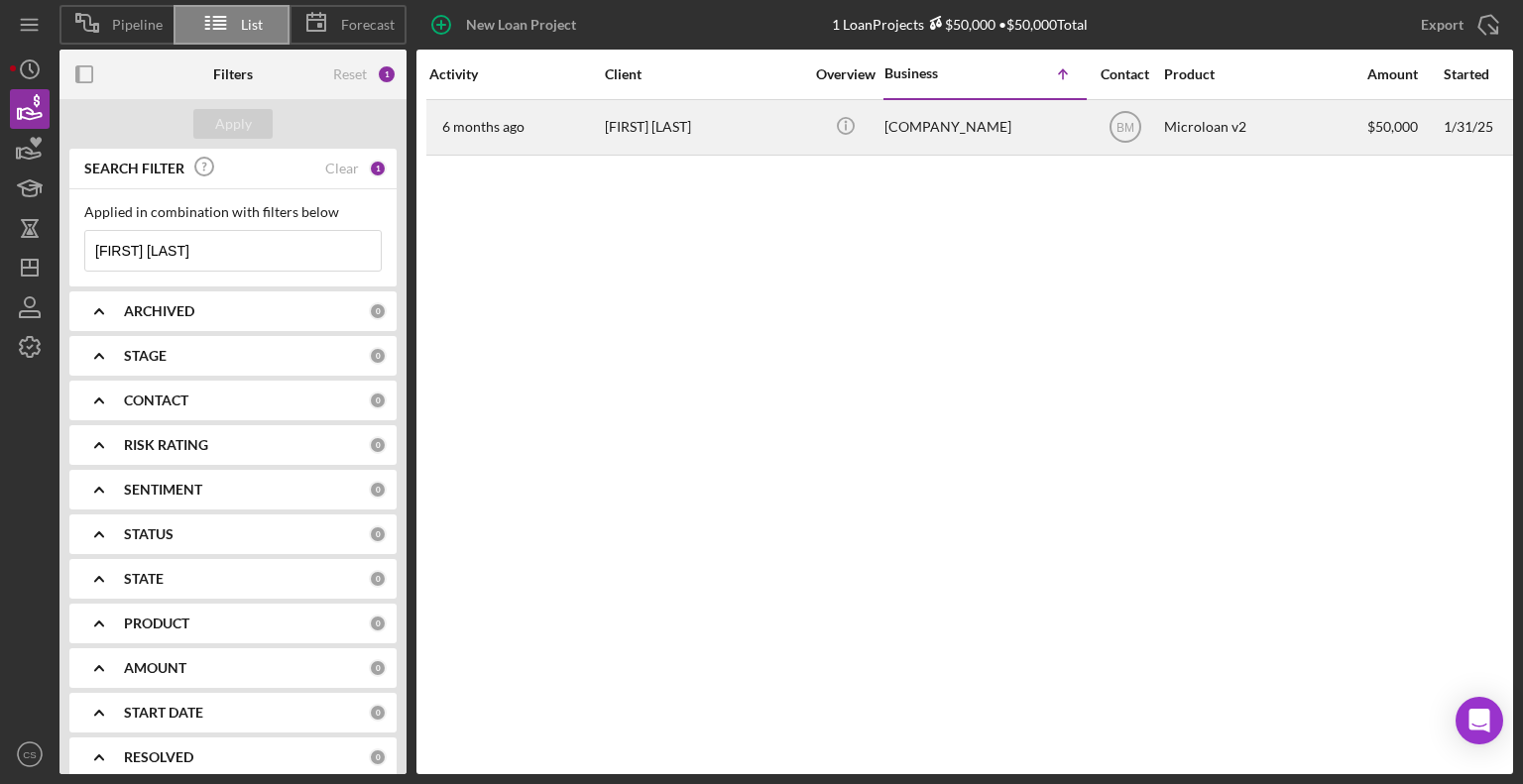 click on "[COMPANY_NAME]" at bounding box center [984, 127] 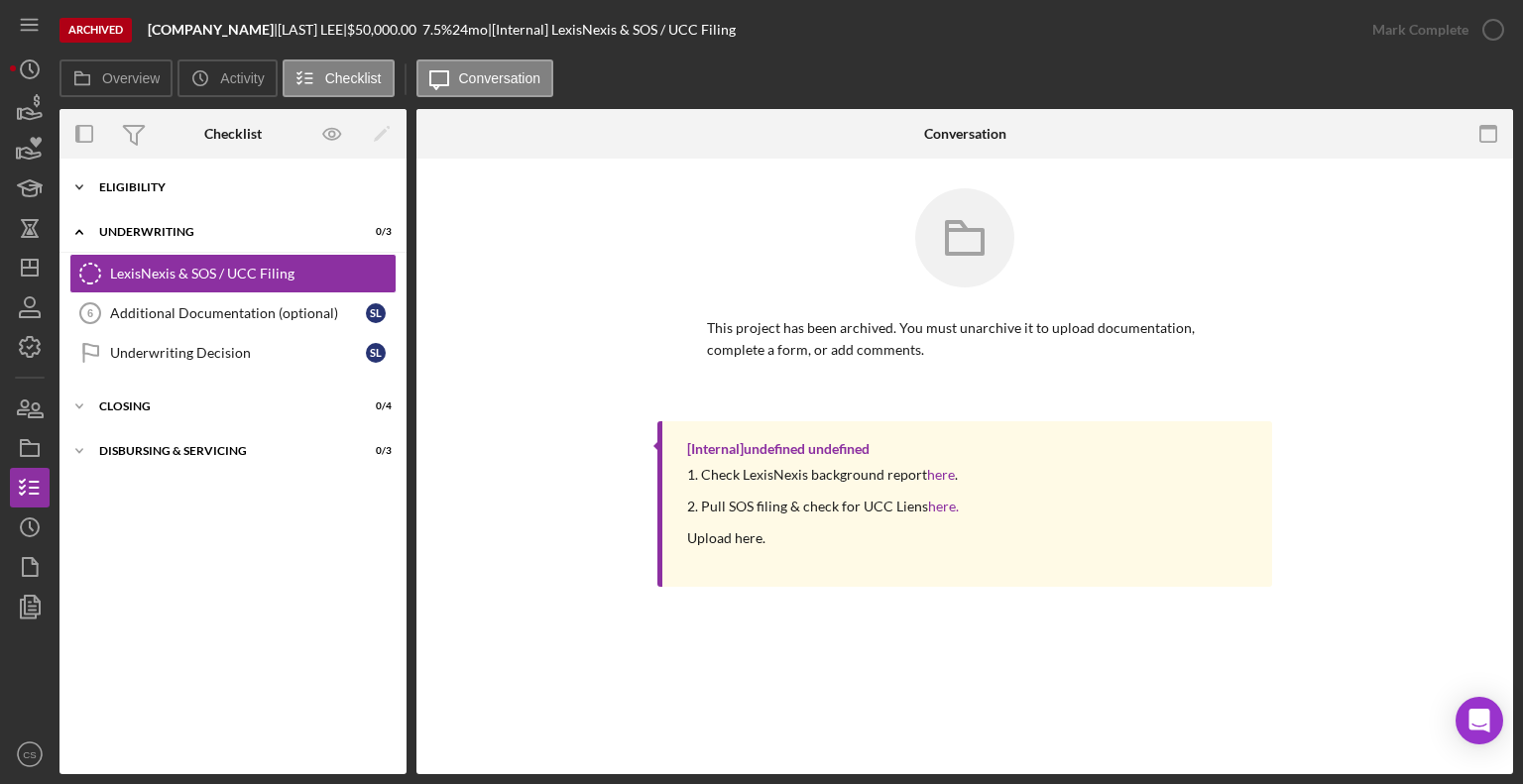 click on "Eligibility" at bounding box center (240, 187) 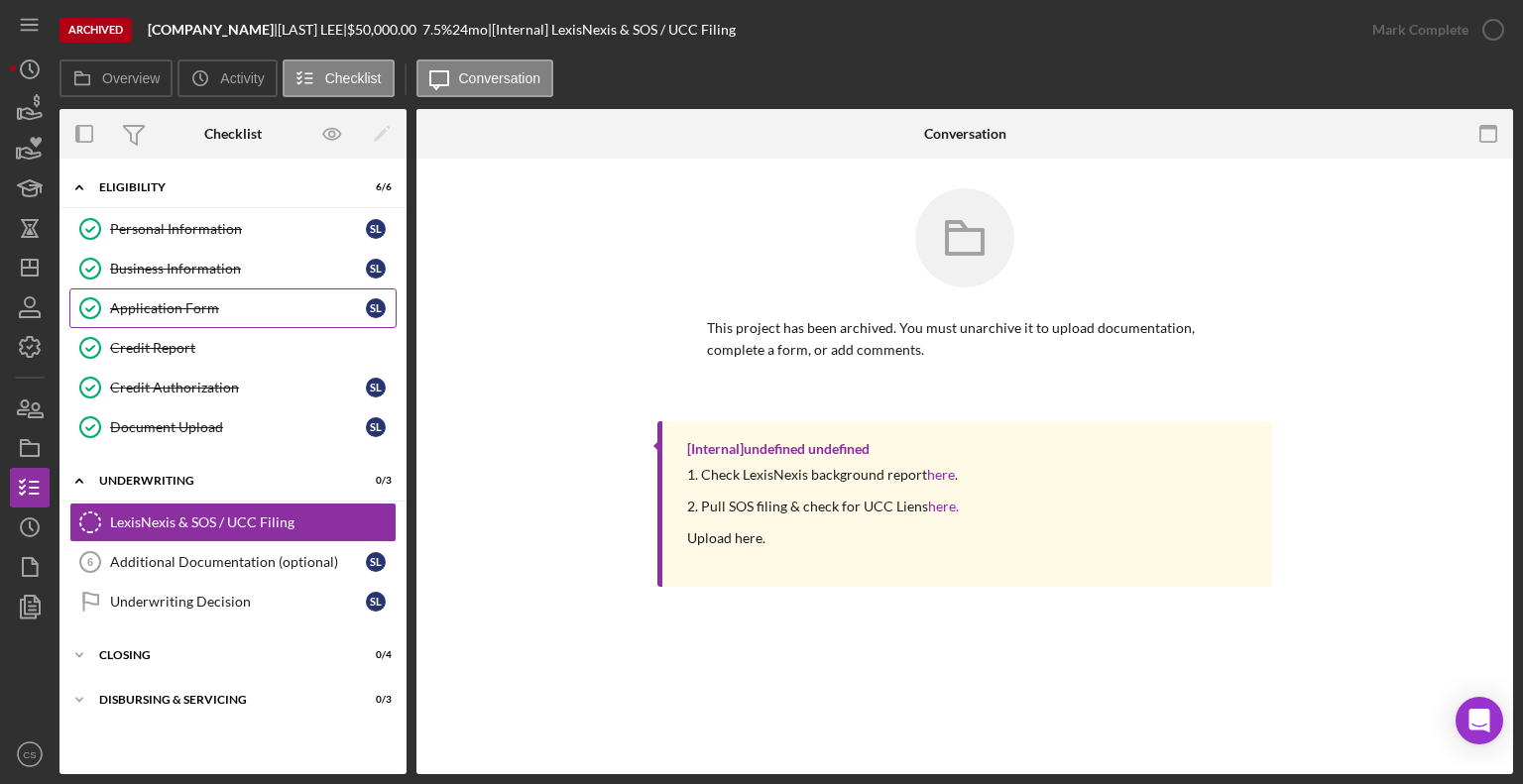 click on "Application Form" at bounding box center (238, 308) 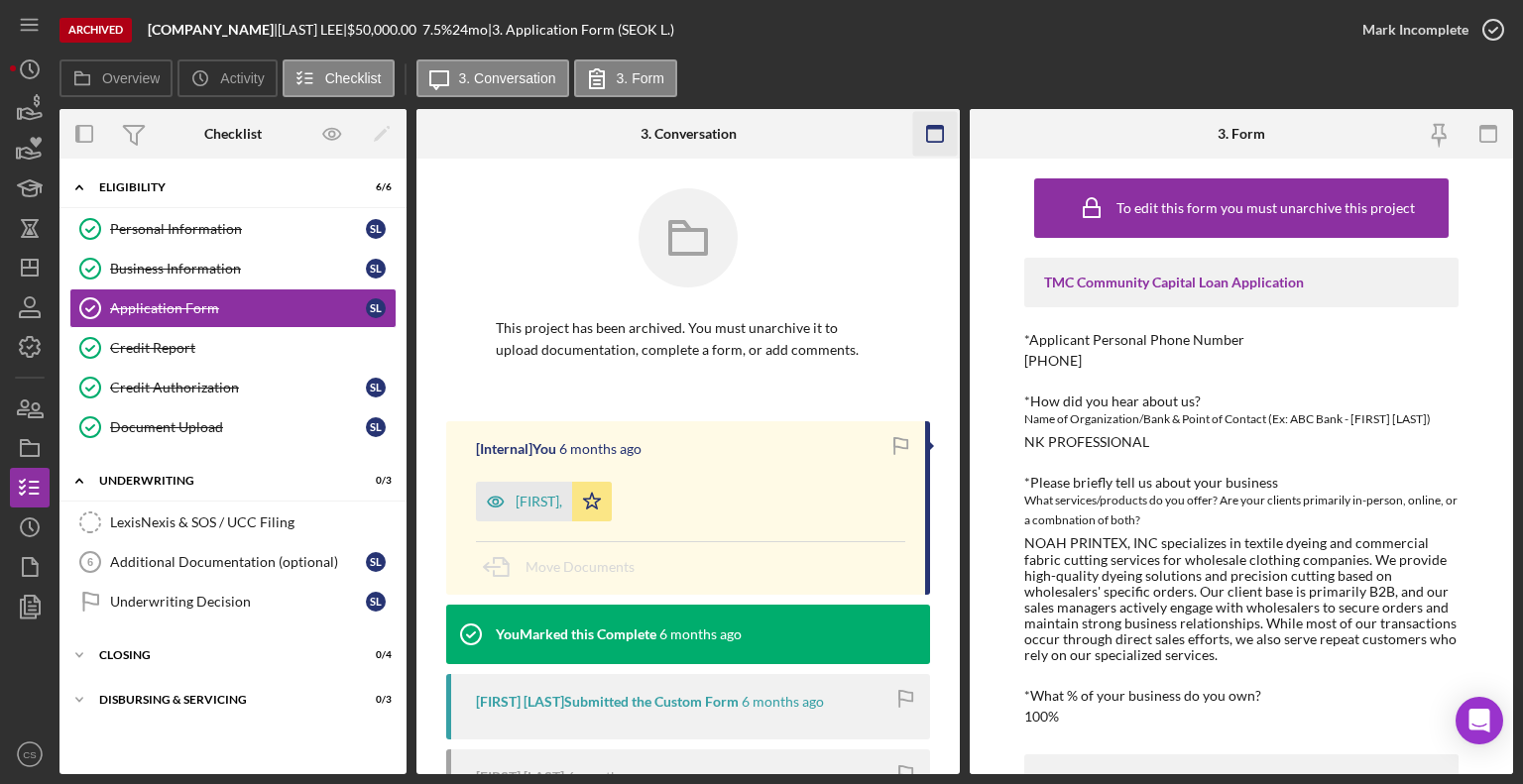 click 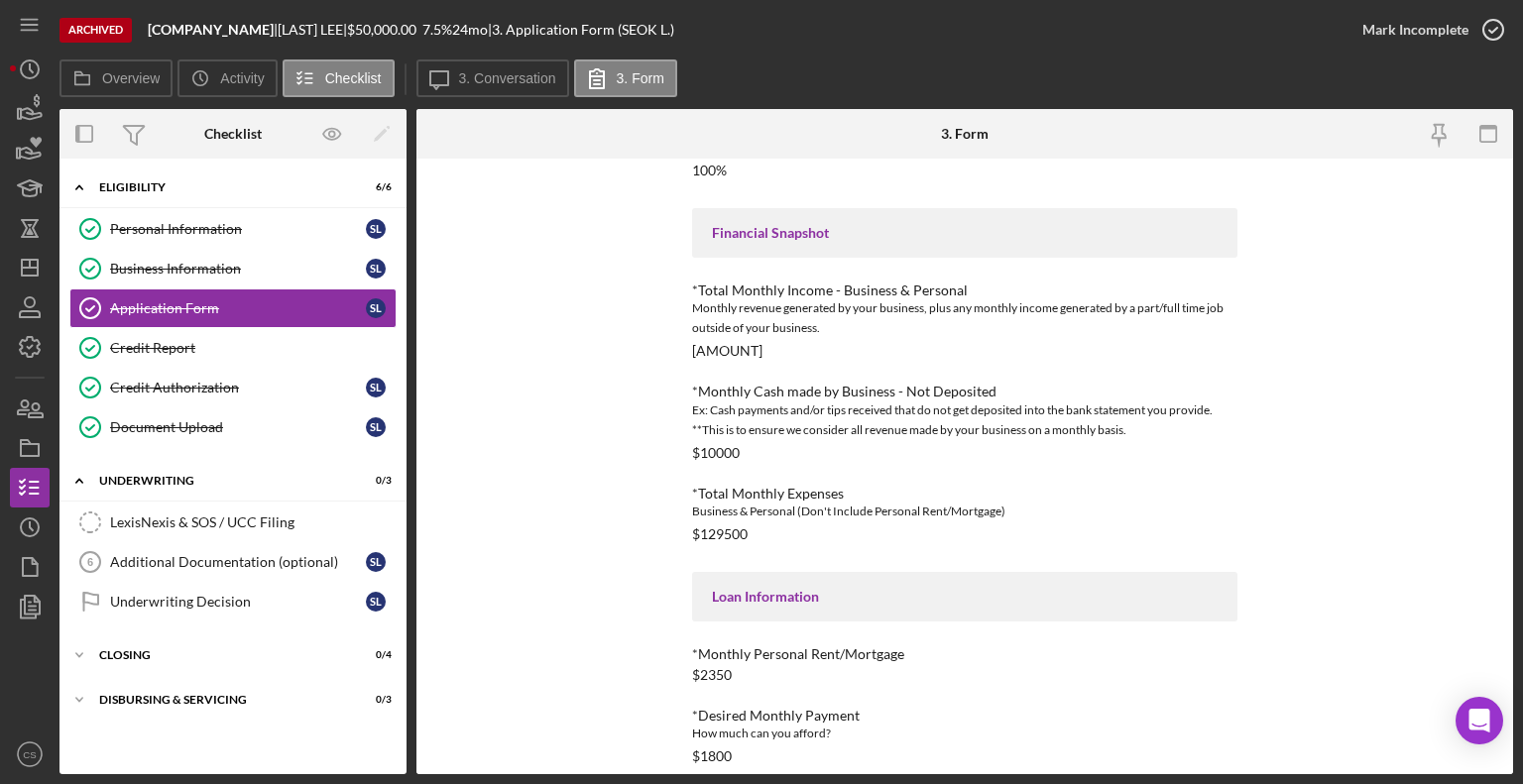 scroll, scrollTop: 857, scrollLeft: 0, axis: vertical 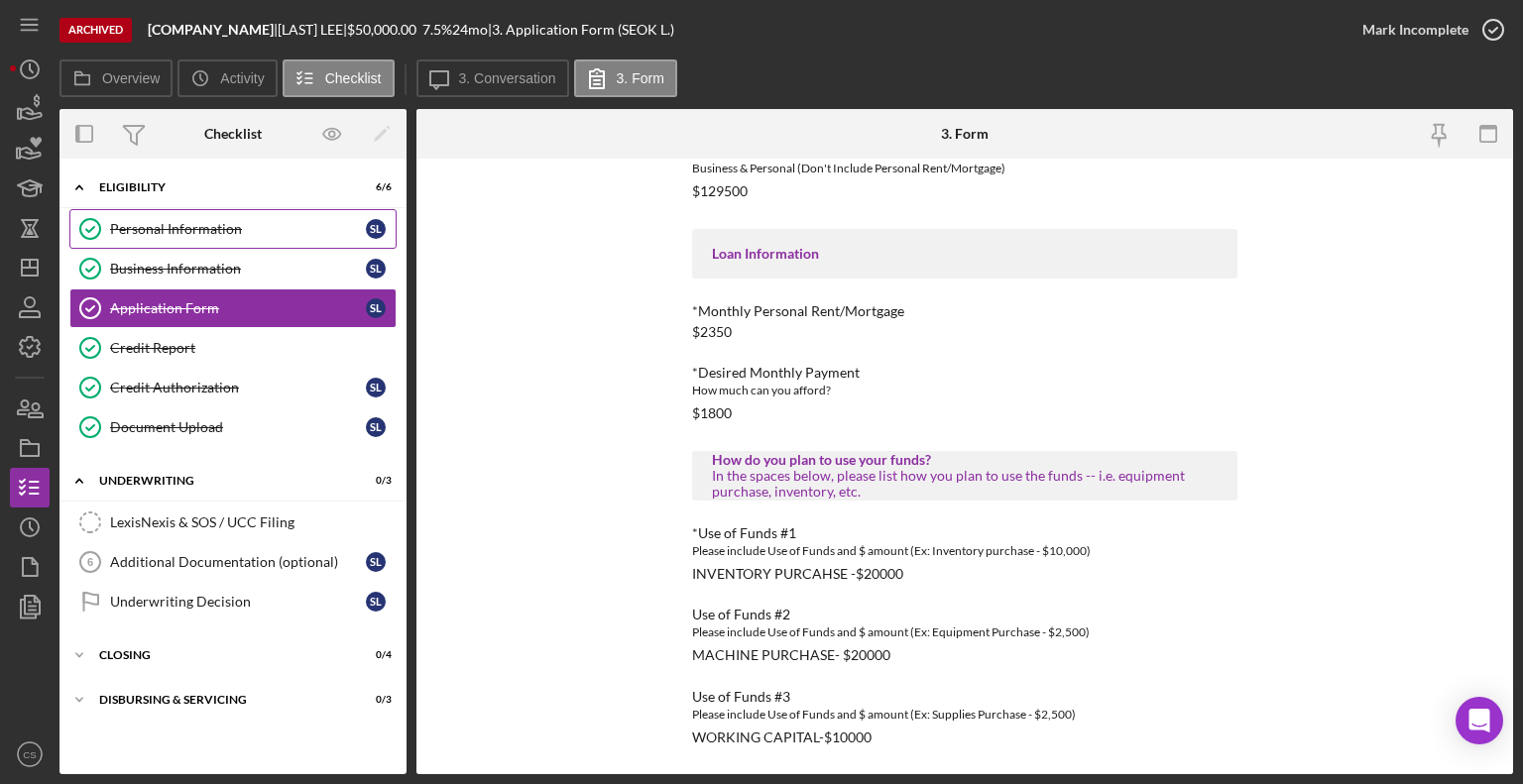 click on "Personal Information" at bounding box center (238, 229) 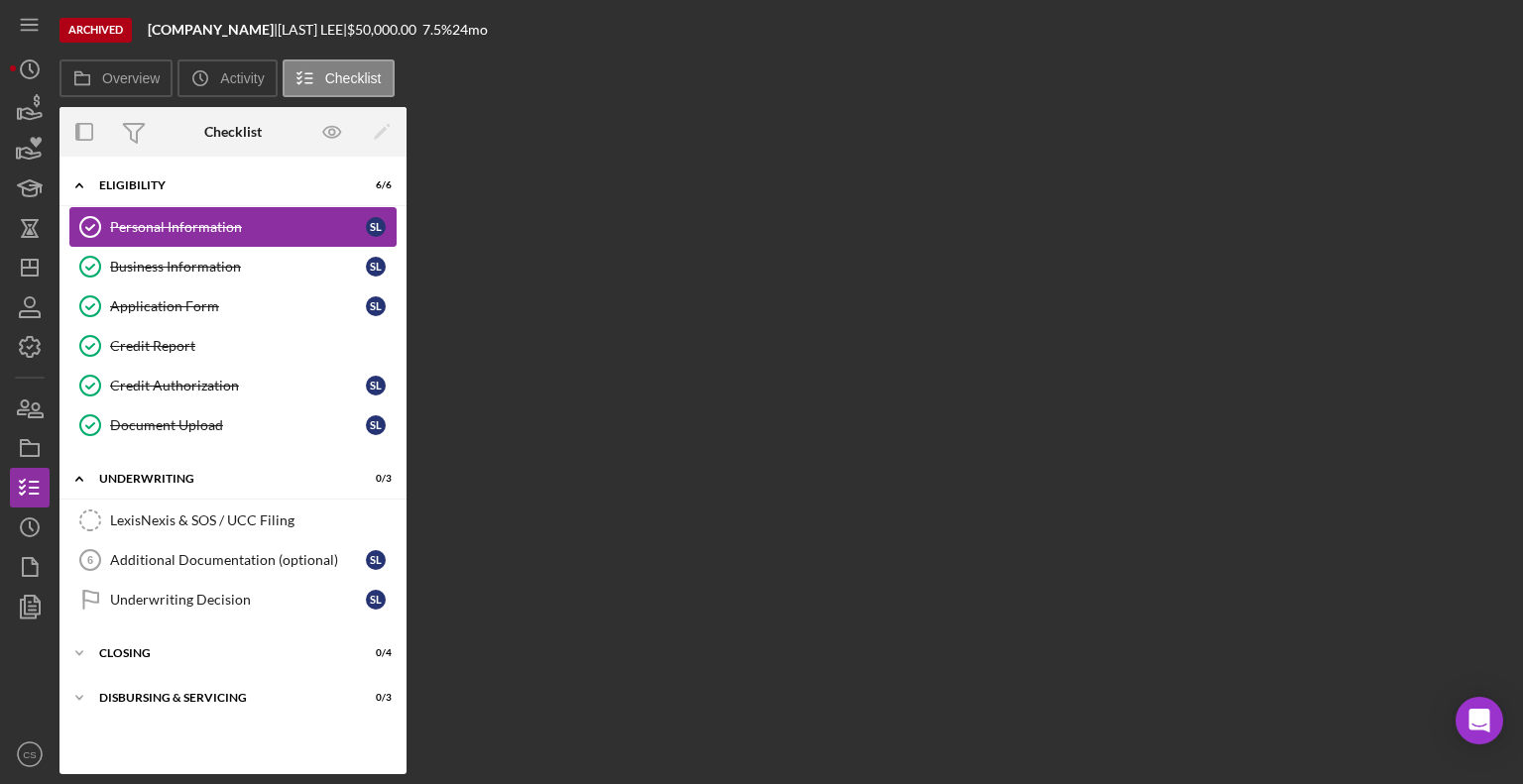 click on "Personal Information" at bounding box center (238, 227) 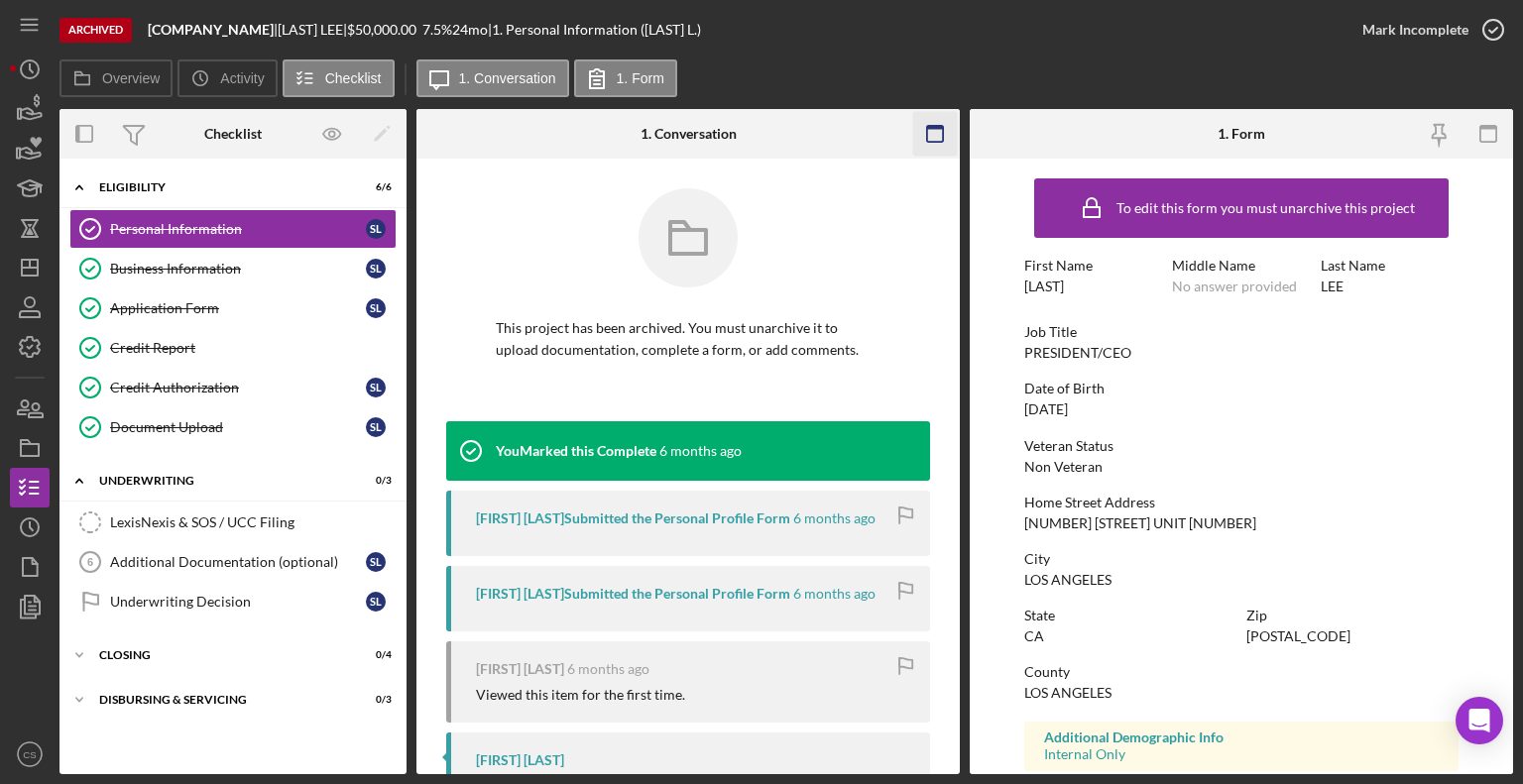 click 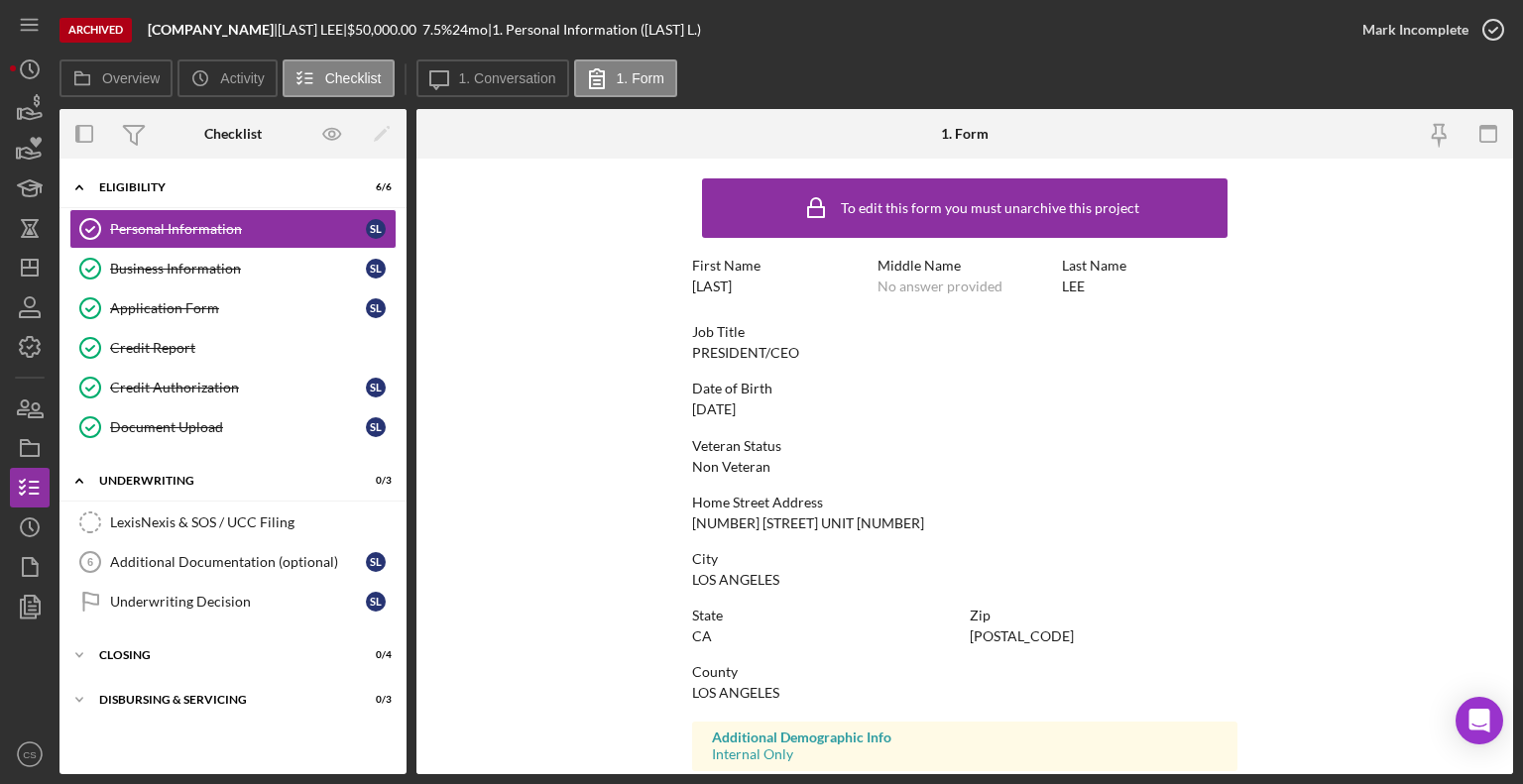 scroll, scrollTop: 309, scrollLeft: 0, axis: vertical 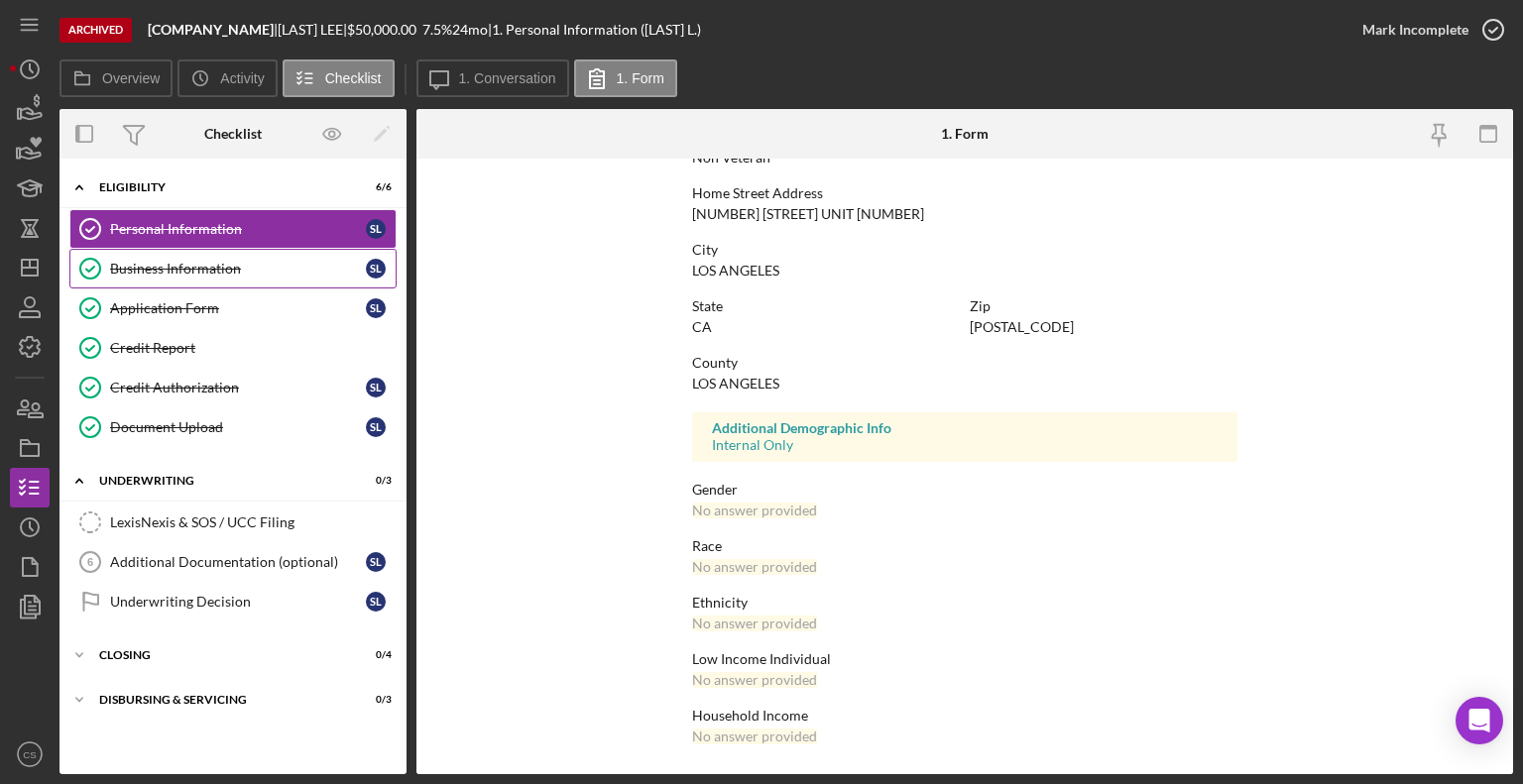 click on "Business Information" at bounding box center (238, 269) 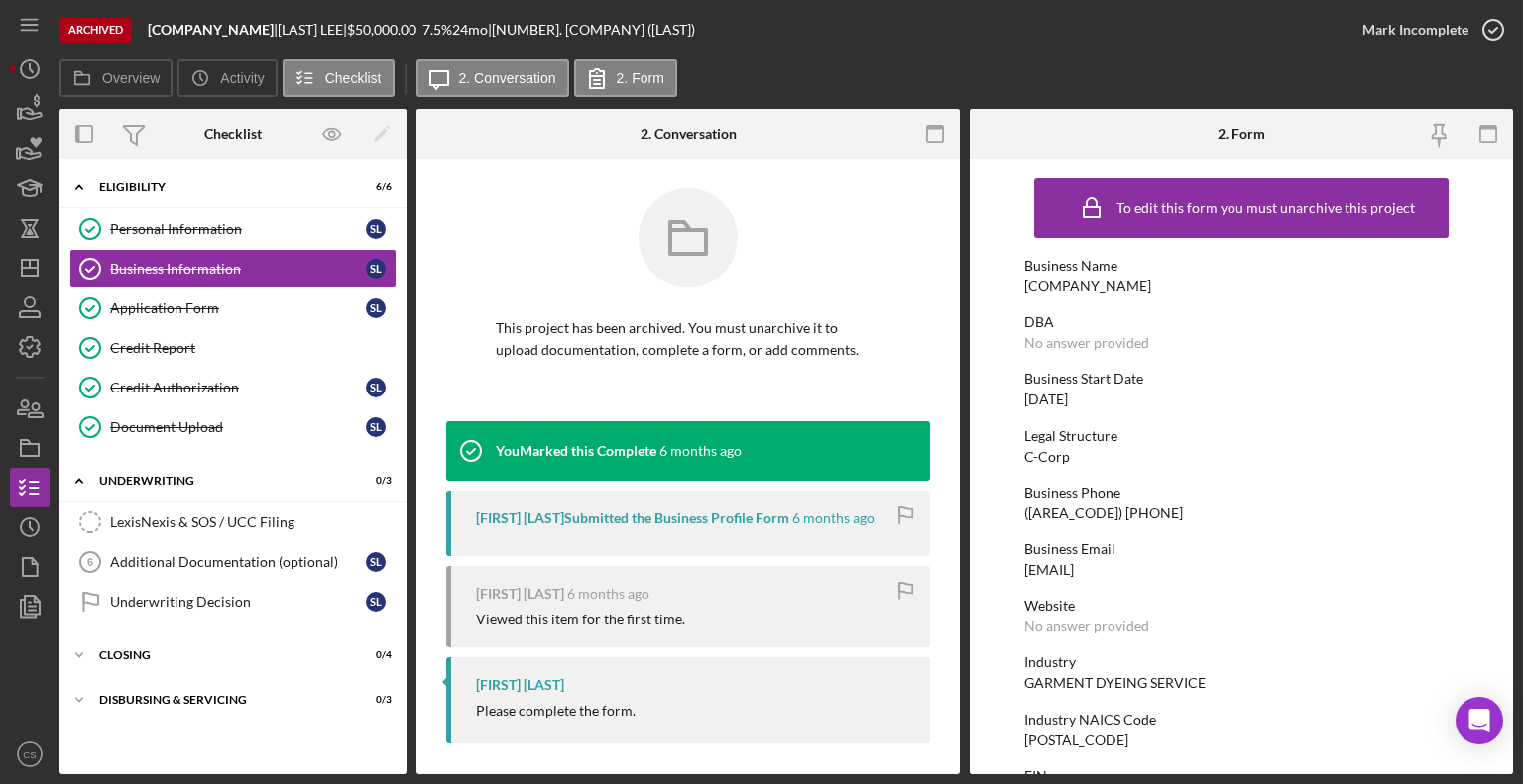 drag, startPoint x: 923, startPoint y: 132, endPoint x: 933, endPoint y: 130, distance: 10.198039 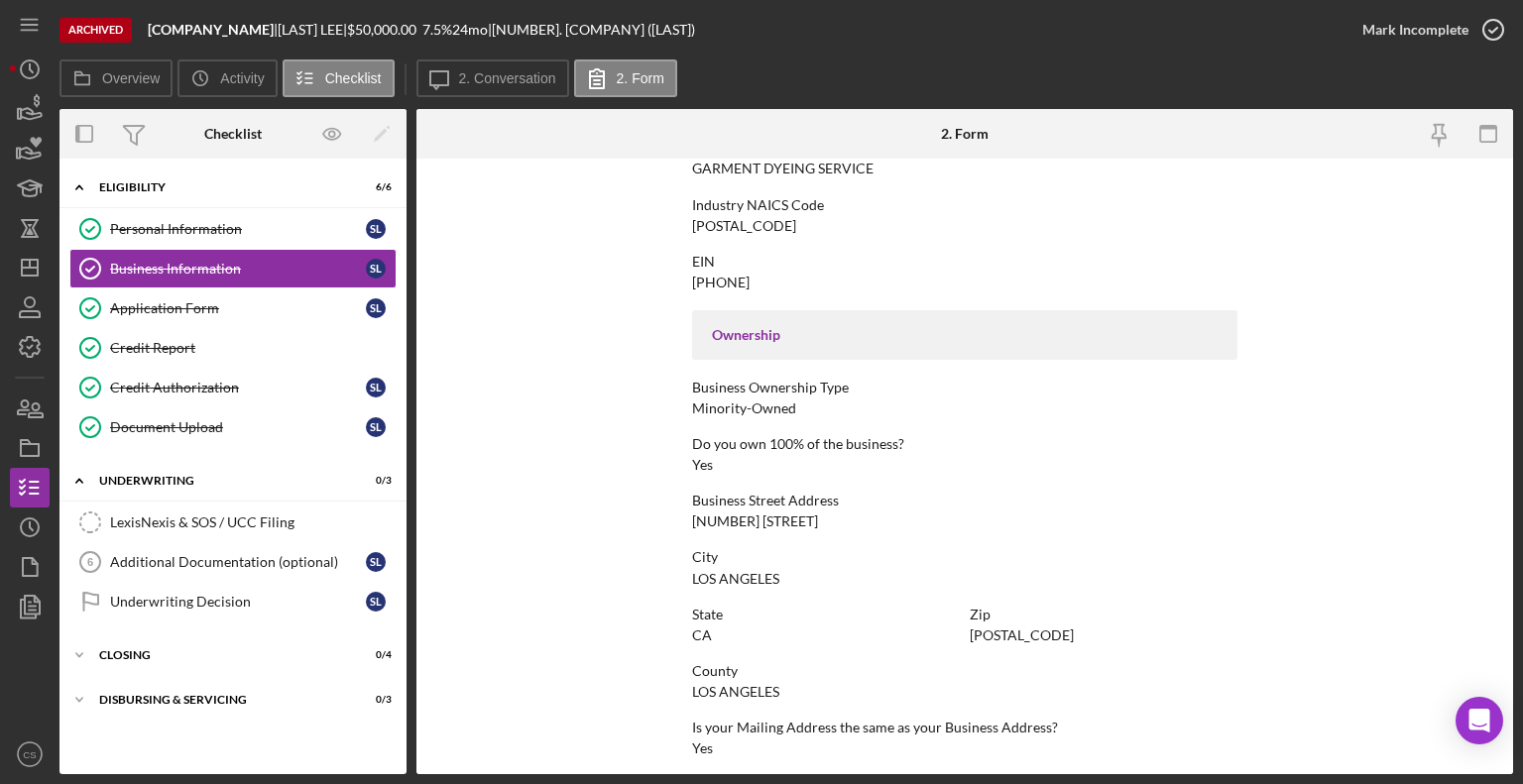scroll, scrollTop: 879, scrollLeft: 0, axis: vertical 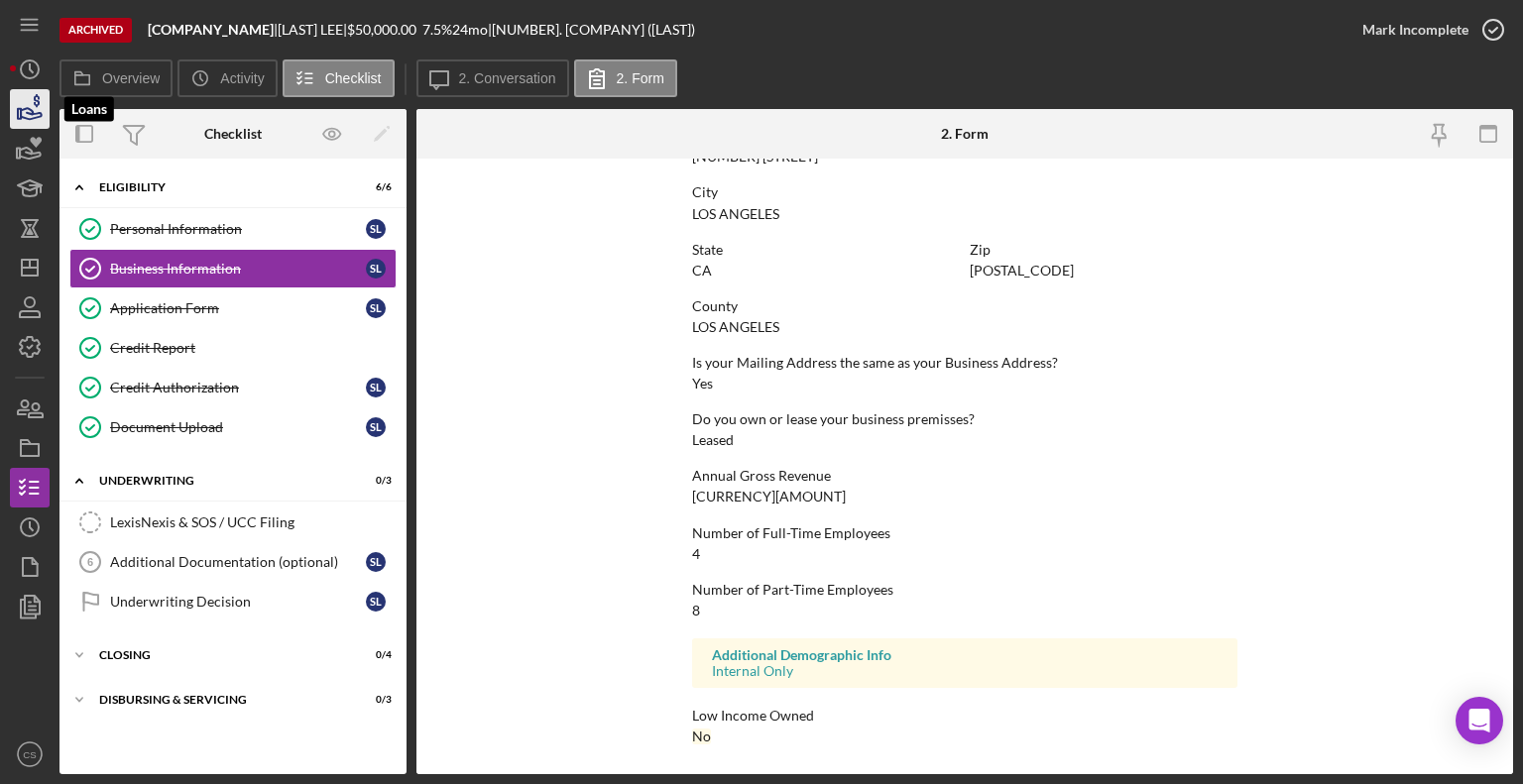 click 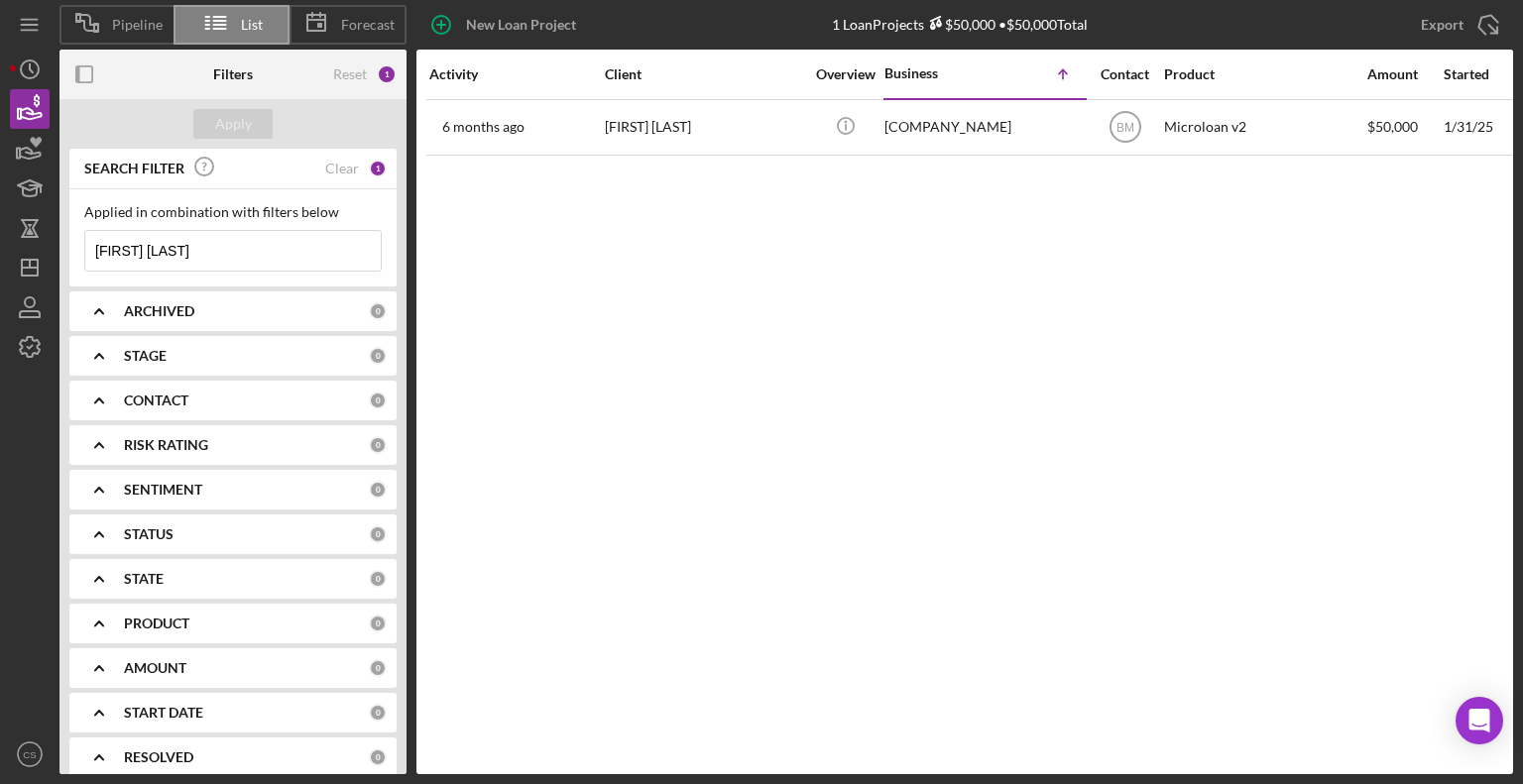 drag, startPoint x: 224, startPoint y: 252, endPoint x: 79, endPoint y: 245, distance: 145.16887 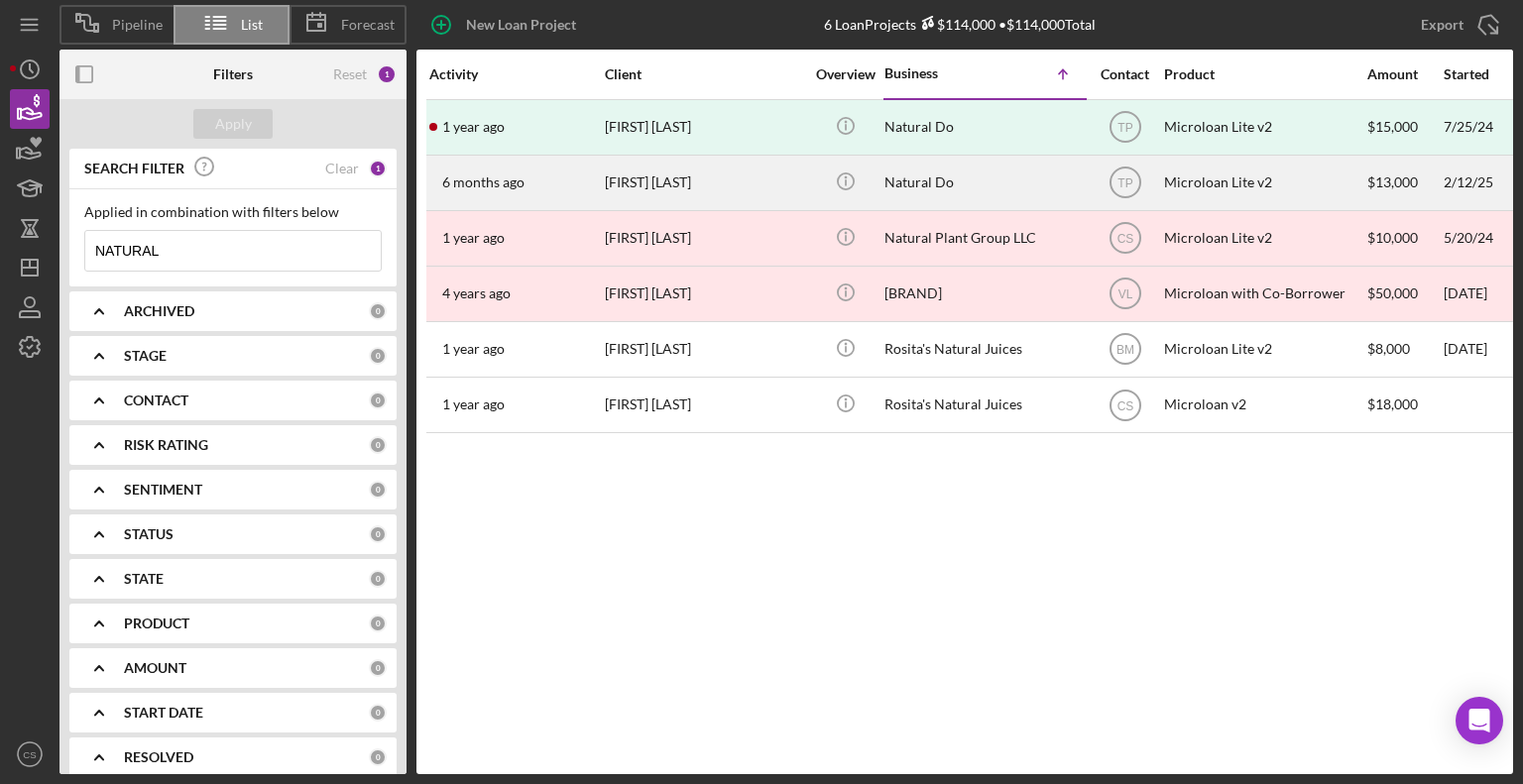 type on "NATURAL" 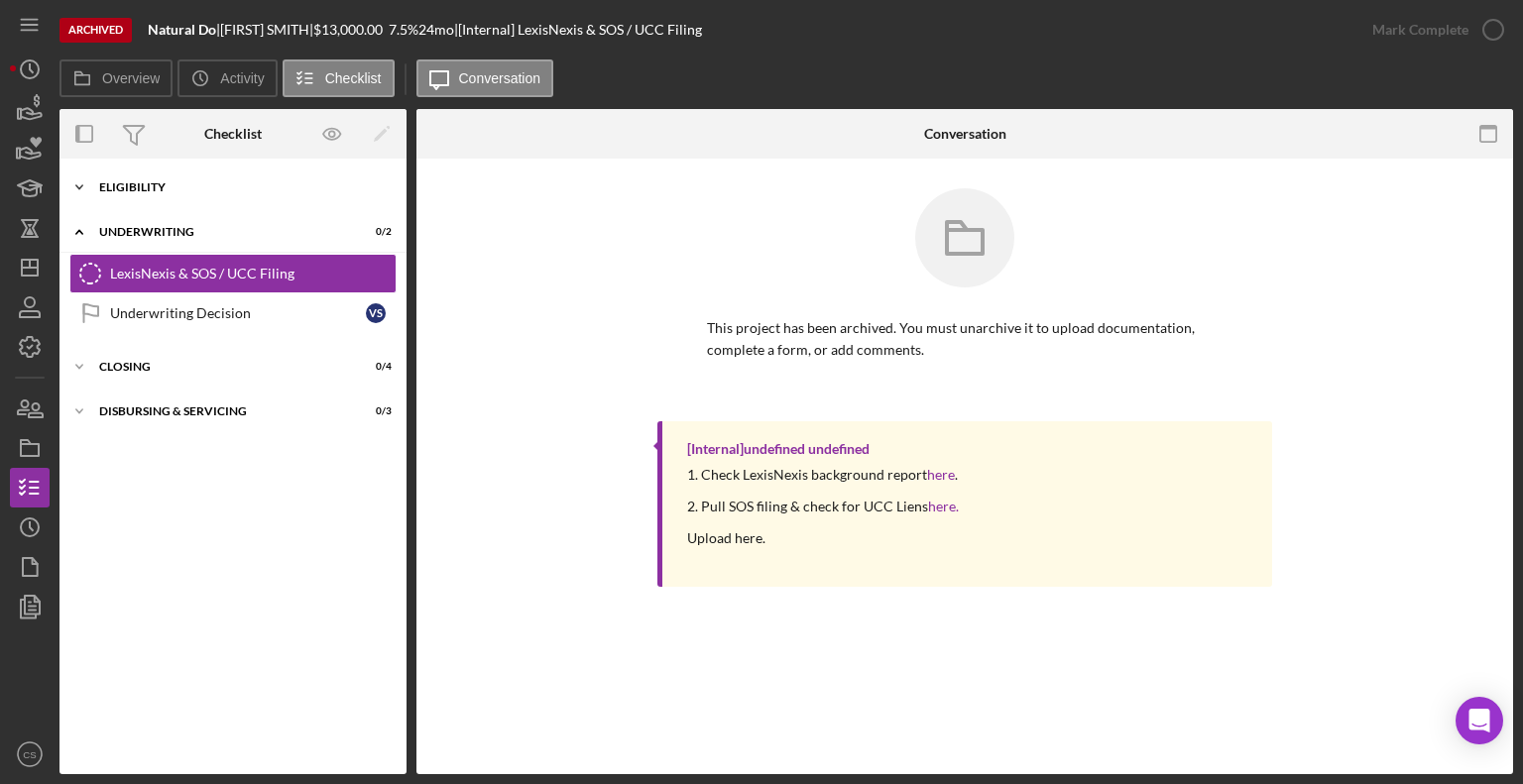 click on "Icon/Expander Eligibility 6 / 6" at bounding box center (233, 187) 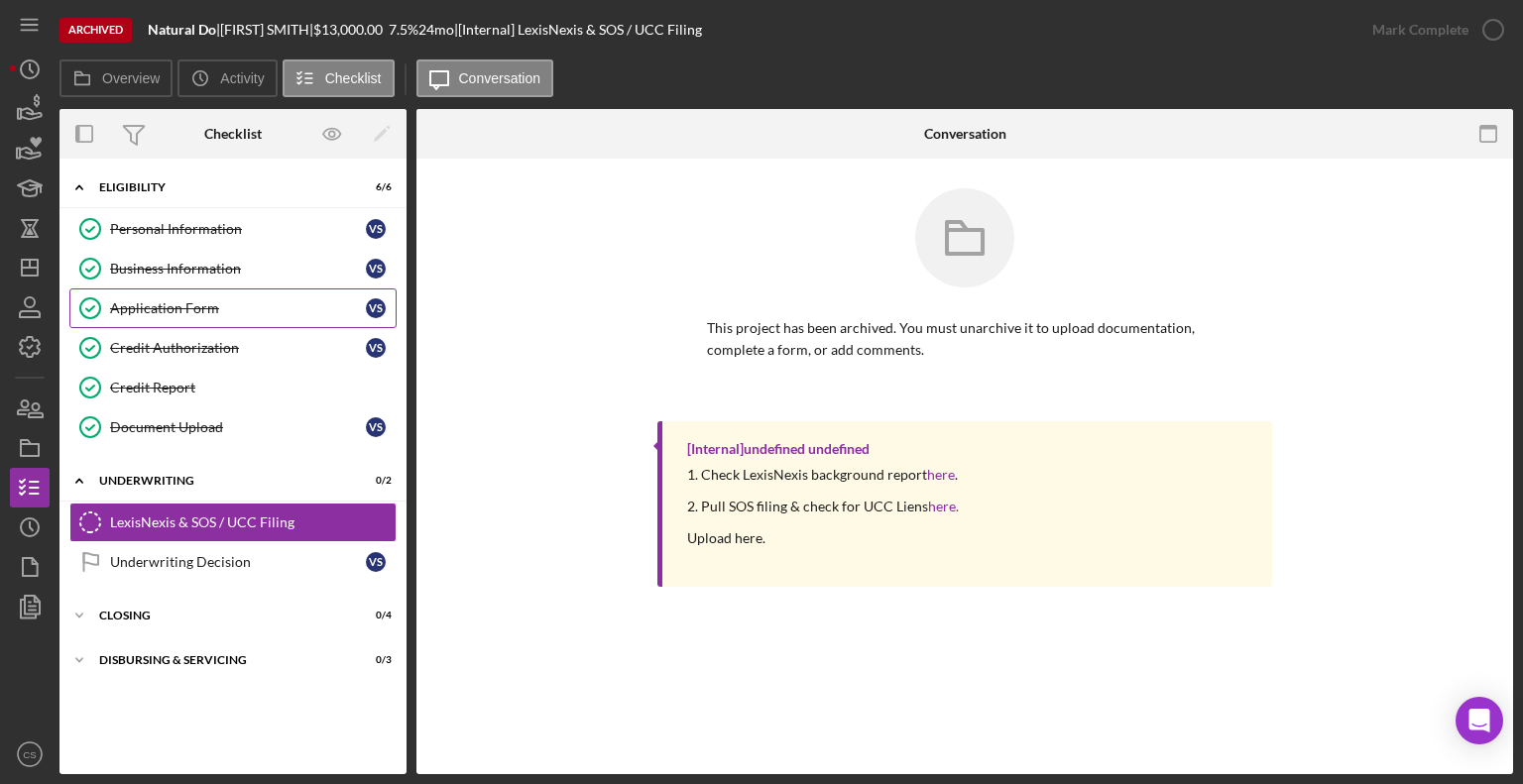click on "Application Form" at bounding box center [238, 308] 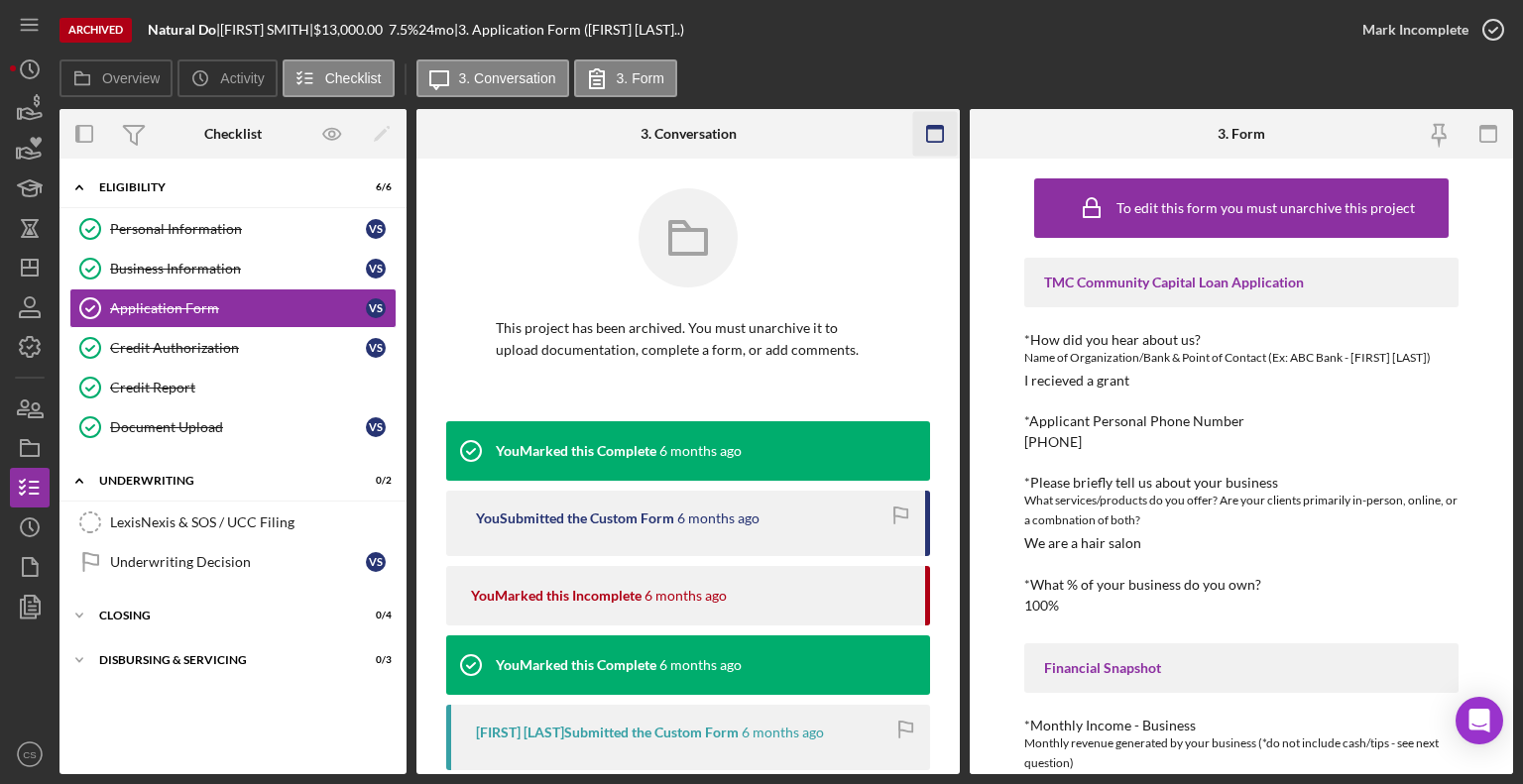 click 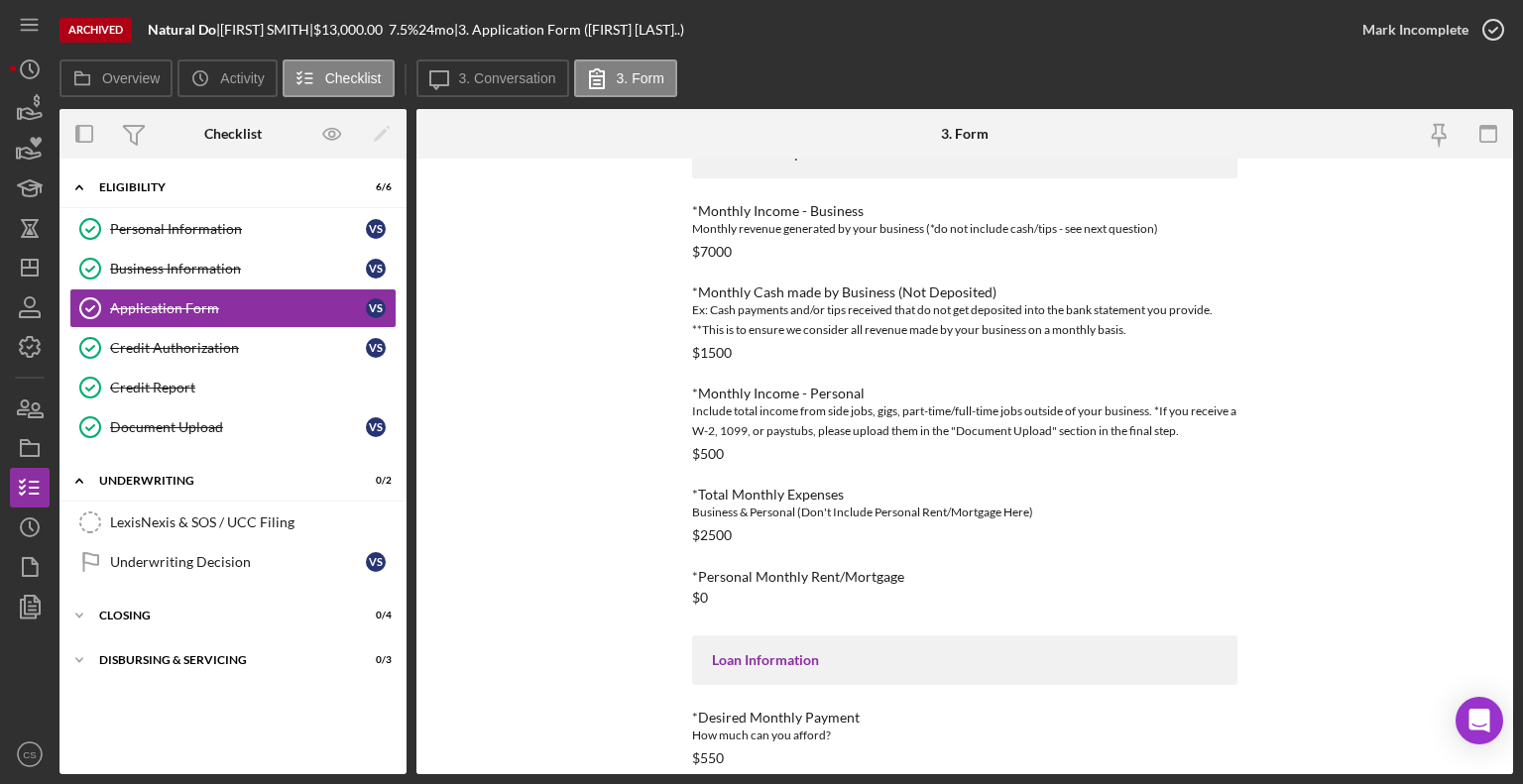 scroll, scrollTop: 616, scrollLeft: 0, axis: vertical 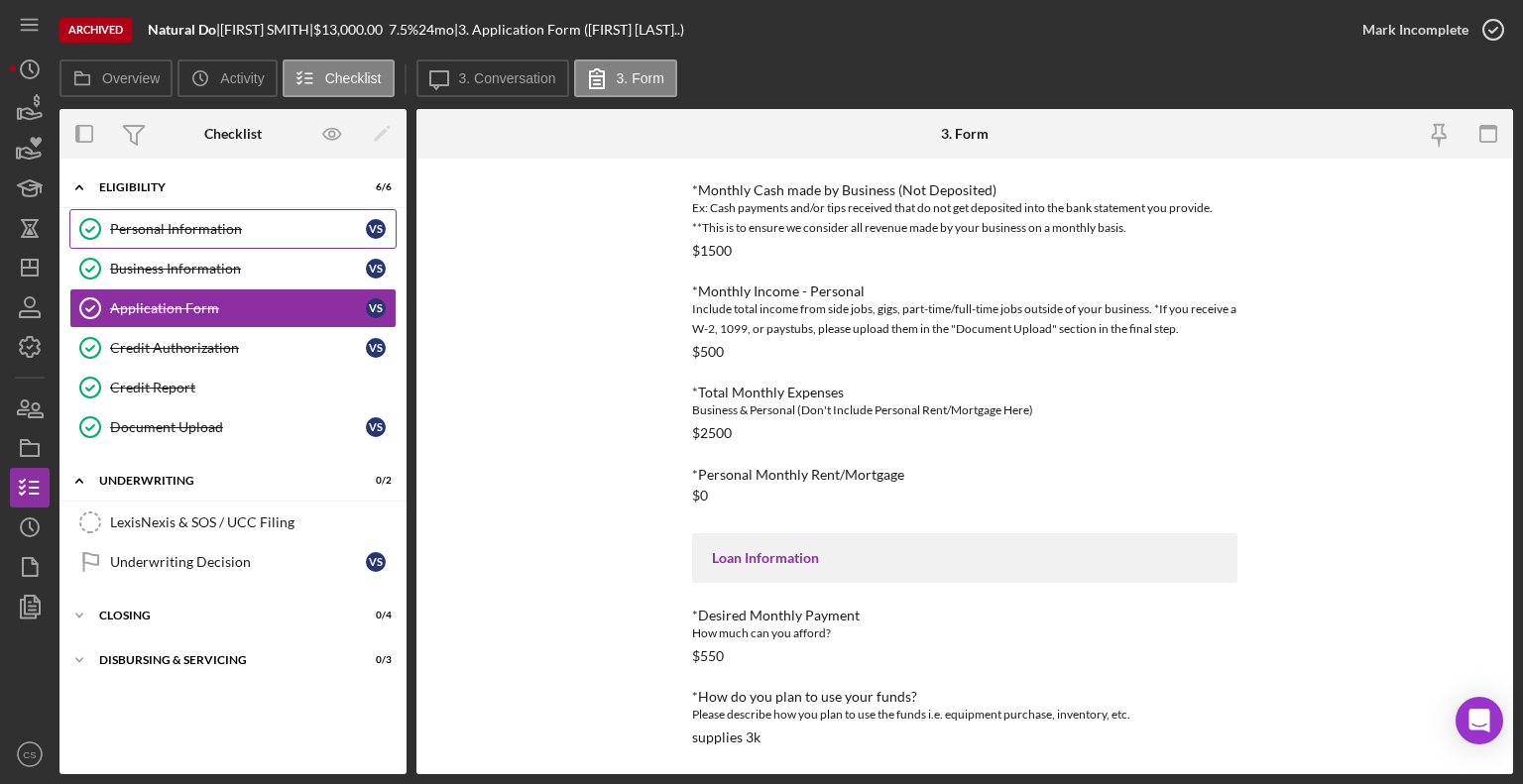 click on "Personal Information" at bounding box center (238, 229) 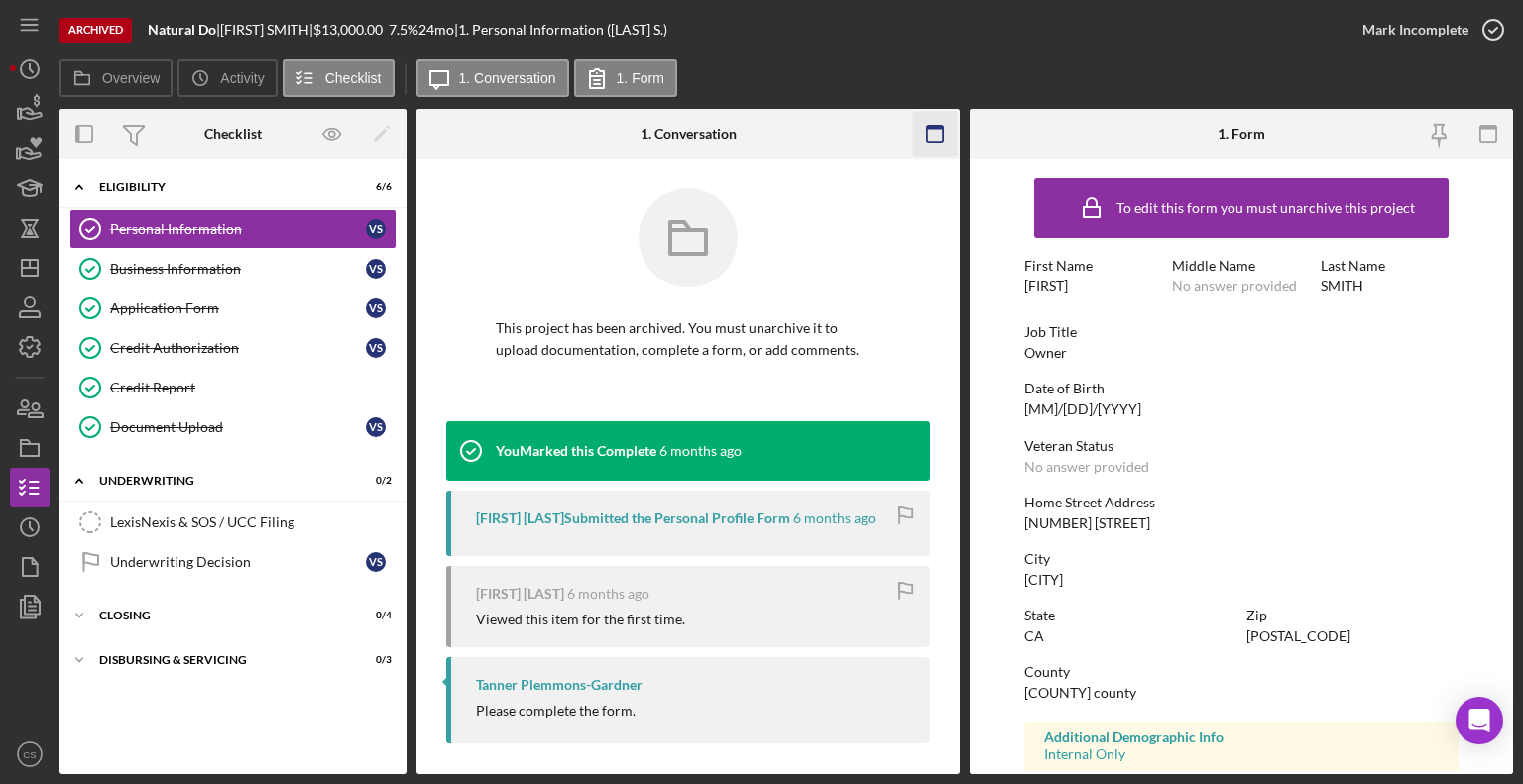 click 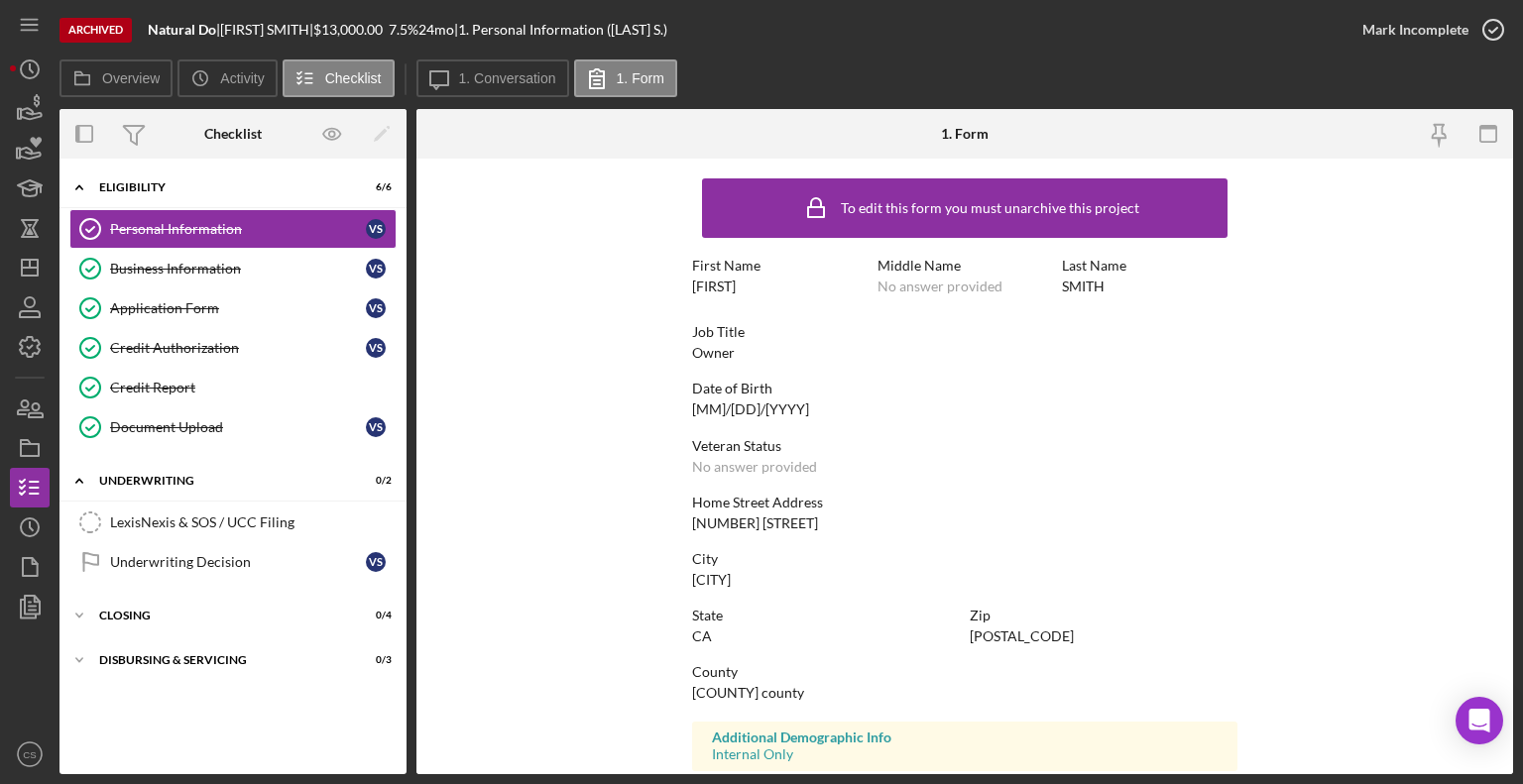 scroll, scrollTop: 309, scrollLeft: 0, axis: vertical 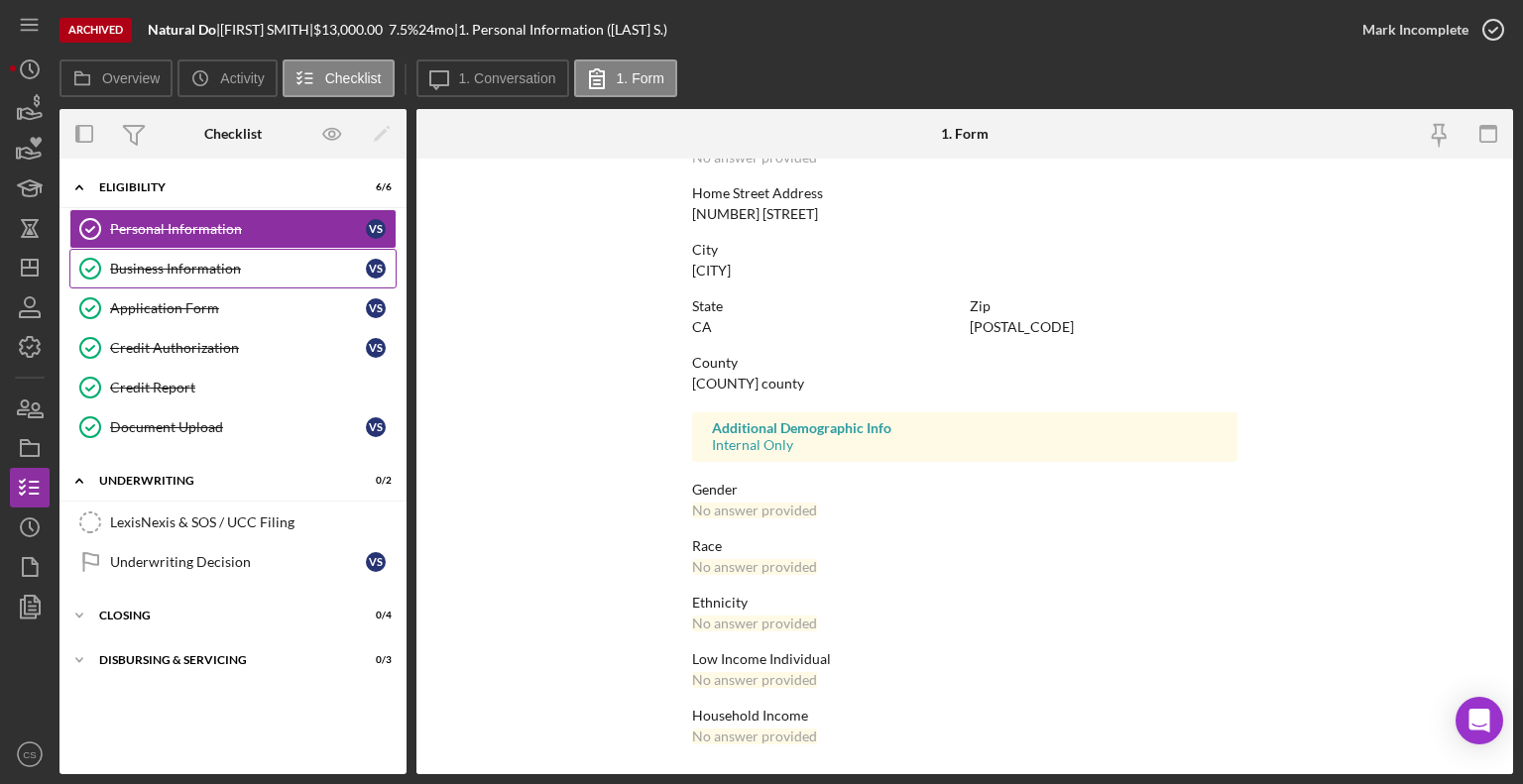 click on "Business Information" at bounding box center (238, 269) 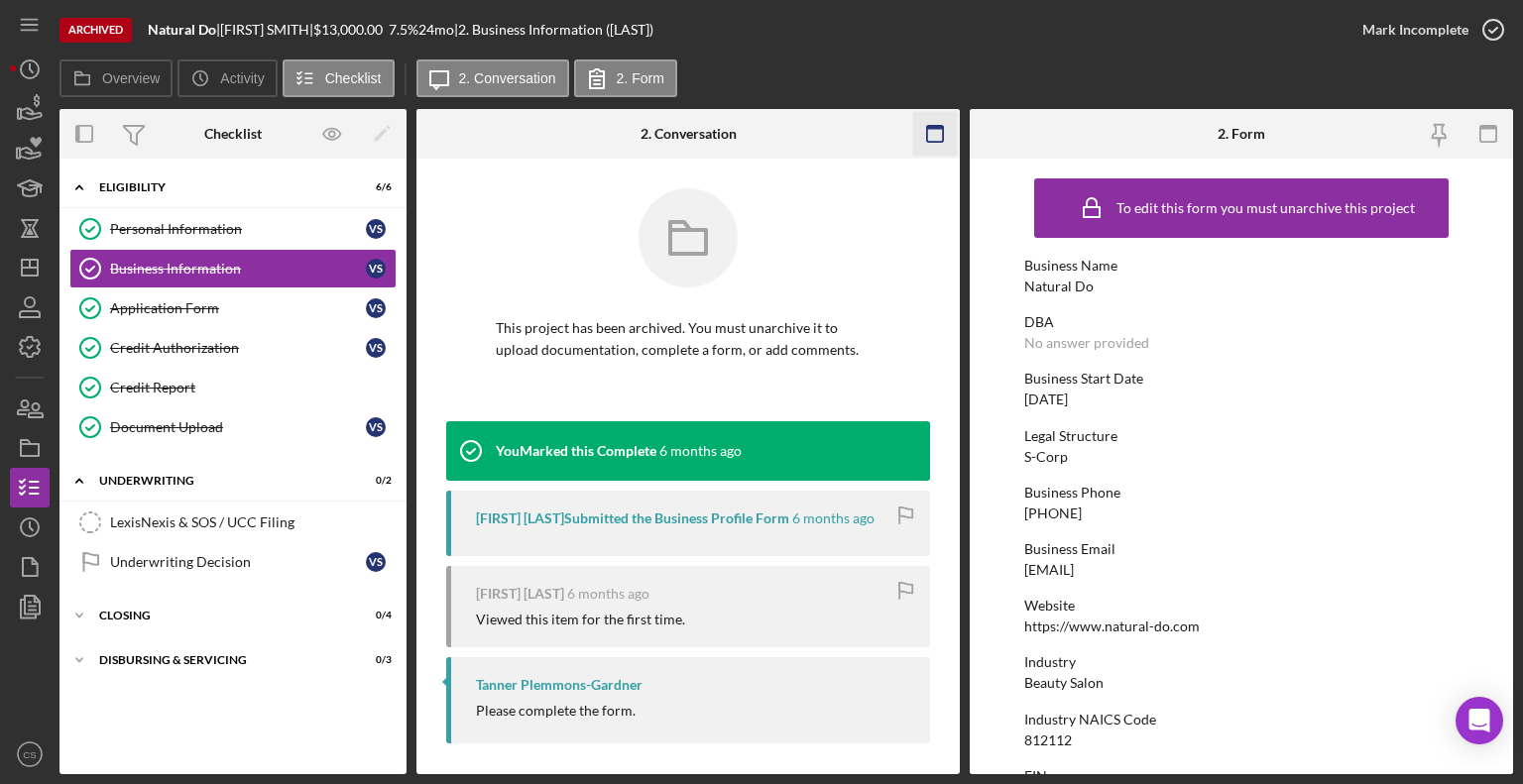 click 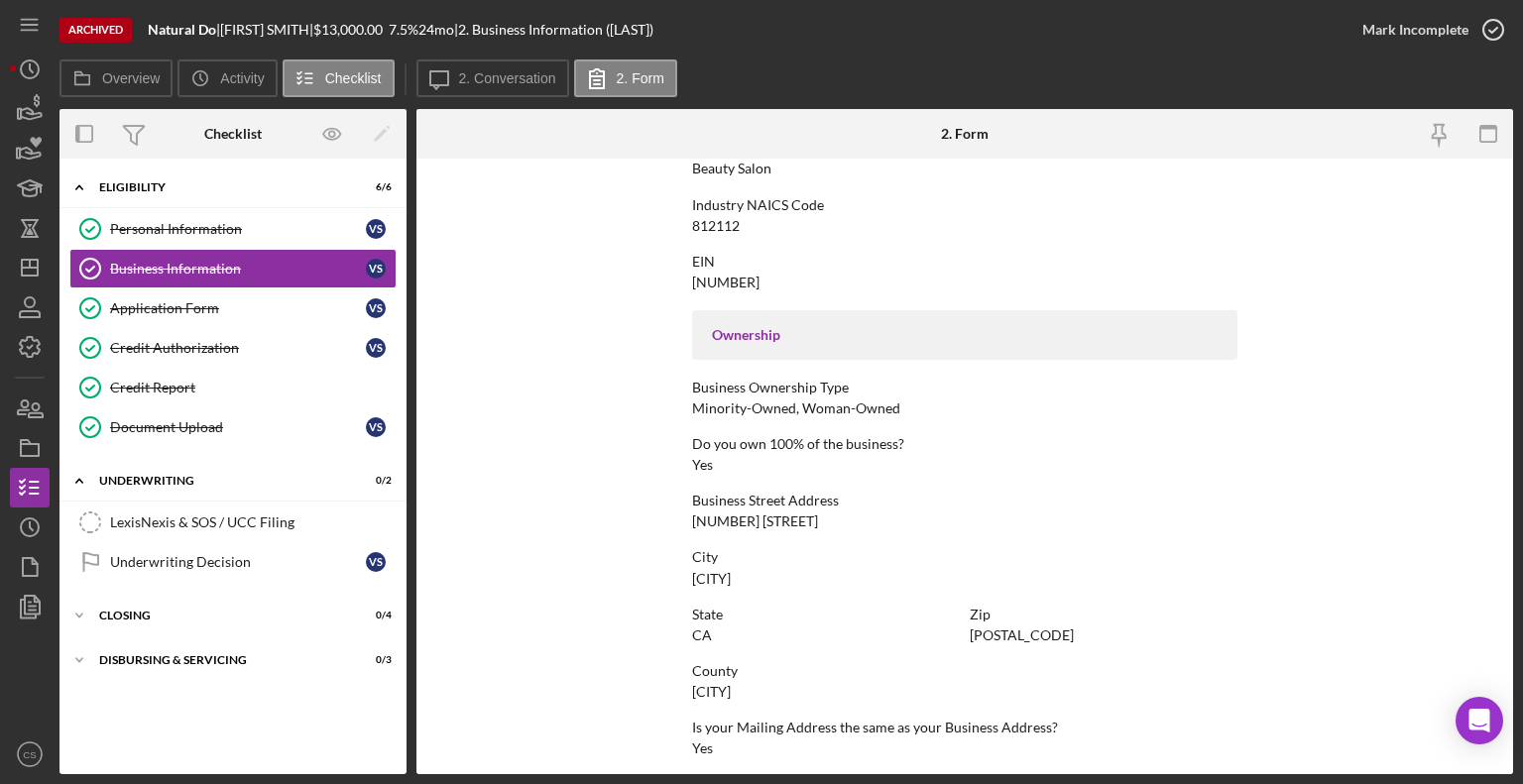 scroll, scrollTop: 879, scrollLeft: 0, axis: vertical 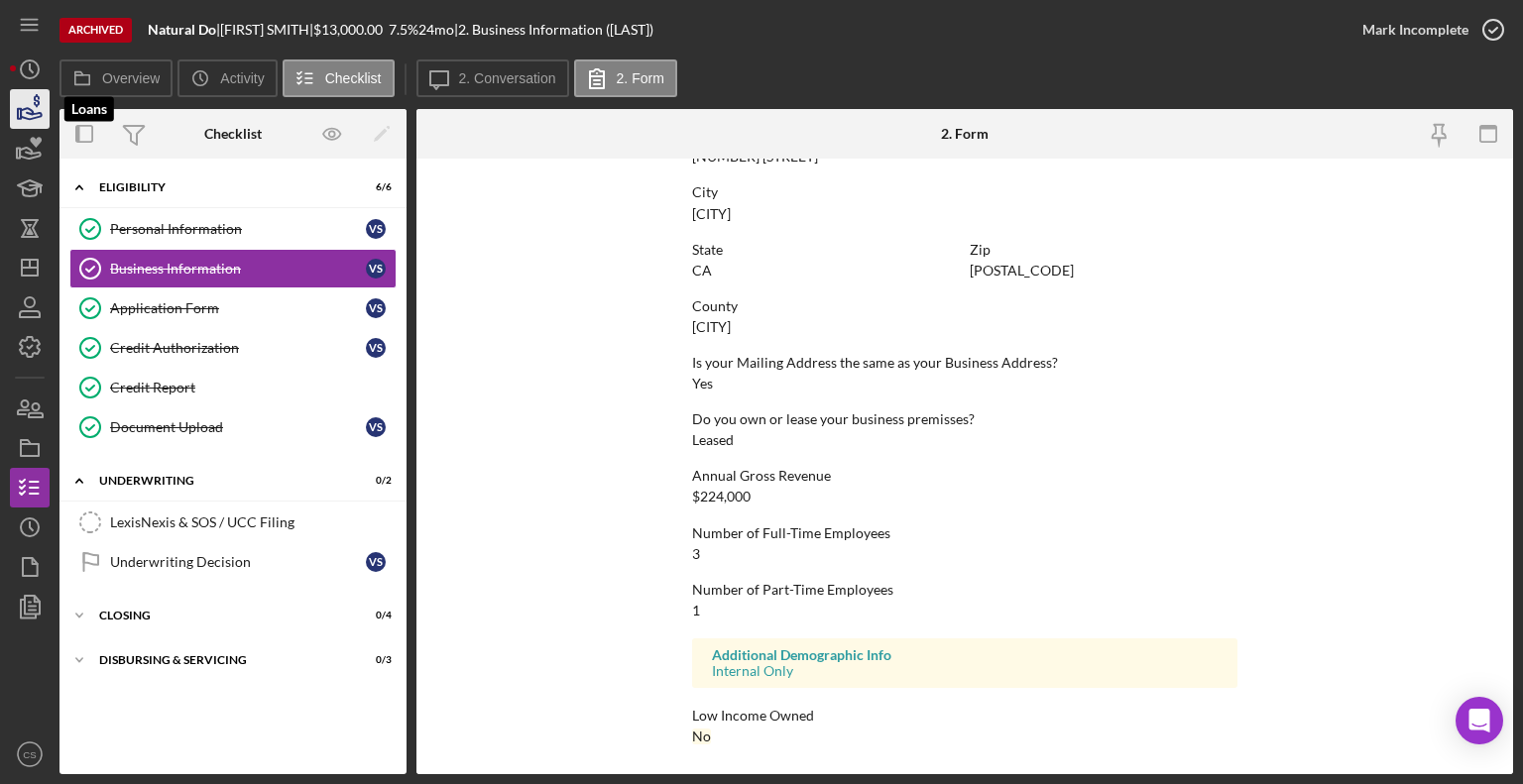 click 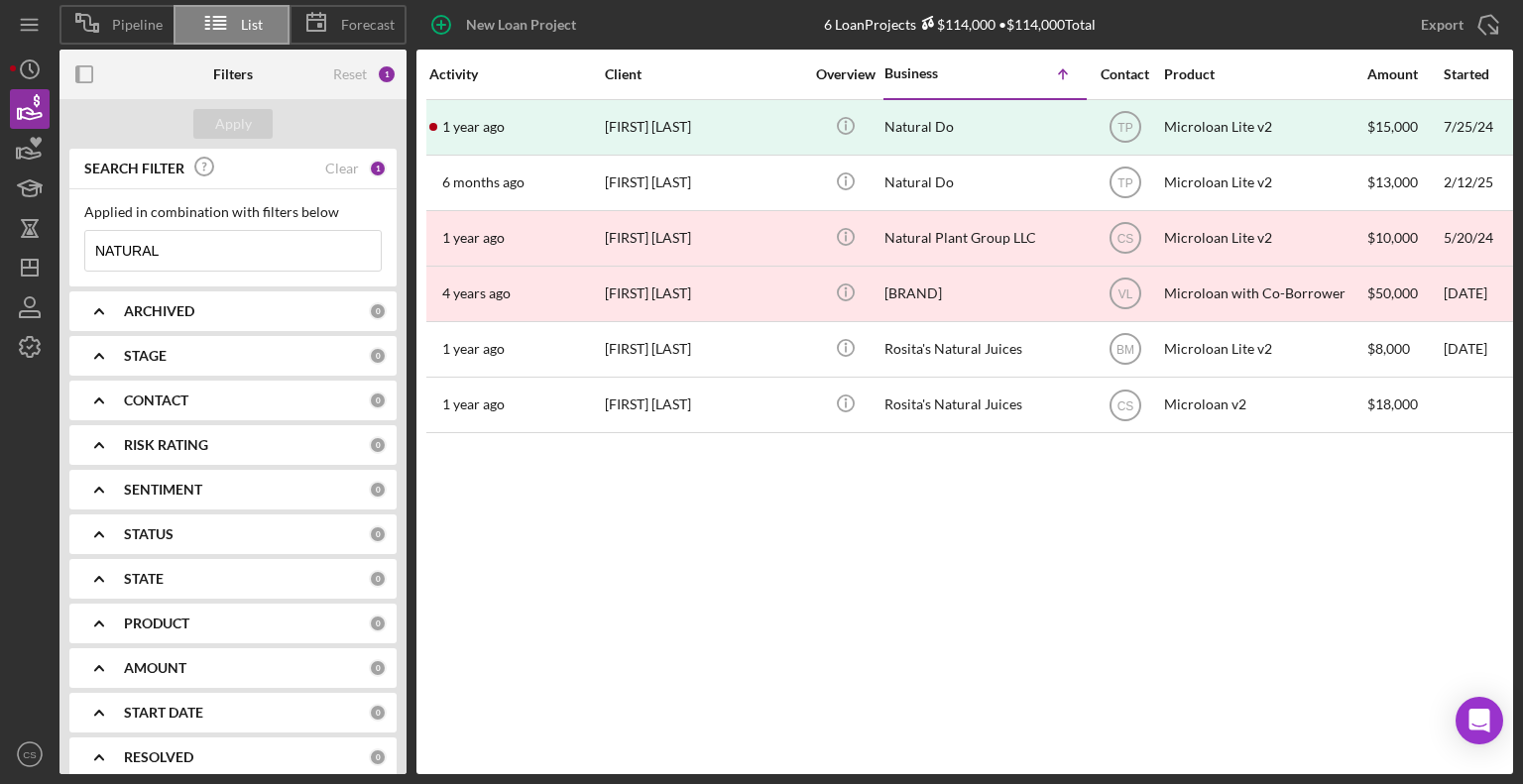 drag, startPoint x: 190, startPoint y: 241, endPoint x: 54, endPoint y: 253, distance: 136.52839 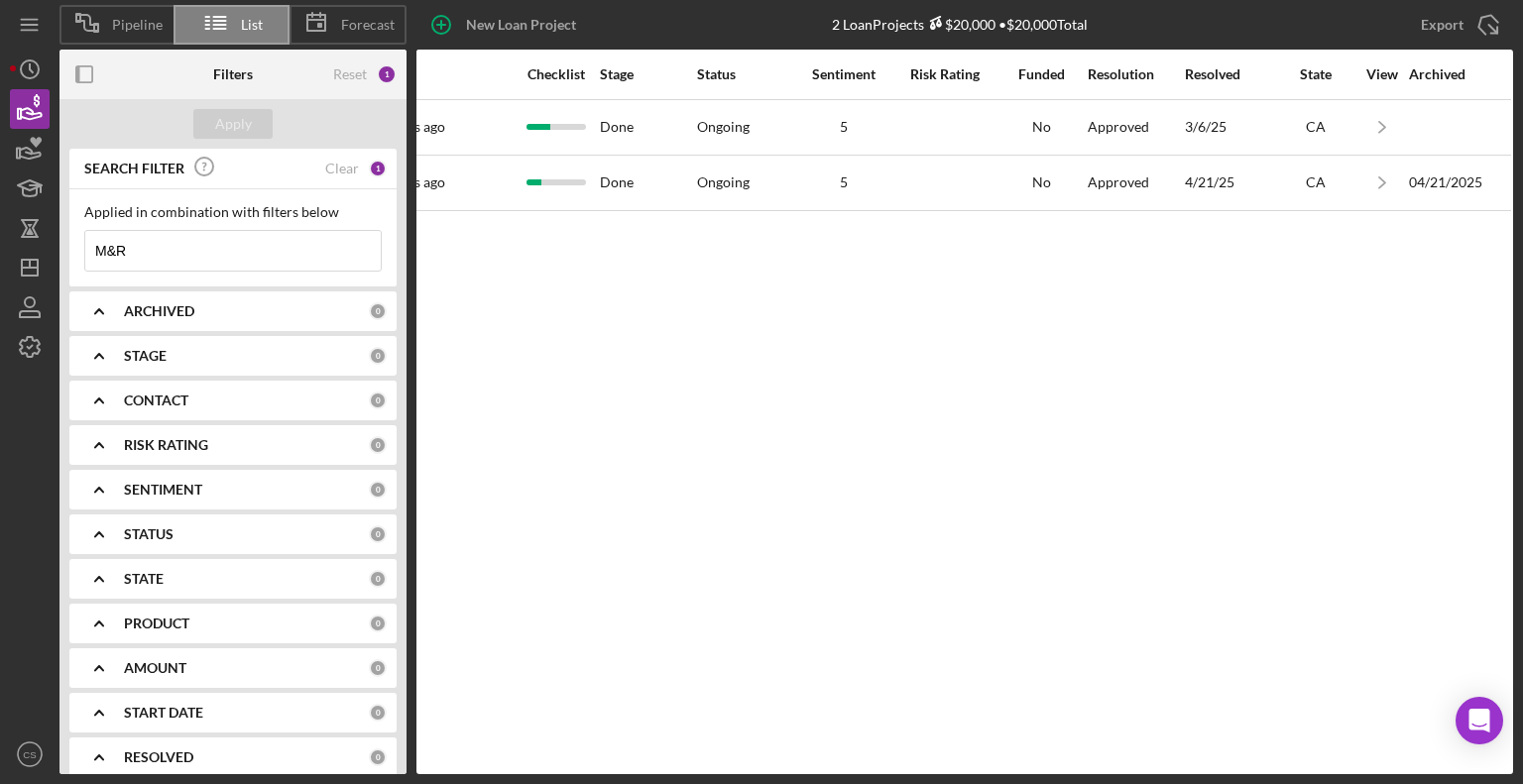 scroll, scrollTop: 0, scrollLeft: 1179, axis: horizontal 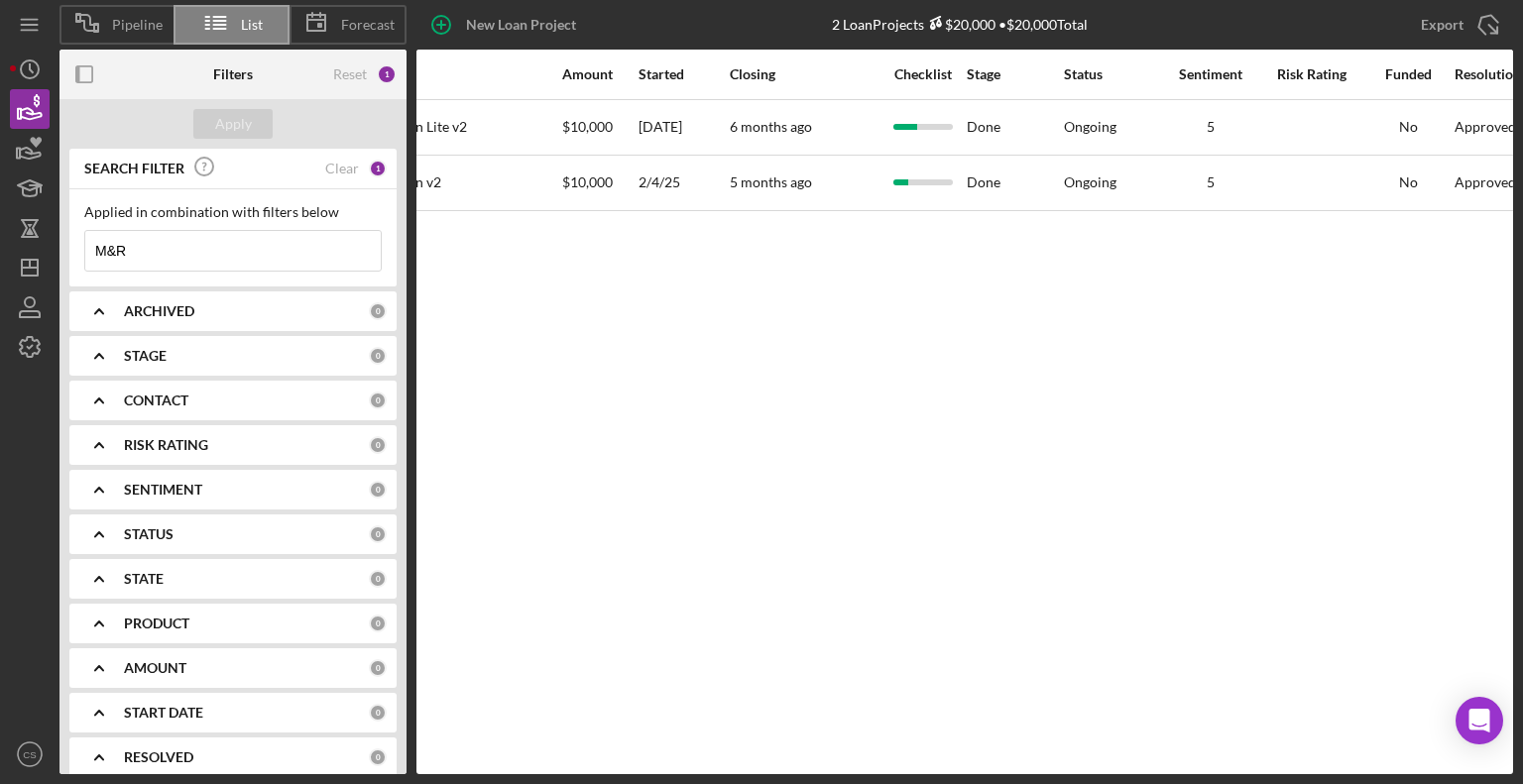 type on "M&R" 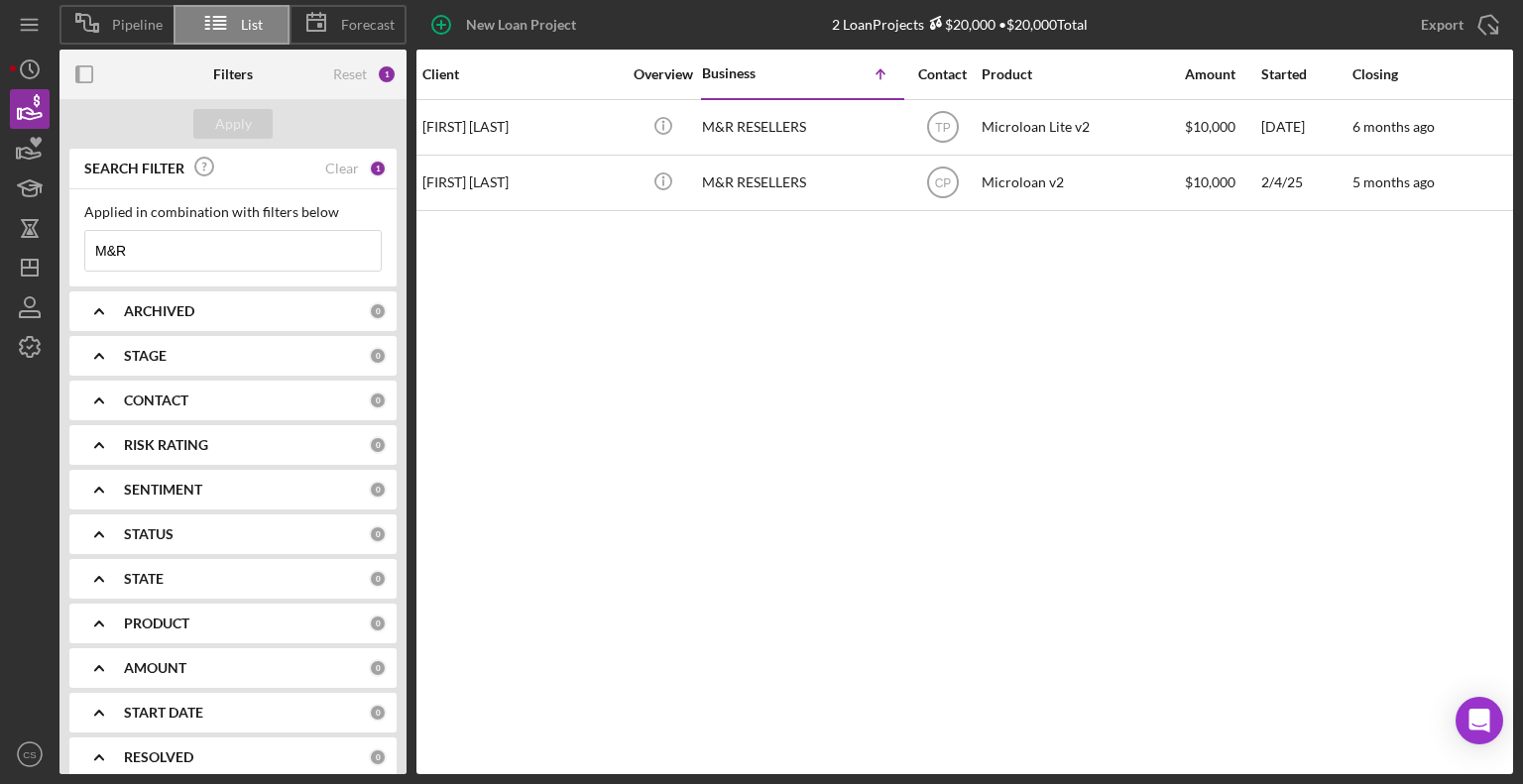 scroll, scrollTop: 0, scrollLeft: 105, axis: horizontal 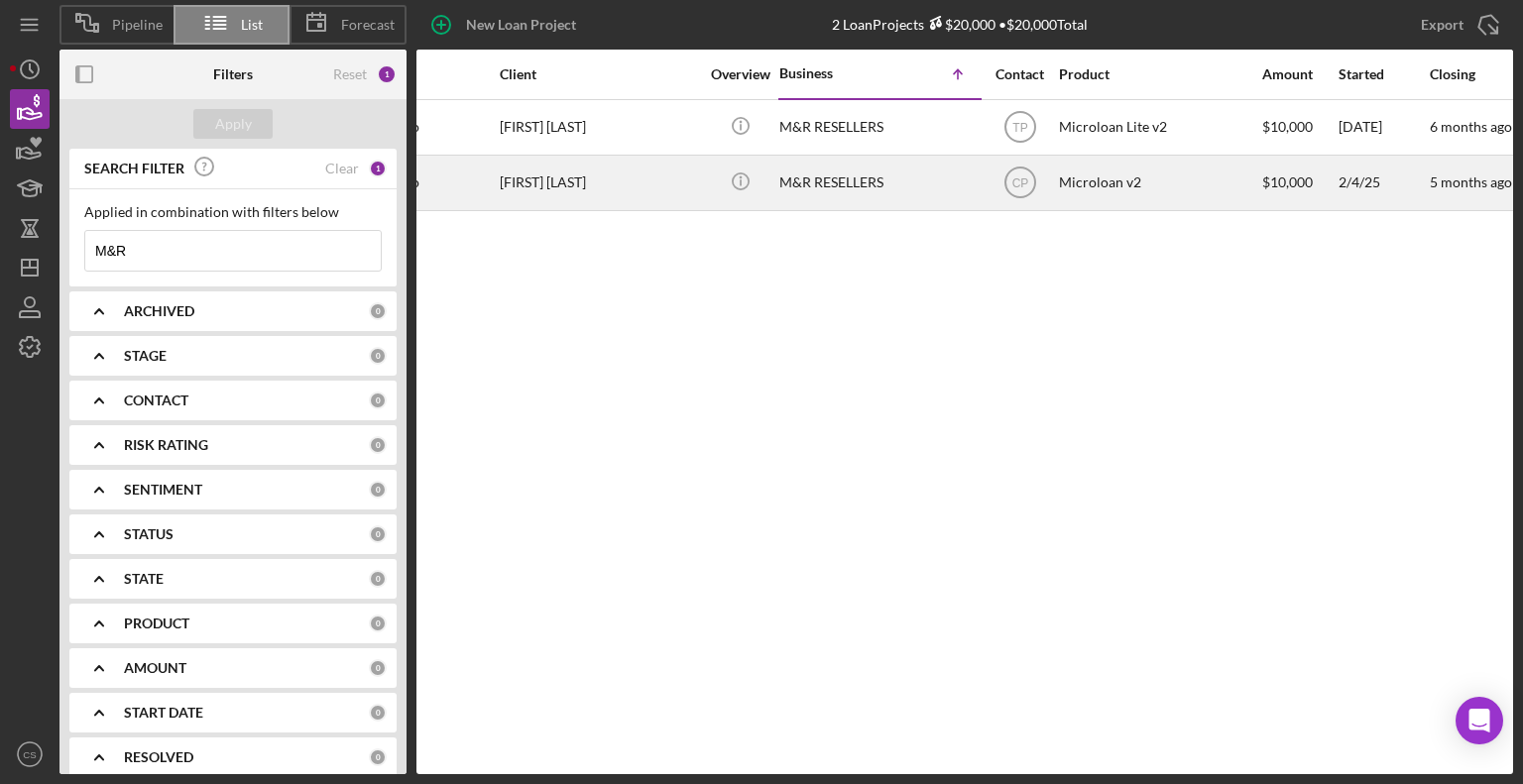 click on "[FIRST] [LAST]" at bounding box center [599, 182] 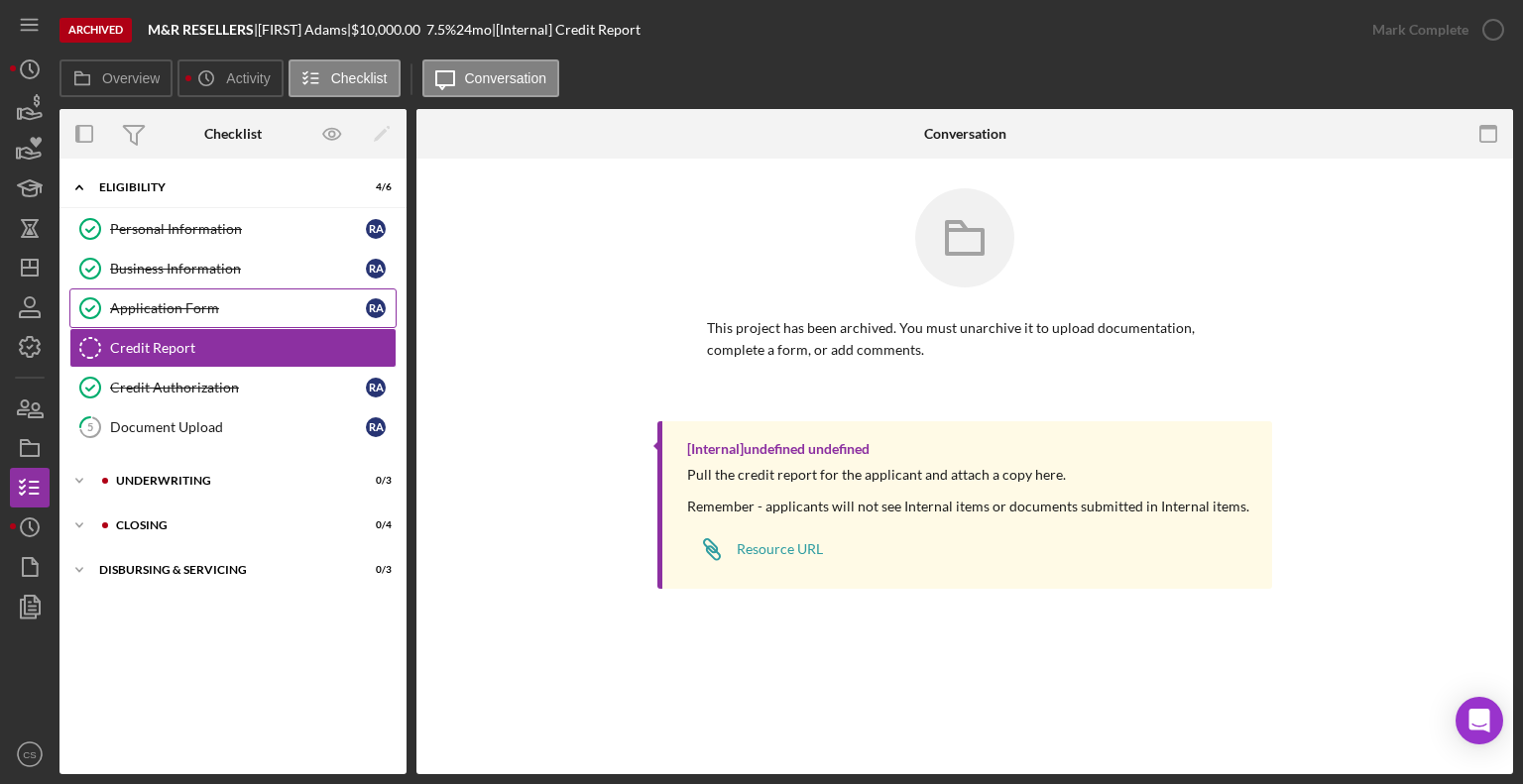 click on "Application Form" at bounding box center (238, 308) 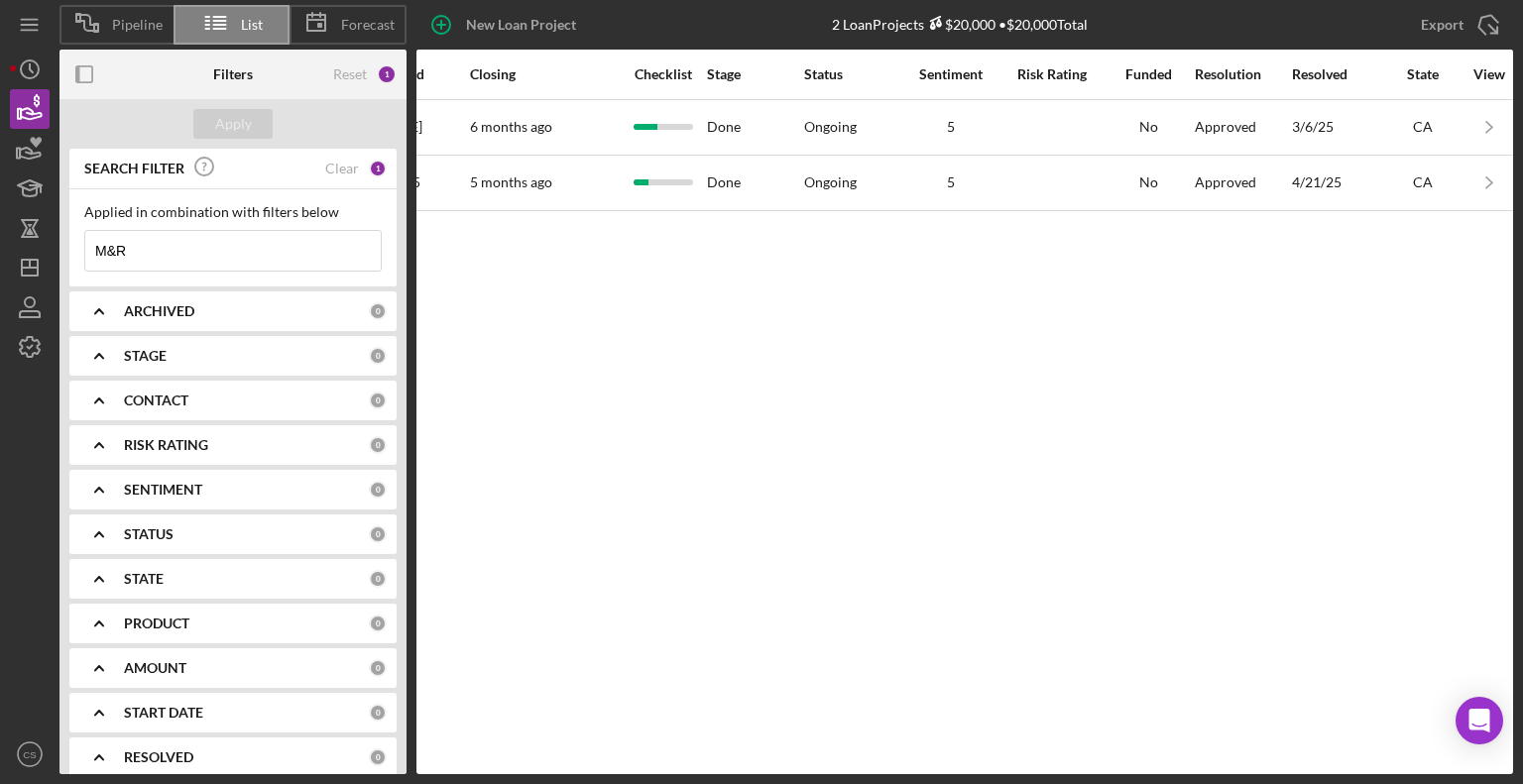 scroll, scrollTop: 0, scrollLeft: 1179, axis: horizontal 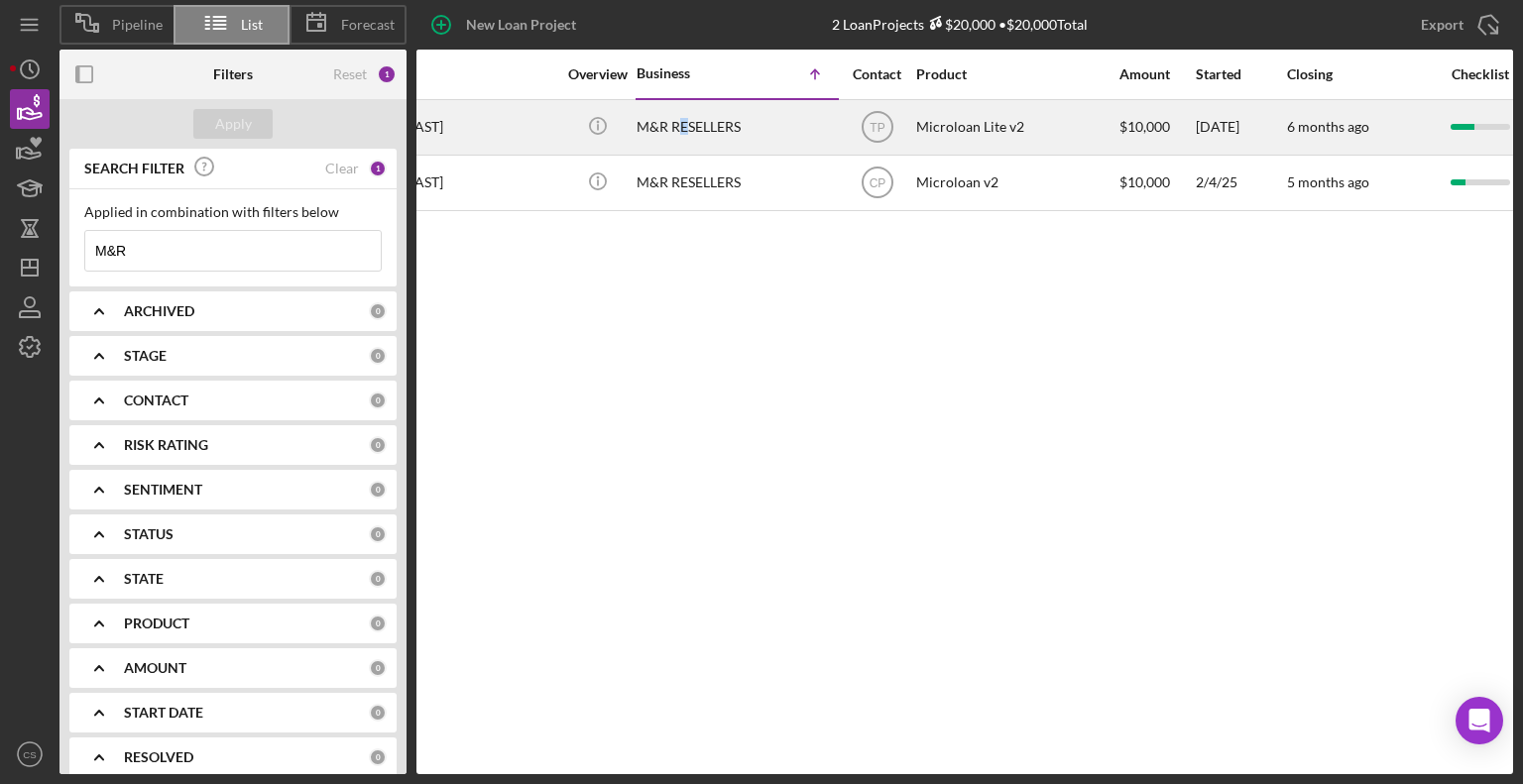click on "M&R RESELLERS" at bounding box center (736, 127) 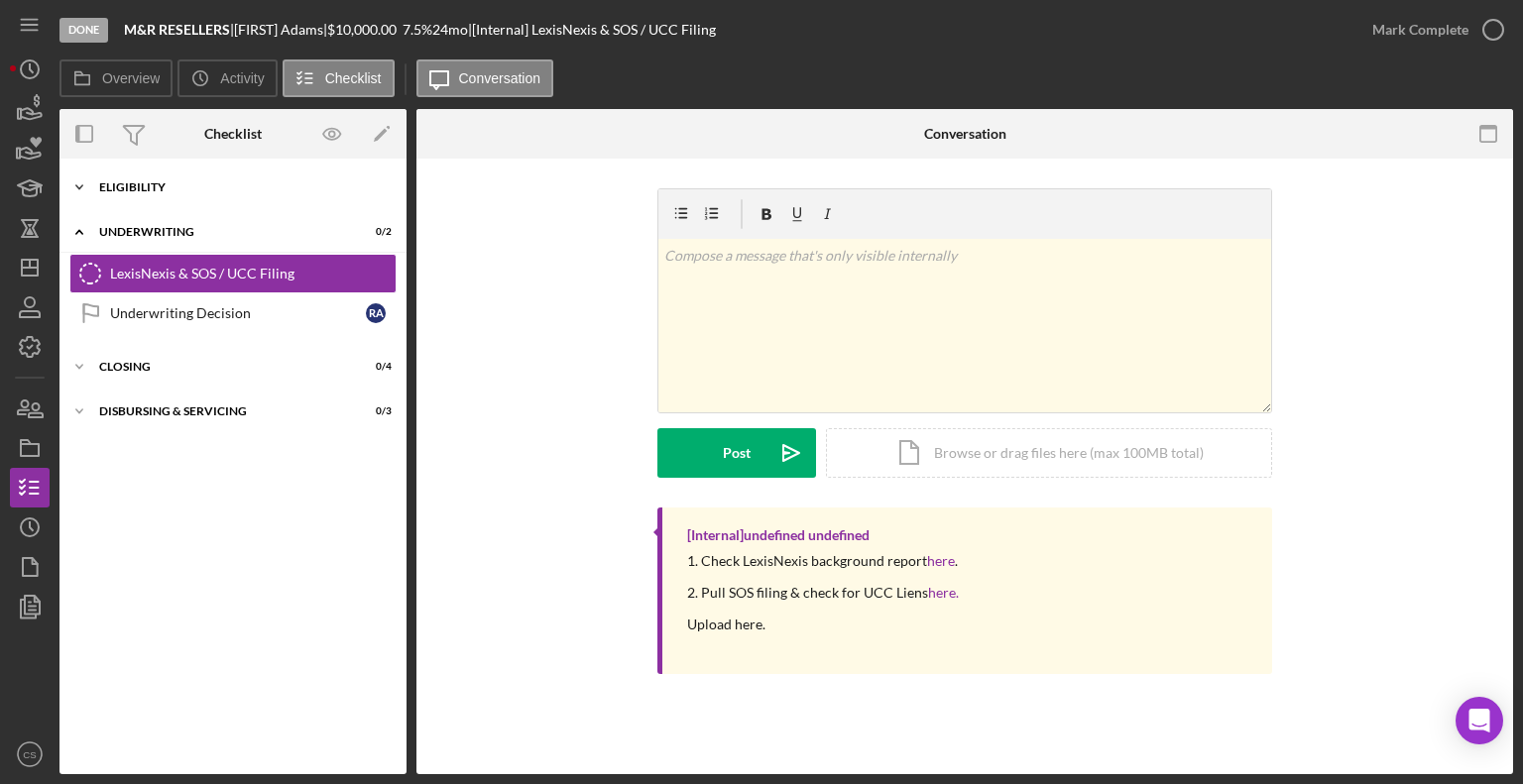click on "Icon/Expander" 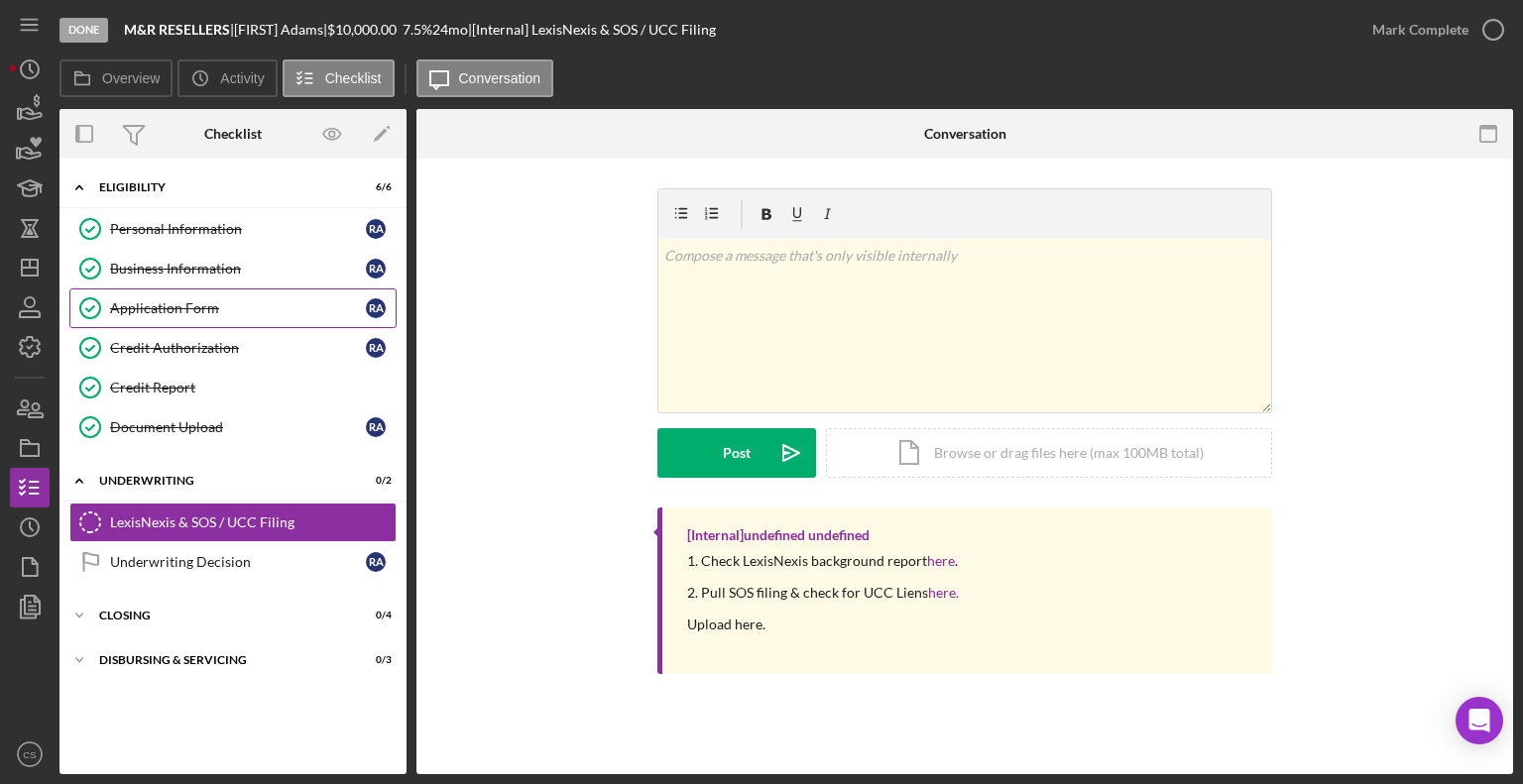 click on "Application Form" at bounding box center (238, 308) 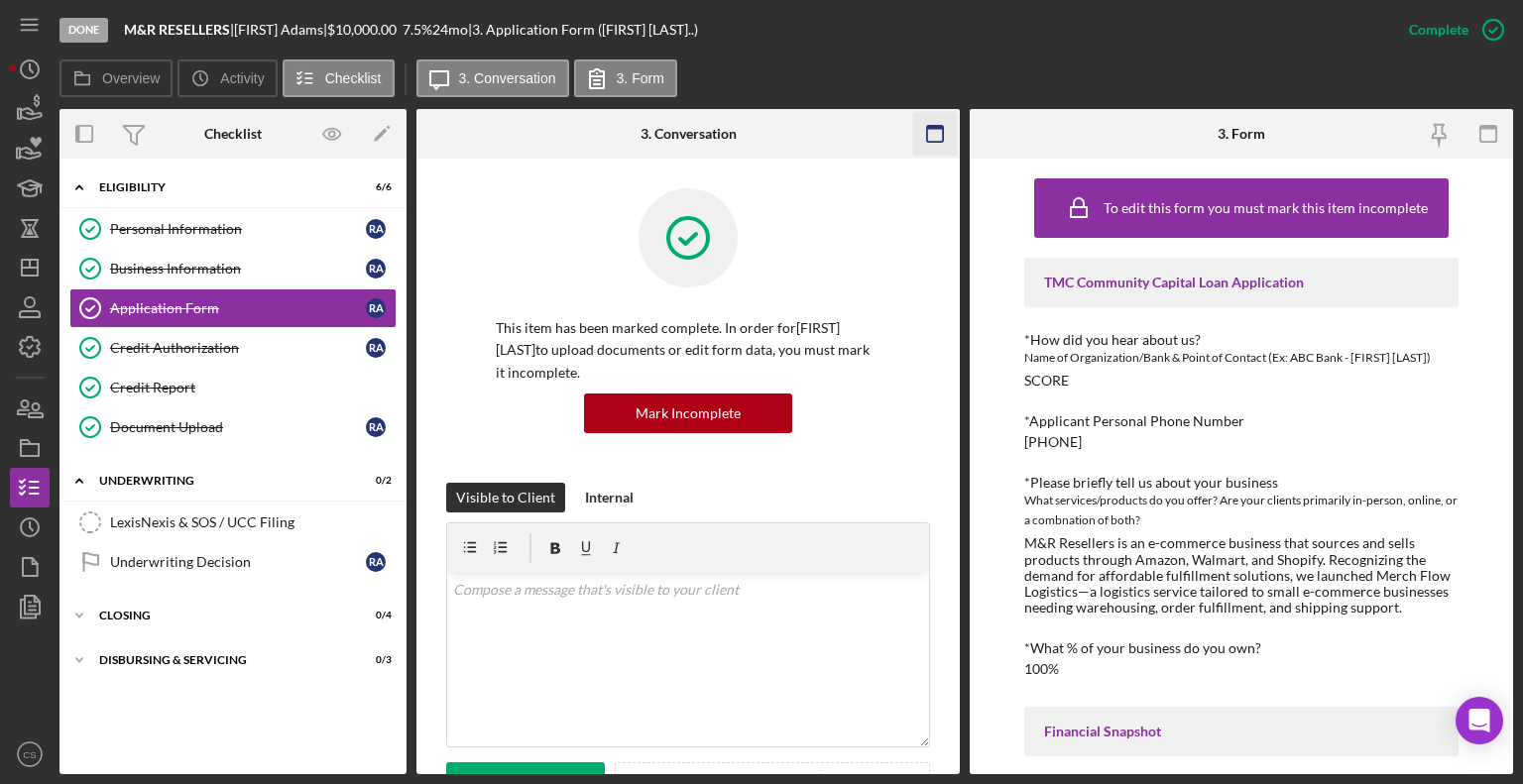 click 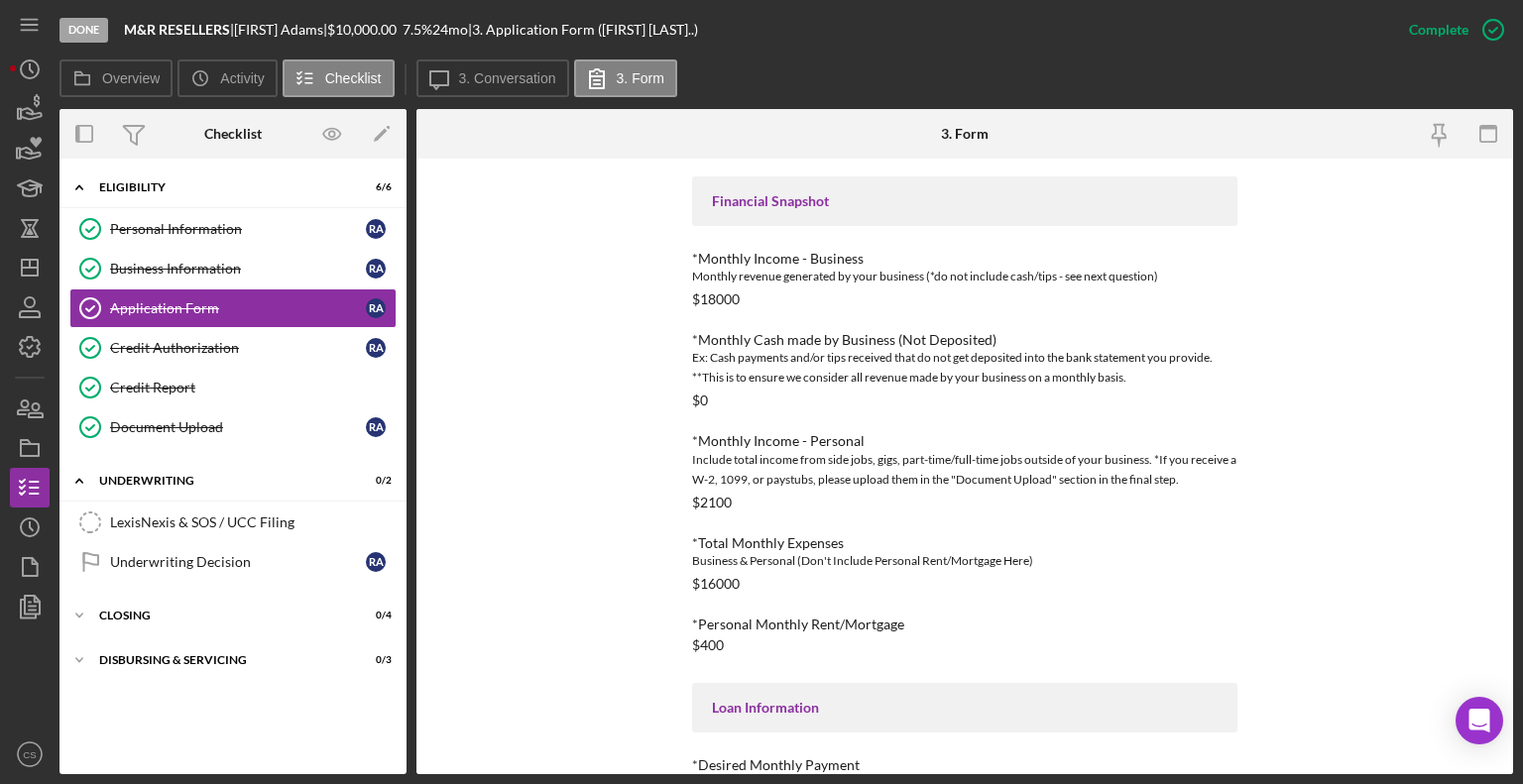 scroll, scrollTop: 744, scrollLeft: 0, axis: vertical 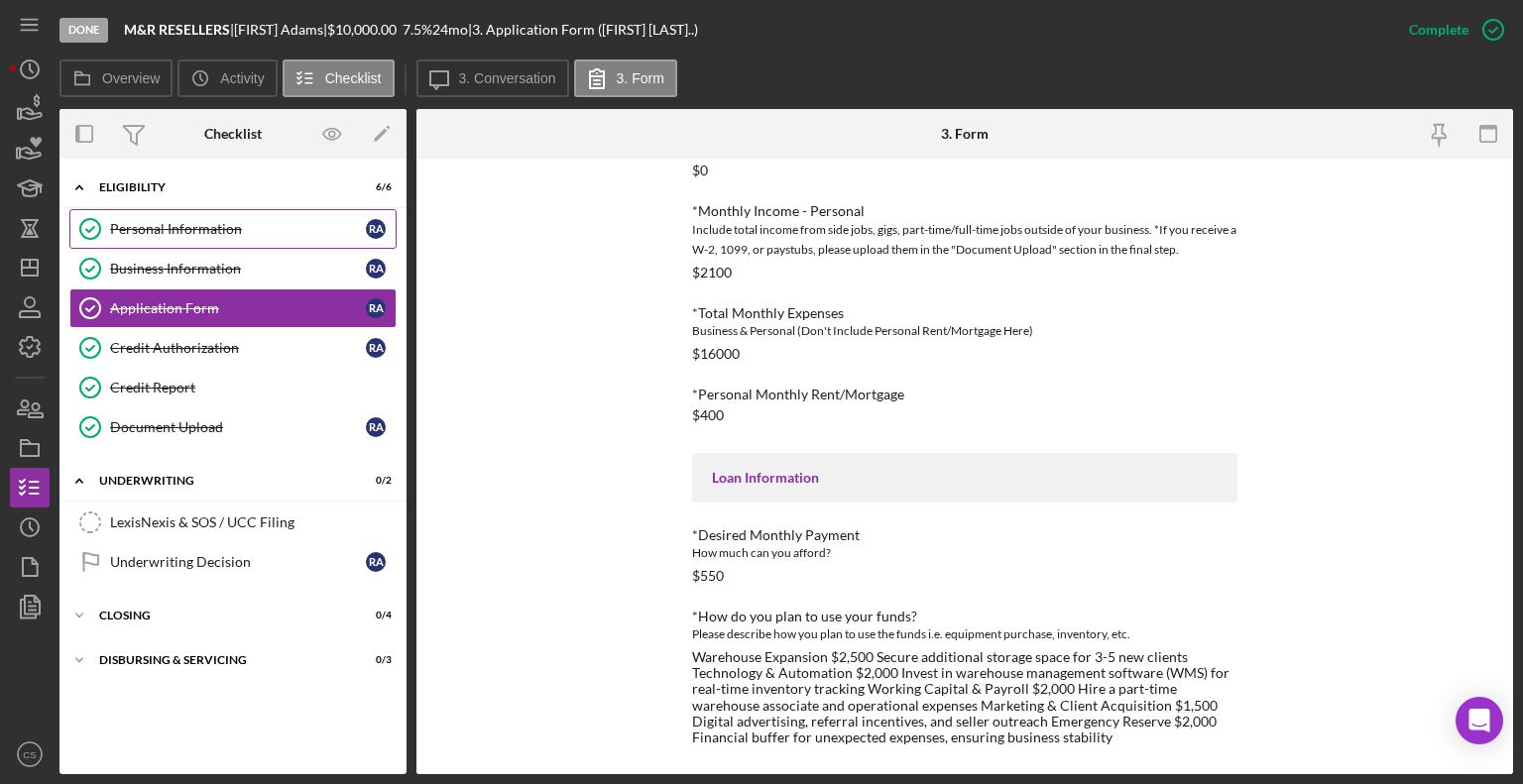 click on "Personal Information" at bounding box center (238, 229) 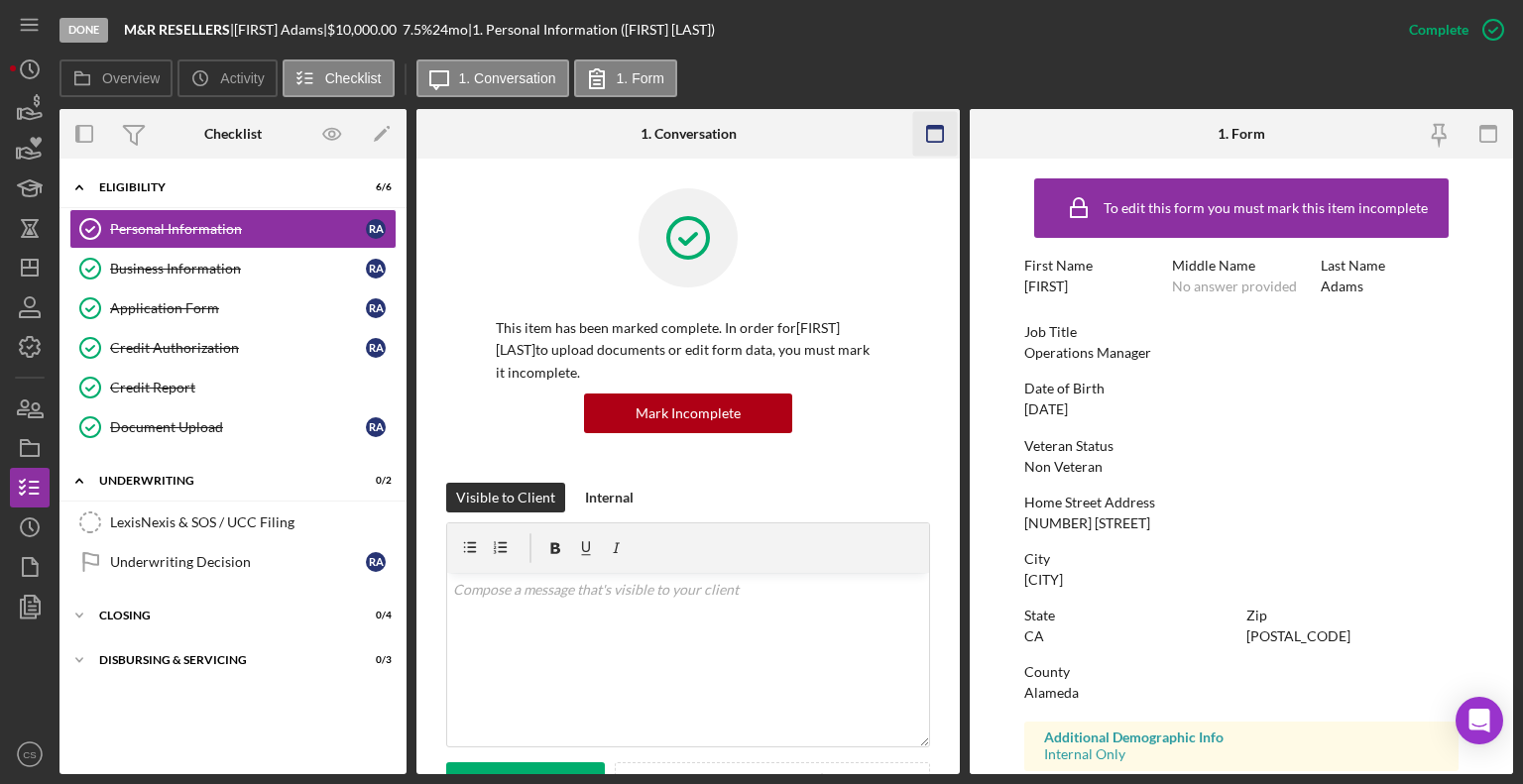 click 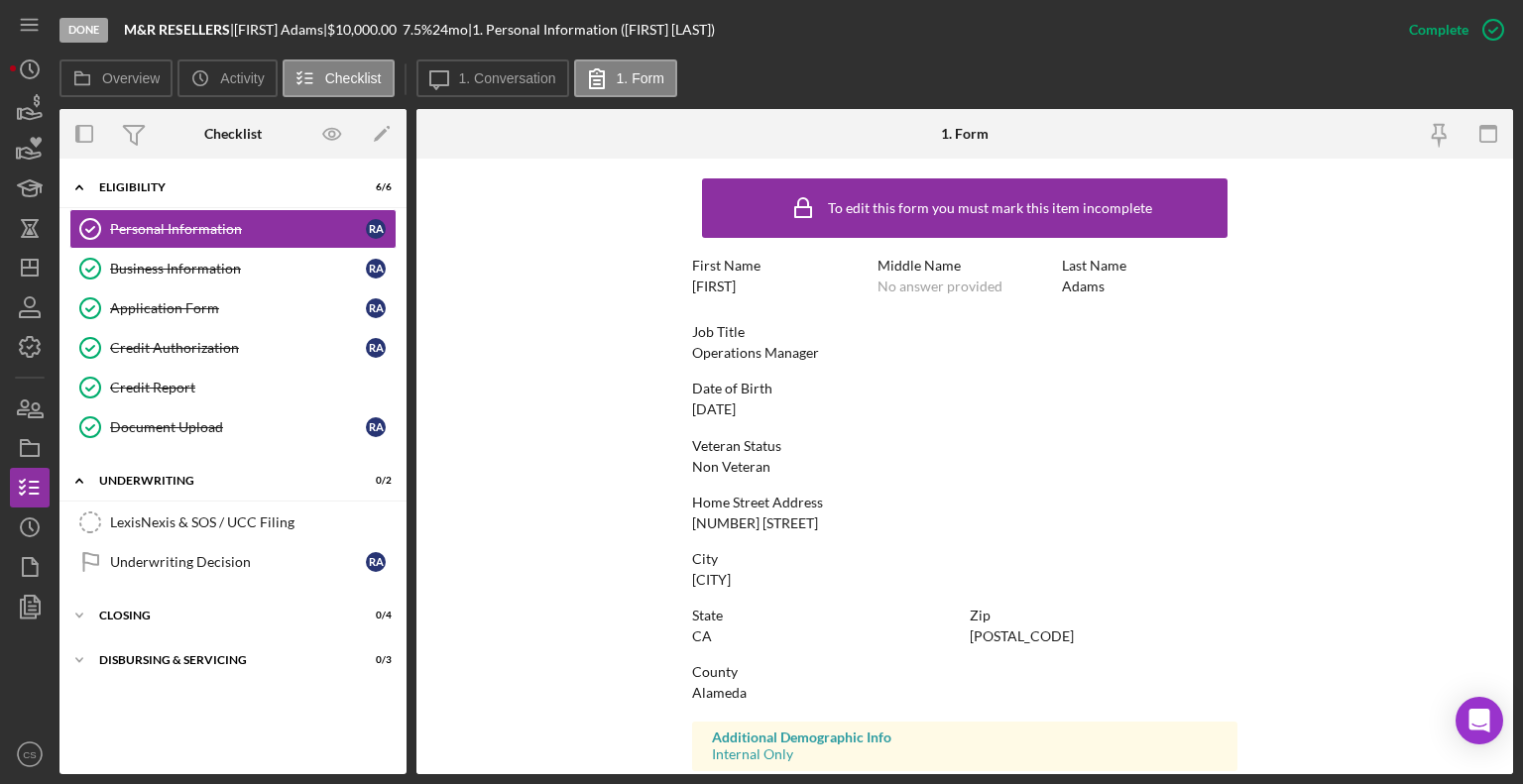 scroll, scrollTop: 309, scrollLeft: 0, axis: vertical 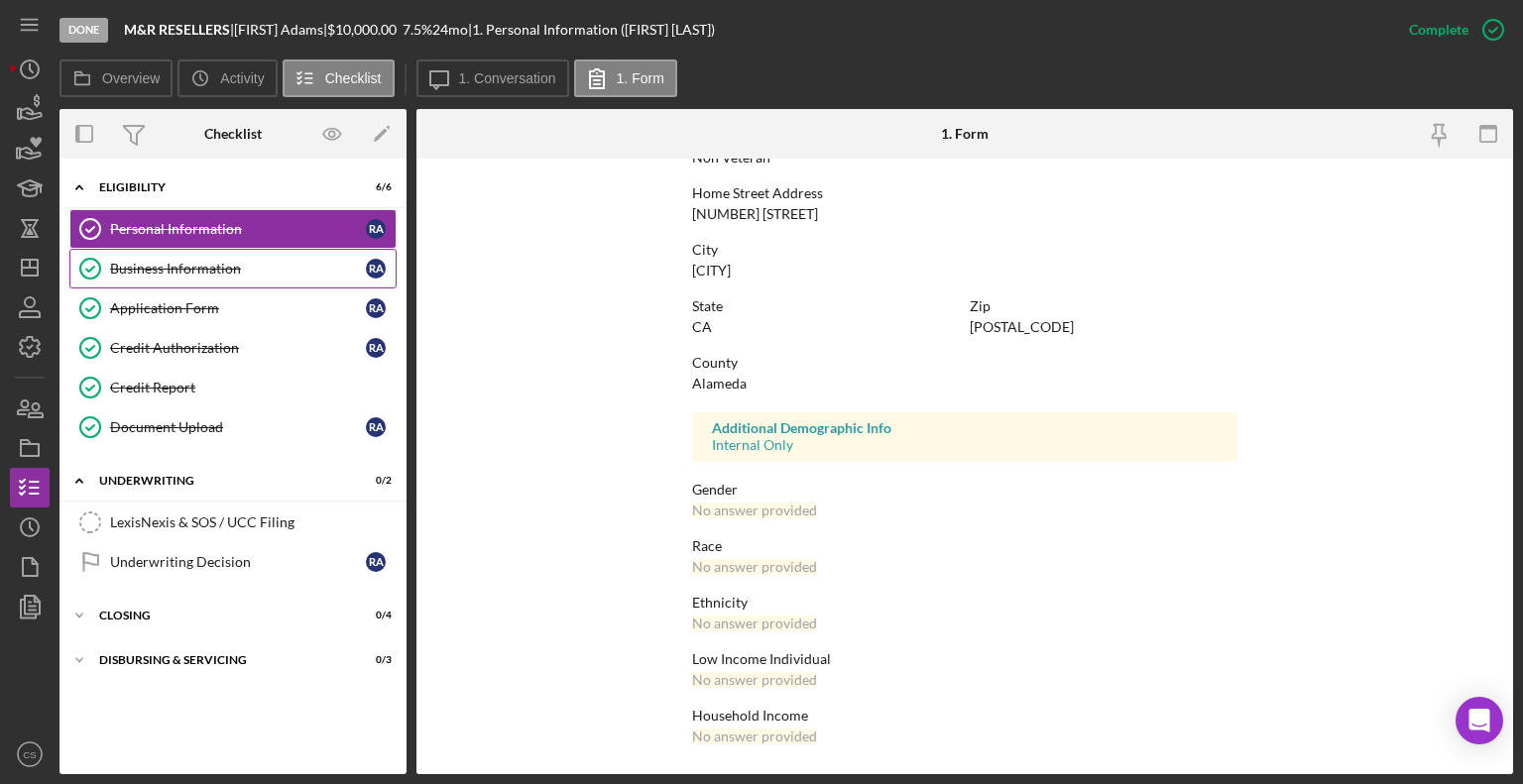 click on "Business Information" at bounding box center [238, 269] 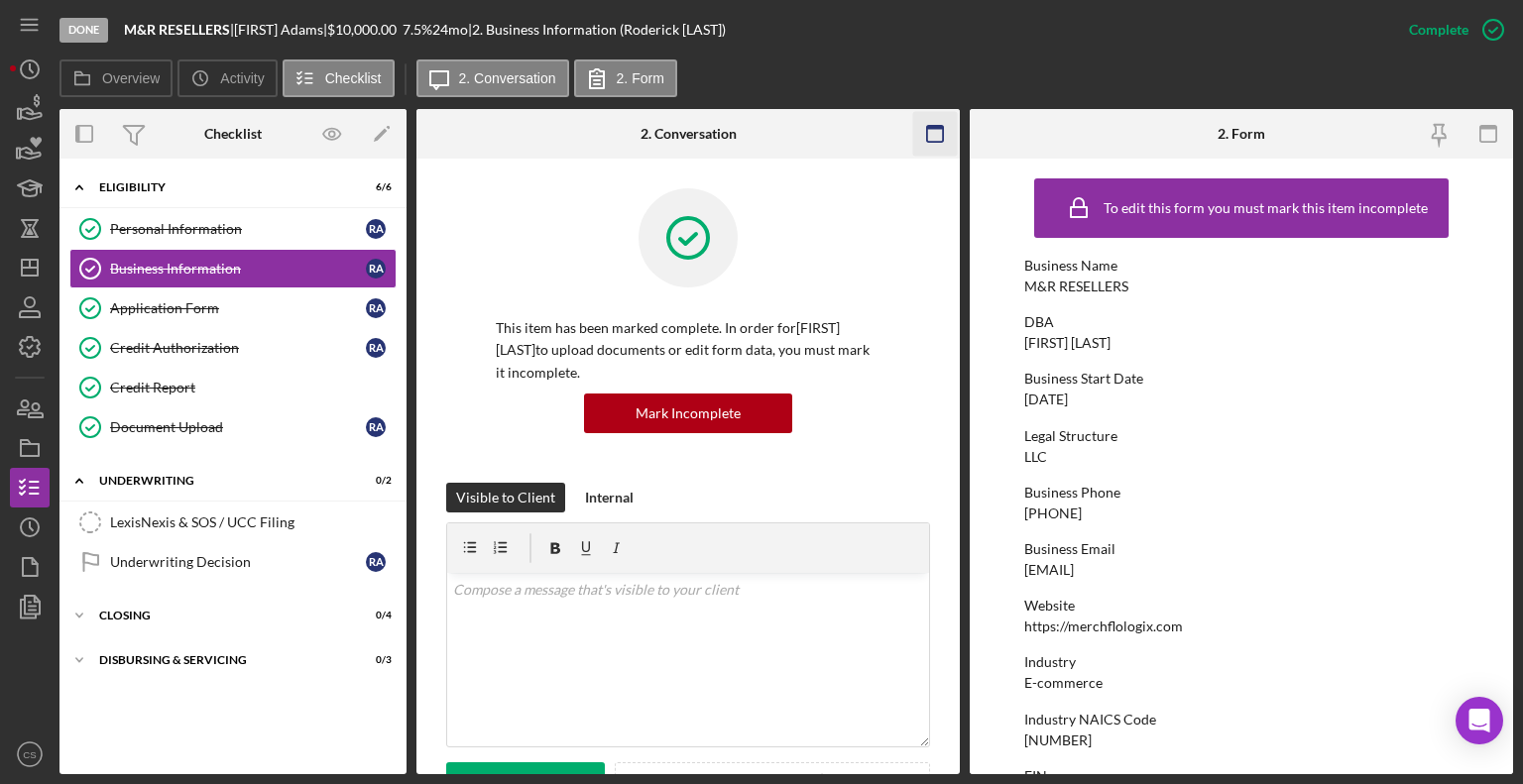 click 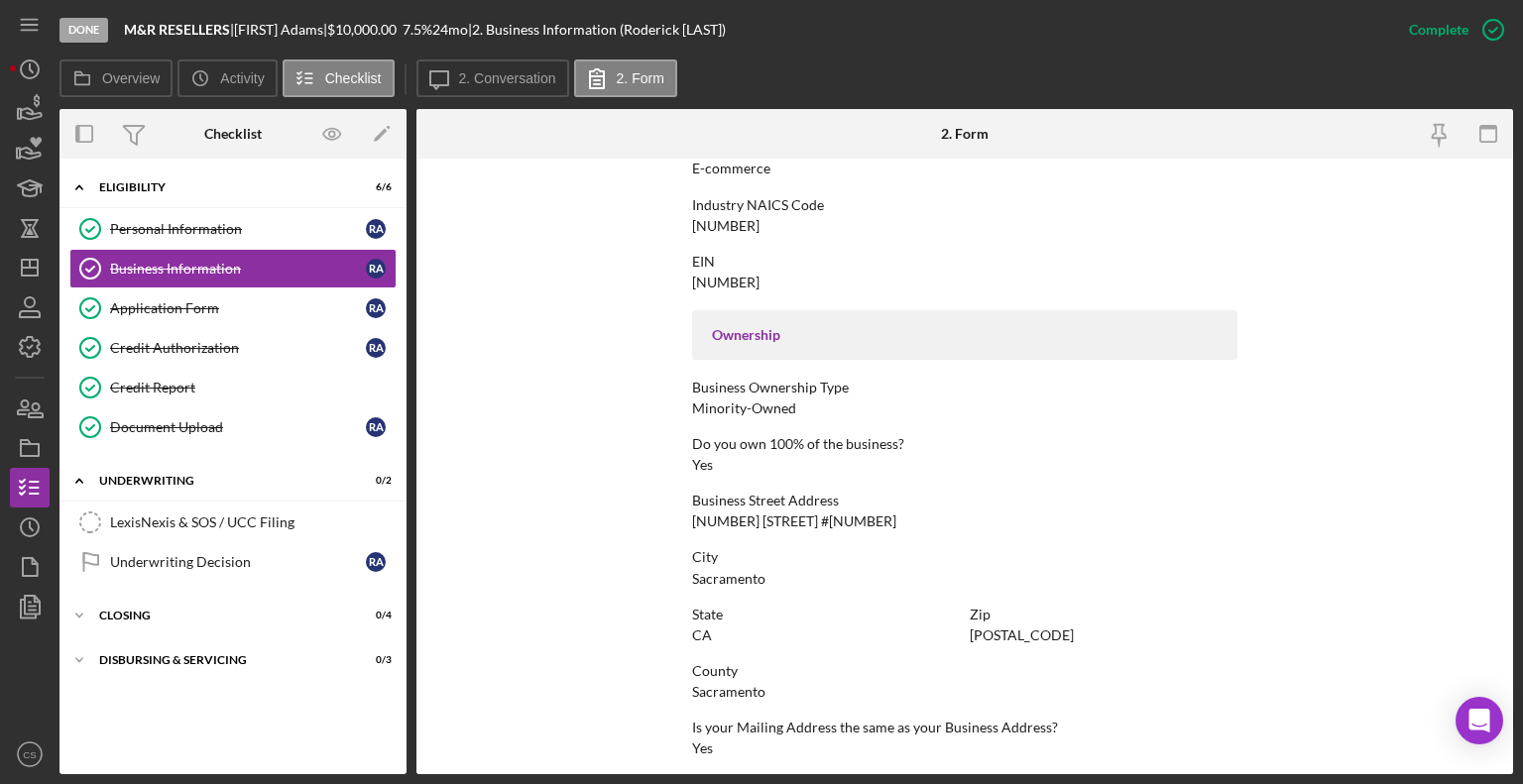 scroll, scrollTop: 879, scrollLeft: 0, axis: vertical 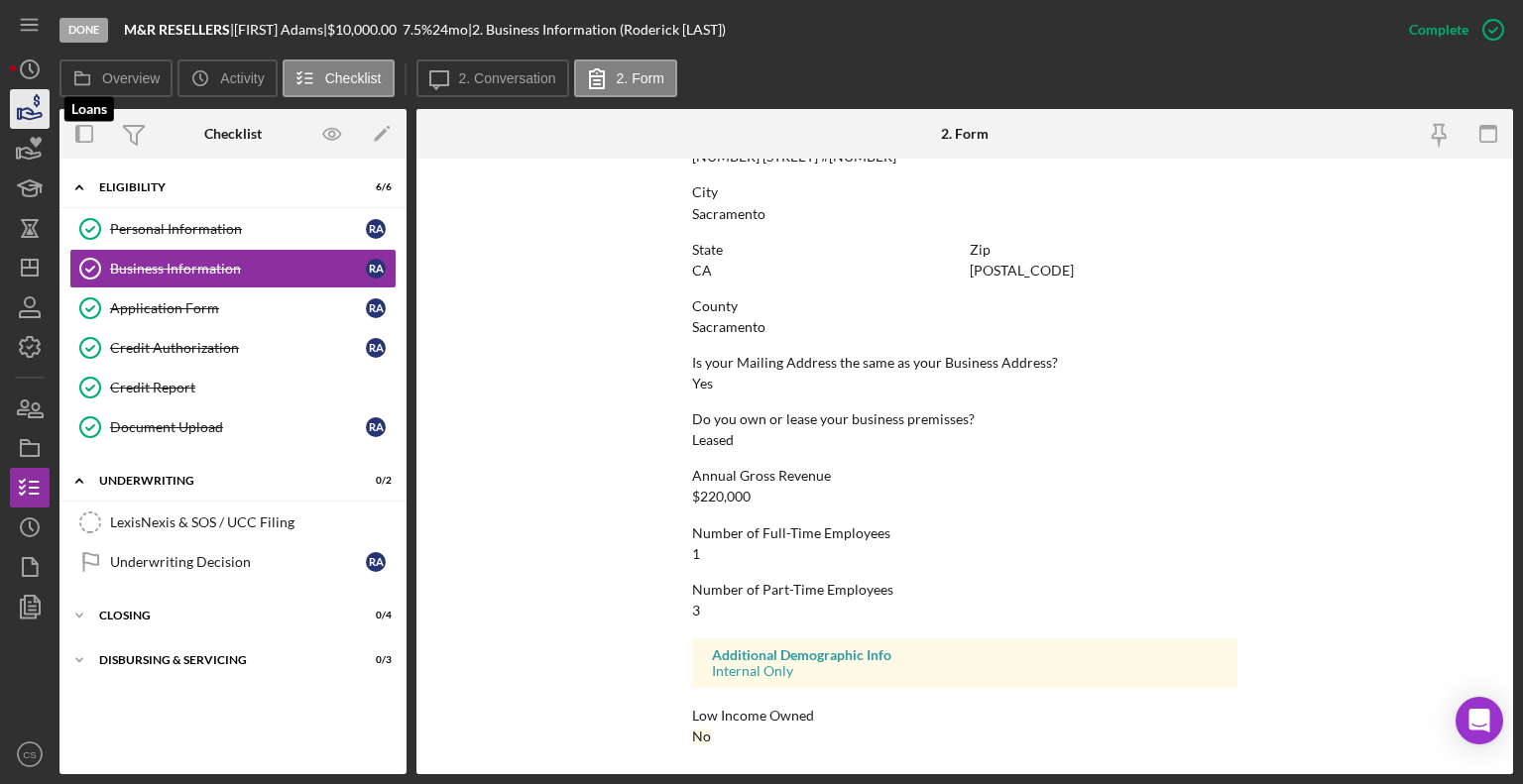 click 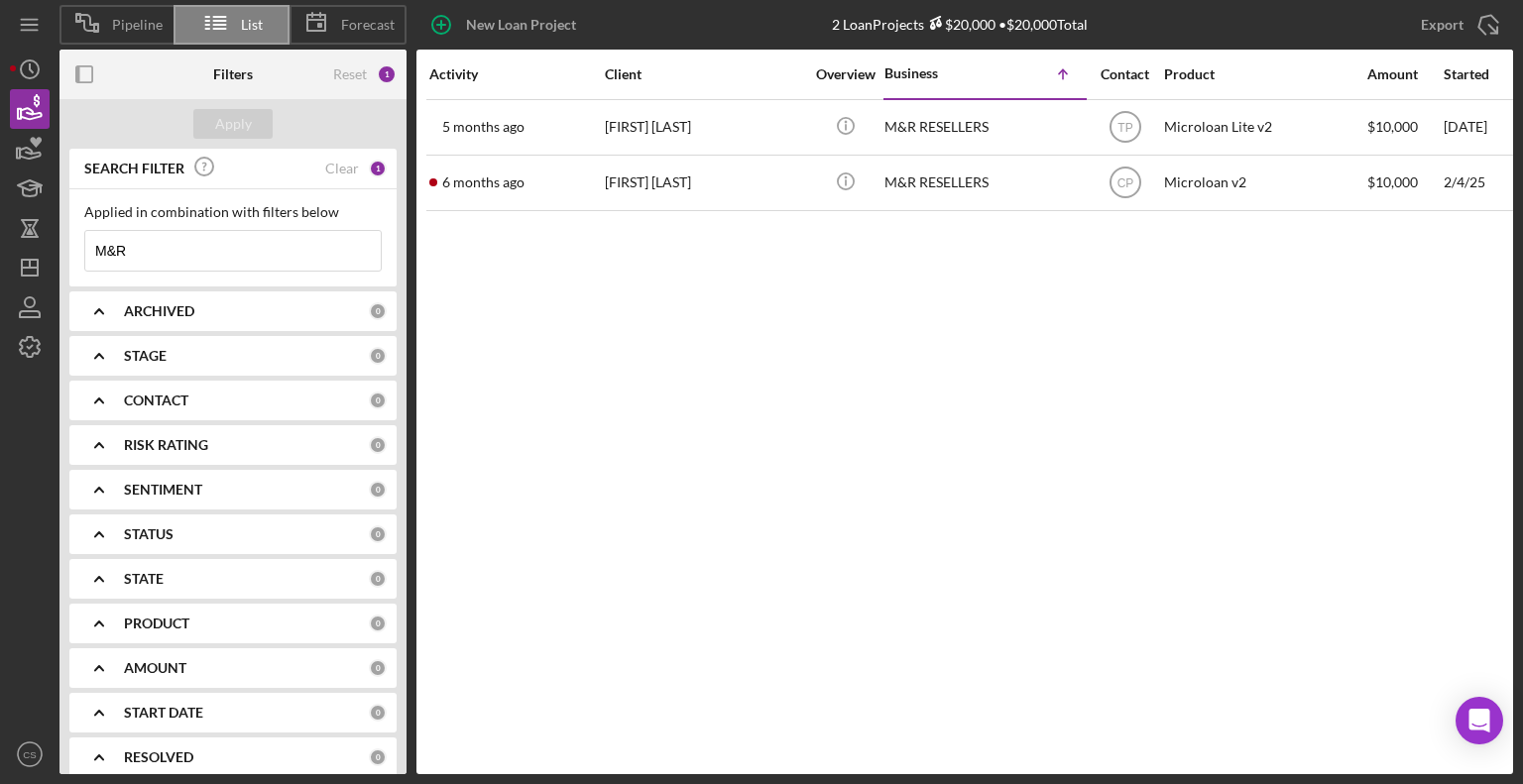 drag, startPoint x: 145, startPoint y: 258, endPoint x: 79, endPoint y: 258, distance: 66 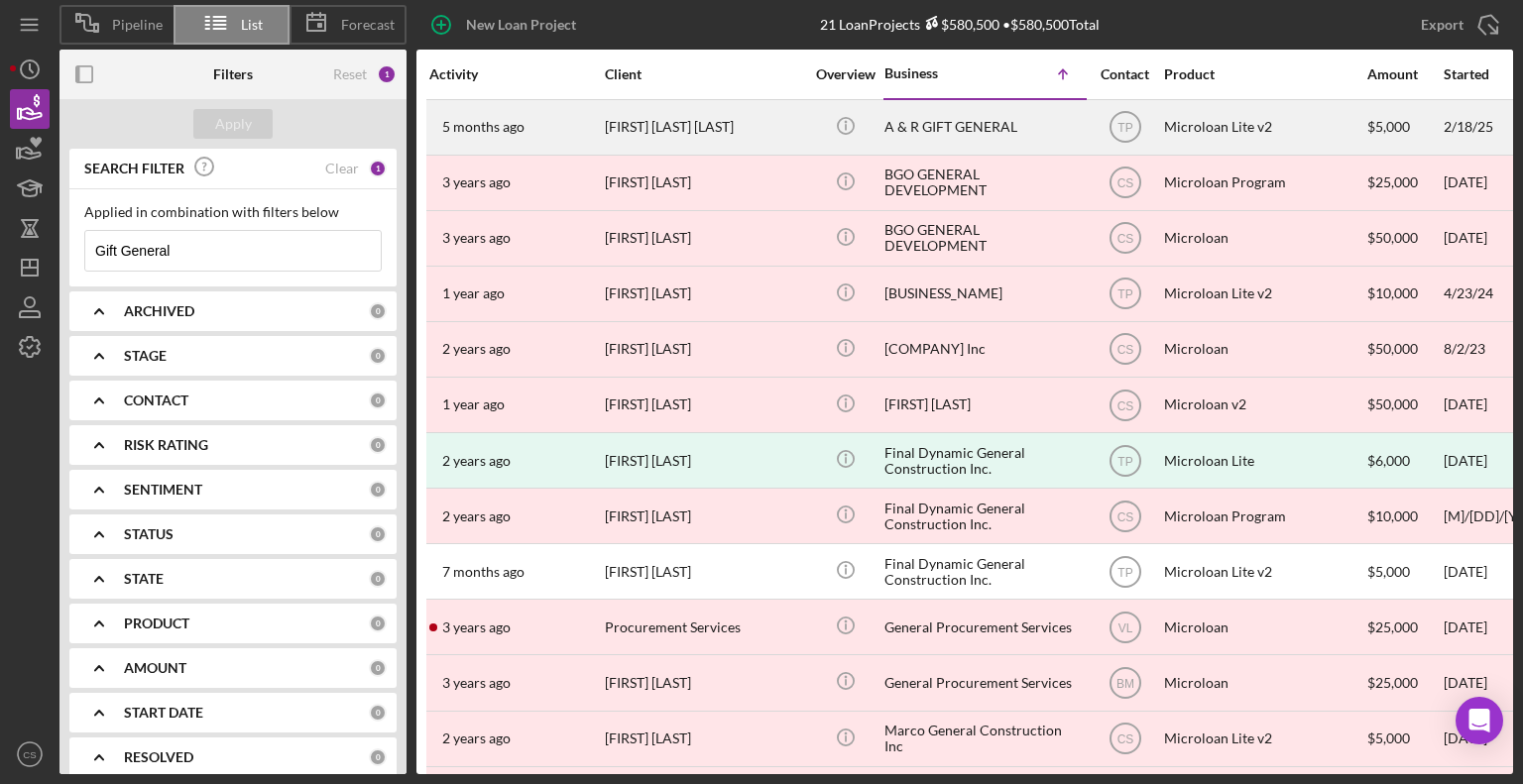 type on "Gift General" 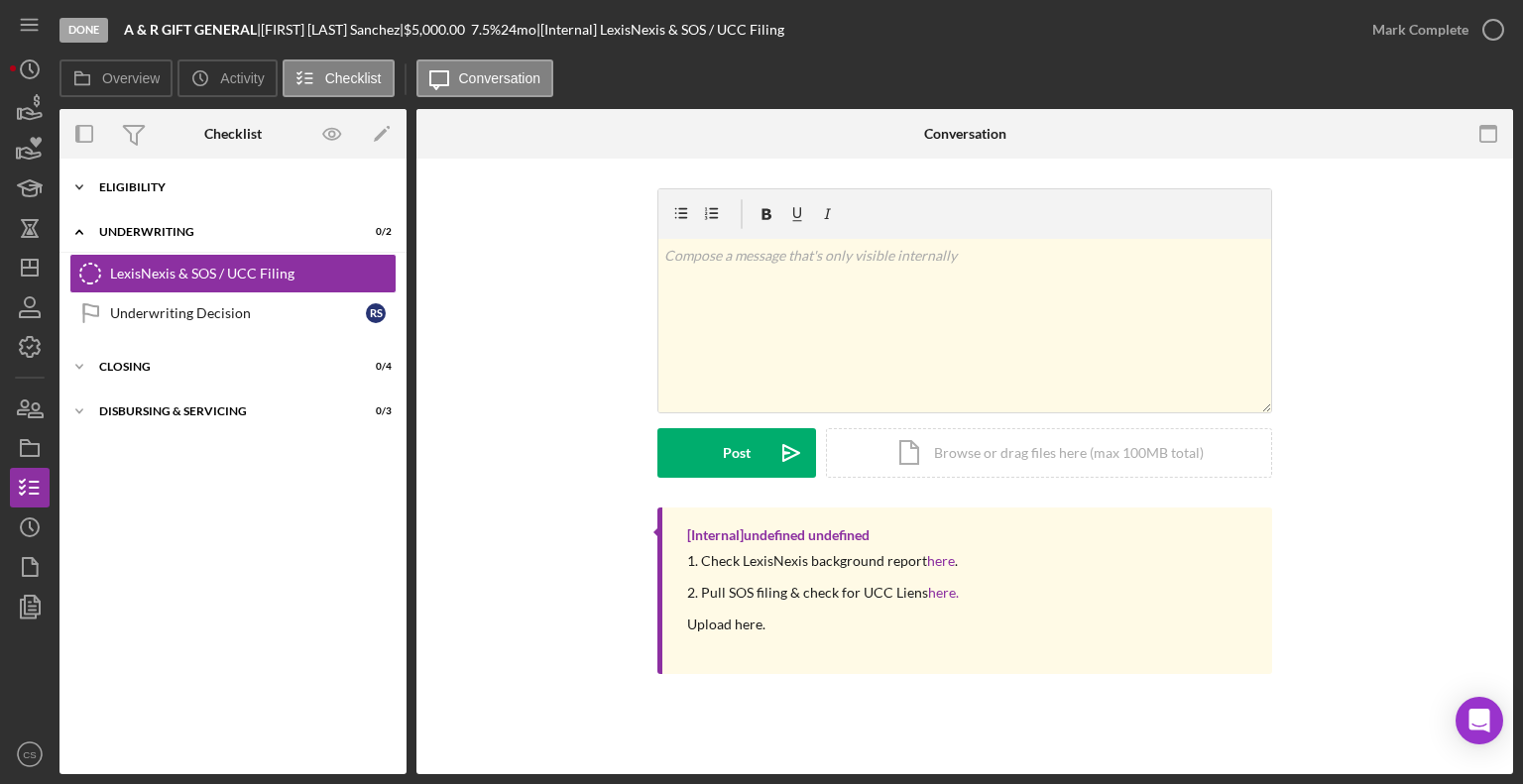 click on "Eligibility" at bounding box center (240, 187) 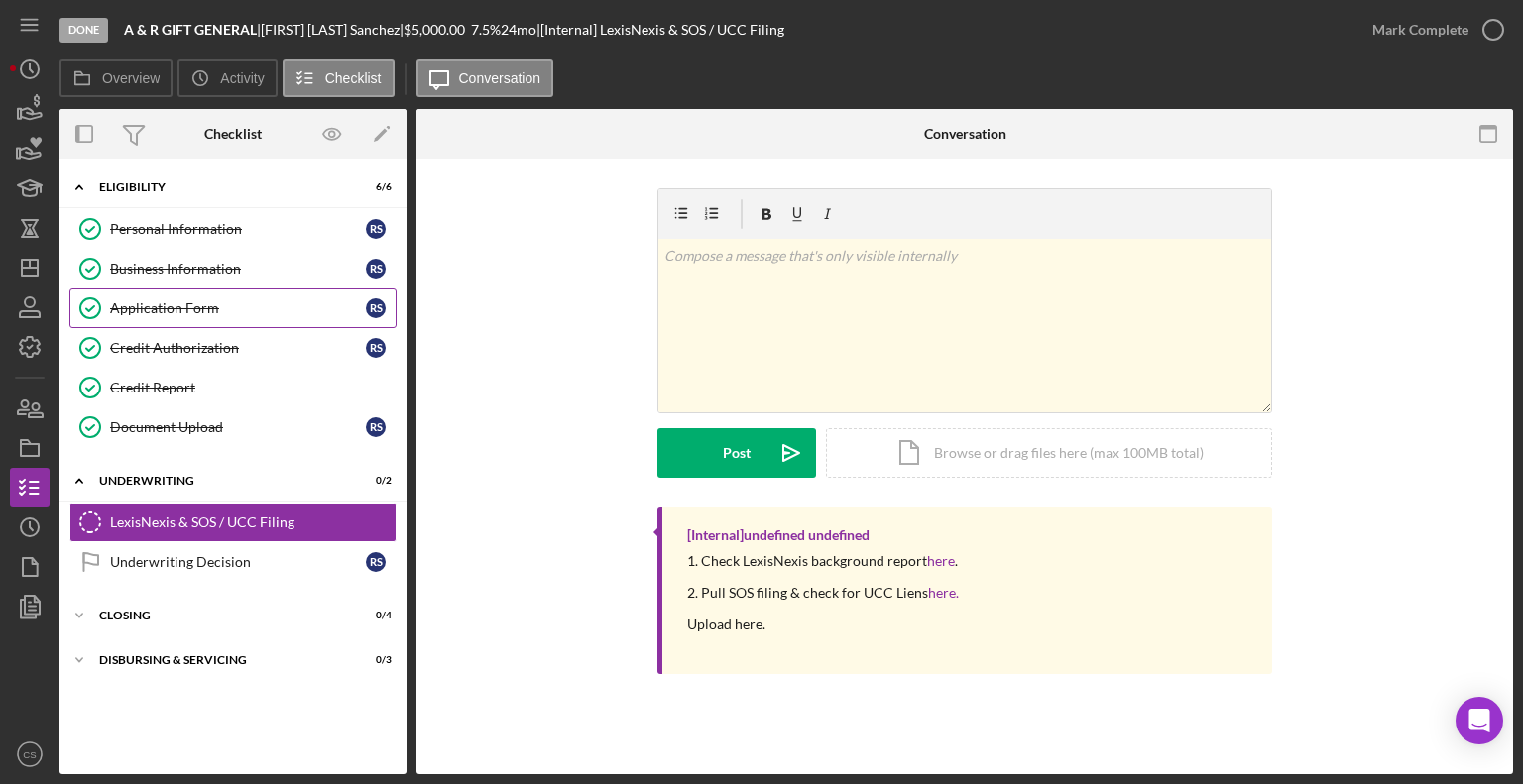 click on "Application Form" at bounding box center [238, 308] 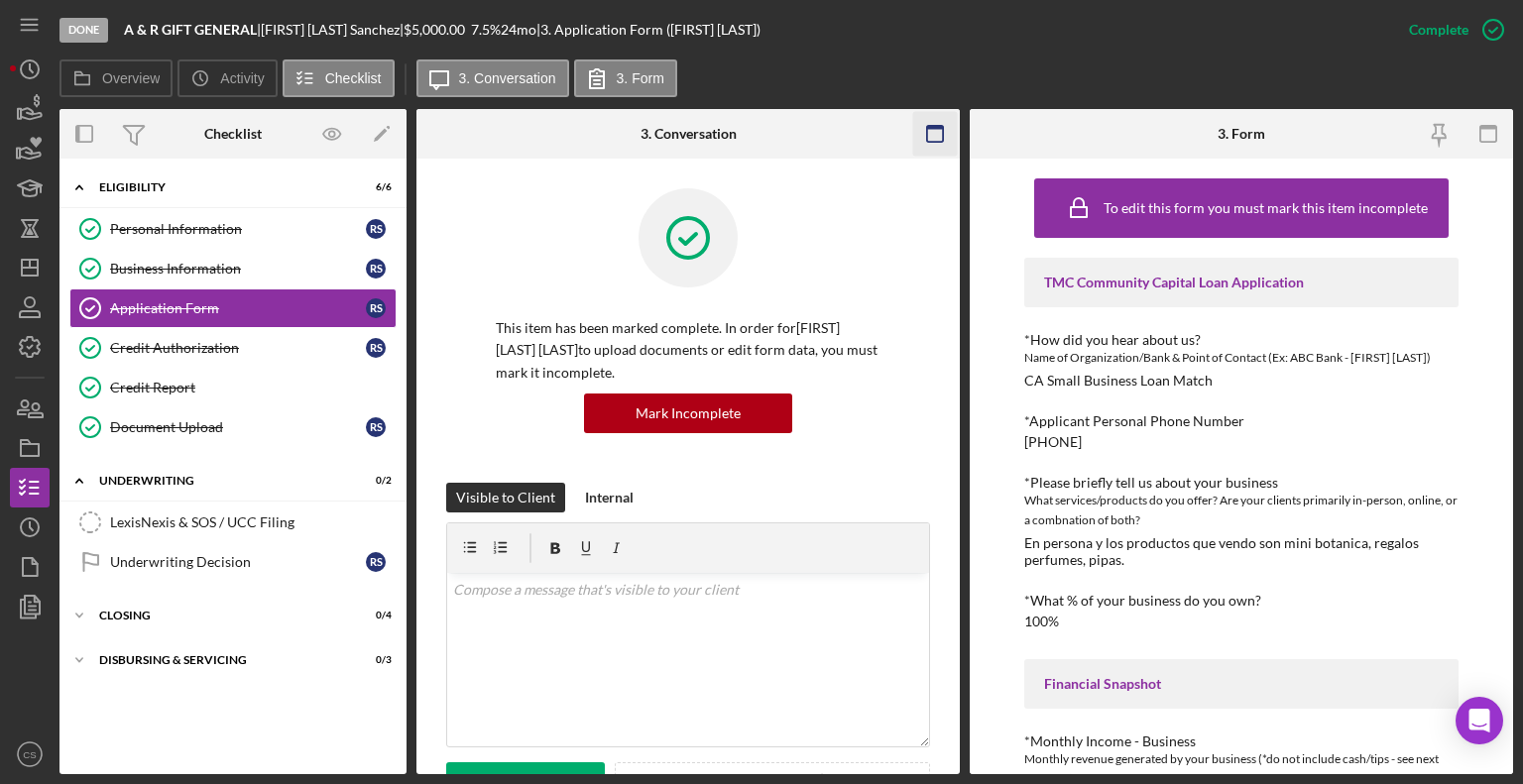 click 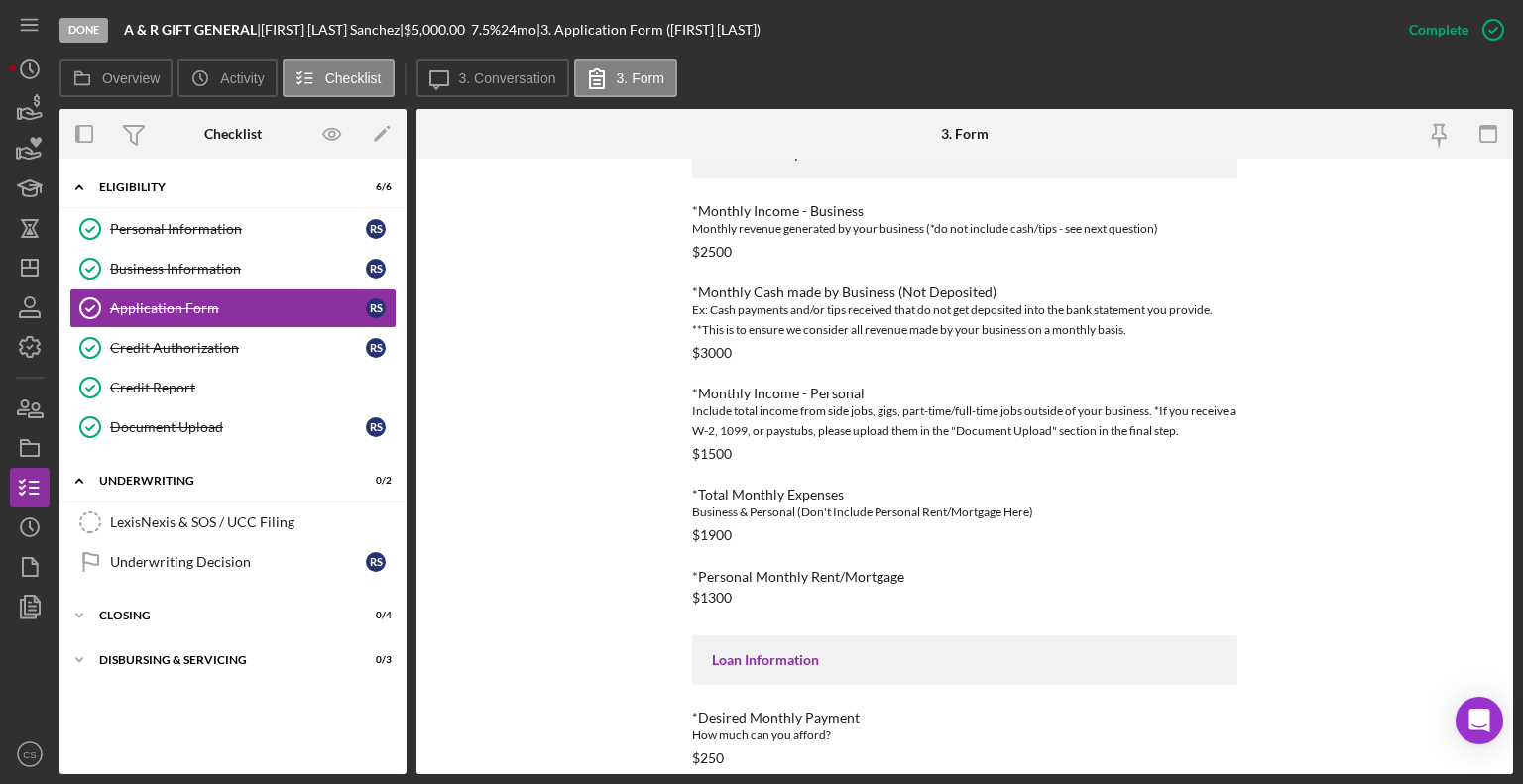 scroll, scrollTop: 616, scrollLeft: 0, axis: vertical 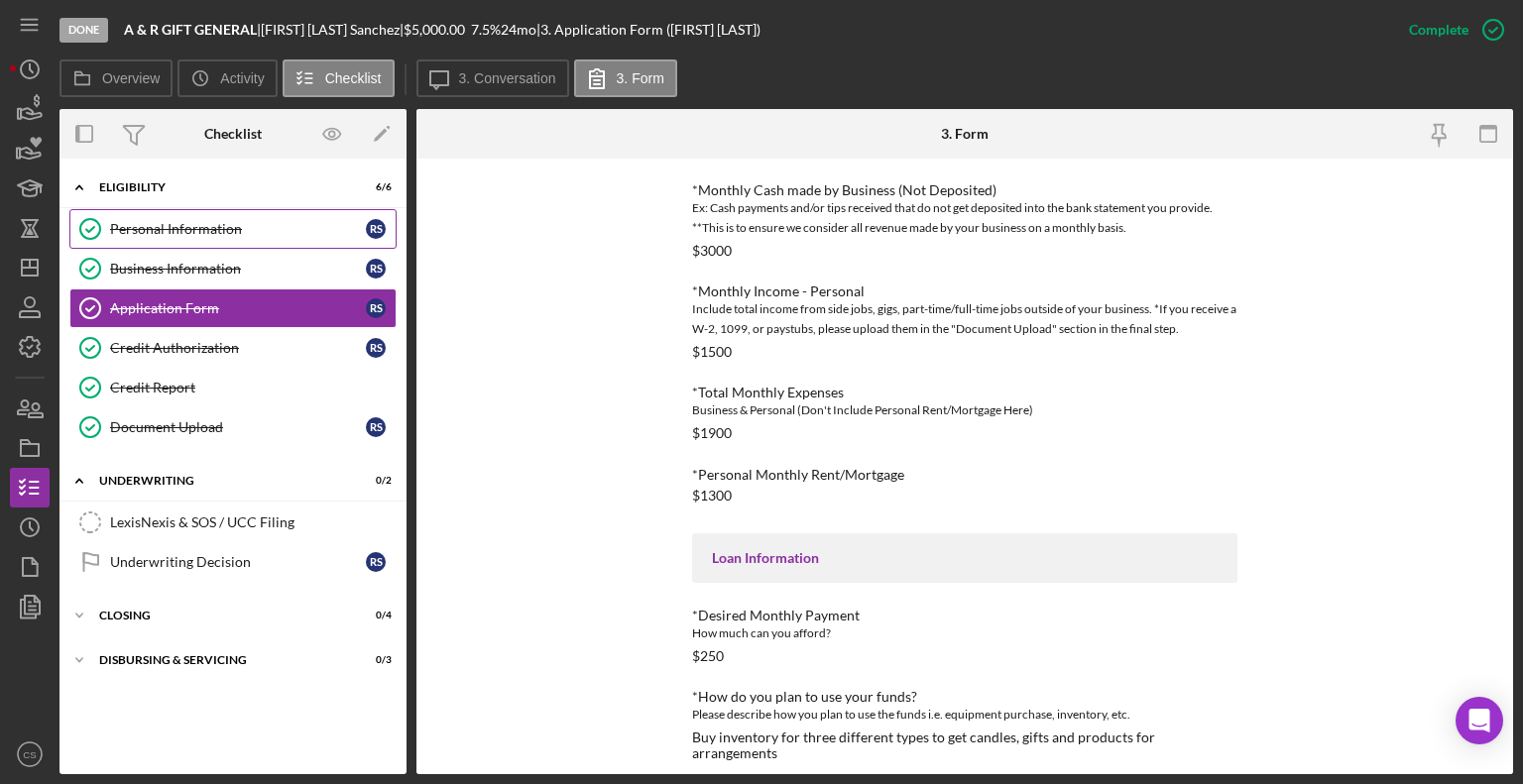click on "Personal Information" at bounding box center [238, 229] 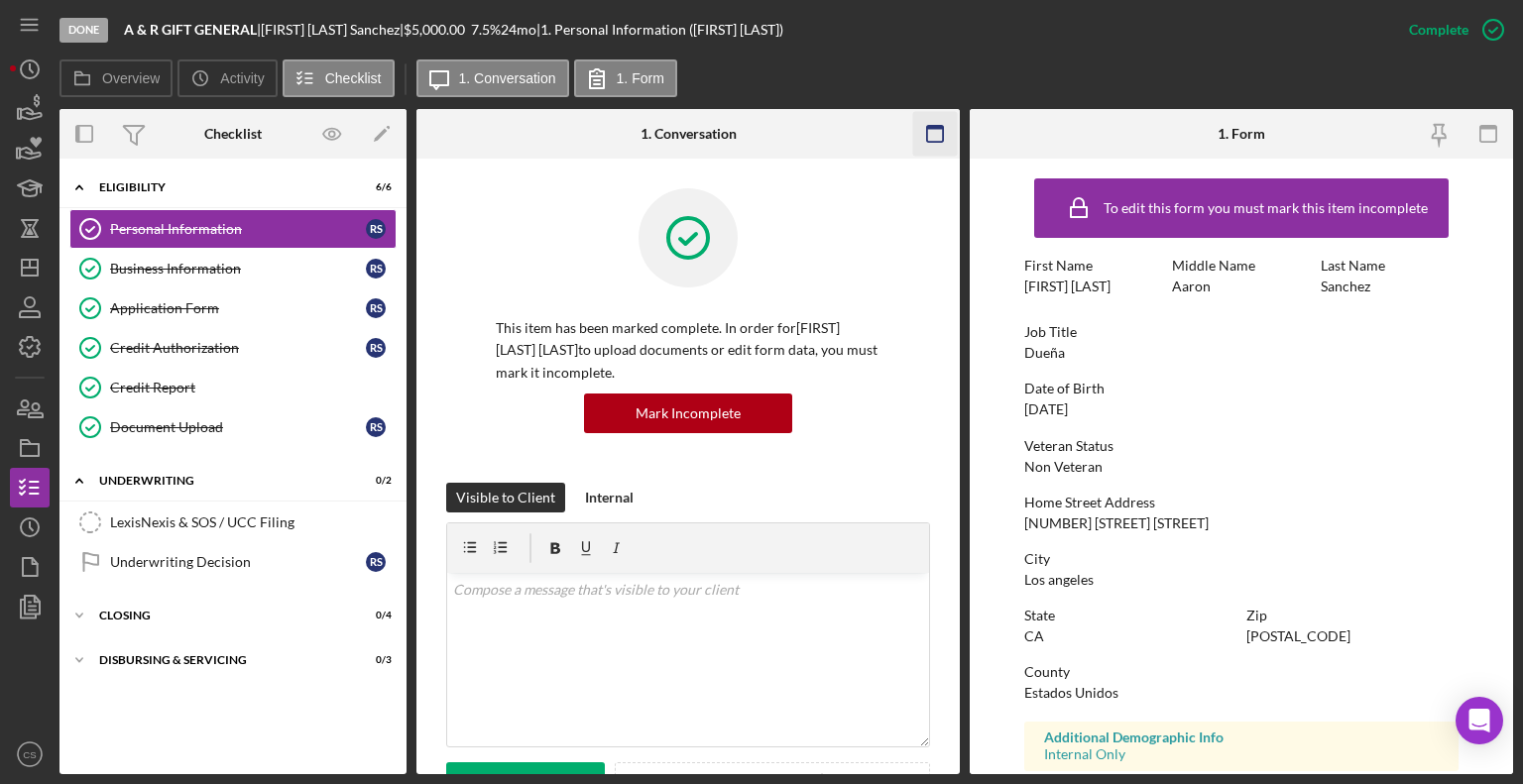 click 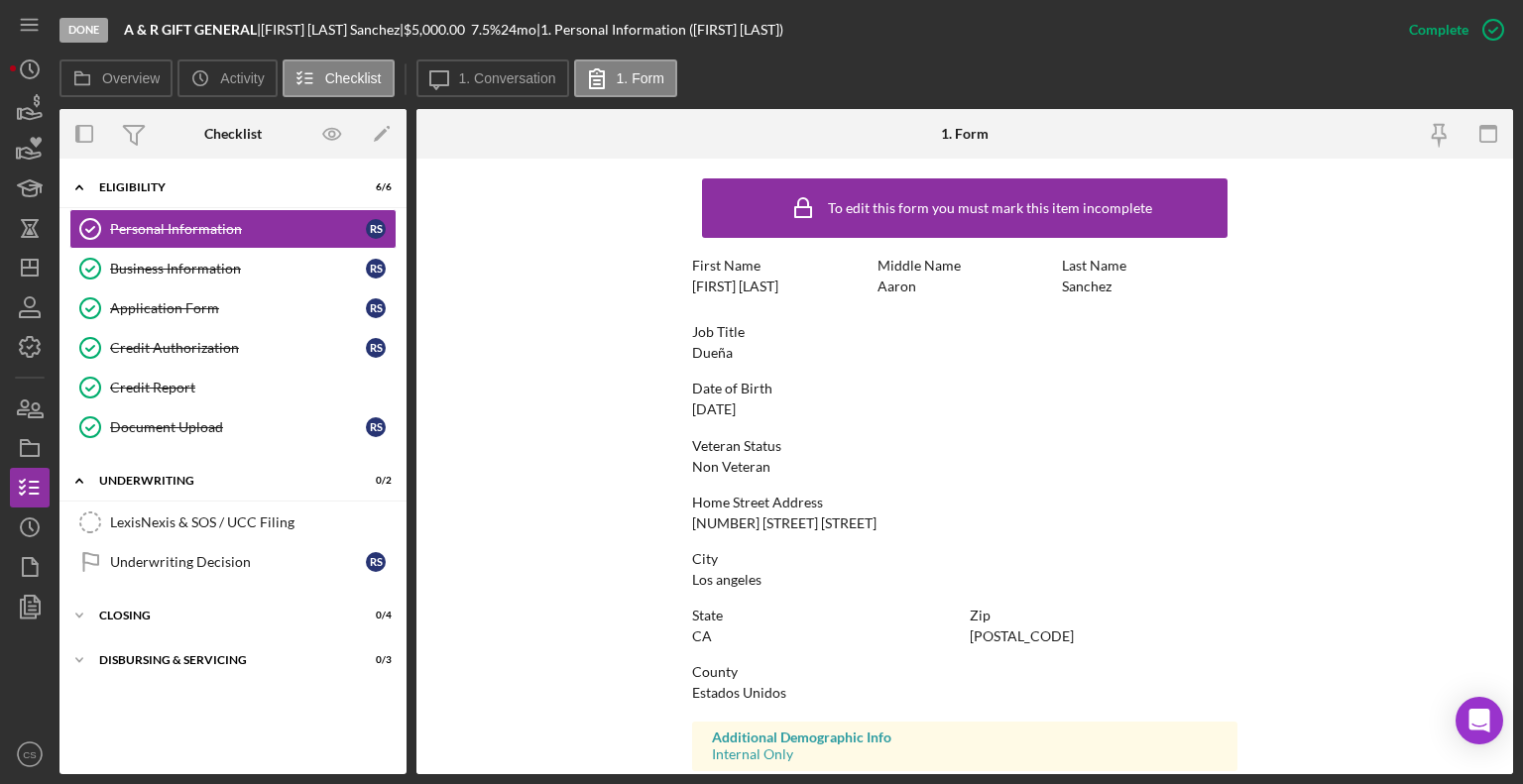 scroll, scrollTop: 309, scrollLeft: 0, axis: vertical 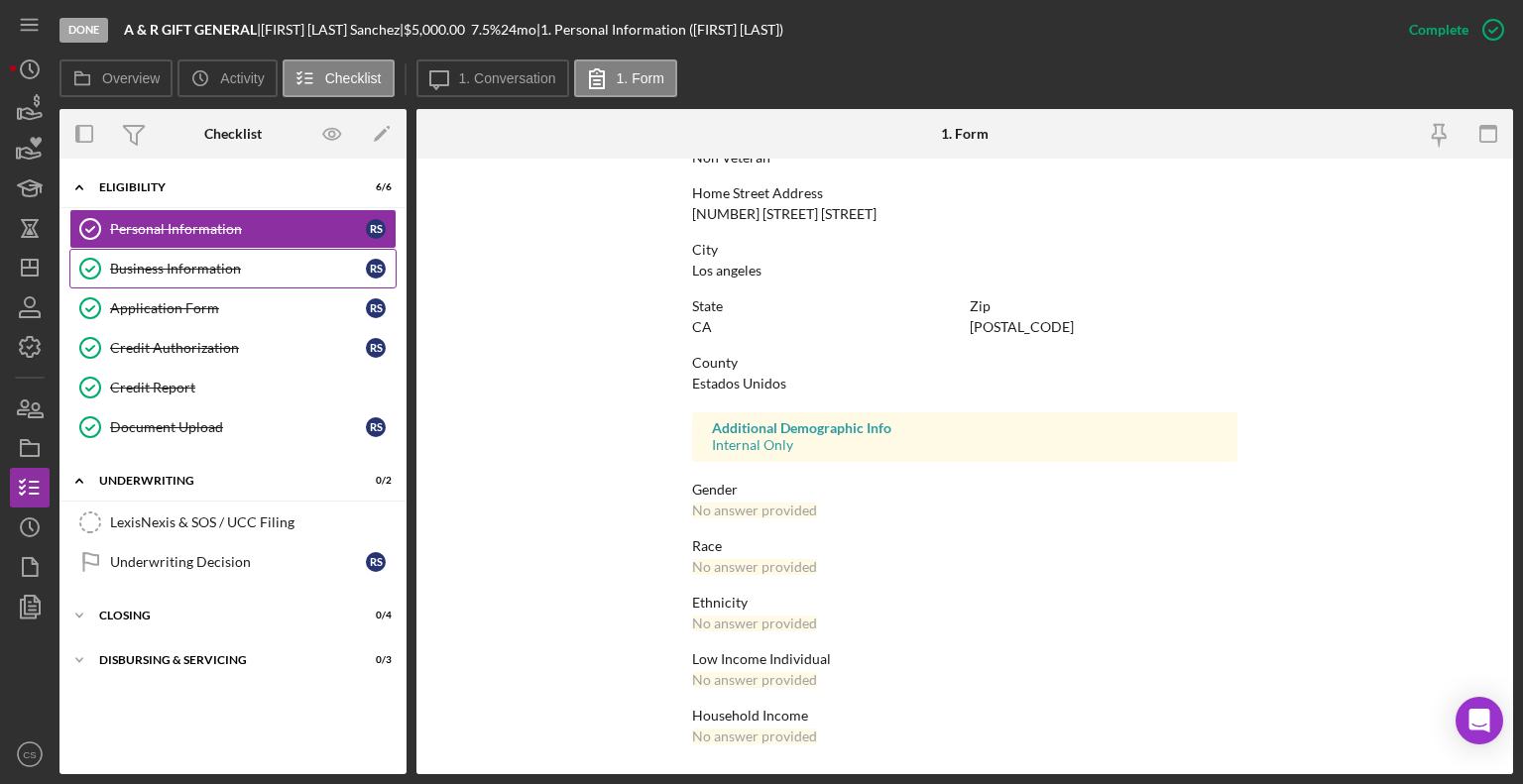 click on "Business Information" at bounding box center (238, 269) 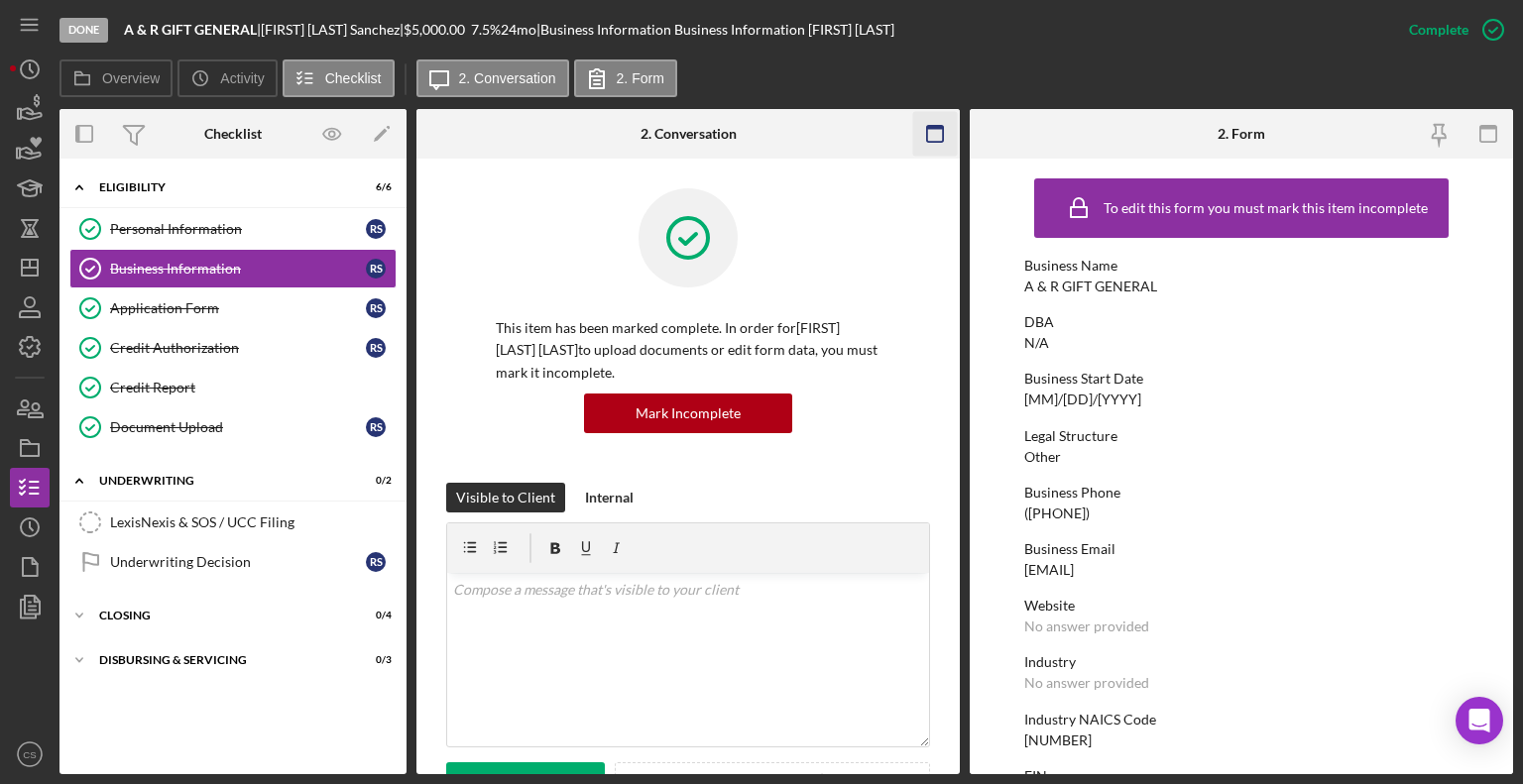 click 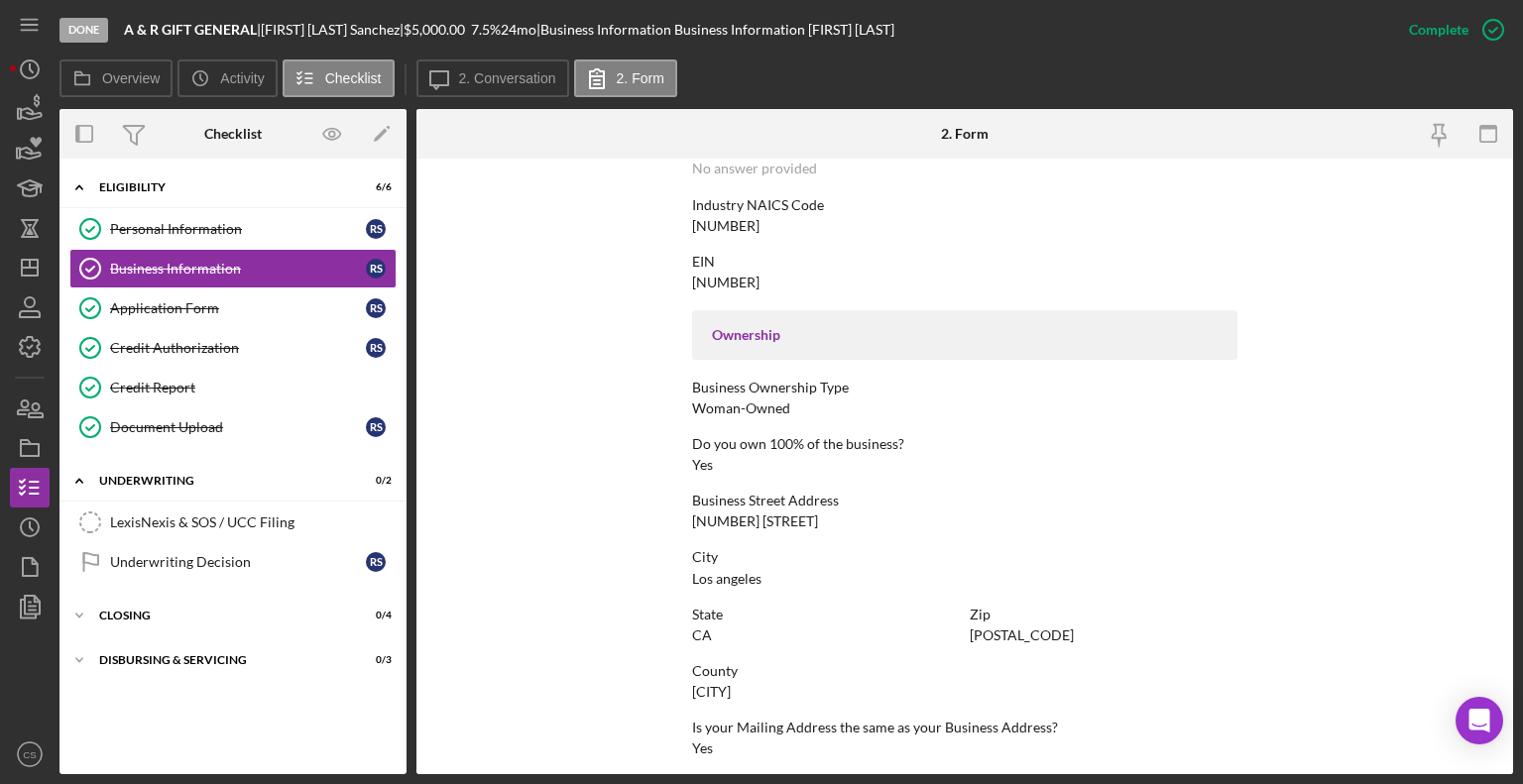 scroll, scrollTop: 879, scrollLeft: 0, axis: vertical 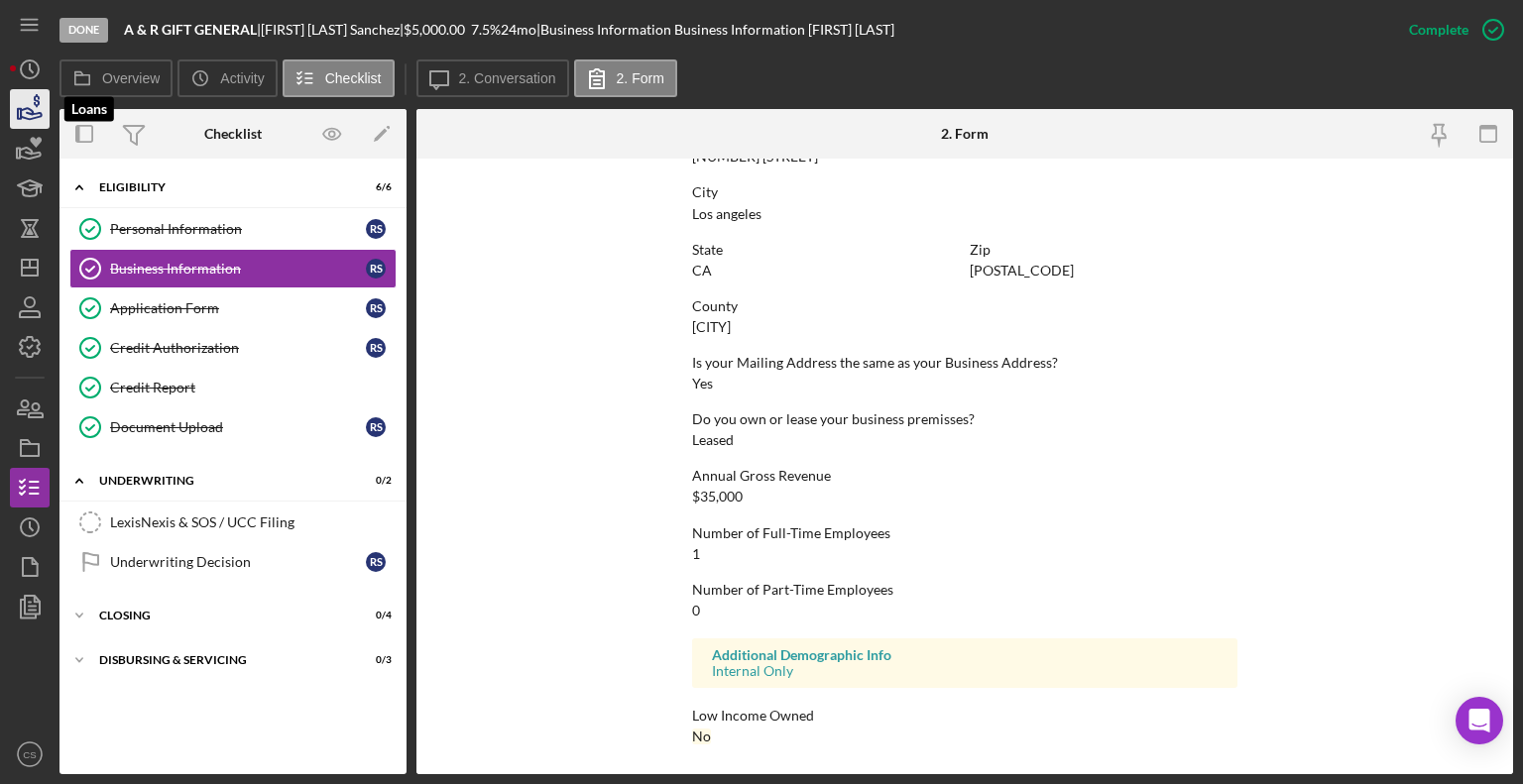 click 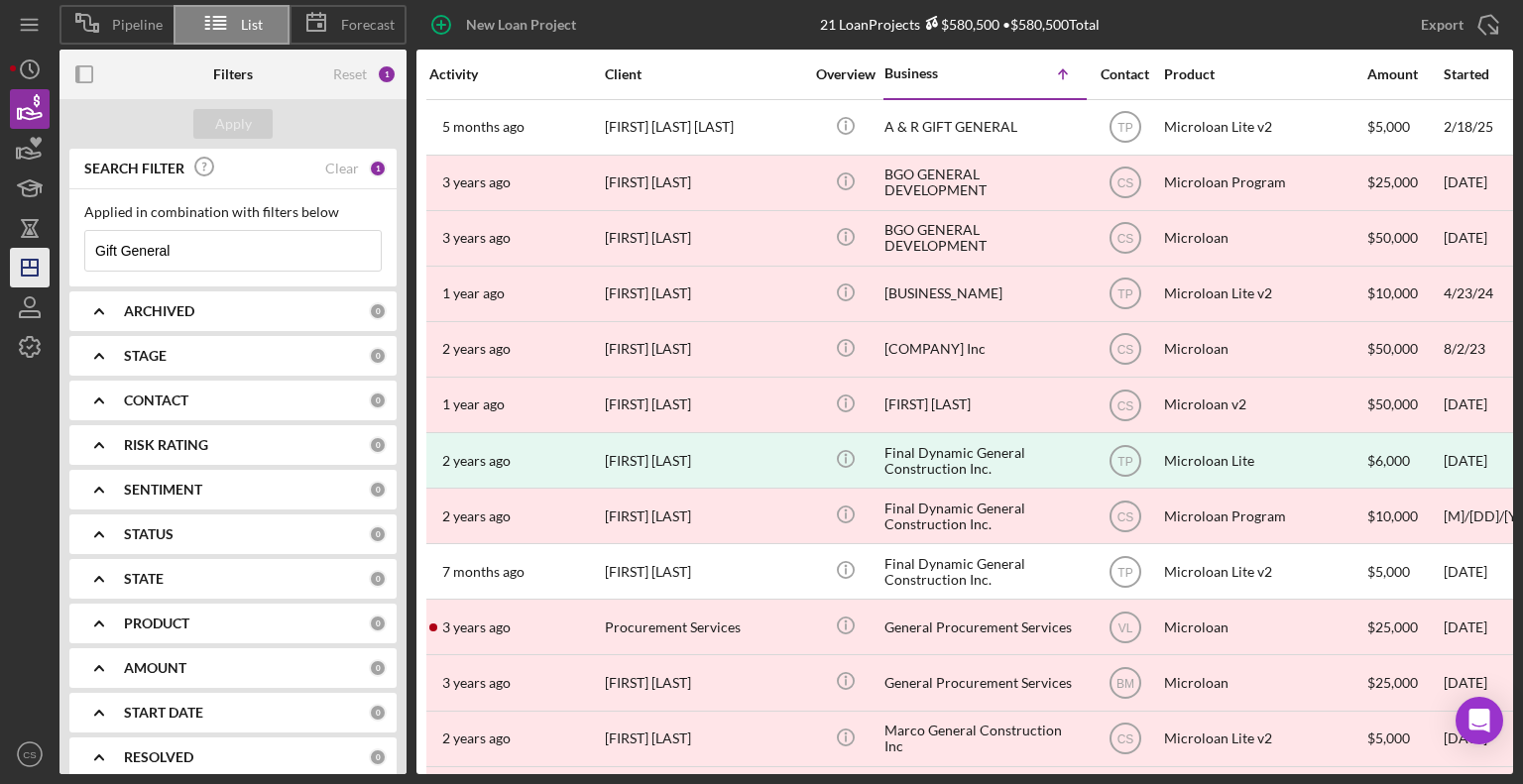 drag, startPoint x: 198, startPoint y: 246, endPoint x: 40, endPoint y: 253, distance: 158.15499 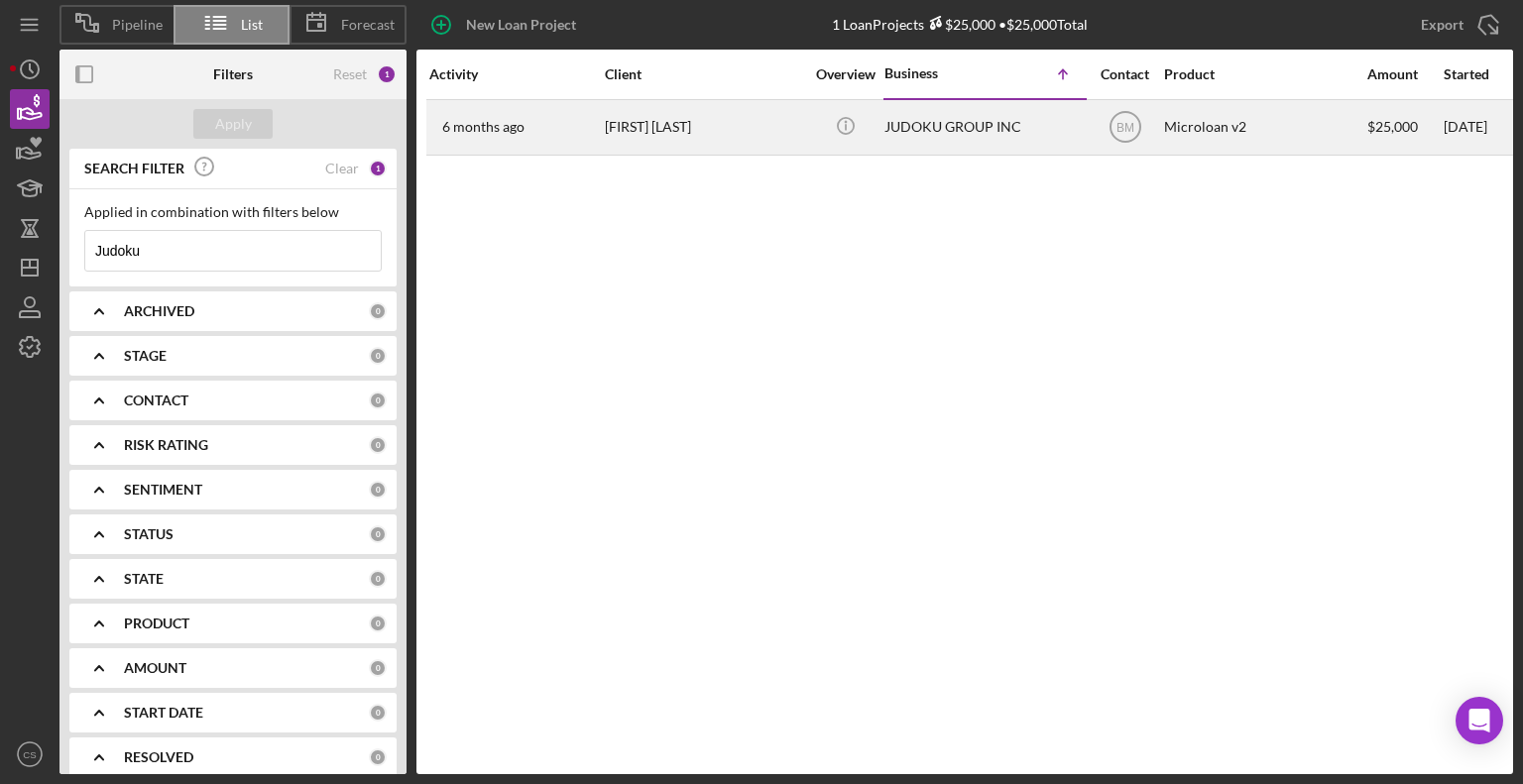 type on "Judoku" 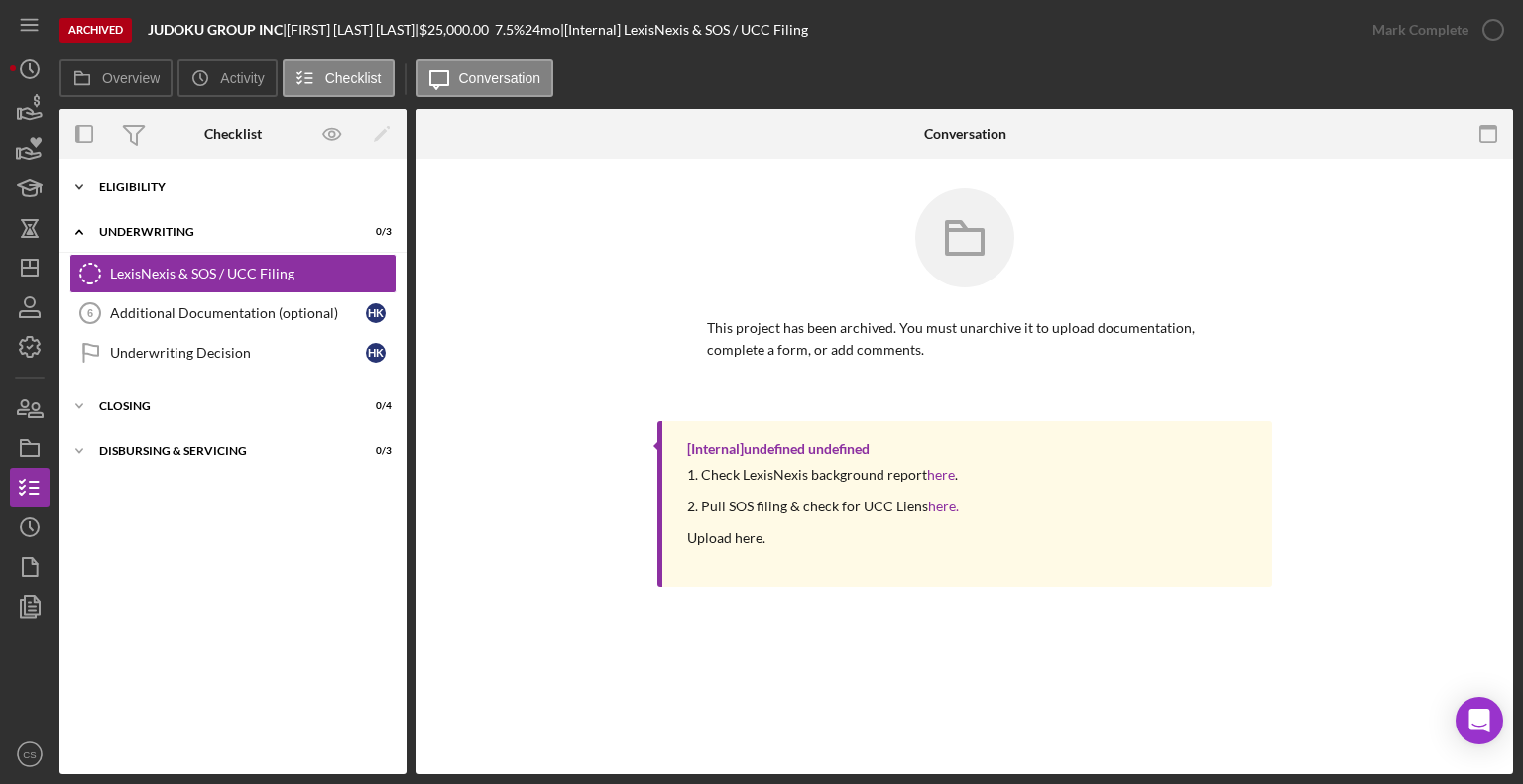 click on "Eligibility" at bounding box center [240, 187] 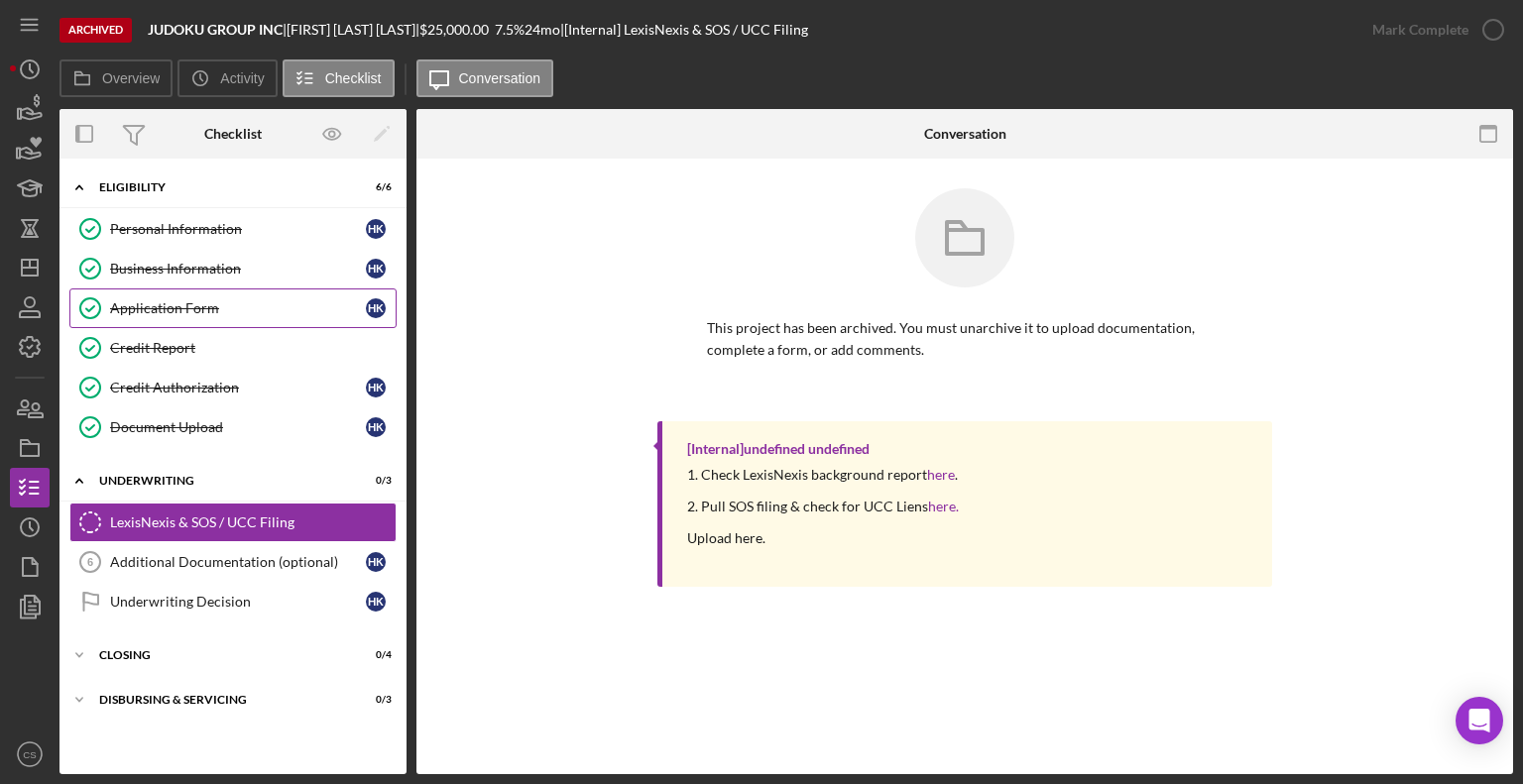 click on "Application Form" at bounding box center [238, 308] 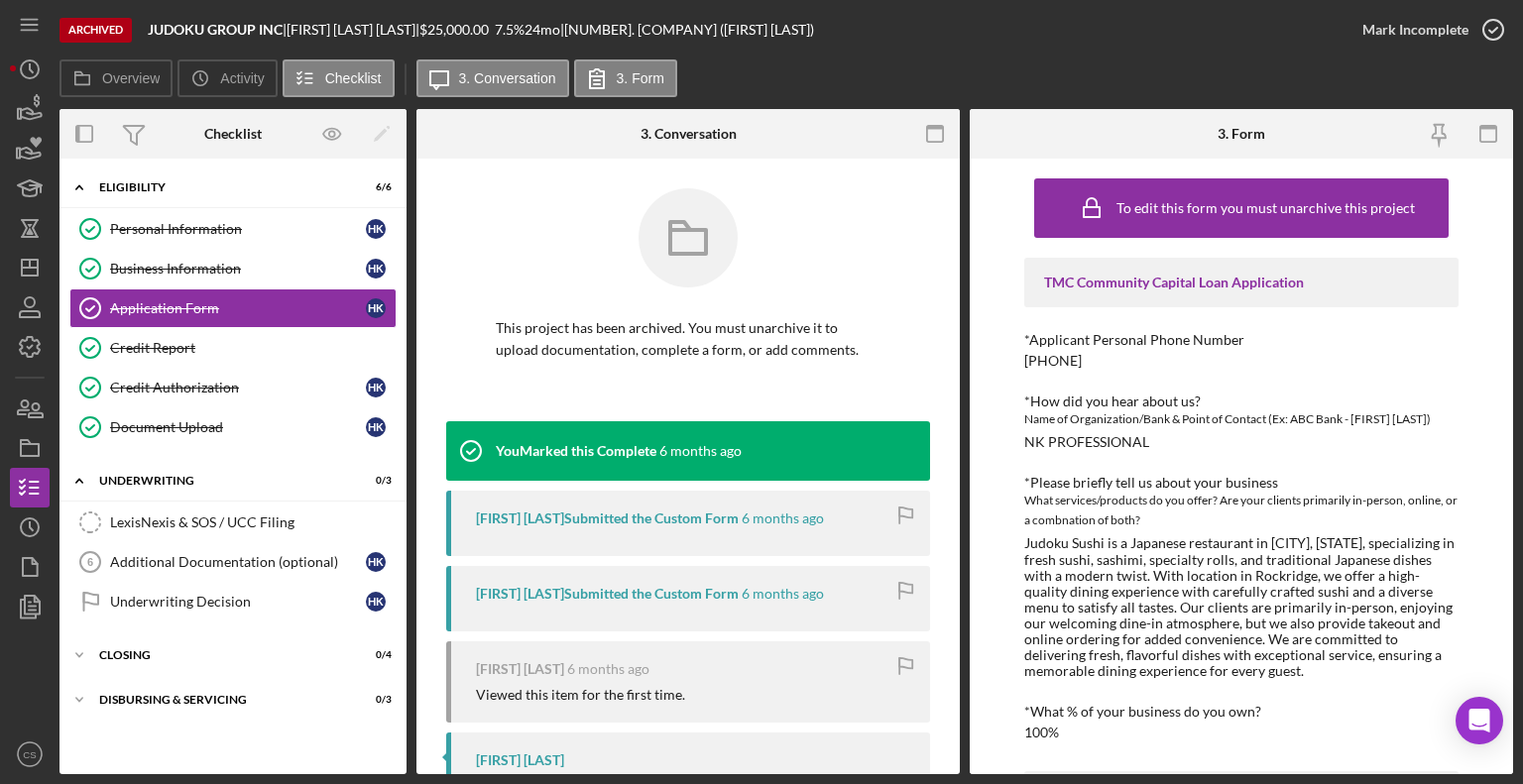 click 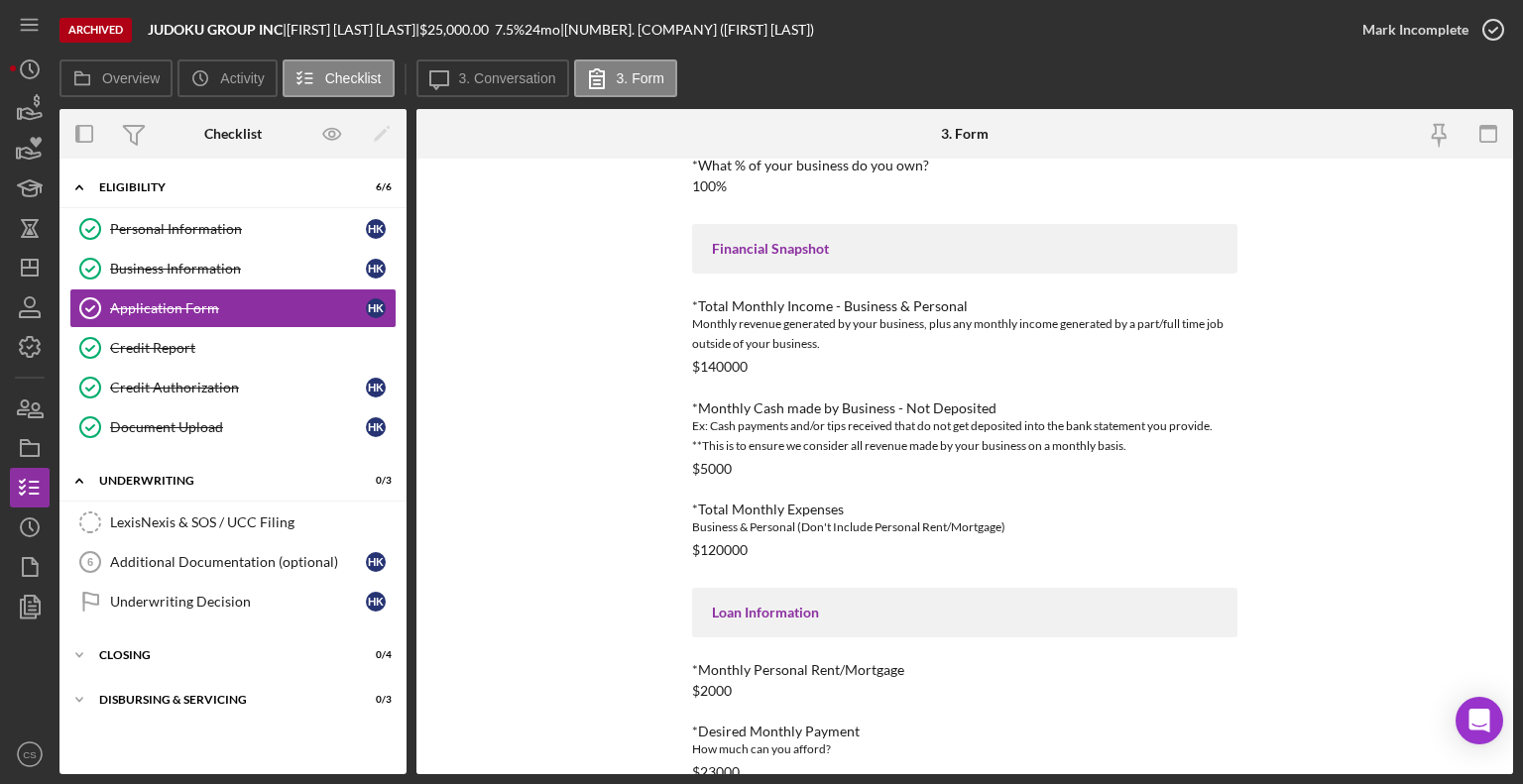 scroll, scrollTop: 873, scrollLeft: 0, axis: vertical 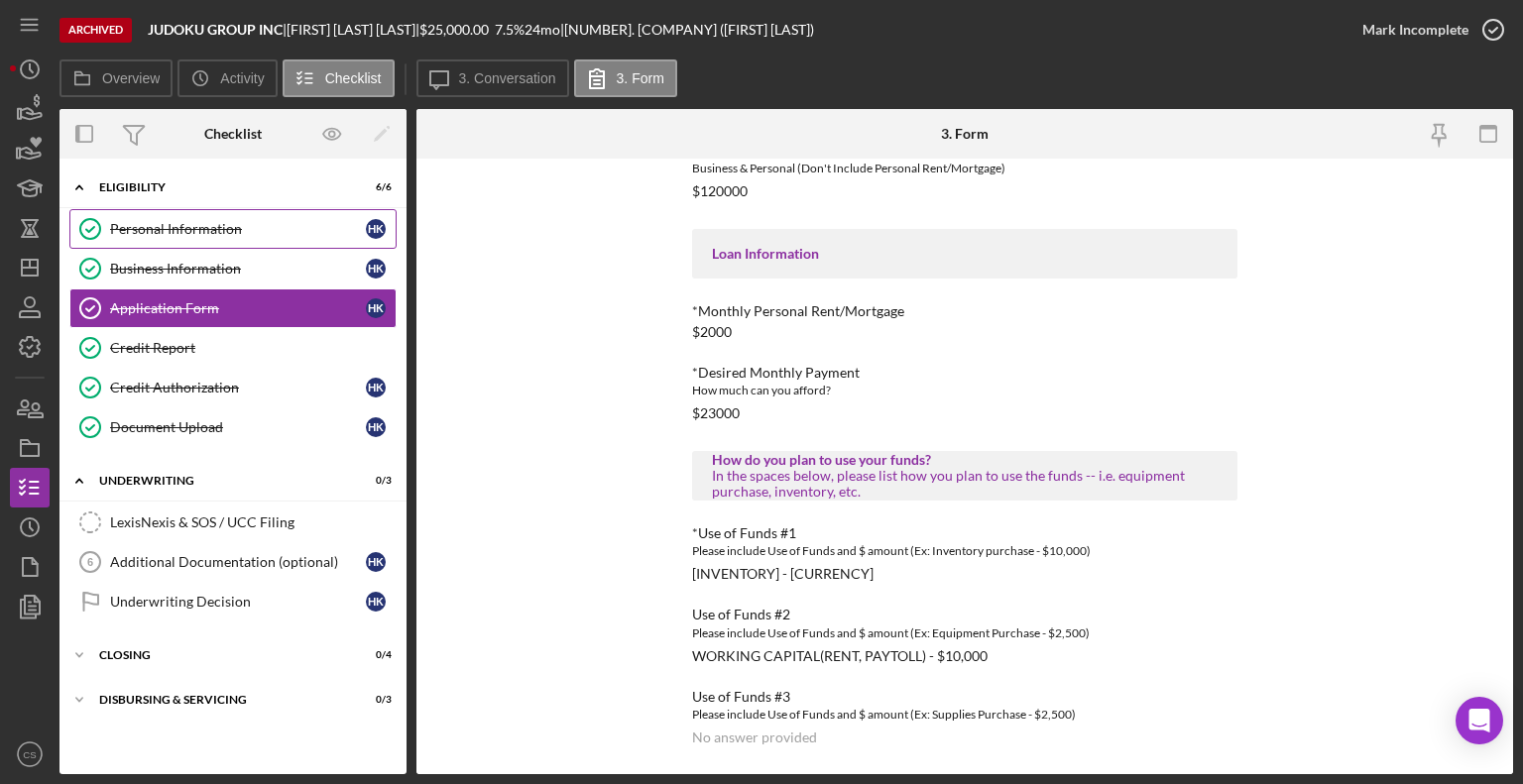 click on "Personal Information" at bounding box center [238, 229] 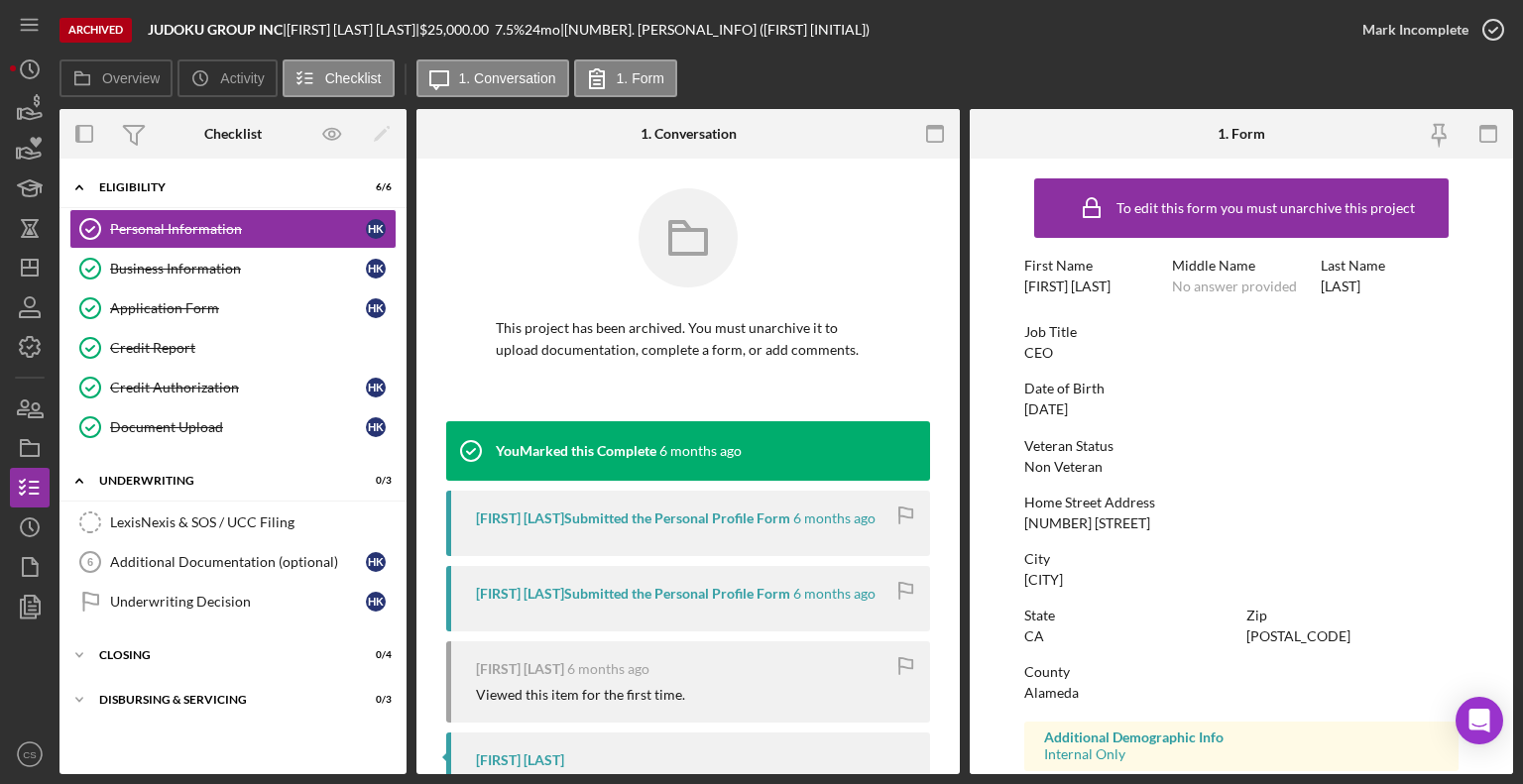 drag, startPoint x: 934, startPoint y: 133, endPoint x: 964, endPoint y: 114, distance: 35.510562 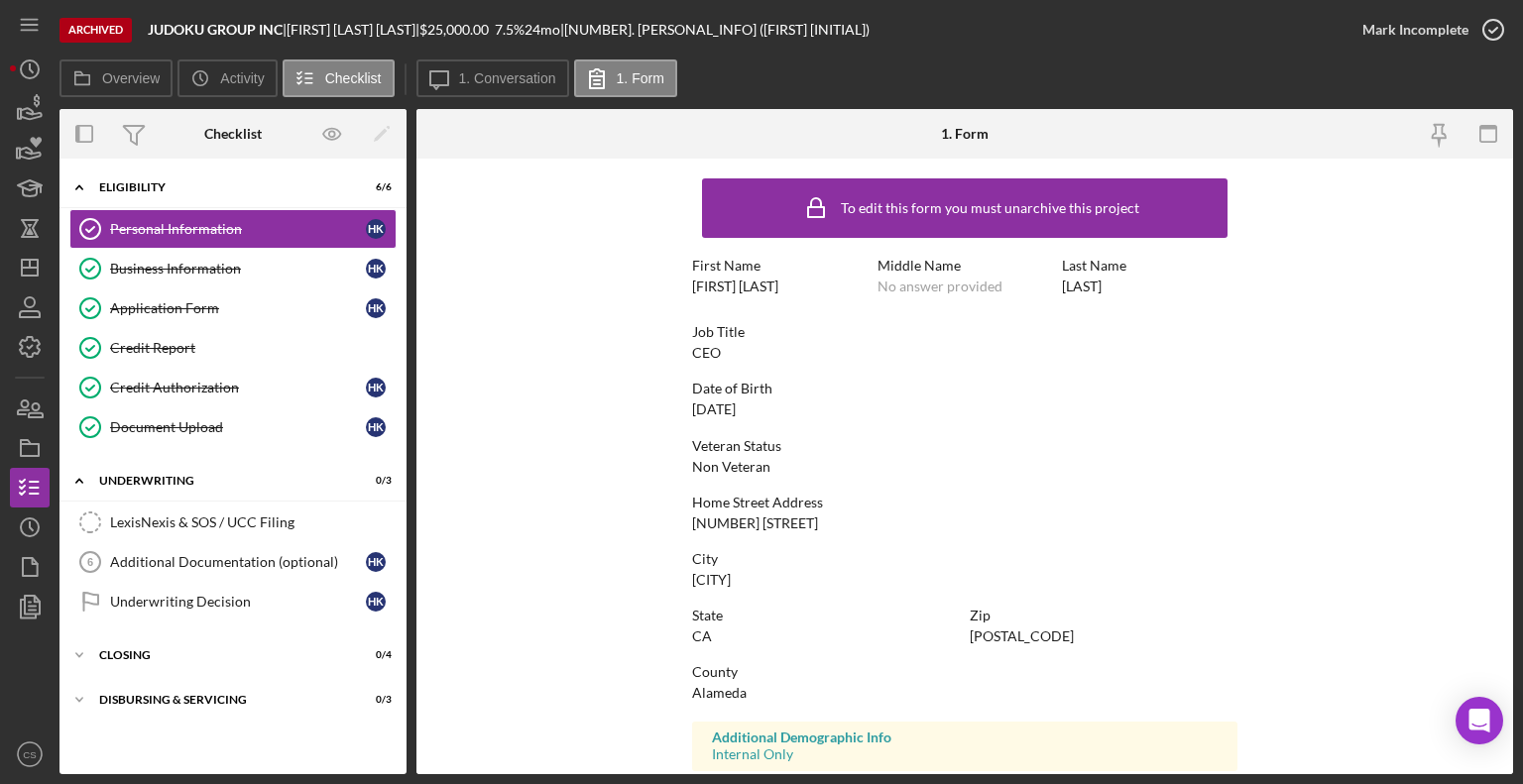 scroll, scrollTop: 309, scrollLeft: 0, axis: vertical 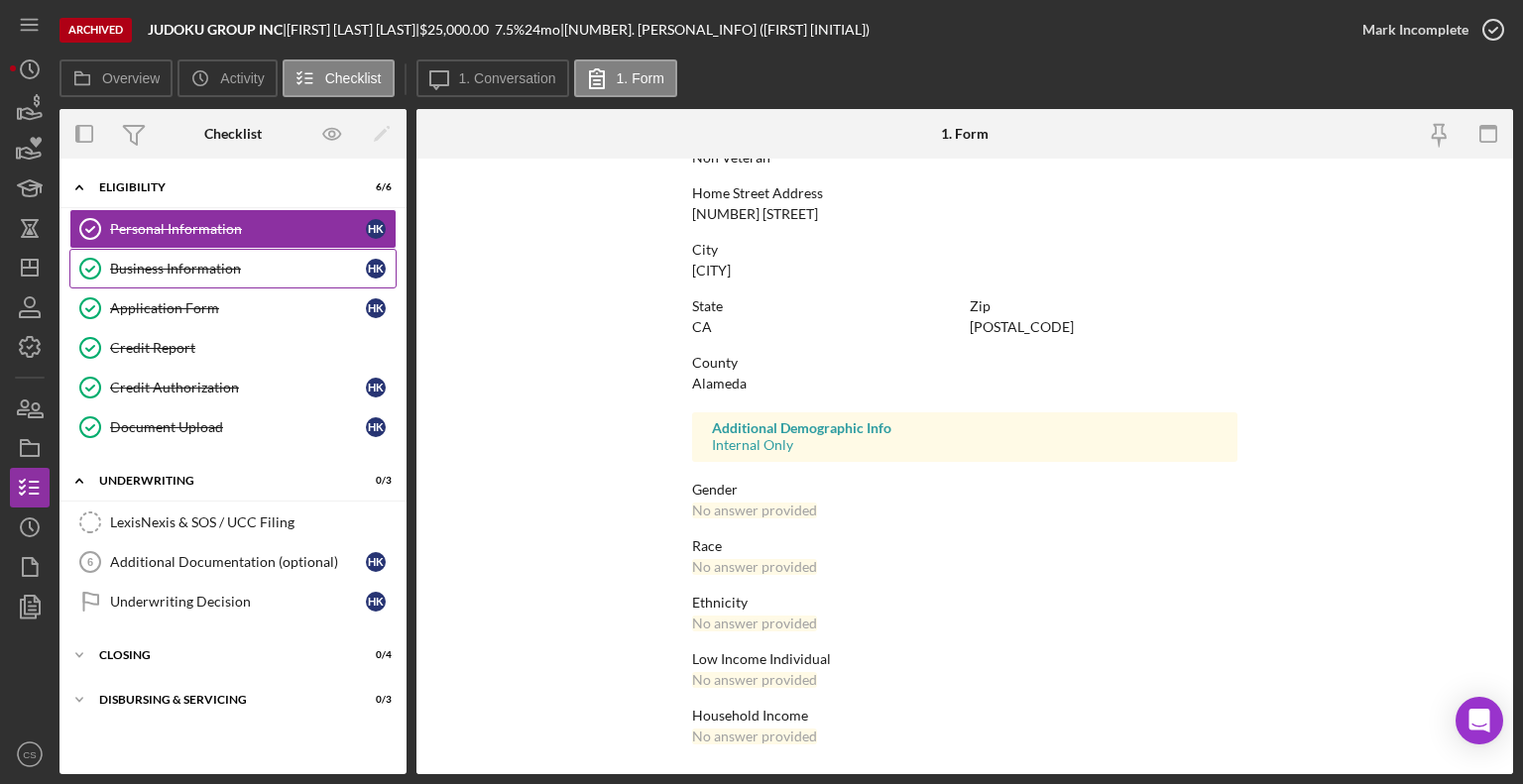 click on "Business Information Business Information H K" at bounding box center (233, 269) 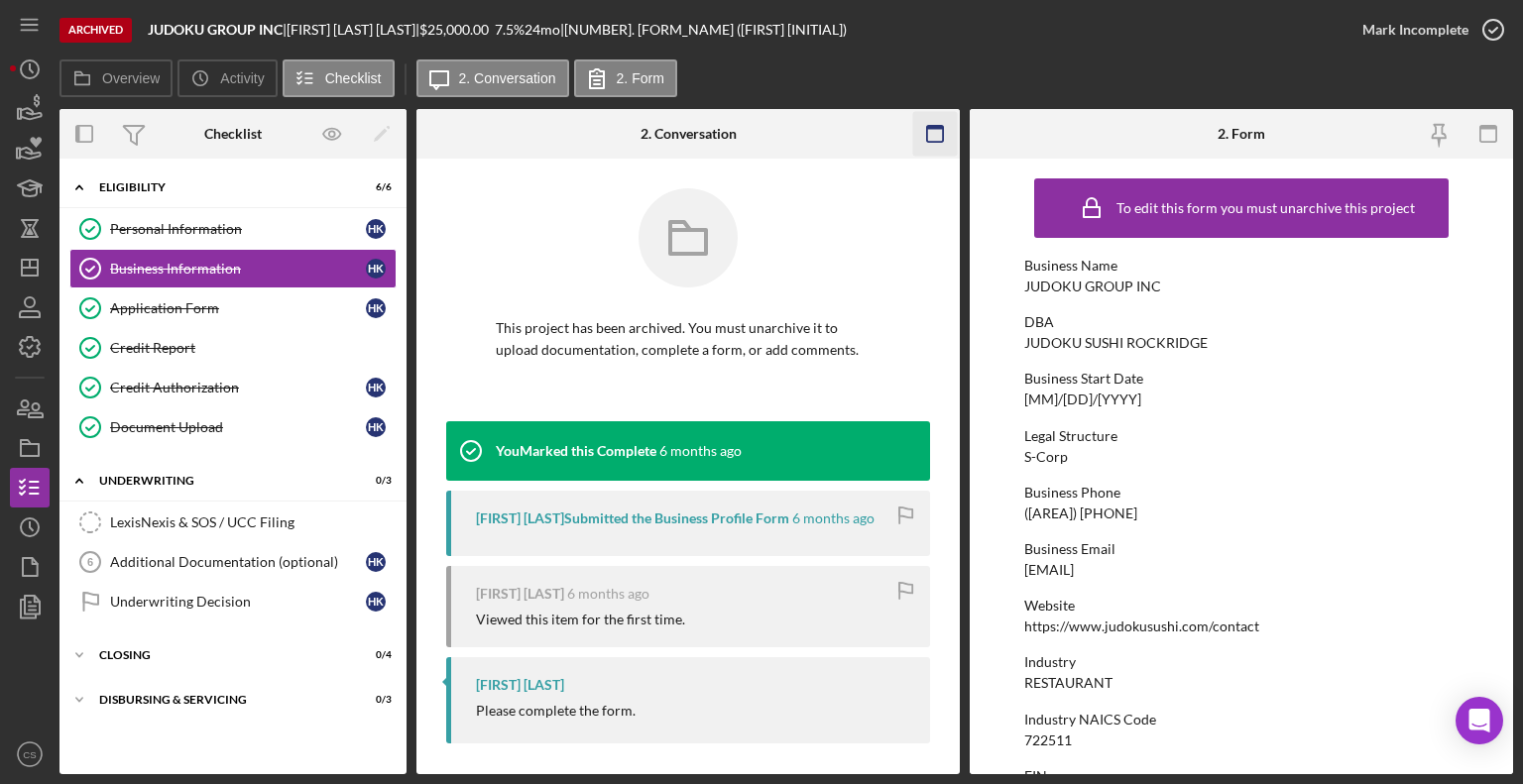 click 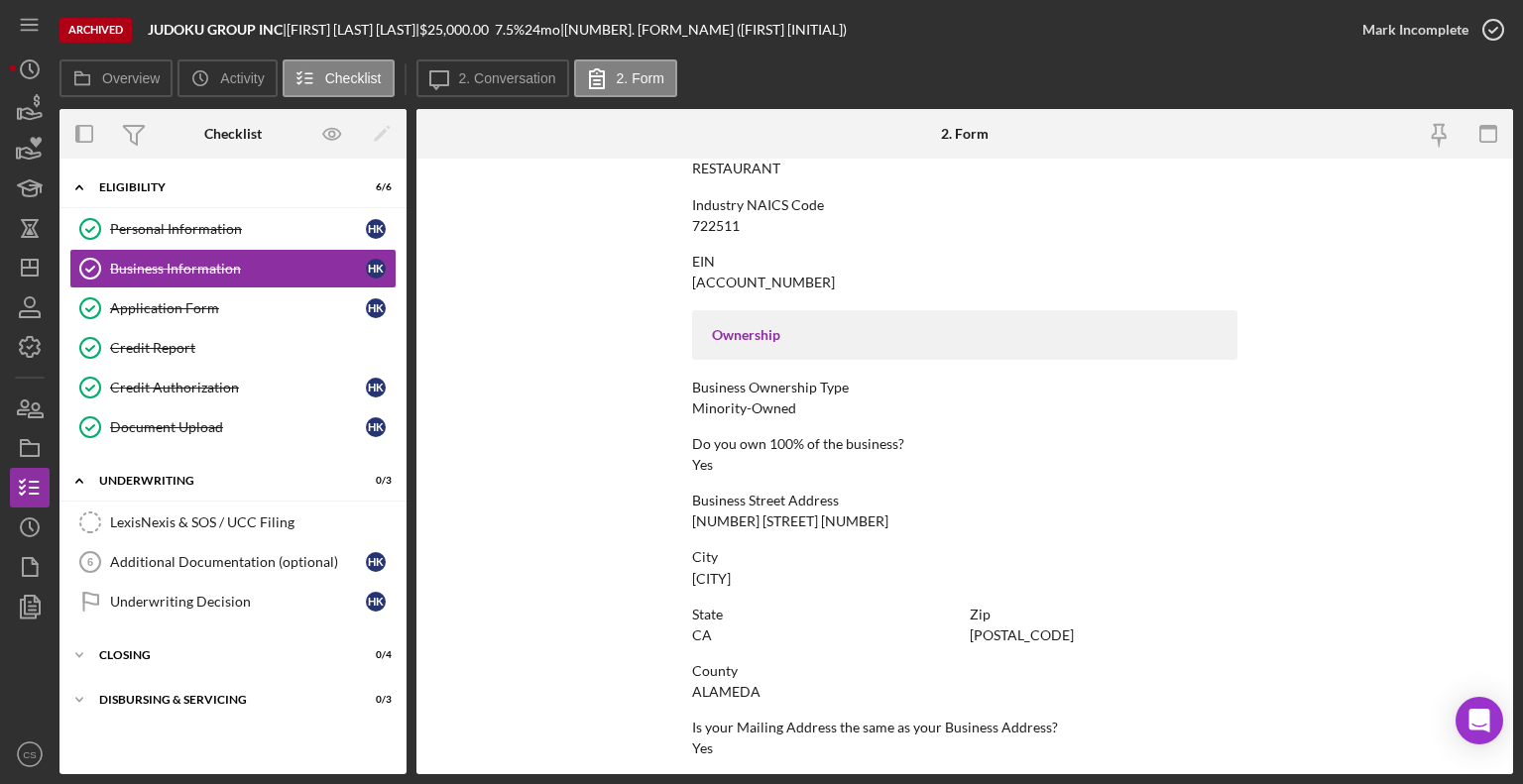 scroll, scrollTop: 879, scrollLeft: 0, axis: vertical 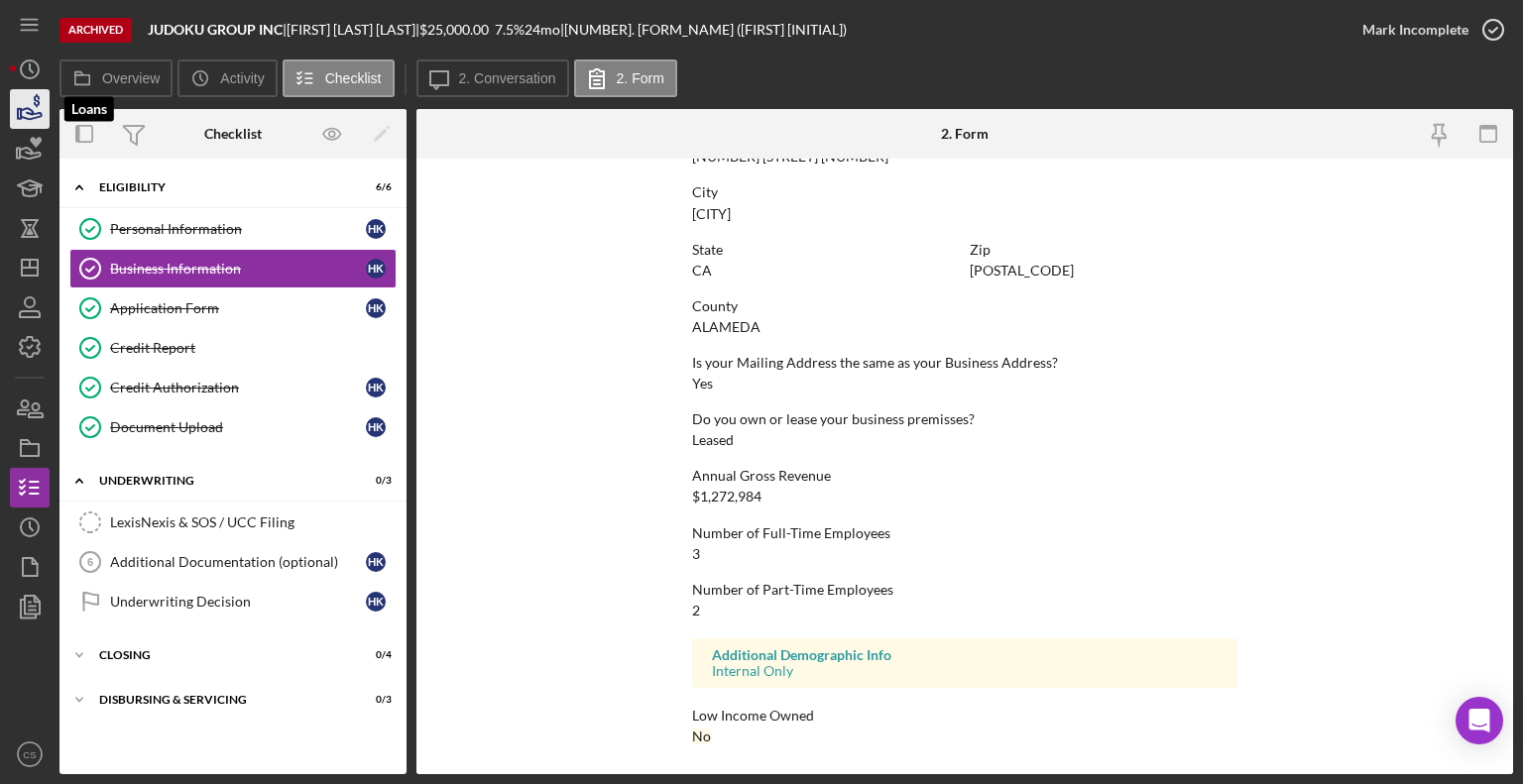 click 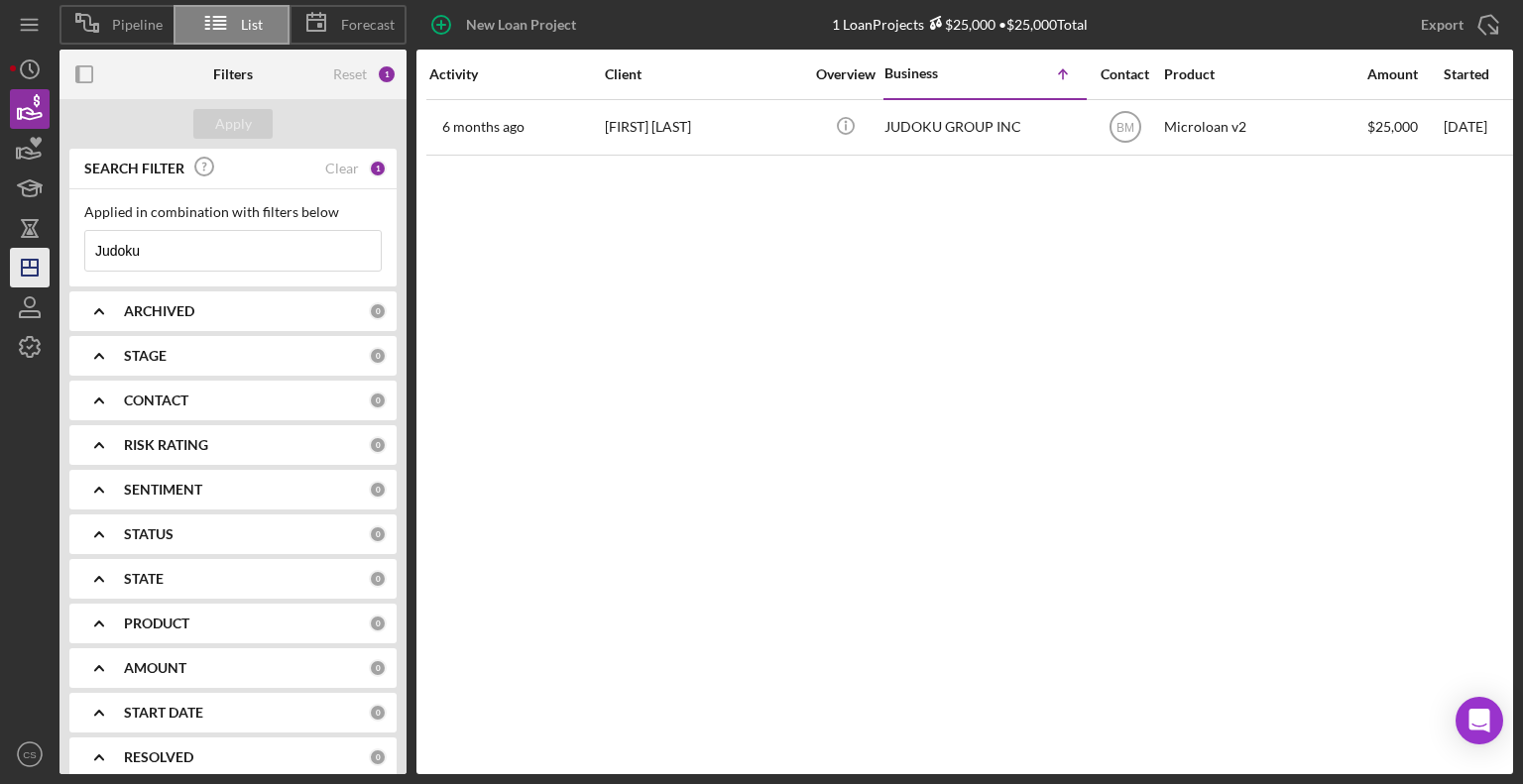 drag, startPoint x: 234, startPoint y: 252, endPoint x: 38, endPoint y: 269, distance: 196.73586 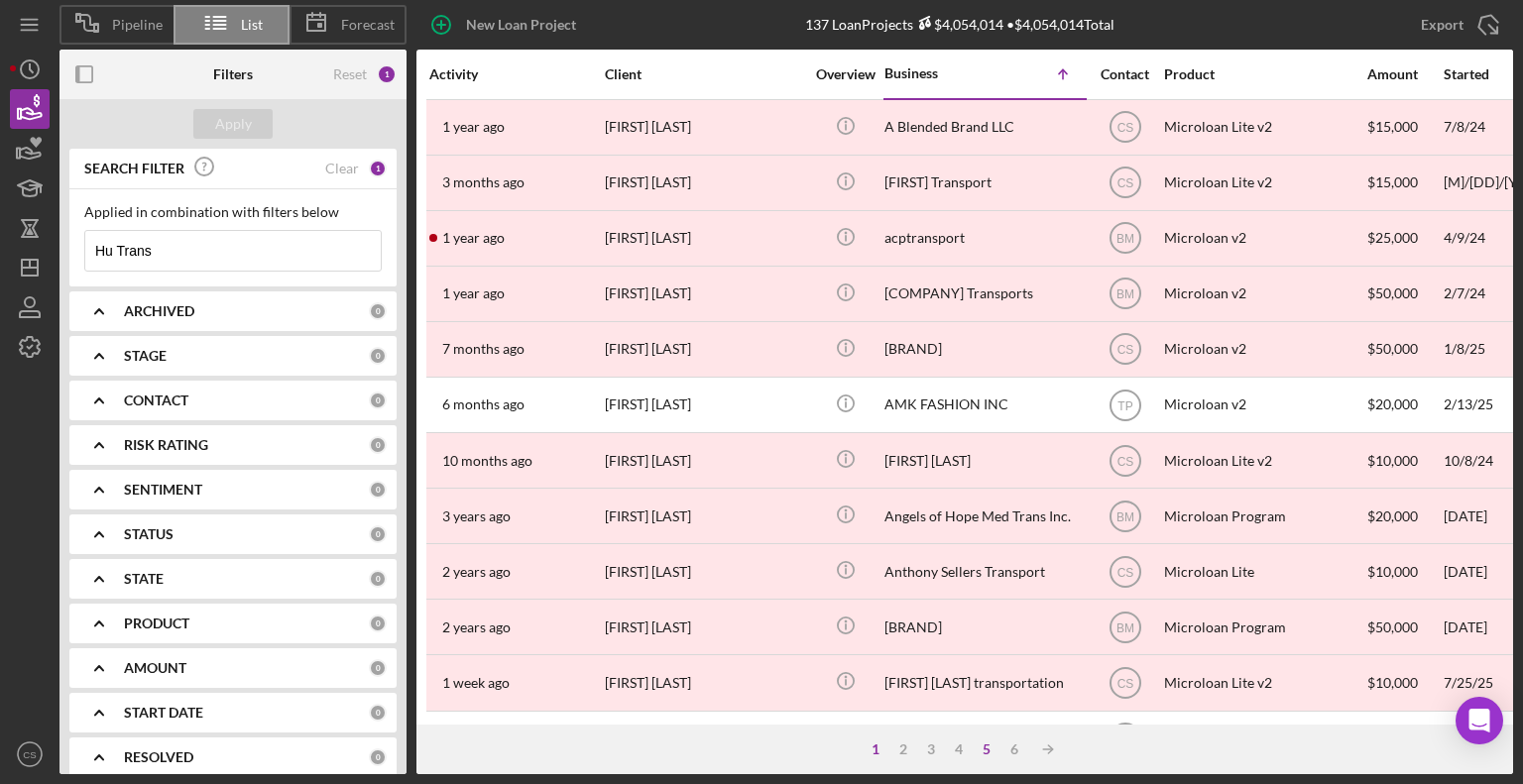 type on "Hu Trans" 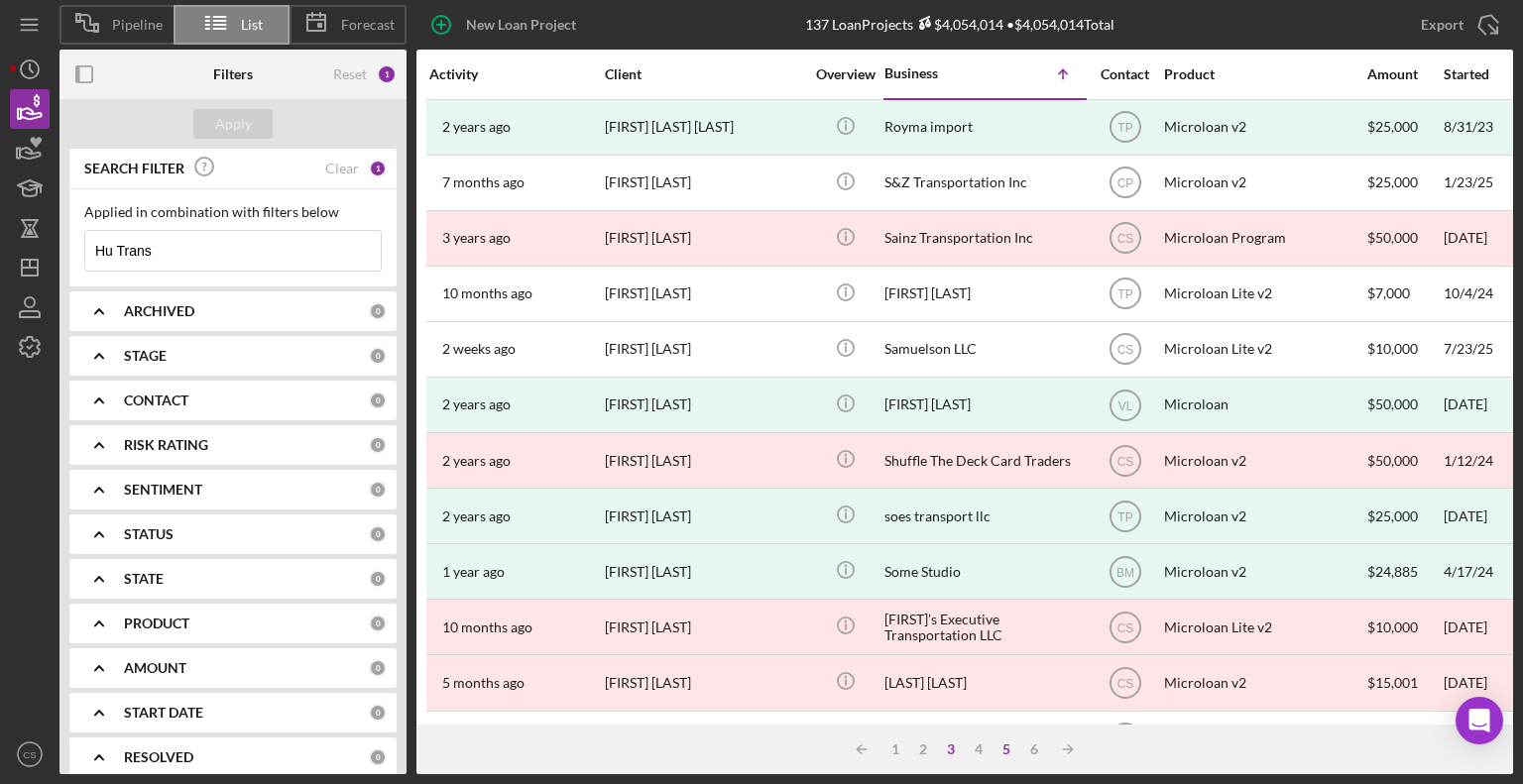 click on "3" at bounding box center [951, 749] 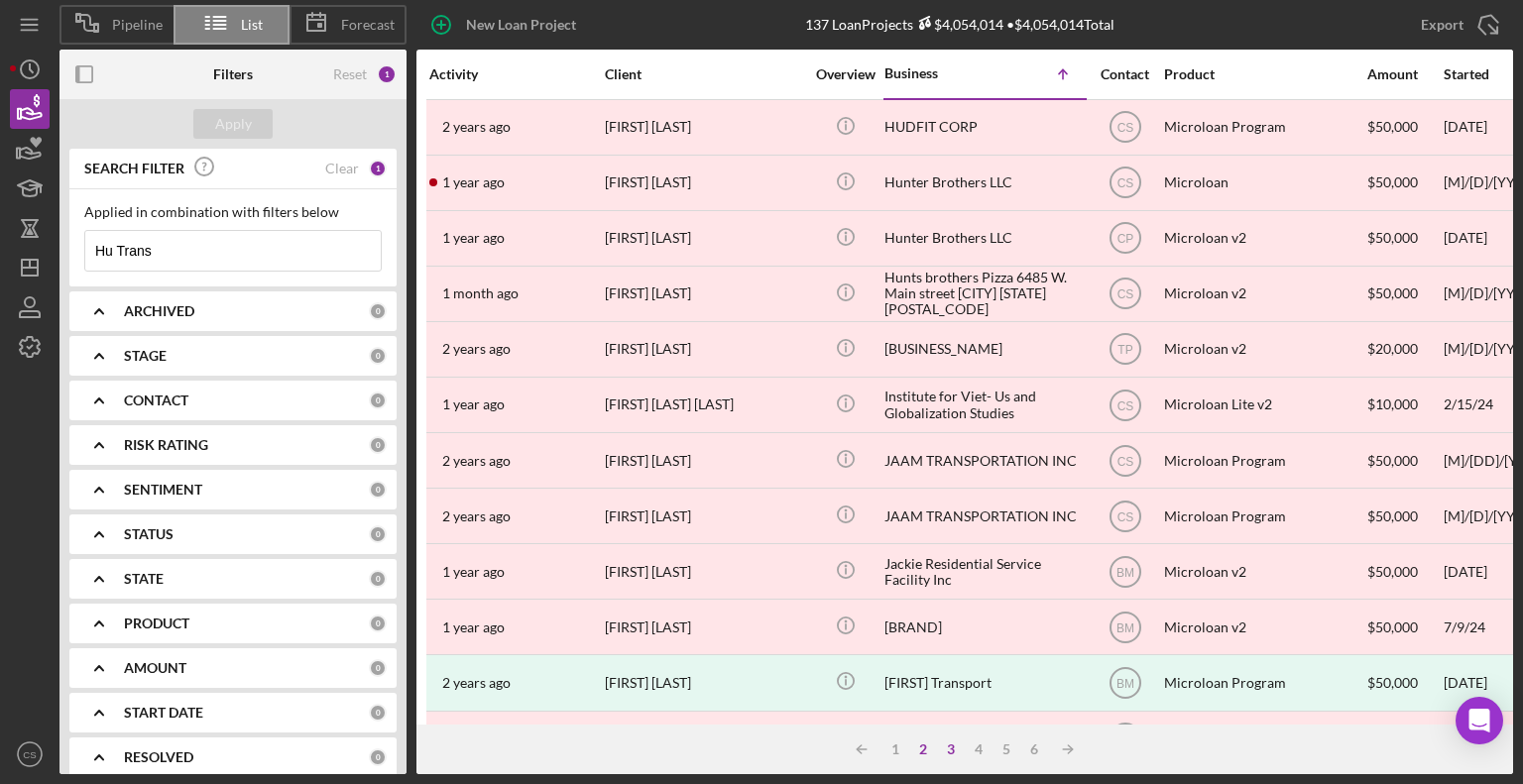 click on "2" at bounding box center [923, 749] 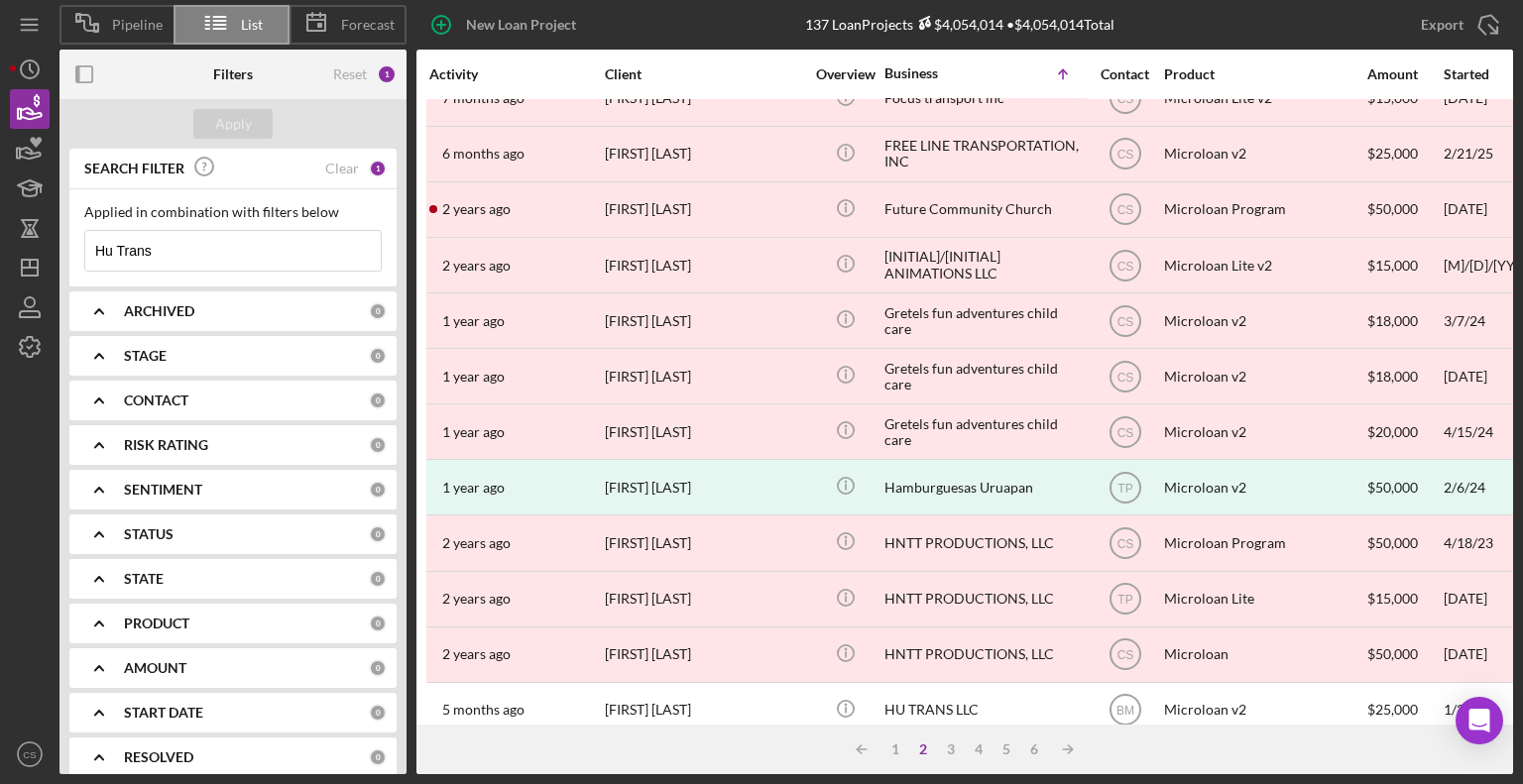 scroll, scrollTop: 789, scrollLeft: 0, axis: vertical 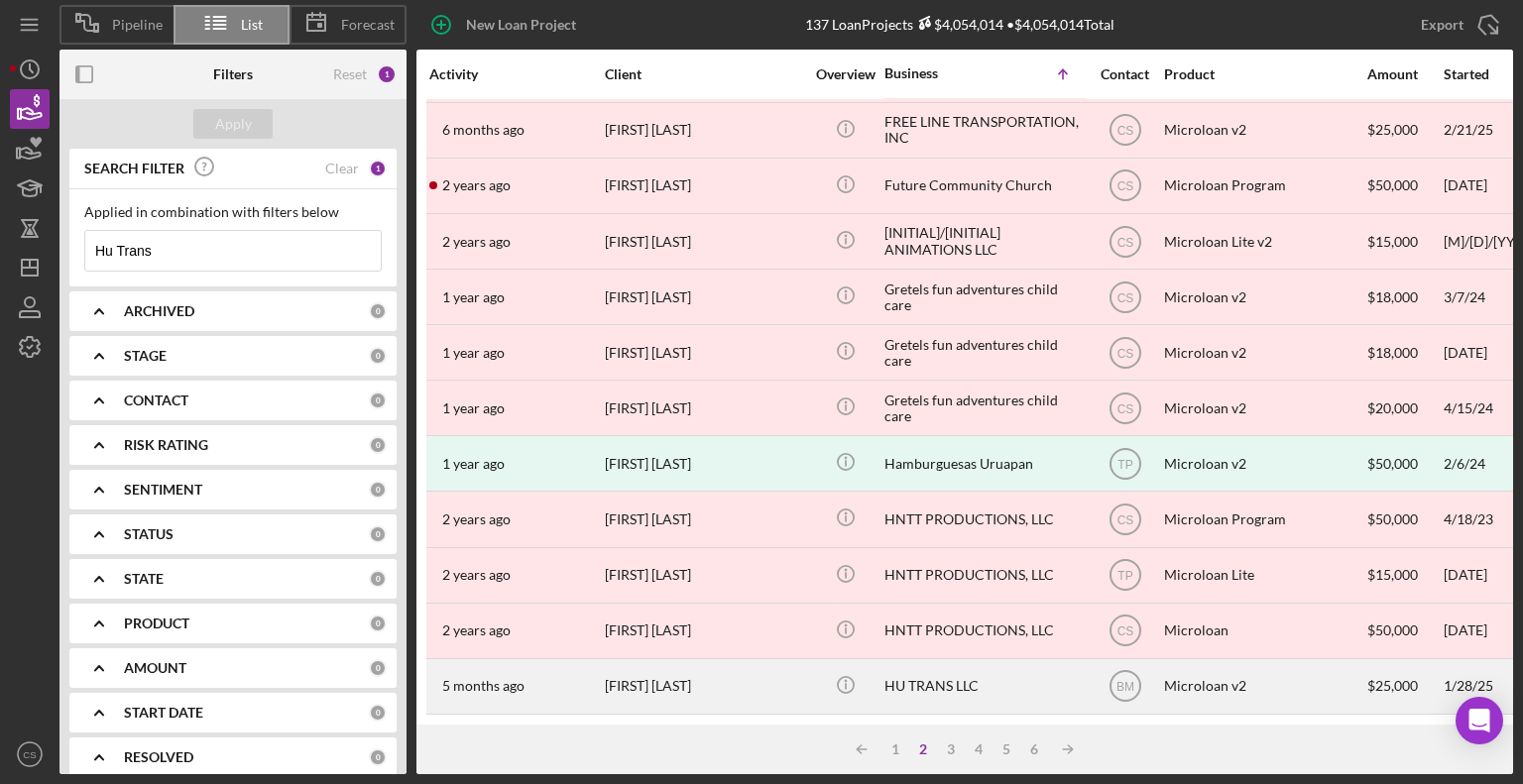 click on "HU TRANS LLC" at bounding box center [984, 686] 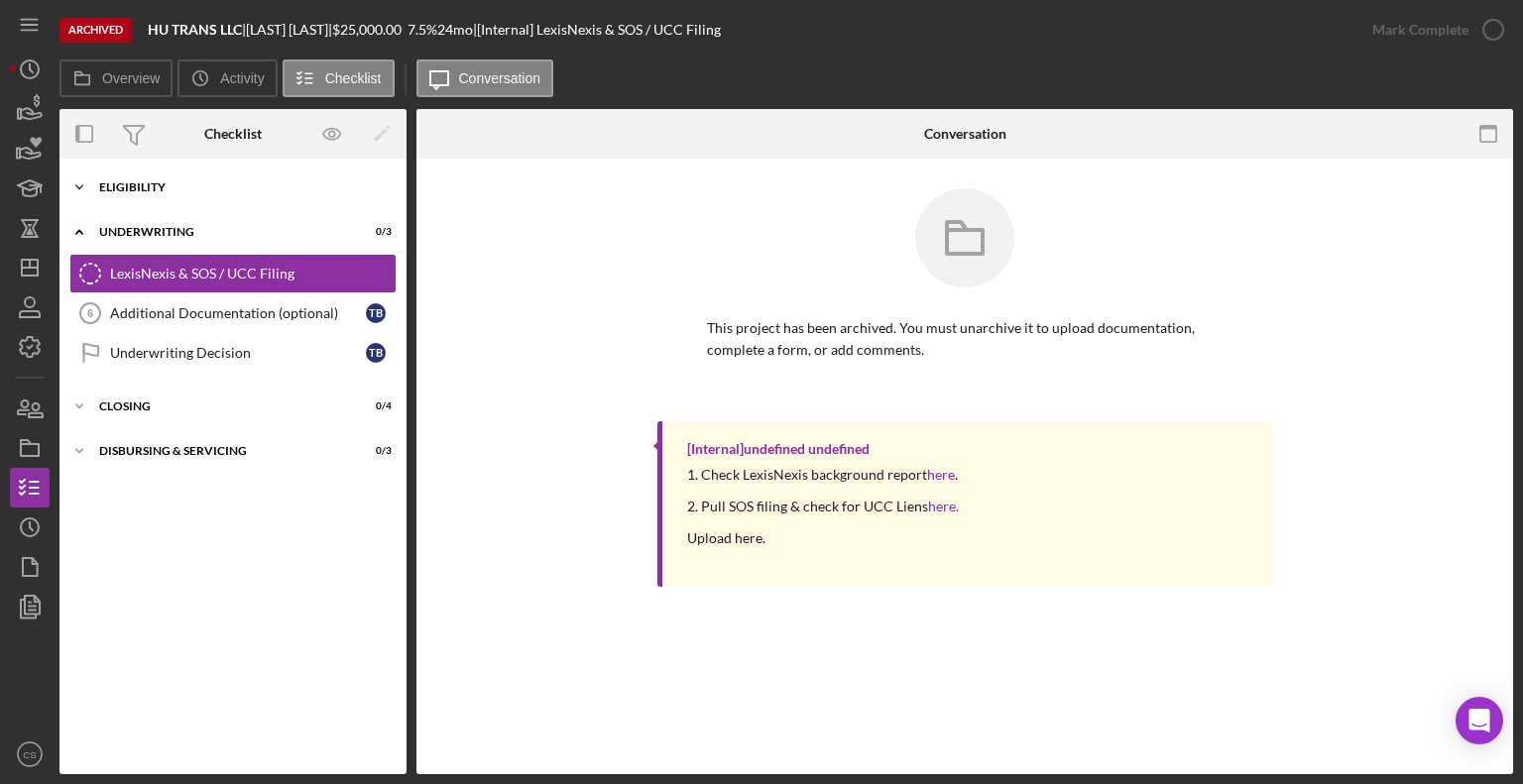 click on "Icon/Expander Eligibility 6 / 6" at bounding box center (233, 187) 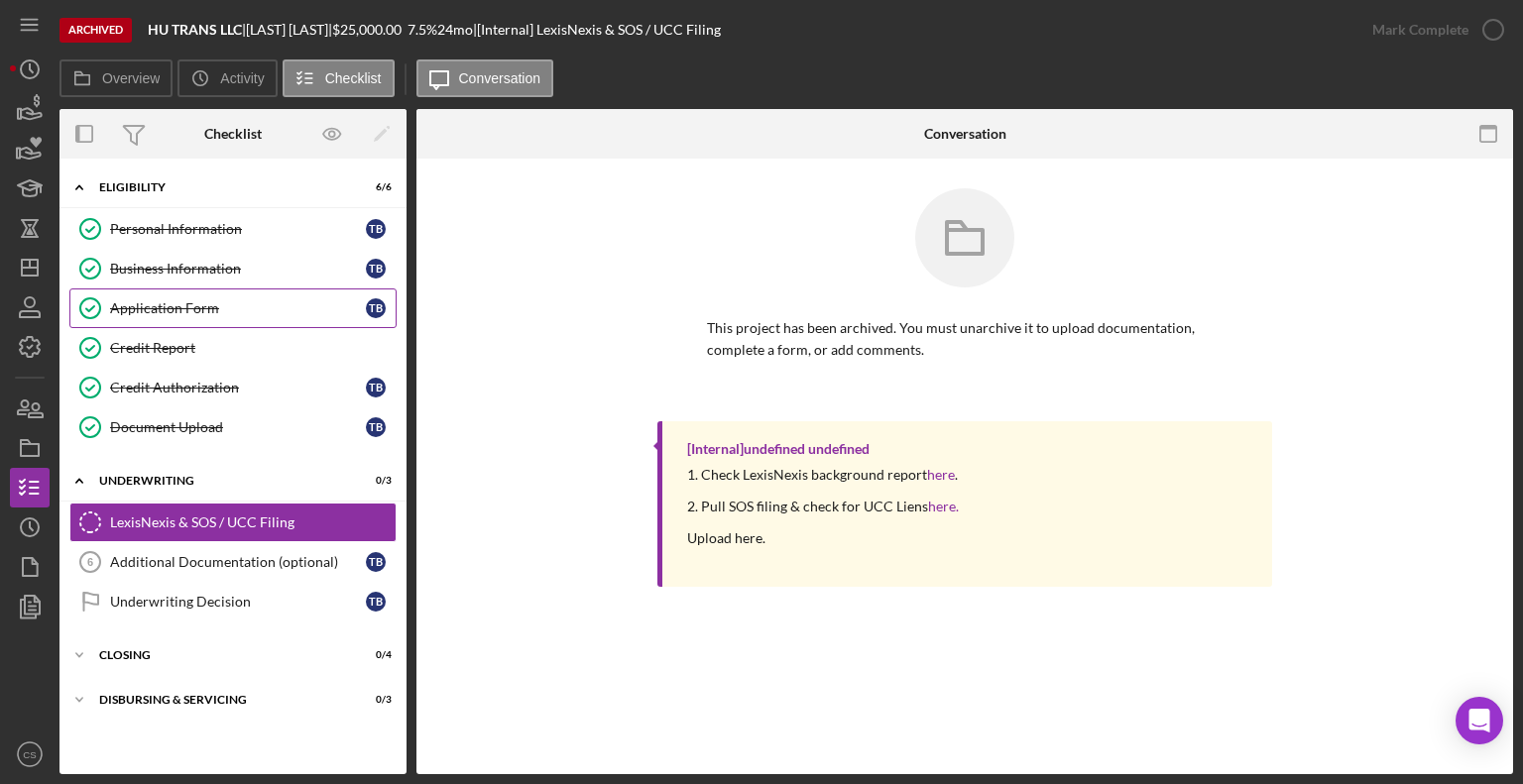 click on "Application Form" at bounding box center [238, 308] 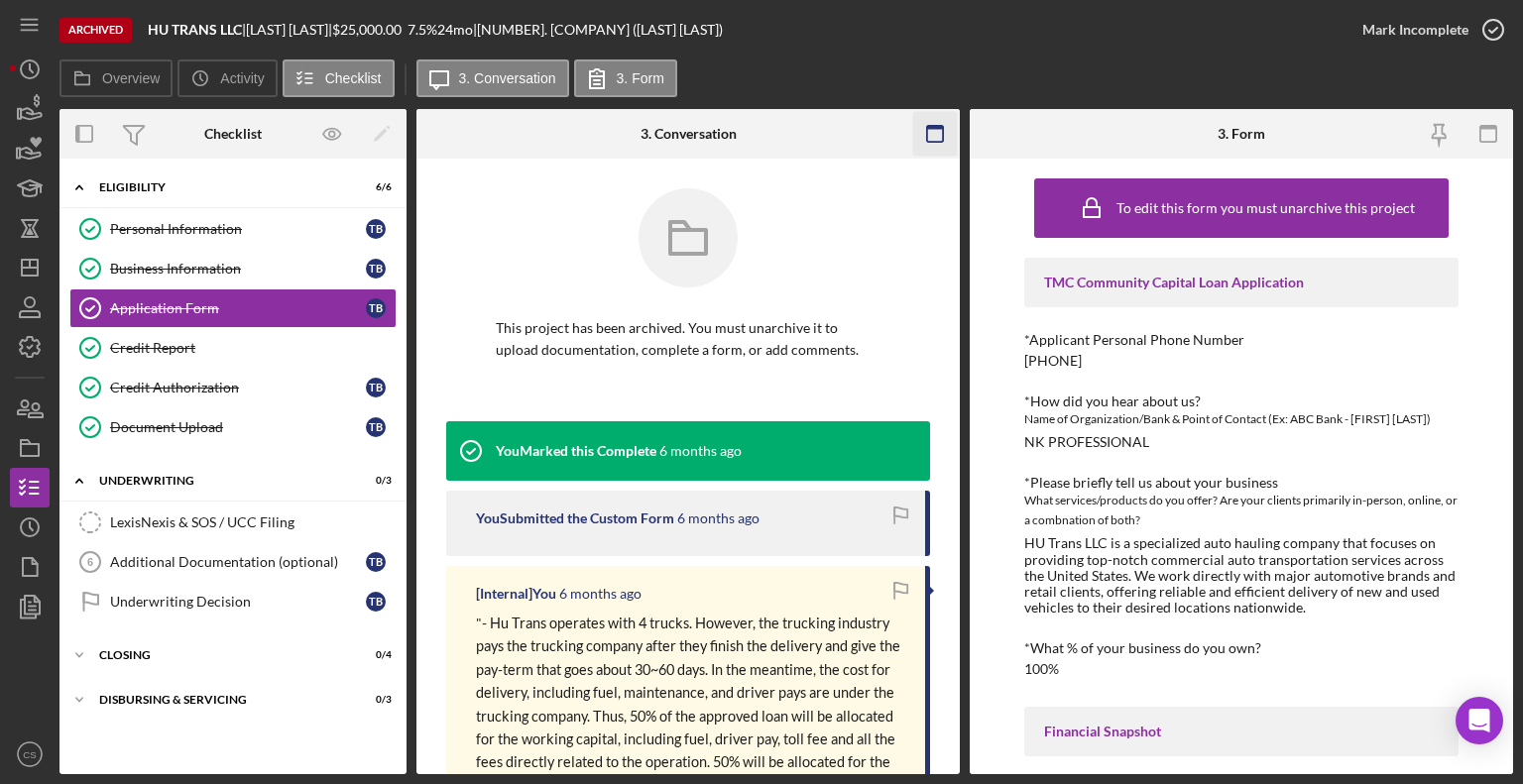click 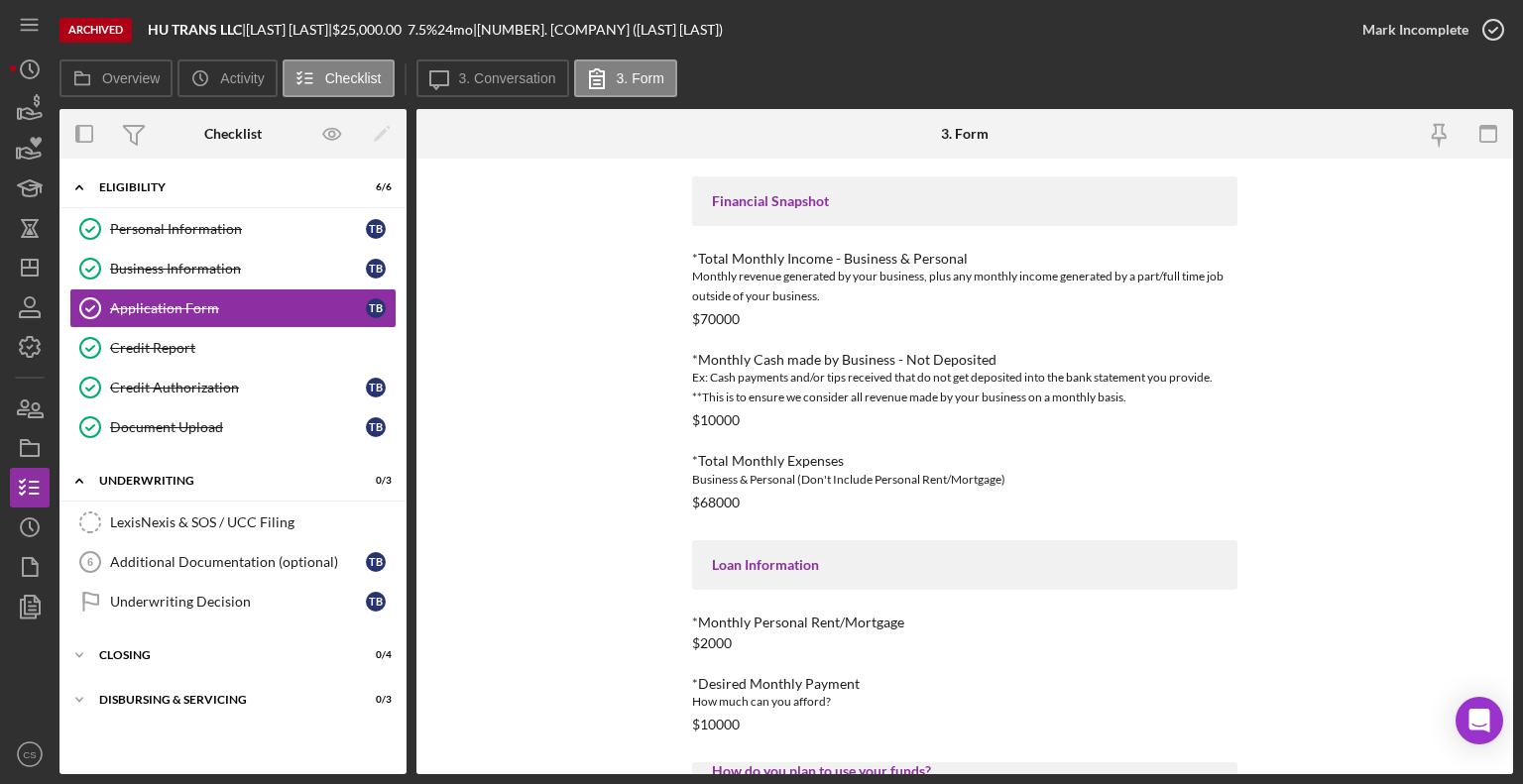 scroll, scrollTop: 857, scrollLeft: 0, axis: vertical 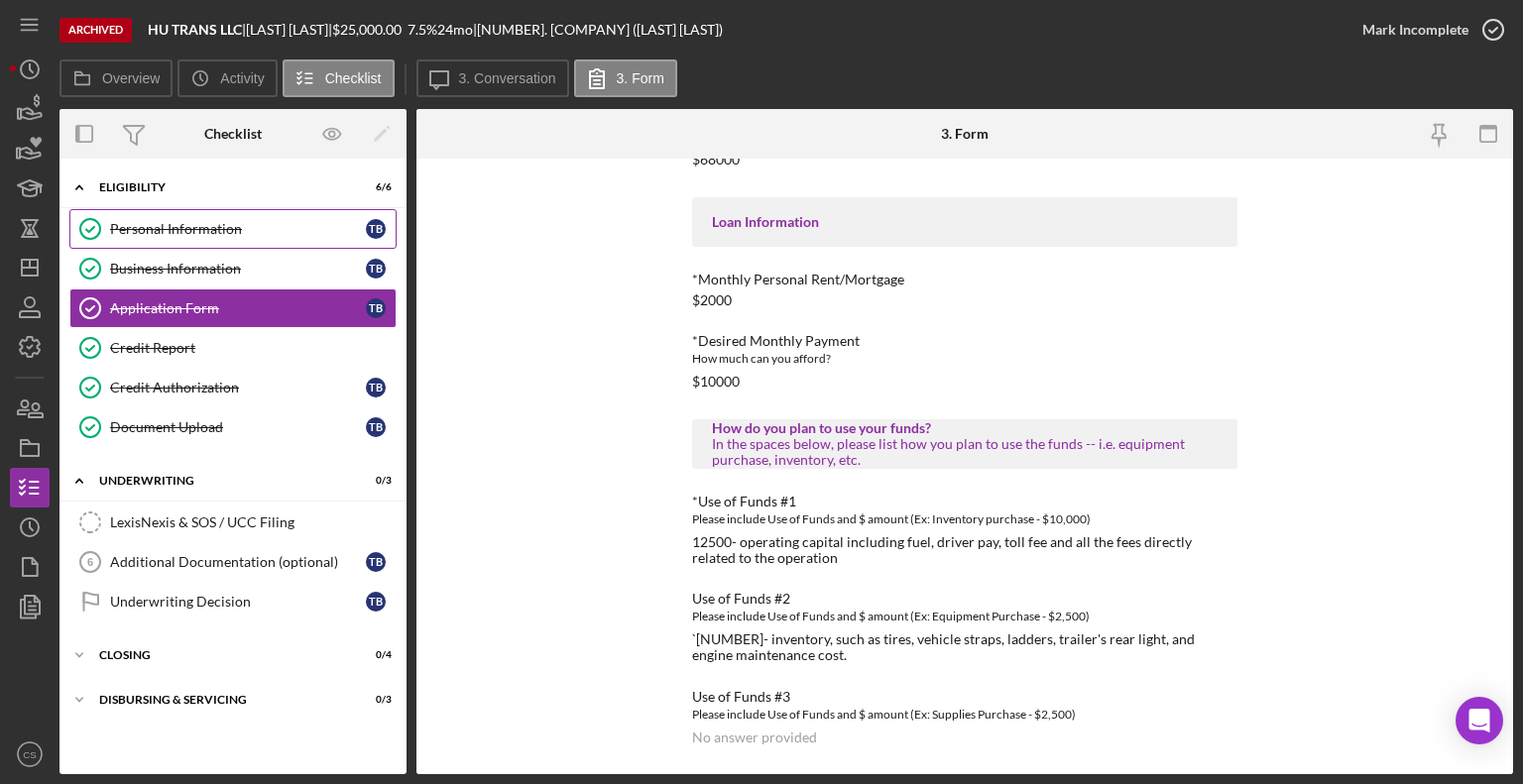 click on "Personal Information Personal Information T B" at bounding box center [233, 229] 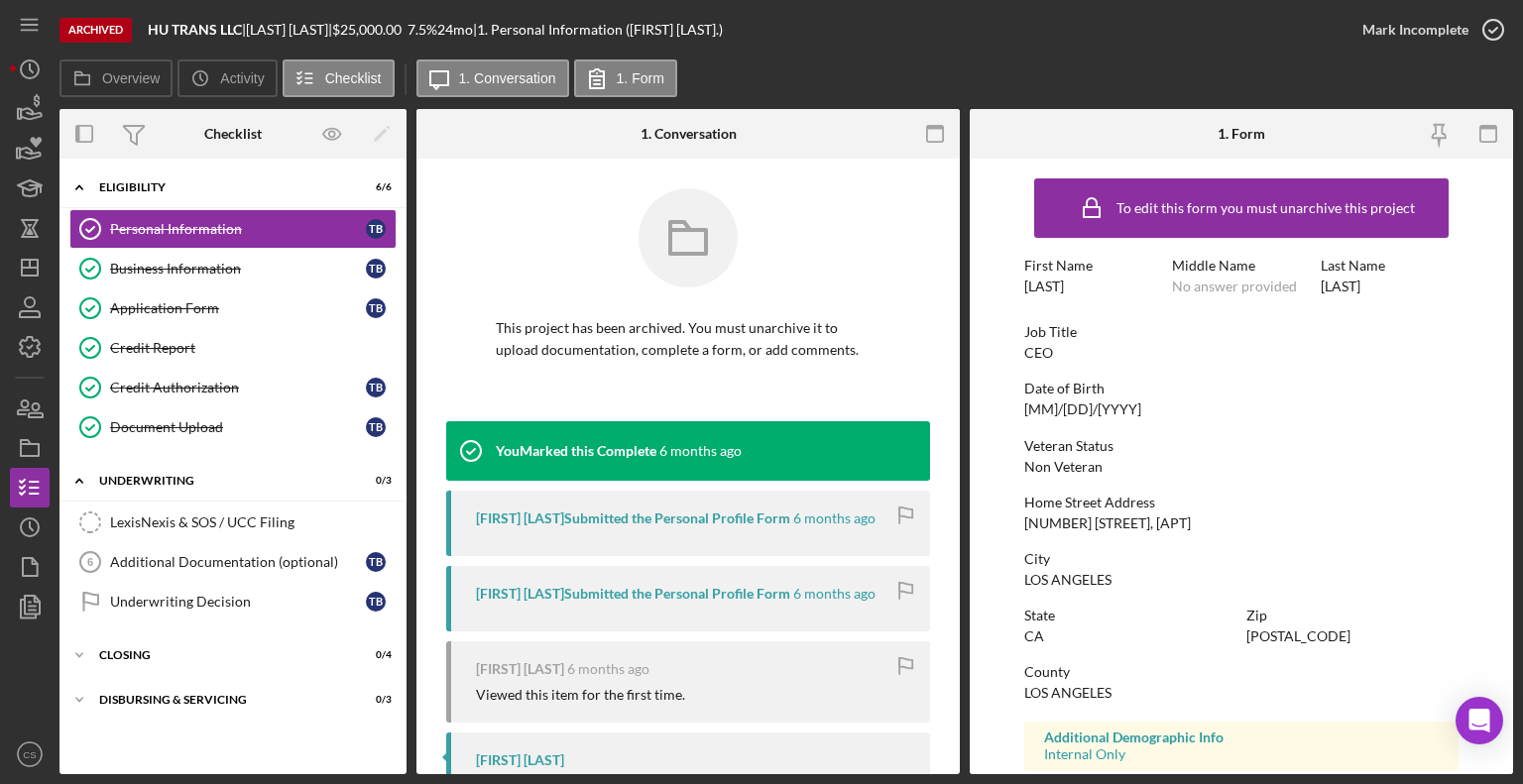 drag, startPoint x: 918, startPoint y: 128, endPoint x: 980, endPoint y: 84, distance: 76.02631 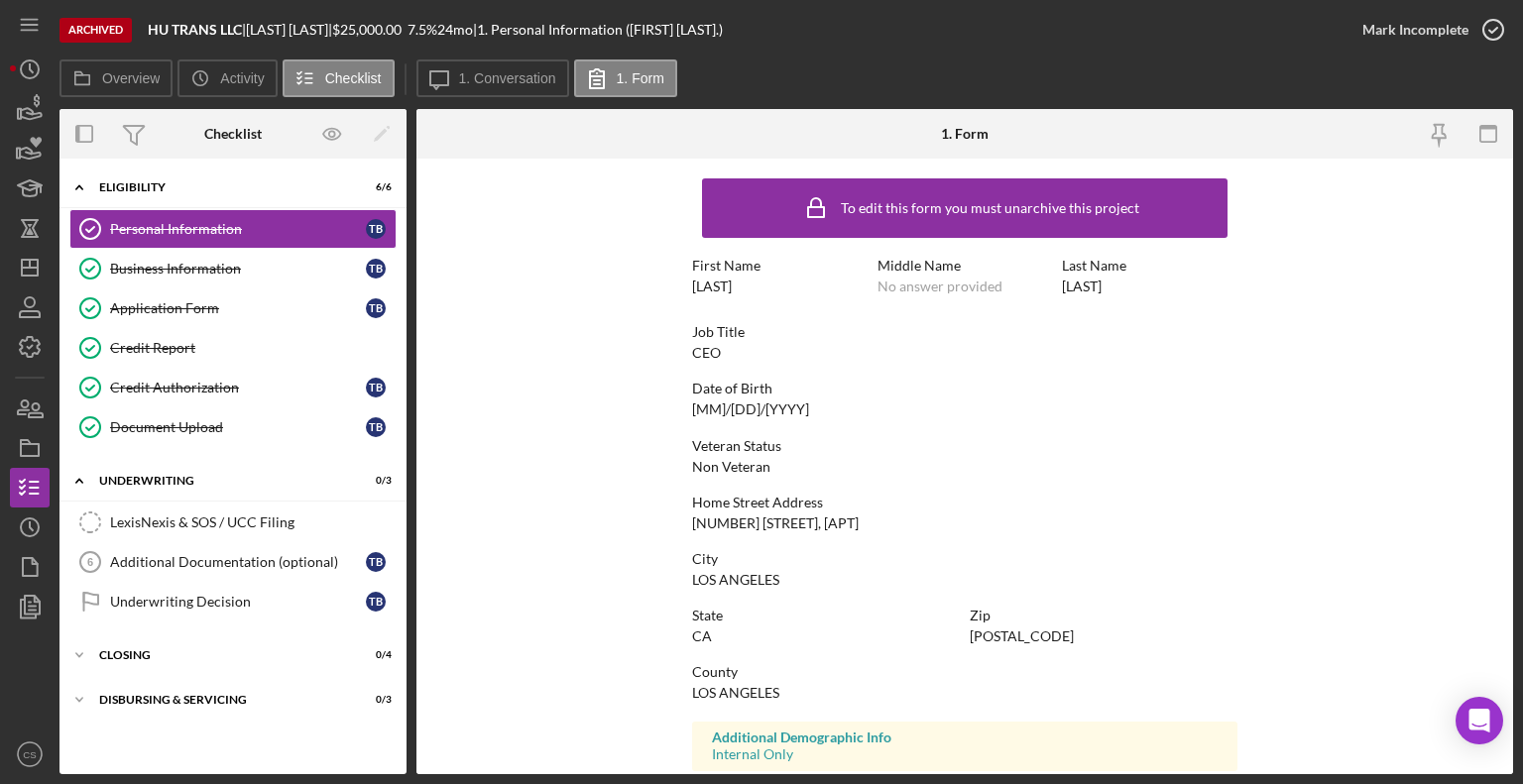 scroll, scrollTop: 309, scrollLeft: 0, axis: vertical 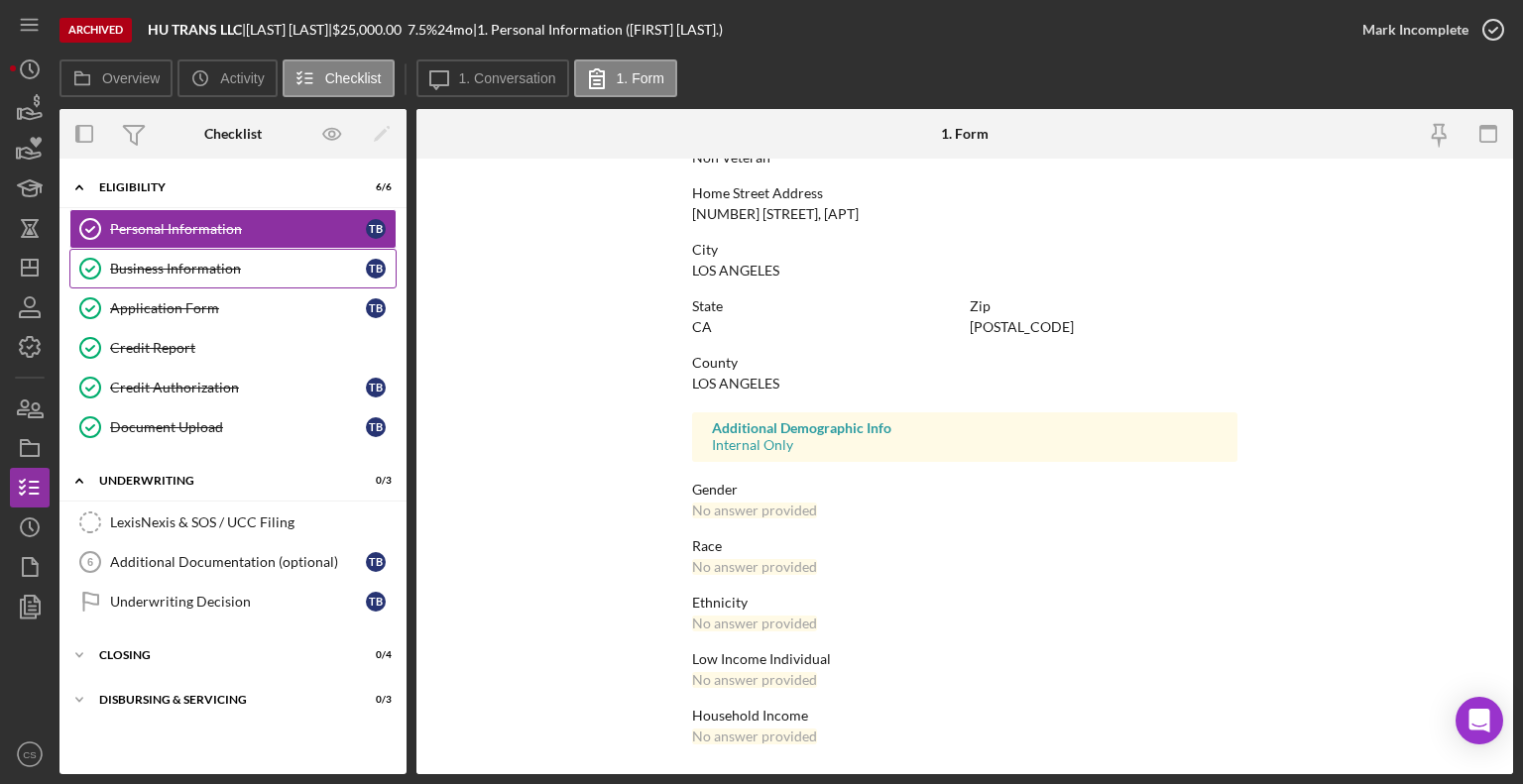 click on "Business Information" at bounding box center [238, 269] 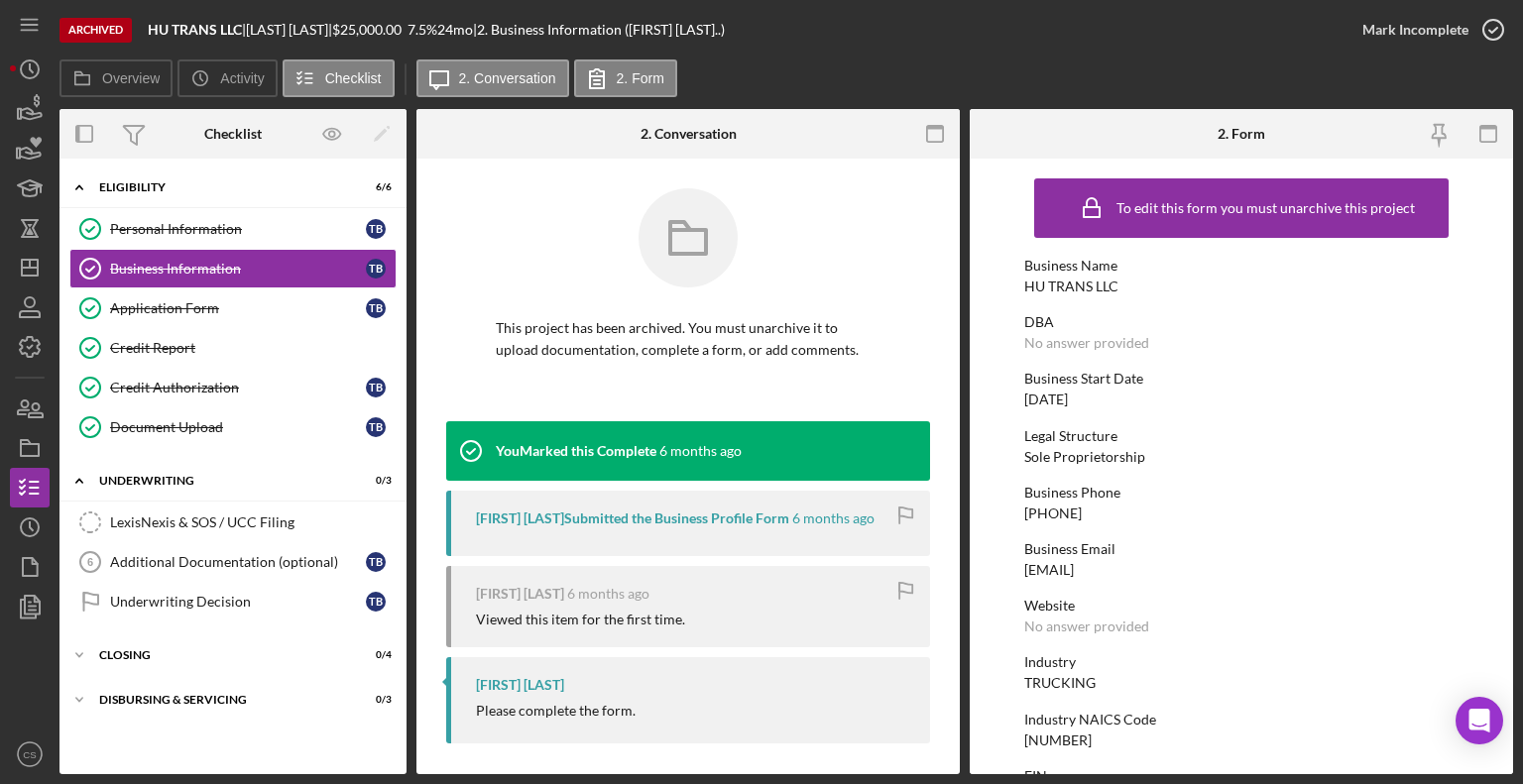 drag, startPoint x: 937, startPoint y: 129, endPoint x: 1029, endPoint y: 47, distance: 123.2396 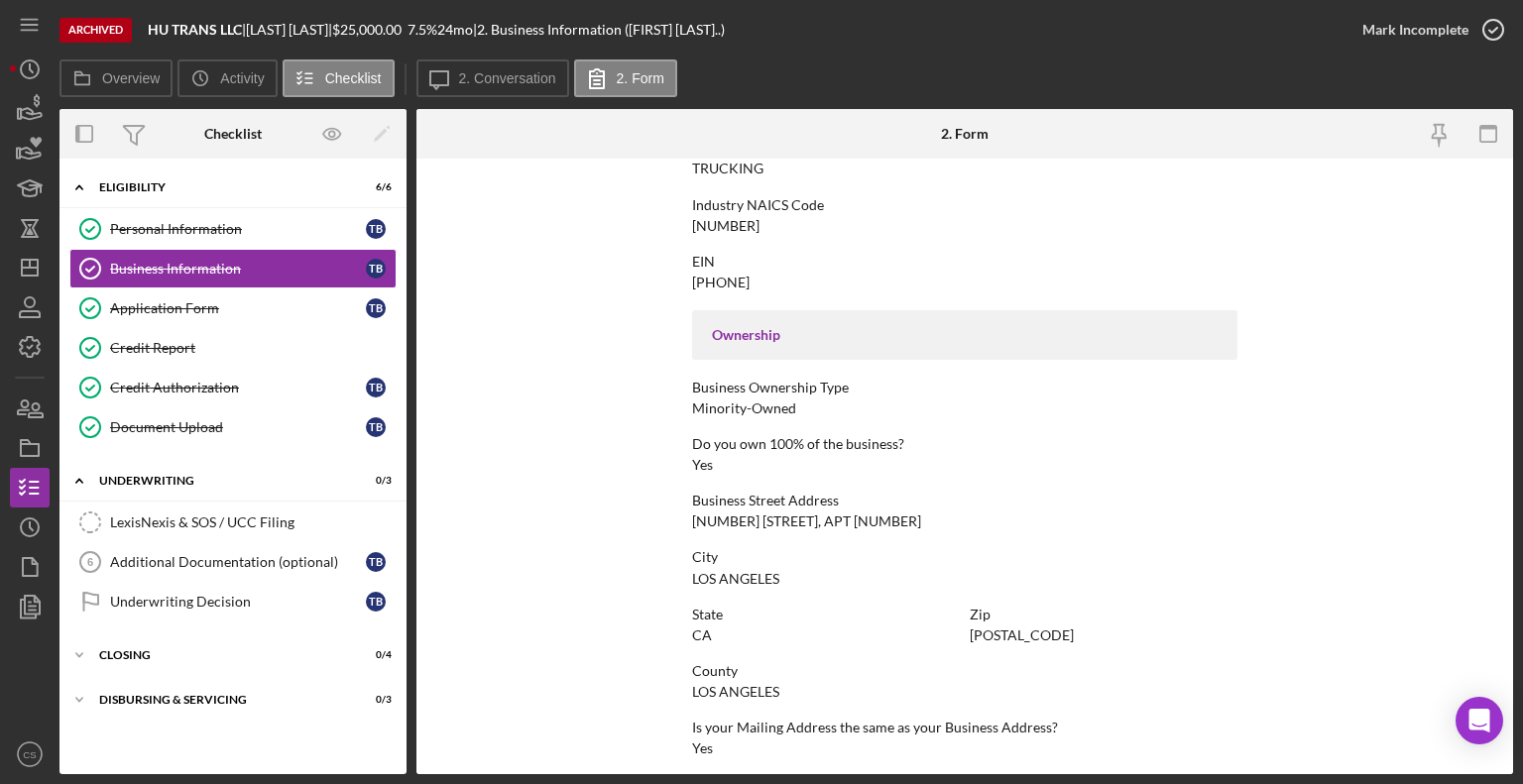 scroll, scrollTop: 879, scrollLeft: 0, axis: vertical 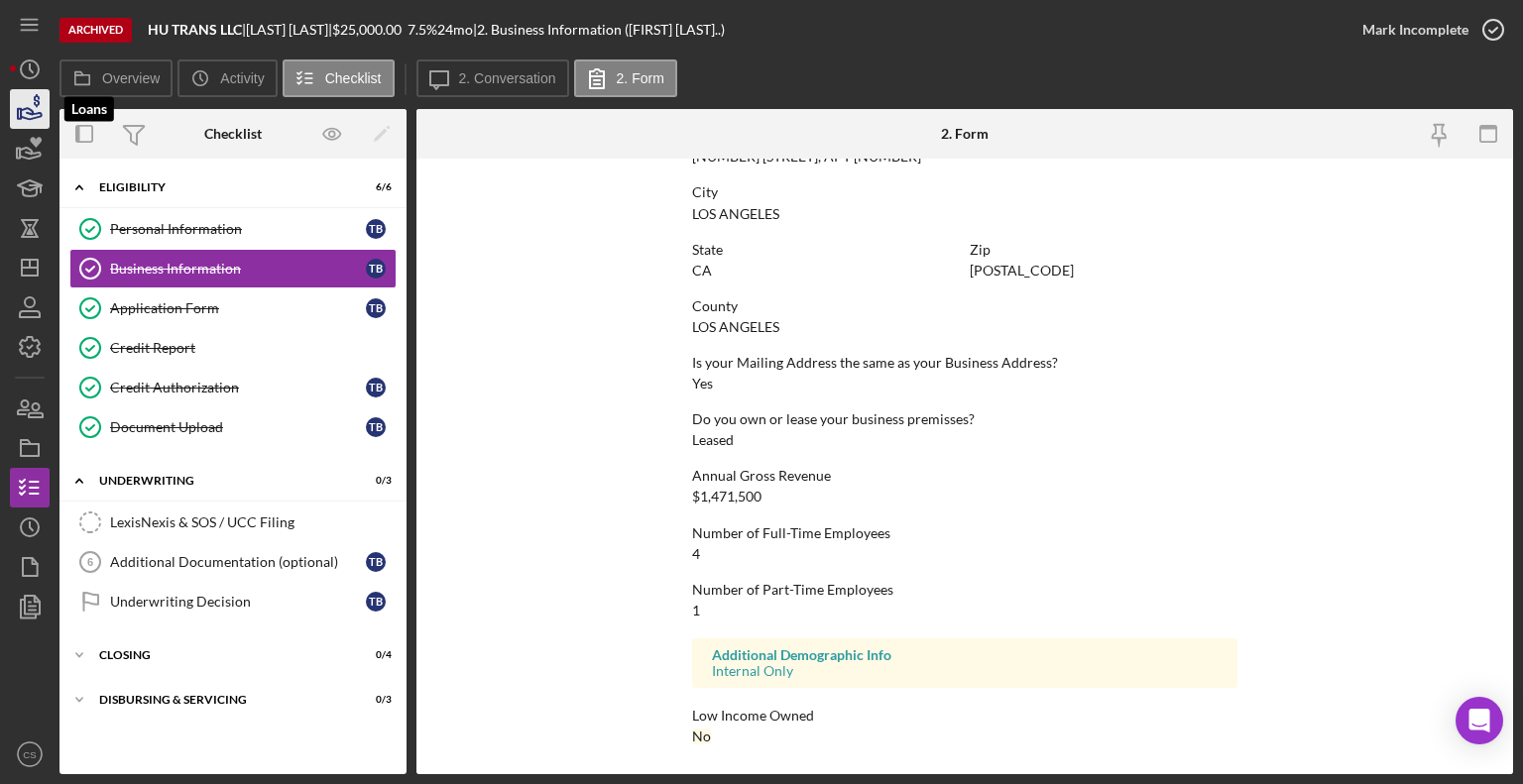 click 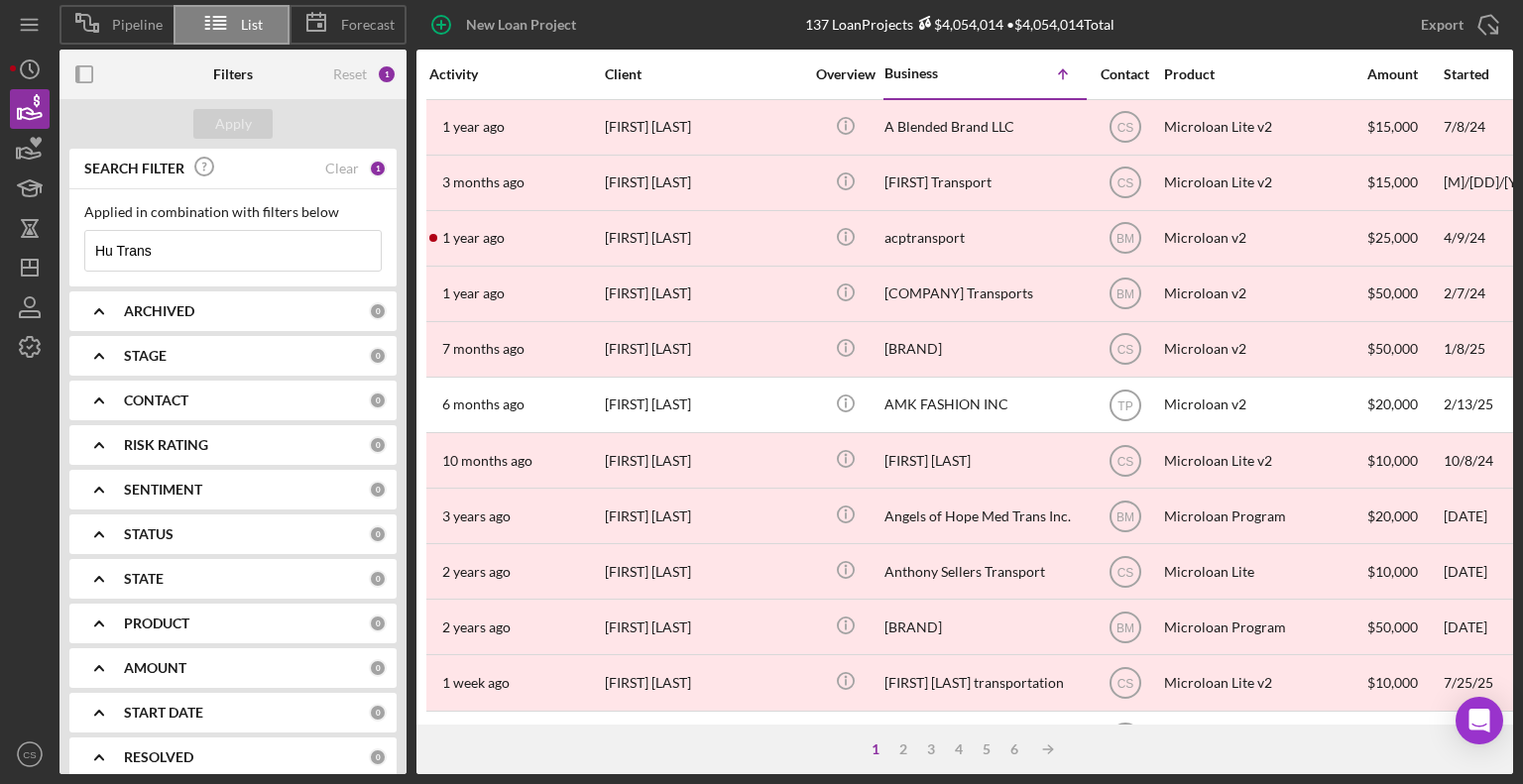drag, startPoint x: 205, startPoint y: 245, endPoint x: 89, endPoint y: 249, distance: 116.06895 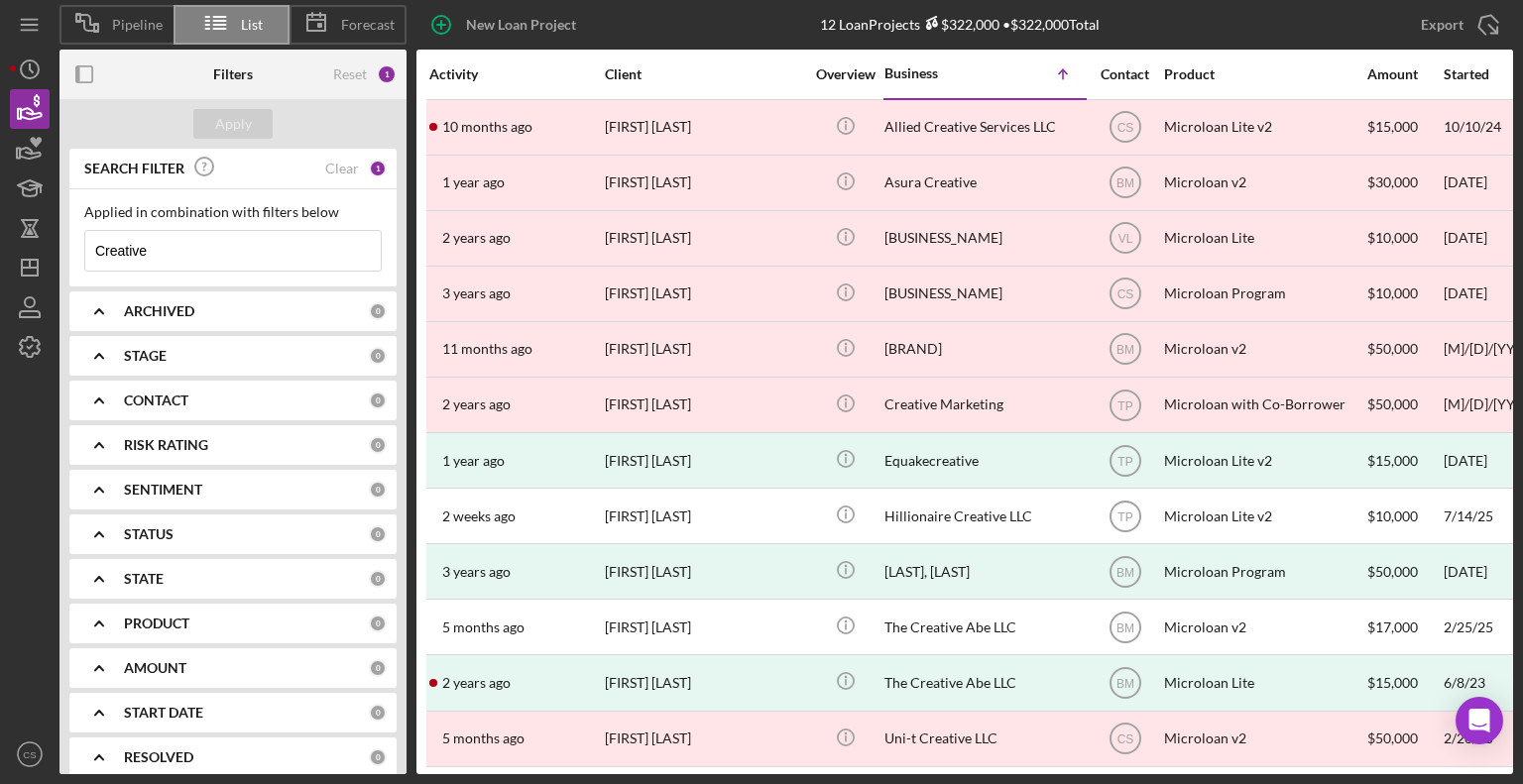 scroll, scrollTop: 17, scrollLeft: 0, axis: vertical 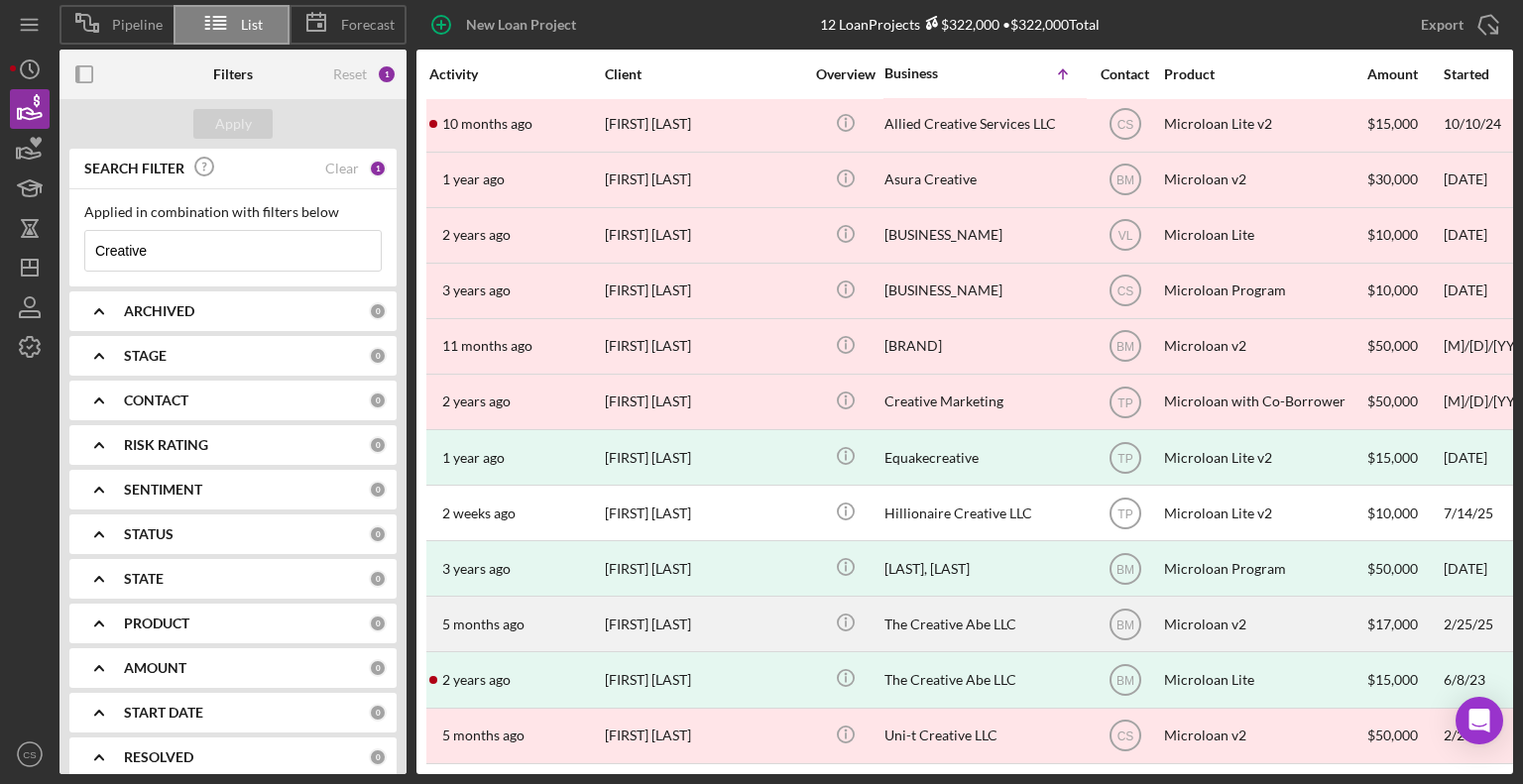 type on "Creative" 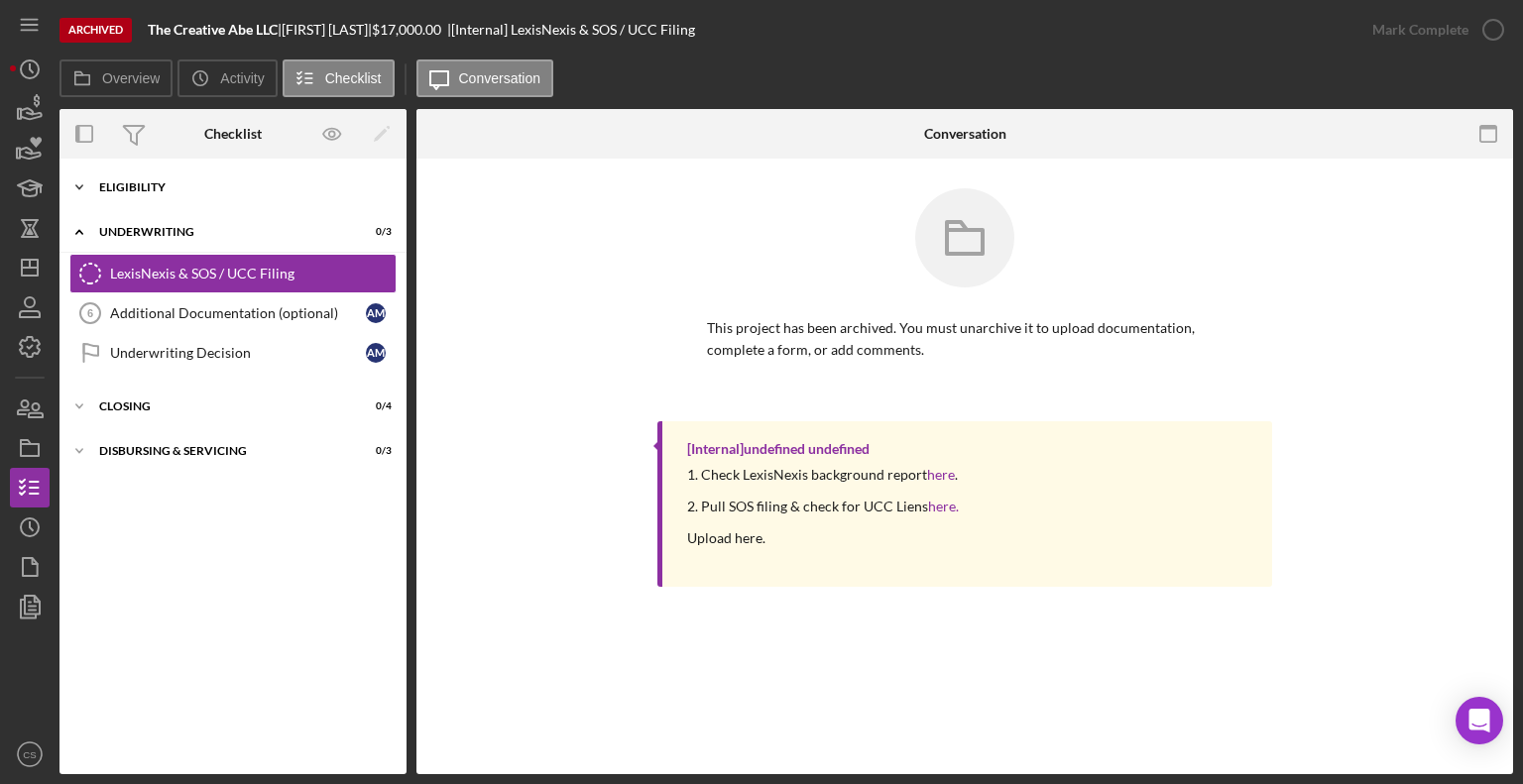 click on "Icon/Expander Eligibility 6 / 6" at bounding box center (233, 187) 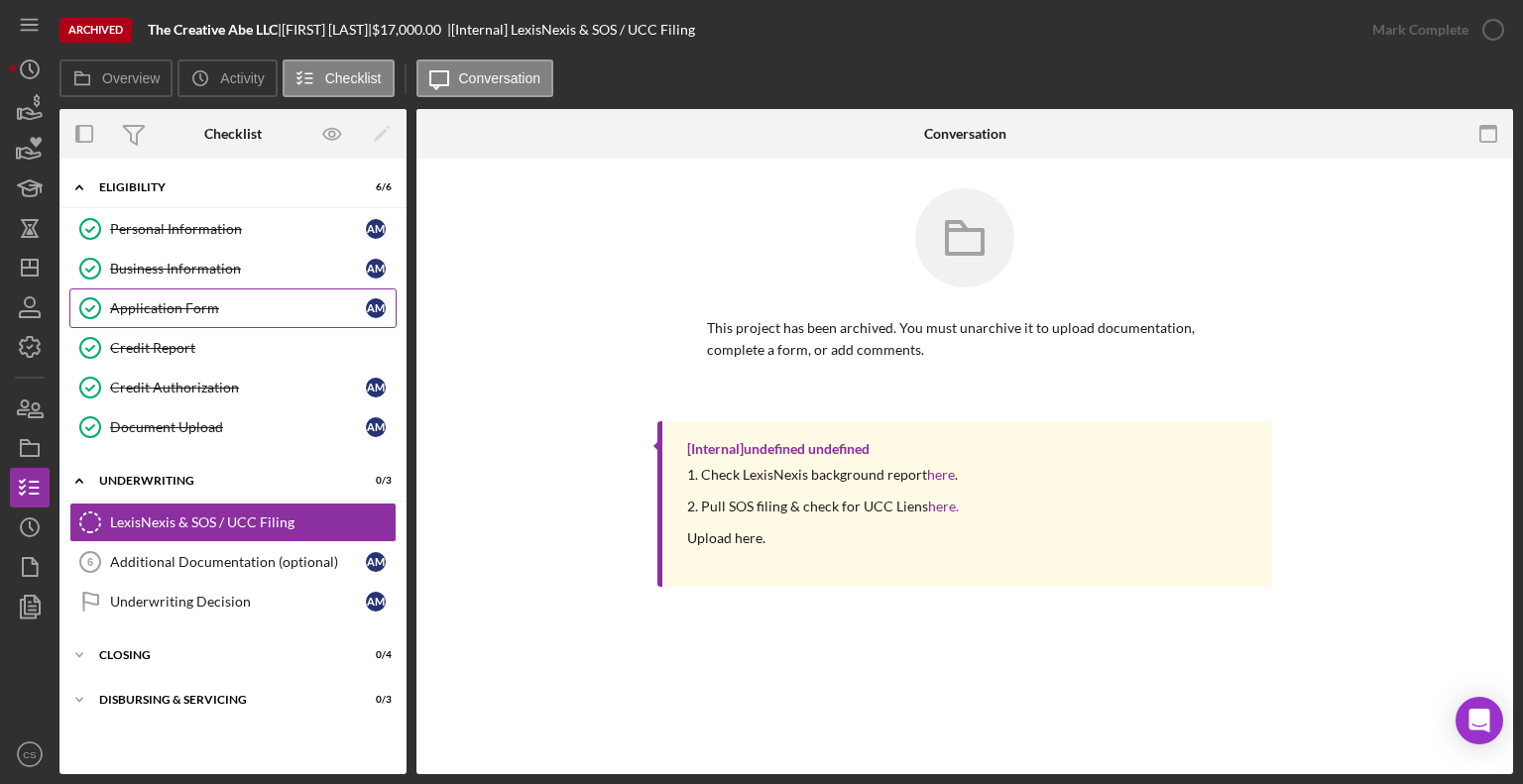 click on "Application Form" at bounding box center (238, 308) 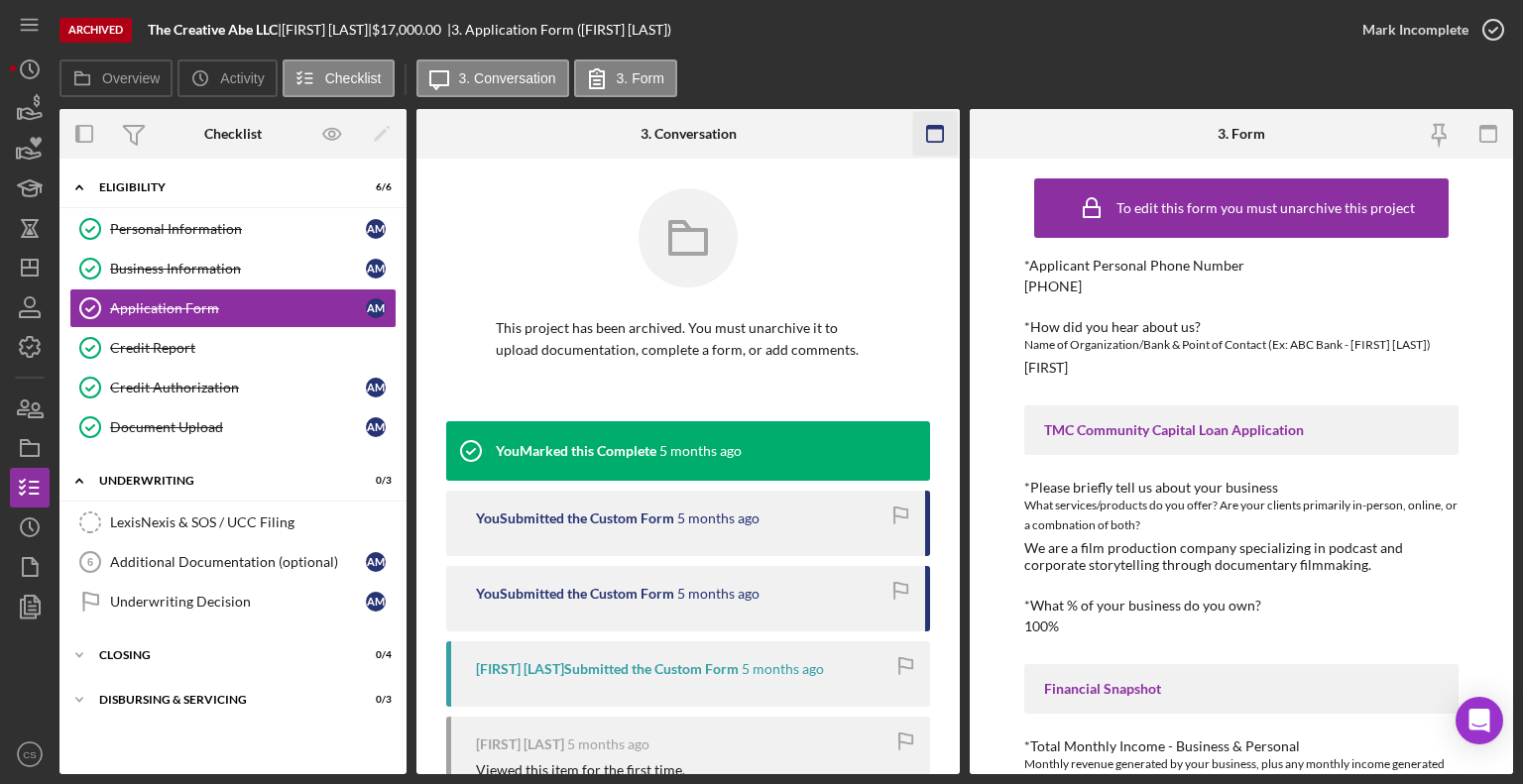 click 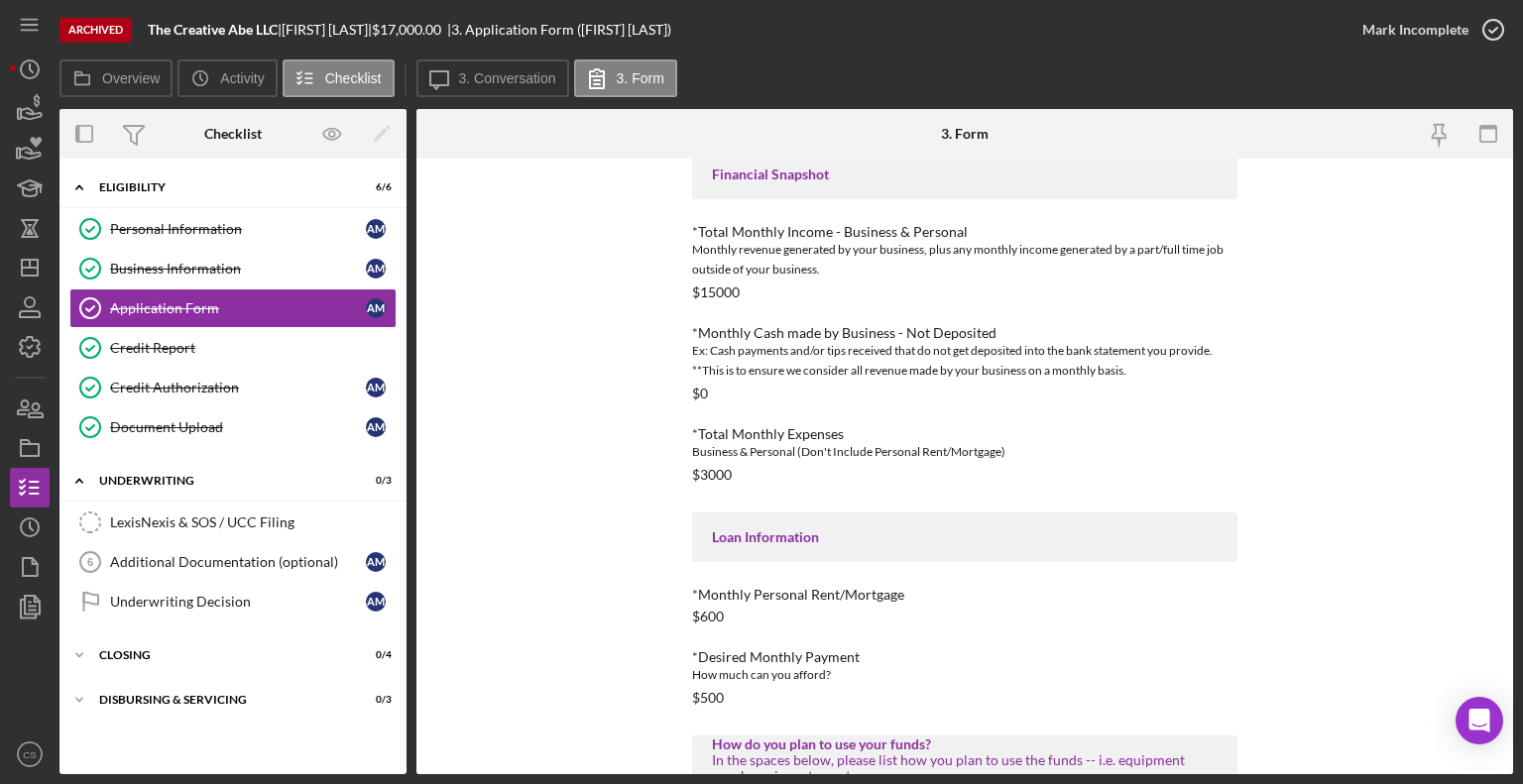 scroll, scrollTop: 798, scrollLeft: 0, axis: vertical 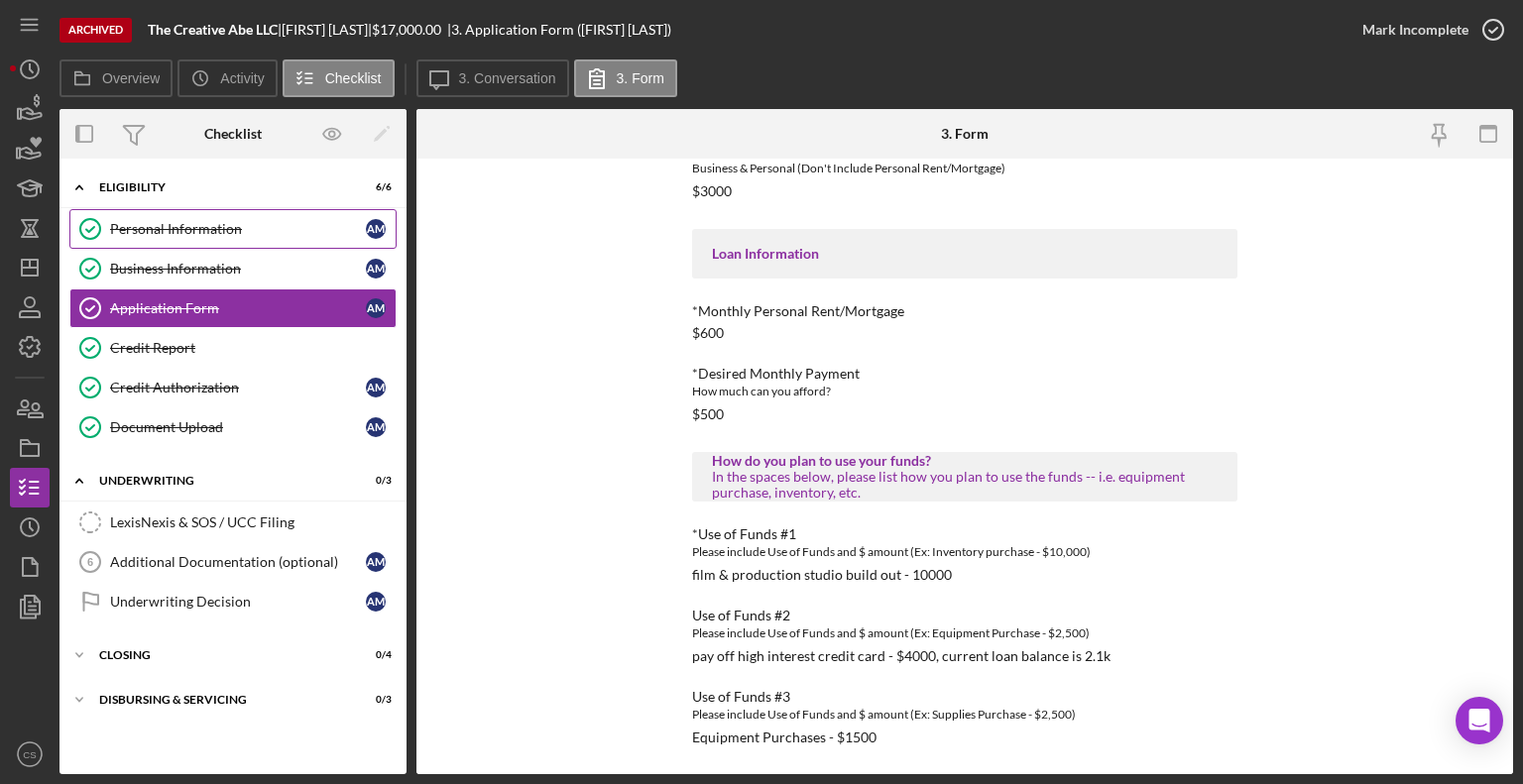 click on "Personal Information" at bounding box center [238, 229] 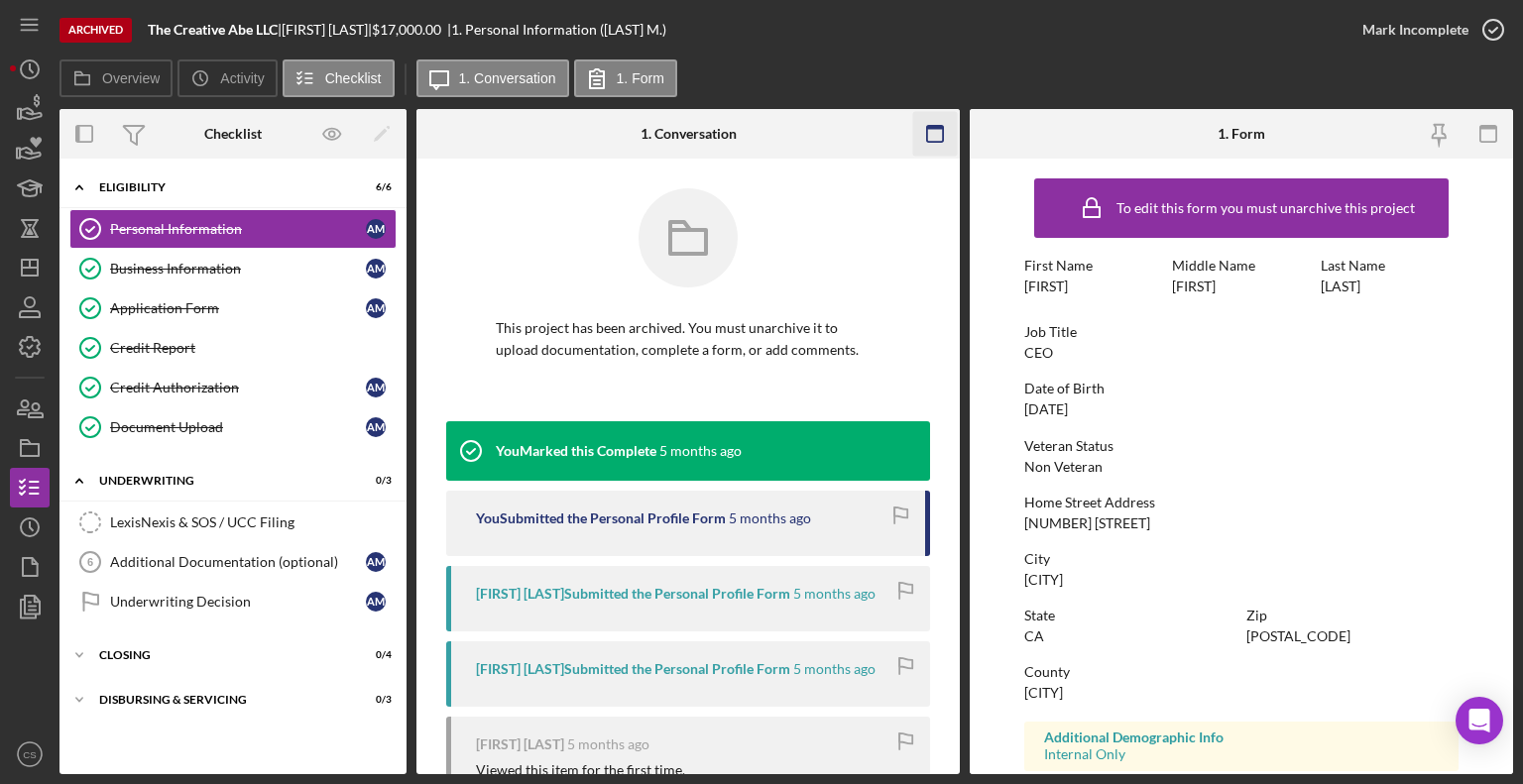 click 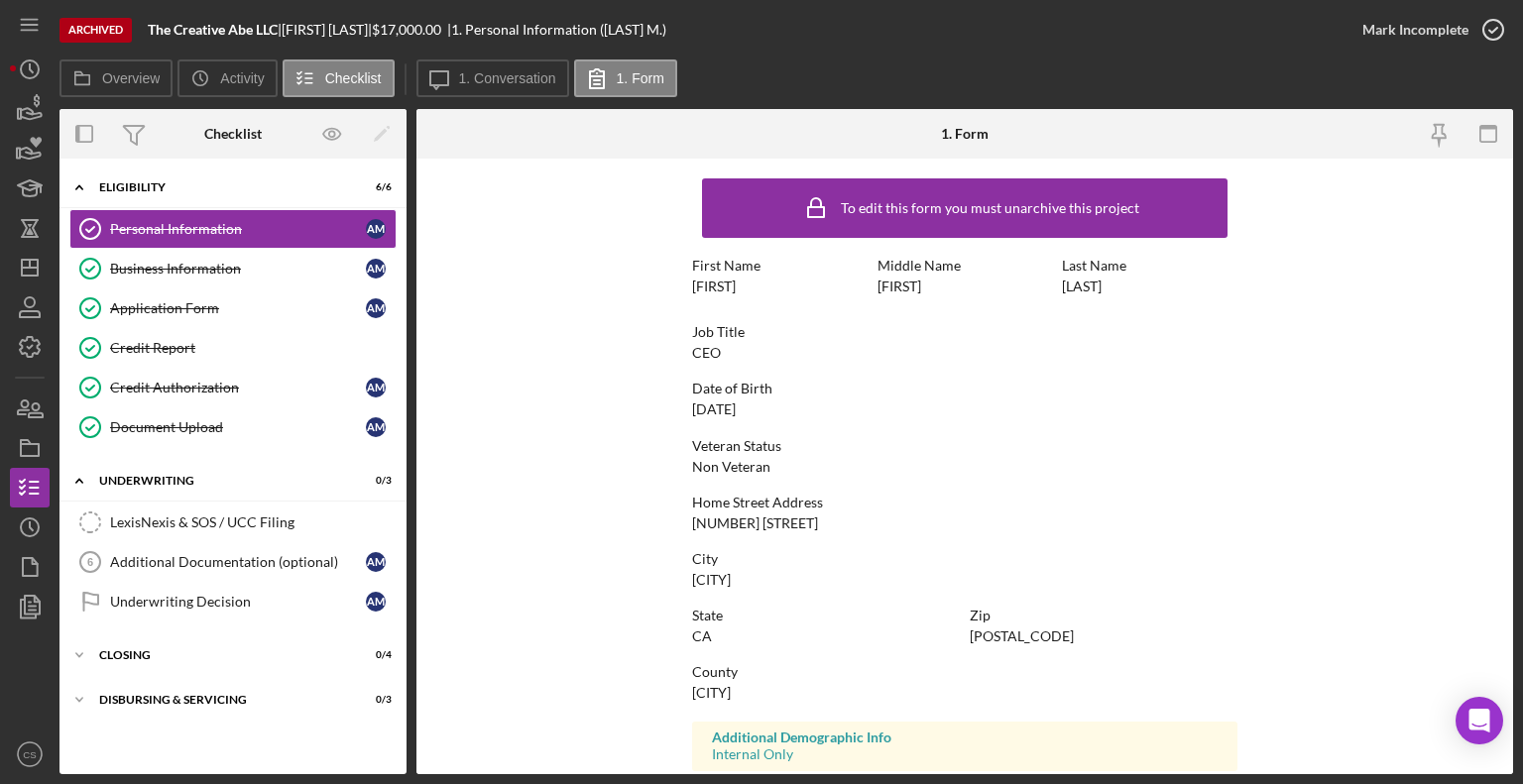 scroll, scrollTop: 309, scrollLeft: 0, axis: vertical 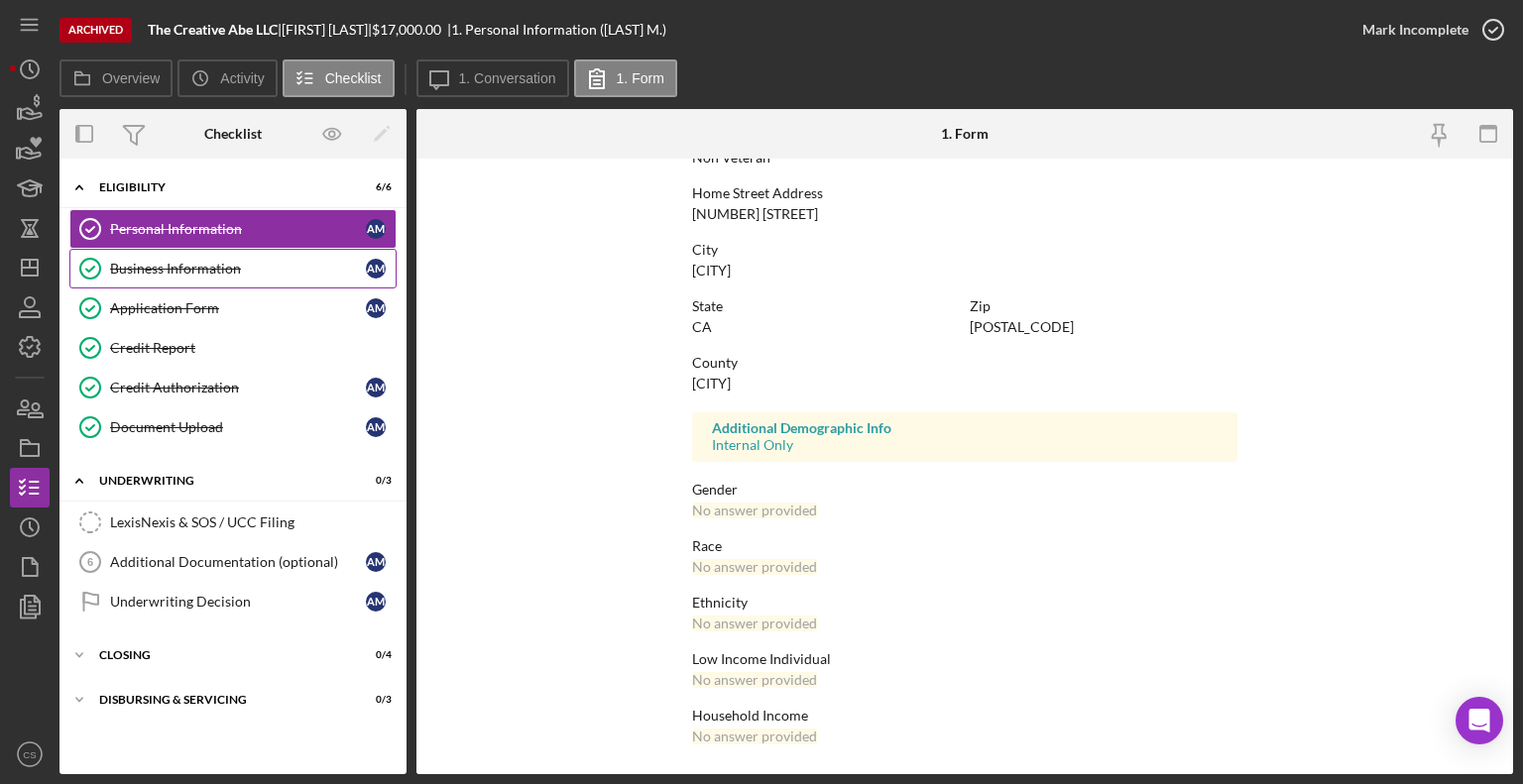 click on "Business Information" at bounding box center [238, 269] 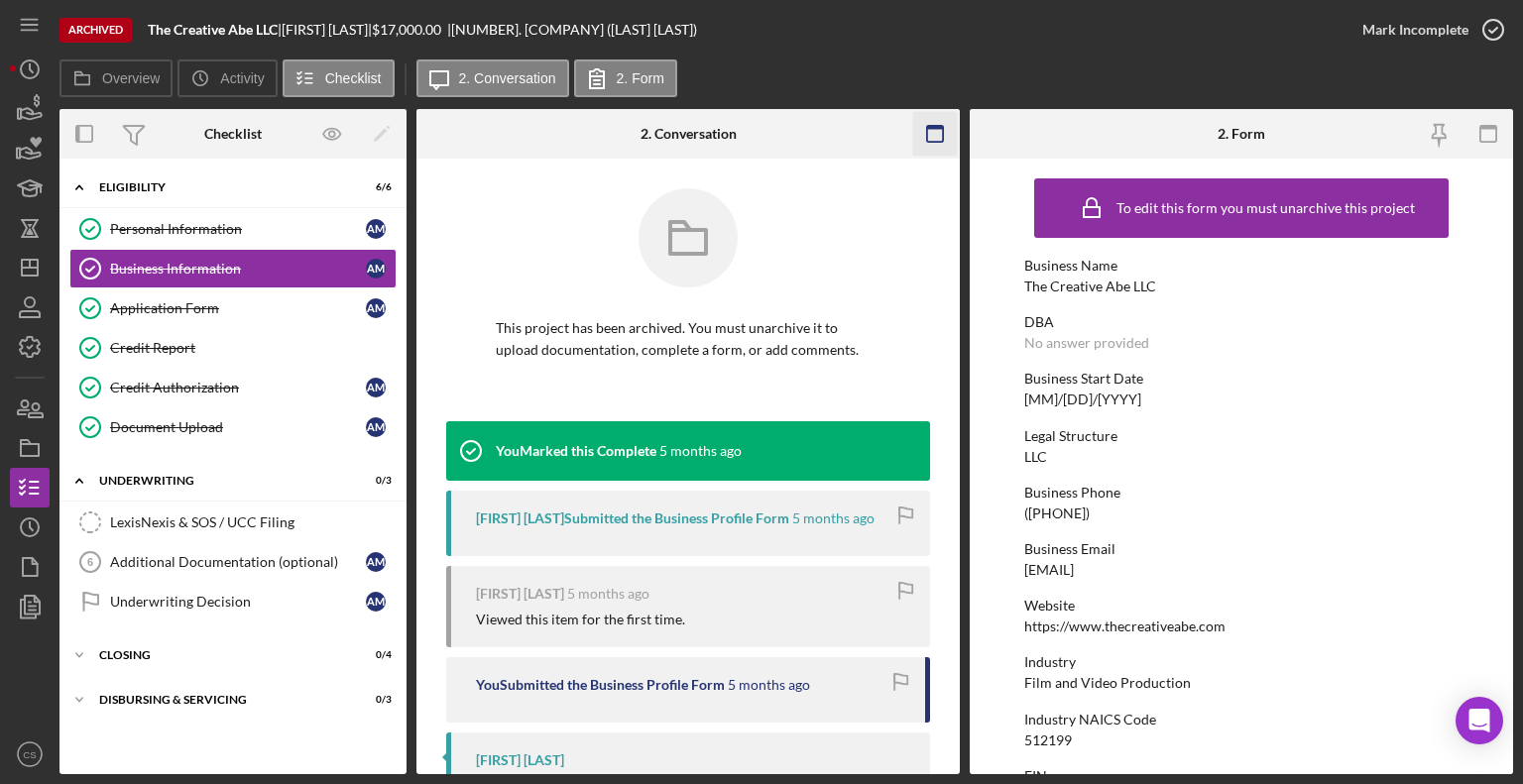 click 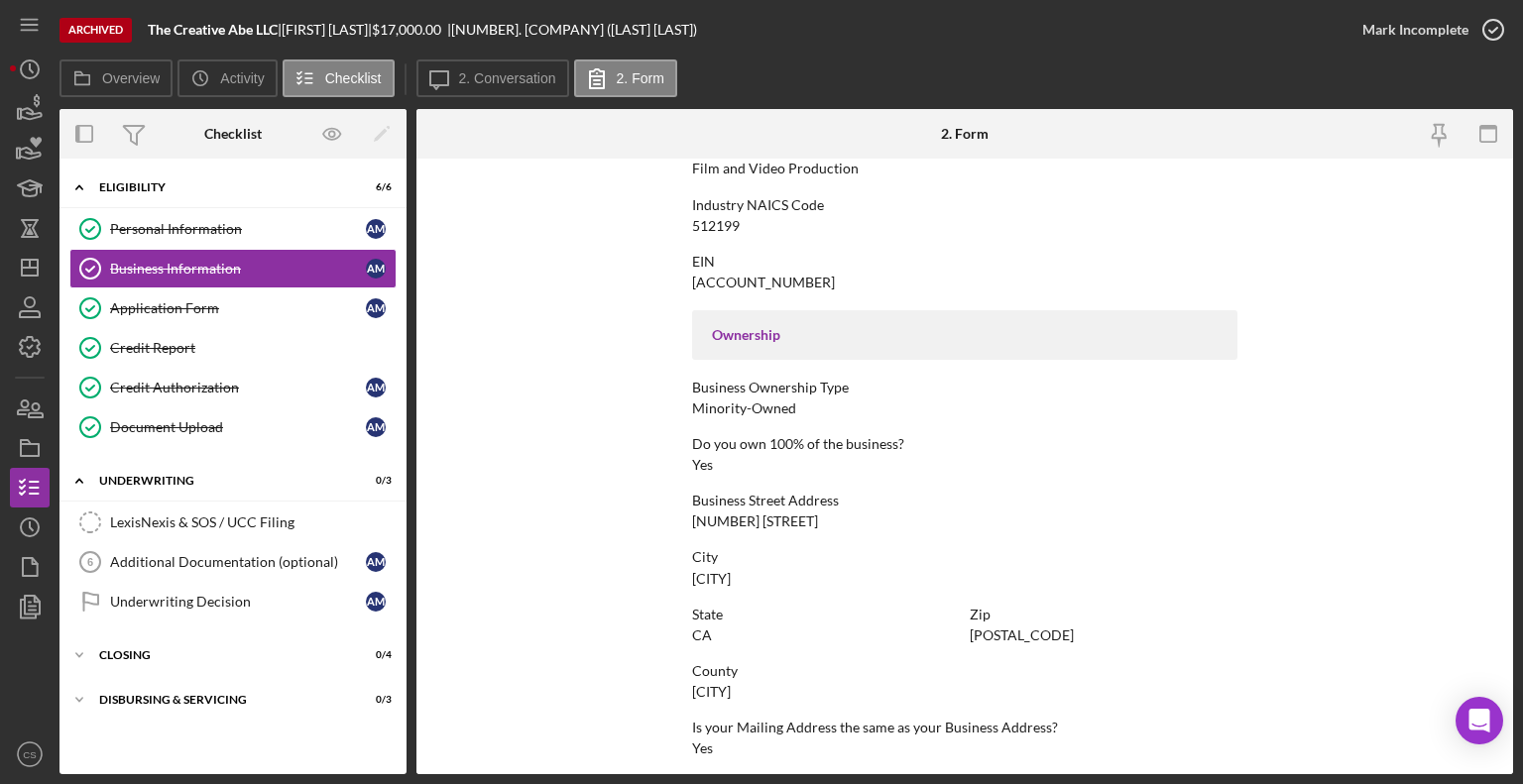 scroll, scrollTop: 879, scrollLeft: 0, axis: vertical 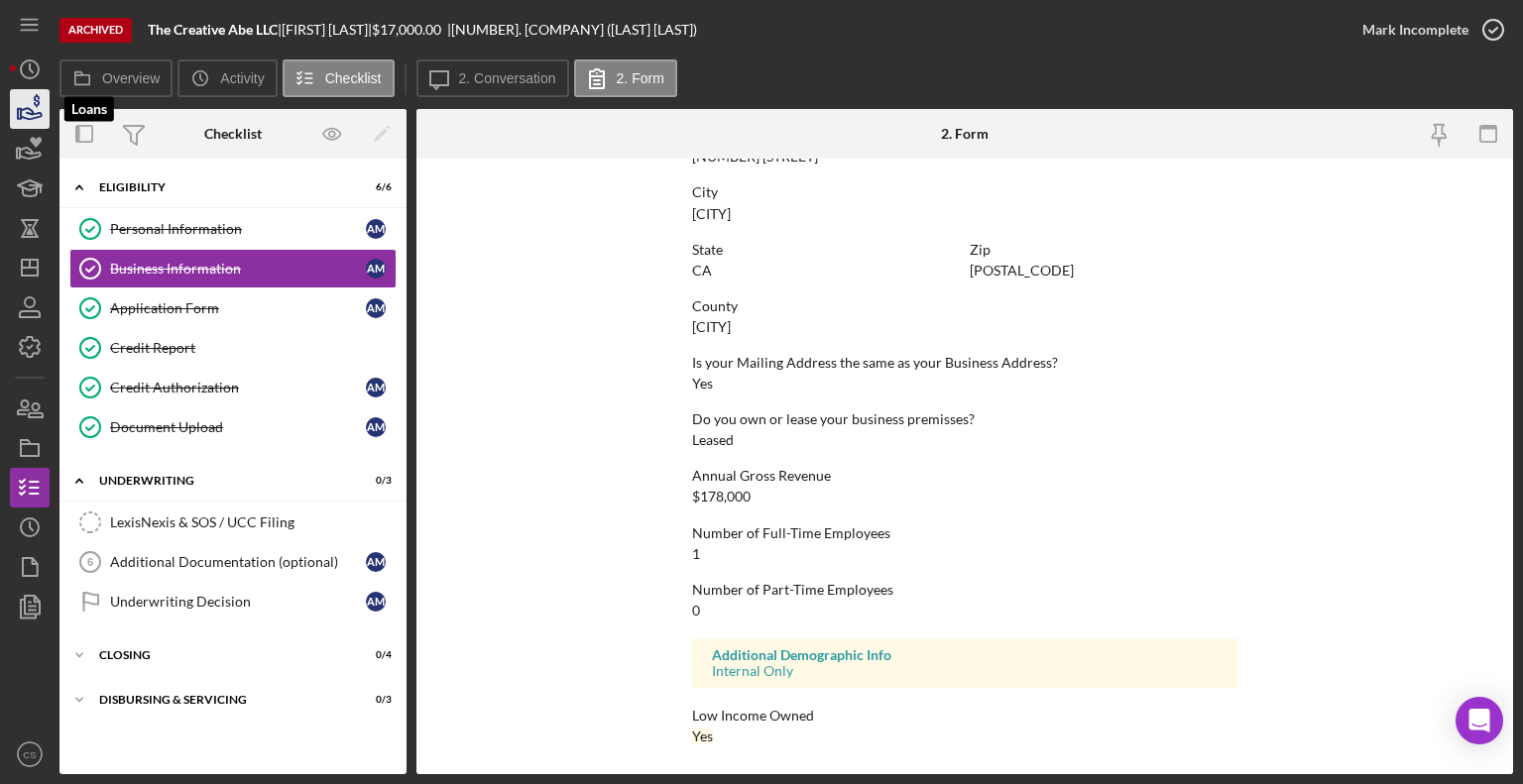 click 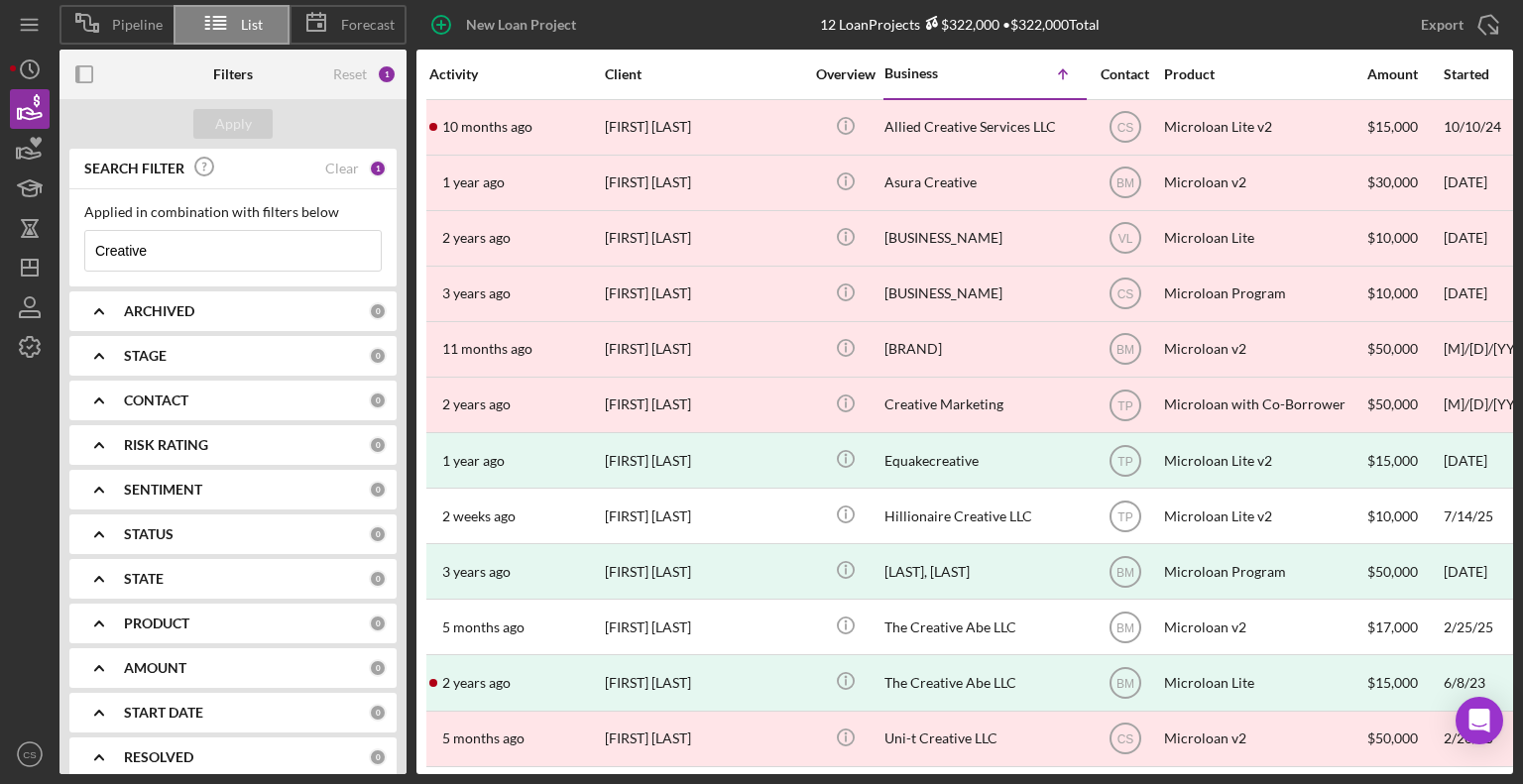 drag, startPoint x: 202, startPoint y: 245, endPoint x: 113, endPoint y: 240, distance: 89.14034 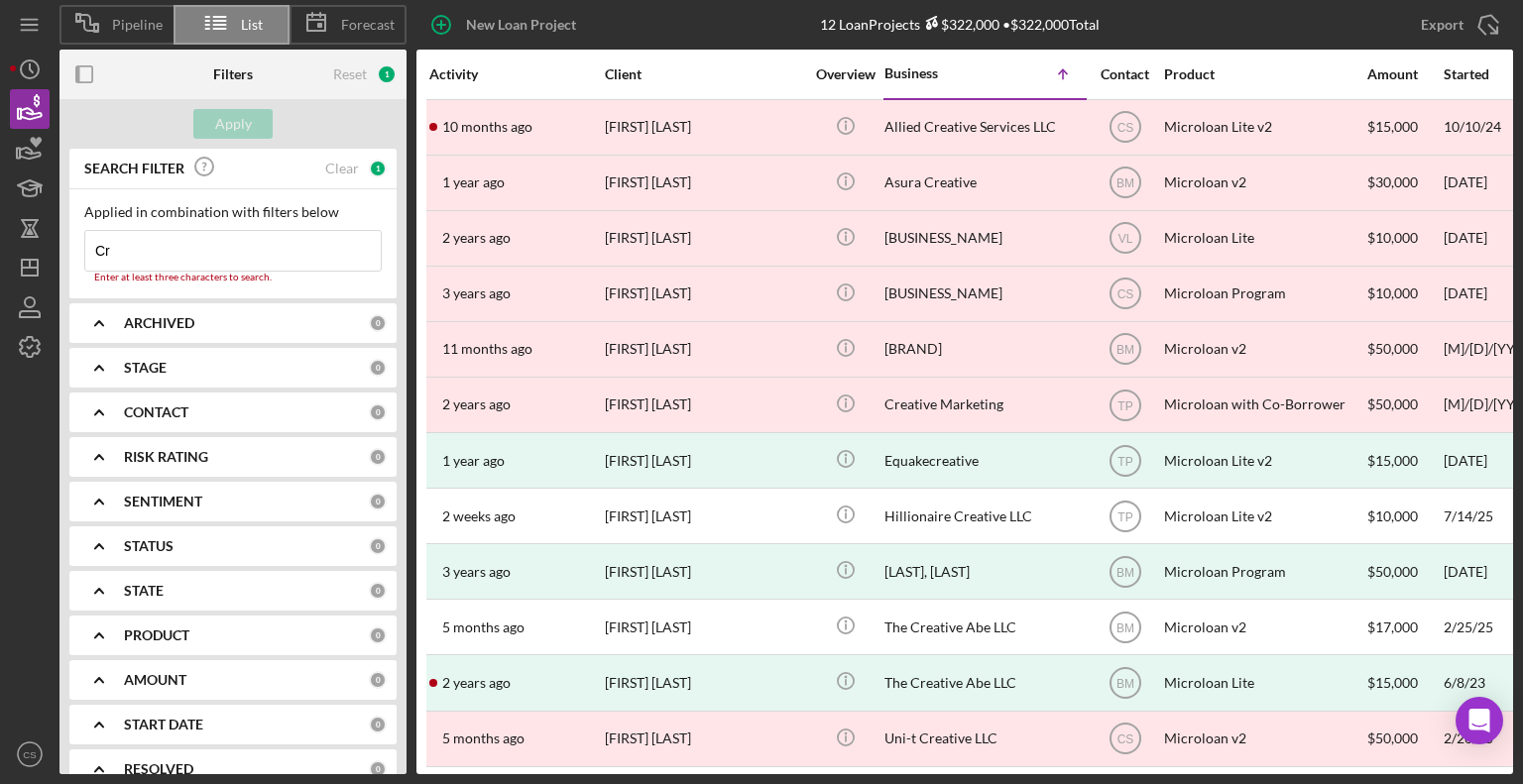 type on "C" 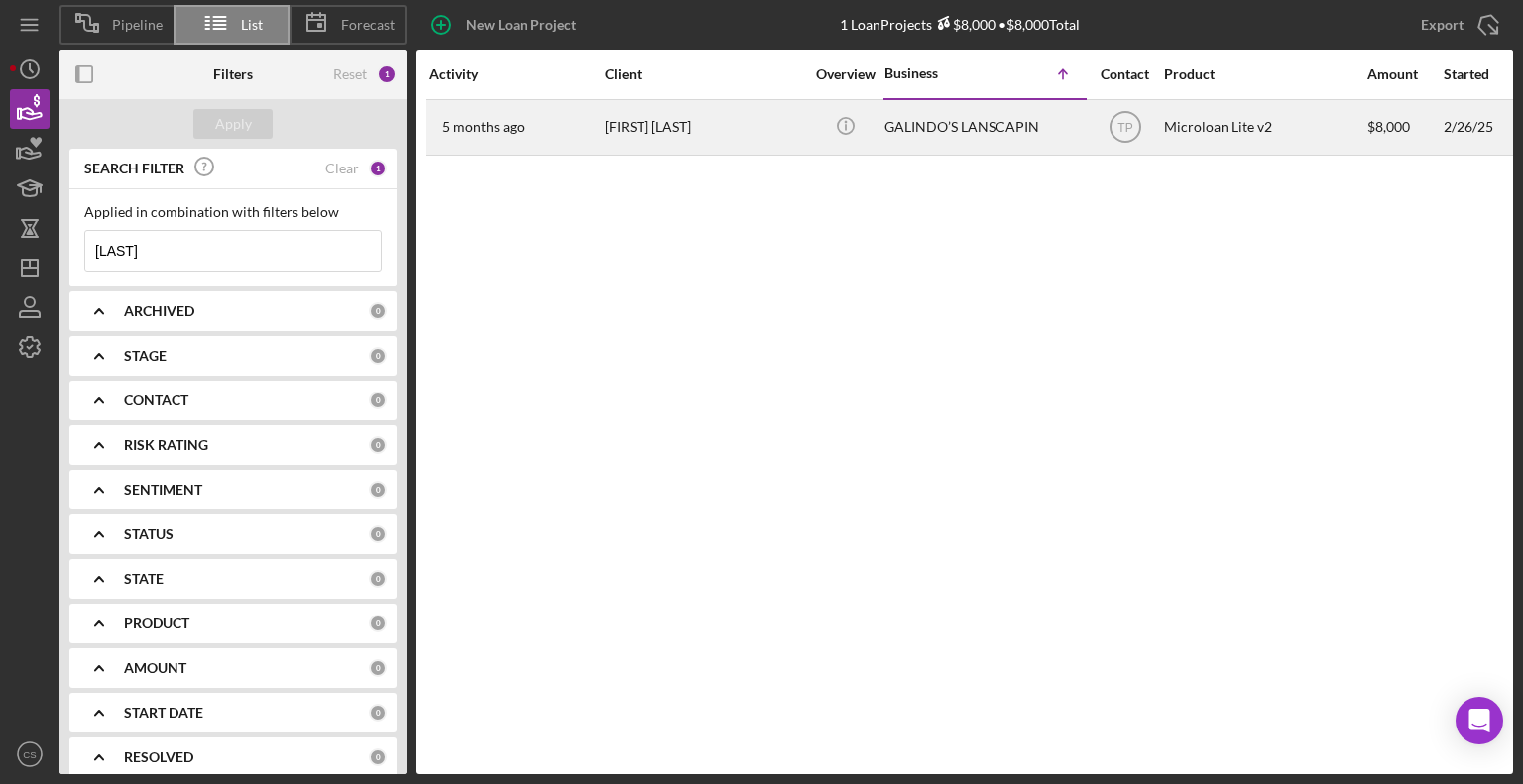 type on "[LAST]" 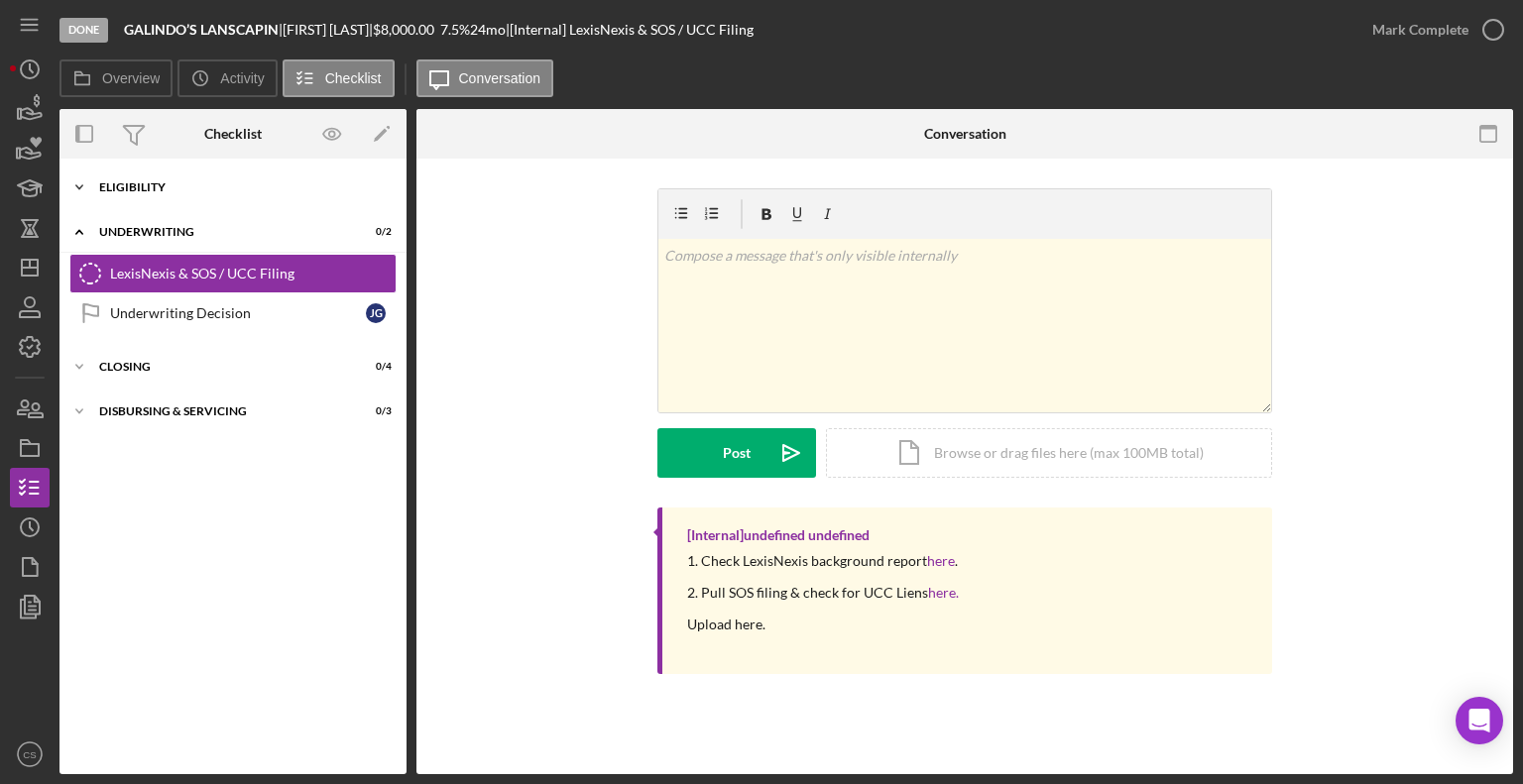 click on "Icon/Expander Eligibility 6 / 6" at bounding box center (233, 187) 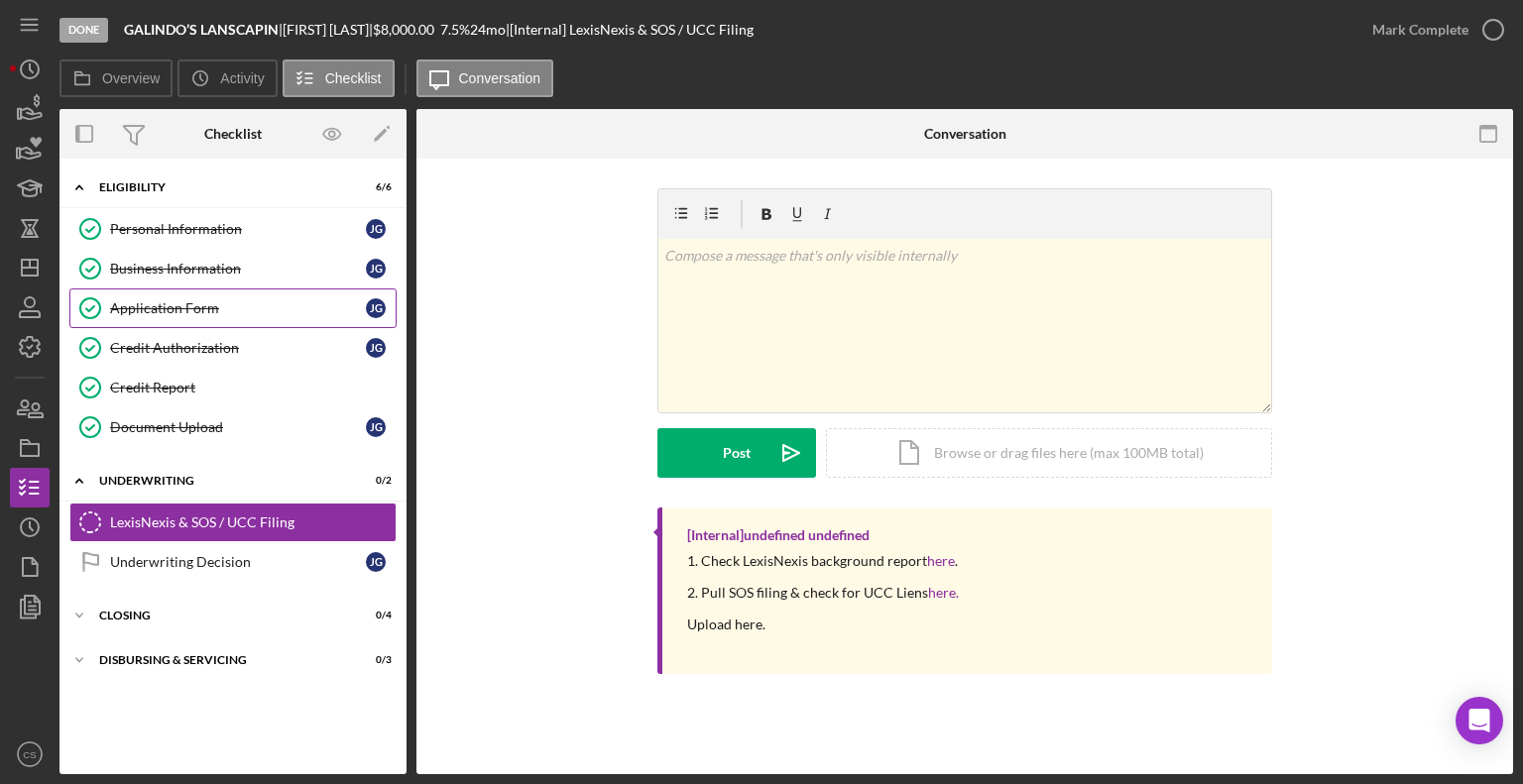 click on "Application Form" at bounding box center [238, 308] 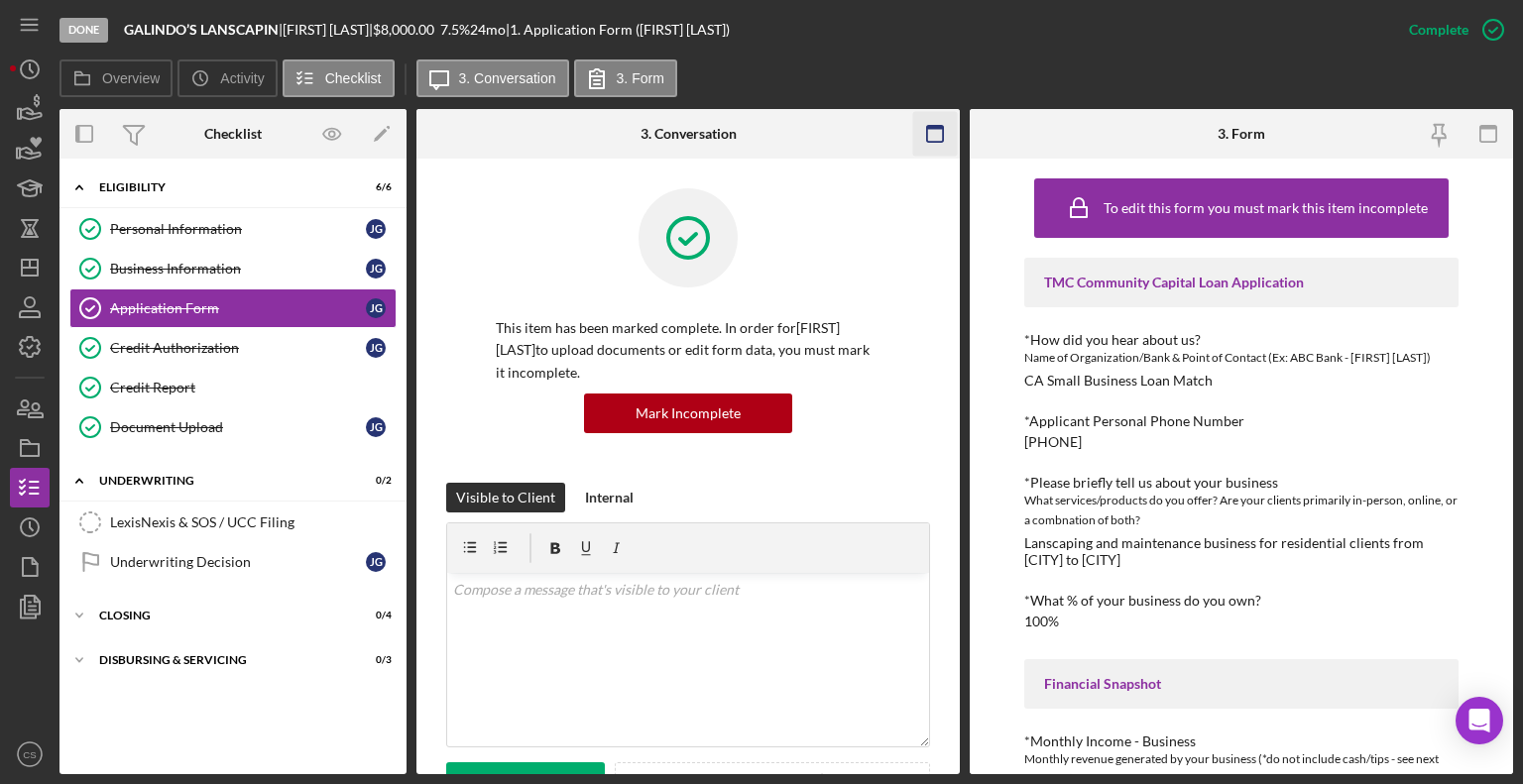 click 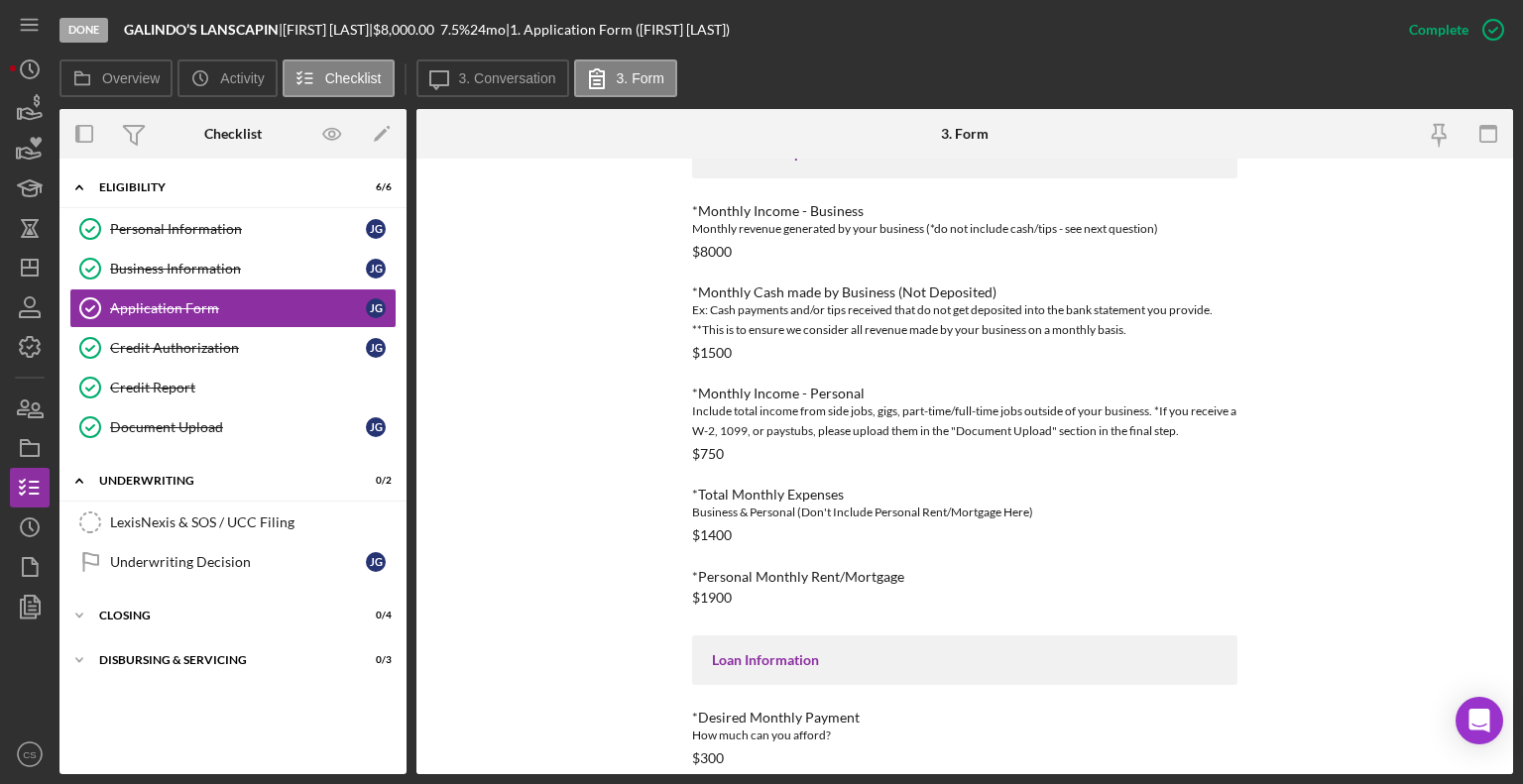 scroll, scrollTop: 632, scrollLeft: 0, axis: vertical 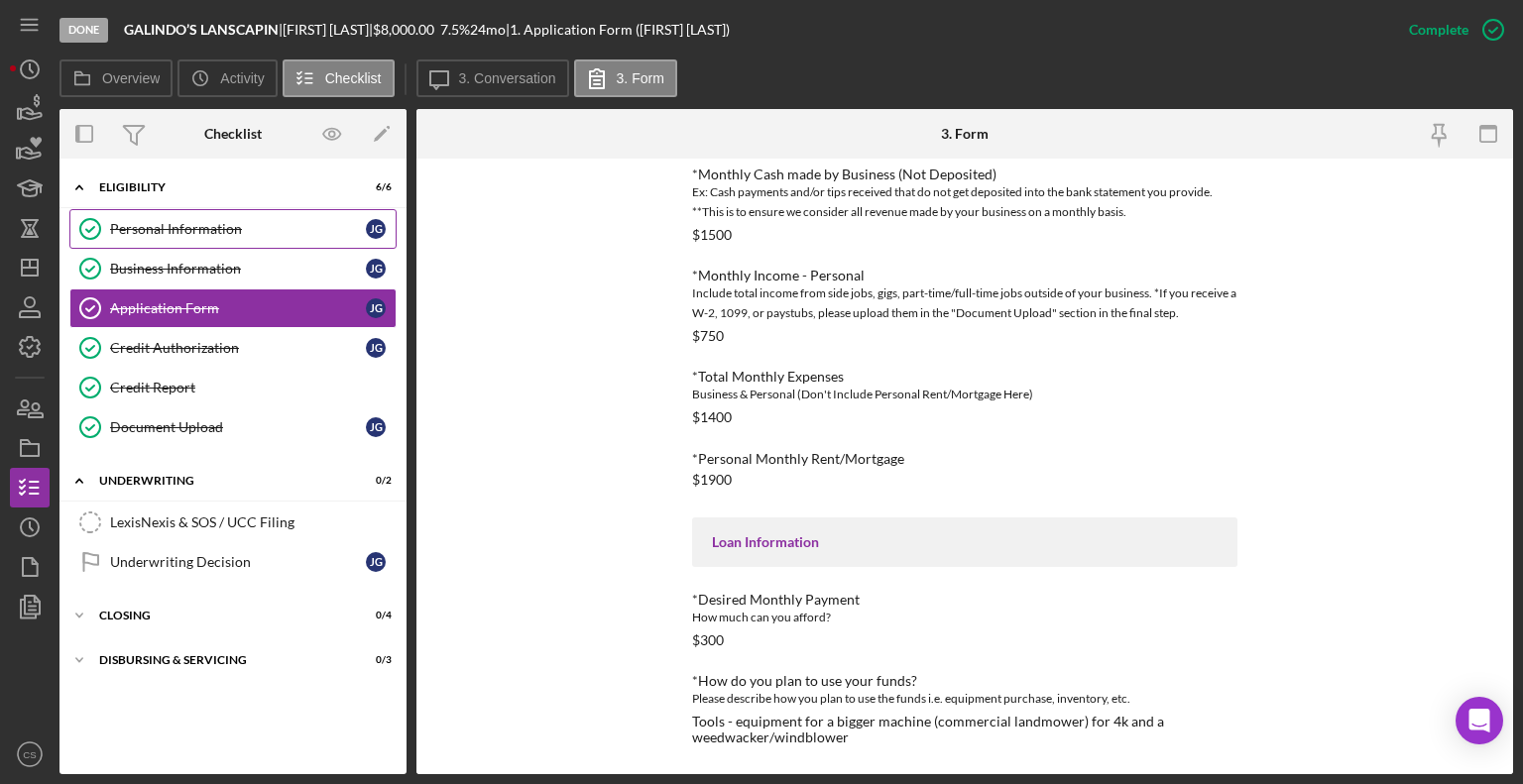 click on "Personal Information" at bounding box center [238, 229] 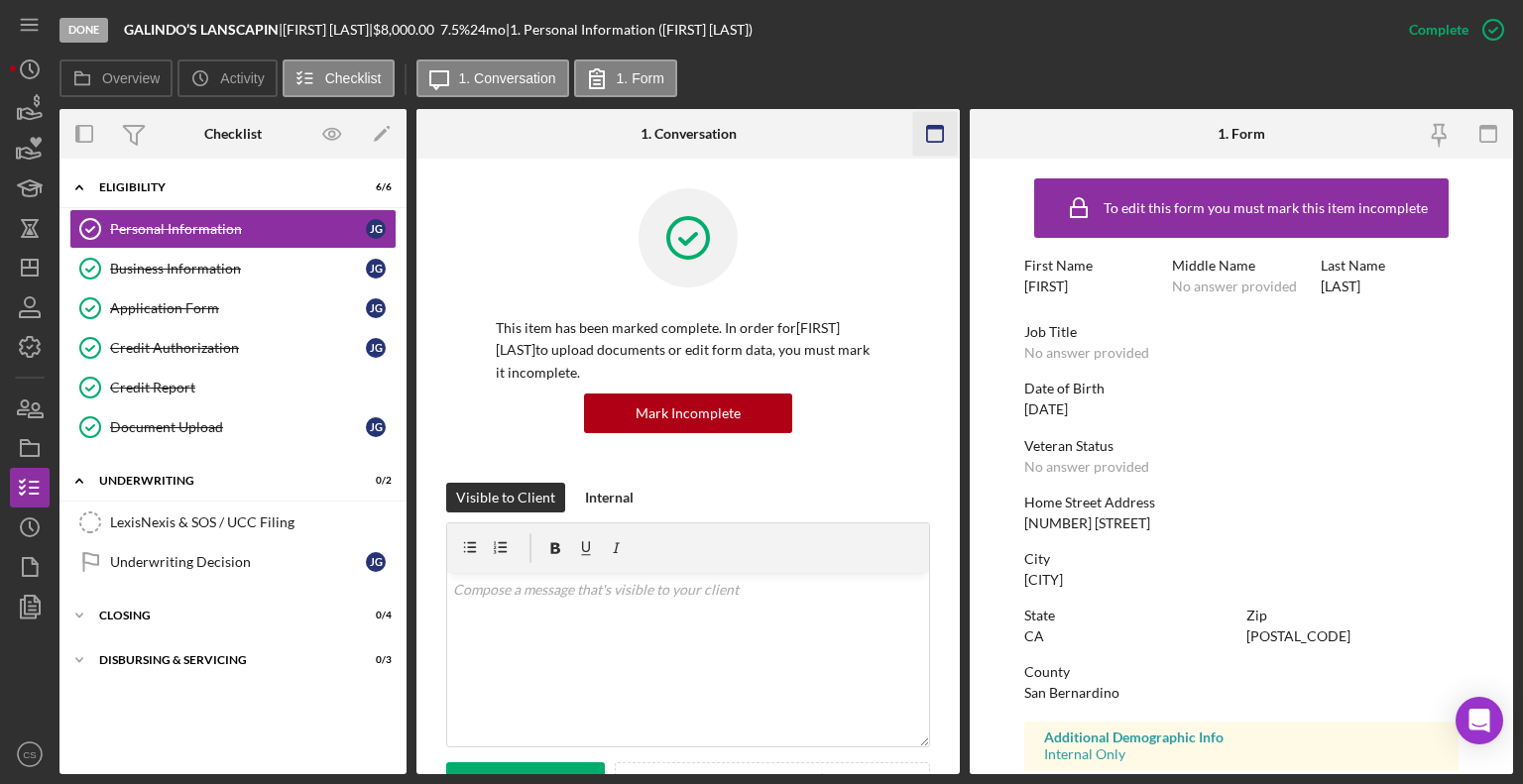 click 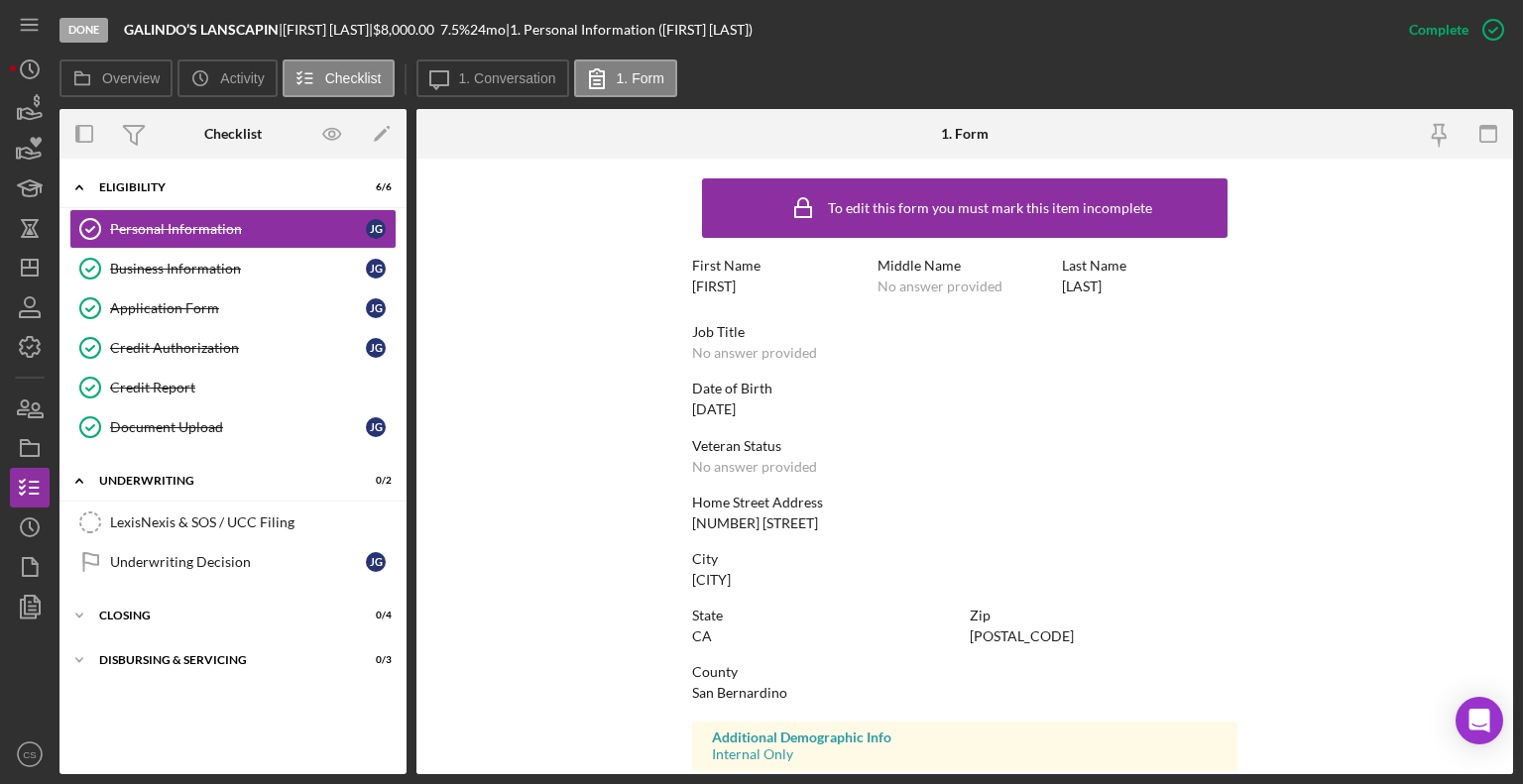 scroll, scrollTop: 309, scrollLeft: 0, axis: vertical 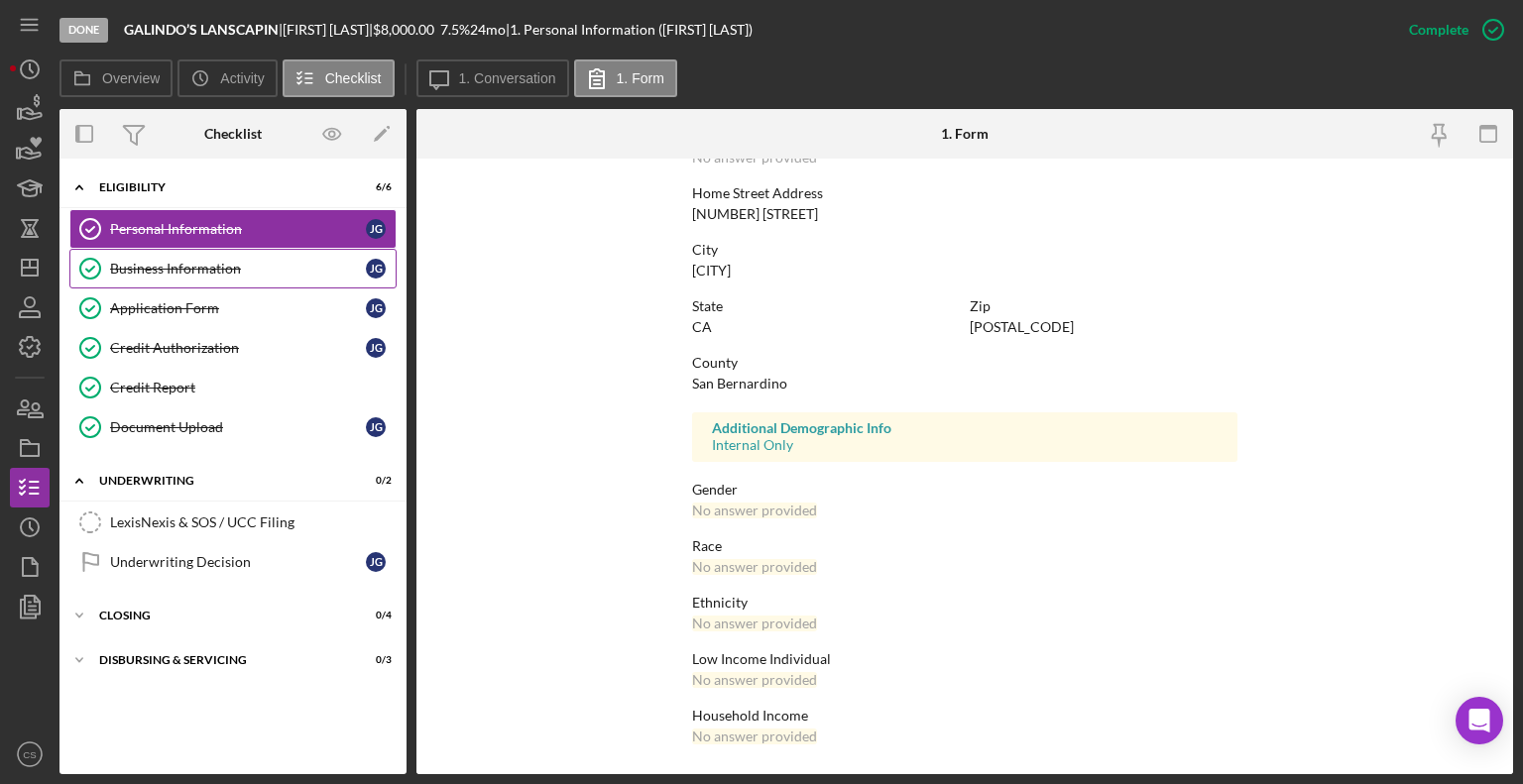 click on "Business Information" at bounding box center [238, 269] 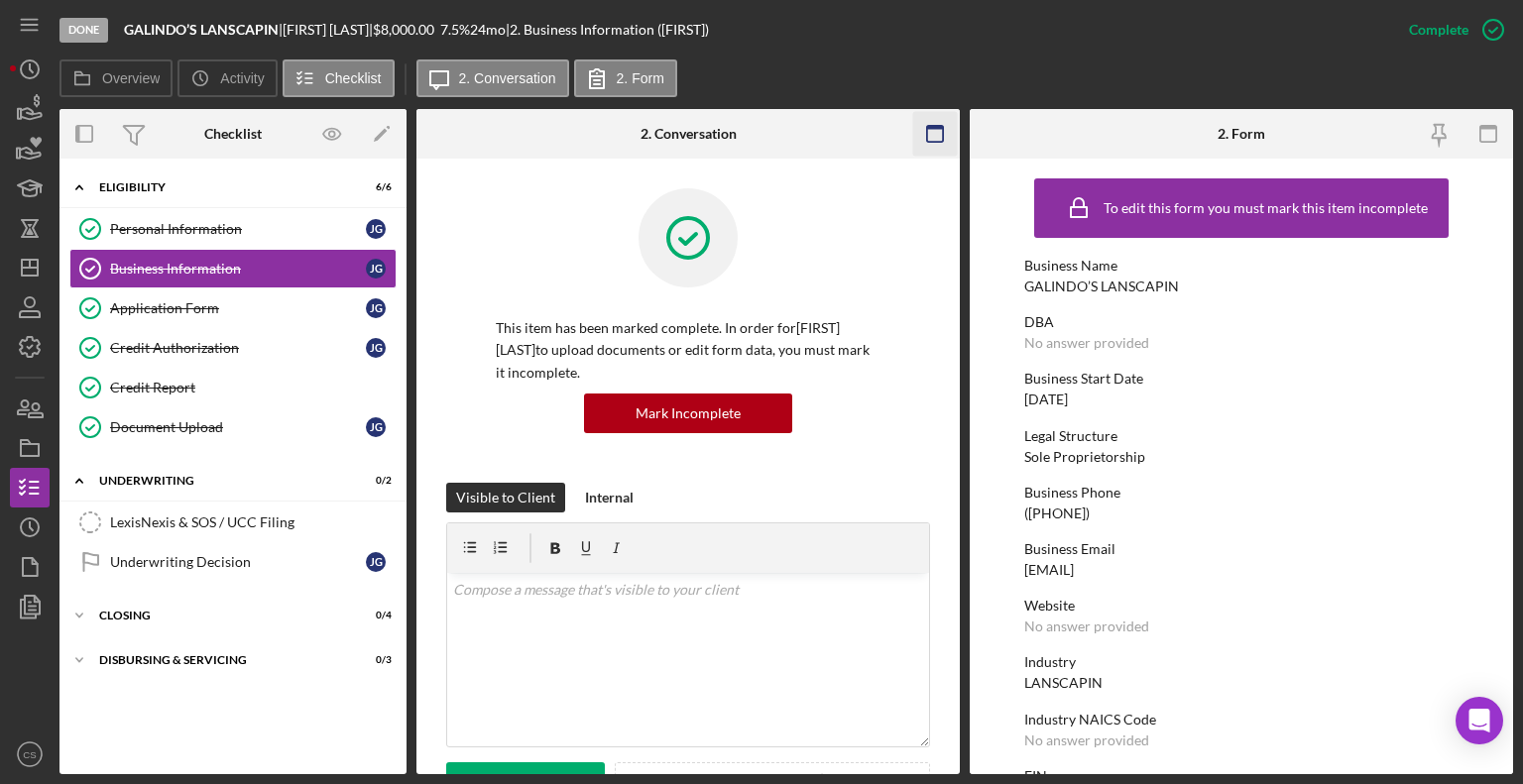 click 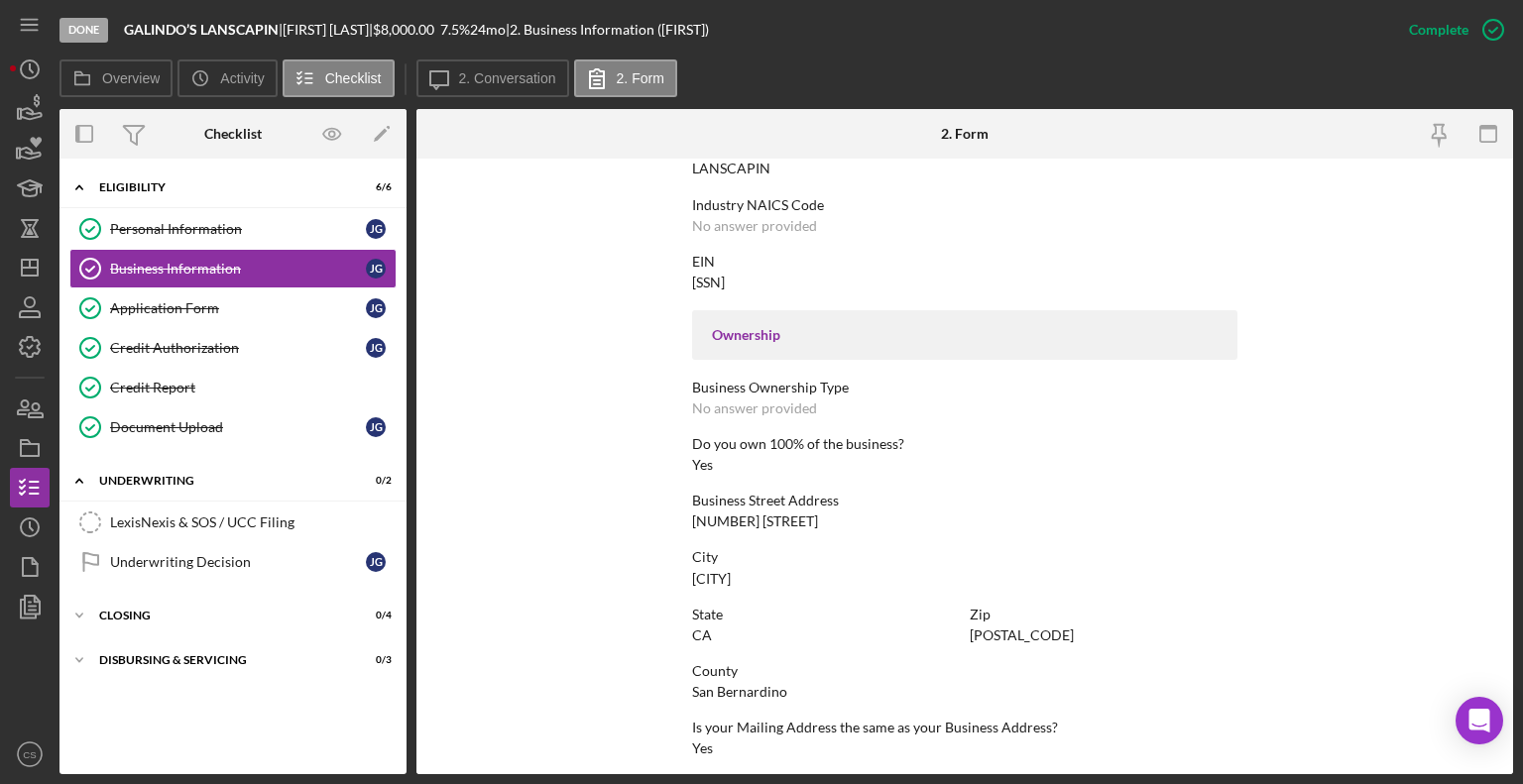 scroll, scrollTop: 879, scrollLeft: 0, axis: vertical 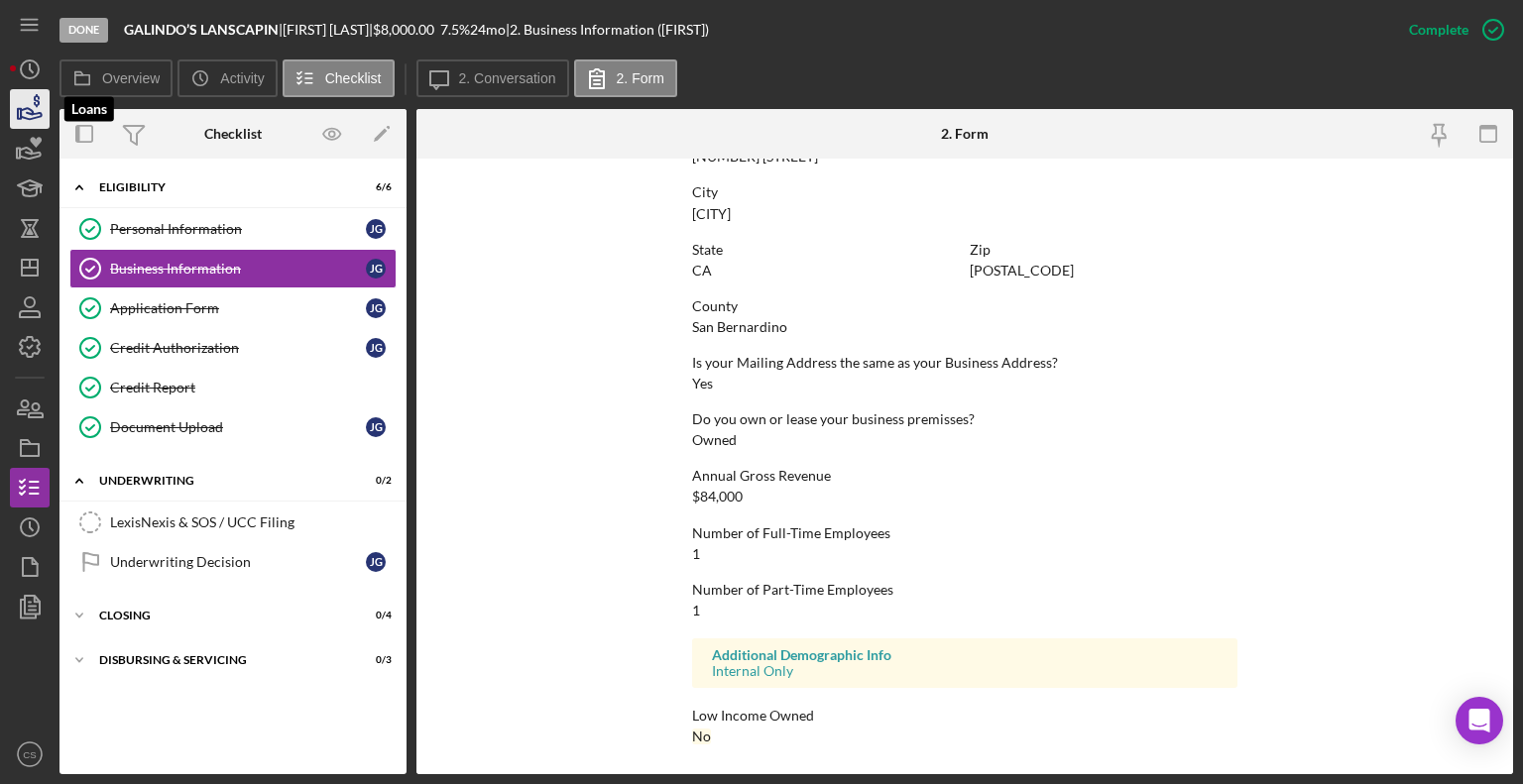click 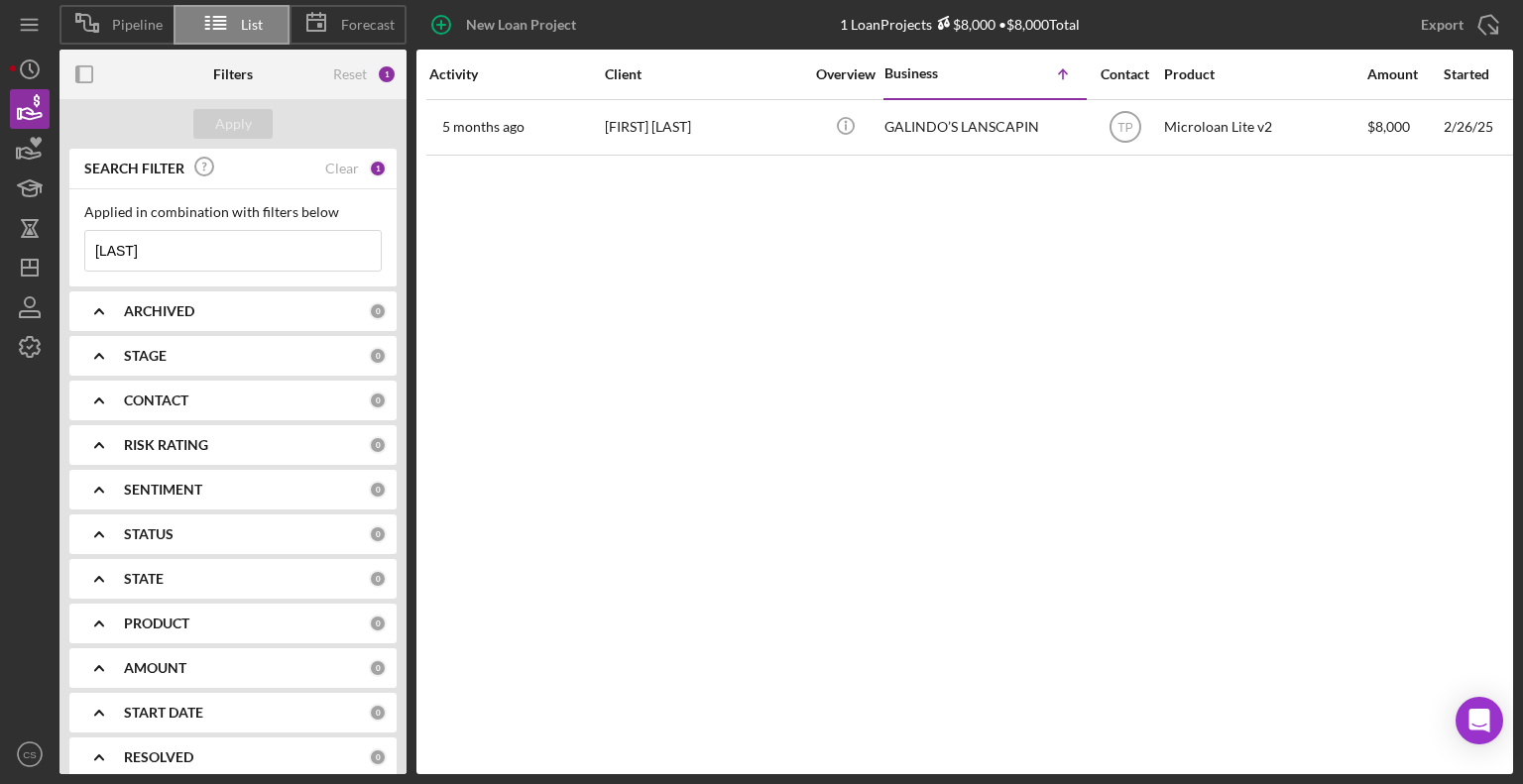drag, startPoint x: 155, startPoint y: 250, endPoint x: 60, endPoint y: 250, distance: 95 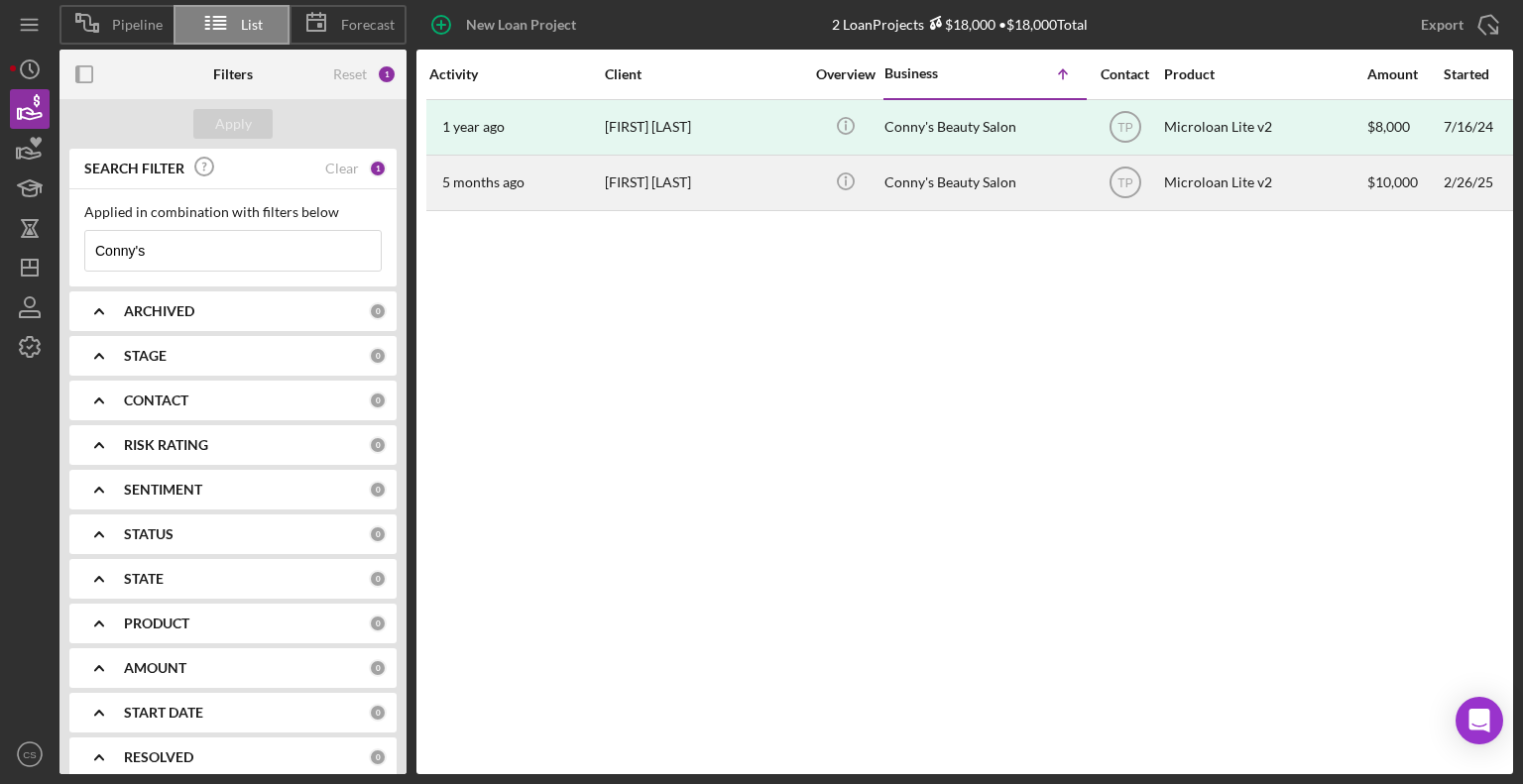 type on "Conny's" 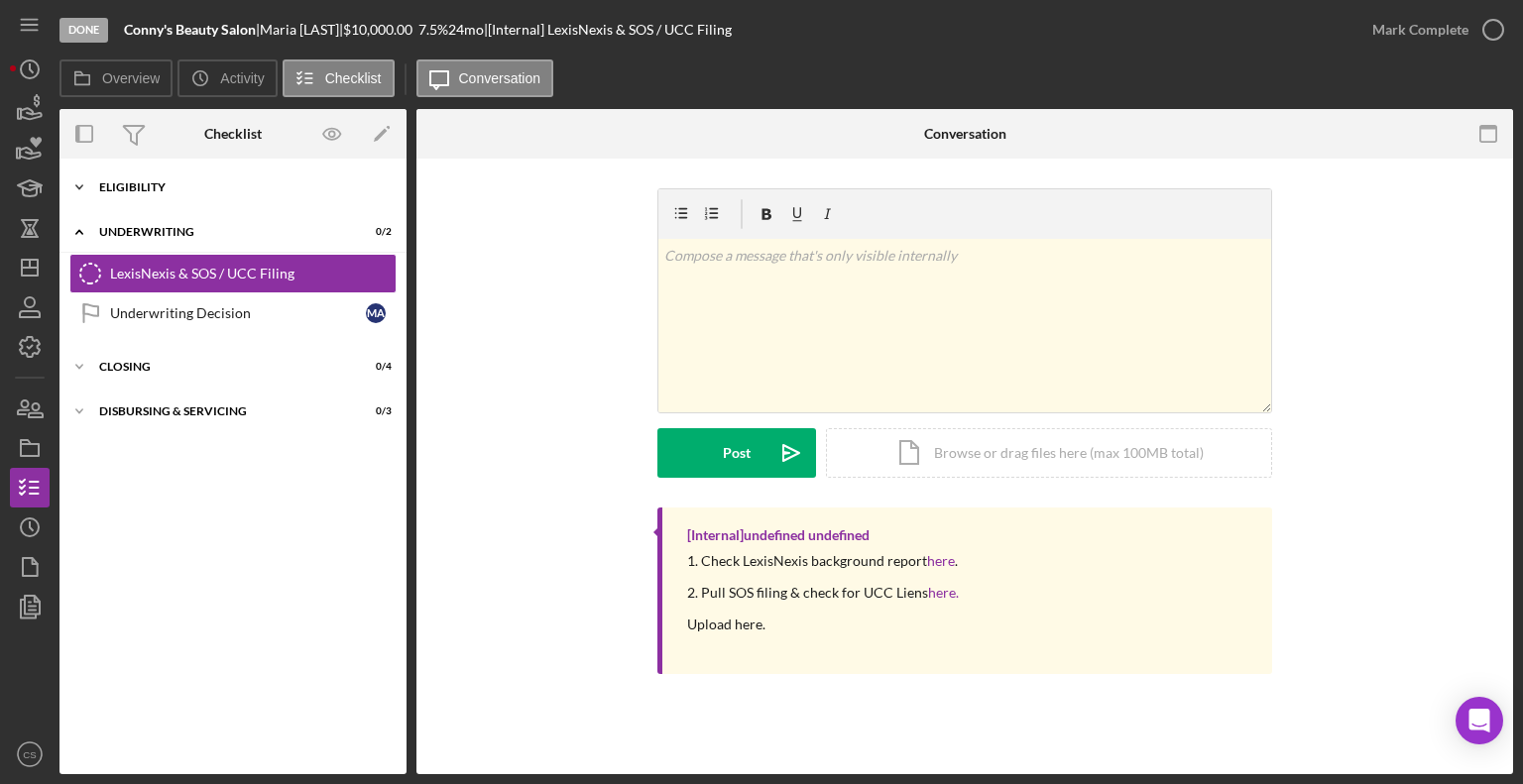 click on "Icon/Expander Eligibility 6 / 6" at bounding box center (233, 187) 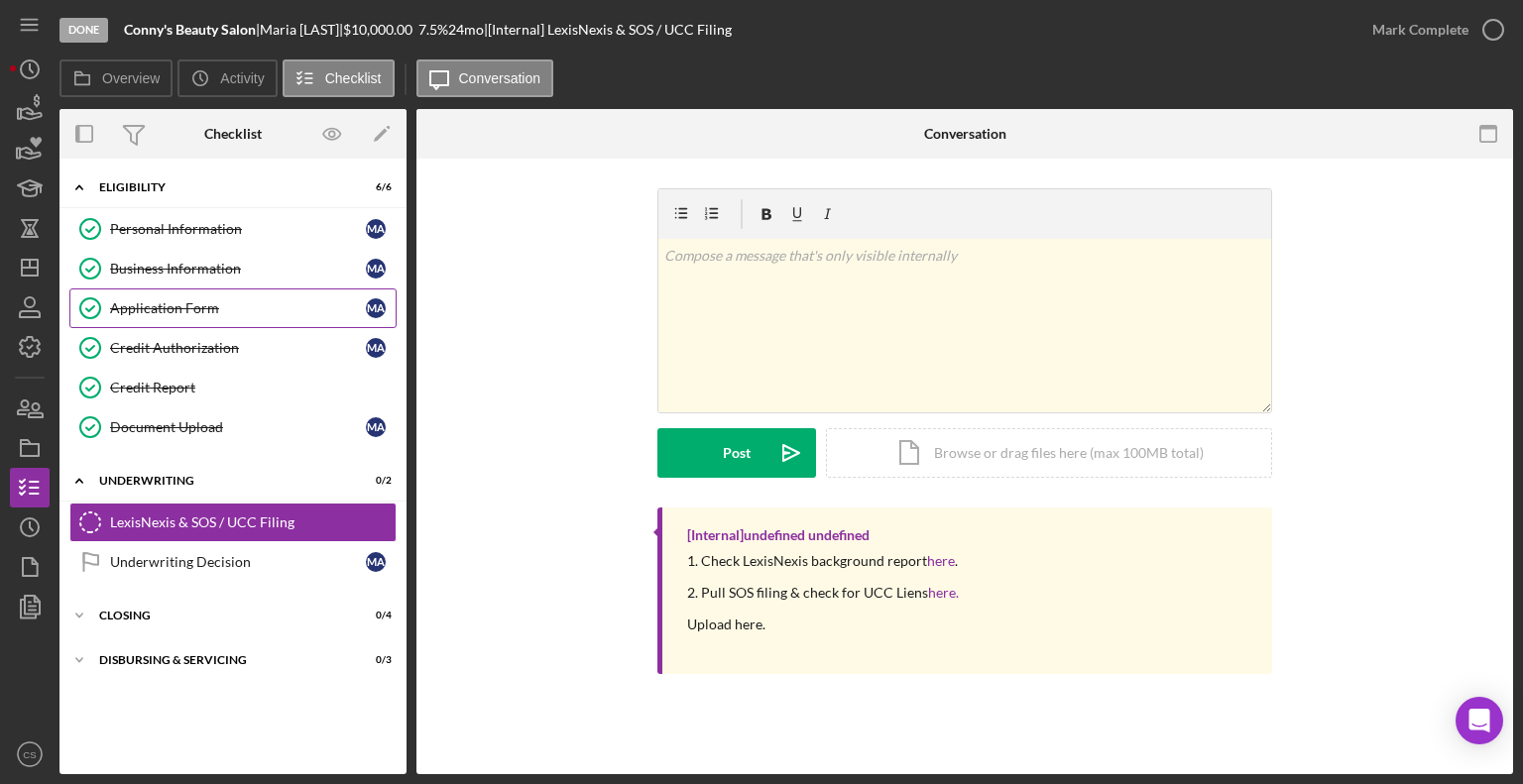 click on "Application Form" at bounding box center [238, 308] 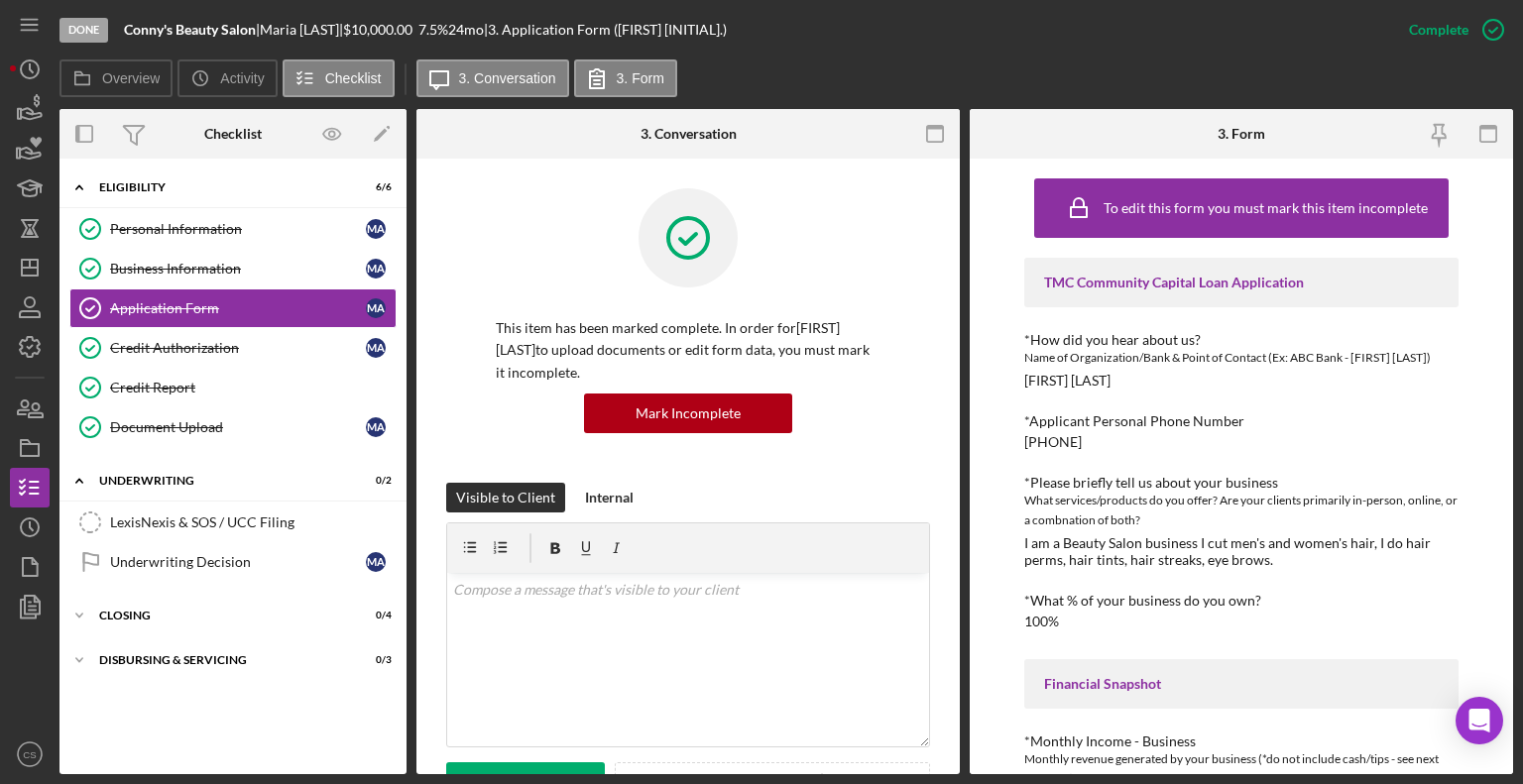 click 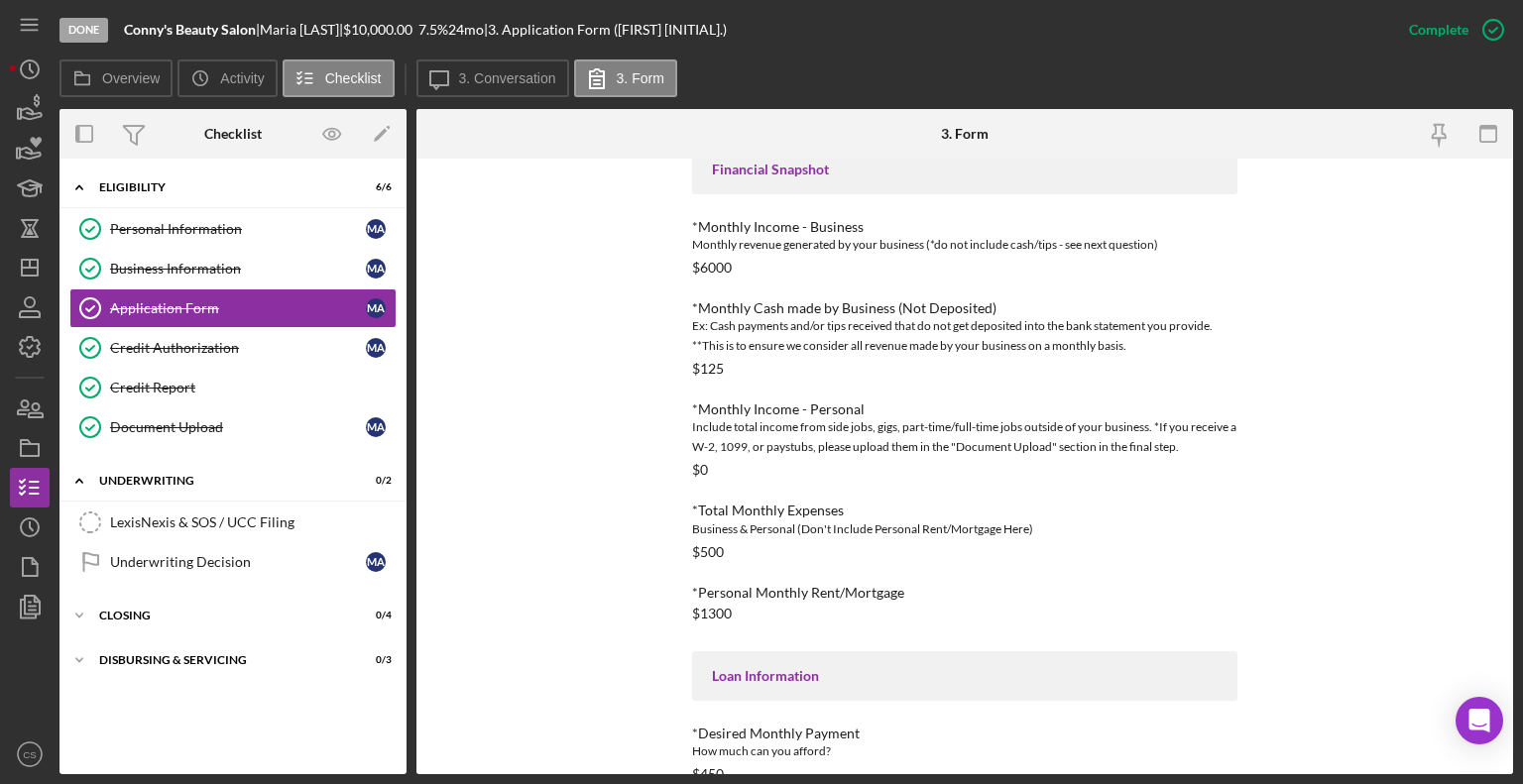 scroll, scrollTop: 632, scrollLeft: 0, axis: vertical 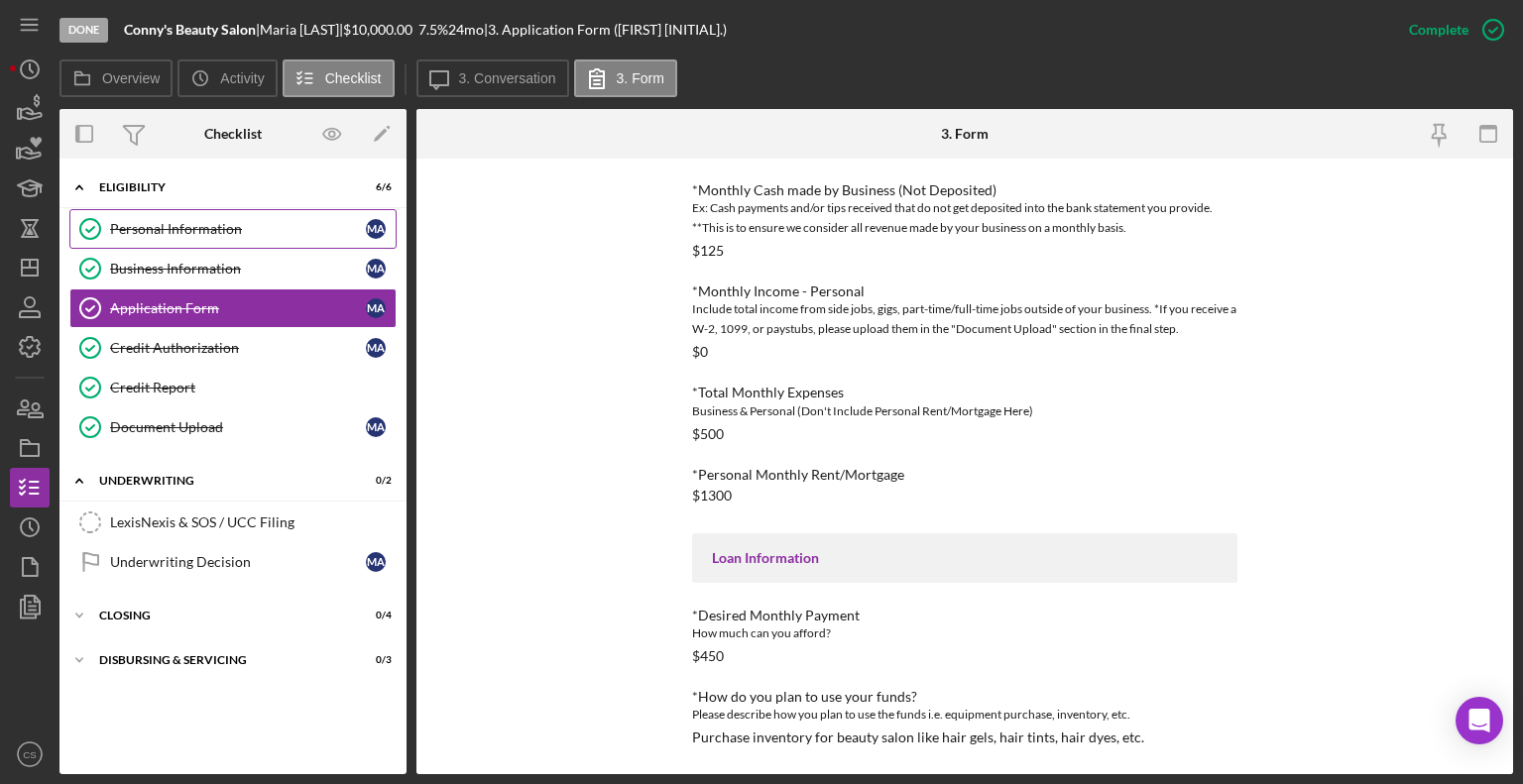click on "Personal Information" at bounding box center (238, 229) 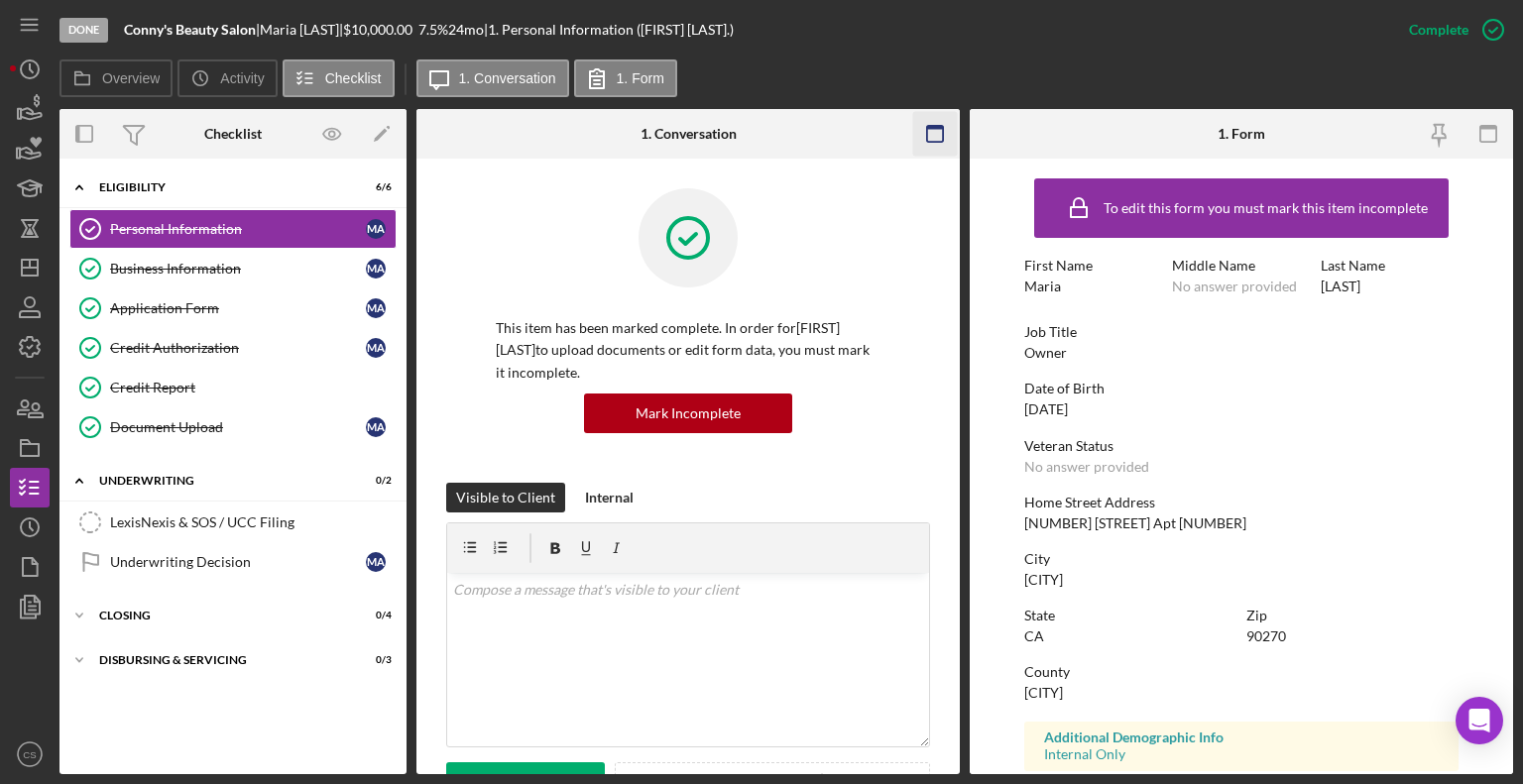 click 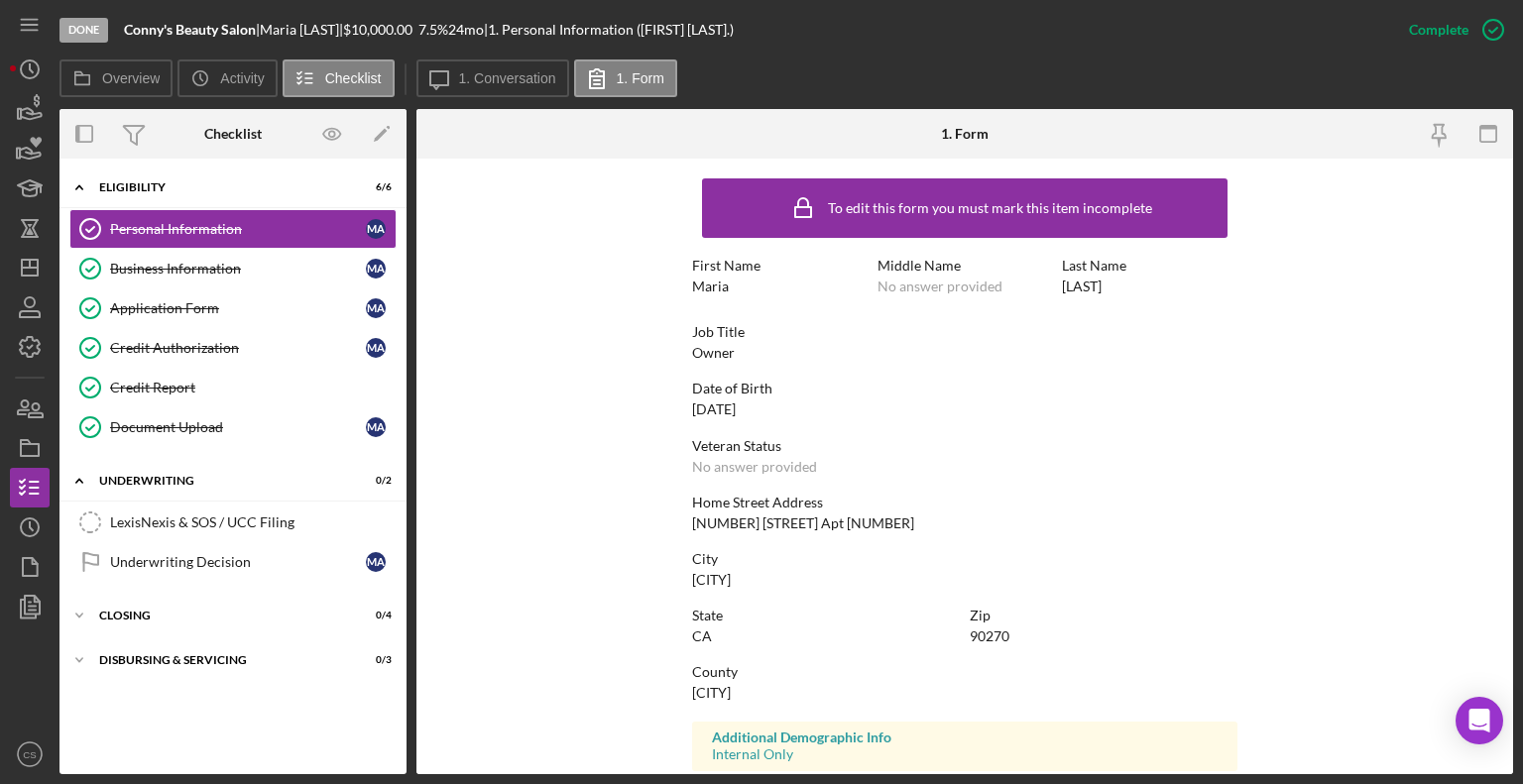 scroll, scrollTop: 309, scrollLeft: 0, axis: vertical 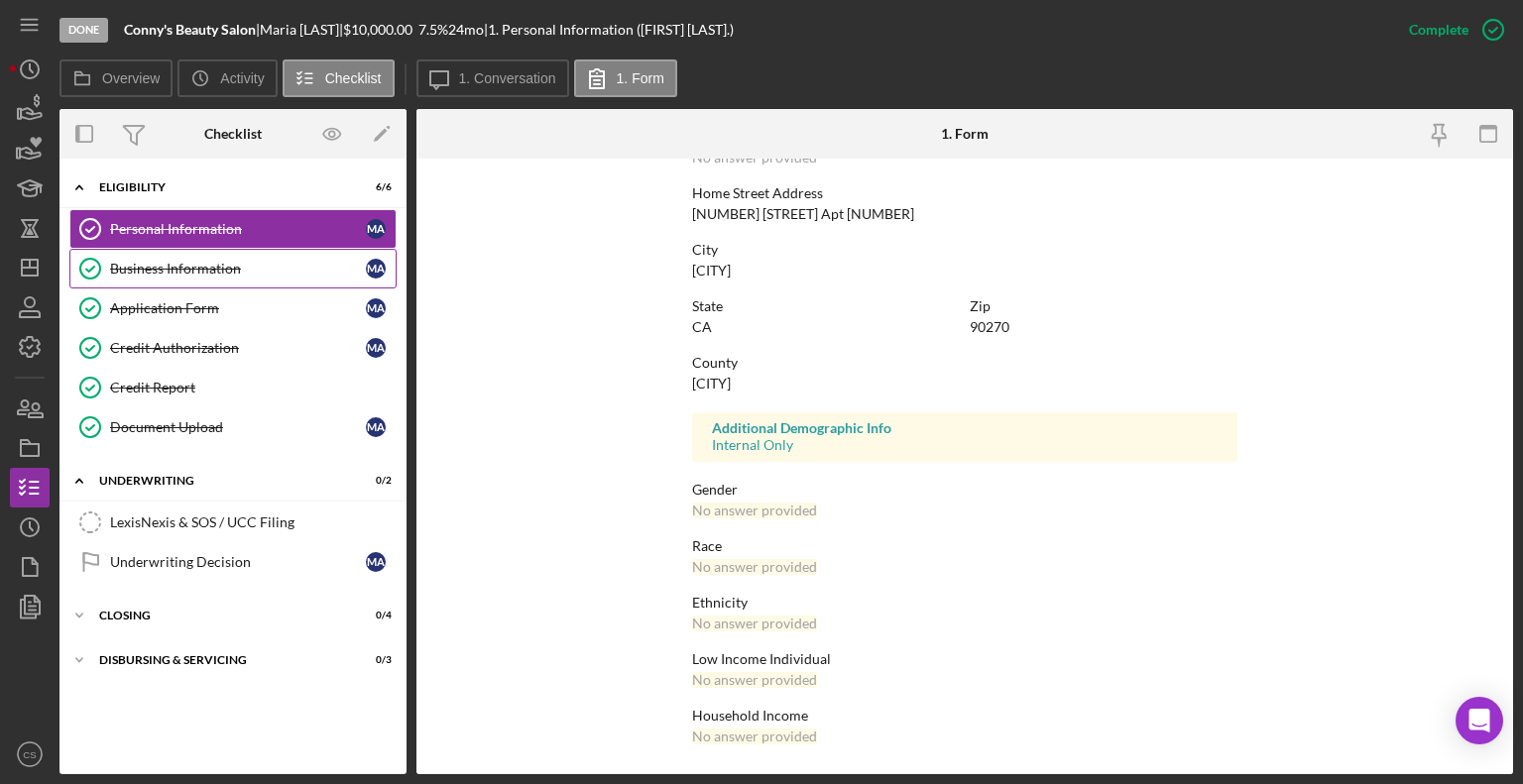 click on "Business Information" at bounding box center [238, 269] 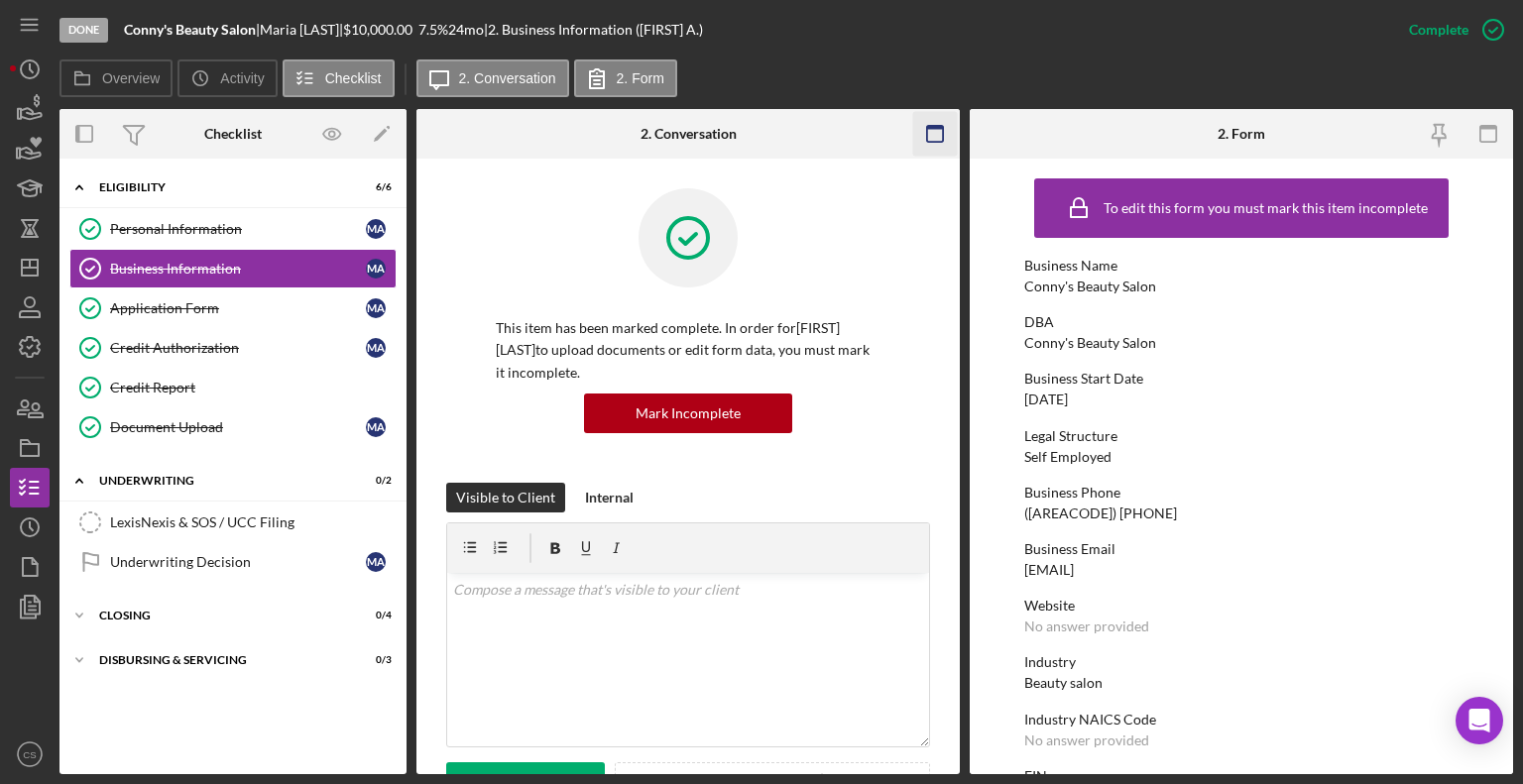click 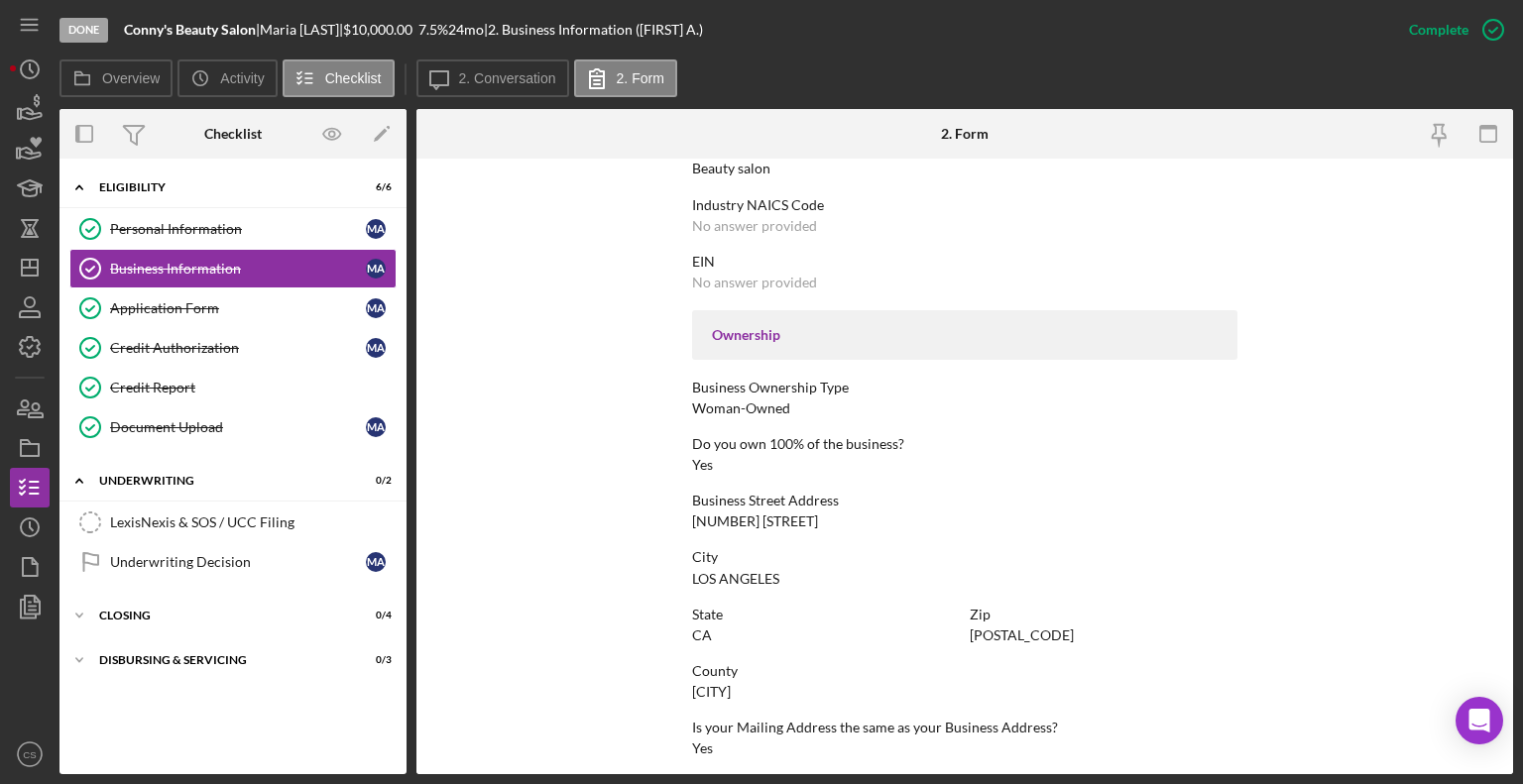 scroll, scrollTop: 879, scrollLeft: 0, axis: vertical 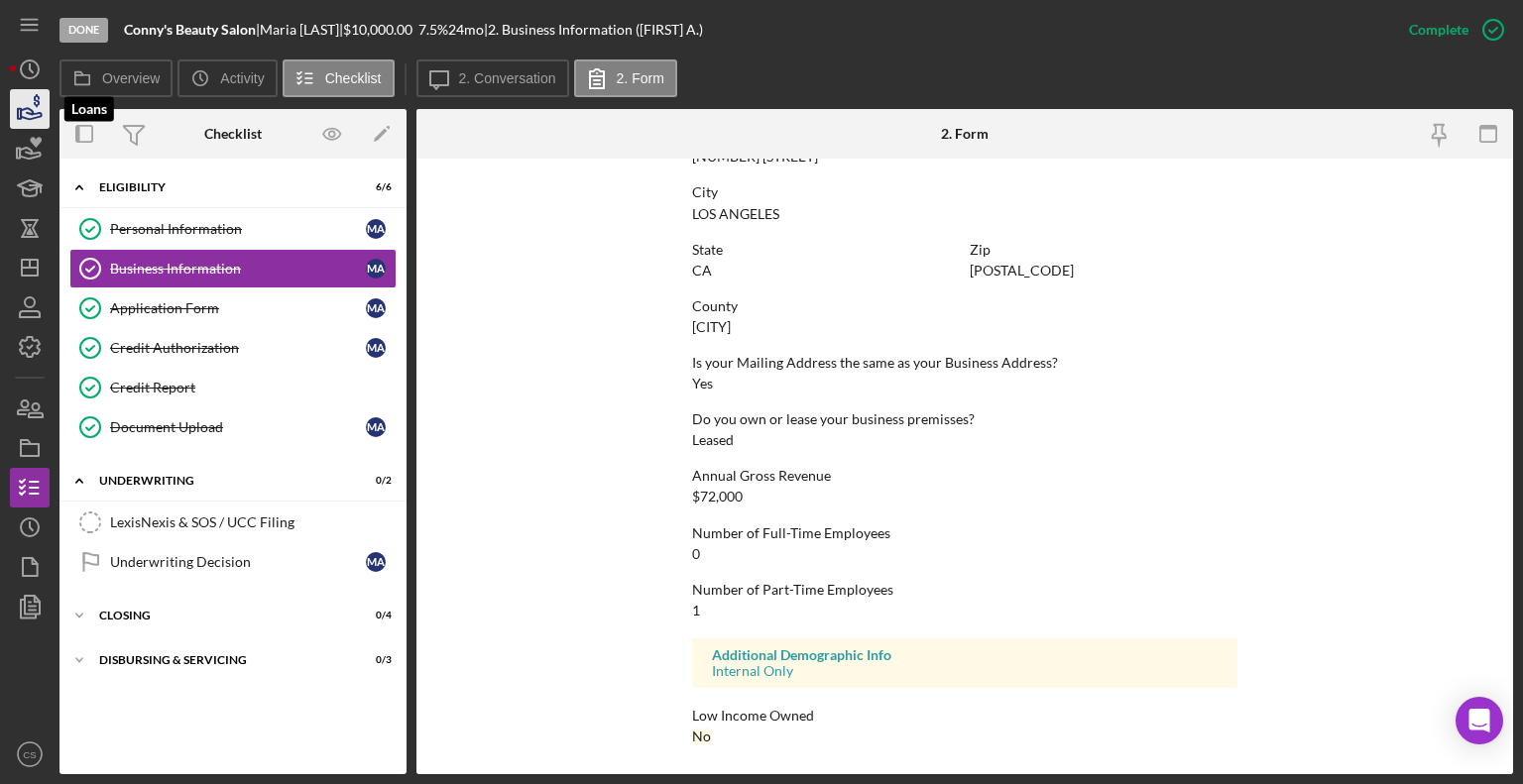click 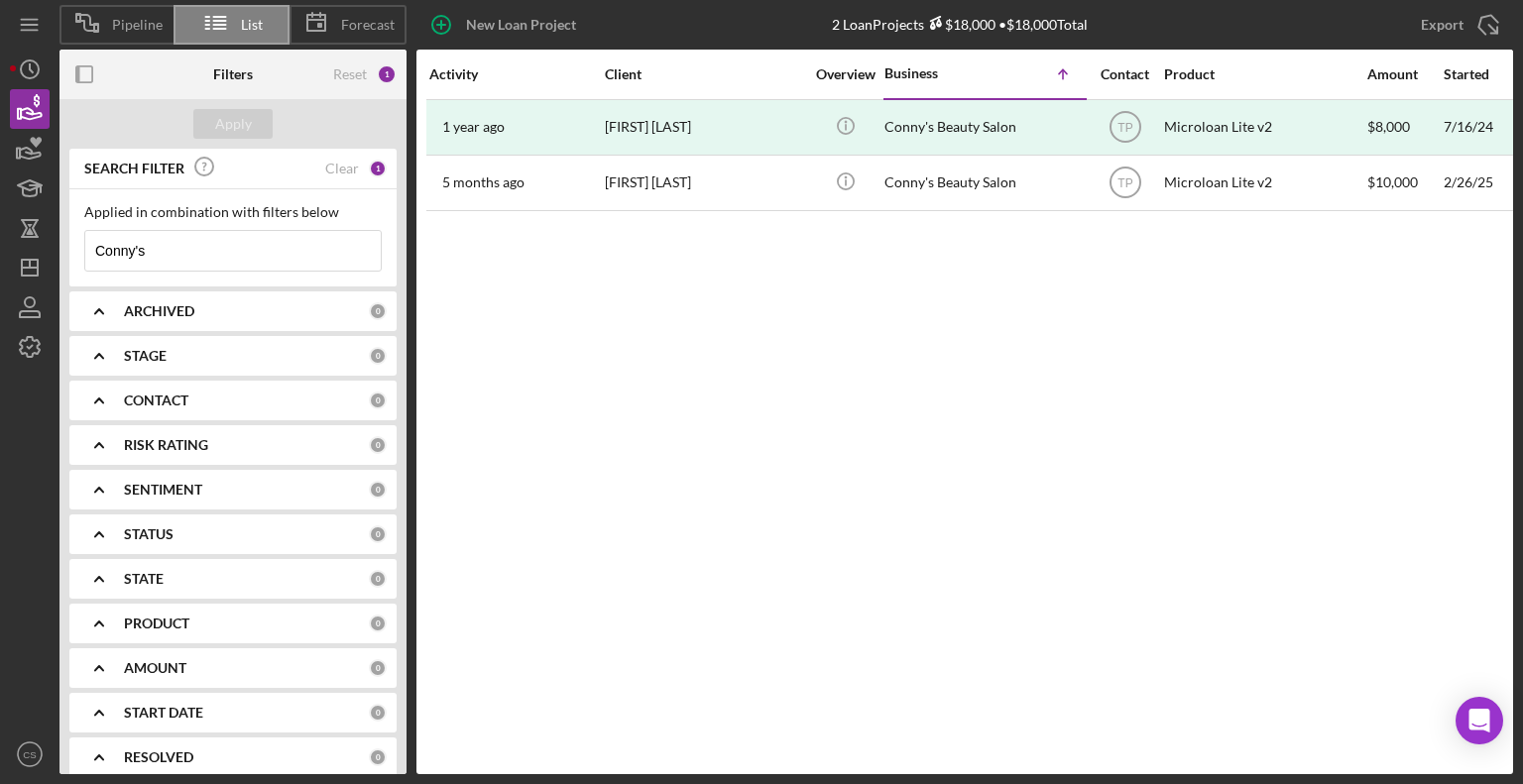 drag, startPoint x: 171, startPoint y: 241, endPoint x: 50, endPoint y: 262, distance: 122.80879 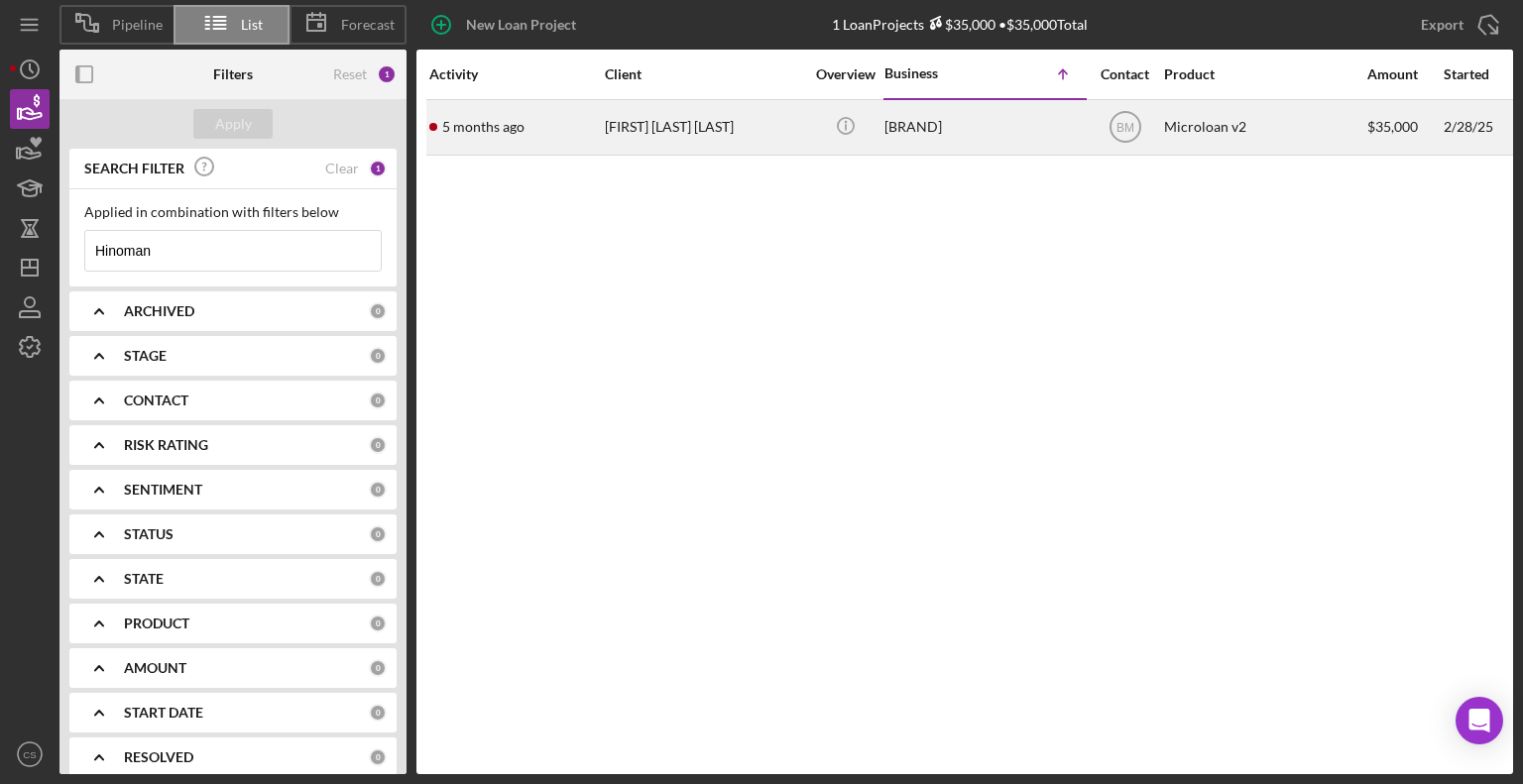 type on "Hinoman" 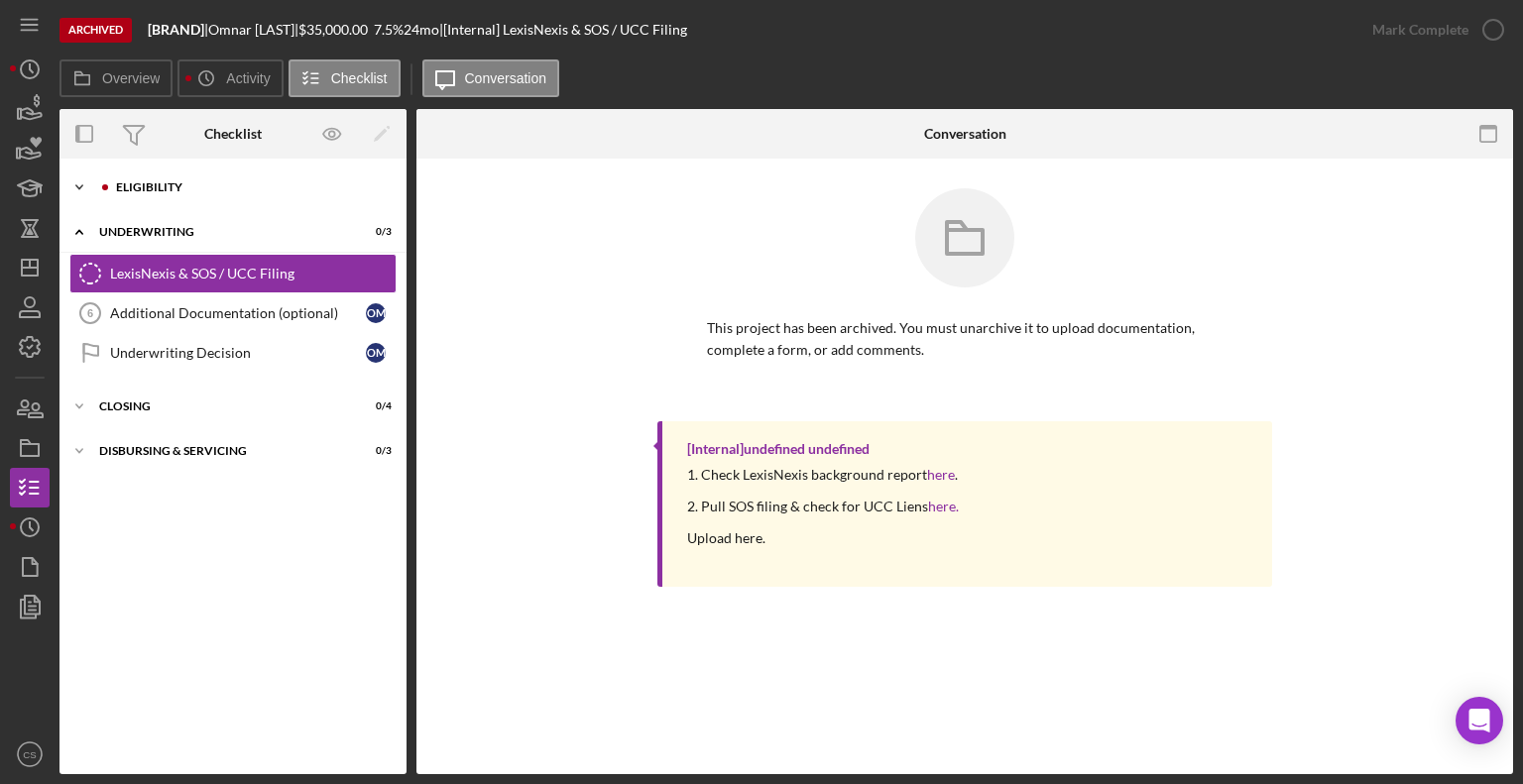 click on "Eligibility" at bounding box center [249, 187] 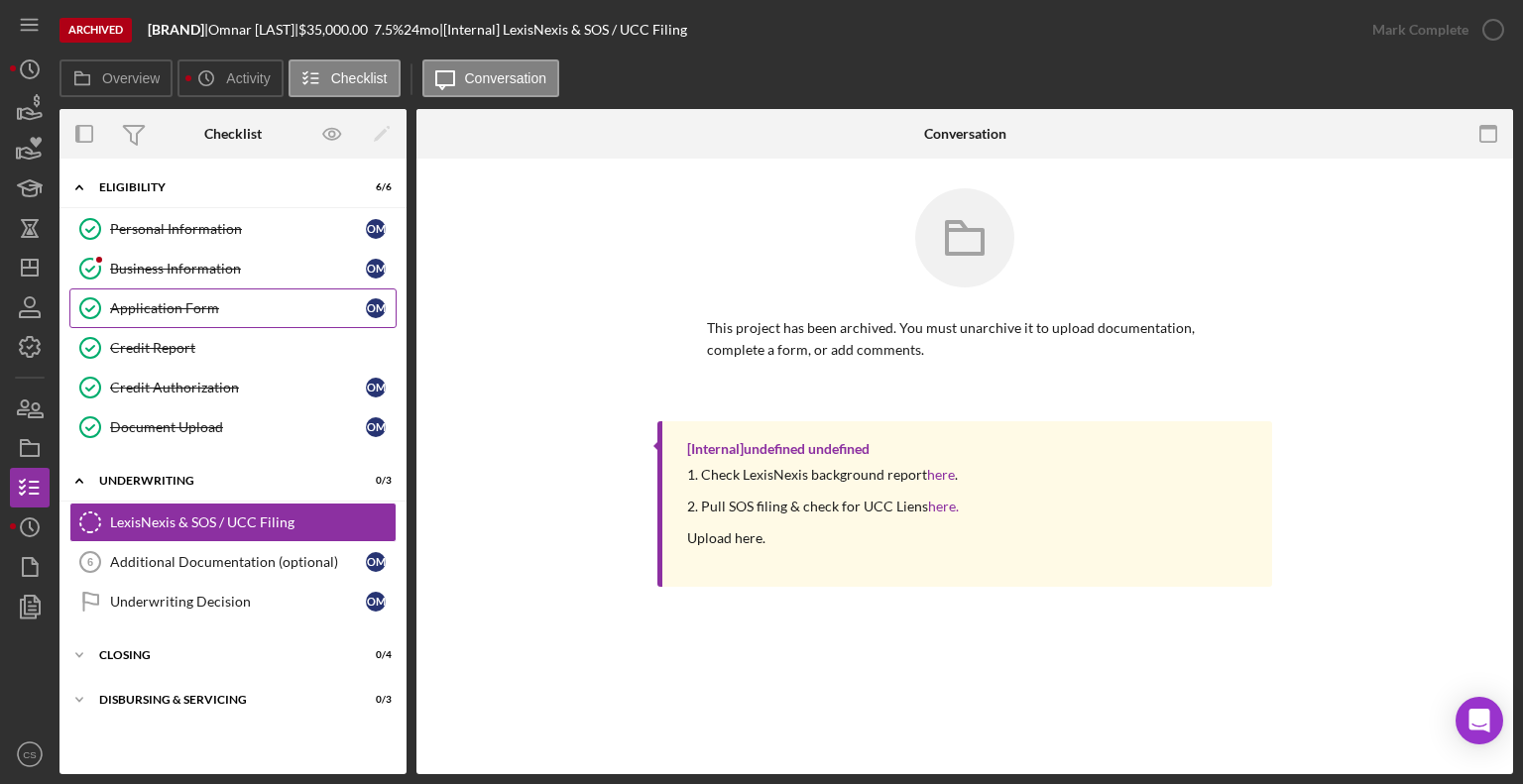 click on "Application Form Application Form O M" at bounding box center [233, 308] 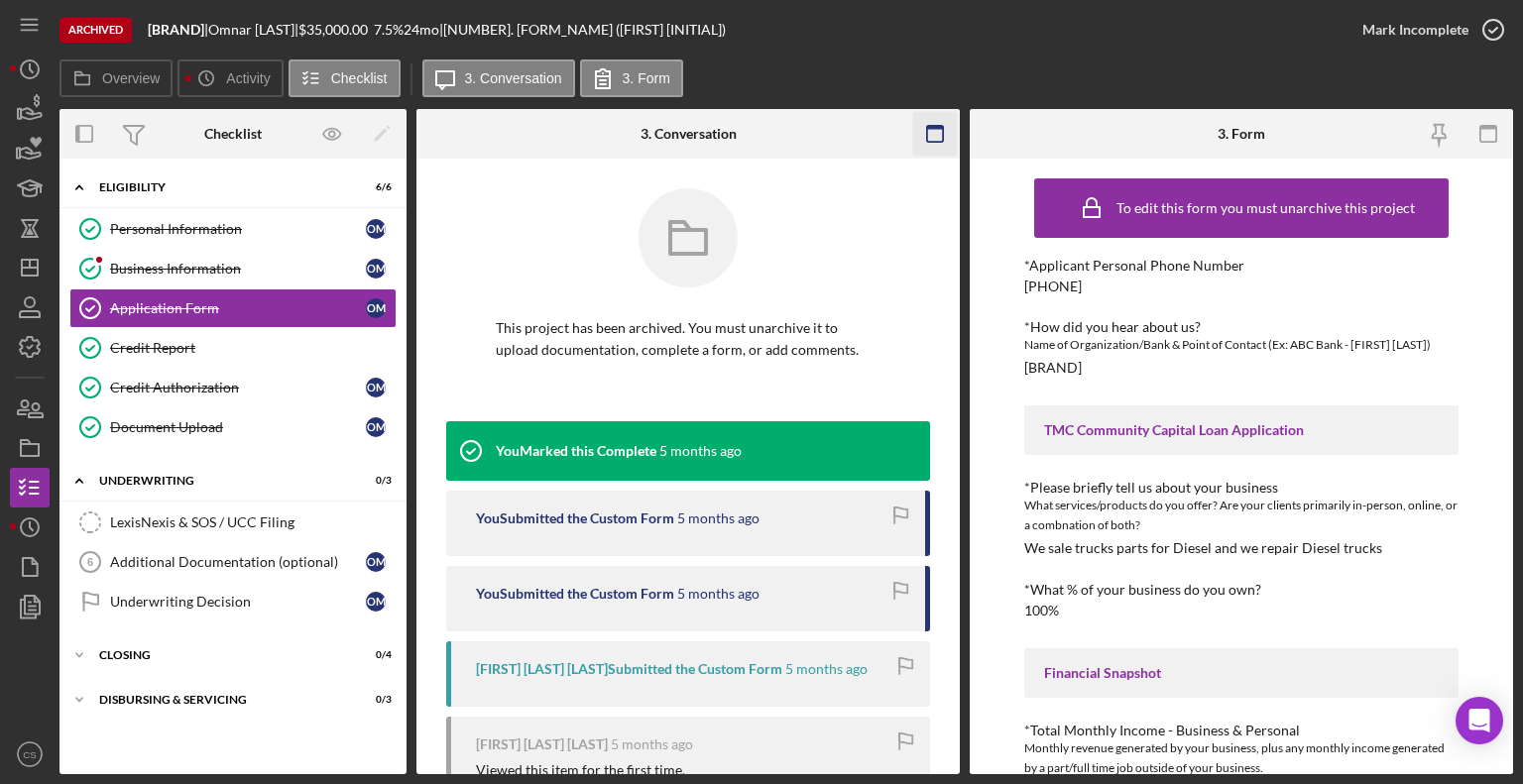 click 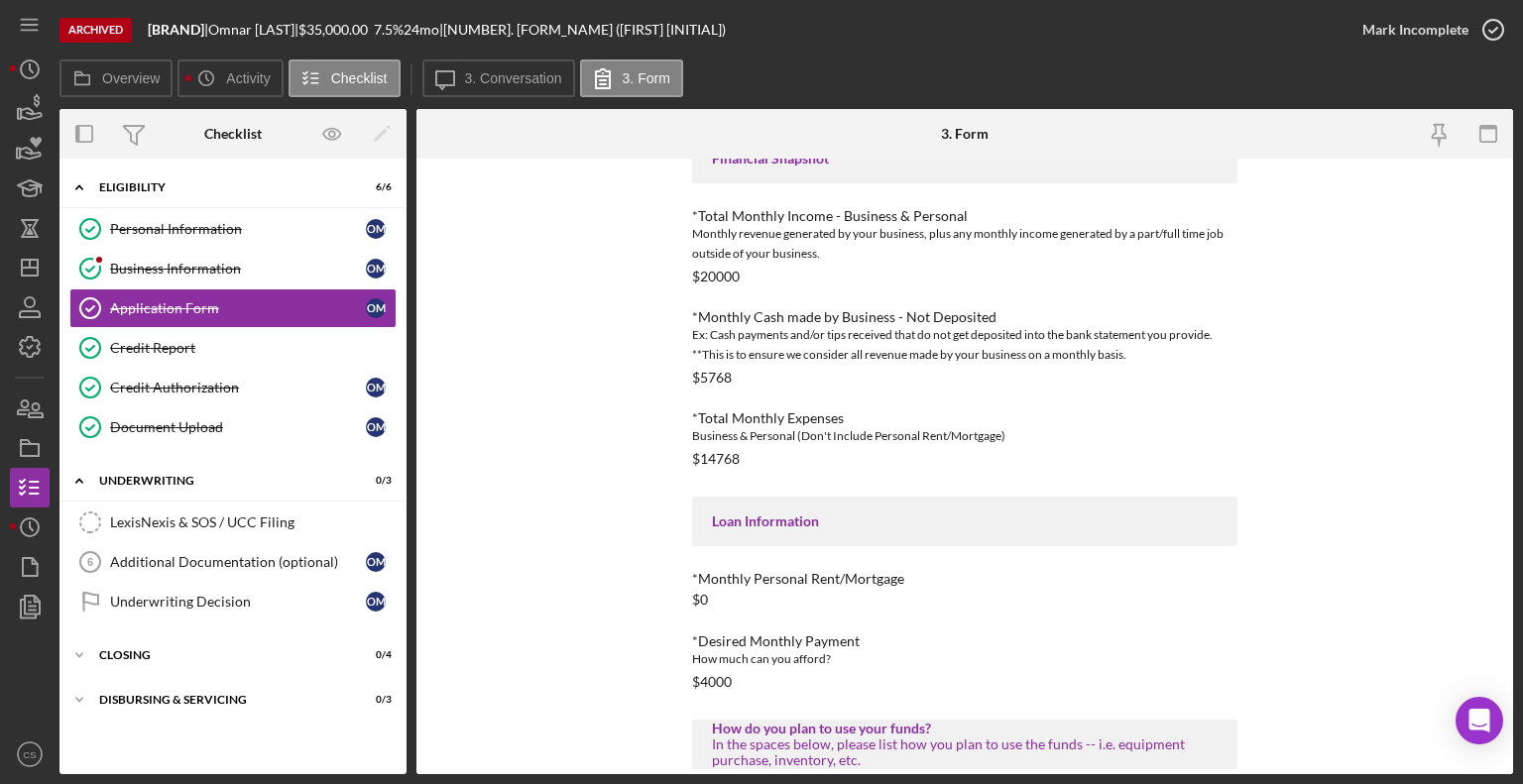 scroll, scrollTop: 782, scrollLeft: 0, axis: vertical 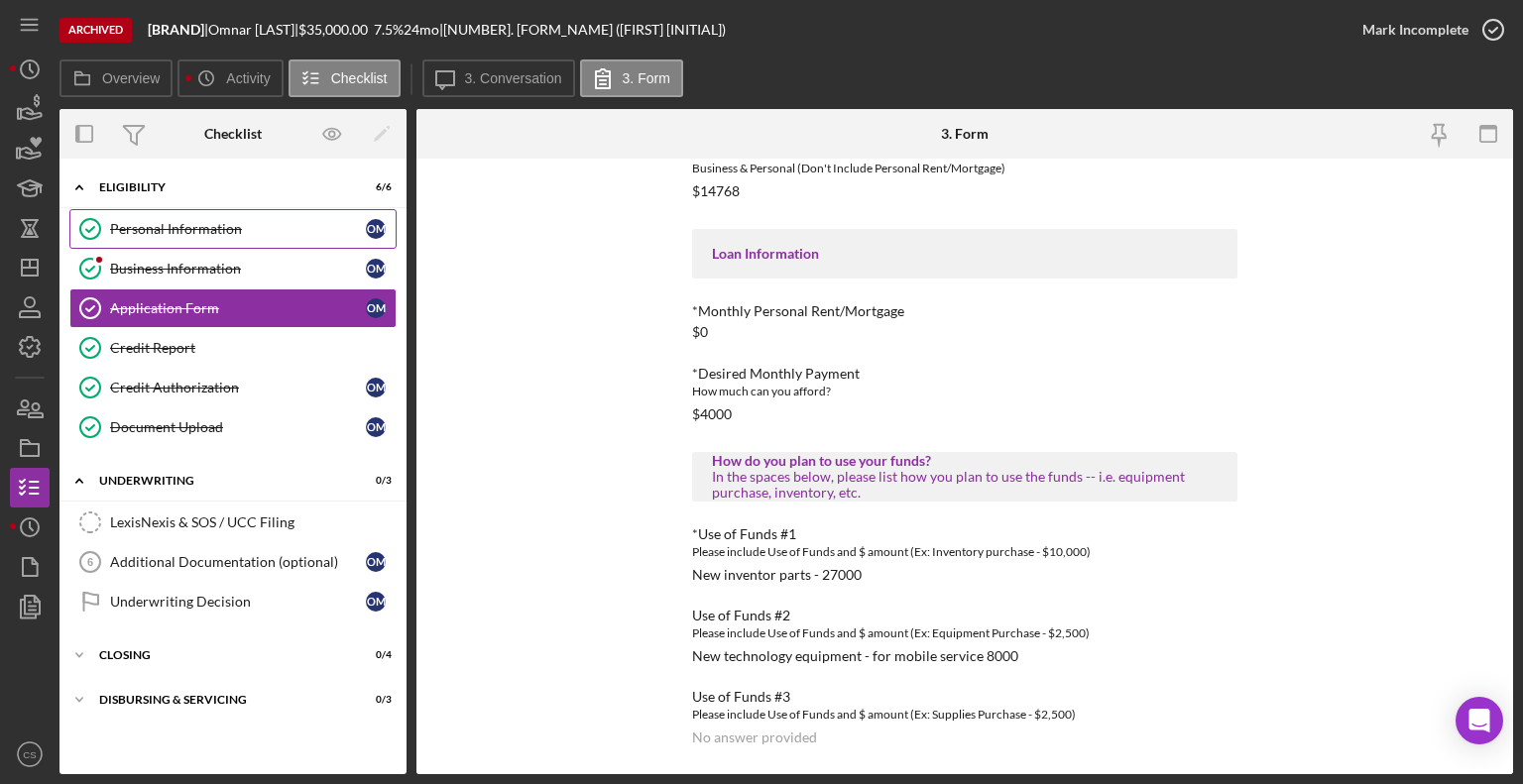 click on "Personal Information" at bounding box center (238, 229) 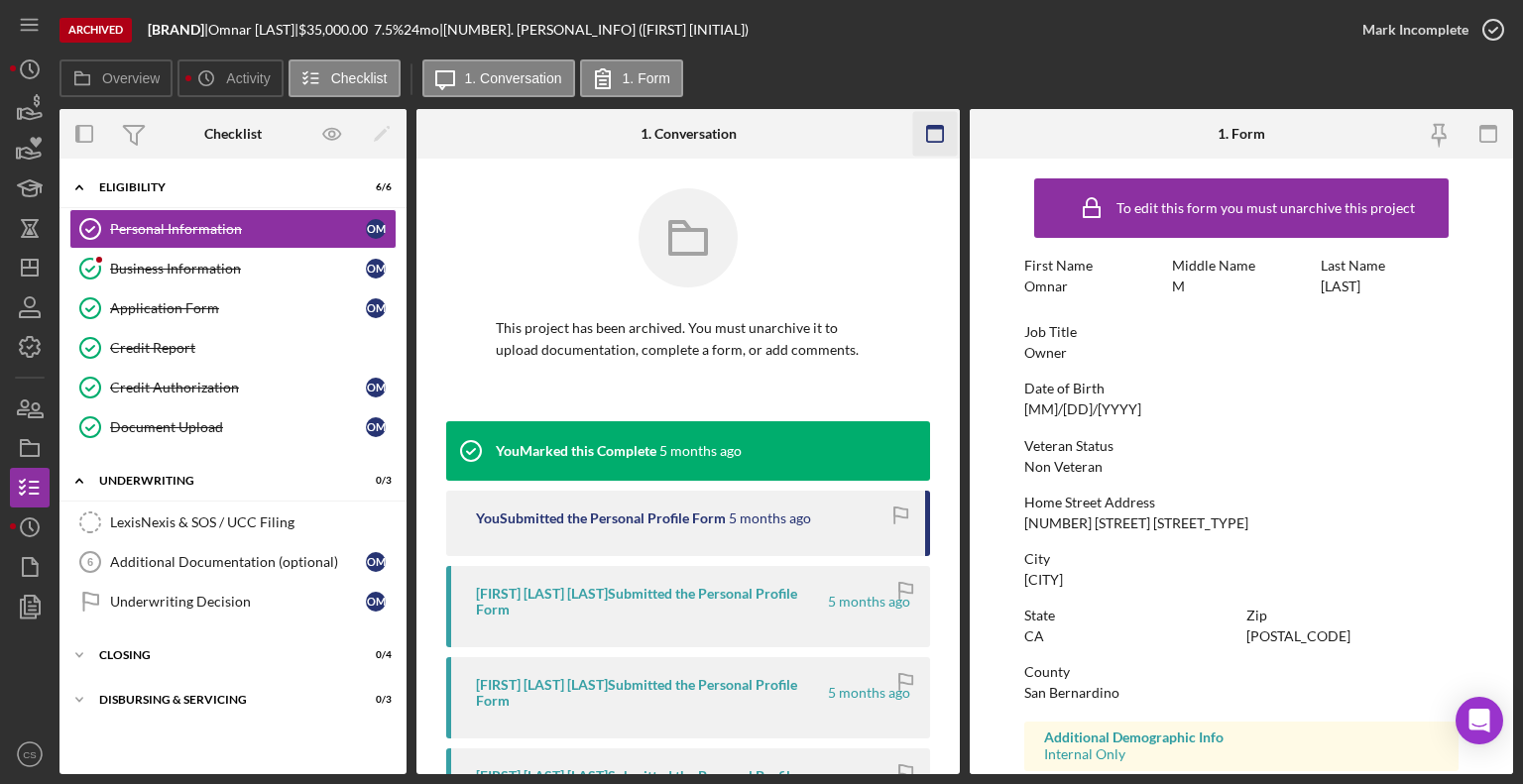 click 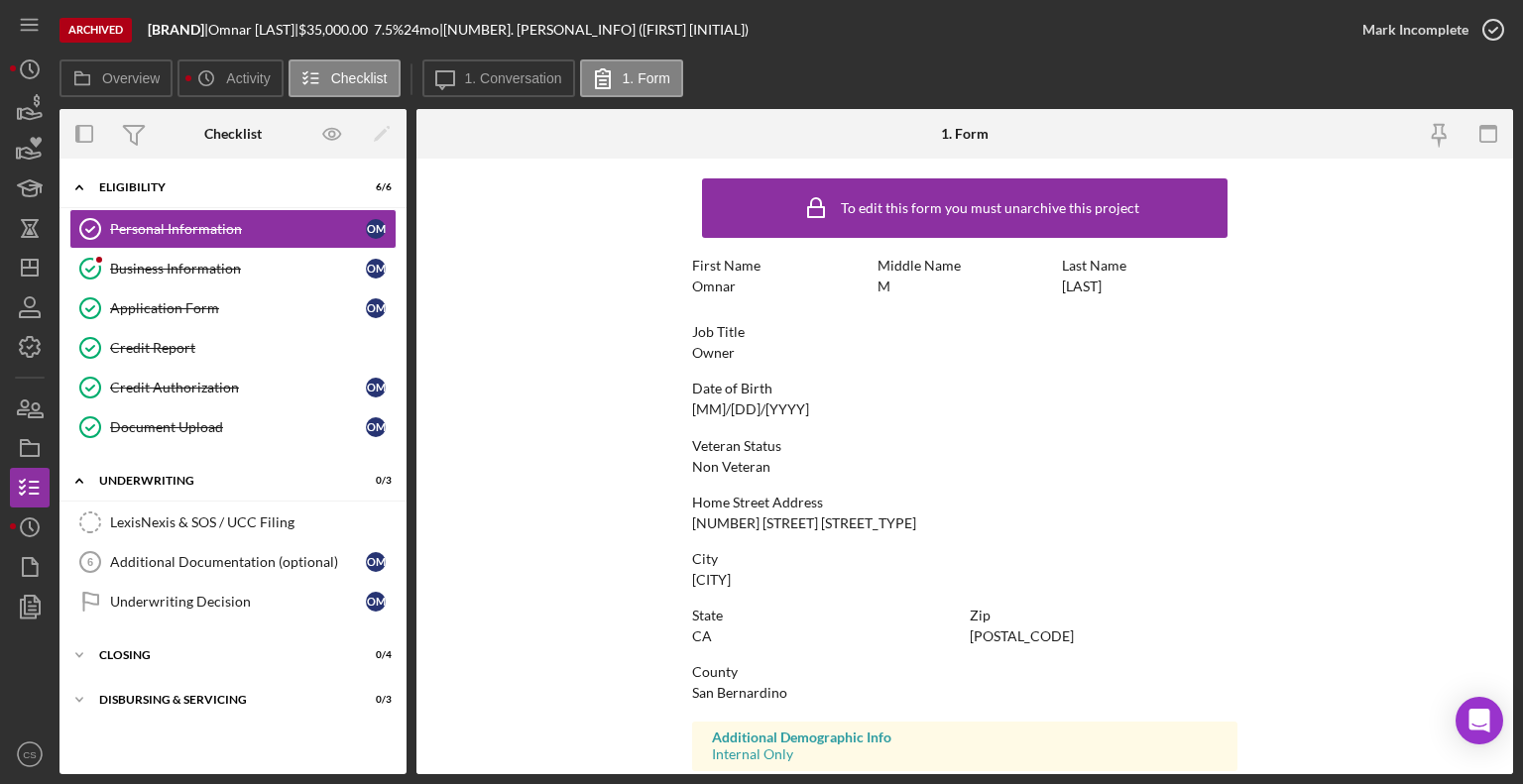 scroll, scrollTop: 309, scrollLeft: 0, axis: vertical 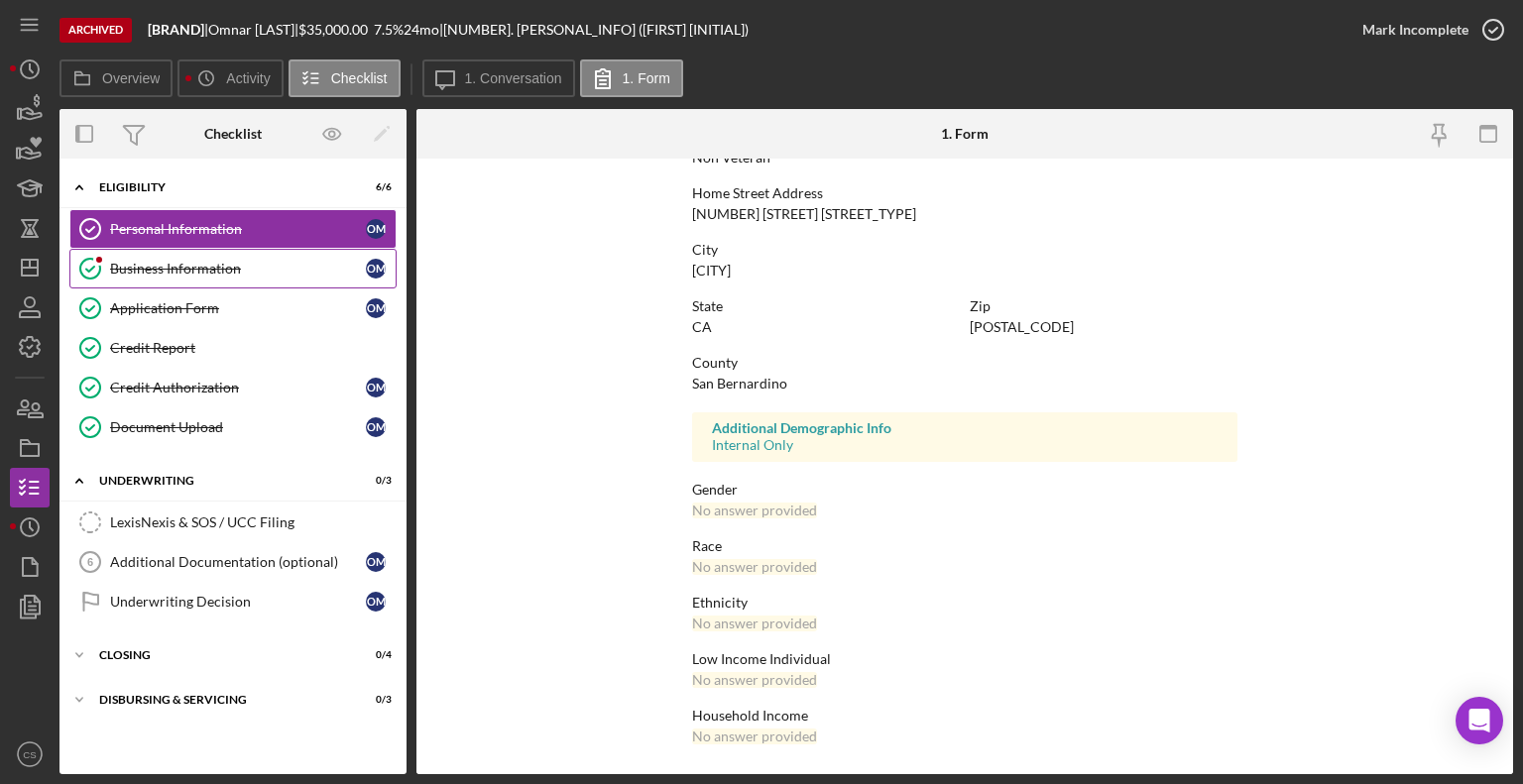 click on "Business Information" at bounding box center [238, 269] 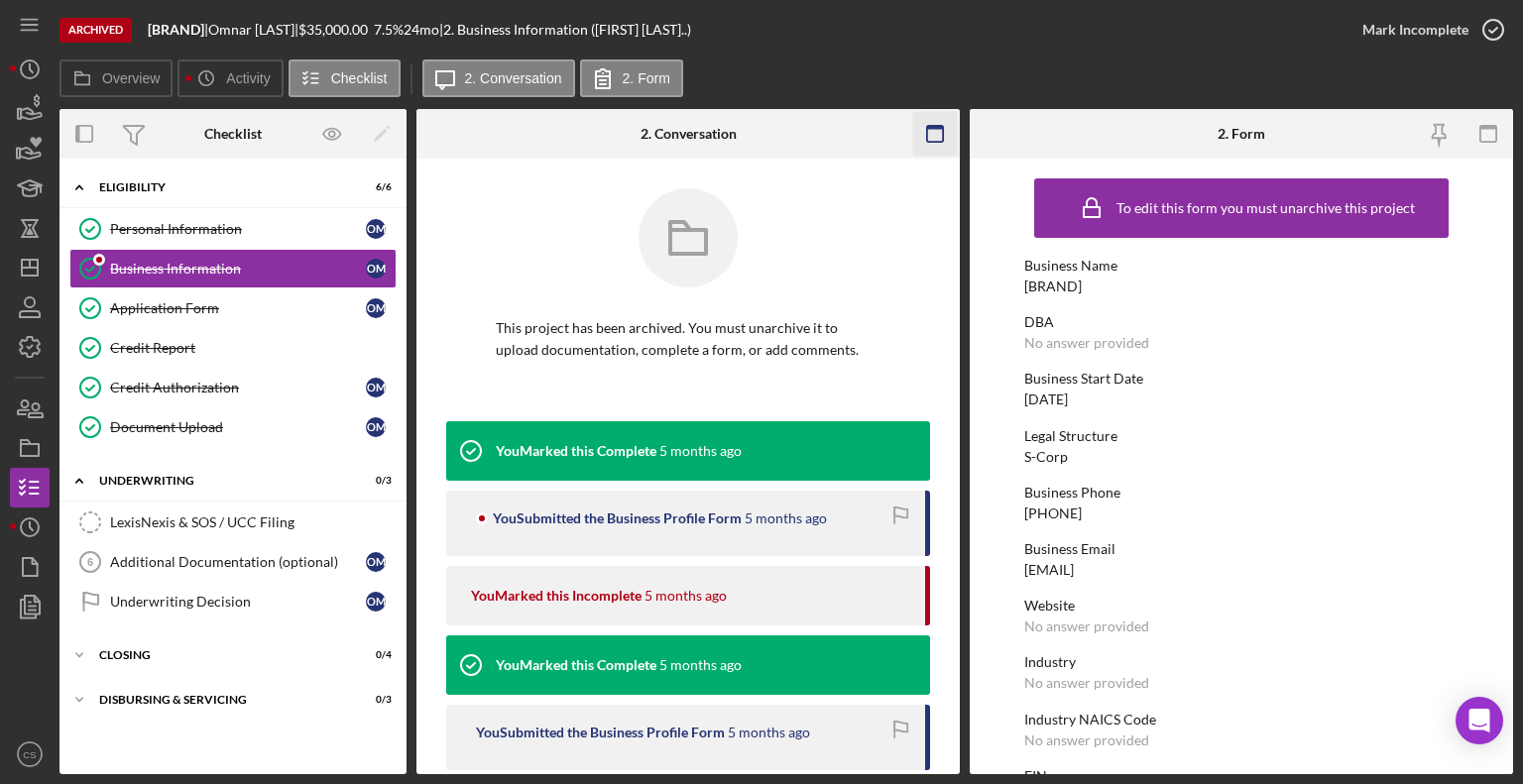 click 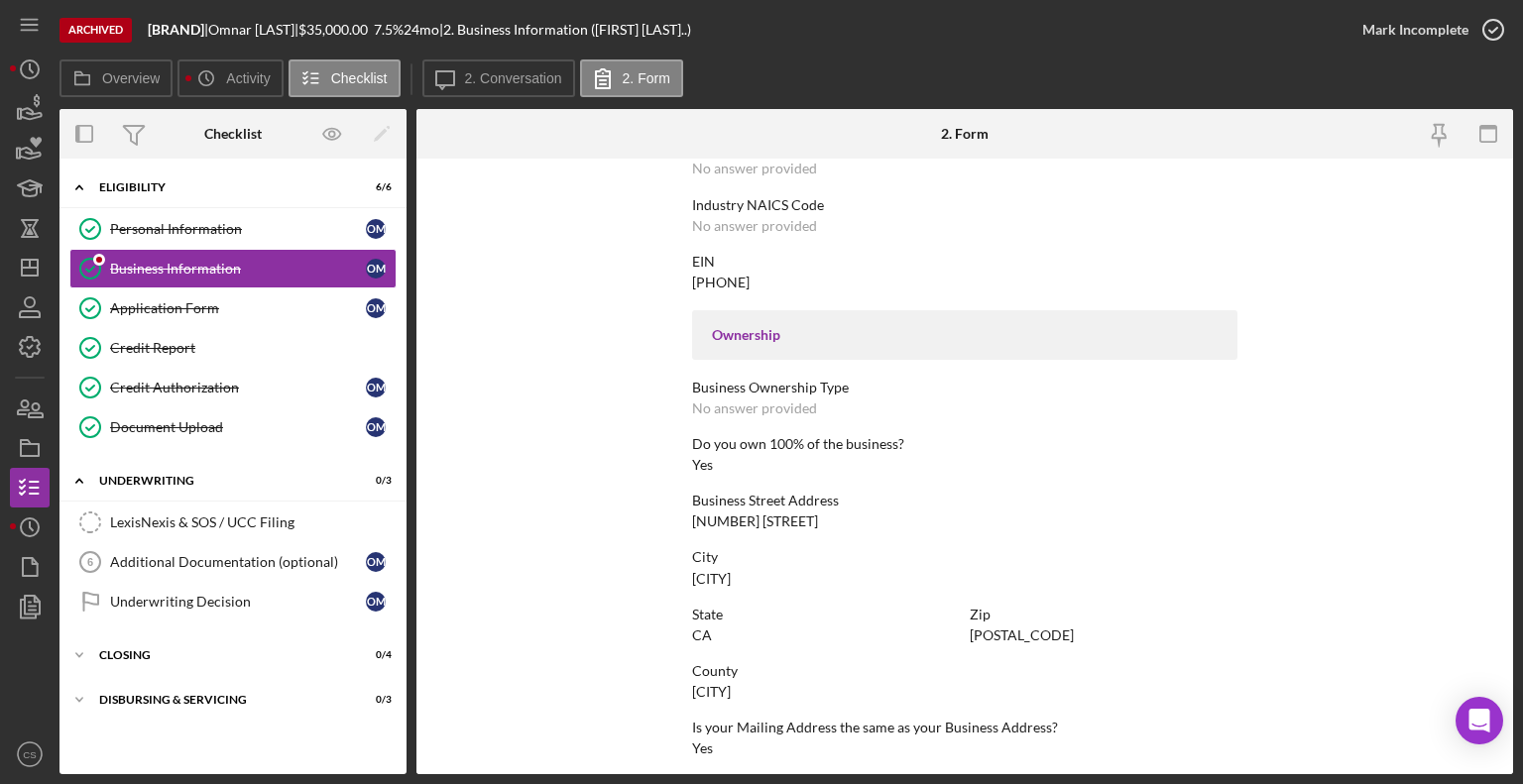 scroll, scrollTop: 879, scrollLeft: 0, axis: vertical 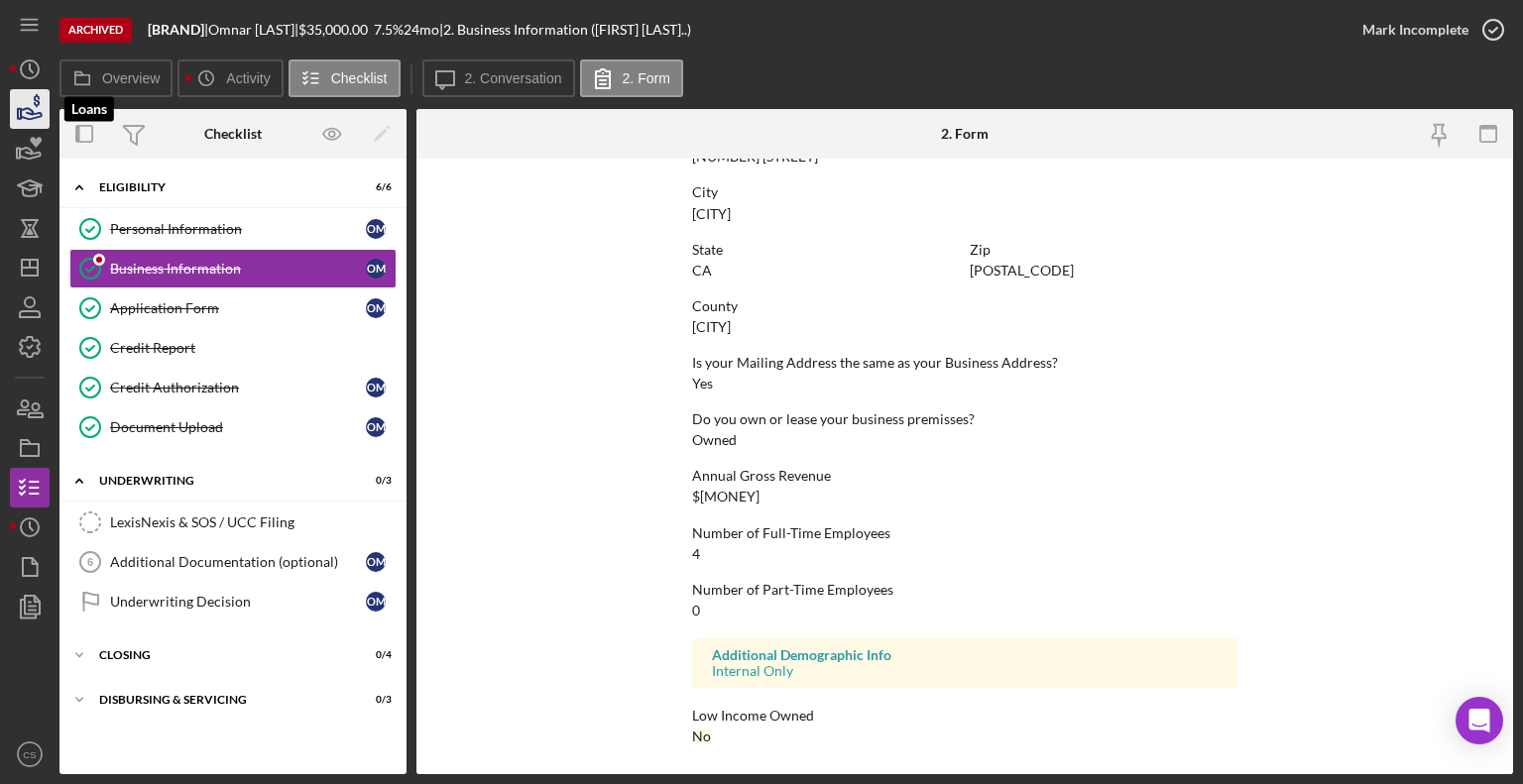 click 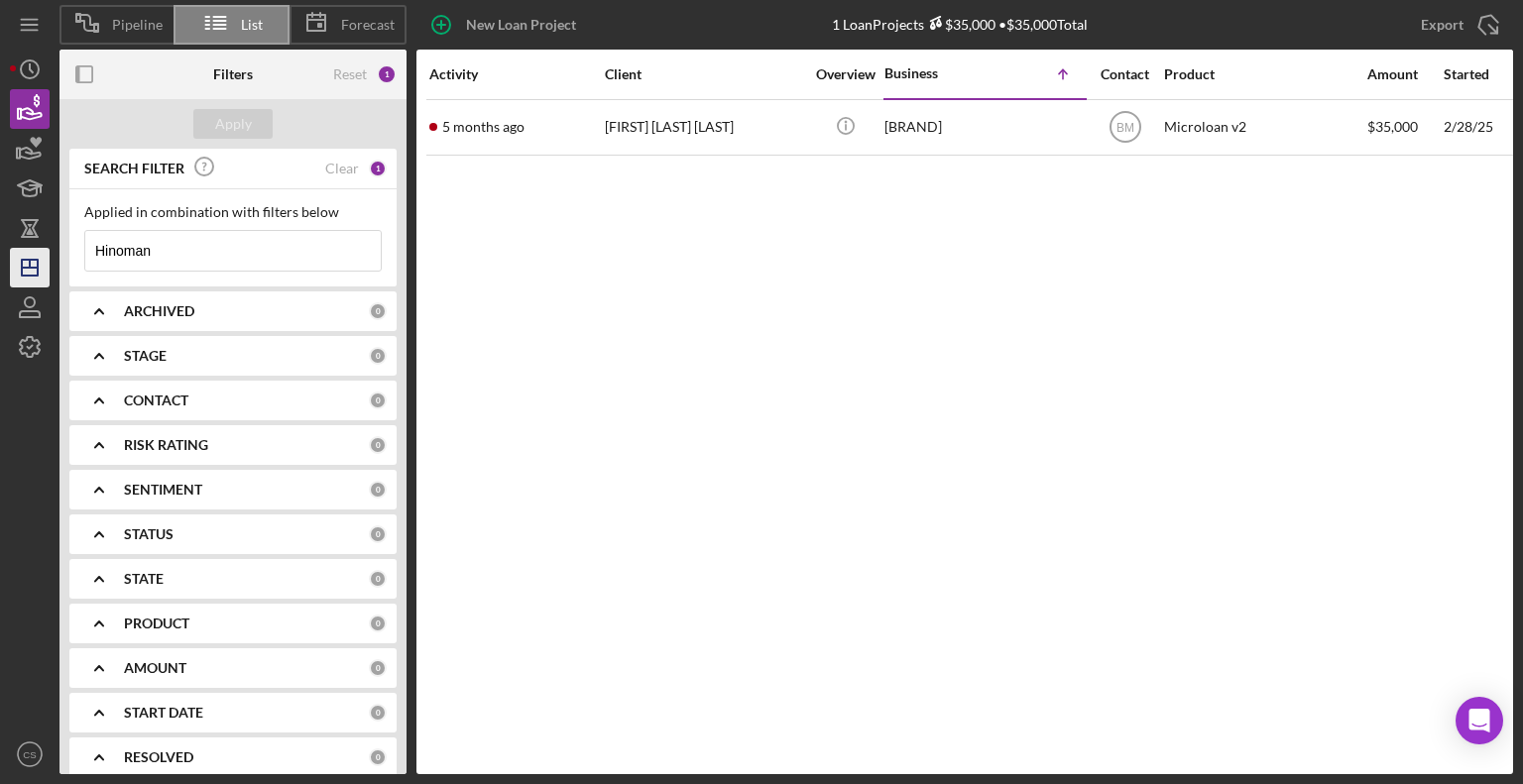 drag, startPoint x: 219, startPoint y: 247, endPoint x: 44, endPoint y: 250, distance: 175.02571 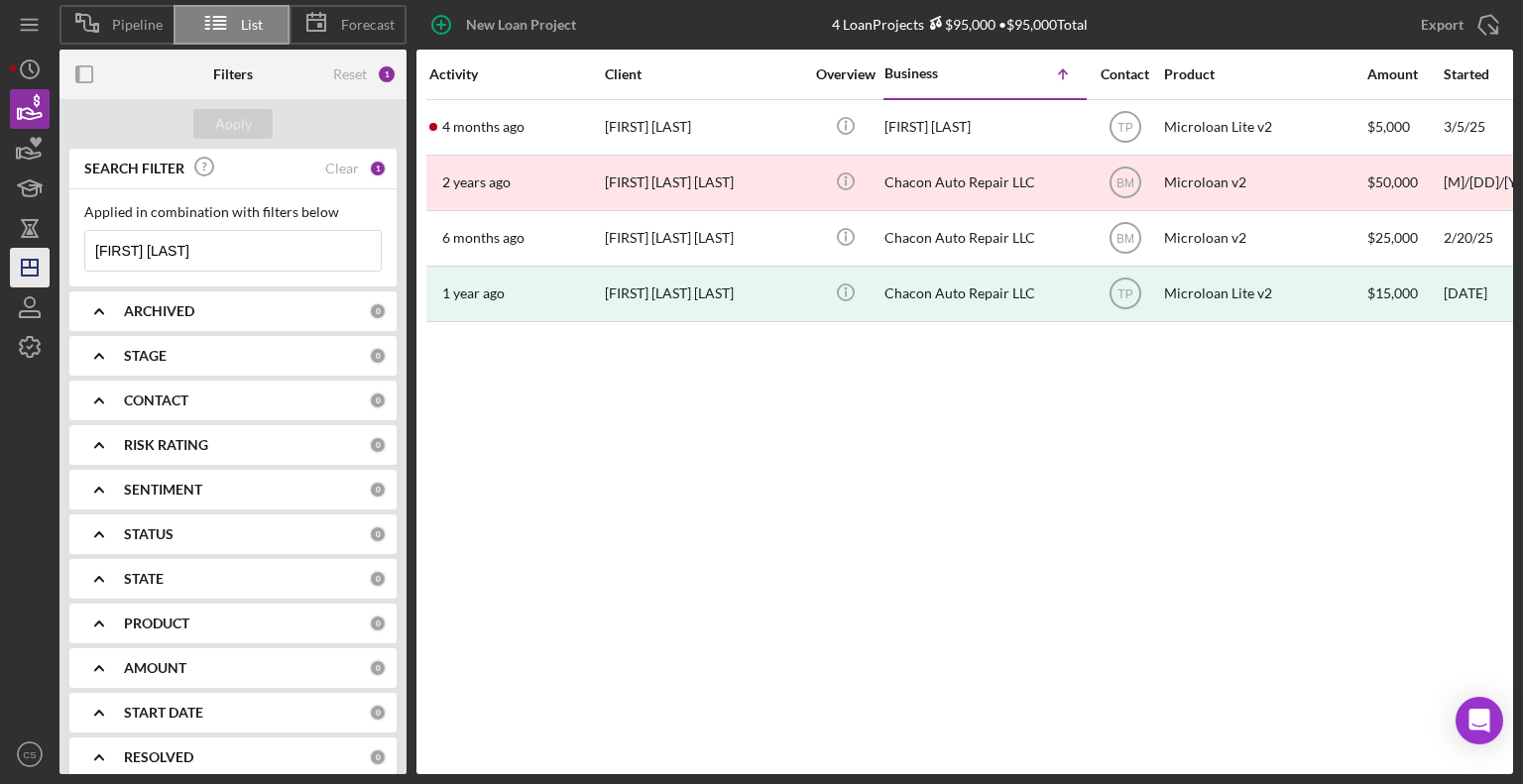 drag, startPoint x: 234, startPoint y: 246, endPoint x: 15, endPoint y: 254, distance: 219.14607 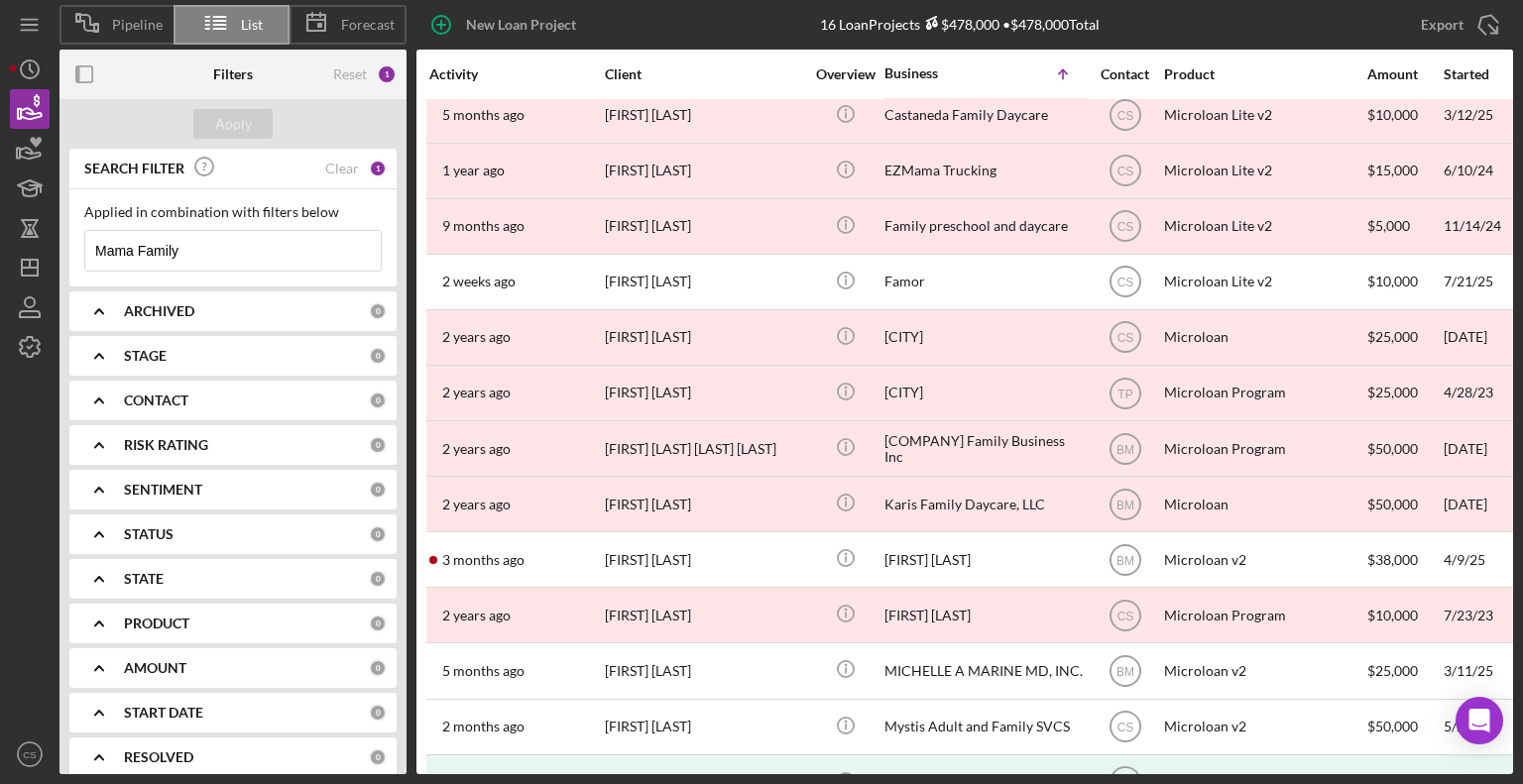 scroll, scrollTop: 0, scrollLeft: 0, axis: both 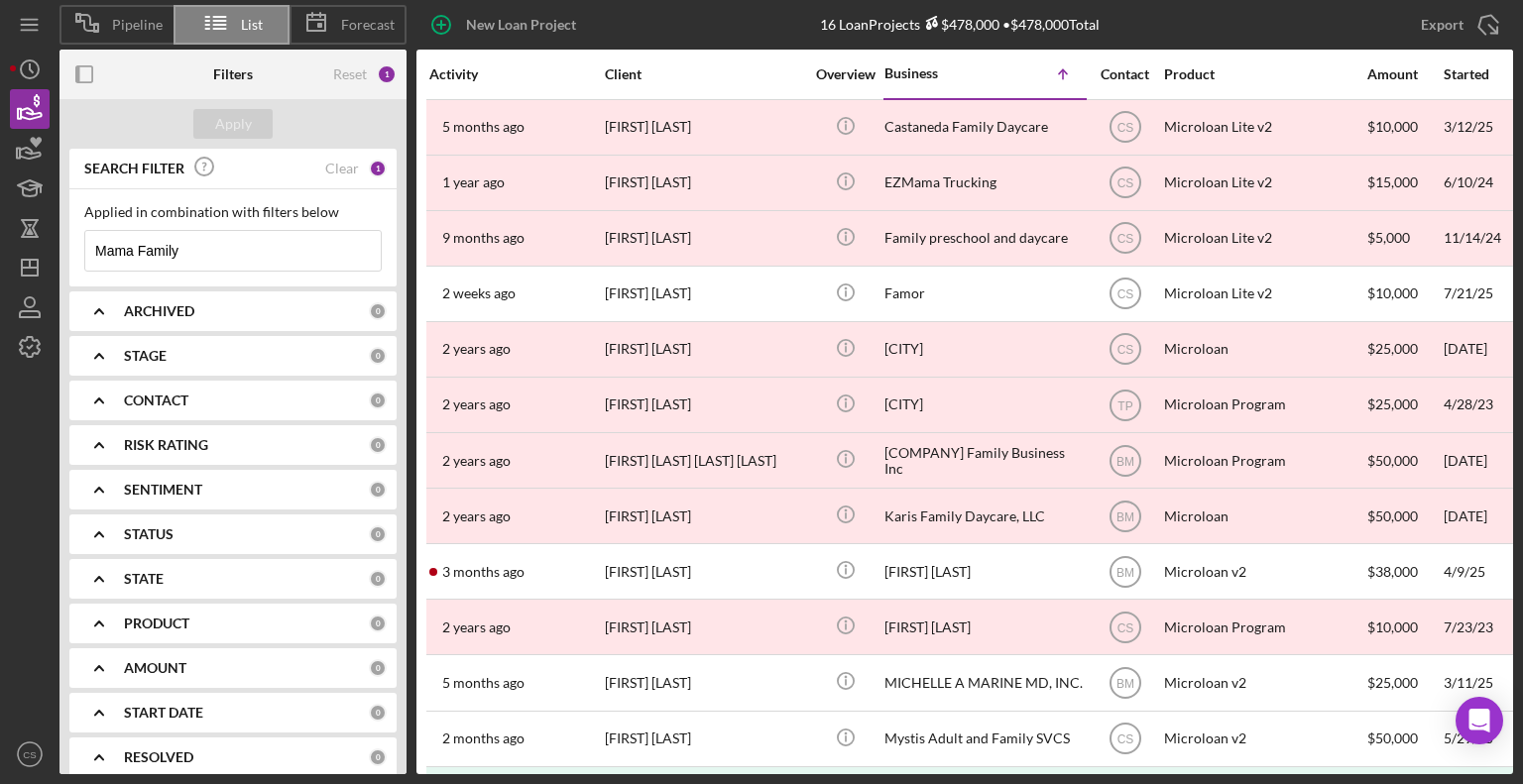 drag, startPoint x: 236, startPoint y: 254, endPoint x: -20, endPoint y: 281, distance: 257.41989 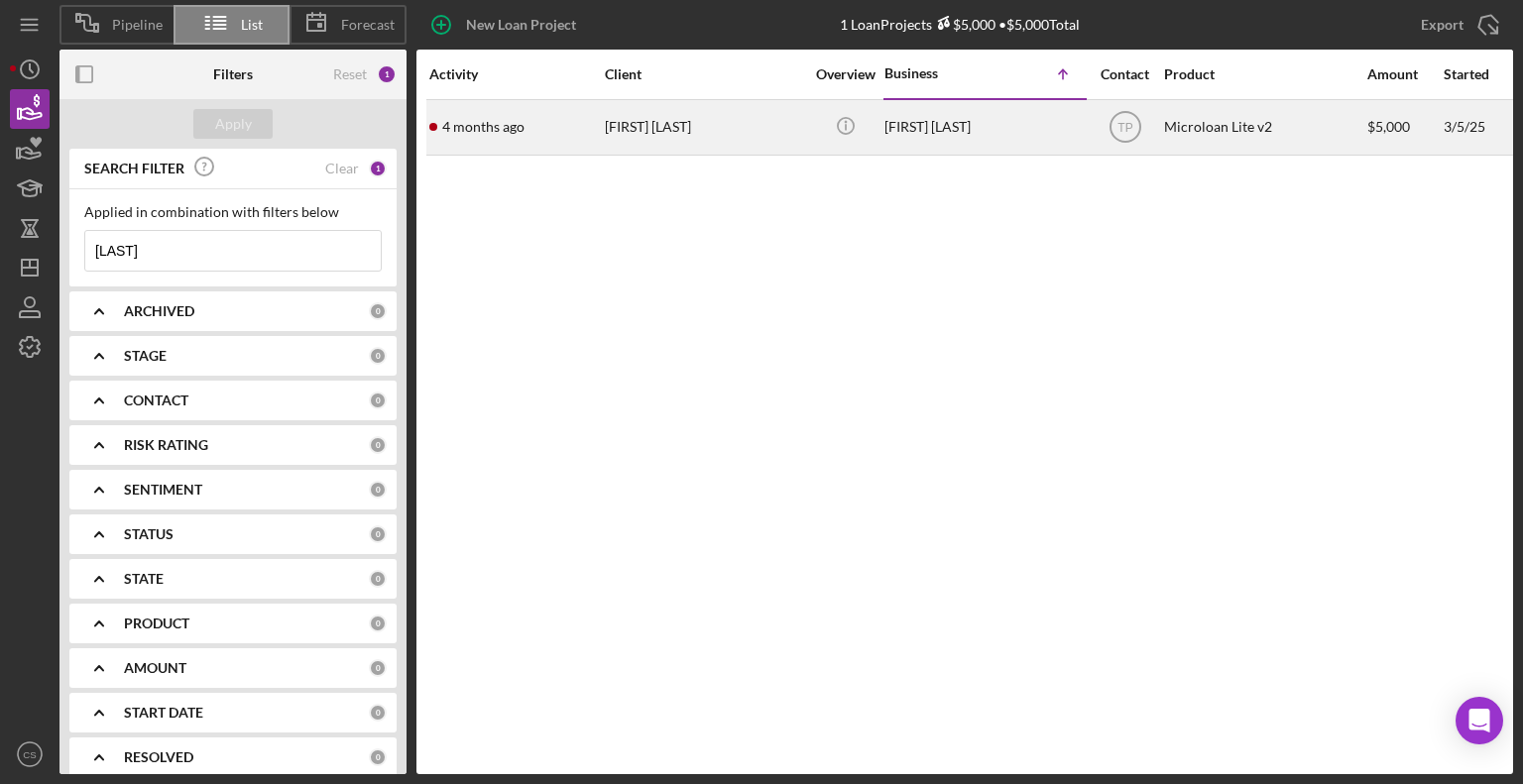 type on "[LAST]" 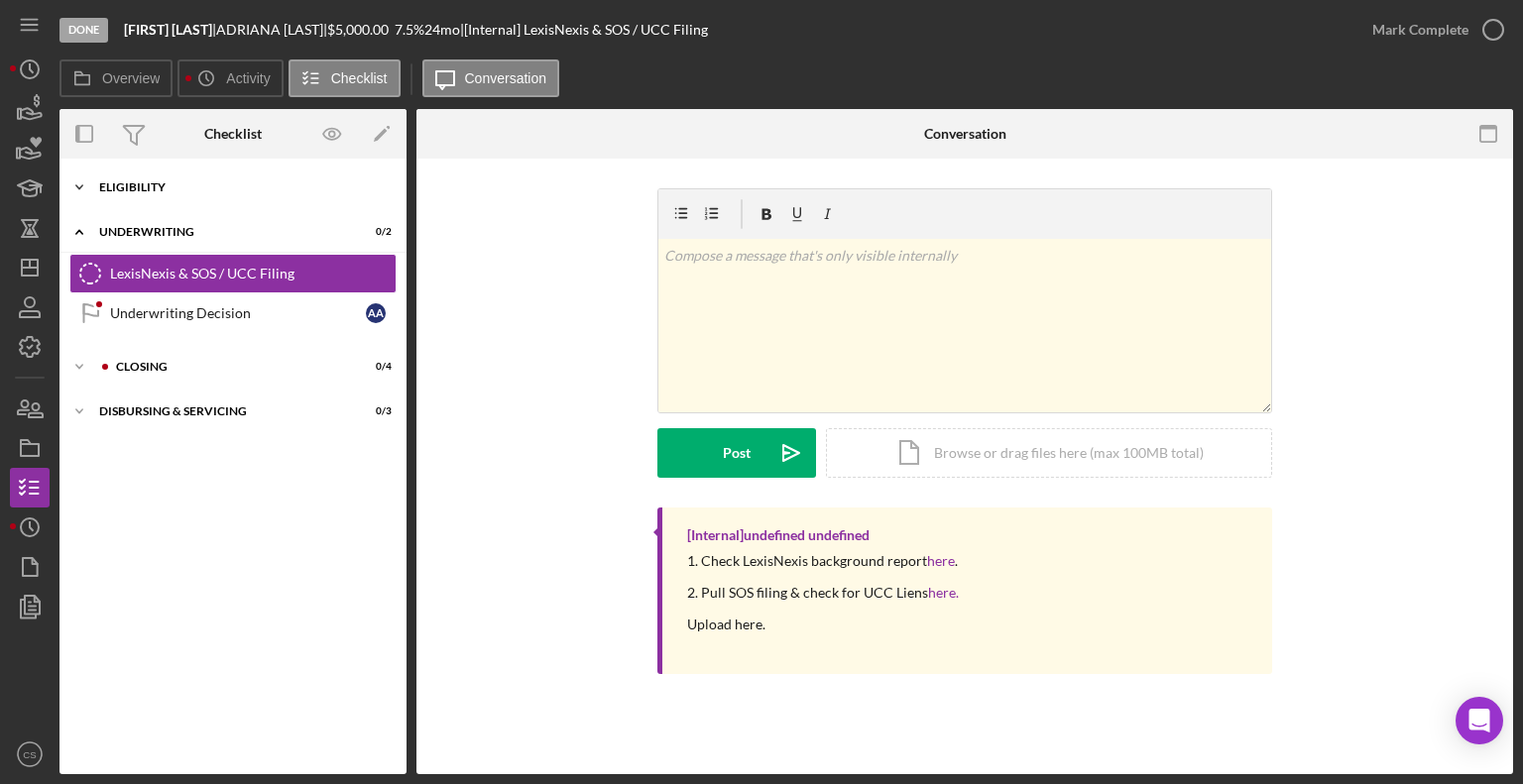 click on "Eligibility" at bounding box center [240, 187] 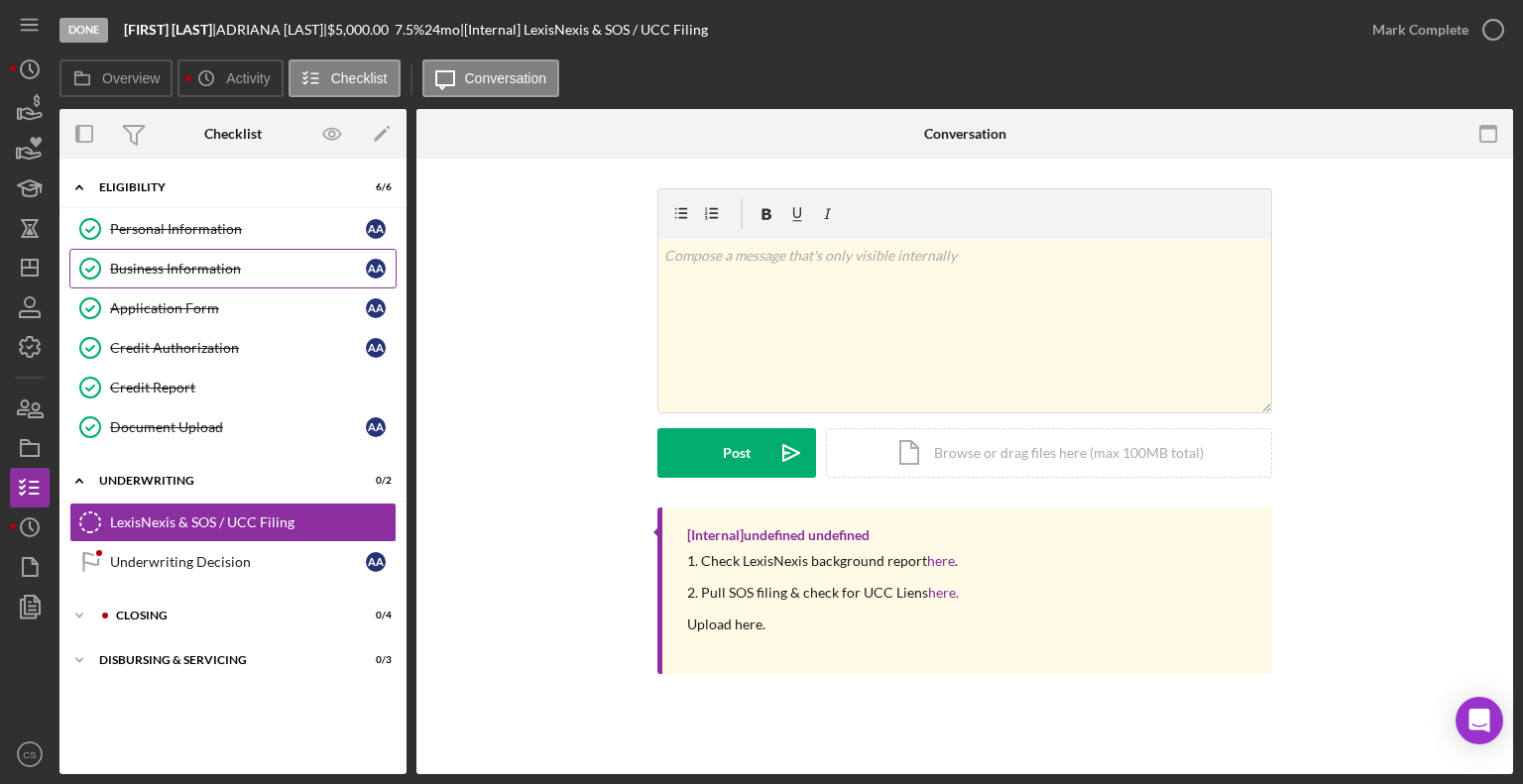 click on "Business Information" at bounding box center (238, 269) 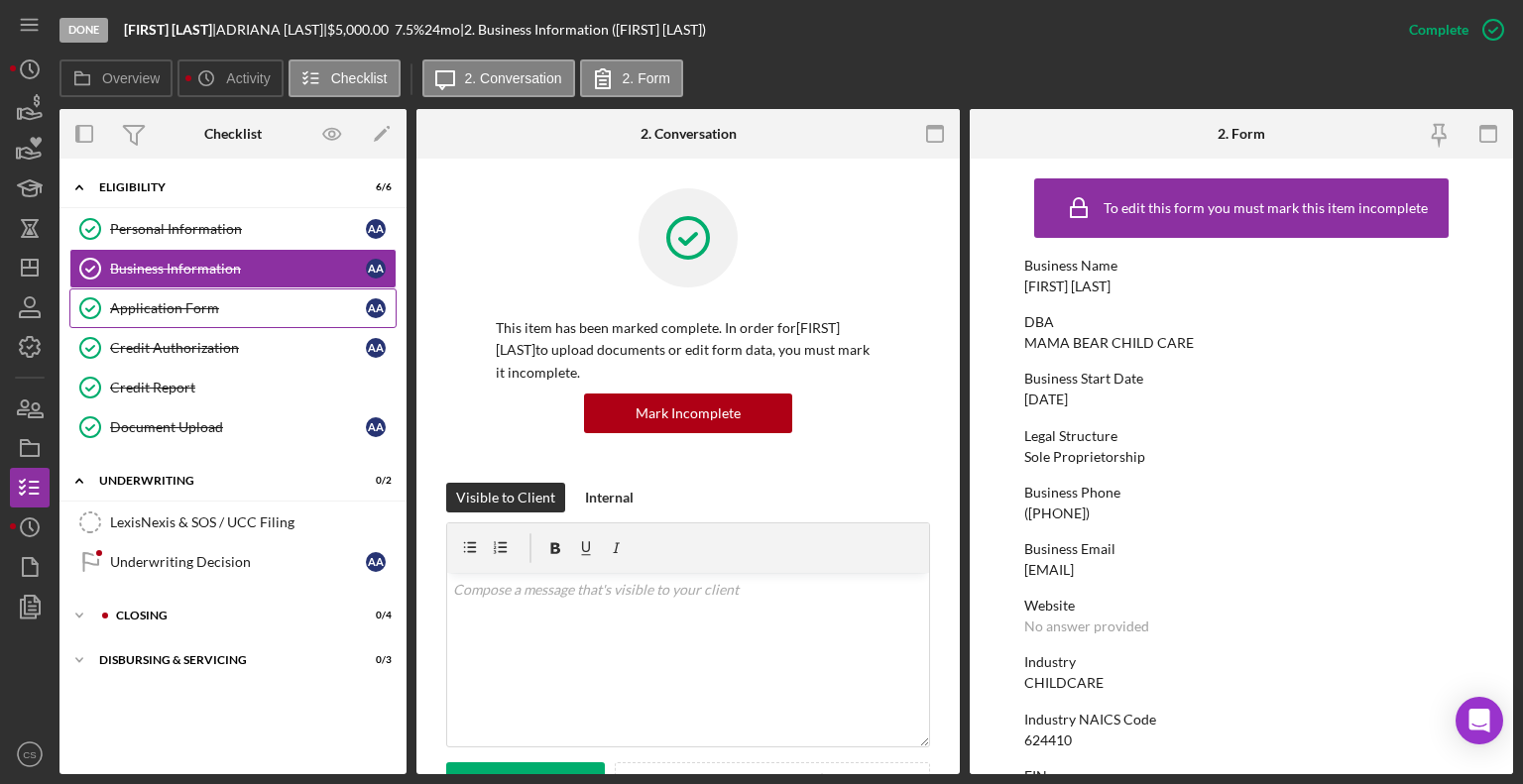 click on "Application Form Application Form [FIRST] [LAST]" at bounding box center (233, 308) 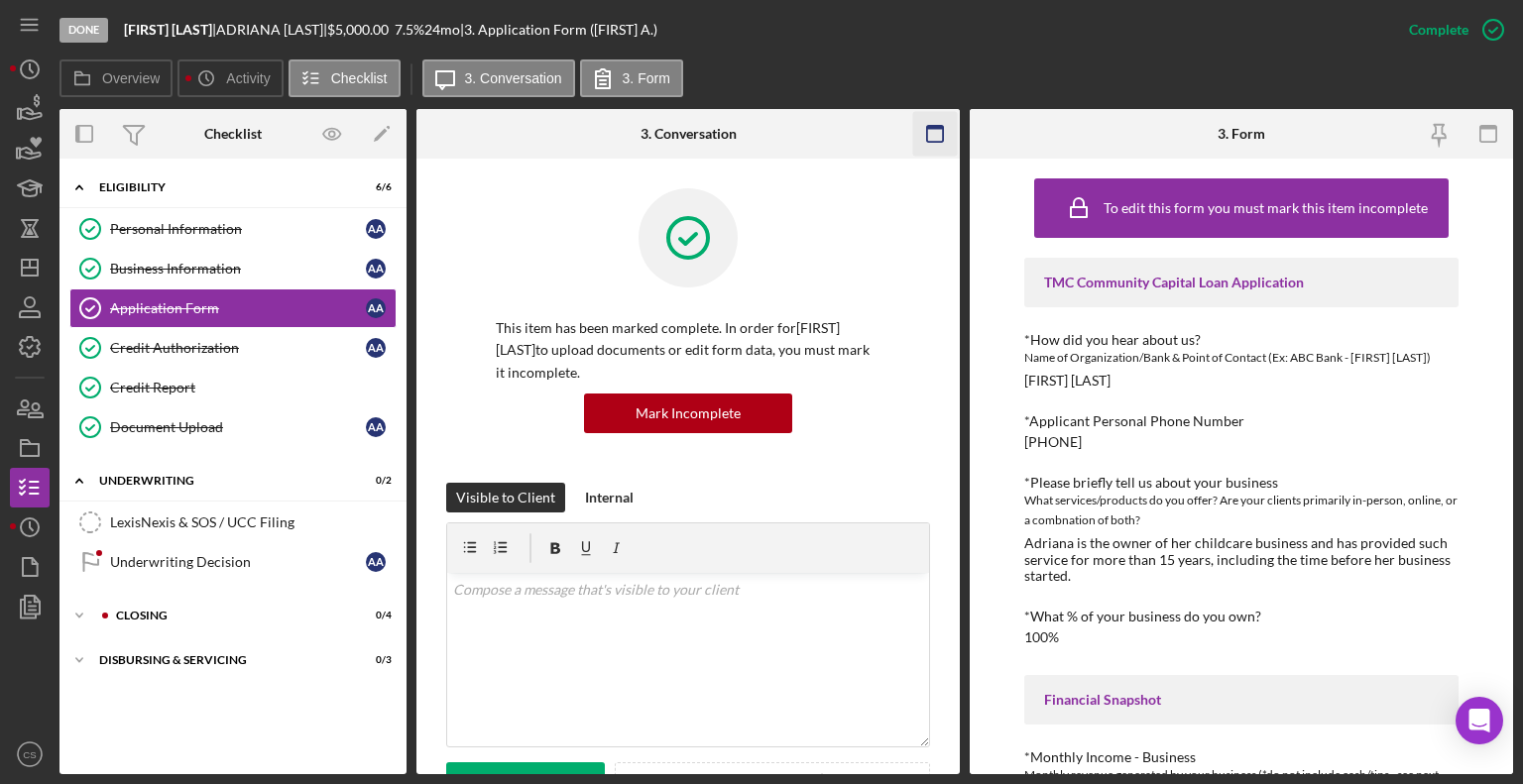 click 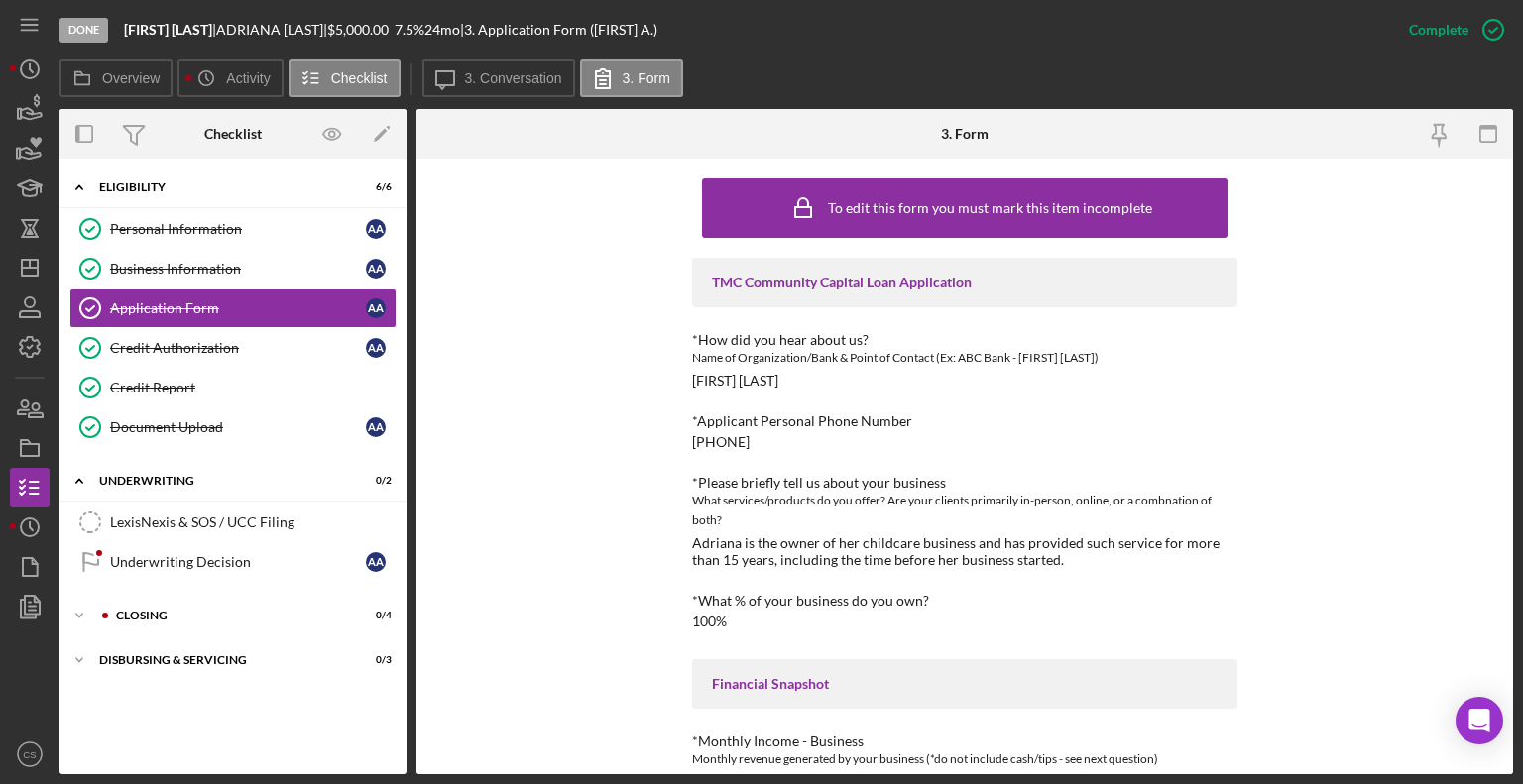 drag, startPoint x: 1244, startPoint y: 448, endPoint x: 1241, endPoint y: 431, distance: 17.262677 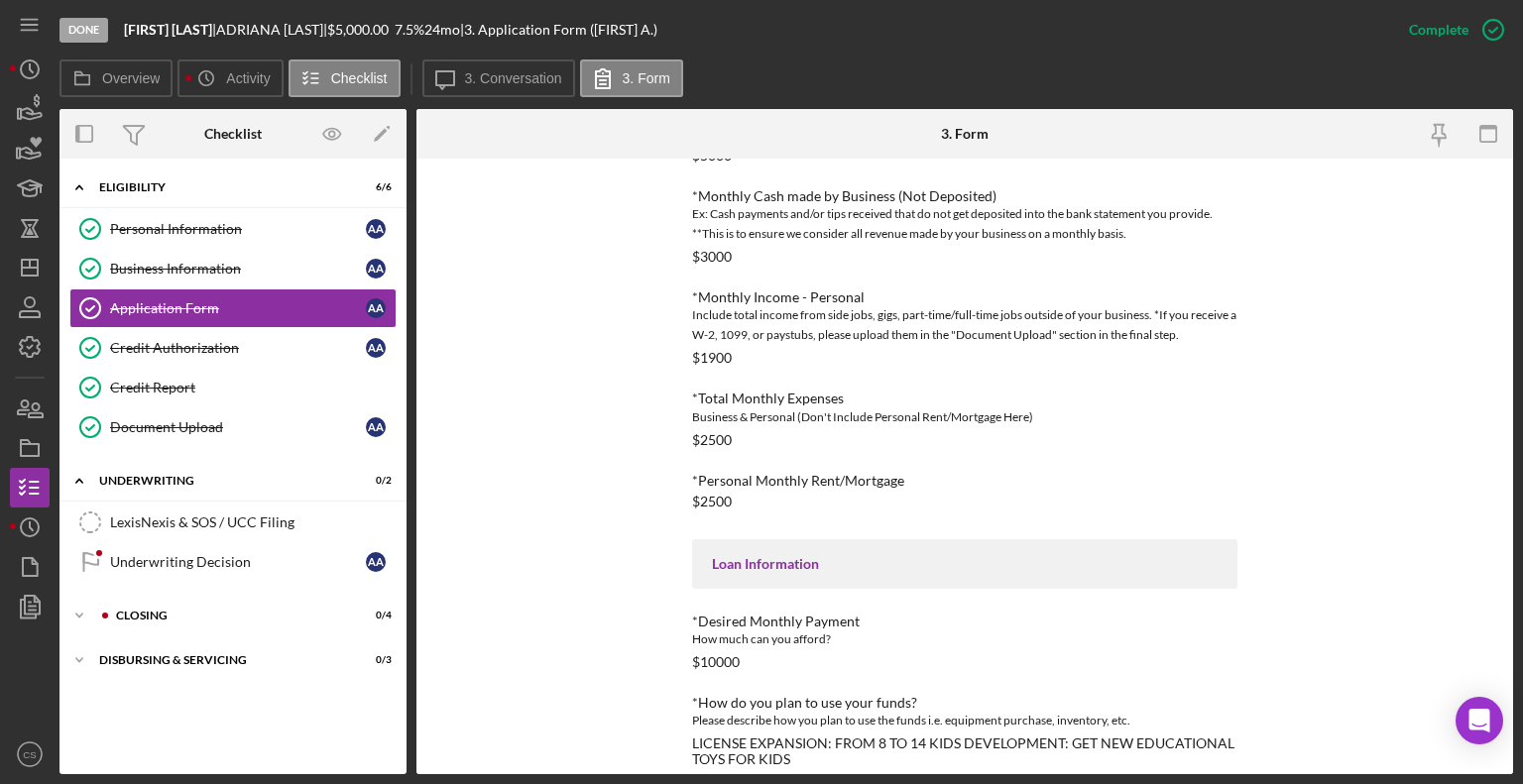 scroll, scrollTop: 649, scrollLeft: 0, axis: vertical 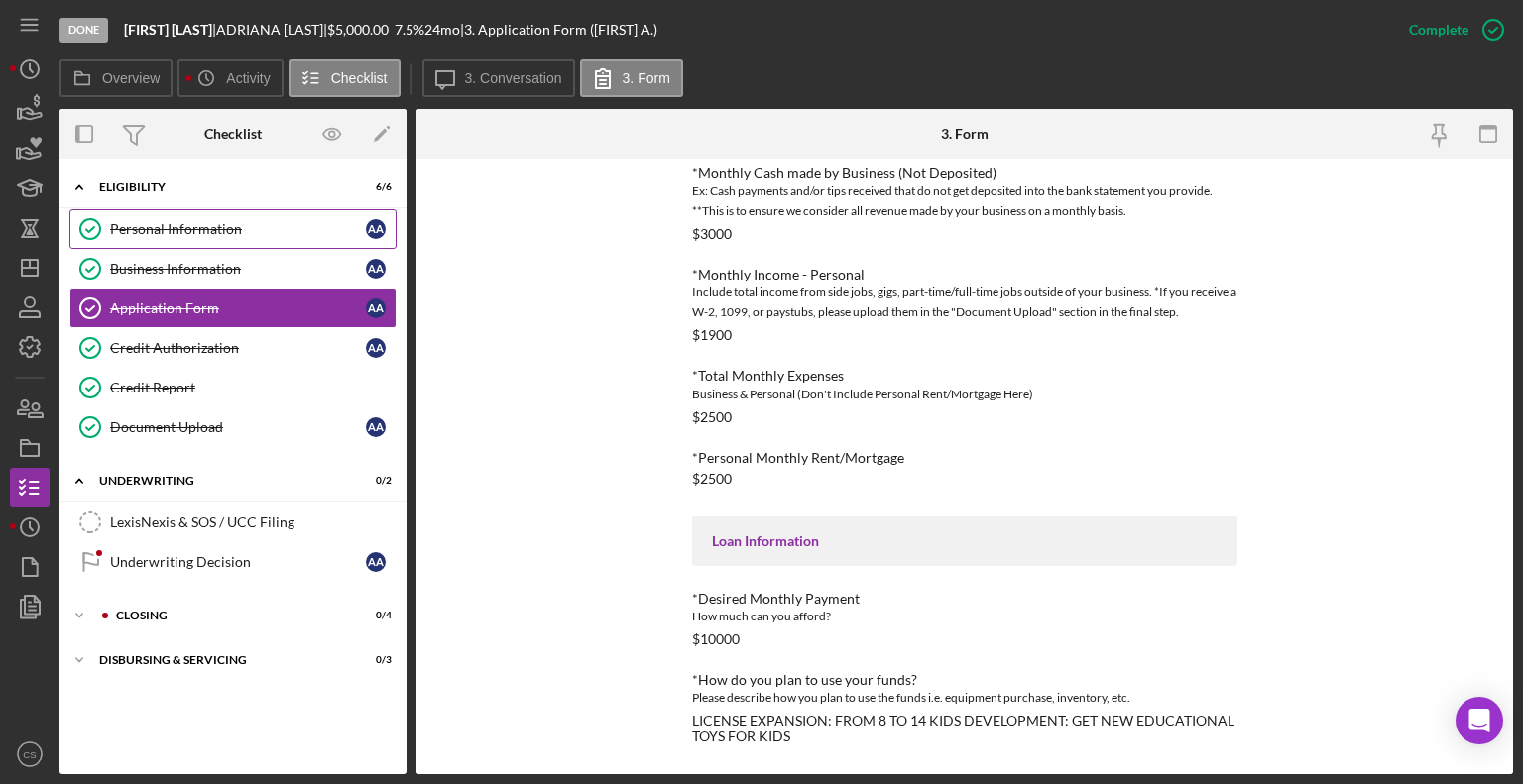 click on "Personal Information" at bounding box center (238, 229) 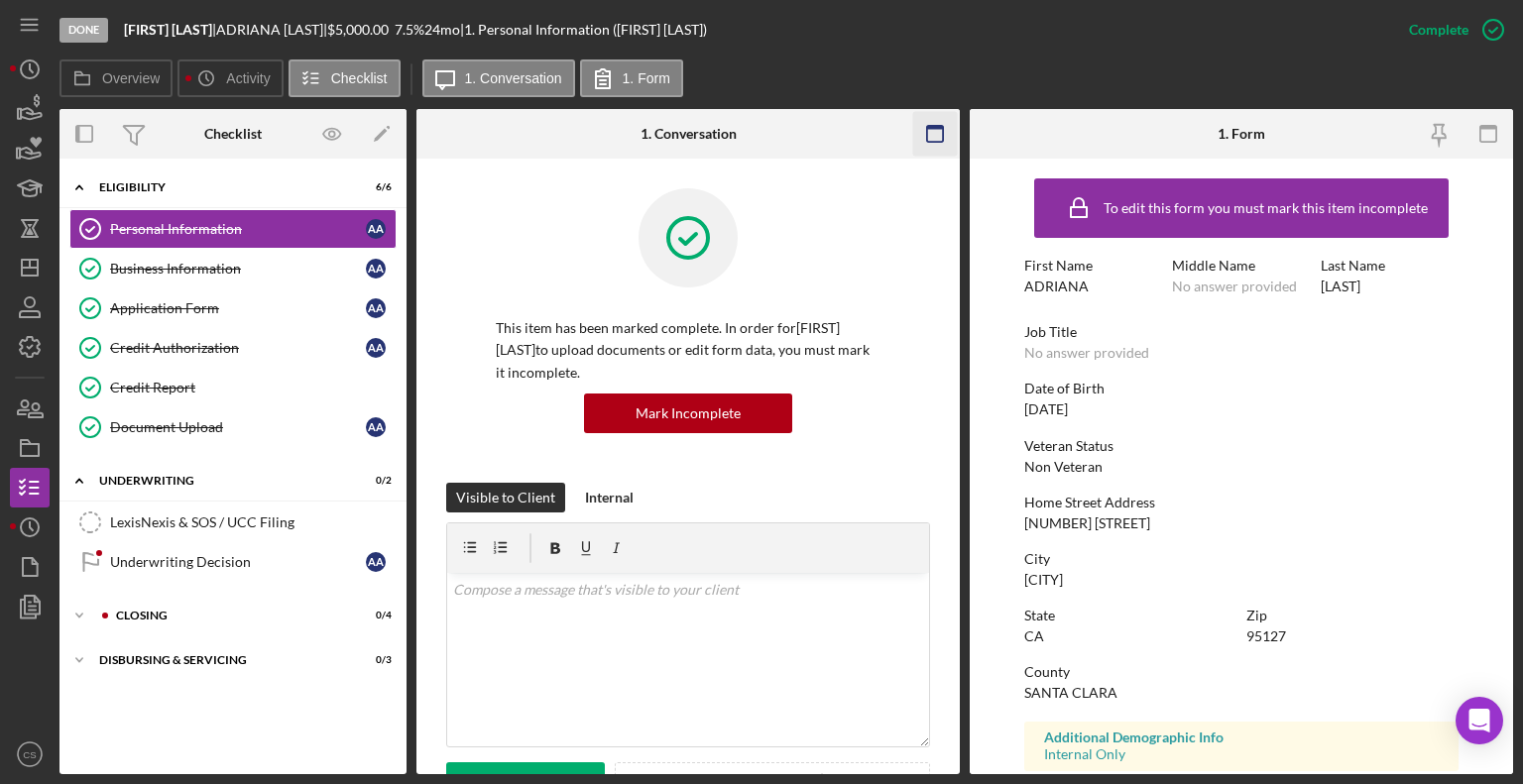 click 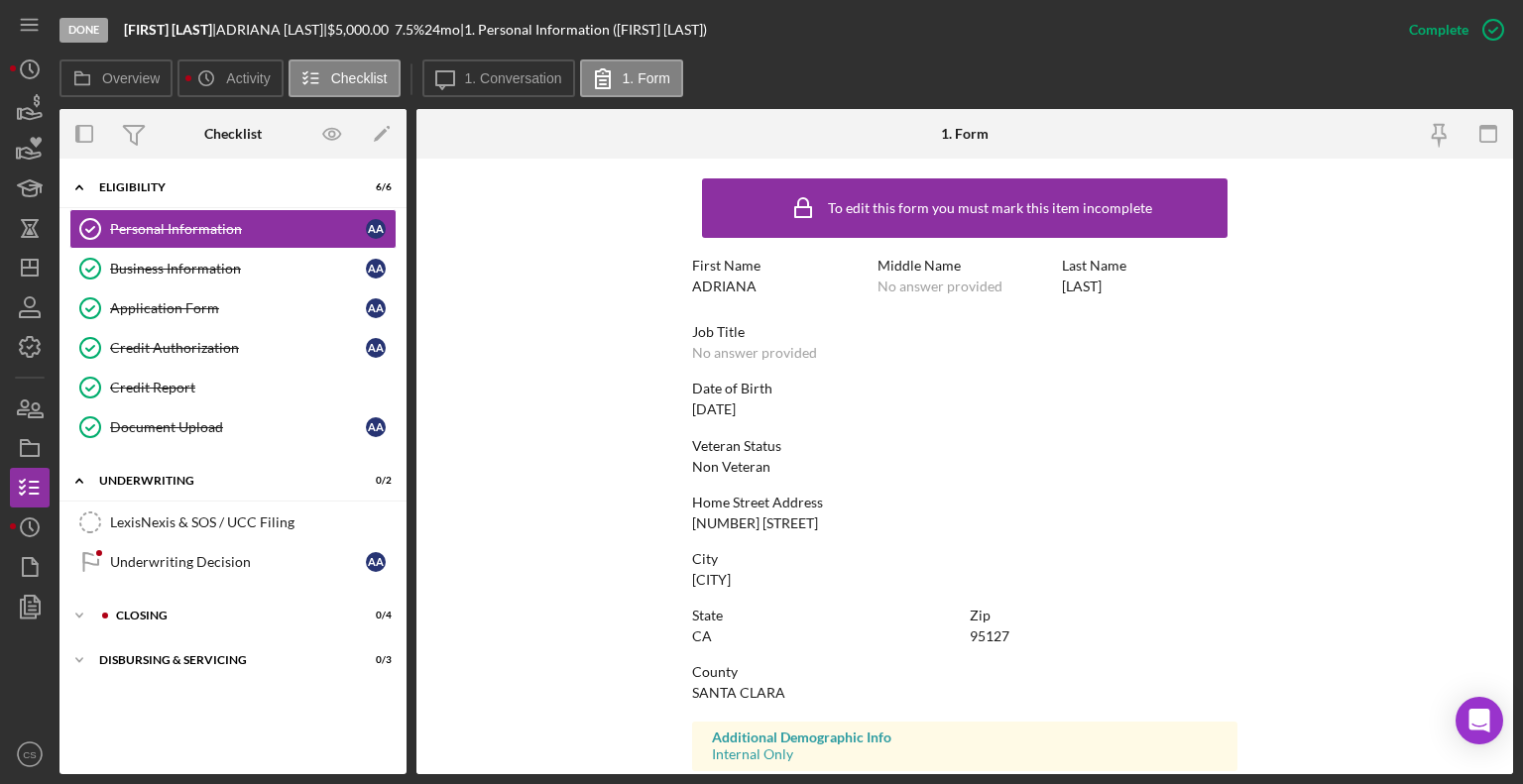 scroll, scrollTop: 309, scrollLeft: 0, axis: vertical 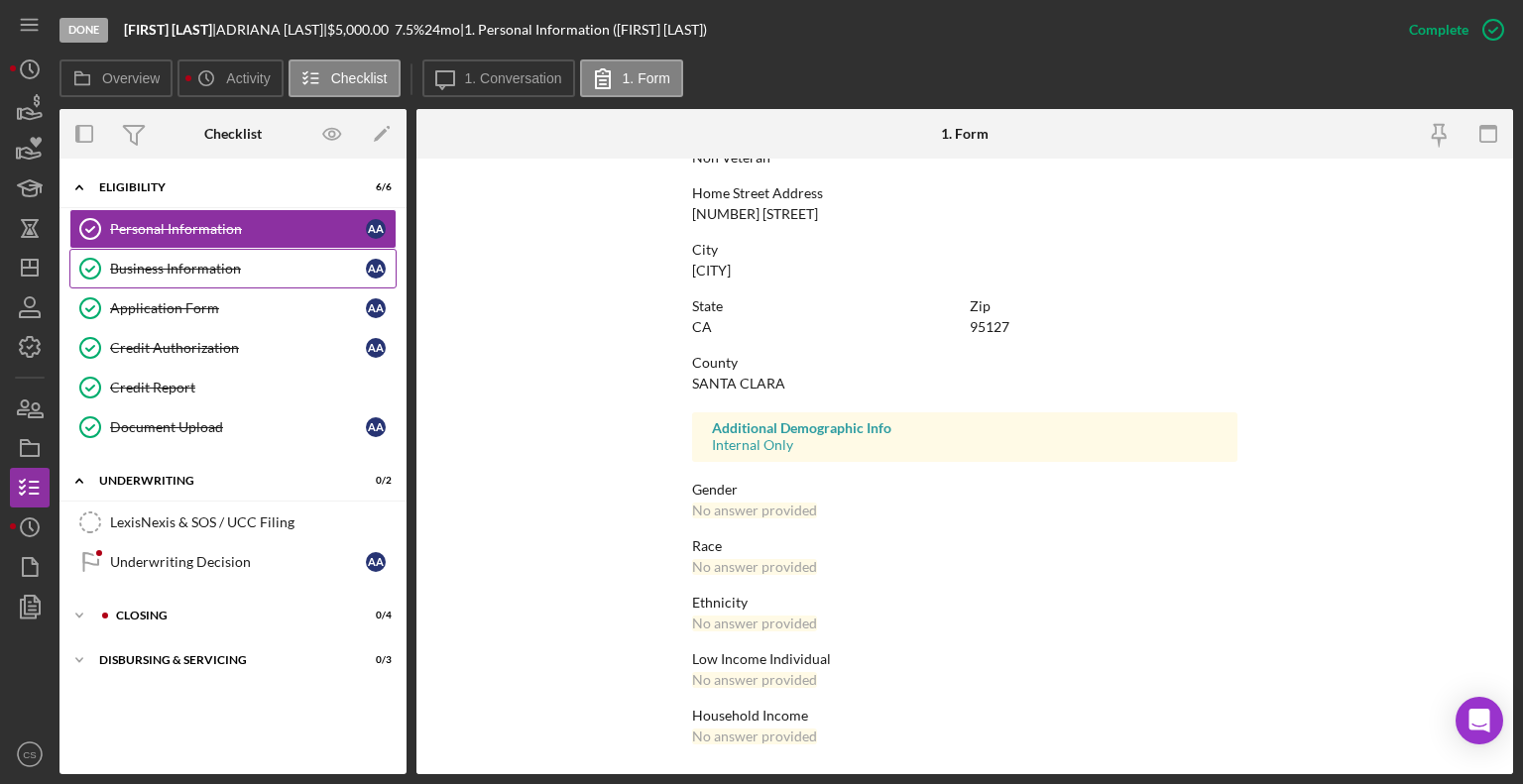 click on "Business Information" at bounding box center [238, 269] 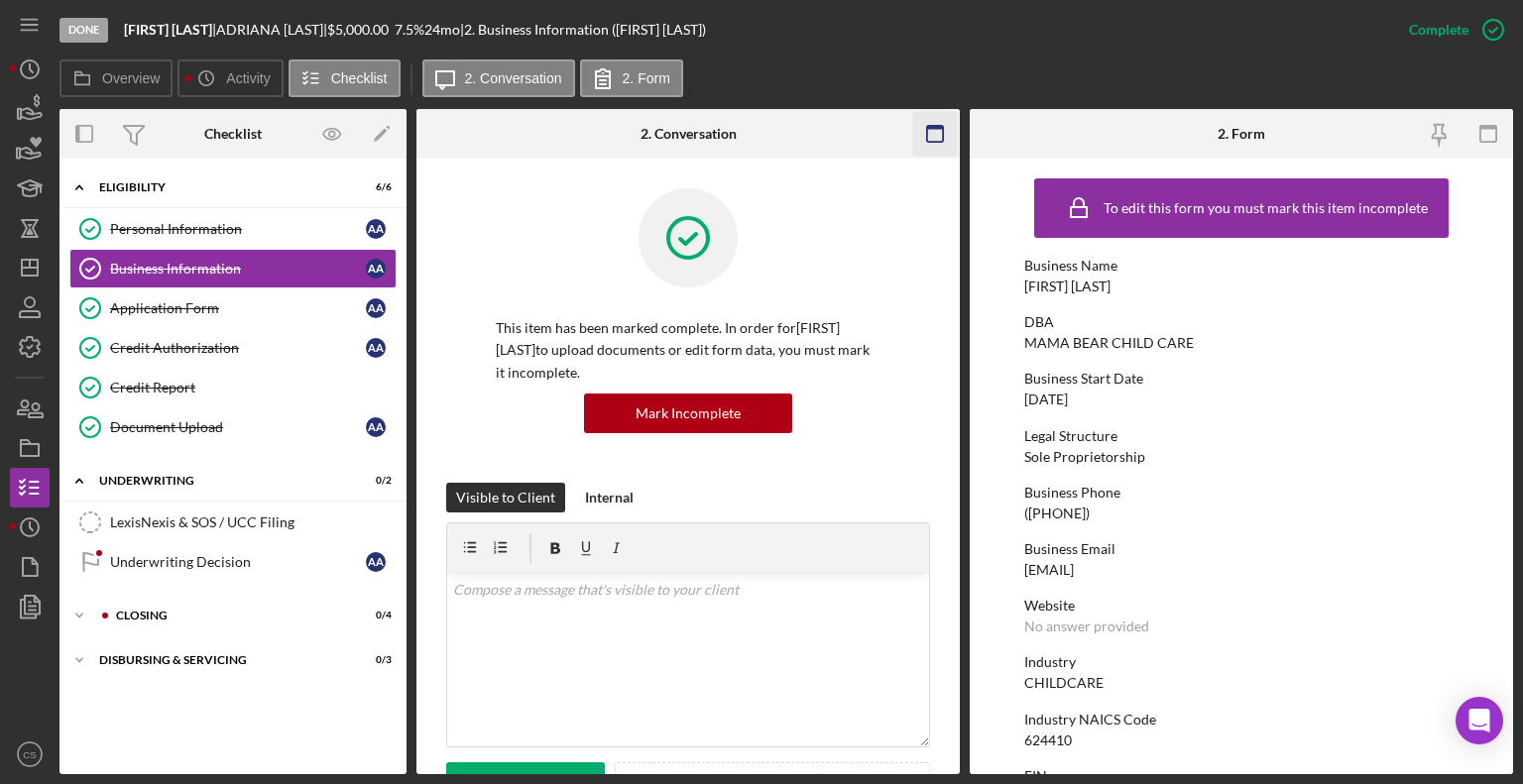 click 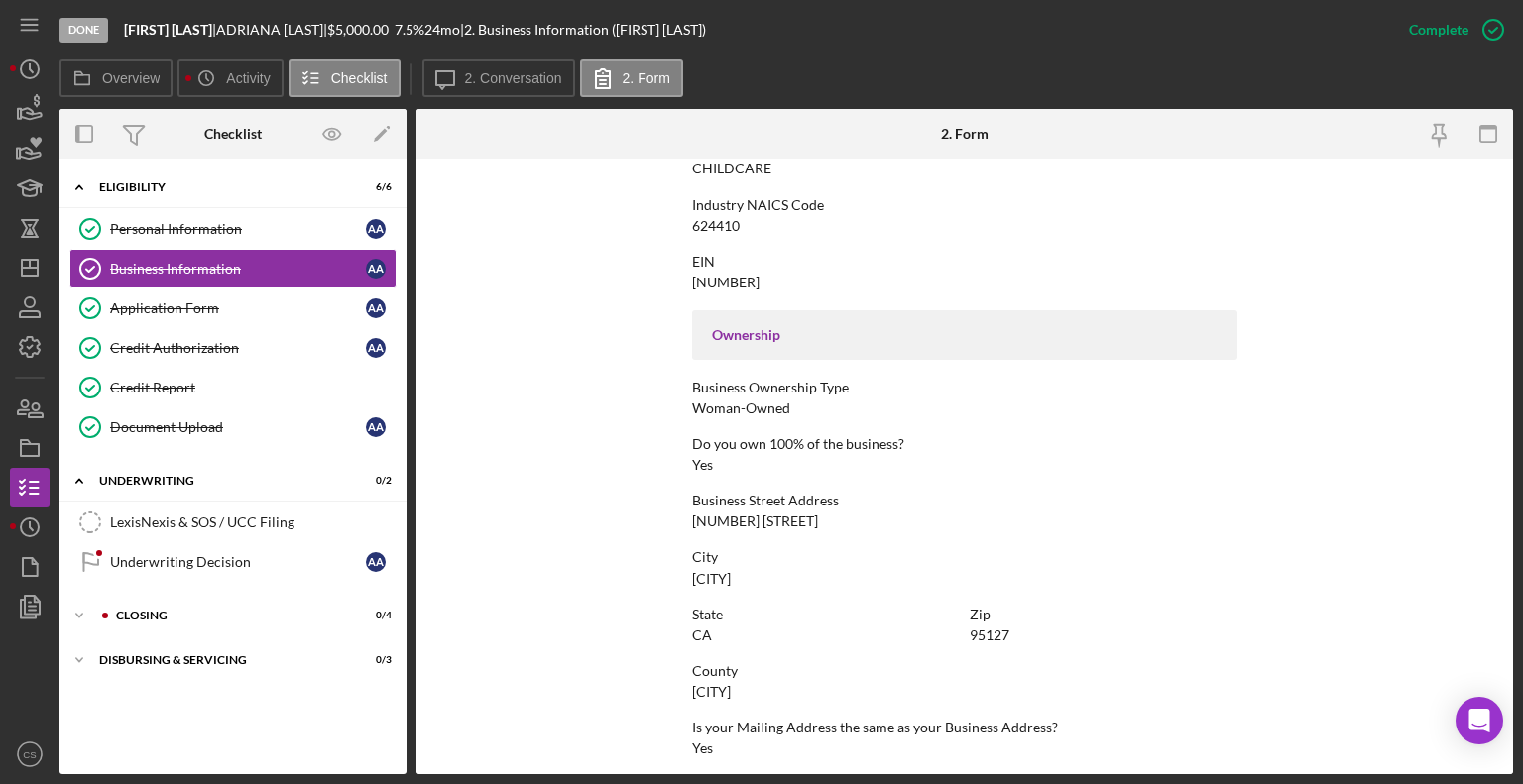 scroll, scrollTop: 879, scrollLeft: 0, axis: vertical 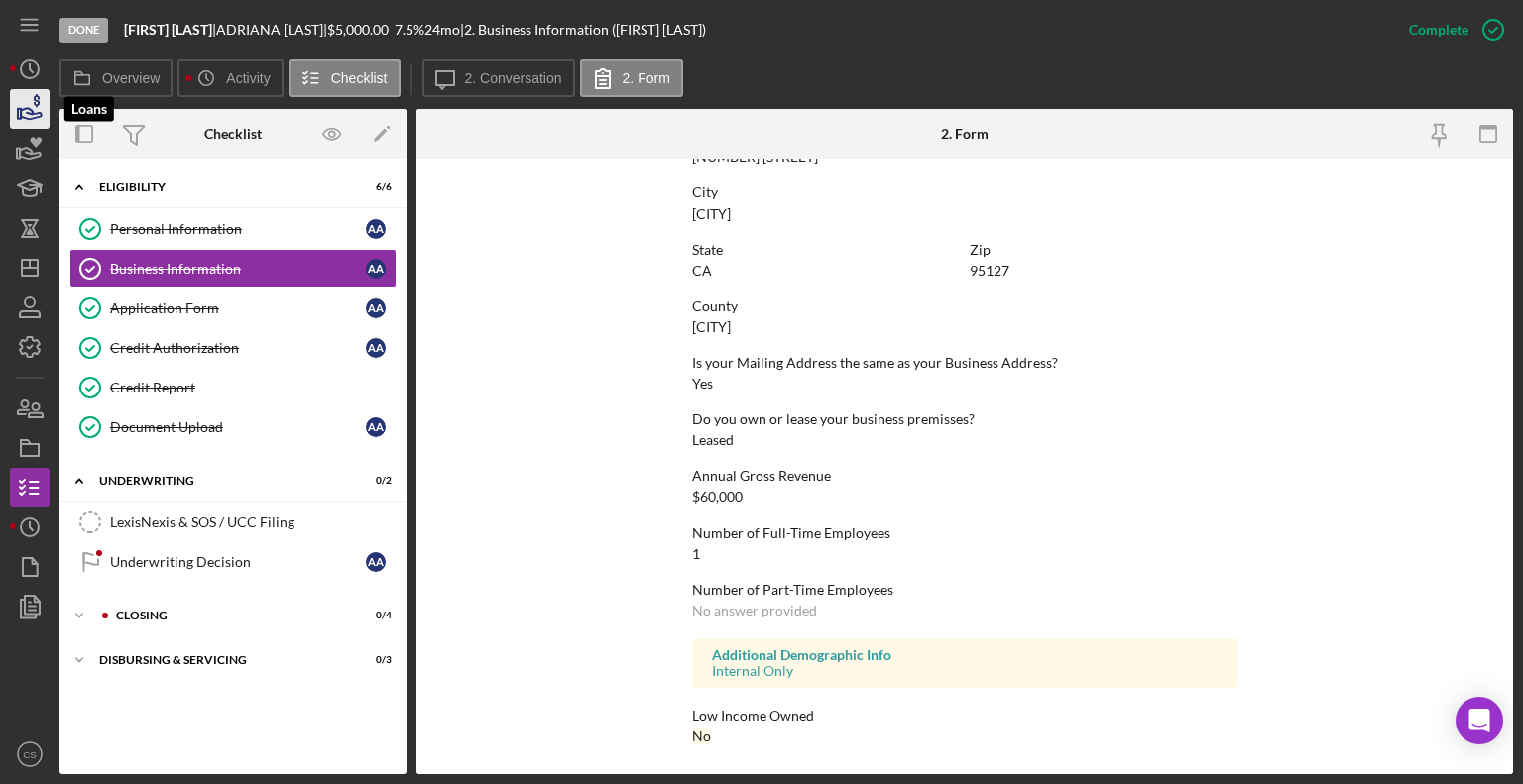click 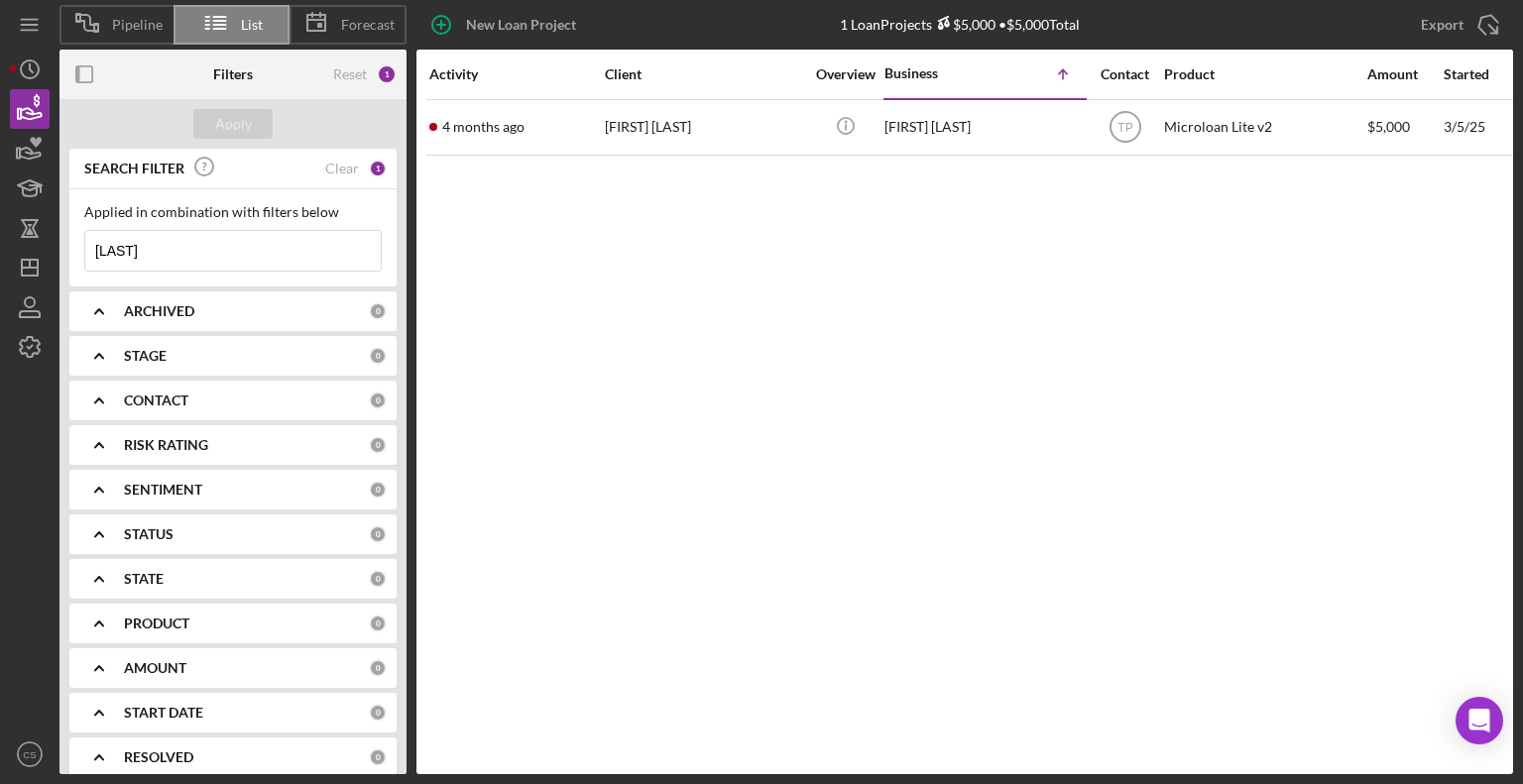 drag, startPoint x: 155, startPoint y: 252, endPoint x: 86, endPoint y: 250, distance: 69.02898 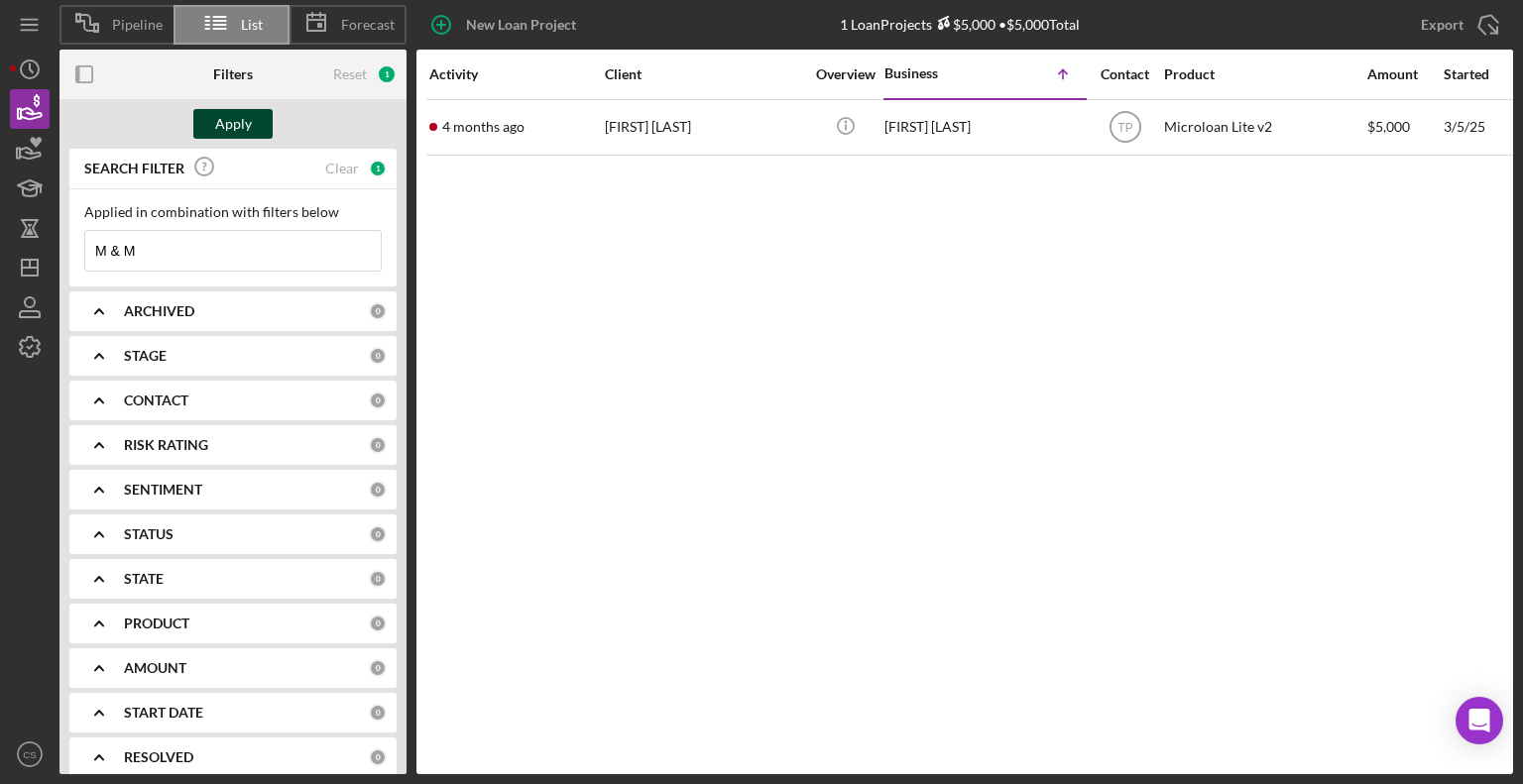 click on "Apply" at bounding box center (233, 124) 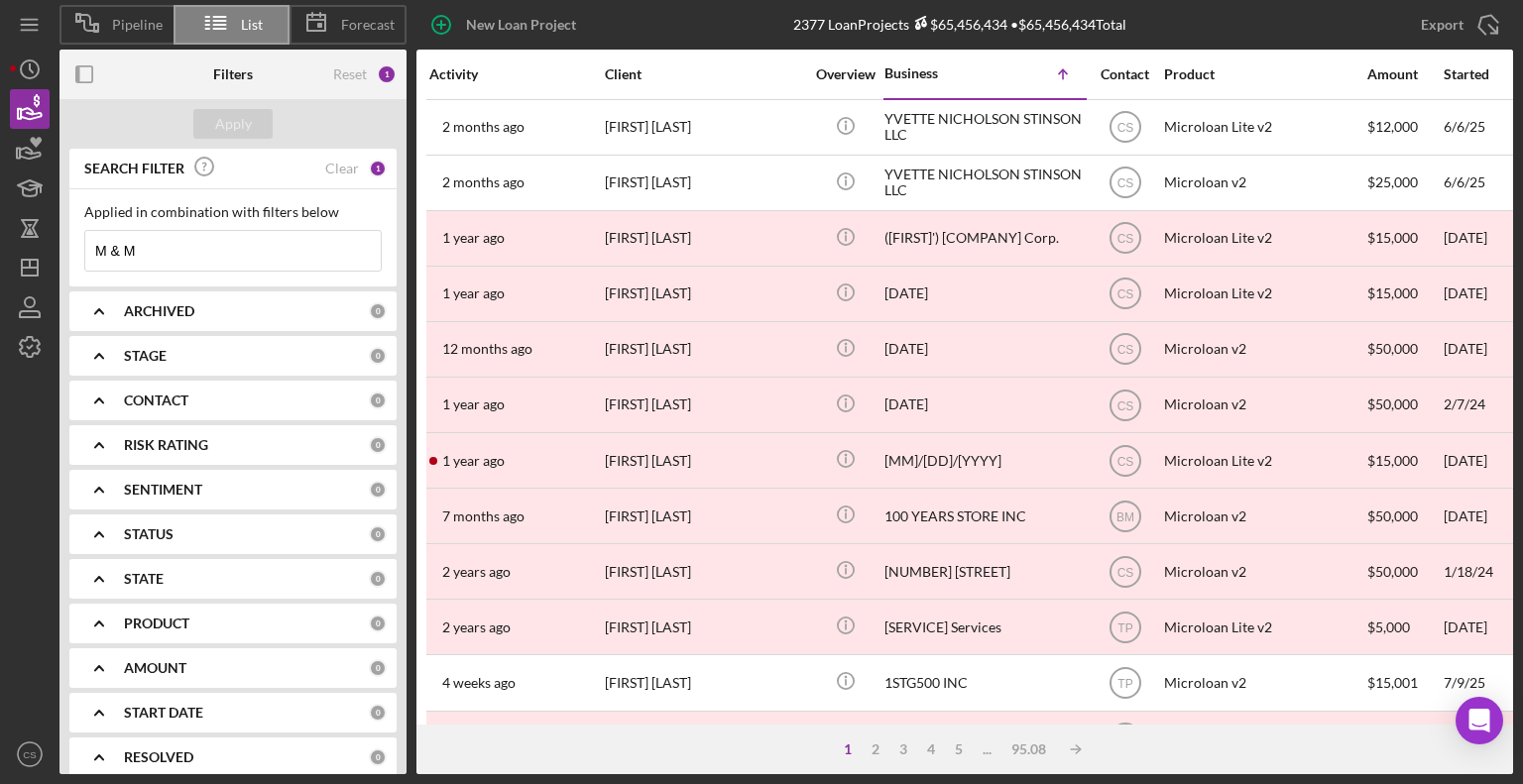 drag, startPoint x: 241, startPoint y: 242, endPoint x: 77, endPoint y: 241, distance: 164.00305 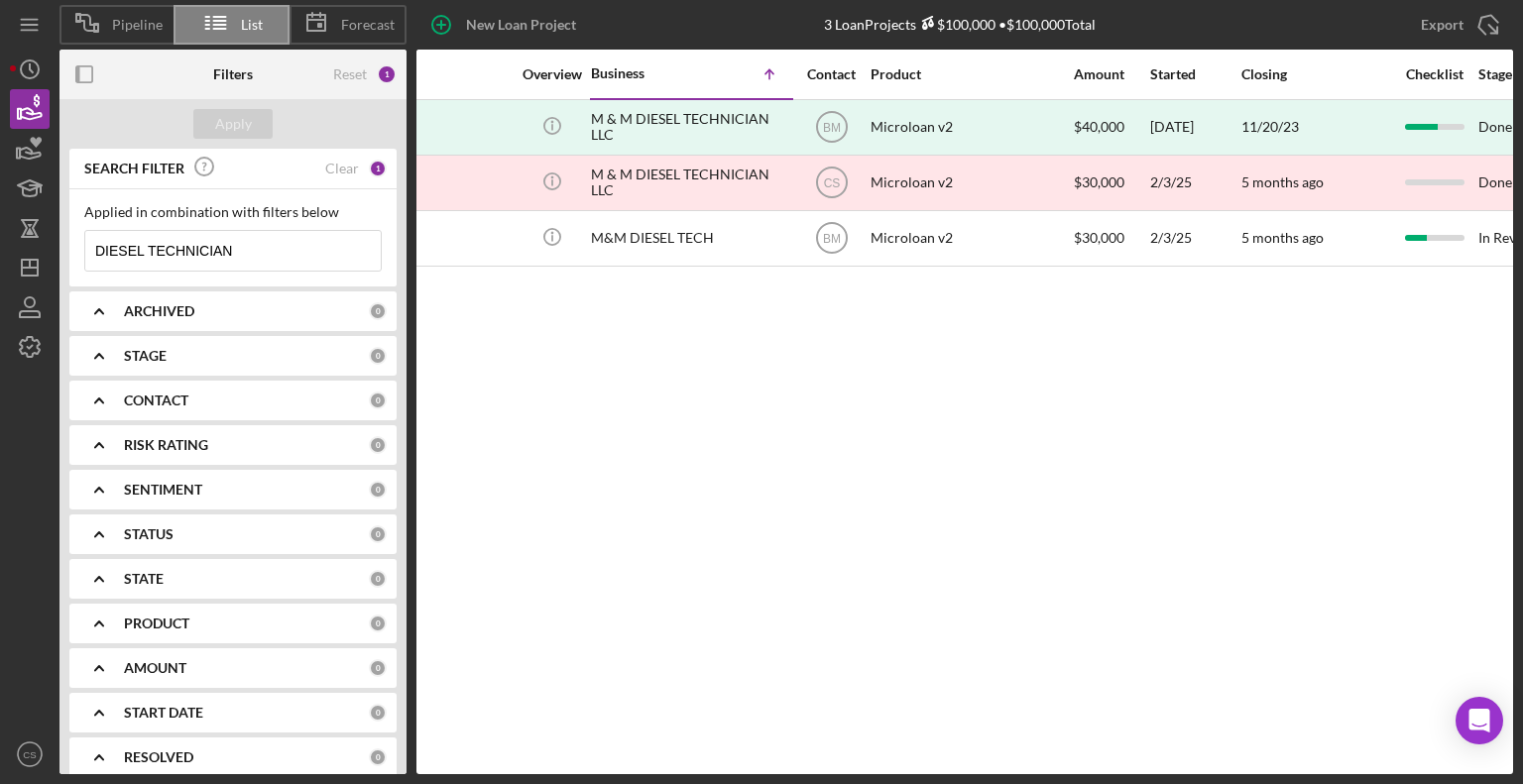 scroll, scrollTop: 0, scrollLeft: 0, axis: both 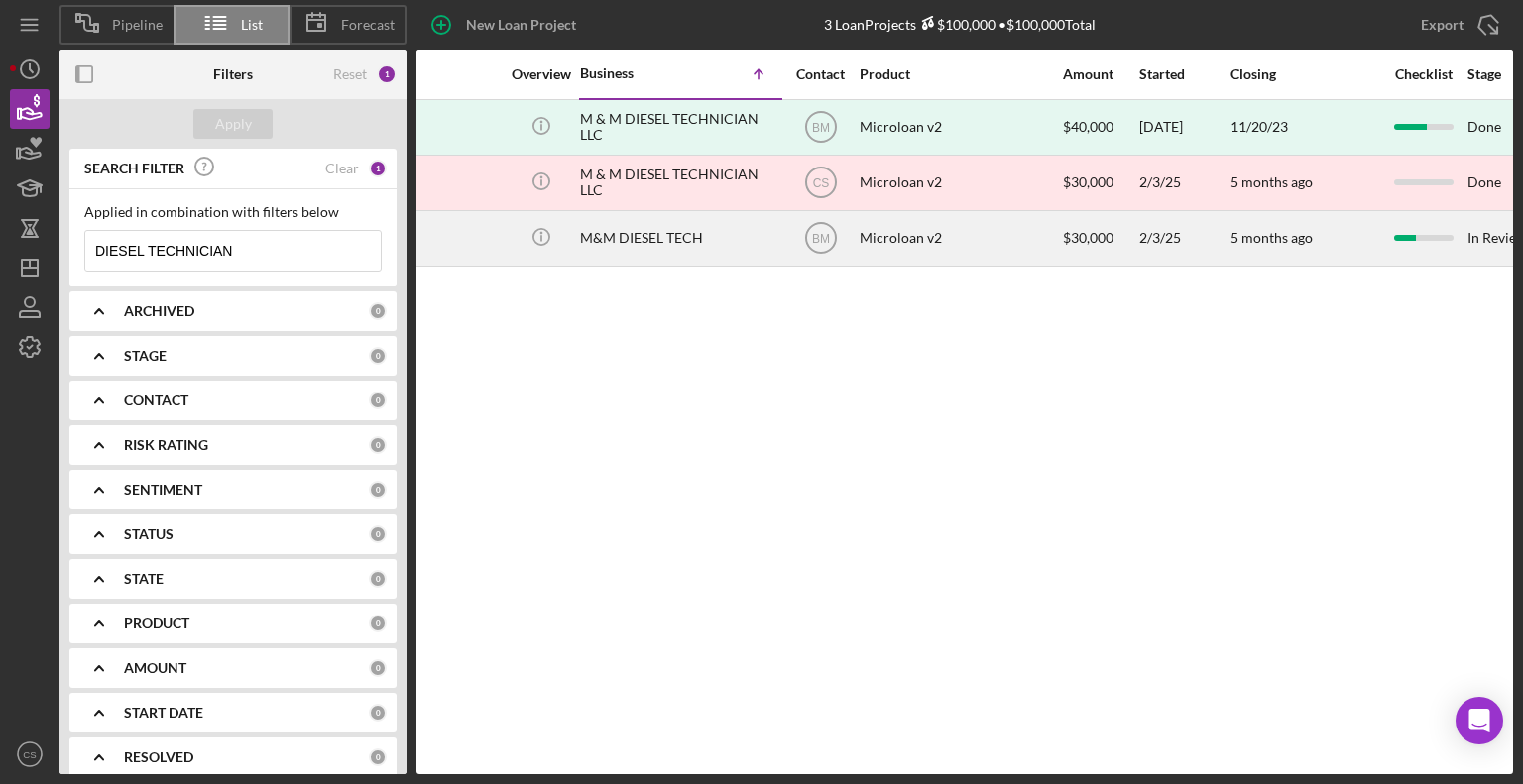 type on "DIESEL TECHNICIAN" 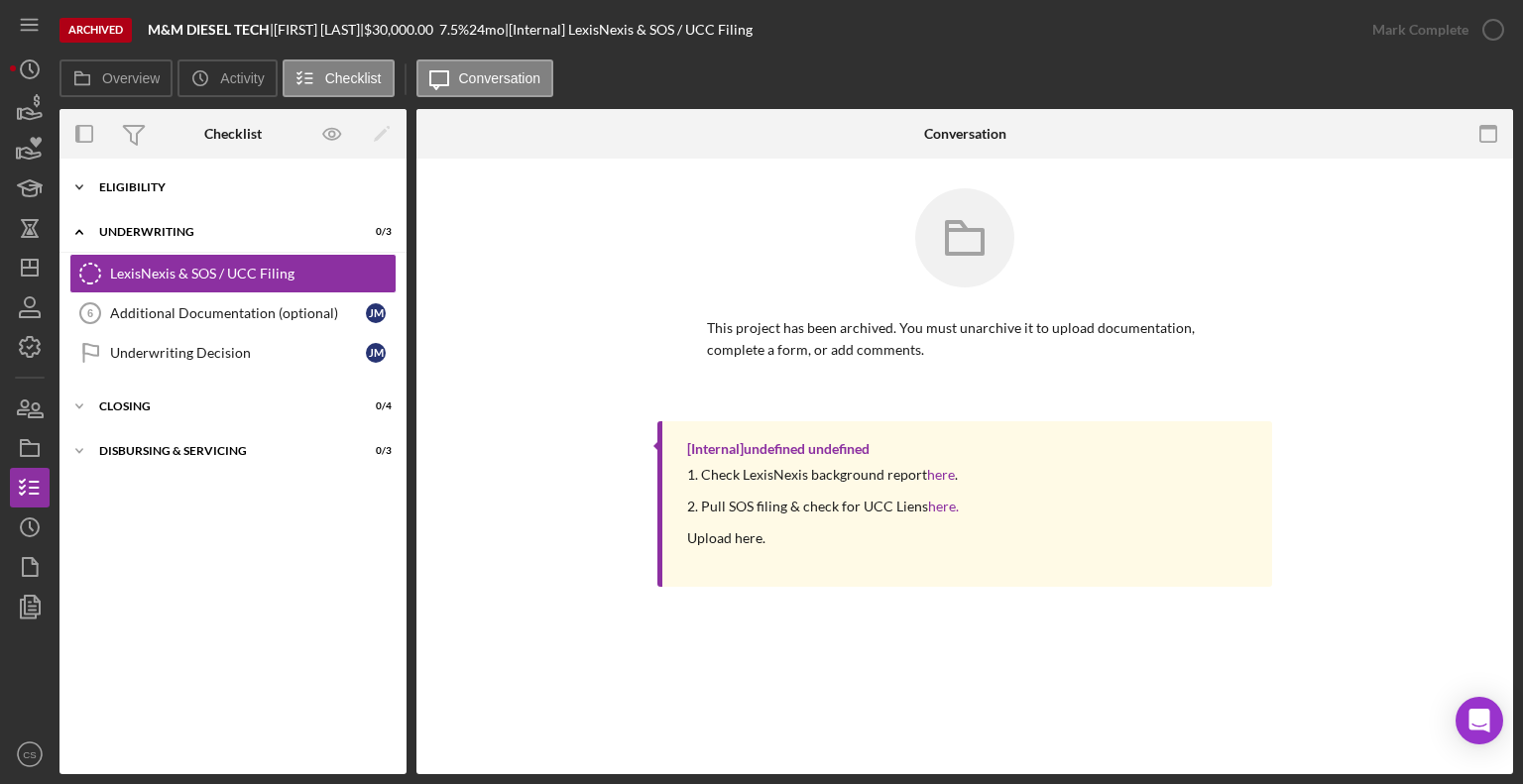 click on "Eligibility" at bounding box center [240, 187] 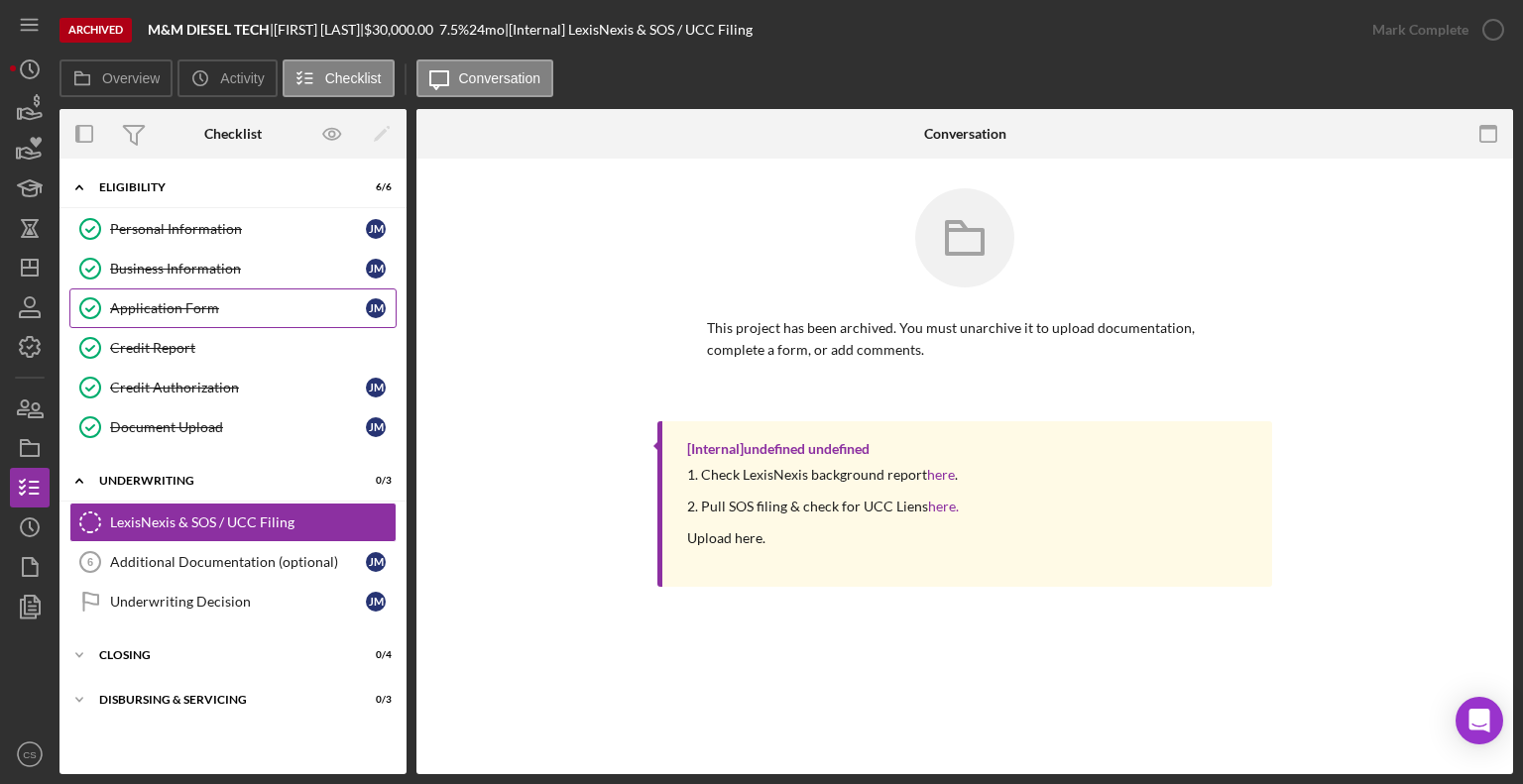 click on "Application Form" at bounding box center (238, 308) 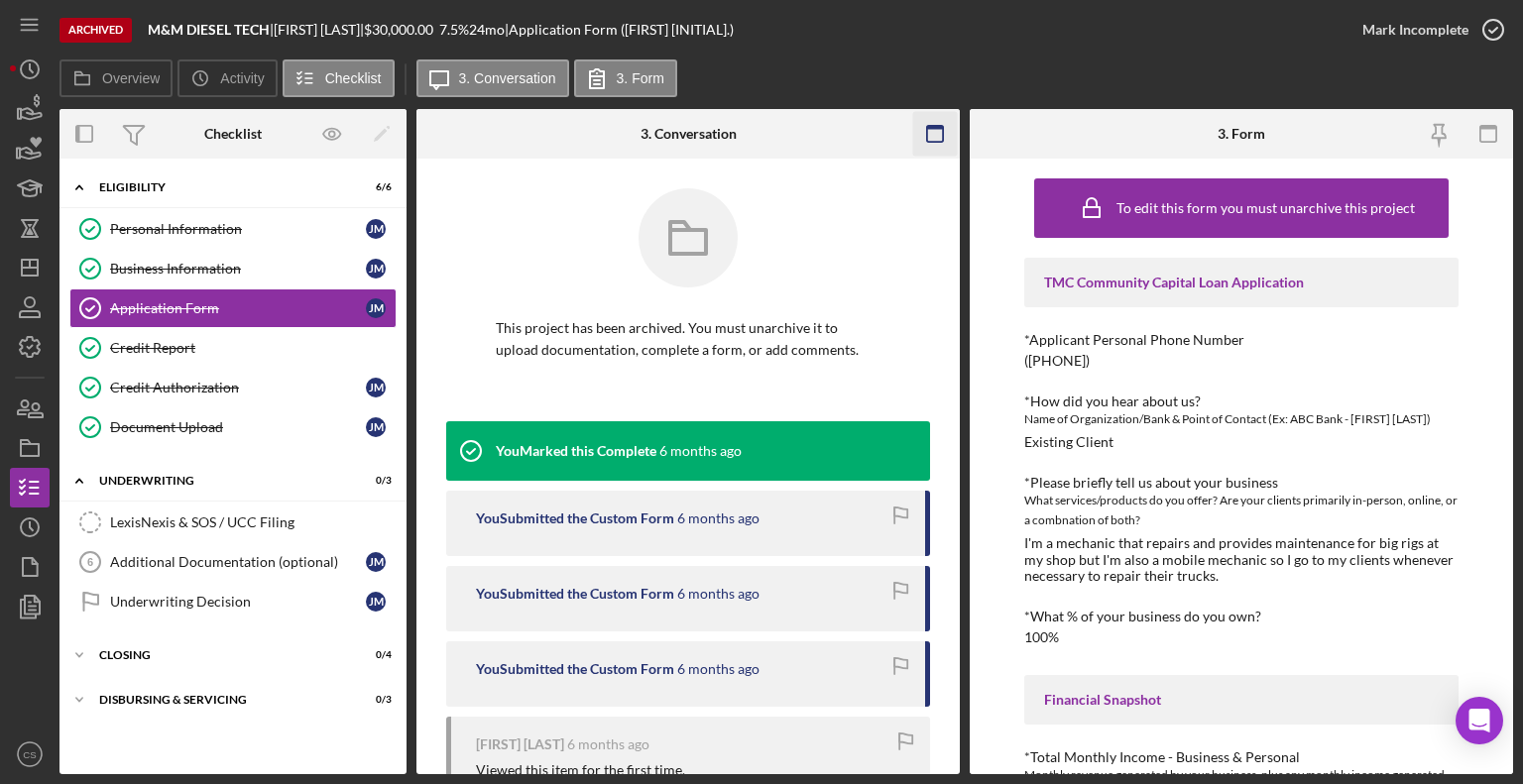 click 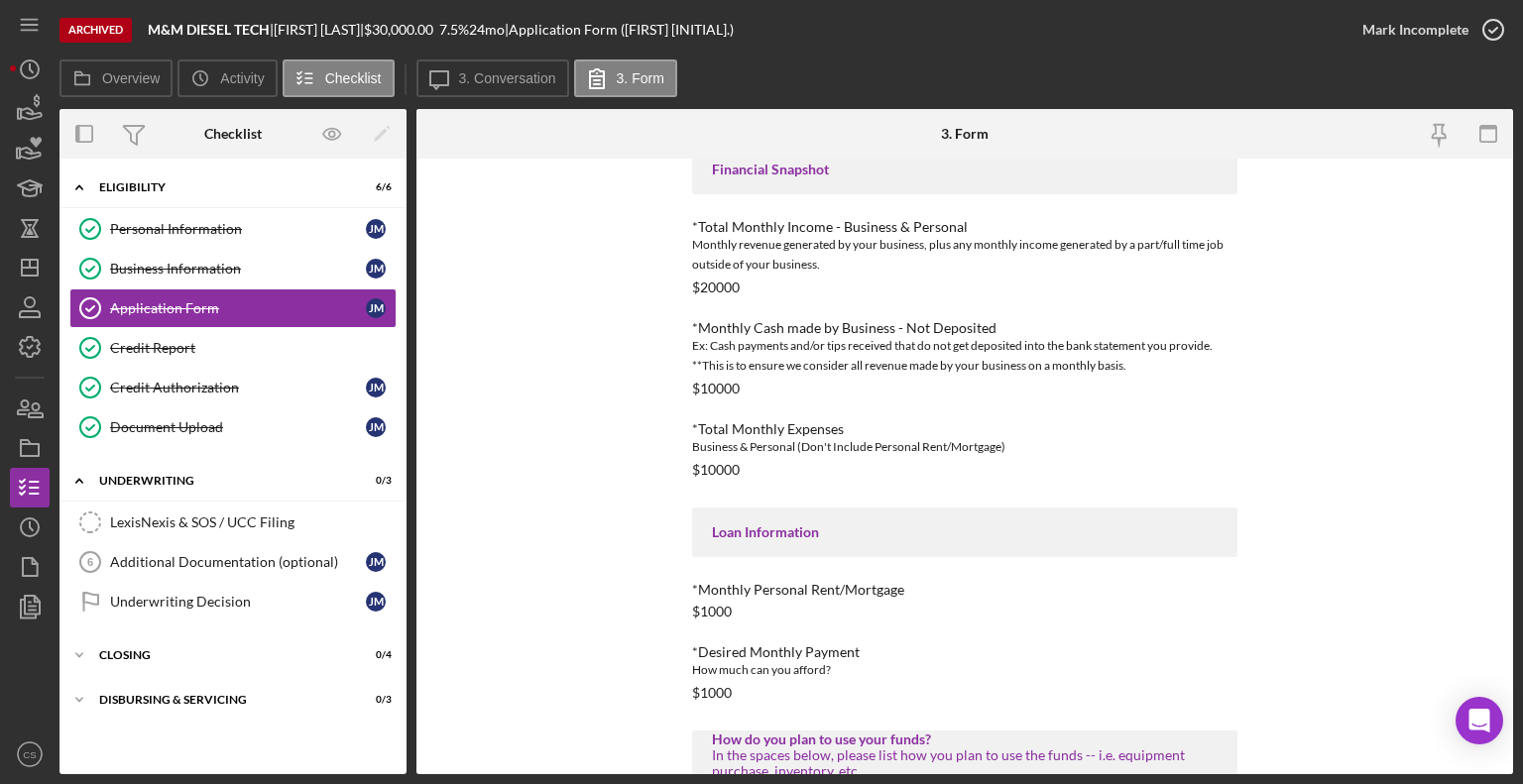 scroll, scrollTop: 809, scrollLeft: 0, axis: vertical 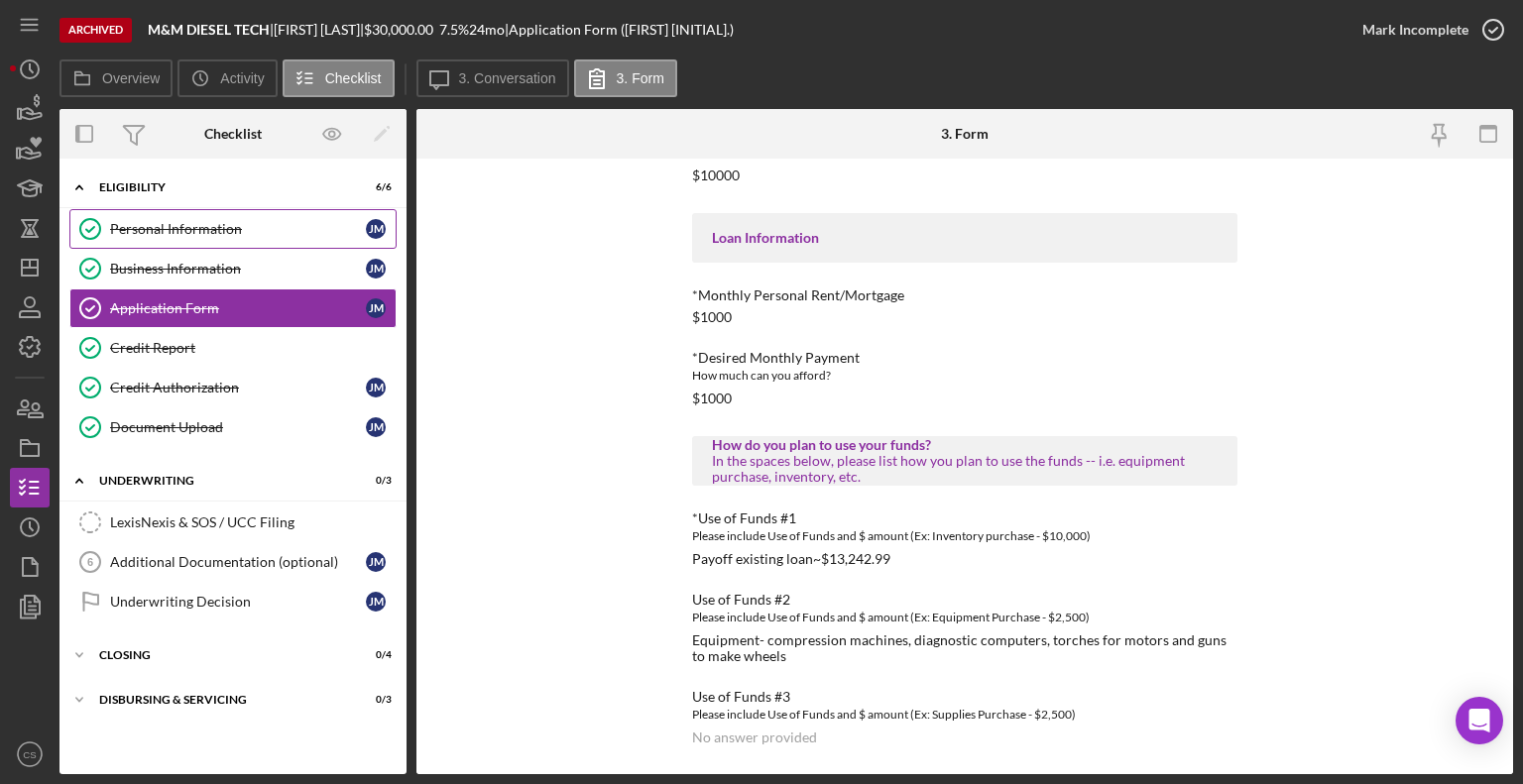 click on "Personal Information" at bounding box center [238, 229] 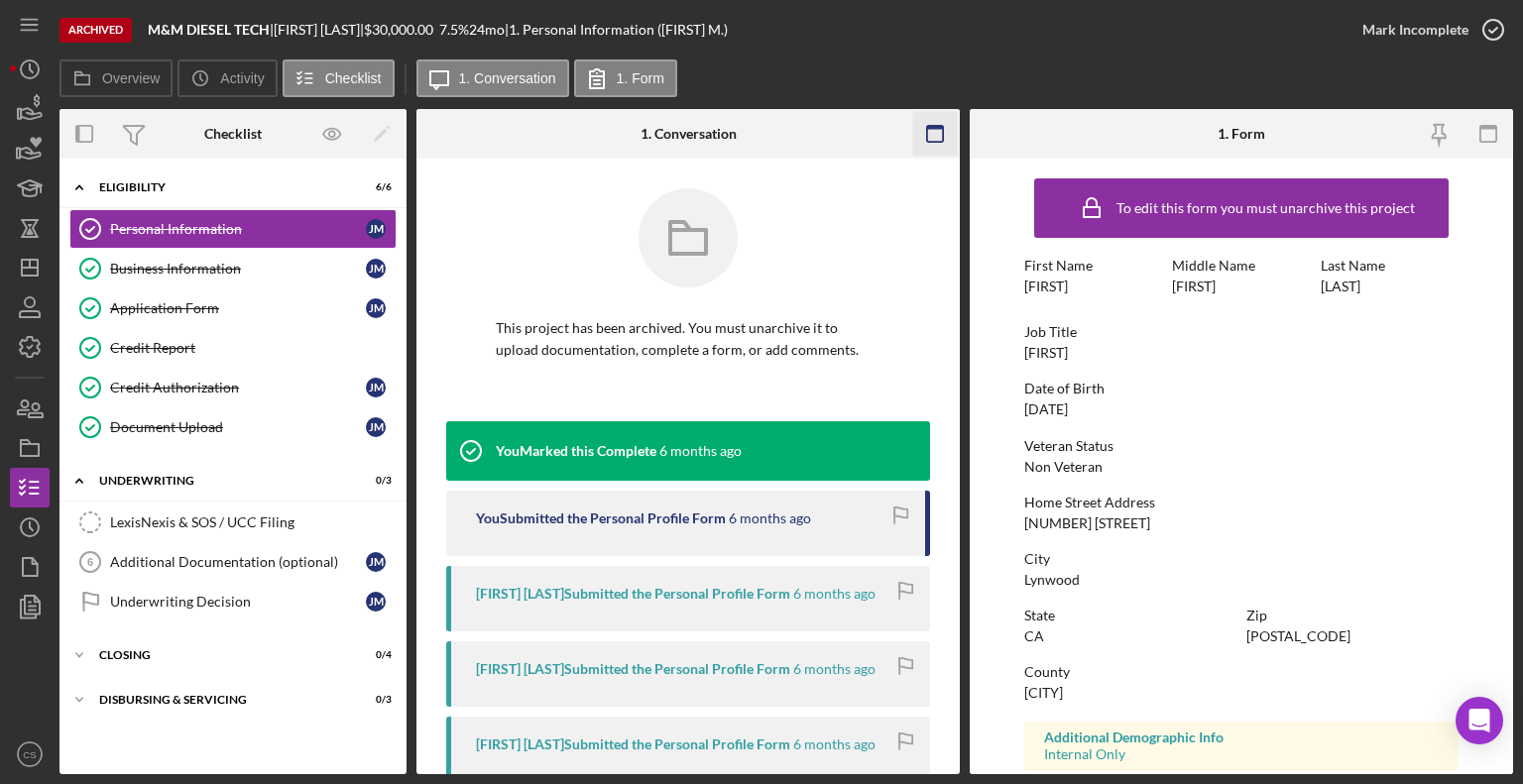click 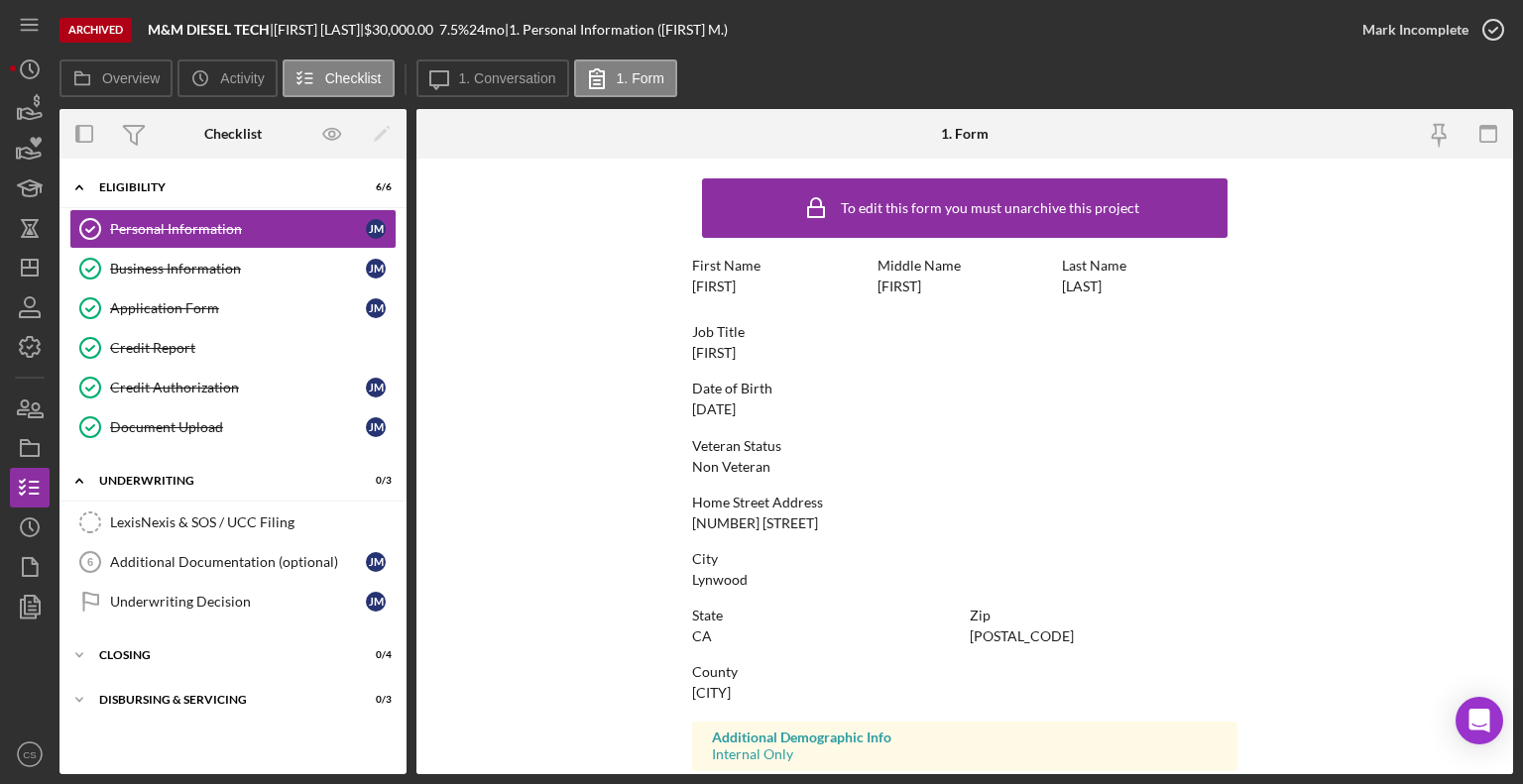 scroll, scrollTop: 309, scrollLeft: 0, axis: vertical 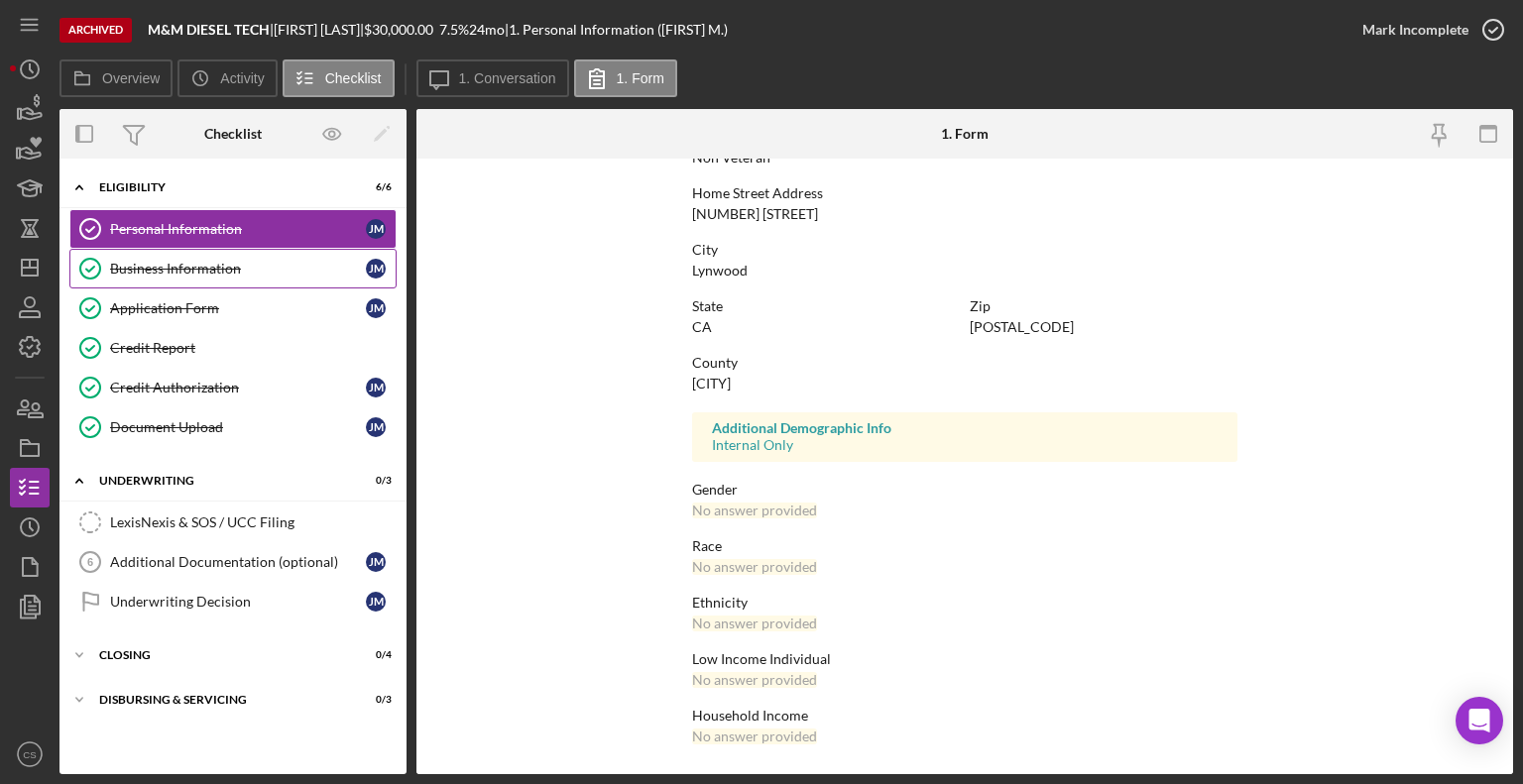 click on "Business Information" at bounding box center [238, 269] 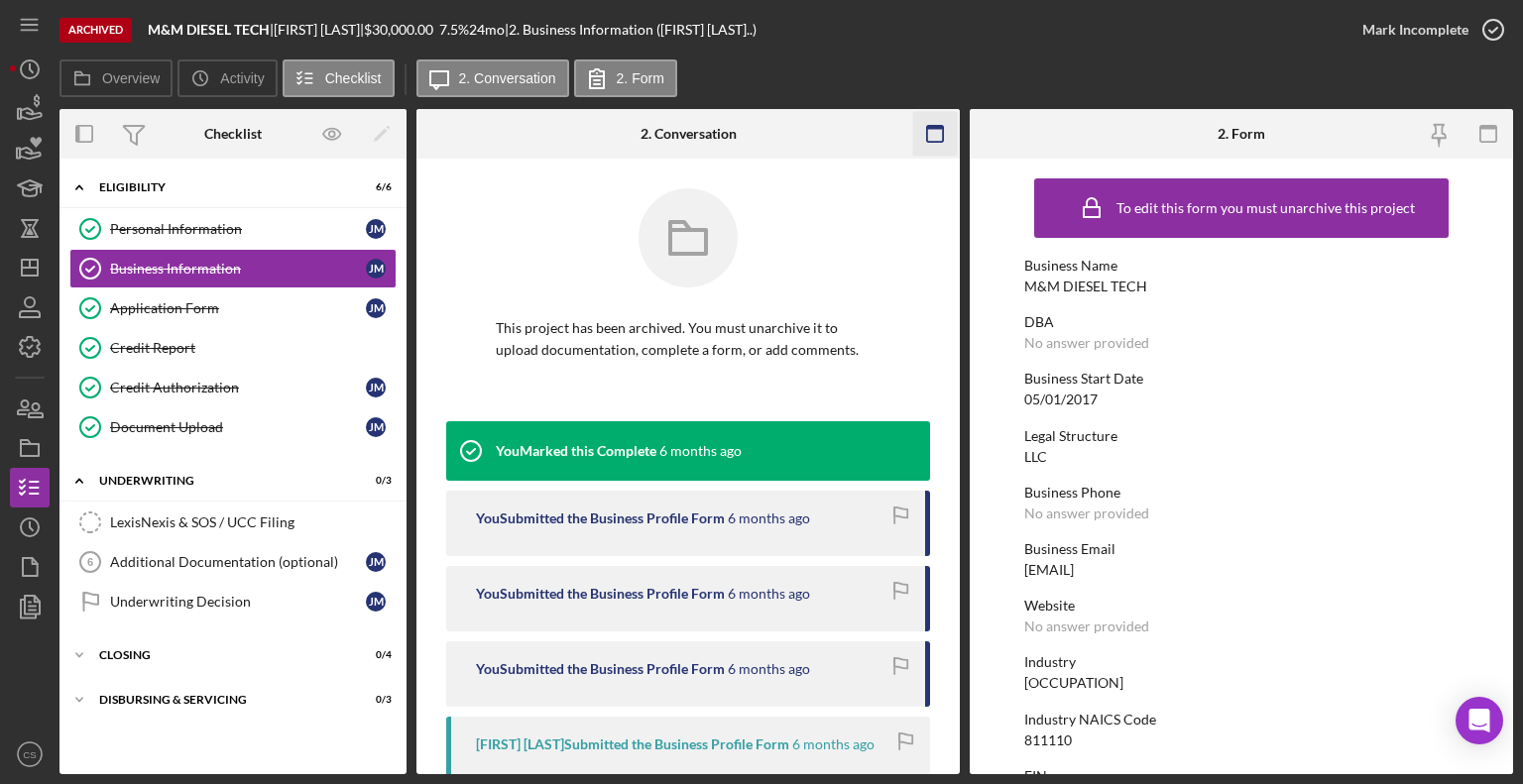 click 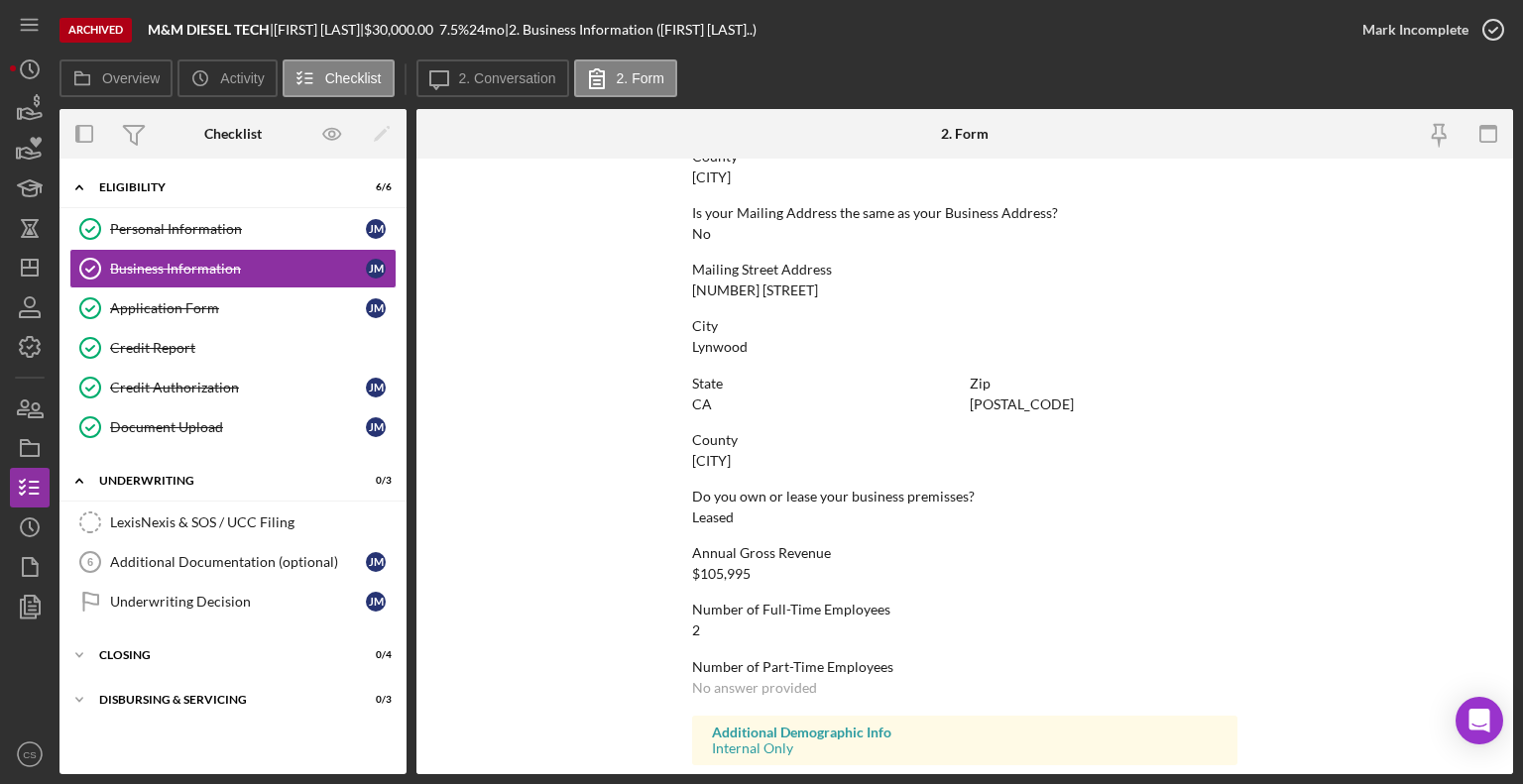 scroll, scrollTop: 1106, scrollLeft: 0, axis: vertical 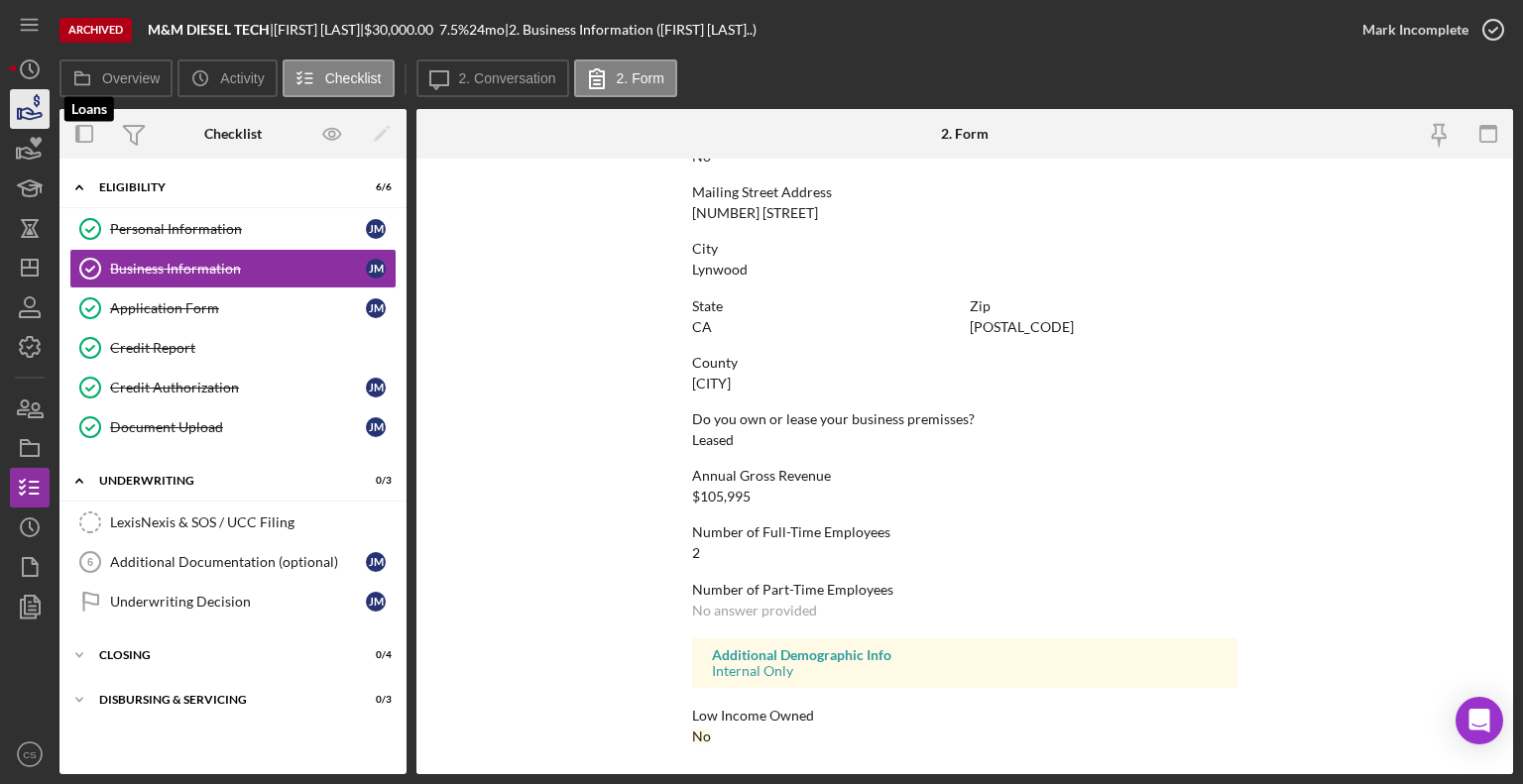 click 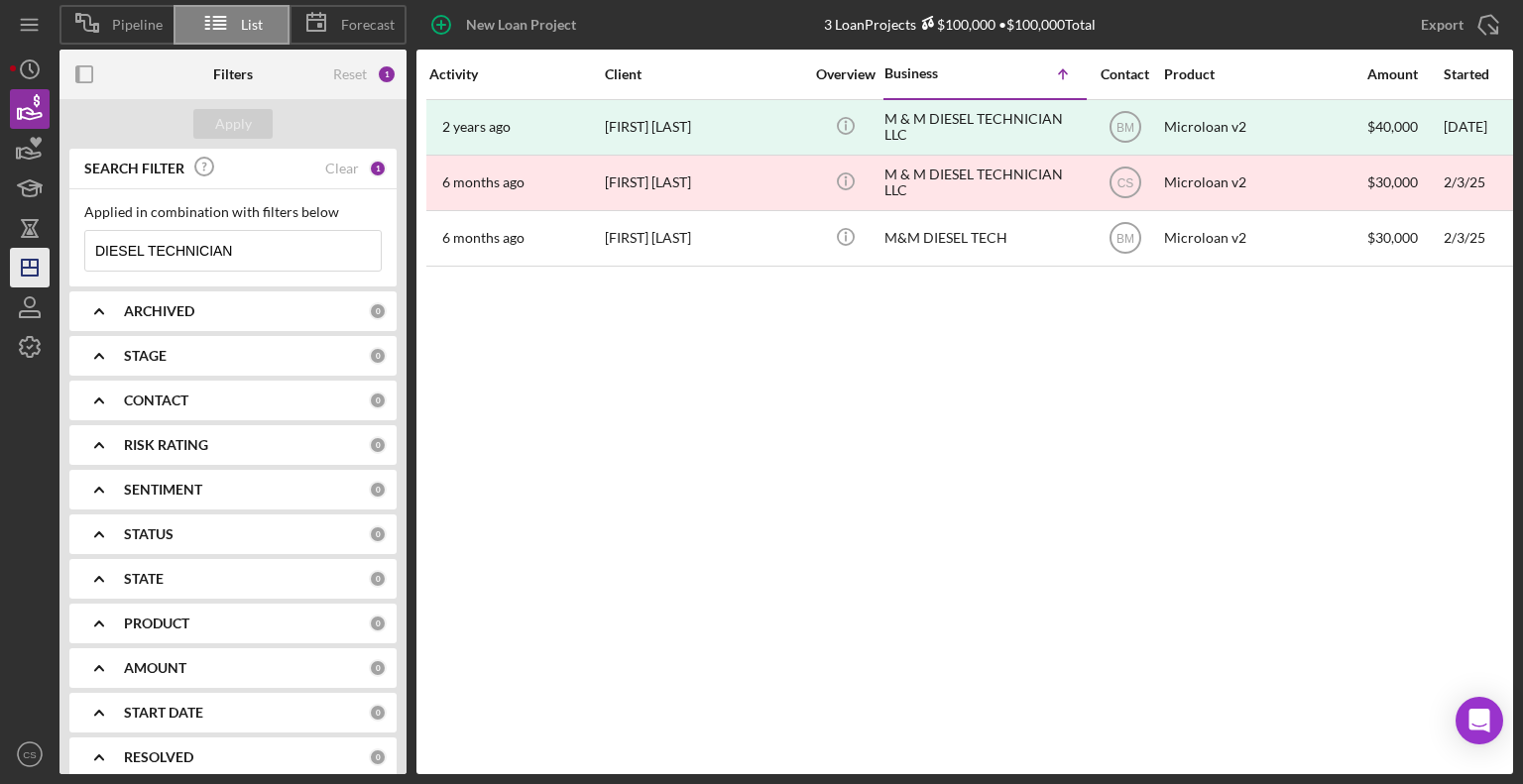drag, startPoint x: 225, startPoint y: 249, endPoint x: 31, endPoint y: 253, distance: 194.04123 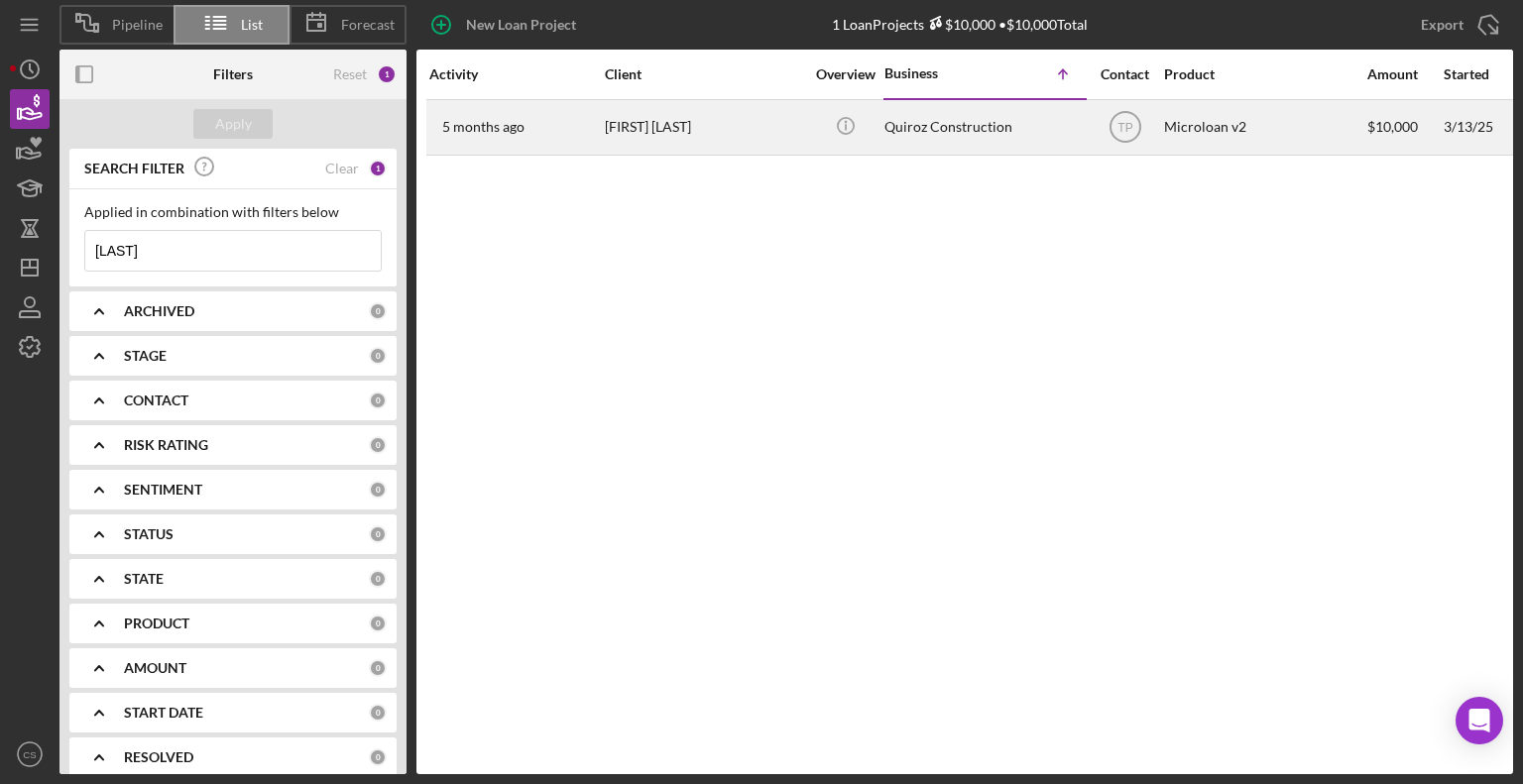 type on "[LAST]" 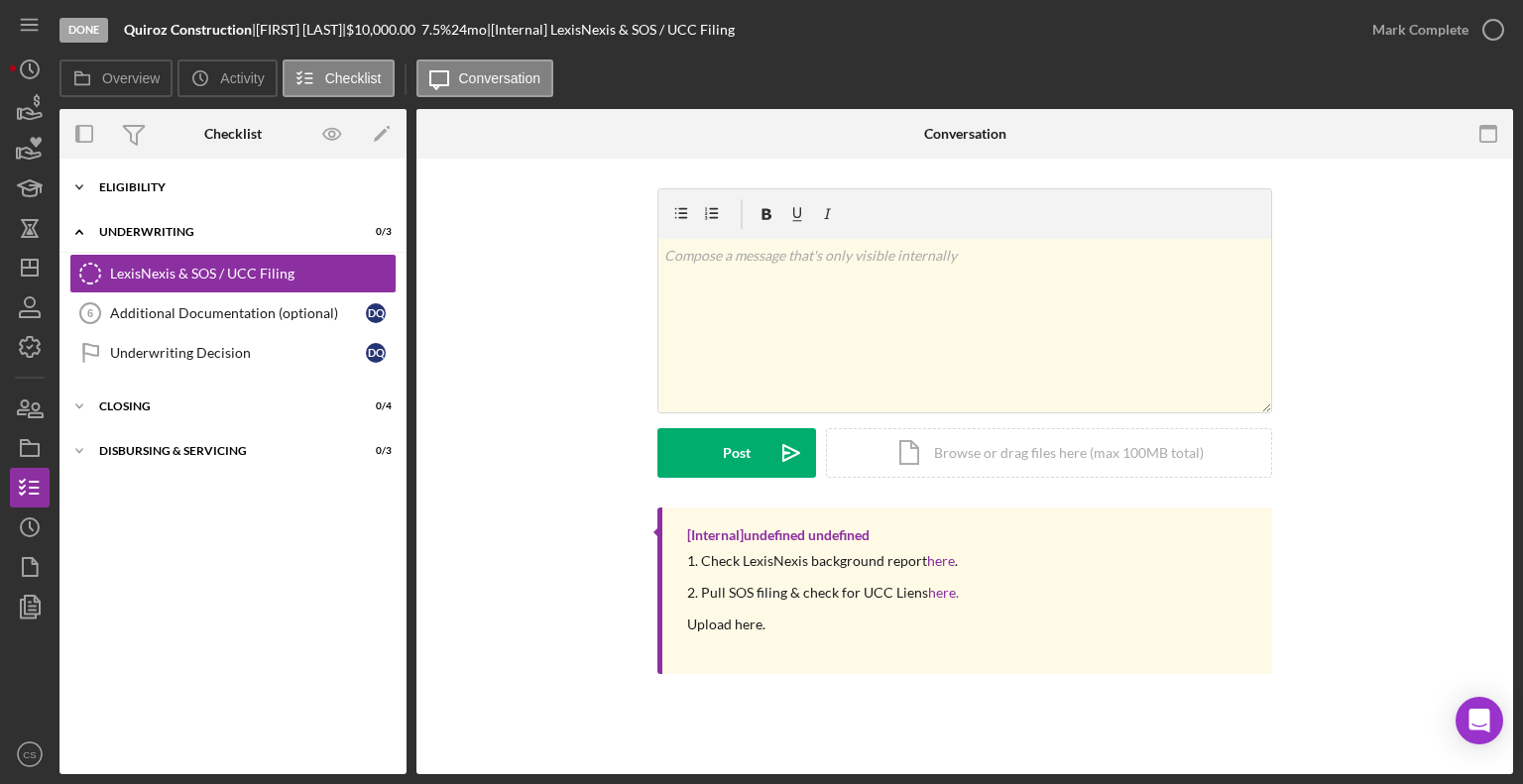 click on "Icon/Expander Eligibility 6 / 6" at bounding box center (233, 187) 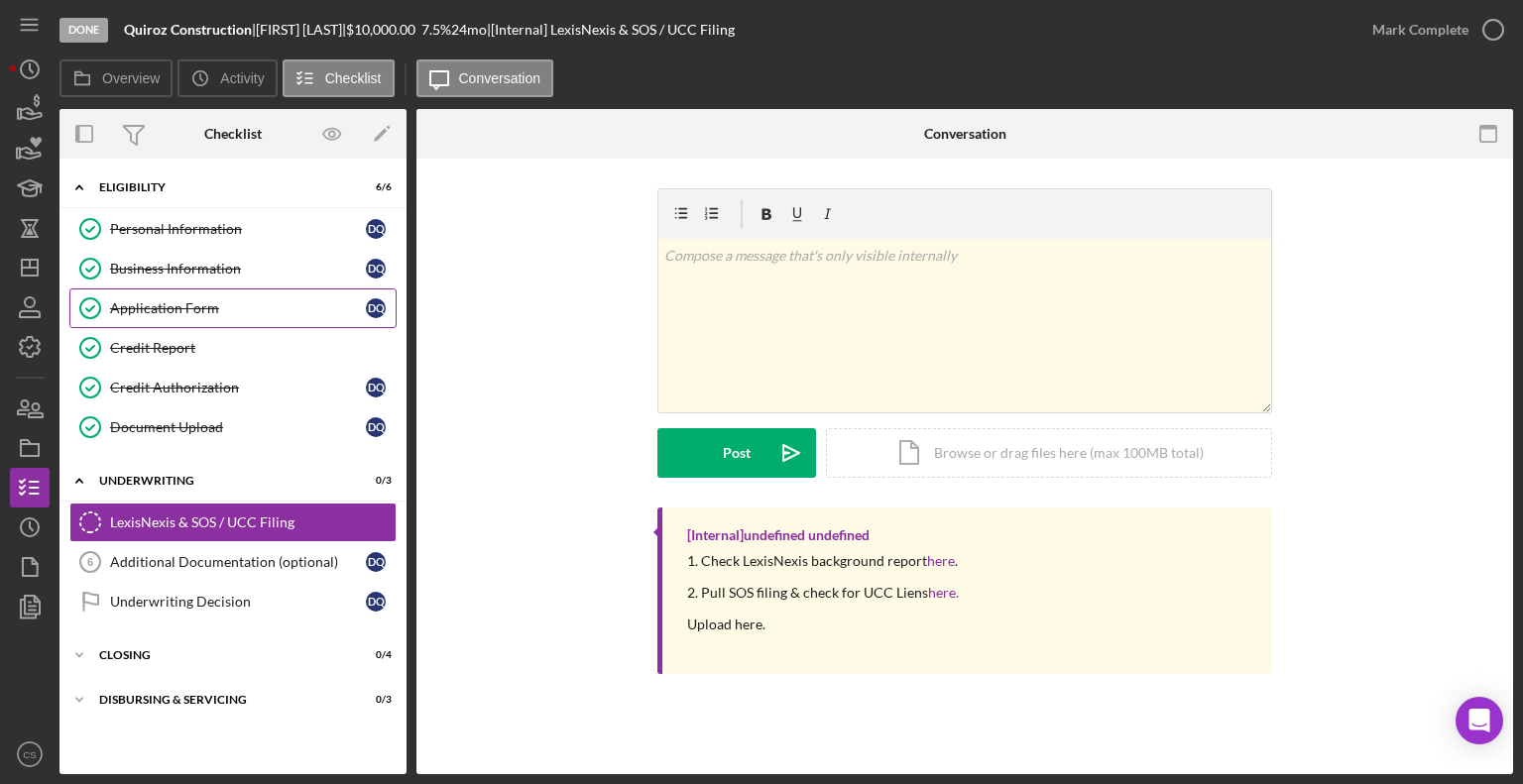 click on "Application Form" at bounding box center (238, 308) 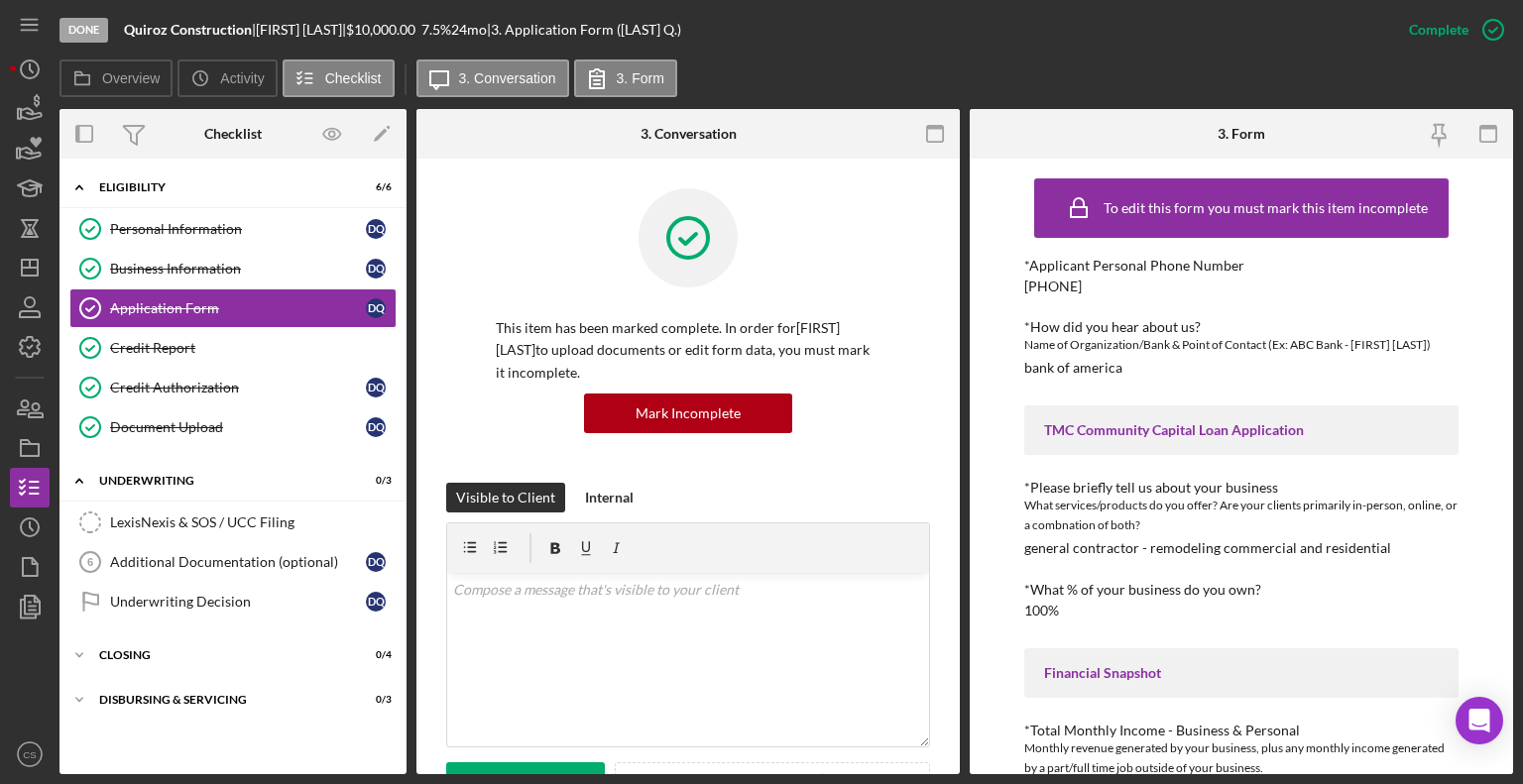 click 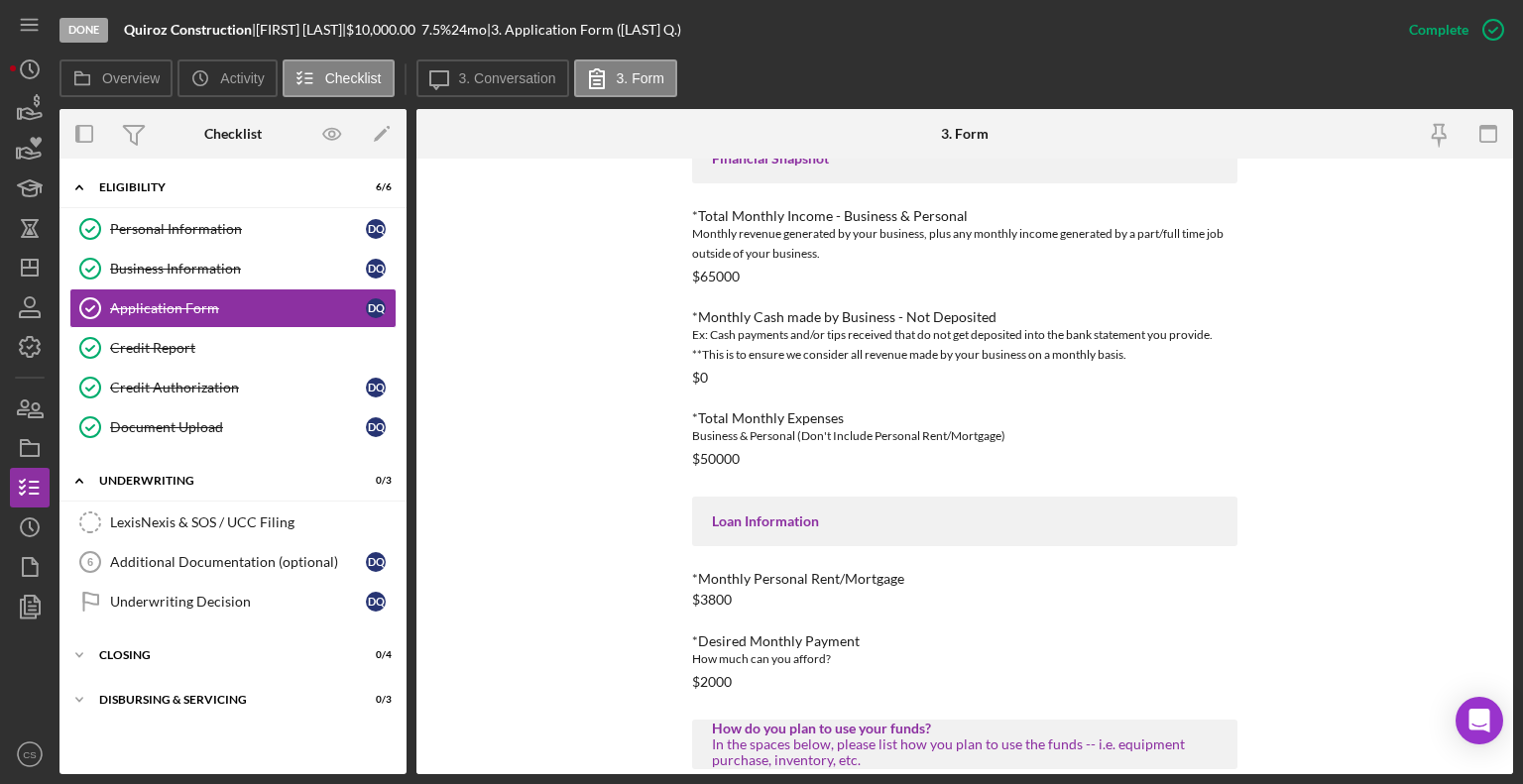 scroll, scrollTop: 782, scrollLeft: 0, axis: vertical 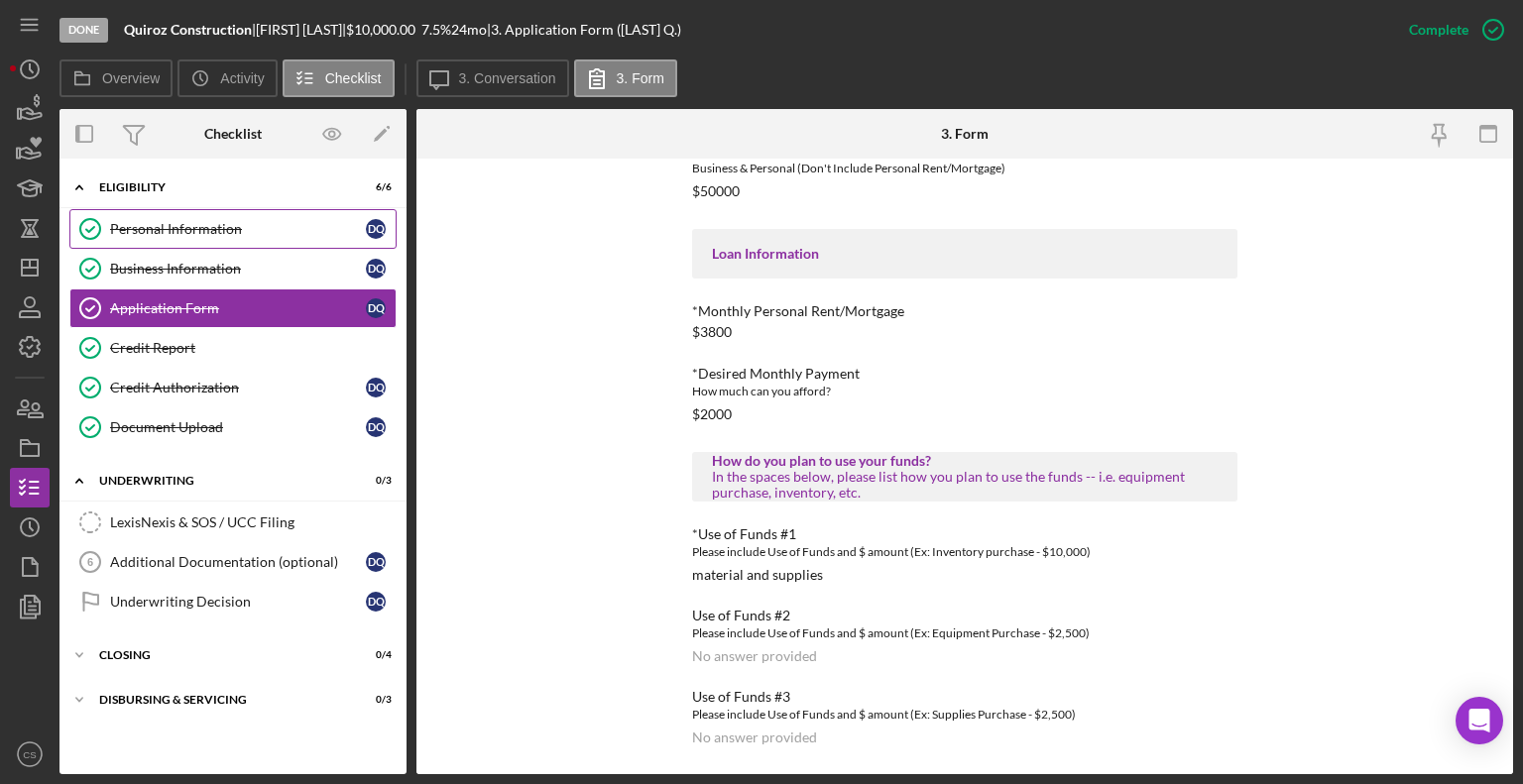 click on "Personal Information" at bounding box center [238, 229] 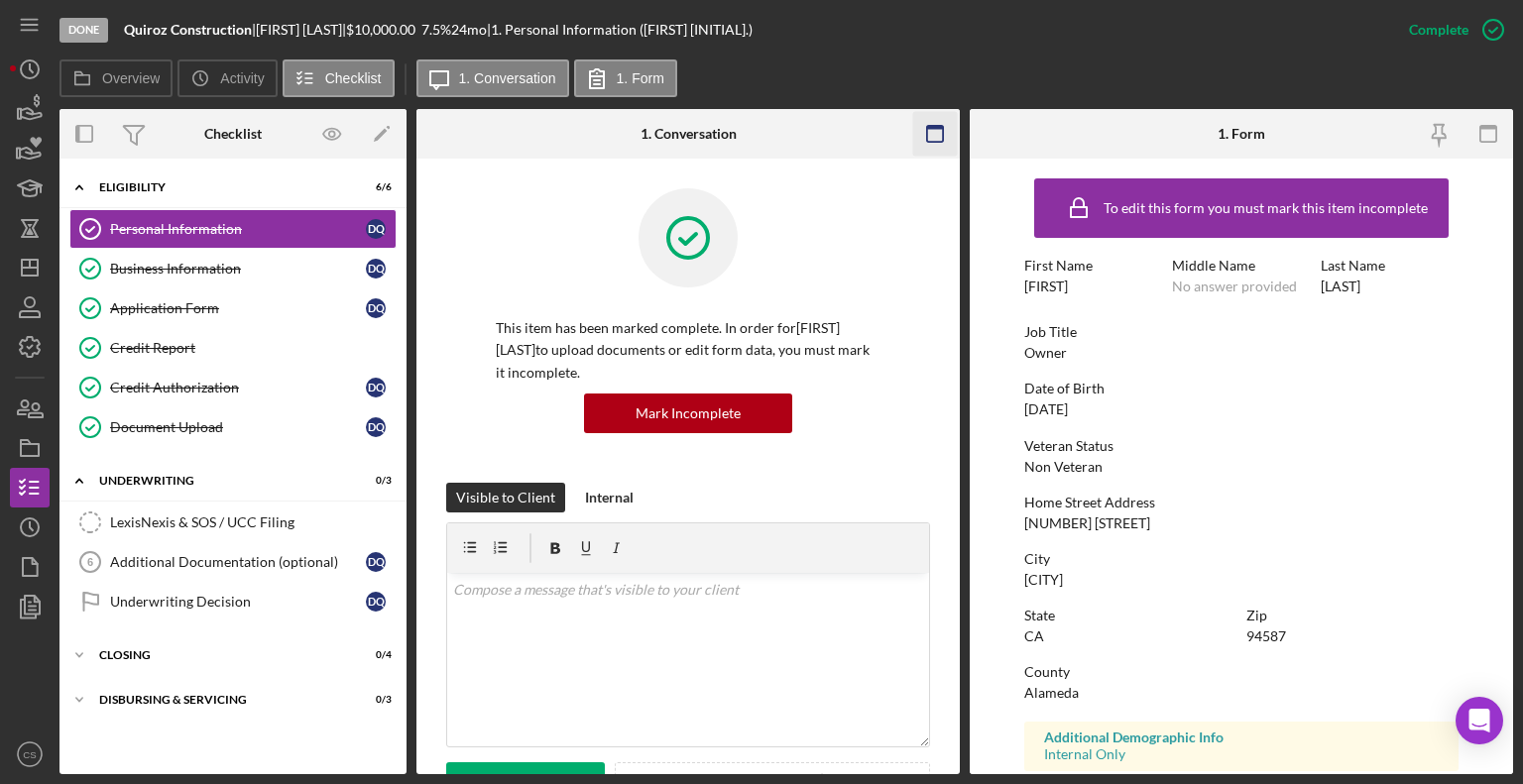 click 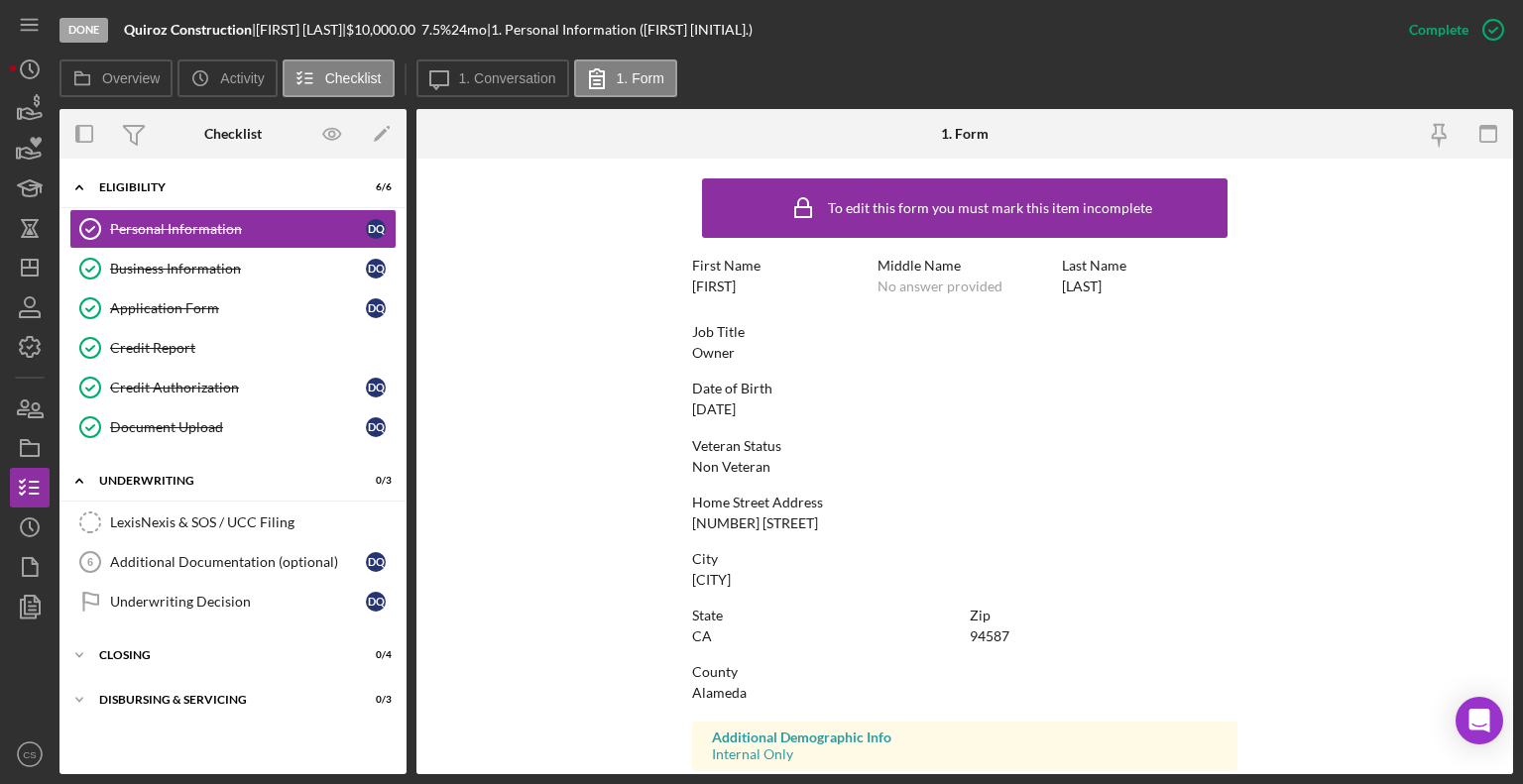 scroll, scrollTop: 309, scrollLeft: 0, axis: vertical 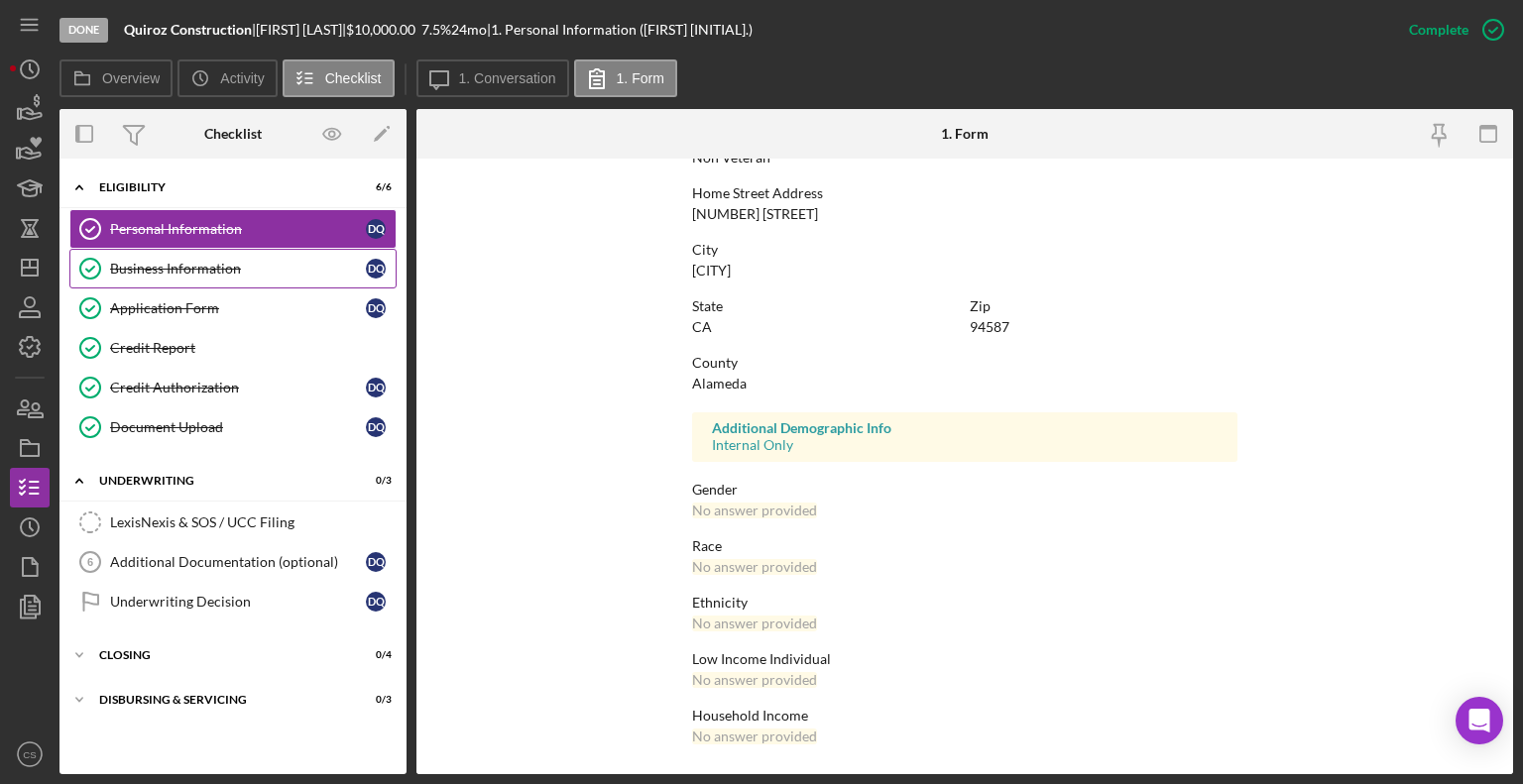 click on "Business Information" at bounding box center [238, 269] 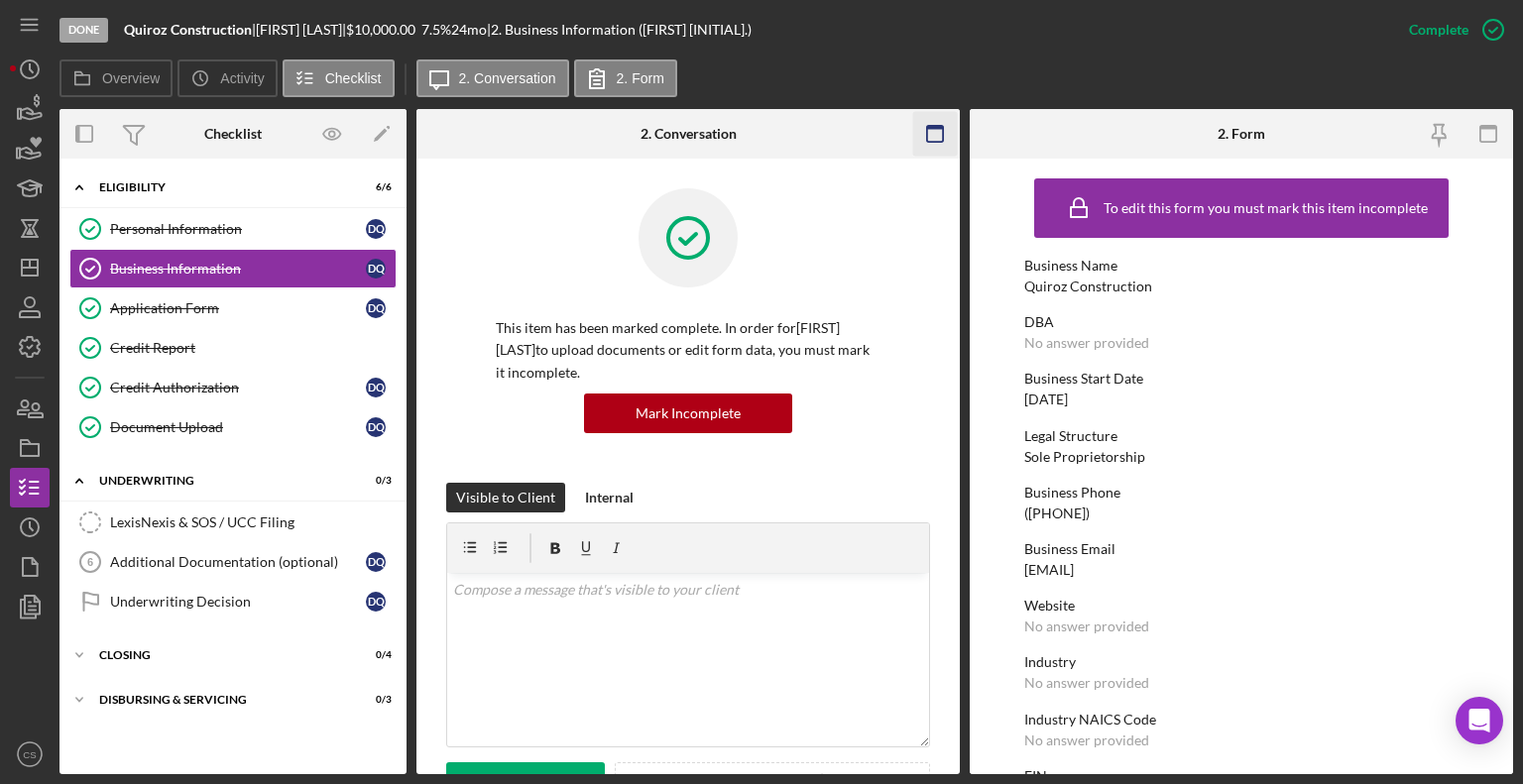 click 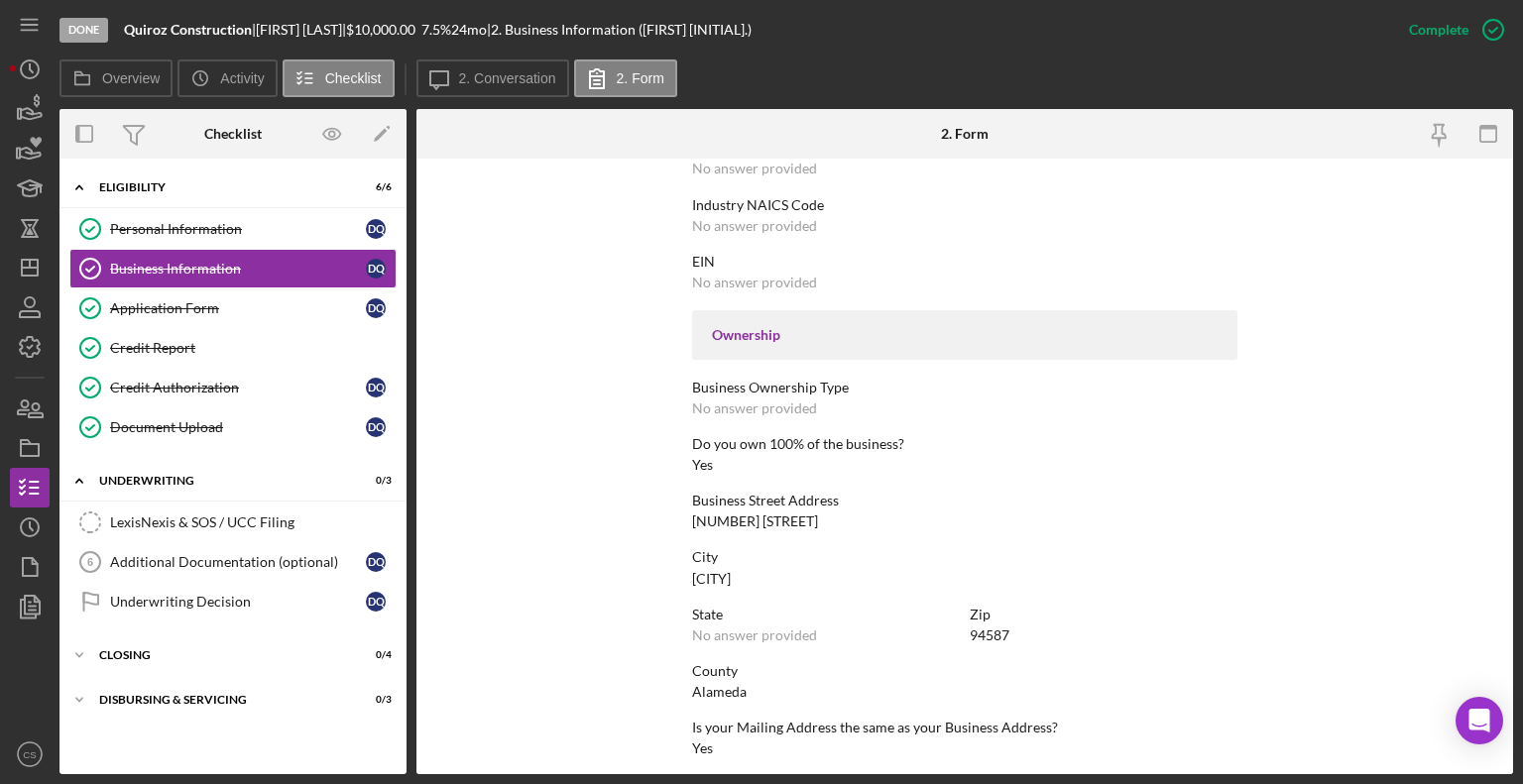 scroll, scrollTop: 879, scrollLeft: 0, axis: vertical 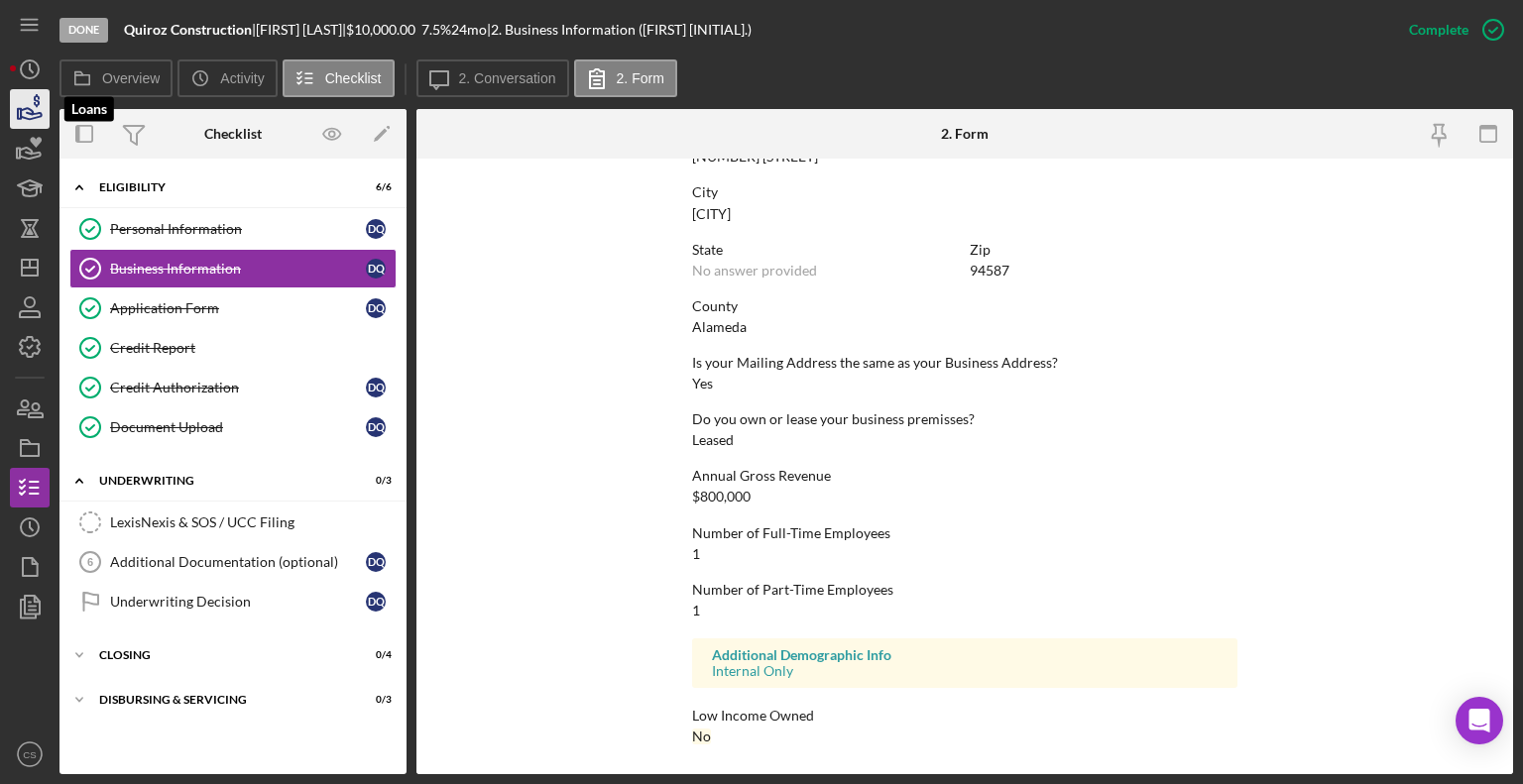 click 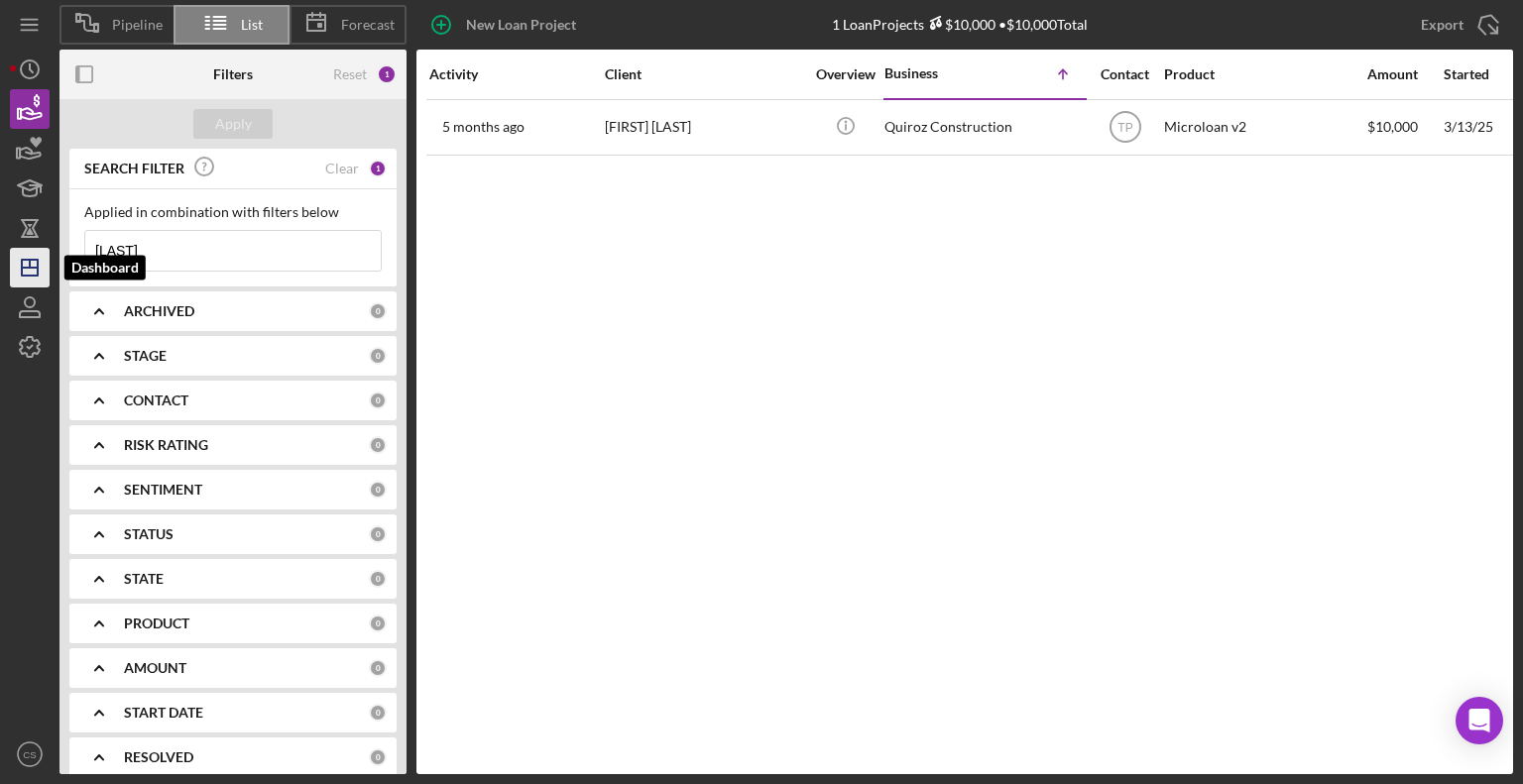 click on "Pipeline List Forecast New Loan Project 1   Loan  Projects $10,000   •  $10,000  Total [LAST] Icon/Export Filters Reset 1 Apply SEARCH FILTER   Clear 1 Applied in combination with filters below [LAST] Icon/Menu Close Icon/Expander ARCHIVED   0 Icon/Expander STAGE   0 Icon/Expander CONTACT   0 Icon/Expander RISK RATING   0 Icon/Expander SENTIMENT   0 Icon/Expander STATUS   0 Icon/Expander STATE   0 Icon/Expander PRODUCT   0 Icon/Expander AMOUNT   0 Icon/Expander START DATE   0 Icon/Expander RESOLVED   0 Icon/Expander RESOLUTION   0 Icon/Expander CLOSING DATE   0 Icon/Expander FUNDED   0 Icon/Expander LATEST ACTIVITY   0 Activity Client Overview Business Icon/Table Sort Arrow Contact Product Amount Started Closing Checklist Stage Status Sentiment Risk Rating Funded Resolution Resolved State View Archived 5 months ago [FIRST] [LAST]  [FIRST] [LAST]  Icon/Info [LAST] Construction TP Microloan v2 $10,000 [DATE] 3 months ago Done Ongoing 5 No Approved [DATE] Icon/Navigate Project Overview Icon/Menu" at bounding box center [762, 387] 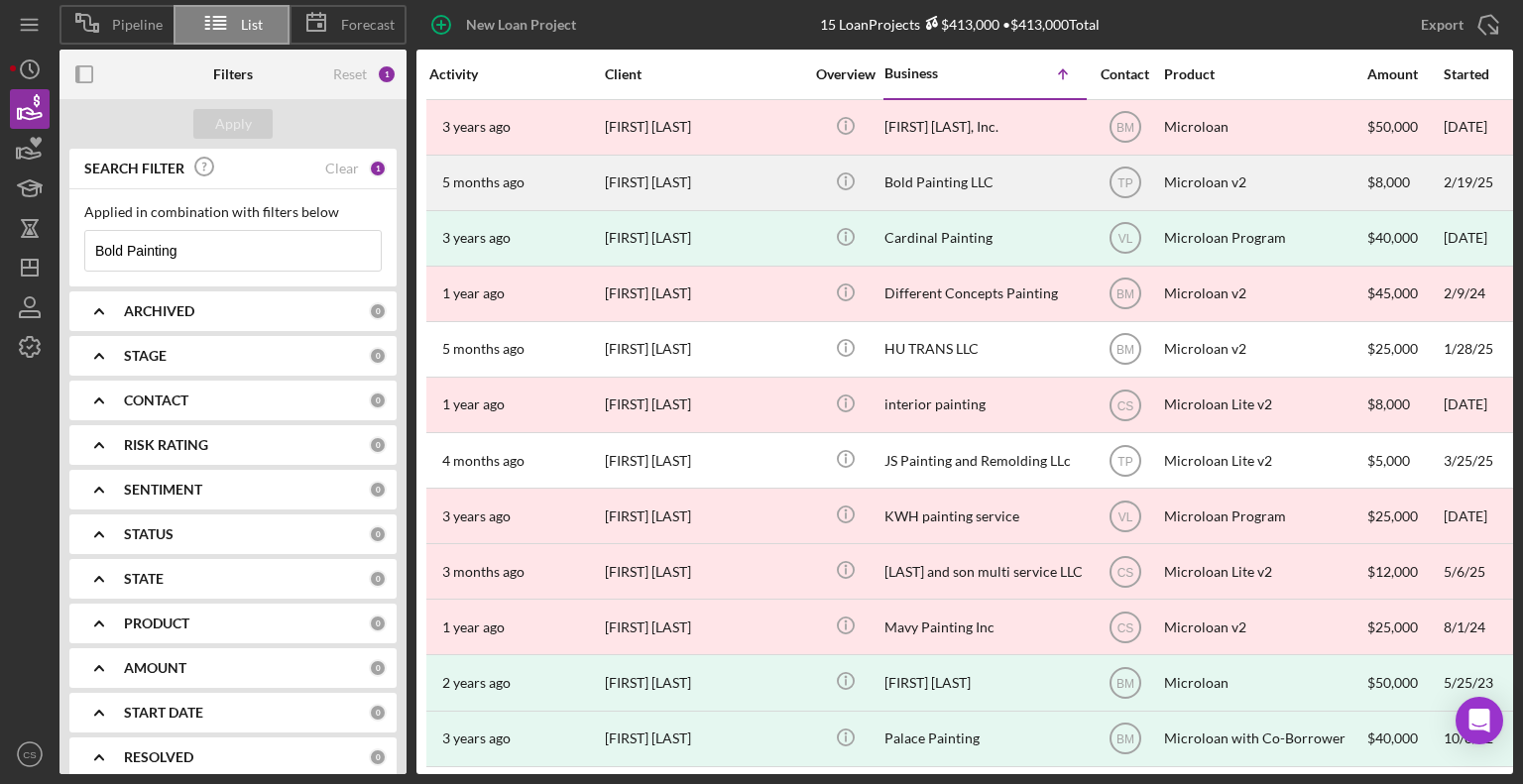 type on "Bold Painting" 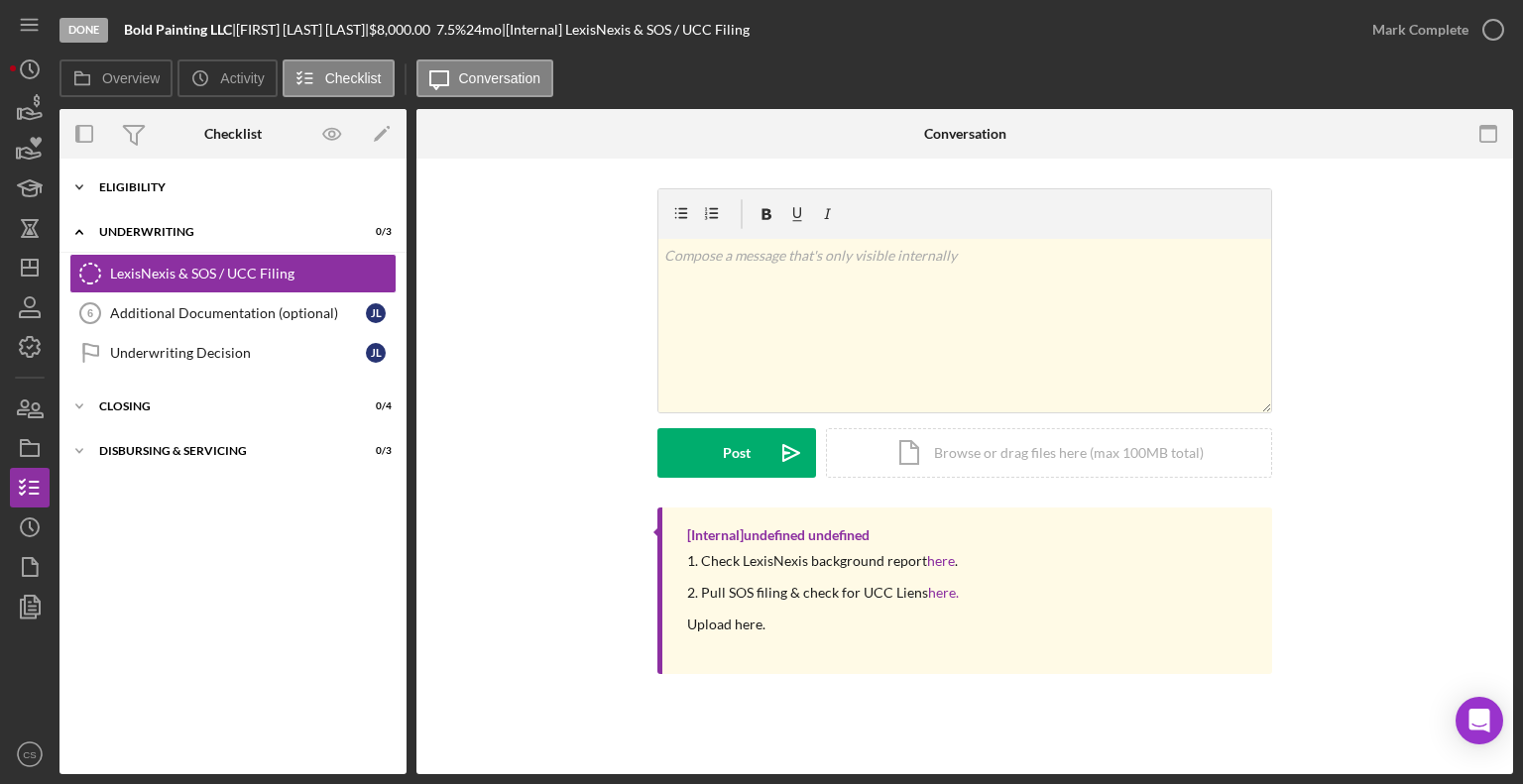 click on "Eligibility" at bounding box center (240, 187) 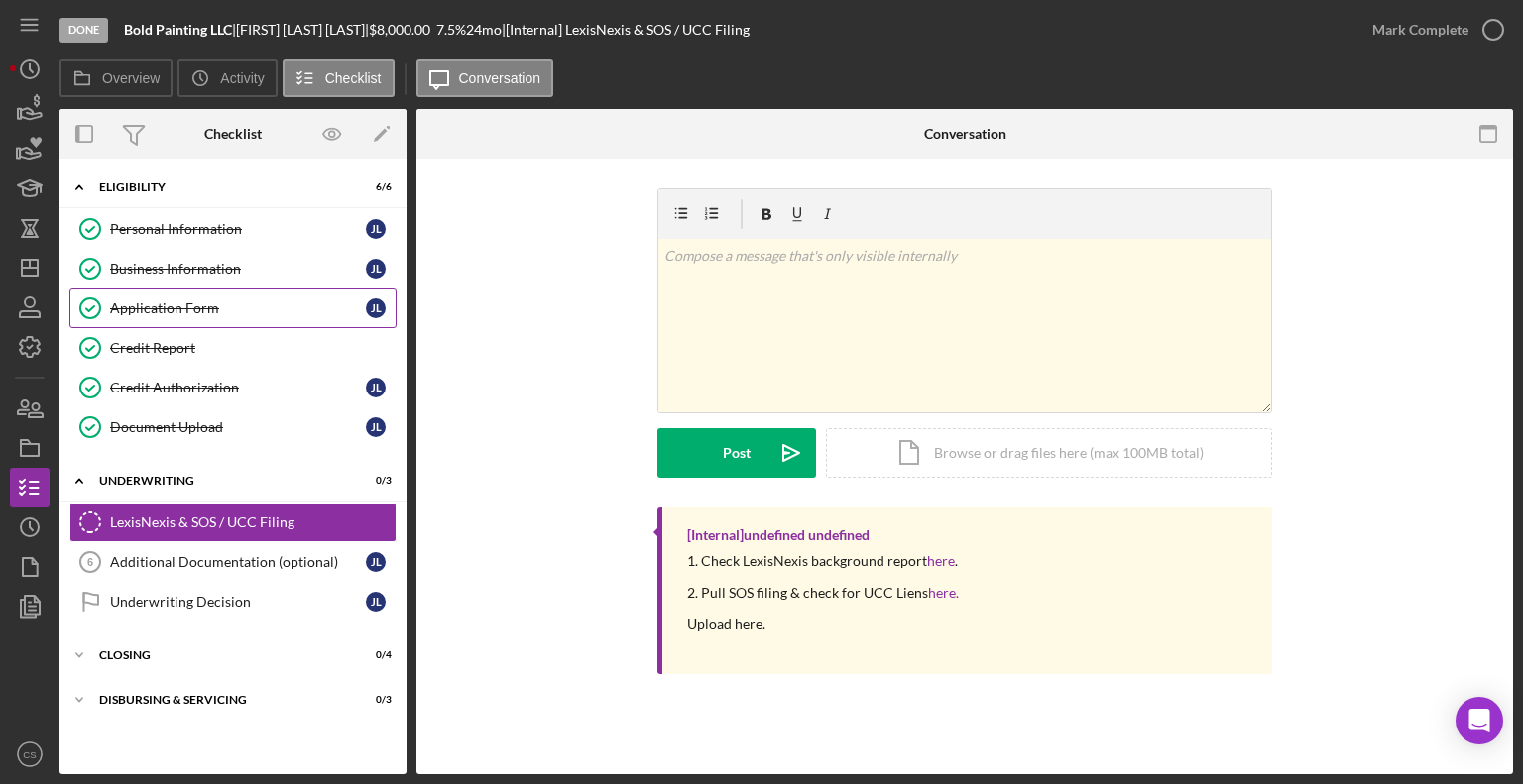 click on "Application Form" at bounding box center [238, 308] 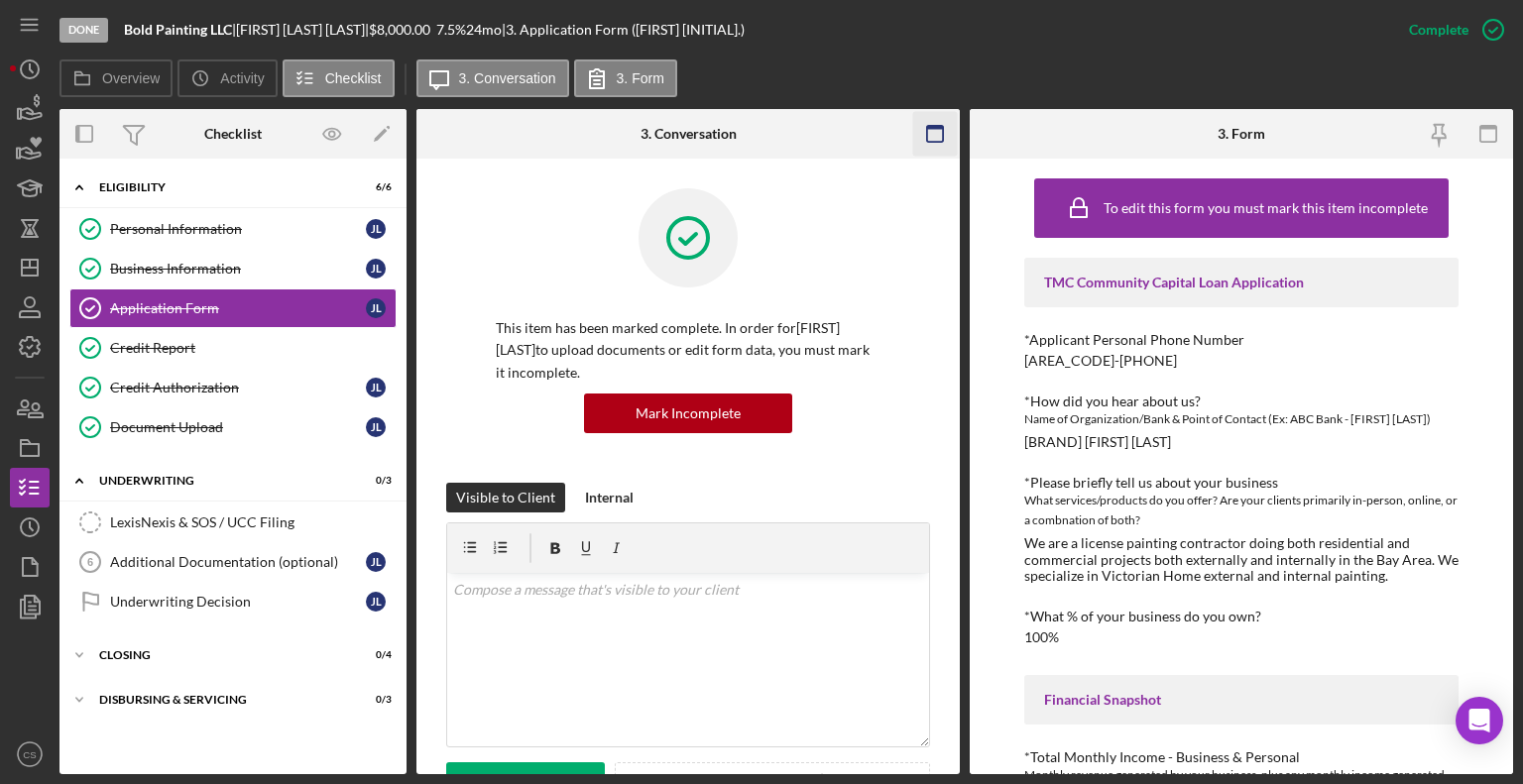 click 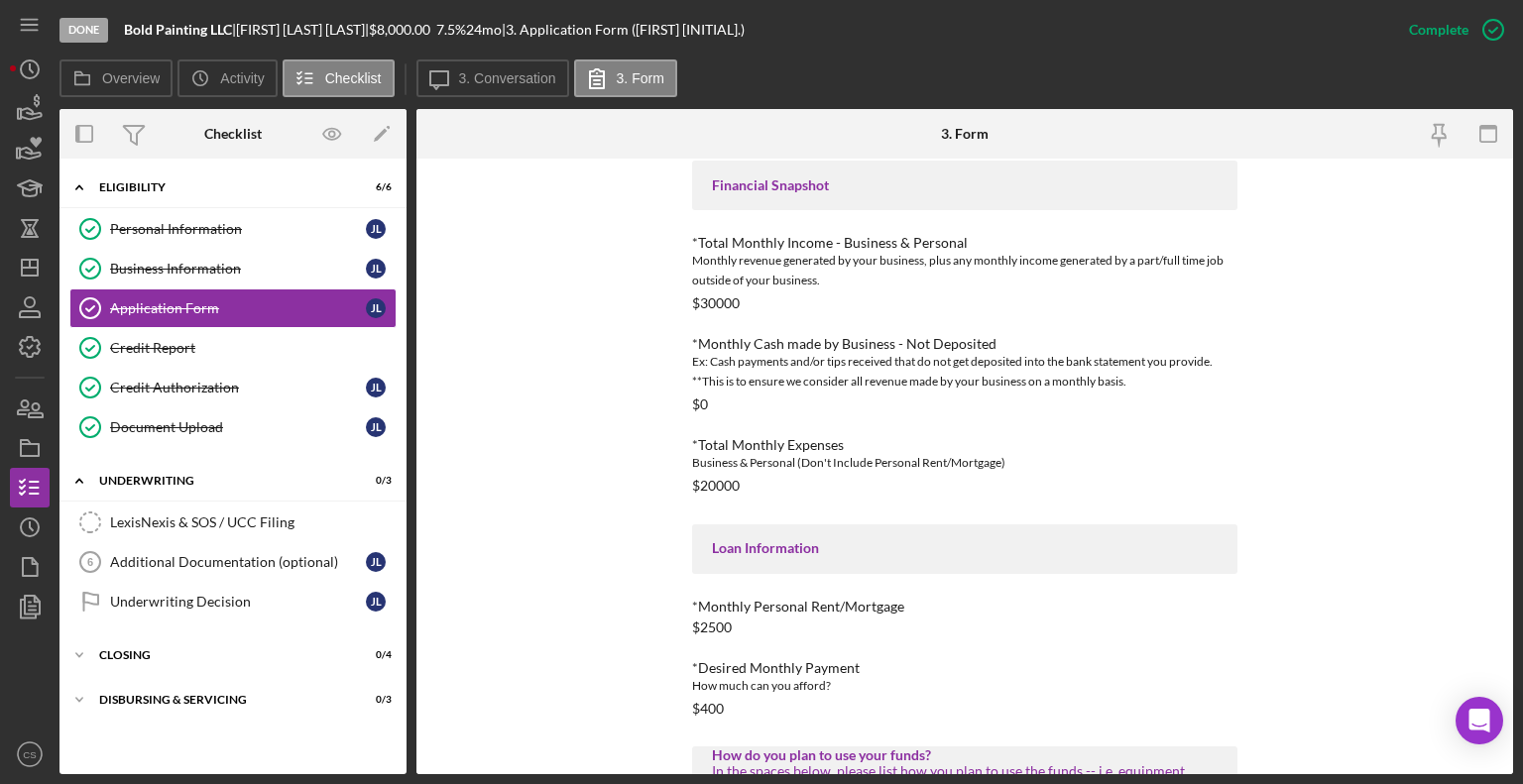 scroll, scrollTop: 809, scrollLeft: 0, axis: vertical 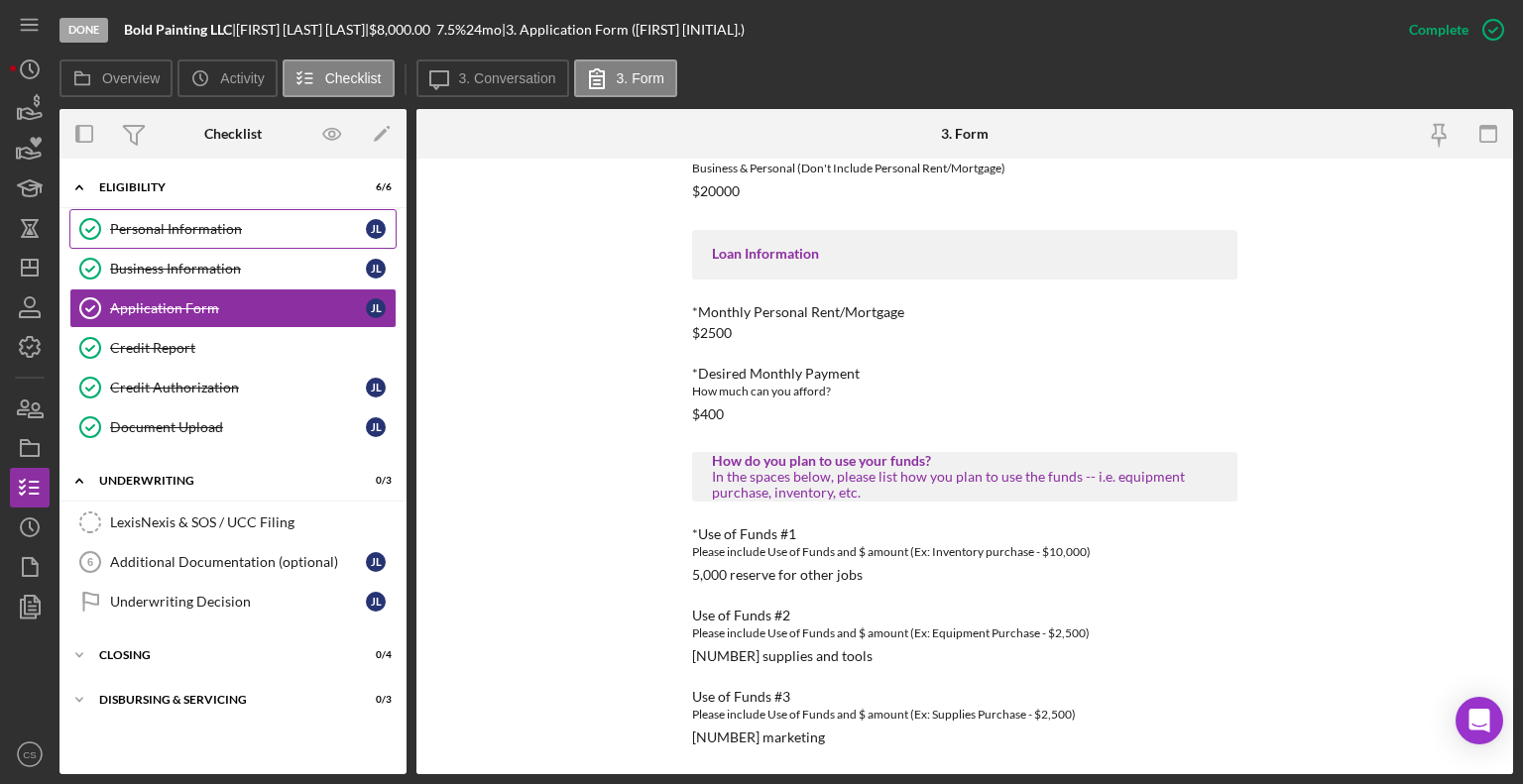 click on "Personal Information Personal Information [INITIAL] [INITIAL]" at bounding box center [233, 229] 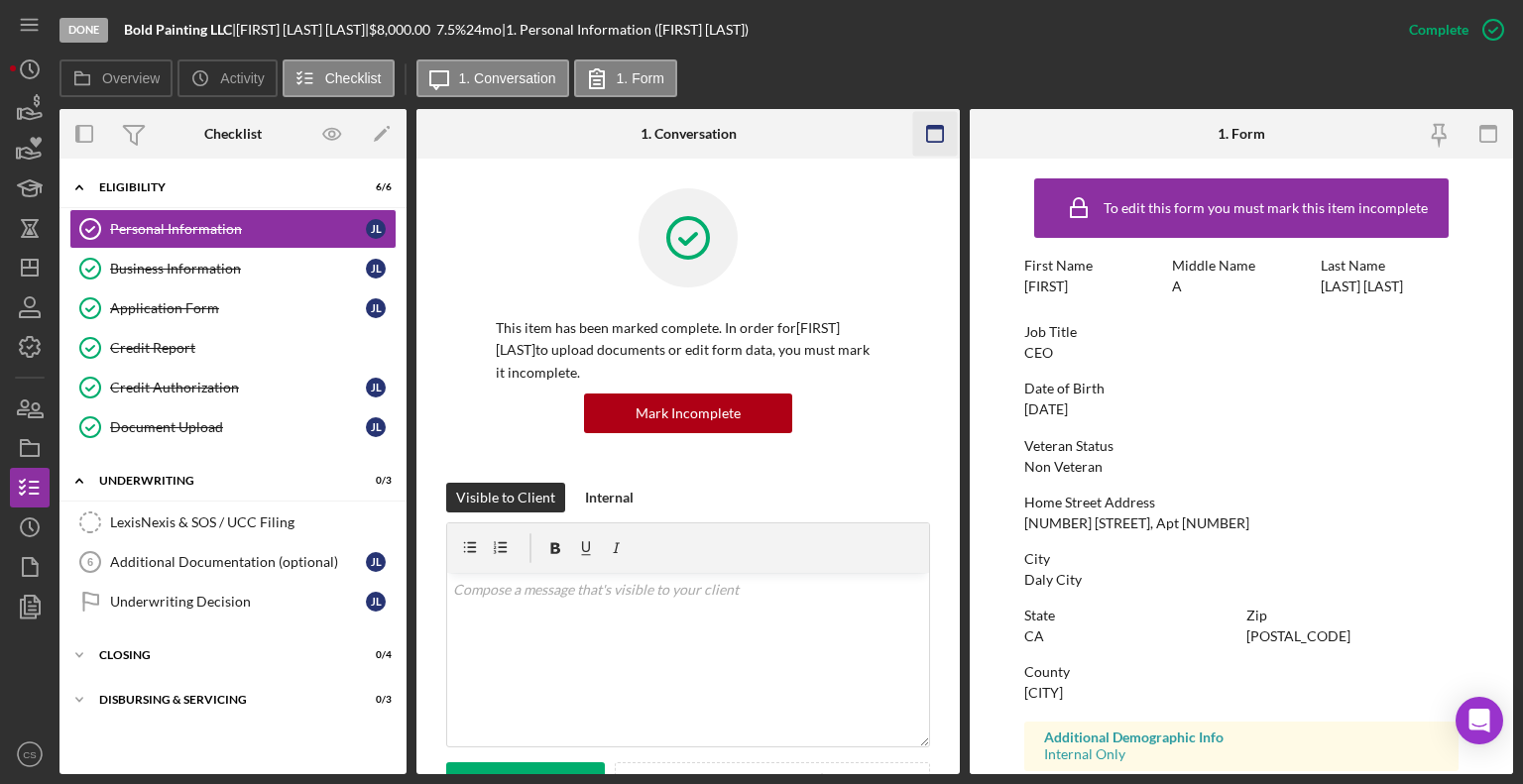 click 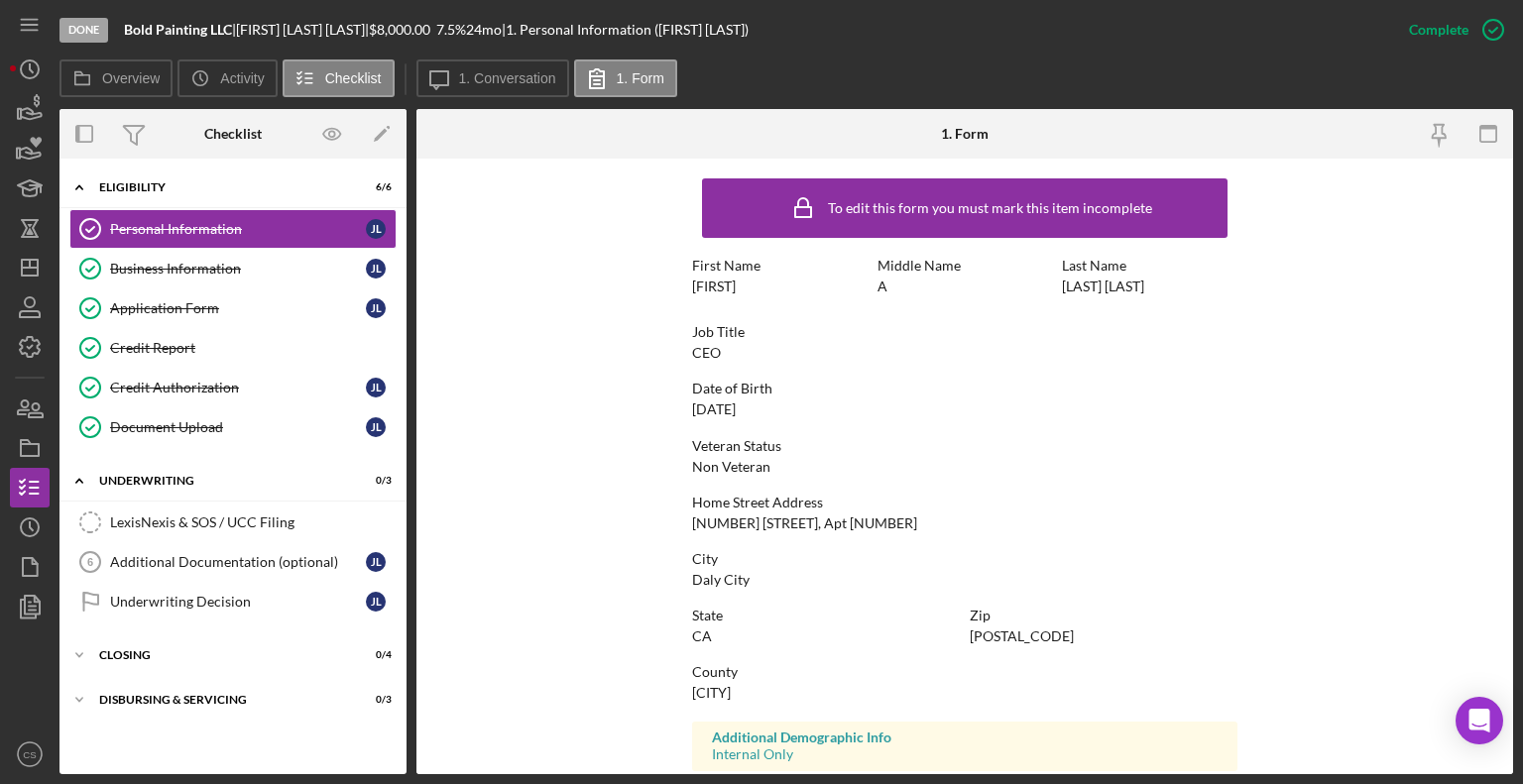 scroll, scrollTop: 309, scrollLeft: 0, axis: vertical 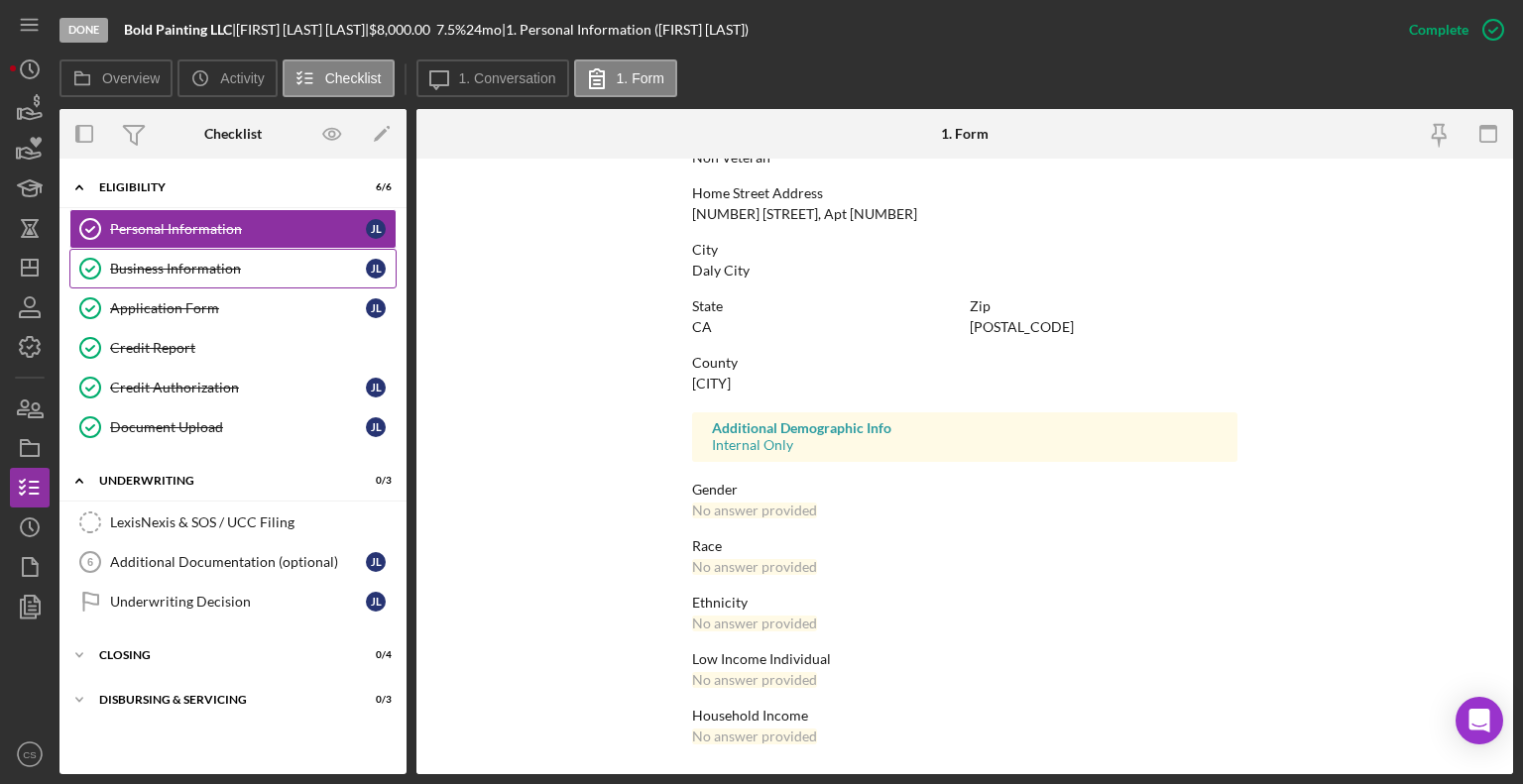 click on "Business Information Business Information J L" at bounding box center (233, 269) 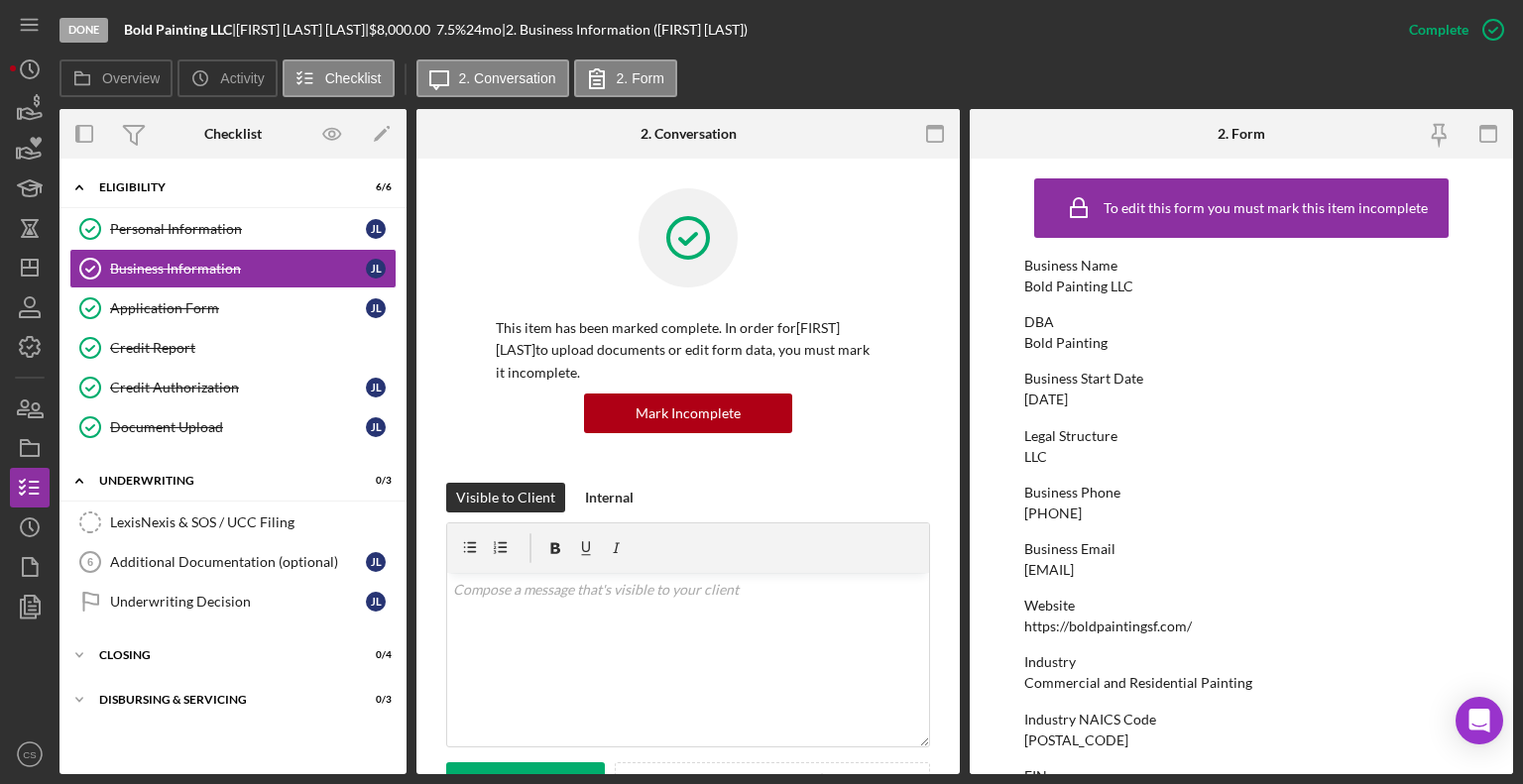 click 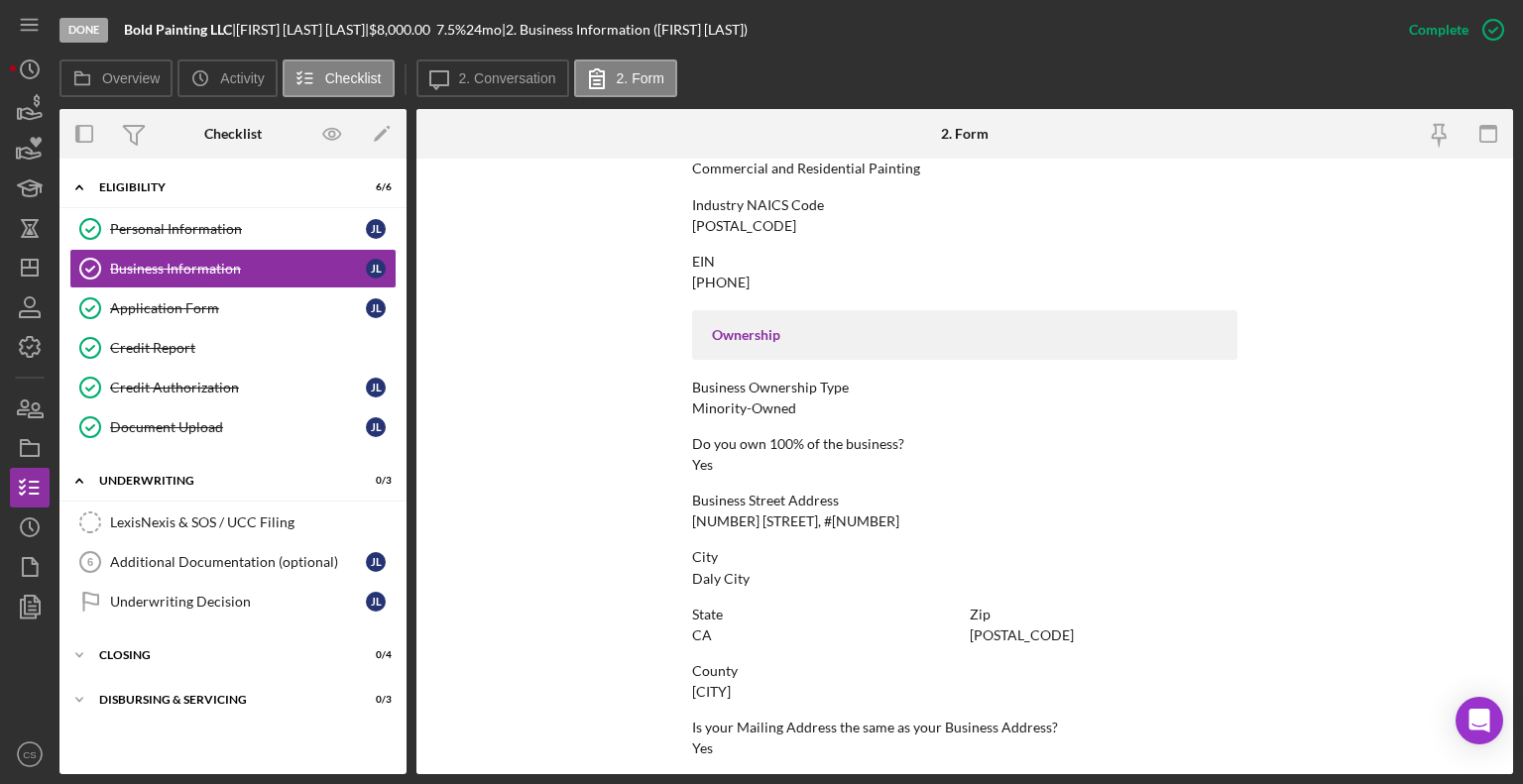 scroll, scrollTop: 879, scrollLeft: 0, axis: vertical 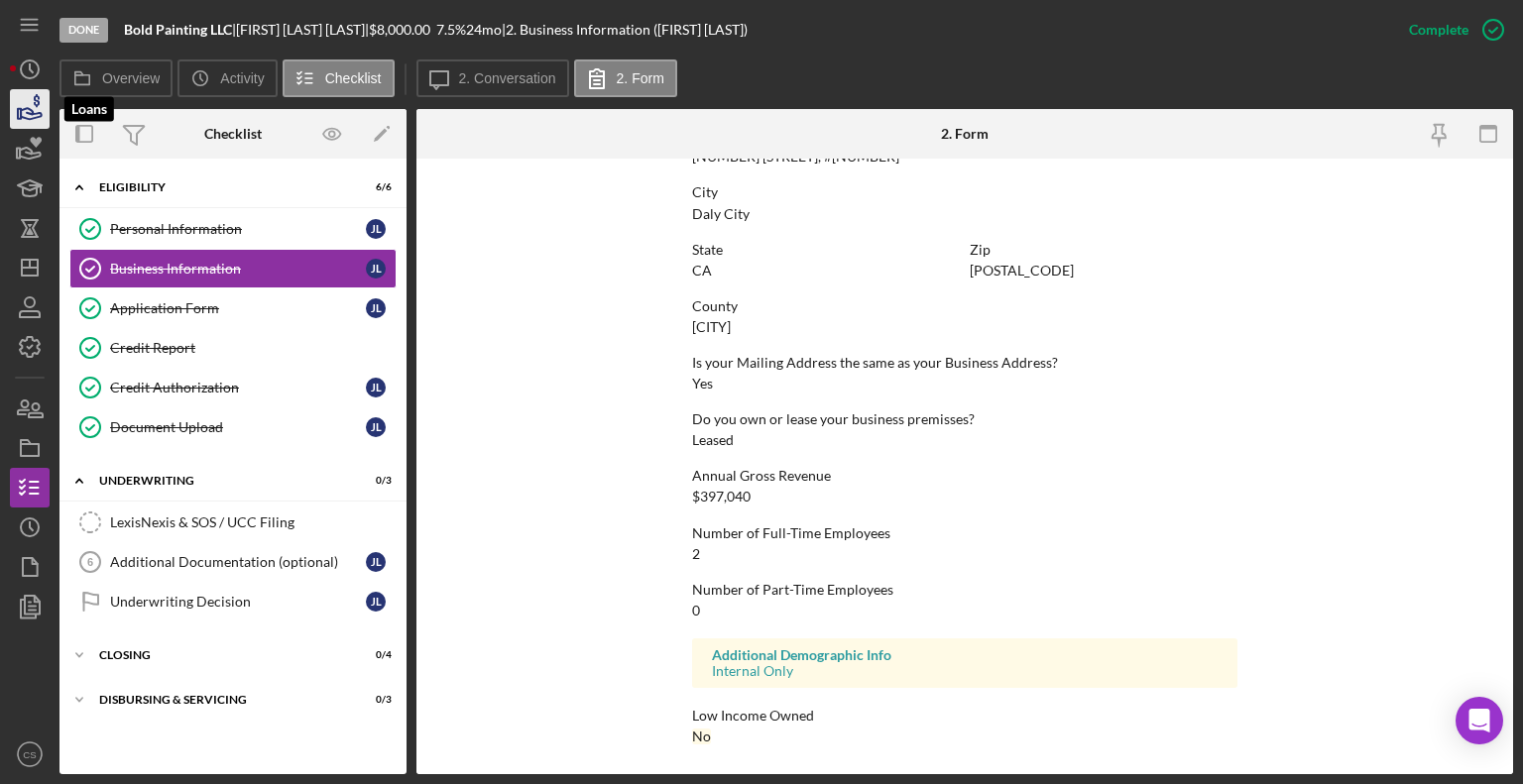 click 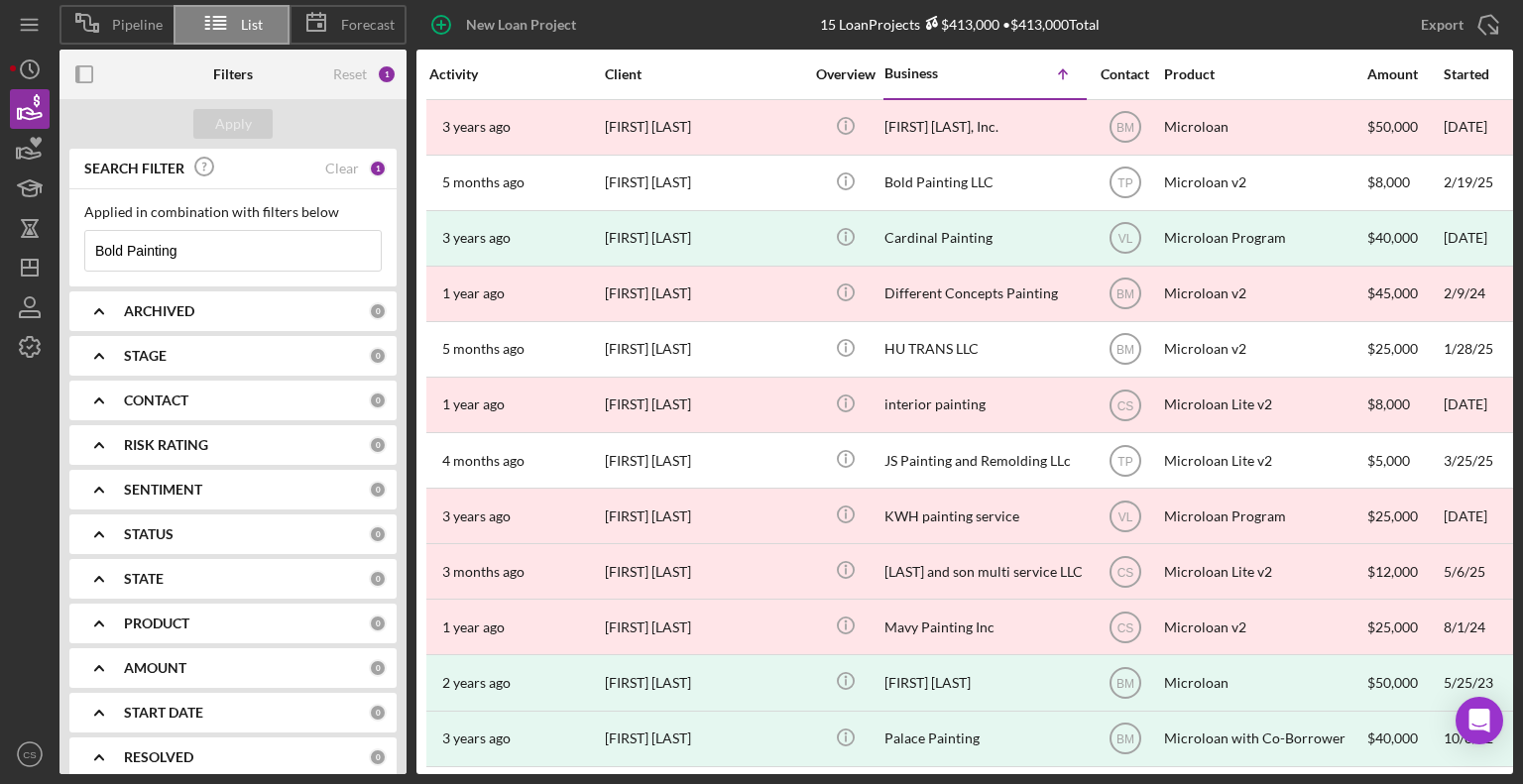 drag, startPoint x: 235, startPoint y: 242, endPoint x: 87, endPoint y: 252, distance: 148.33745 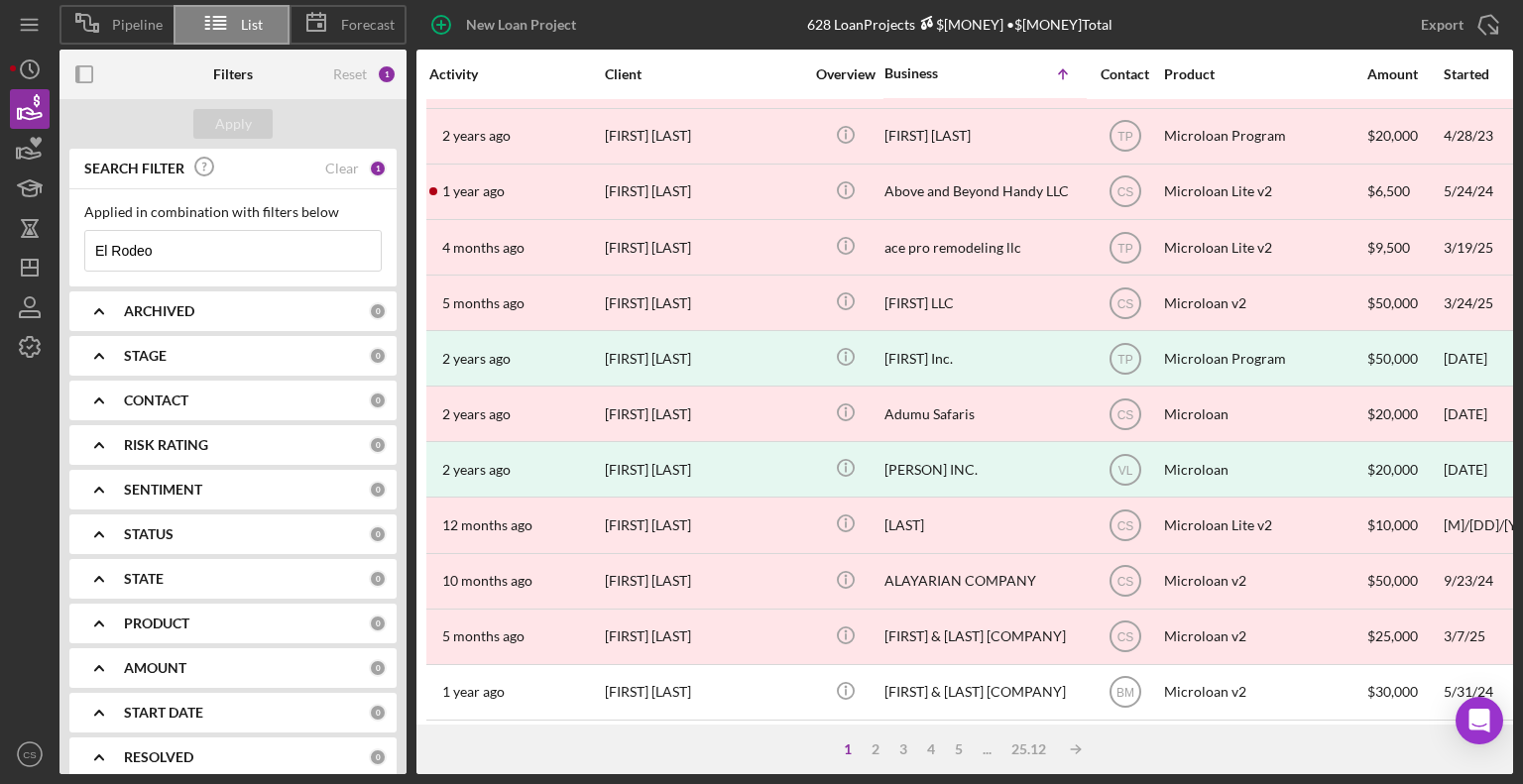 scroll, scrollTop: 789, scrollLeft: 0, axis: vertical 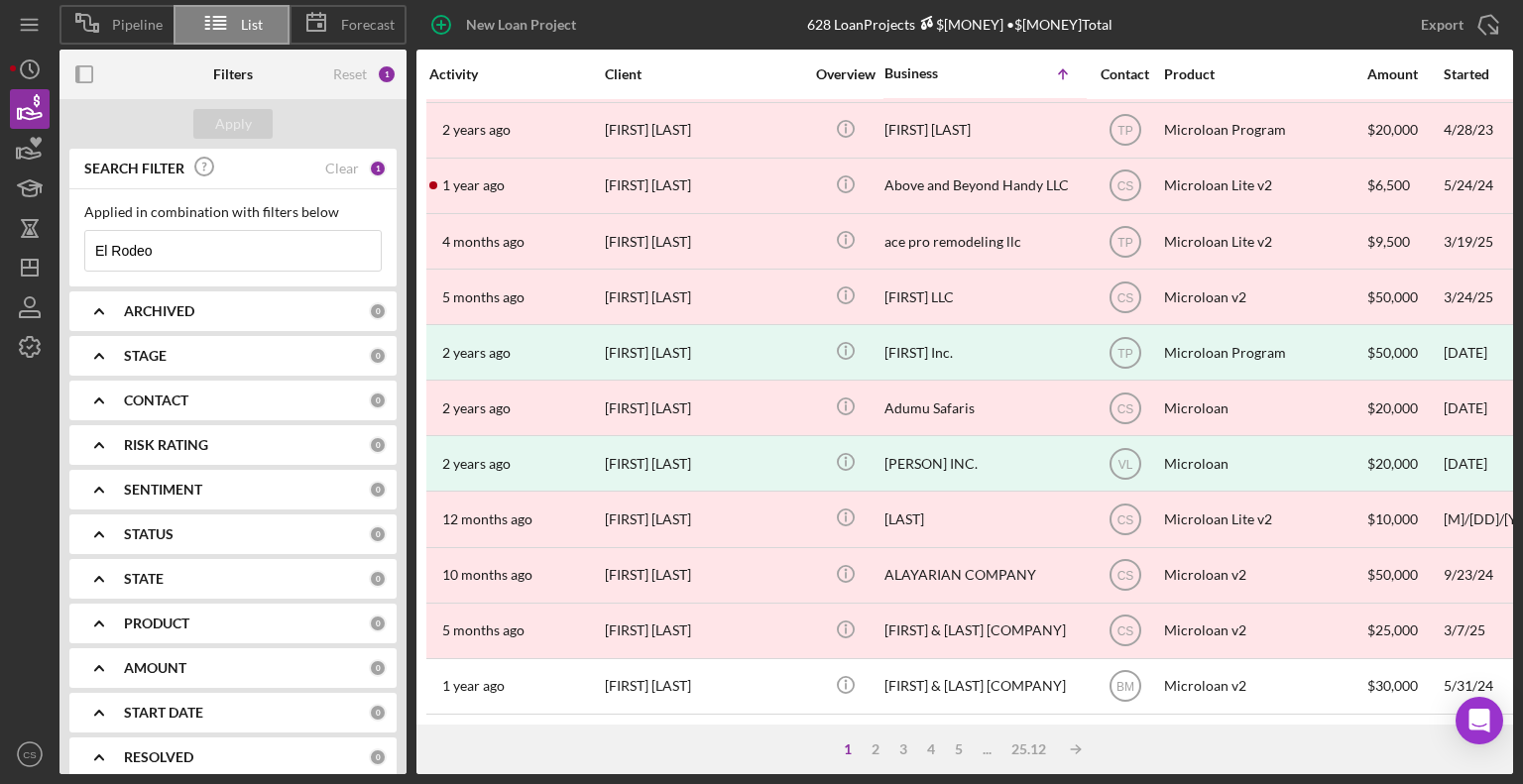 drag, startPoint x: 113, startPoint y: 255, endPoint x: 74, endPoint y: 257, distance: 39.051248 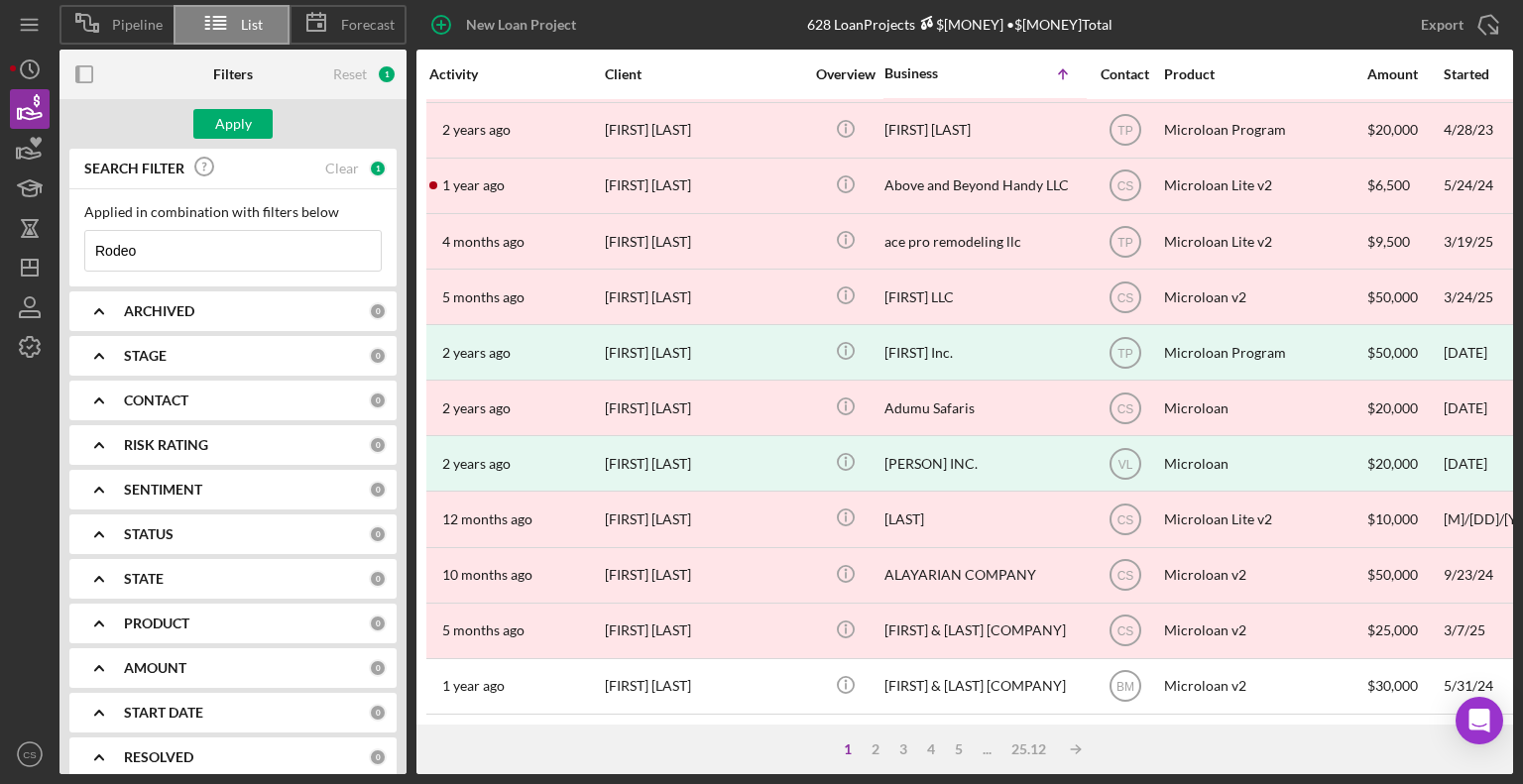 type on "Rodeo" 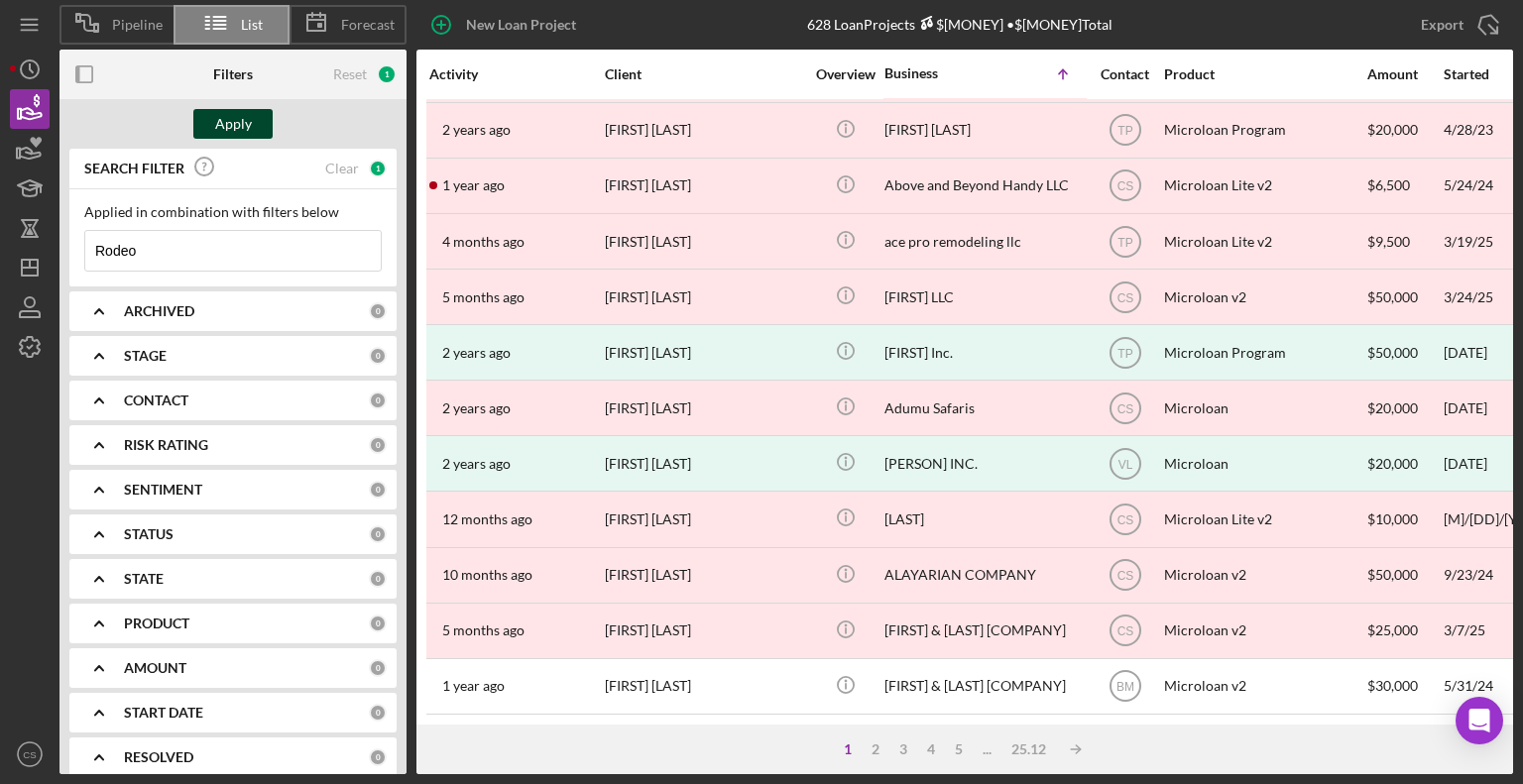 click on "Apply" at bounding box center (233, 124) 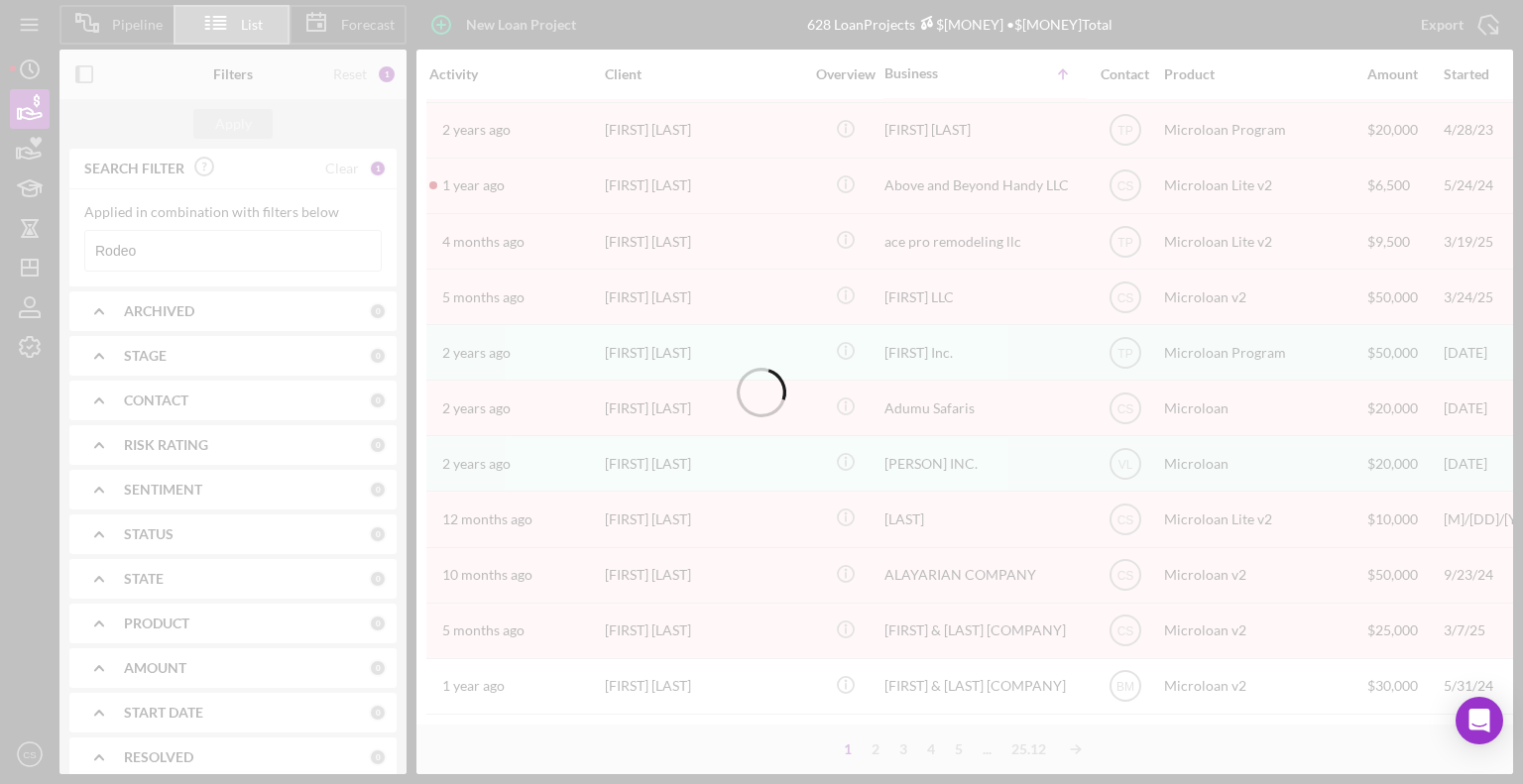 scroll, scrollTop: 0, scrollLeft: 0, axis: both 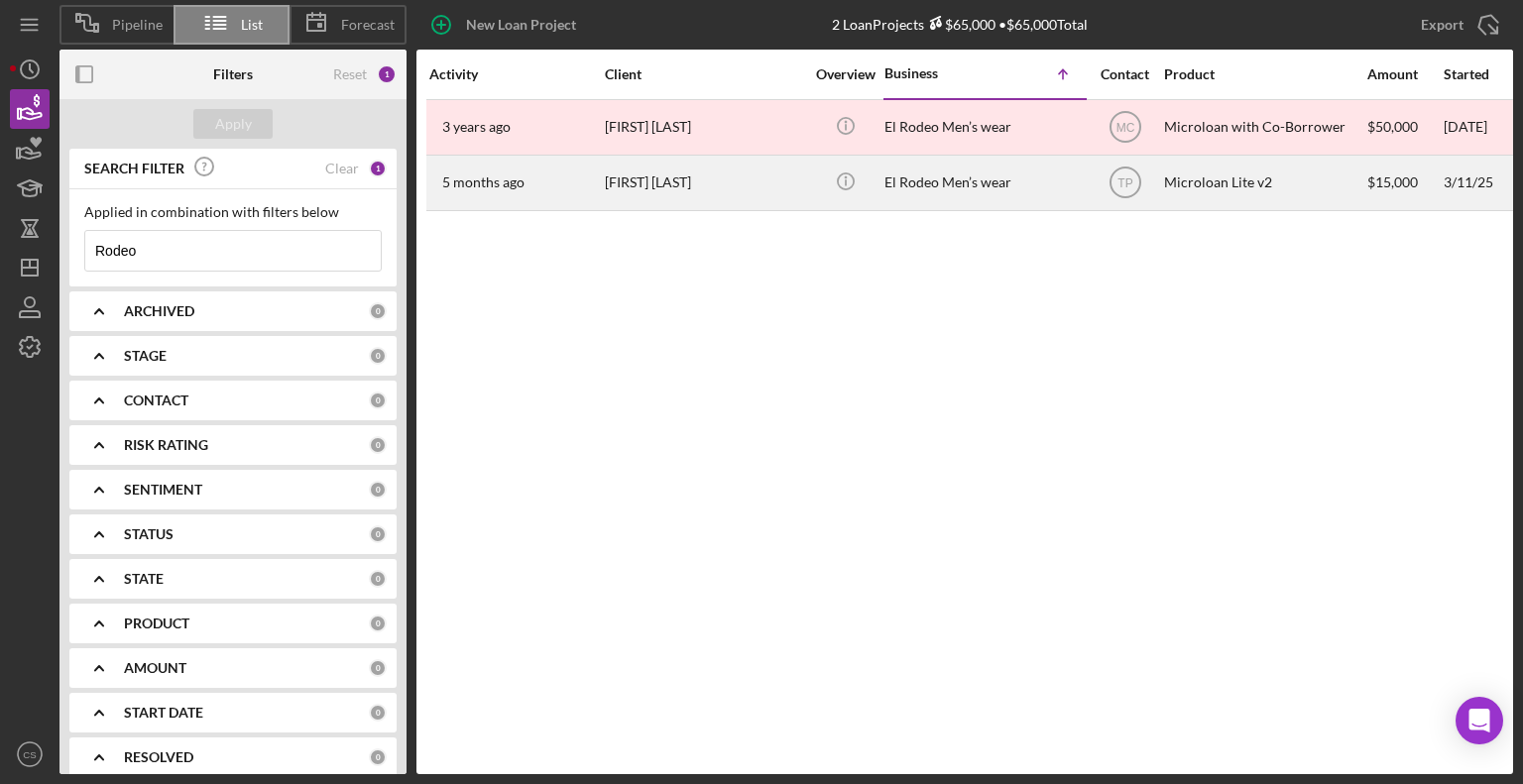 click on "El Rodeo Men’s wear" at bounding box center [984, 182] 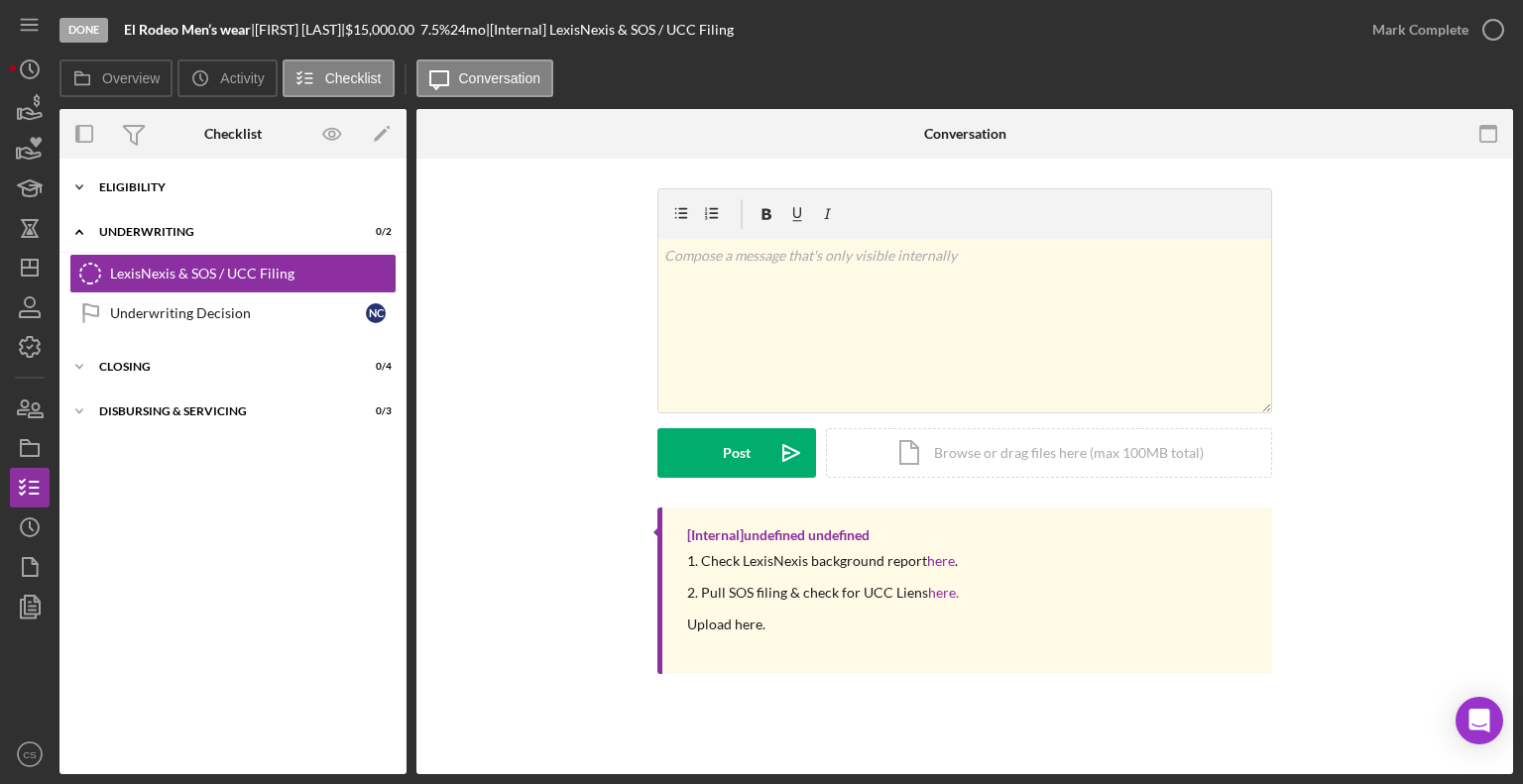 click on "Eligibility" at bounding box center [240, 187] 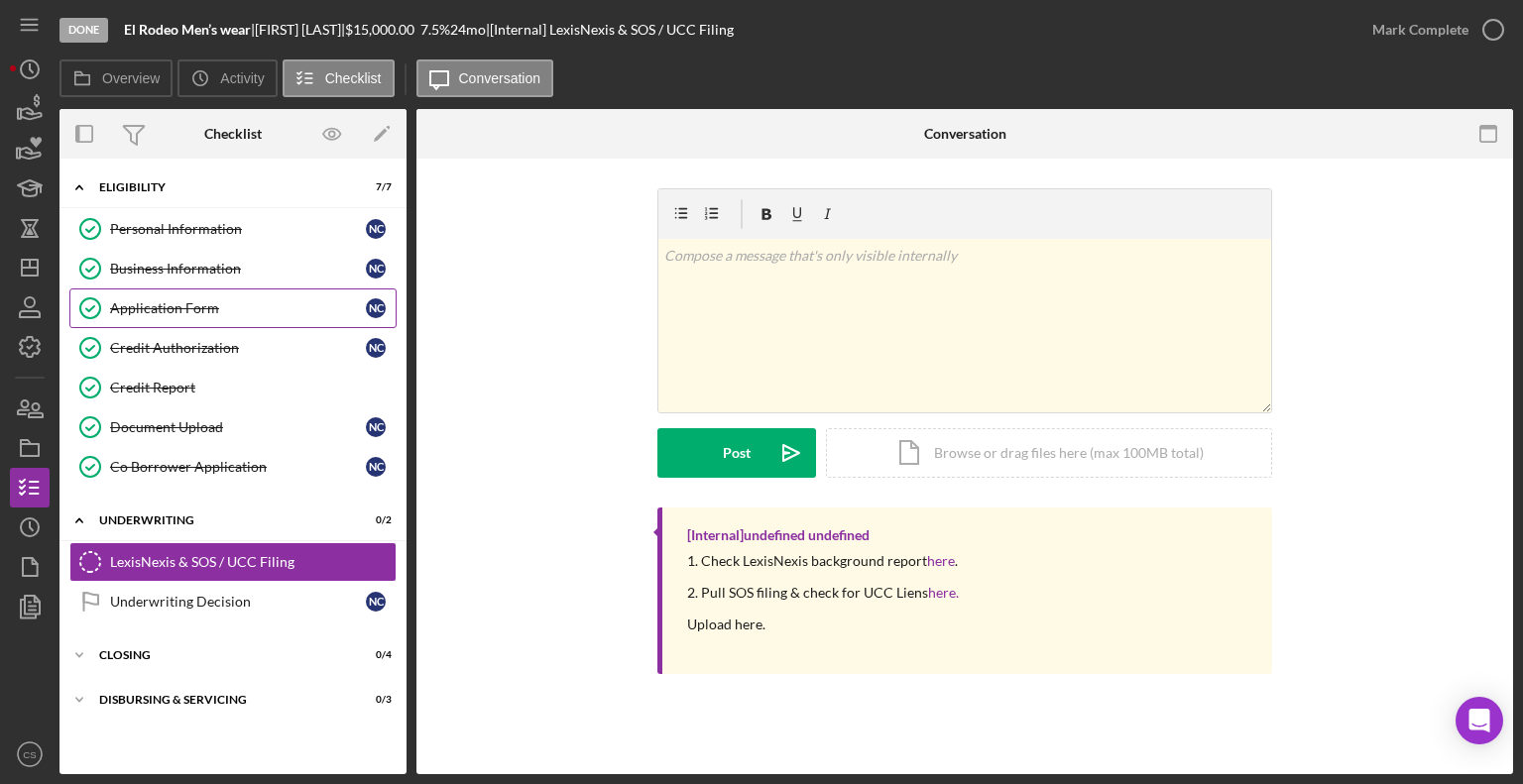 click on "[FORM_NAME] [FORM_NAME] [INITIAL] [INITIAL]" at bounding box center [233, 308] 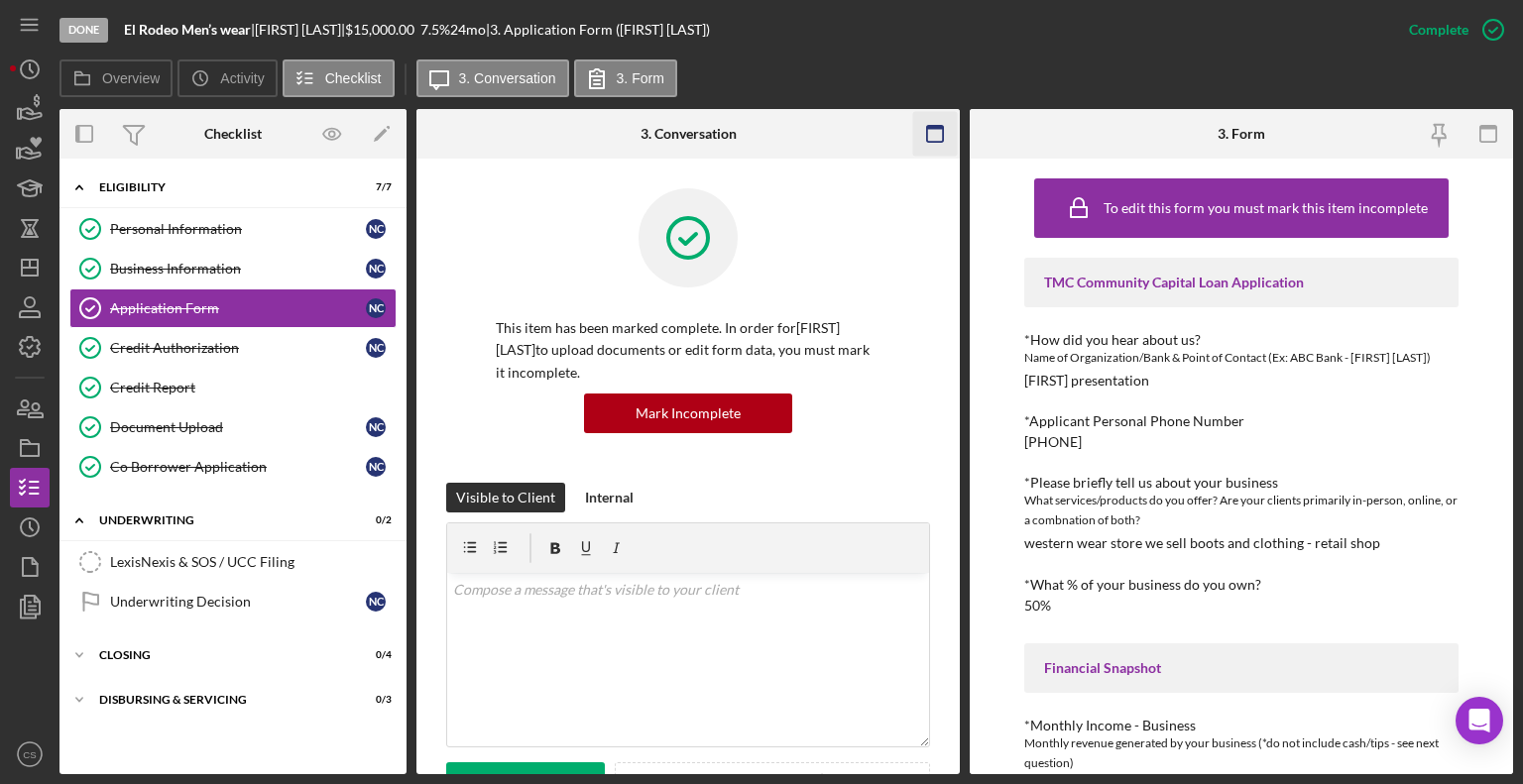 click 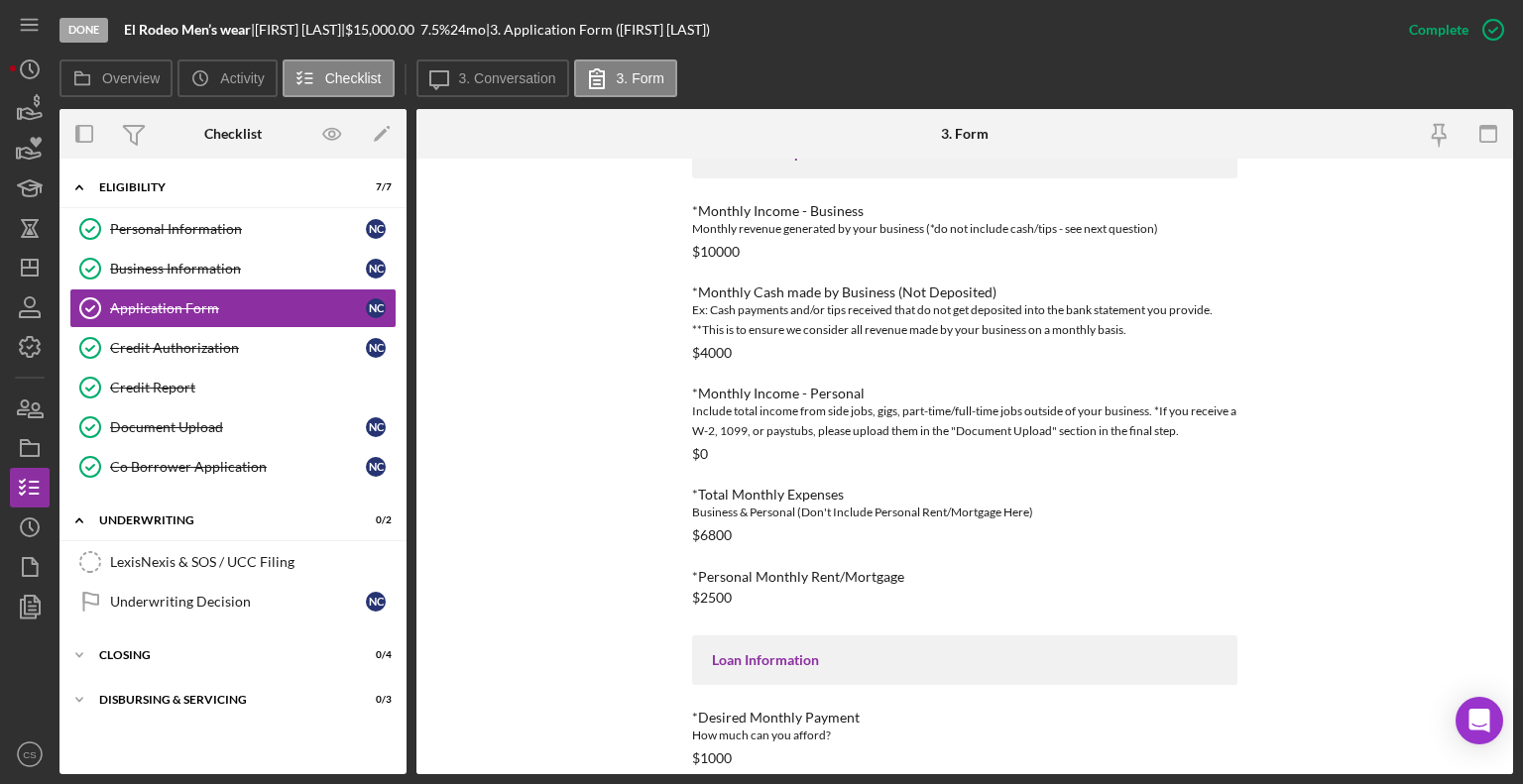 scroll, scrollTop: 616, scrollLeft: 0, axis: vertical 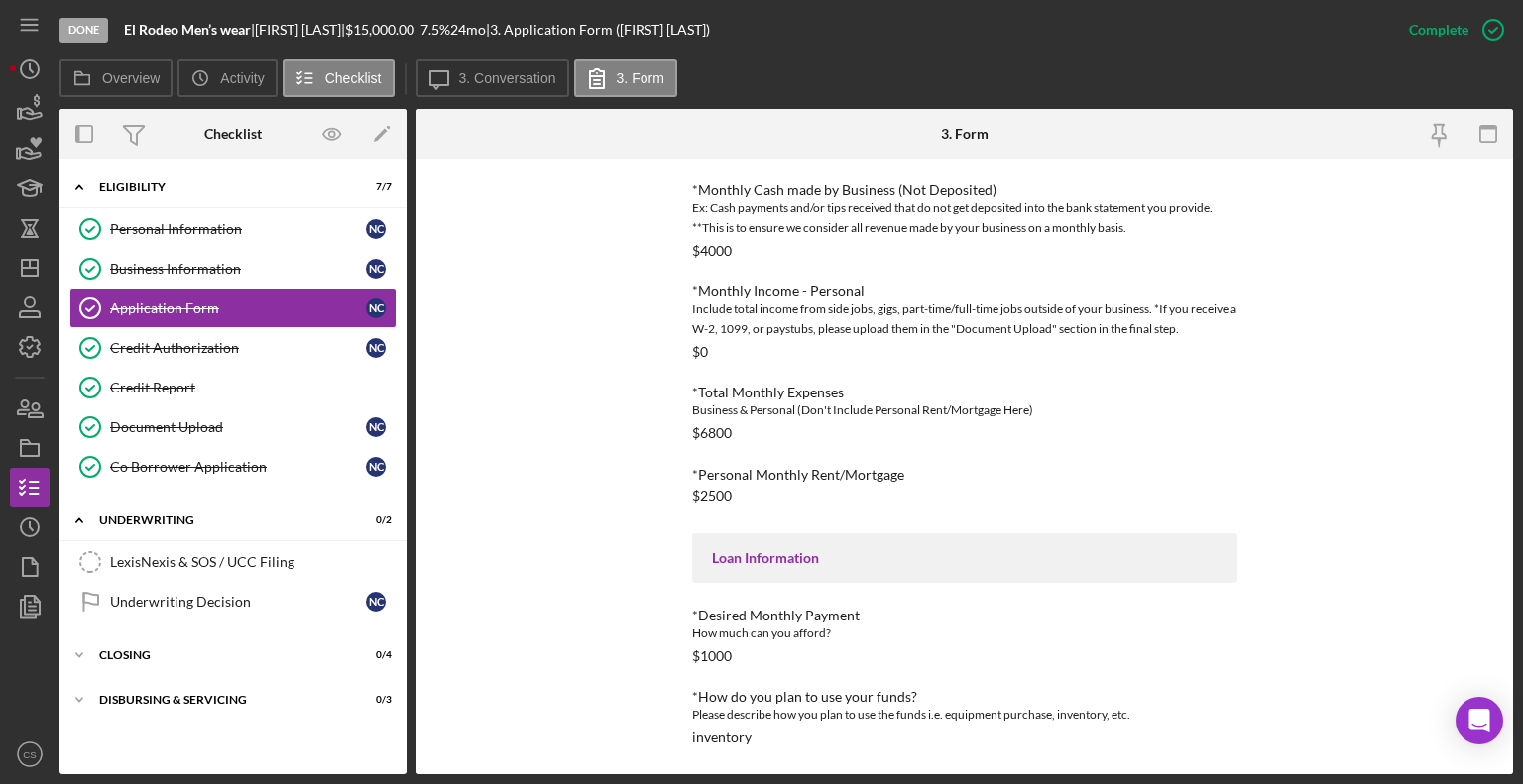 click on "*Monthly Income - Personal Include total income from side jobs, gigs, part-time/full-time jobs outside of your business.
*If you receive a W-2, 1099, or paystubs, please upload them in the "Document Upload" section in the final step. $0" at bounding box center (965, 321) 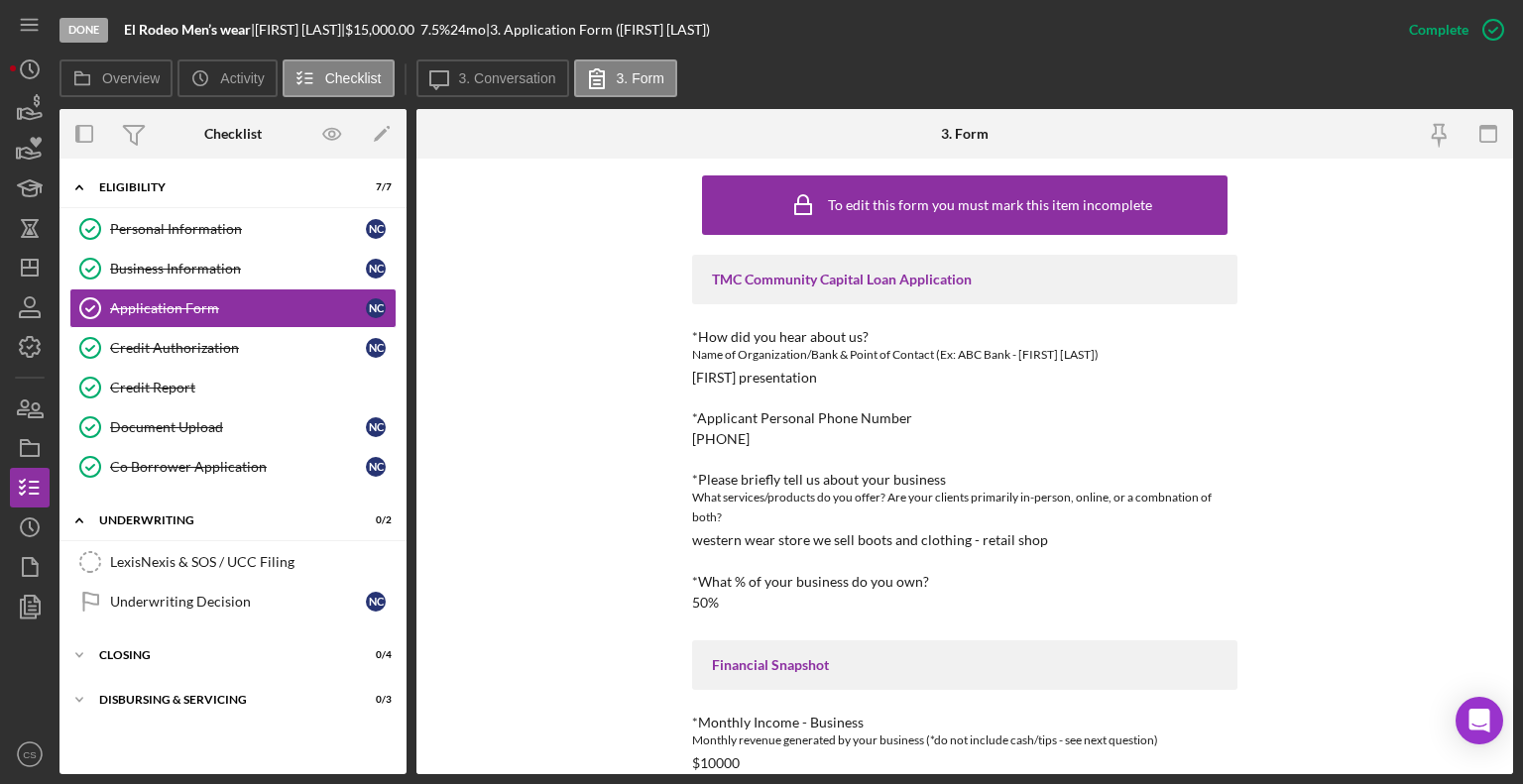 scroll, scrollTop: 0, scrollLeft: 0, axis: both 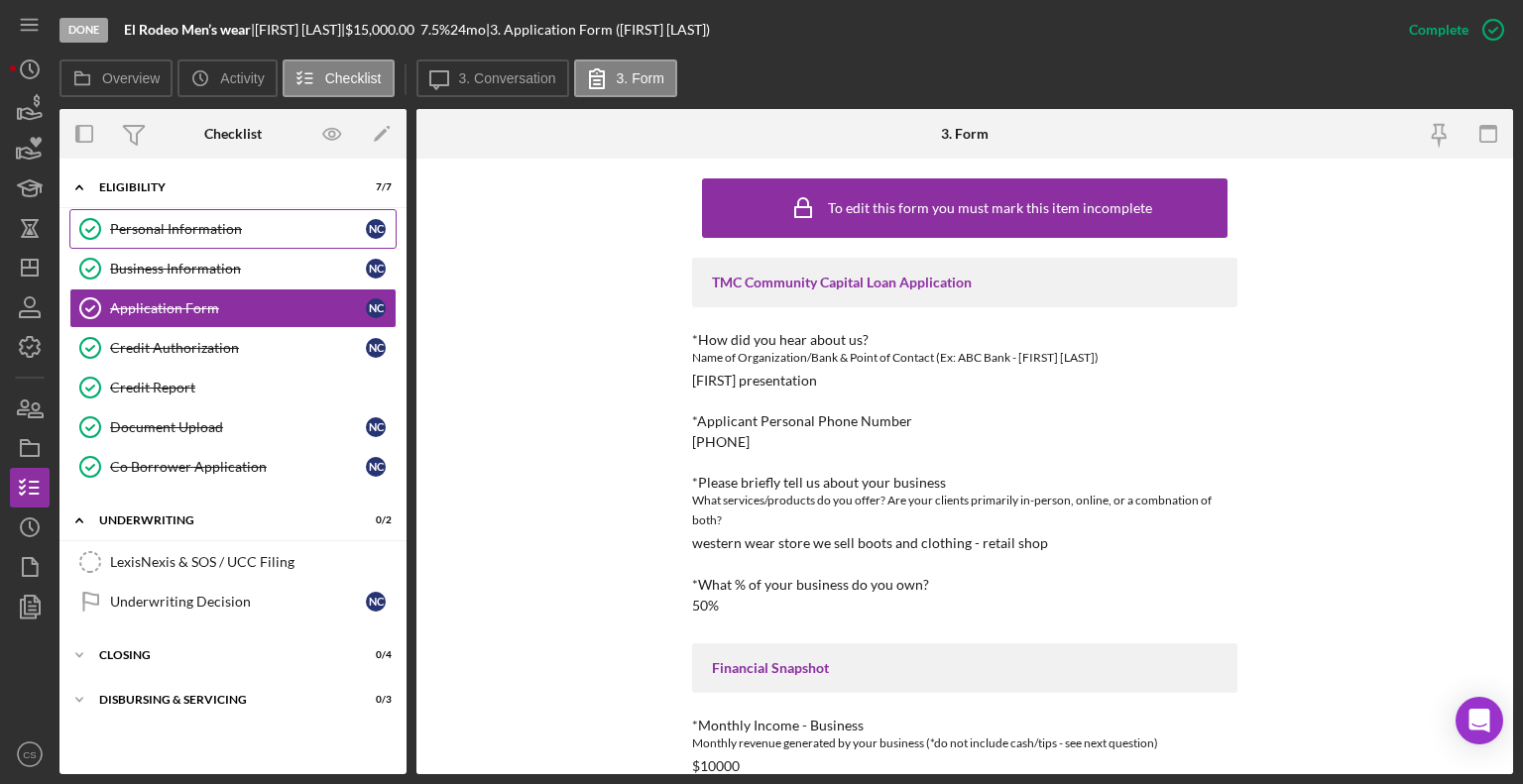 click on "Personal Information" at bounding box center (238, 229) 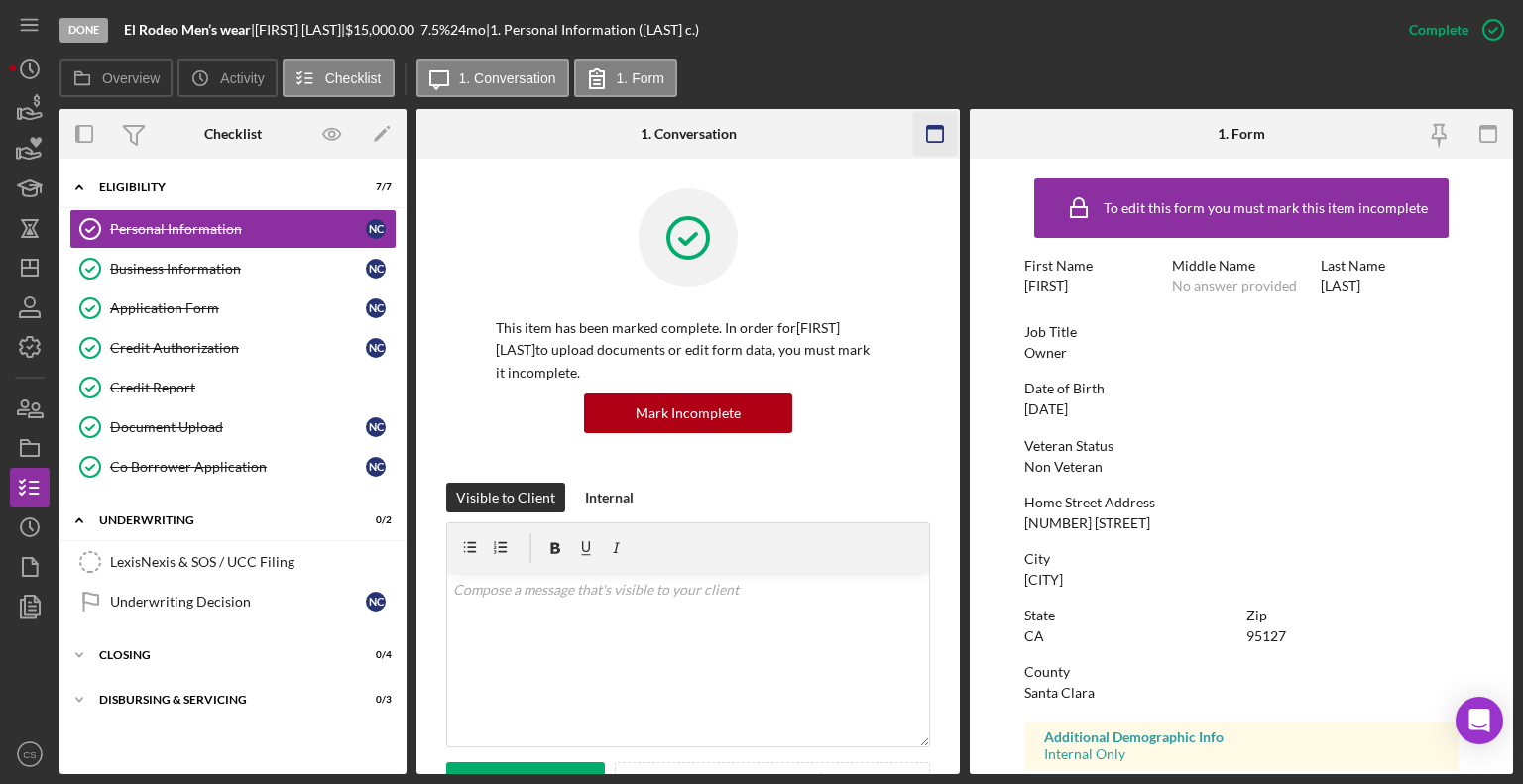 click 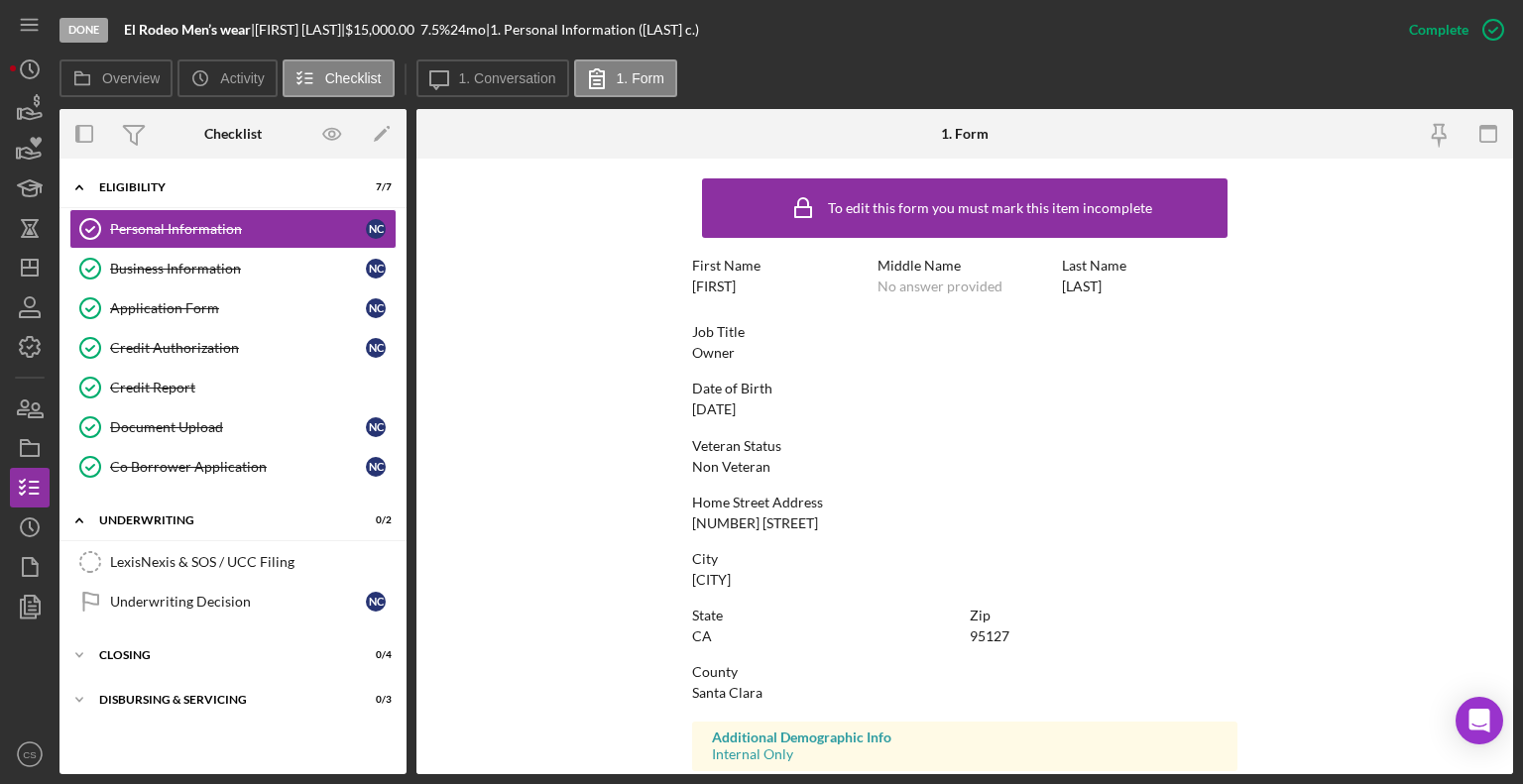 scroll, scrollTop: 309, scrollLeft: 0, axis: vertical 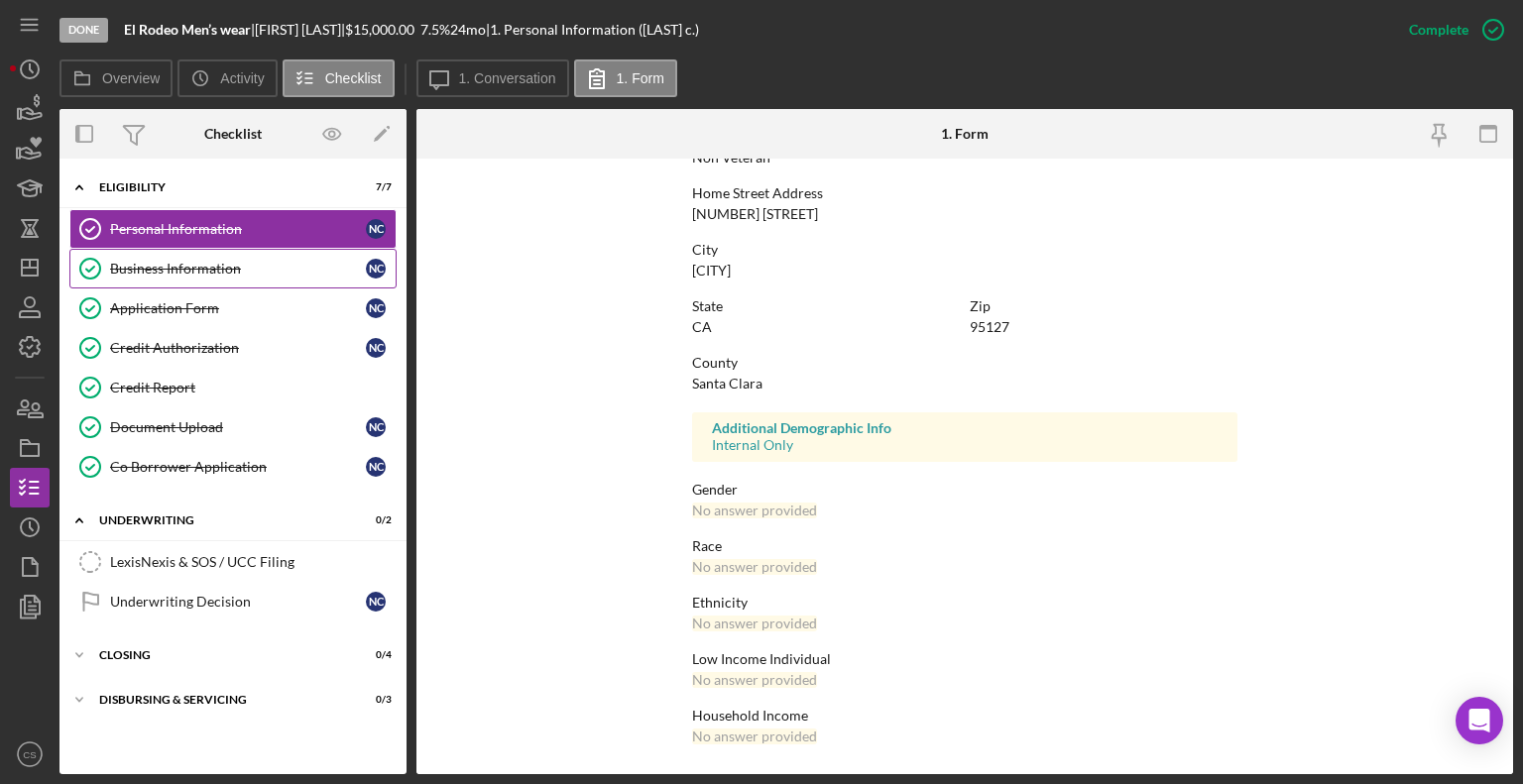 click on "Business Information Business Information n c" at bounding box center [233, 269] 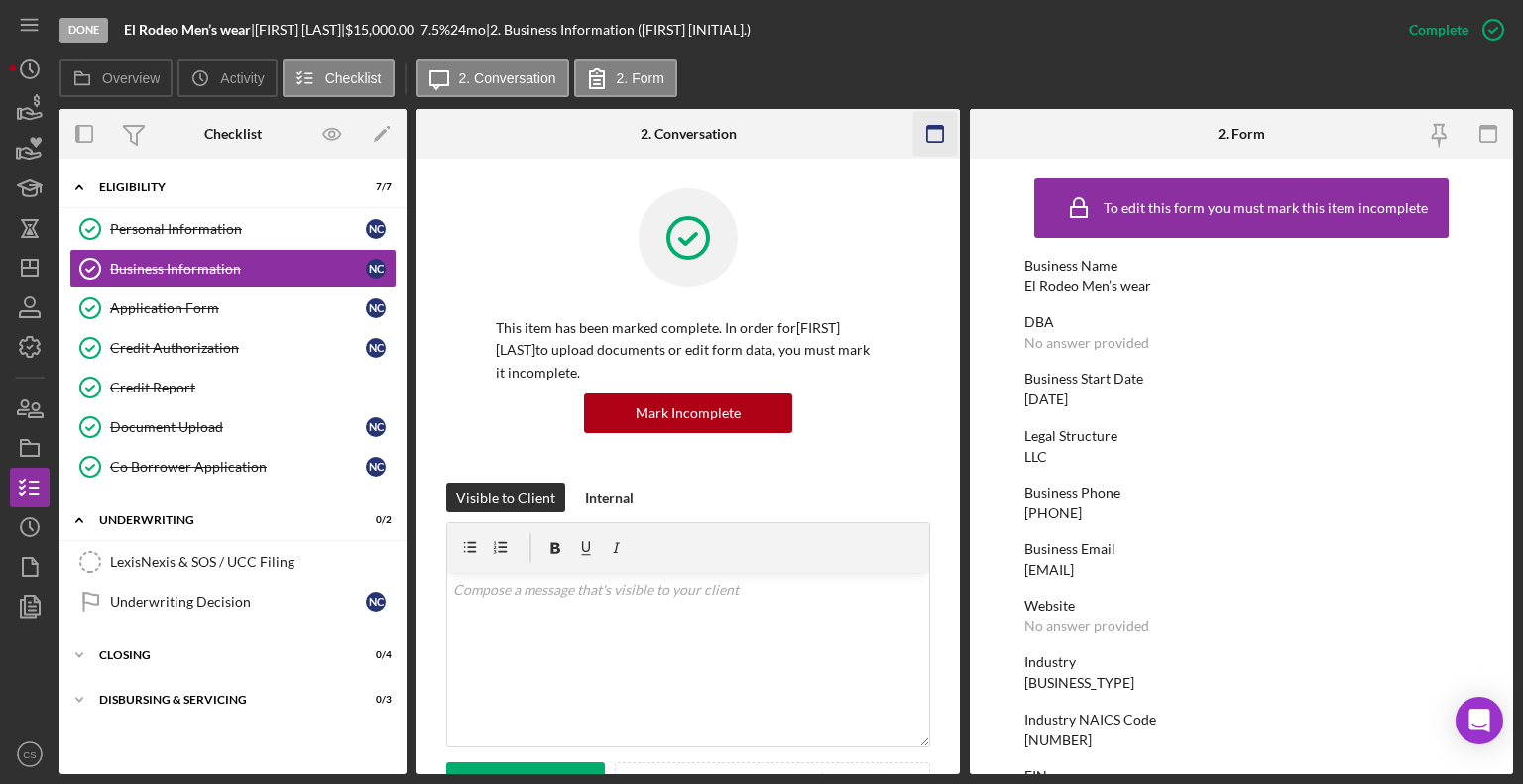click 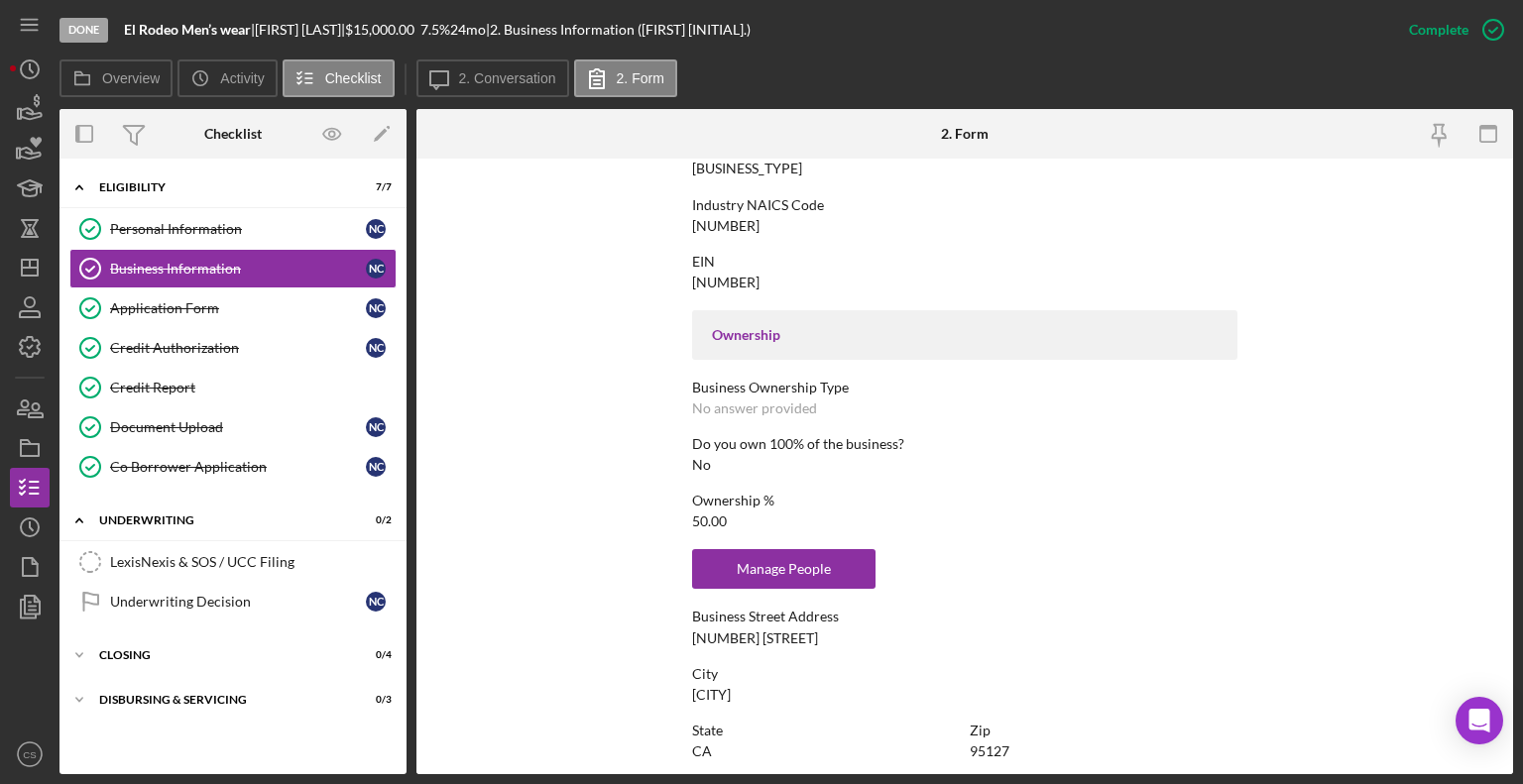 scroll, scrollTop: 995, scrollLeft: 0, axis: vertical 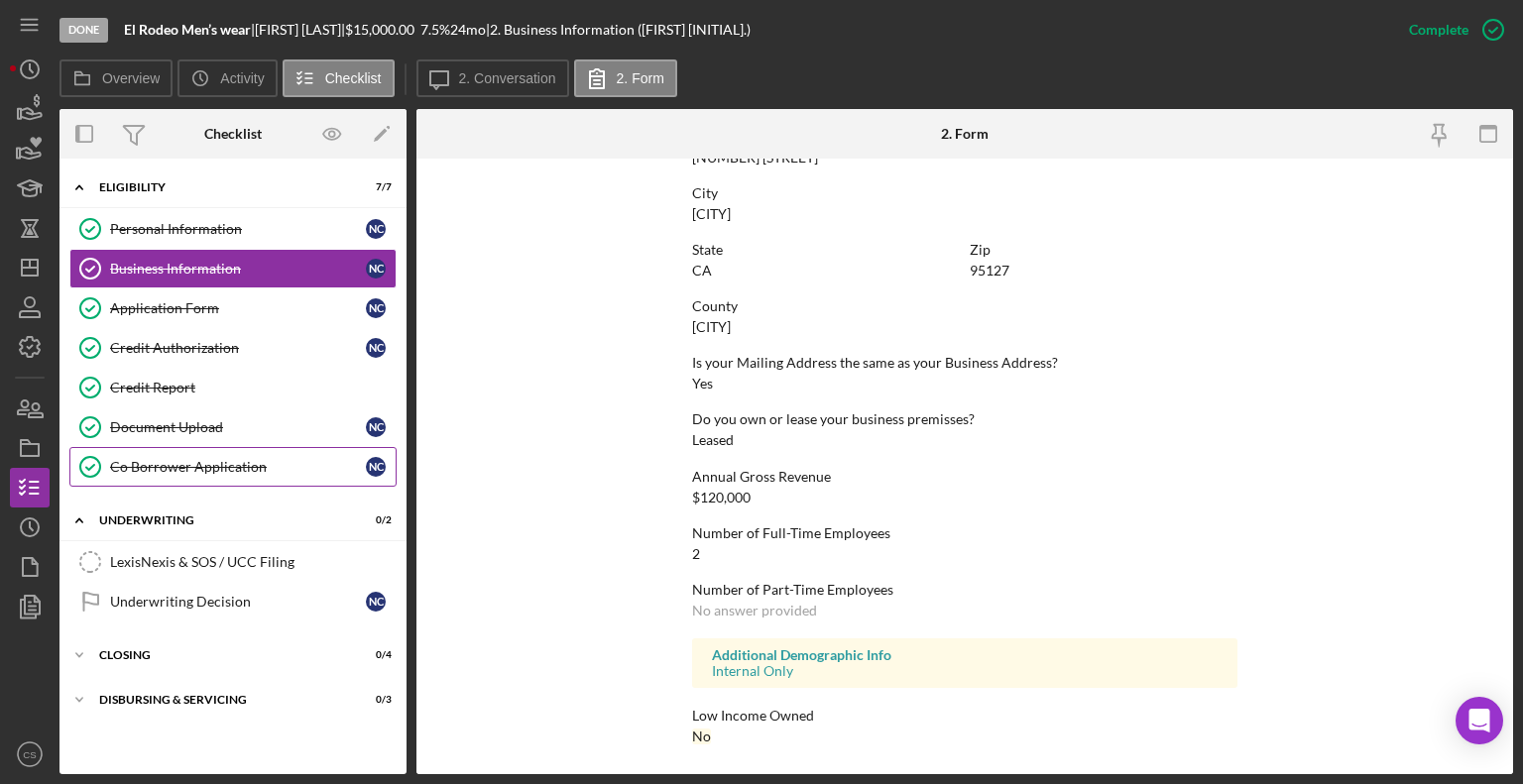click on "Co Borrower Application" at bounding box center [238, 467] 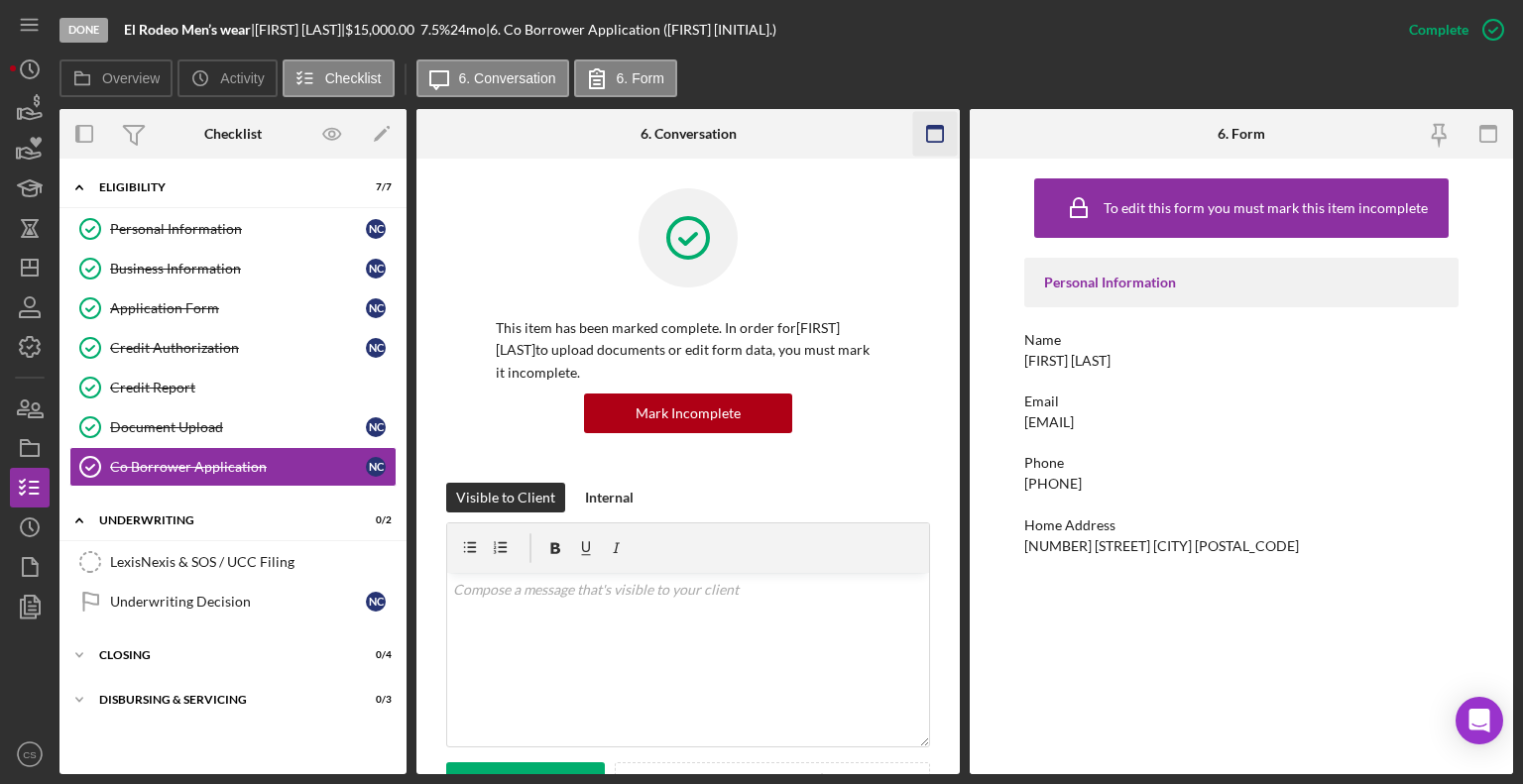 click 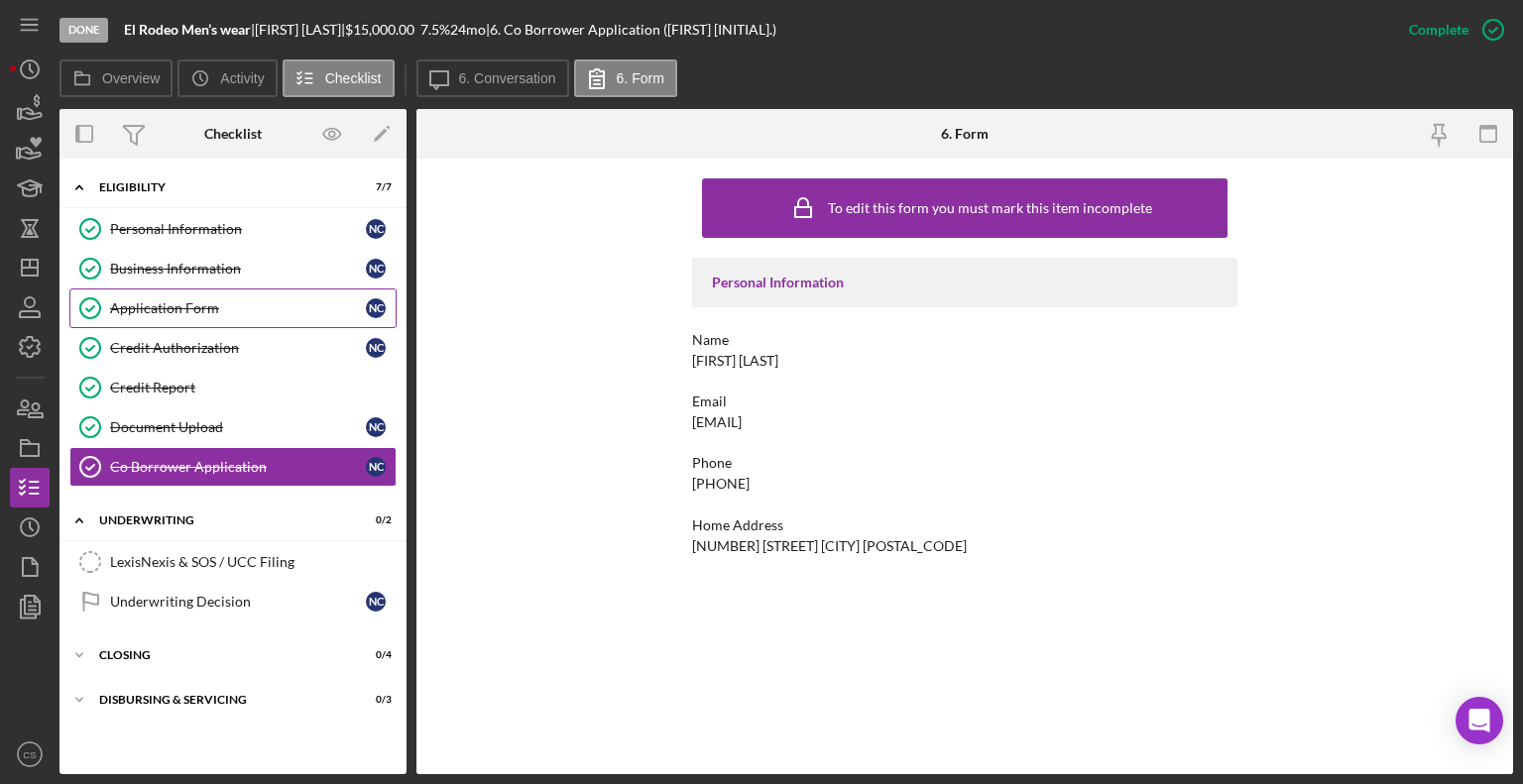 click on "Application Form" at bounding box center (238, 308) 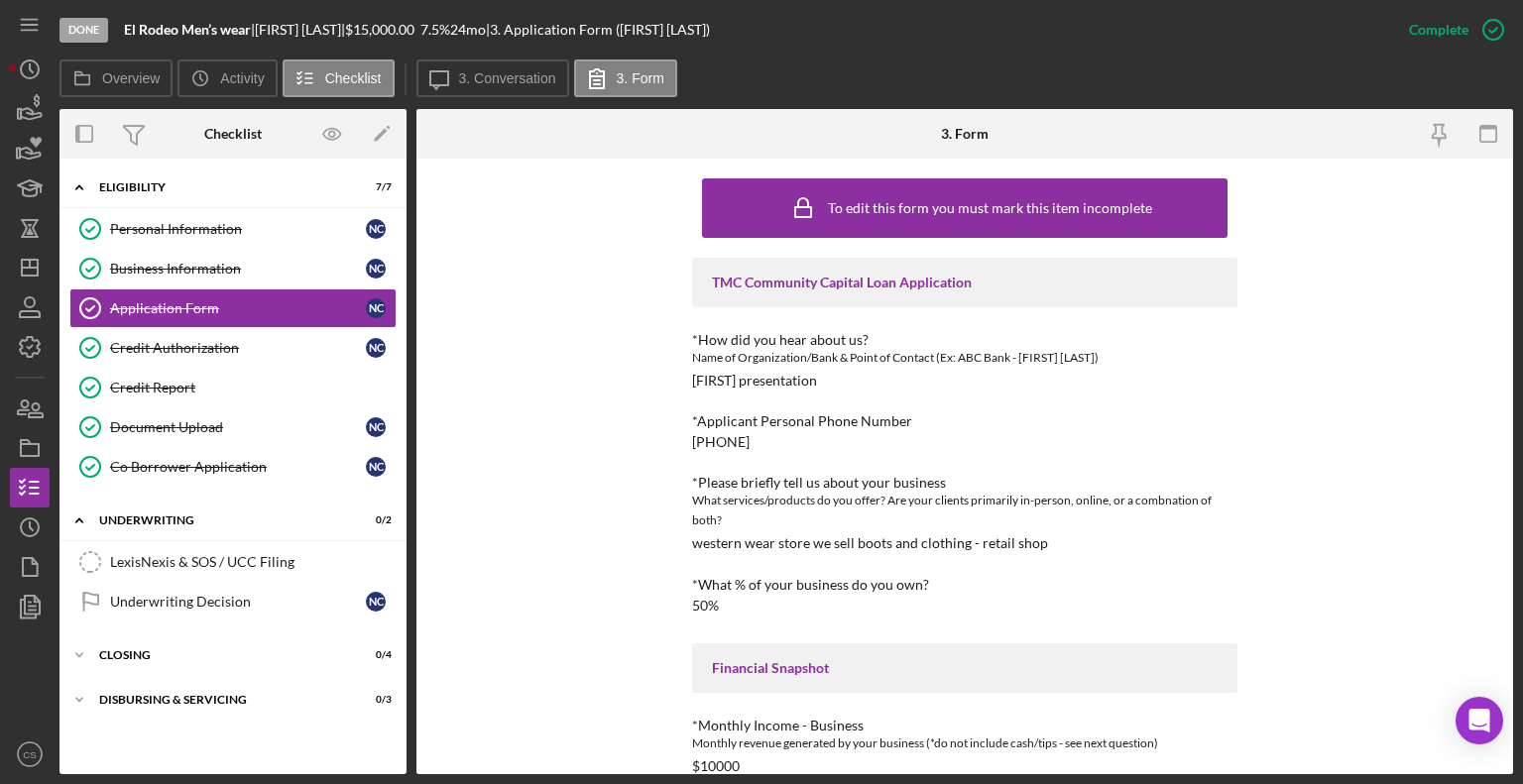 drag, startPoint x: 825, startPoint y: 490, endPoint x: 839, endPoint y: 491, distance: 14.035669 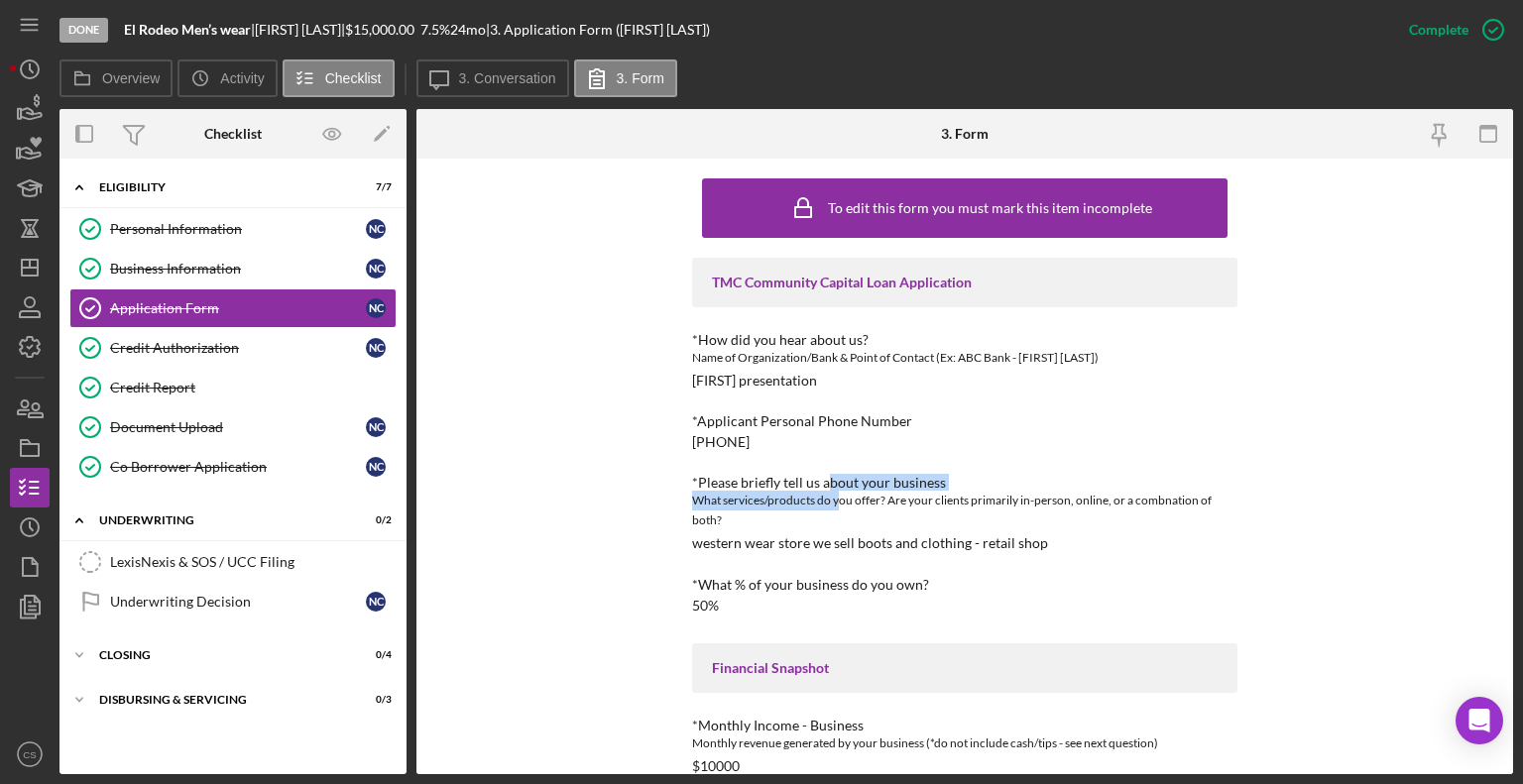 drag, startPoint x: 1504, startPoint y: 284, endPoint x: 1500, endPoint y: 390, distance: 106.07544 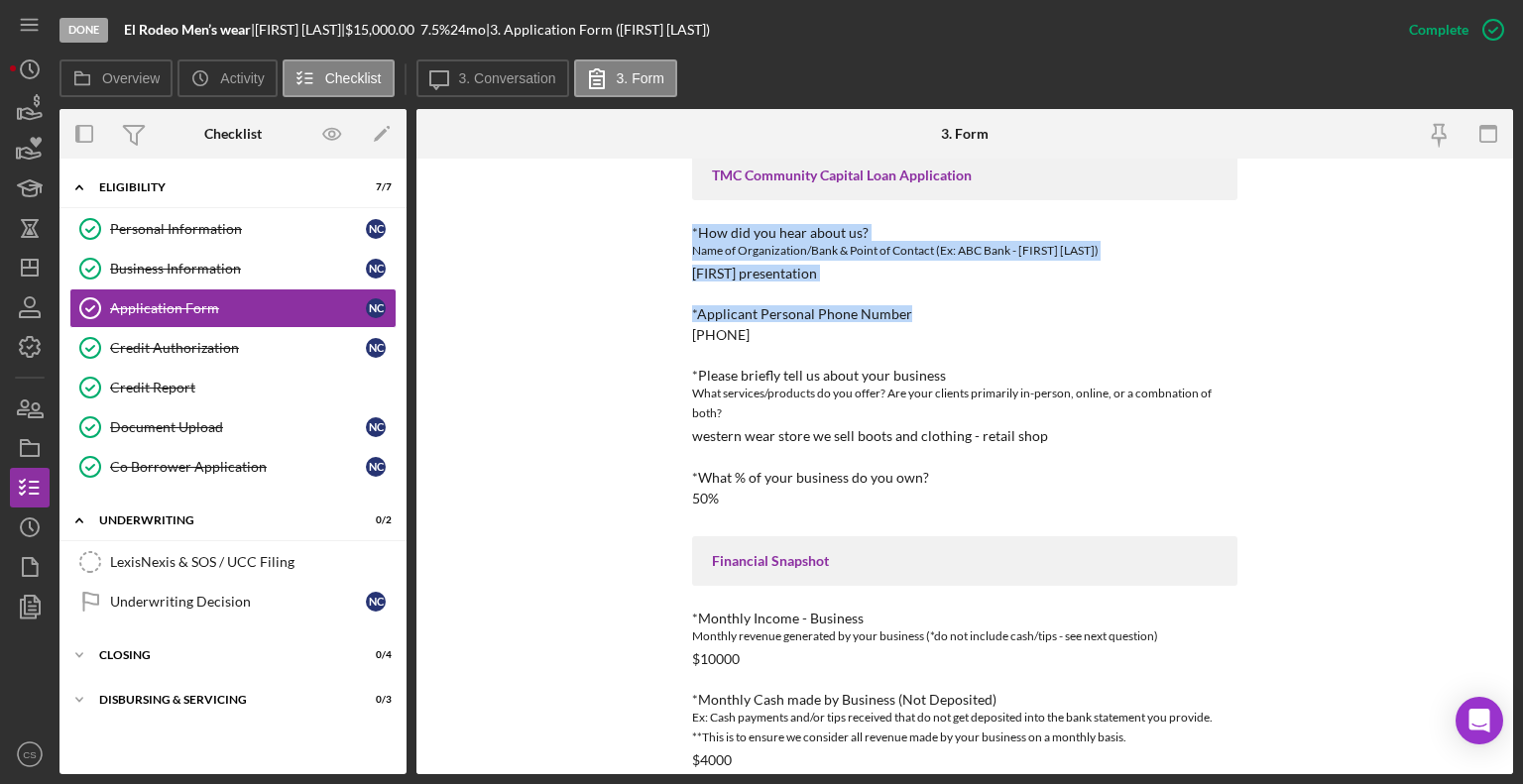 scroll, scrollTop: 0, scrollLeft: 0, axis: both 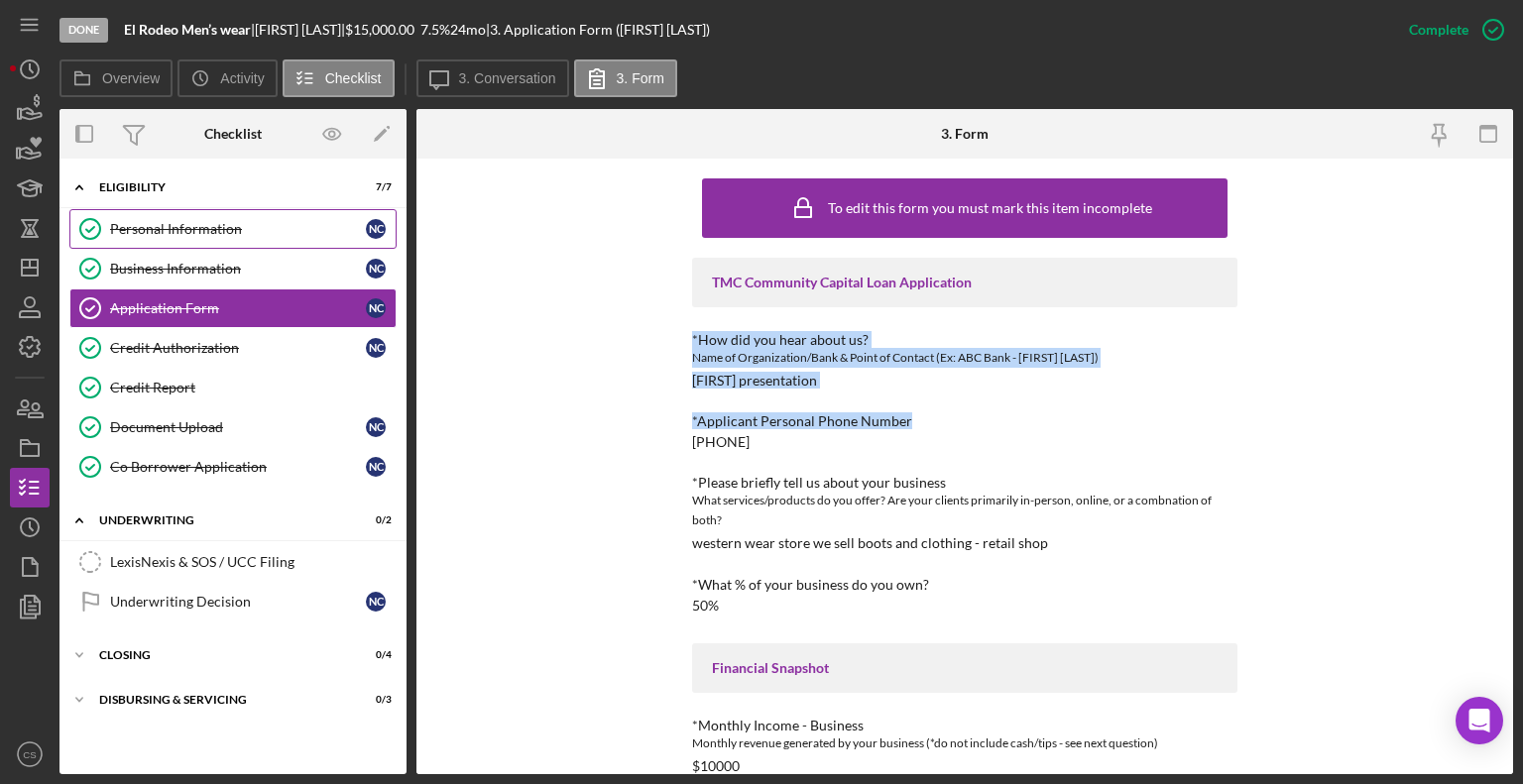 click on "Personal Information" at bounding box center (238, 229) 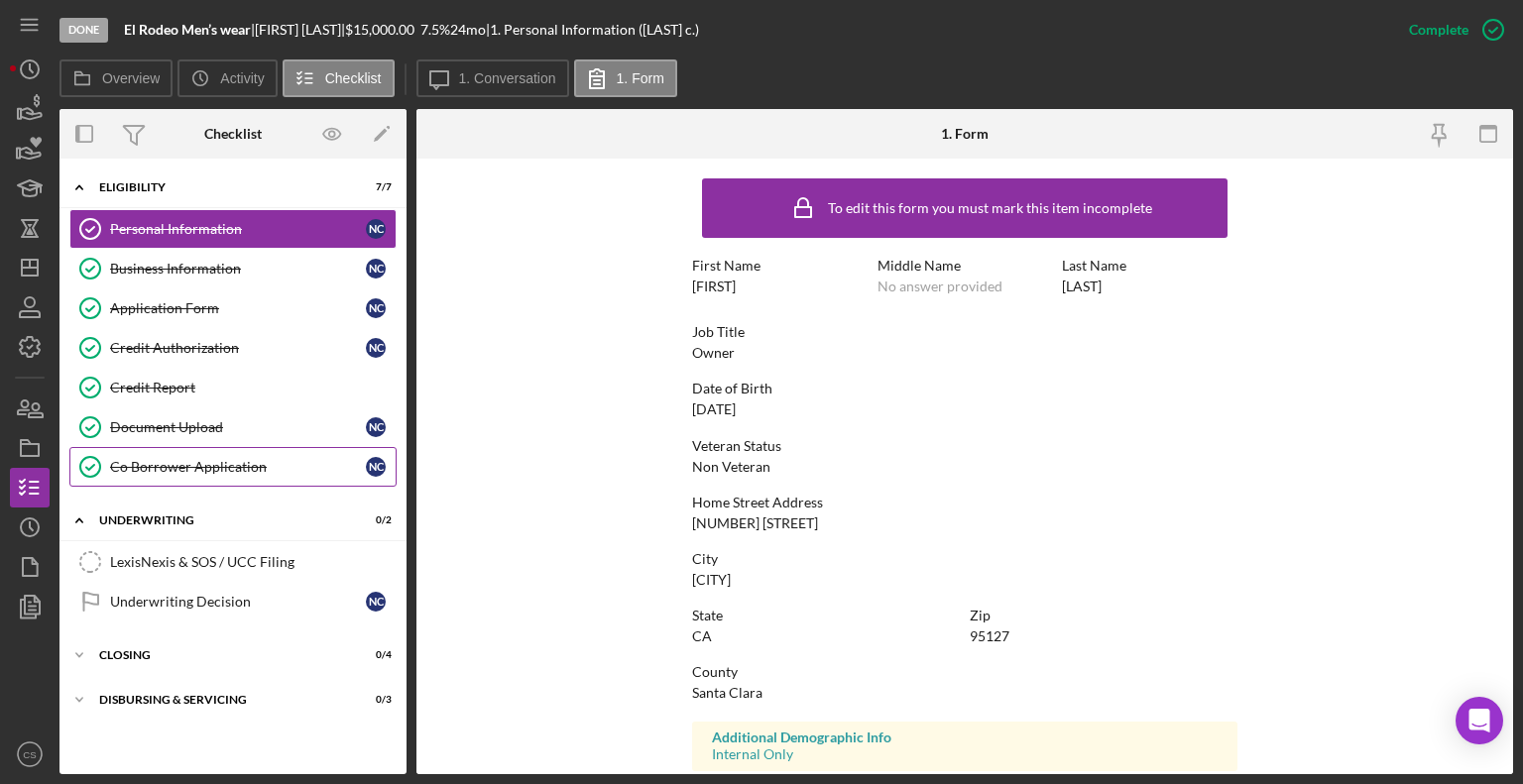 click on "Co Borrower Application" at bounding box center (238, 467) 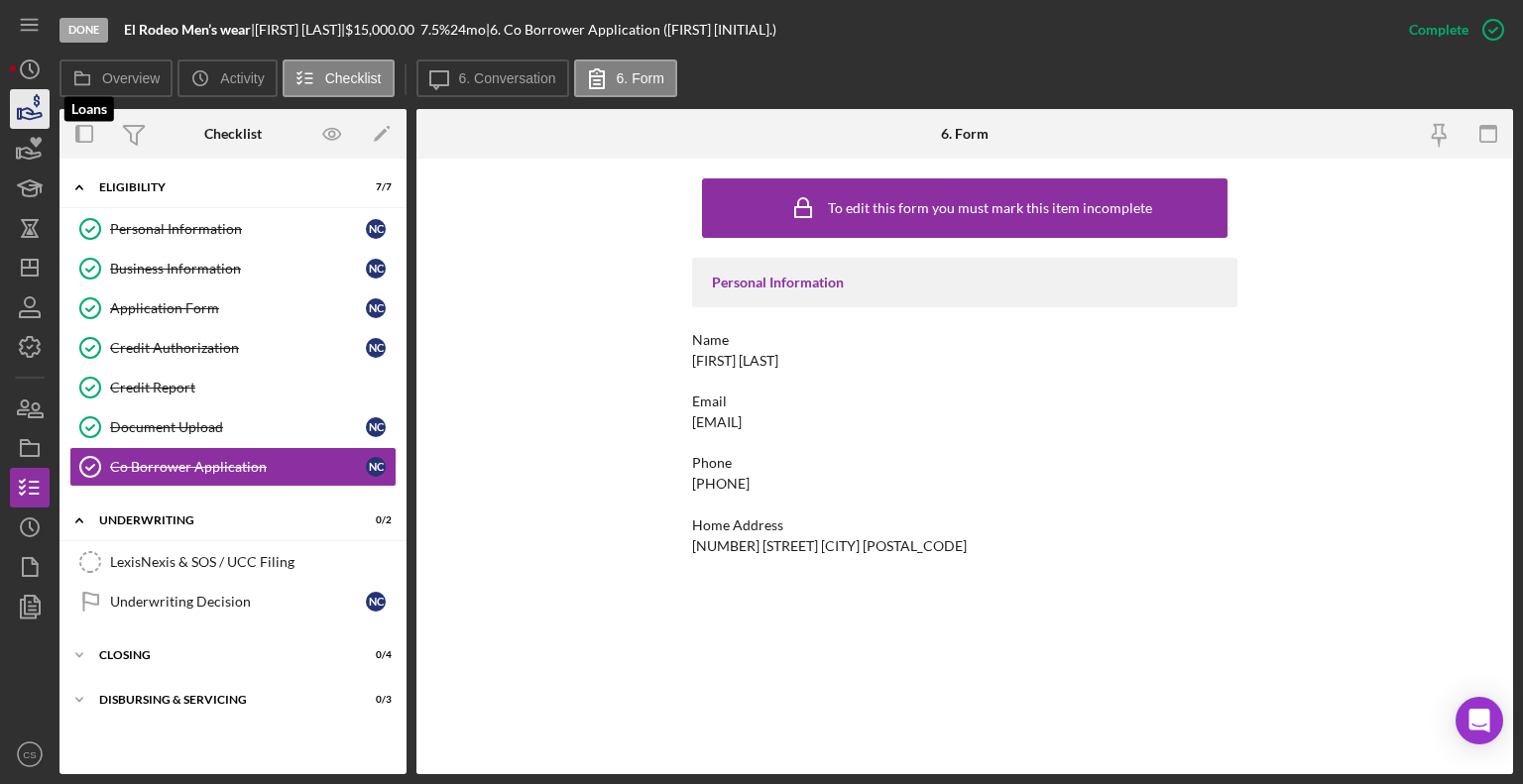 click 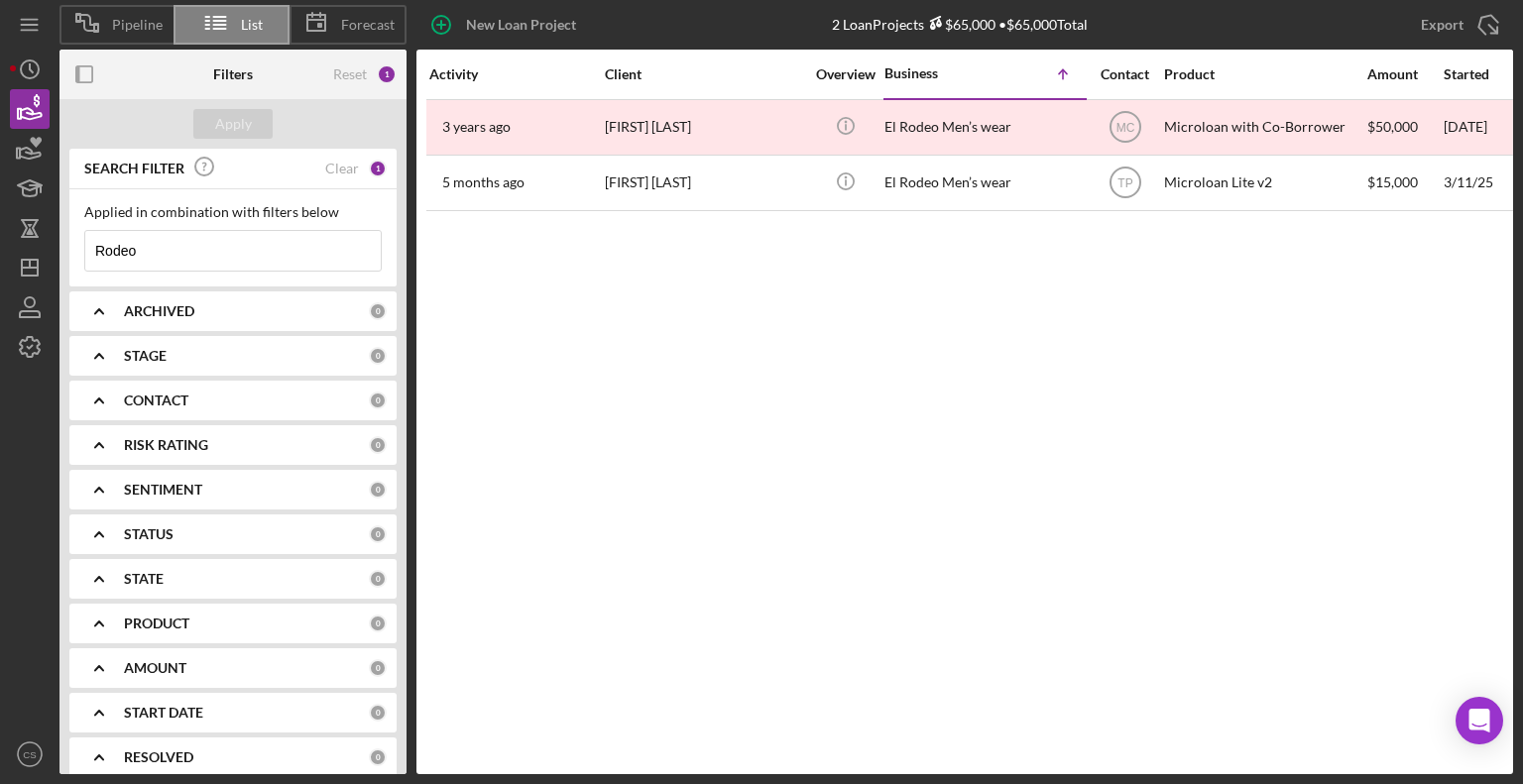 drag, startPoint x: 165, startPoint y: 248, endPoint x: 79, endPoint y: 238, distance: 86.579443 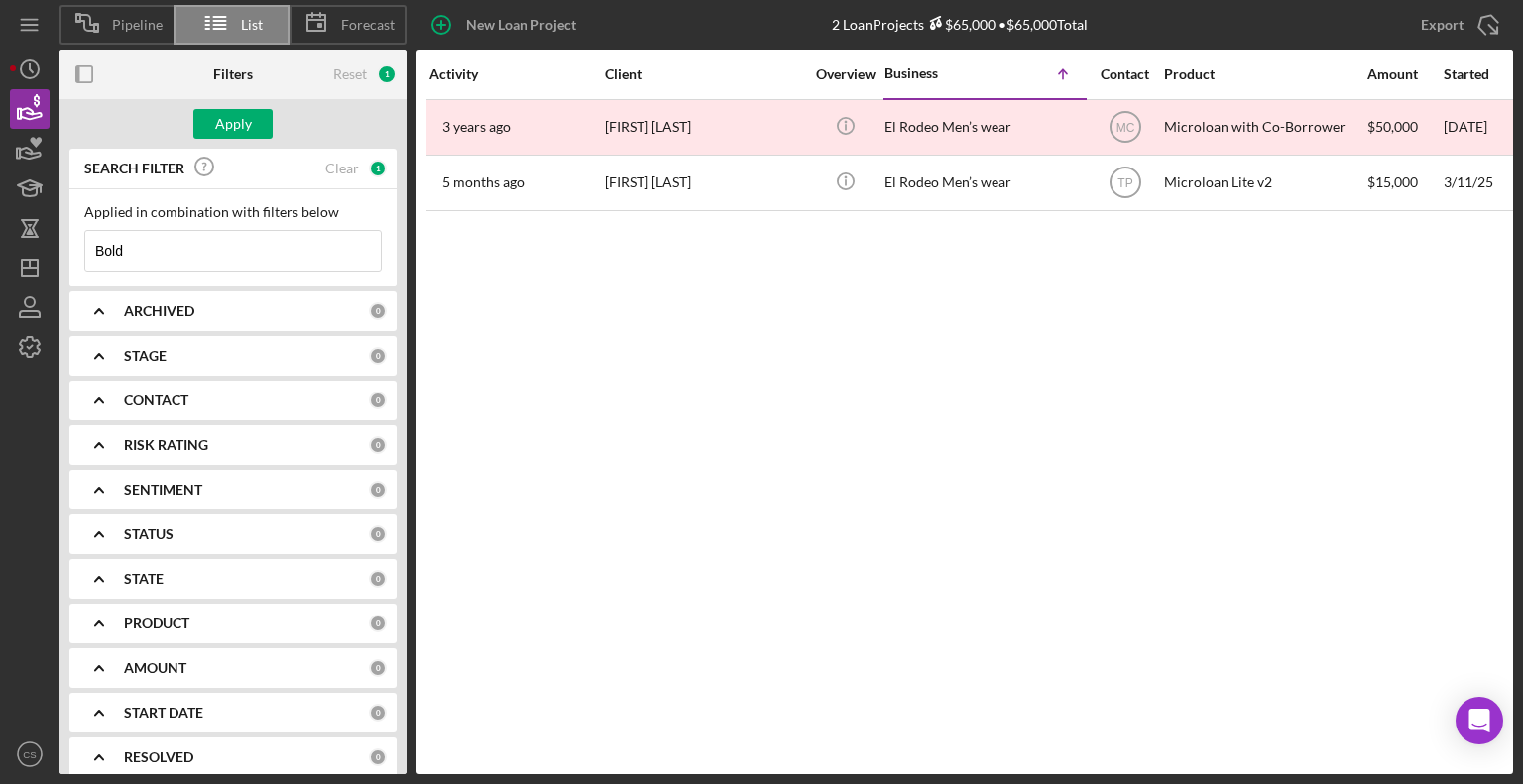 type on "Bold Painting" 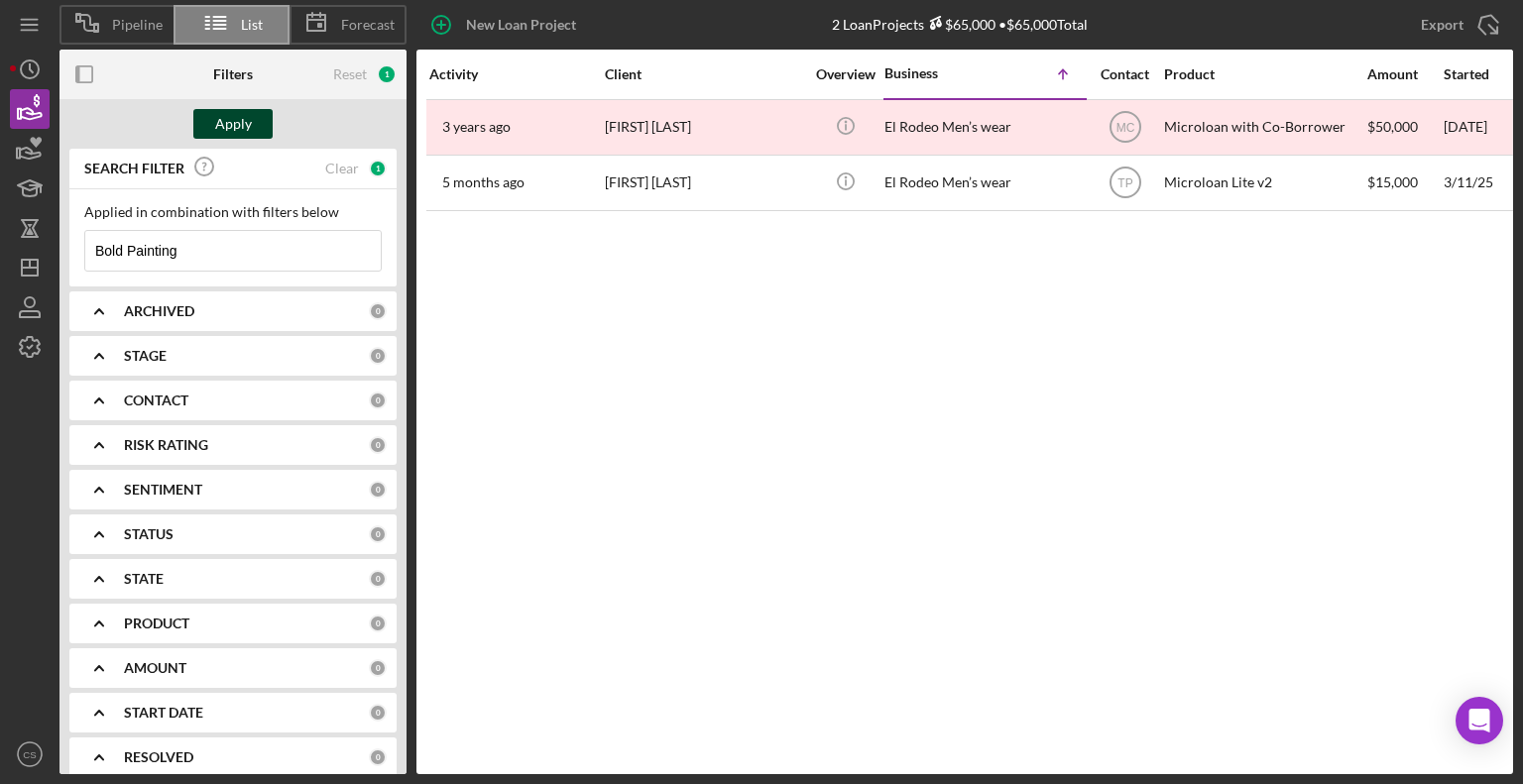 click on "Apply" at bounding box center [233, 124] 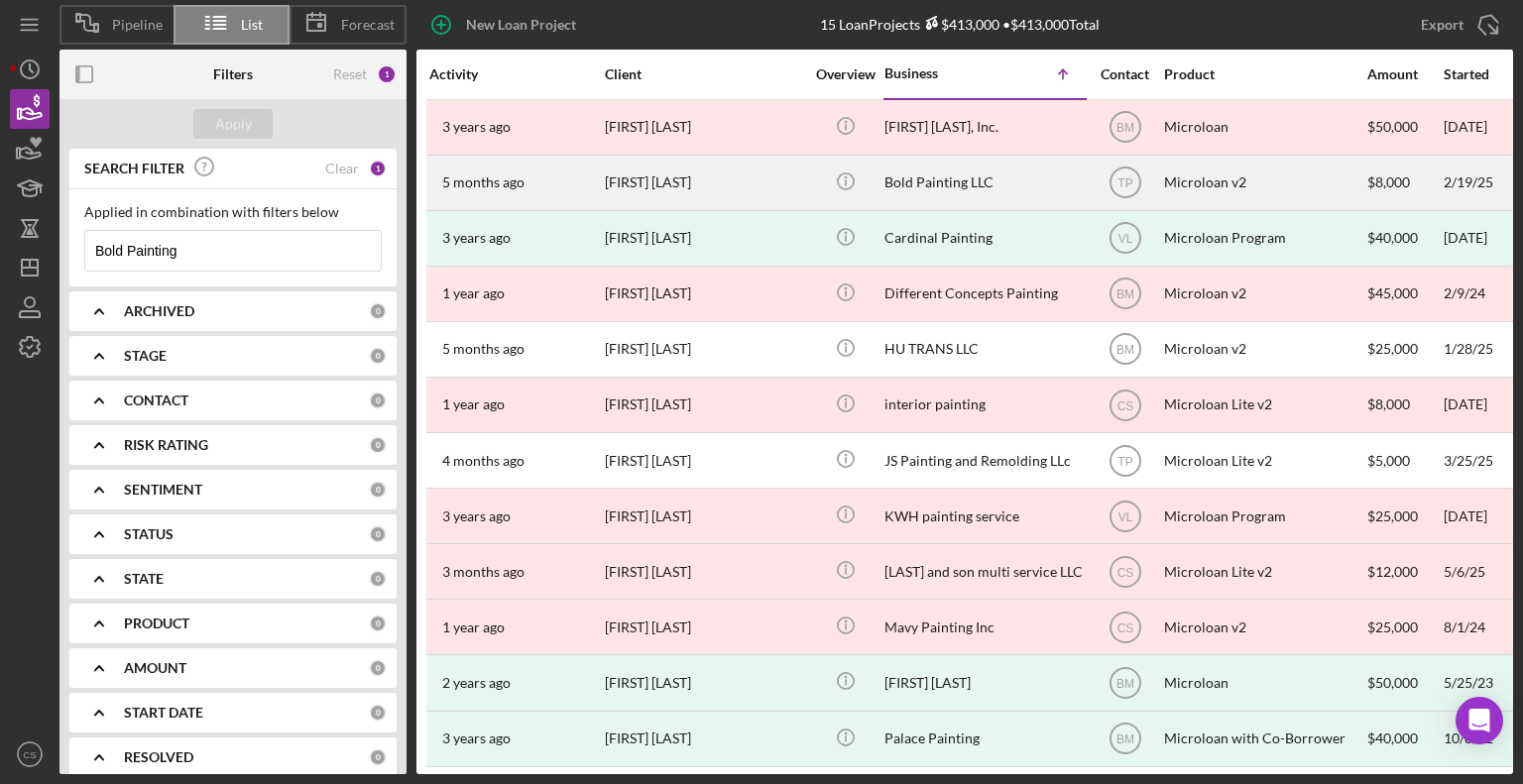 click on "Bold Painting LLC" at bounding box center (984, 182) 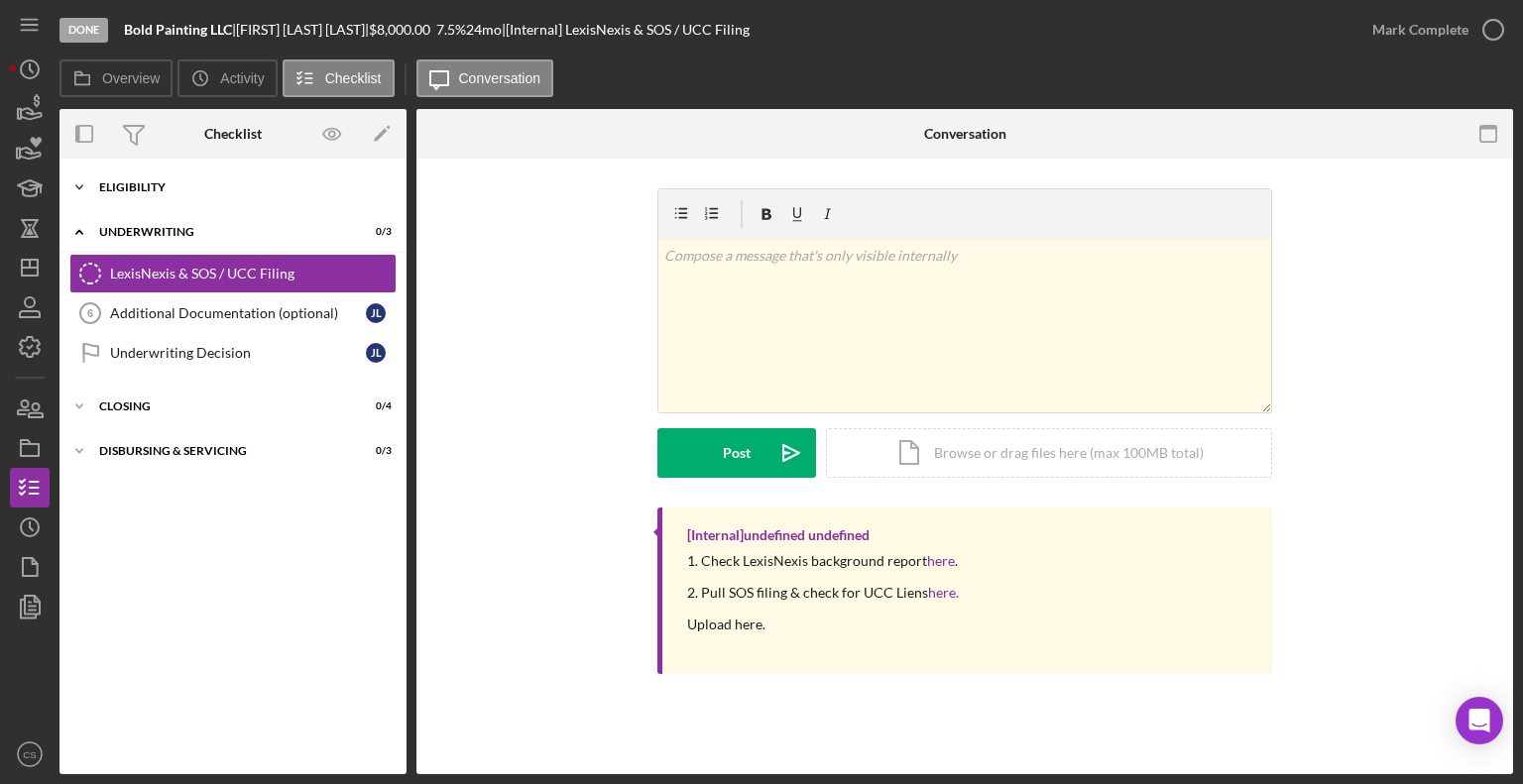 click on "Icon/Expander Eligibility 6 / 6" at bounding box center (233, 187) 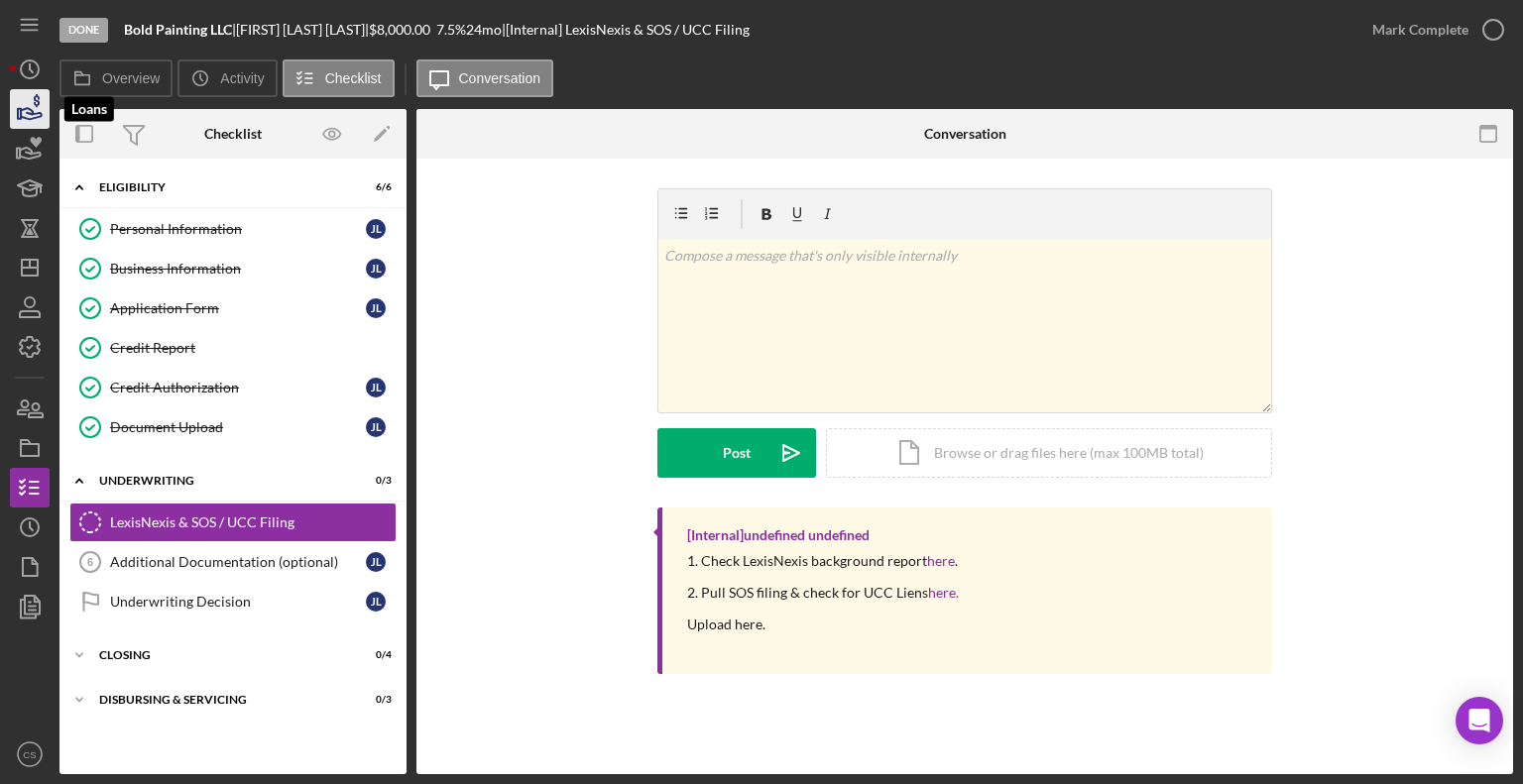 click 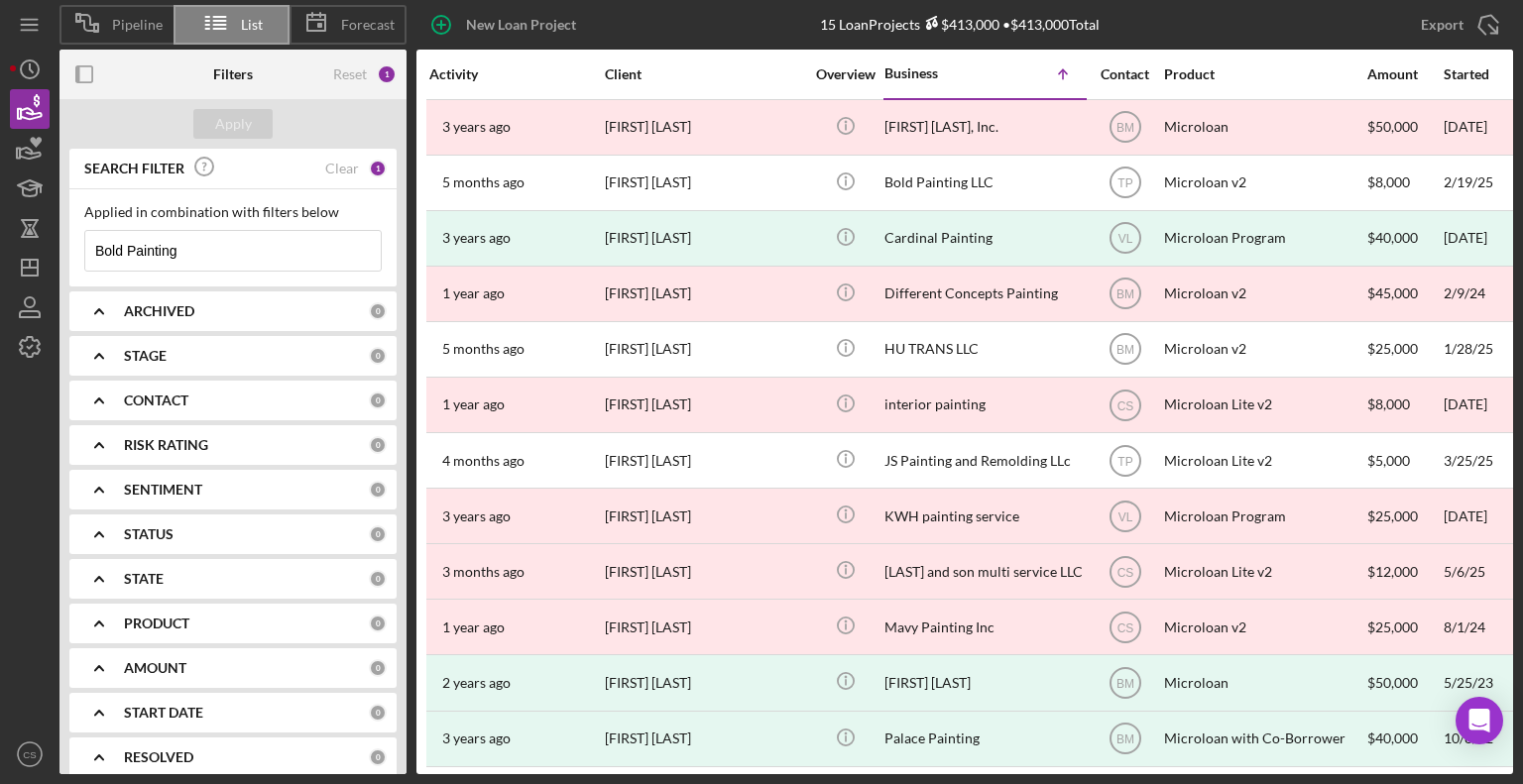 drag, startPoint x: 198, startPoint y: 246, endPoint x: 62, endPoint y: 253, distance: 136.18003 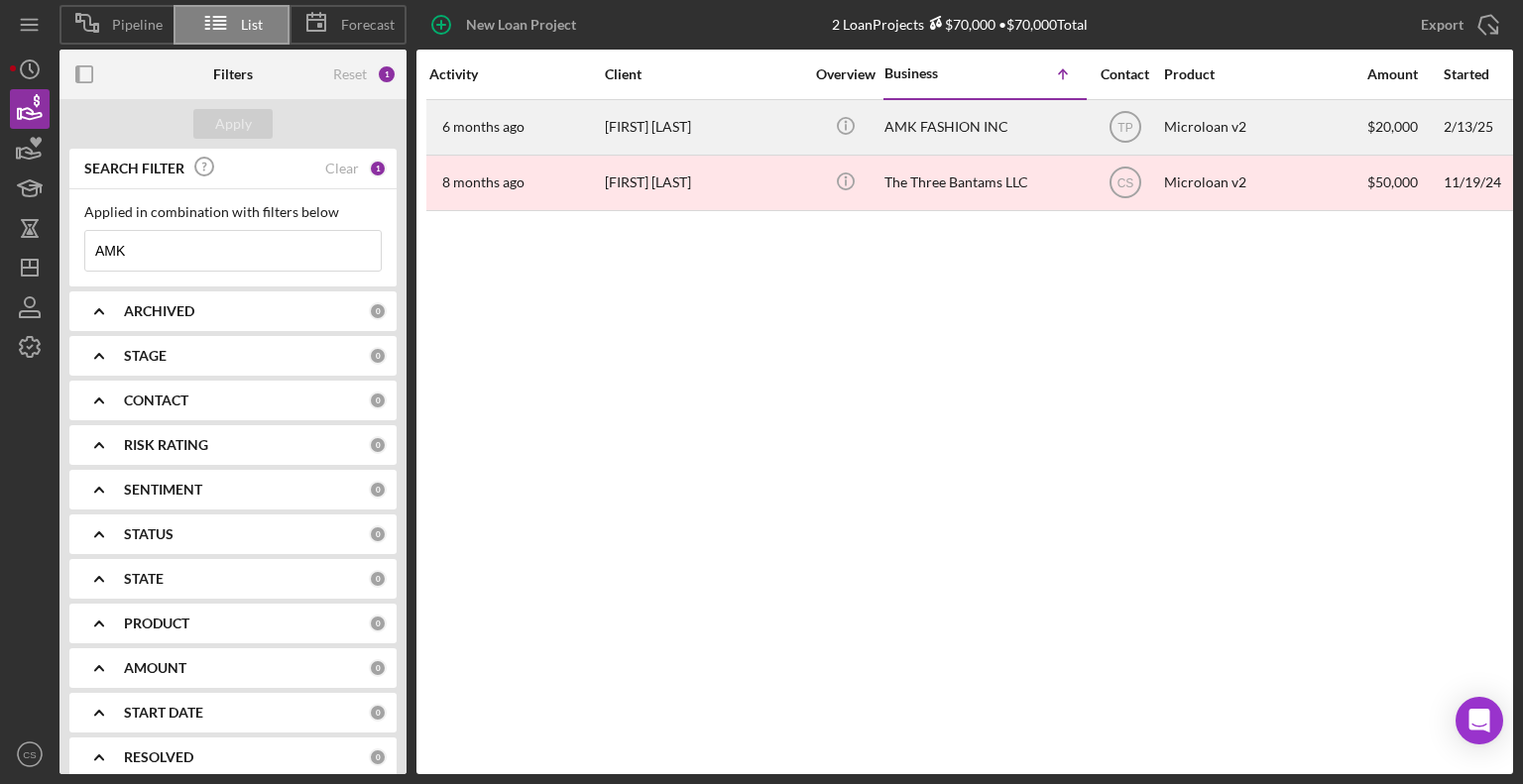 type on "AMK" 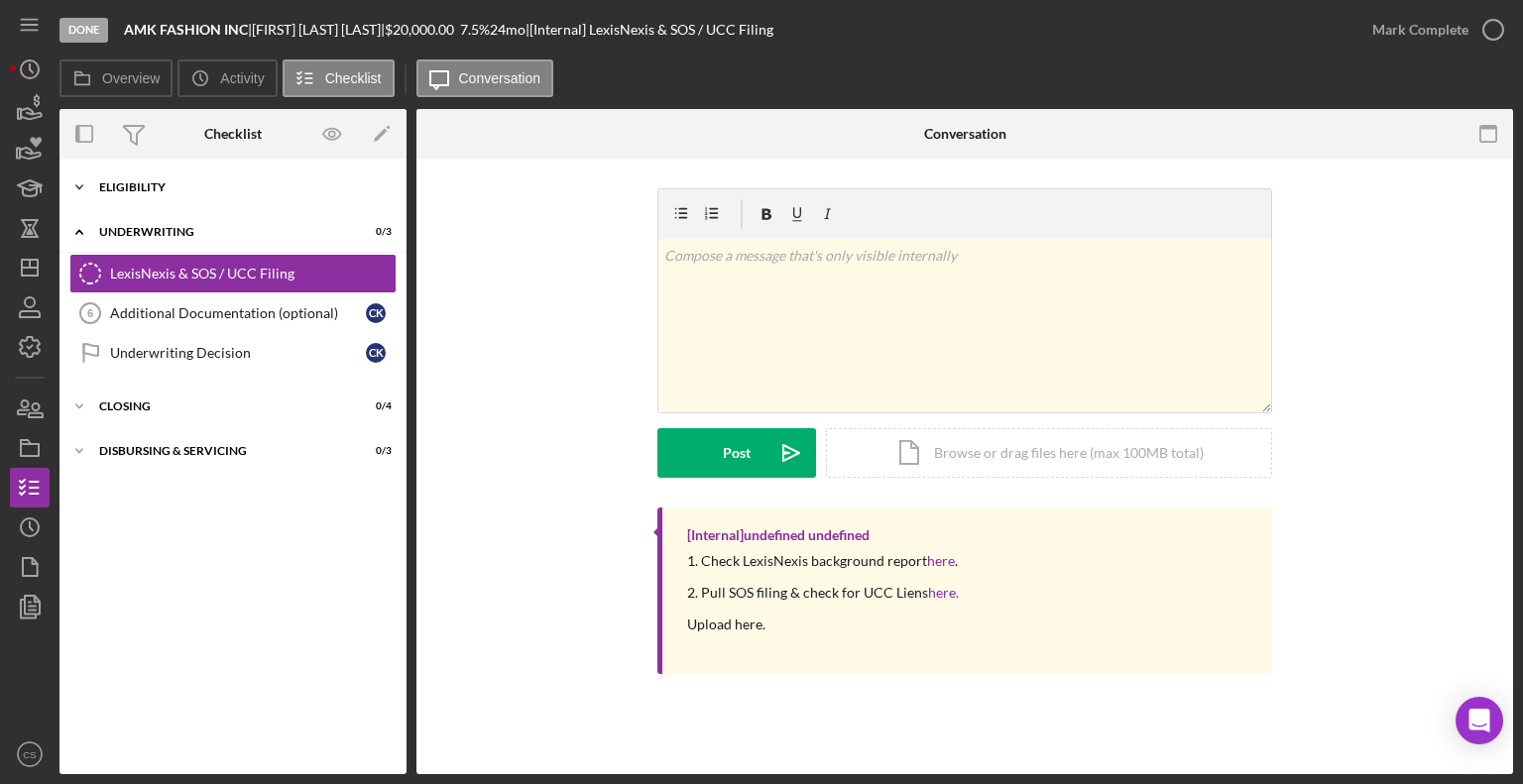 click on "Eligibility" at bounding box center (240, 187) 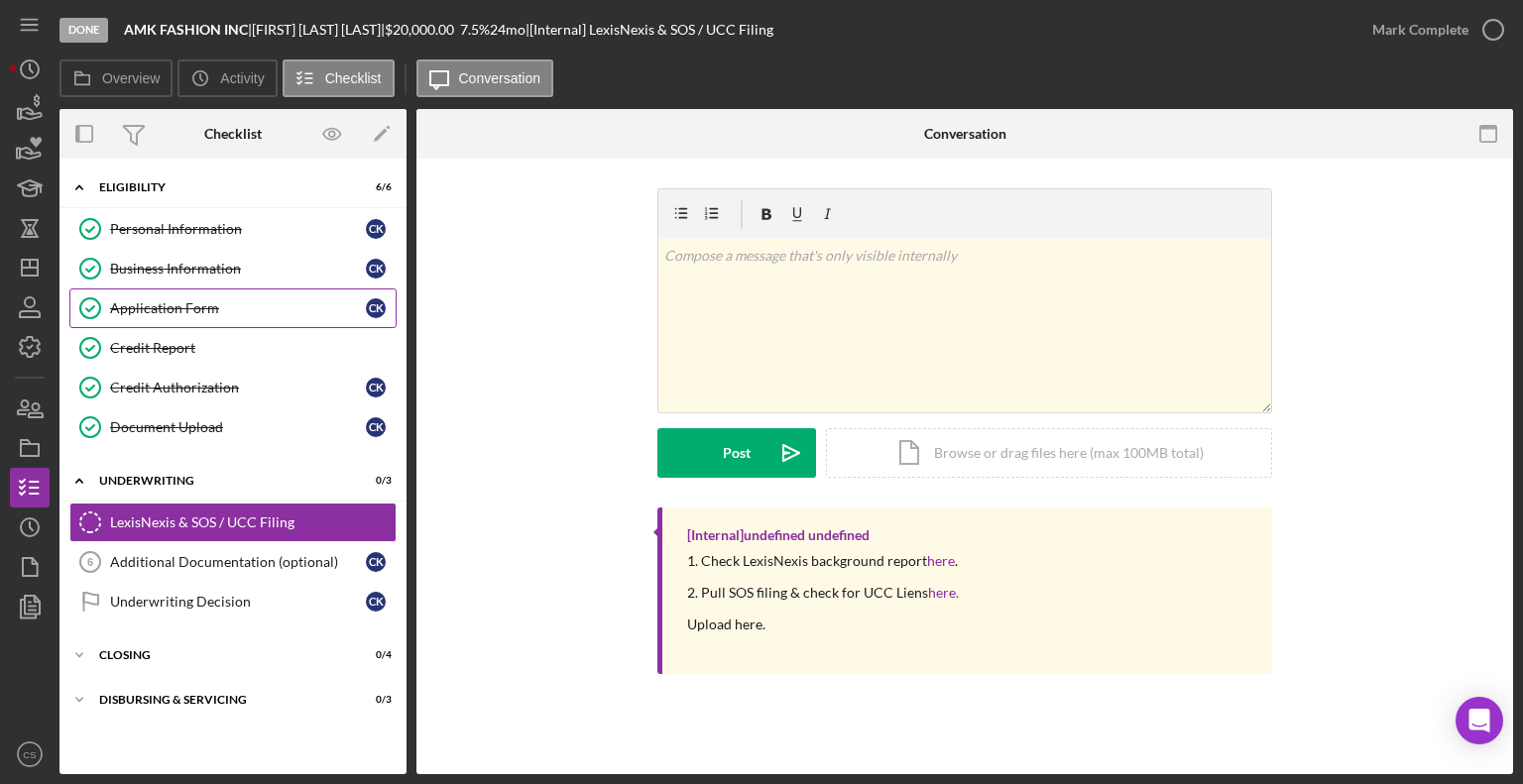 click on "Application Form Application Form [INITIAL] [INITIAL]" at bounding box center (233, 308) 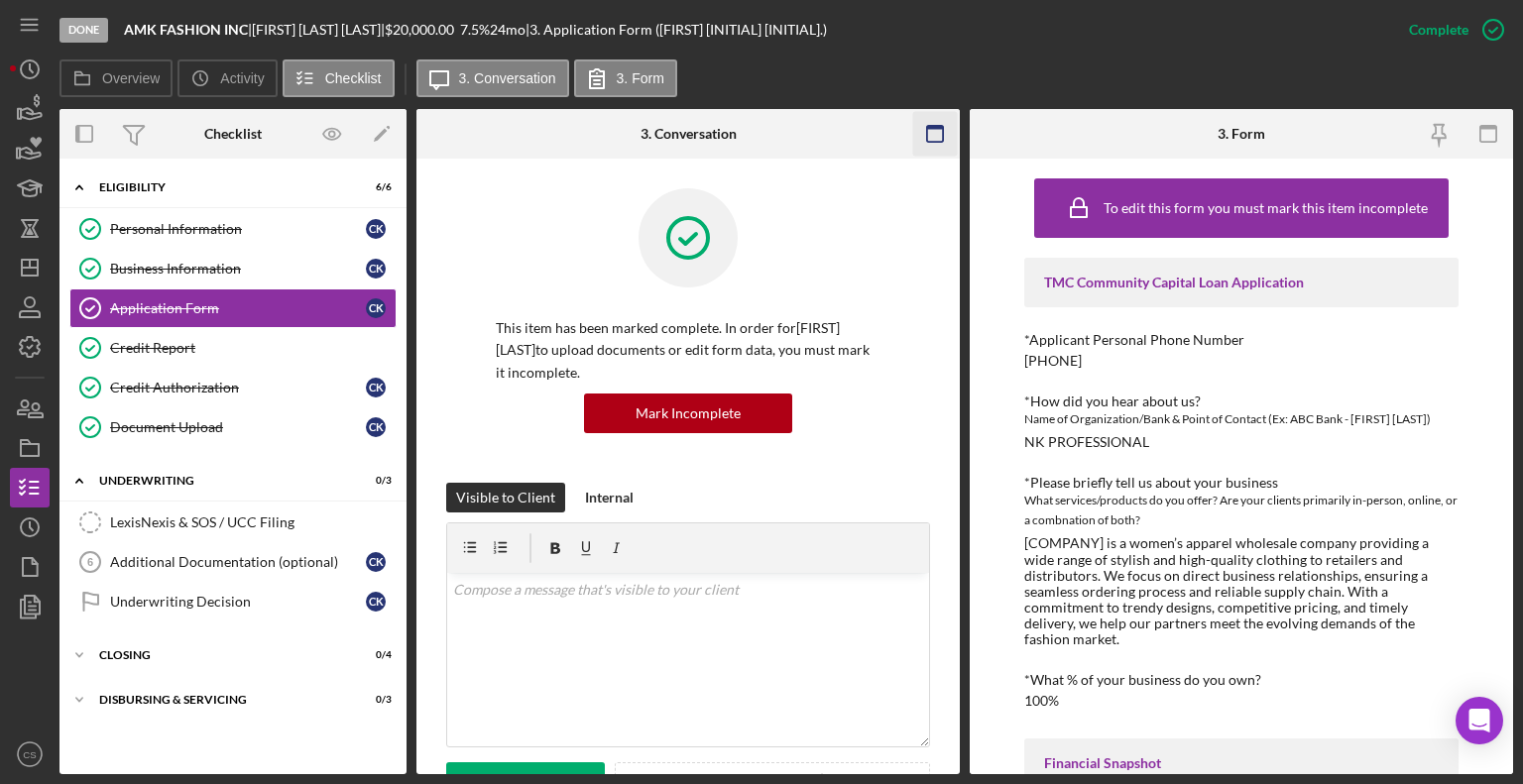click 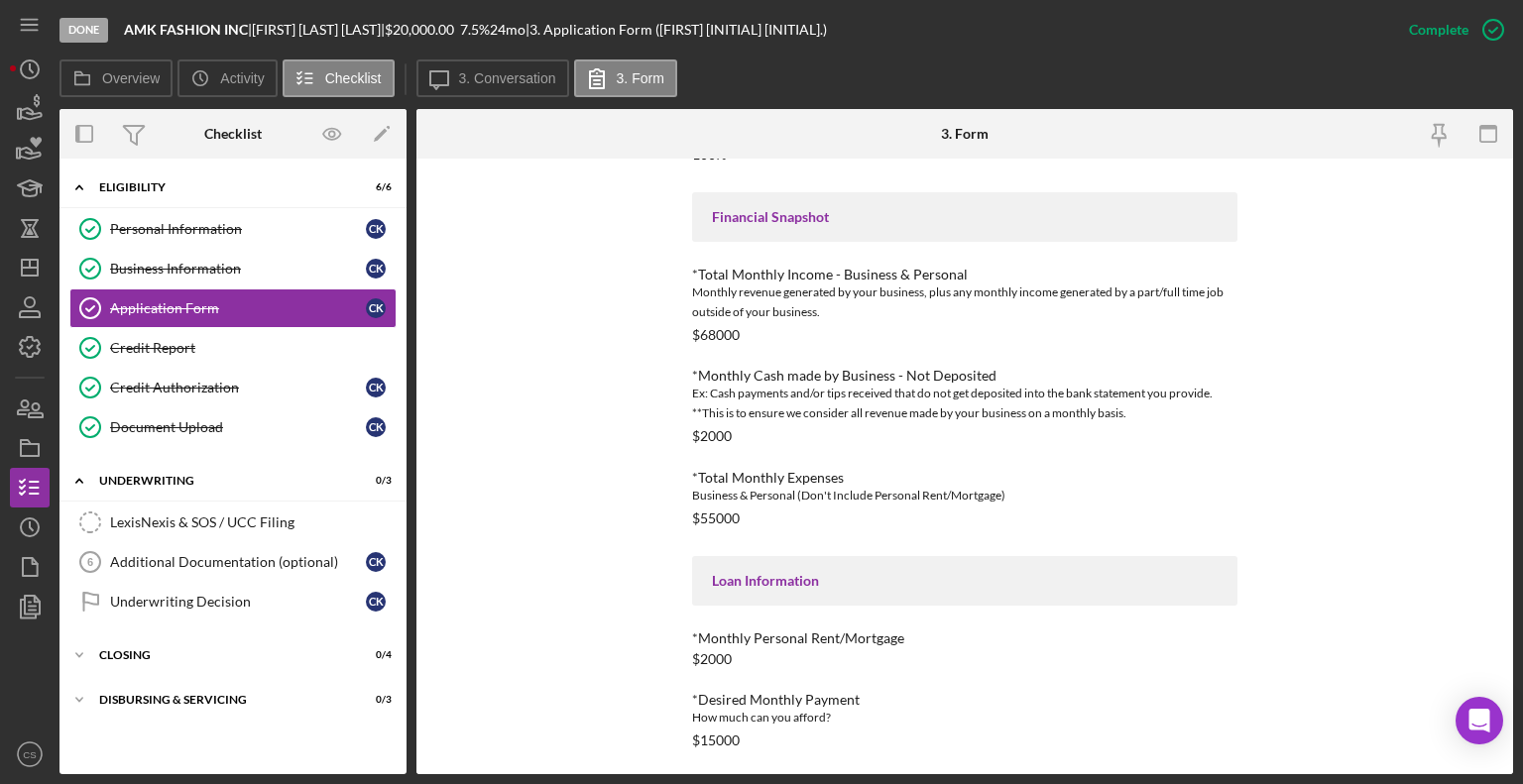 scroll, scrollTop: 841, scrollLeft: 0, axis: vertical 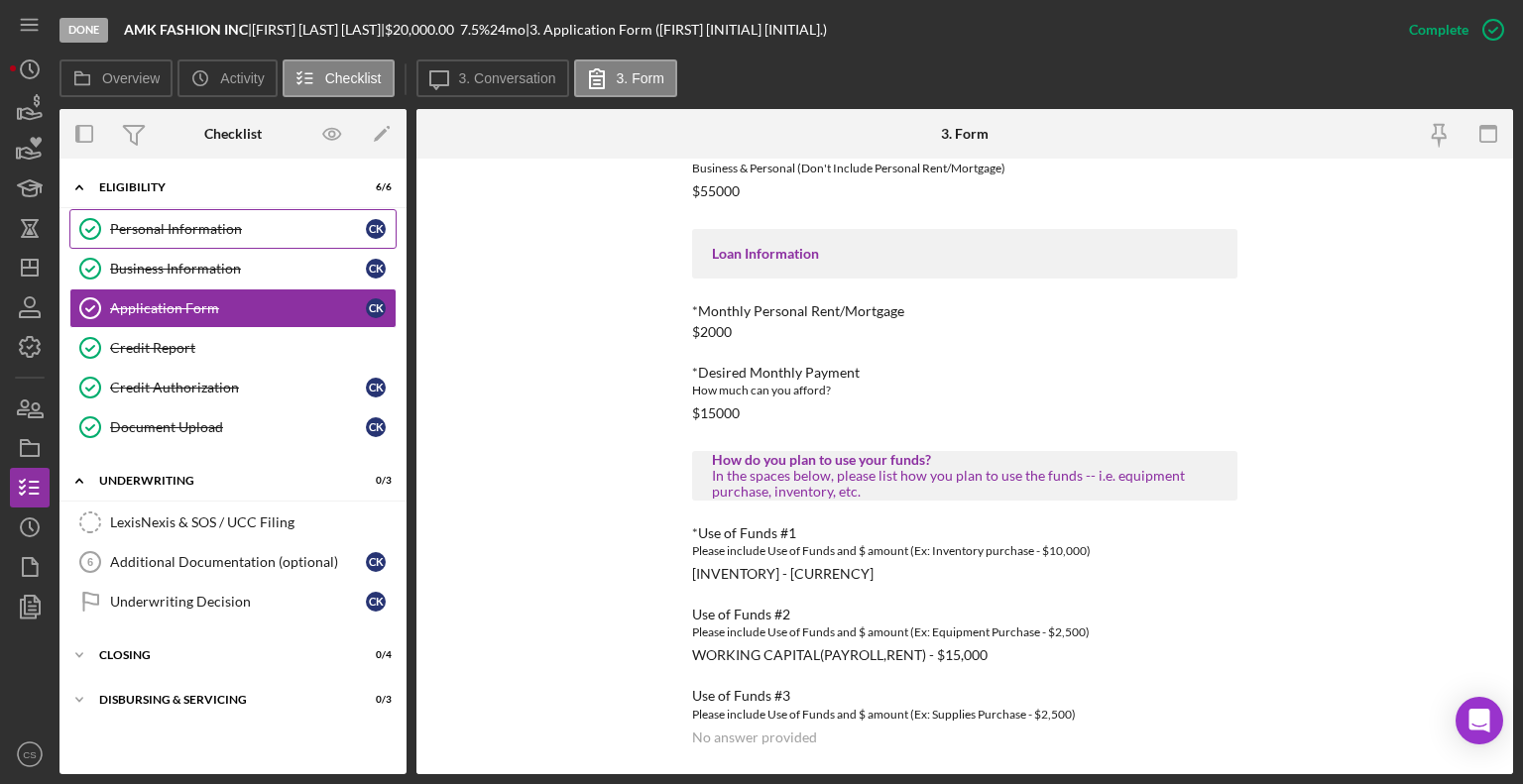 click on "Personal Information" at bounding box center [238, 229] 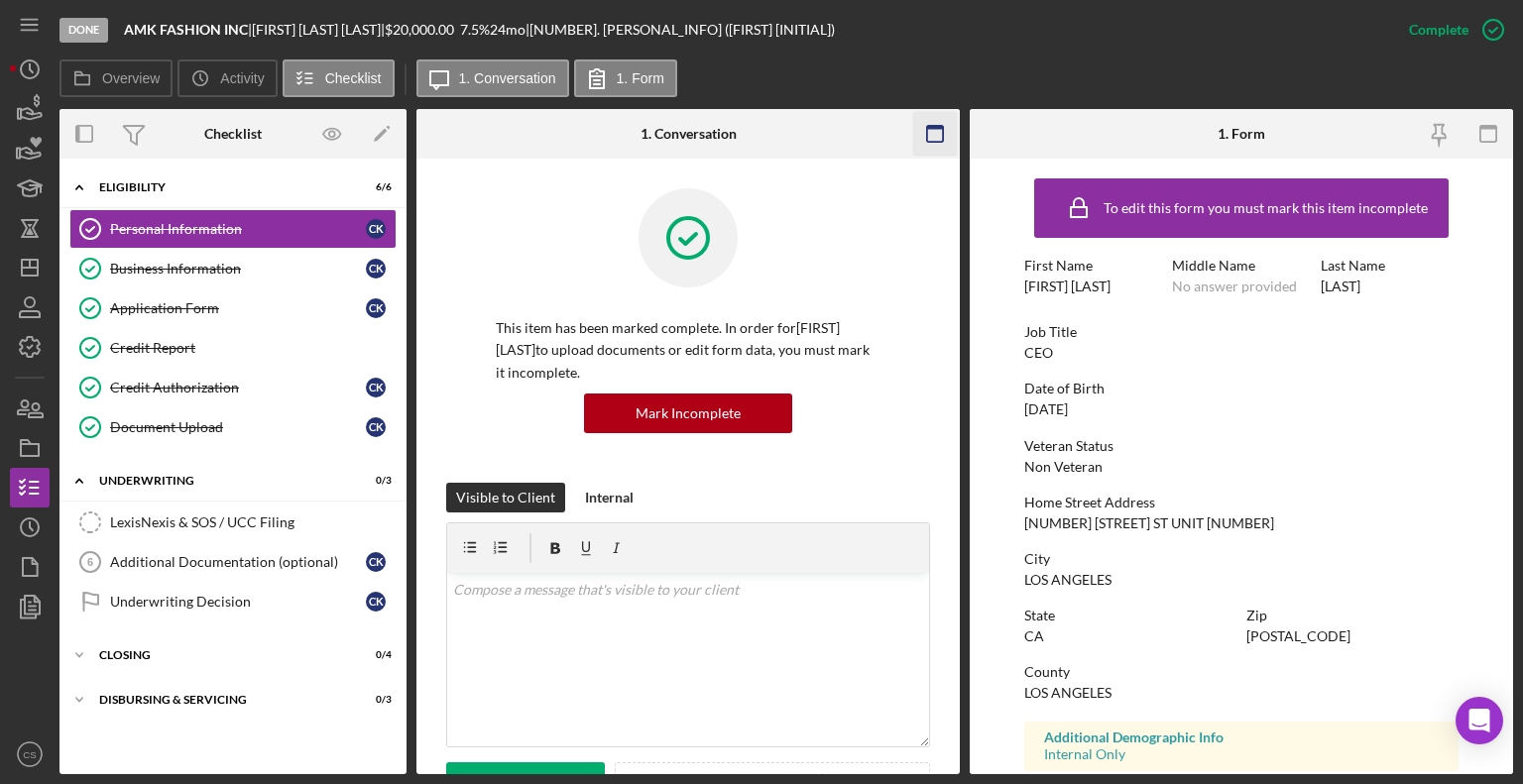 click 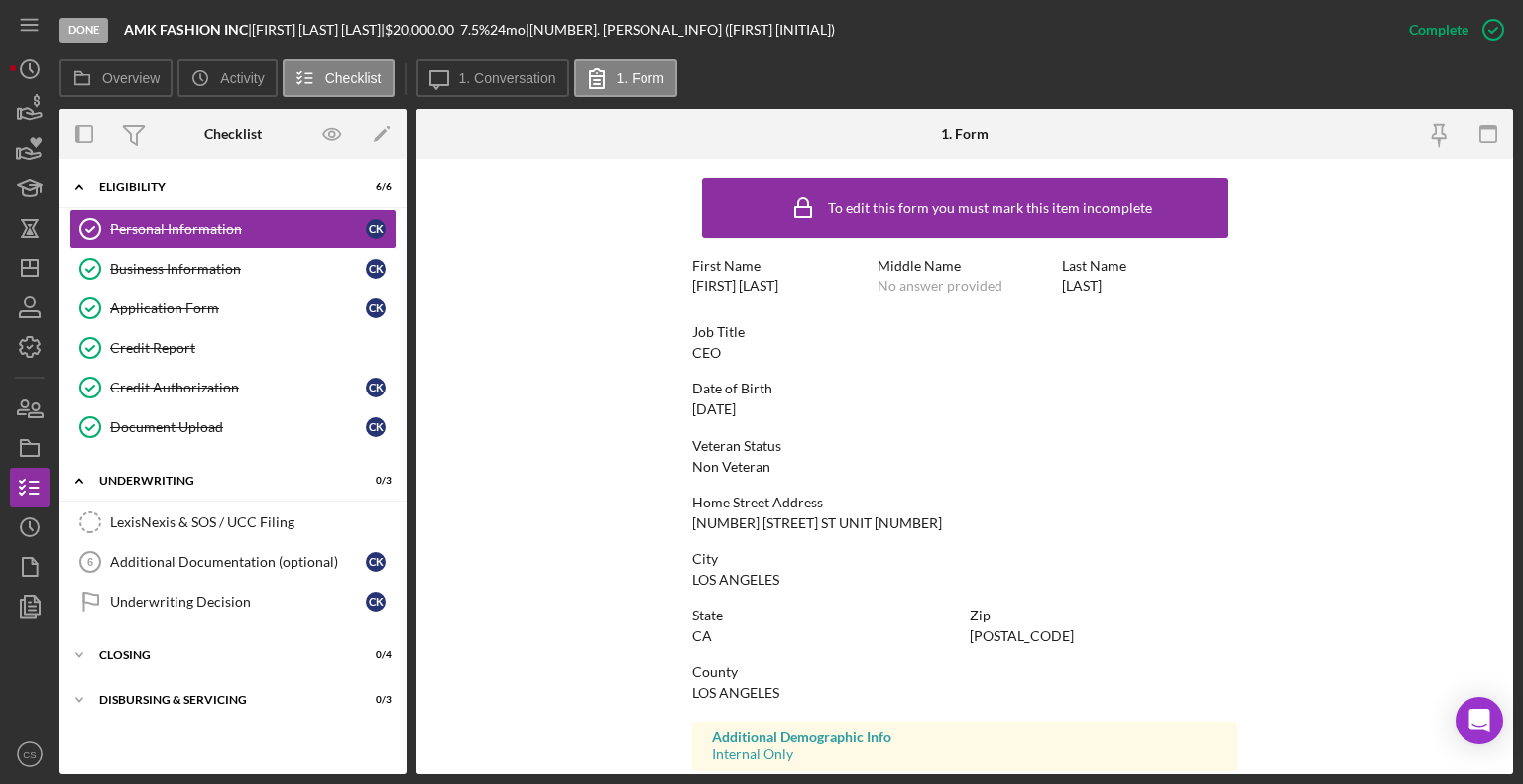 scroll, scrollTop: 309, scrollLeft: 0, axis: vertical 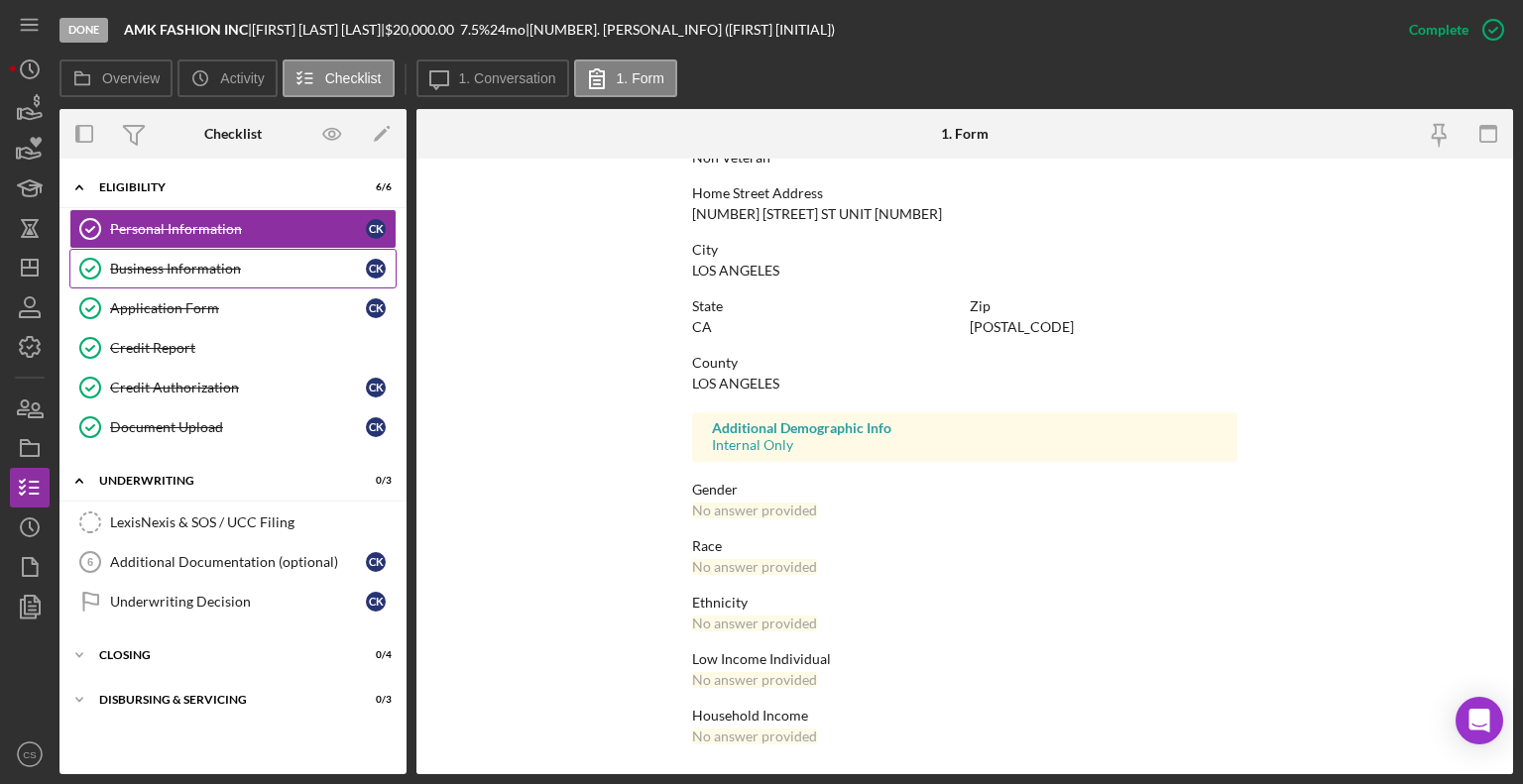 click on "Business Information" at bounding box center [238, 269] 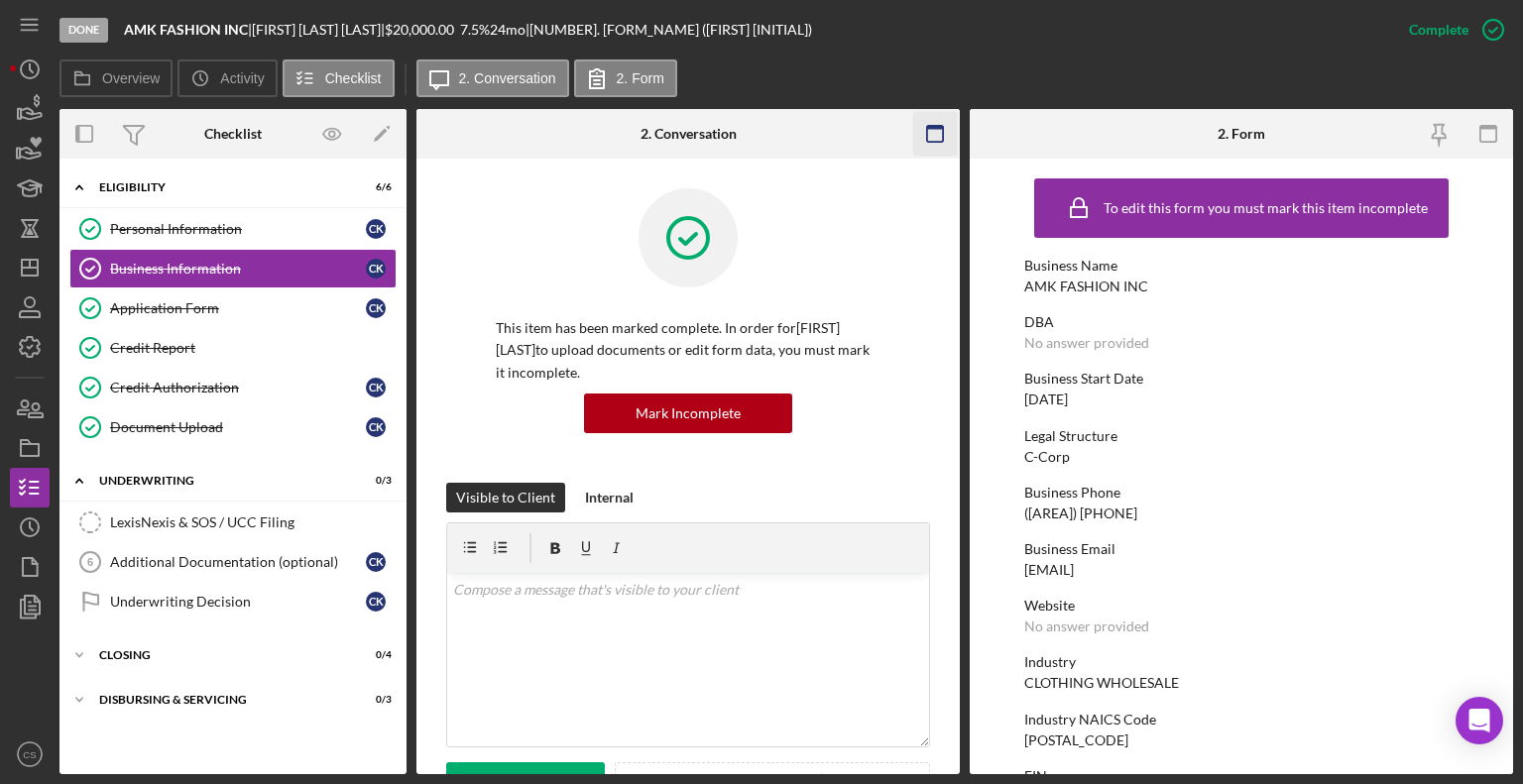 click 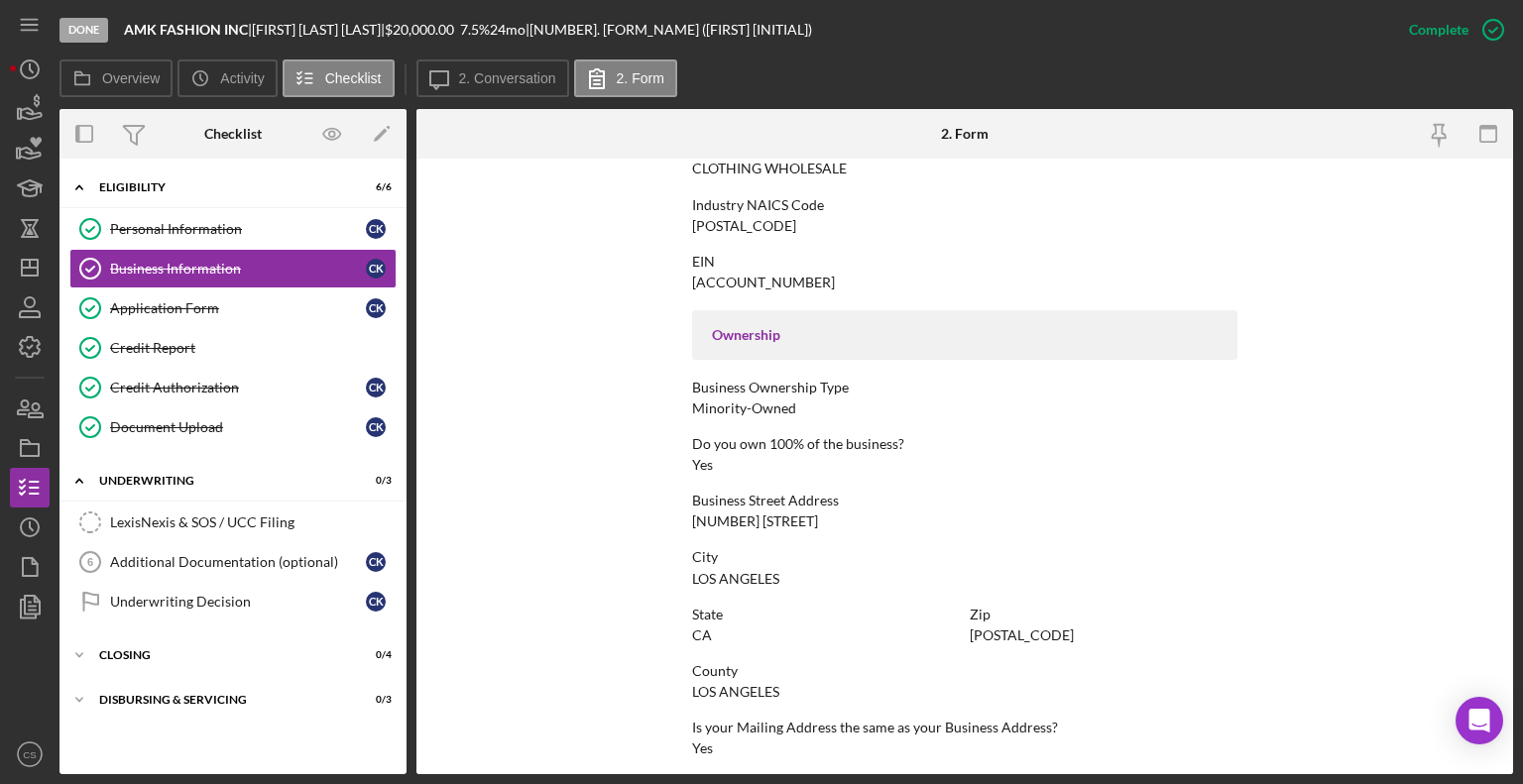 scroll, scrollTop: 879, scrollLeft: 0, axis: vertical 